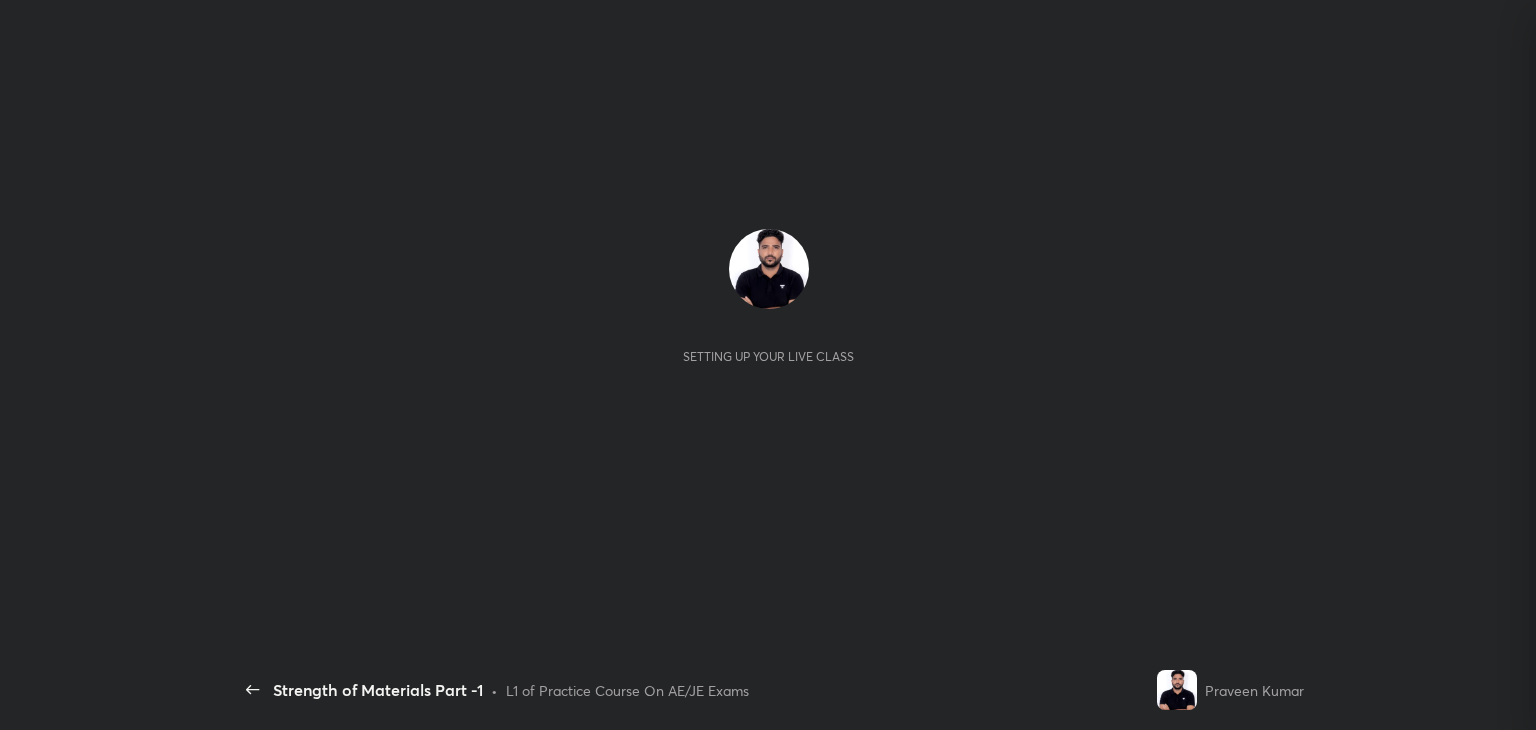 scroll, scrollTop: 0, scrollLeft: 0, axis: both 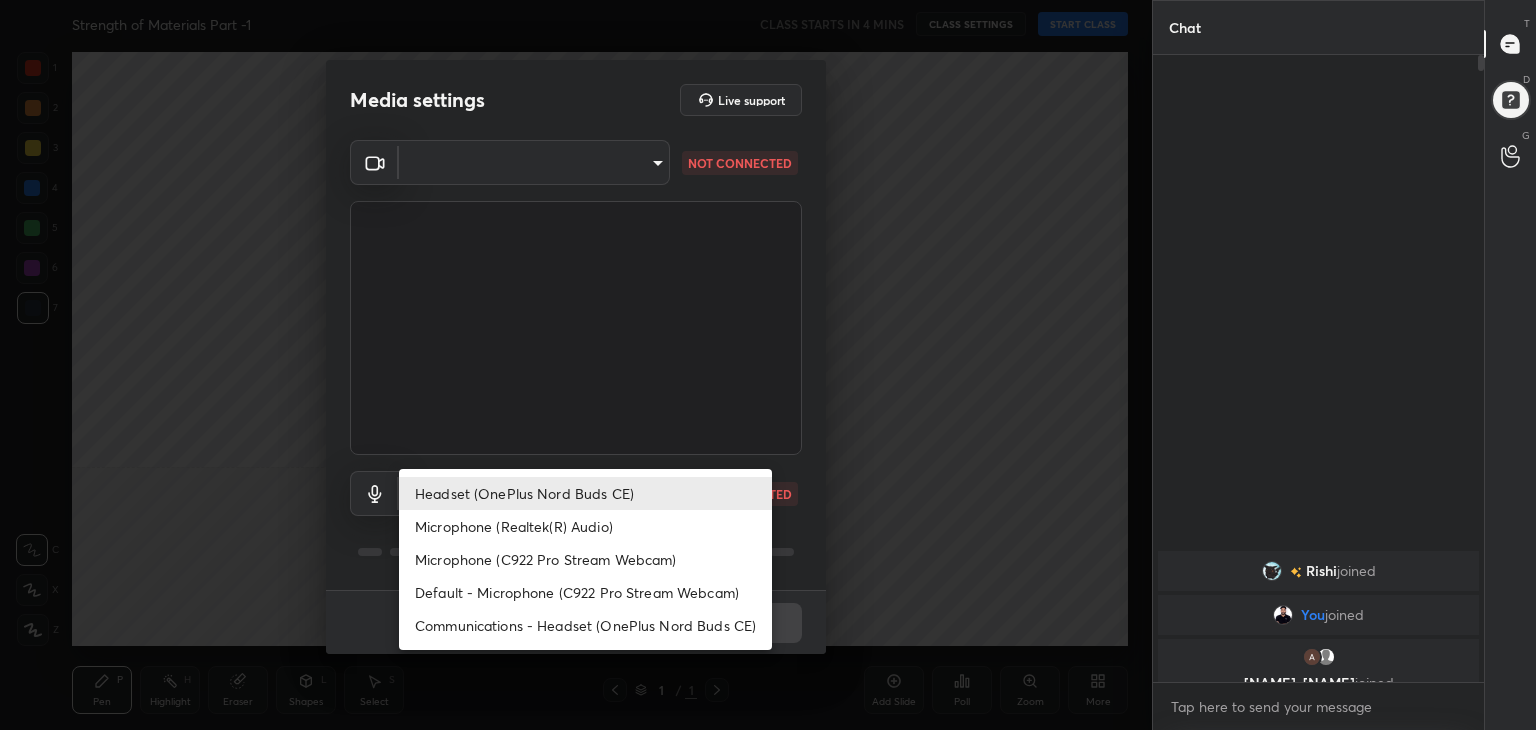 click on "1 2 3 4 5 6 7 C X Z C X Z E E Erase all H H Strength of Materials Part -1 CLASS STARTS IN 4 MINS CLASS SETTINGS START CLASS Setting up your live class Back Strength of Materials Part -1 • L1 of Practice Course On AE/JE Exams [PERSON] Pen P Highlight H Eraser Shapes L Select S 1 / 1 Add Slide Poll Zoom More Chat Rishi joined You joined Arnav, Akhilesh joined 3 NEW MESSAGES Enable hand raising Enable raise hand to speak to learners. Once enabled, chat will be turned off temporarily. Enable x introducing Raise a hand with a doubt Now learners can raise their hand along with a doubt How it works? Doubts asked by learners will show up here Raise hand disabled You have disabled Raise hand currently. Enable it to invite learners to speak Enable Can't raise hand Looks like educator just invited you to speak. Please wait before you can raise your hand again. Got it T Messages (T) D Doubts (D) G Raise Hand (G) Report an issue Reason for reporting Buffering Chat not working Audio - Video sync issue ​ 1" at bounding box center (768, 365) 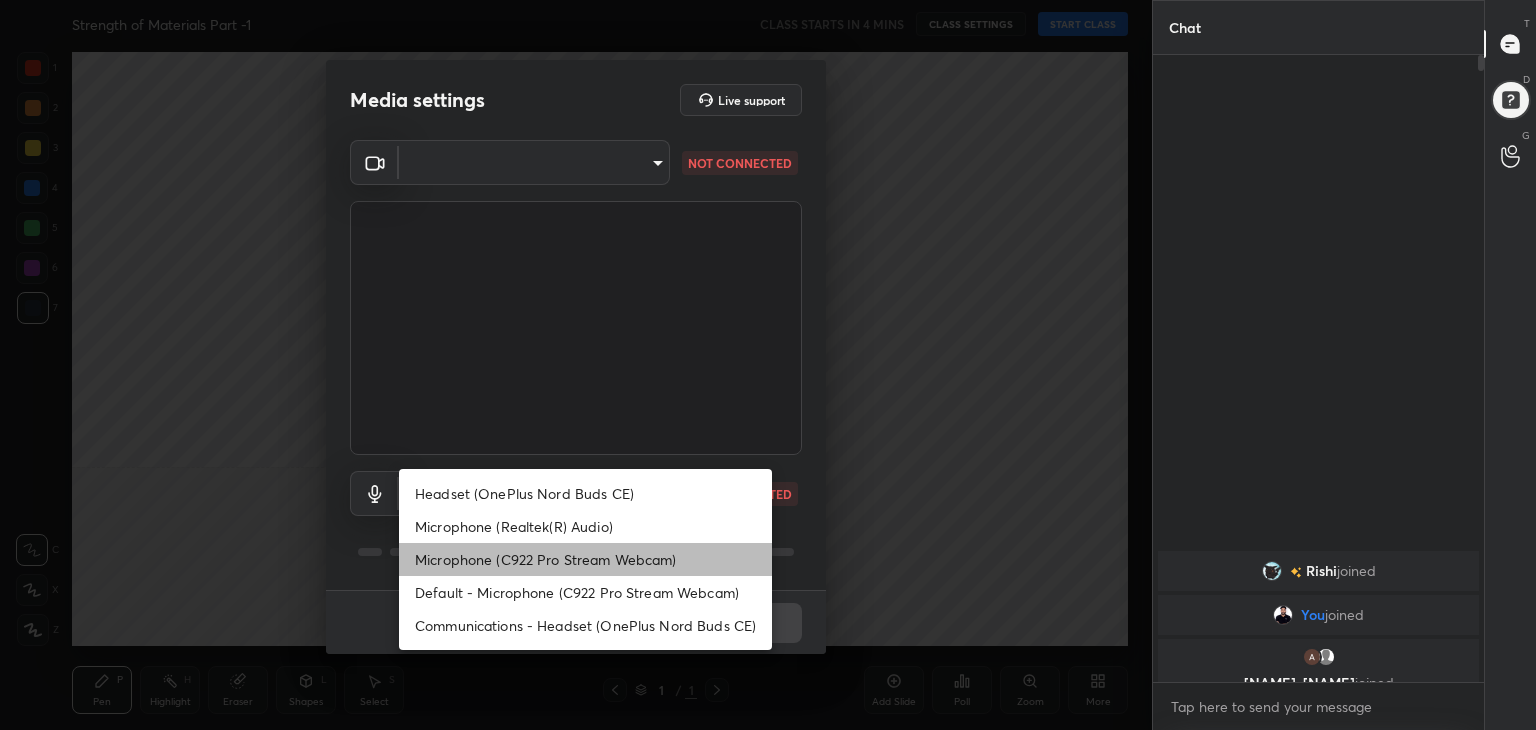click on "Microphone (C922 Pro Stream Webcam)" at bounding box center (585, 559) 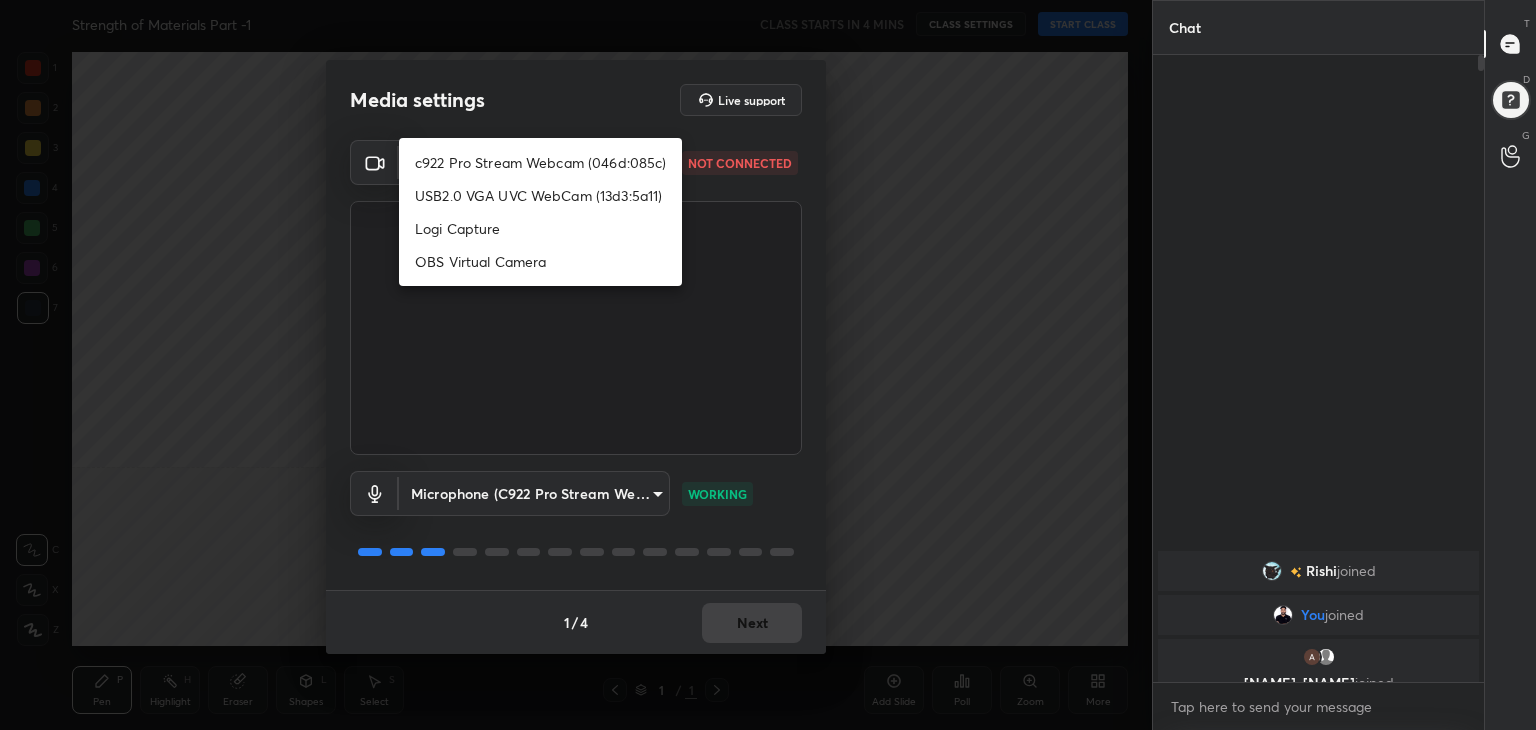 click on "1 2 3 4 5 6 7 C X Z C X Z E E Erase all H H Strength of Materials Part -1 CLASS STARTS IN 4 MINS CLASS SETTINGS START CLASS Setting up your live class Back Strength of Materials Part -1 • L1 of Practice Course On AE/JE Exams [PERSON] Pen P Highlight H Eraser Shapes L Select S 1 / 1 Add Slide Poll Zoom More Chat Rishi joined You joined Arnav, Akhilesh joined 3 NEW MESSAGES Enable hand raising Enable raise hand to speak to learners. Once enabled, chat will be turned off temporarily. Enable x introducing Raise a hand with a doubt Now learners can raise their hand along with a doubt How it works? Doubts asked by learners will show up here Raise hand disabled You have disabled Raise hand currently. Enable it to invite learners to speak Enable Can't raise hand Looks like educator just invited you to speak. Please wait before you can raise your hand again. Got it T Messages (T) D Doubts (D) G Raise Hand (G) Report an issue Reason for reporting Buffering Chat not working Audio - Video sync issue ​ 1" at bounding box center (768, 365) 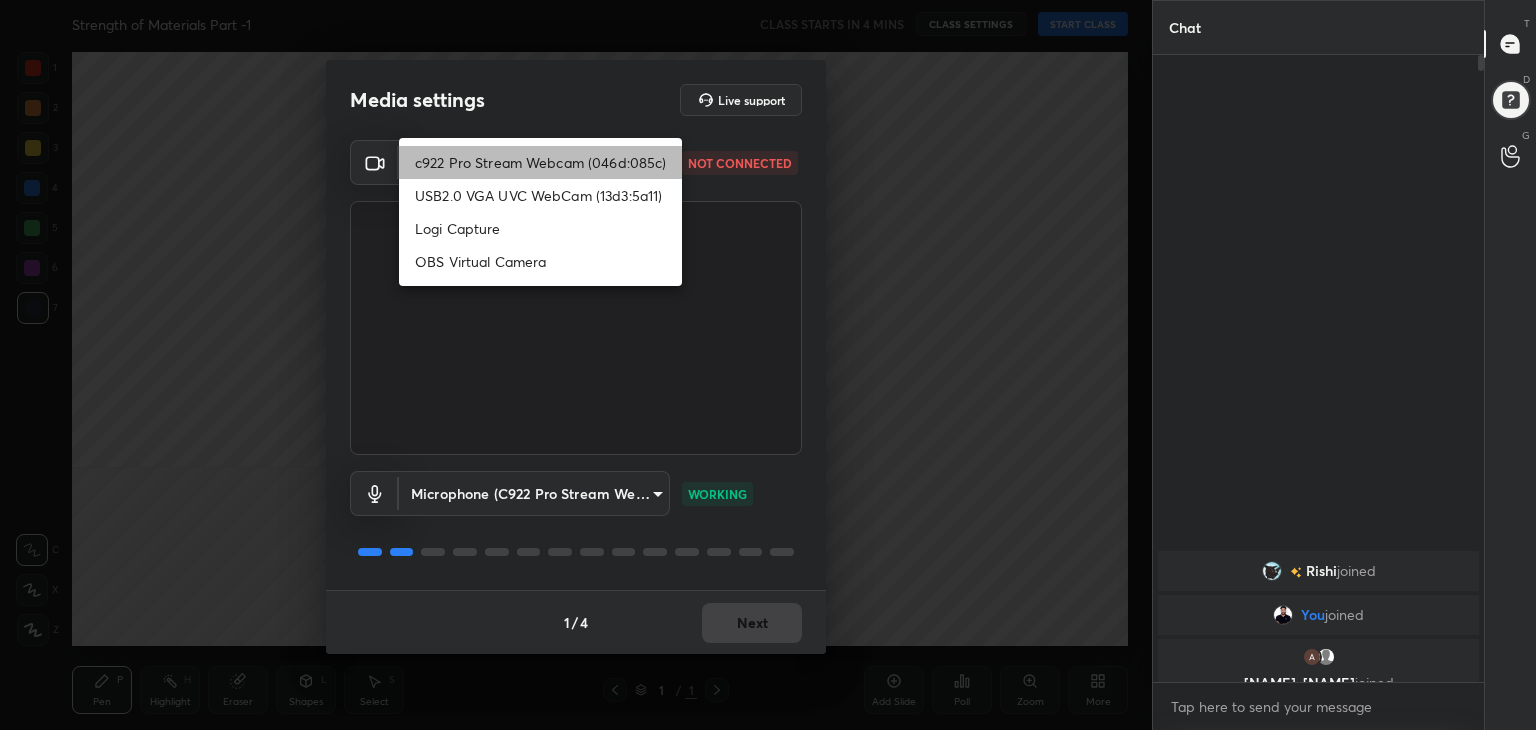 click on "c922 Pro Stream Webcam (046d:085c)" at bounding box center [540, 162] 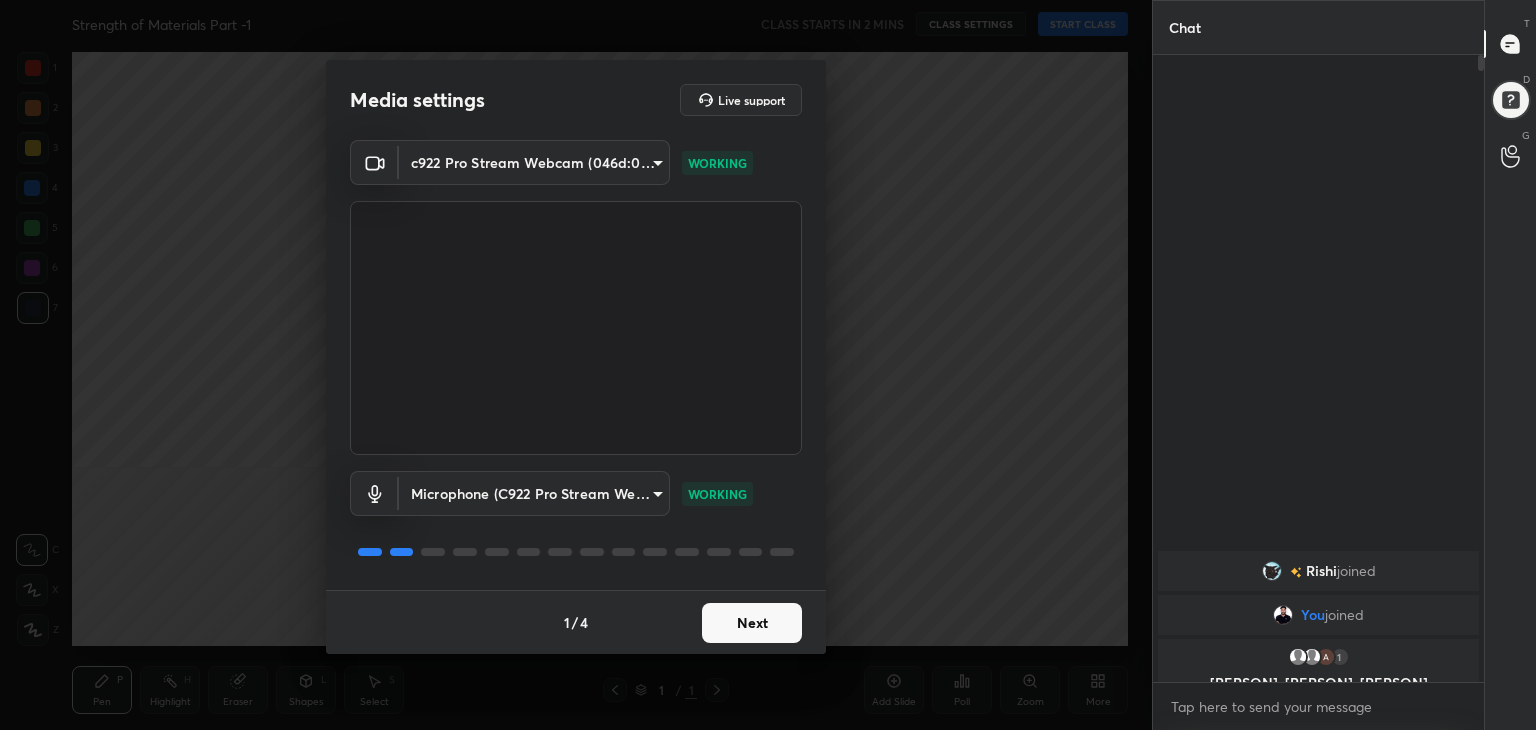 click on "Next" at bounding box center (752, 623) 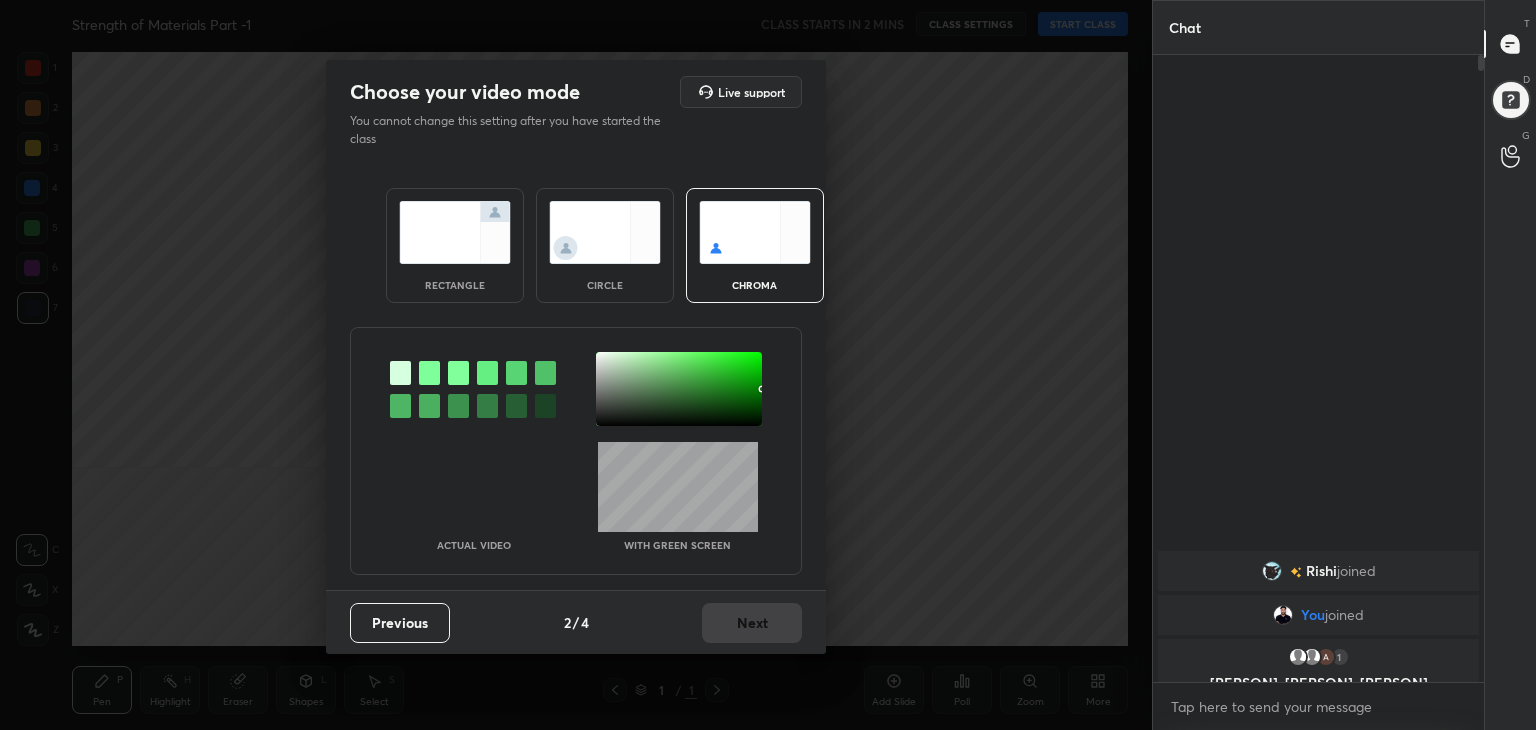 click at bounding box center [455, 232] 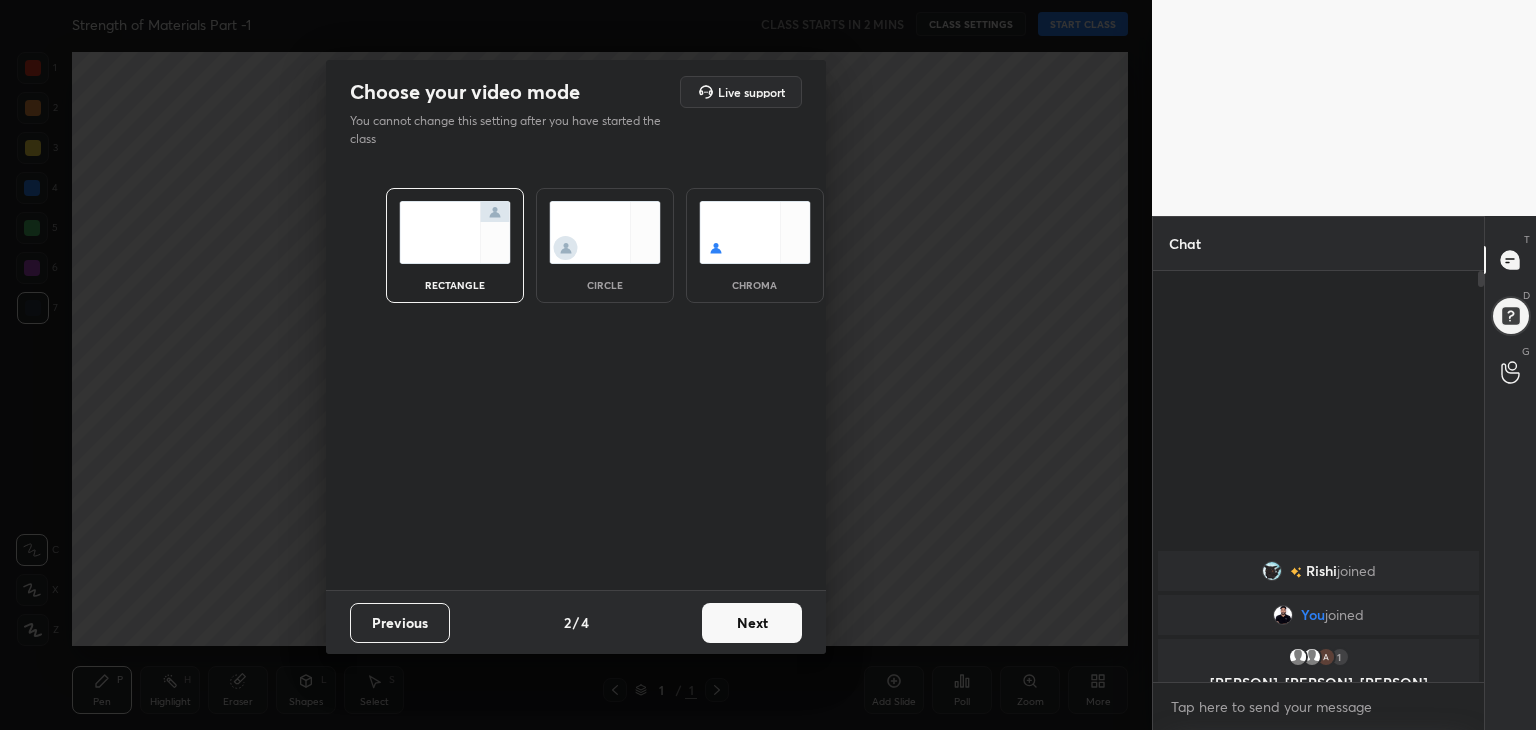 scroll, scrollTop: 405, scrollLeft: 325, axis: both 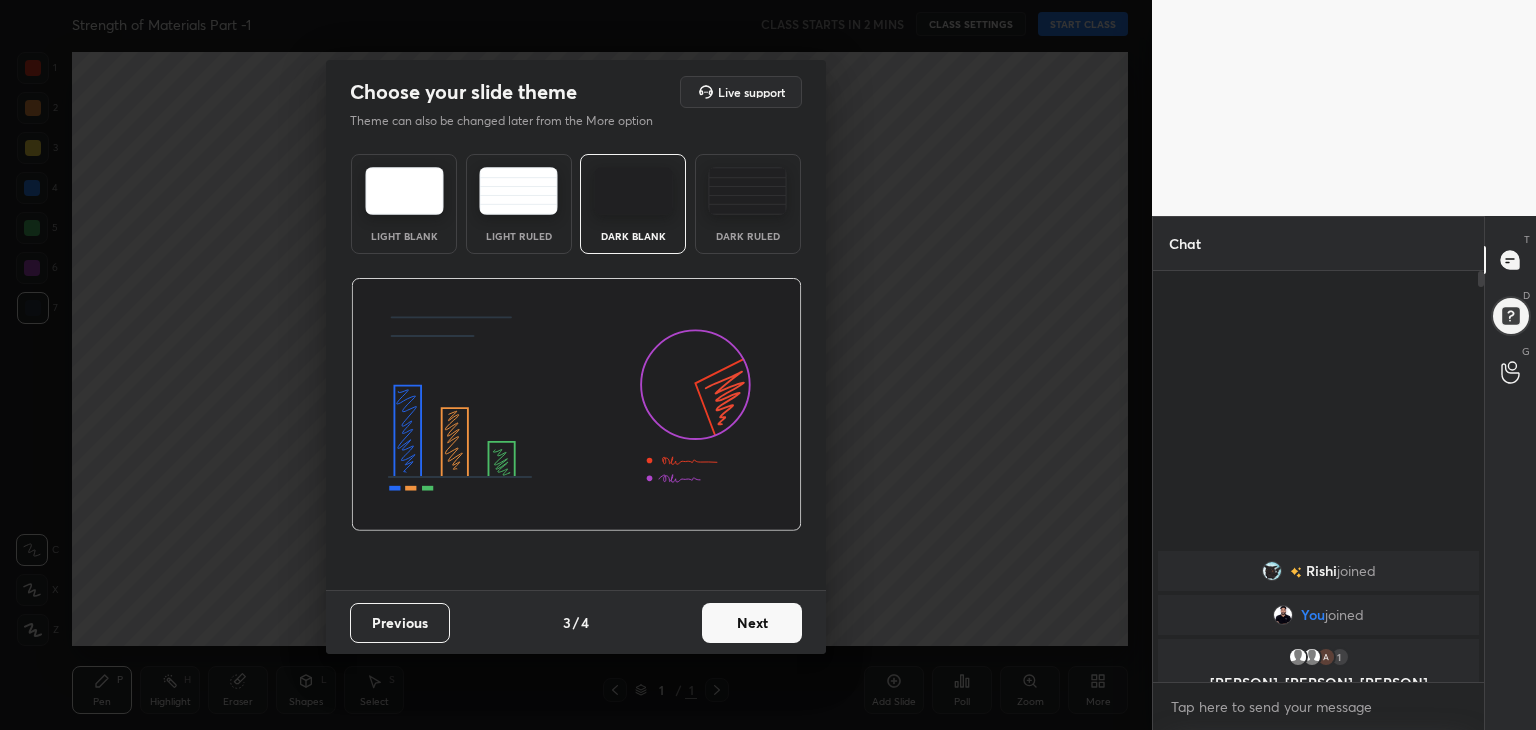 click at bounding box center [404, 191] 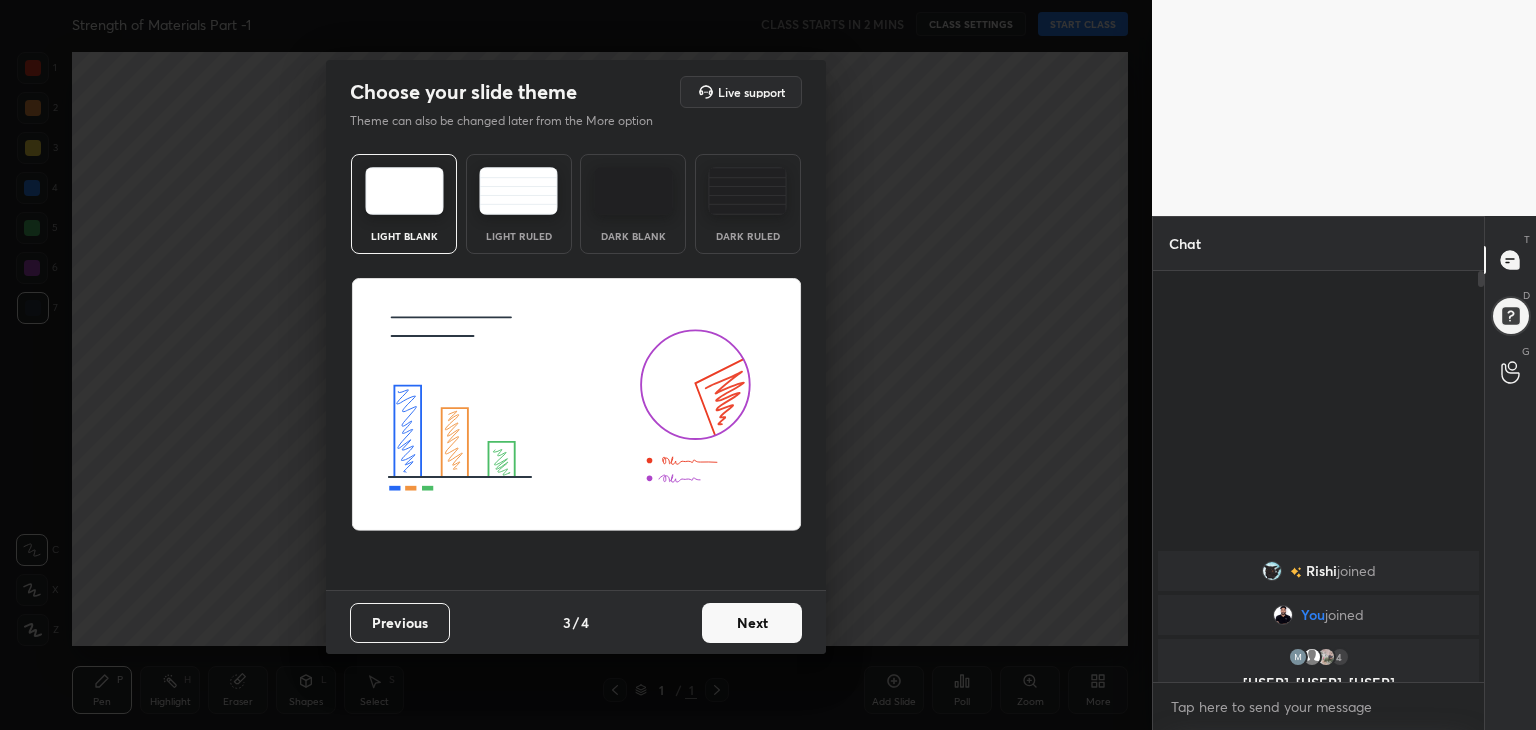 click on "Next" at bounding box center (752, 623) 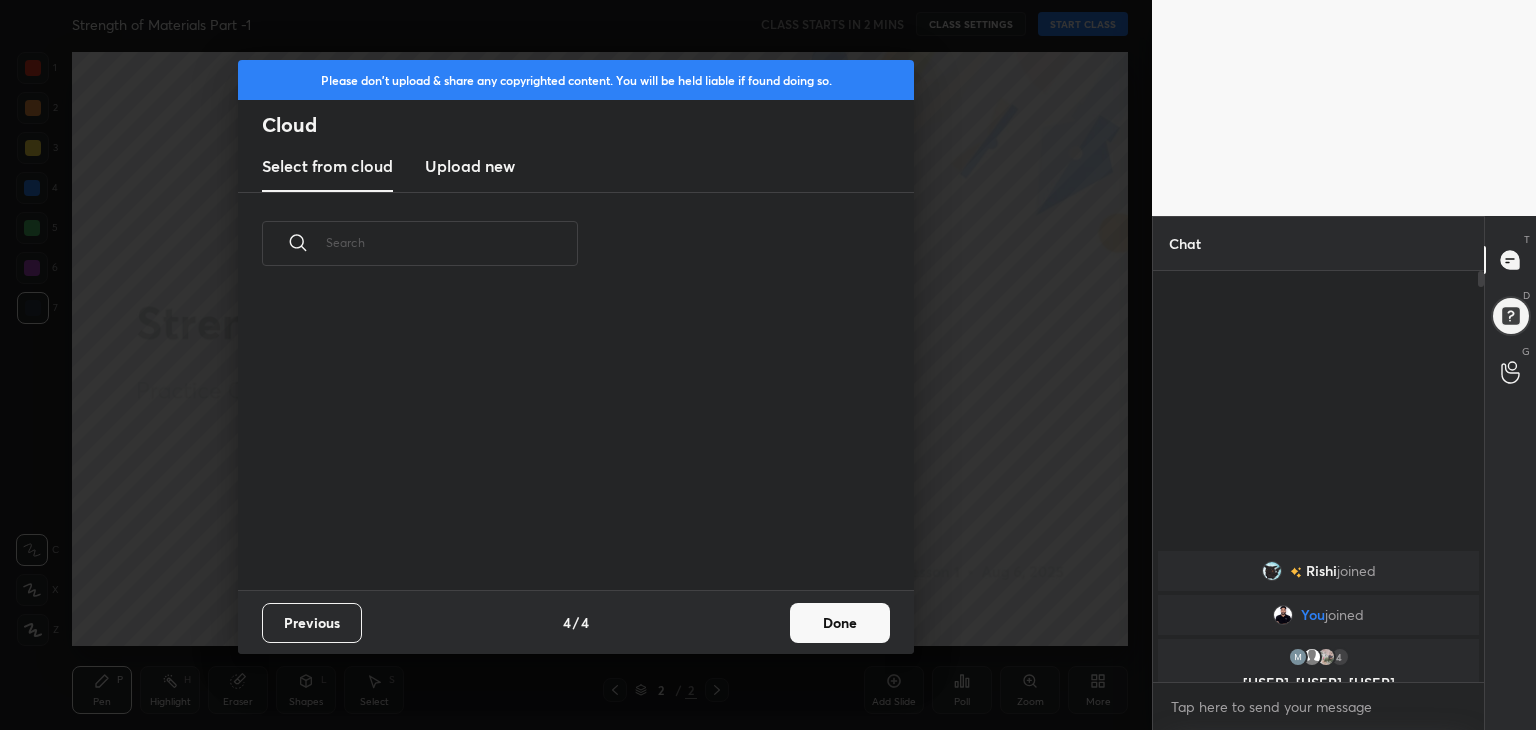 scroll, scrollTop: 6, scrollLeft: 10, axis: both 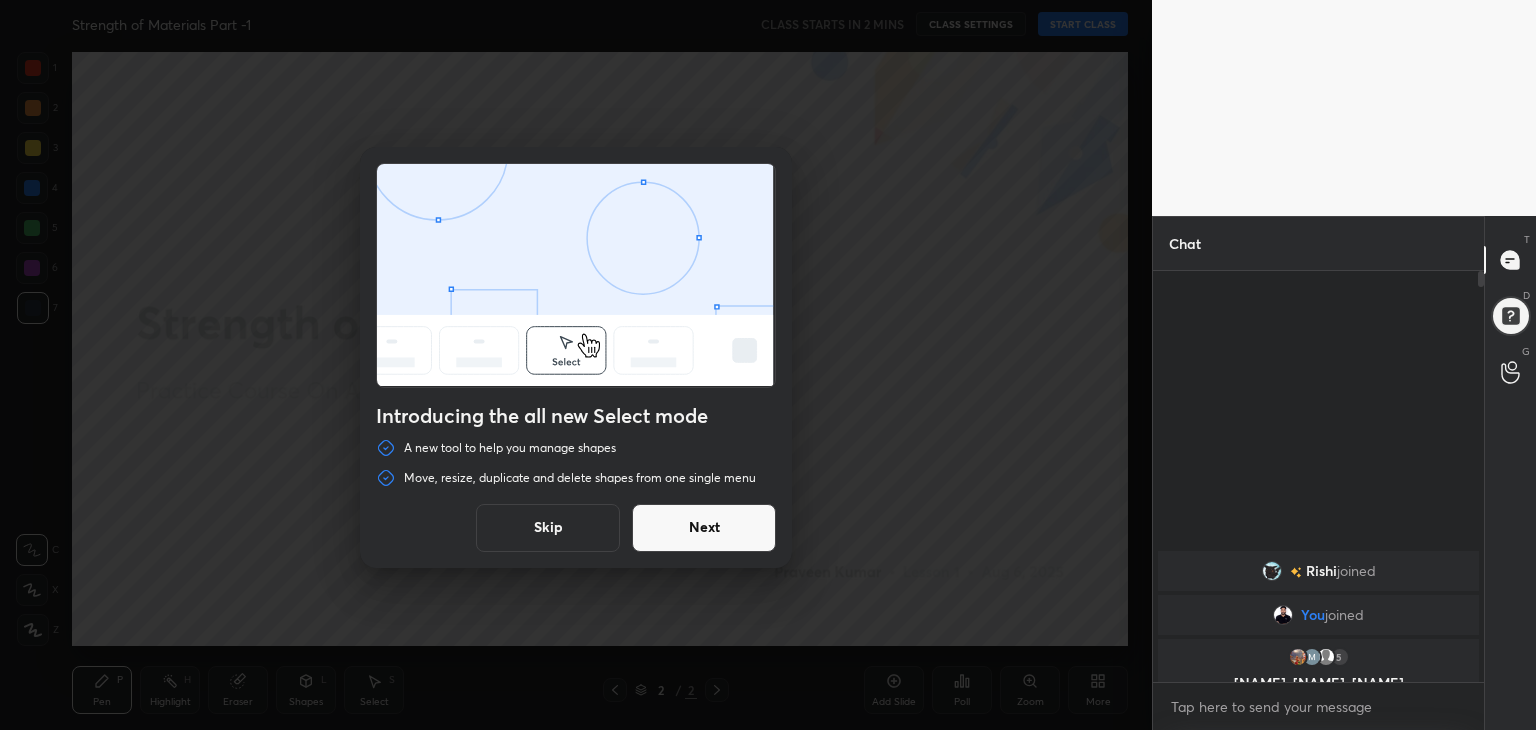 click on "Skip" at bounding box center [548, 528] 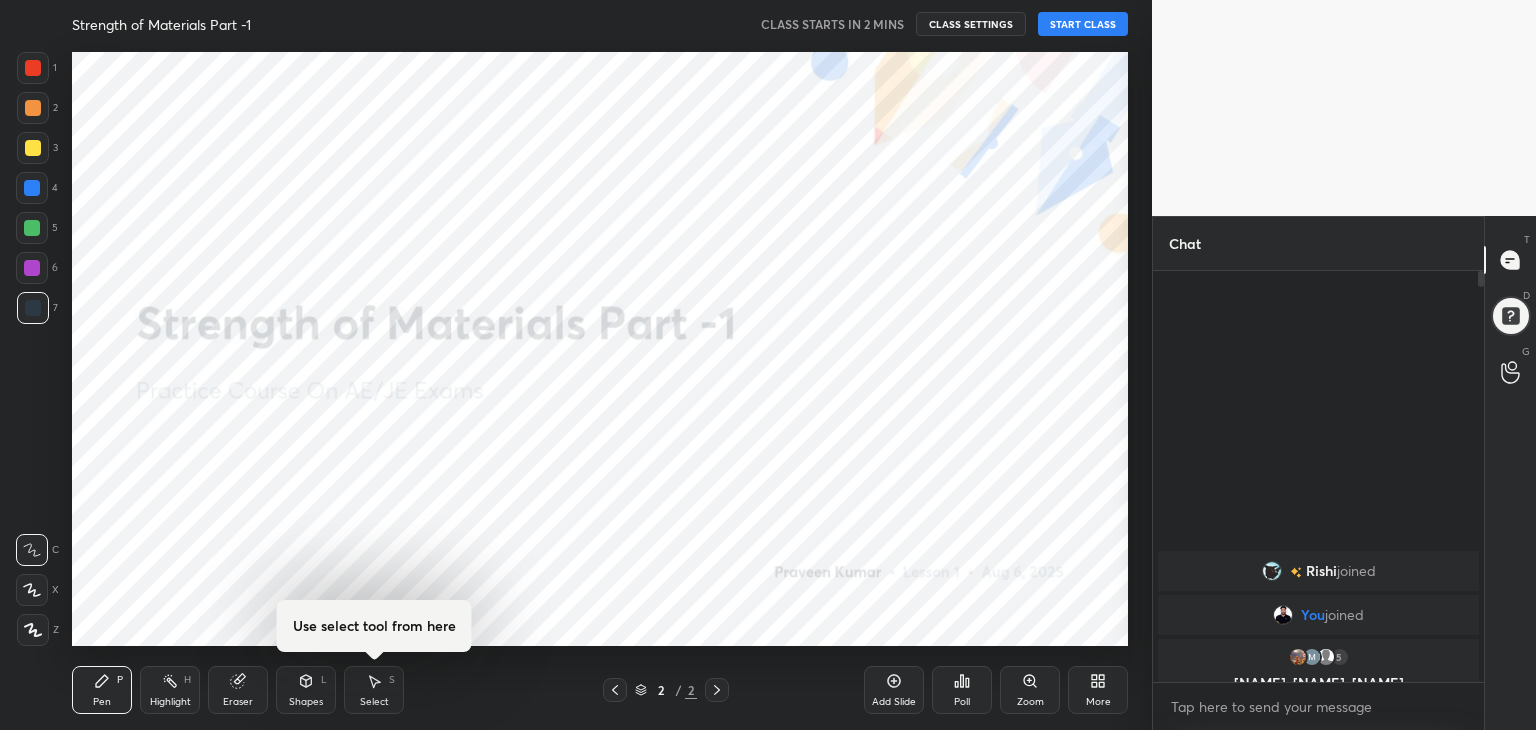 click on "More" at bounding box center (1098, 690) 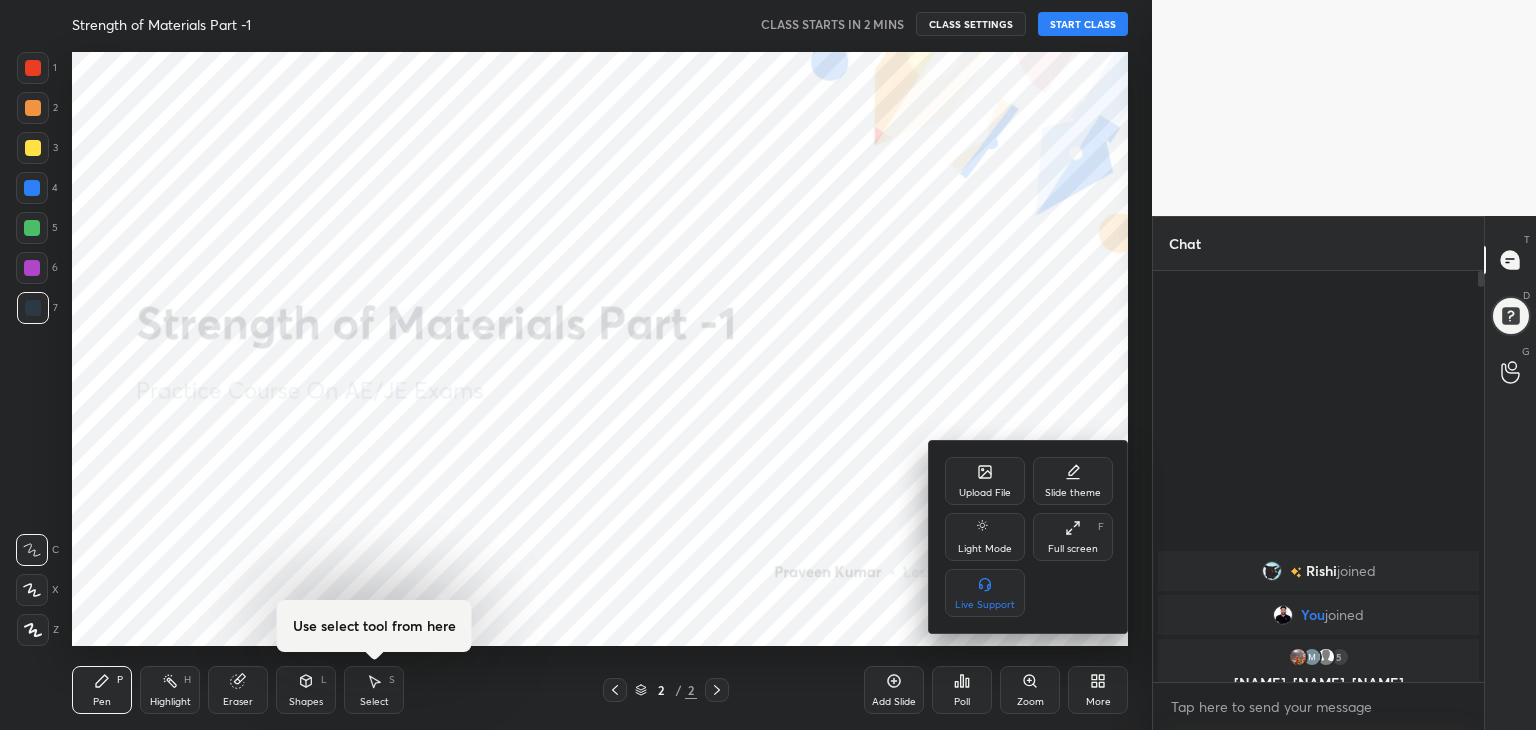 click on "Upload File" at bounding box center [985, 481] 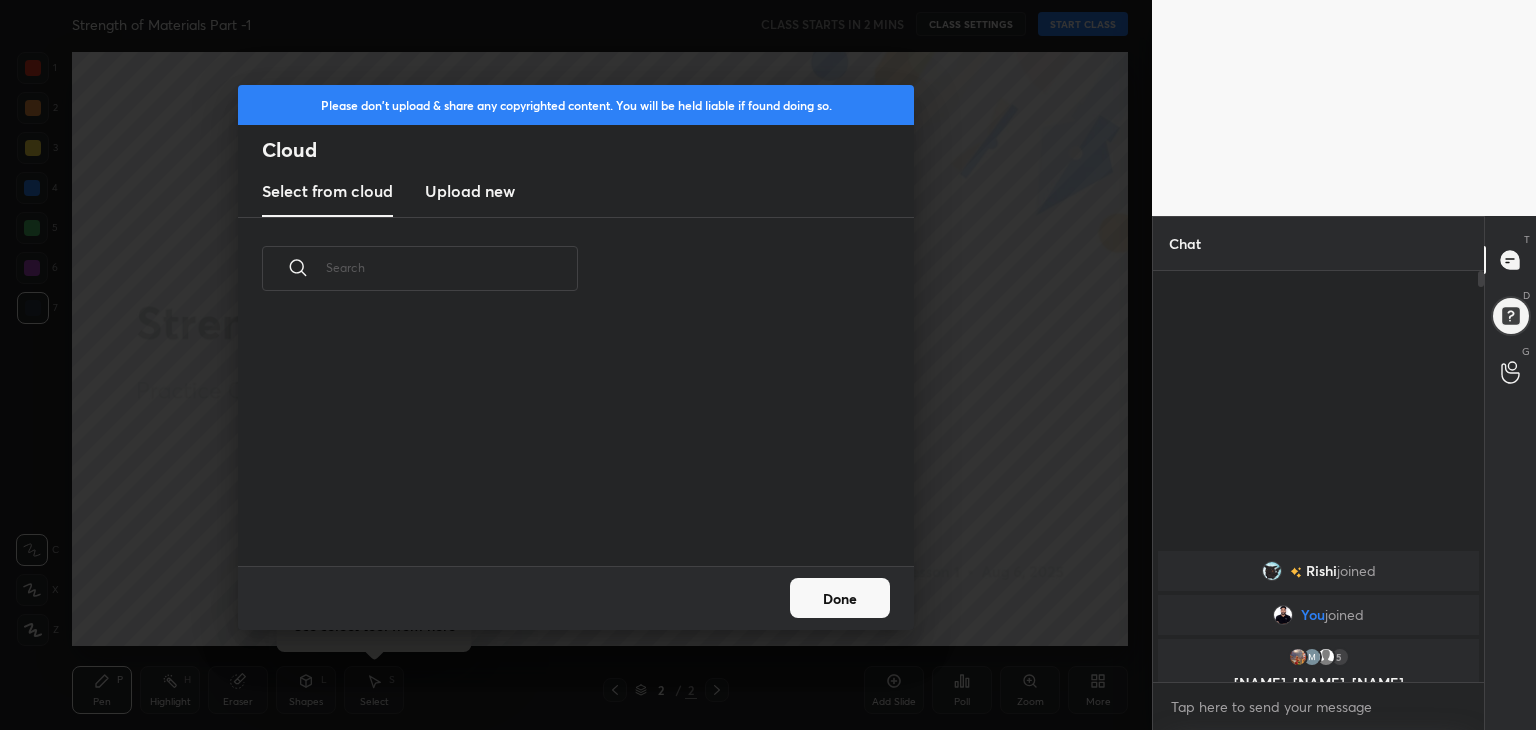 scroll, scrollTop: 5, scrollLeft: 10, axis: both 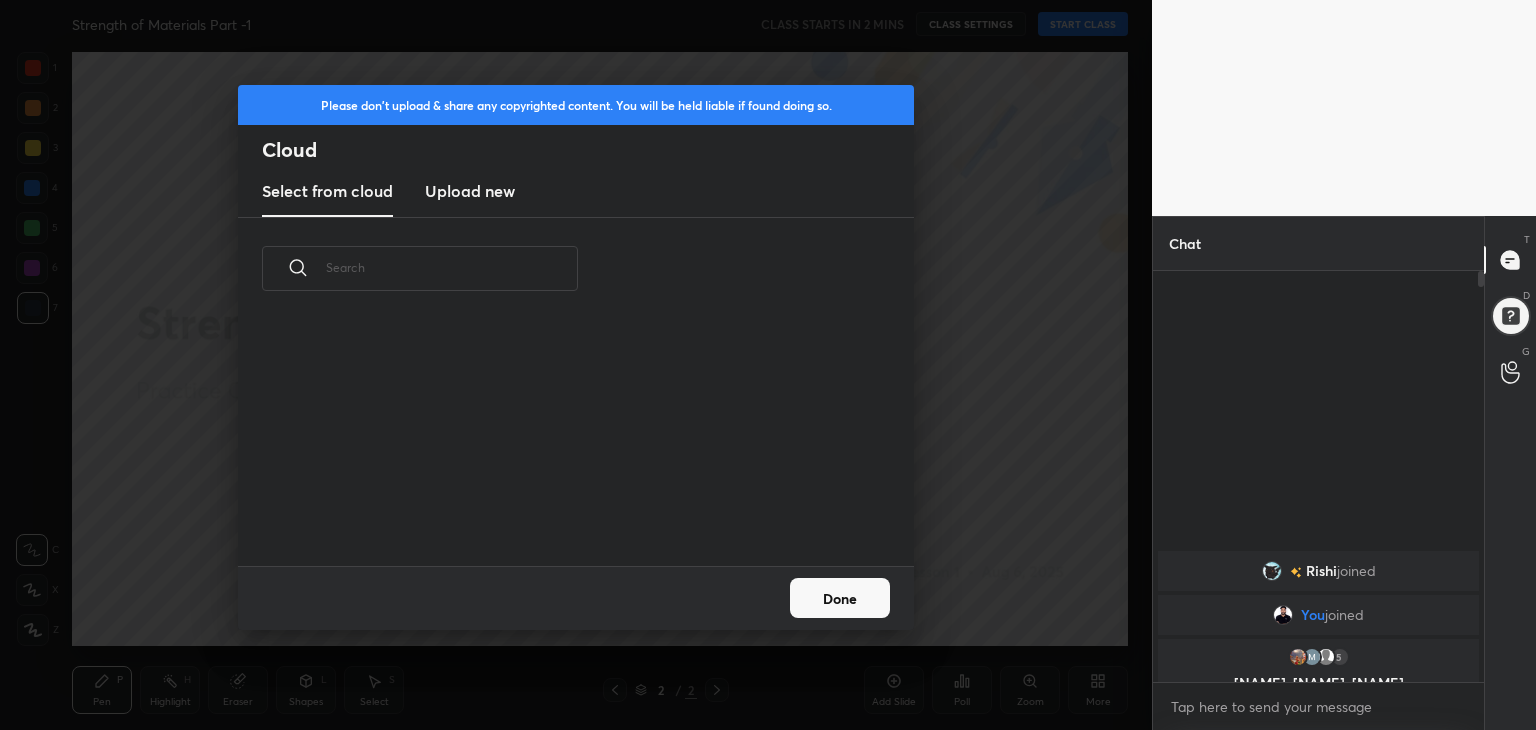 click on "Upload new" at bounding box center (470, 191) 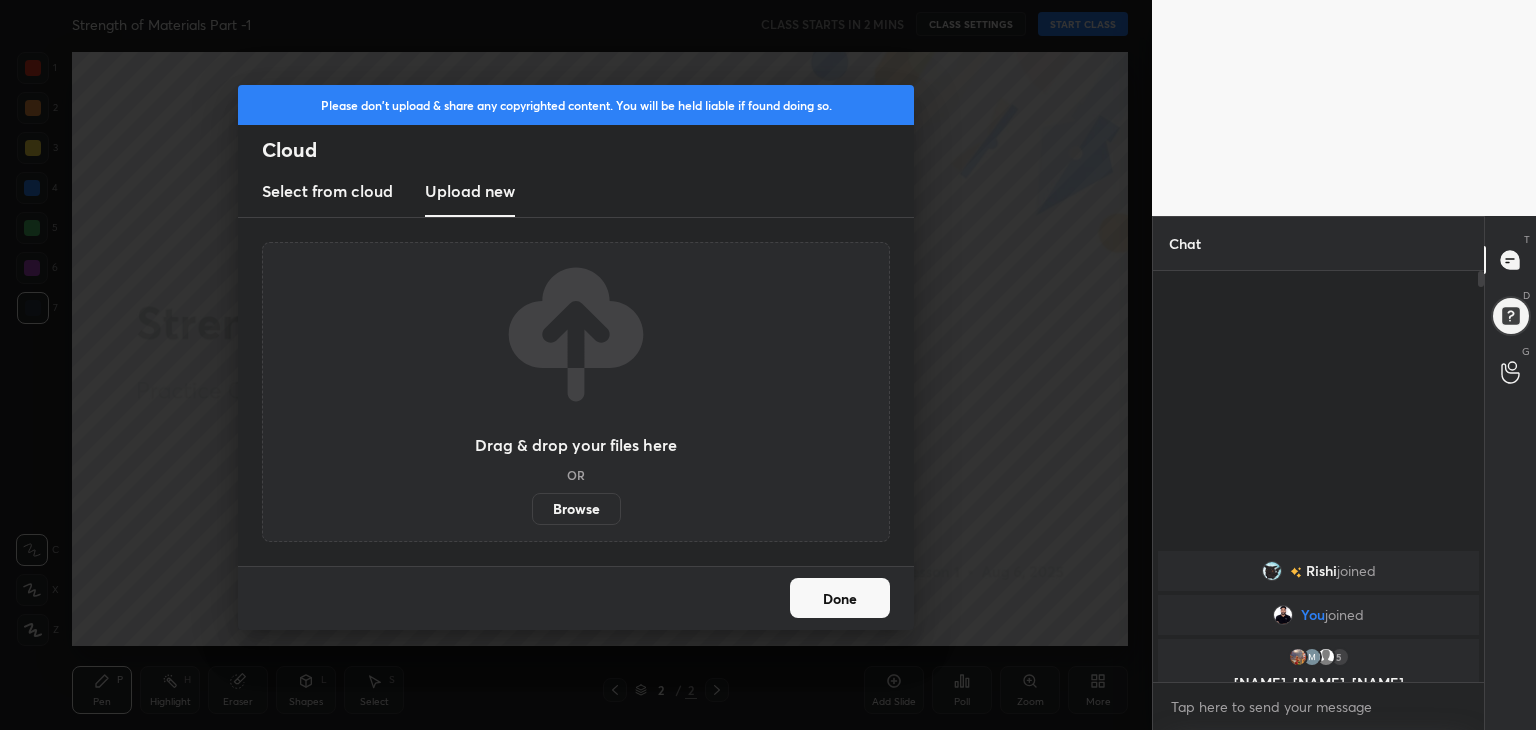 click on "Browse" at bounding box center [576, 509] 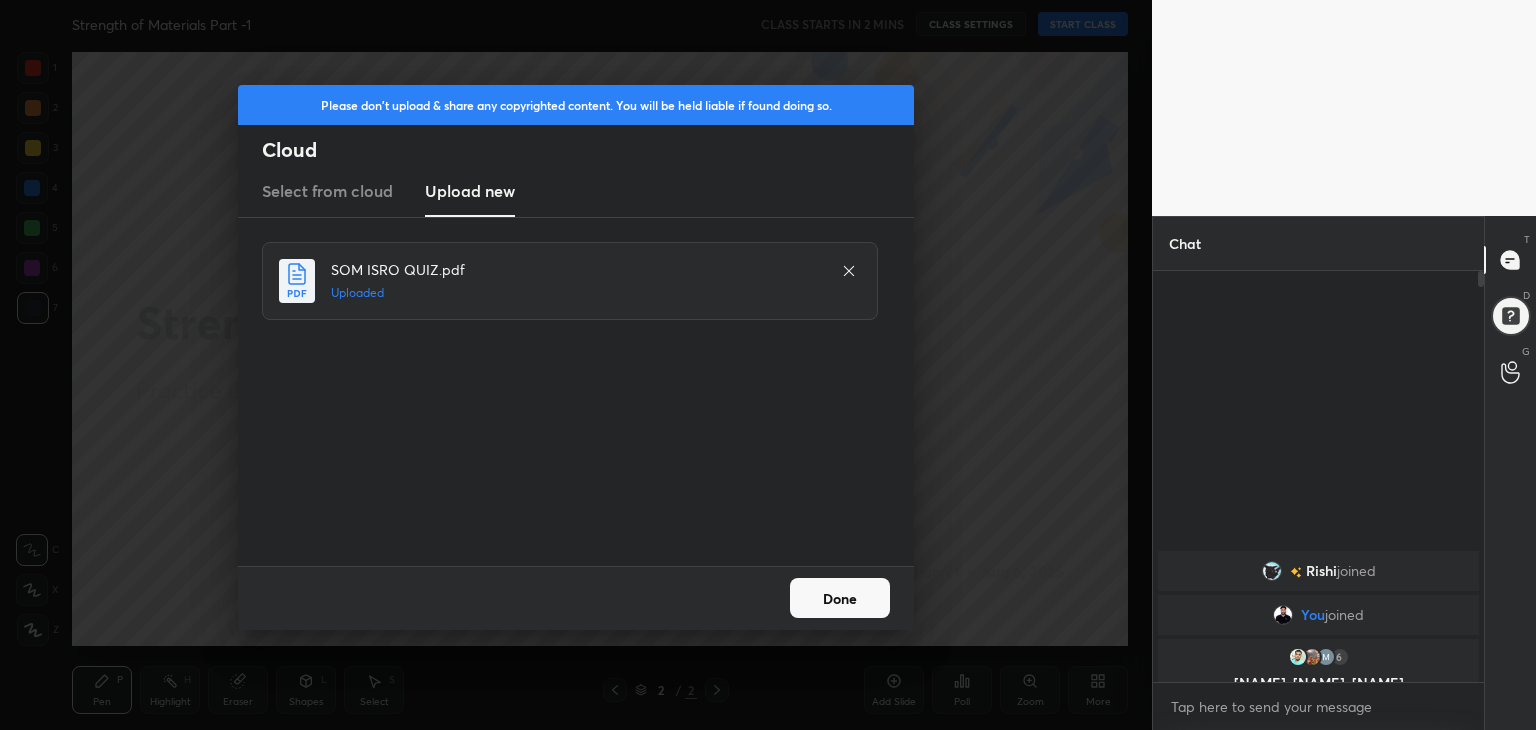 click on "Done" at bounding box center (840, 598) 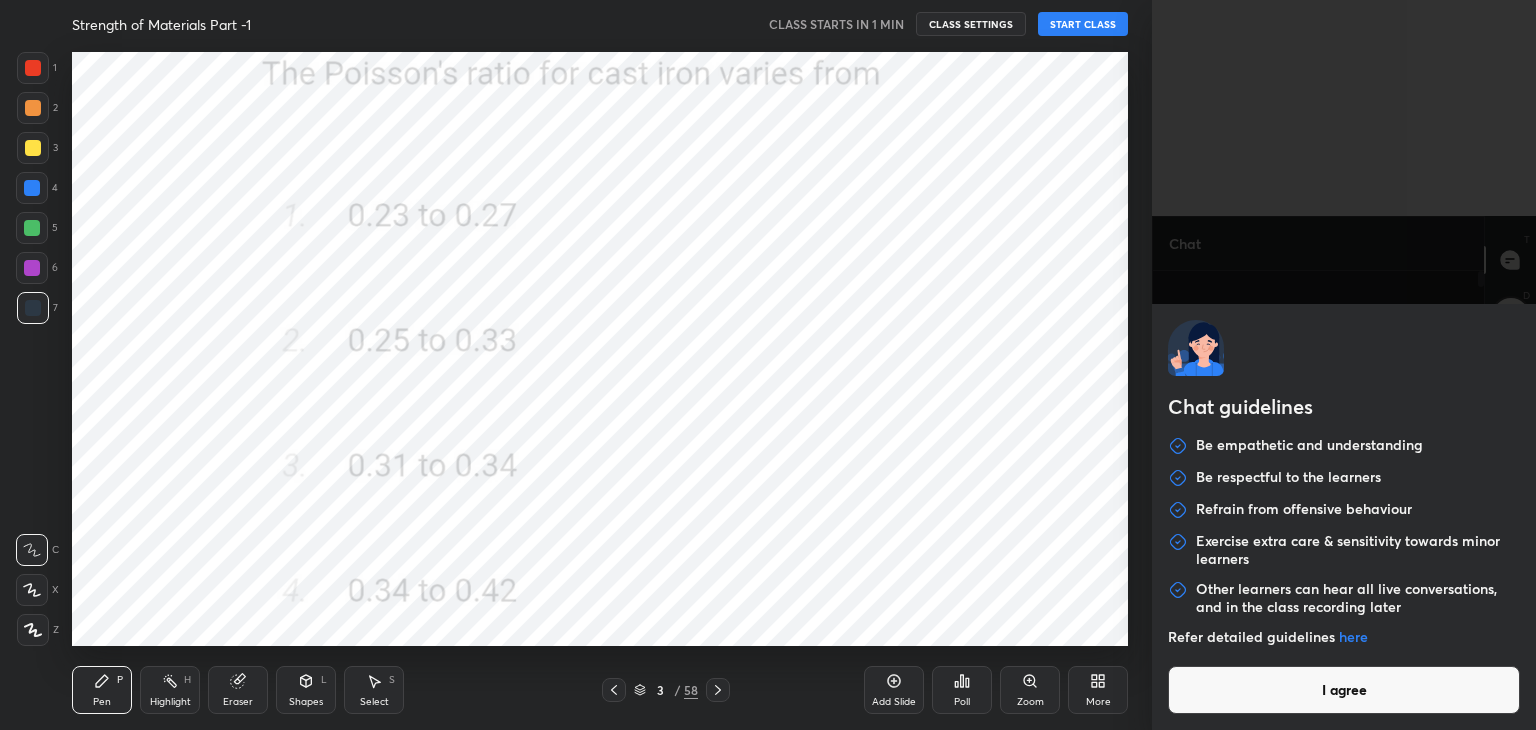 click on "1 2 3 4 5 6 7 C X Z C X Z E E Erase all   H H Strength of Materials Part -1 CLASS STARTS IN 1 MIN CLASS SETTINGS START CLASS Setting up your live class Back Strength of Materials Part -1 • L1 of Practice Course On AE/JE Exams [PERSON] Pen P Highlight H Eraser Shapes L Select S 3 / 58 Add Slide Poll Zoom More Chat [PERSON]  joined You  joined 7 [PERSON], [PERSON], [PERSON] &  7 others  joined 11 NEW MESSAGES Enable hand raising Enable raise hand to speak to learners. Once enabled, chat will be turned off temporarily. Enable x   introducing Raise a hand with a doubt Now learners can raise their hand along with a doubt  How it works? Doubts asked by learners will show up here Raise hand disabled You have disabled Raise hand currently. Enable it to invite learners to speak Enable Can't raise hand Looks like educator just invited you to speak. Please wait before you can raise your hand again. Got it T Messages (T) D Doubts (D) G Raise Hand (G) Report an issue Reason for reporting Buffering Chat not working" at bounding box center (768, 365) 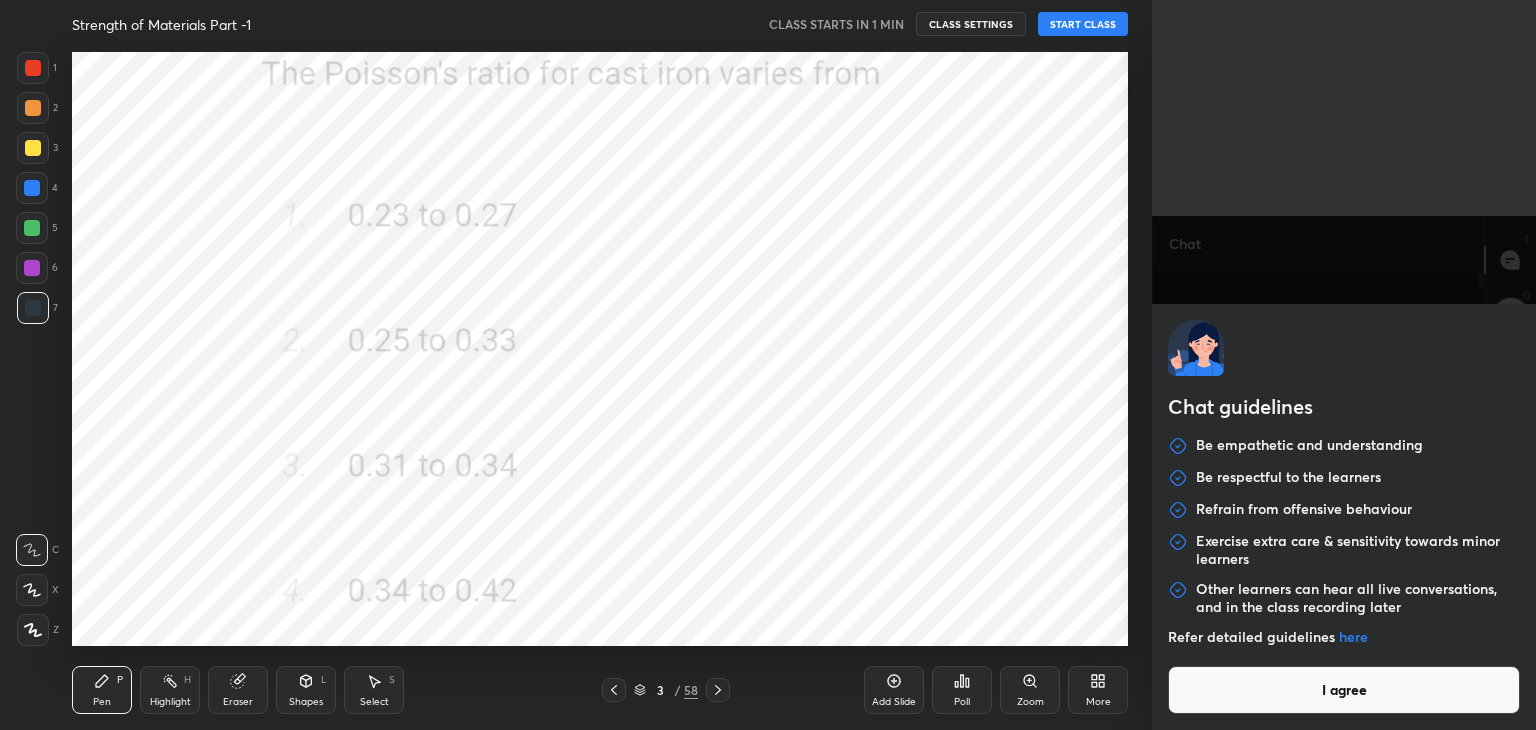 click on "I agree" at bounding box center [1344, 690] 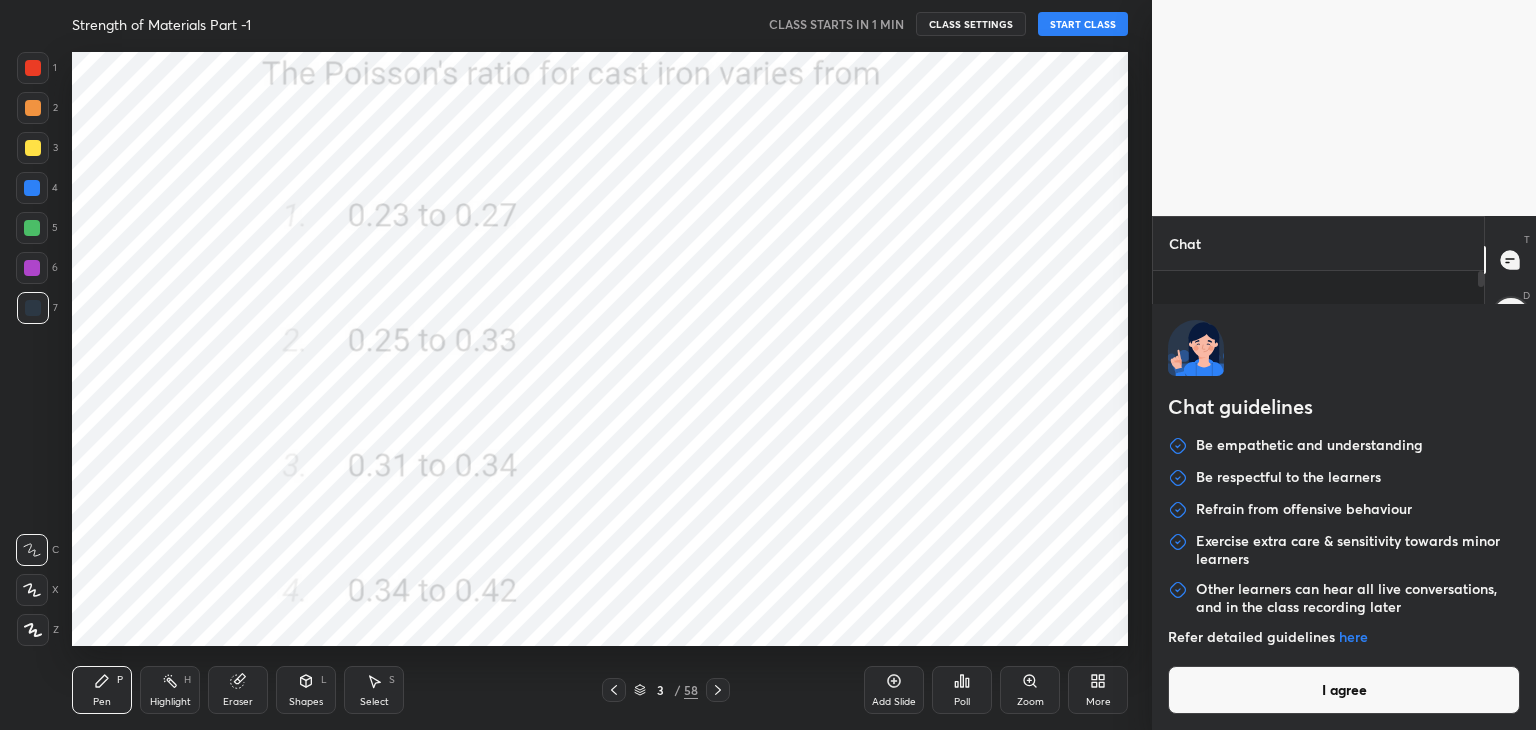 type on "x" 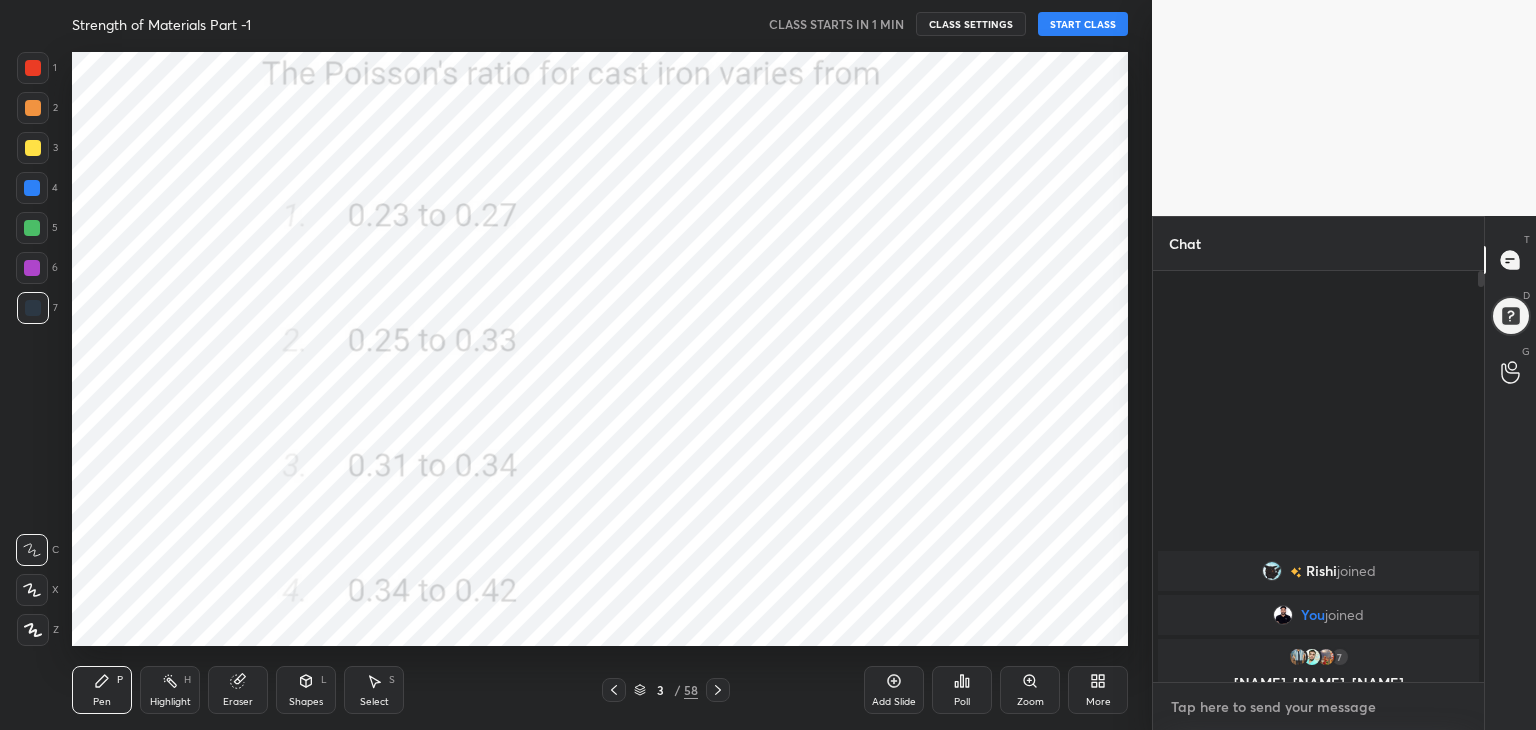 type on "T" 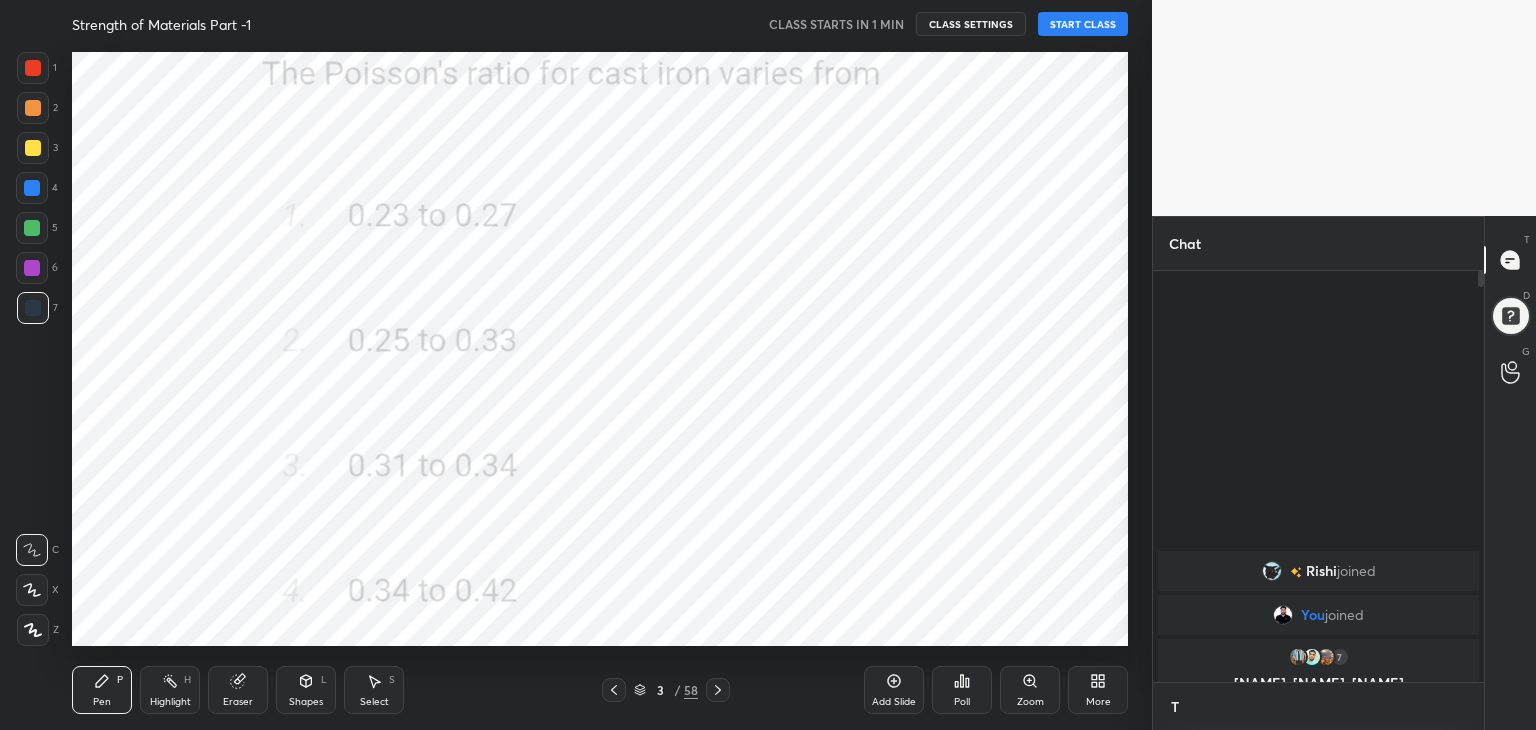 type on "x" 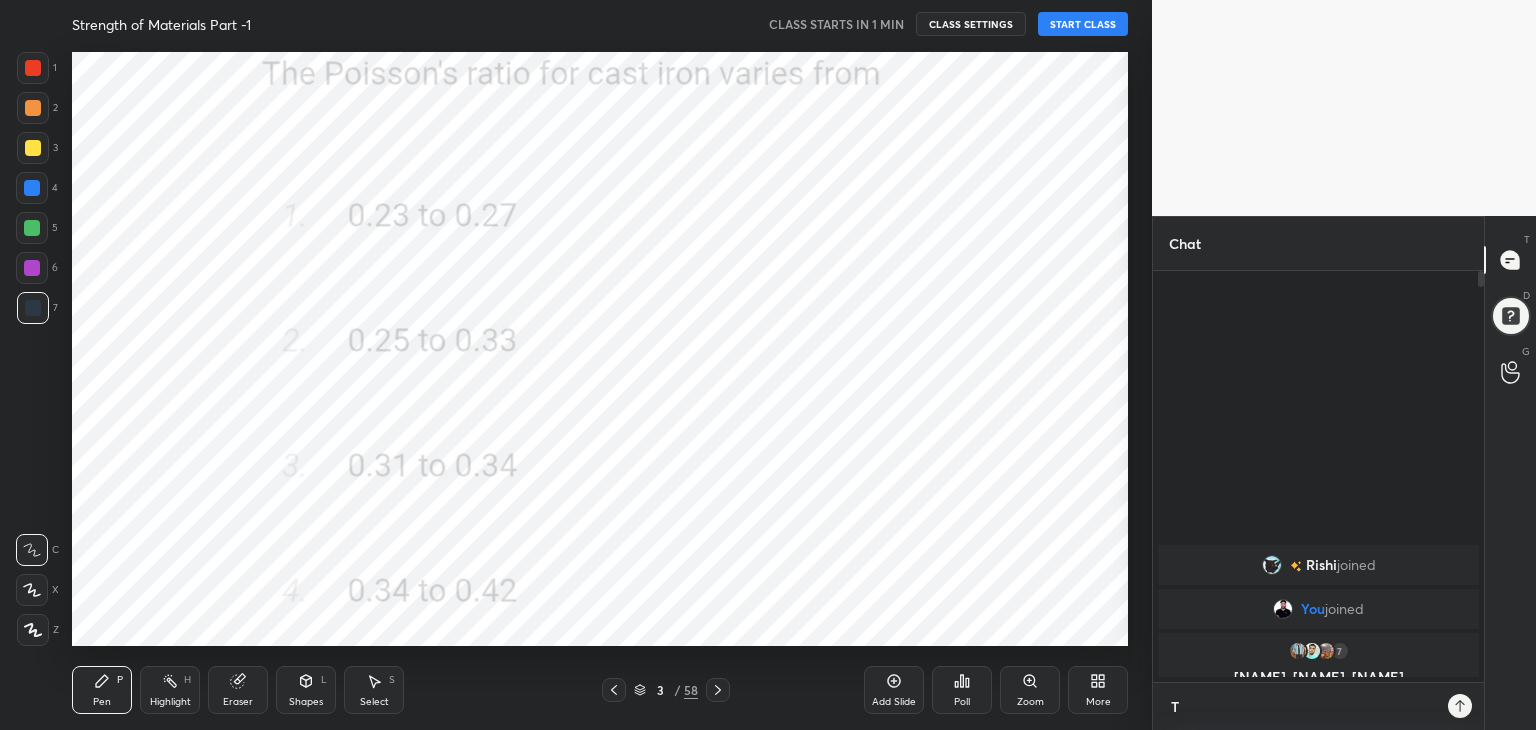 scroll, scrollTop: 6, scrollLeft: 6, axis: both 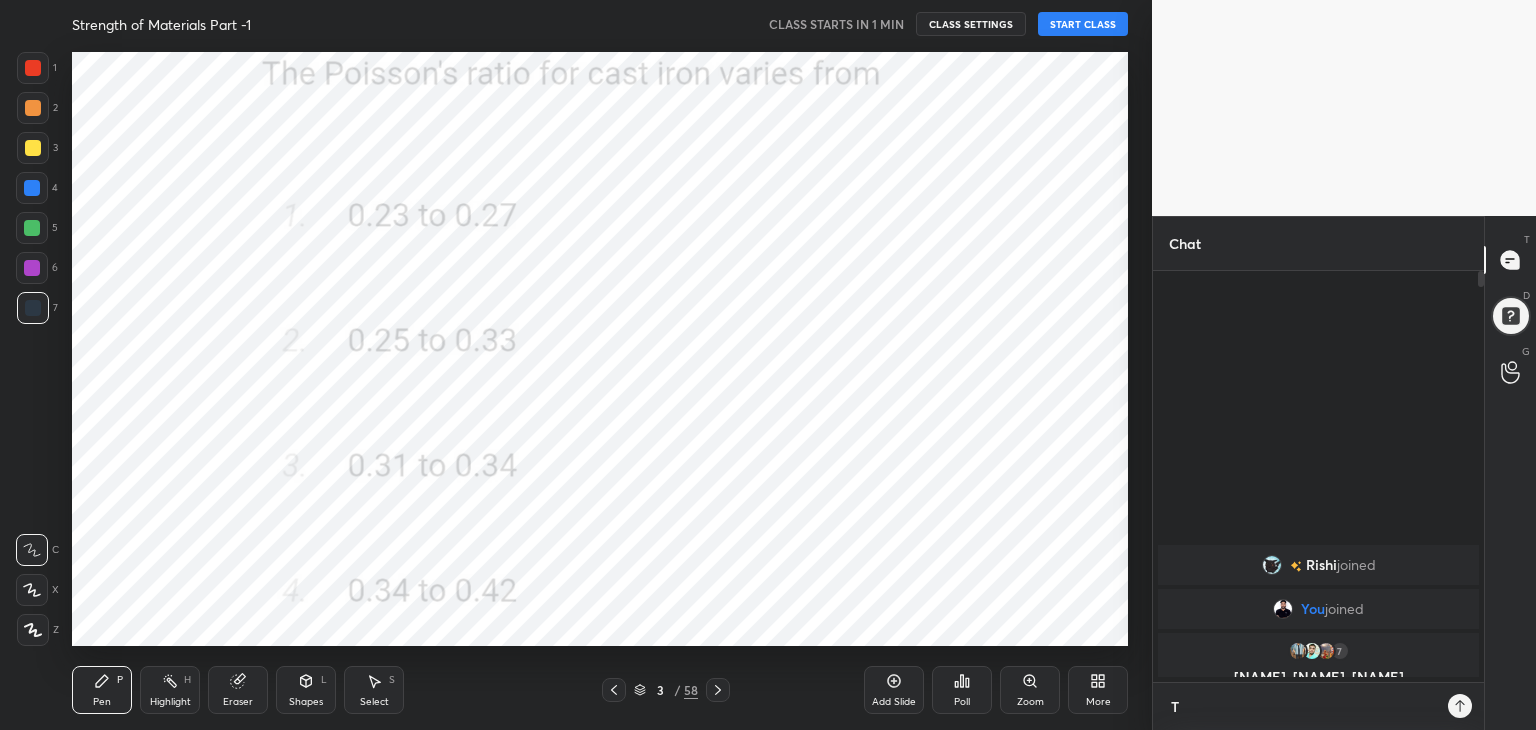 type on "TE" 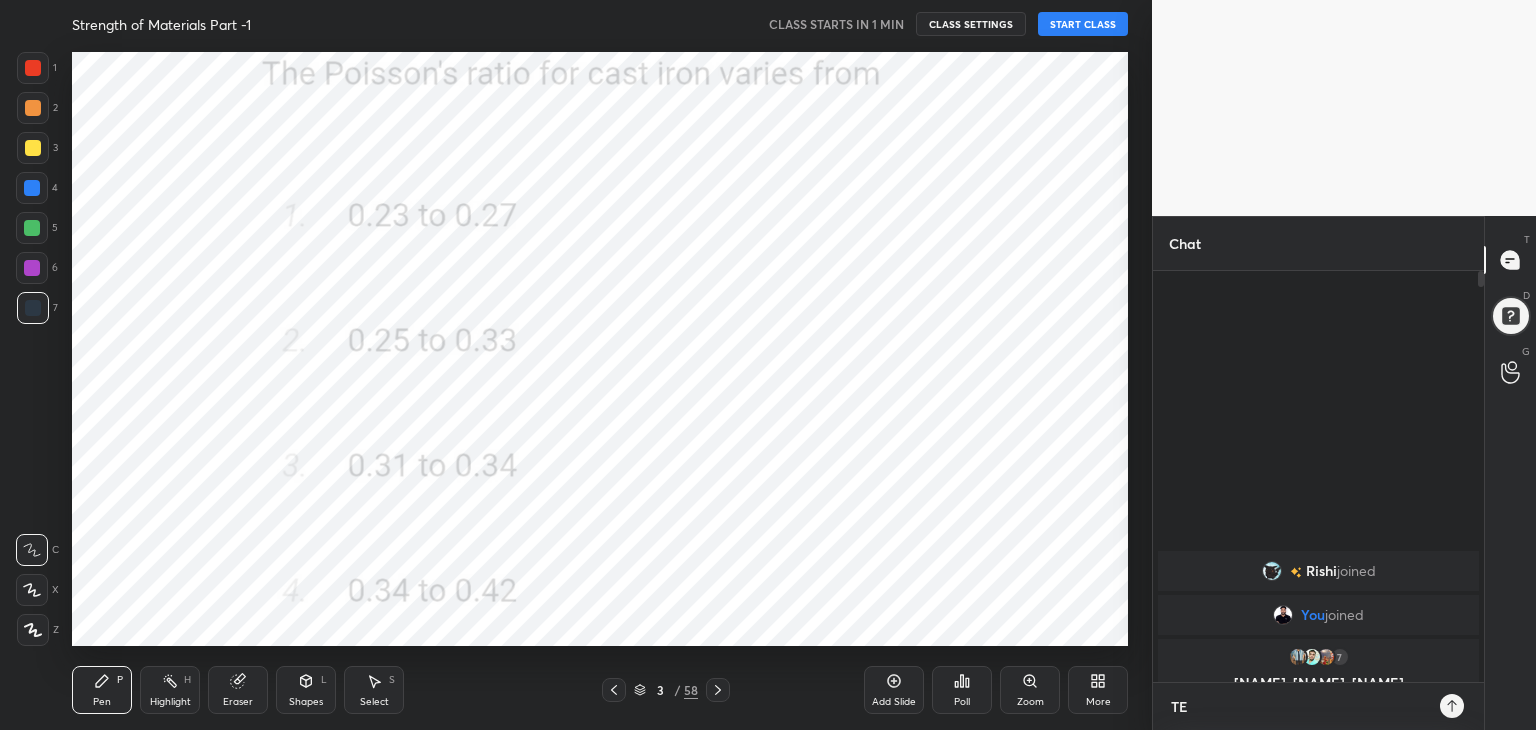 type on "TEL" 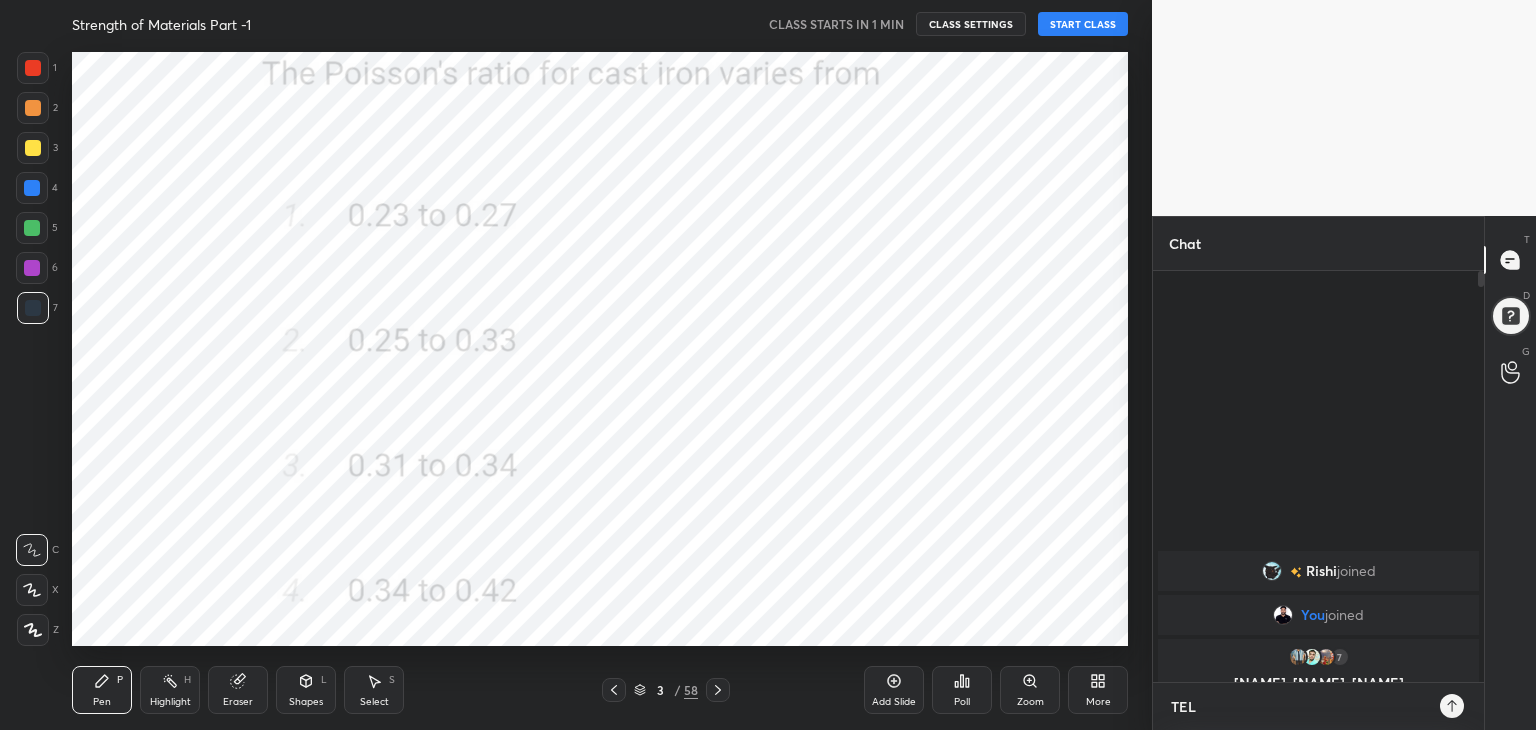 type on "TELE" 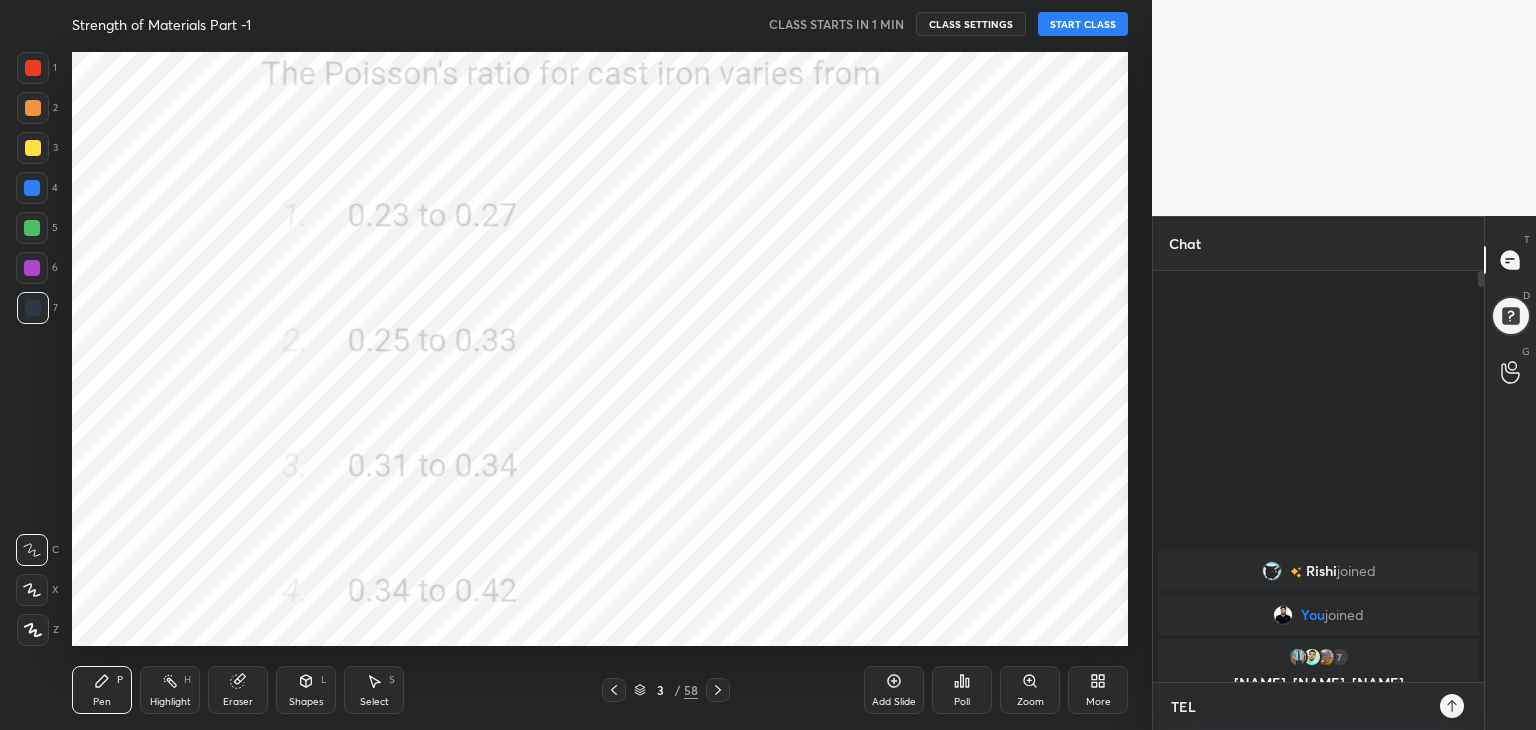 type on "x" 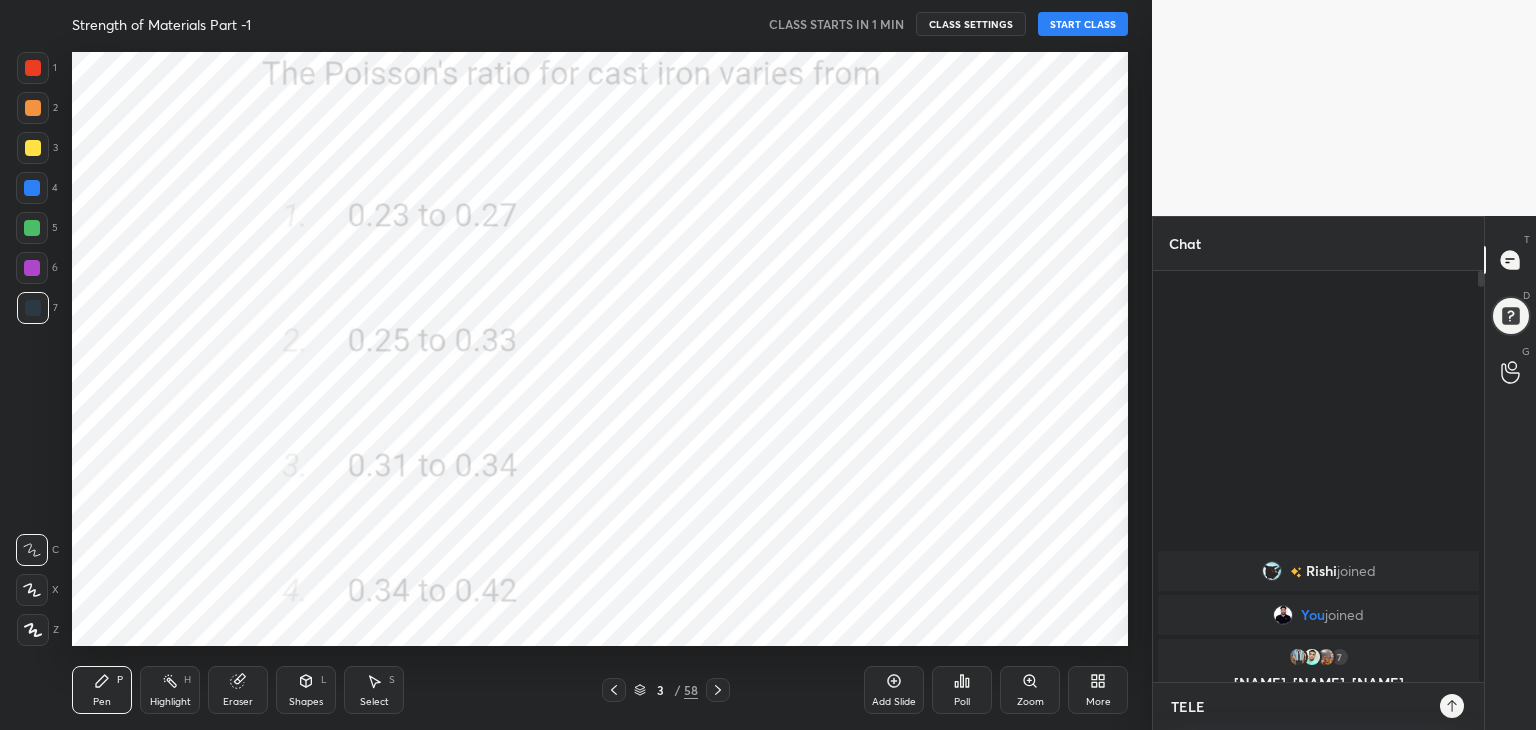 type on "TELEG" 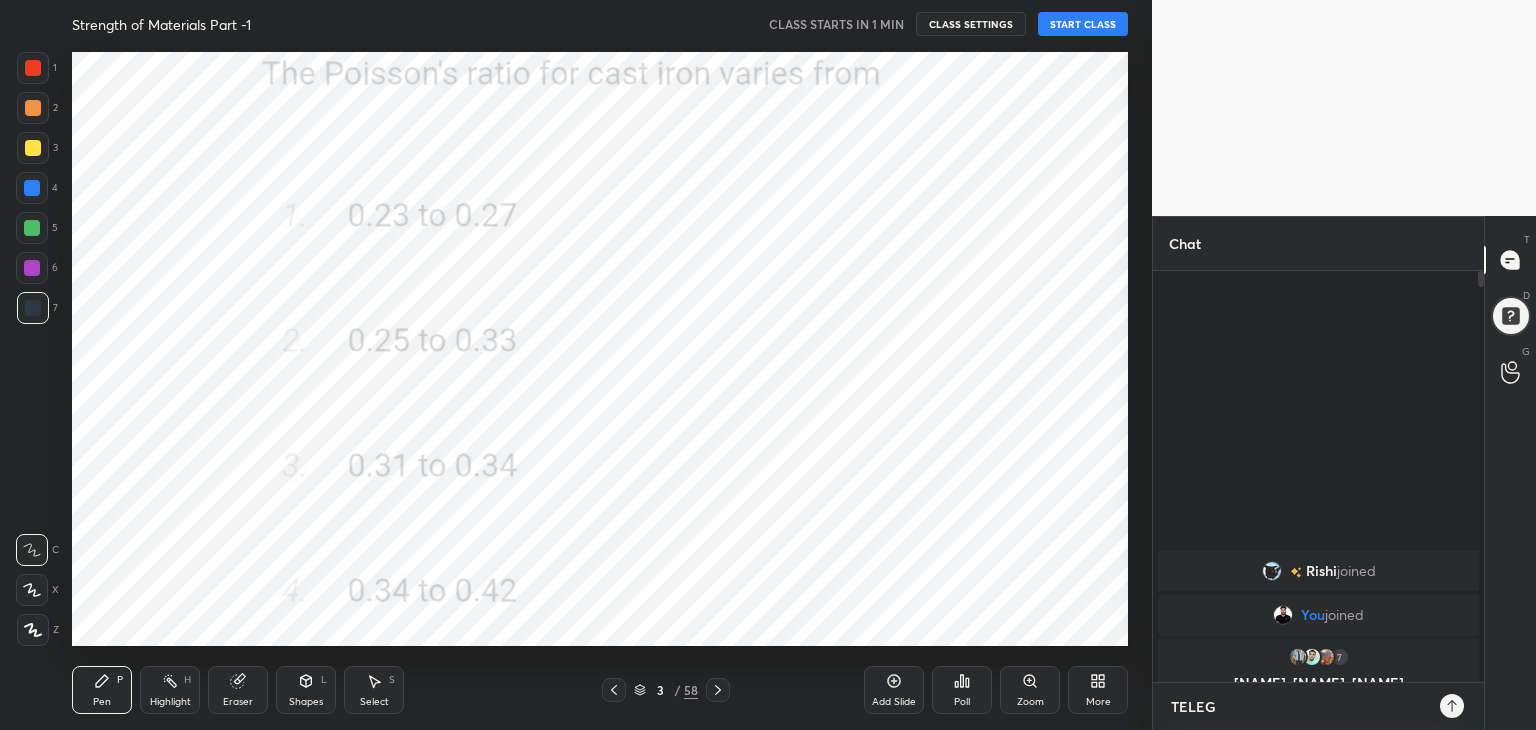 type on "TELEGR" 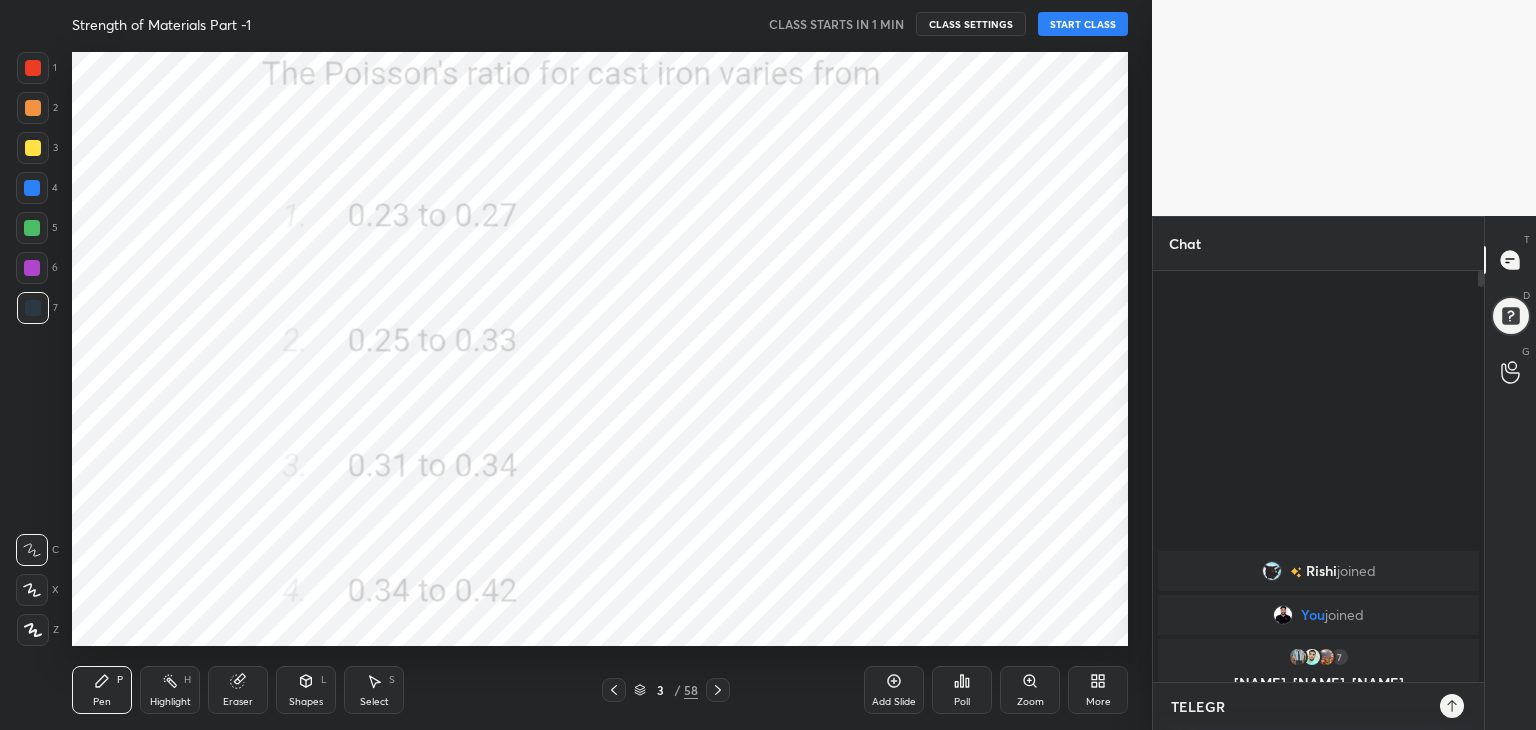 type on "TELEGRA" 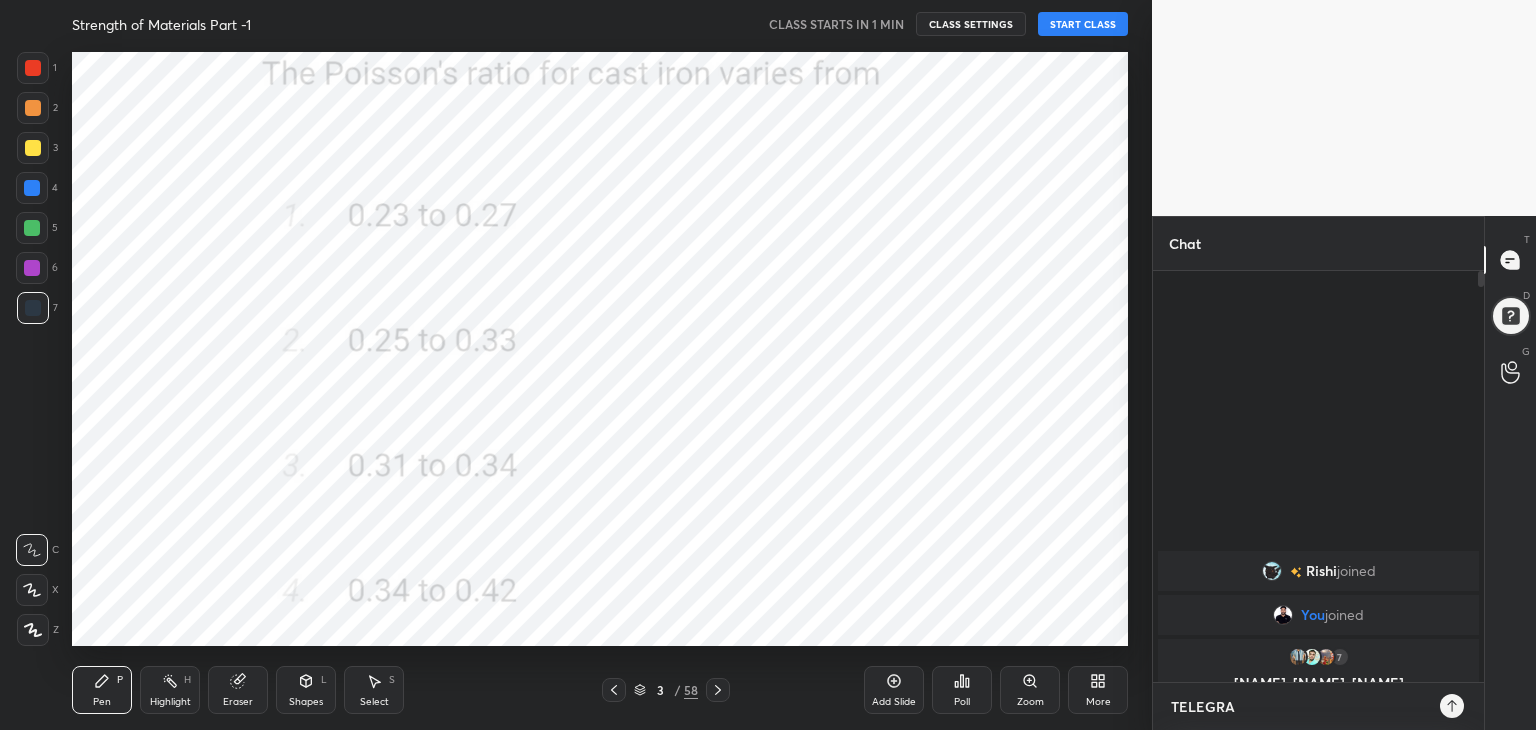 type on "TELEGRAM" 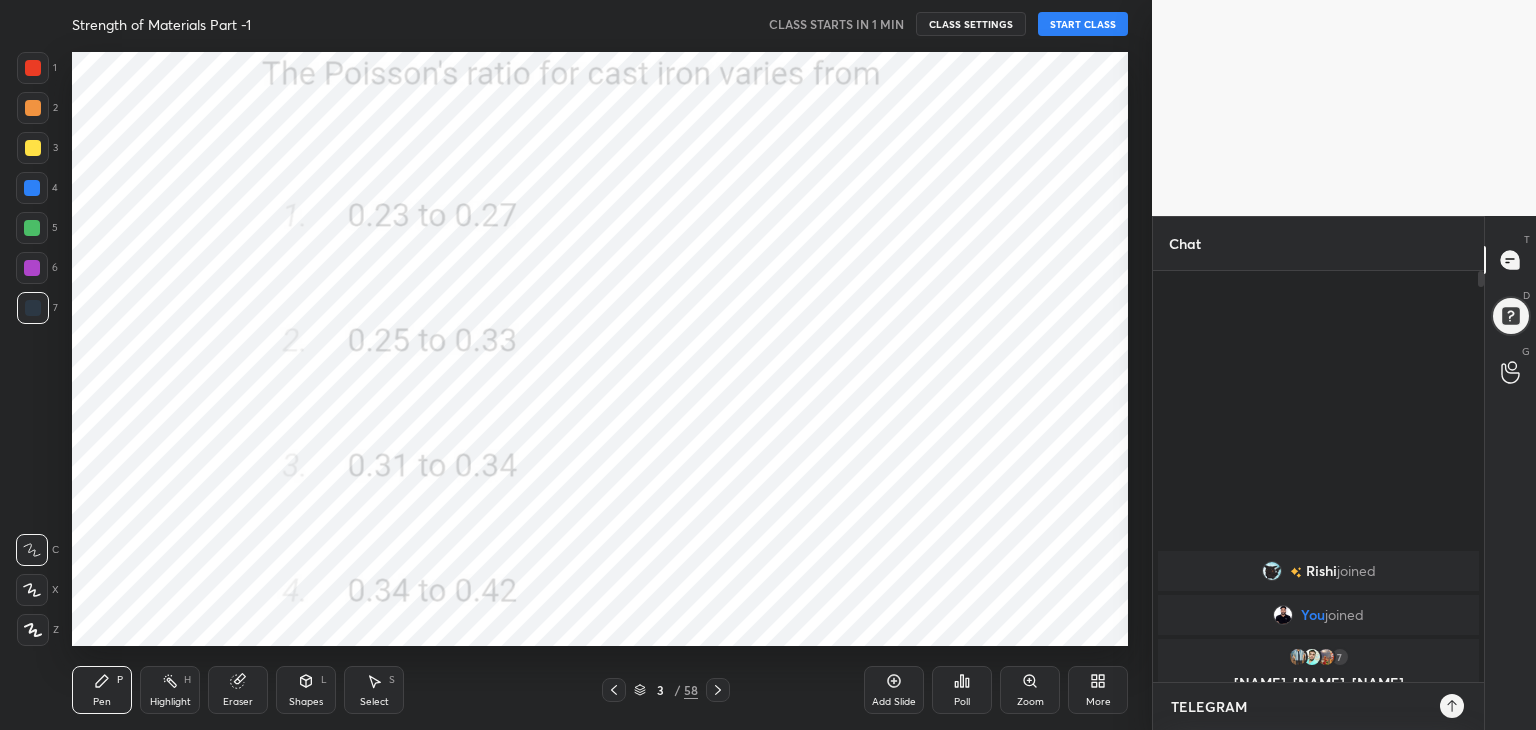 type on "TELEGRAM" 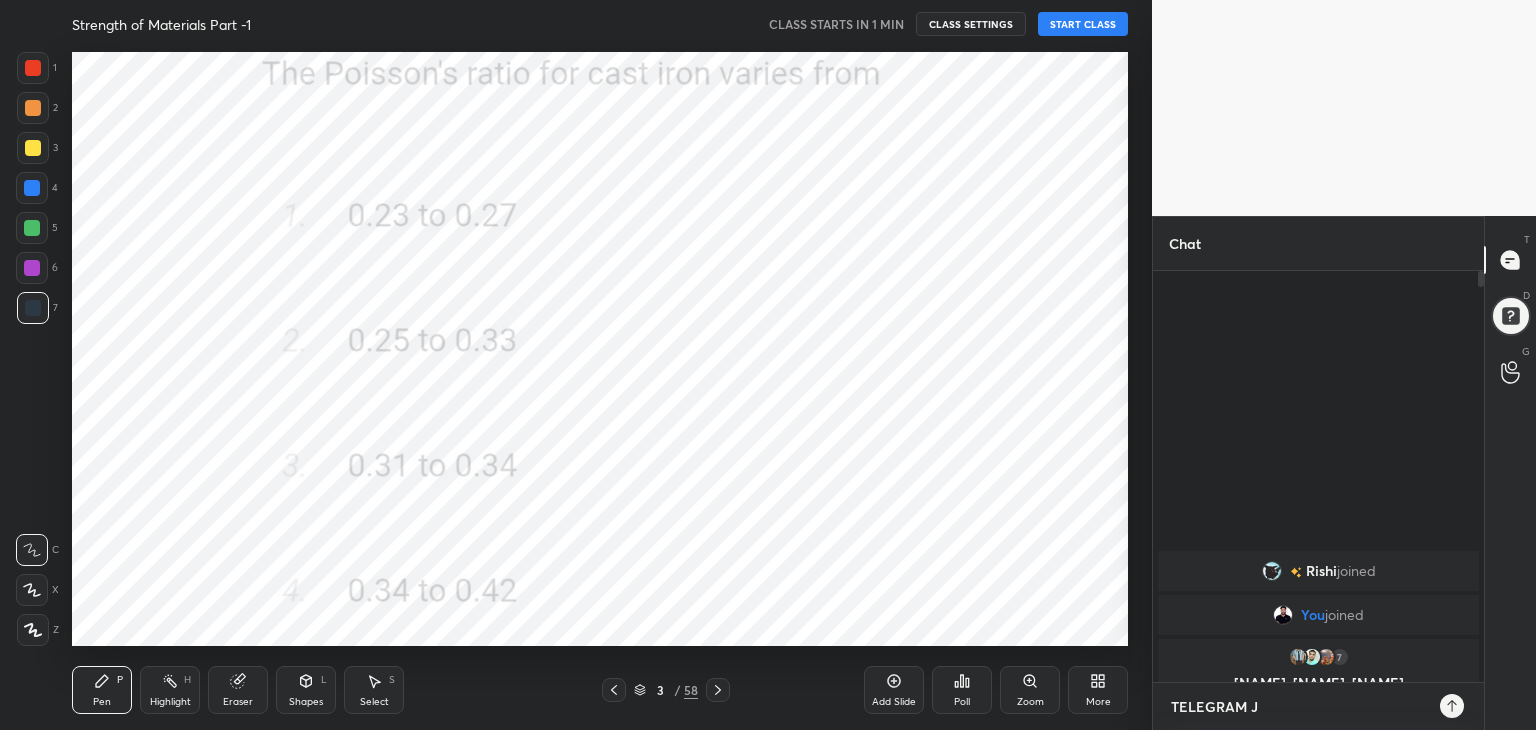 type on "TELEGRAM JO" 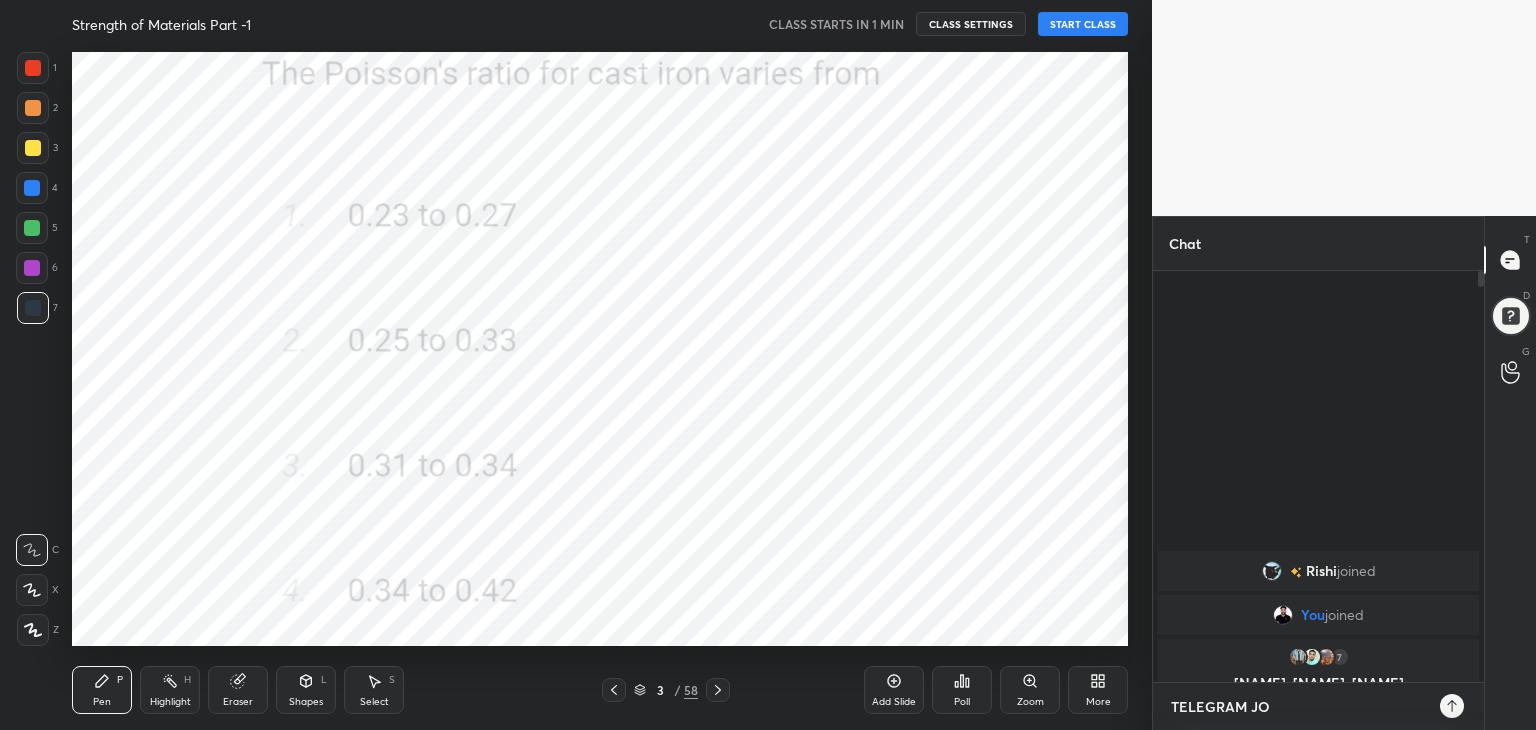 type on "TELEGRAM JOI" 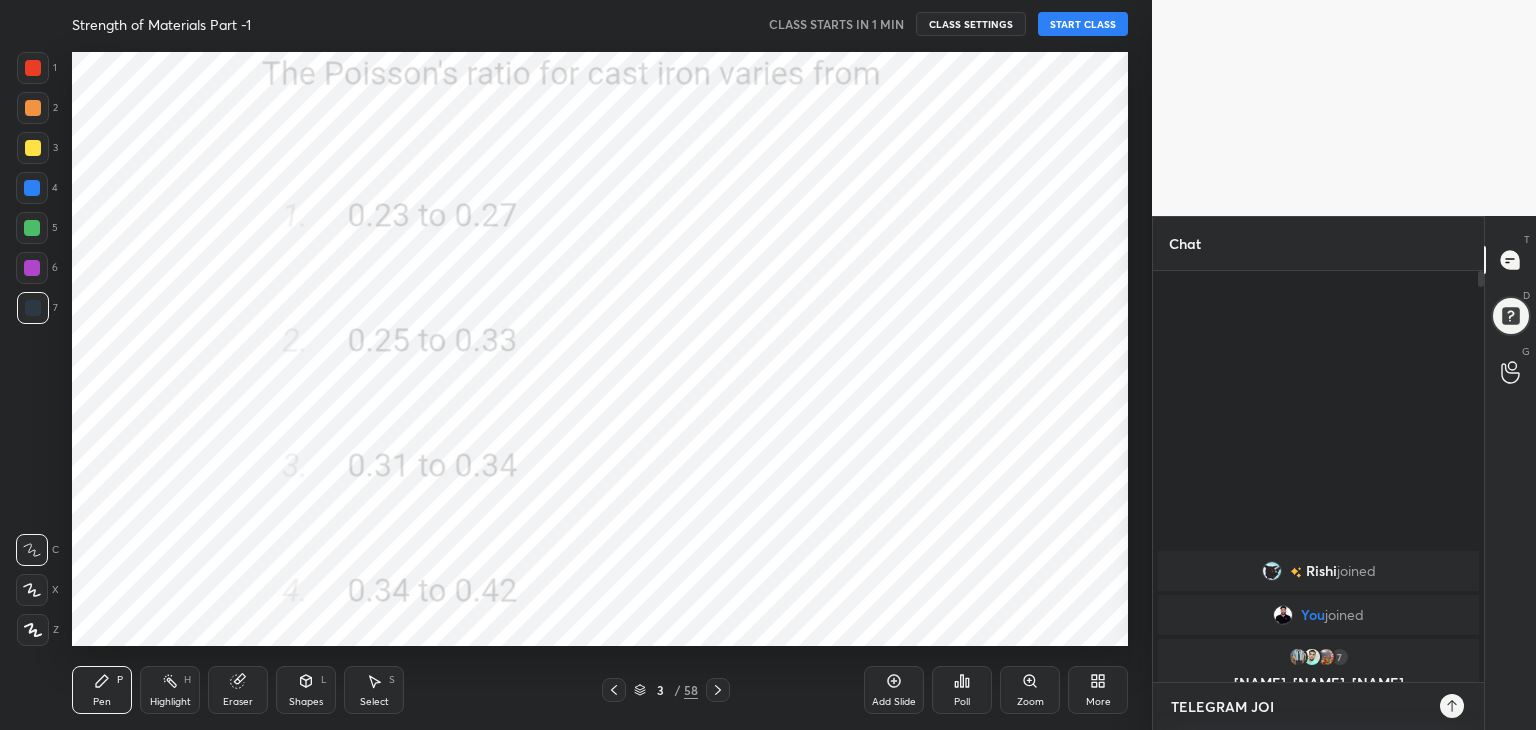 type on "TELEGRAM JOIN" 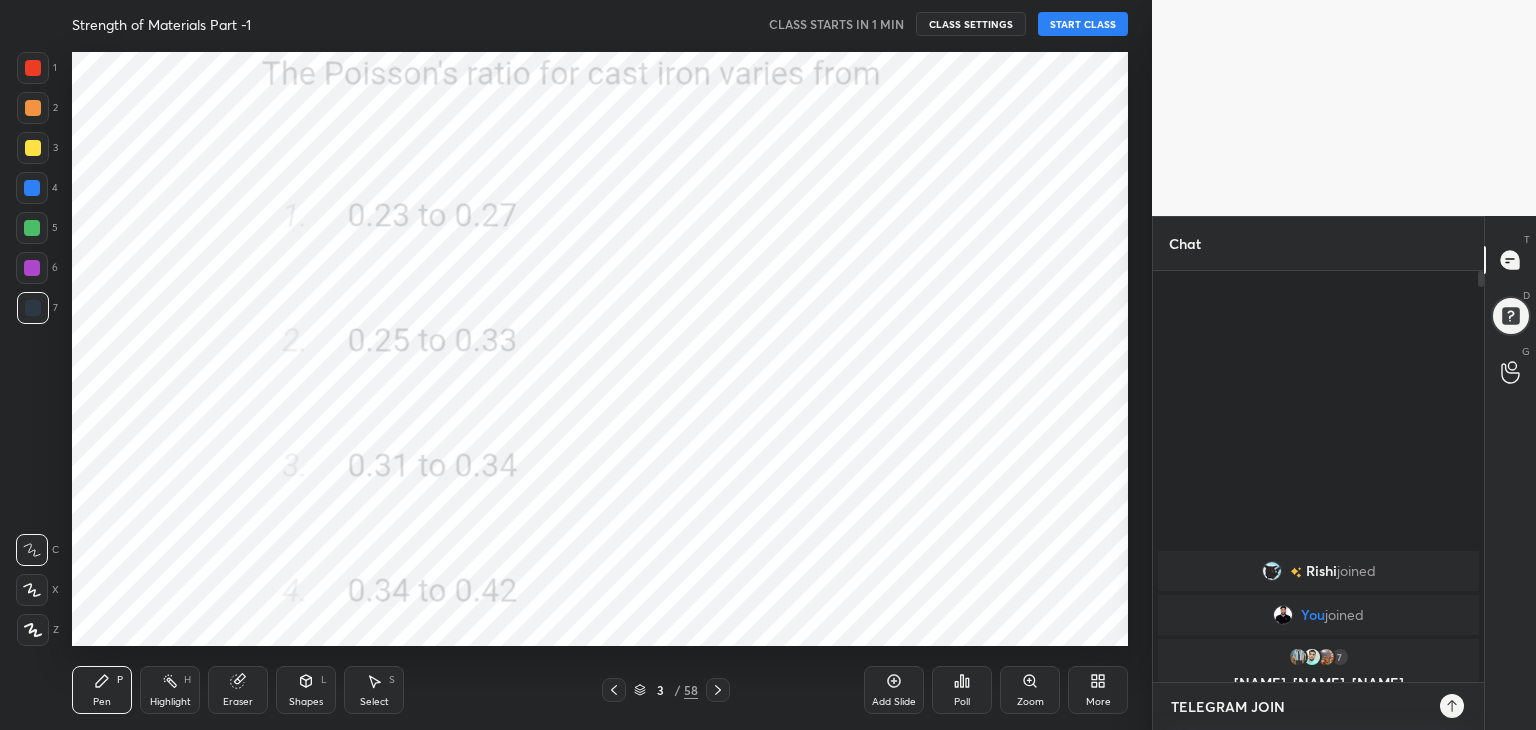 type on "TELEGRAM JOIN" 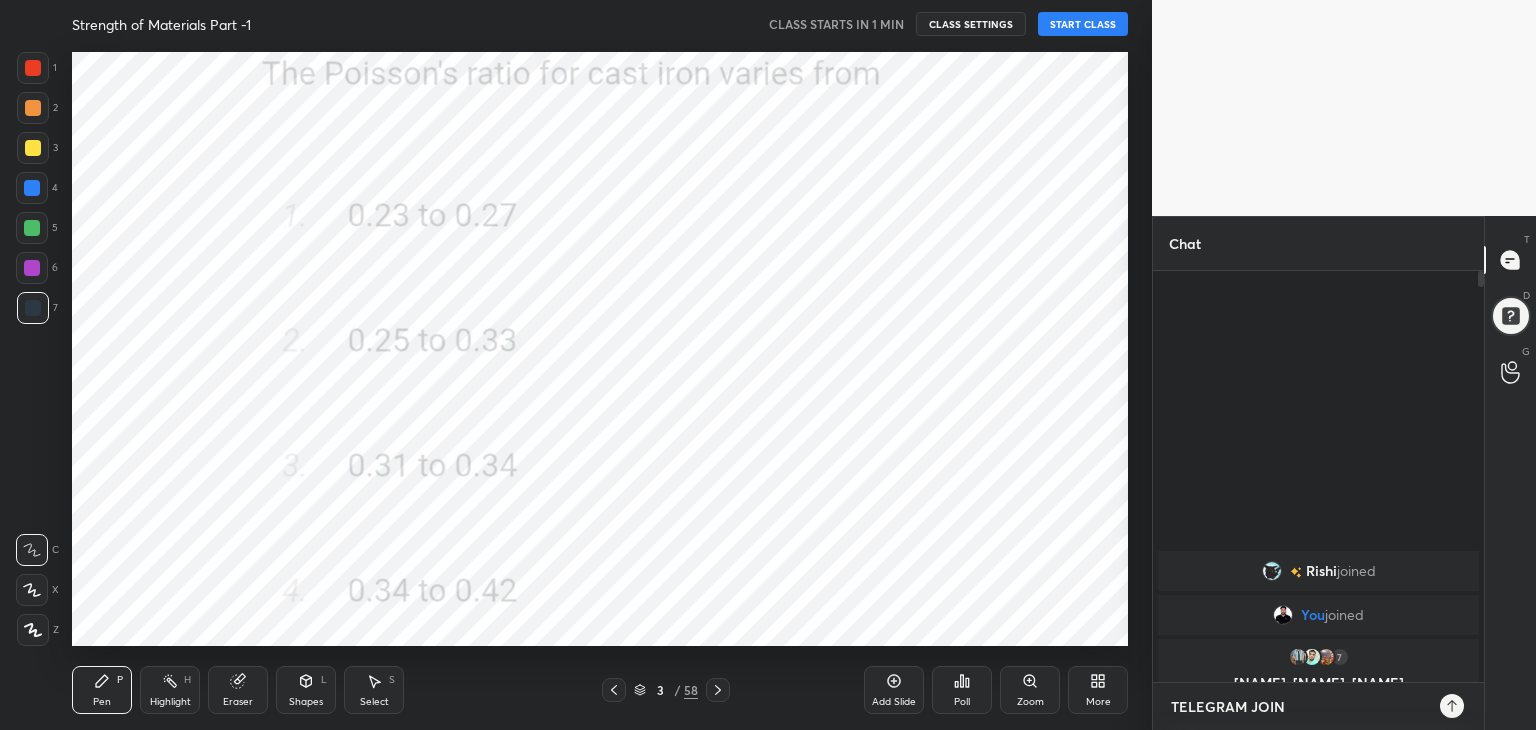 paste on "https://telegram.me/Praveenunacademy" 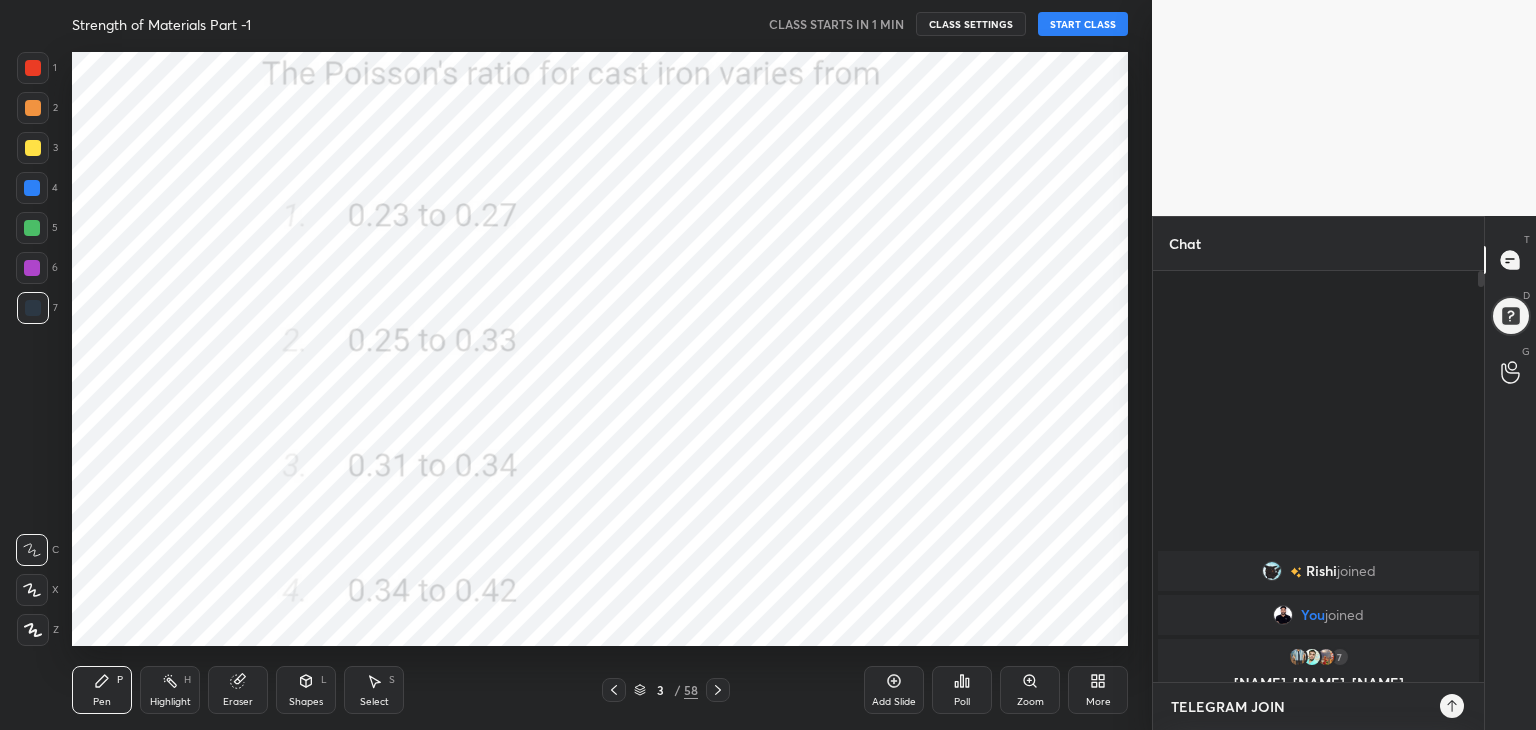 type on "TELEGRAM JOIN https://telegram.me/Praveenunacademy" 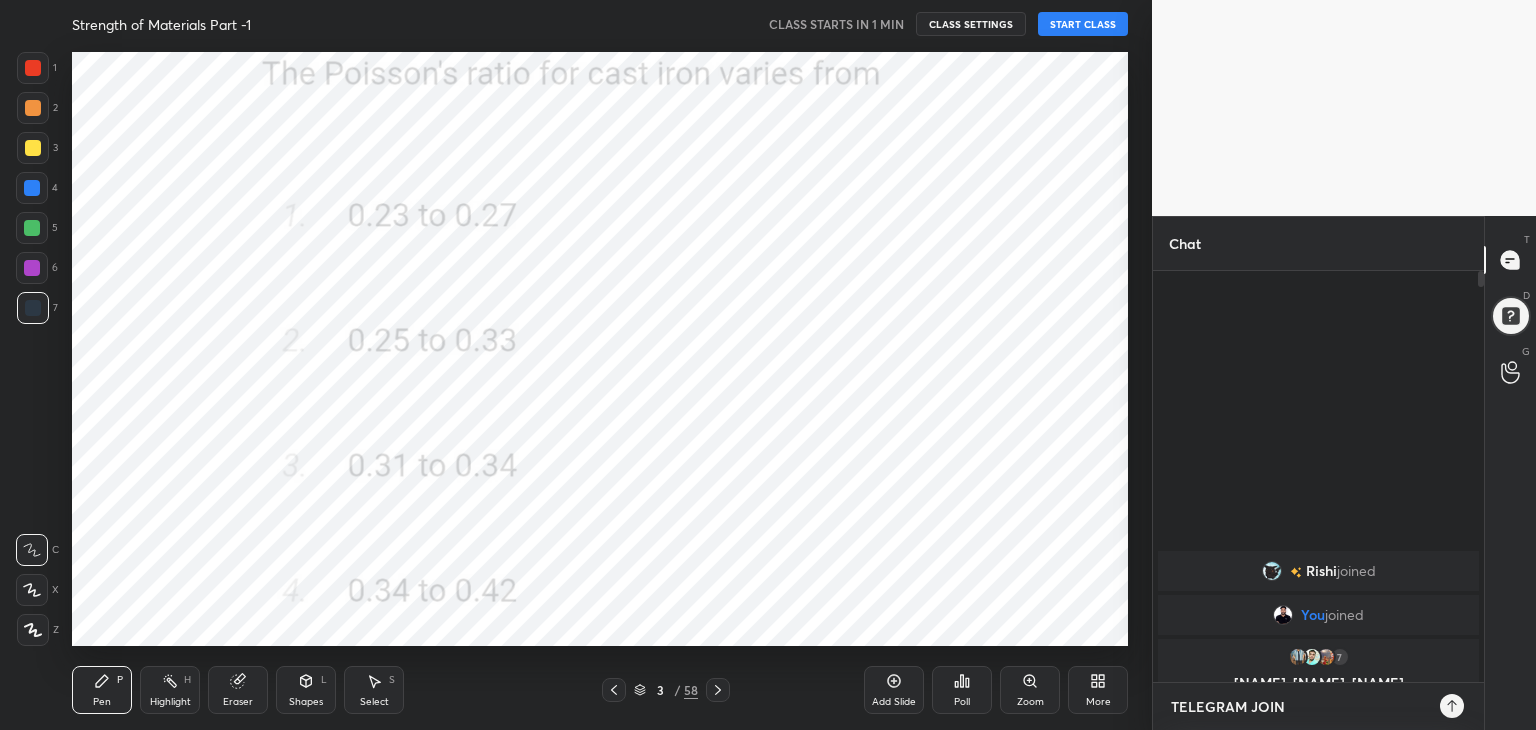 type on "x" 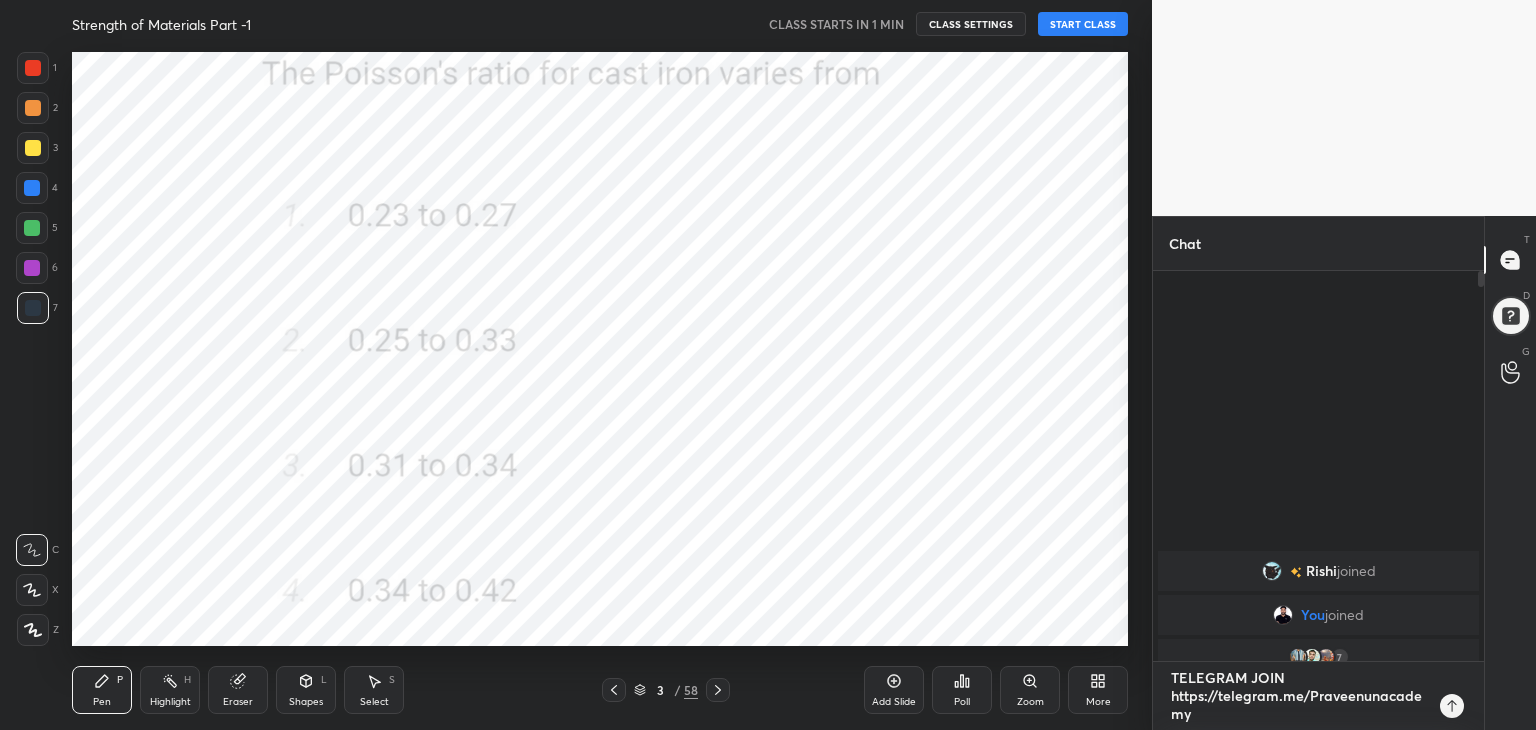 scroll, scrollTop: 0, scrollLeft: 0, axis: both 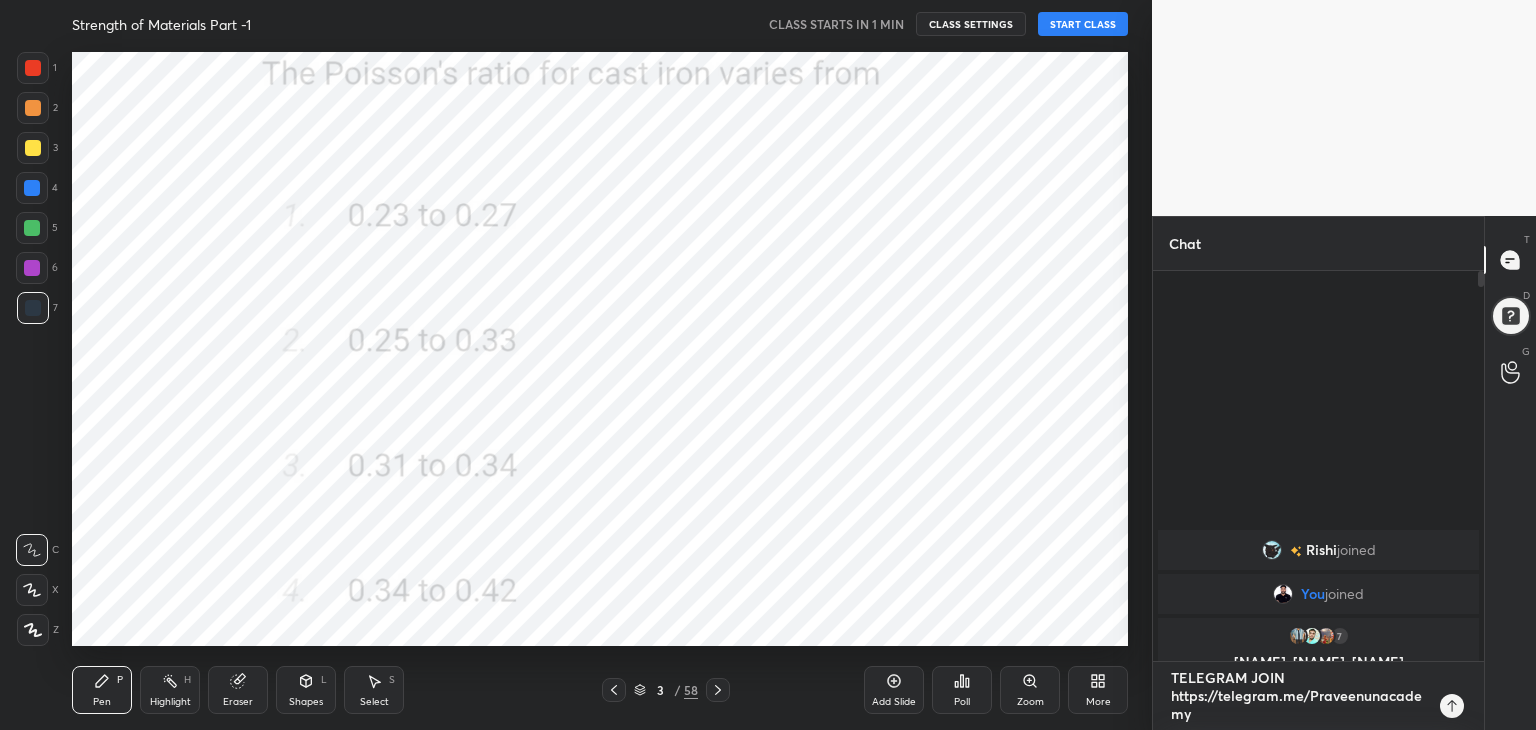 type 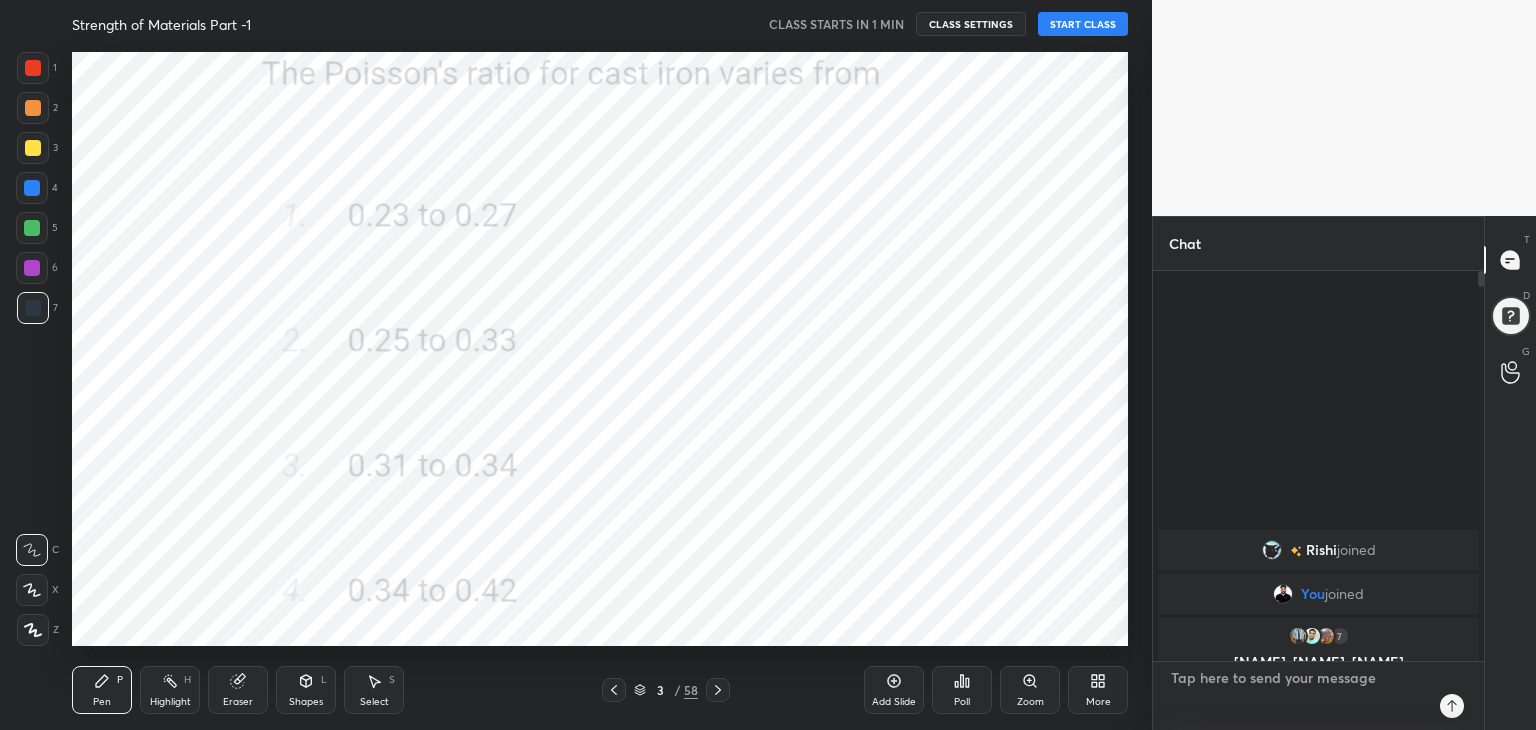 scroll, scrollTop: 6, scrollLeft: 6, axis: both 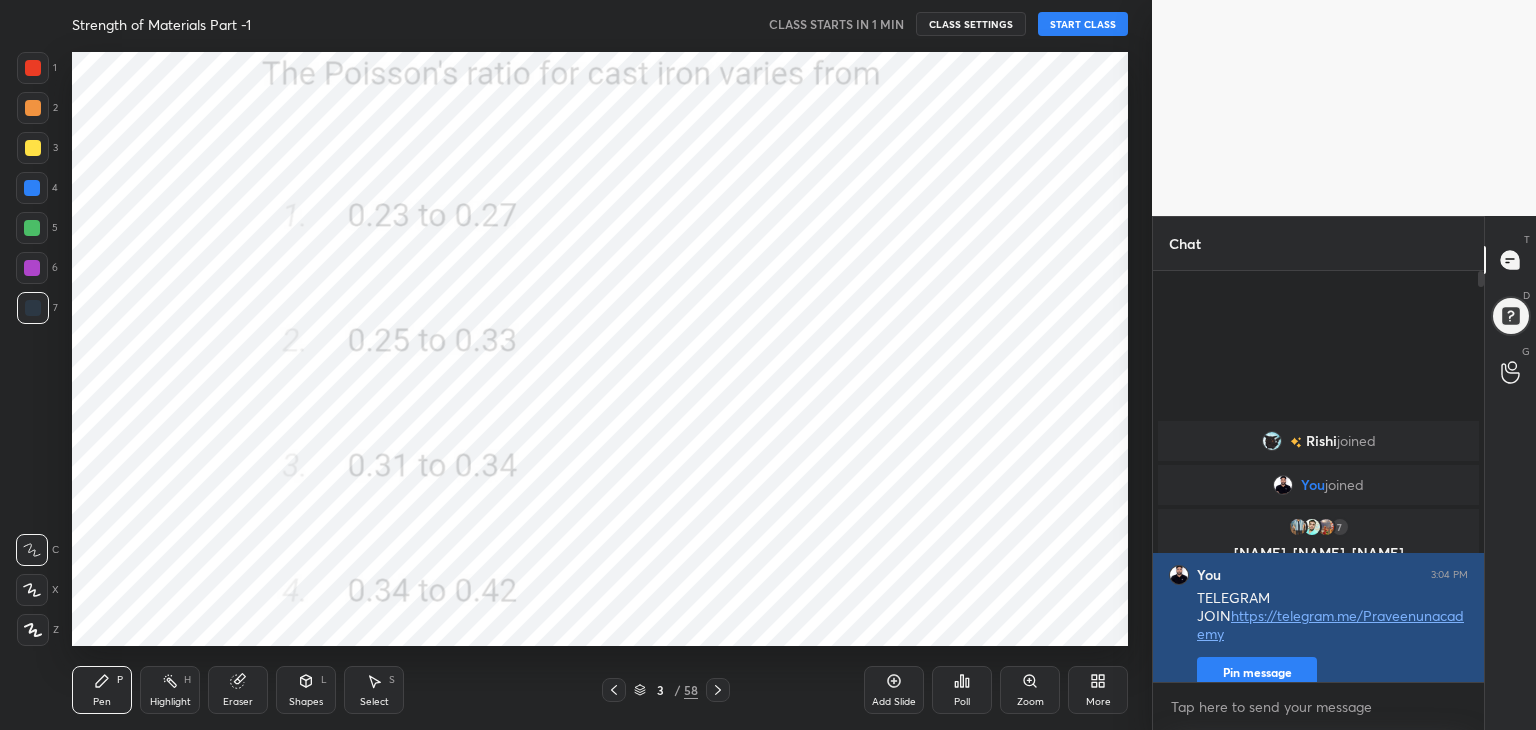 click on "Pin message" at bounding box center (1257, 673) 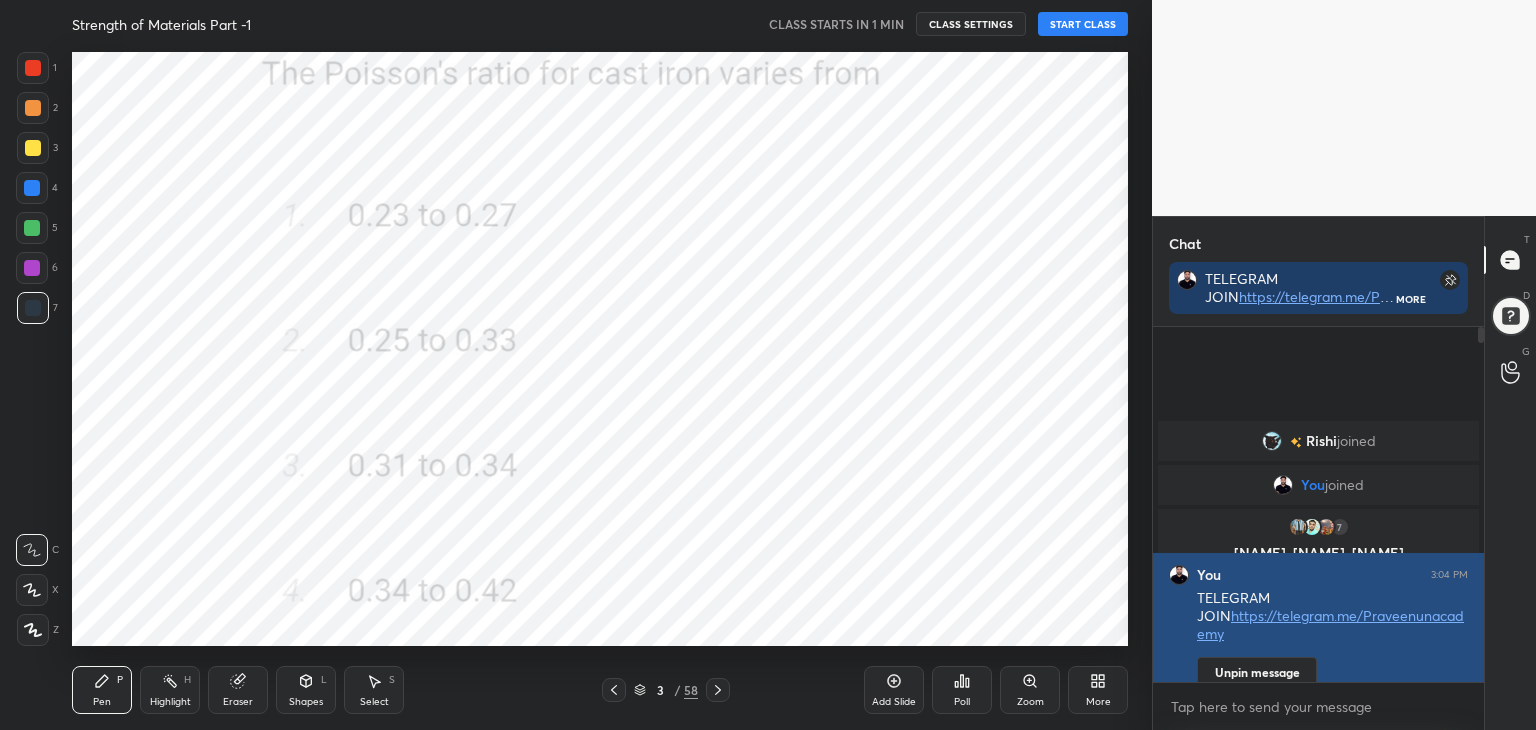 scroll, scrollTop: 349, scrollLeft: 325, axis: both 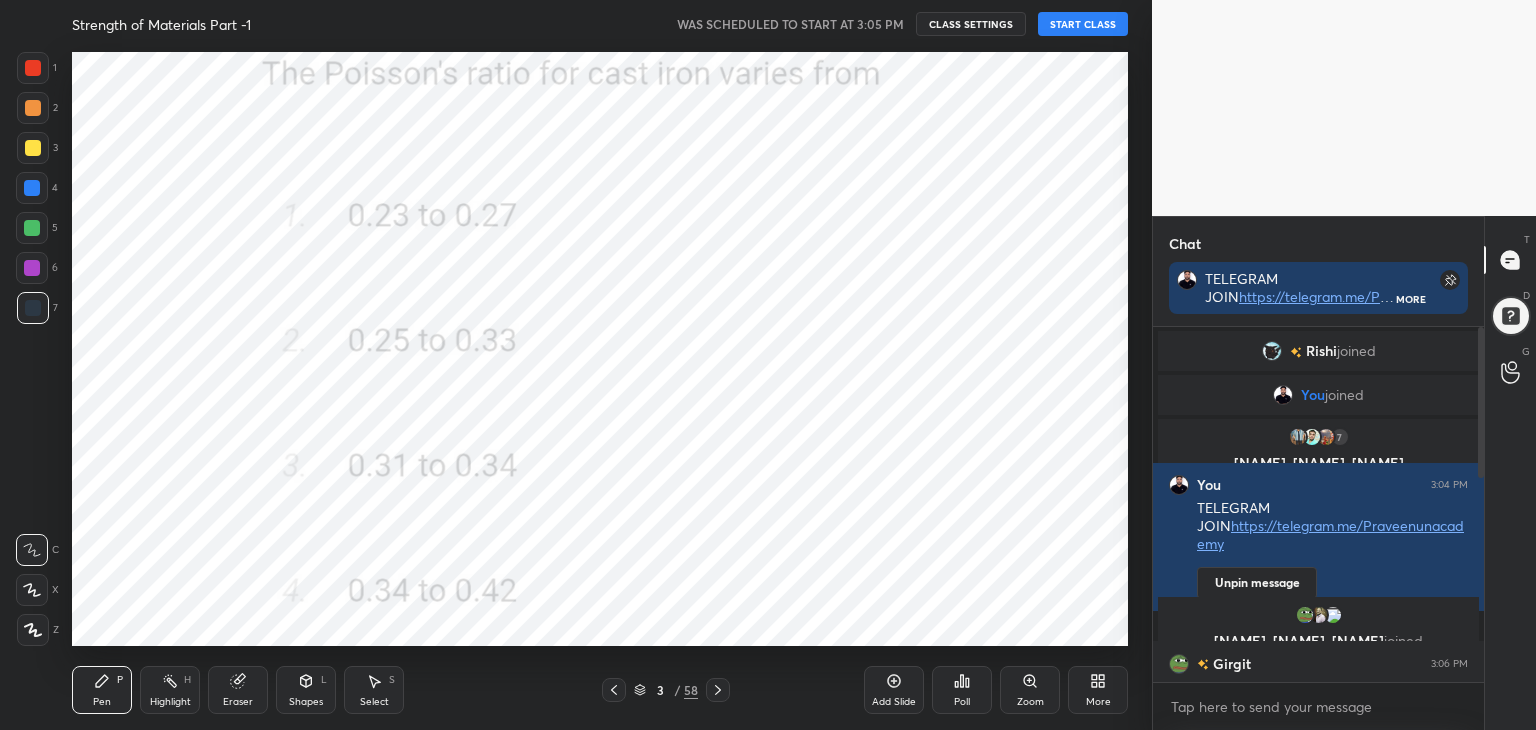 click 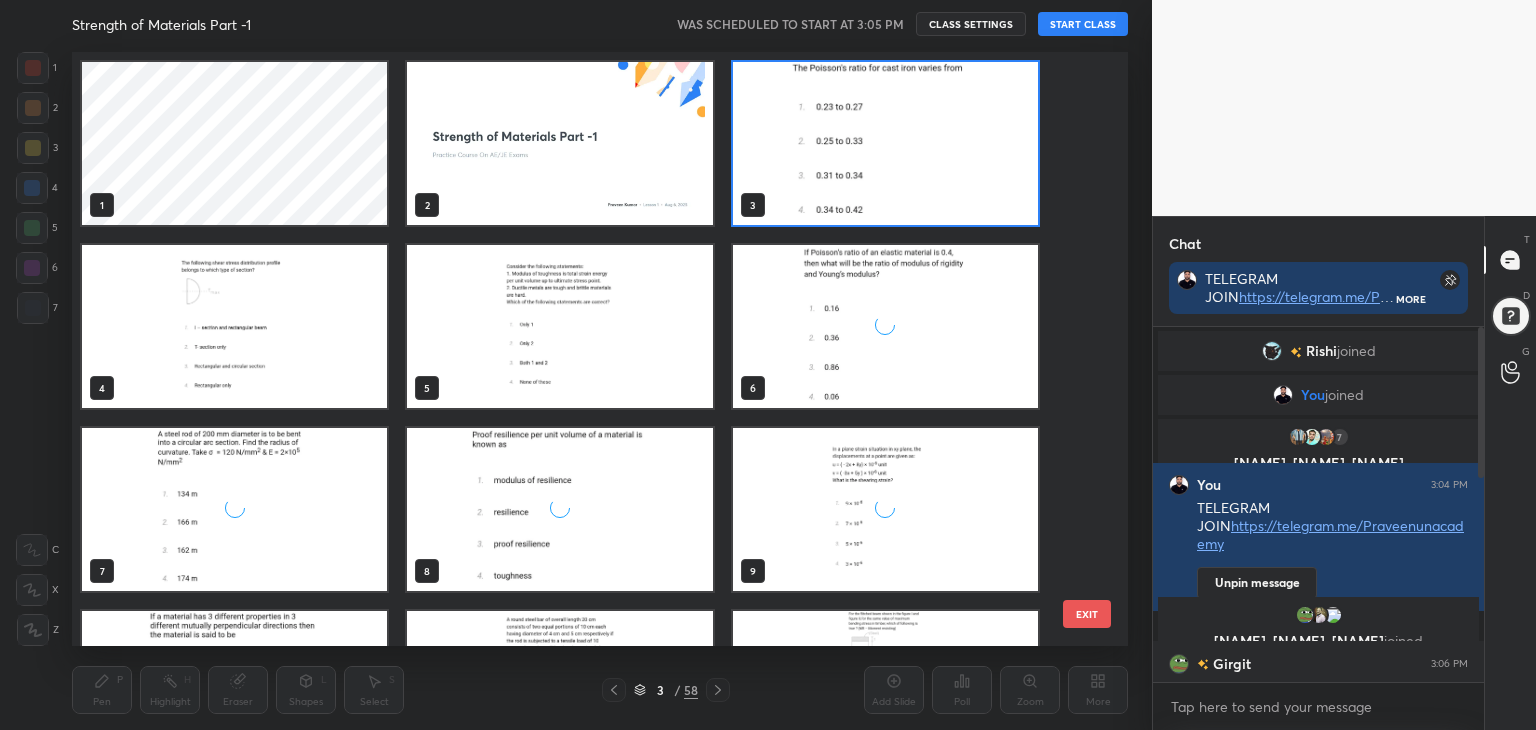 scroll, scrollTop: 6, scrollLeft: 10, axis: both 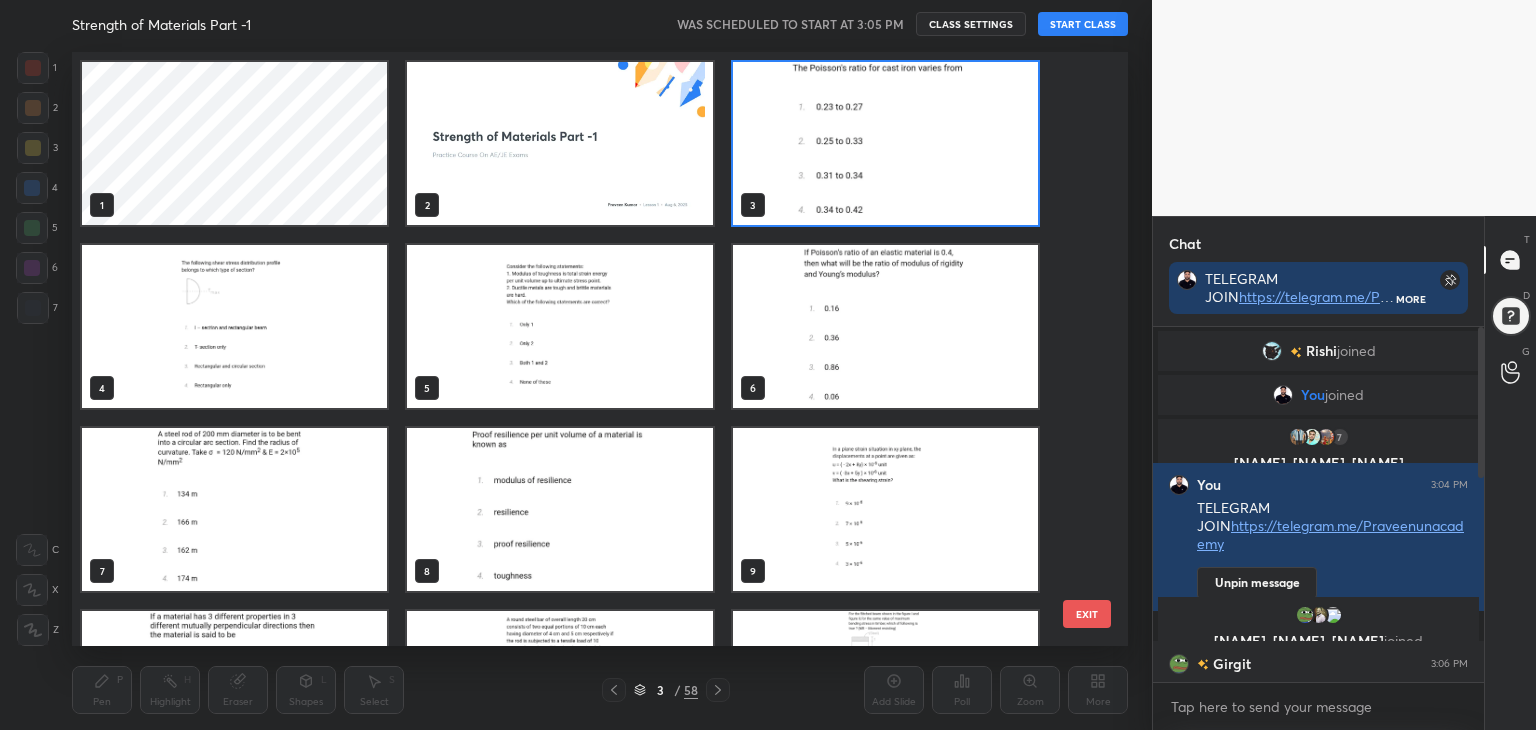 click at bounding box center (559, 143) 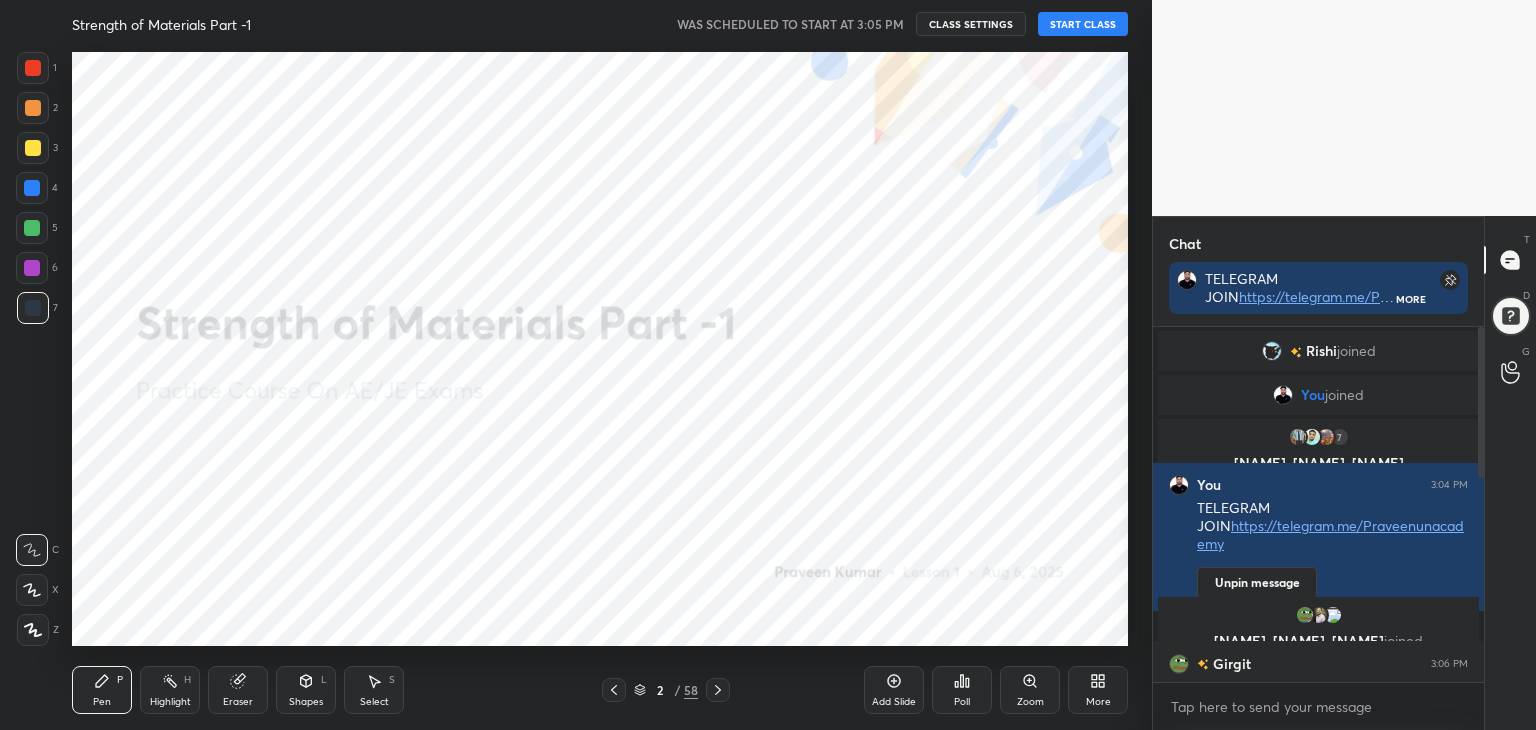 click at bounding box center (559, 143) 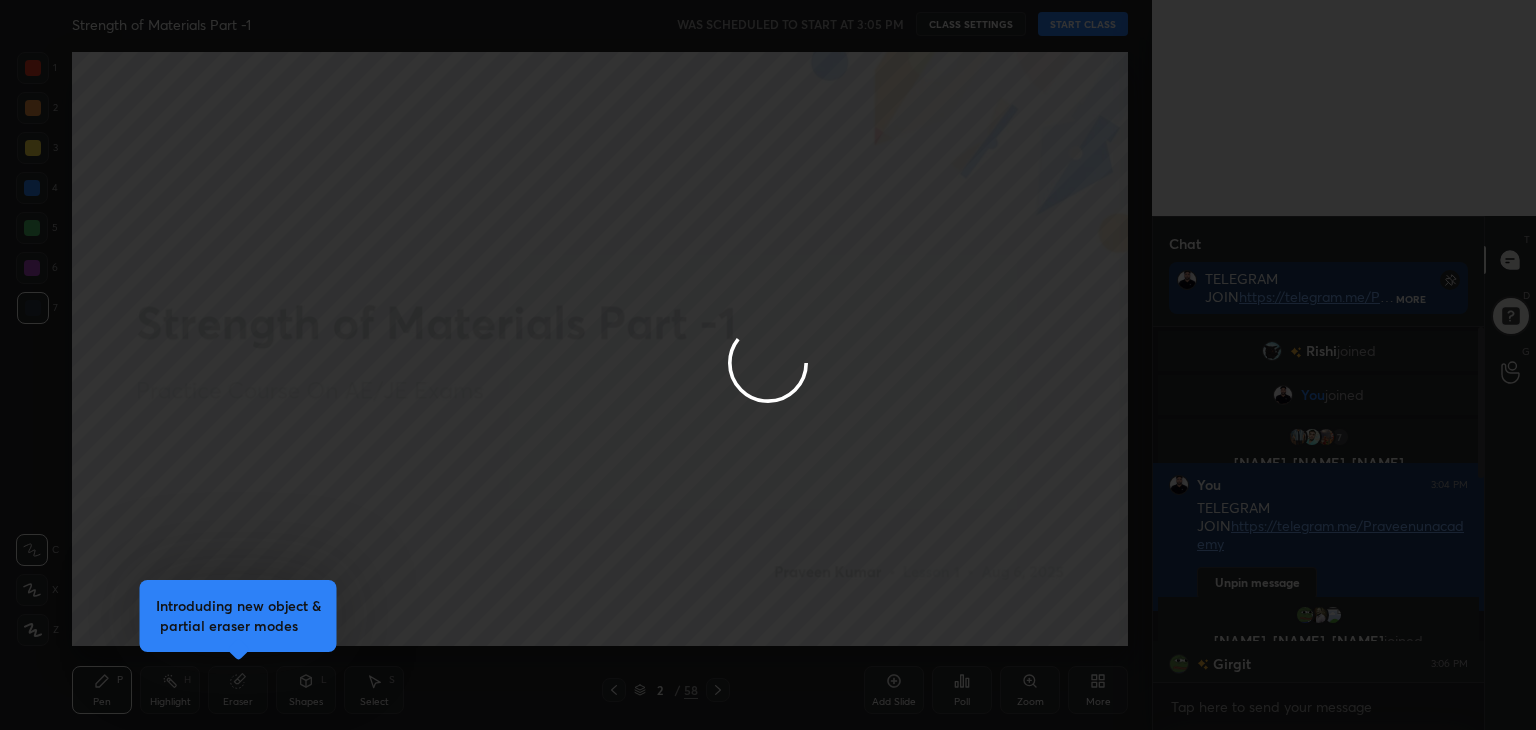 click at bounding box center (768, 365) 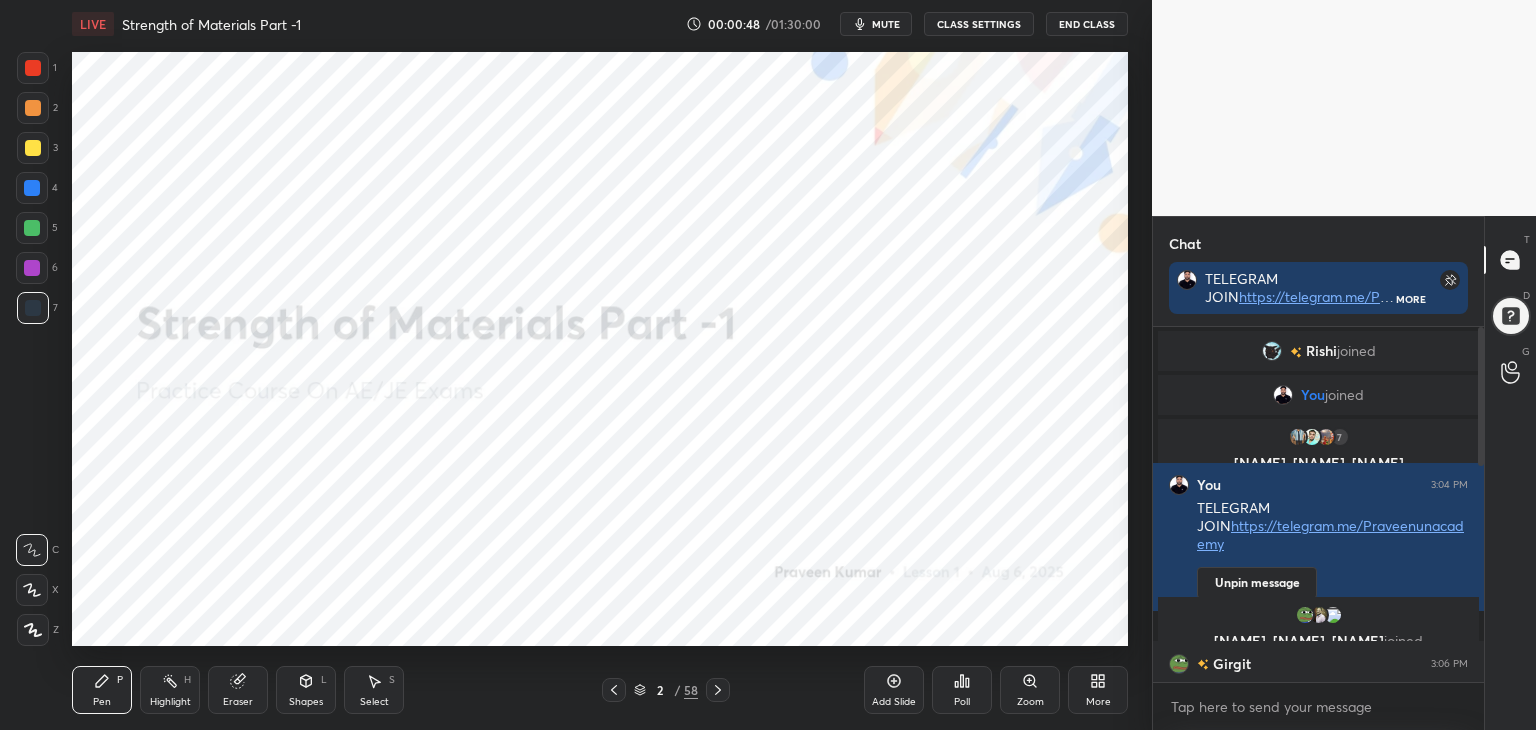 click on "More" at bounding box center (1098, 690) 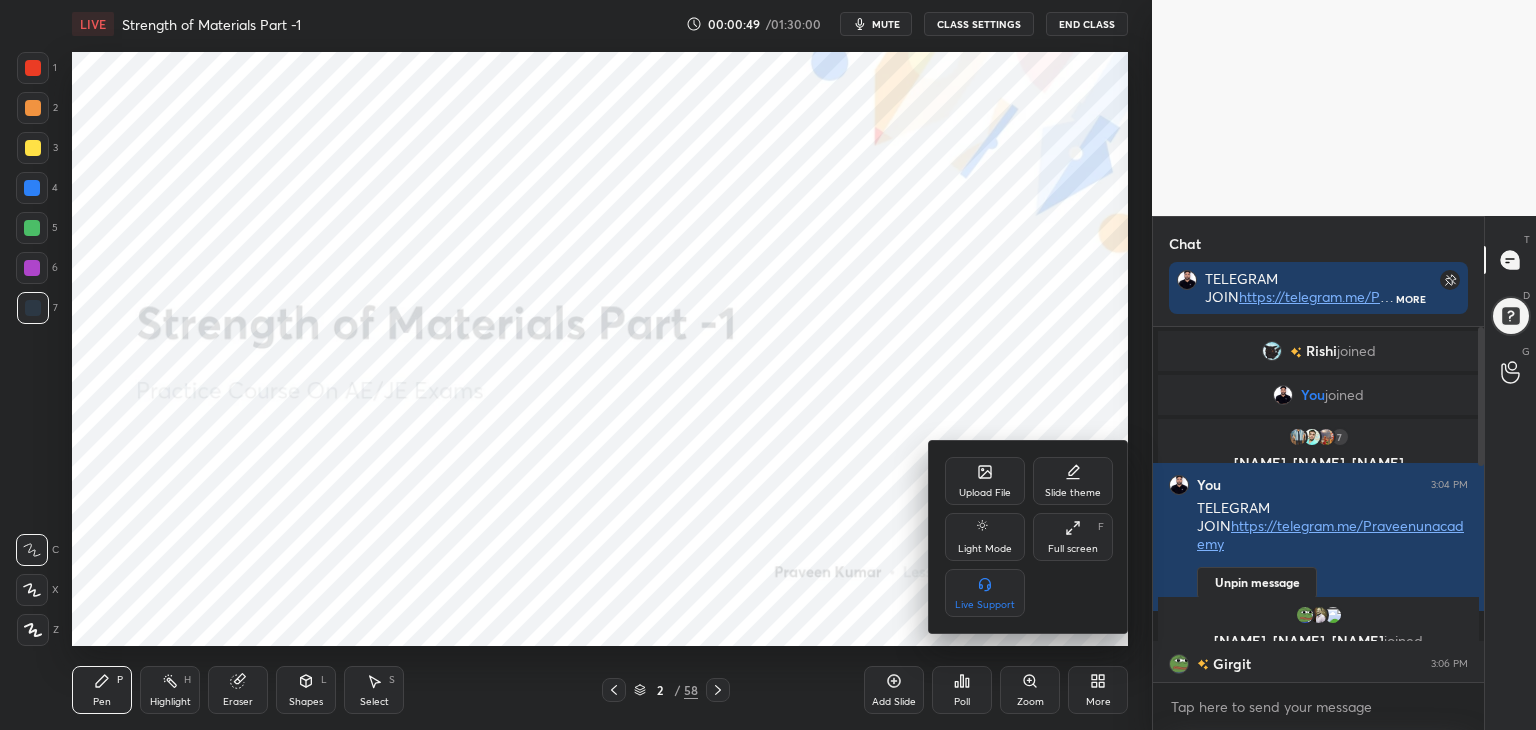 click on "Full screen" at bounding box center [1073, 549] 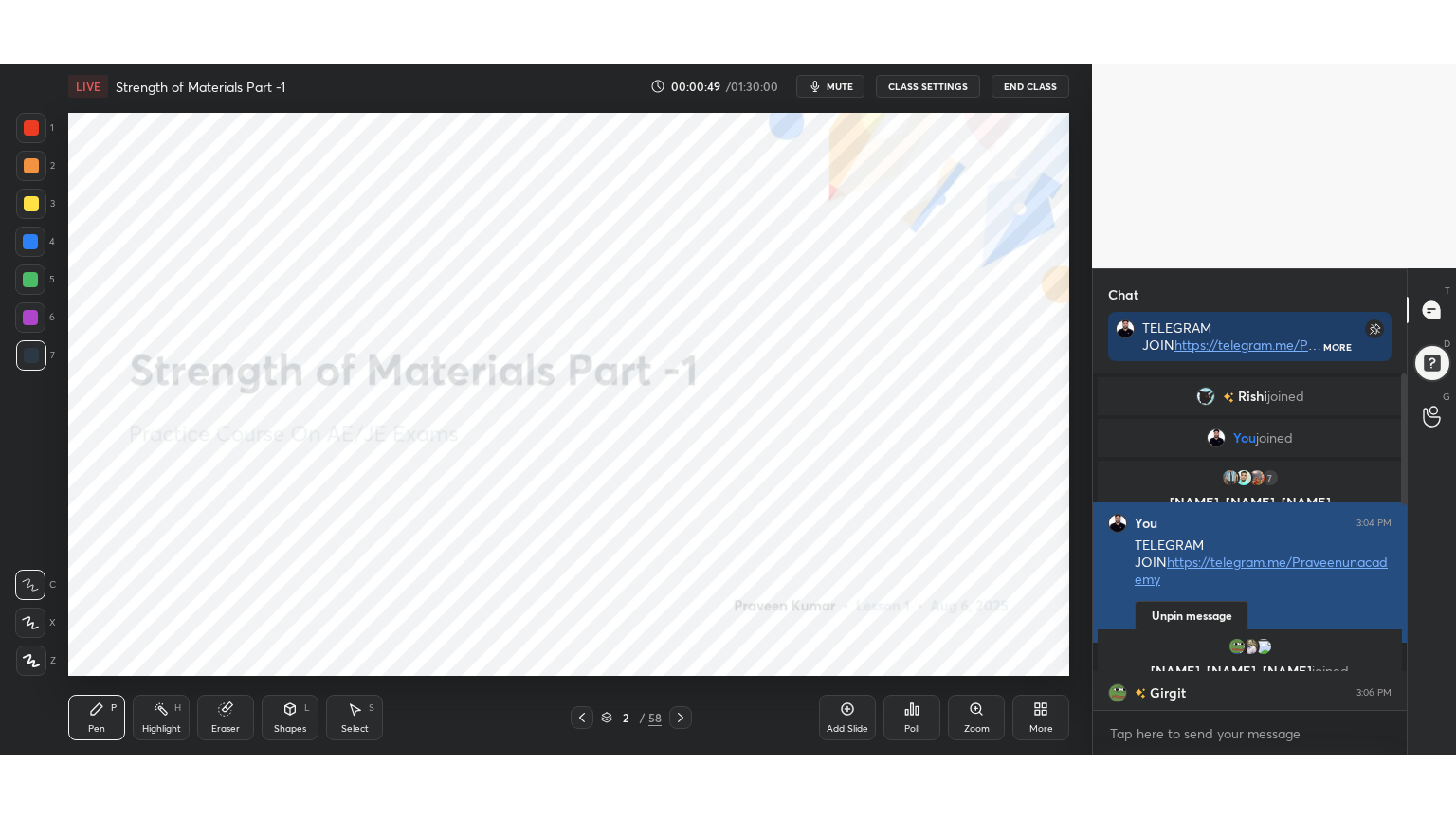 scroll, scrollTop: 94094, scrollLeft: 93776, axis: both 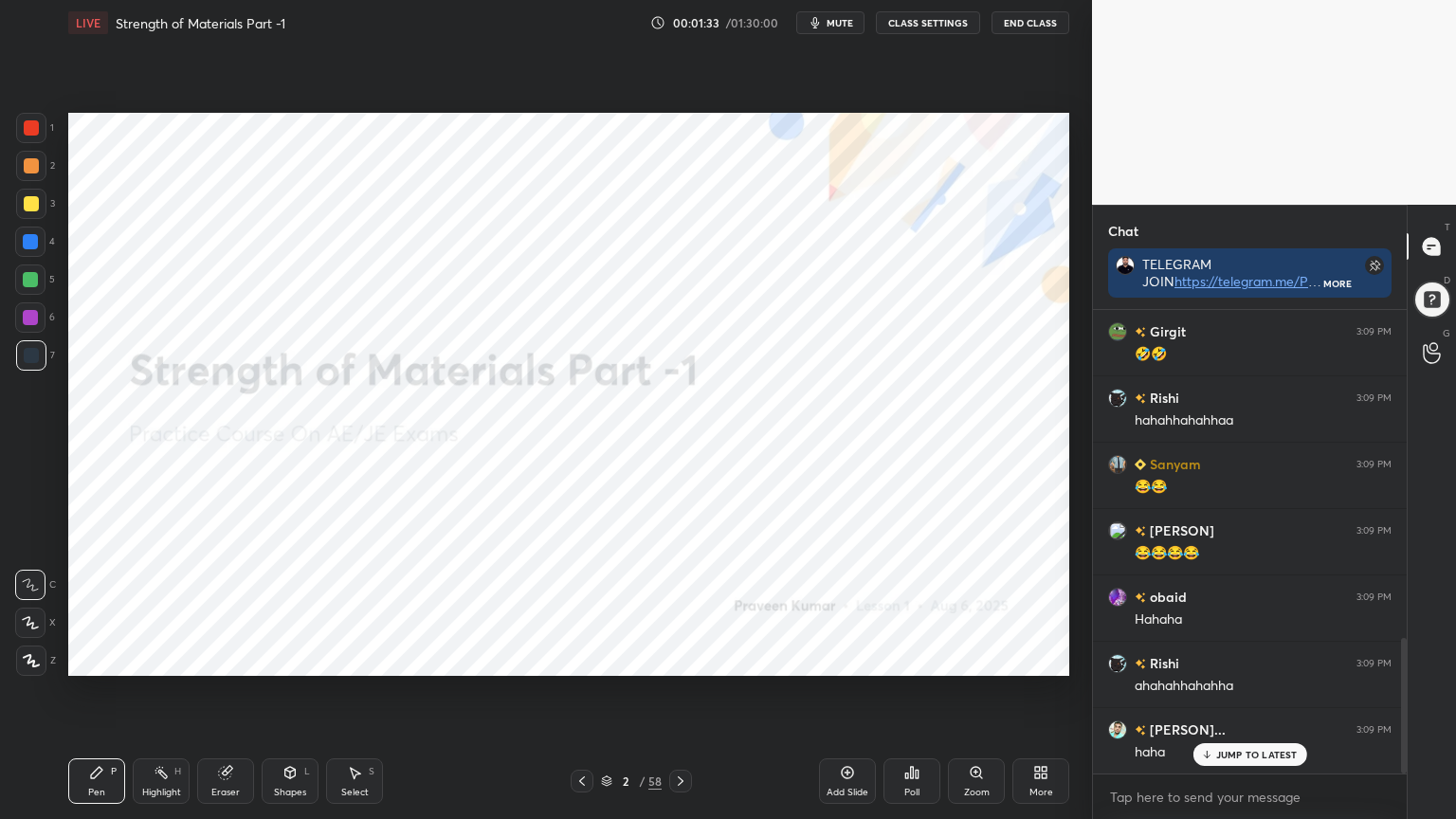 click at bounding box center (31, 128) 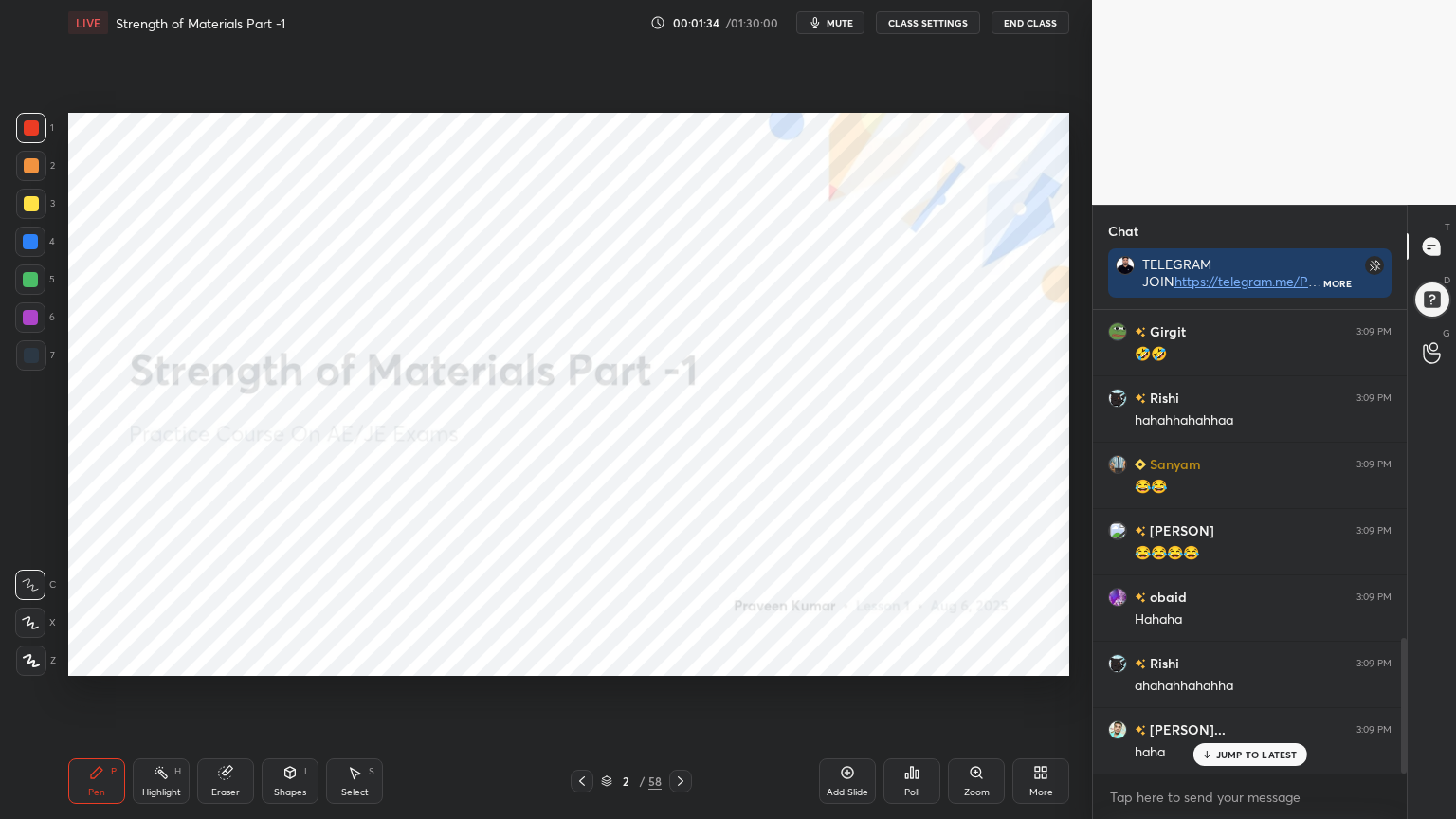 click 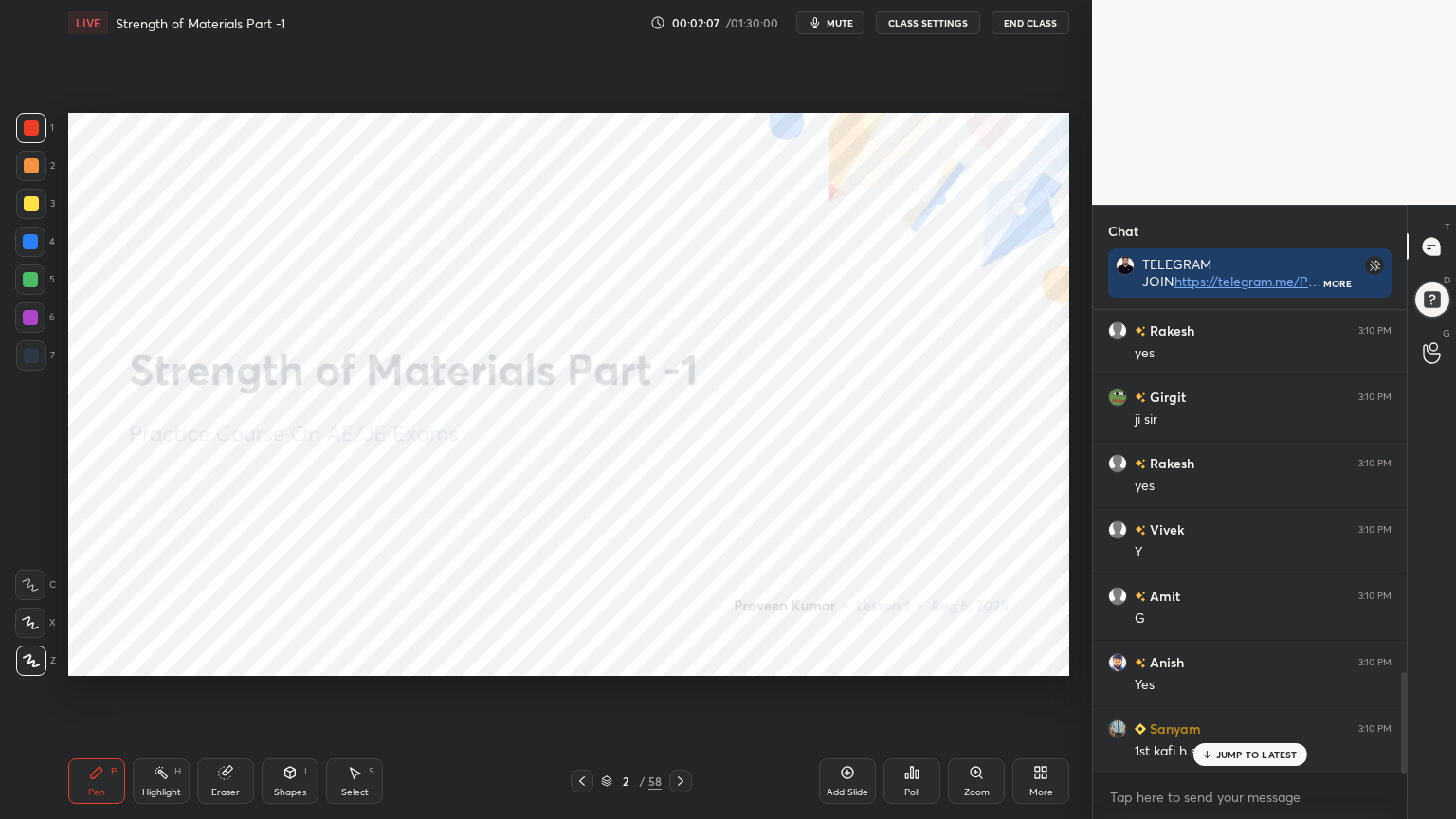 scroll, scrollTop: 1653, scrollLeft: 0, axis: vertical 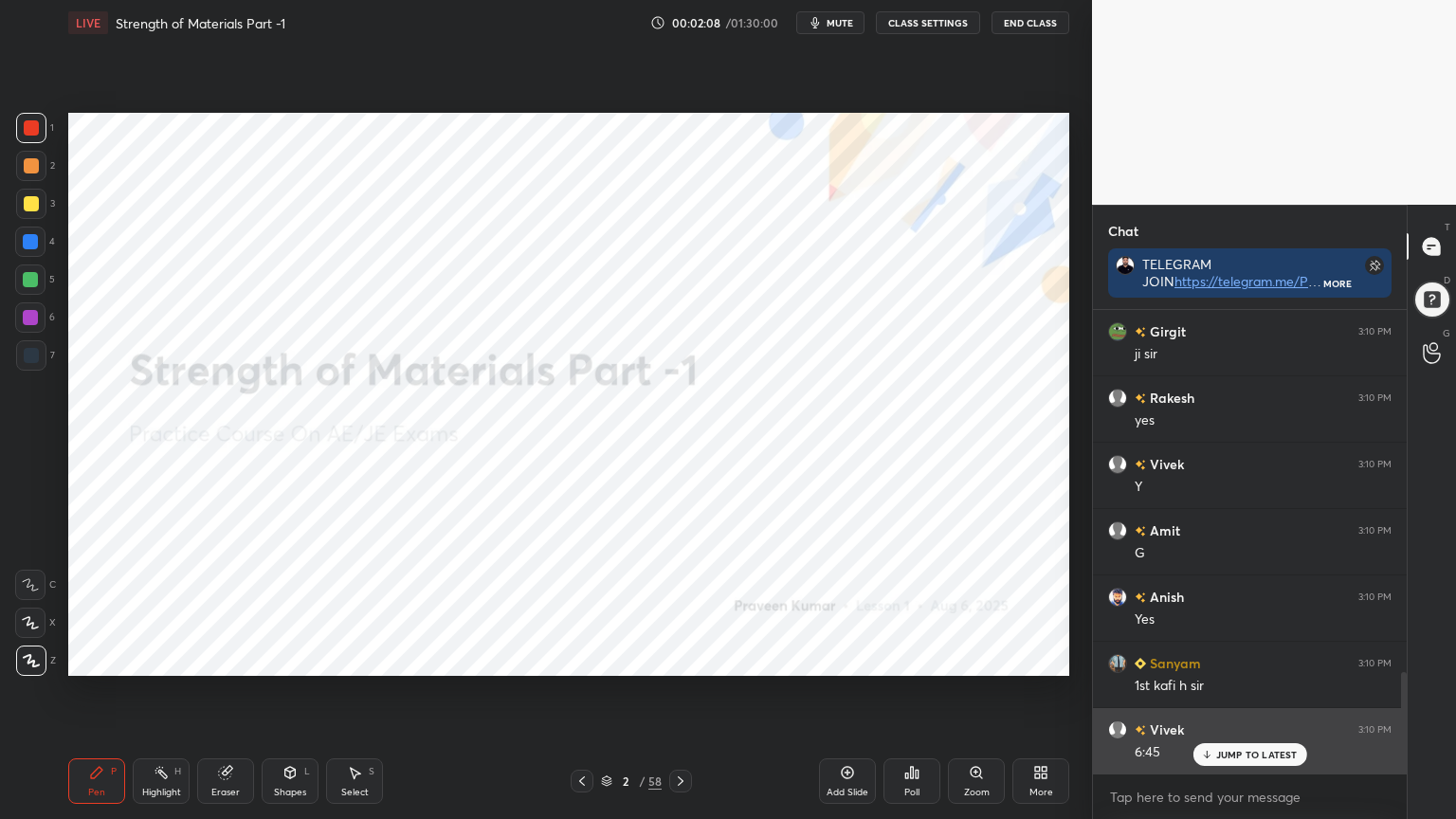 click on "JUMP TO LATEST" at bounding box center [1249, 755] 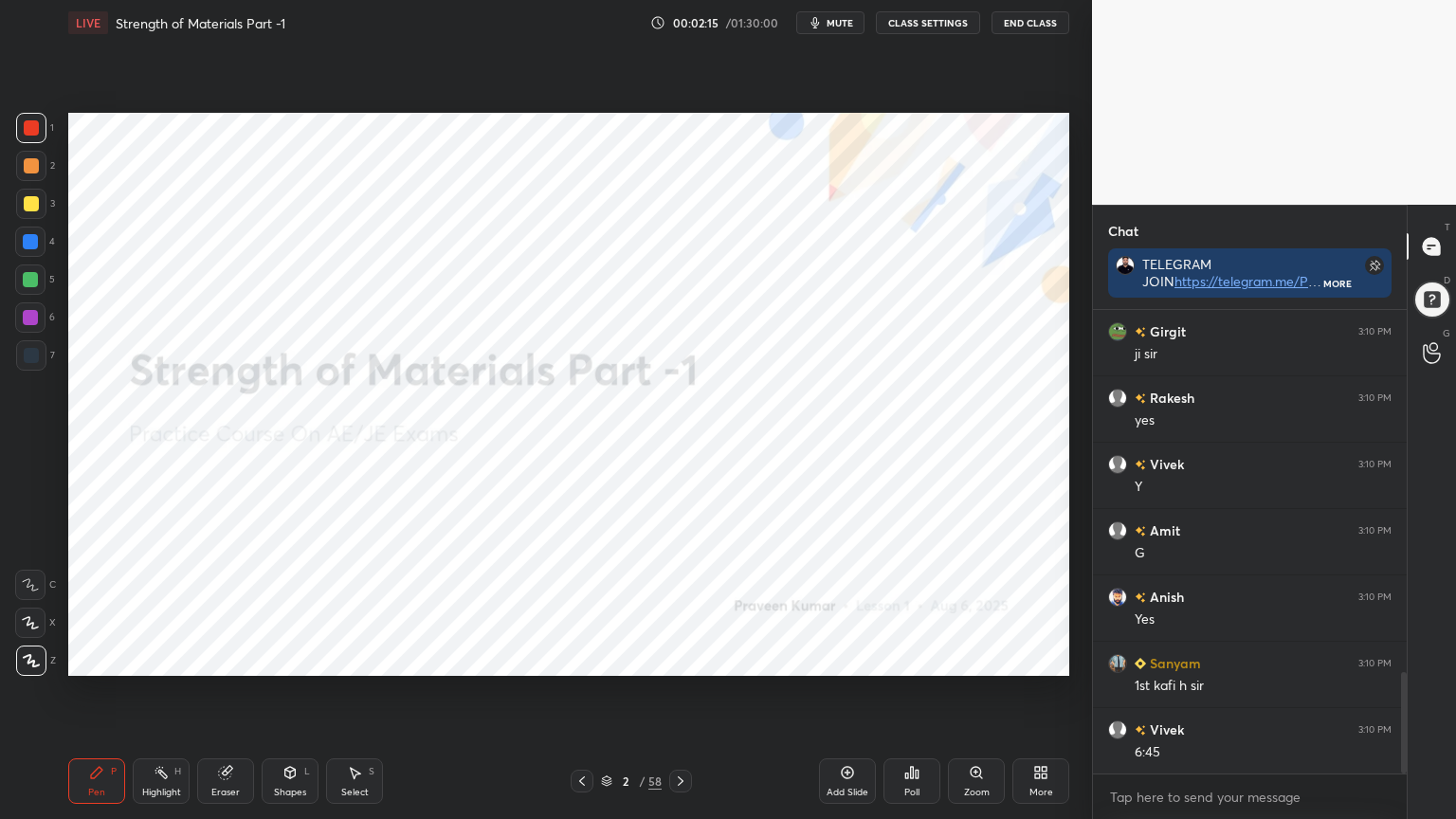 scroll, scrollTop: 1720, scrollLeft: 0, axis: vertical 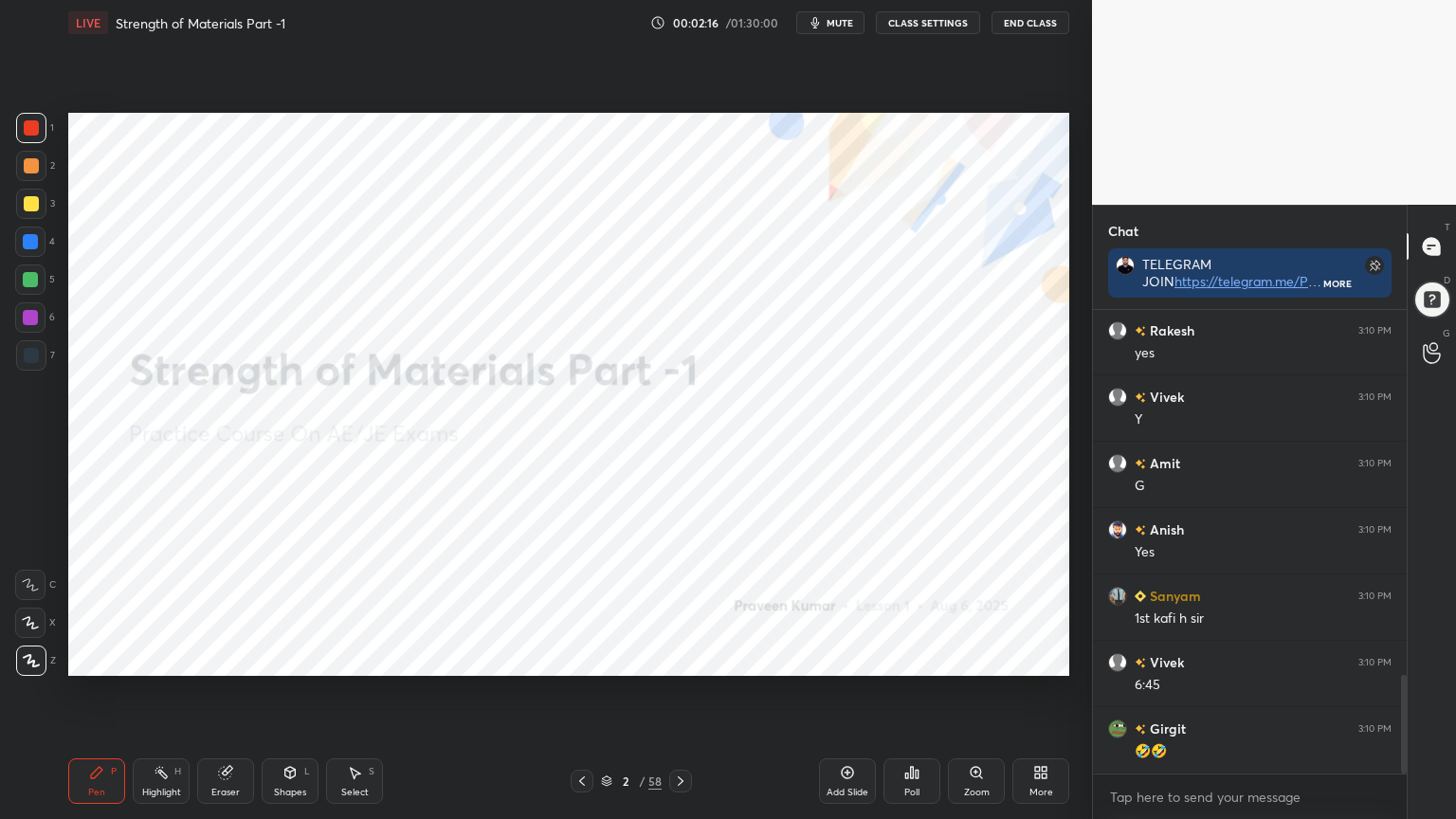 click on "Eraser" at bounding box center (226, 781) 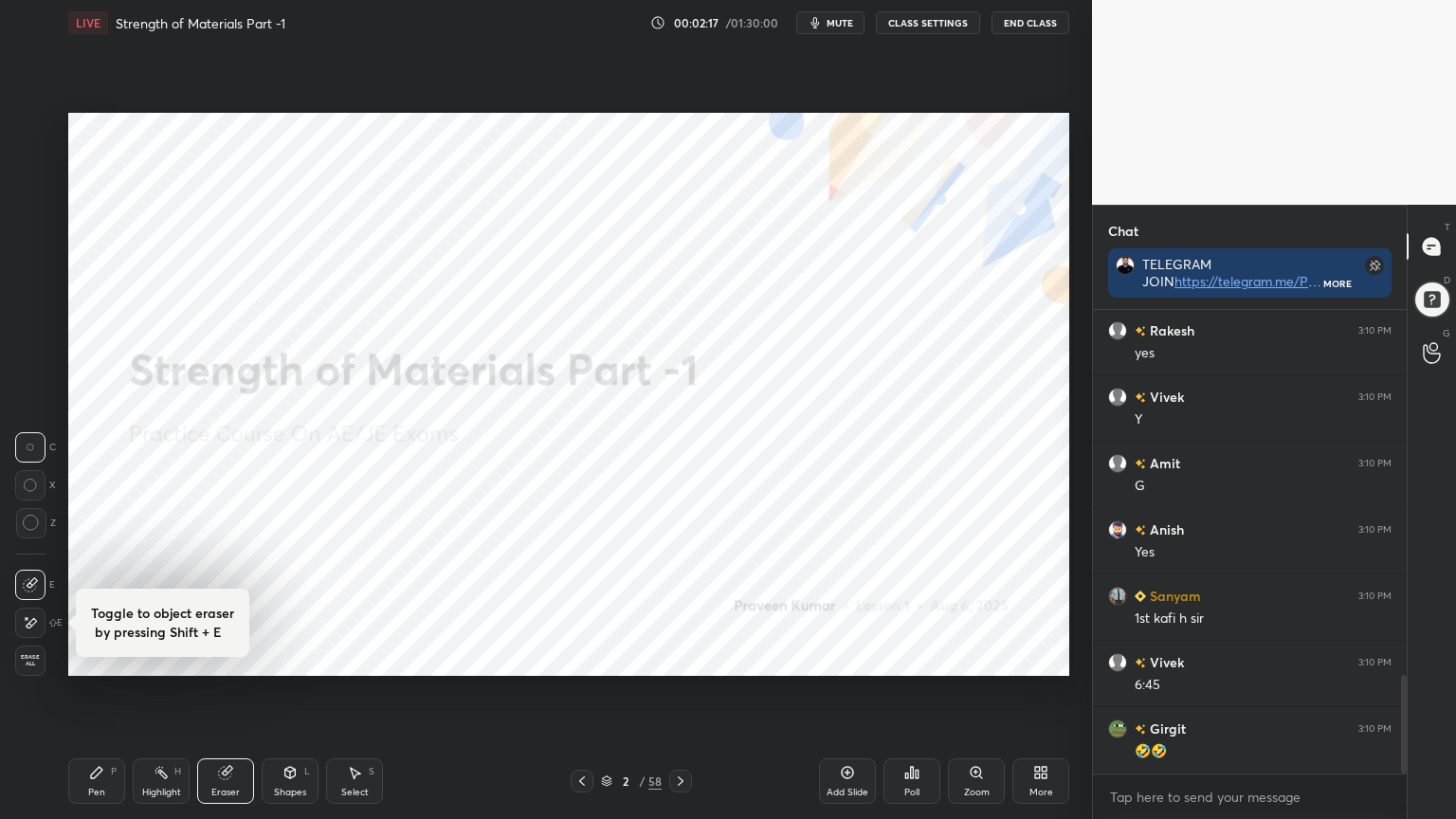 click on "Erase all" at bounding box center (30, 661) 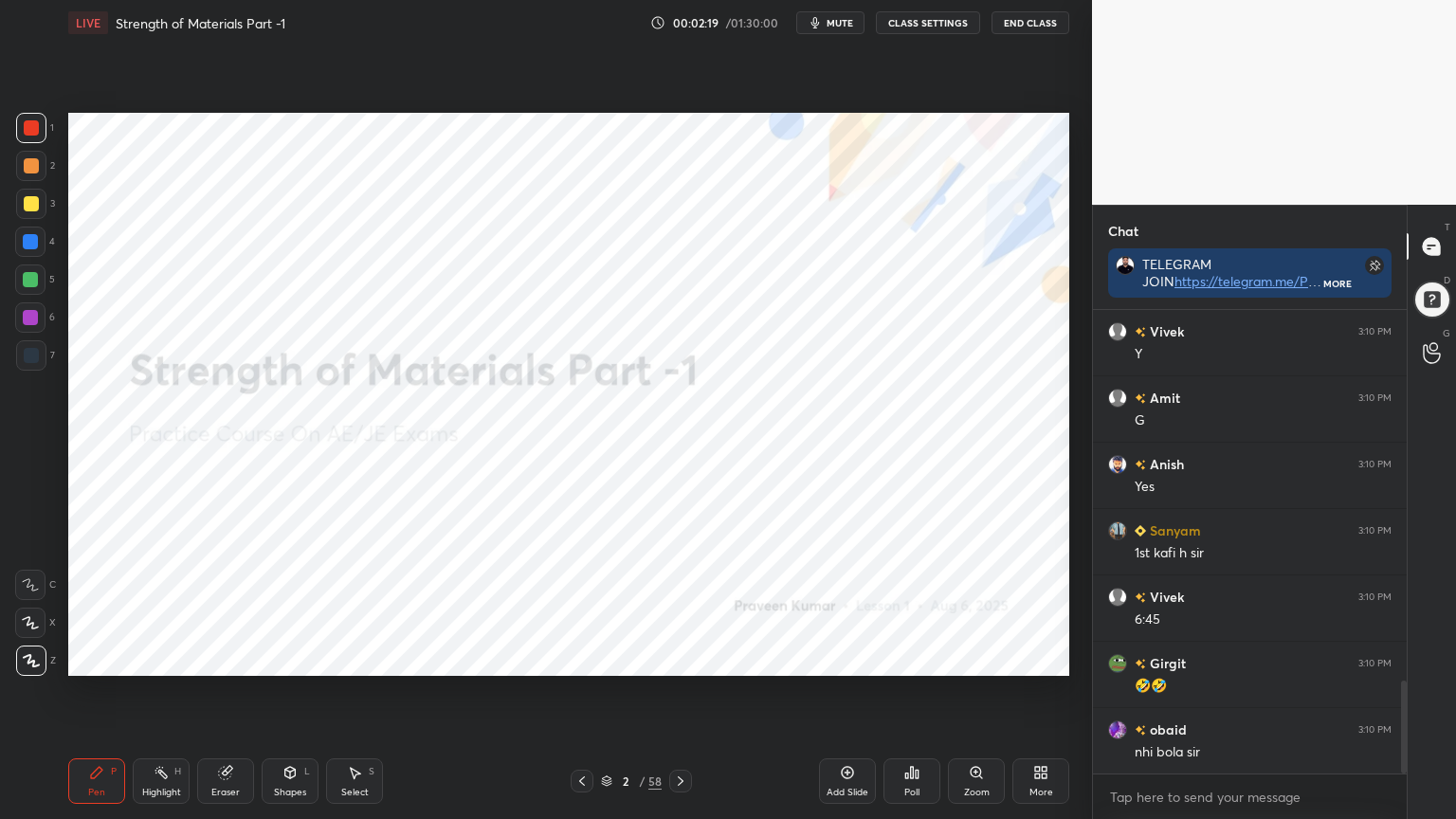 scroll, scrollTop: 1853, scrollLeft: 0, axis: vertical 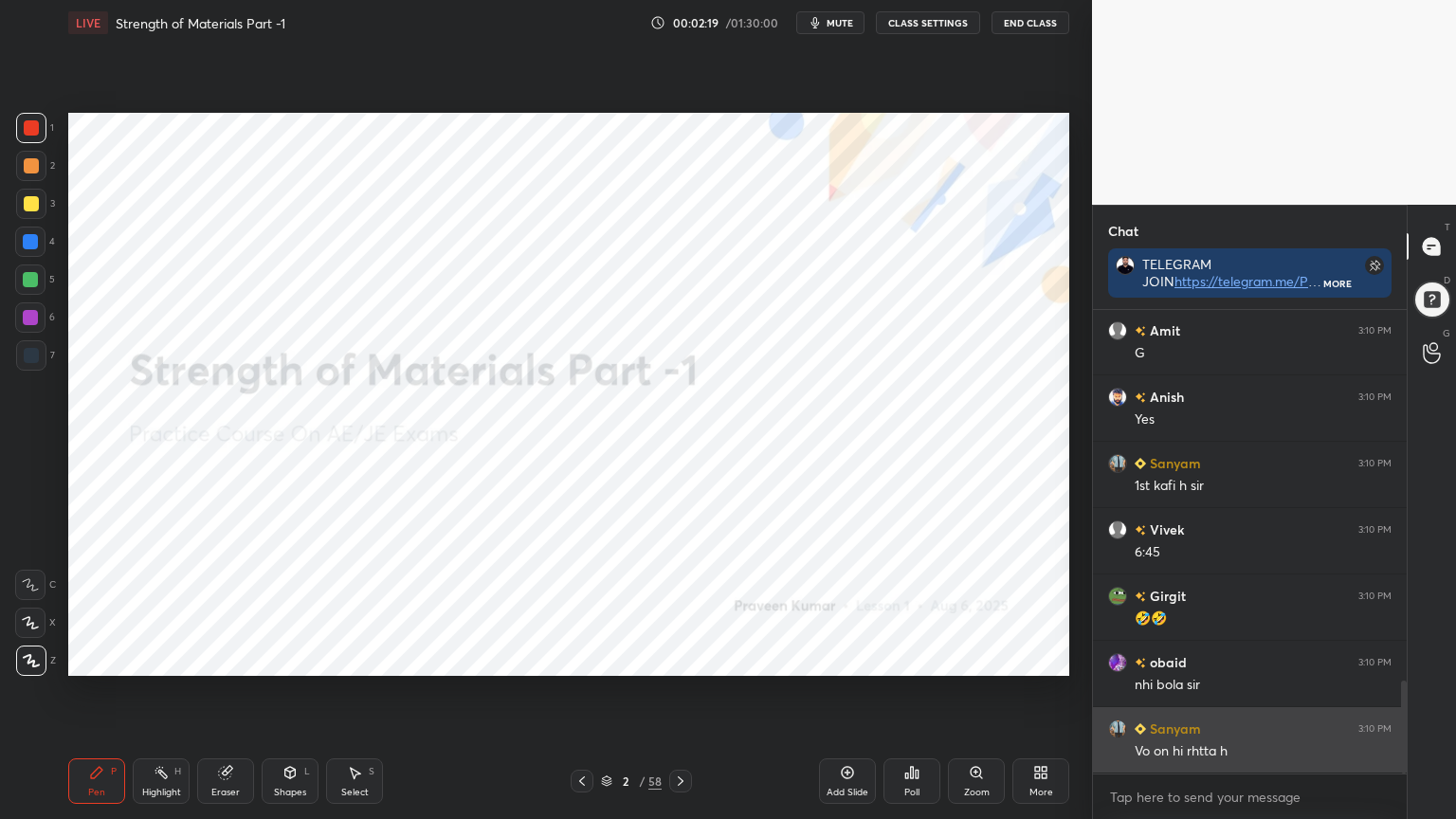 click on "Y [NAME] [TIME] G [NAME] [TIME] Yes [NAME] [TIME] 1st kafi h sir [NAME] [TIME] [EMOJI] oba [NAME] nhi bola sir [NAME] [TIME] Vo on hi rhtta h" at bounding box center (1249, 541) 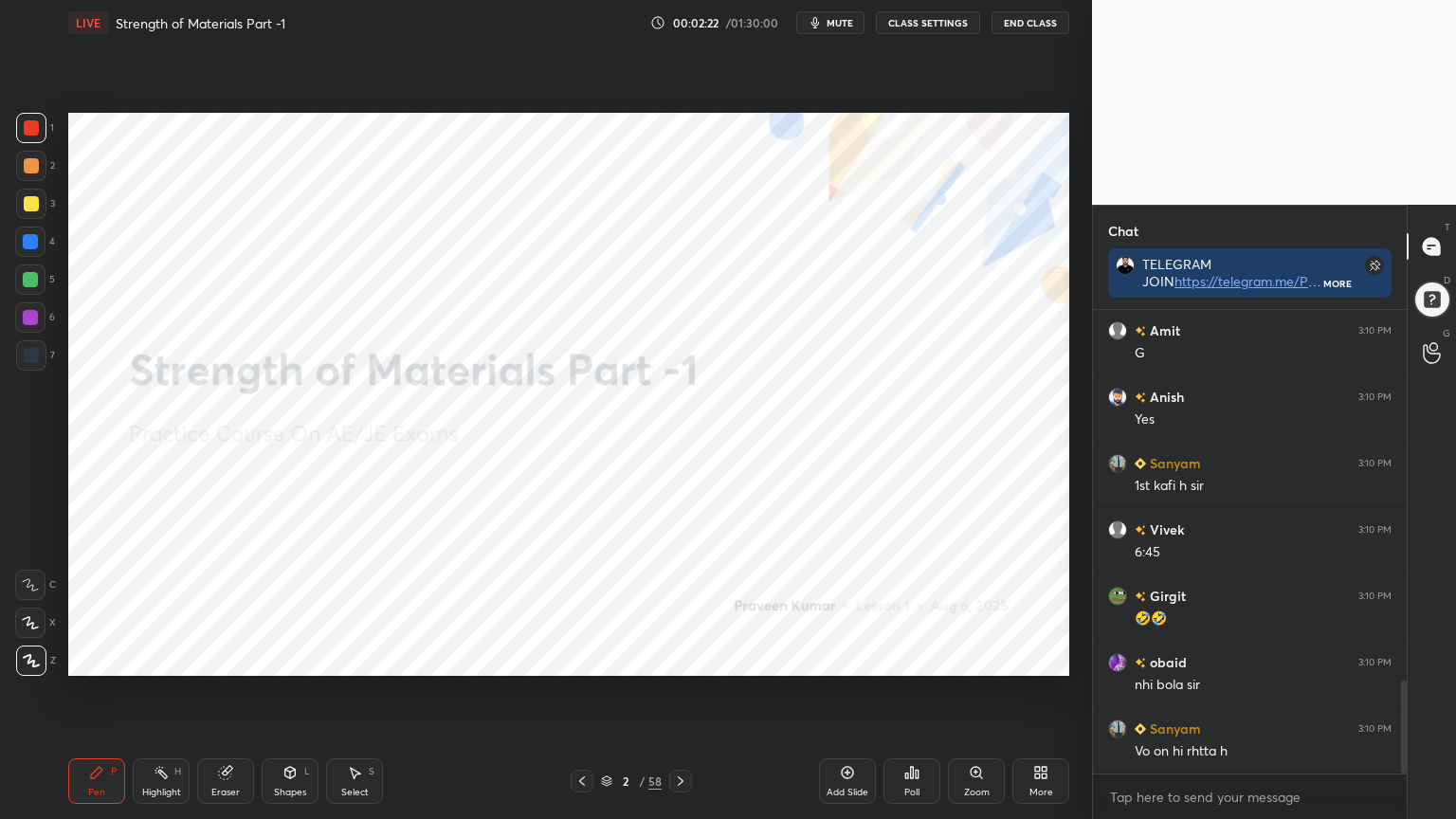 scroll, scrollTop: 1919, scrollLeft: 0, axis: vertical 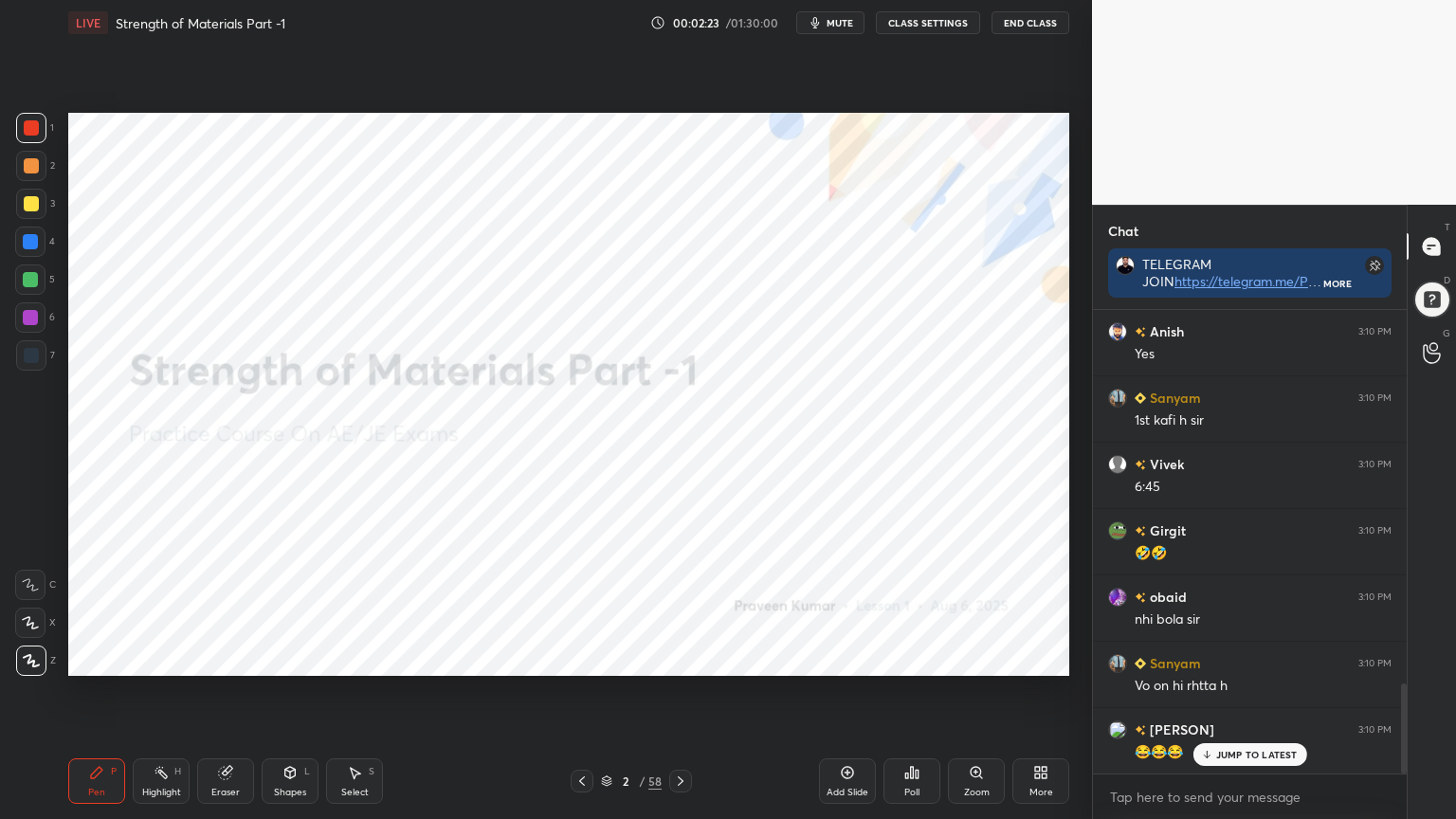 click 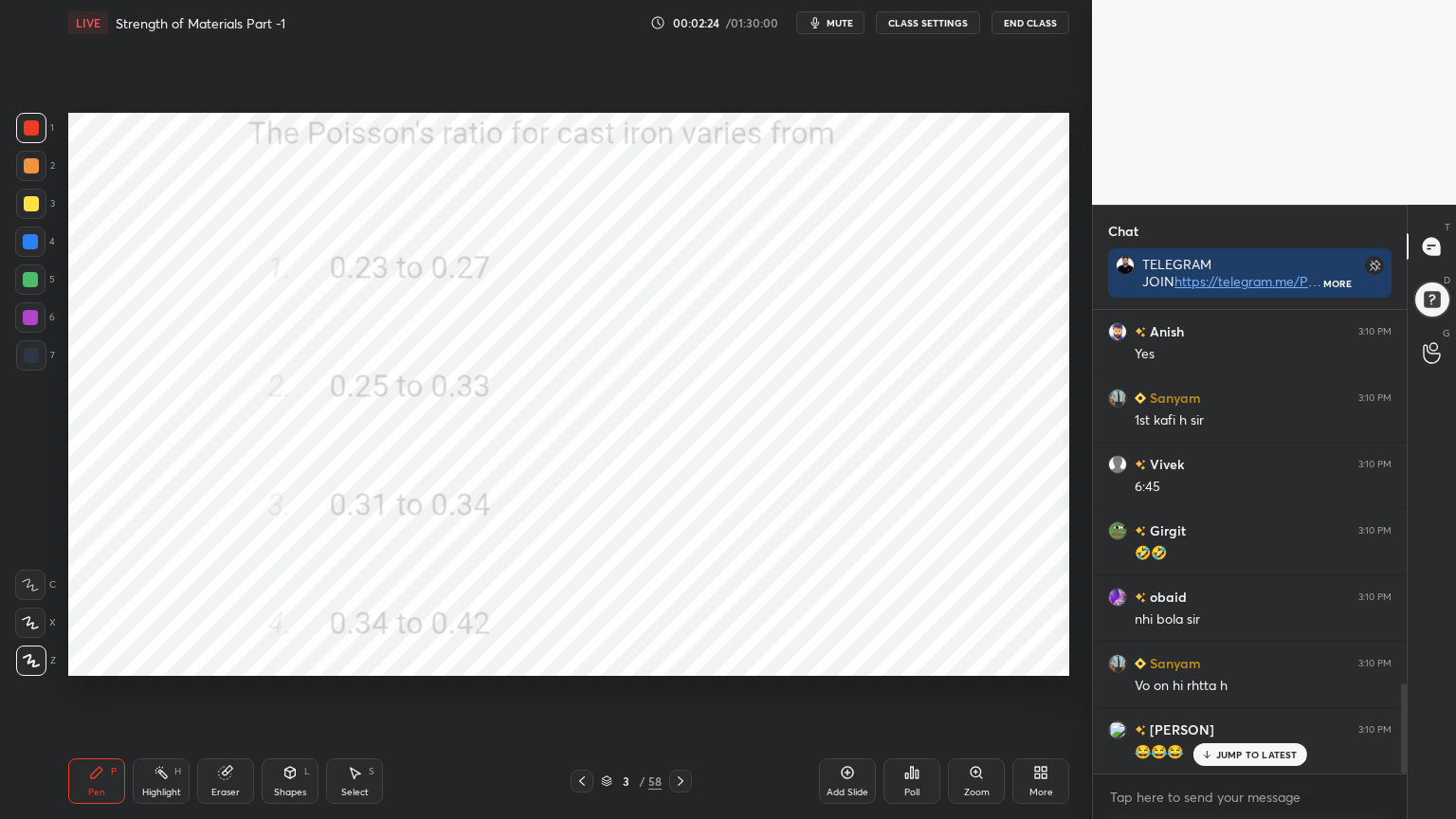 click on "Poll" at bounding box center [912, 781] 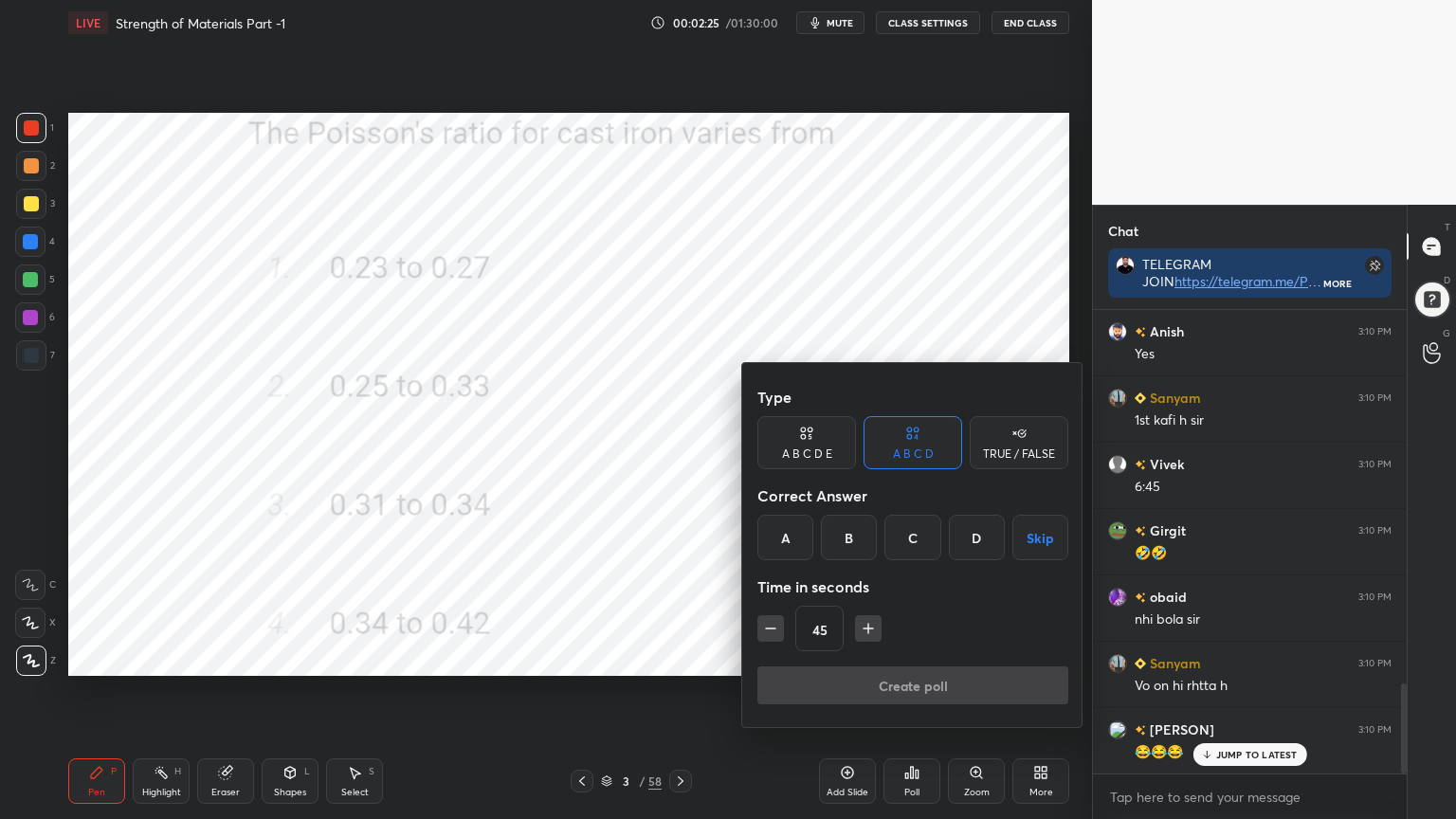click on "A" at bounding box center [785, 537] 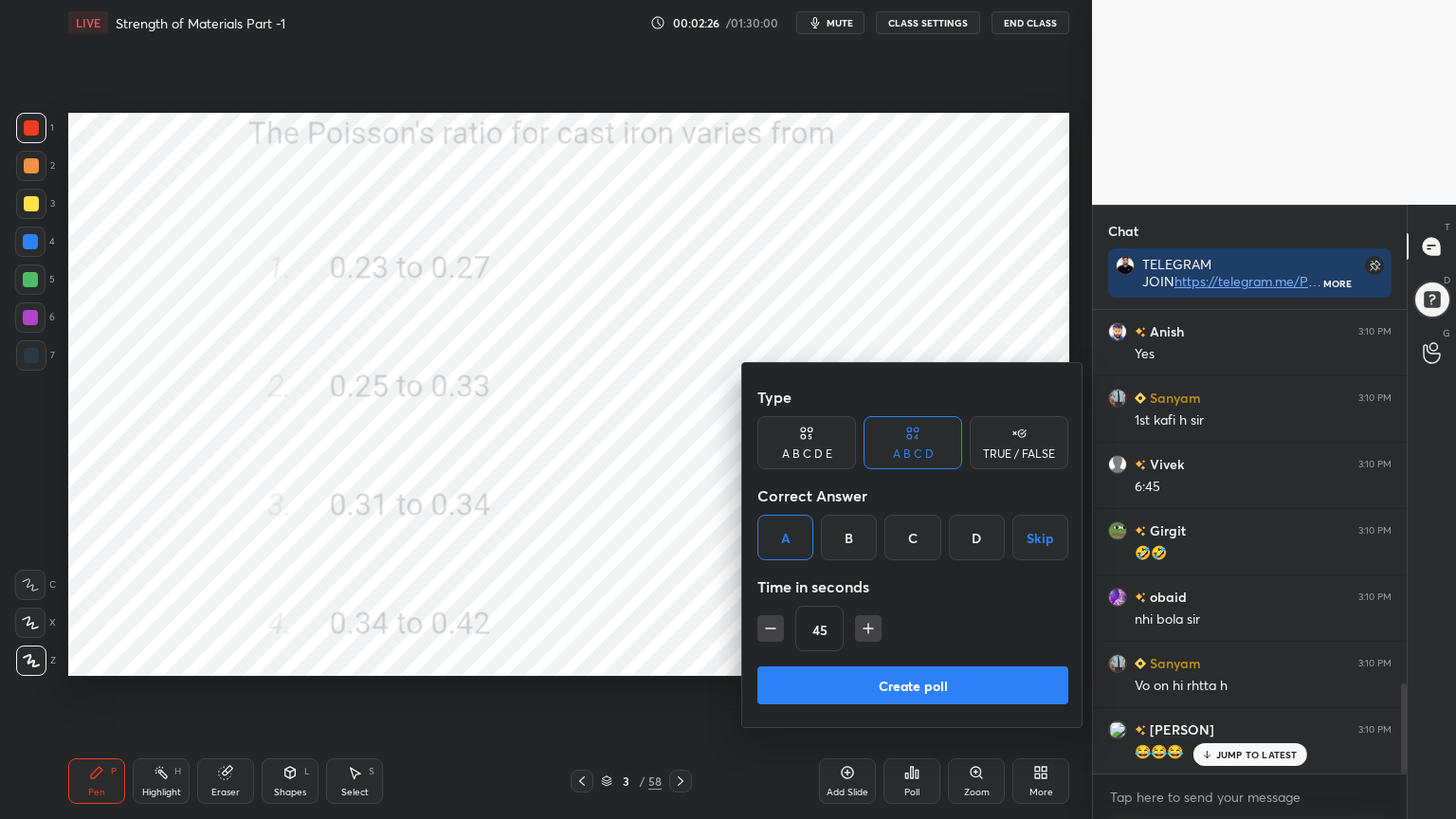 click on "Create poll" at bounding box center (913, 685) 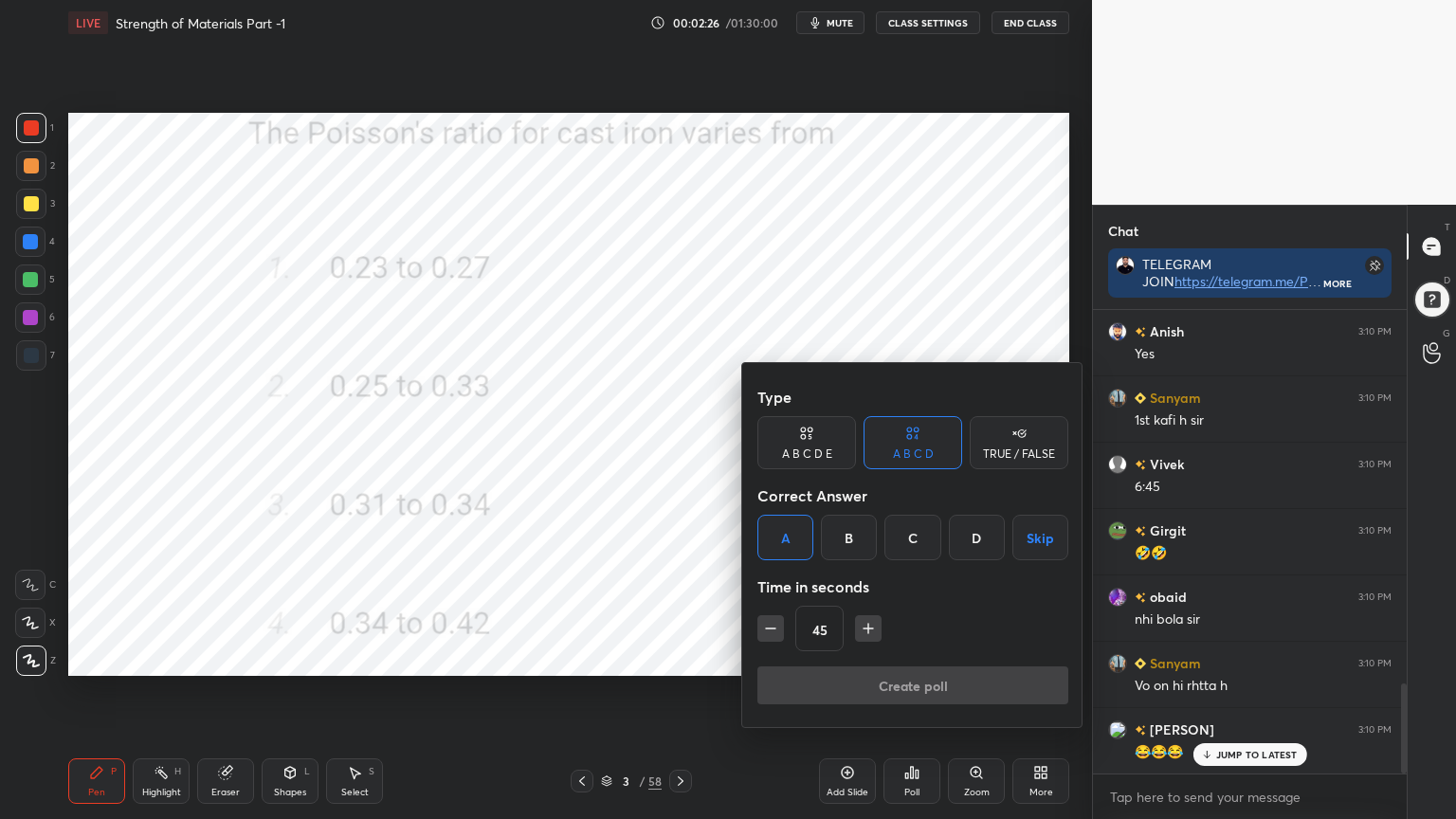 scroll, scrollTop: 391, scrollLeft: 308, axis: both 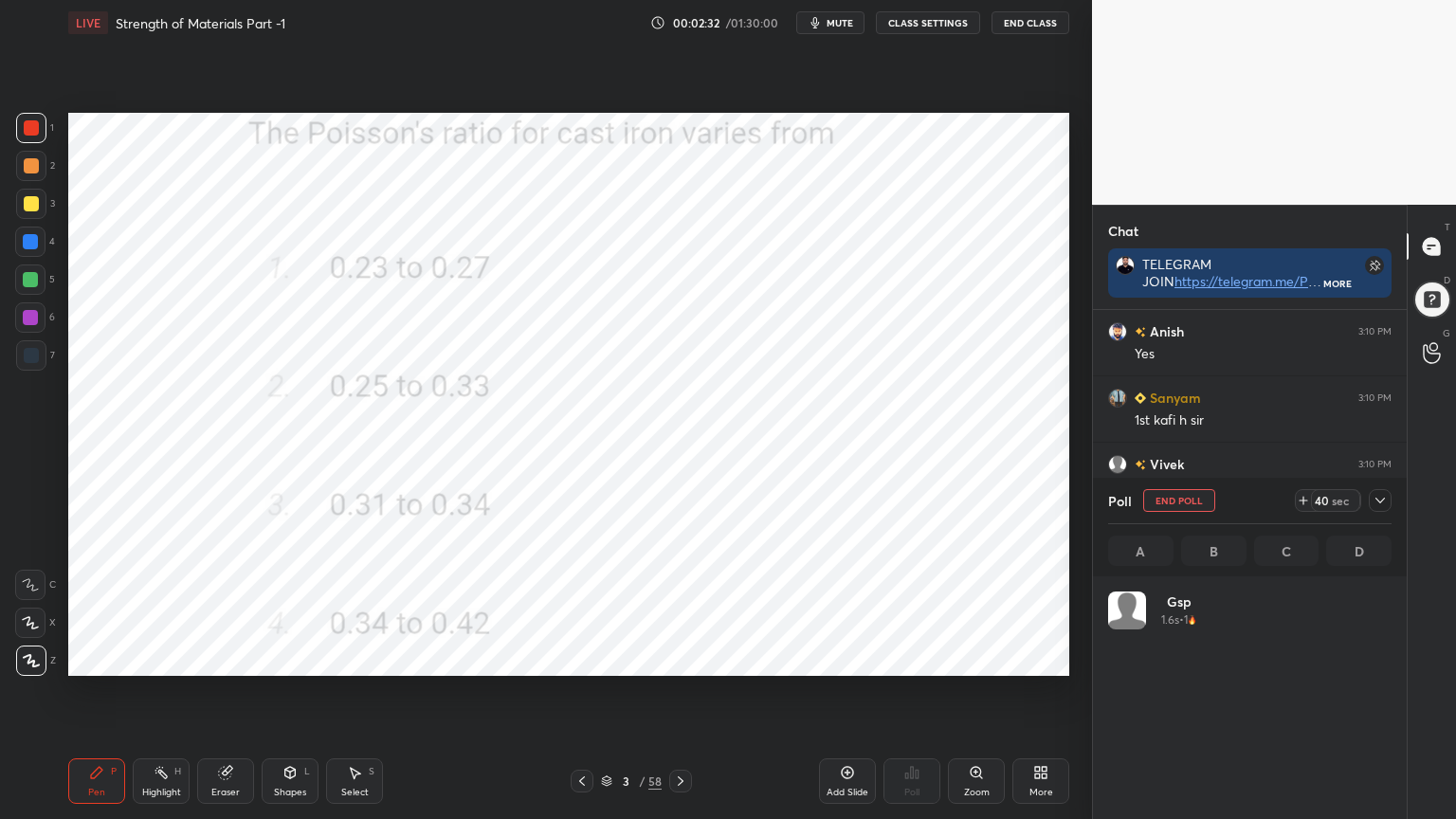 click 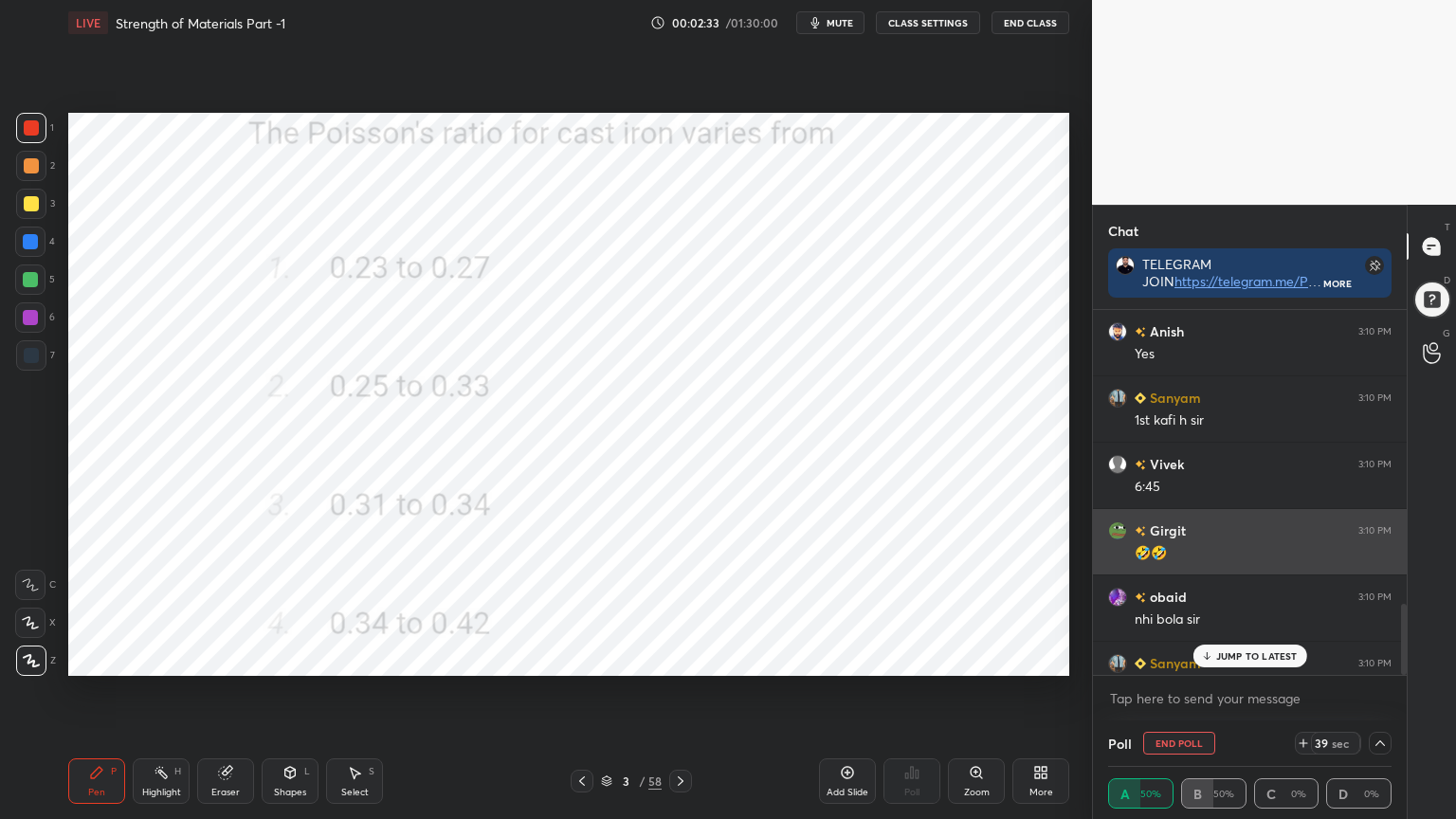 scroll, scrollTop: 166, scrollLeft: 278, axis: both 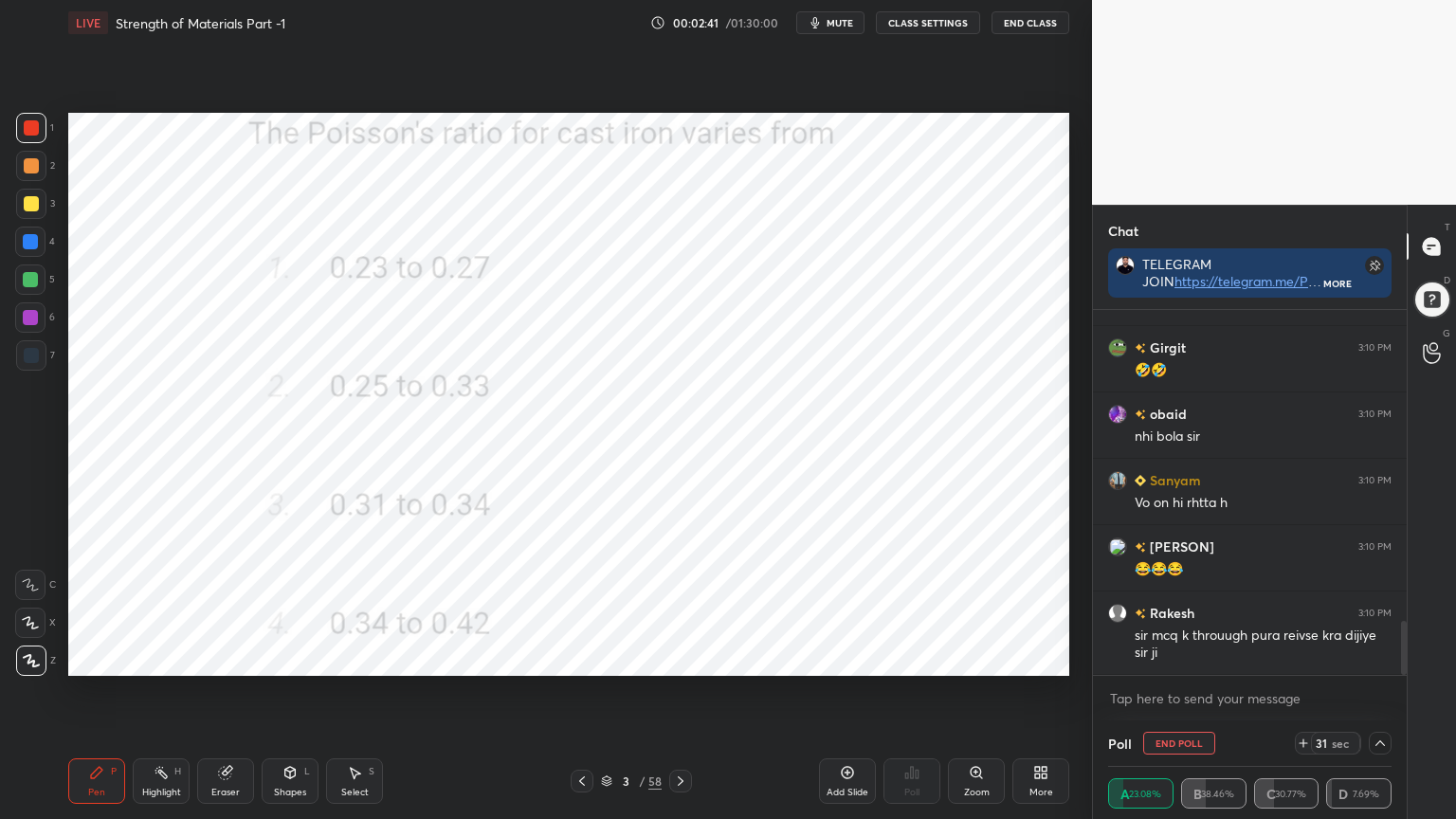 click 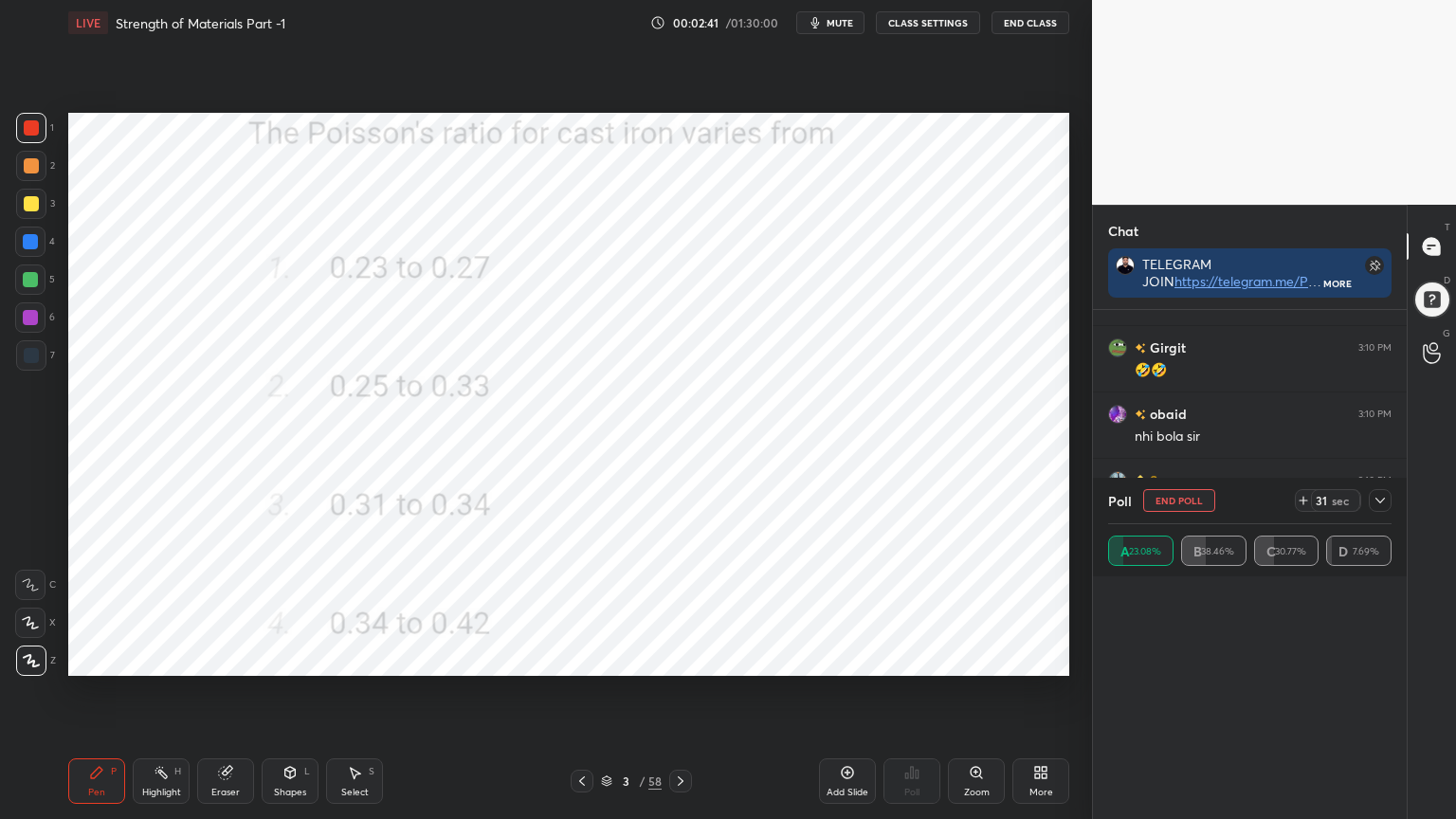 scroll, scrollTop: 6, scrollLeft: 6, axis: both 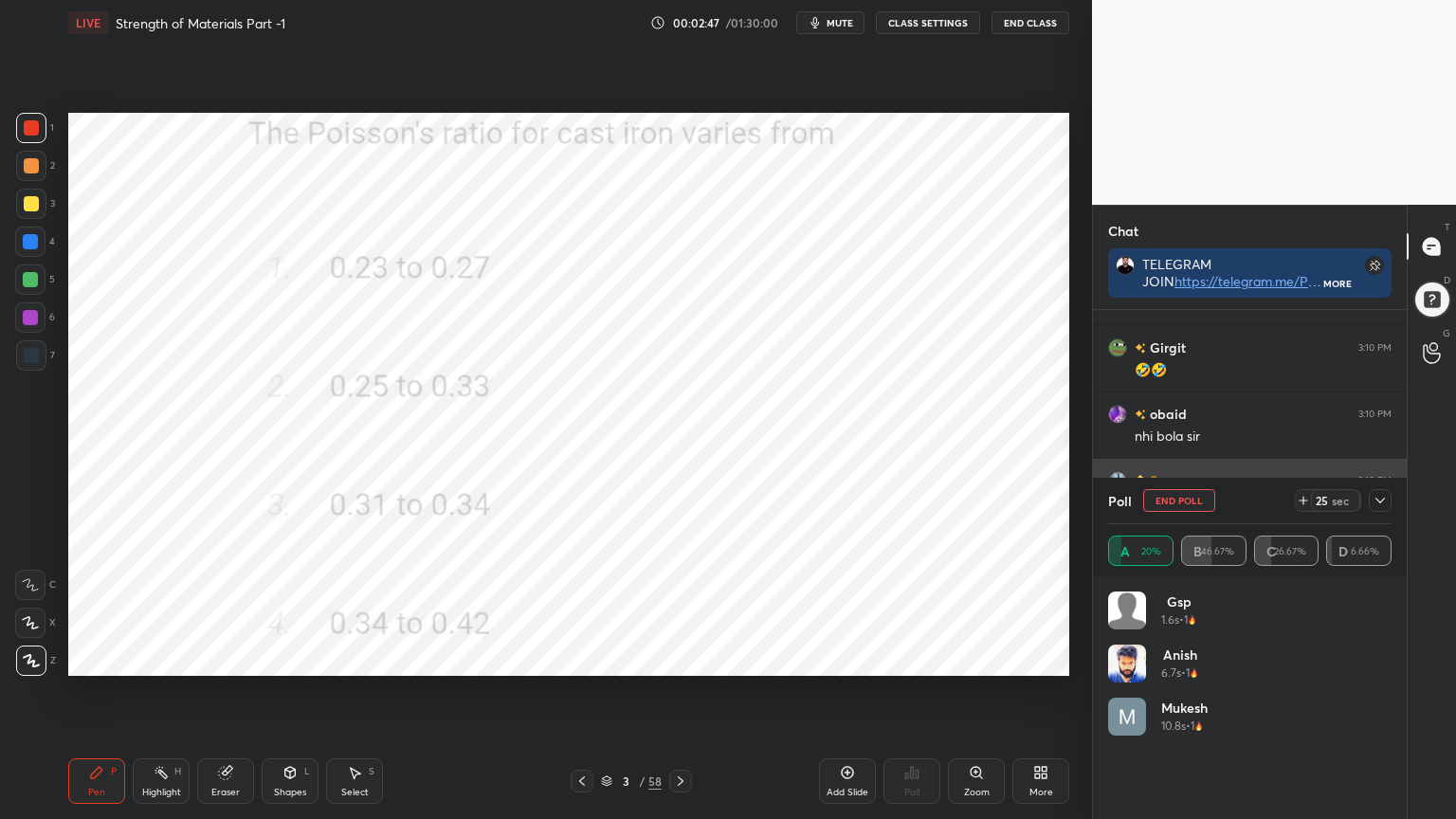 click 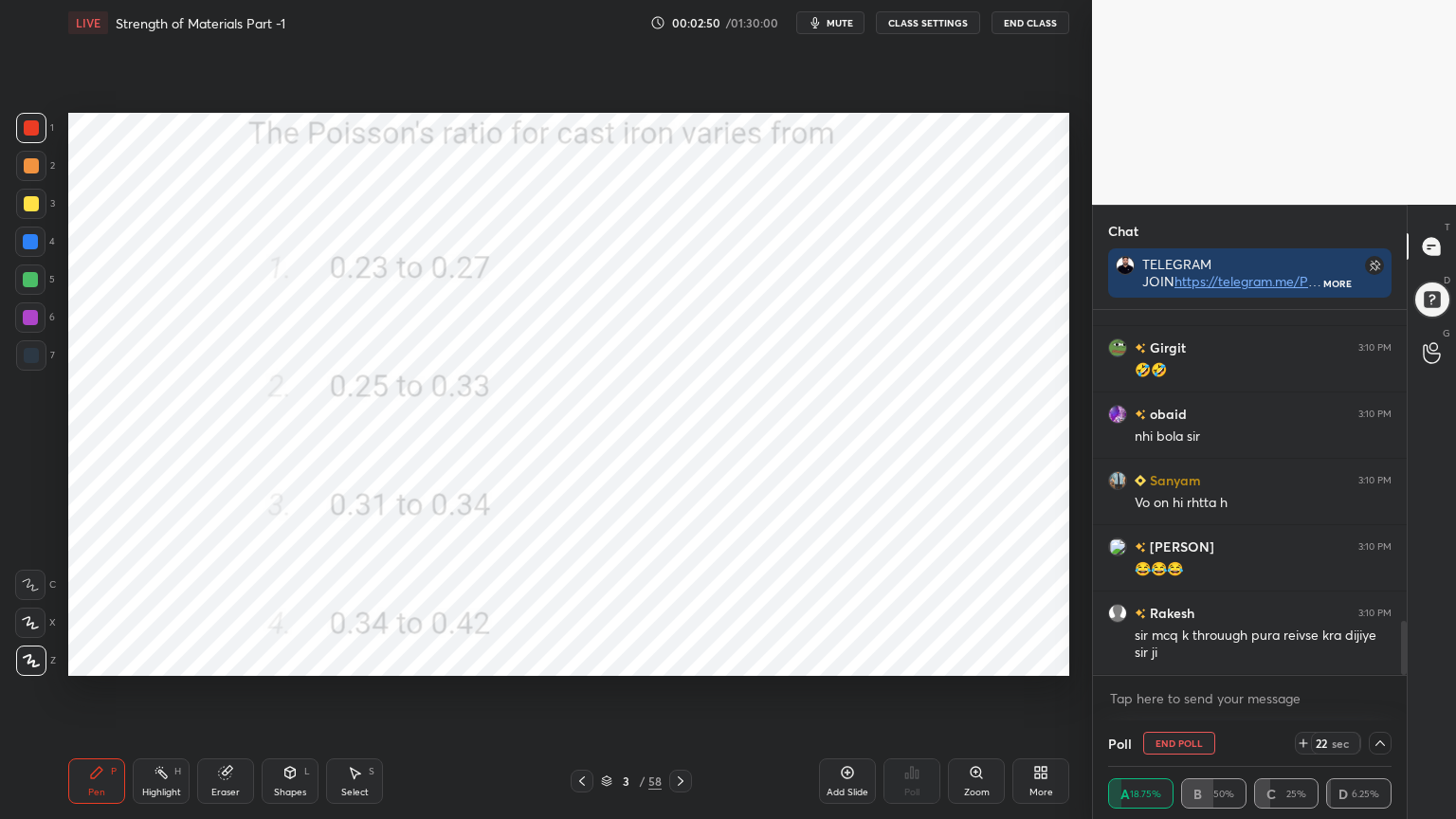 click 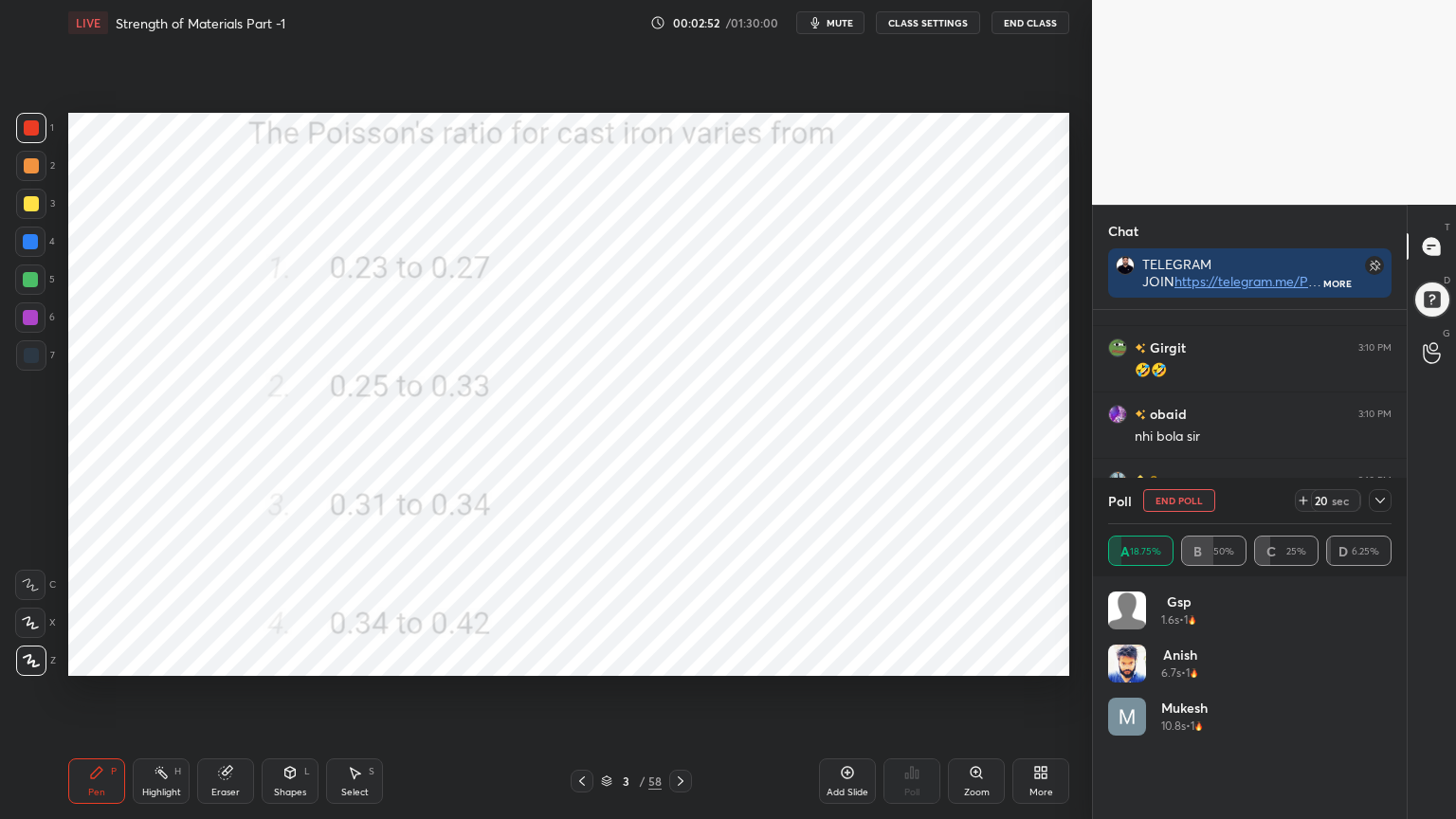 click 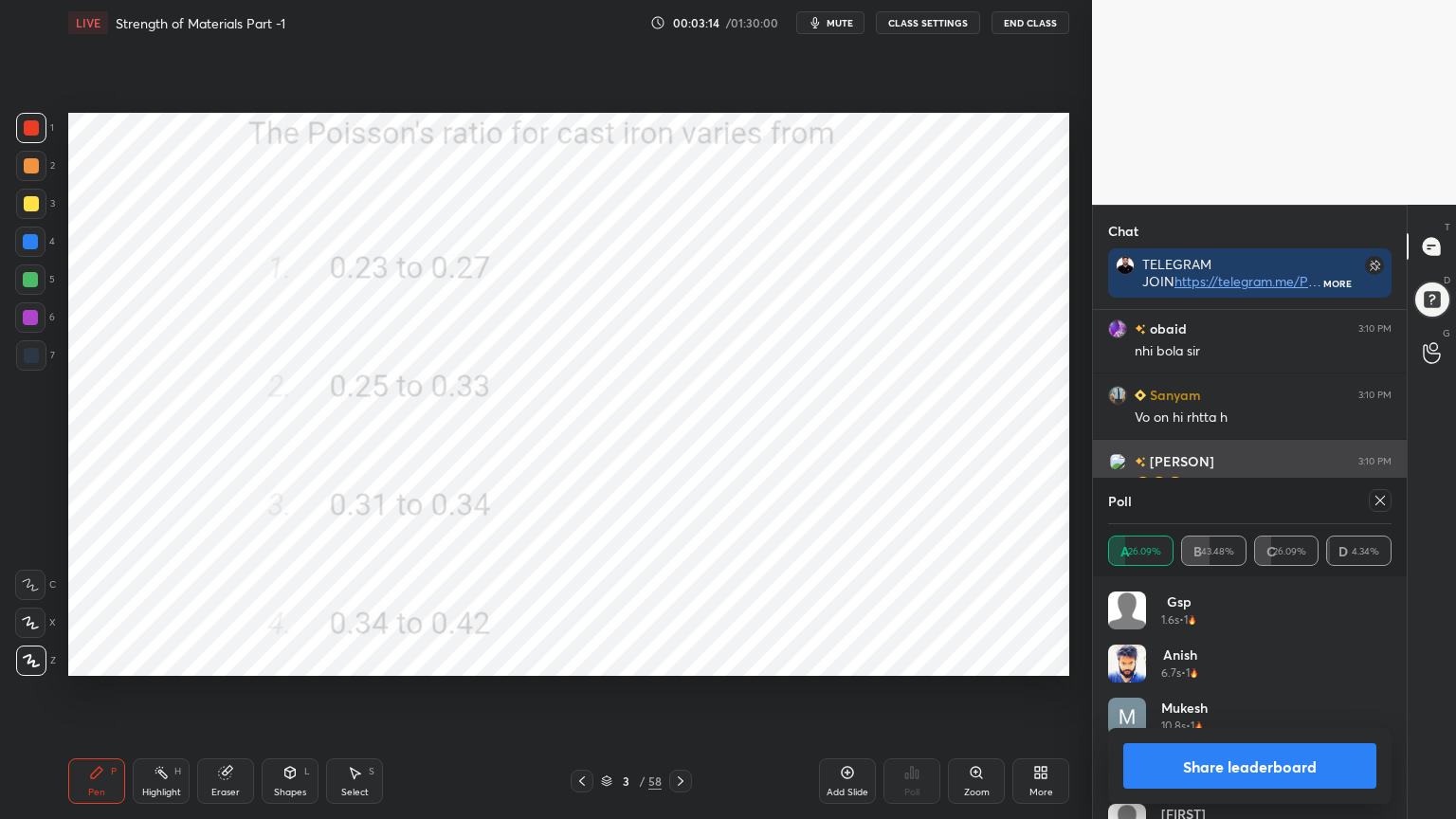 click 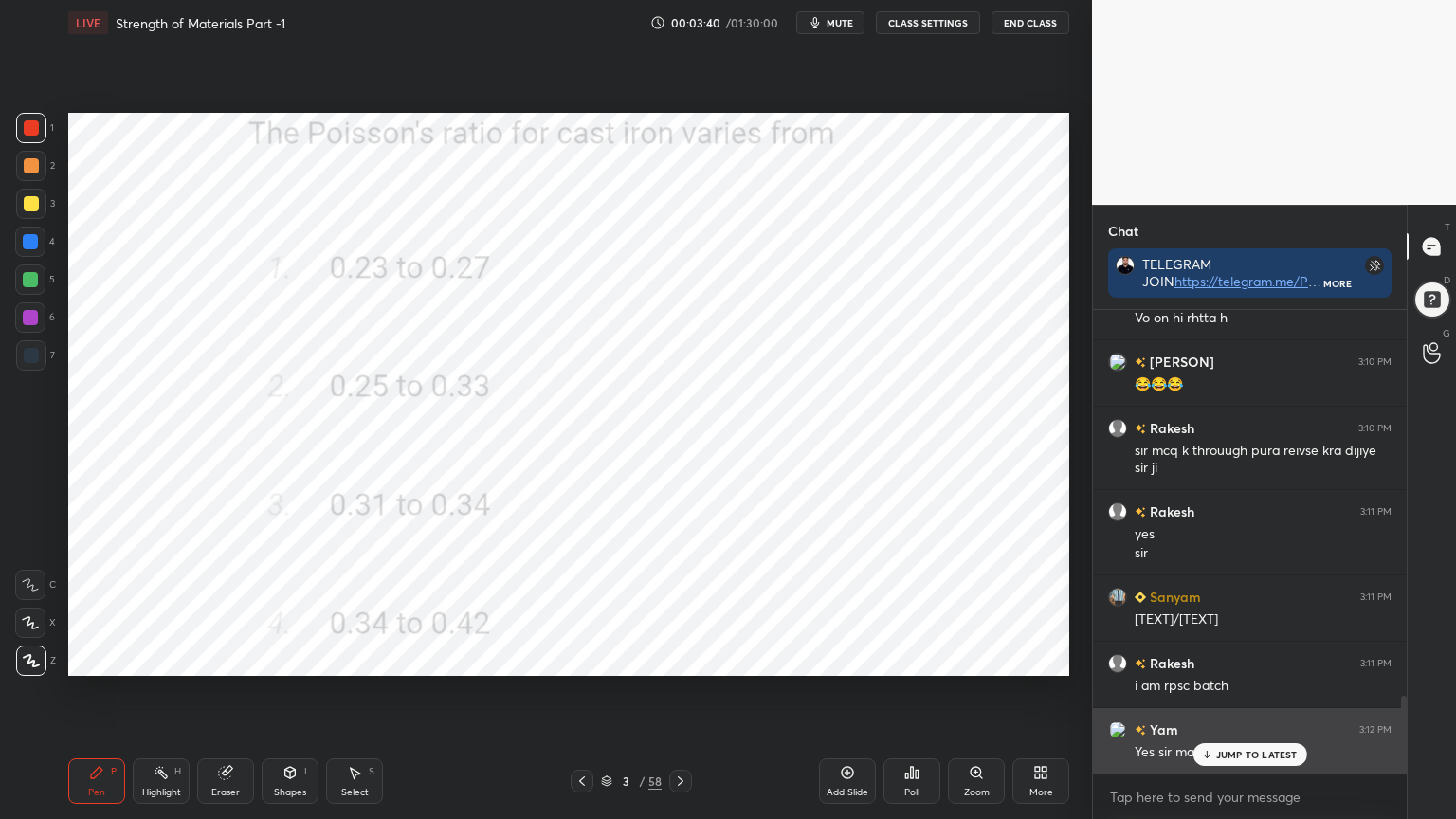 click on "JUMP TO LATEST" at bounding box center (1257, 755) 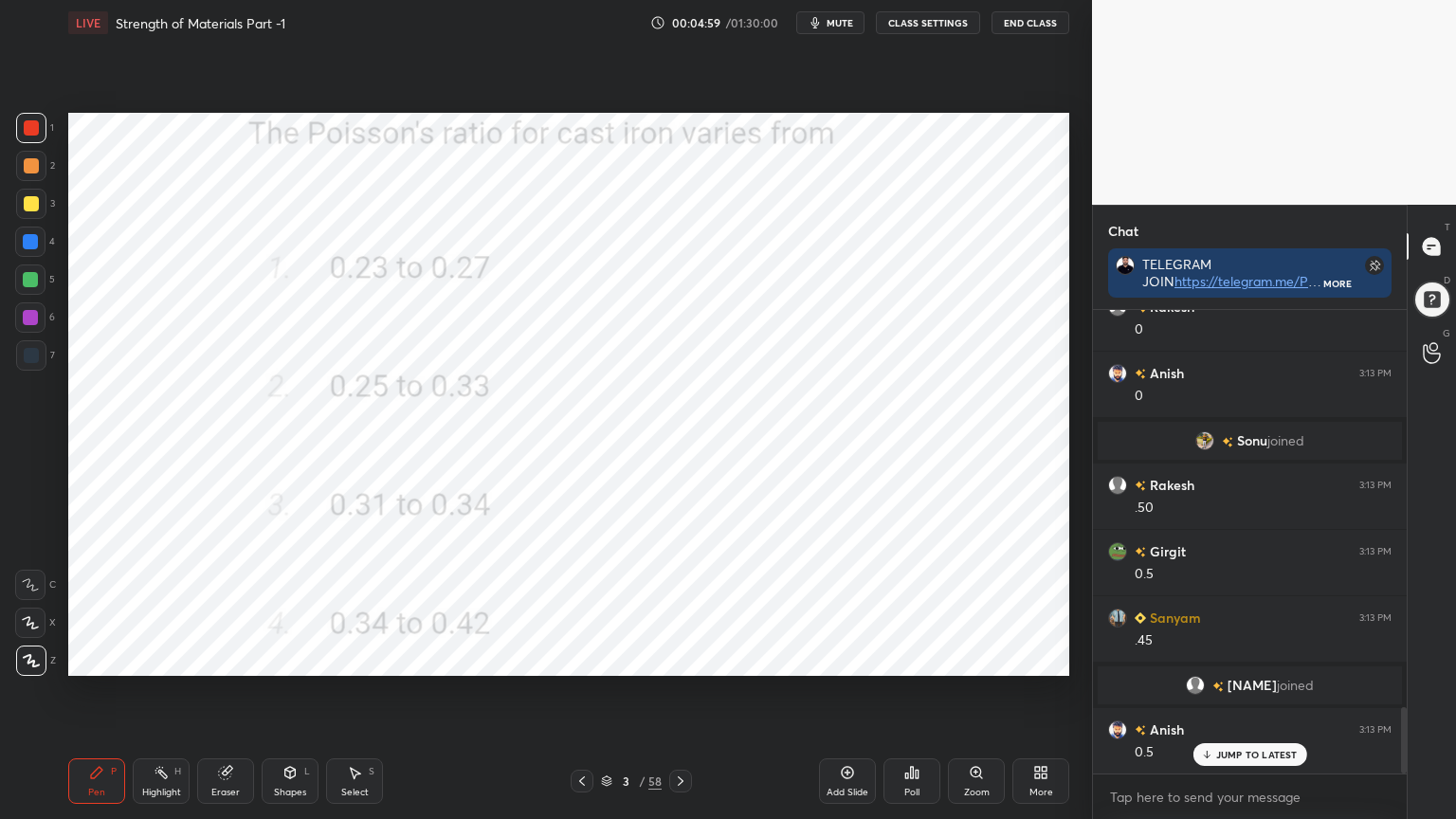 scroll, scrollTop: 2829, scrollLeft: 0, axis: vertical 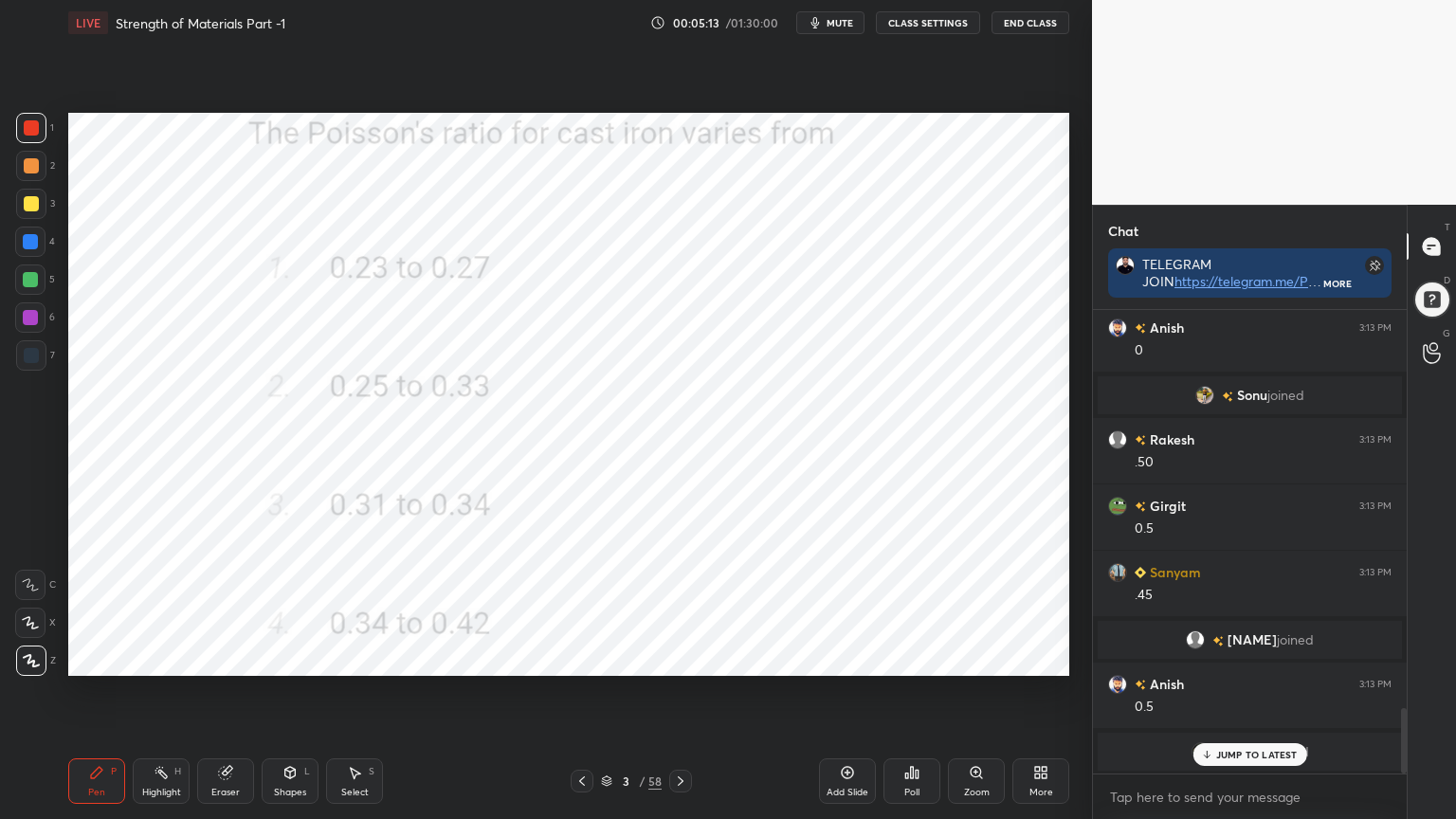 click on "JUMP TO LATEST" at bounding box center (1257, 755) 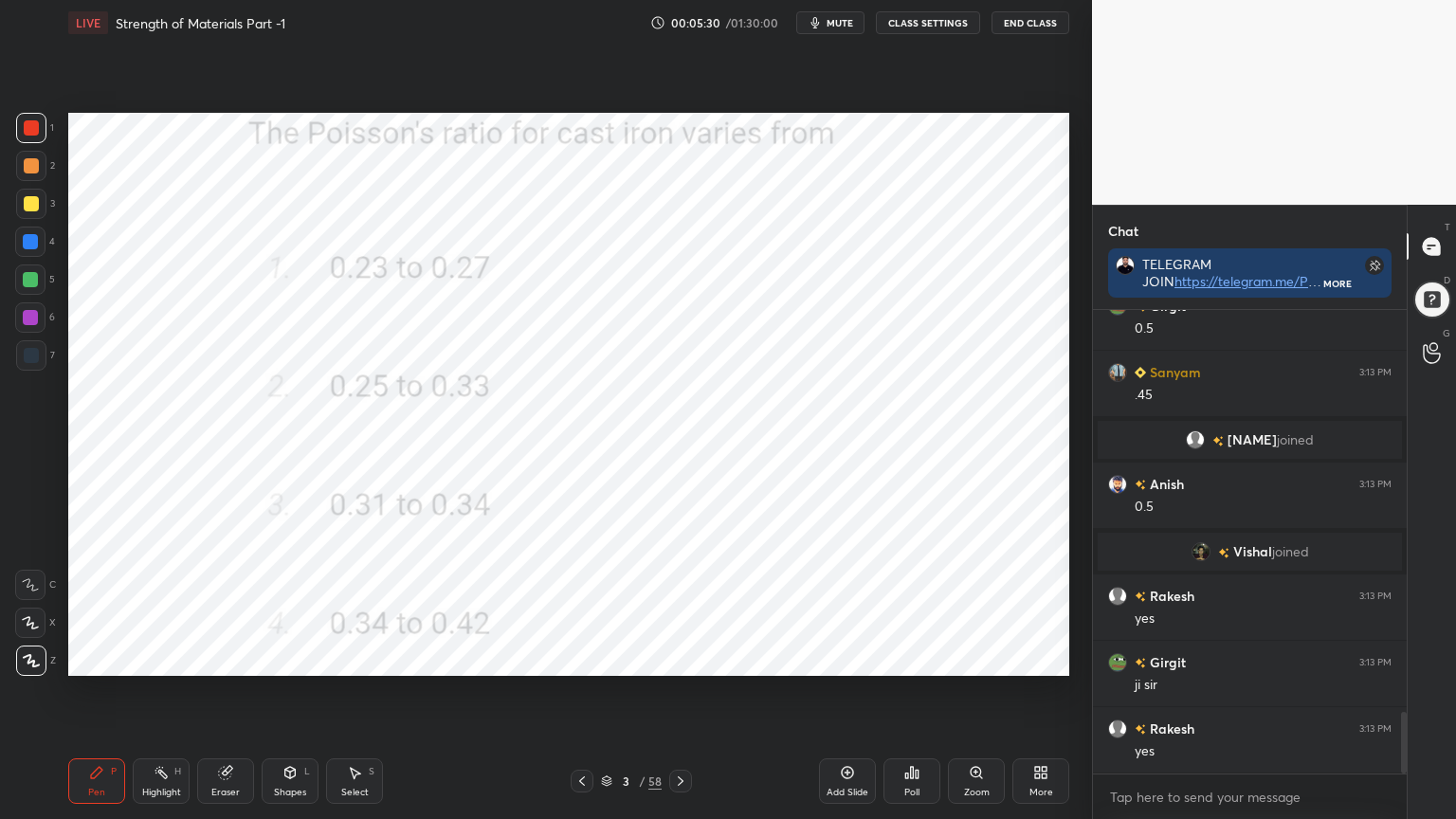 scroll, scrollTop: 3048, scrollLeft: 0, axis: vertical 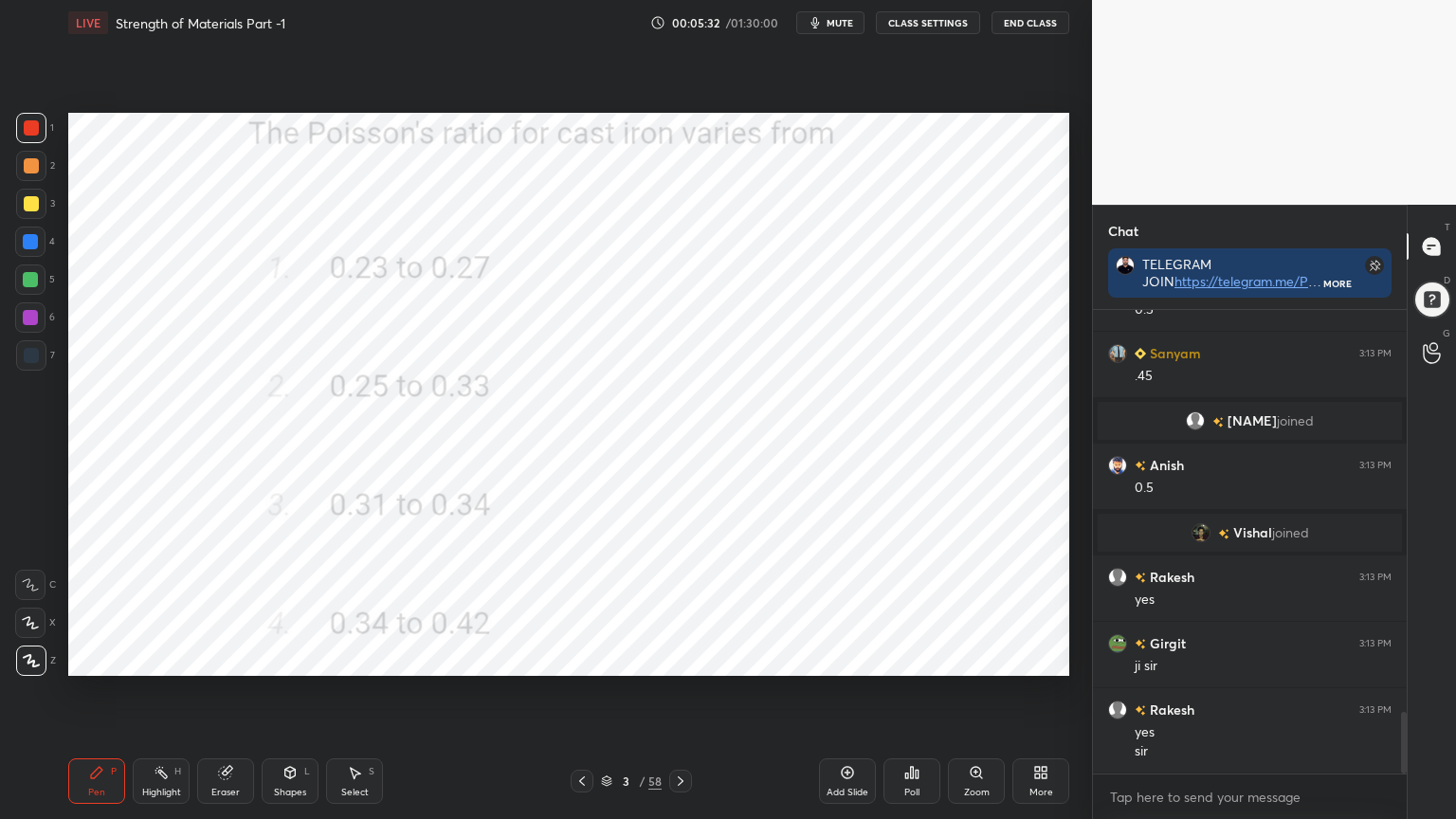 click 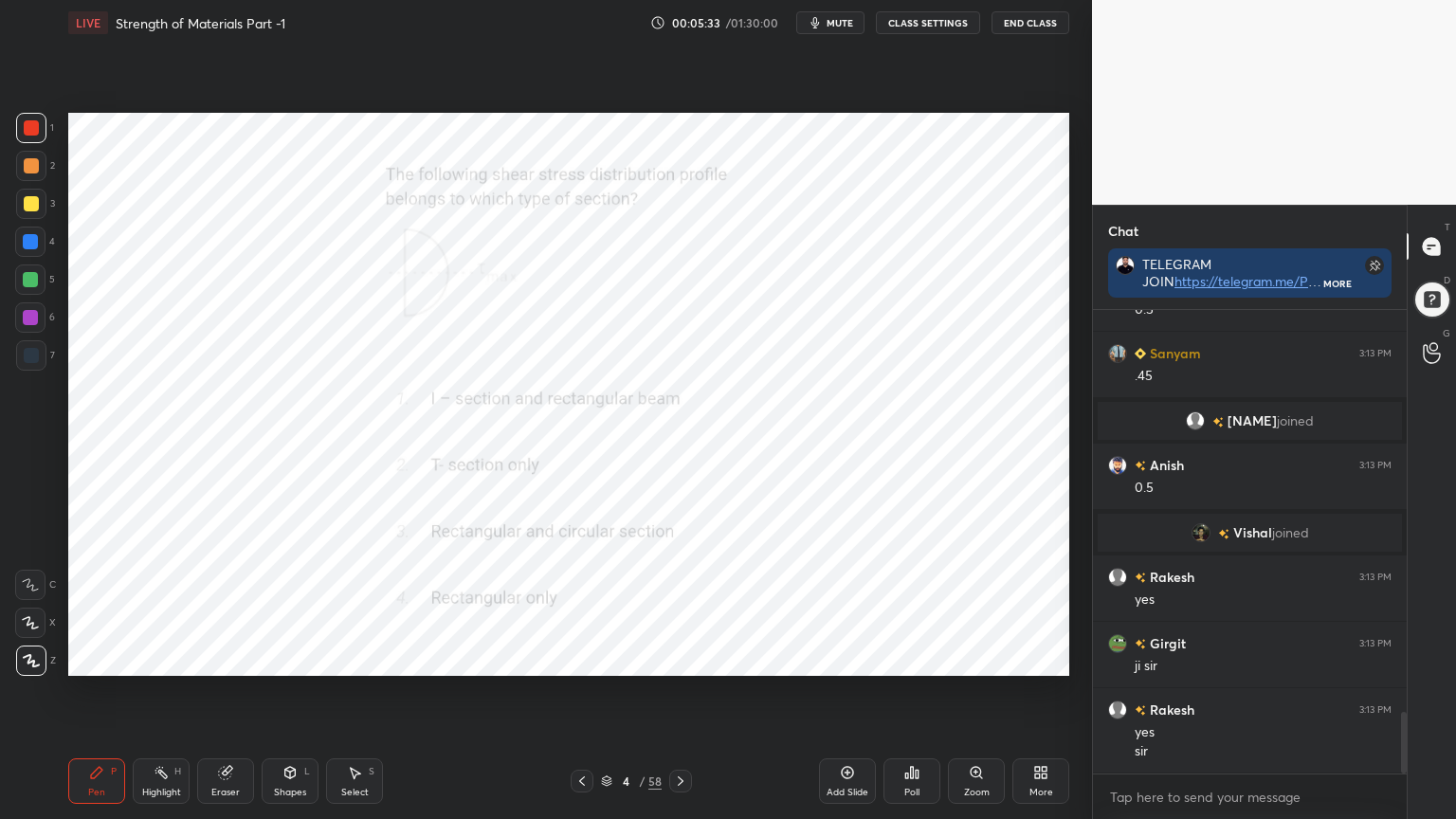 click on "Poll" at bounding box center [912, 781] 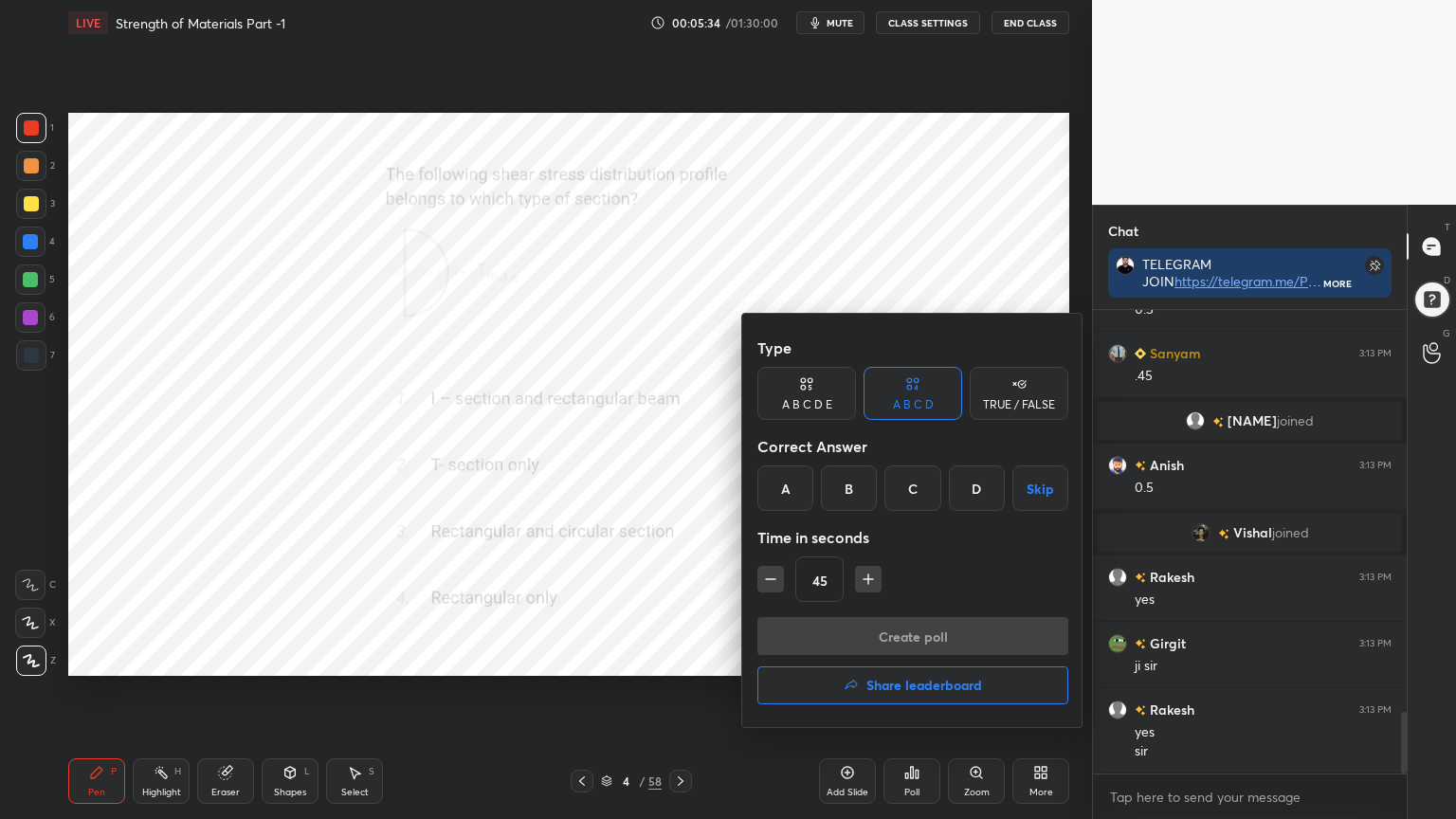 click on "C" at bounding box center [912, 488] 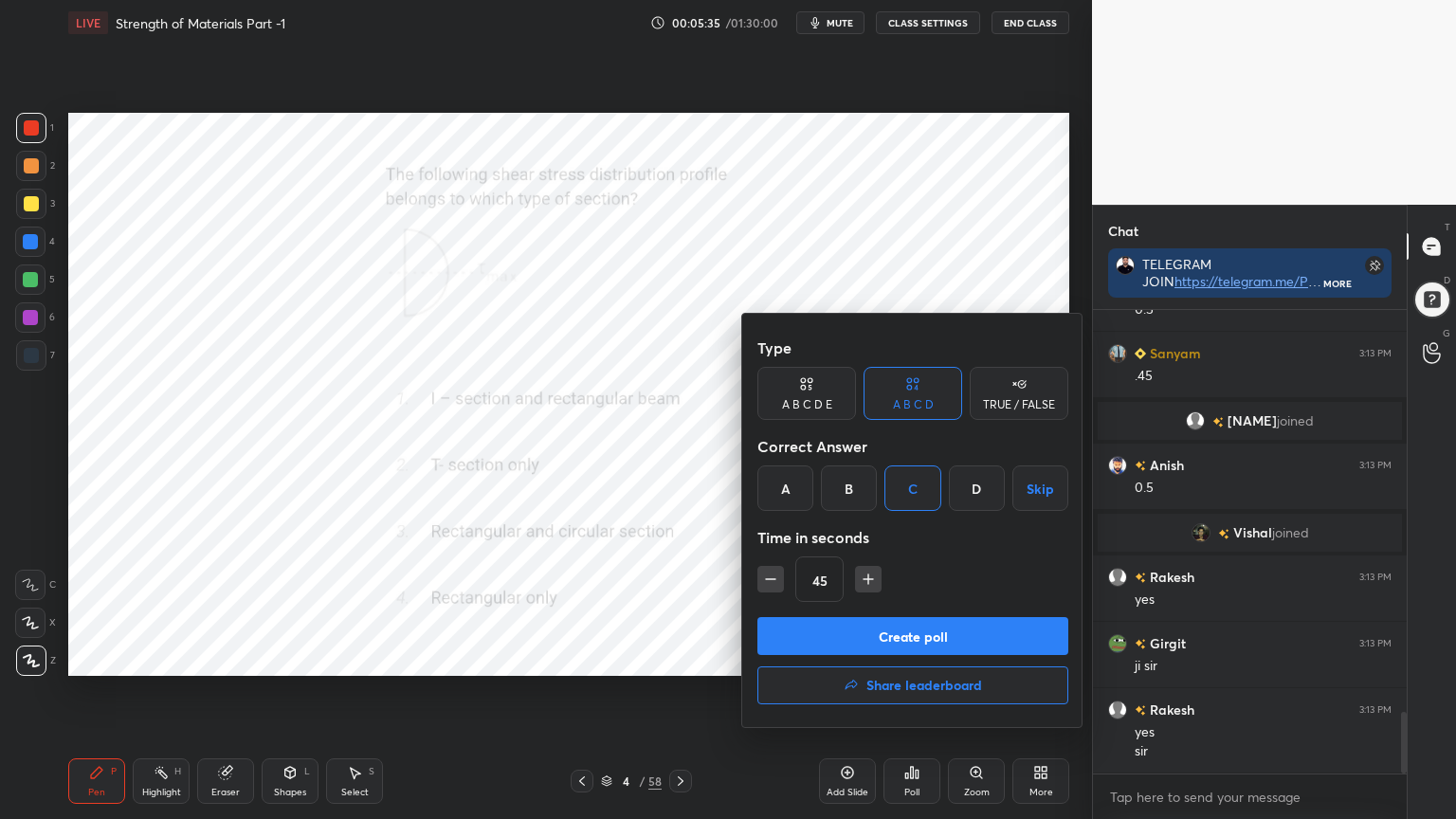 click 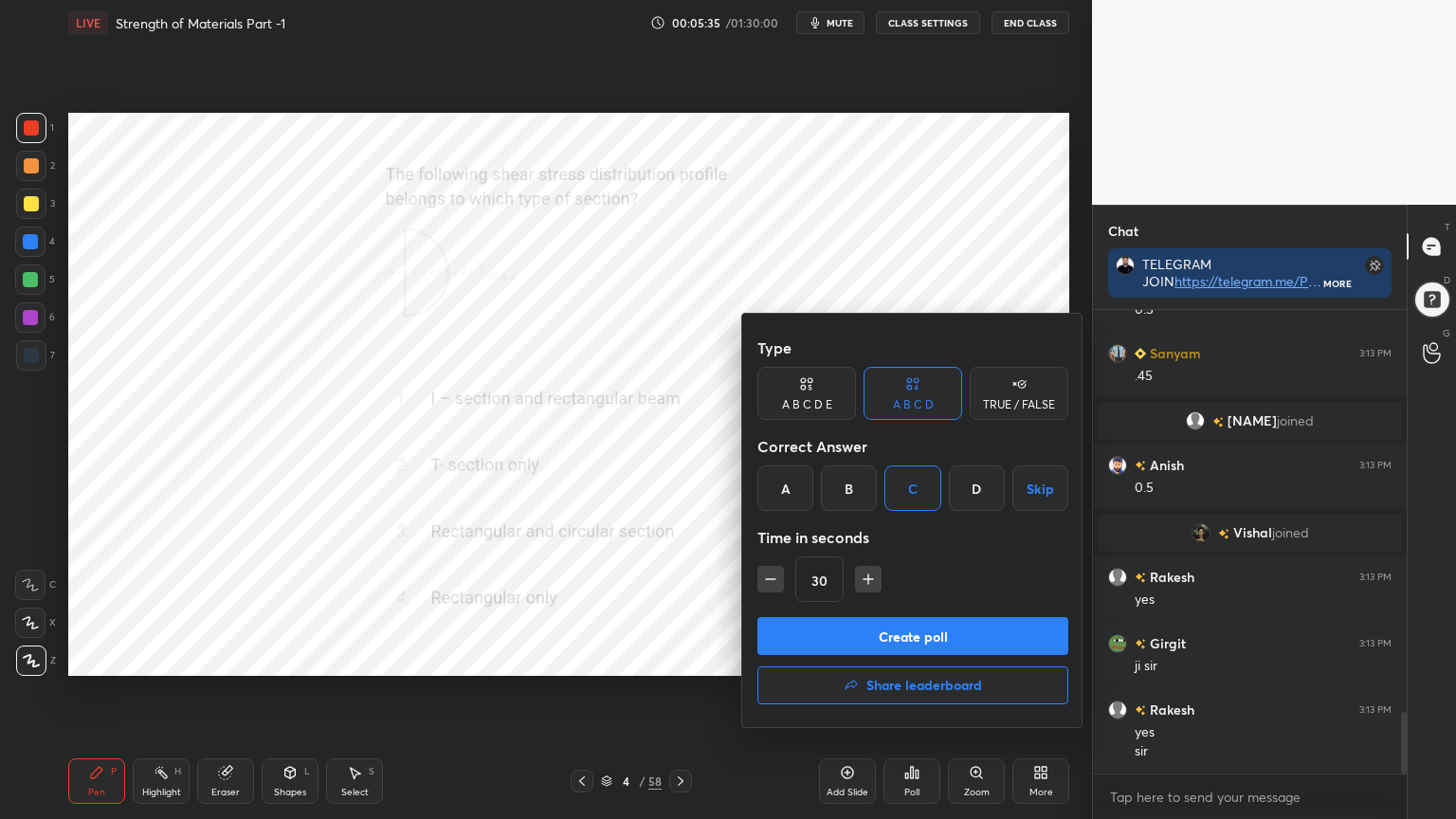 click on "Create poll" at bounding box center [913, 636] 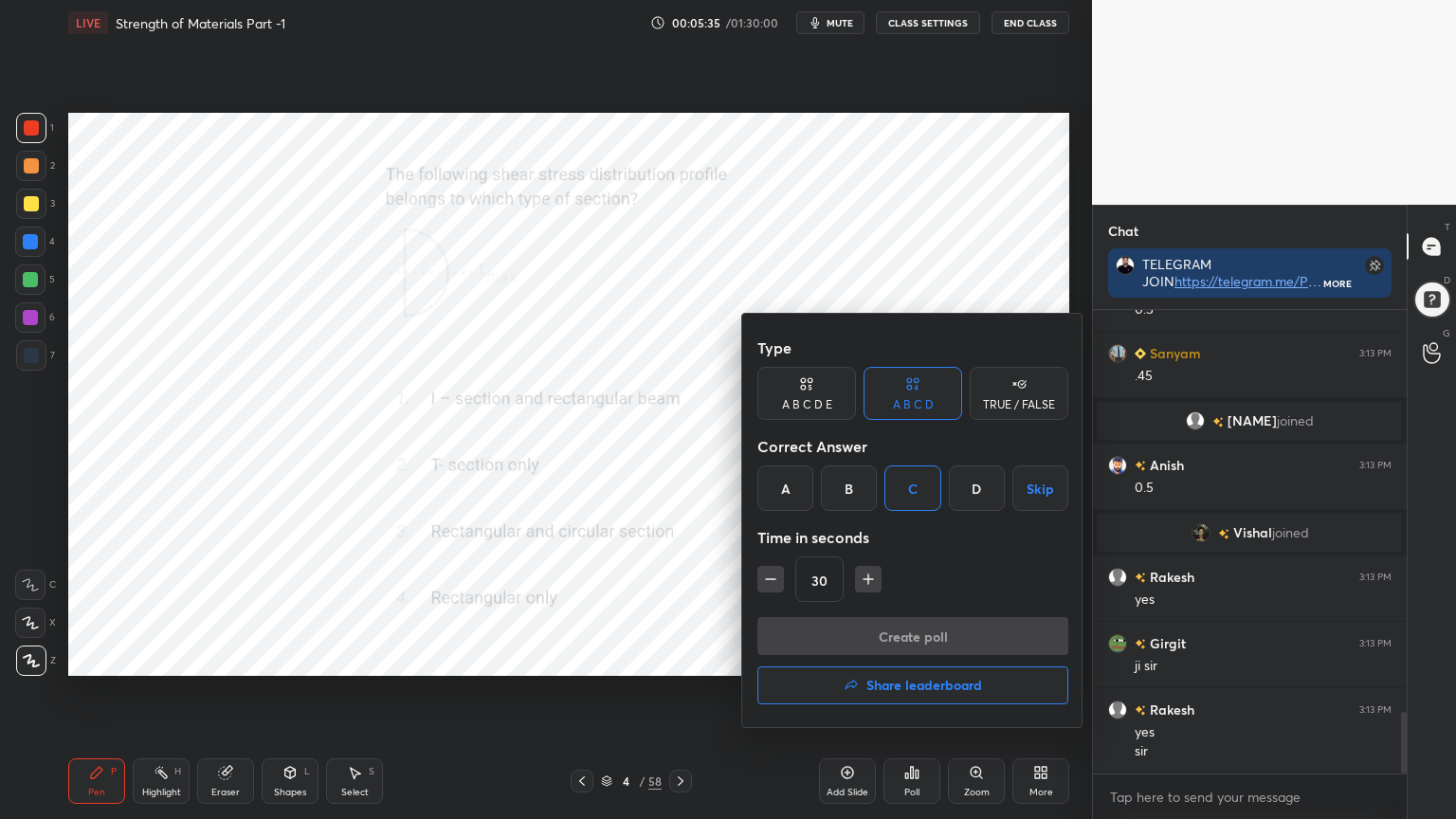 scroll, scrollTop: 418, scrollLeft: 308, axis: both 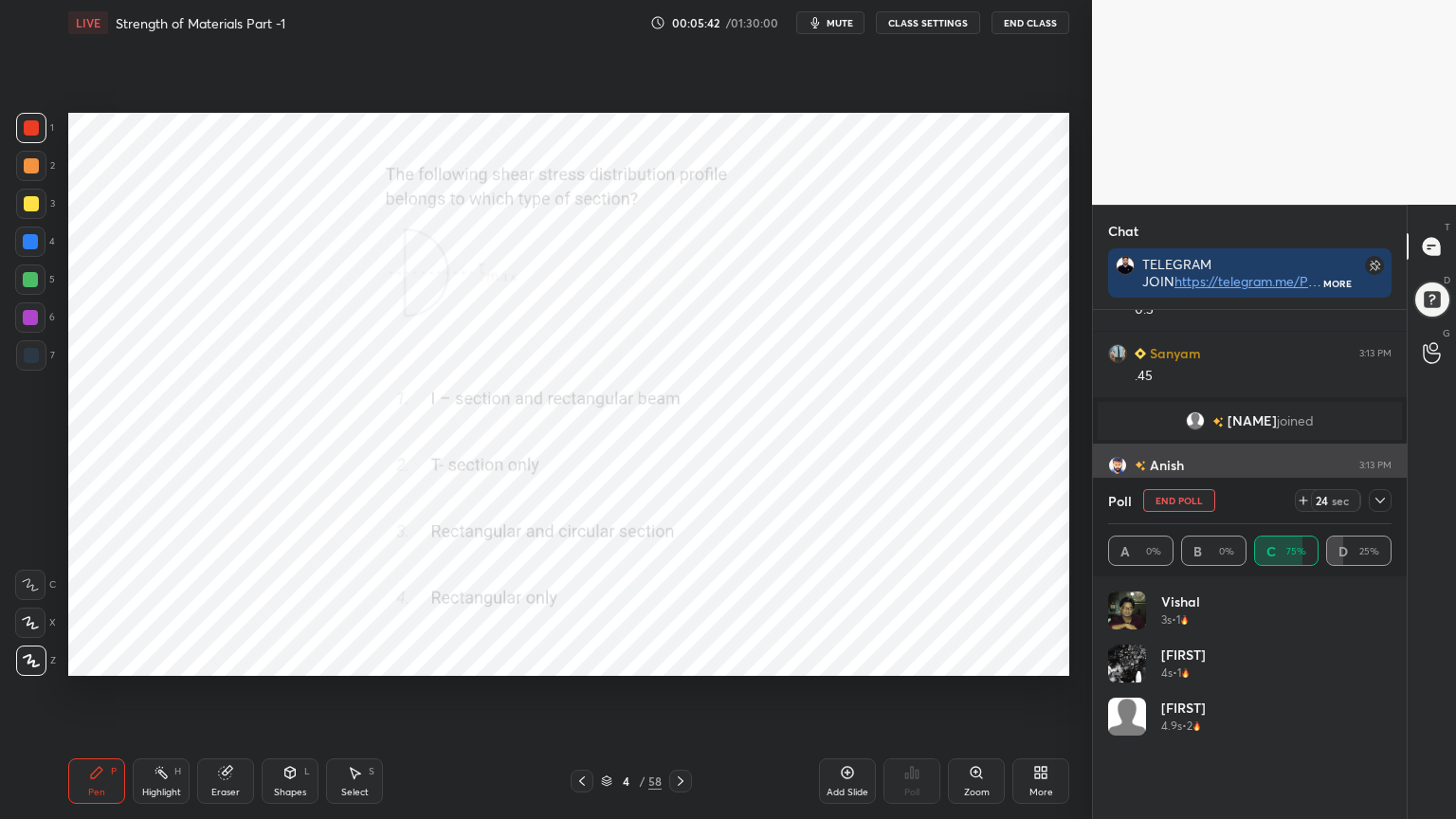 click 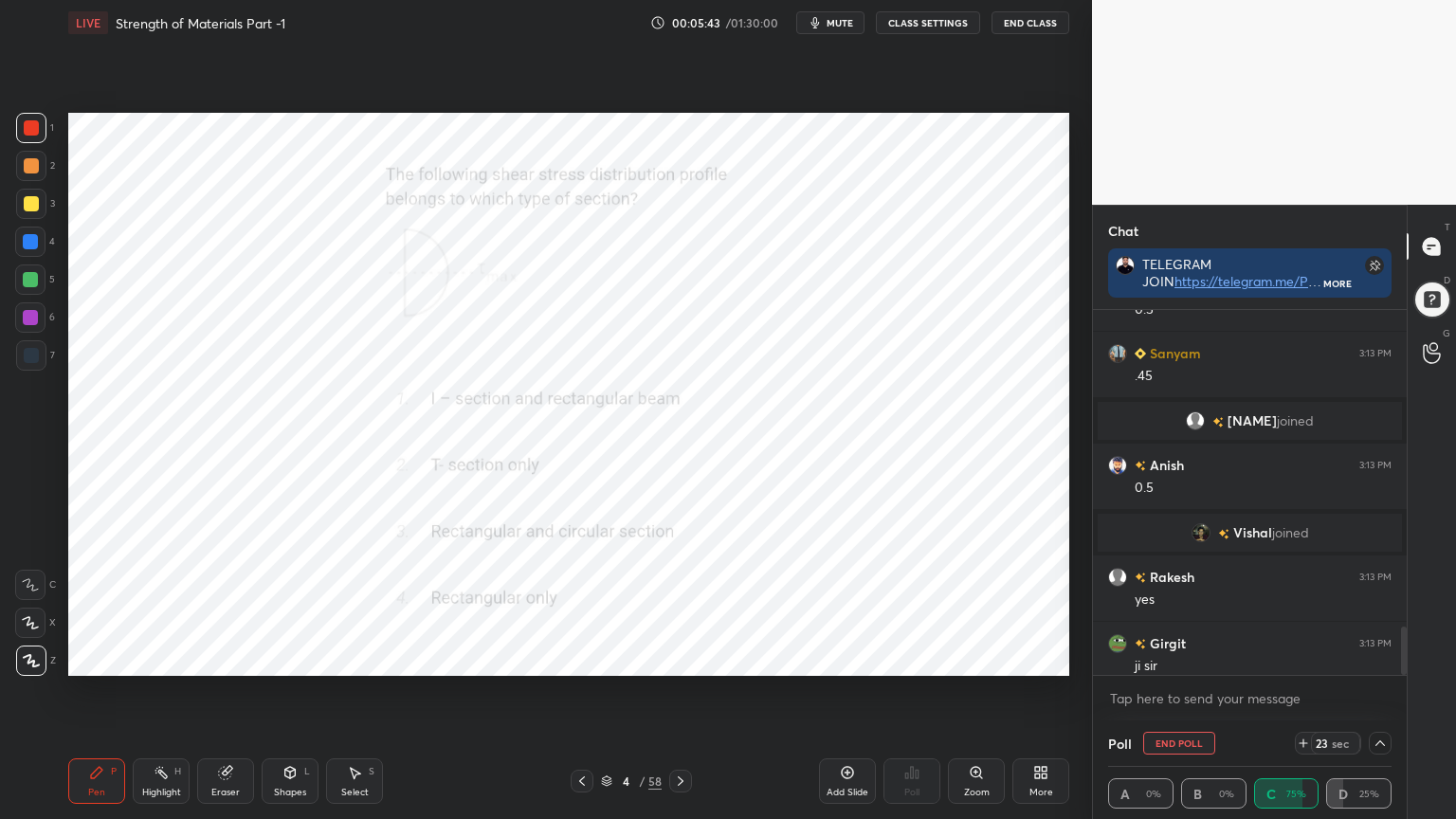 scroll, scrollTop: 146, scrollLeft: 278, axis: both 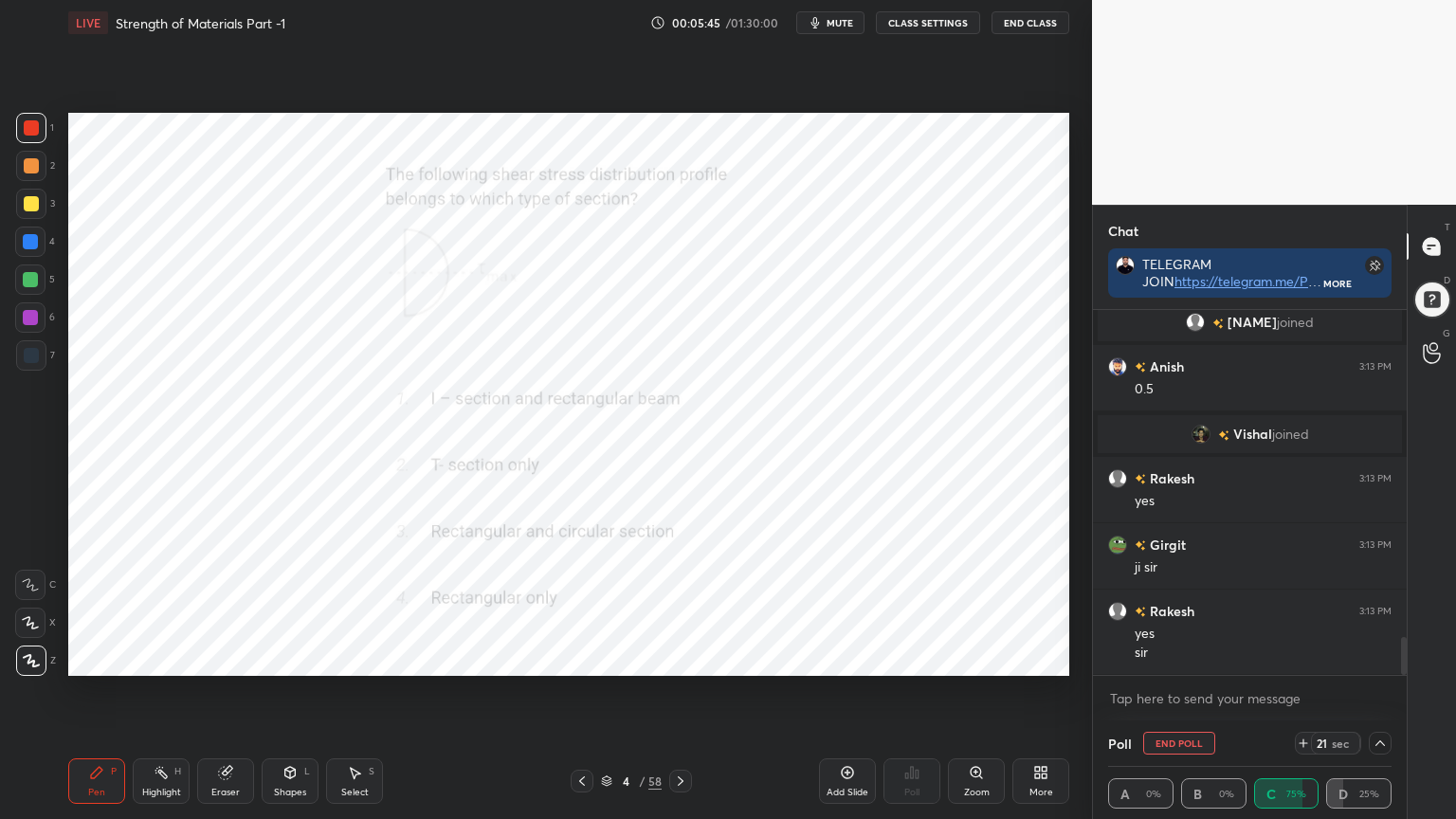 click at bounding box center [1201, 434] 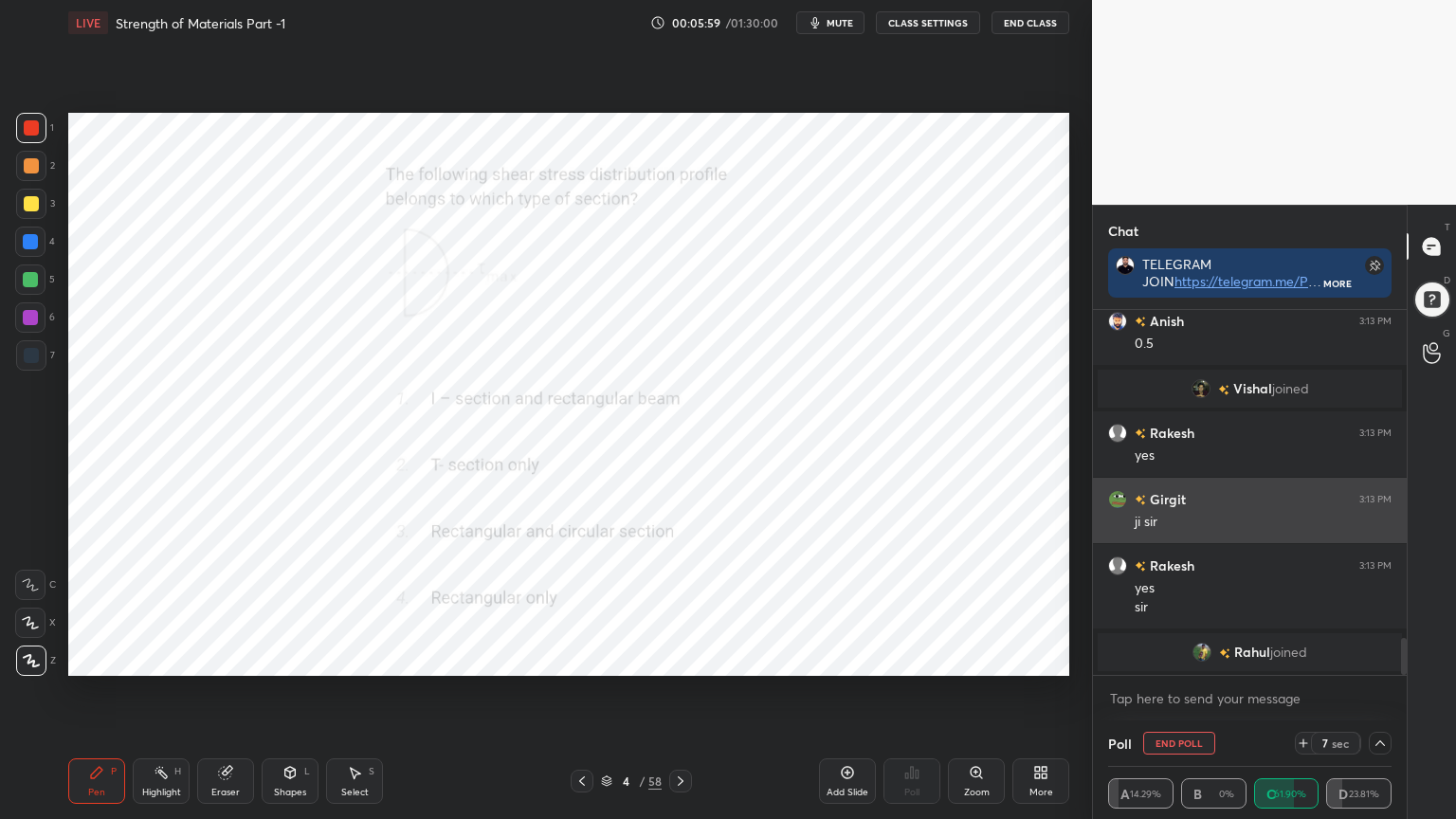 scroll, scrollTop: 3105, scrollLeft: 0, axis: vertical 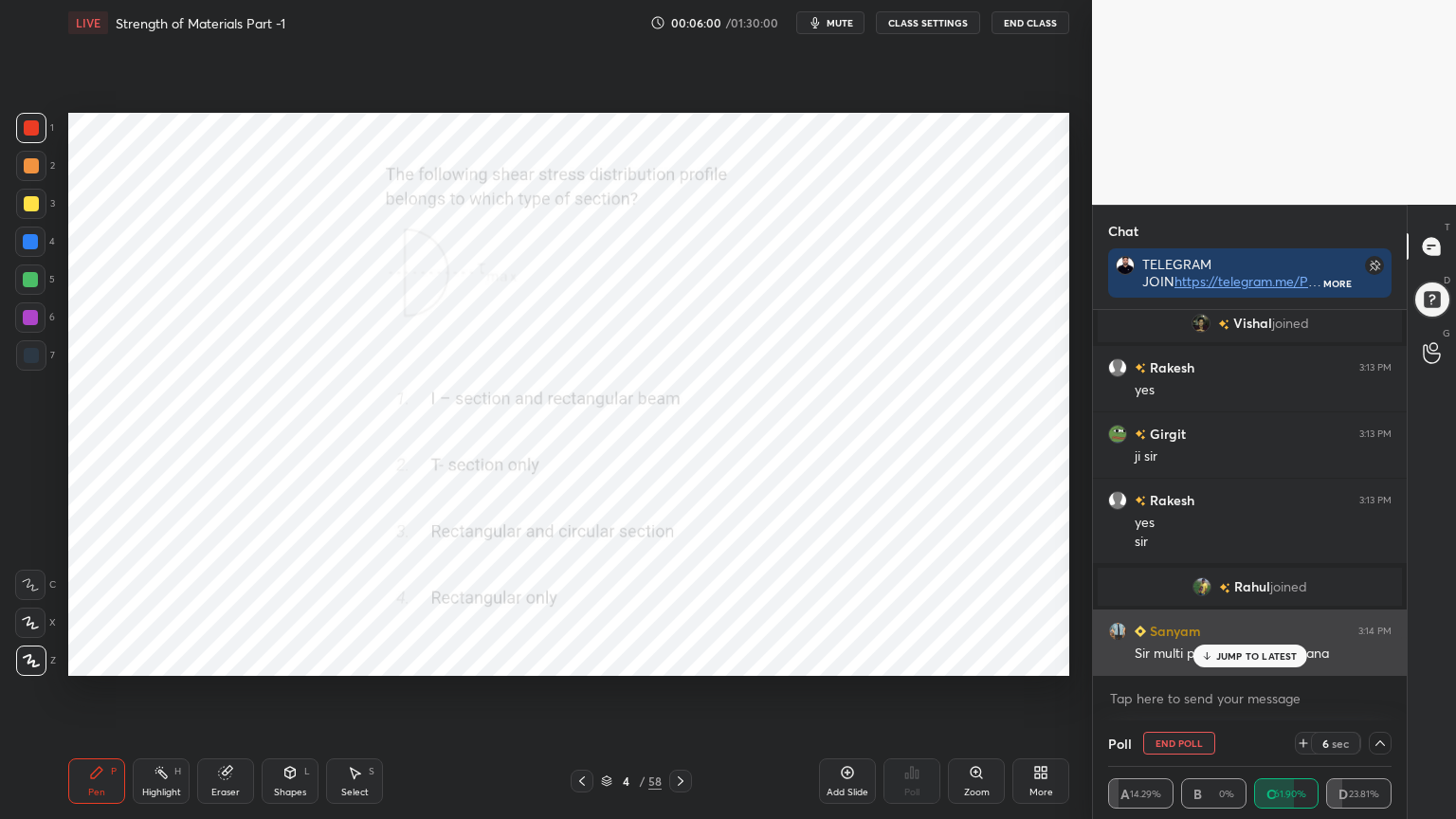 click on "JUMP TO LATEST" at bounding box center (1257, 656) 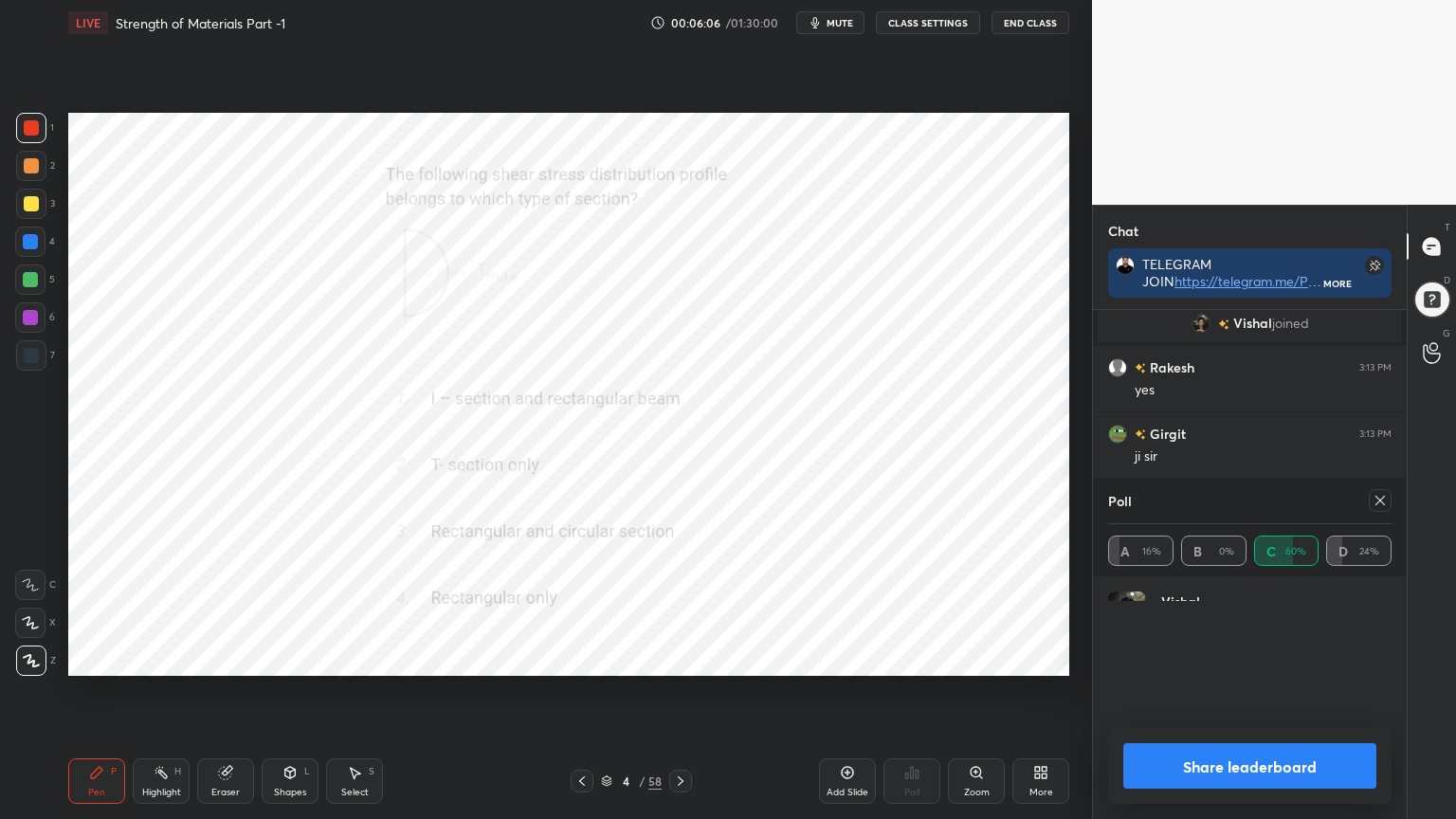 scroll, scrollTop: 0, scrollLeft: 0, axis: both 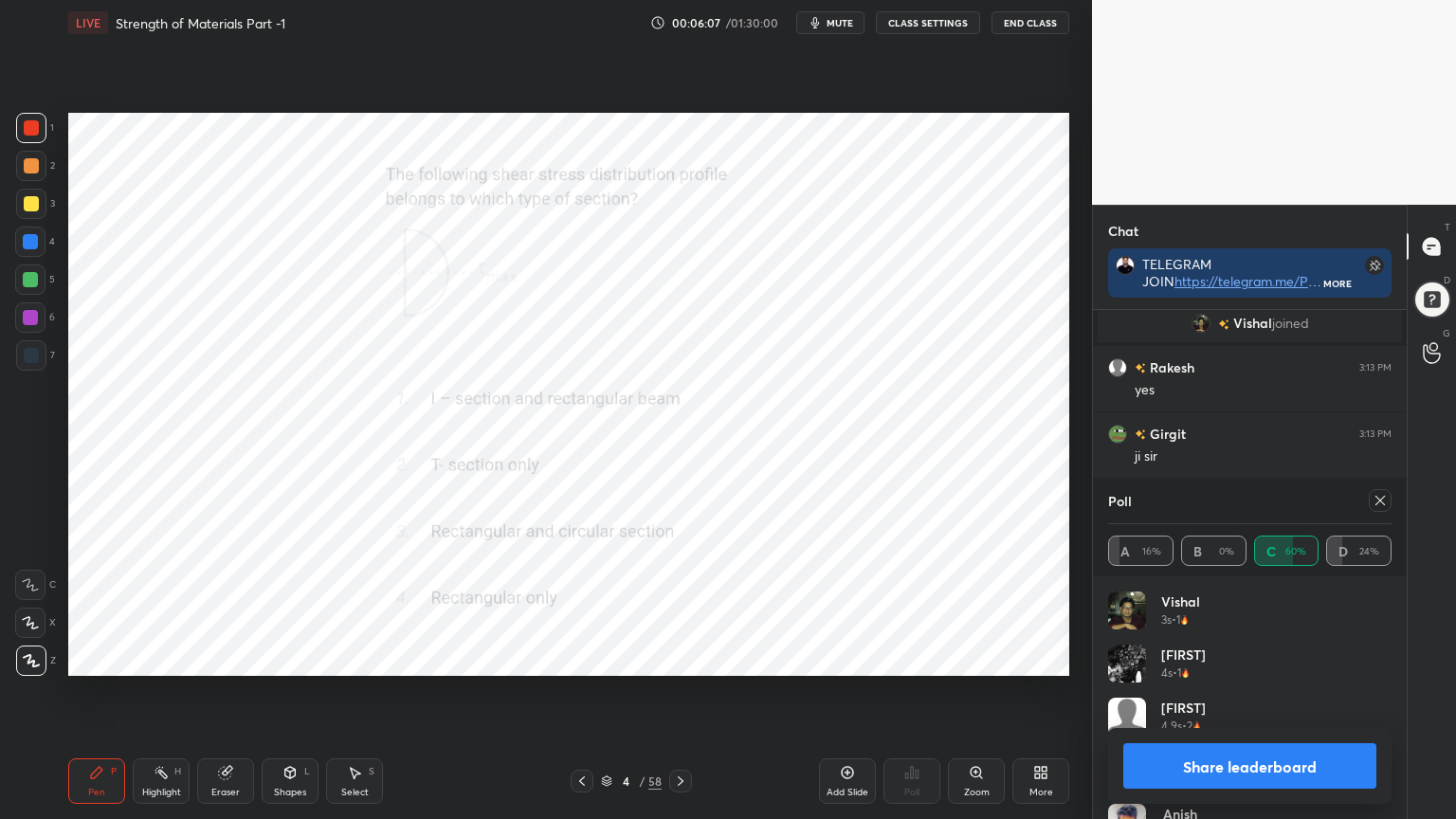 click 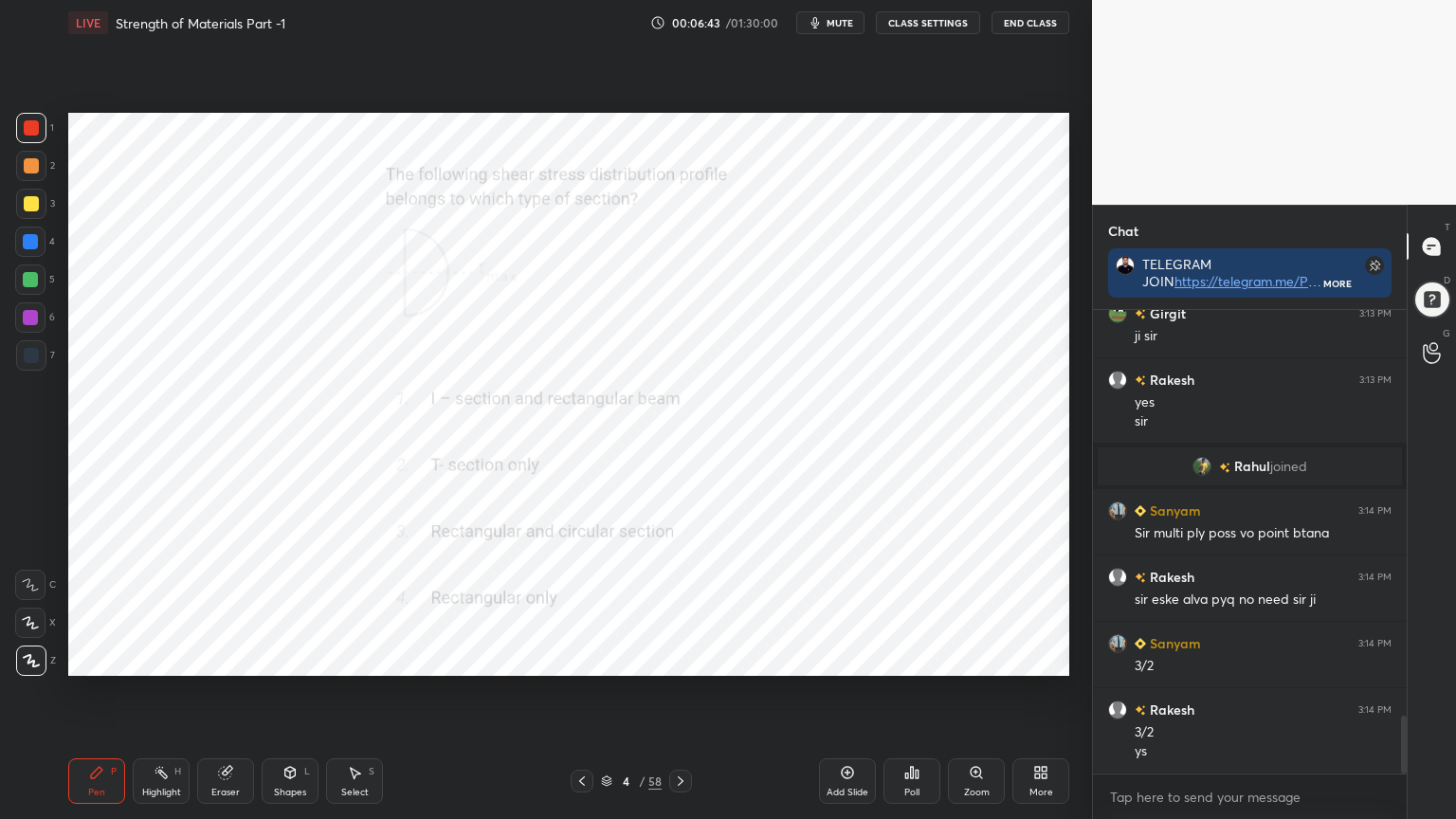 scroll, scrollTop: 3291, scrollLeft: 0, axis: vertical 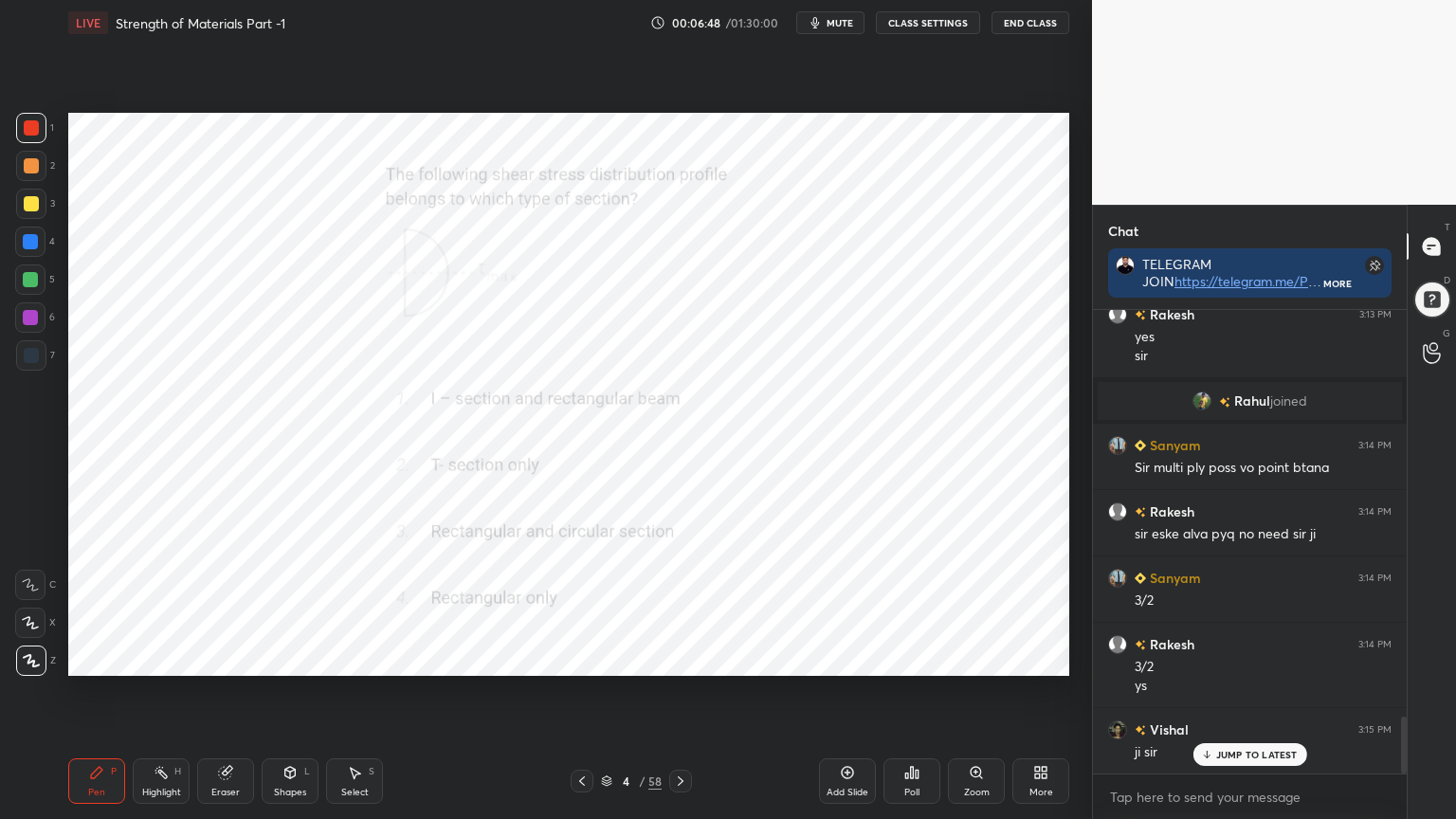 click on "Shapes L" at bounding box center (290, 781) 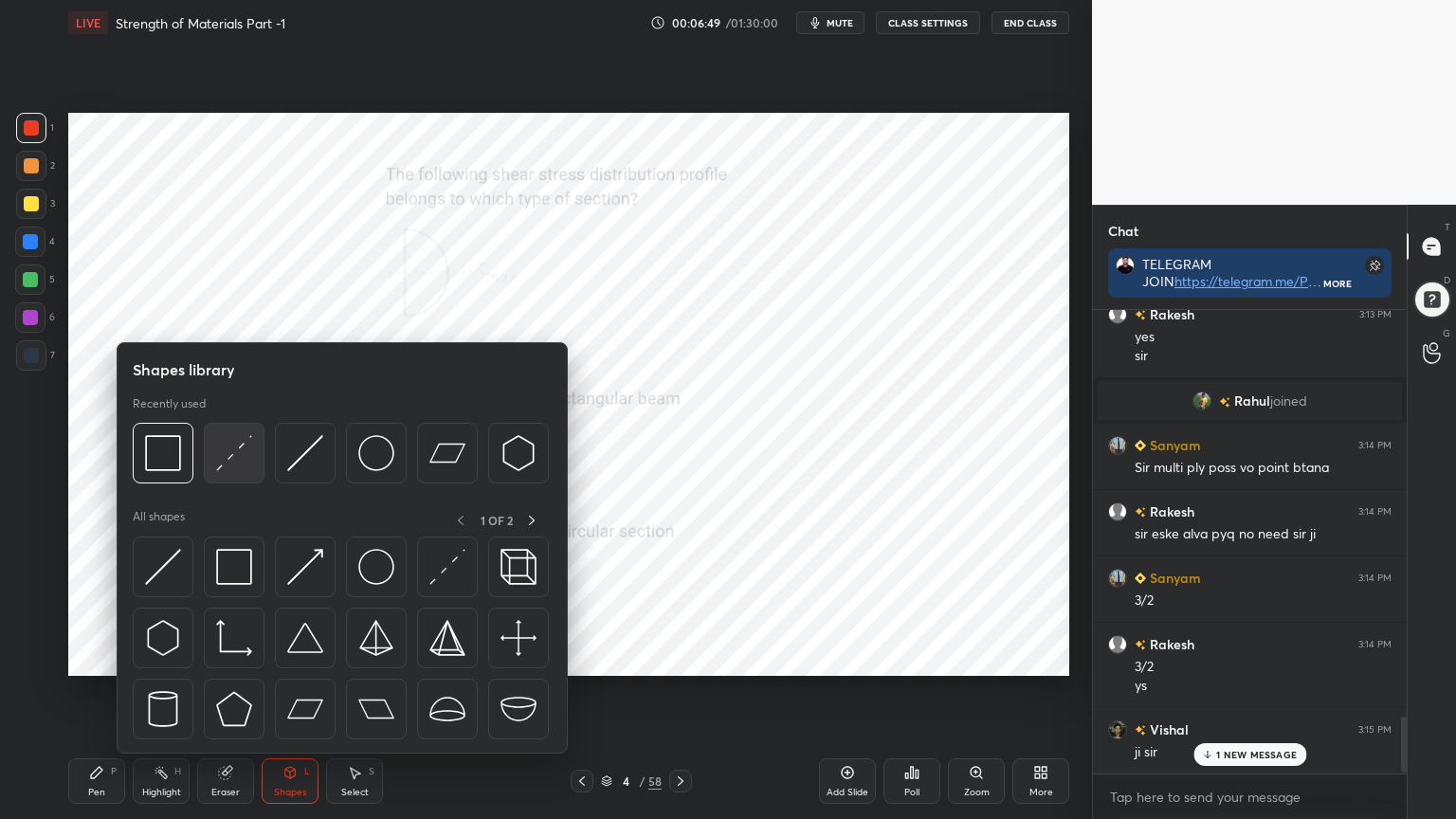 scroll, scrollTop: 3358, scrollLeft: 0, axis: vertical 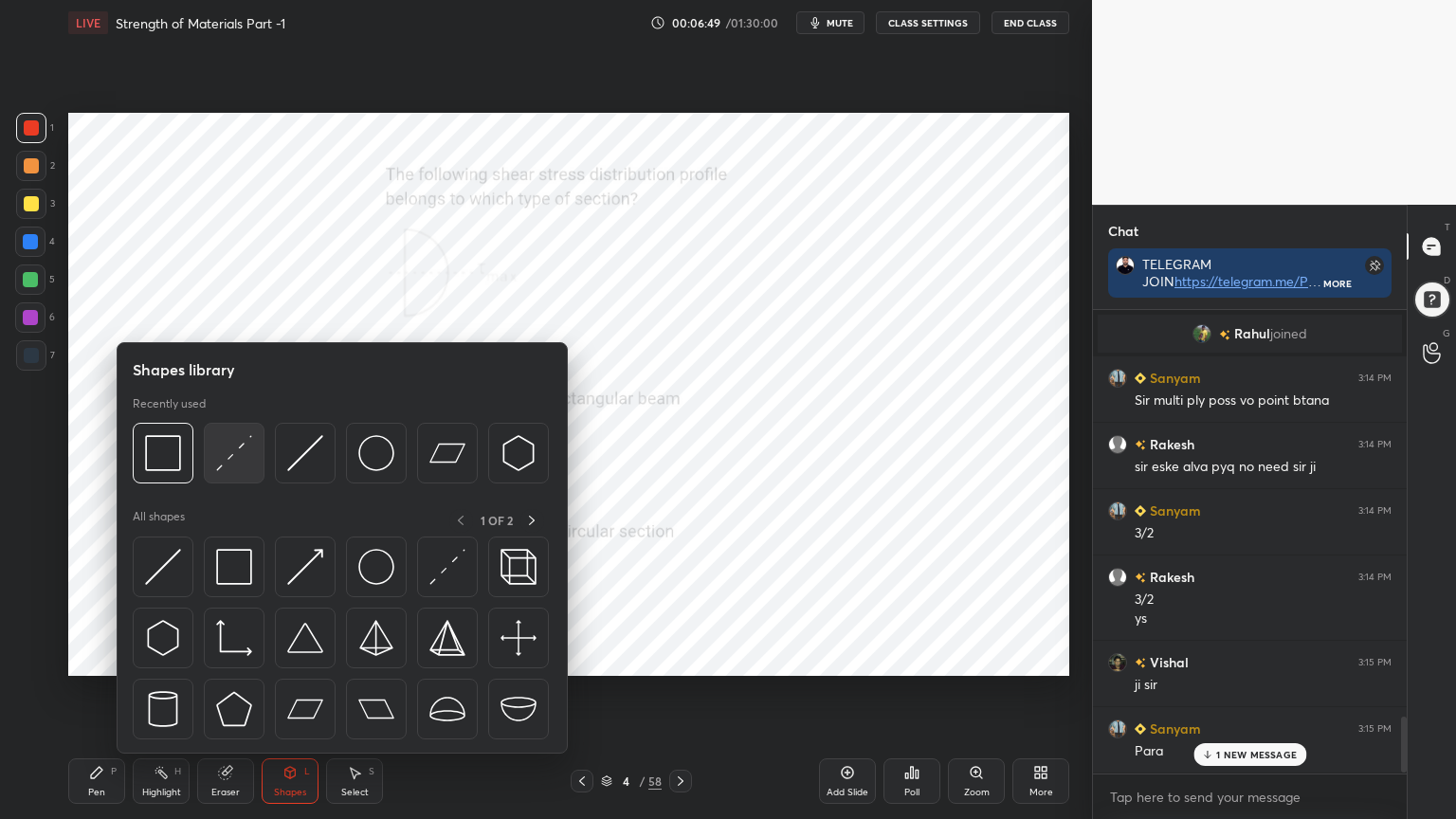 click at bounding box center (234, 453) 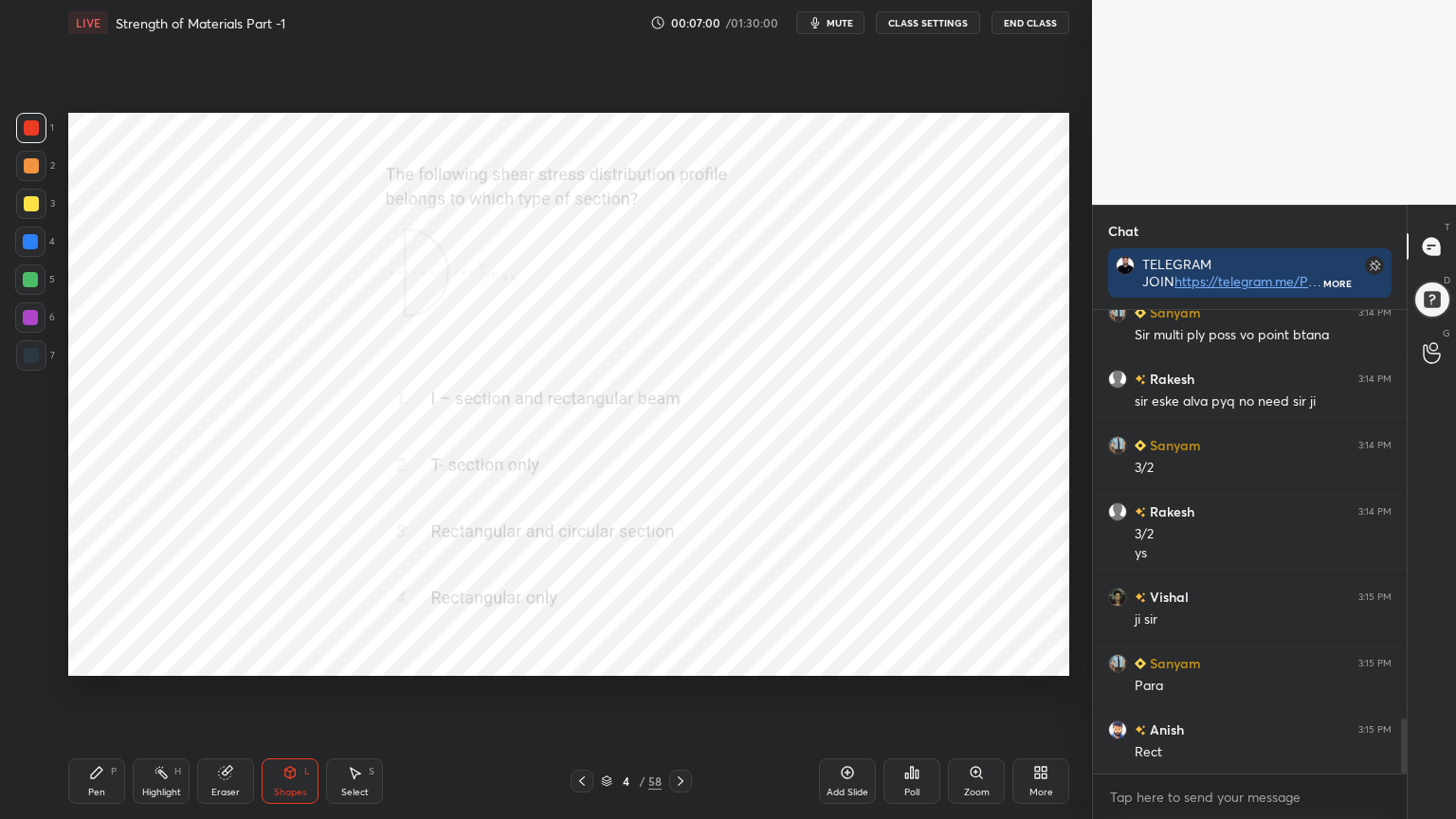 scroll, scrollTop: 3491, scrollLeft: 0, axis: vertical 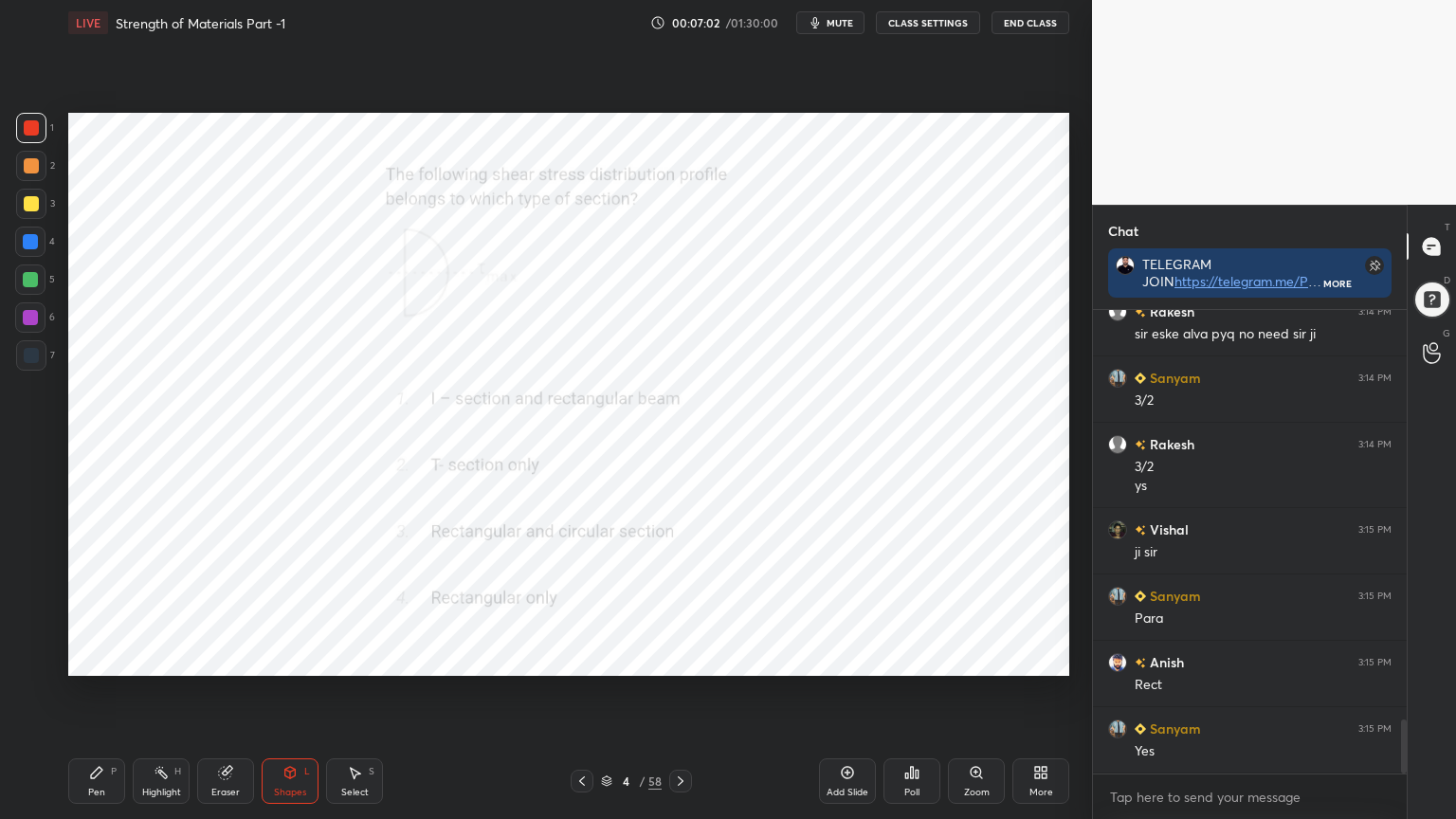 click on "Pen P" at bounding box center (97, 781) 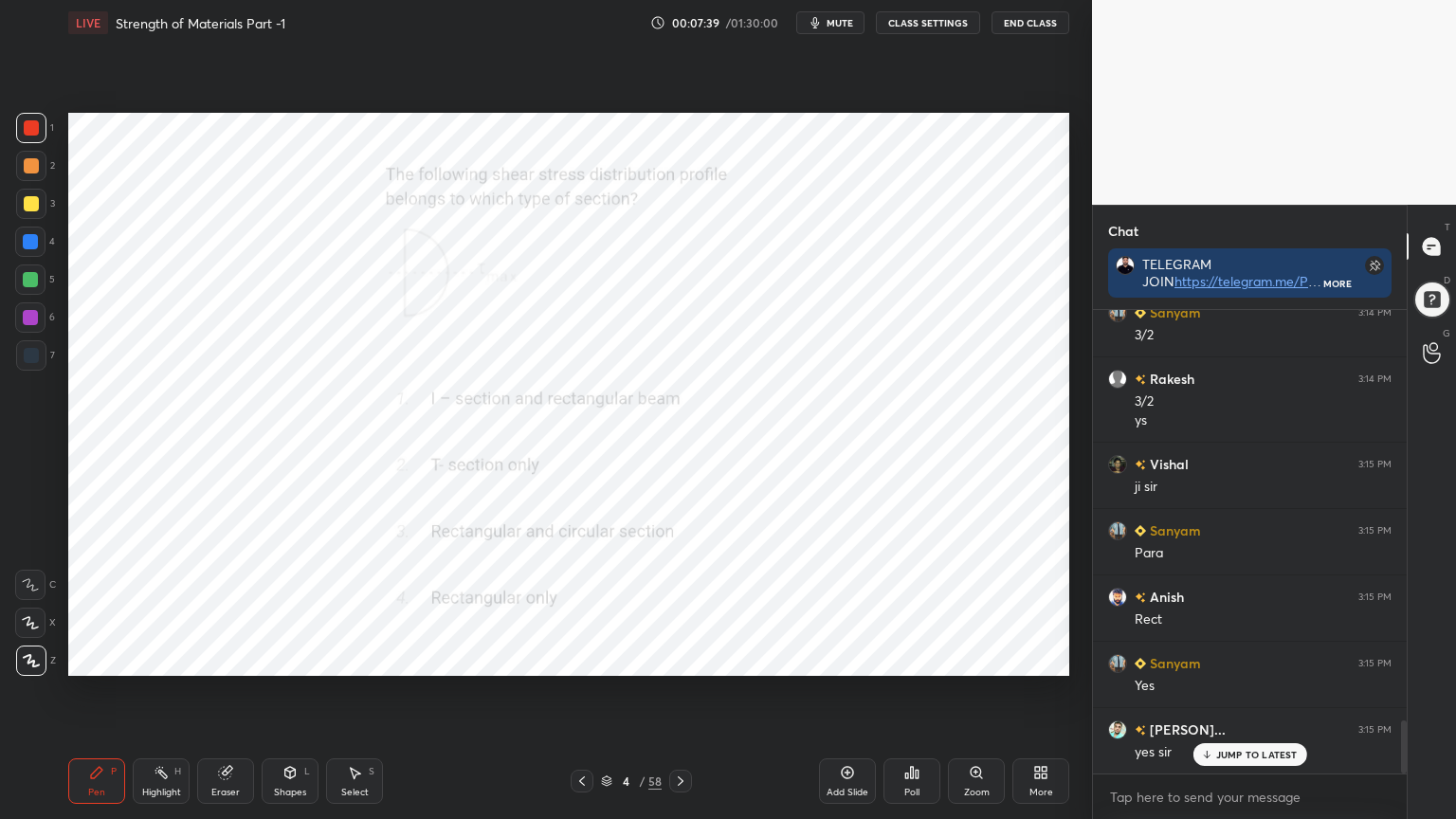scroll, scrollTop: 3624, scrollLeft: 0, axis: vertical 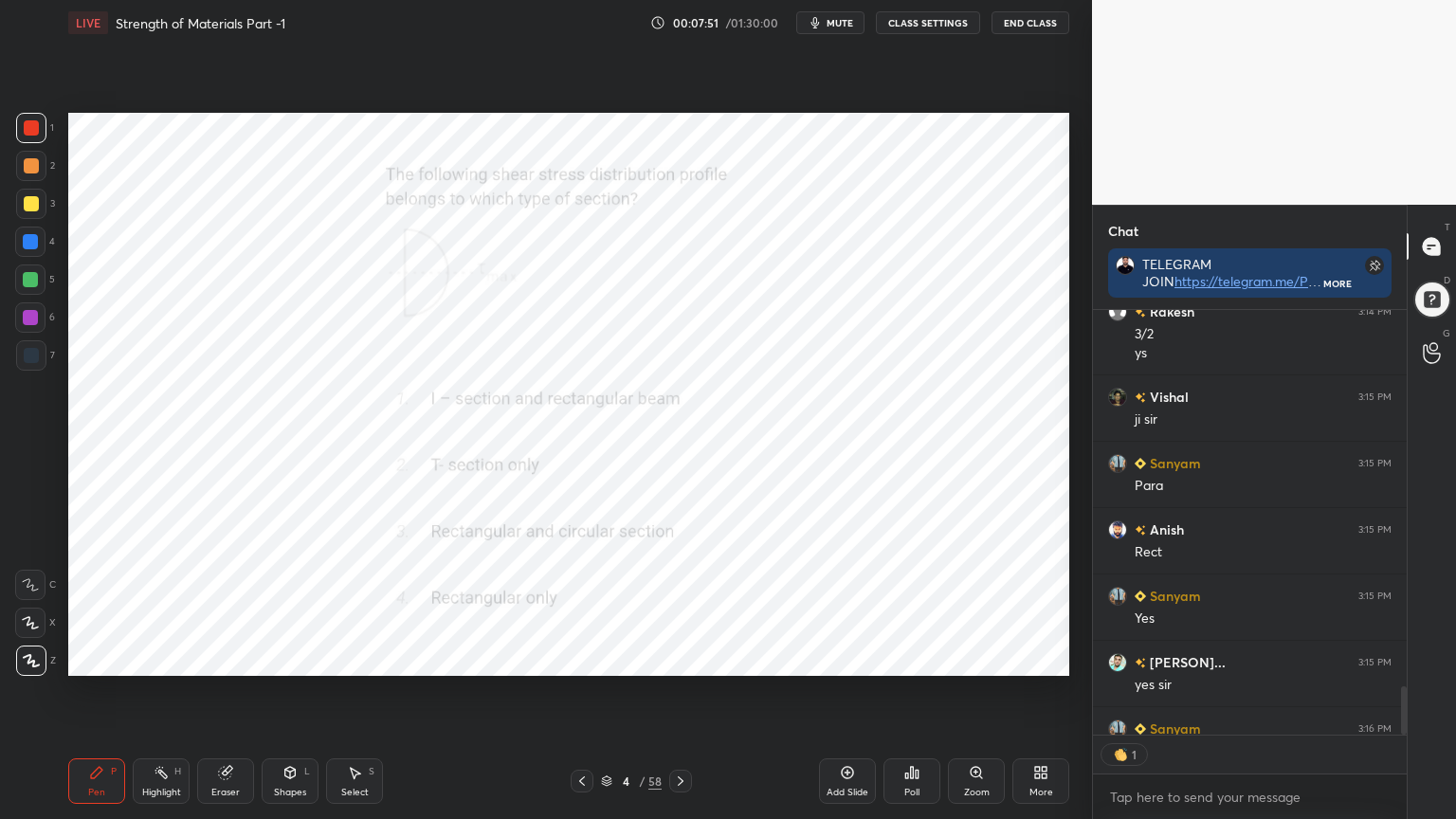 type on "x" 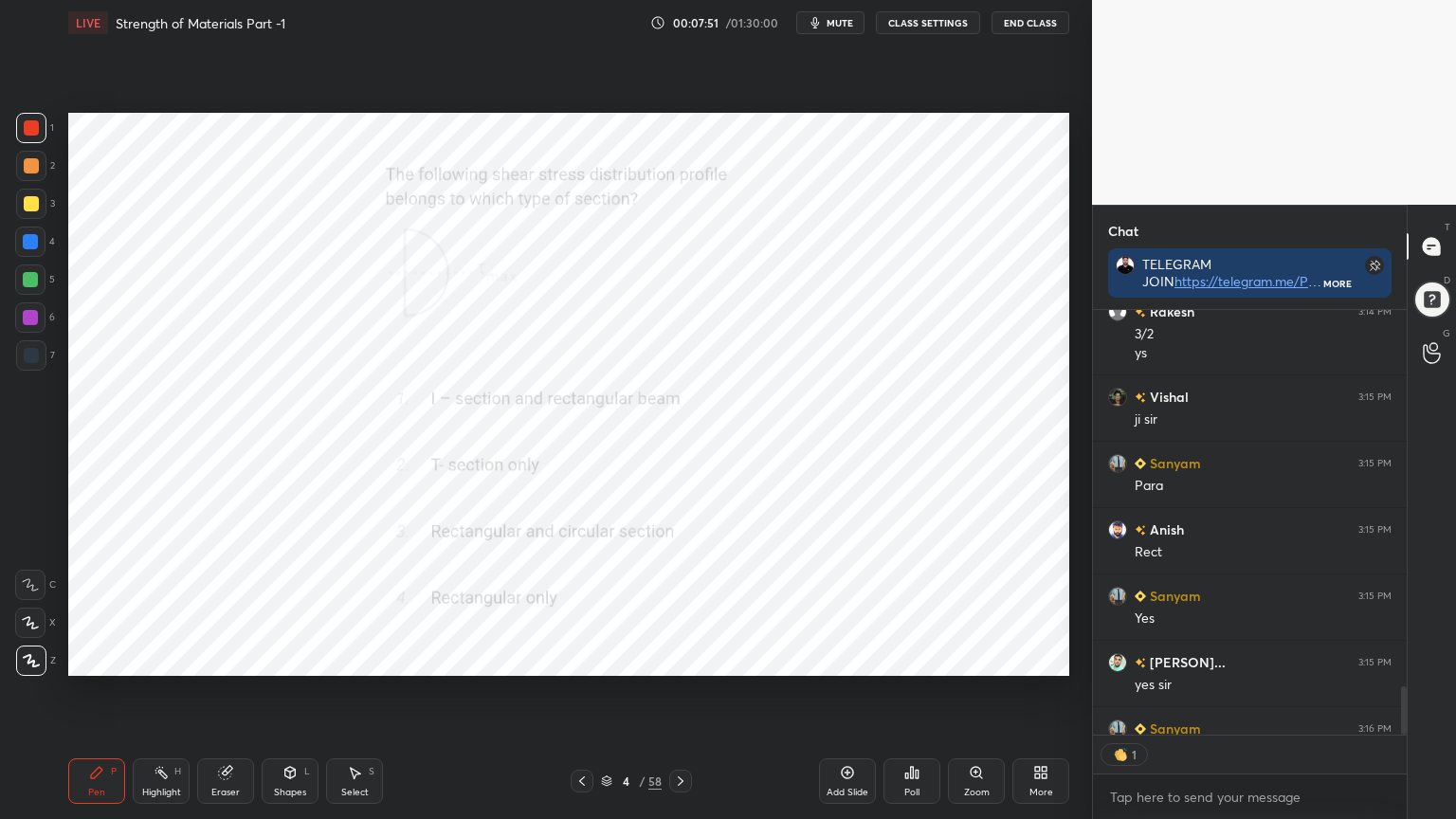 scroll, scrollTop: 6, scrollLeft: 6, axis: both 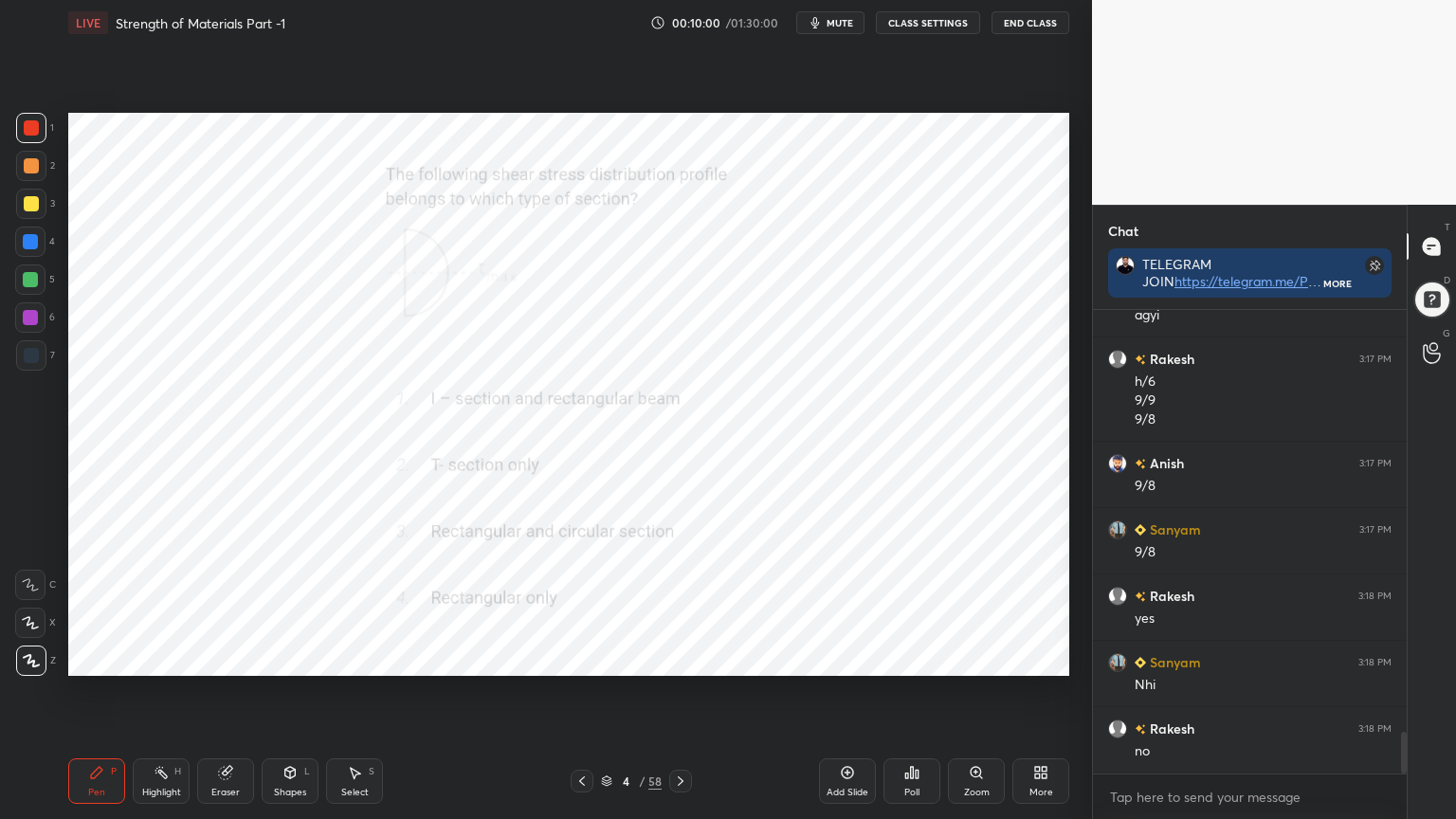 click 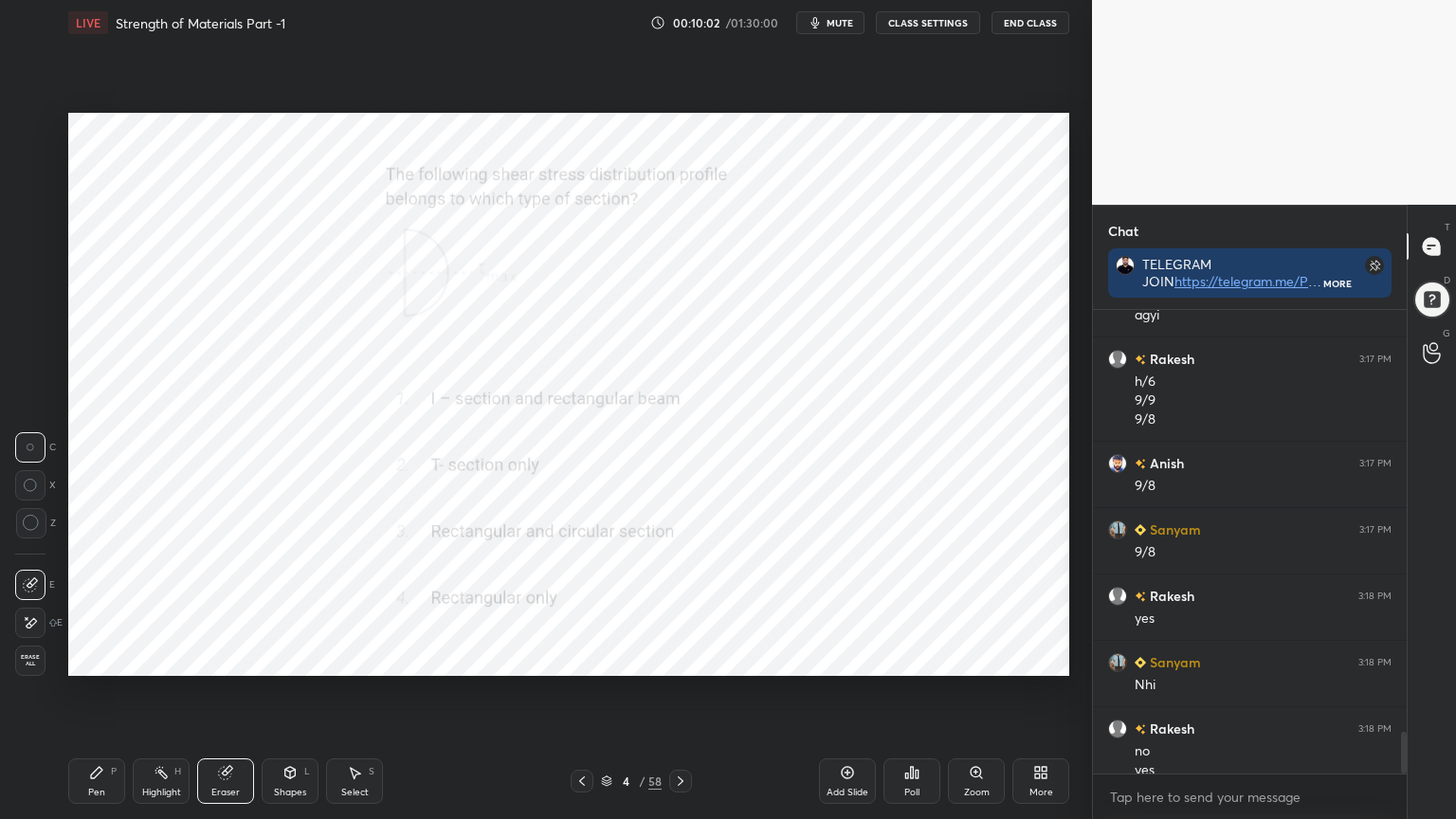 scroll, scrollTop: 4667, scrollLeft: 0, axis: vertical 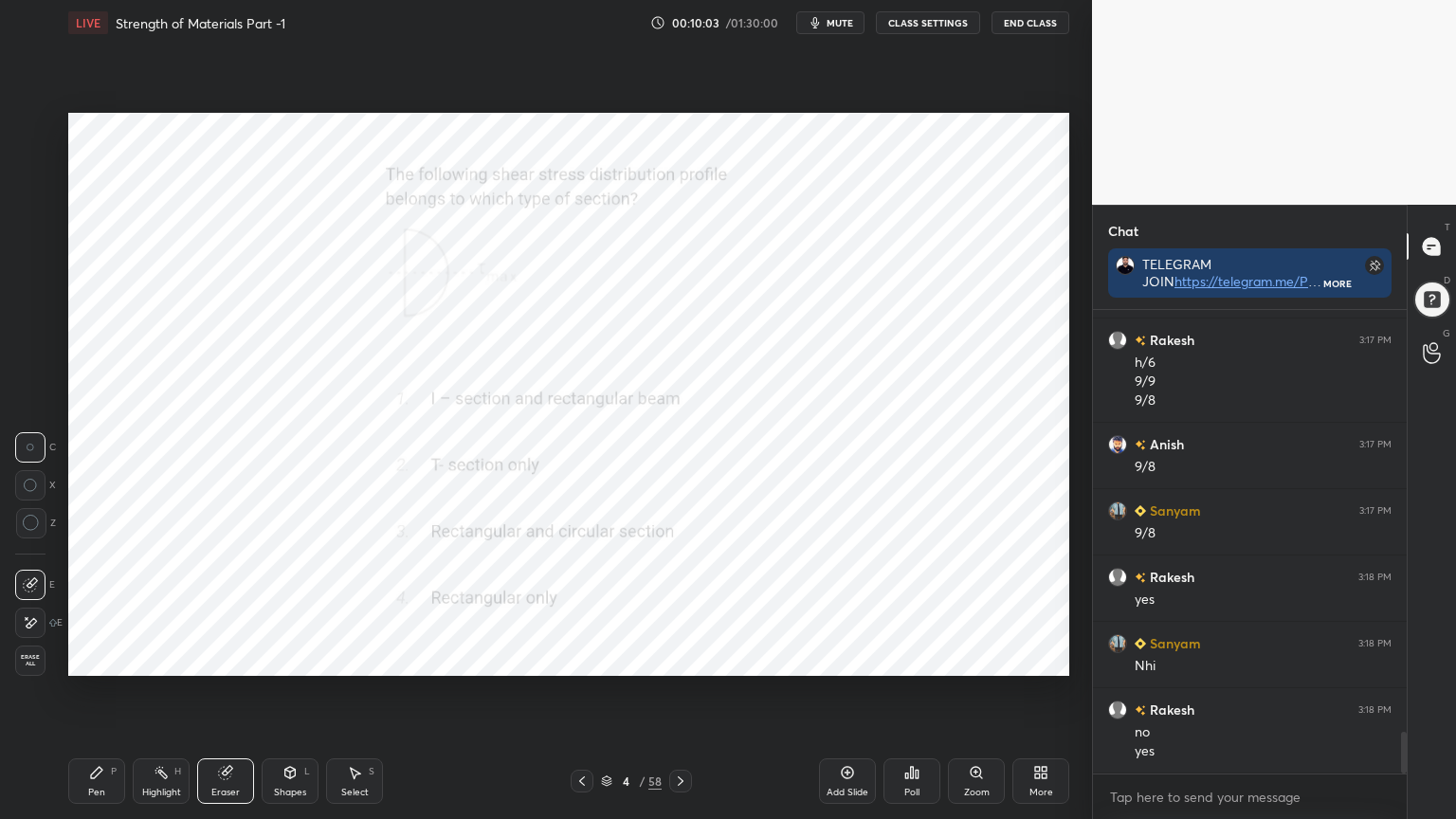 click on "Pen P" at bounding box center (97, 781) 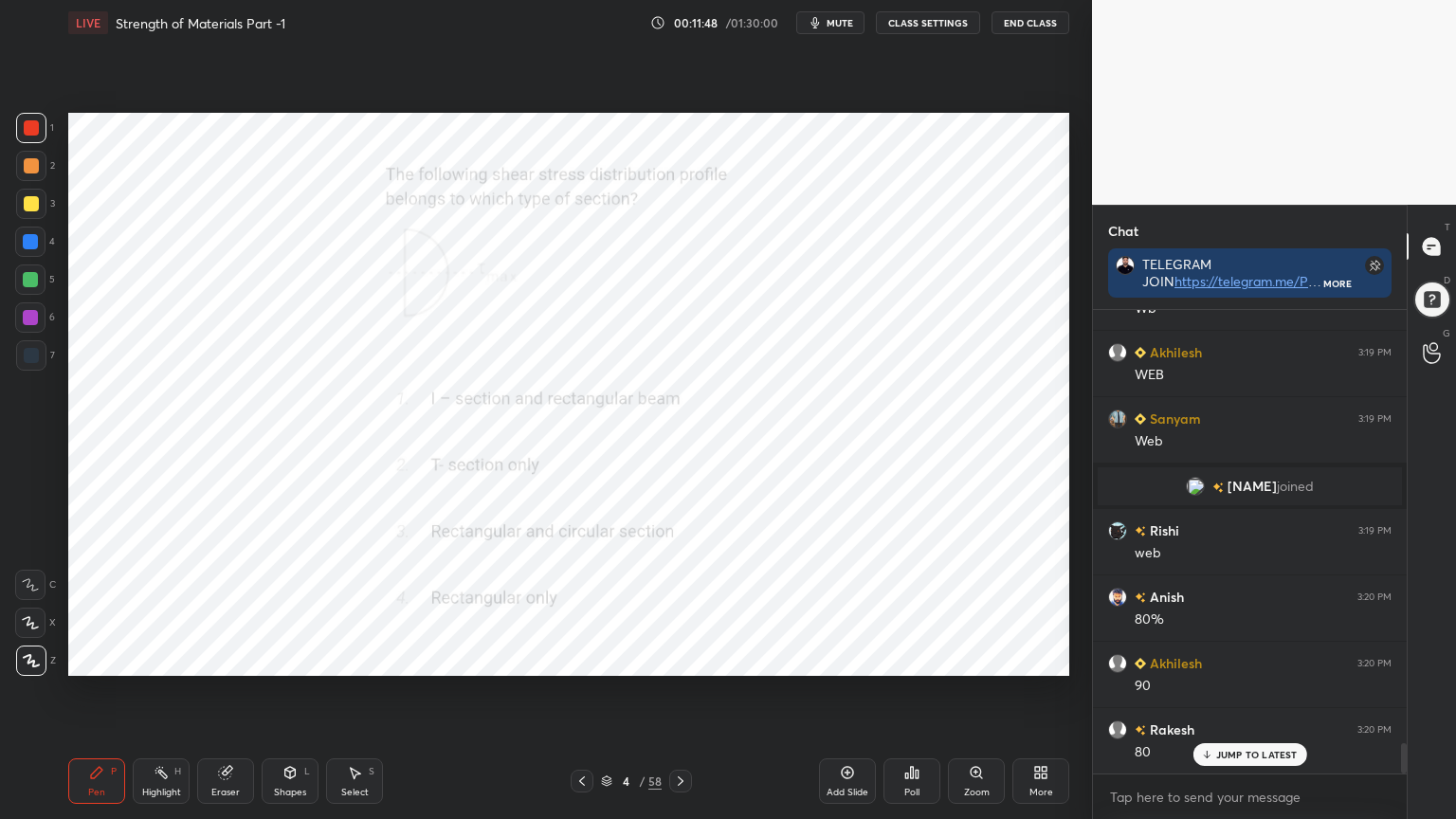scroll, scrollTop: 6700, scrollLeft: 0, axis: vertical 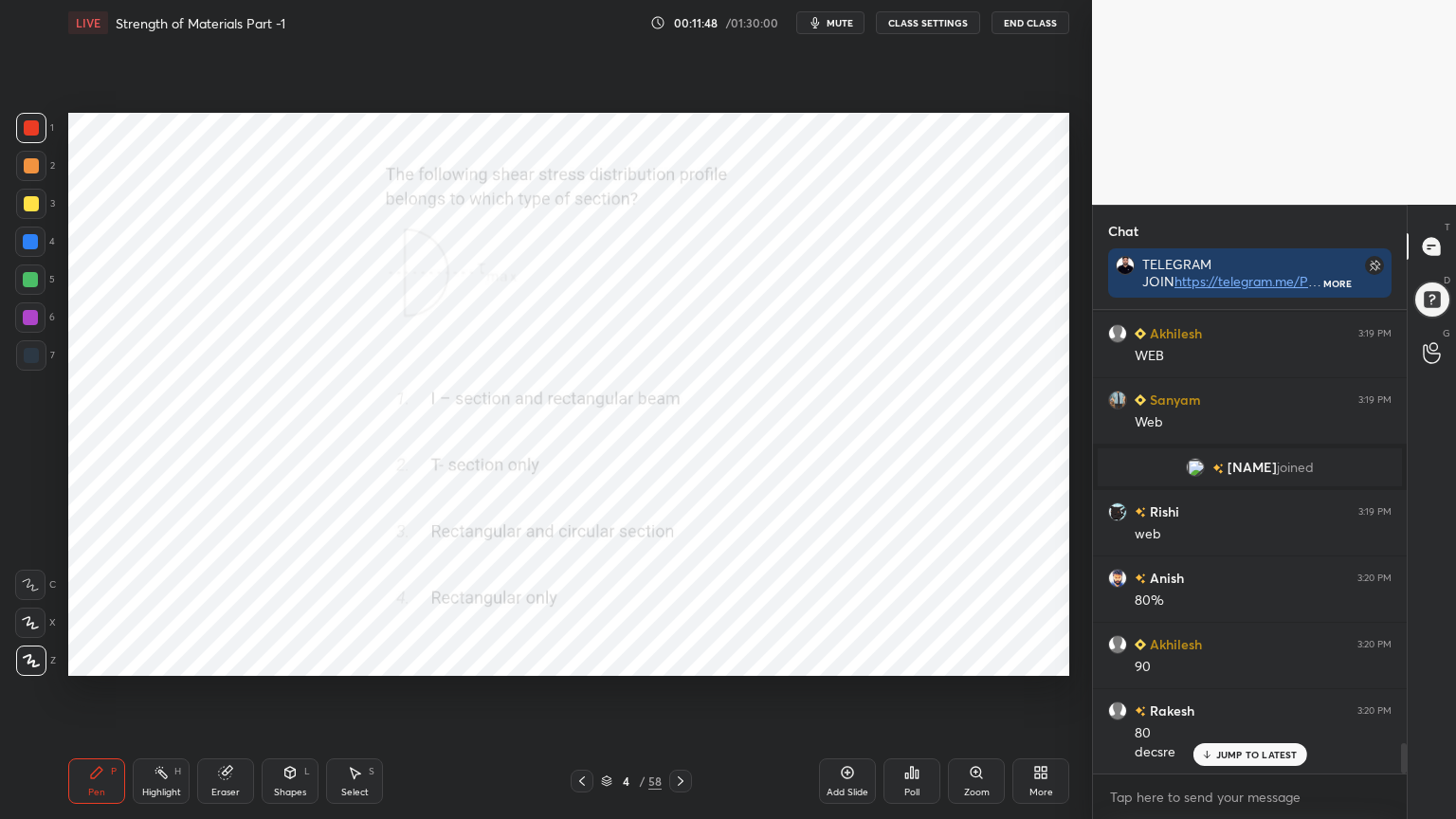 click 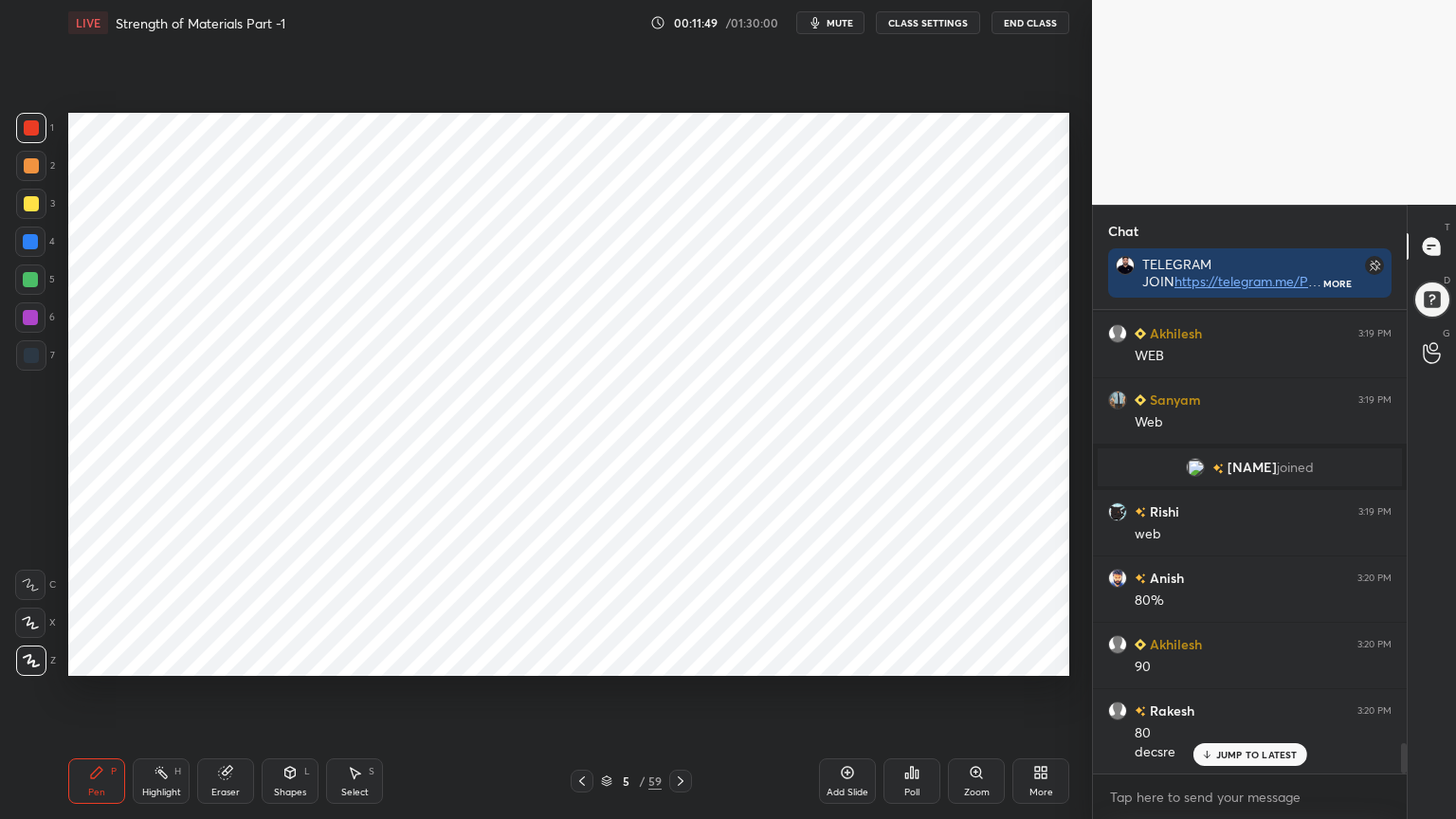 scroll, scrollTop: 6767, scrollLeft: 0, axis: vertical 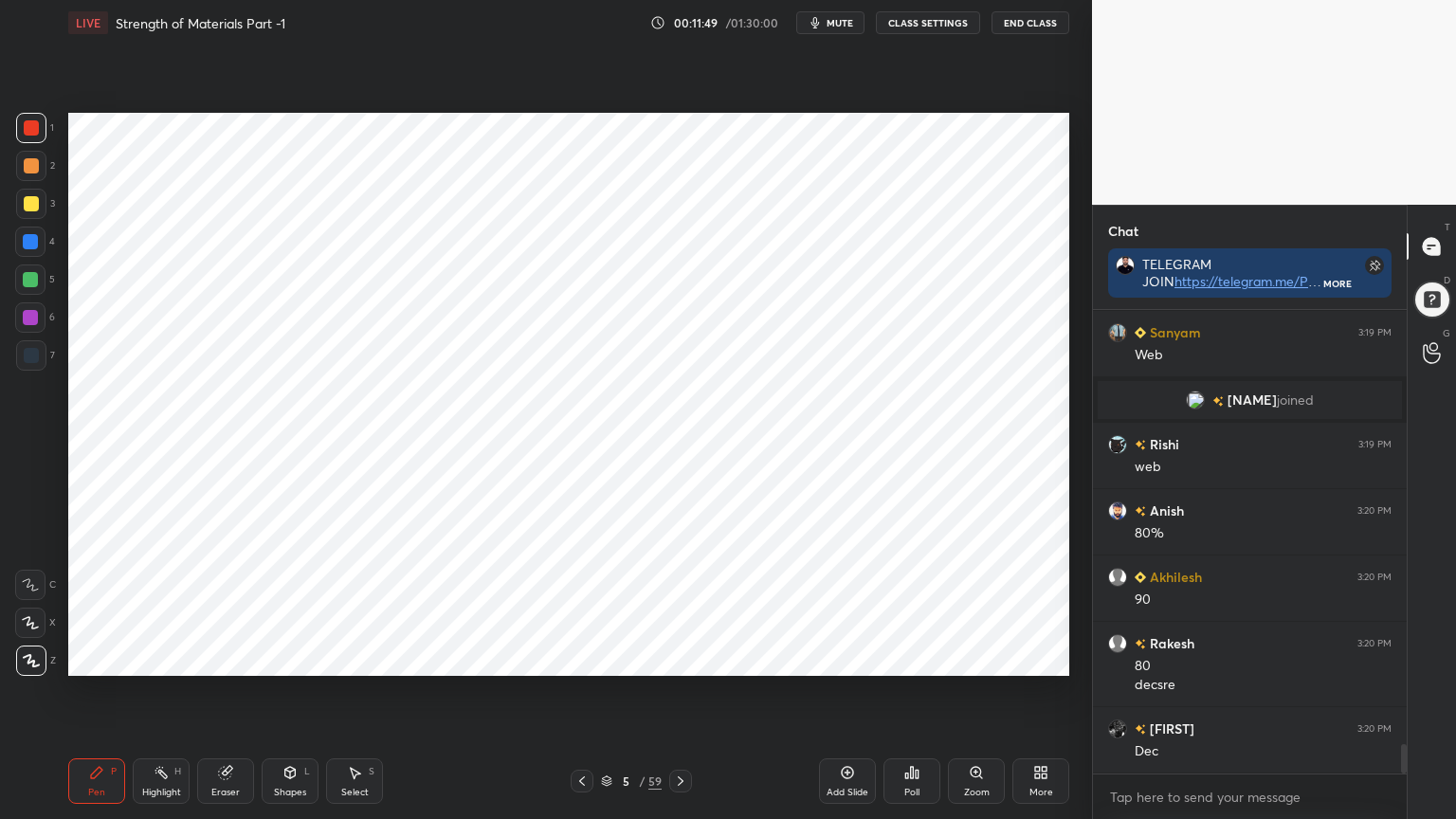 click 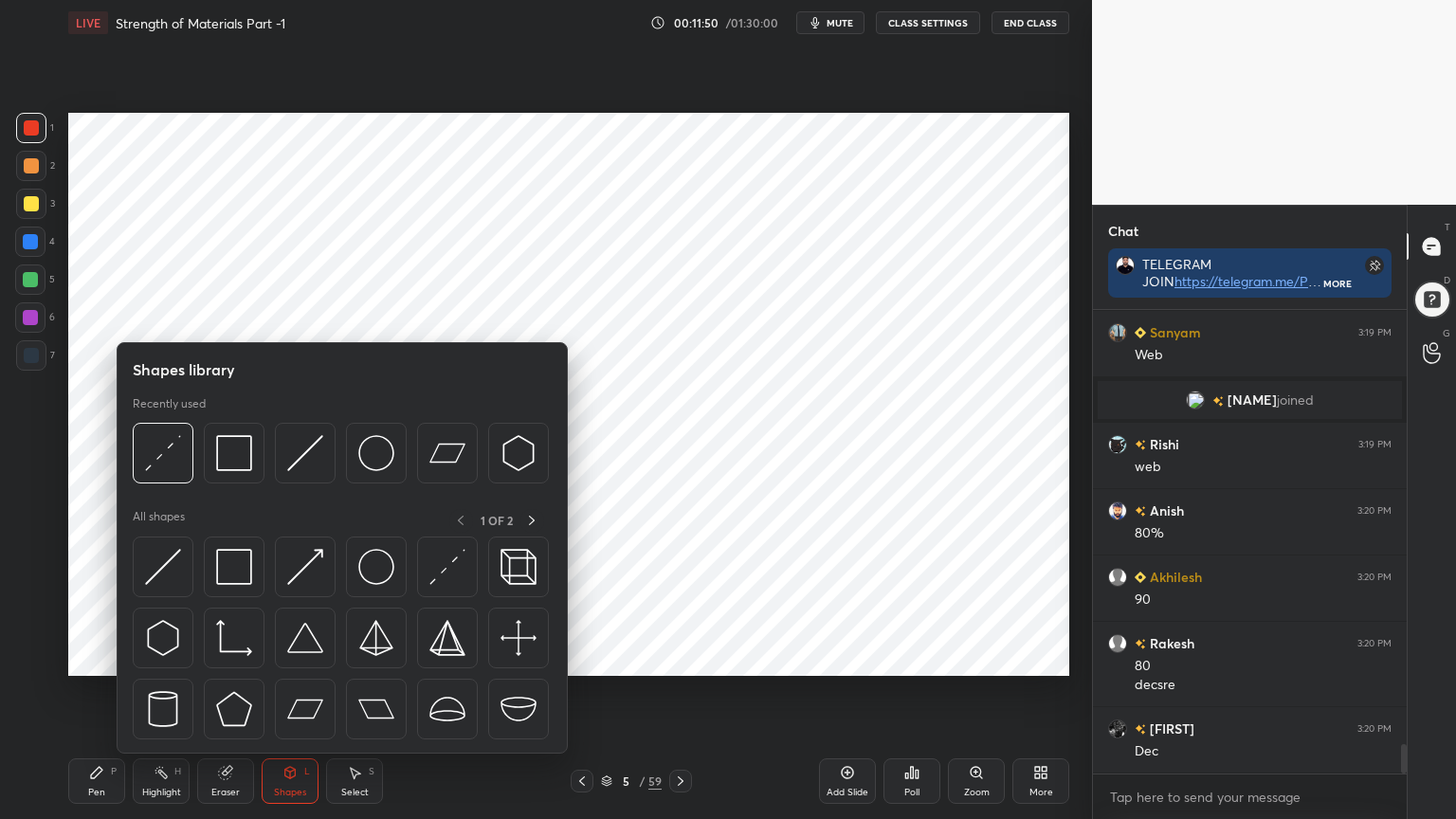scroll, scrollTop: 6833, scrollLeft: 0, axis: vertical 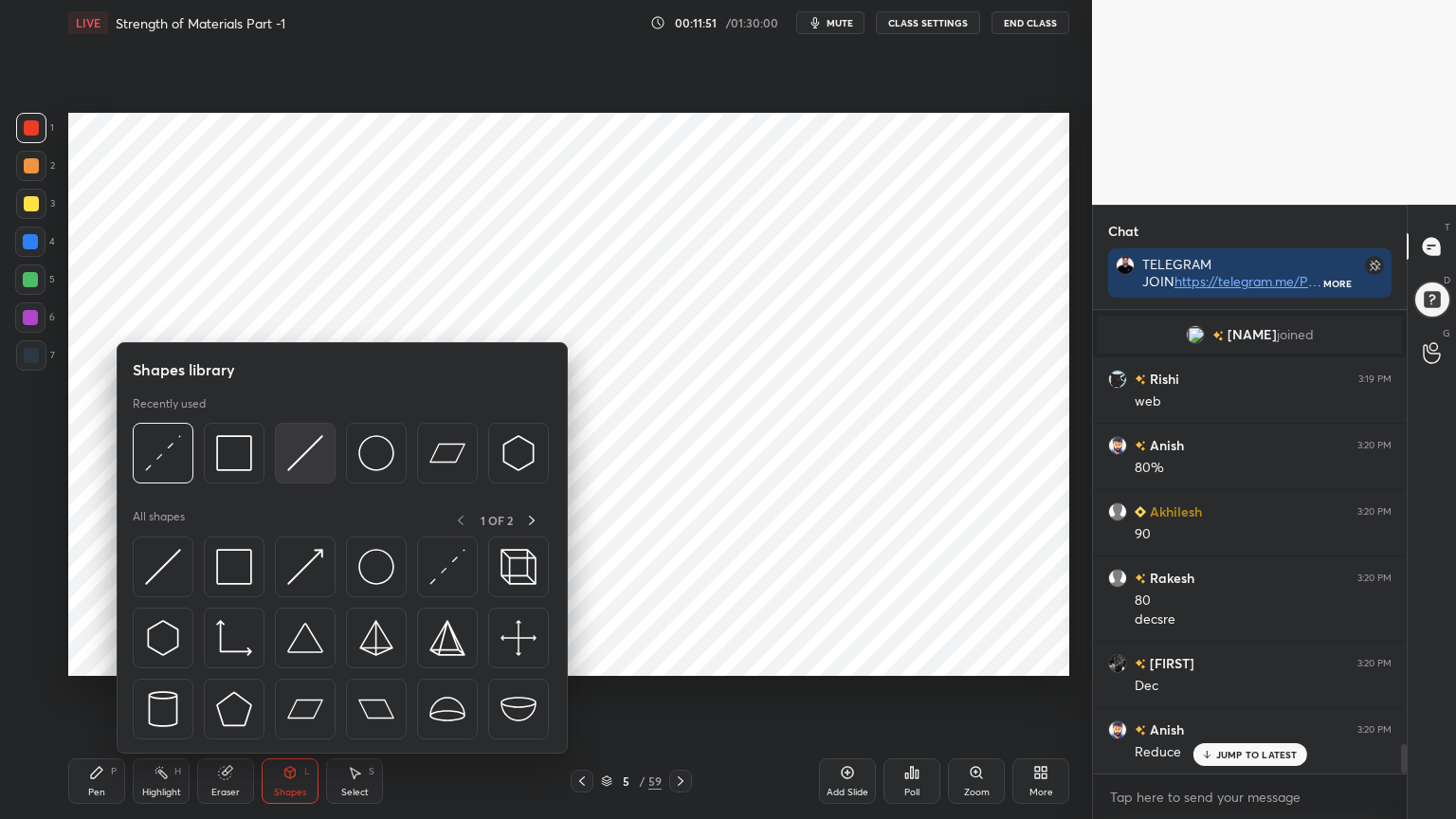click at bounding box center (305, 453) 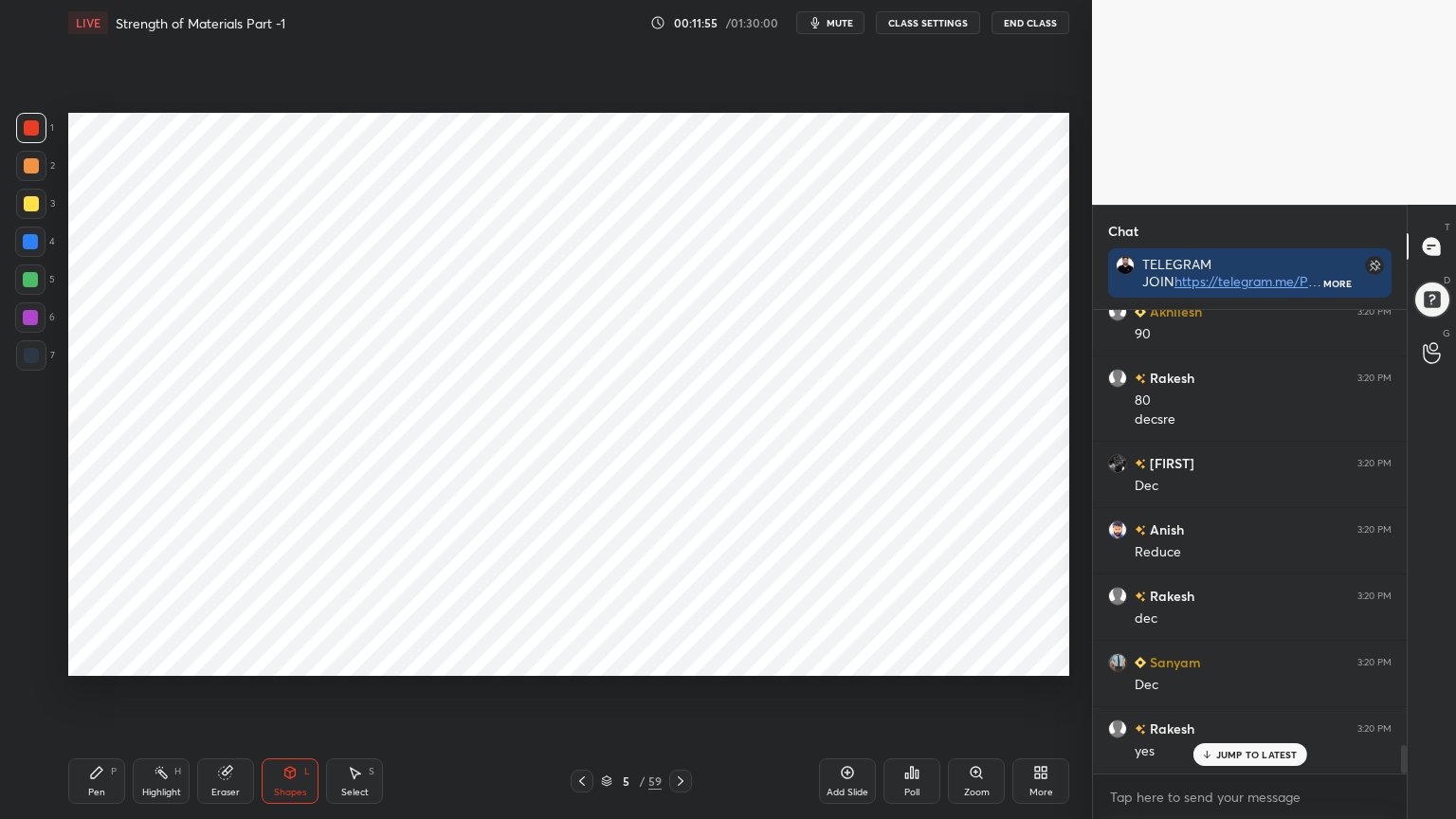 scroll, scrollTop: 7144, scrollLeft: 0, axis: vertical 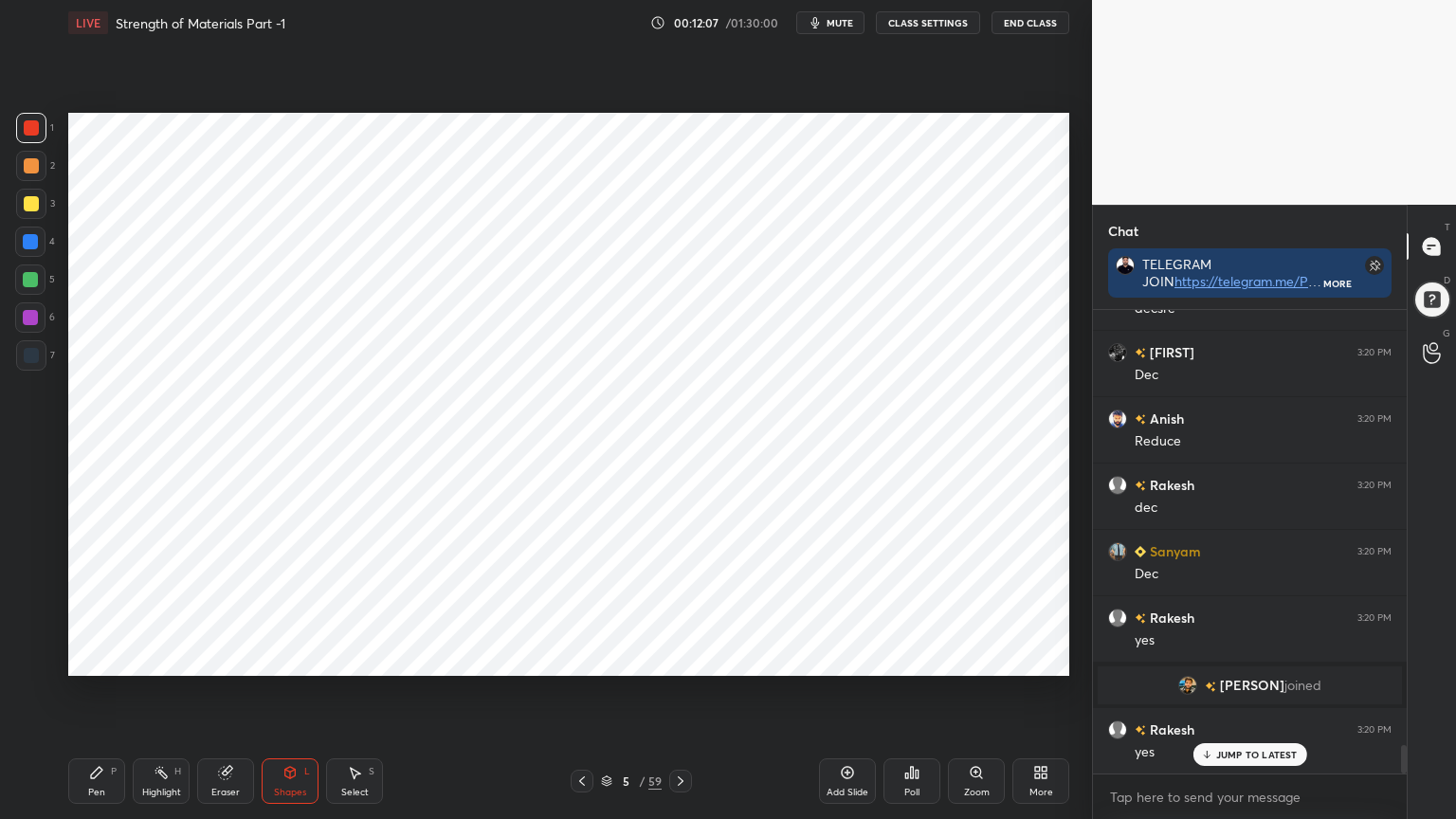 click 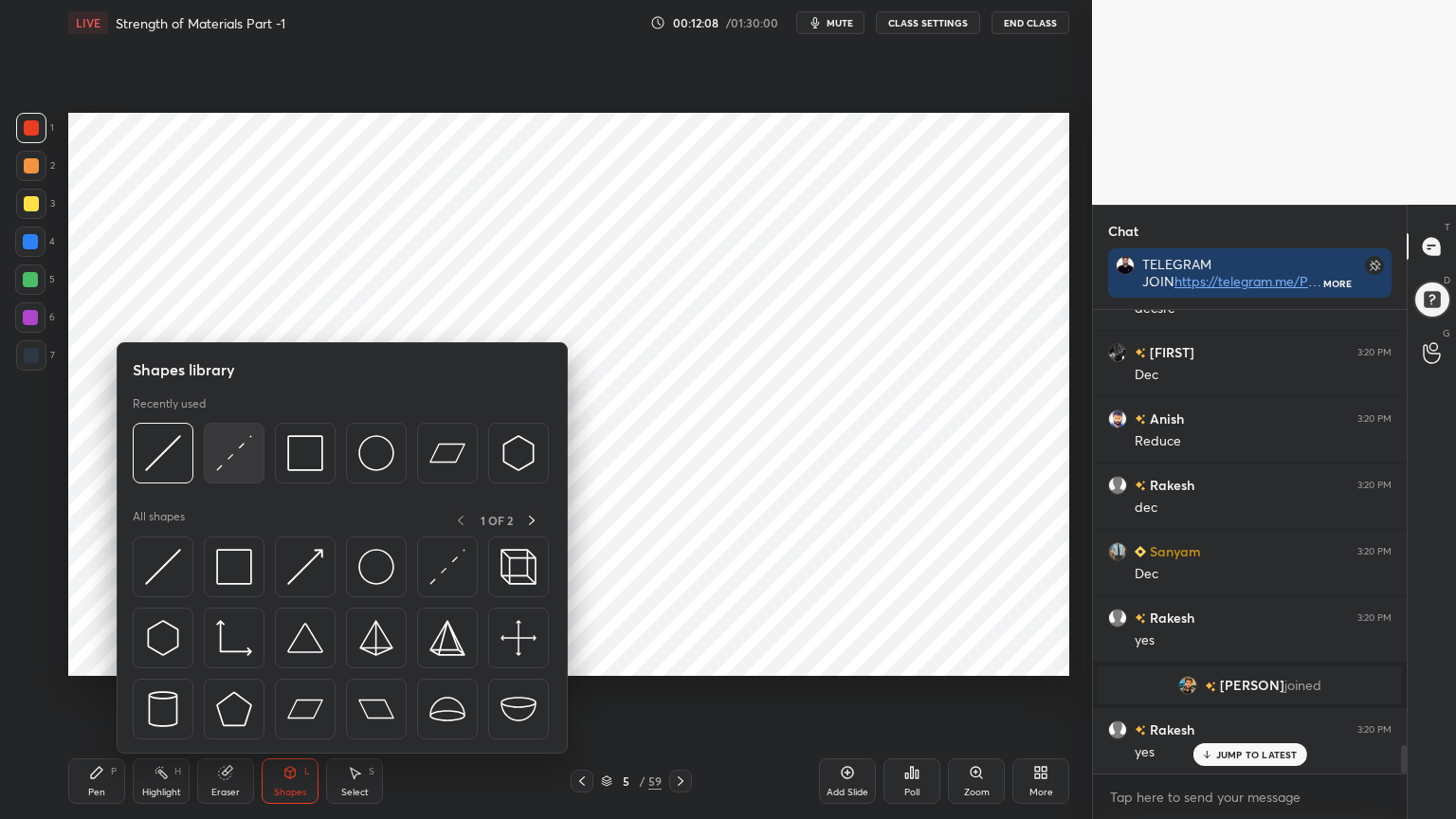 click at bounding box center (234, 453) 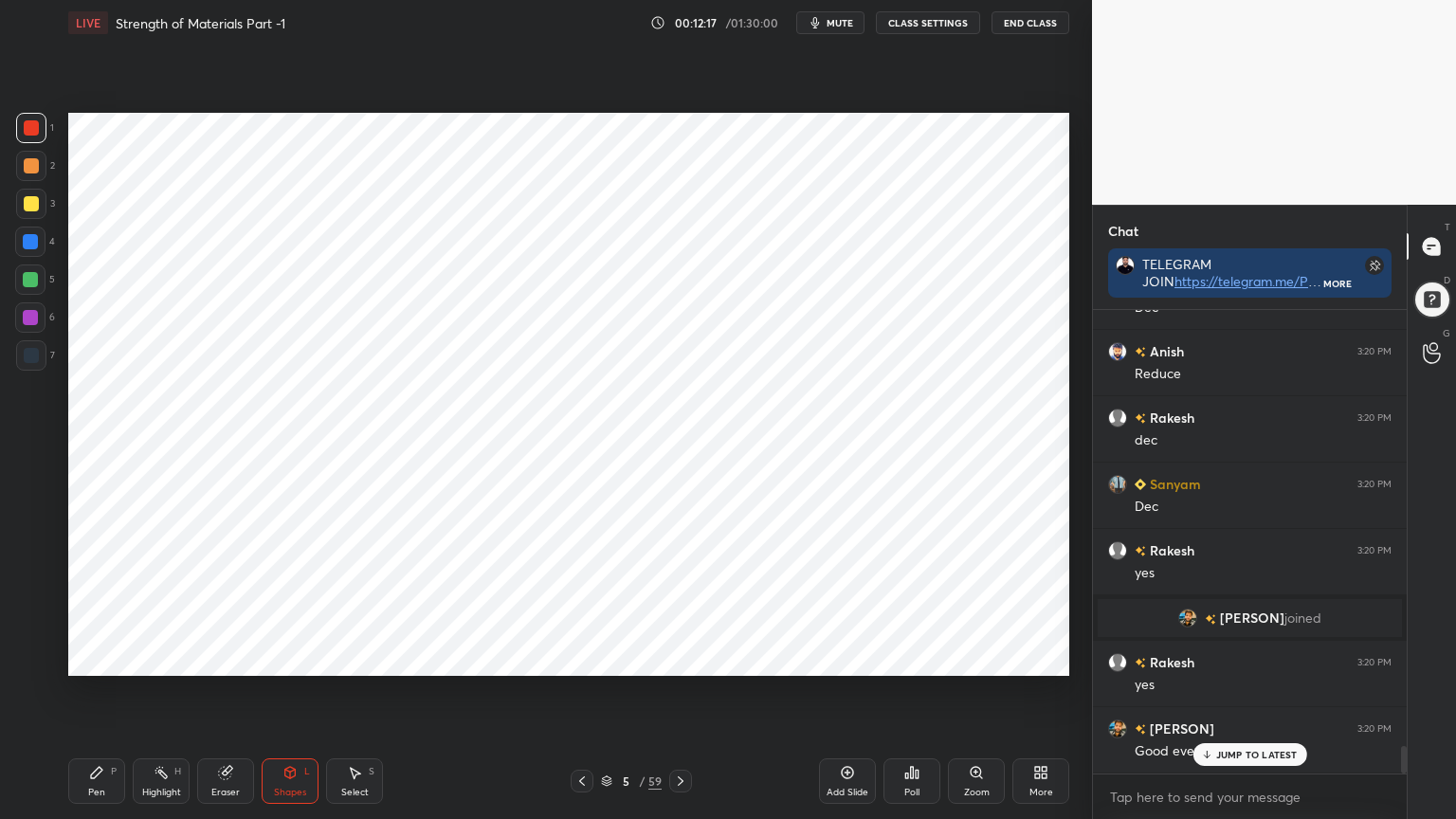 scroll, scrollTop: 7276, scrollLeft: 0, axis: vertical 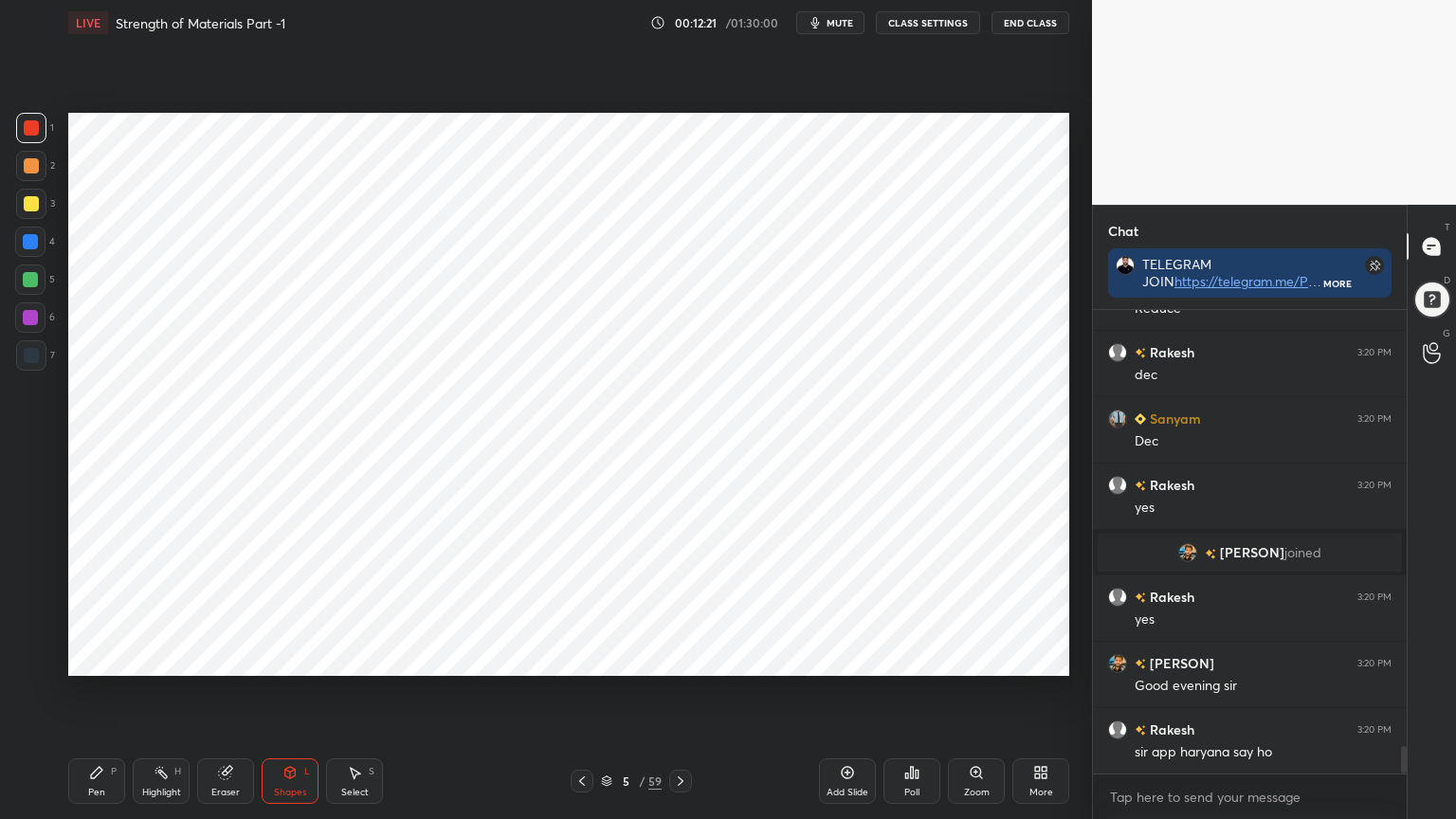 click at bounding box center (31, 355) 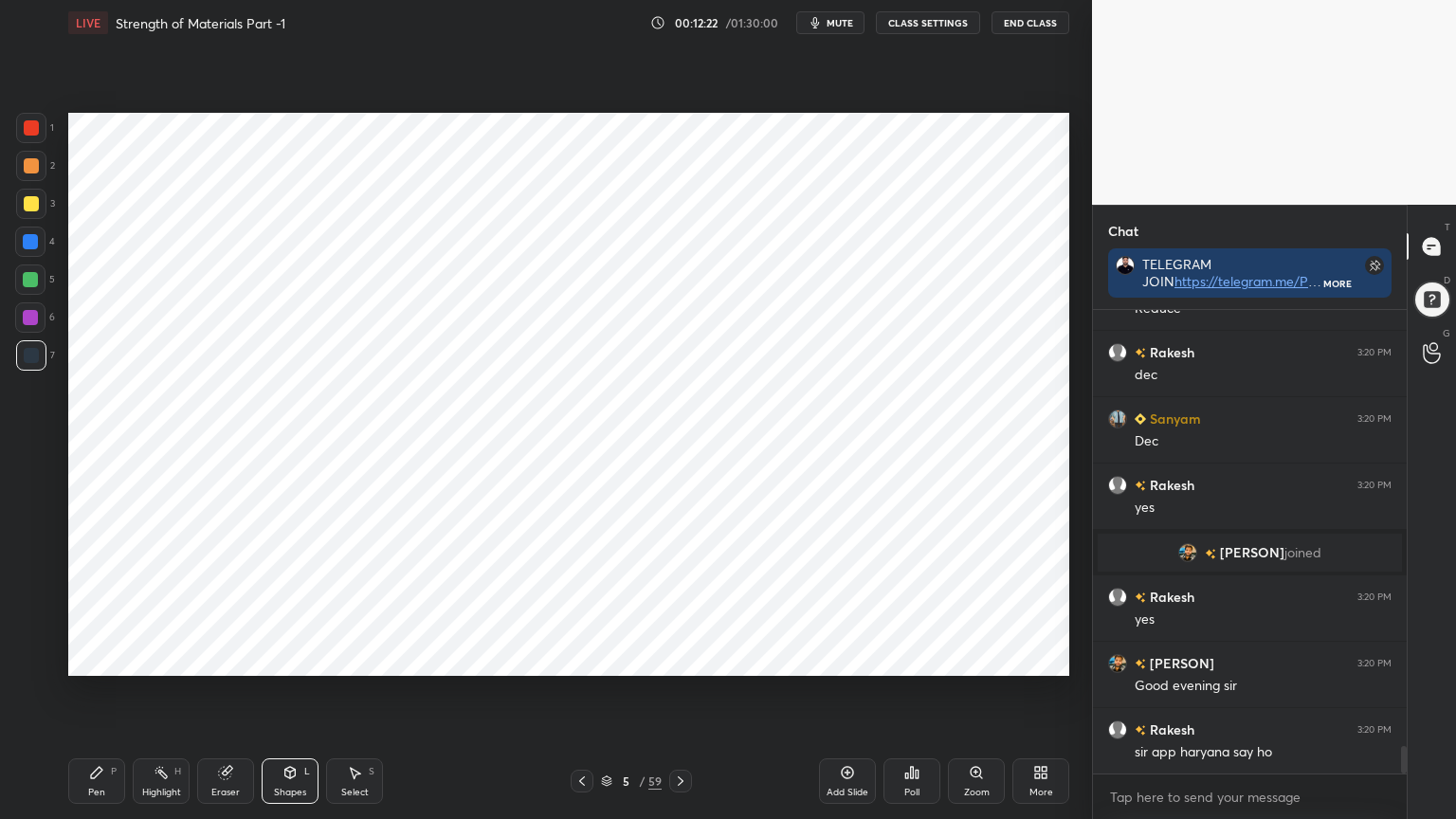 click on "Shapes" at bounding box center (290, 792) 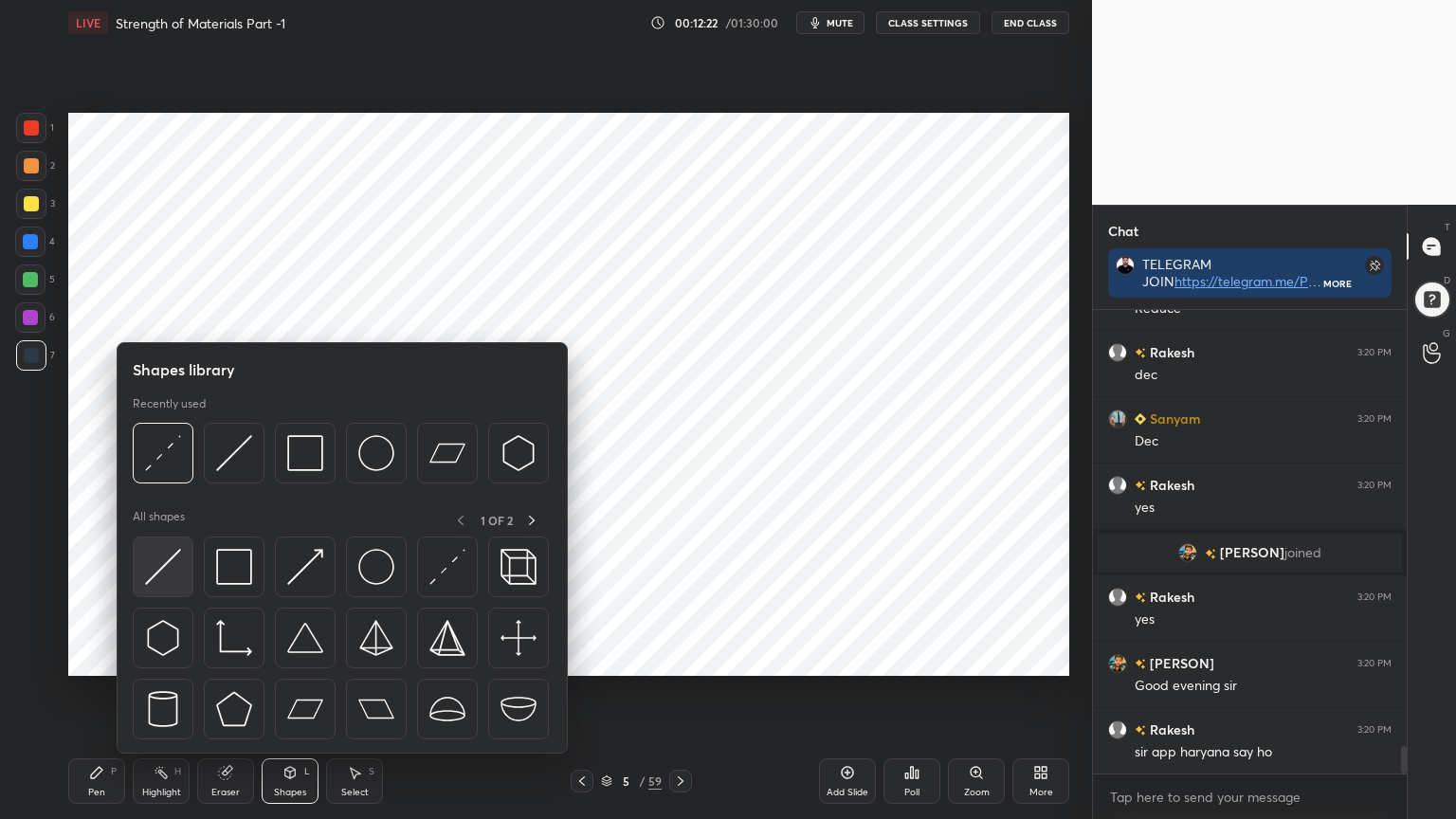 click at bounding box center [163, 567] 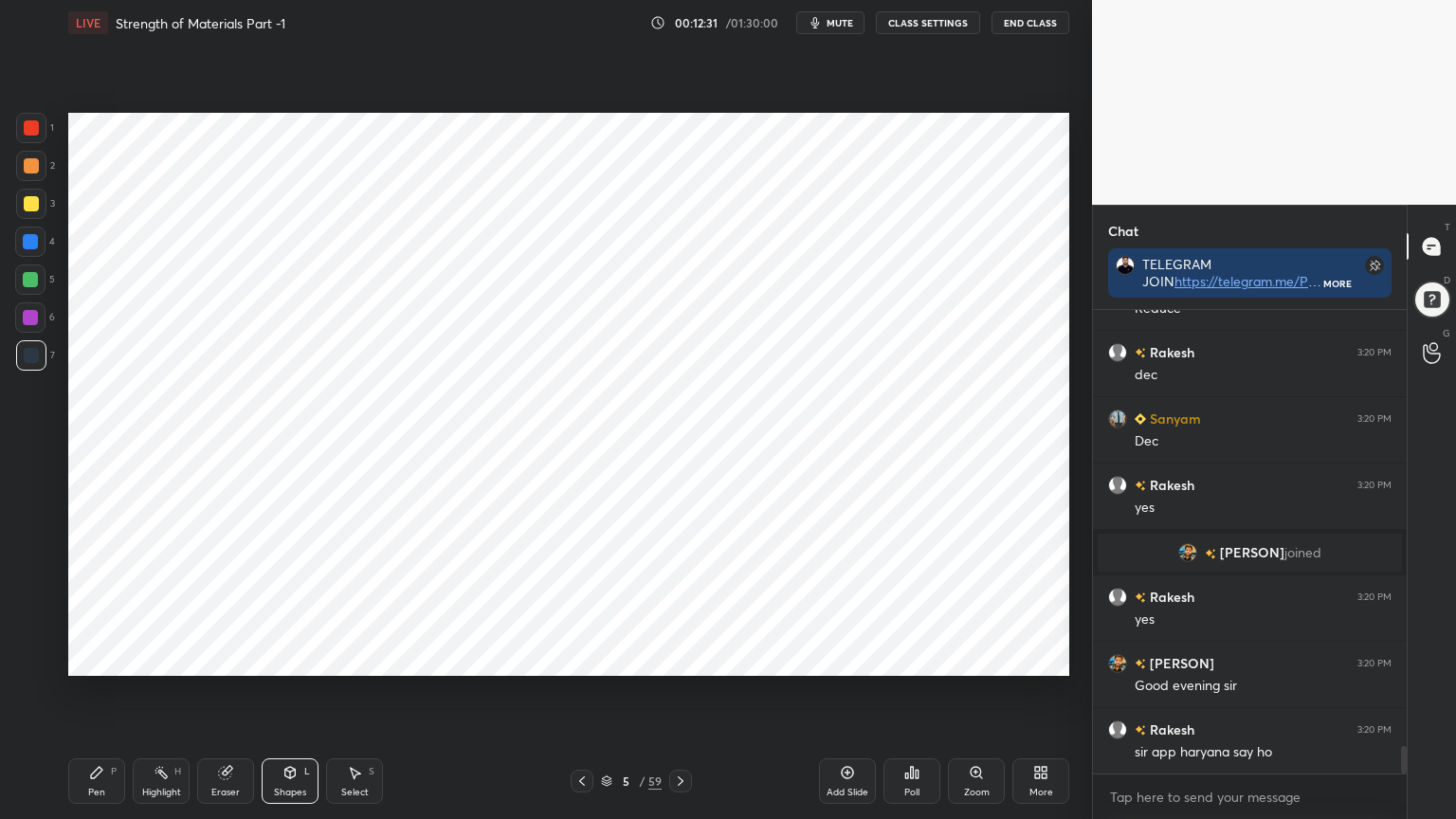 click on "Pen P" at bounding box center [97, 781] 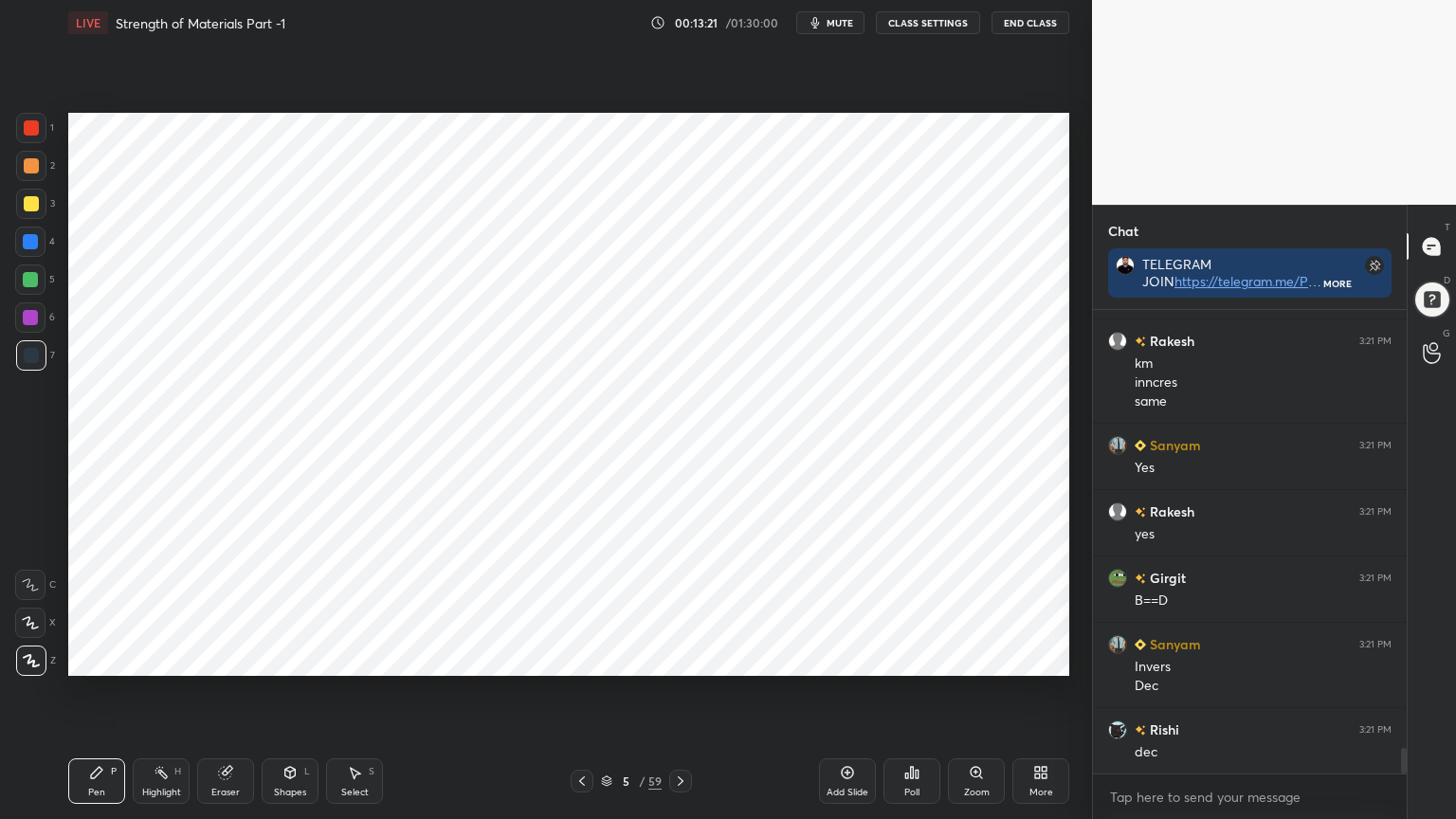 scroll, scrollTop: 8064, scrollLeft: 0, axis: vertical 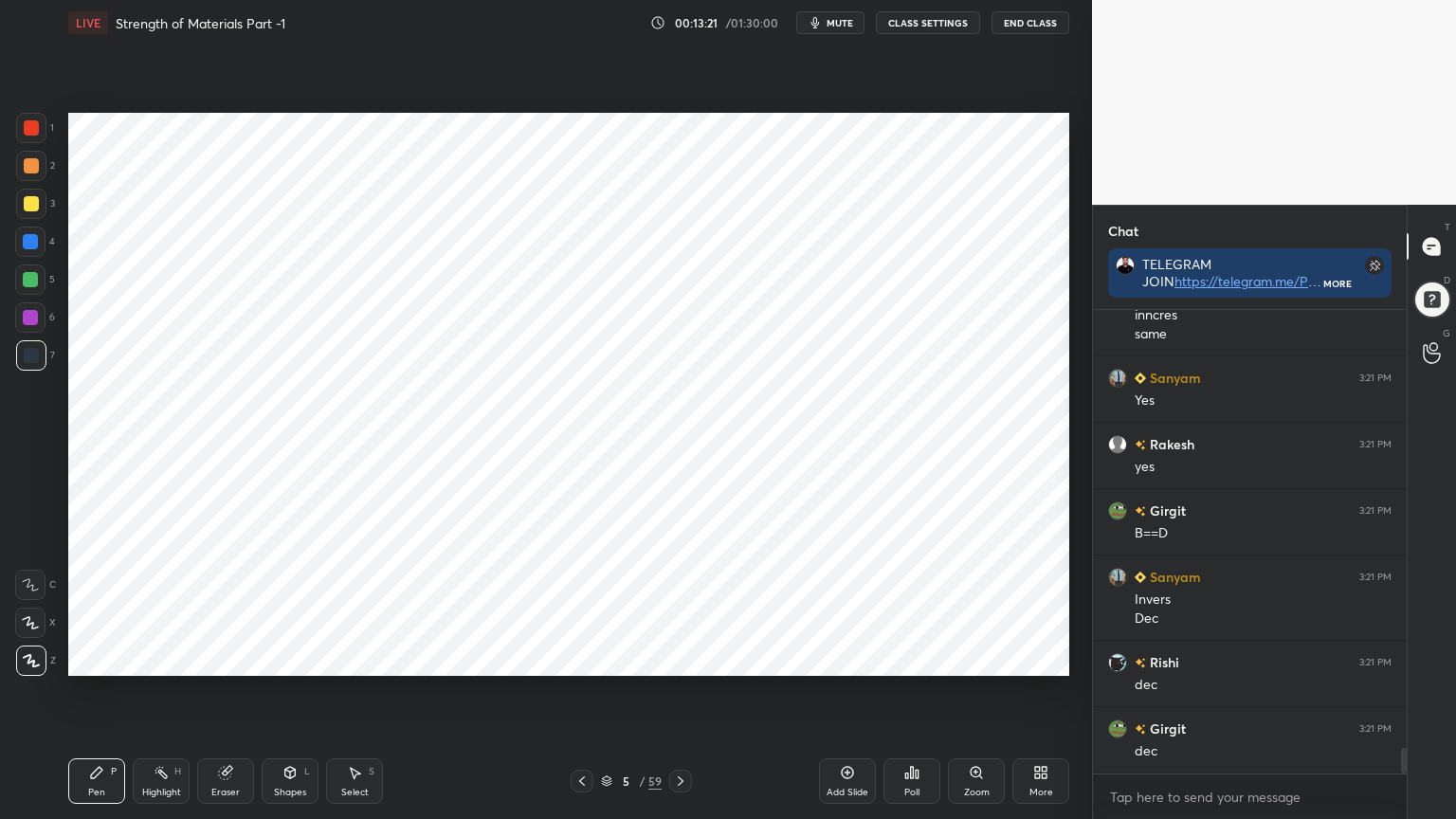 click 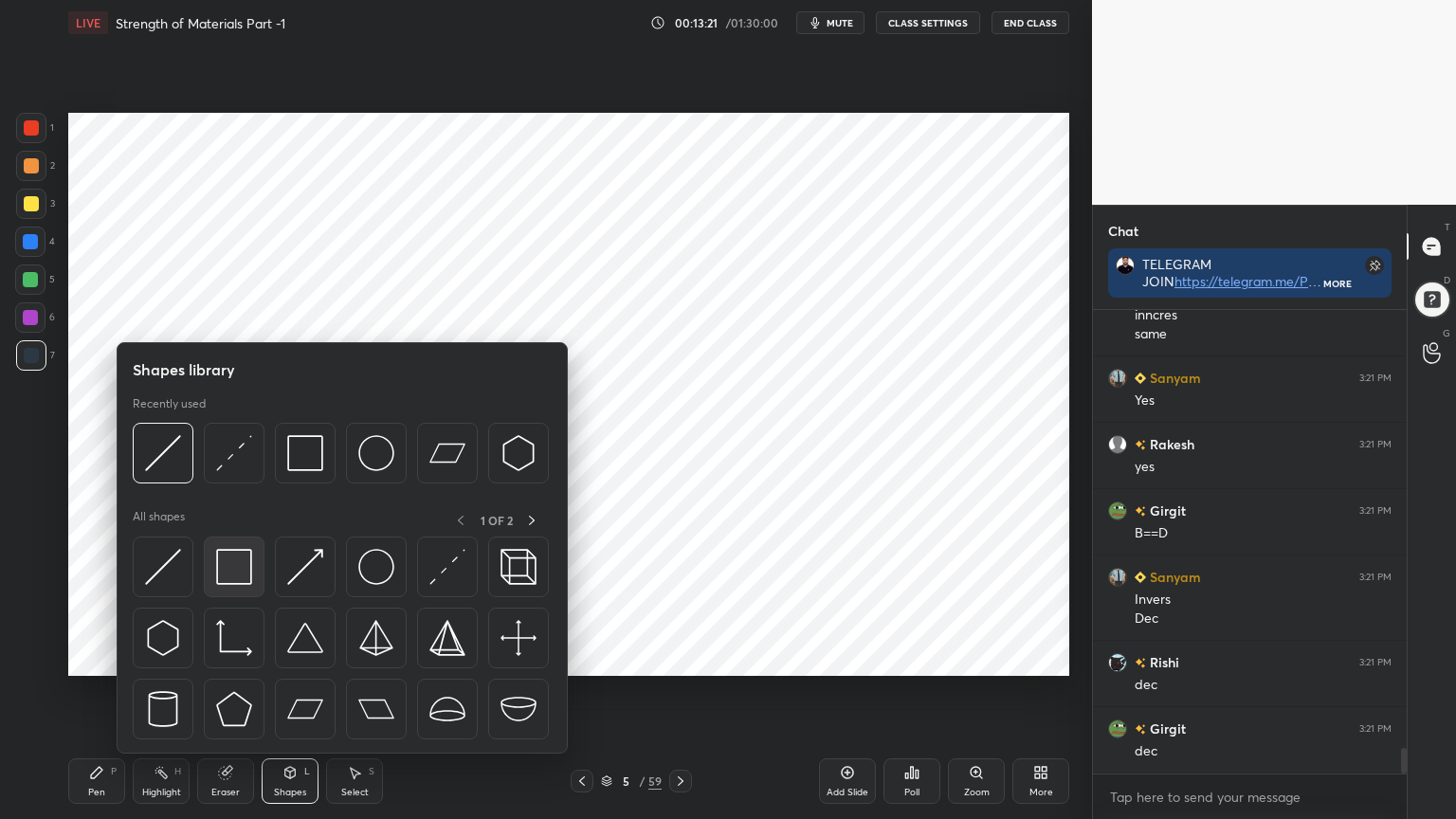 click at bounding box center (234, 567) 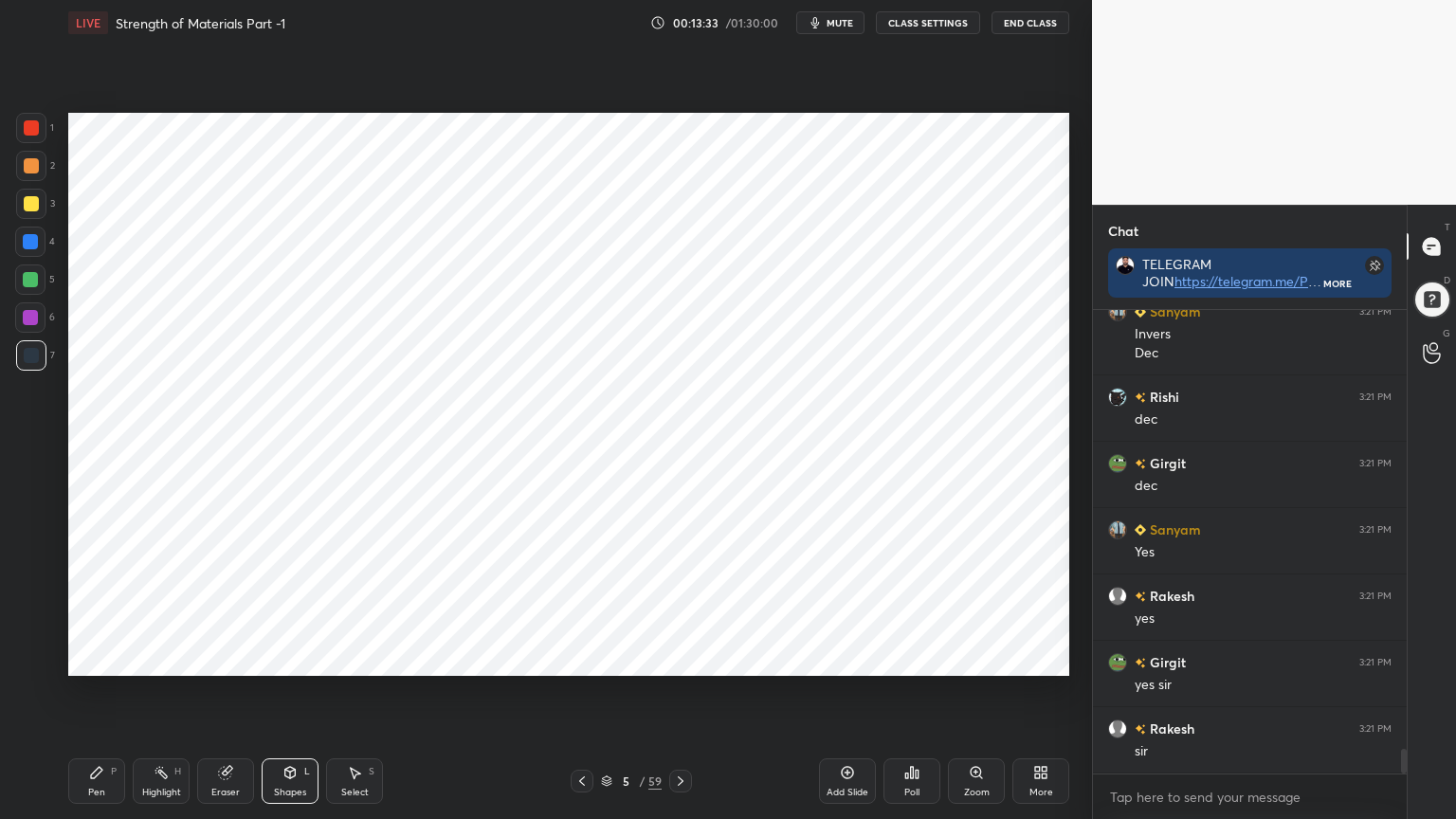 scroll, scrollTop: 8375, scrollLeft: 0, axis: vertical 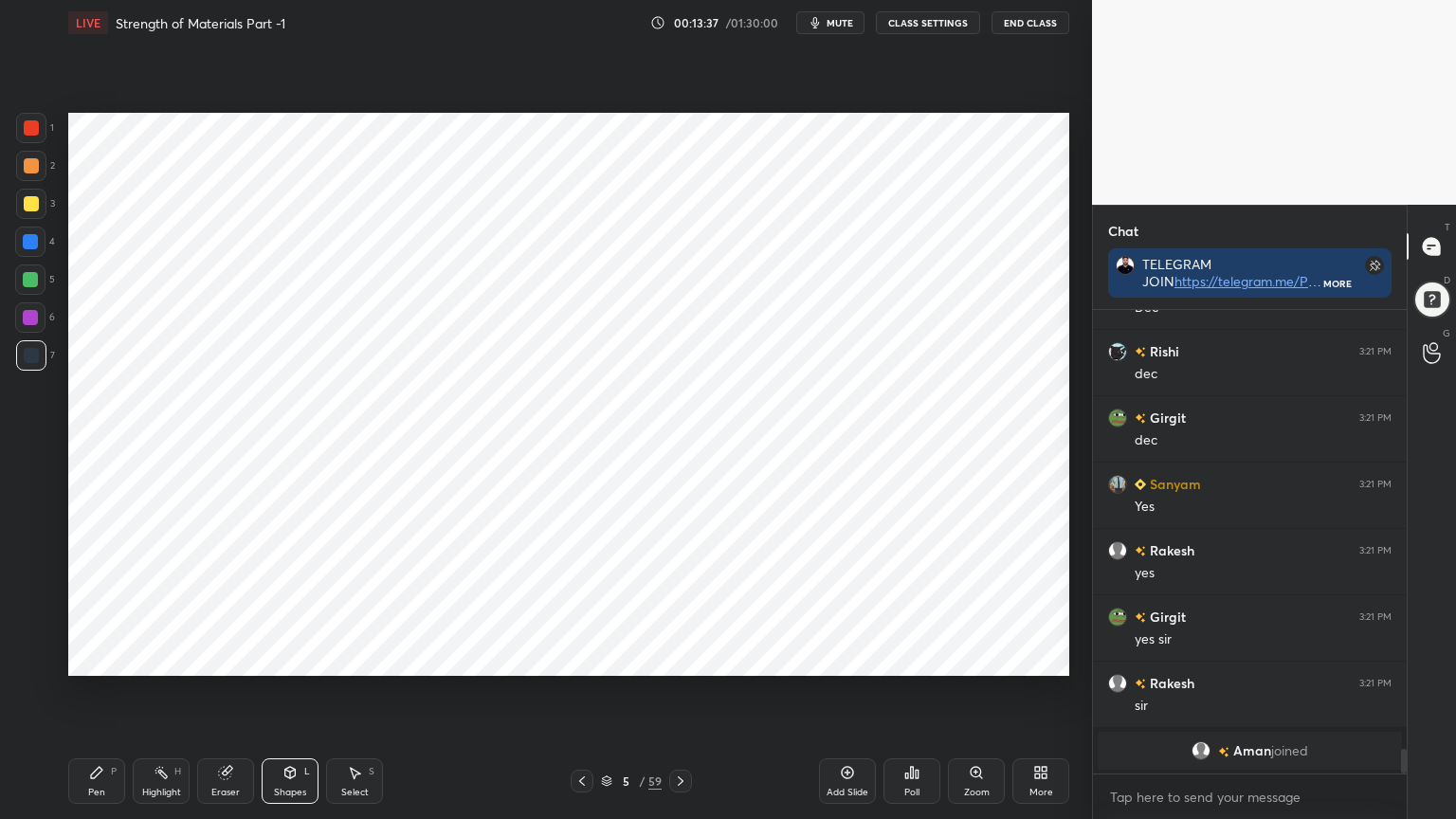 click 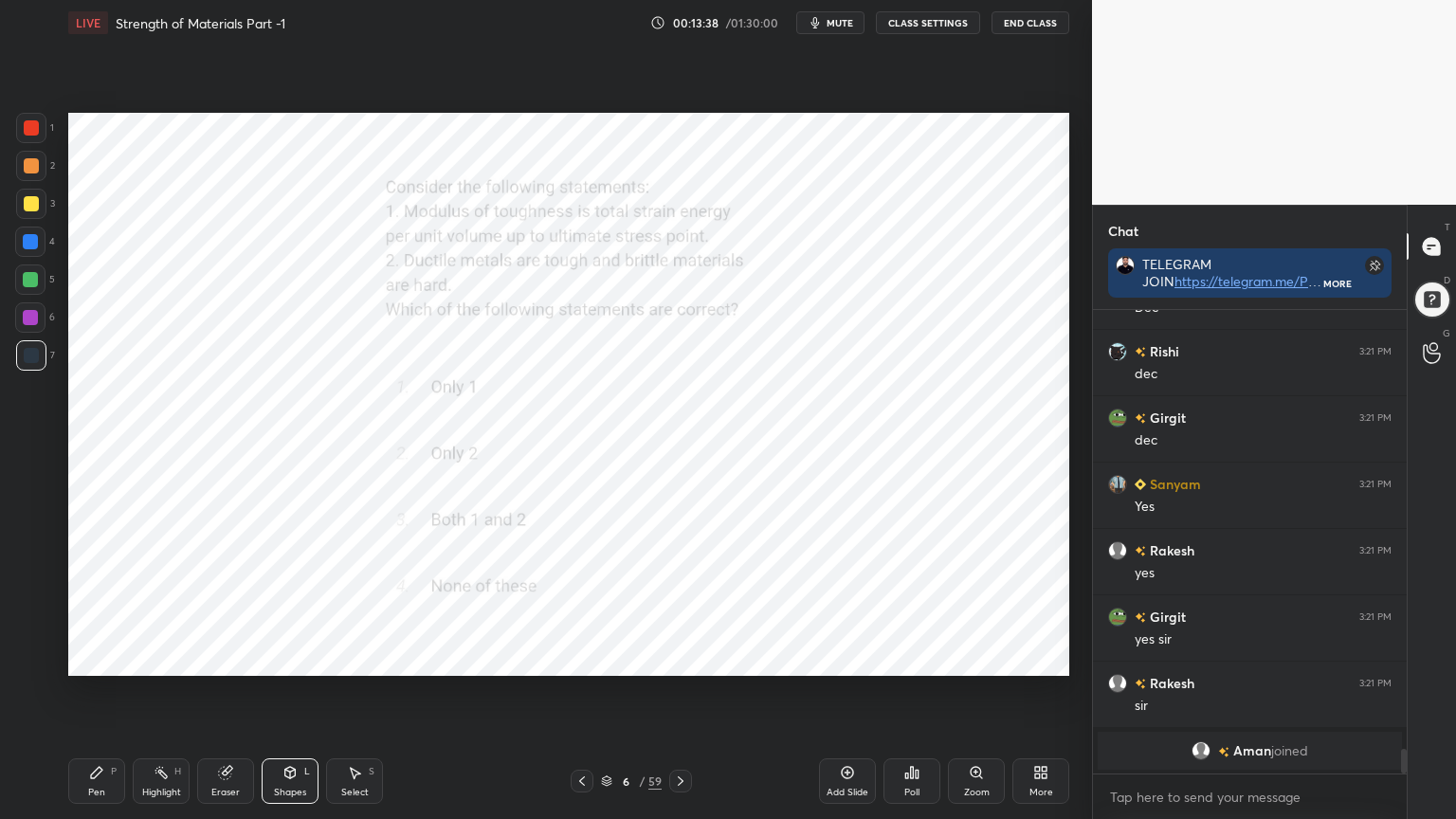 click 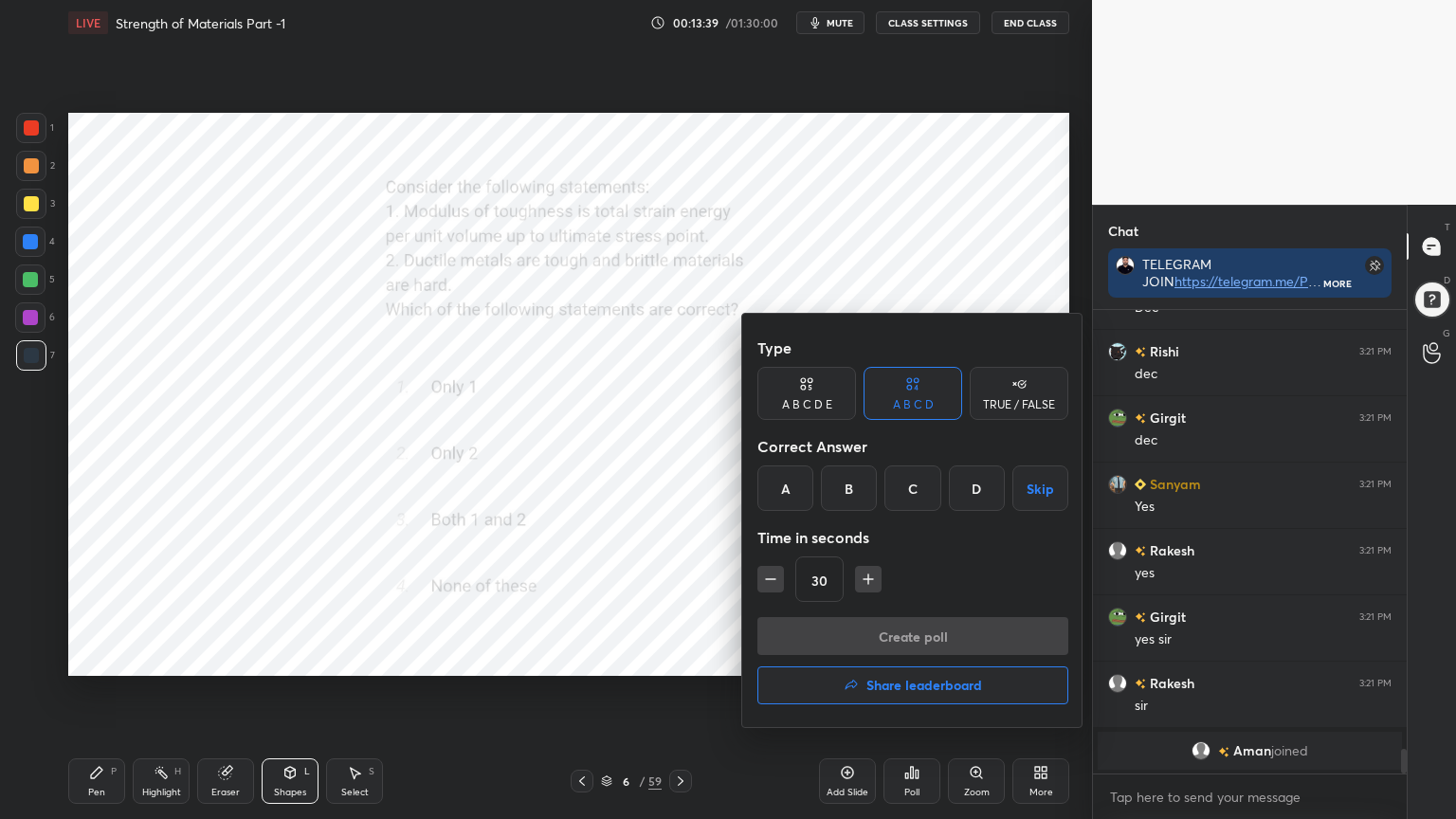 click on "B" at bounding box center (848, 488) 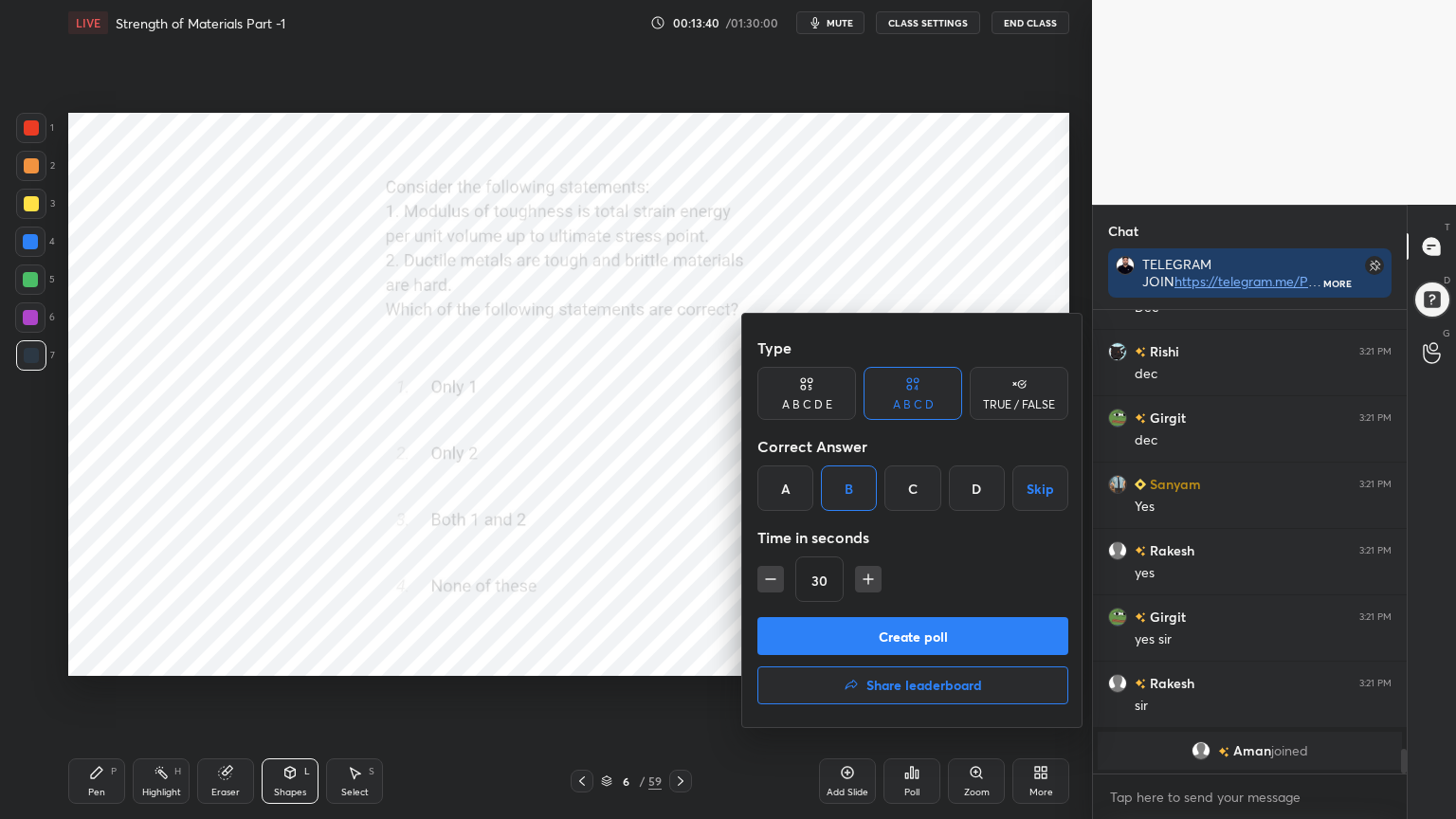 click 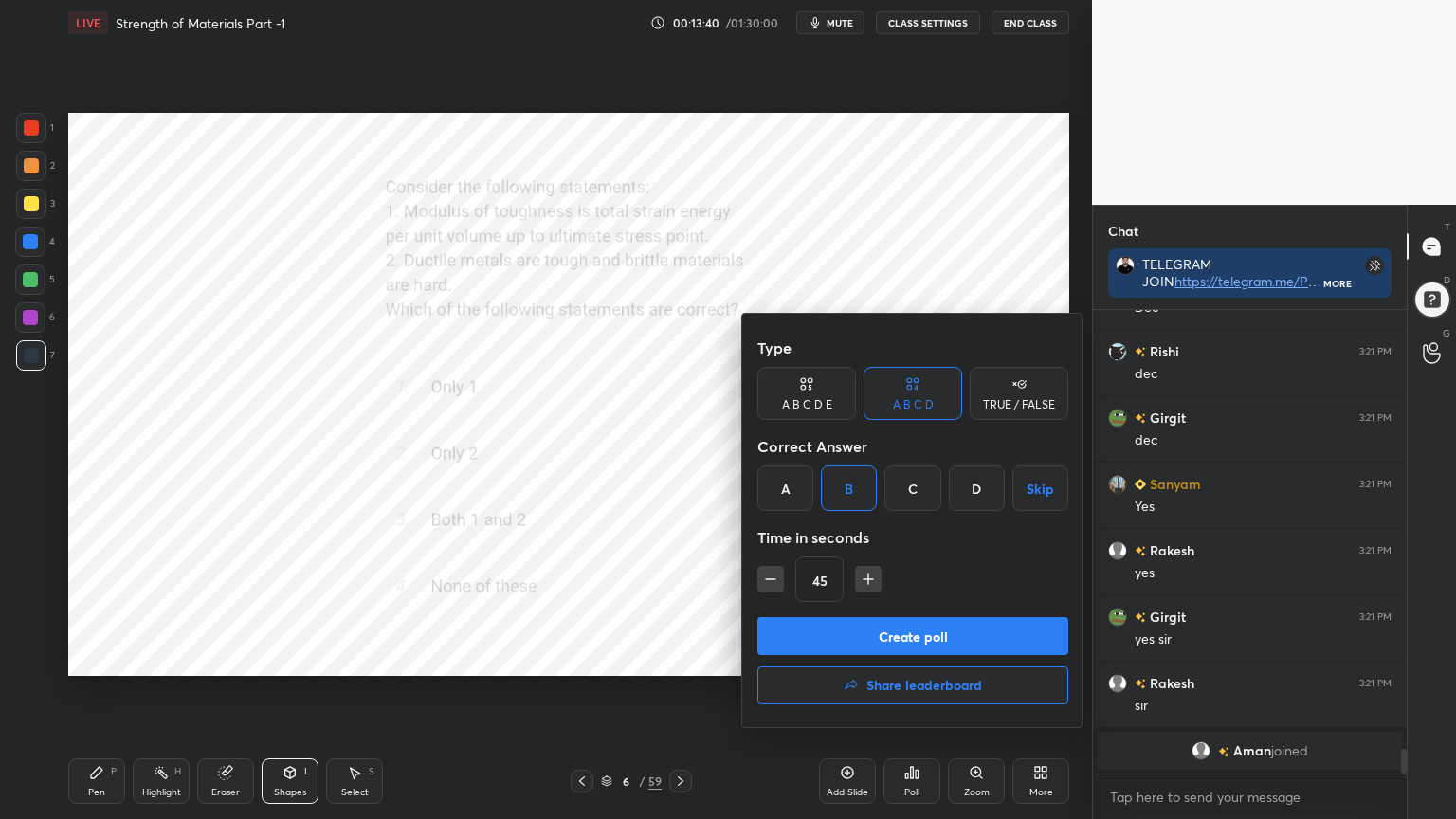 click on "Create poll" at bounding box center [913, 636] 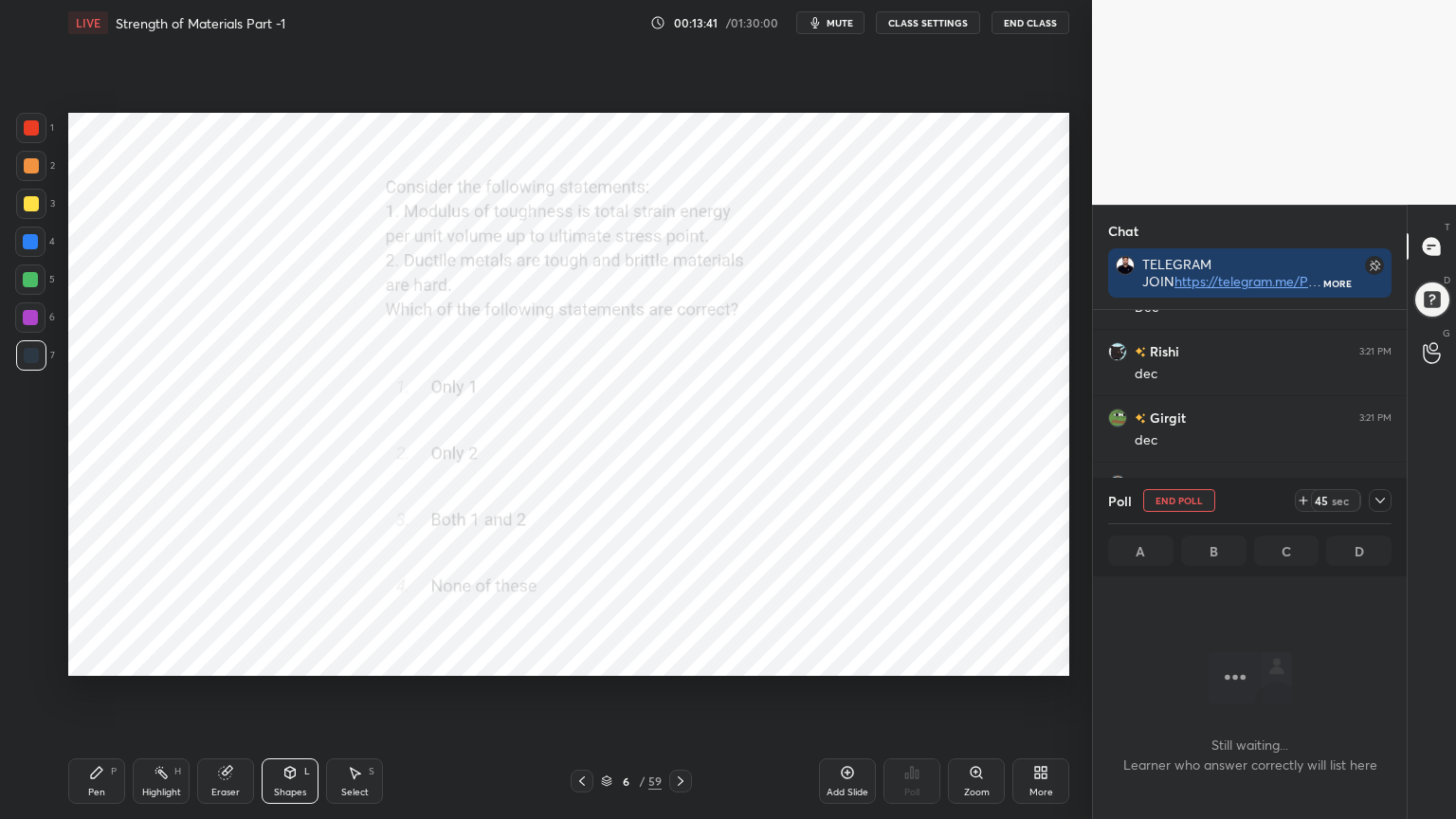 scroll, scrollTop: 428, scrollLeft: 308, axis: both 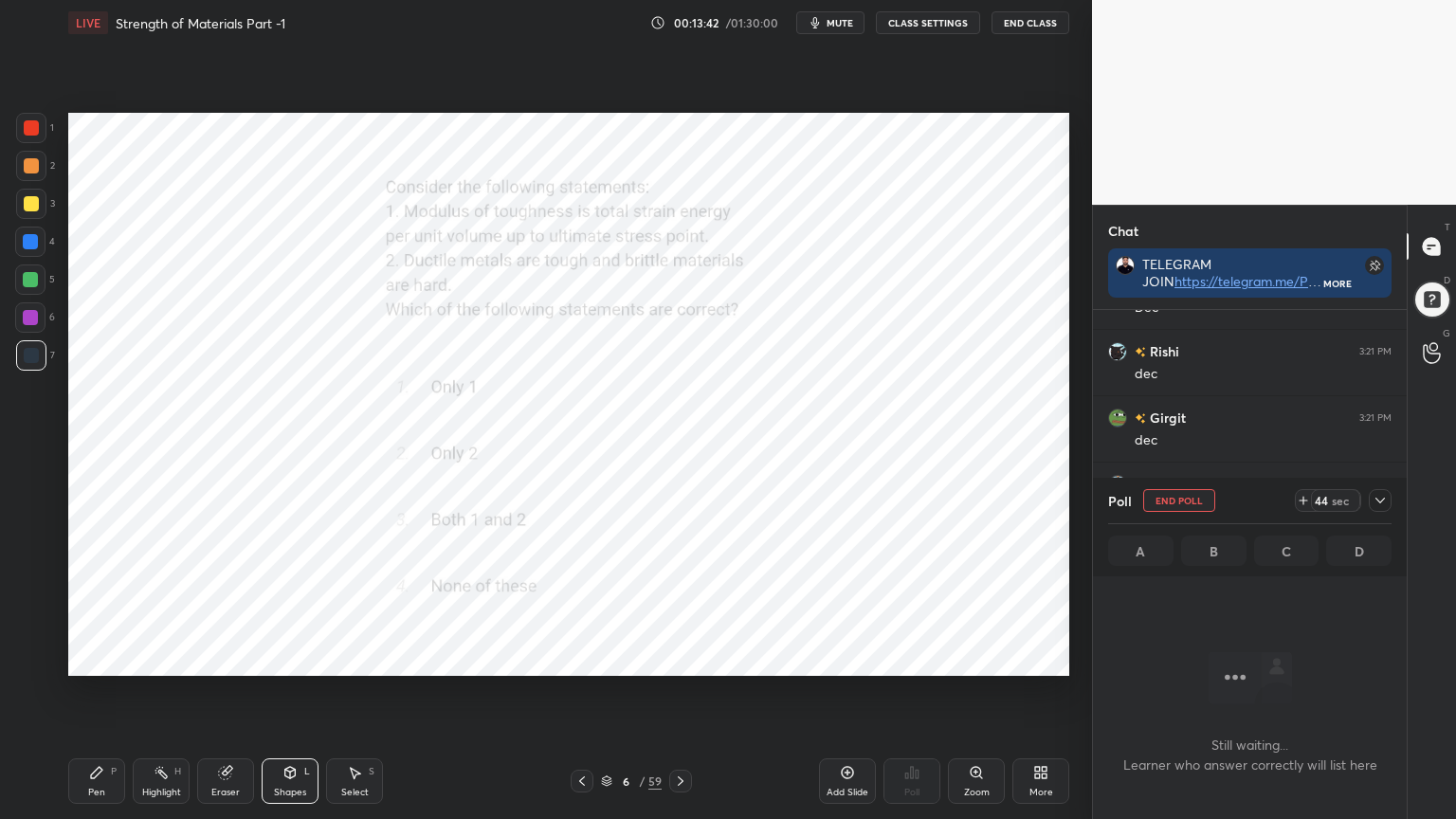 click 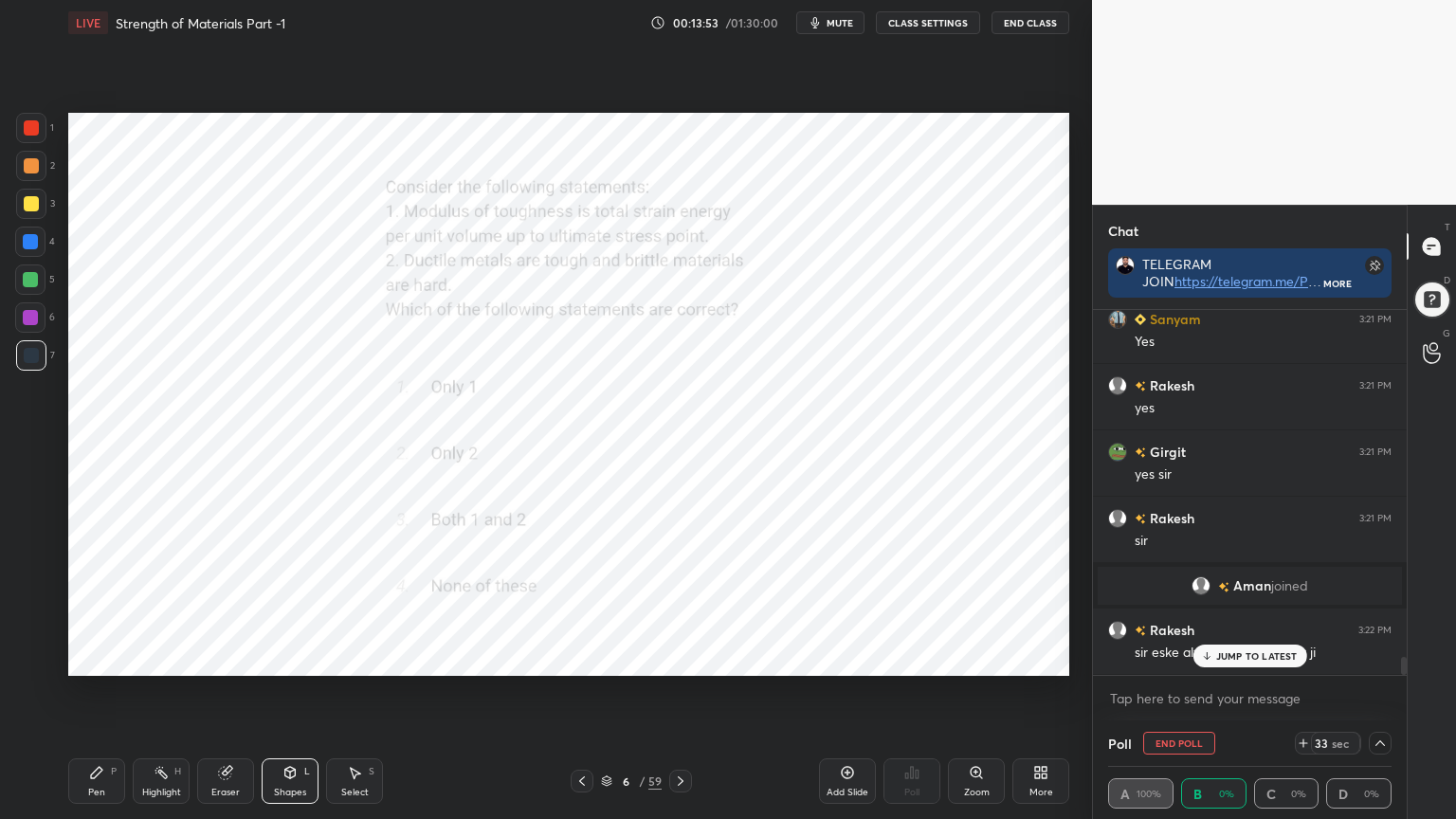 scroll, scrollTop: 7064, scrollLeft: 0, axis: vertical 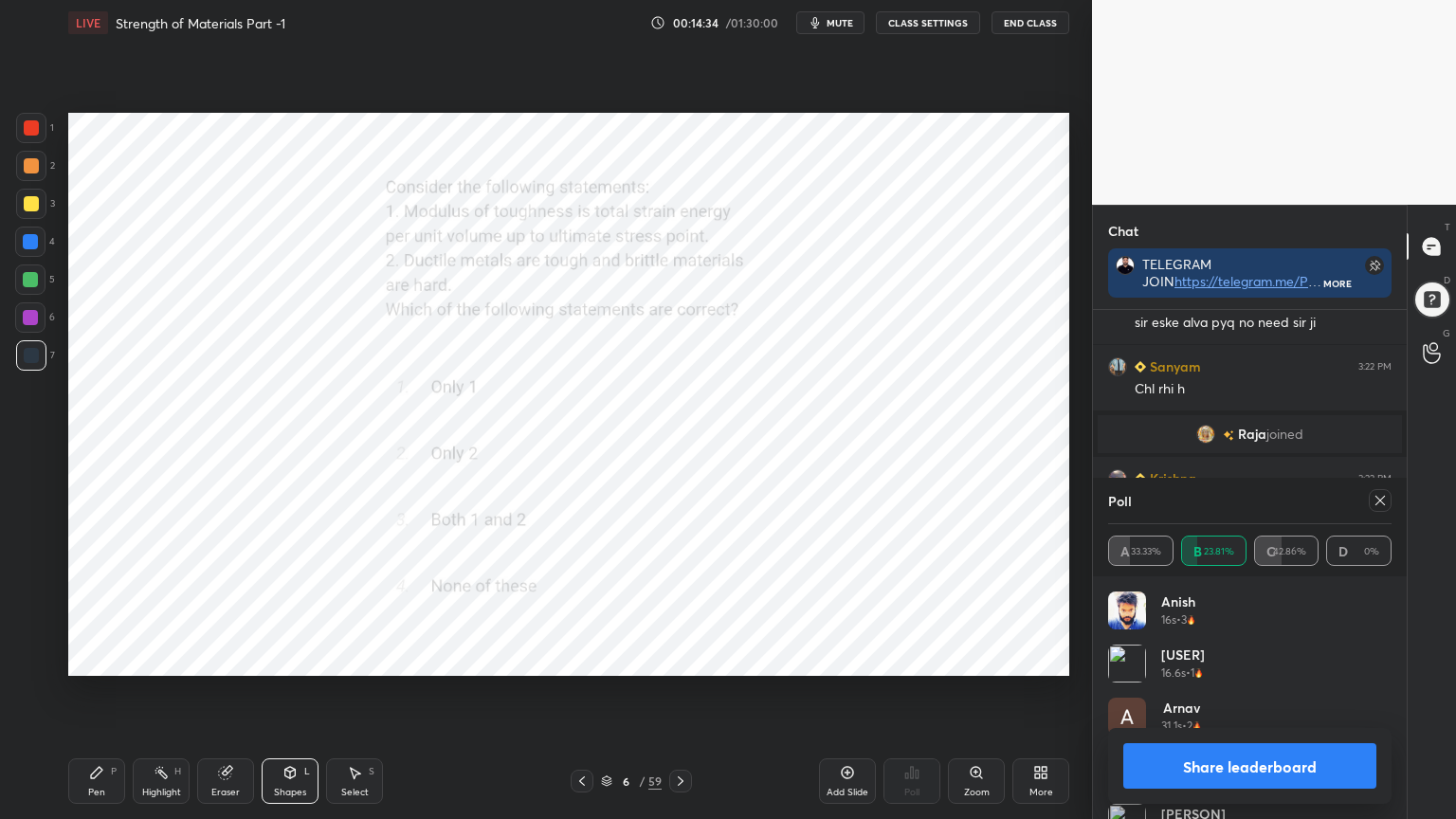 click 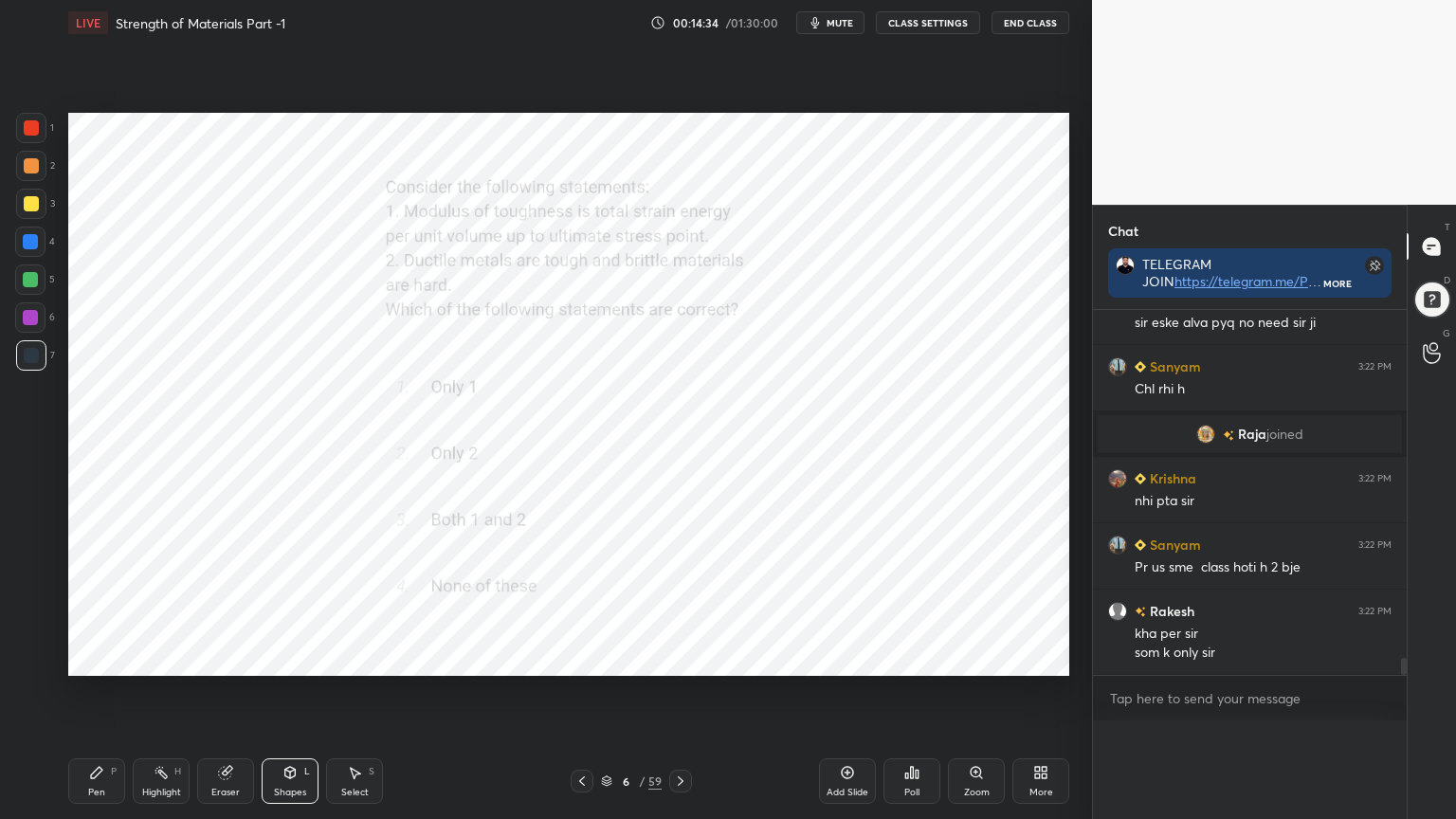 scroll, scrollTop: 0, scrollLeft: 0, axis: both 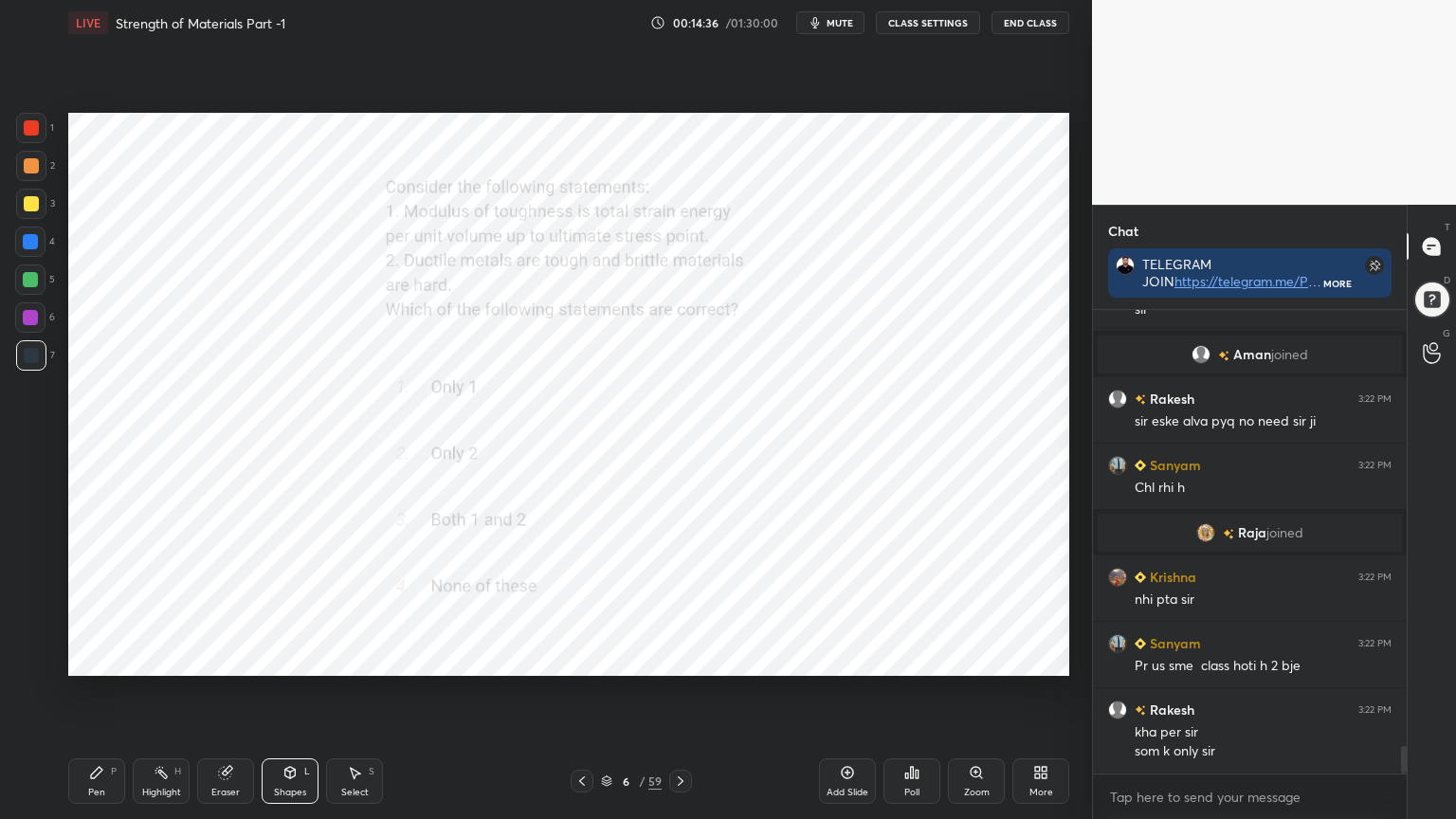 click at bounding box center [31, 128] 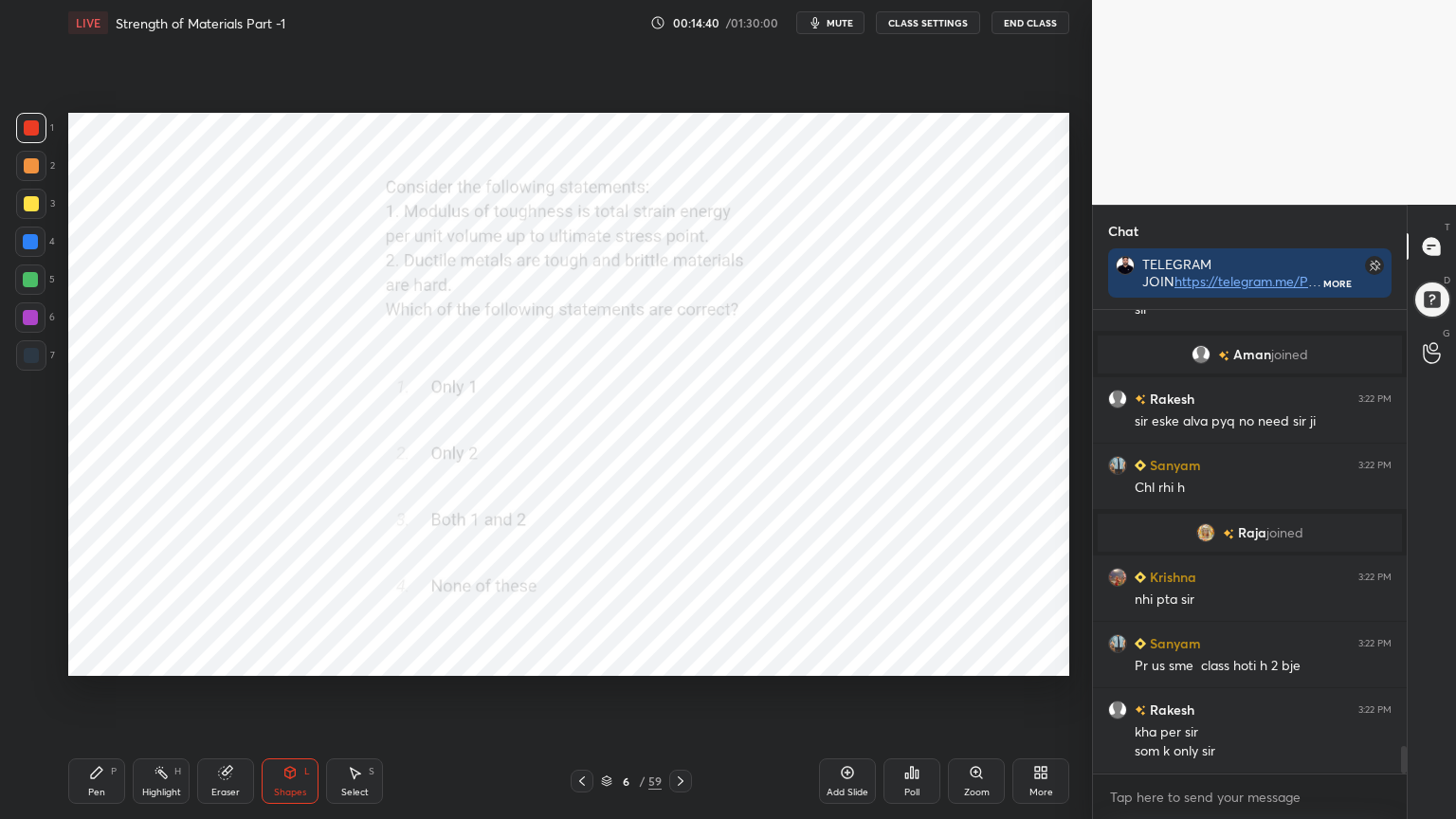 click 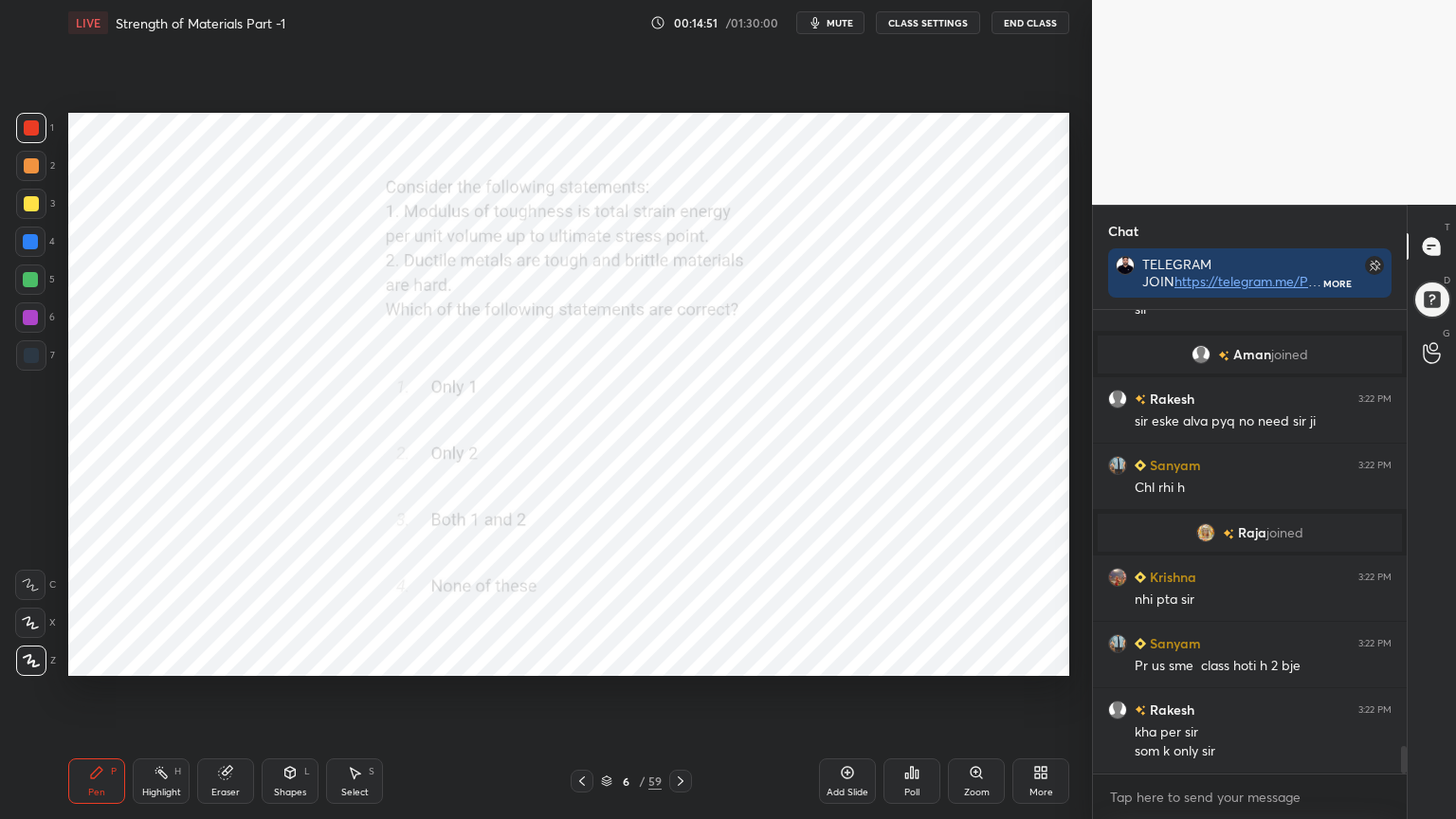 scroll, scrollTop: 7295, scrollLeft: 0, axis: vertical 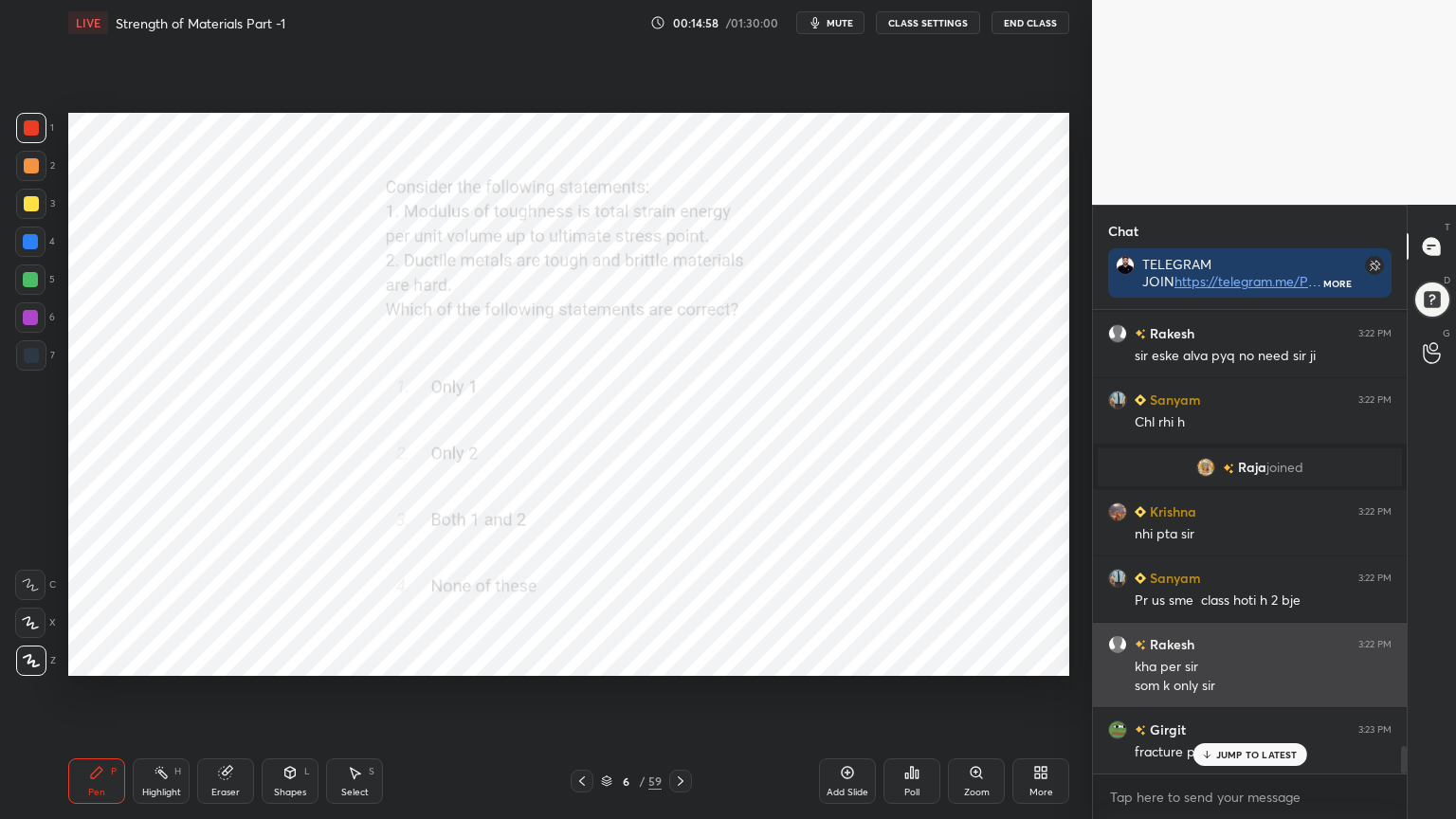 click on "JUMP TO LATEST" at bounding box center (1257, 755) 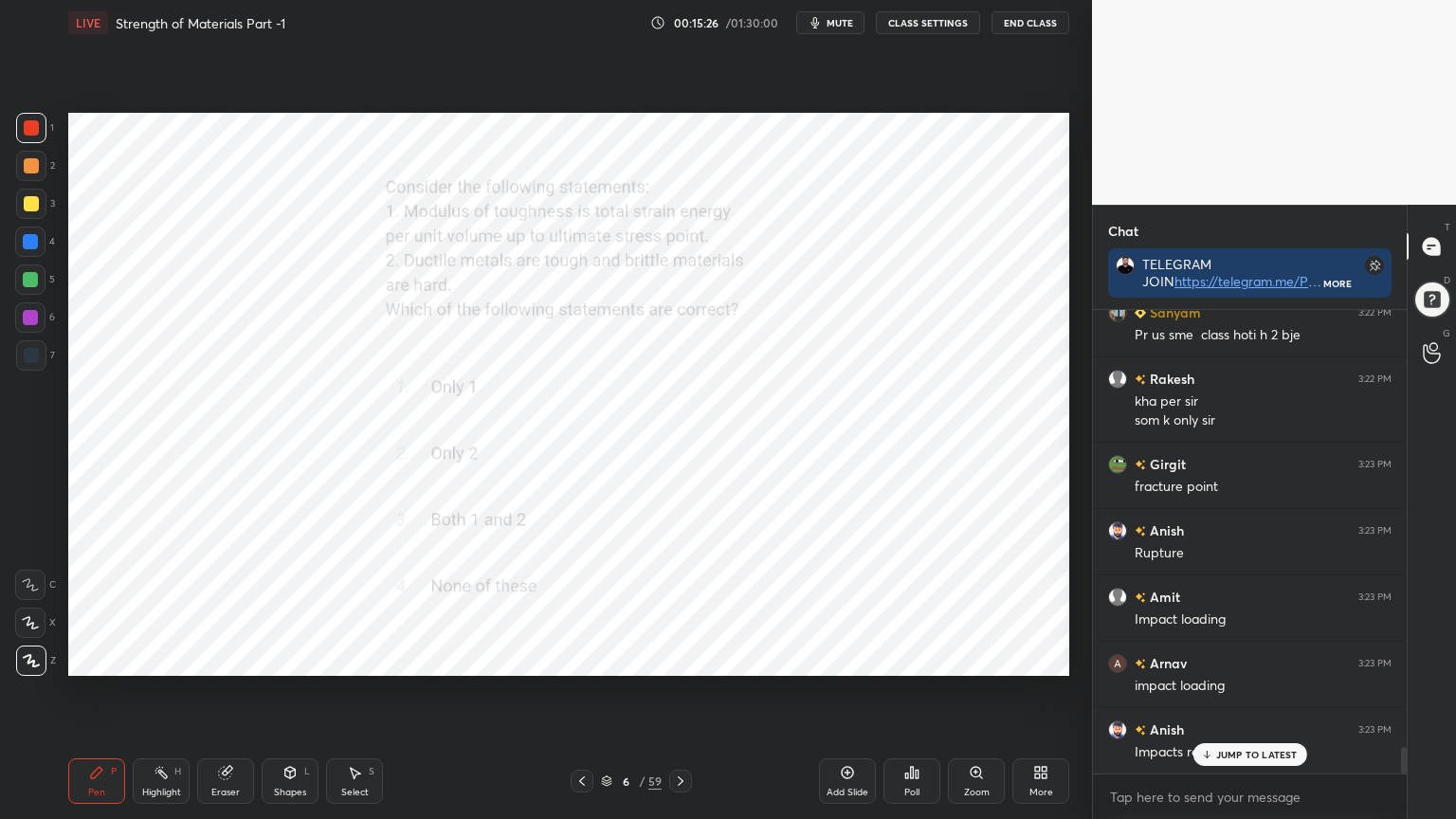 scroll, scrollTop: 7693, scrollLeft: 0, axis: vertical 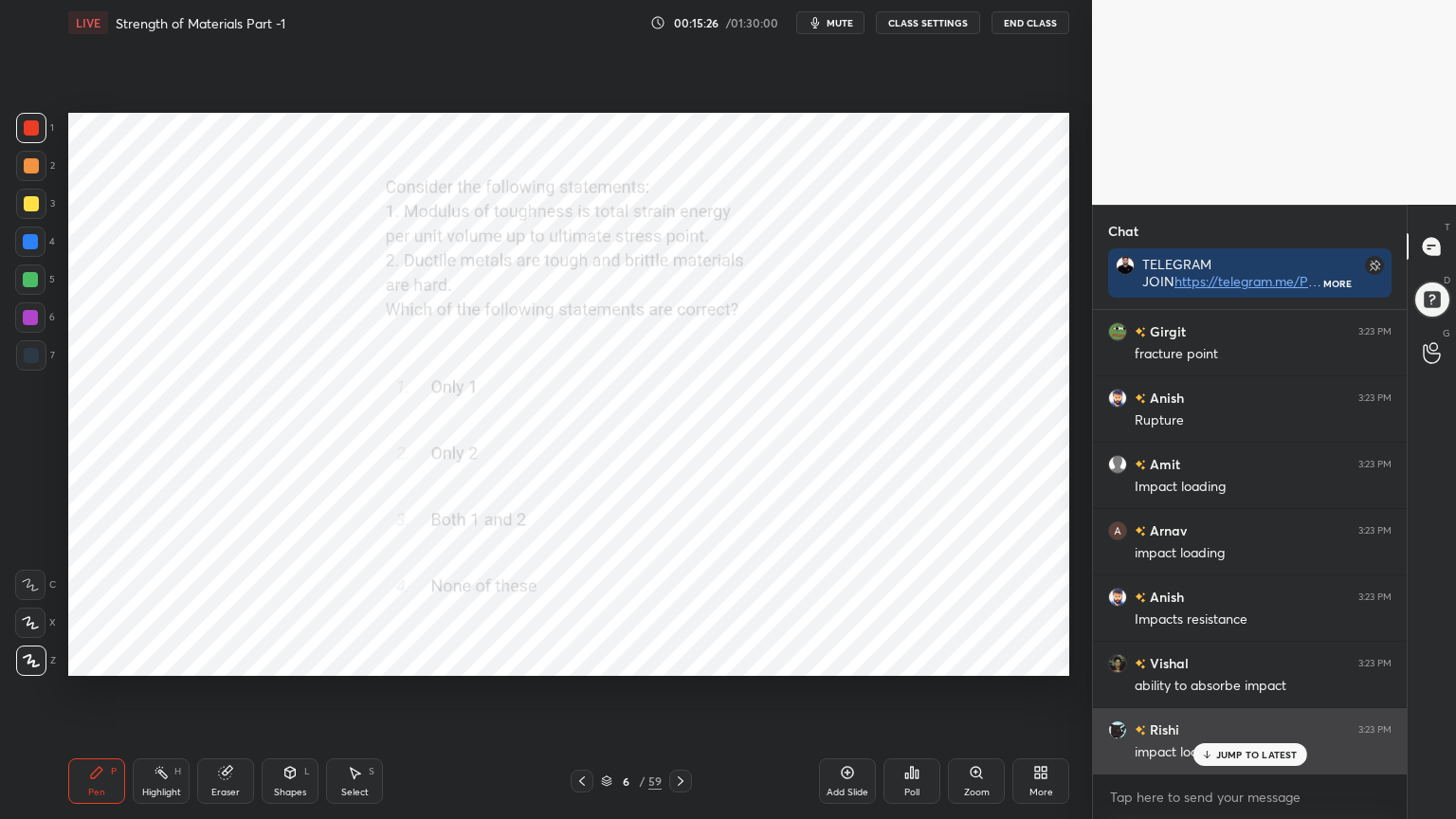 click on "JUMP TO LATEST" at bounding box center (1257, 755) 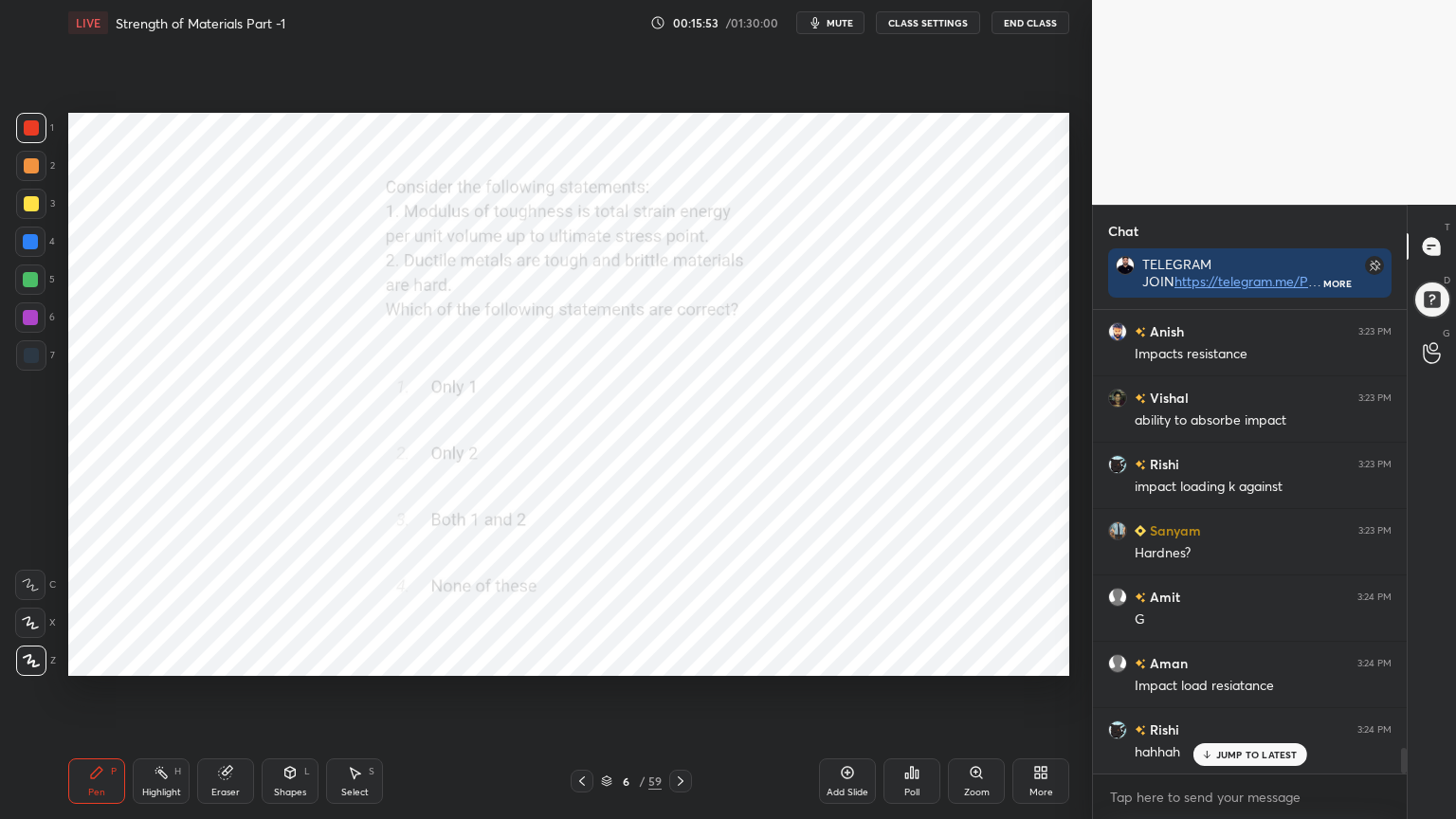 scroll, scrollTop: 8026, scrollLeft: 0, axis: vertical 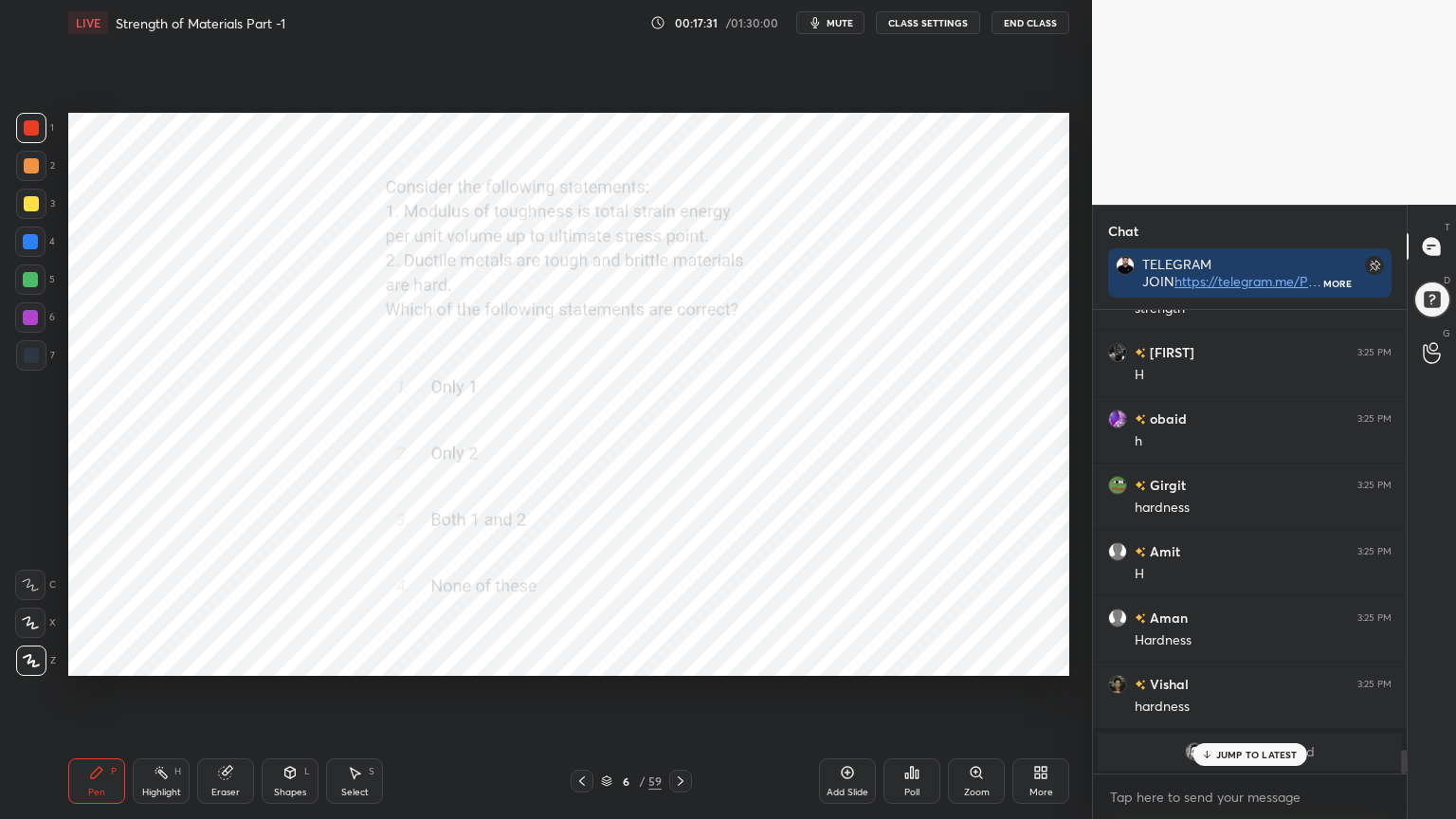 click on "JUMP TO LATEST" at bounding box center (1257, 755) 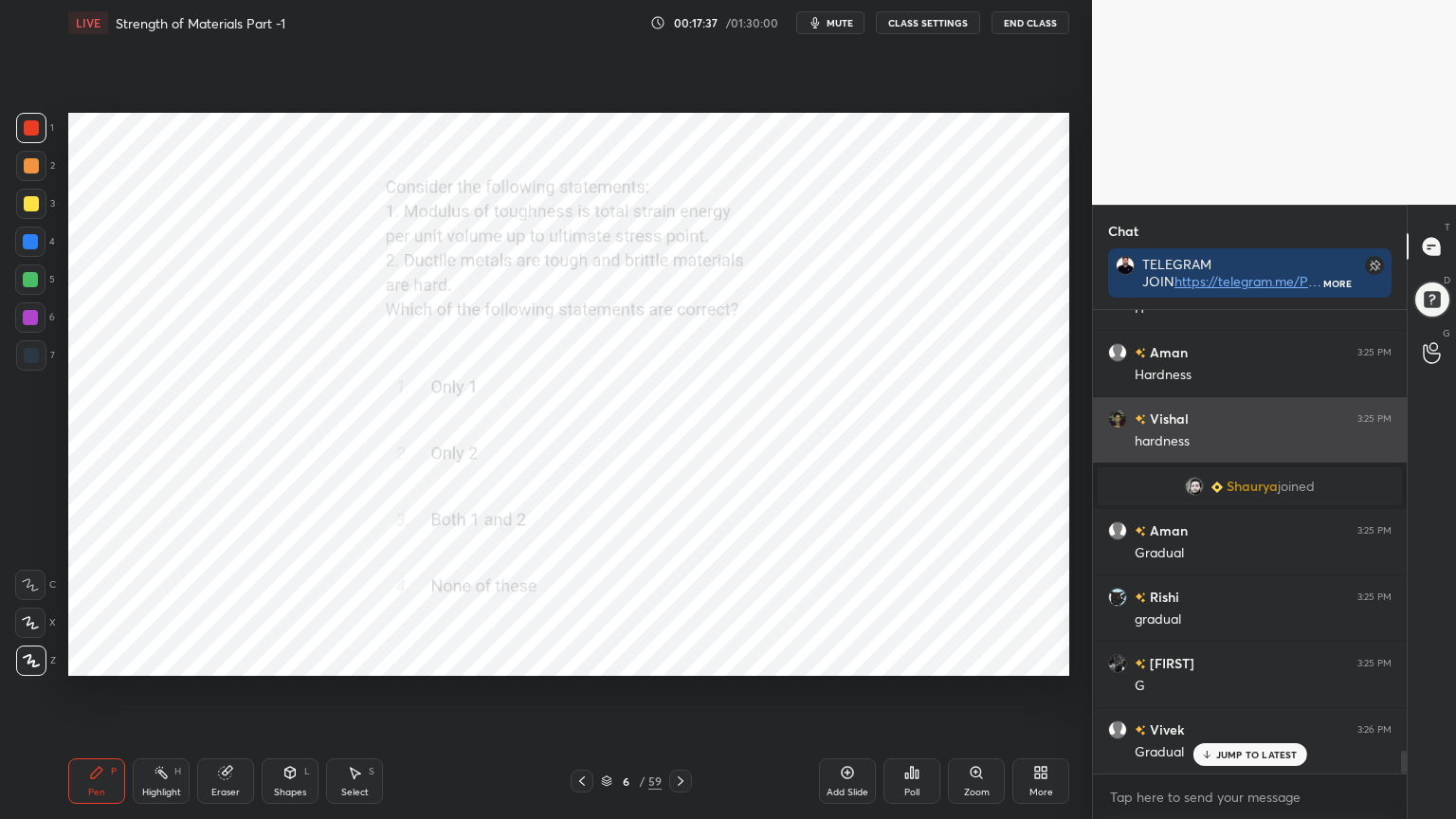 scroll, scrollTop: 8827, scrollLeft: 0, axis: vertical 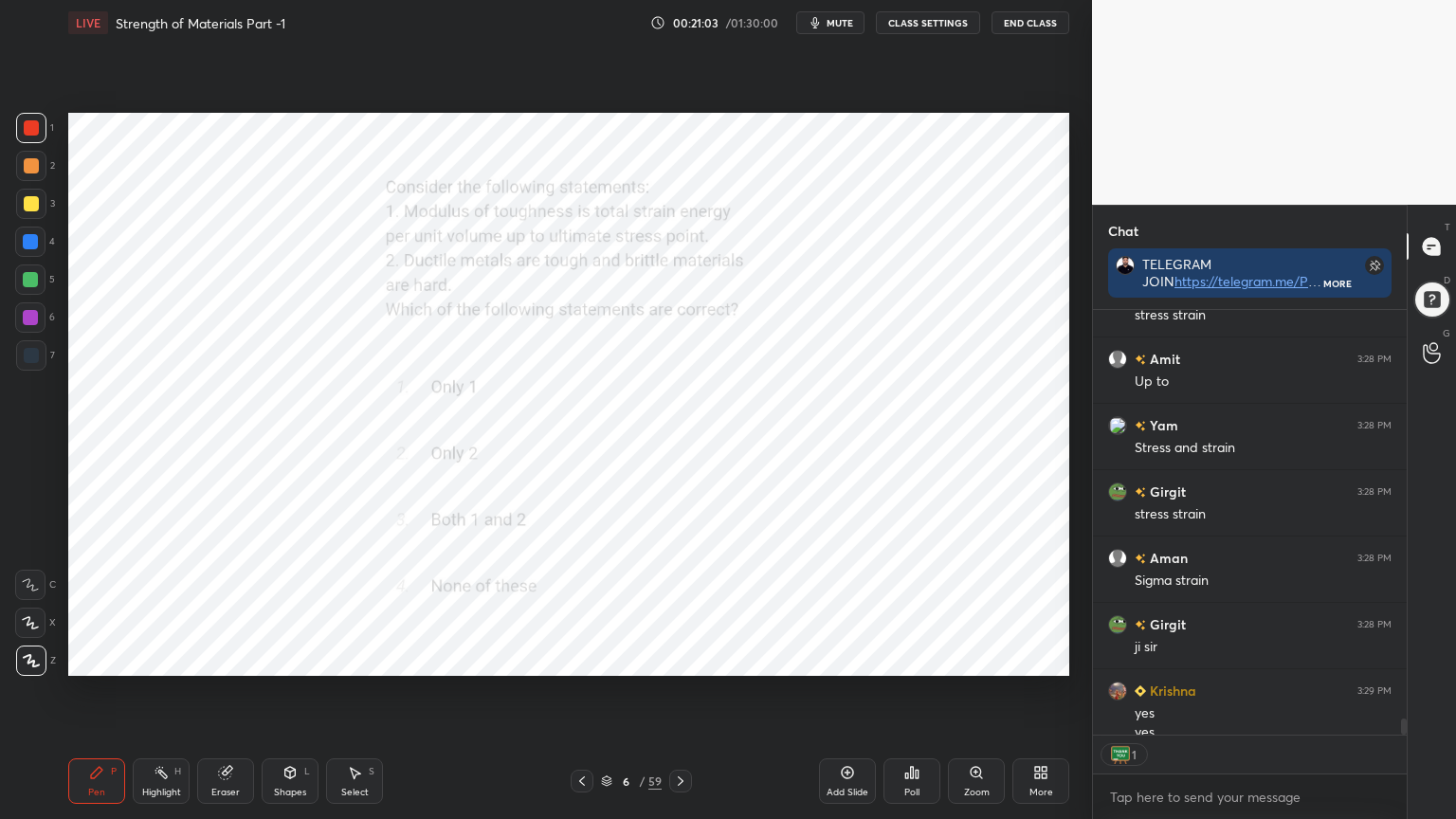 click at bounding box center [681, 781] 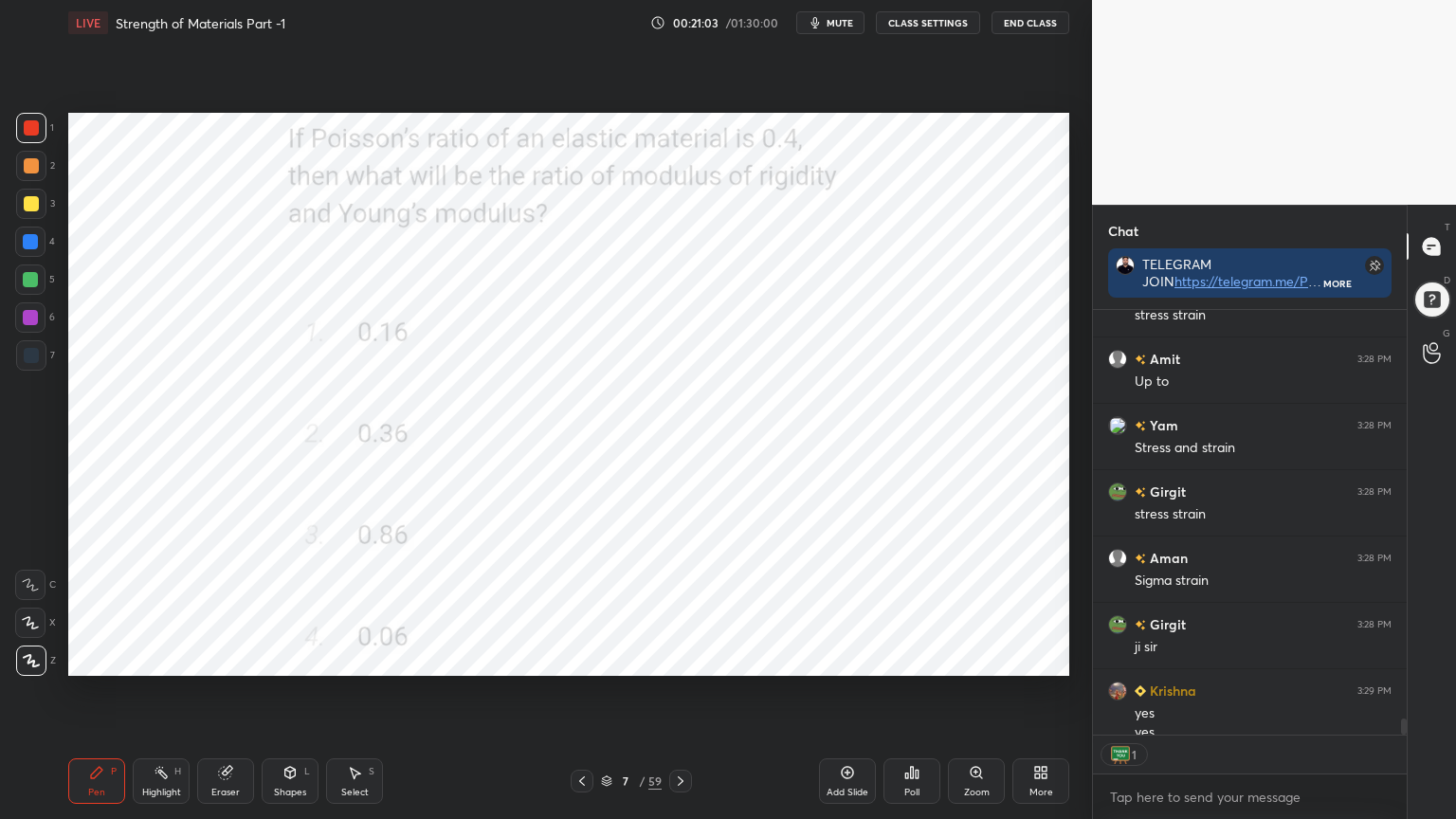 click on "Poll" at bounding box center [912, 781] 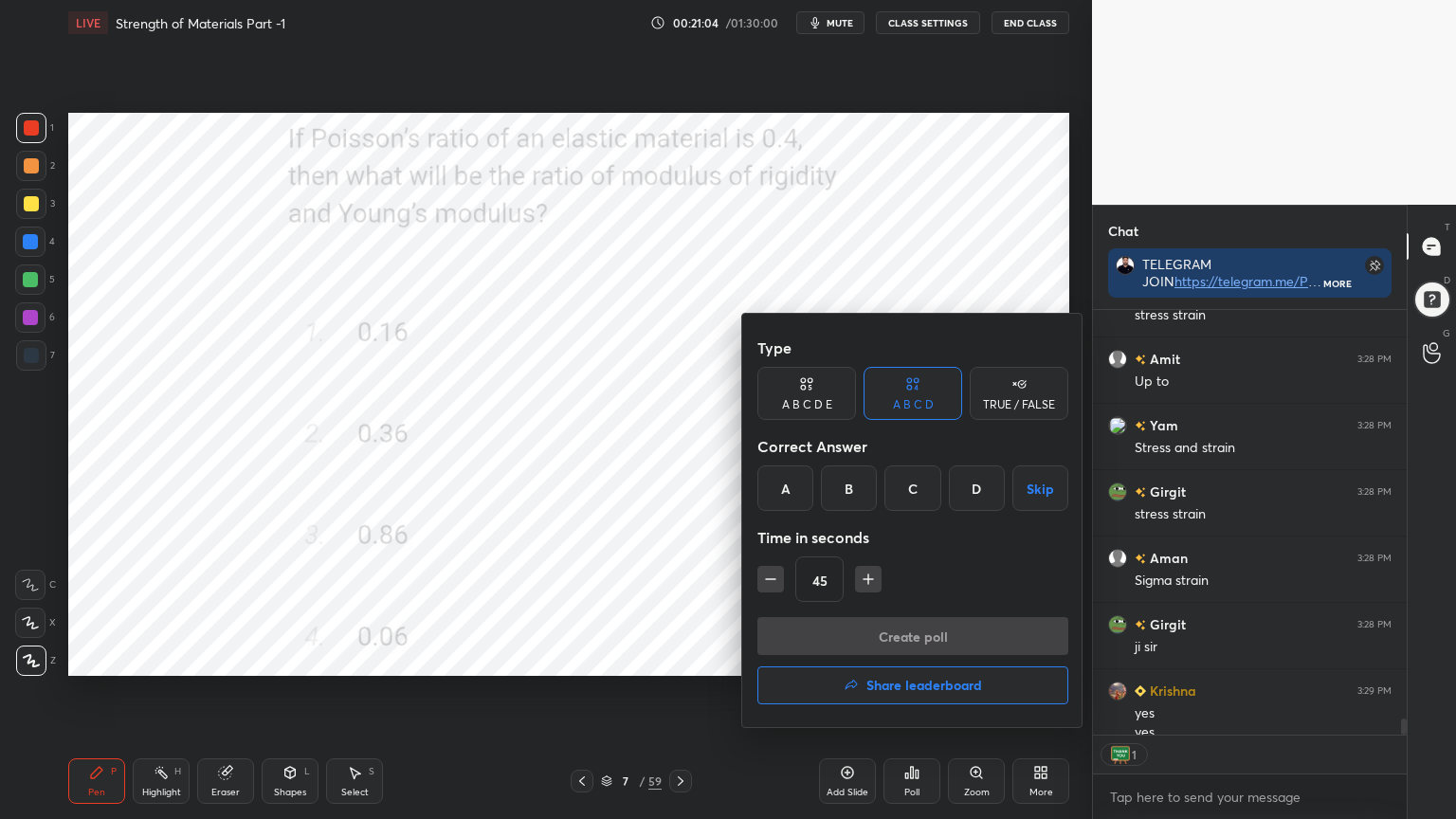 click on "B" at bounding box center (848, 488) 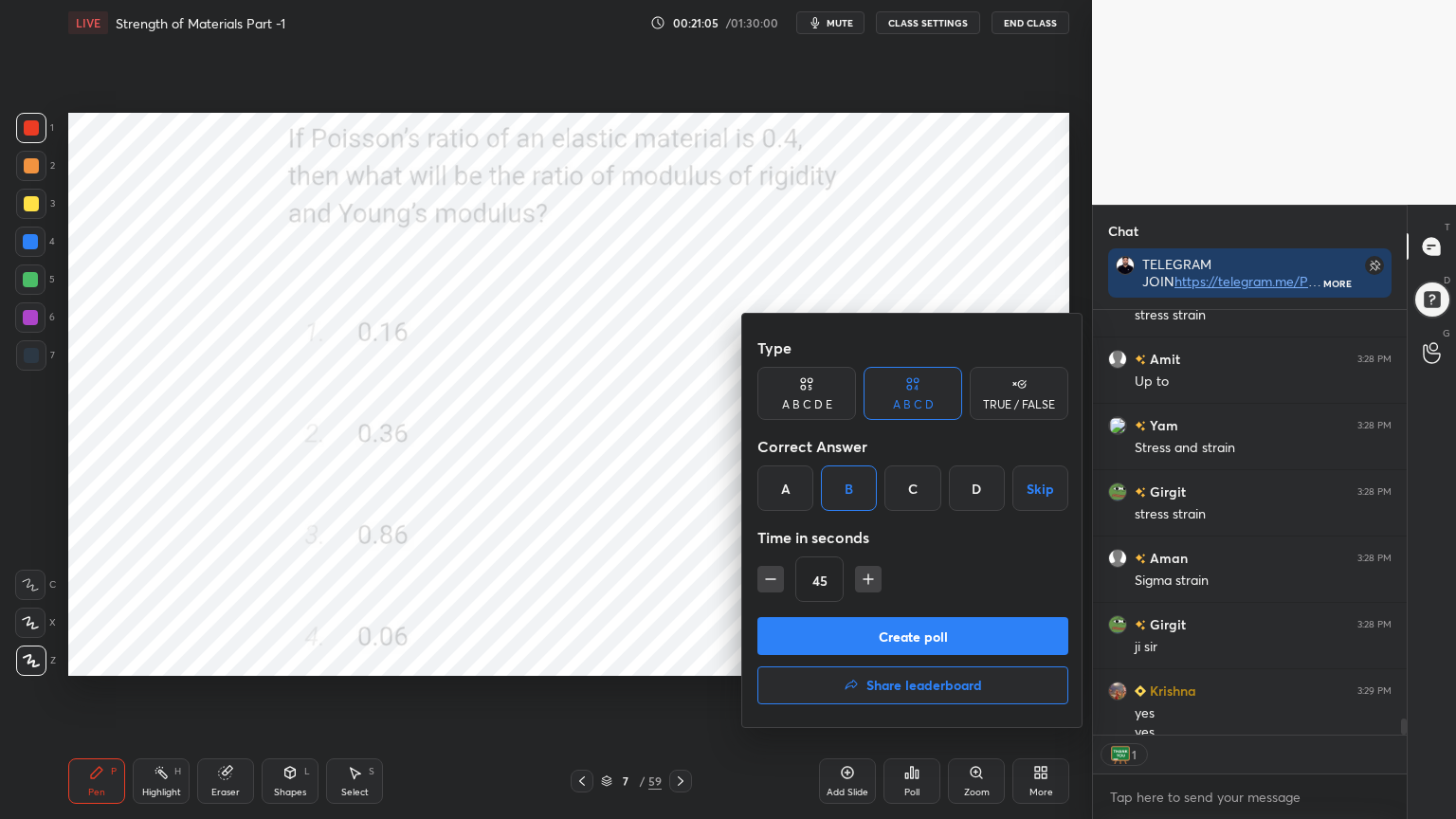click on "Create poll" at bounding box center [913, 636] 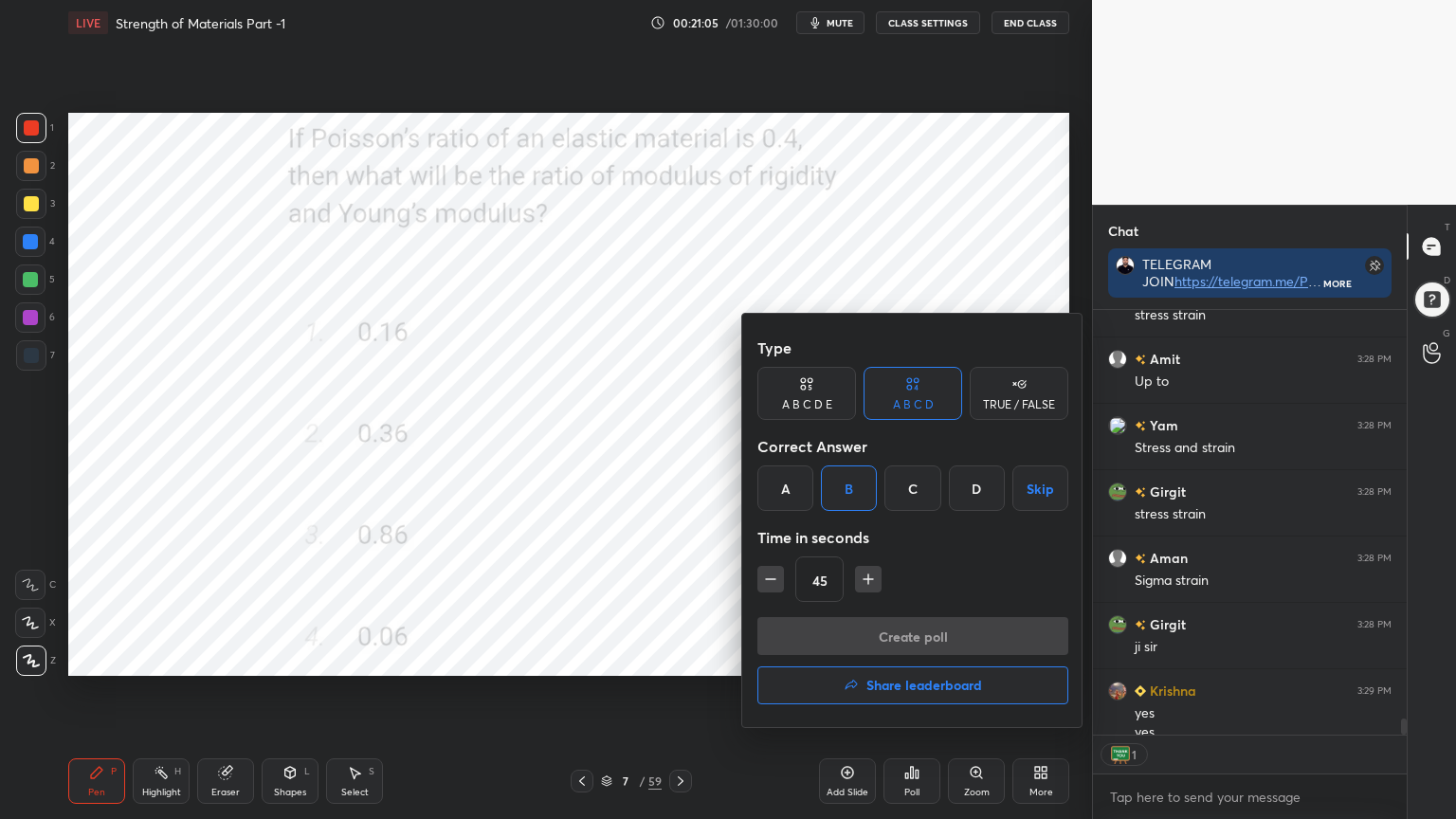 scroll, scrollTop: 379, scrollLeft: 308, axis: both 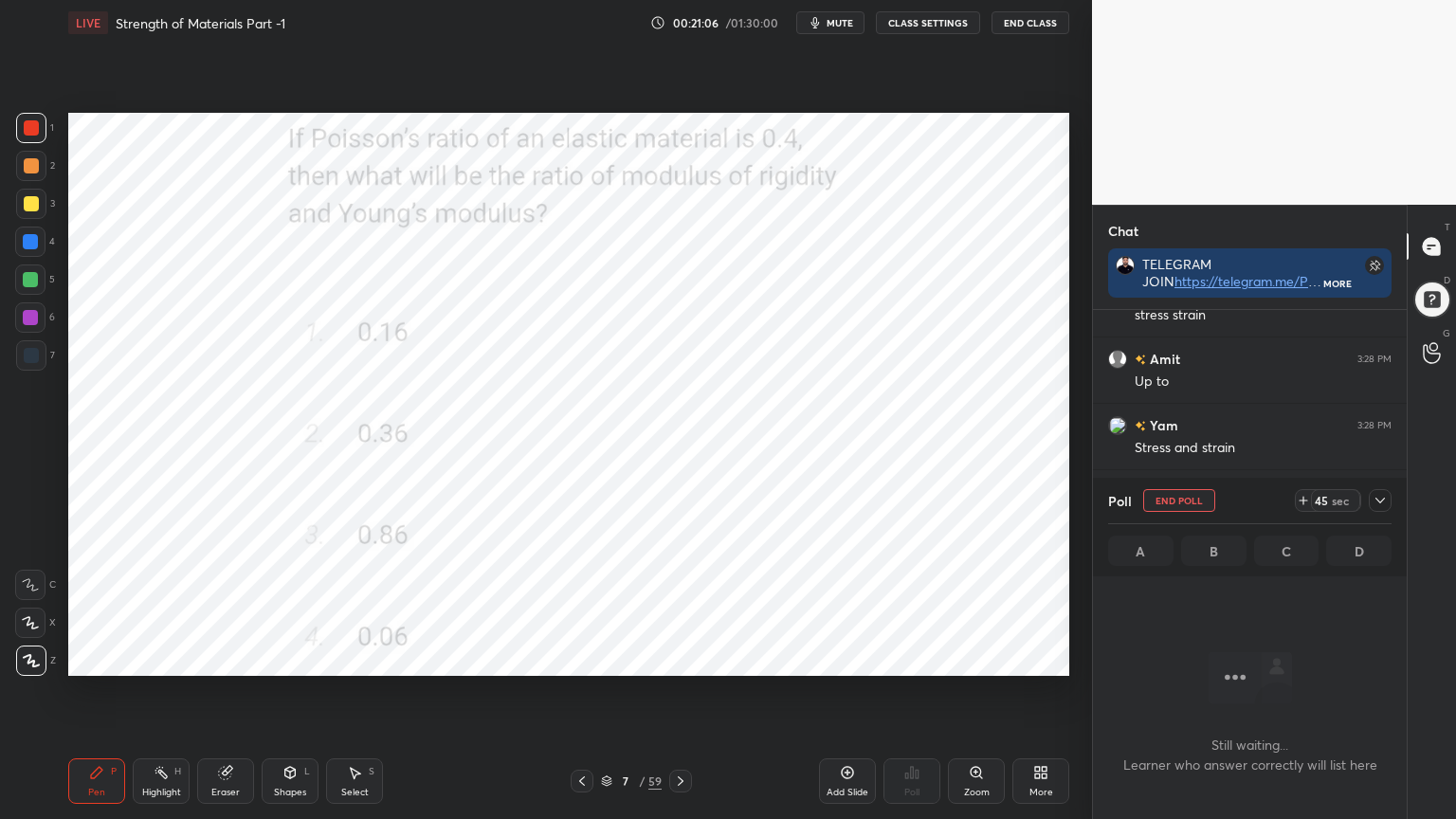 click 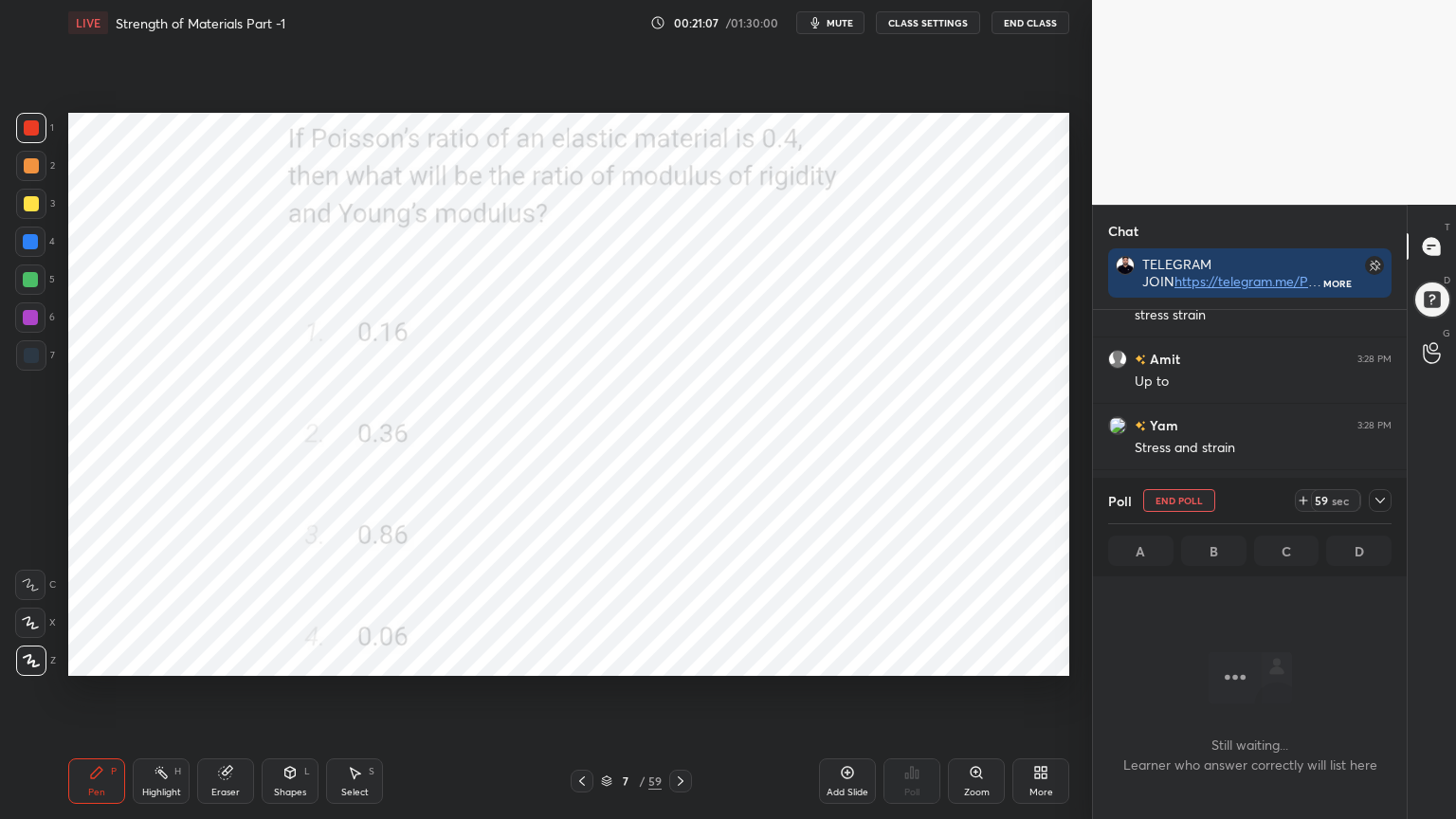 scroll, scrollTop: 6, scrollLeft: 6, axis: both 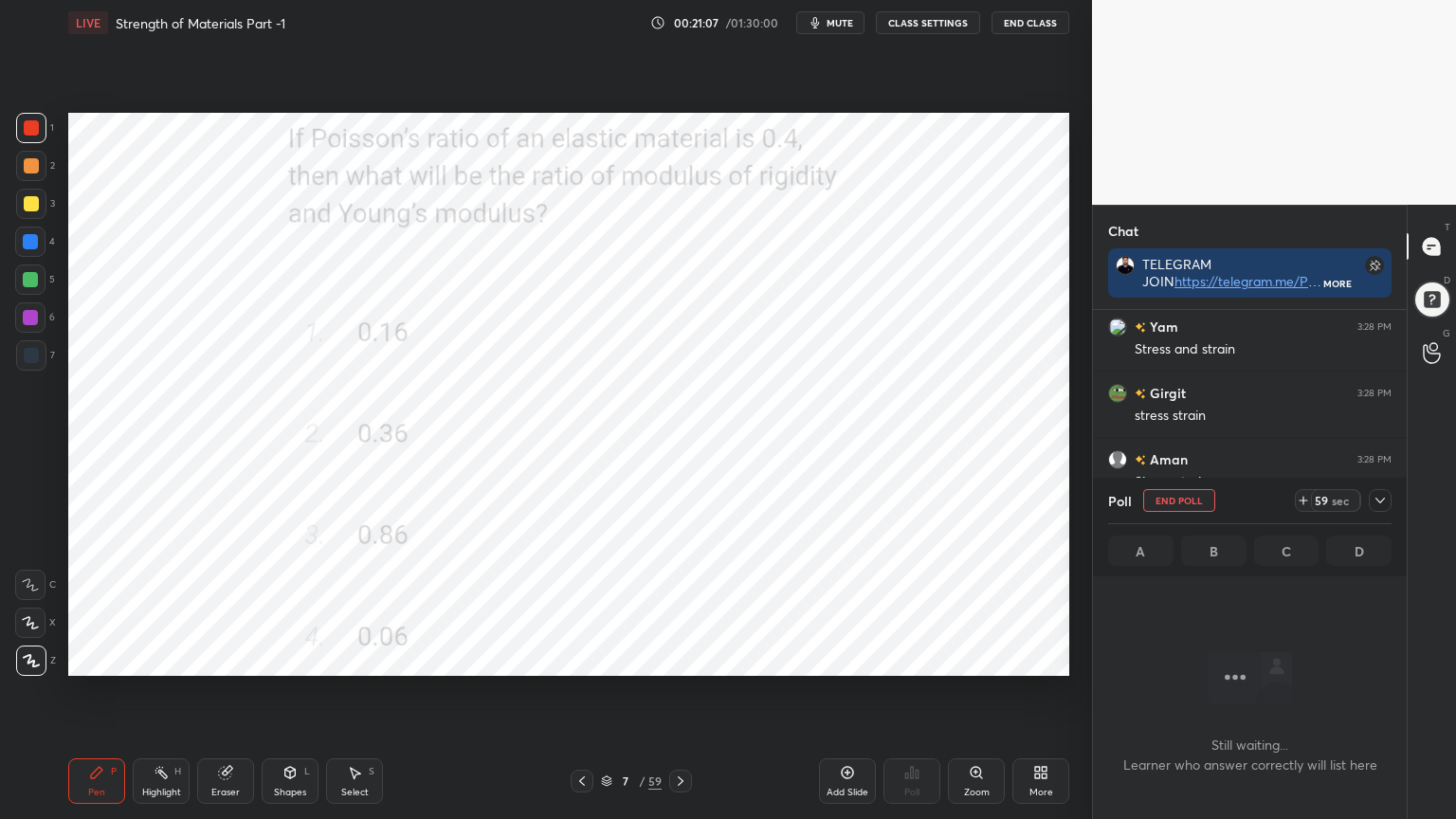 click 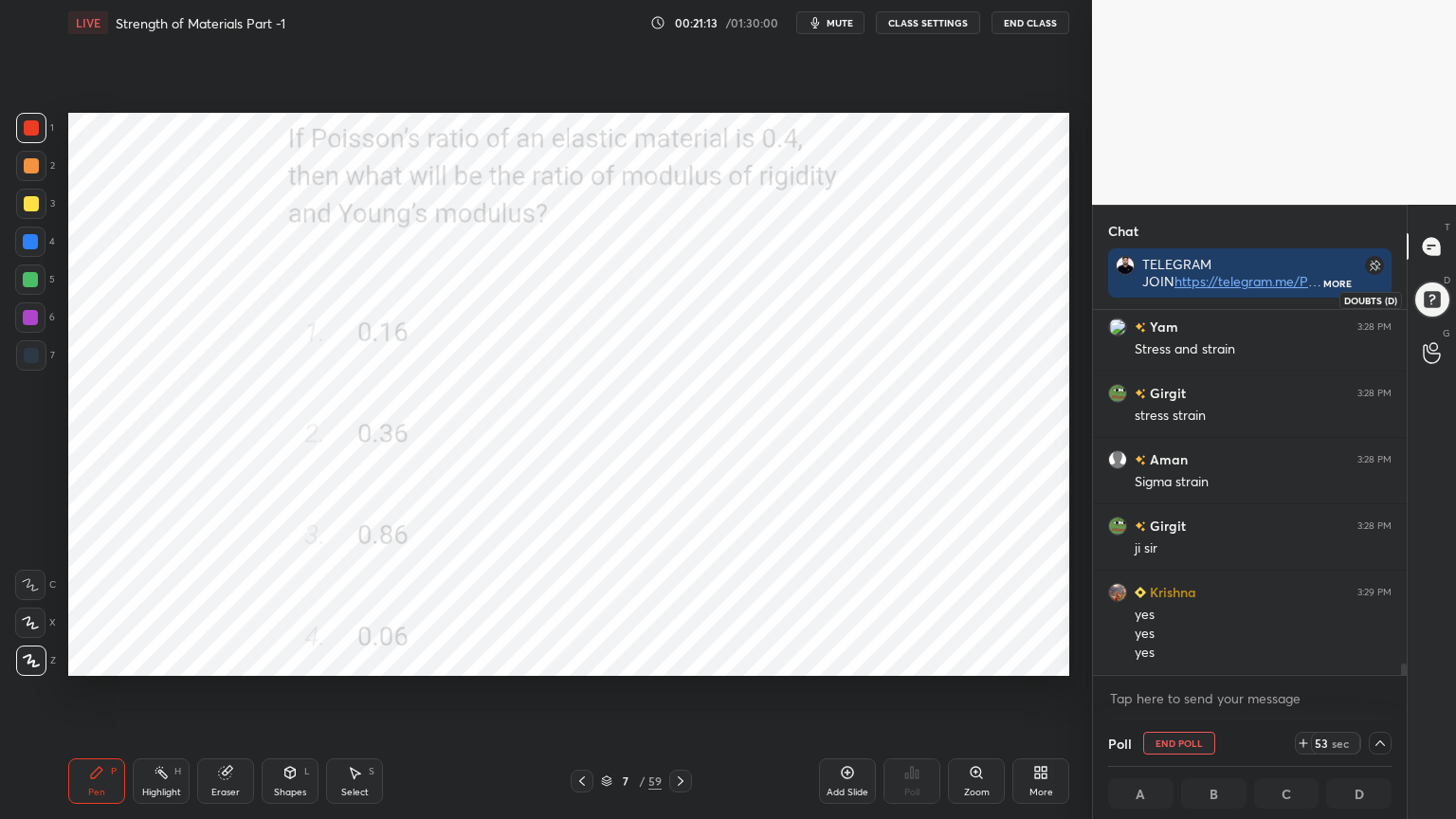 click at bounding box center [1432, 300] 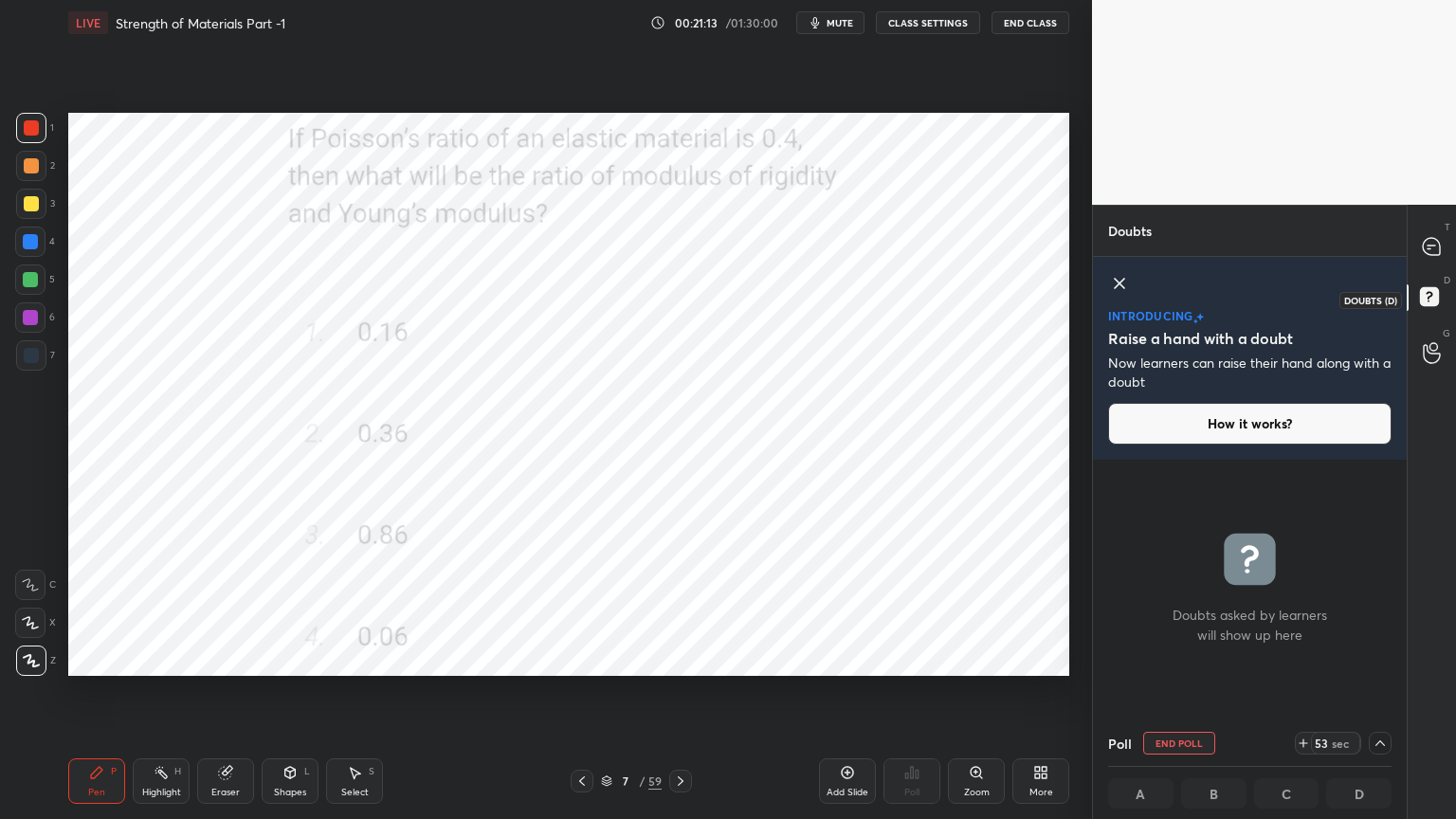 scroll, scrollTop: 7, scrollLeft: 6, axis: both 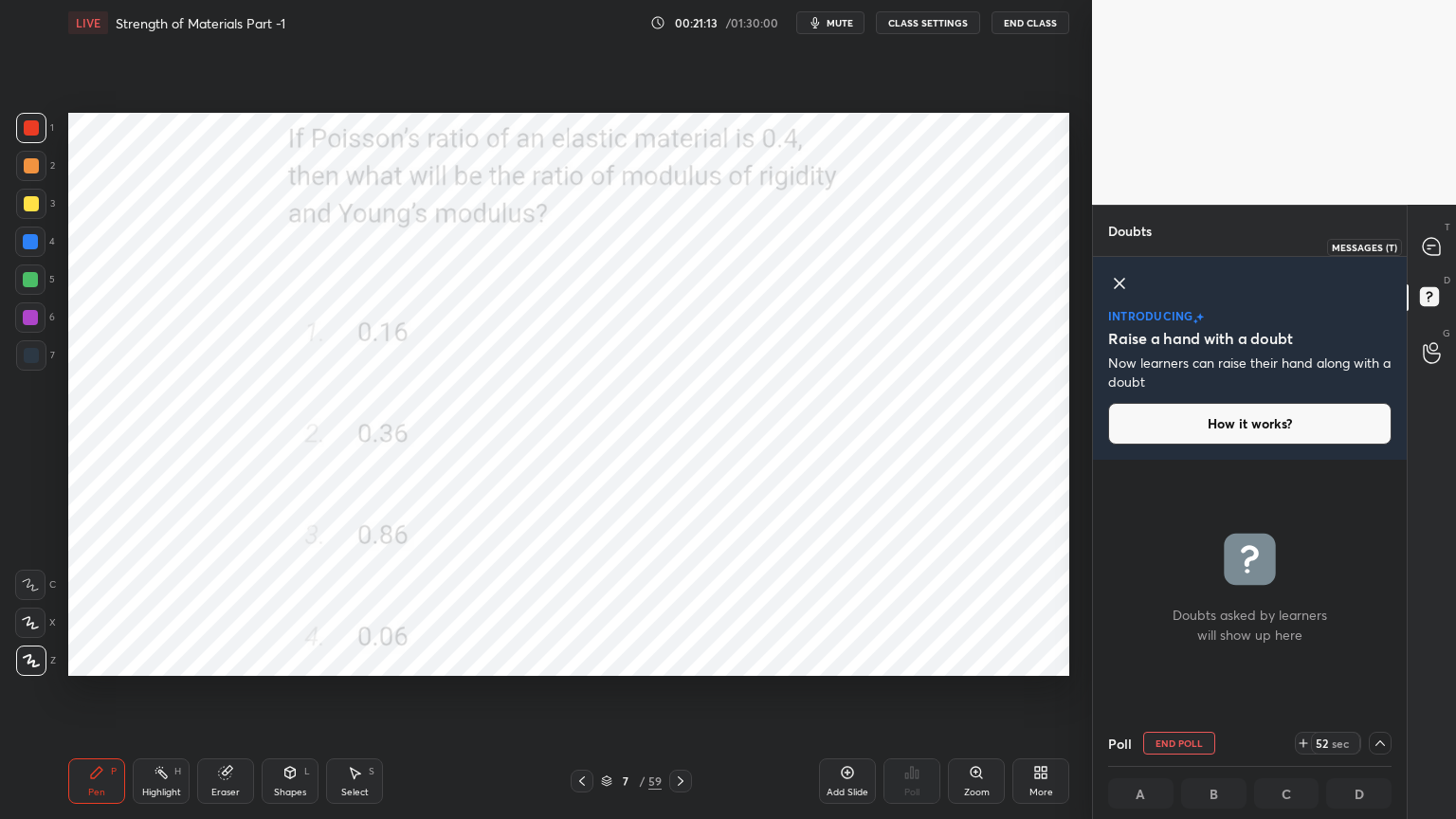 click 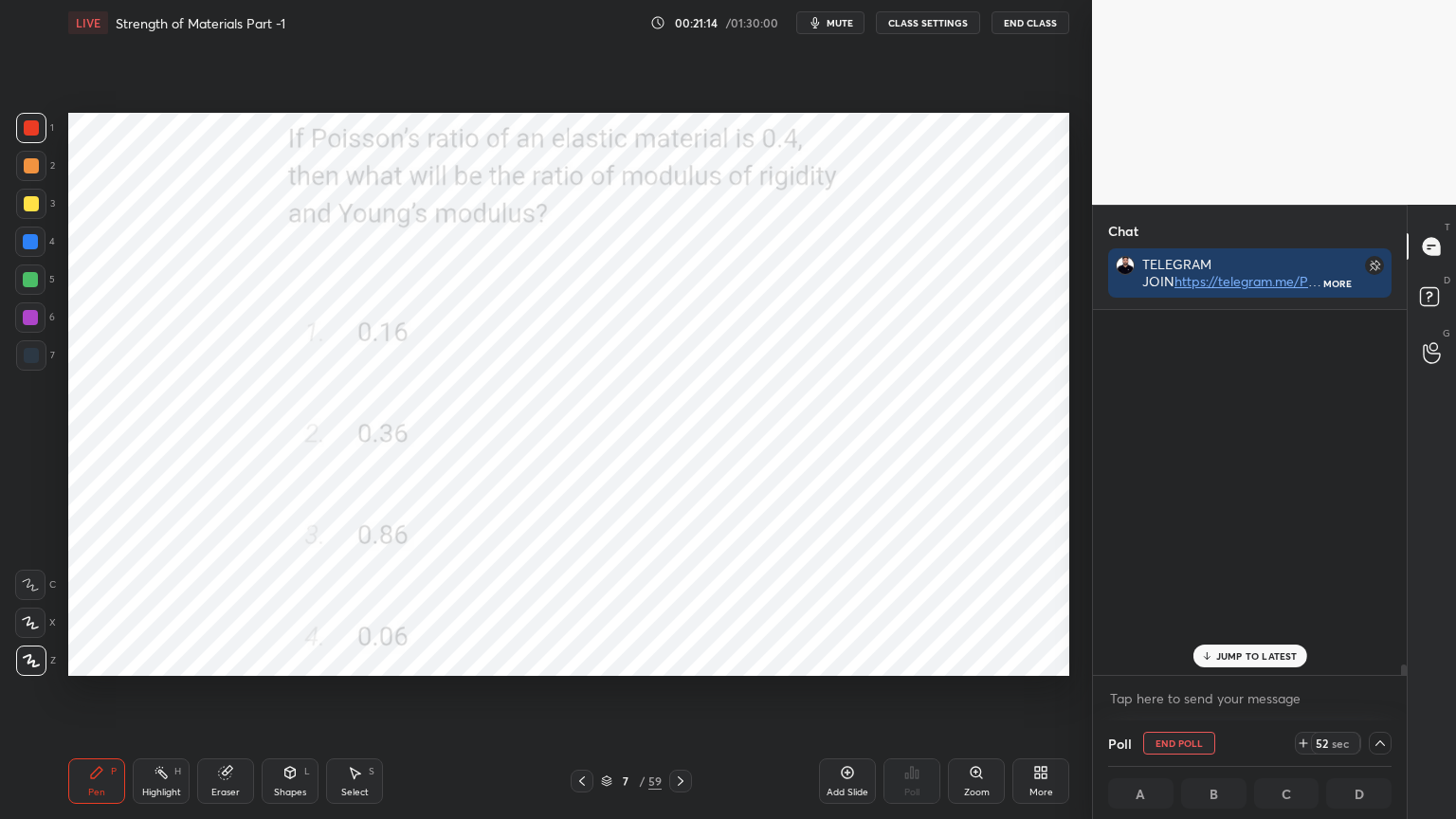 scroll, scrollTop: 202, scrollLeft: 308, axis: both 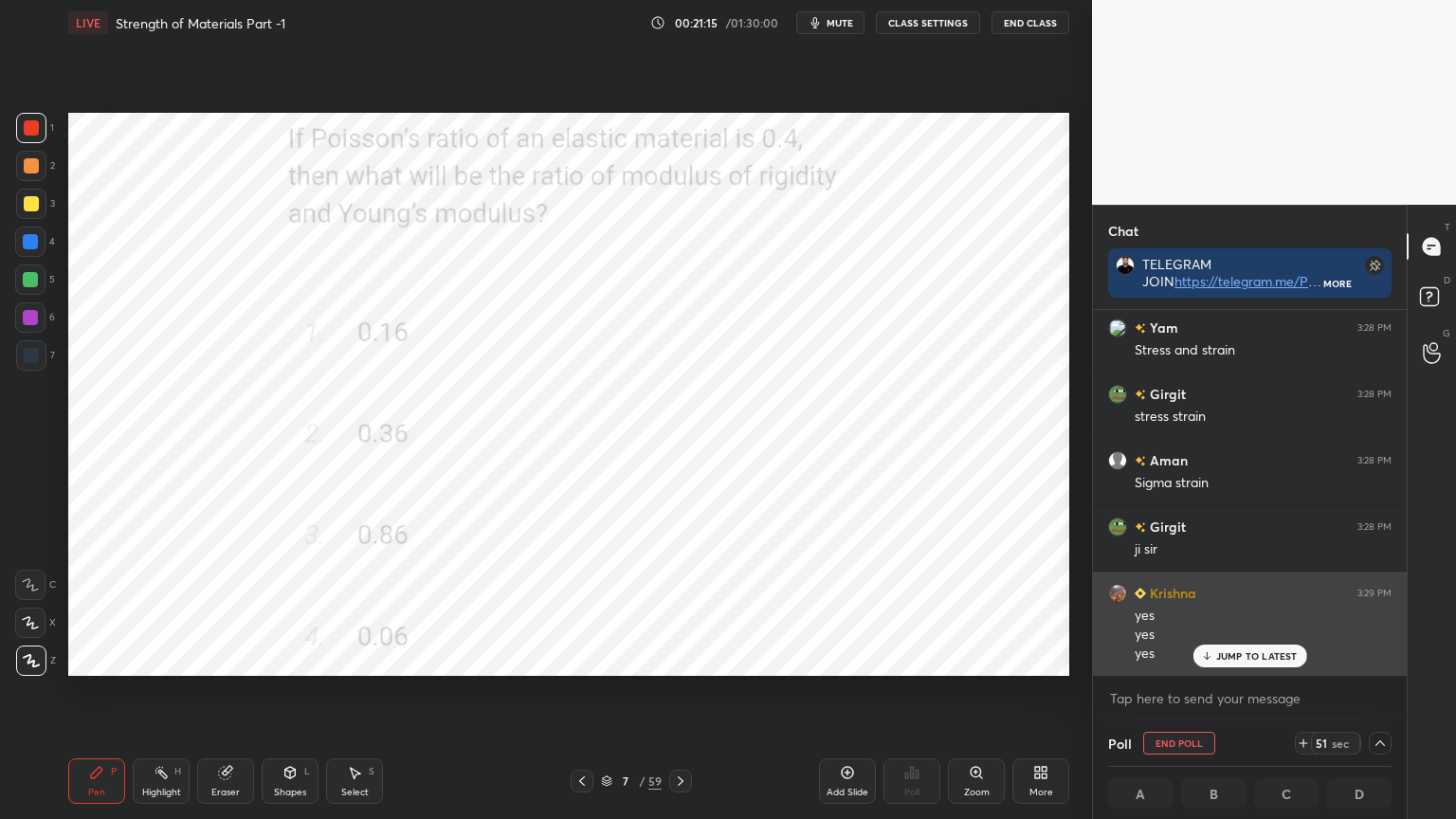 click on "JUMP TO LATEST" at bounding box center [1257, 656] 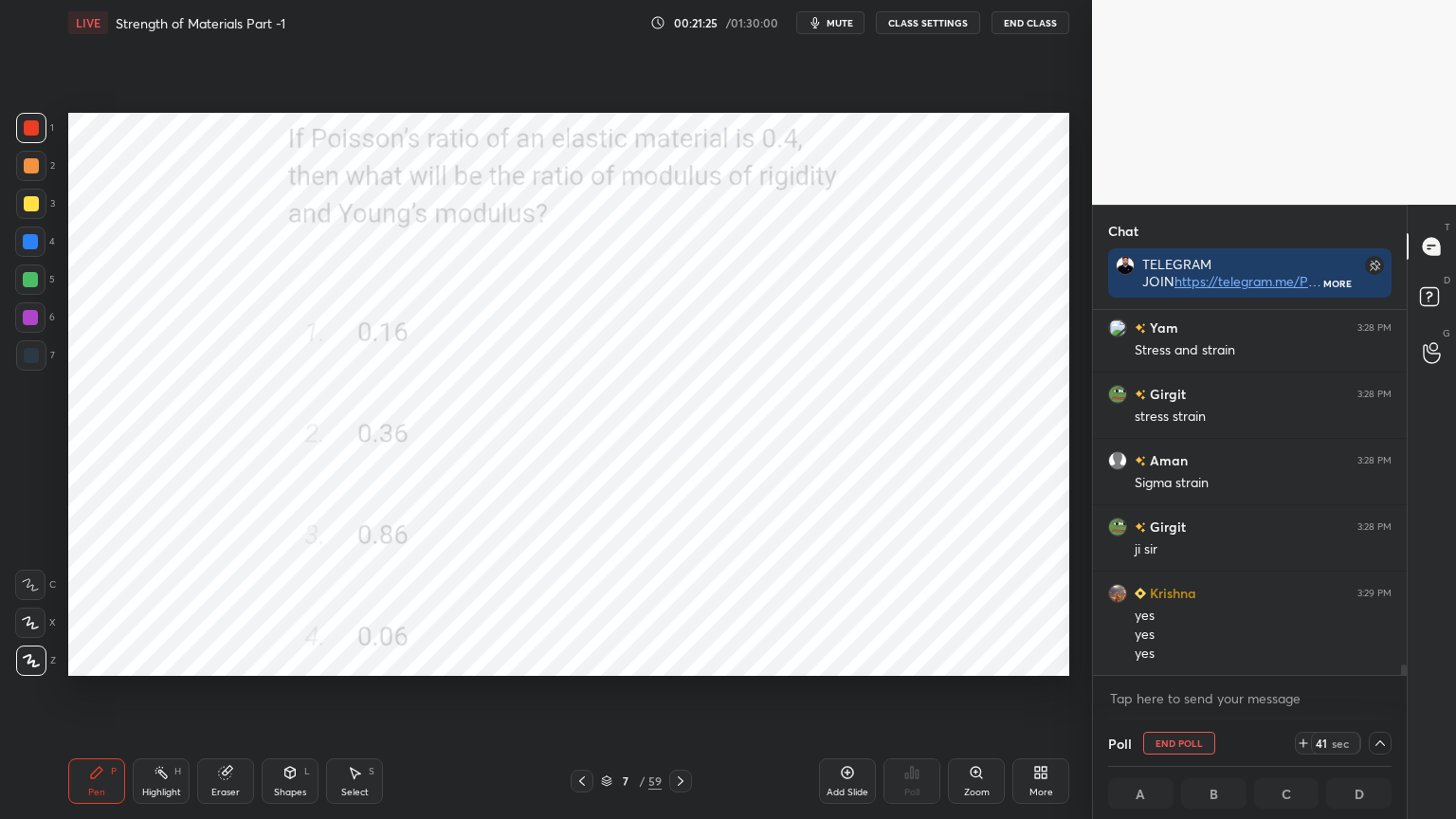 scroll, scrollTop: 12216, scrollLeft: 0, axis: vertical 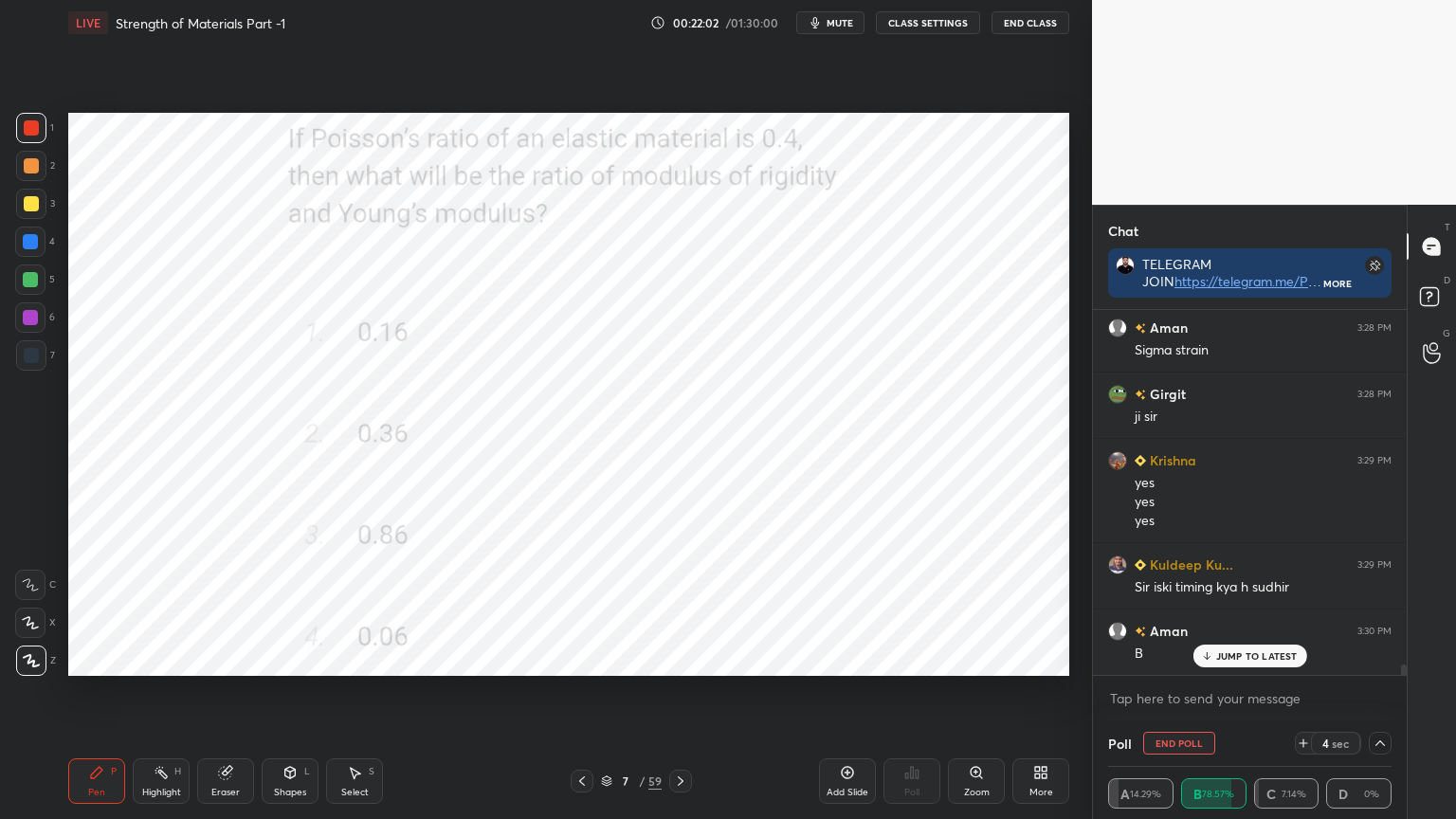 click at bounding box center (1380, 743) 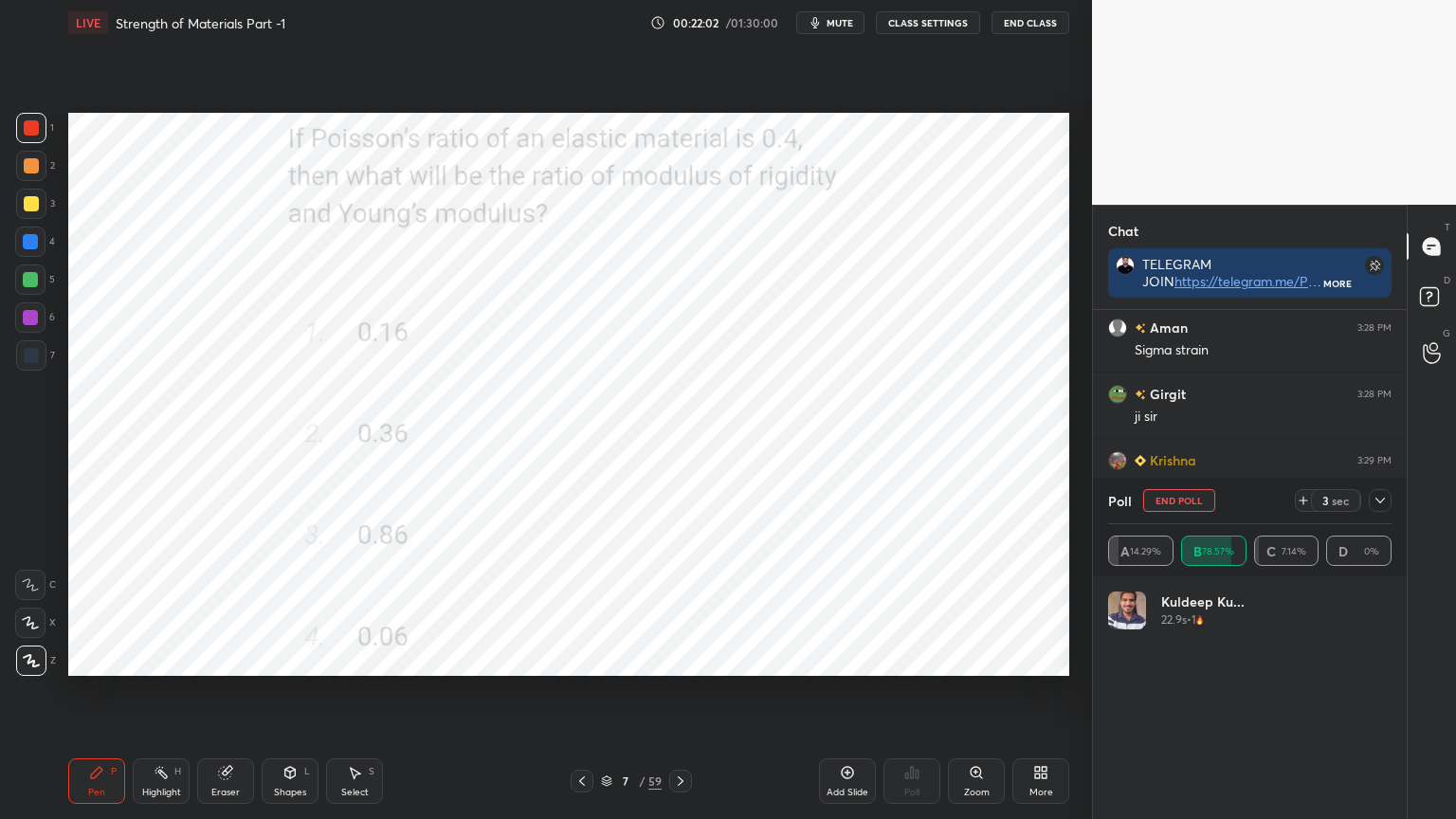 scroll, scrollTop: 6, scrollLeft: 6, axis: both 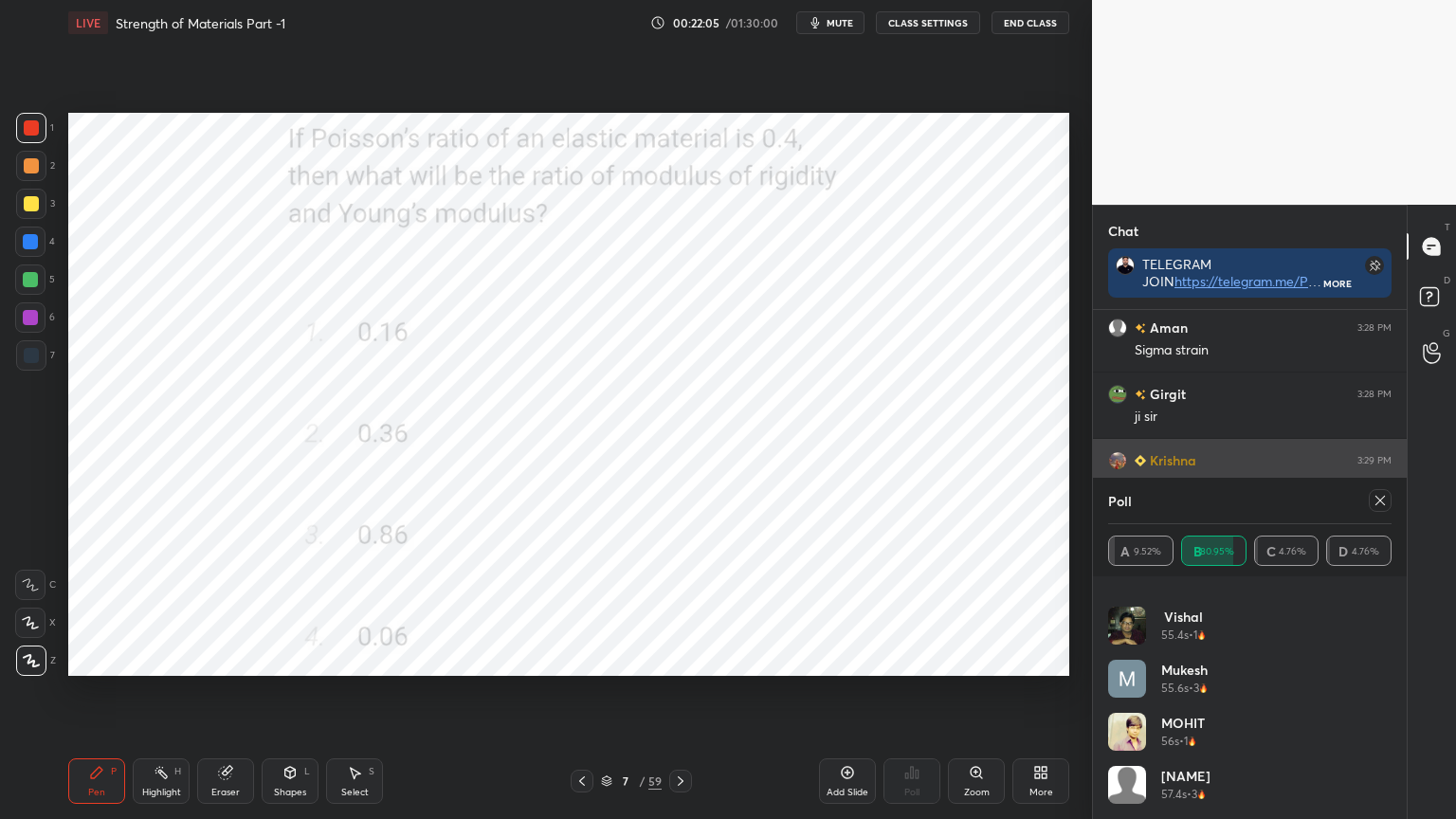 click 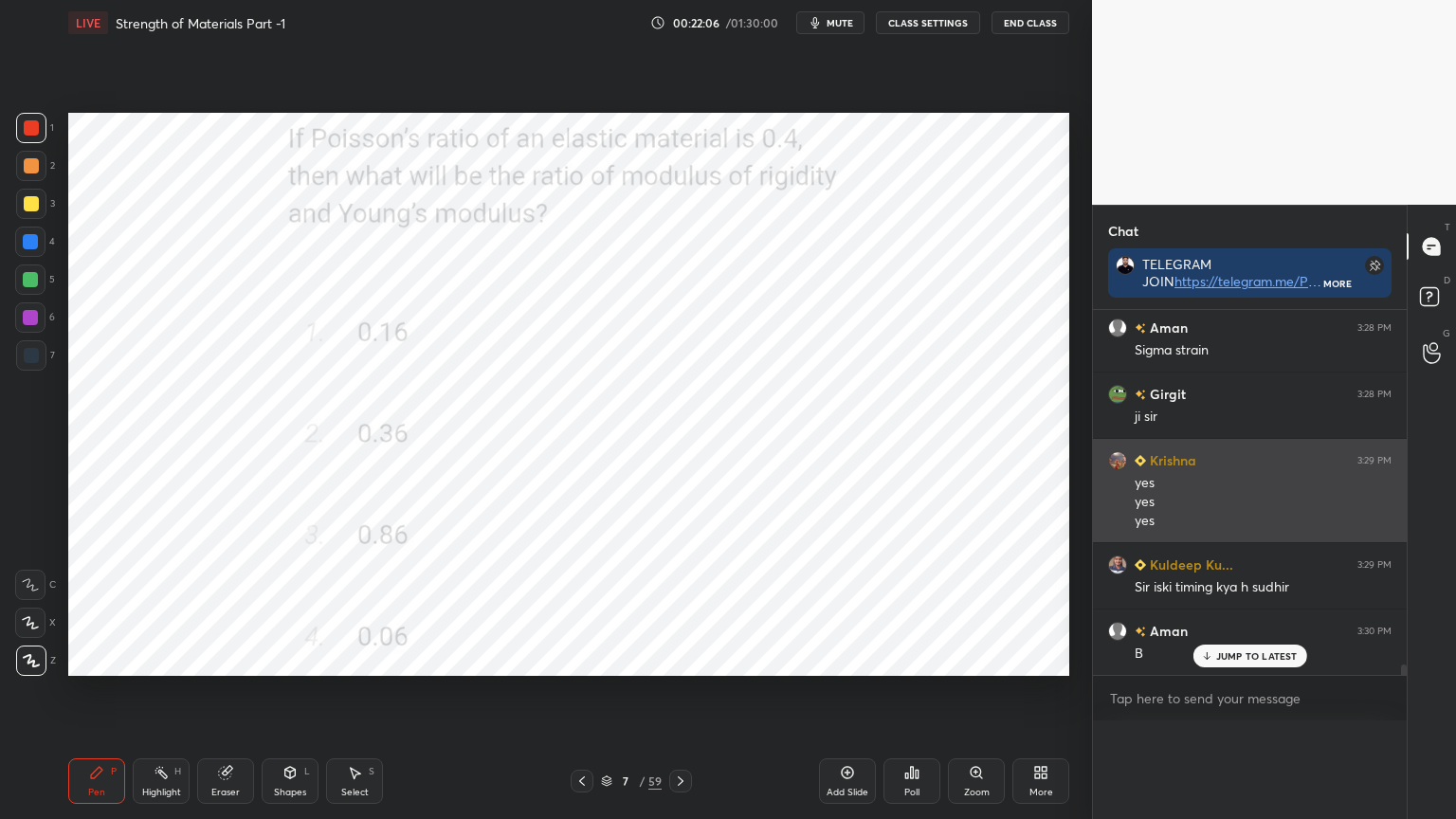 scroll, scrollTop: 83, scrollLeft: 278, axis: both 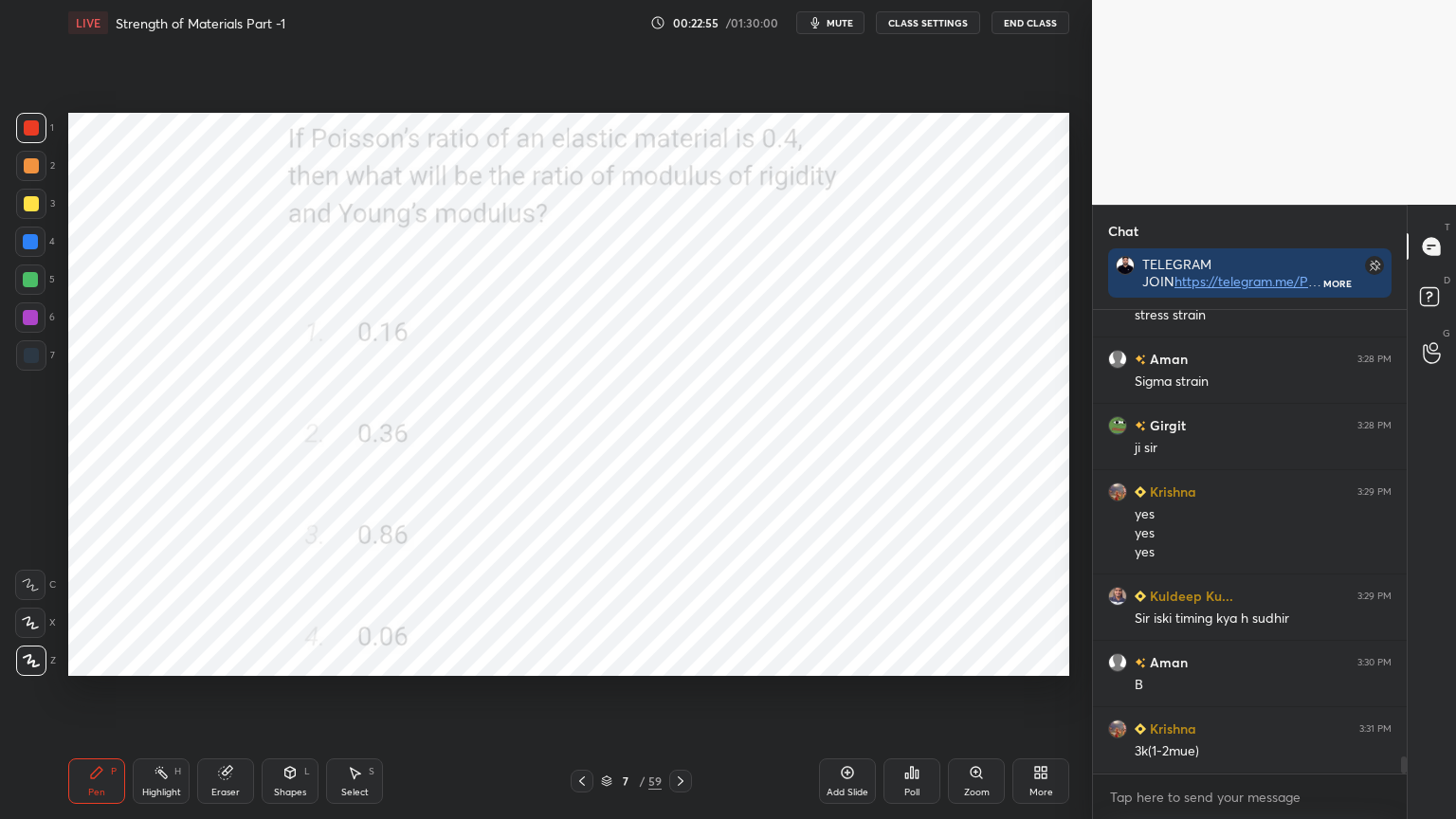 click on "Pen P Highlight H Eraser Shapes L Select S 7 / 59 Add Slide Poll Zoom More" at bounding box center [569, 781] 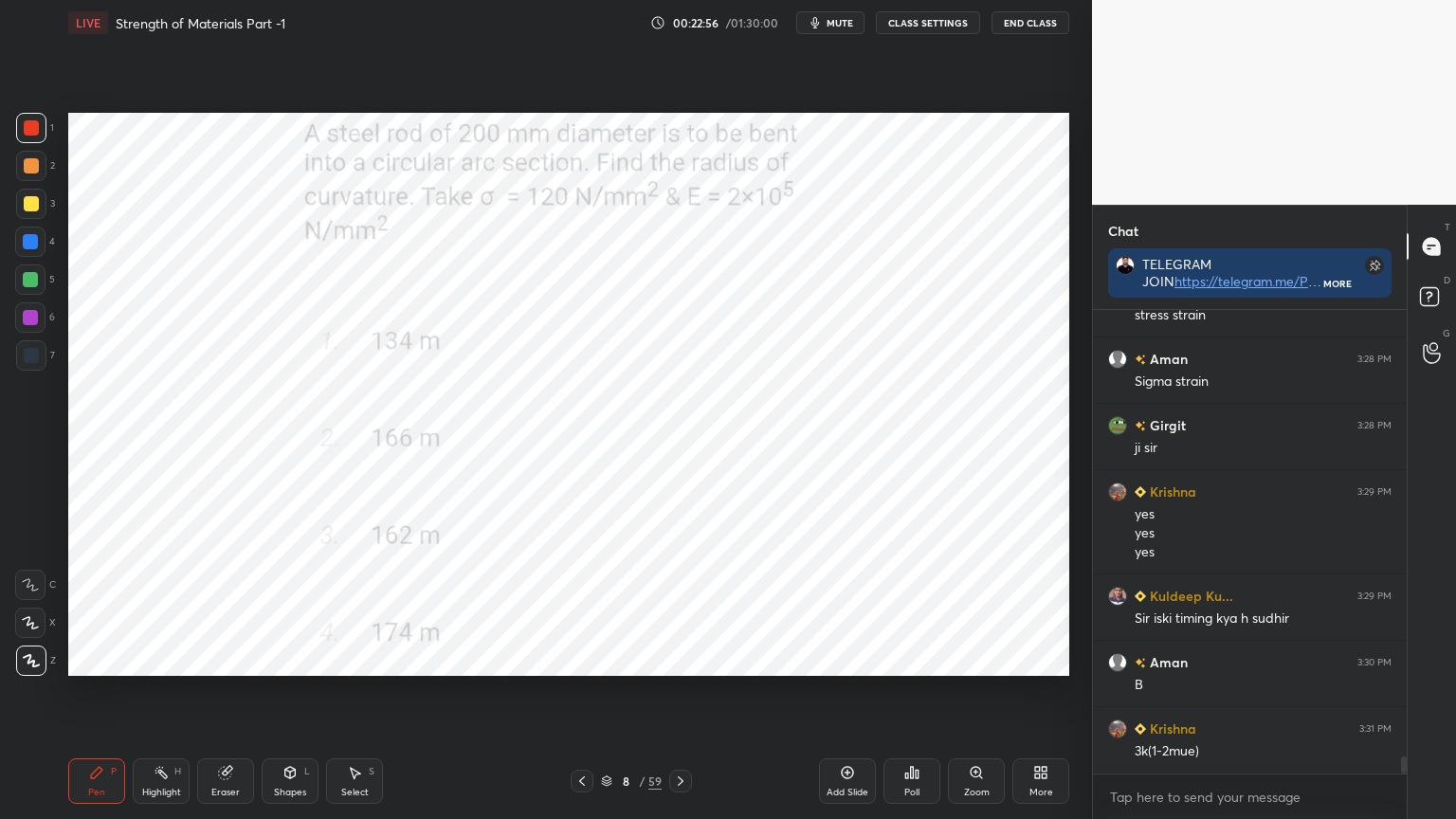 click 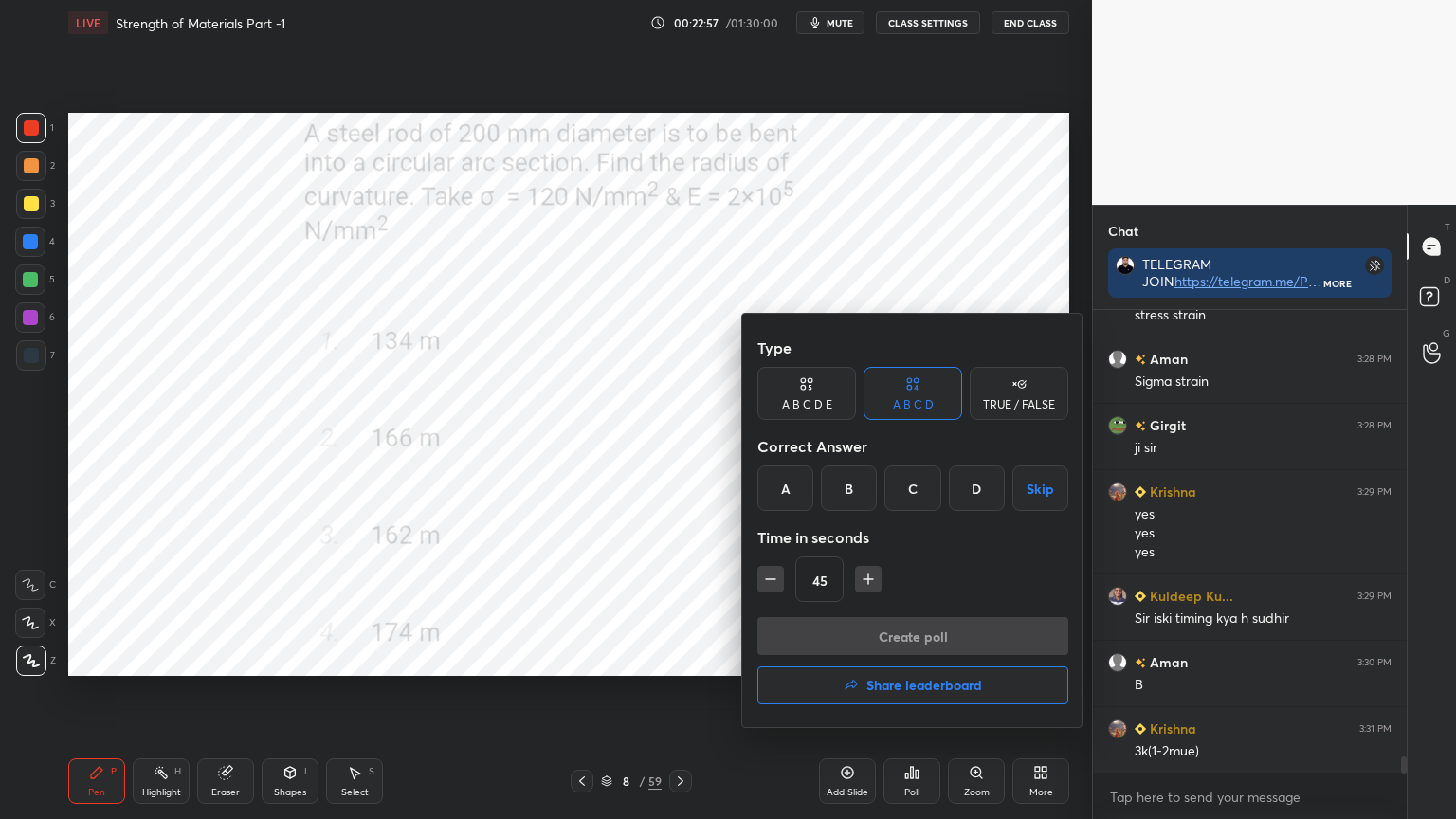 click on "B" at bounding box center [848, 488] 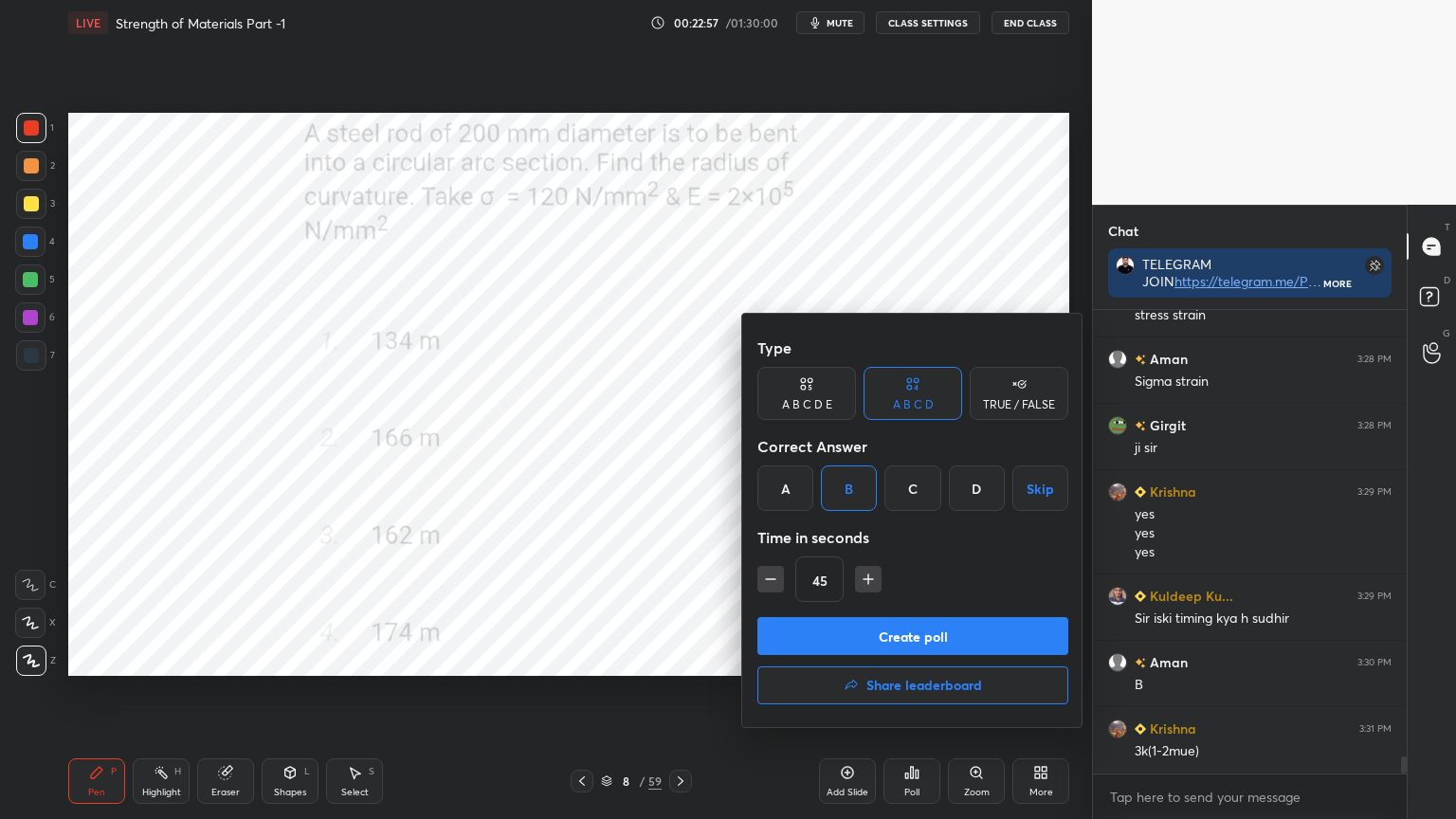 click 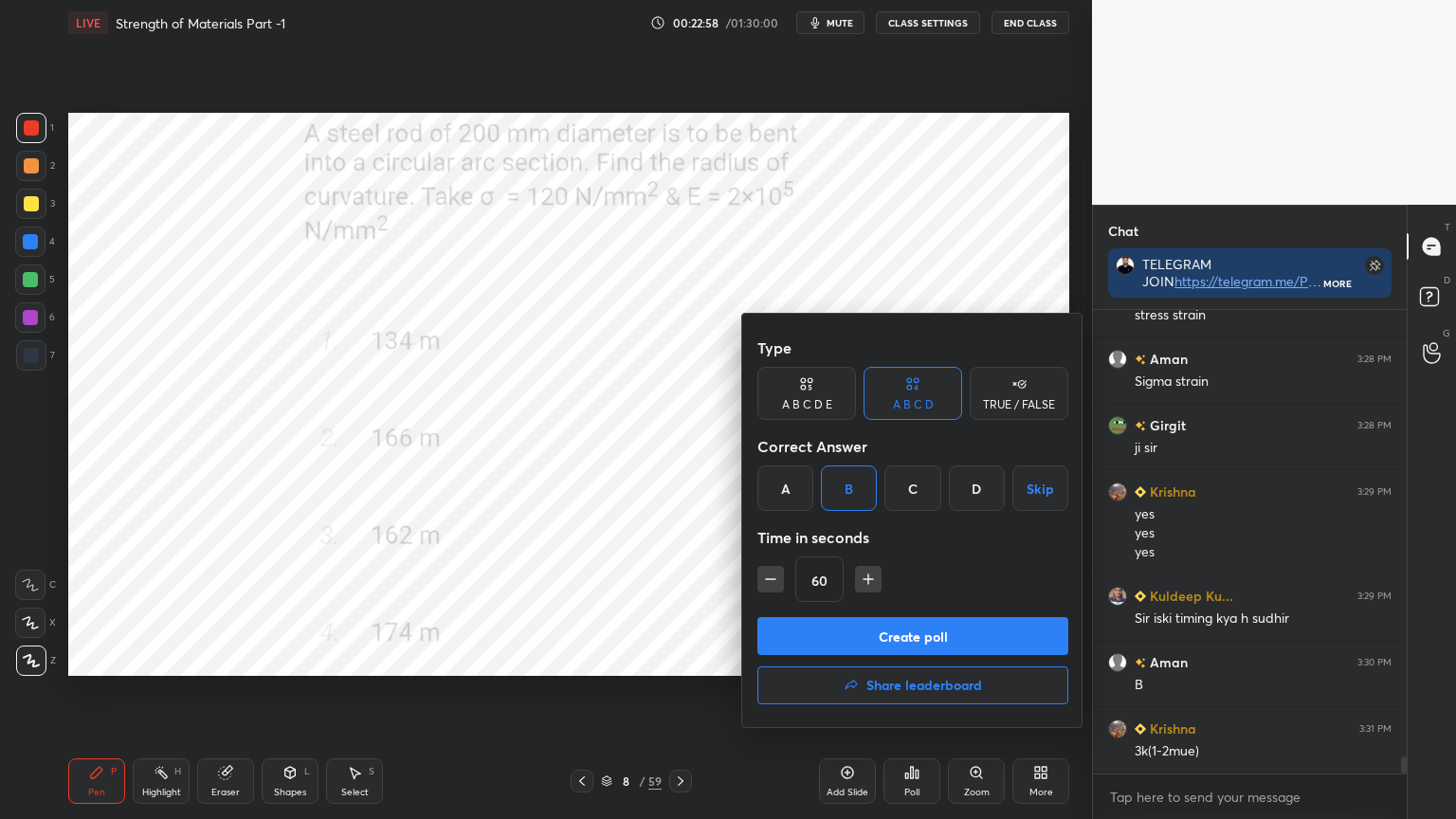 click 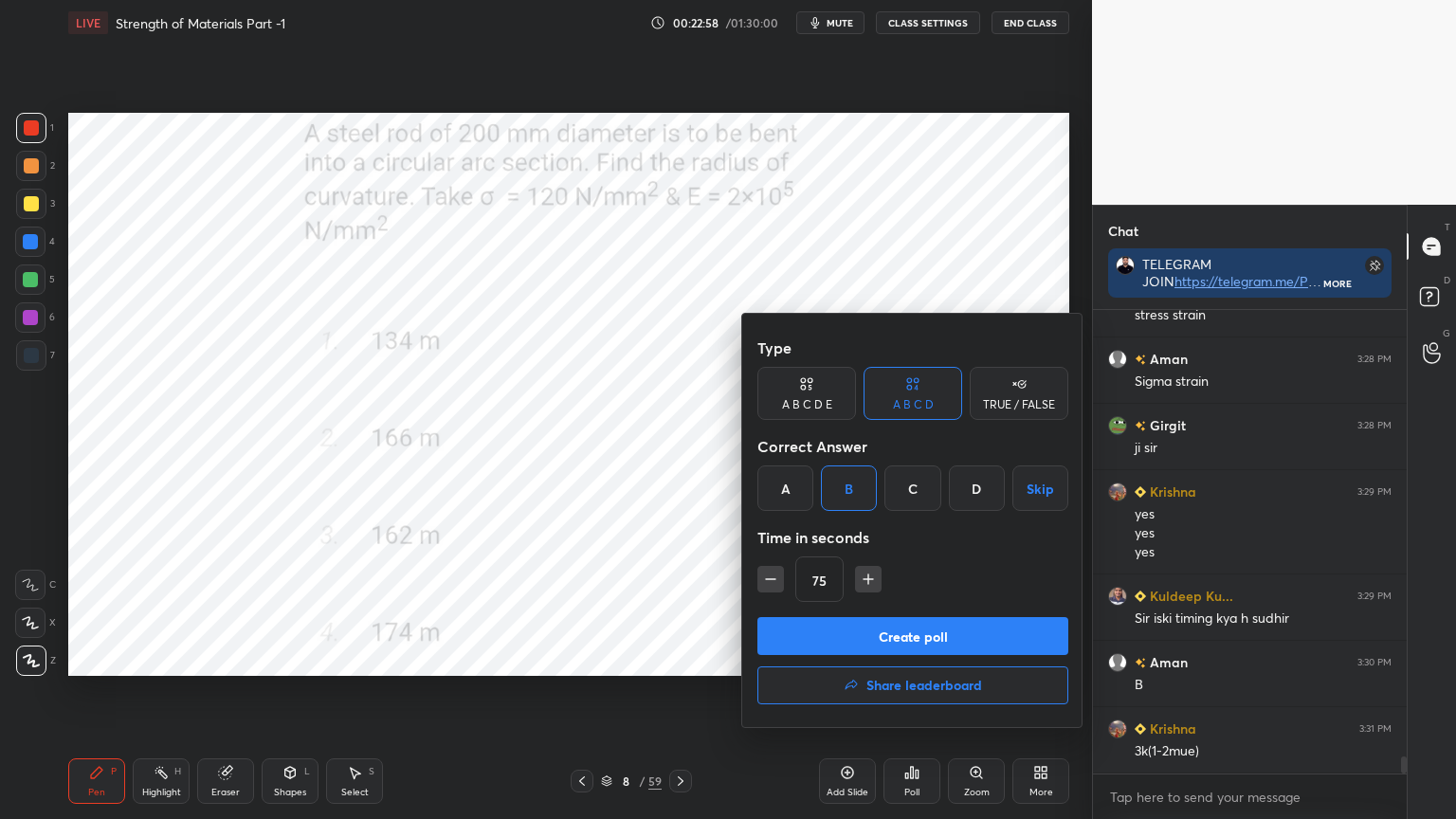 click on "Create poll" at bounding box center (913, 636) 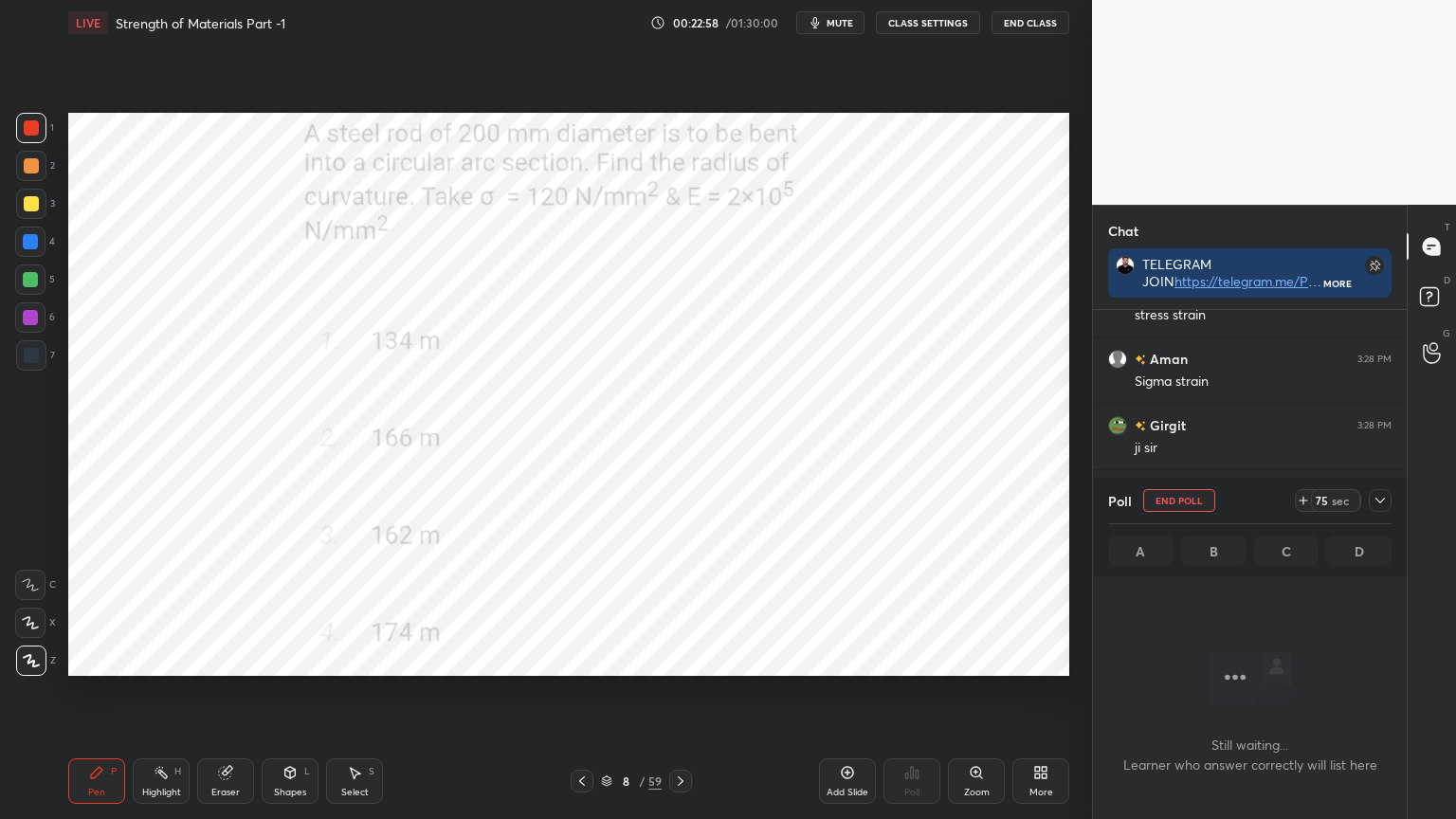 scroll, scrollTop: 427, scrollLeft: 308, axis: both 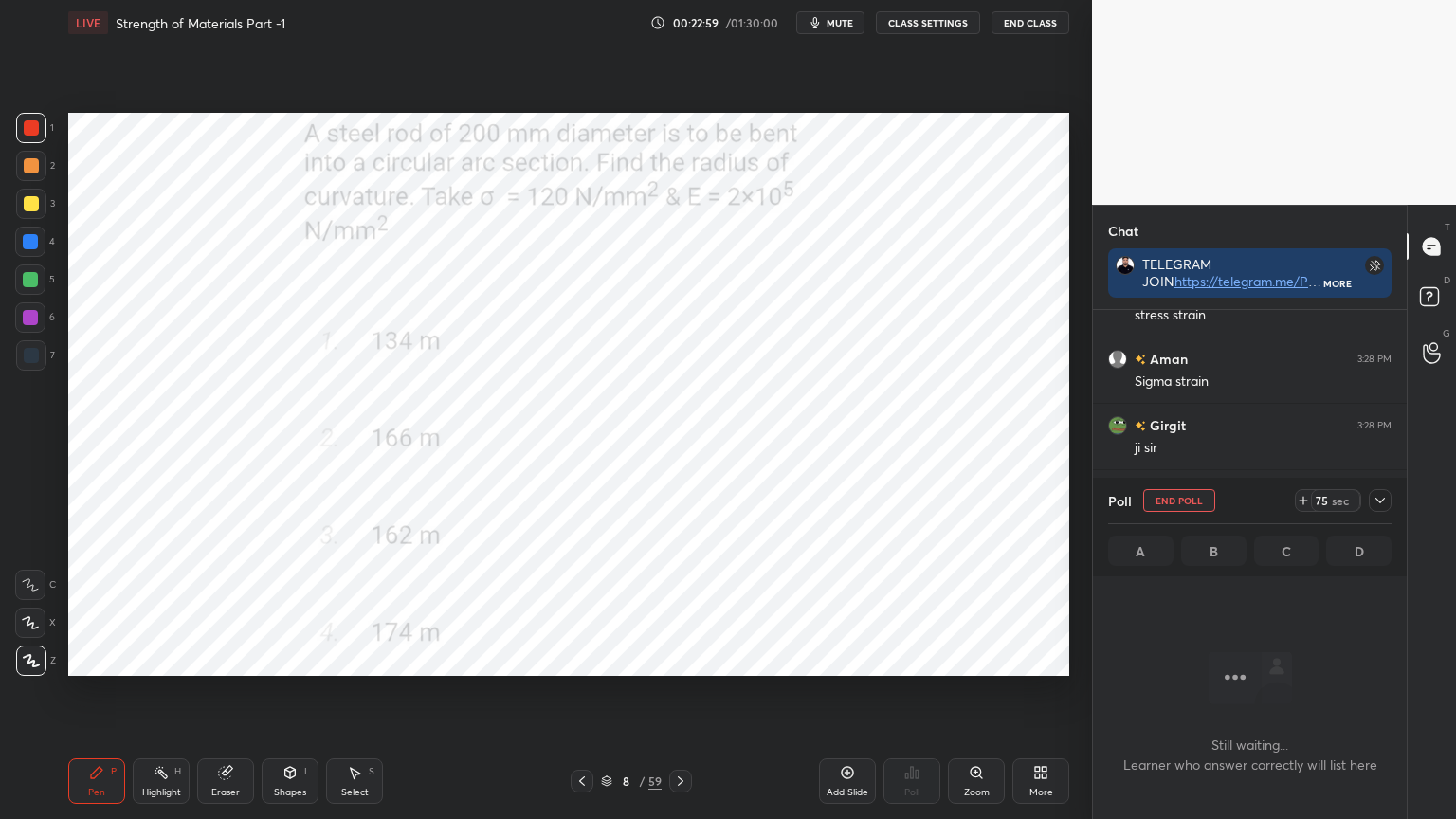 click 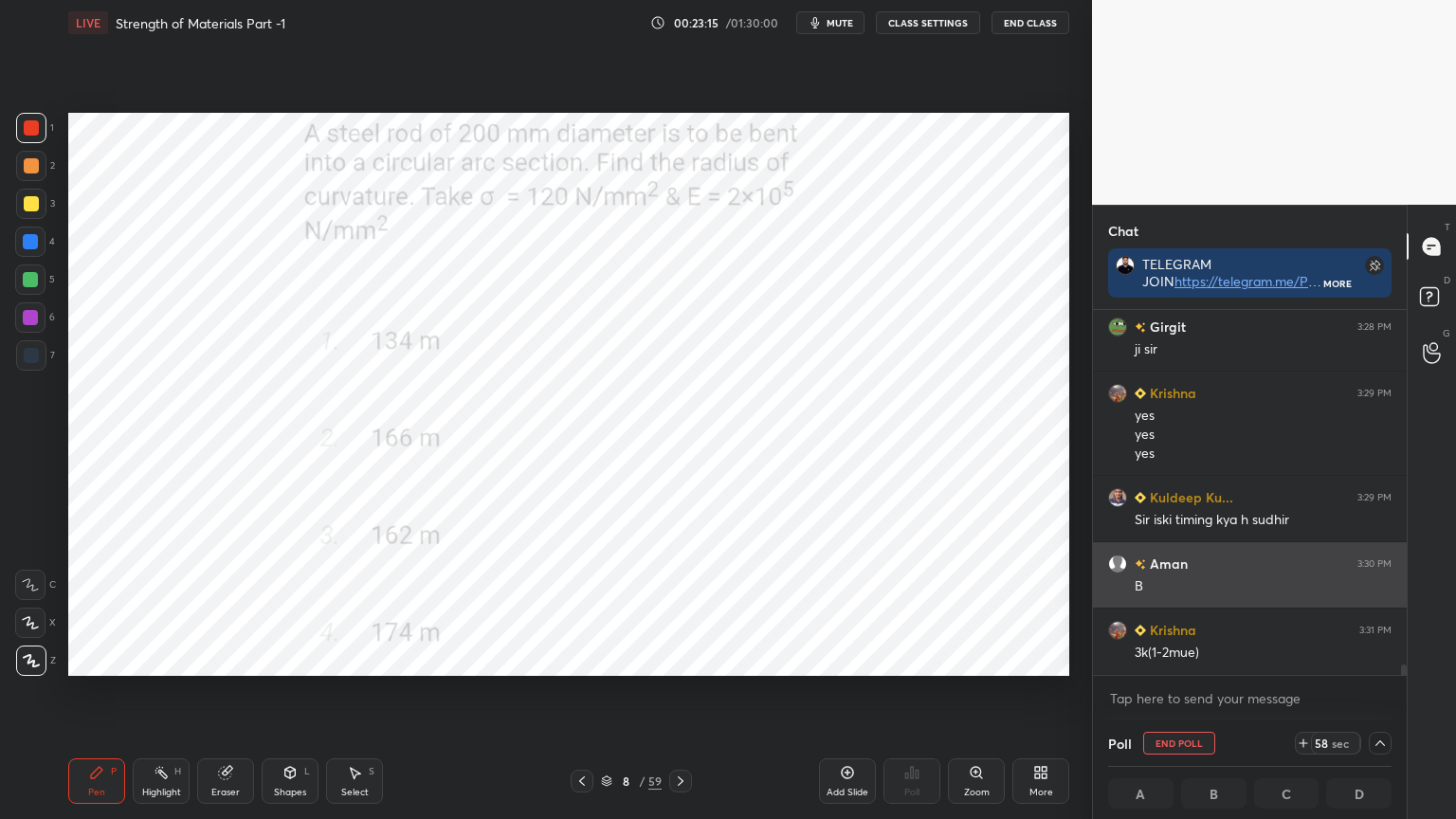 scroll, scrollTop: 12394, scrollLeft: 0, axis: vertical 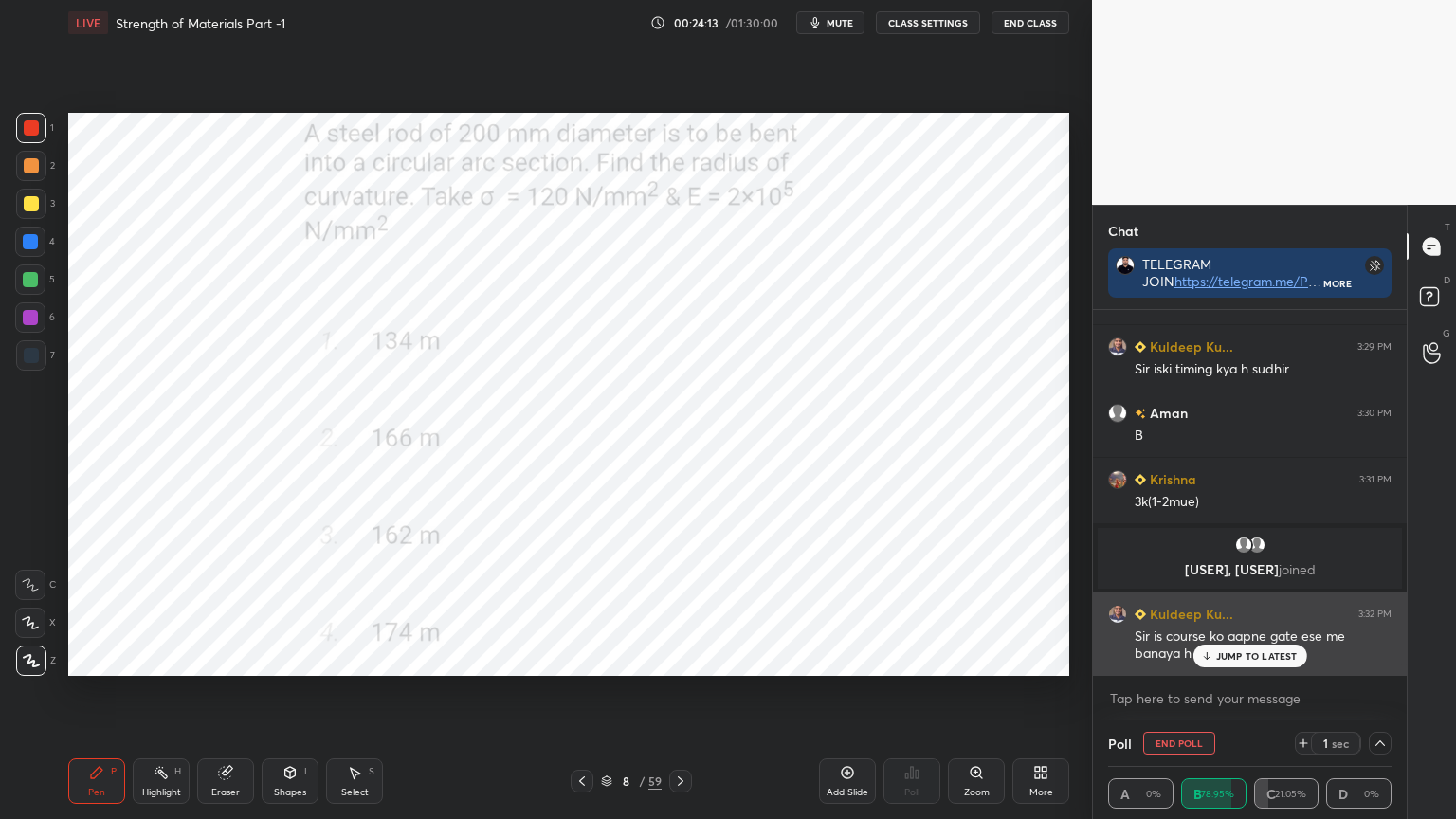click on "JUMP TO LATEST" at bounding box center (1257, 656) 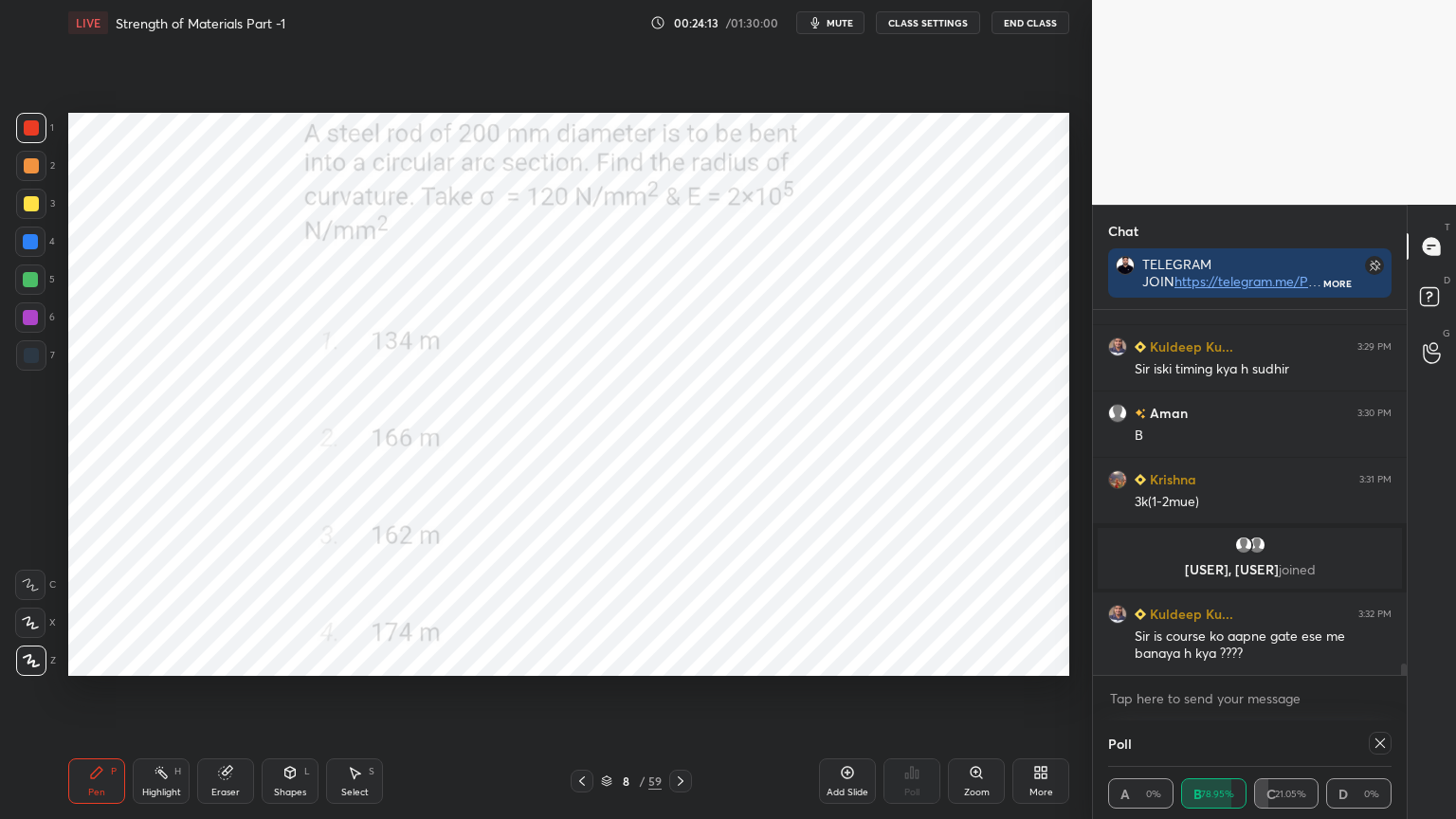 scroll, scrollTop: 6, scrollLeft: 6, axis: both 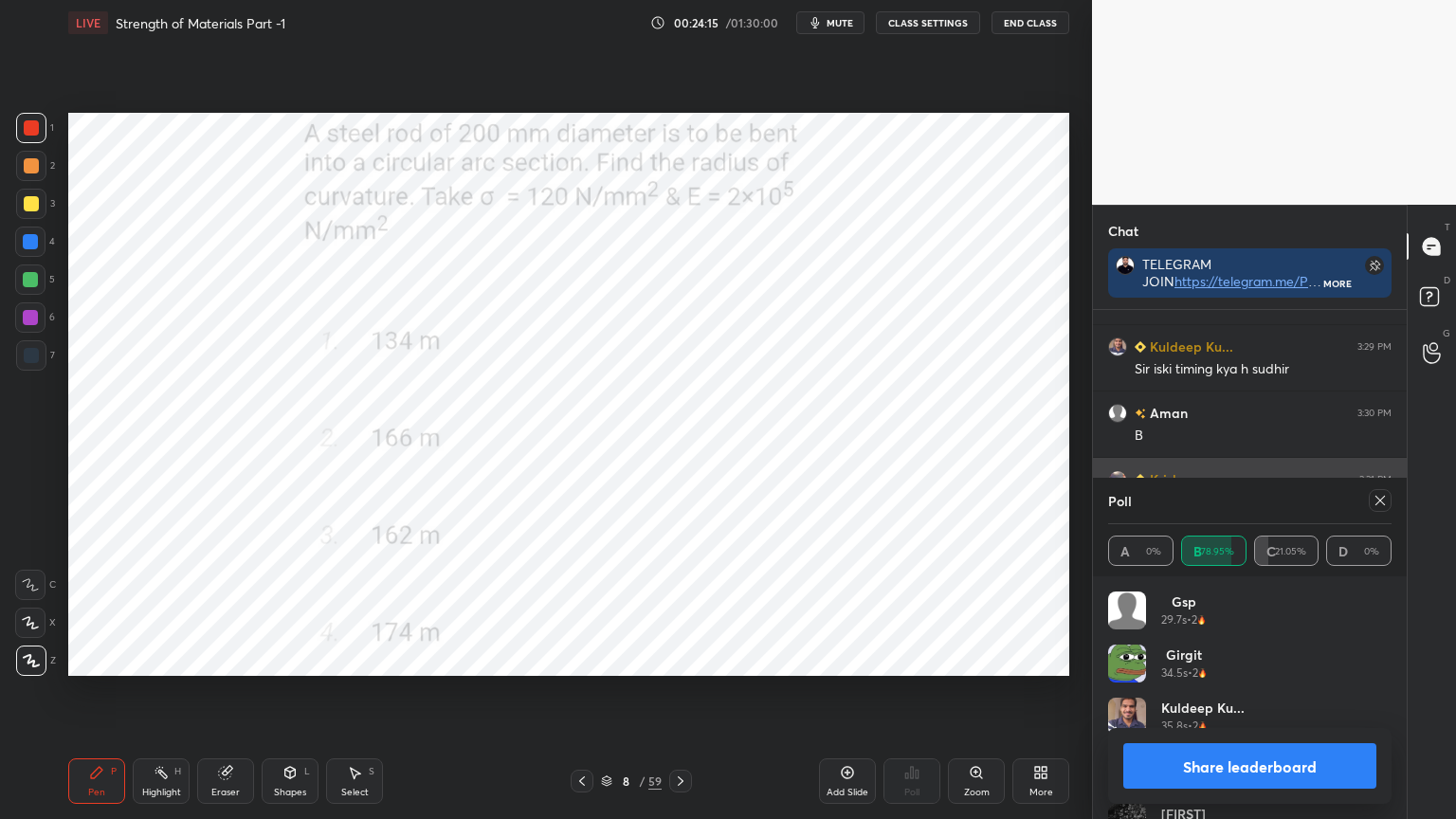 click 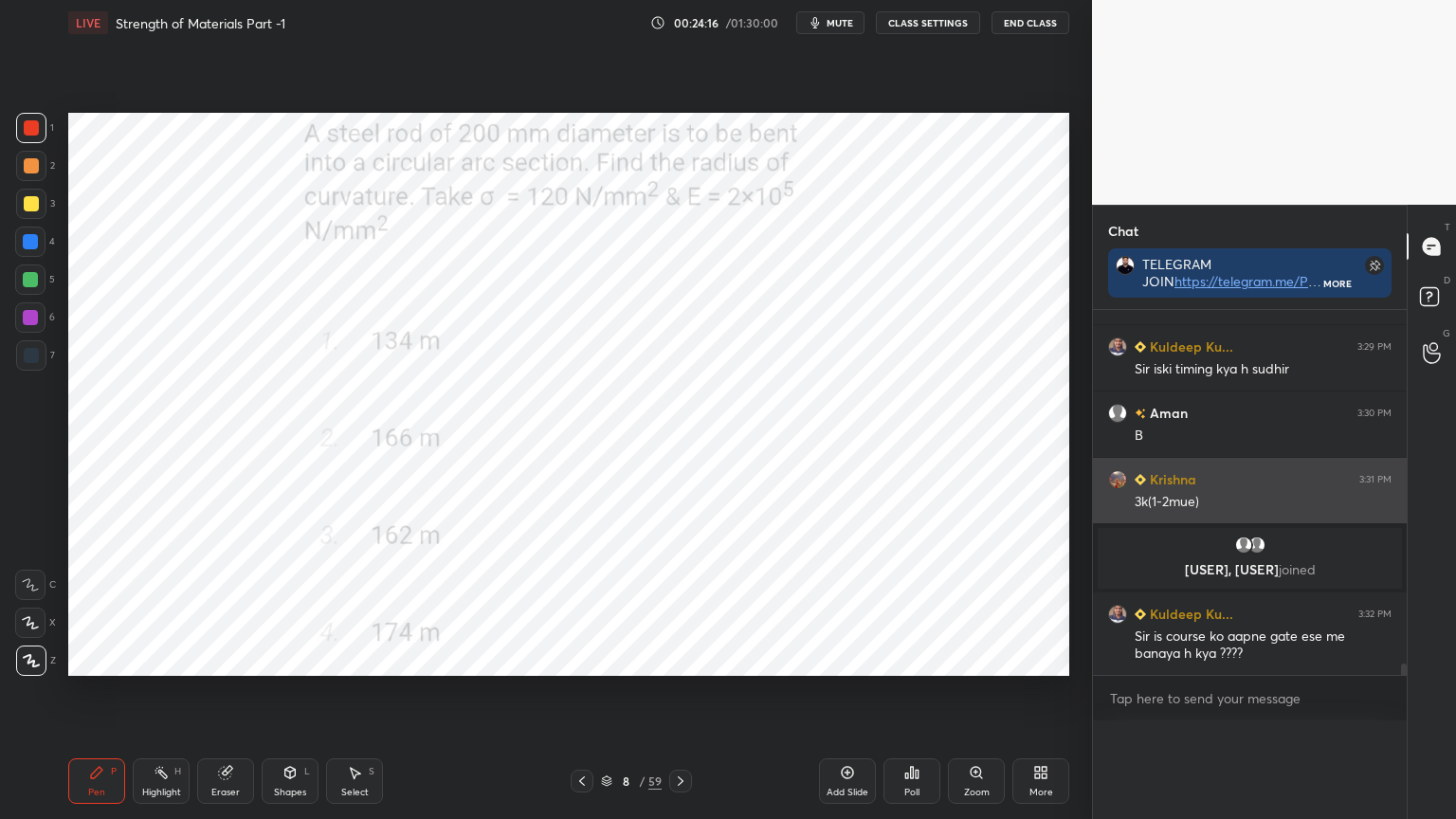 scroll, scrollTop: 84, scrollLeft: 278, axis: both 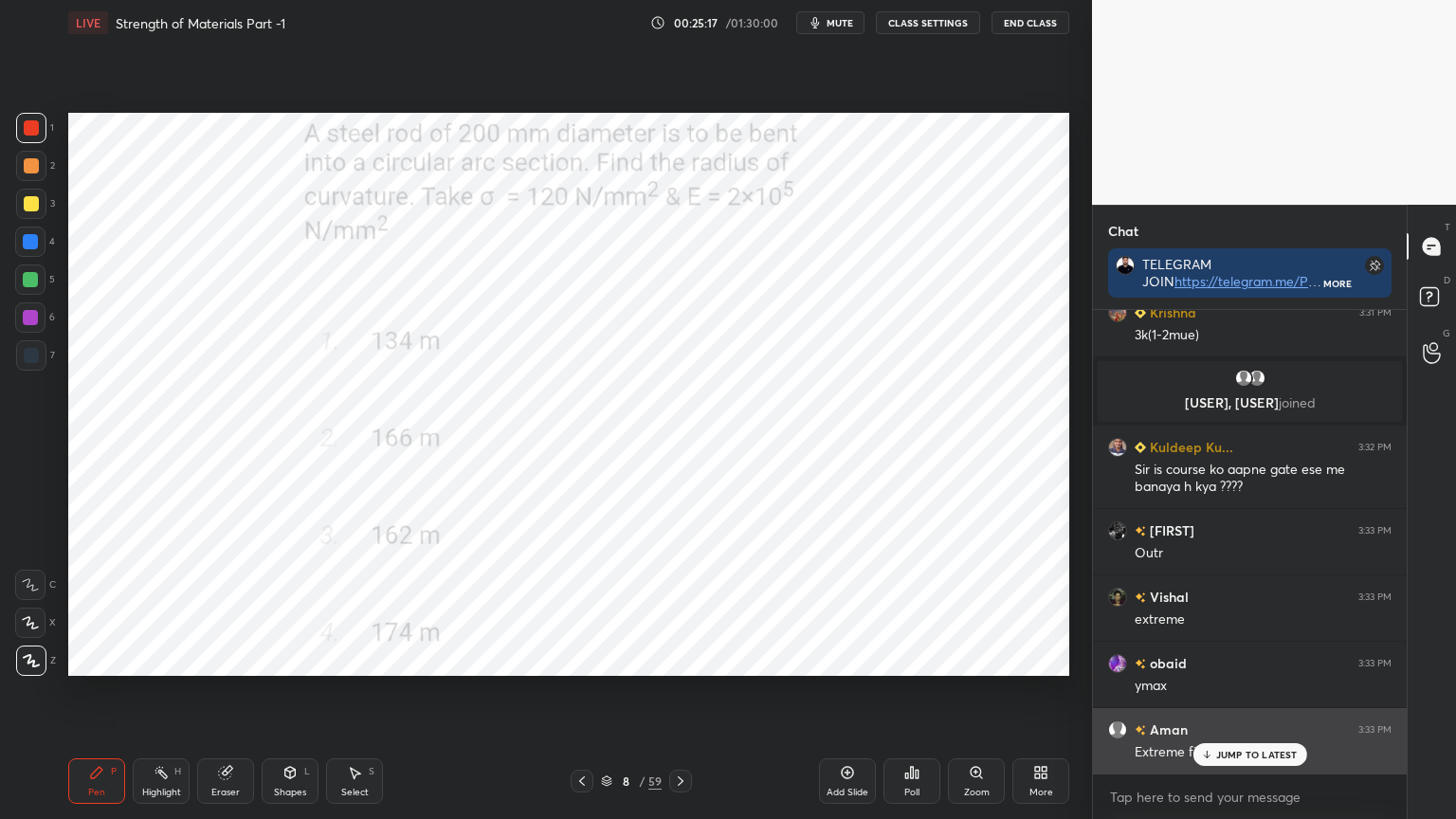 click on "JUMP TO LATEST" at bounding box center [1257, 755] 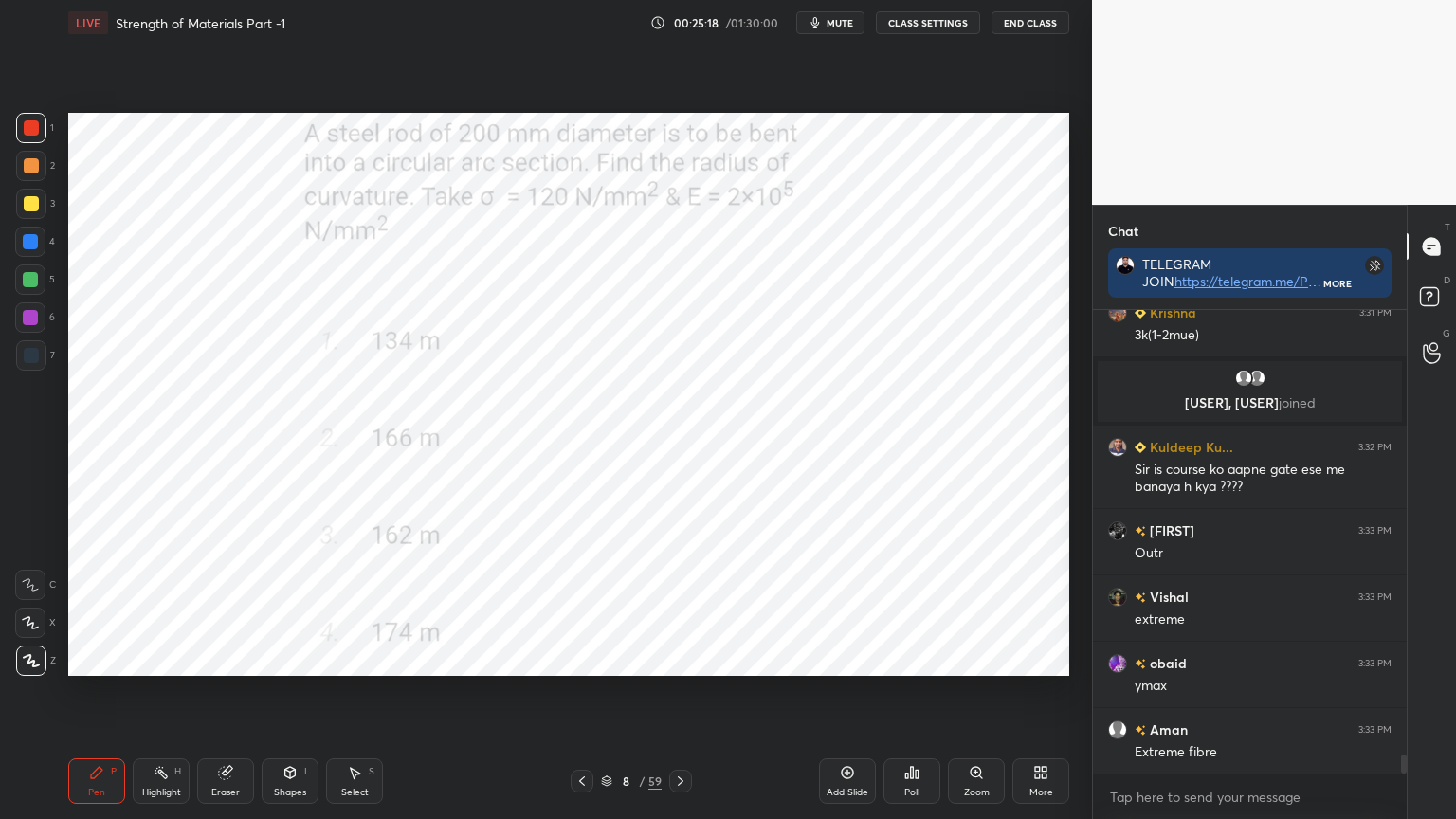 click on "Shapes L" at bounding box center [290, 781] 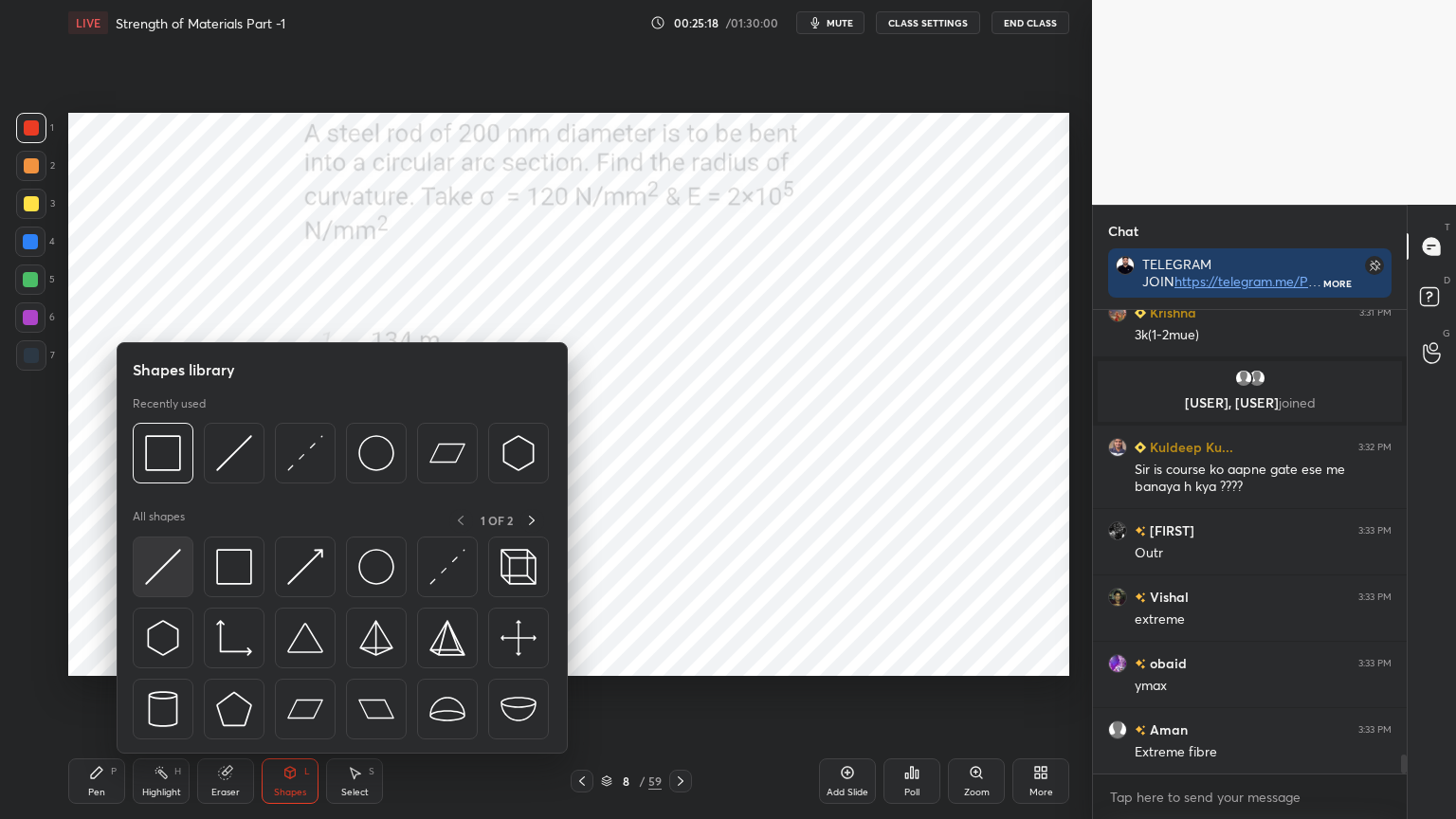 click at bounding box center [163, 567] 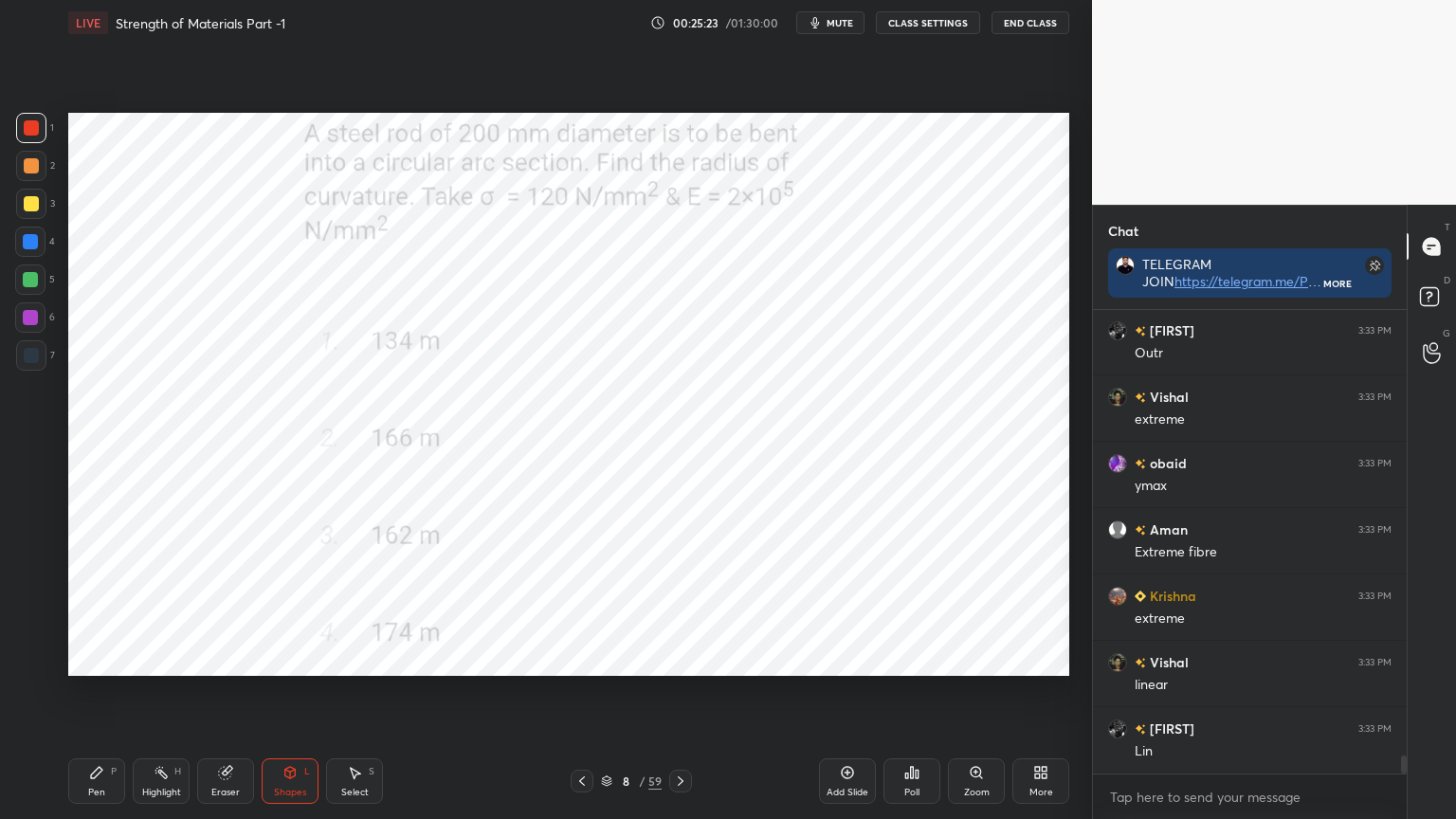 scroll, scrollTop: 11413, scrollLeft: 0, axis: vertical 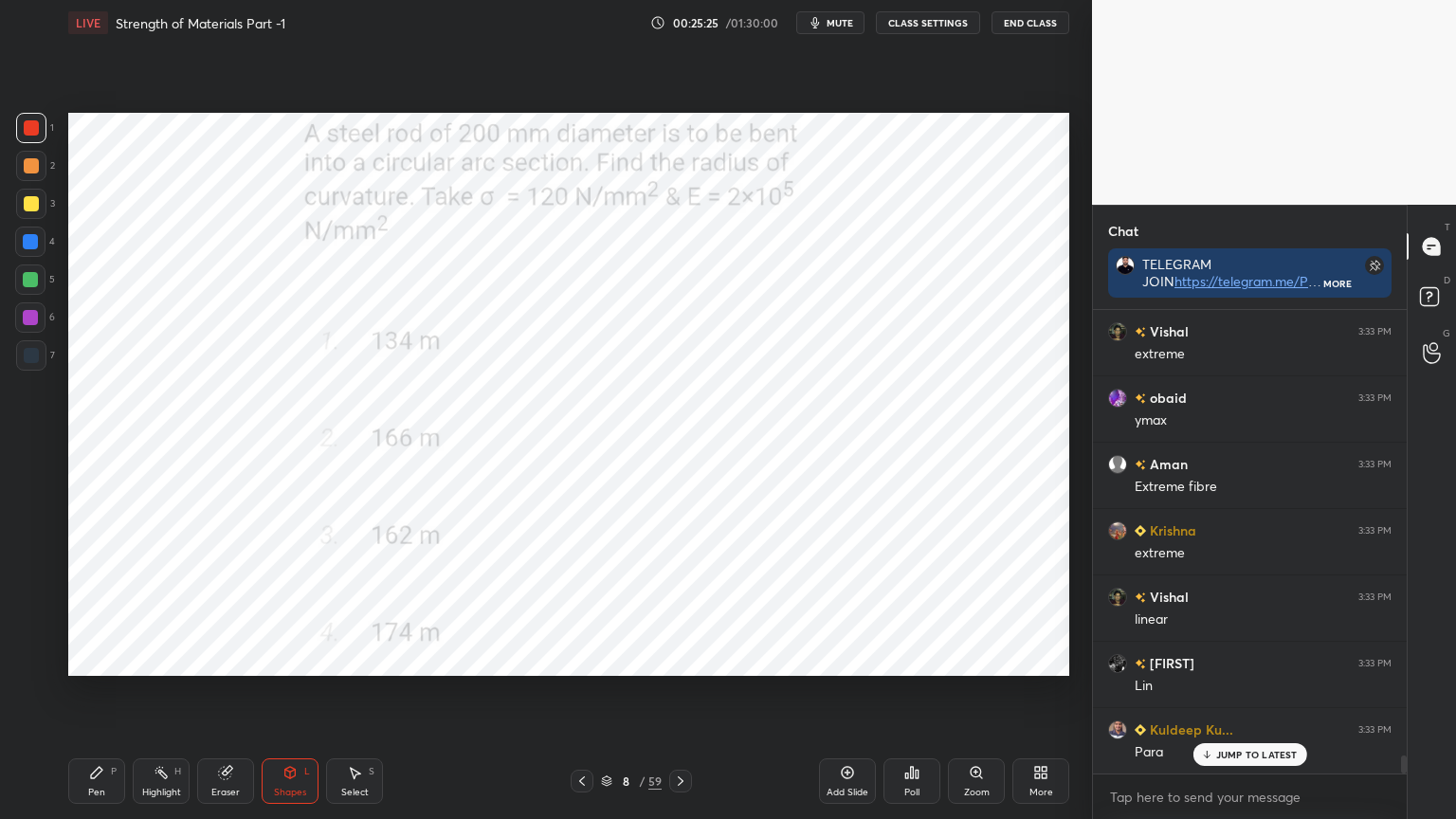 click on "Pen P" at bounding box center [97, 781] 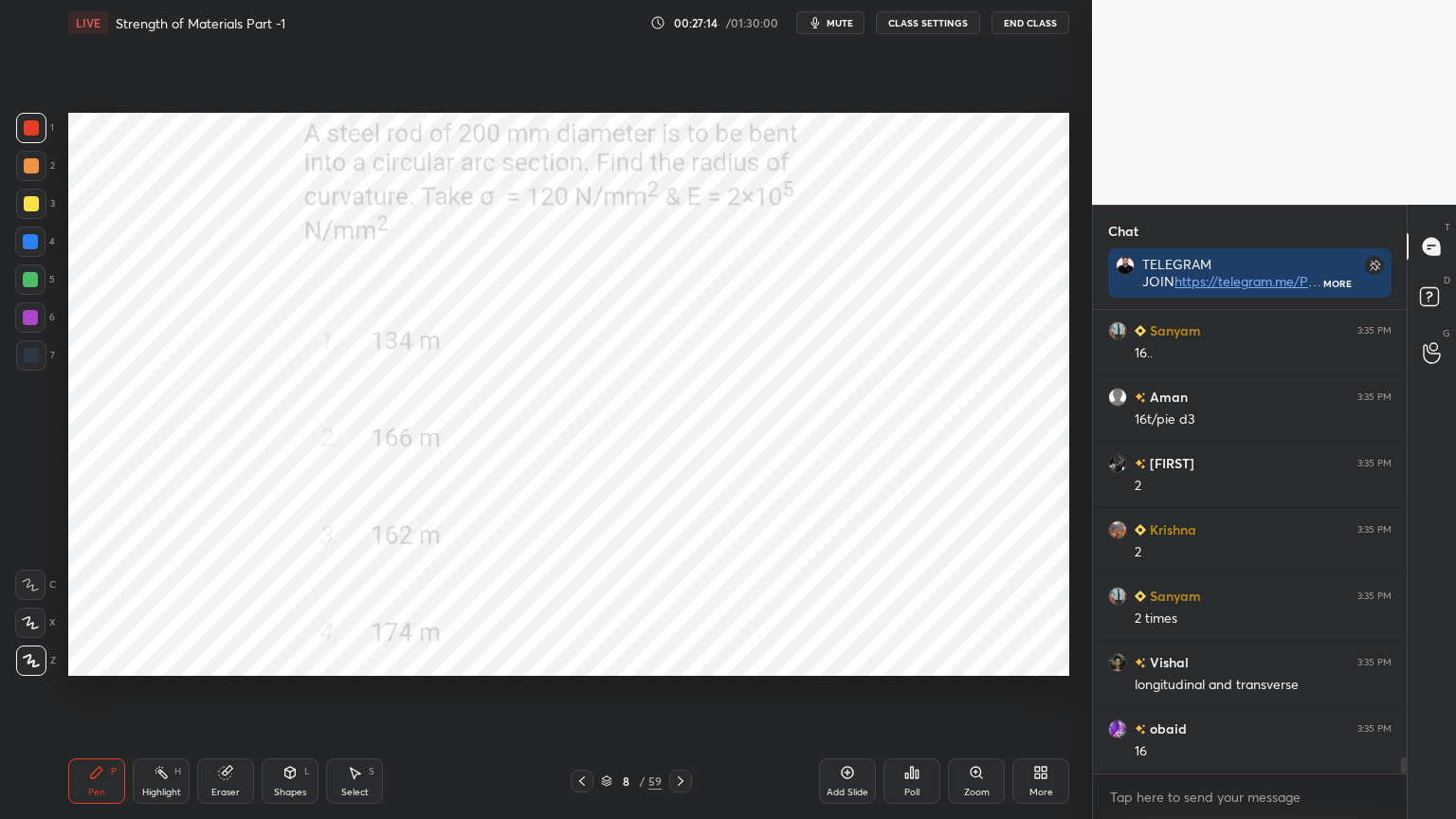scroll, scrollTop: 12740, scrollLeft: 0, axis: vertical 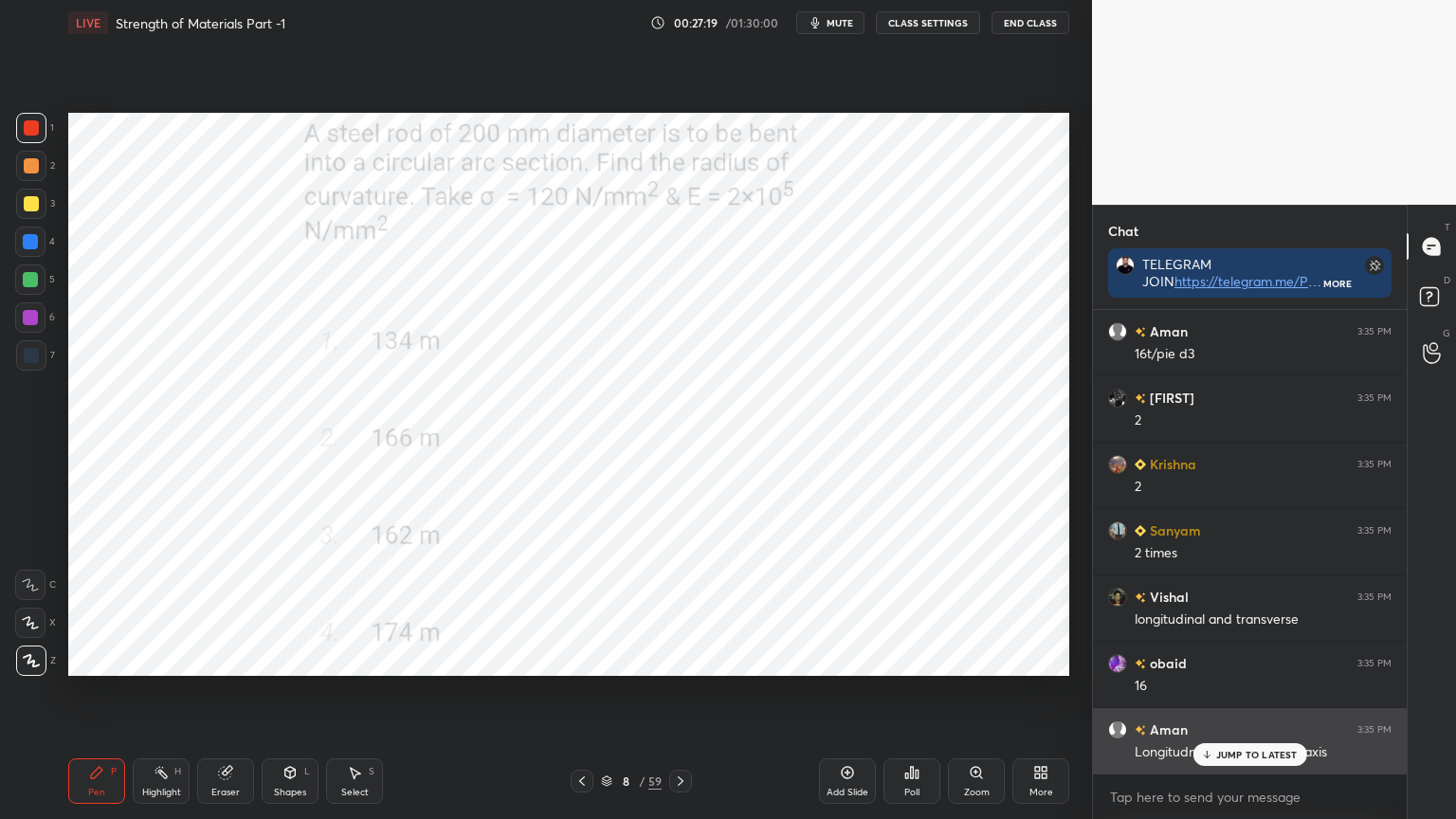 click on "JUMP TO LATEST" at bounding box center (1257, 755) 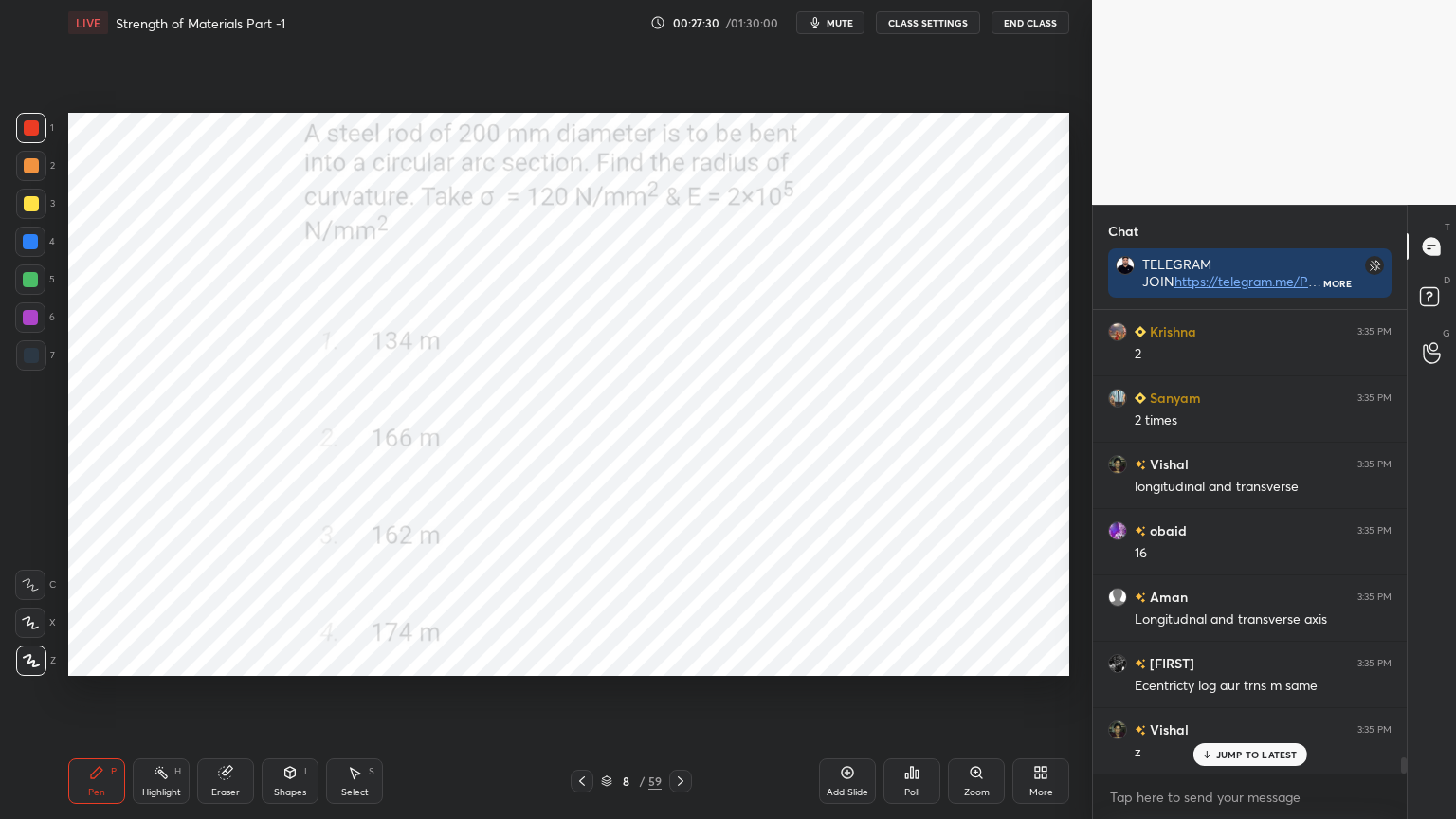 scroll, scrollTop: 12940, scrollLeft: 0, axis: vertical 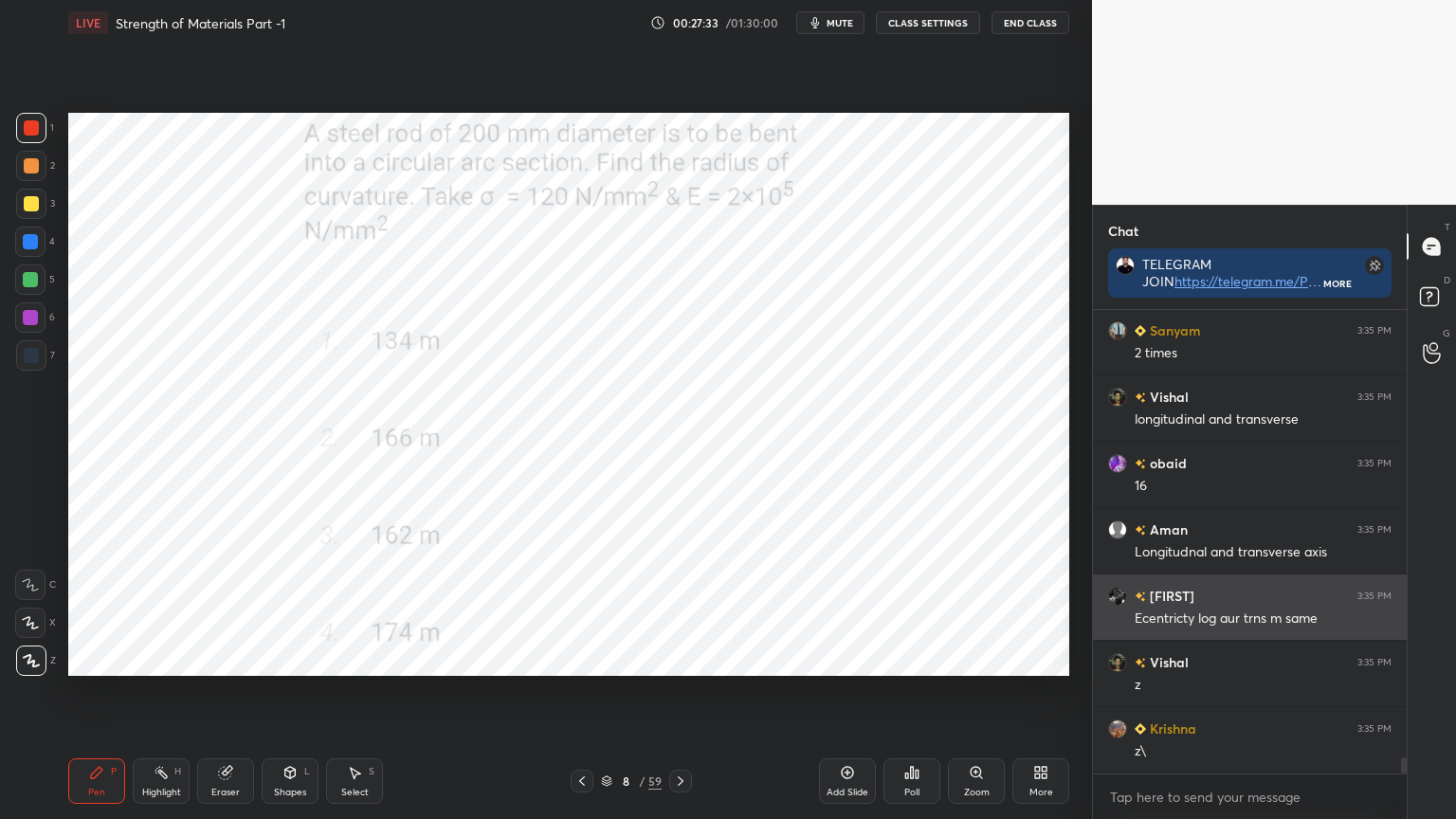 click at bounding box center (1118, 596) 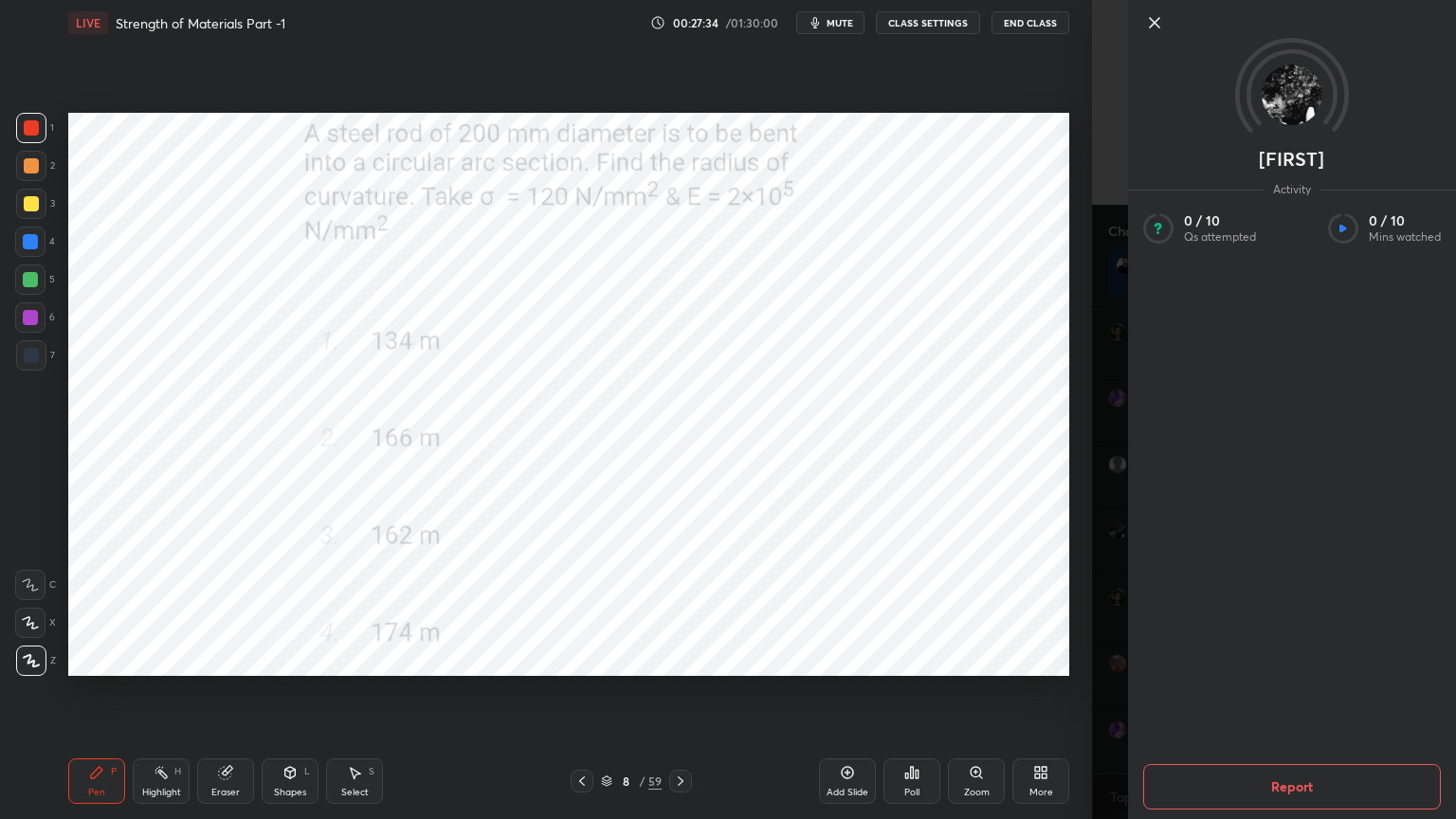 scroll, scrollTop: 13073, scrollLeft: 0, axis: vertical 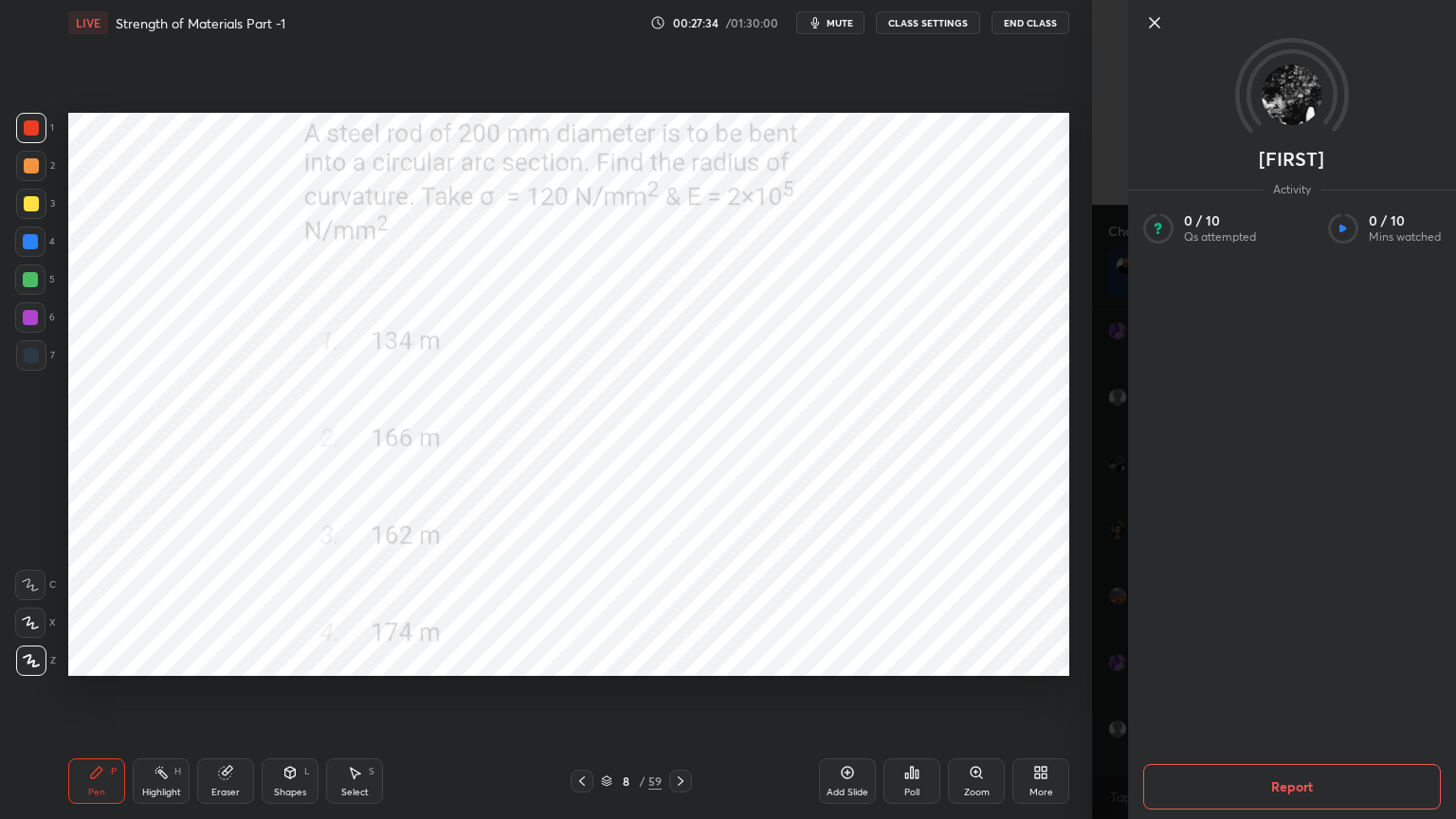 click on "Setting up your live class Poll for   secs No correct answer Start poll" at bounding box center (569, 394) 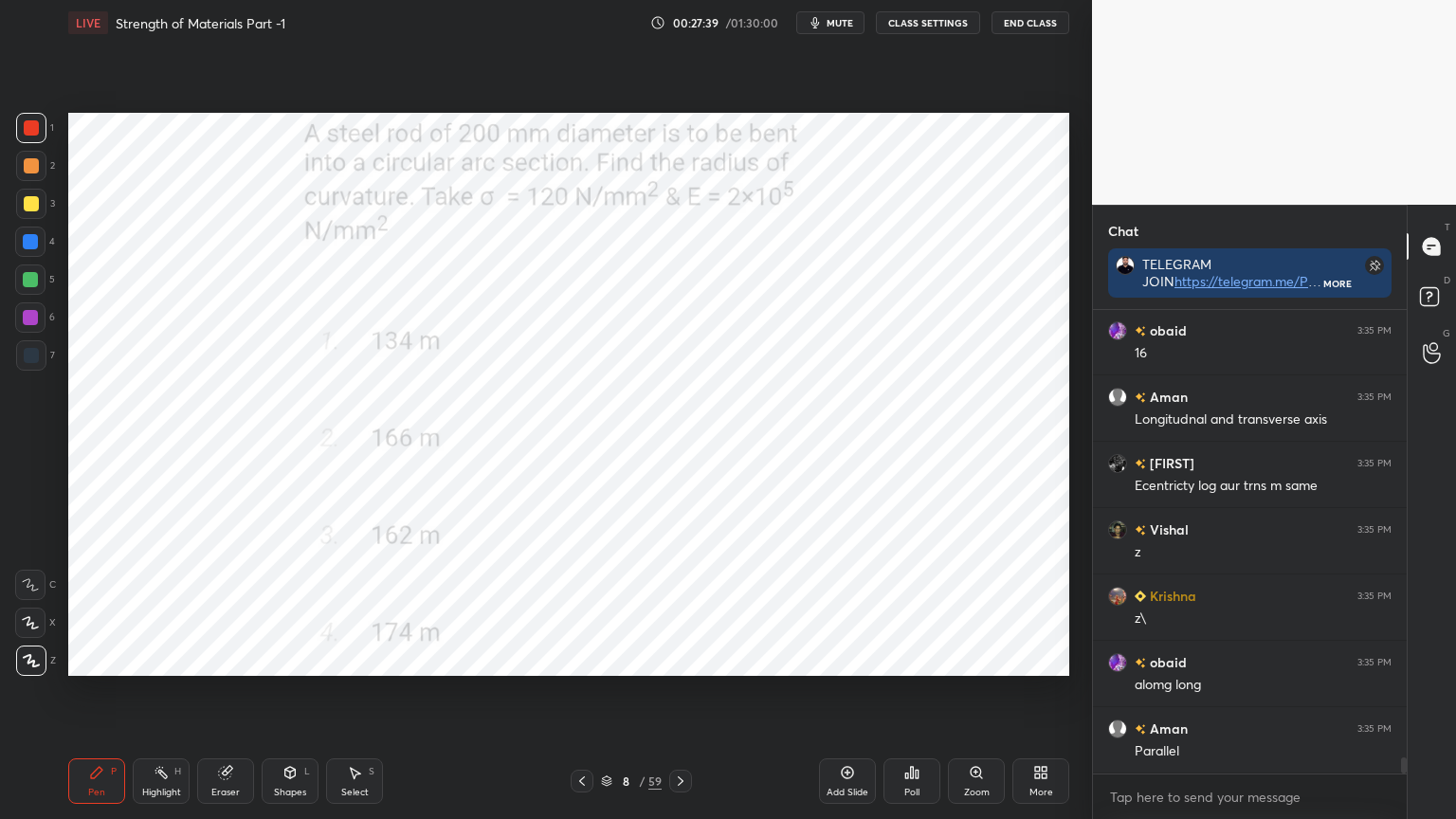 scroll, scrollTop: 13138, scrollLeft: 0, axis: vertical 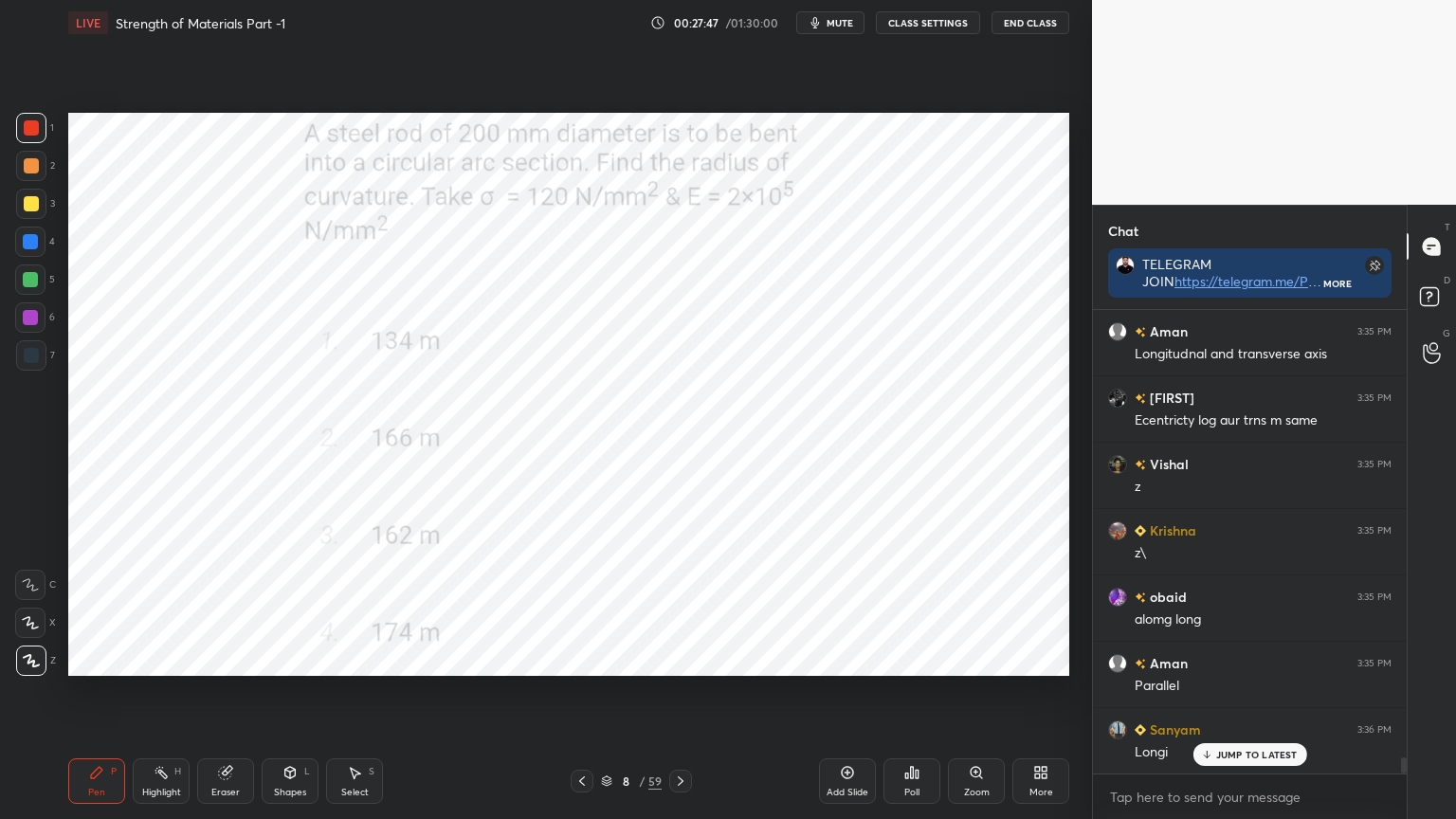 click on "Add Slide" at bounding box center (847, 781) 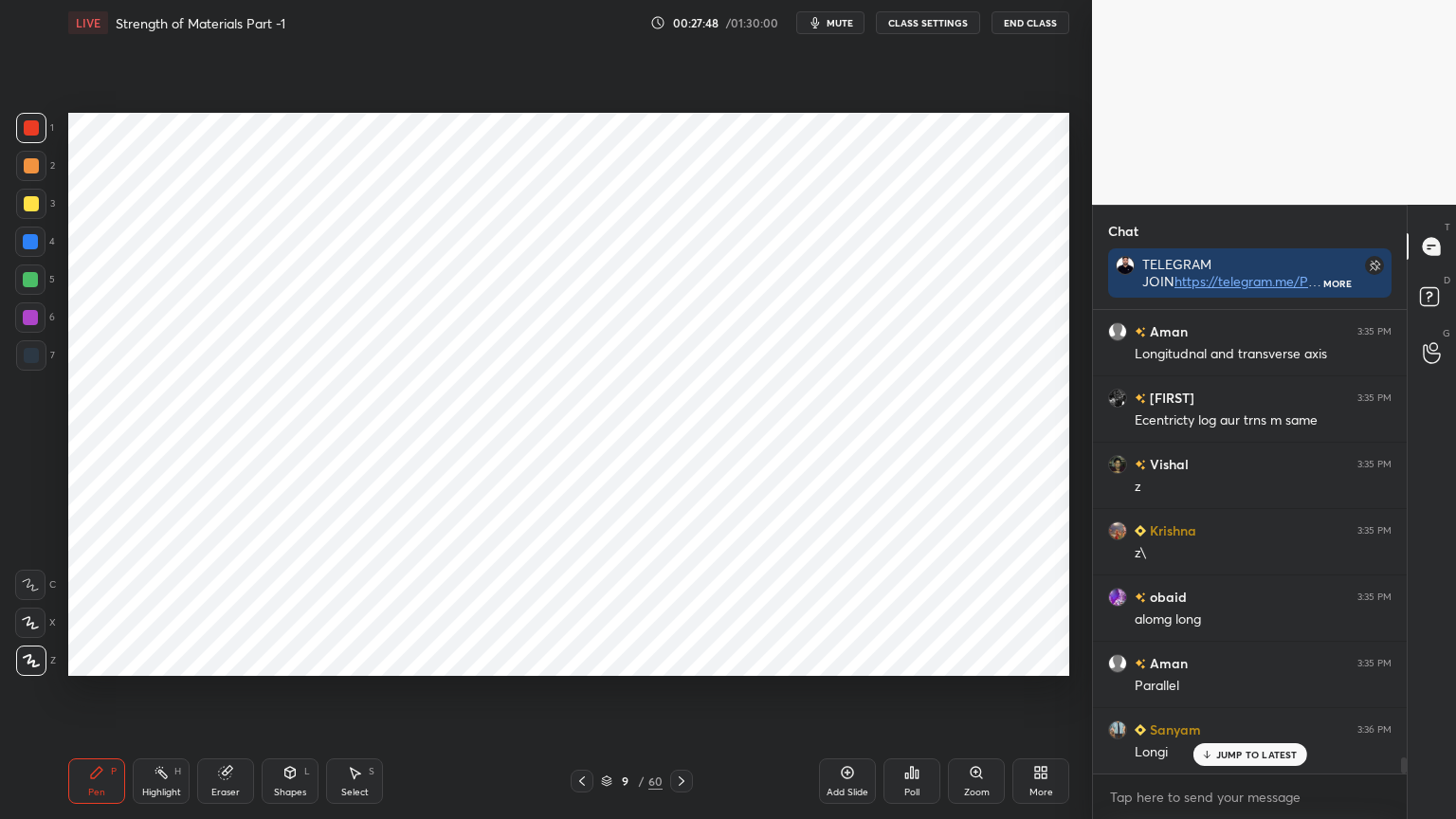 click 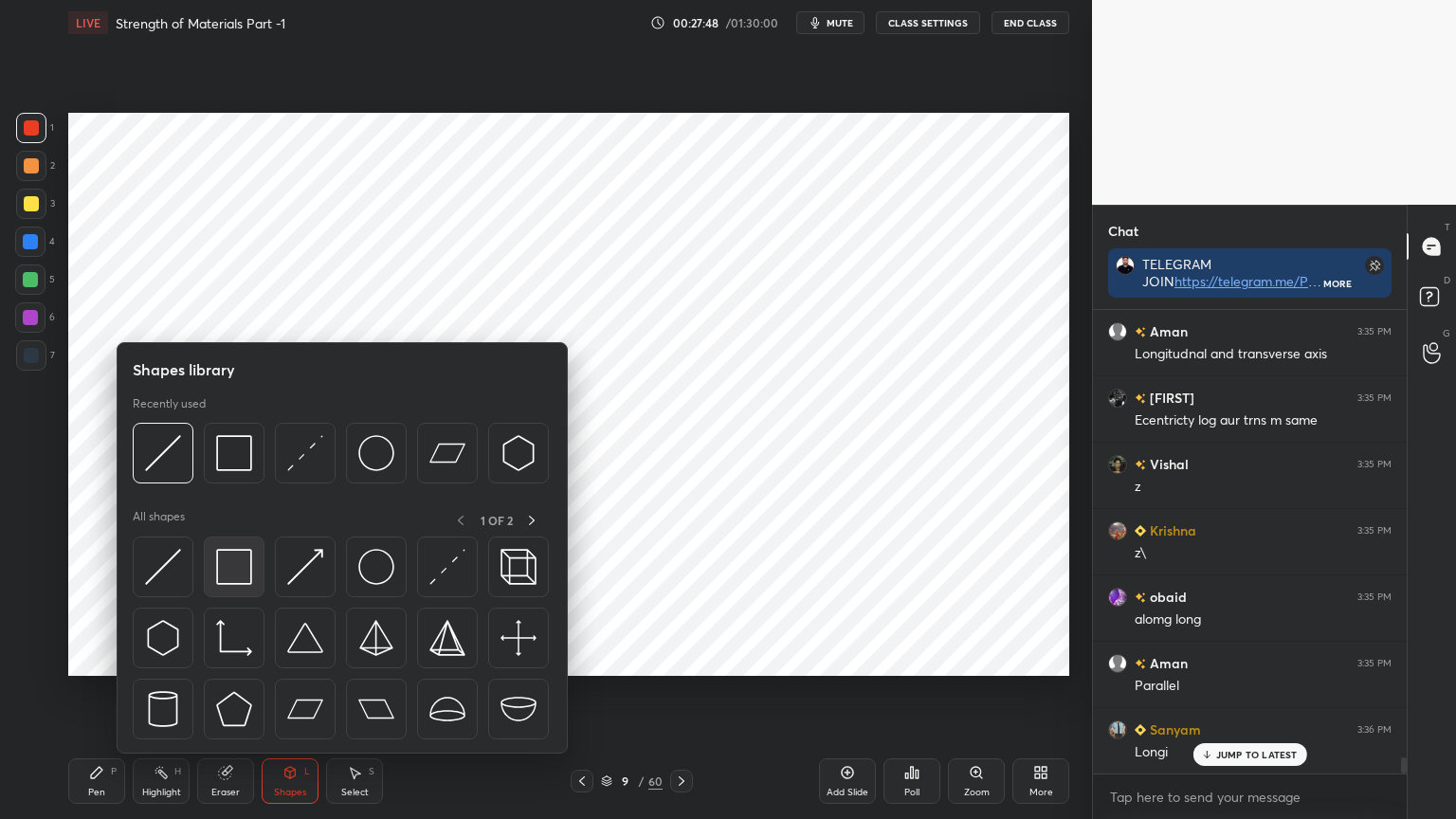 scroll, scrollTop: 13205, scrollLeft: 0, axis: vertical 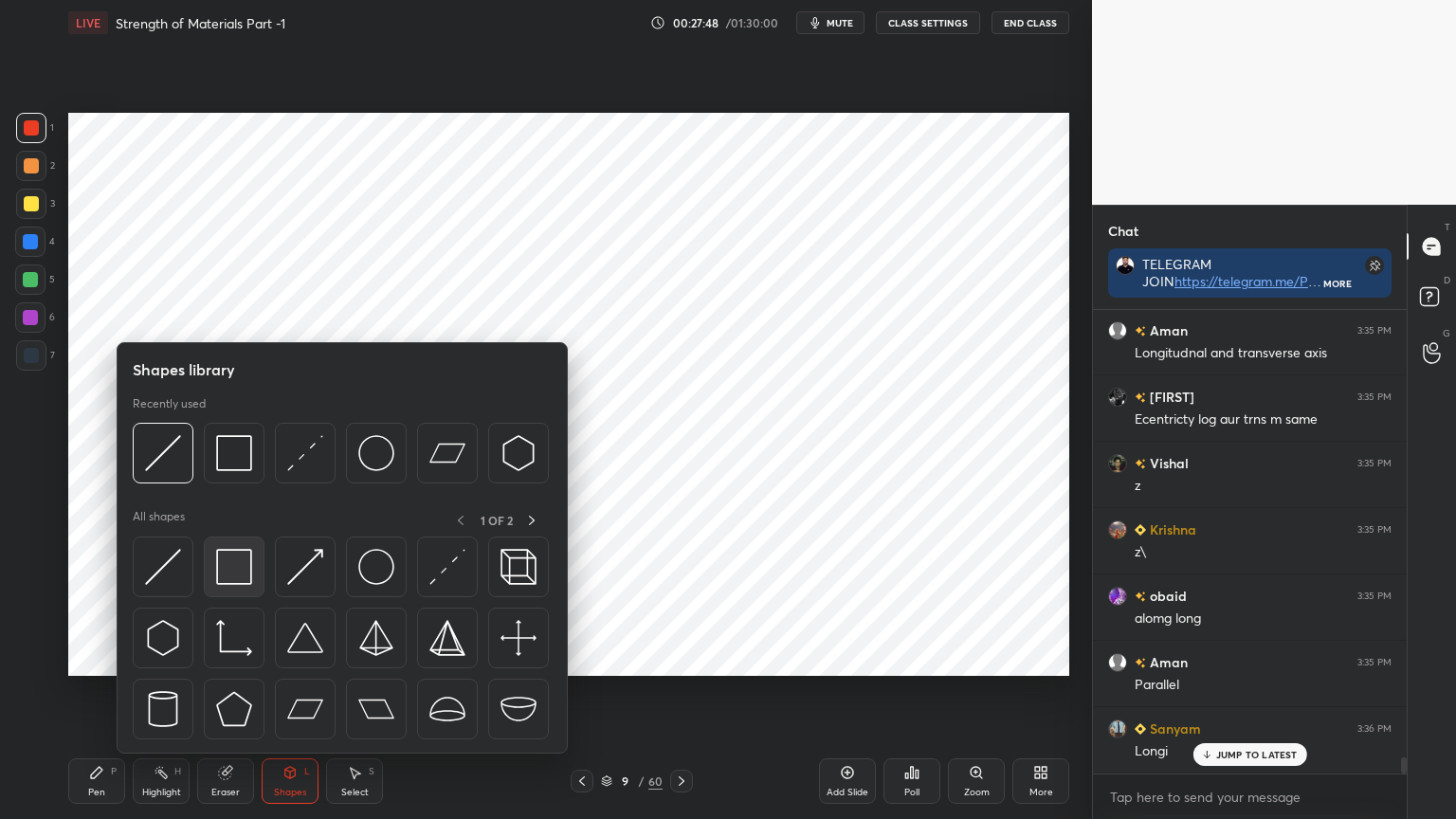 click at bounding box center [234, 567] 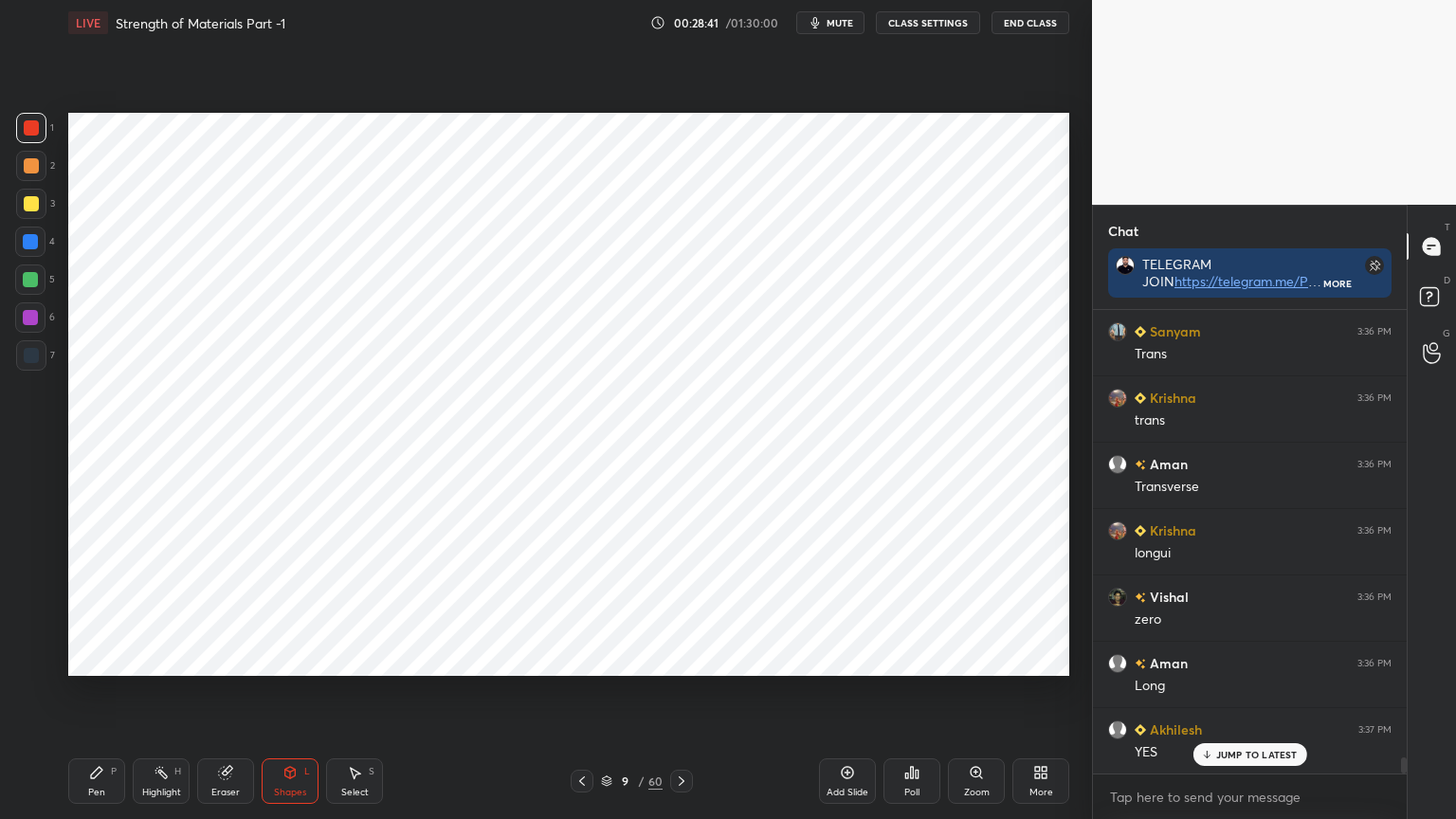scroll, scrollTop: 13308, scrollLeft: 0, axis: vertical 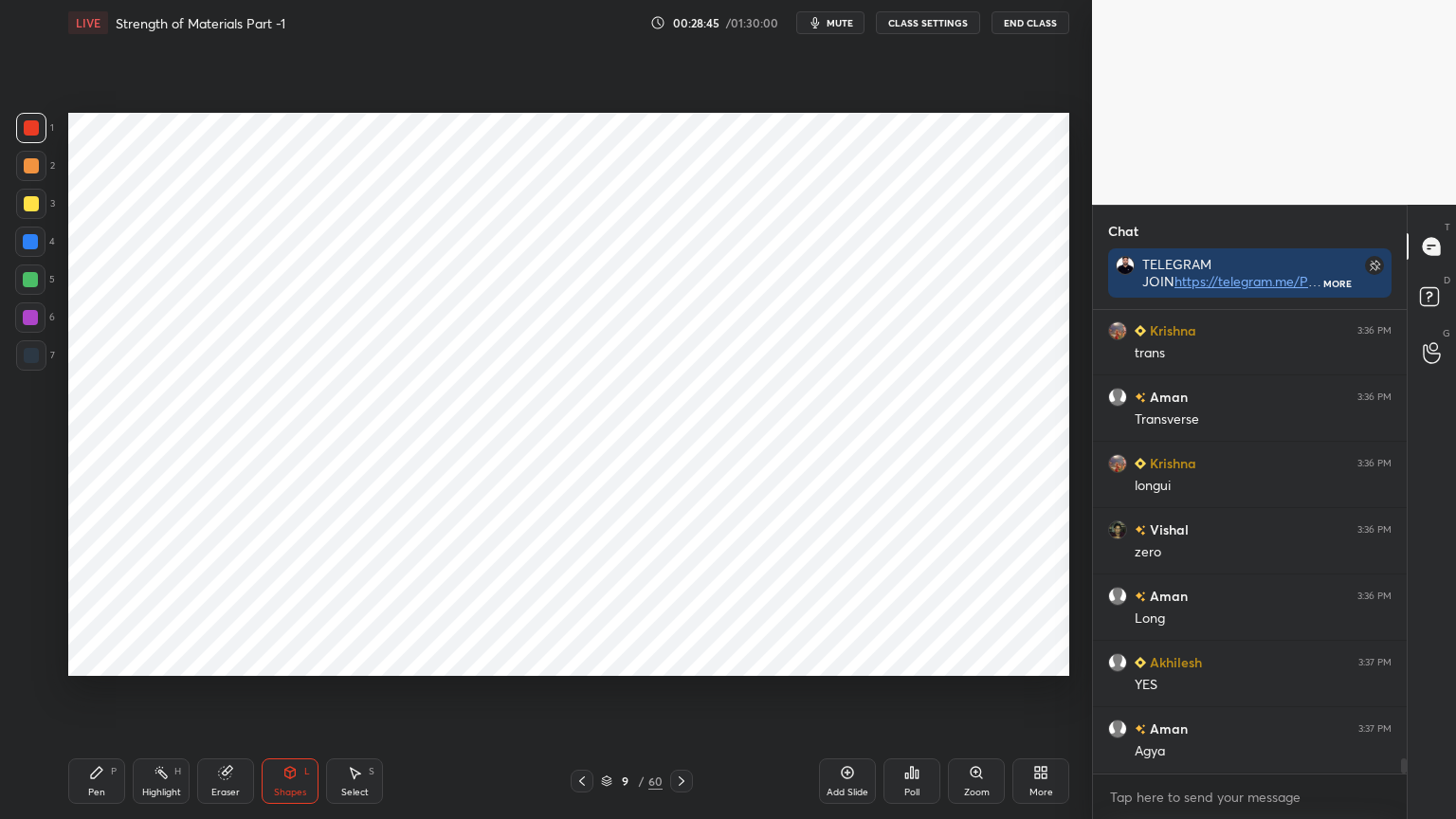 click 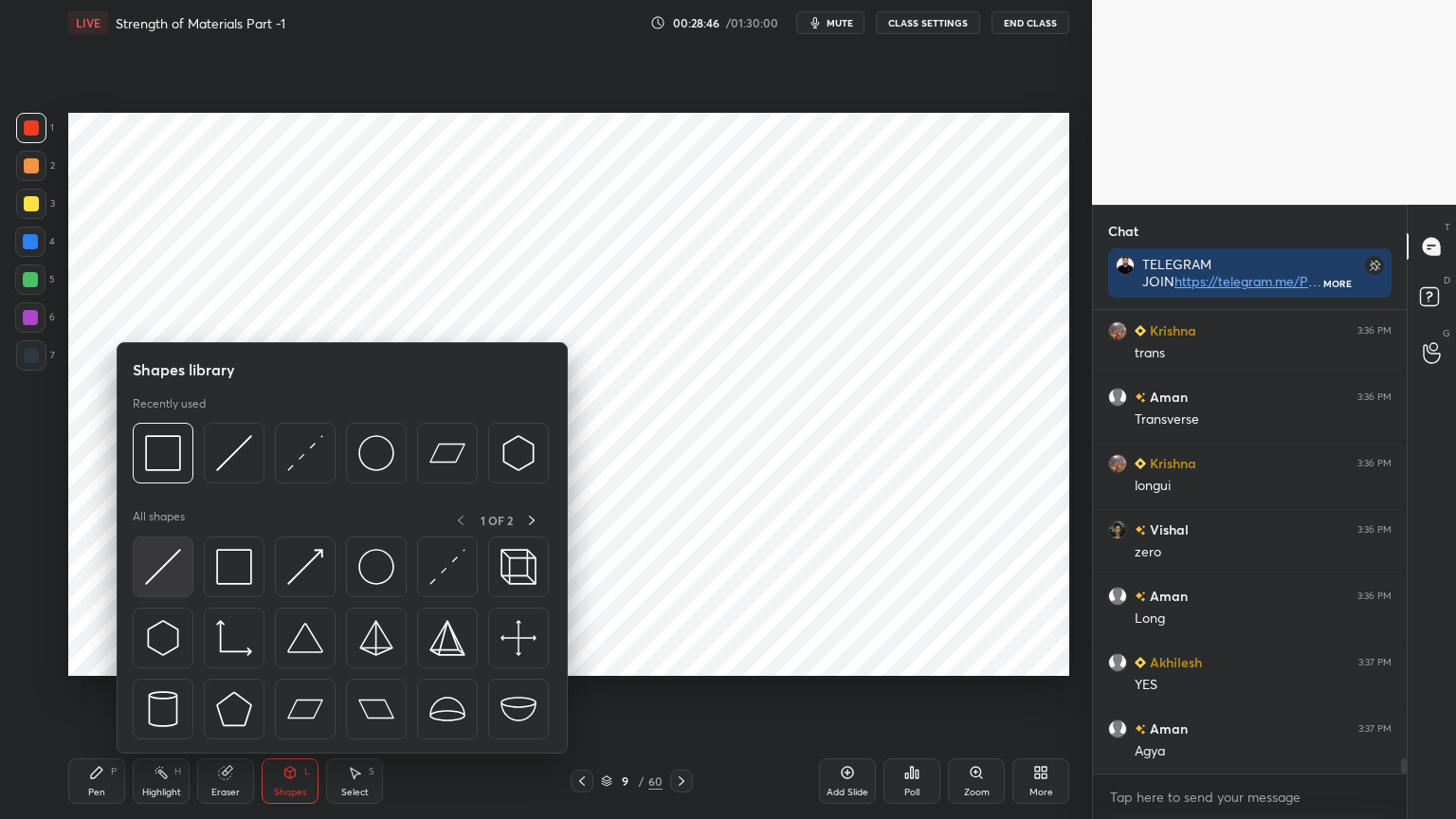 click at bounding box center [163, 567] 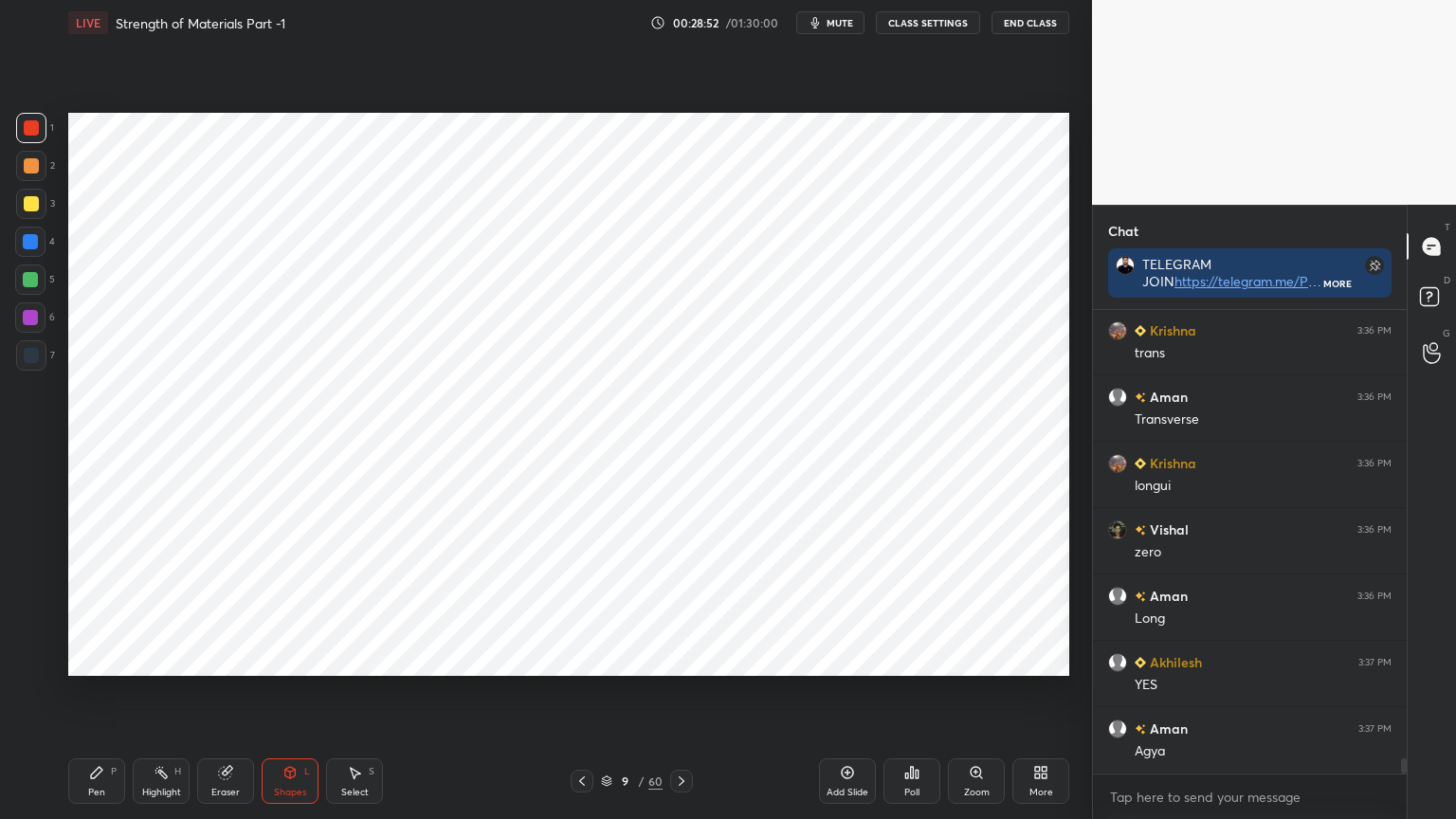 click 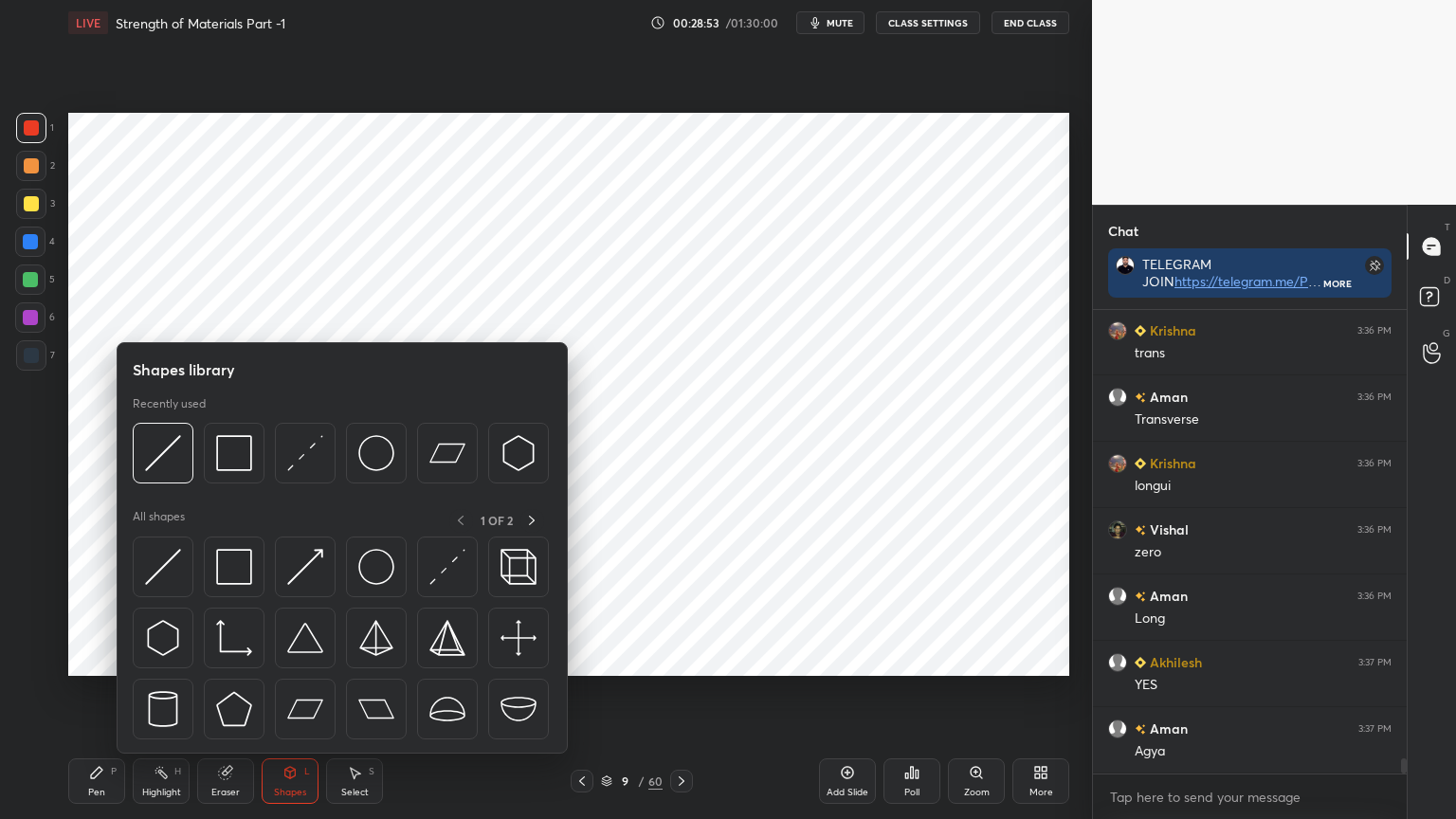 click on "Pen P" at bounding box center (97, 781) 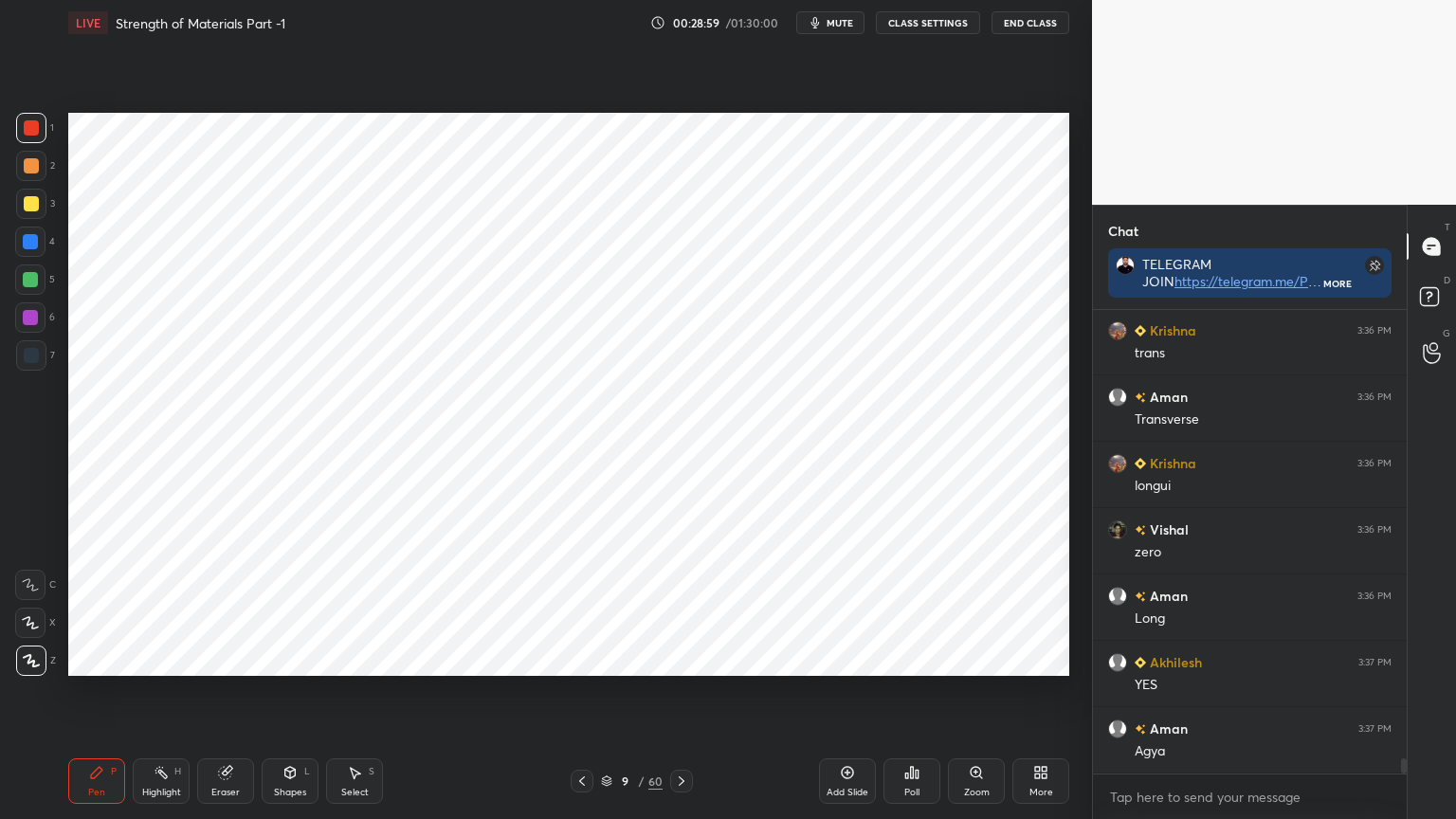 click 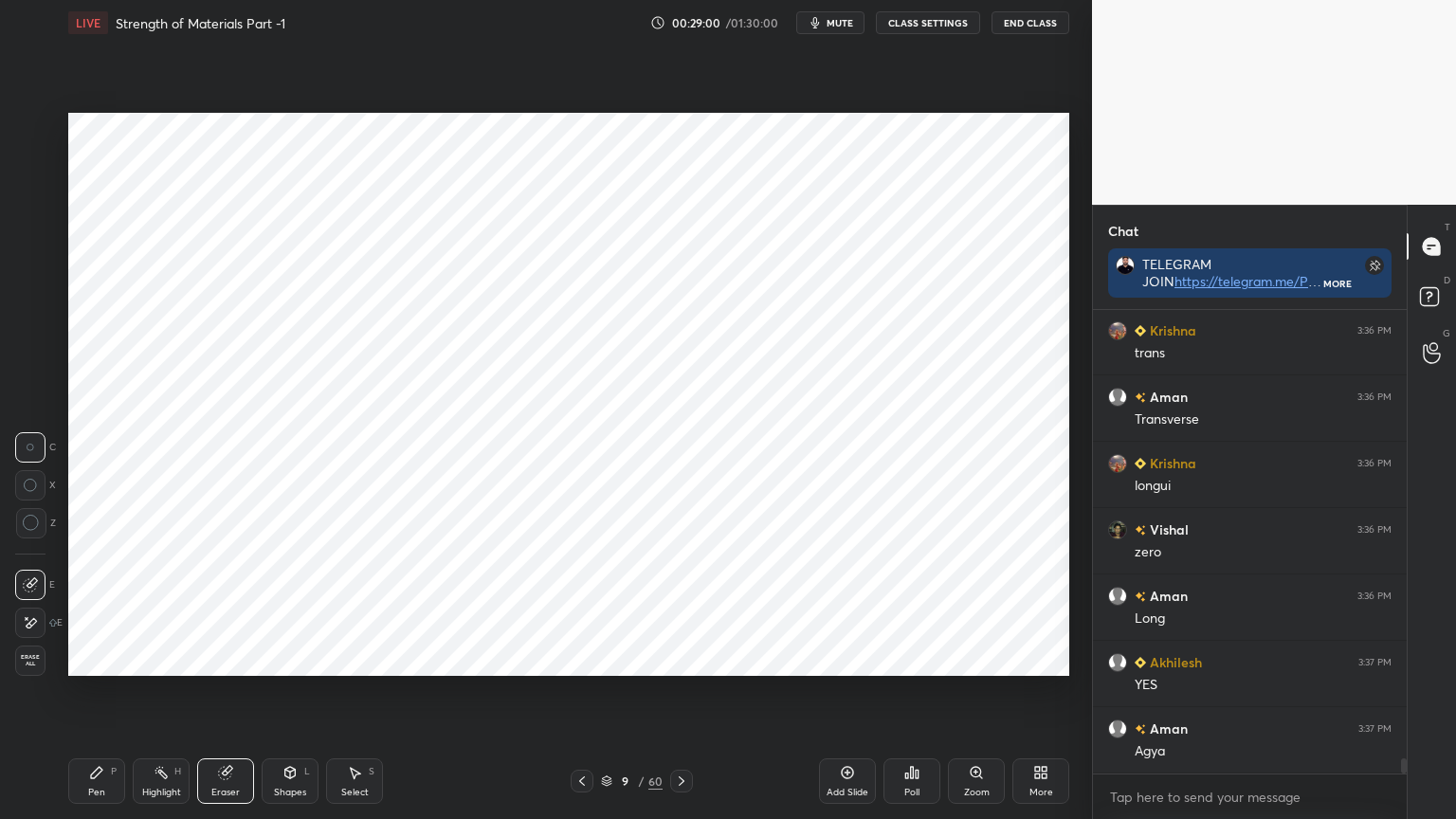 click 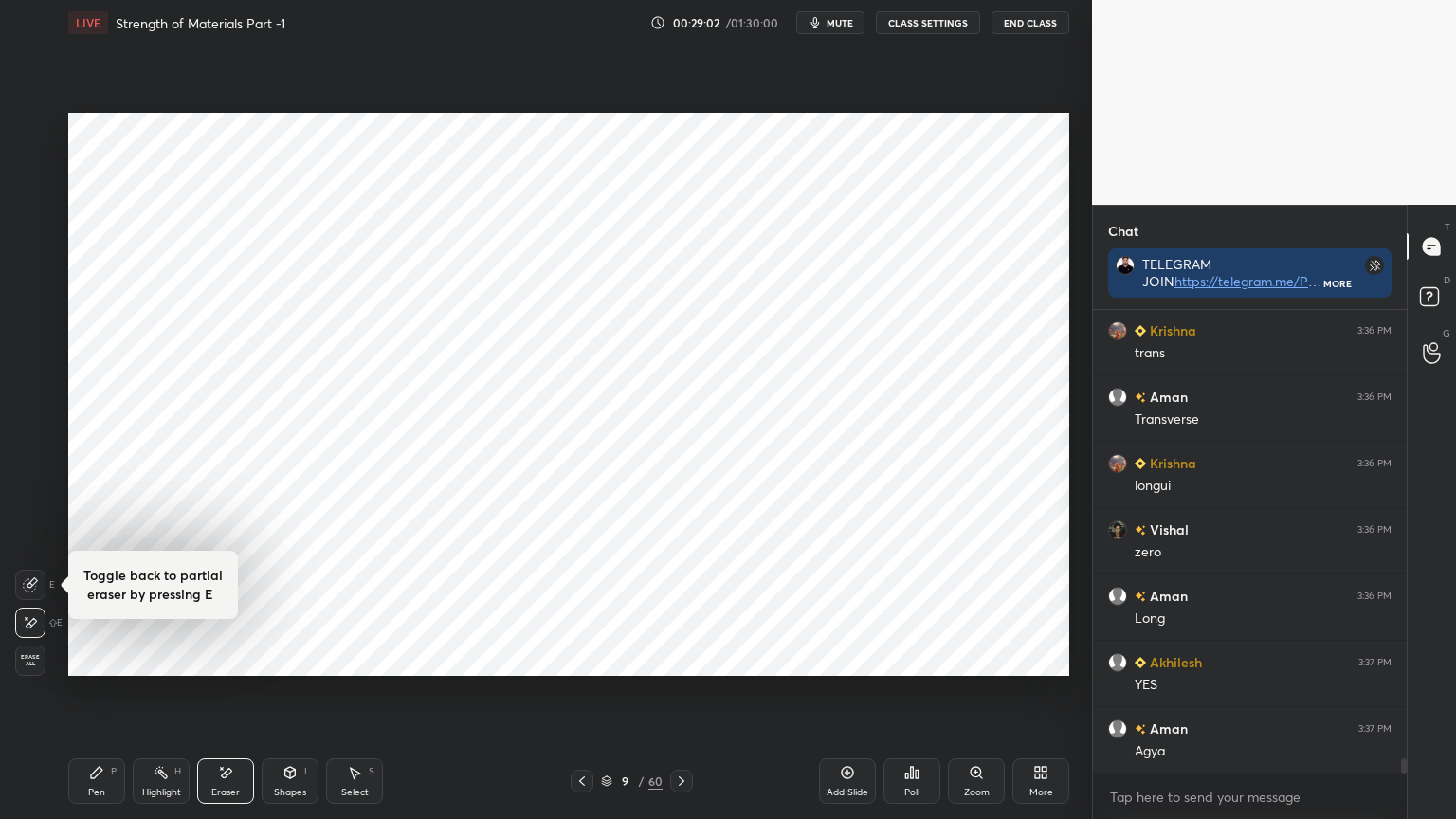 click on "Shapes L" at bounding box center [290, 781] 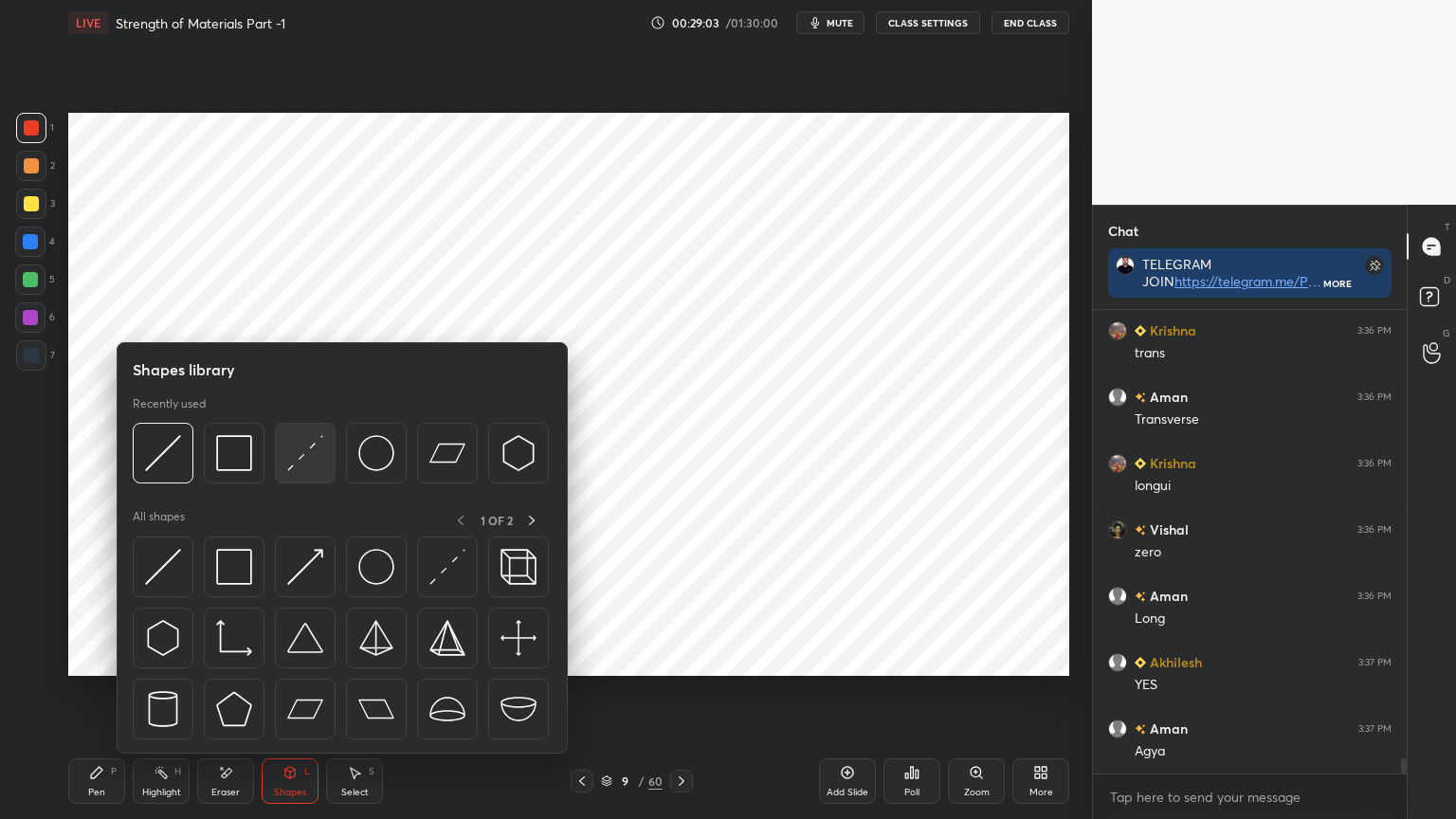 click at bounding box center (305, 453) 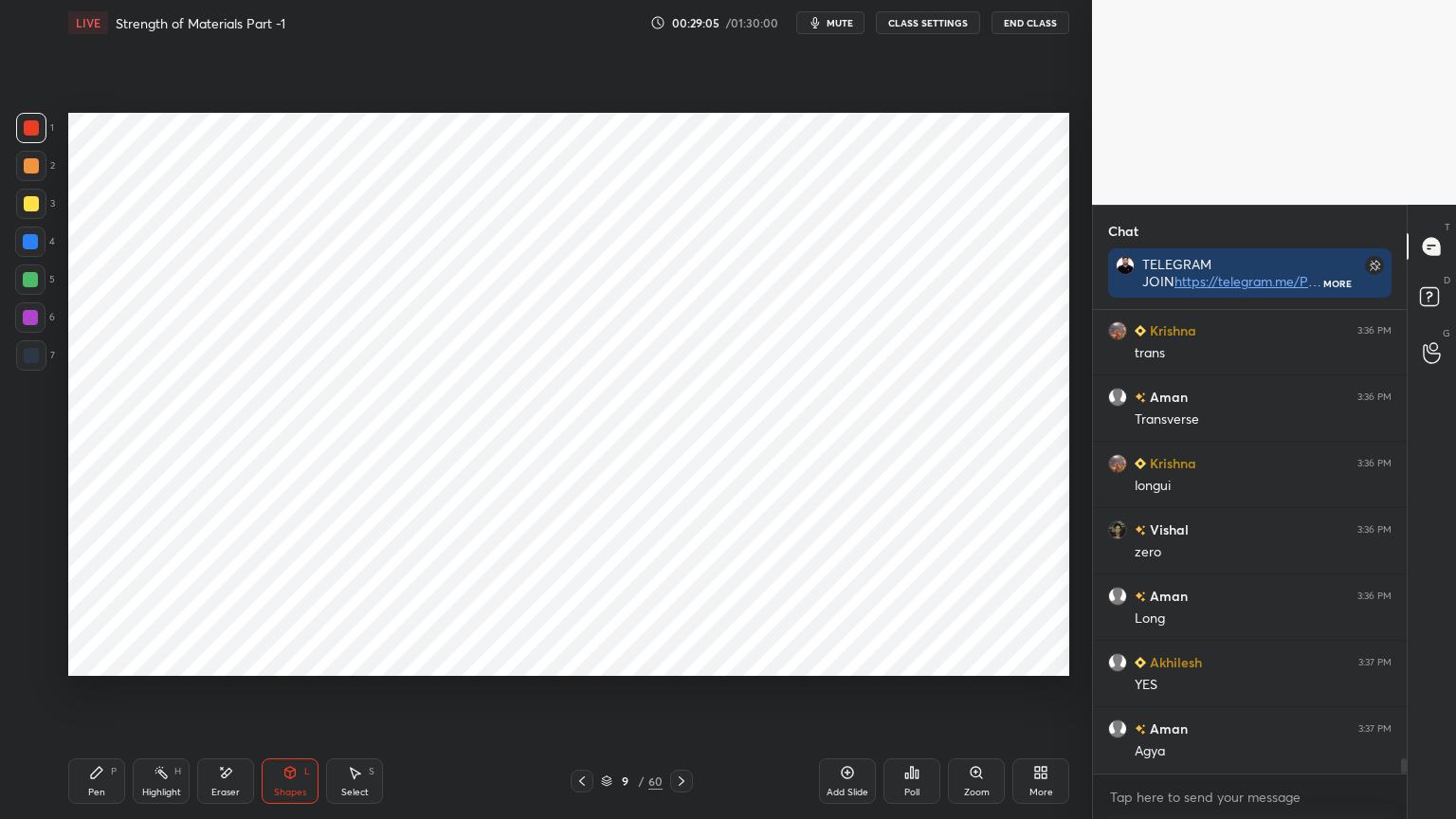 click on "Shapes" at bounding box center (290, 792) 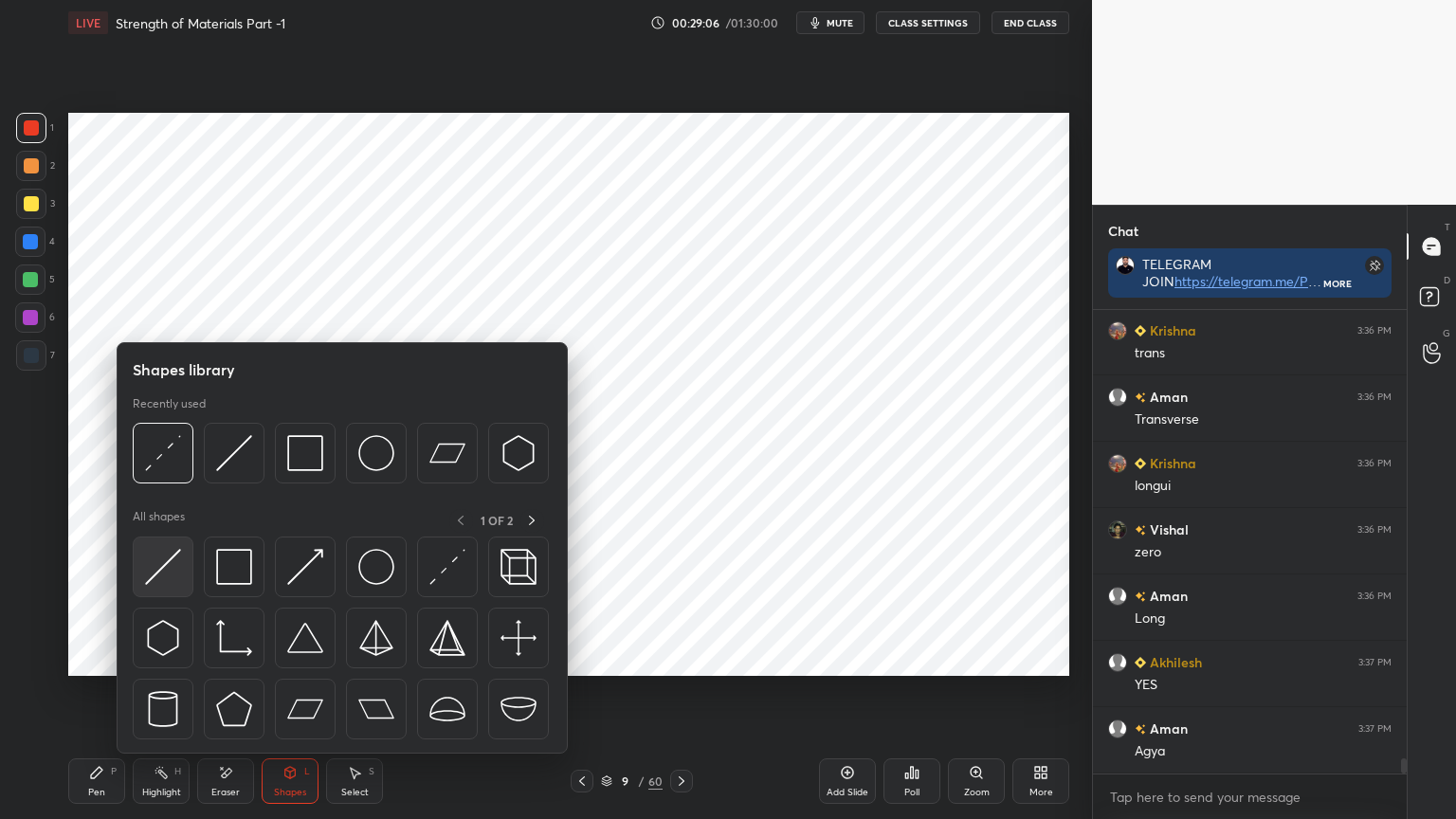 click at bounding box center (163, 567) 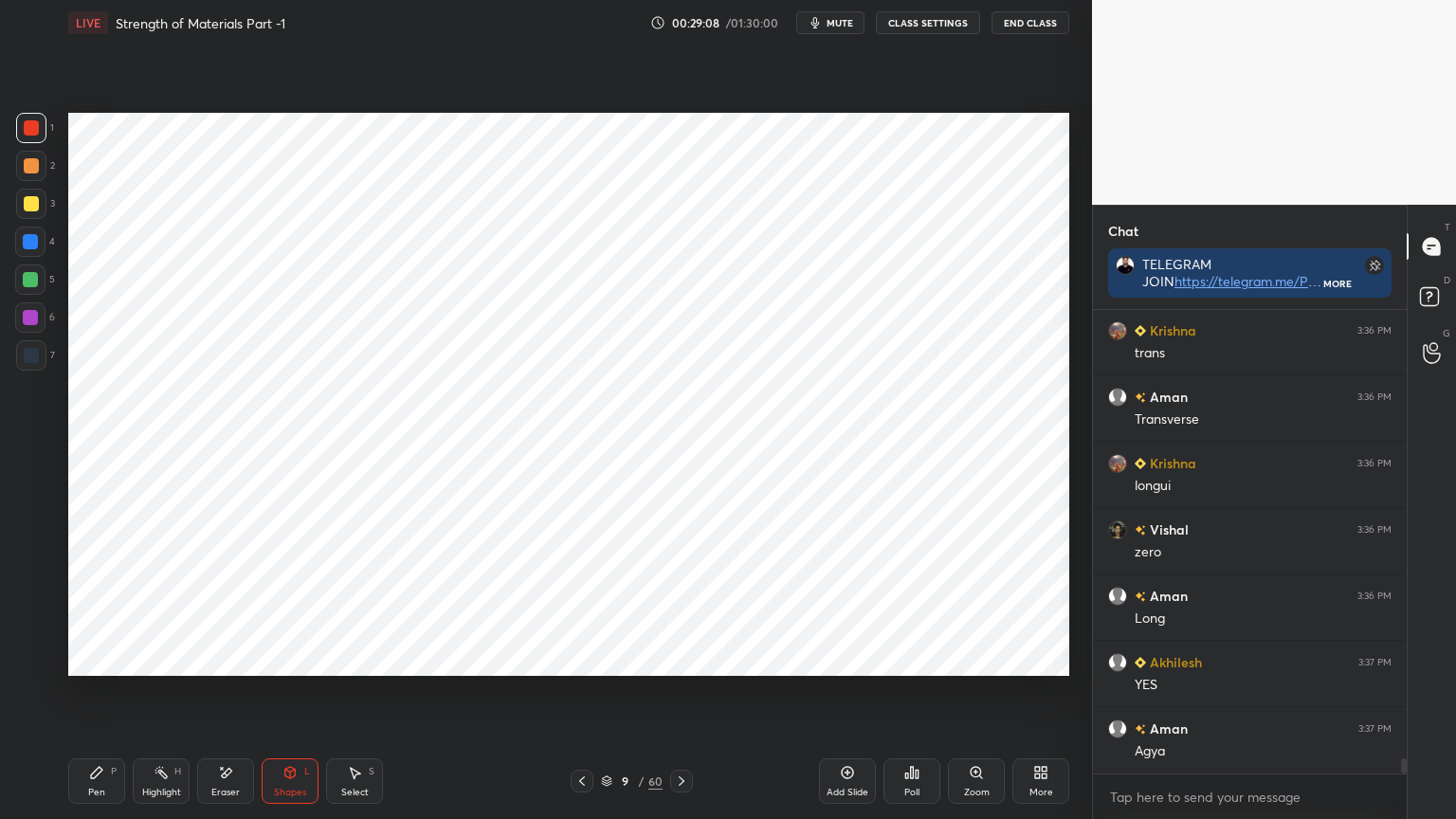 click at bounding box center (30, 242) 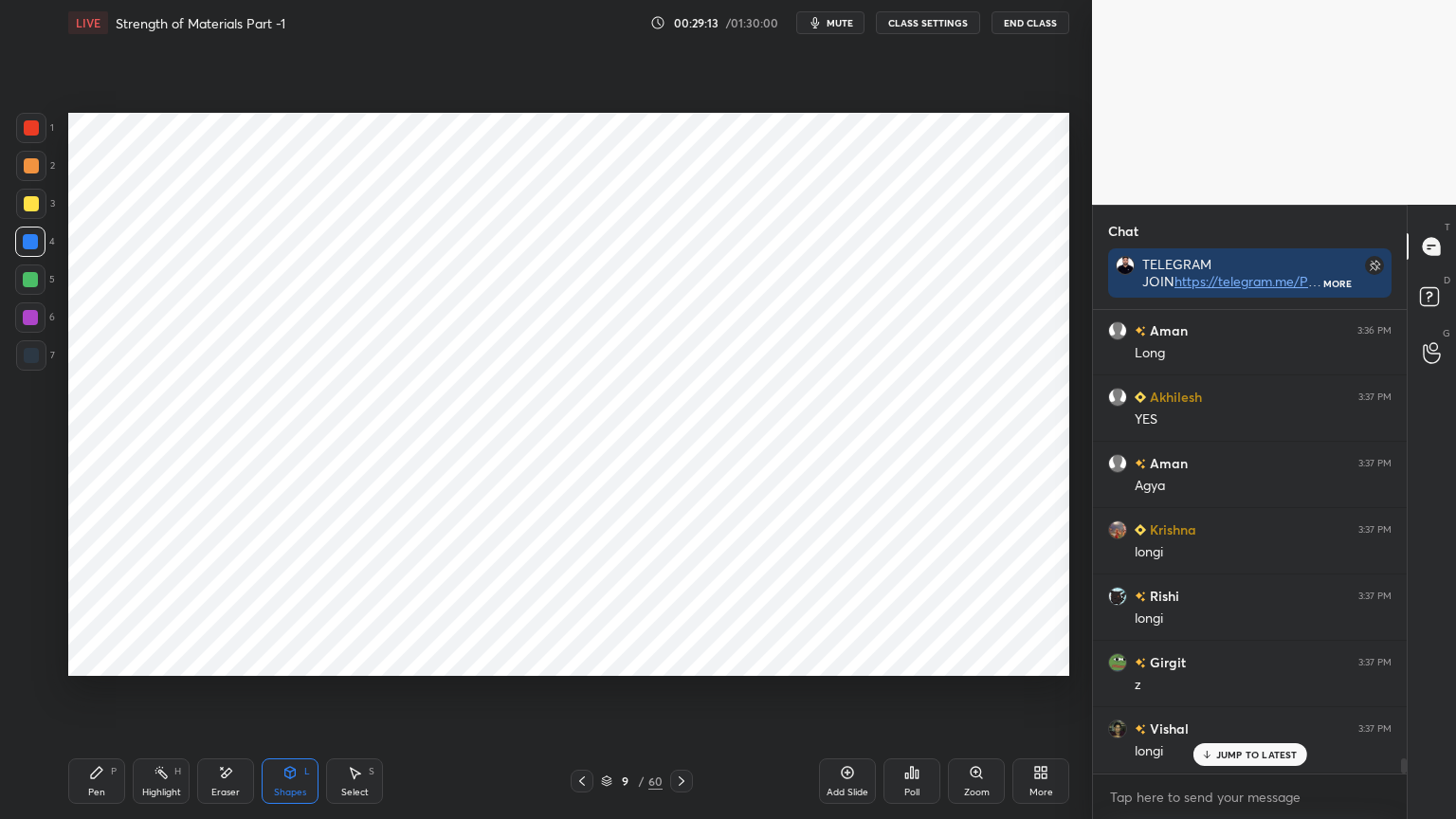 scroll, scrollTop: 13639, scrollLeft: 0, axis: vertical 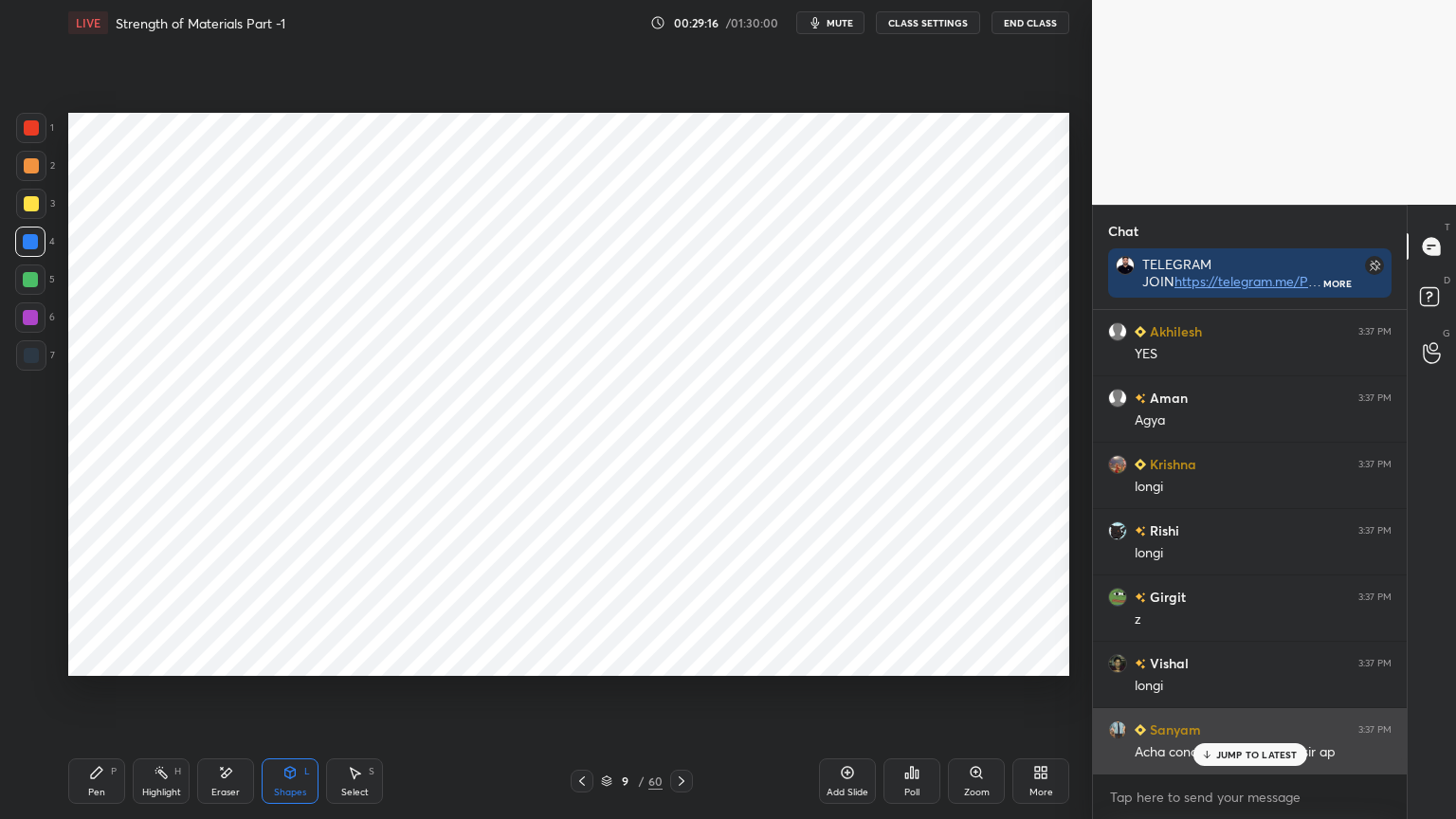click on "JUMP TO LATEST" at bounding box center (1249, 755) 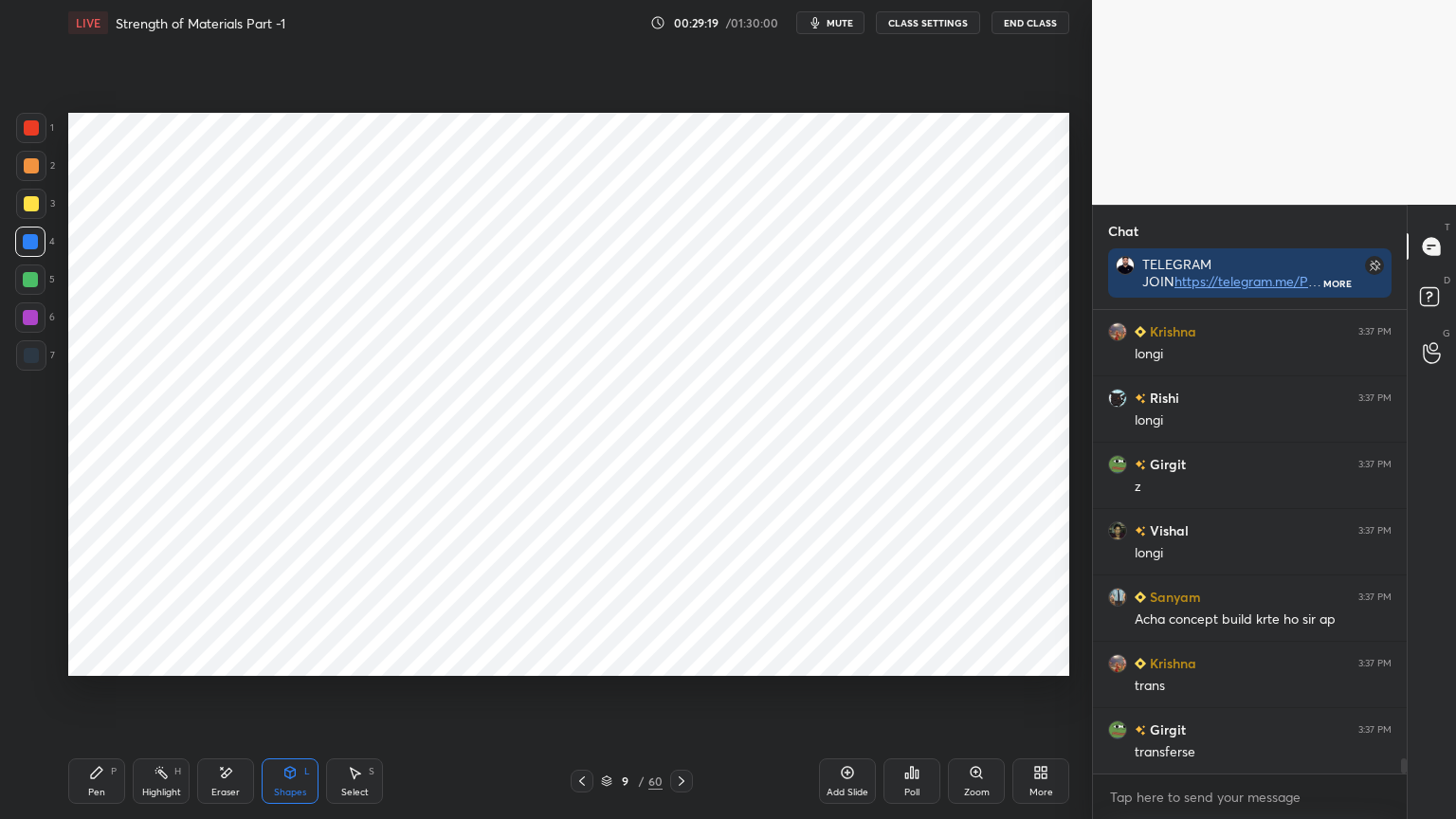 scroll, scrollTop: 13839, scrollLeft: 0, axis: vertical 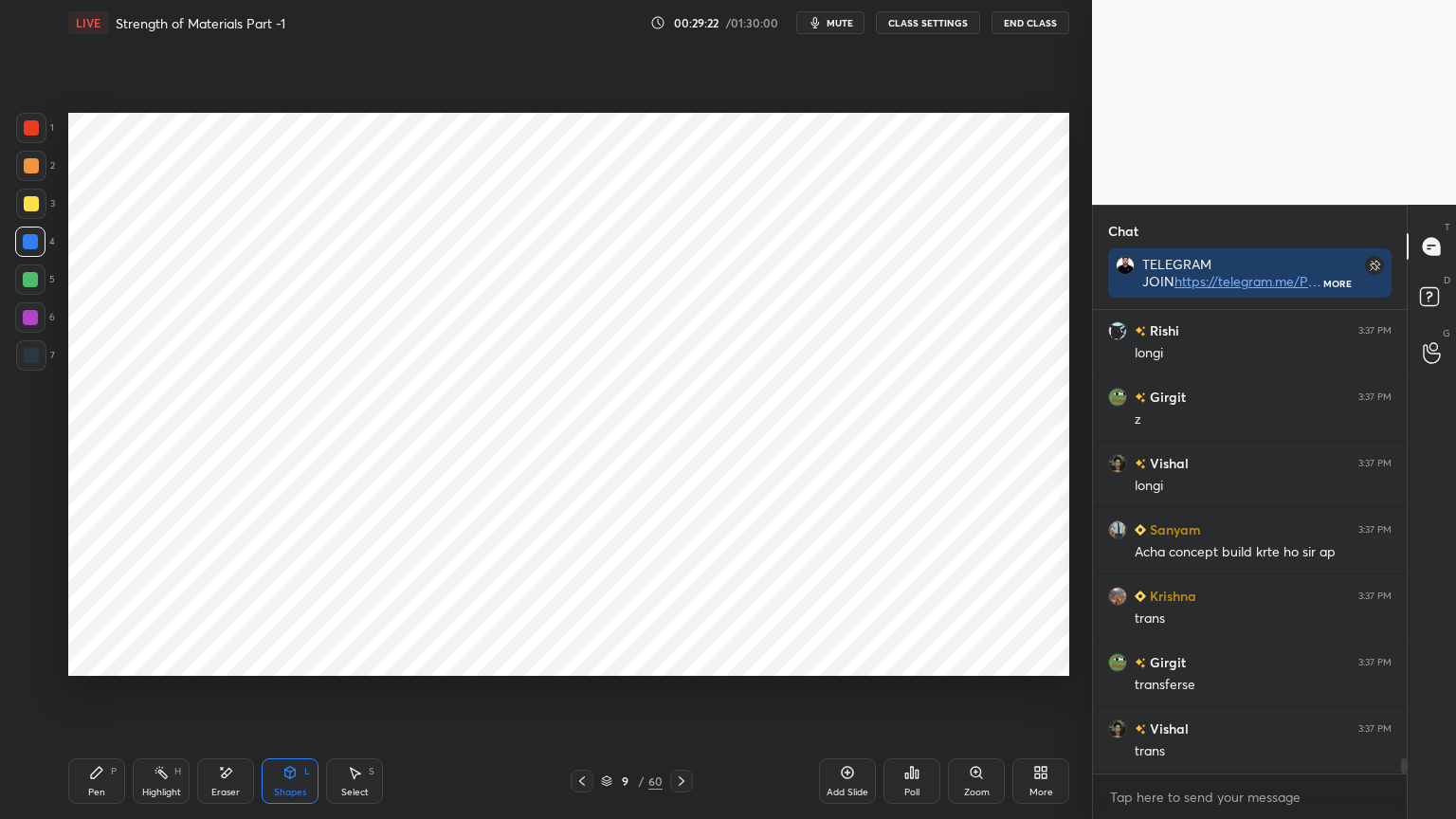 click on "Shapes" at bounding box center [290, 792] 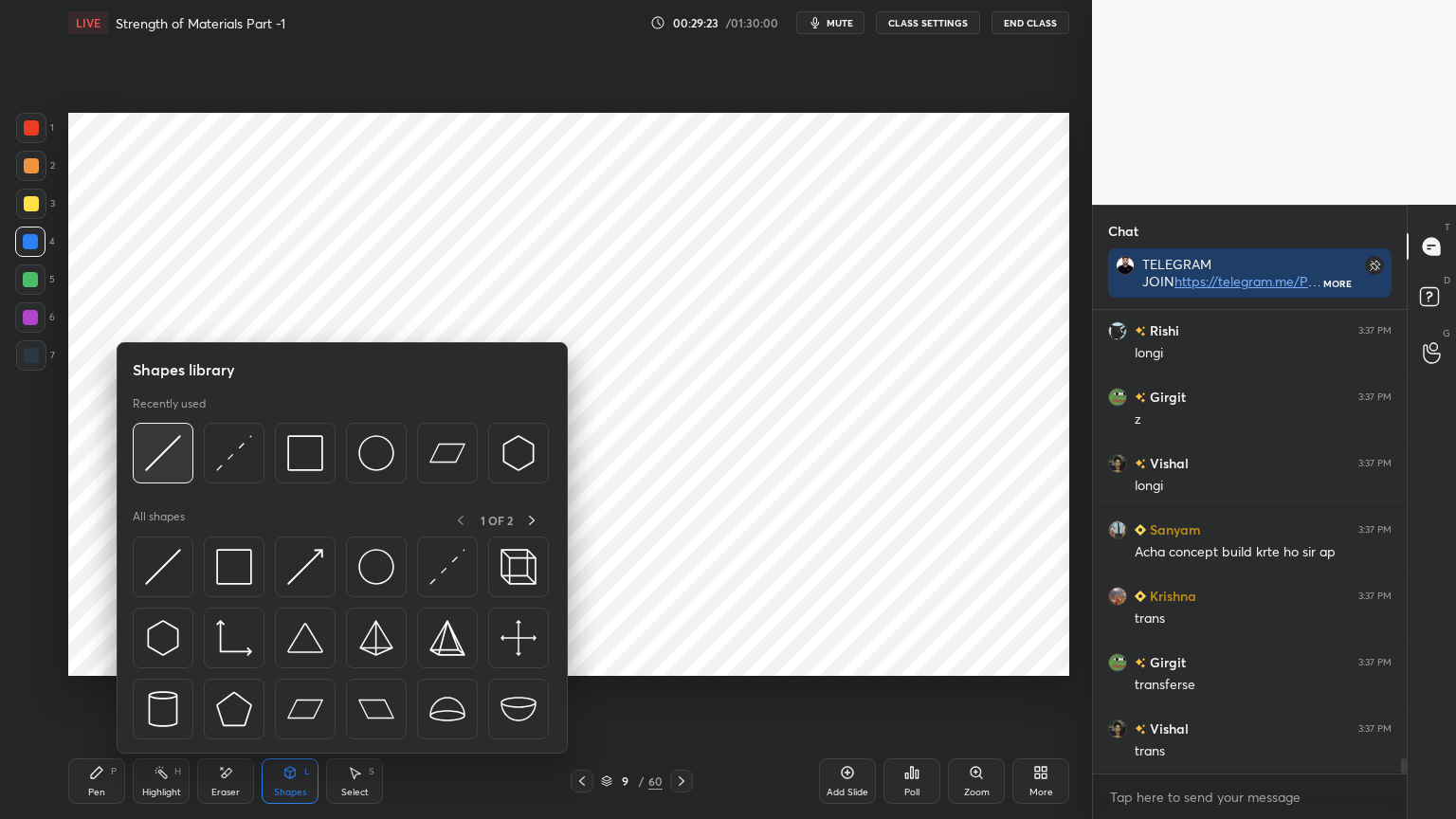 click at bounding box center [163, 453] 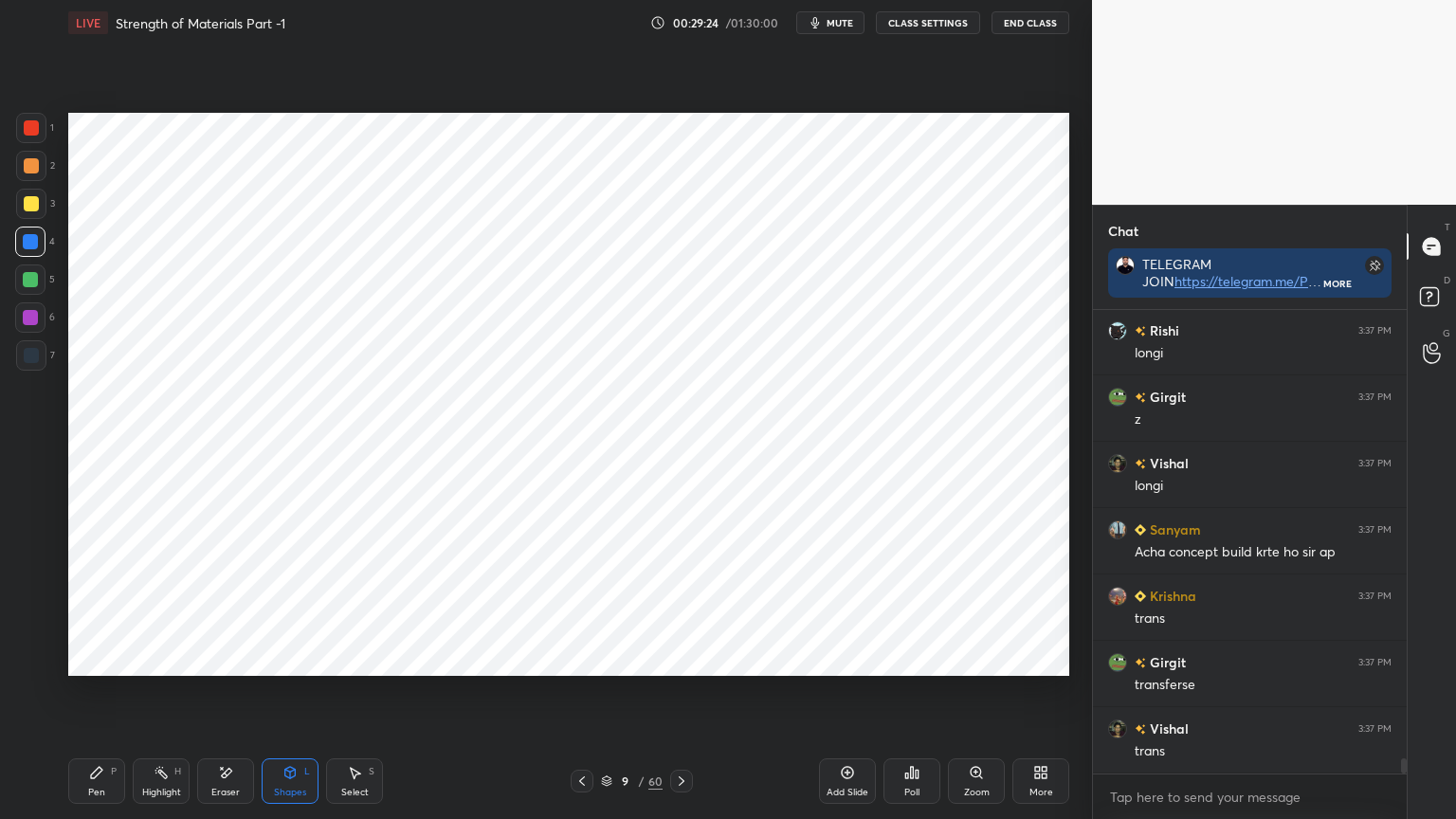 click at bounding box center [31, 166] 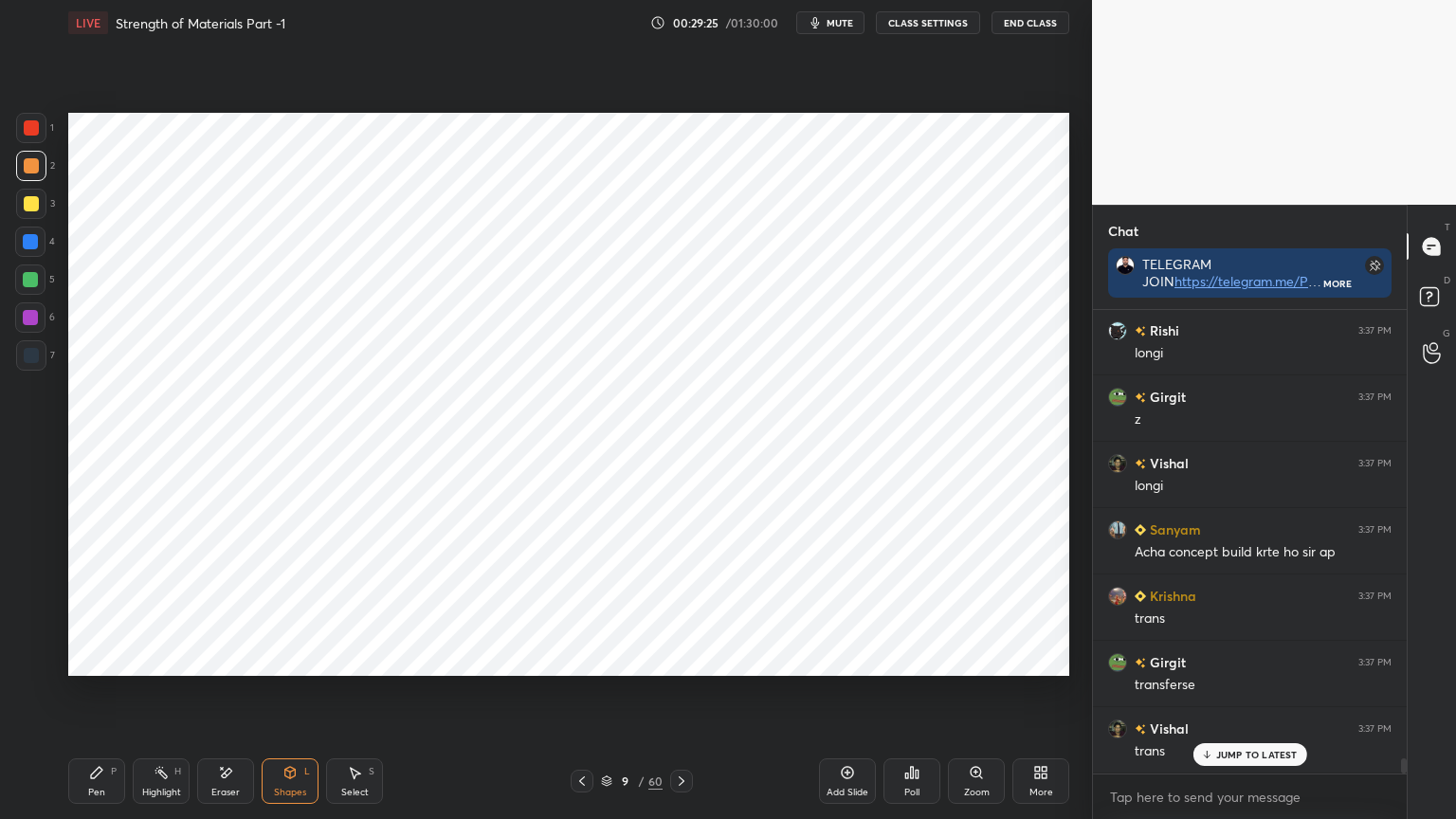 scroll, scrollTop: 13904, scrollLeft: 0, axis: vertical 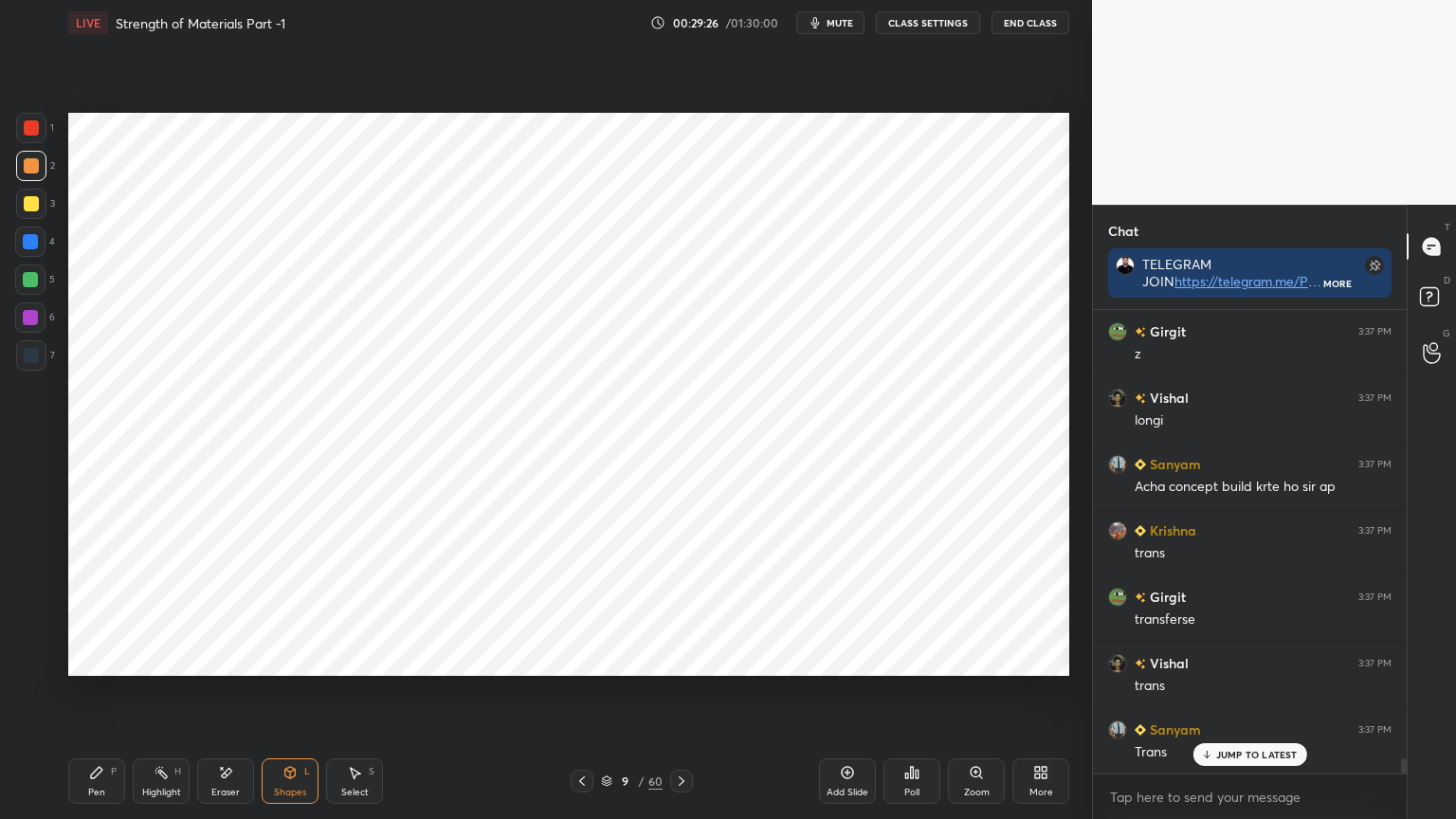 click at bounding box center [31, 128] 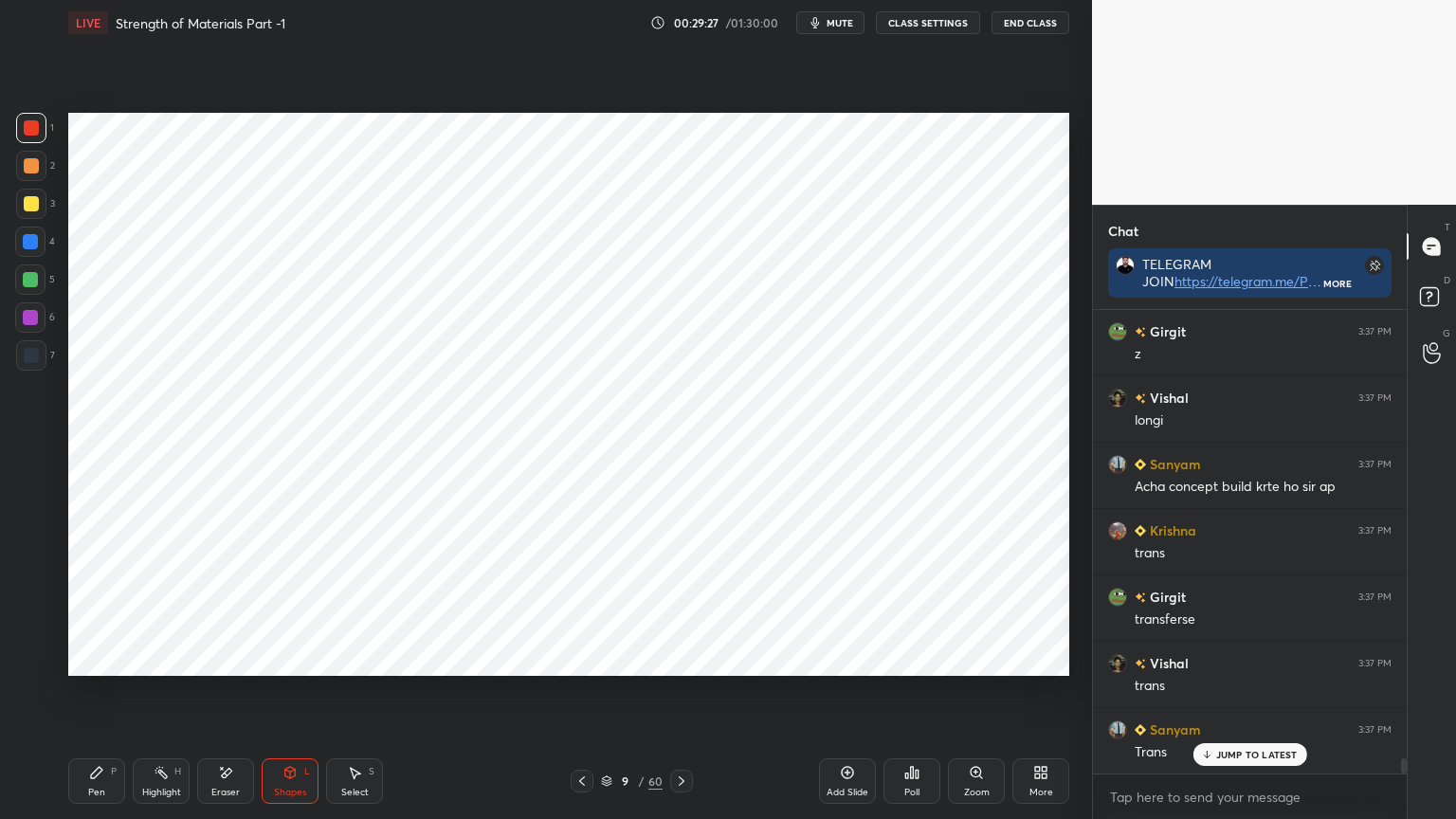 click at bounding box center (30, 242) 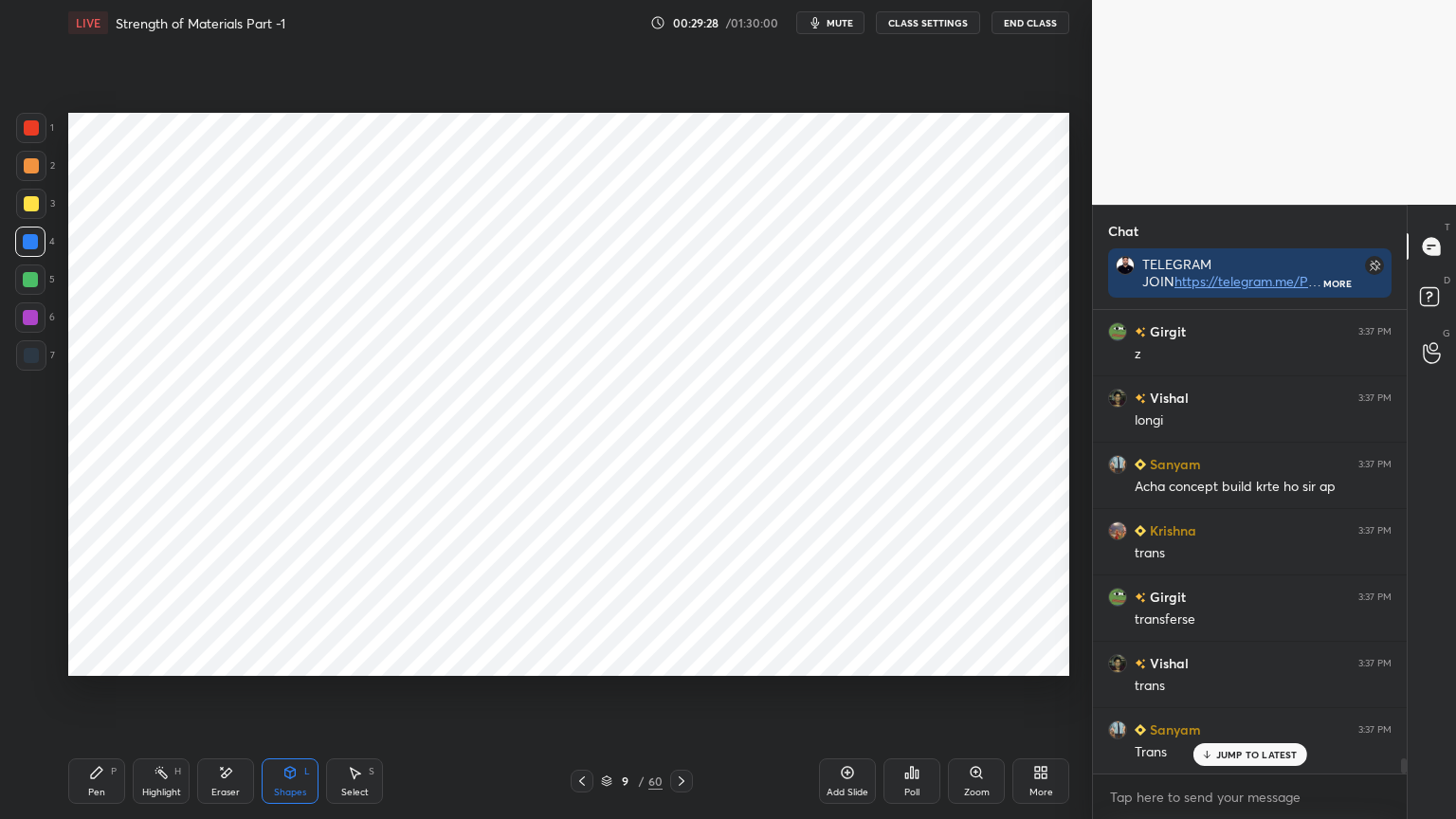 click at bounding box center (30, 280) 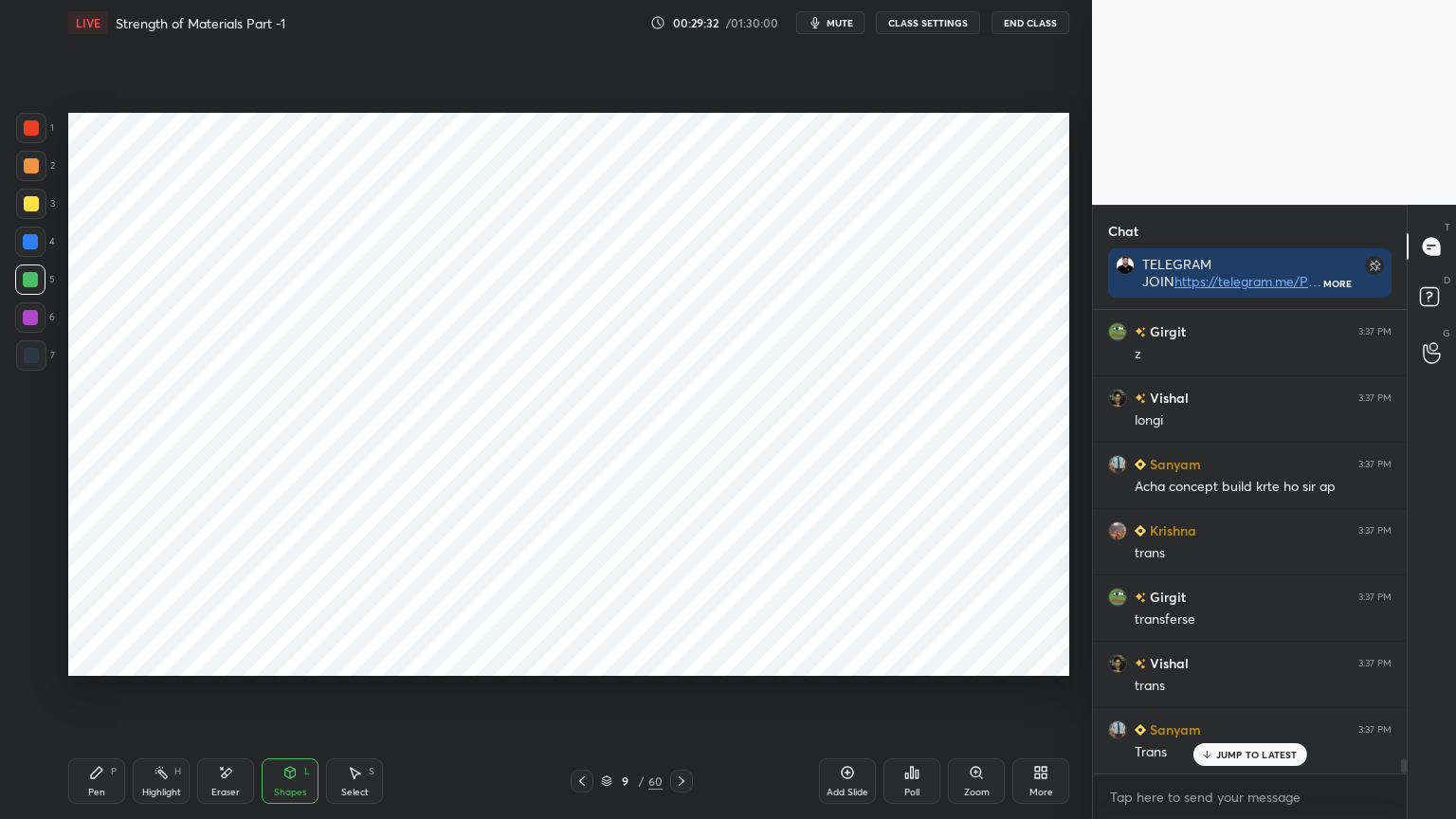 click on "Pen P" at bounding box center (97, 781) 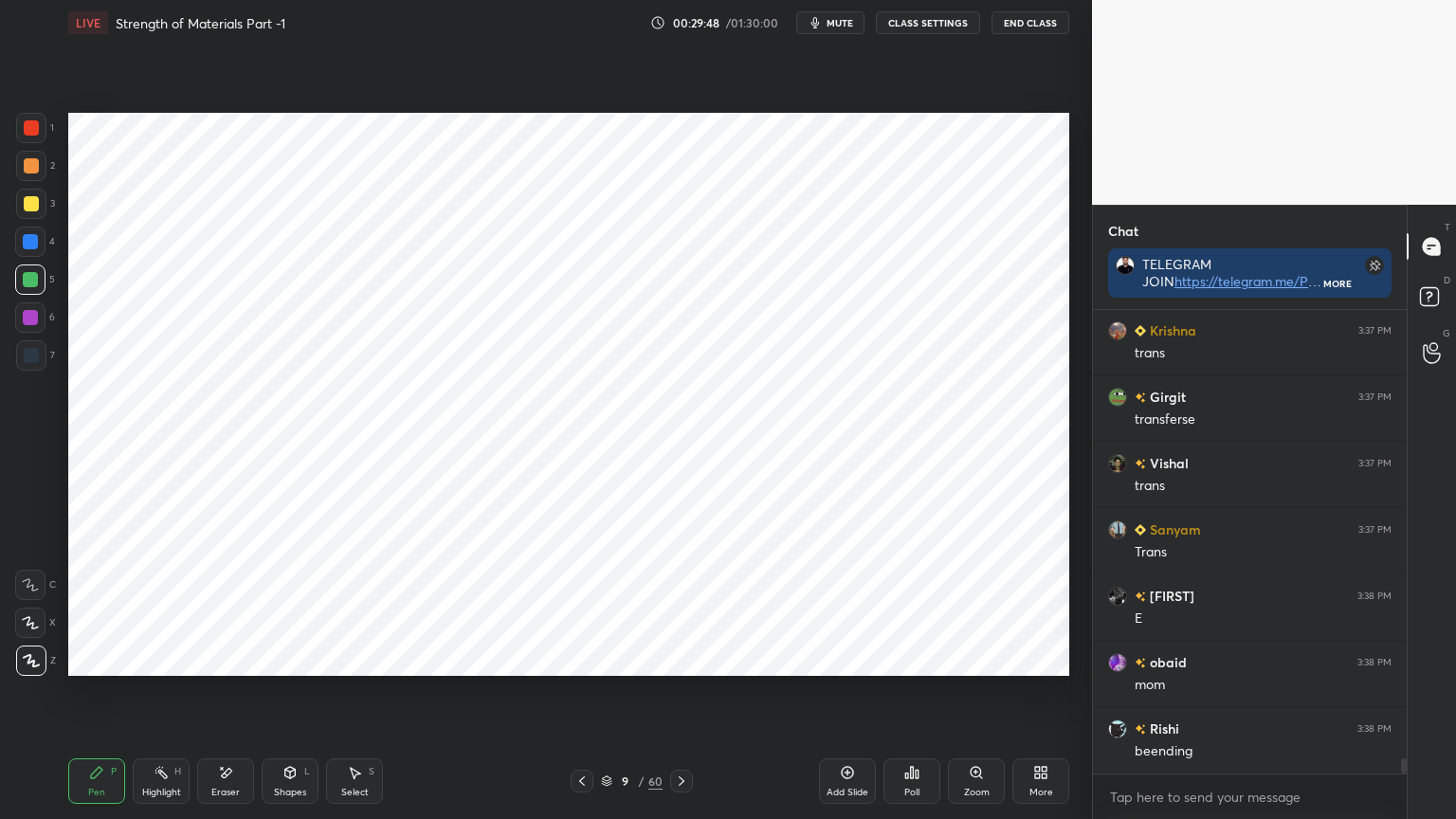 scroll, scrollTop: 14169, scrollLeft: 0, axis: vertical 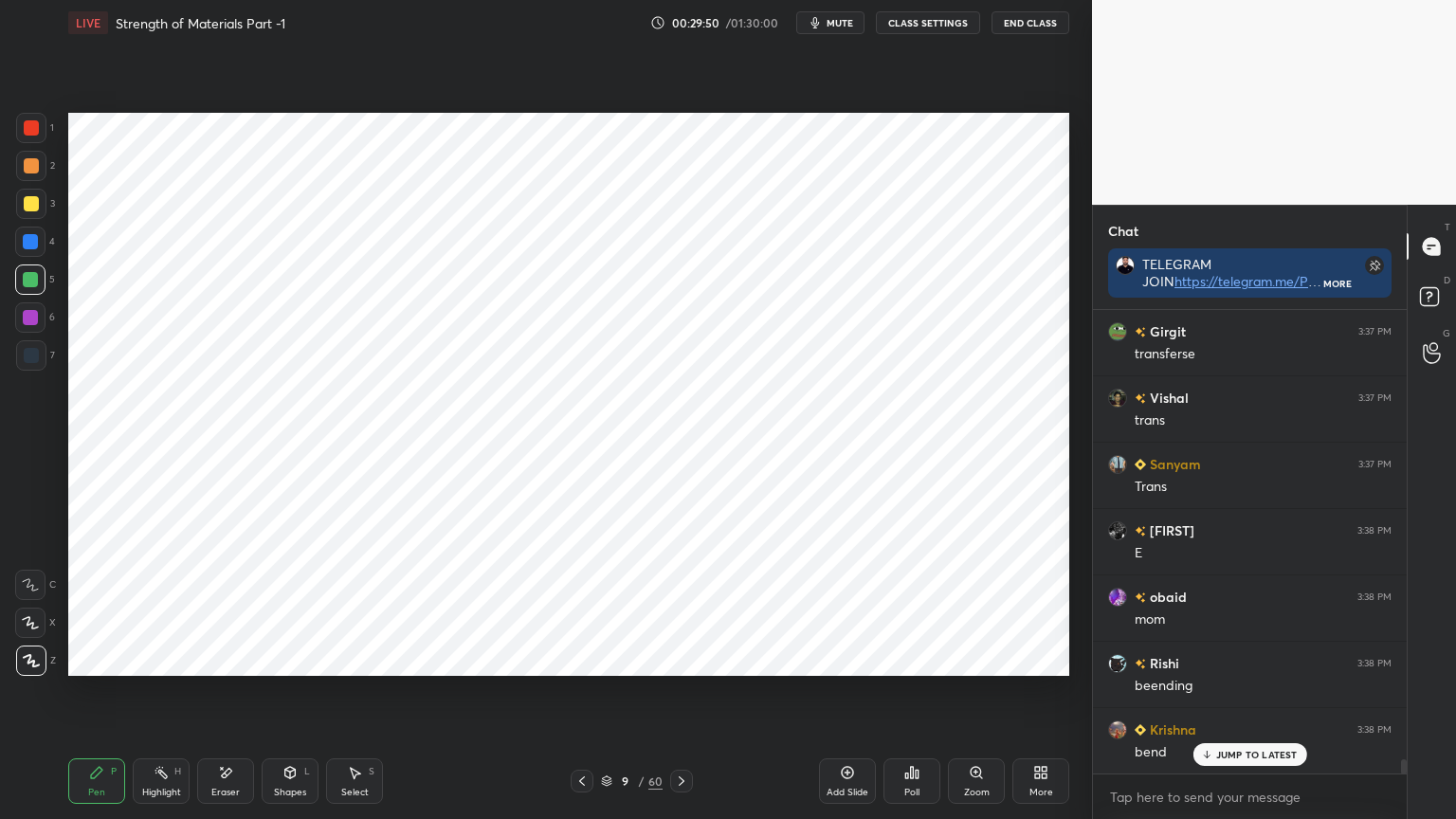 click on "Shapes" at bounding box center (290, 792) 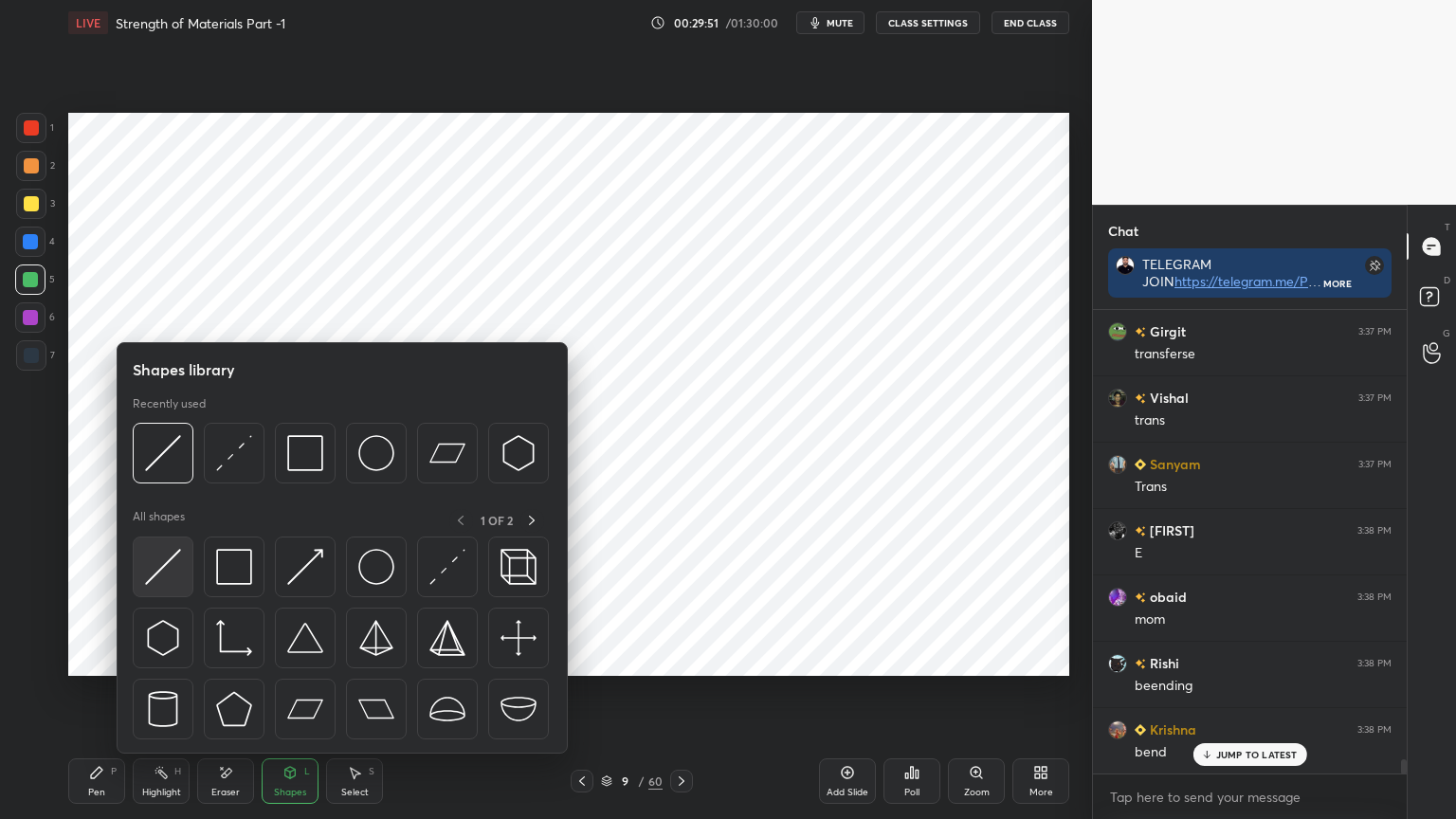 click at bounding box center (163, 567) 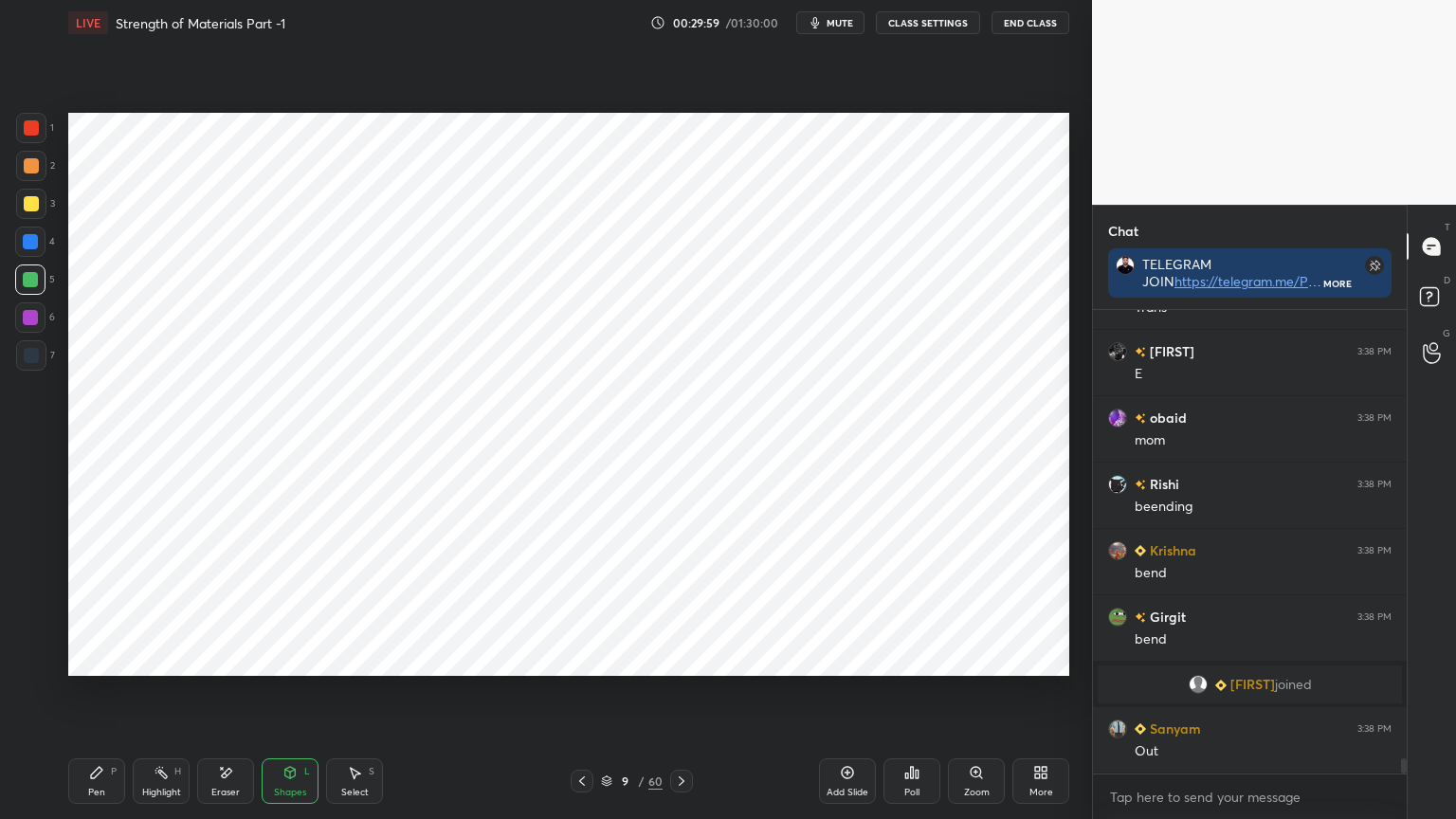 scroll, scrollTop: 13858, scrollLeft: 0, axis: vertical 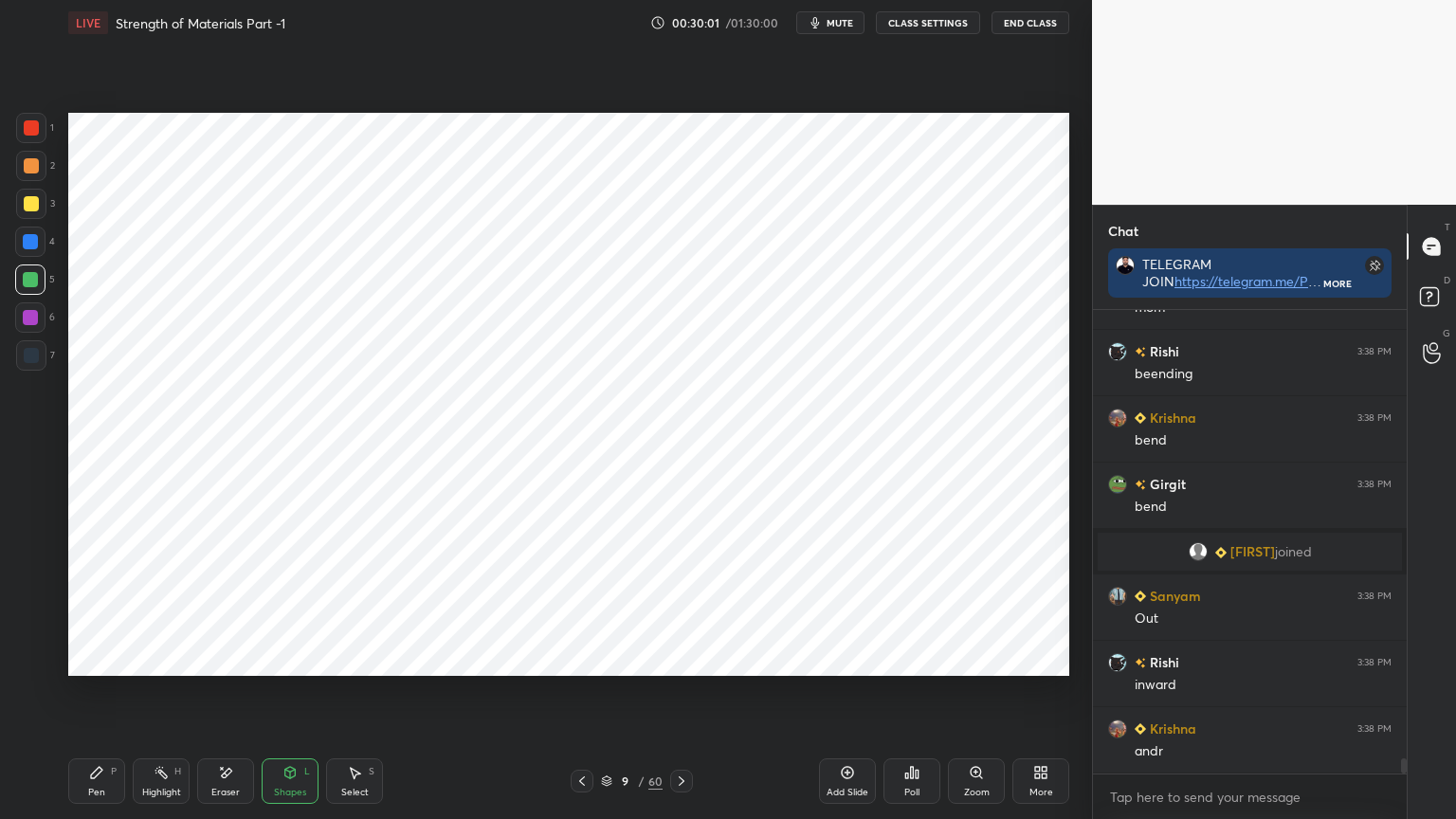 click 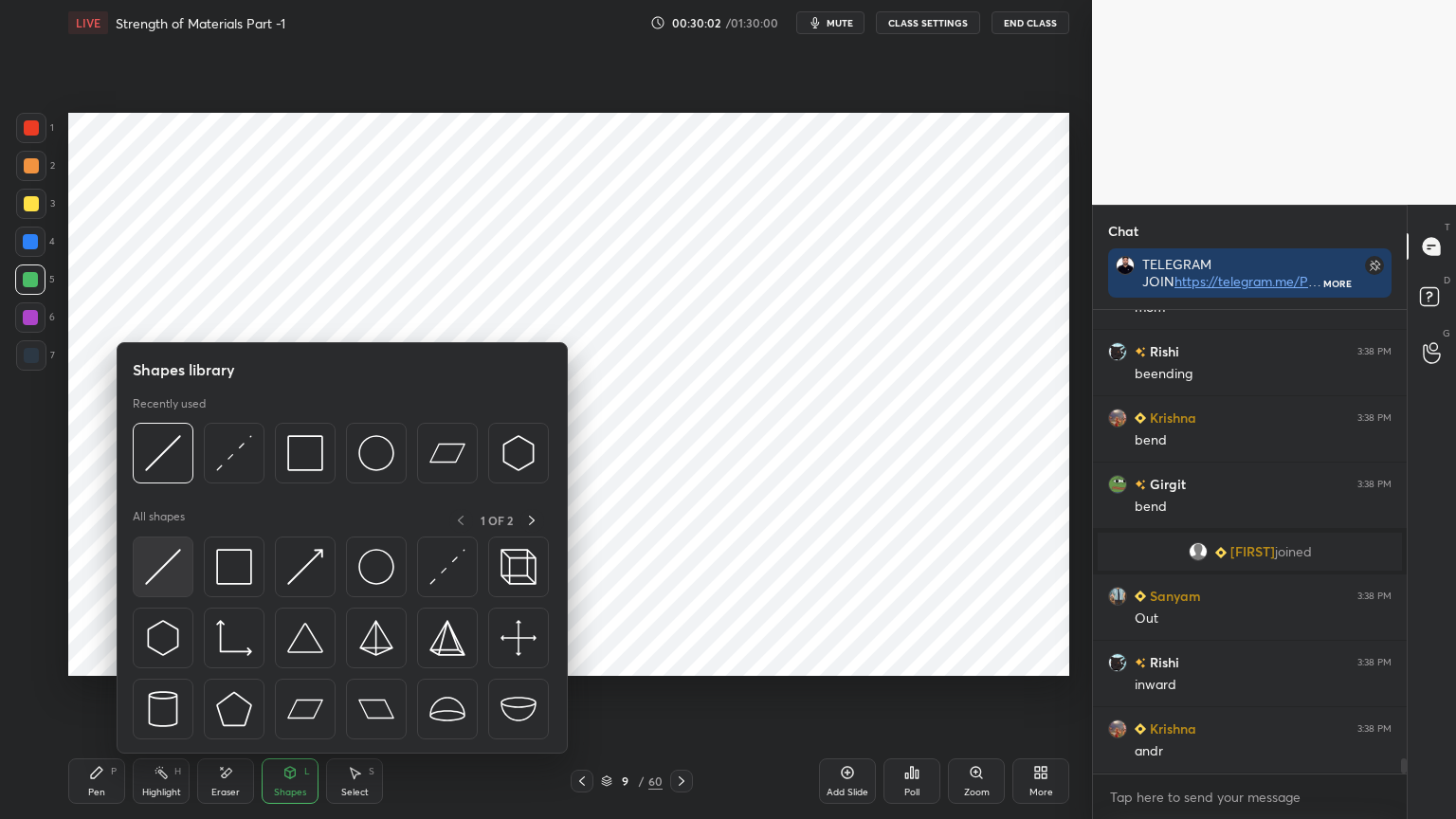 click at bounding box center (163, 567) 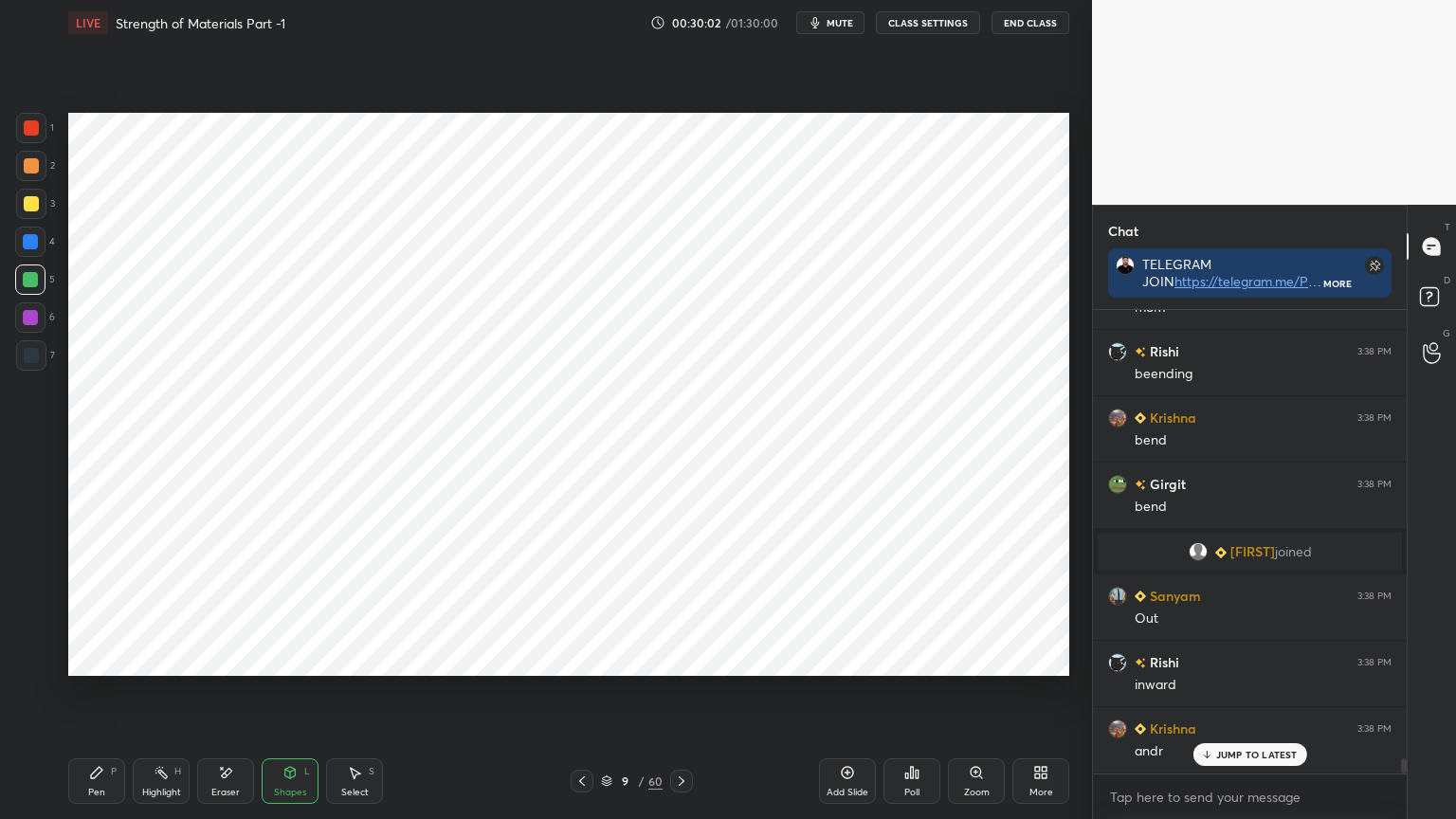 scroll, scrollTop: 14056, scrollLeft: 0, axis: vertical 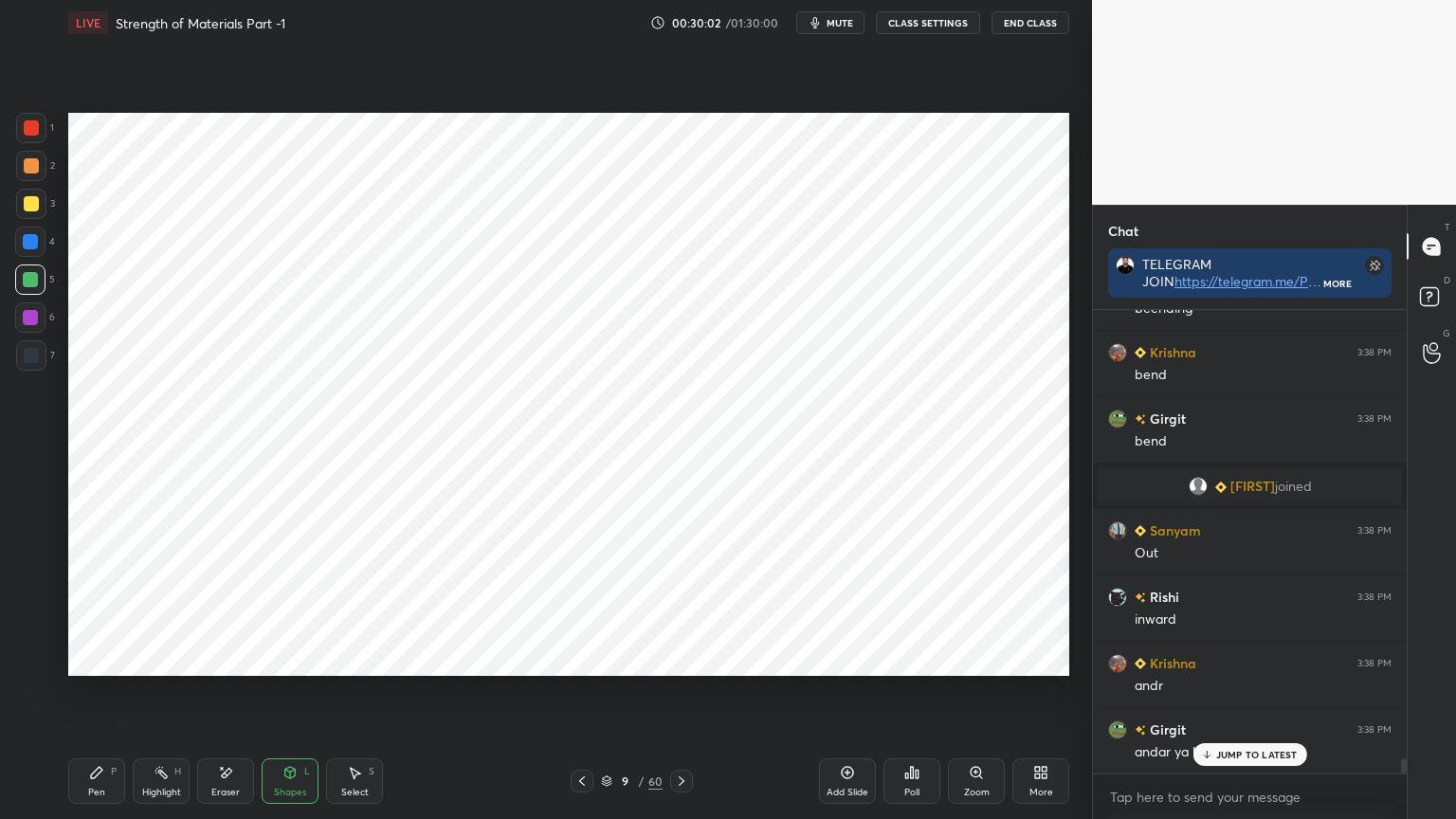 click at bounding box center (31, 128) 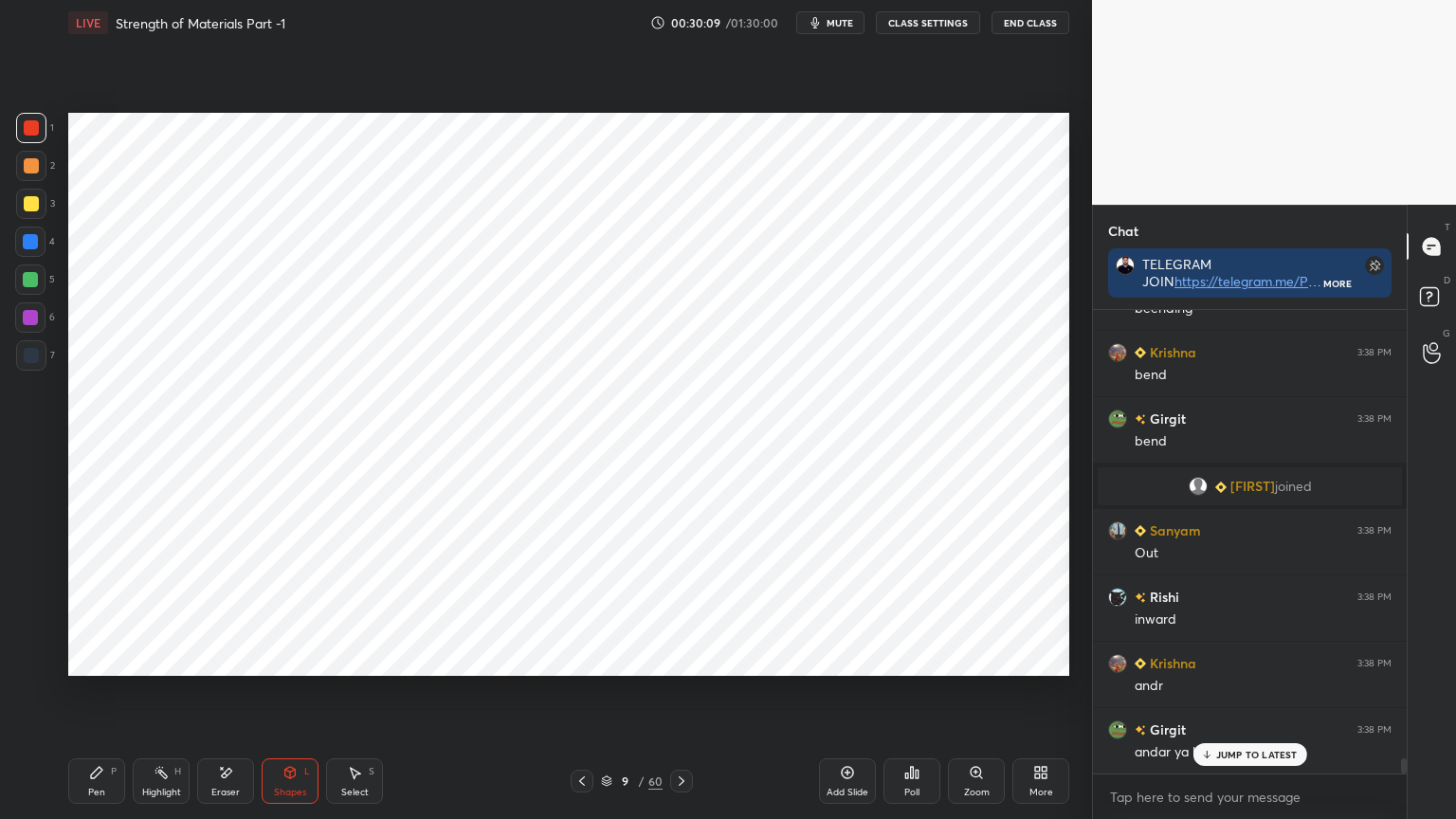 scroll, scrollTop: 14123, scrollLeft: 0, axis: vertical 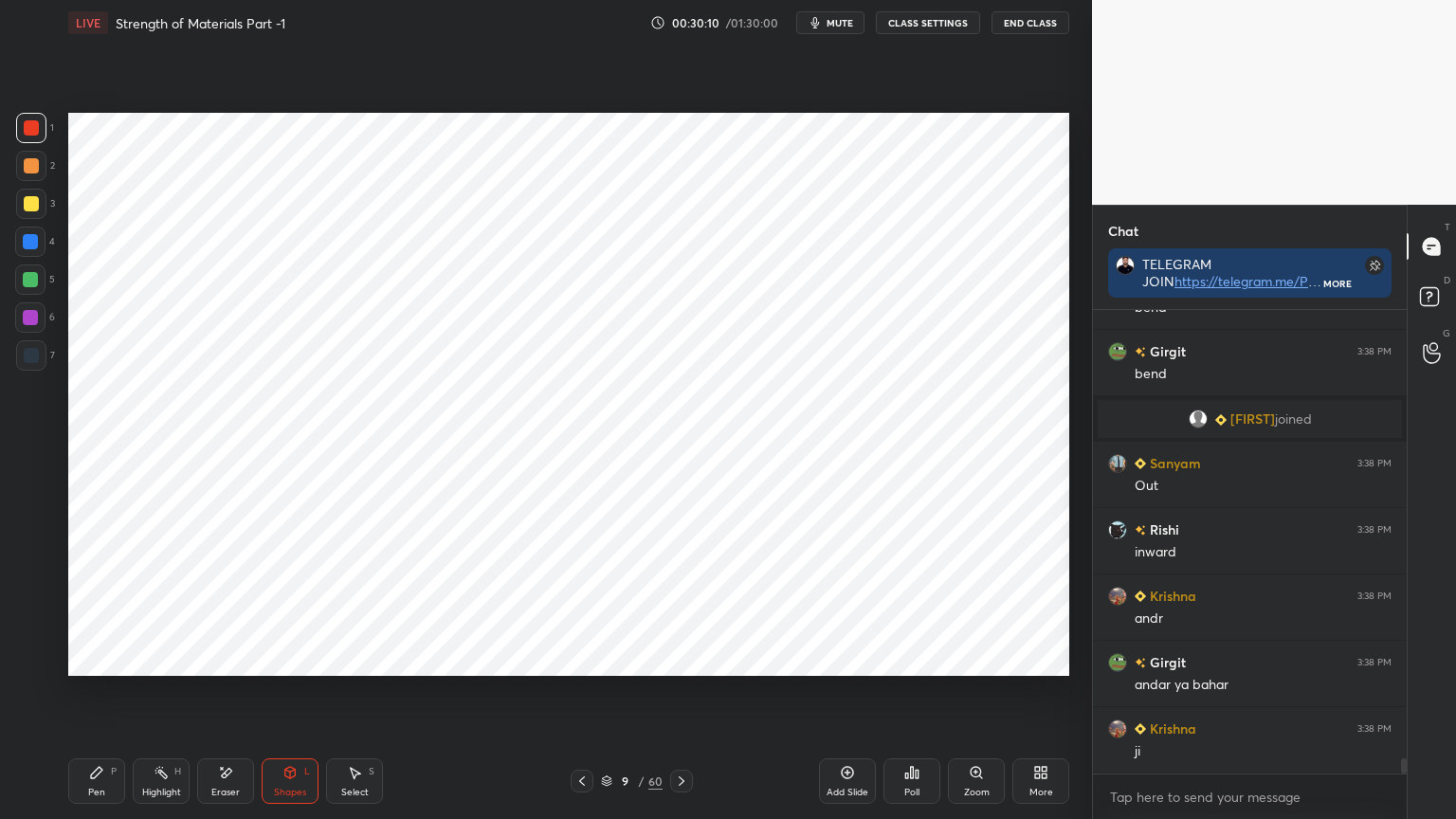 click on "Pen" at bounding box center (97, 792) 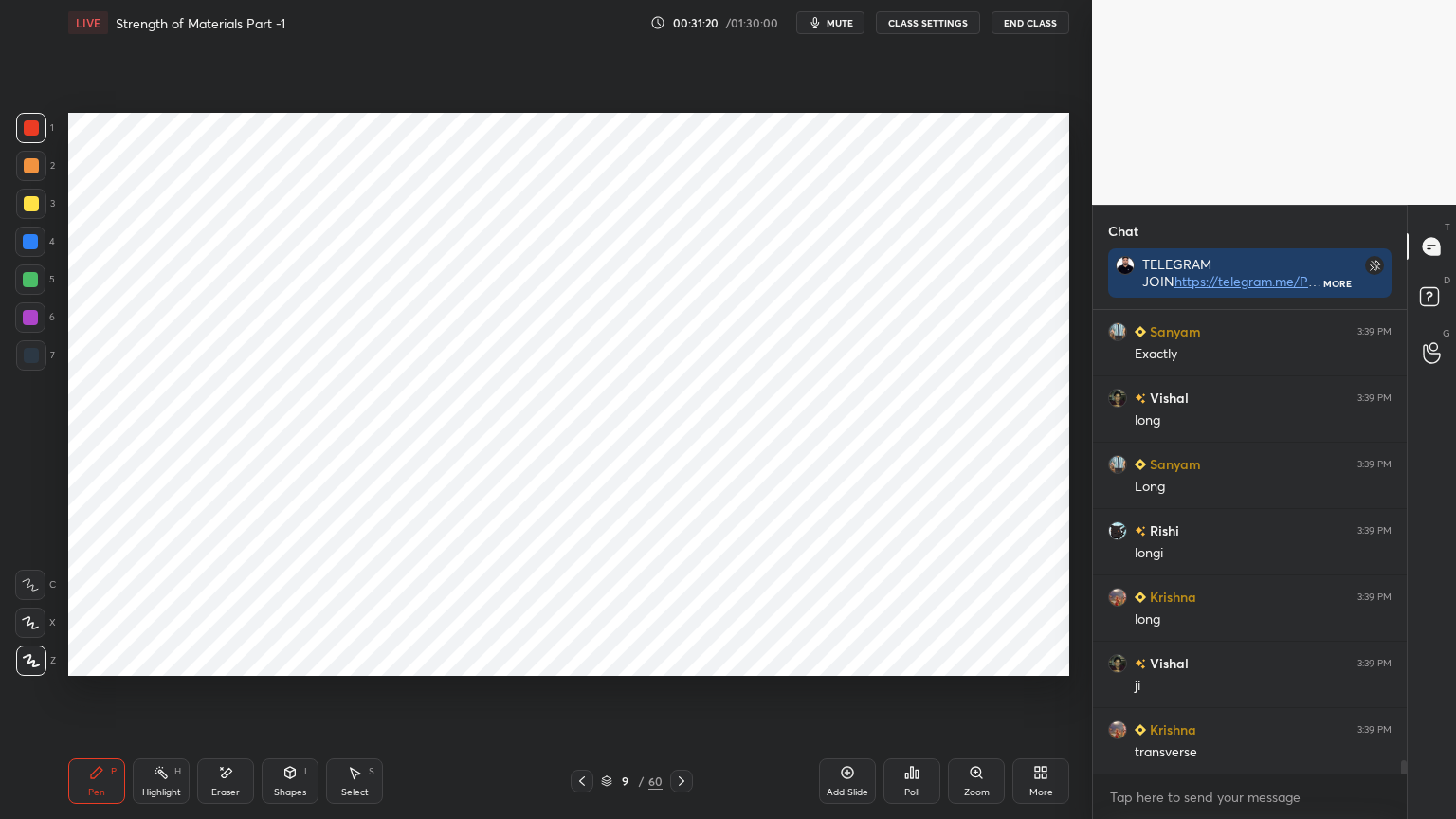 scroll, scrollTop: 15185, scrollLeft: 0, axis: vertical 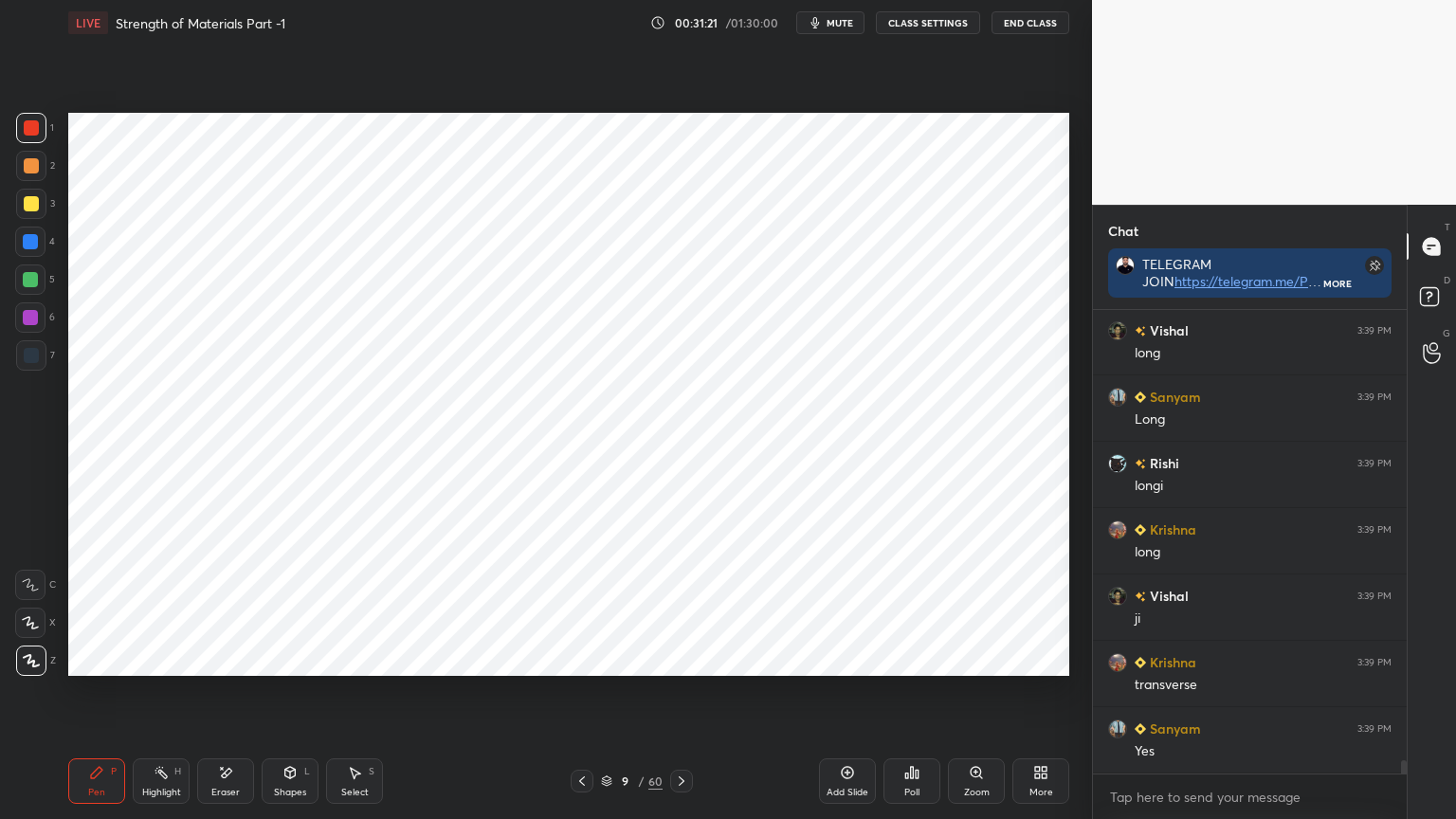 click on "Shapes L" at bounding box center [290, 781] 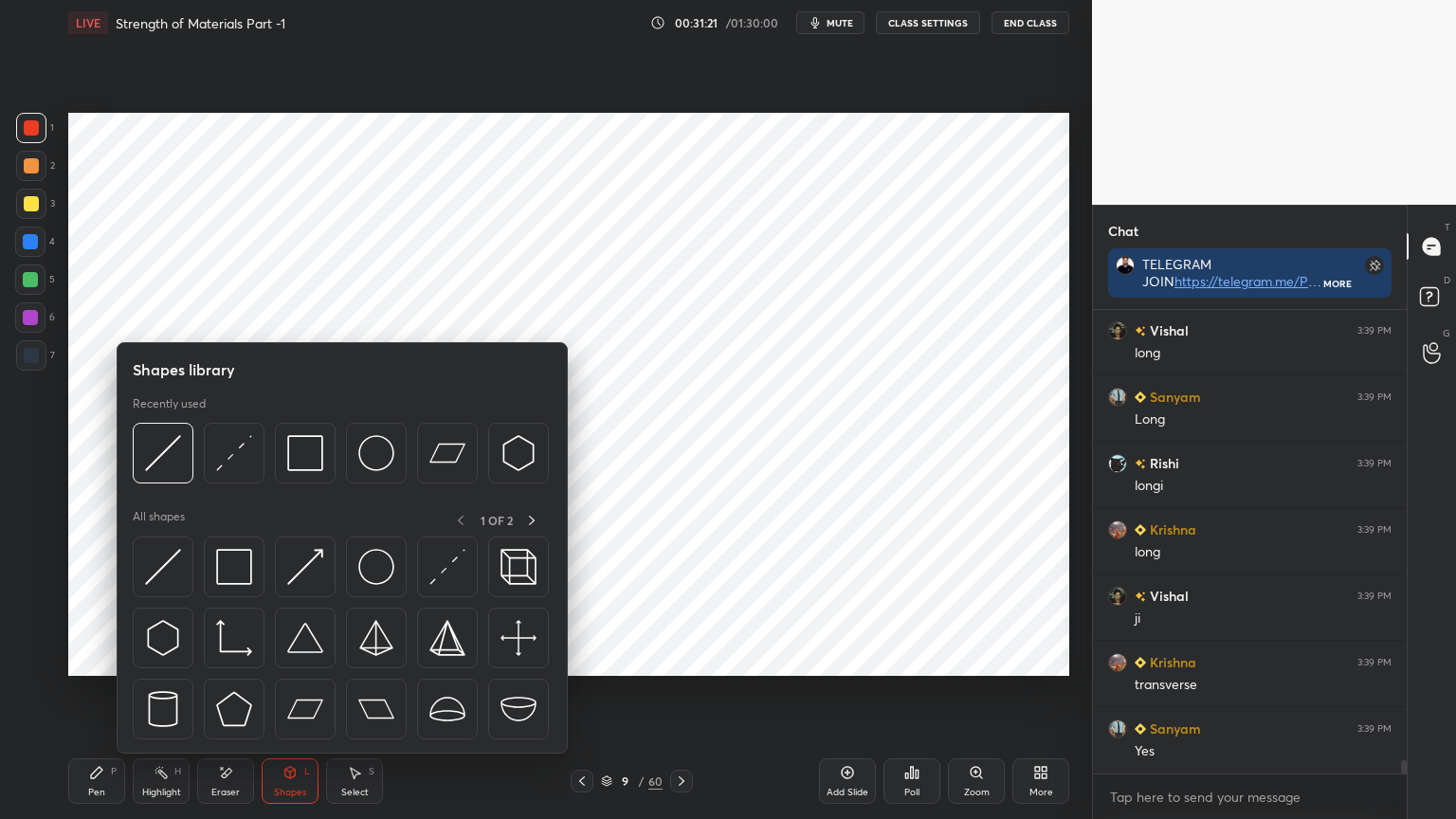 click at bounding box center (163, 567) 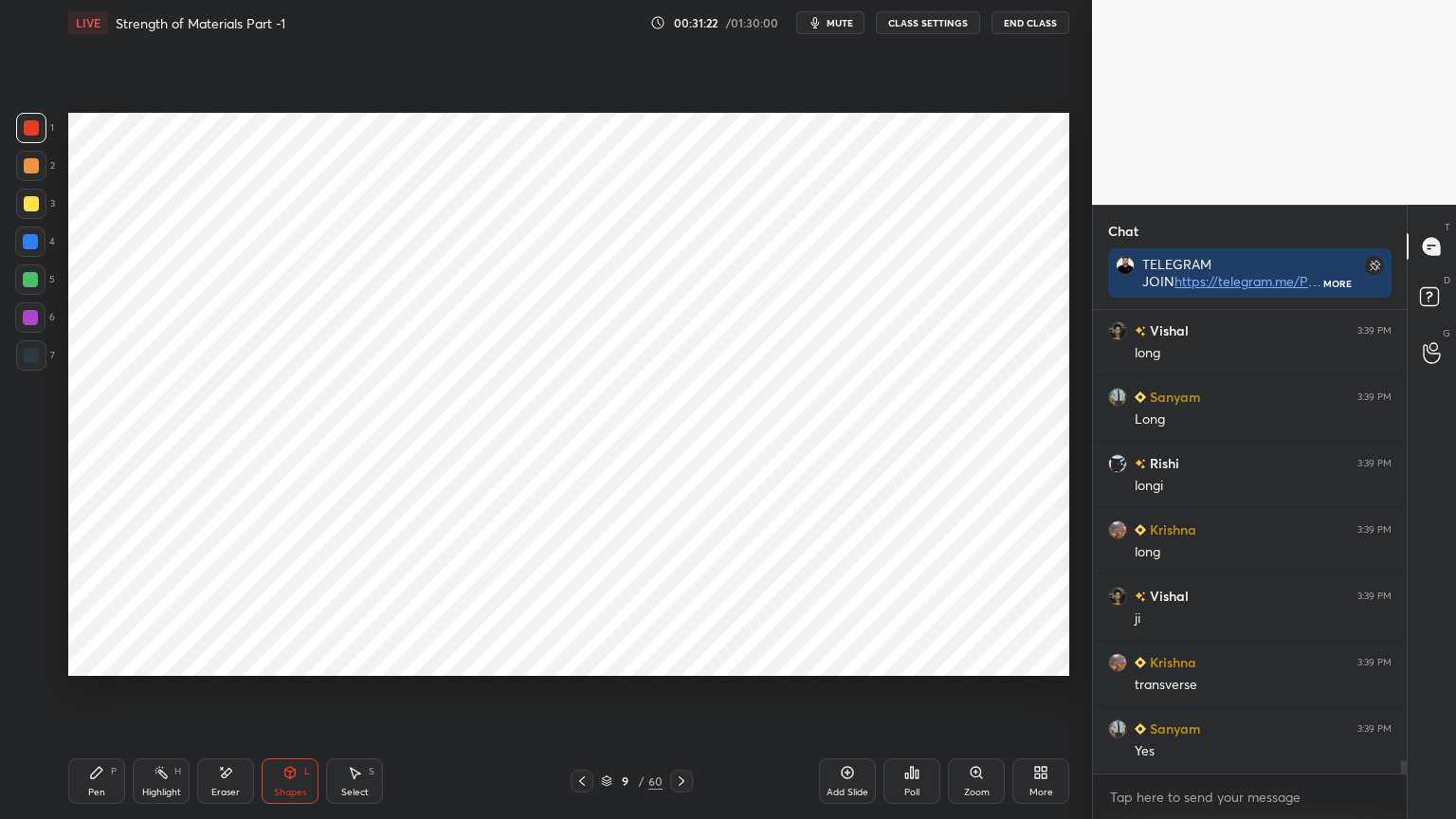 click at bounding box center [30, 242] 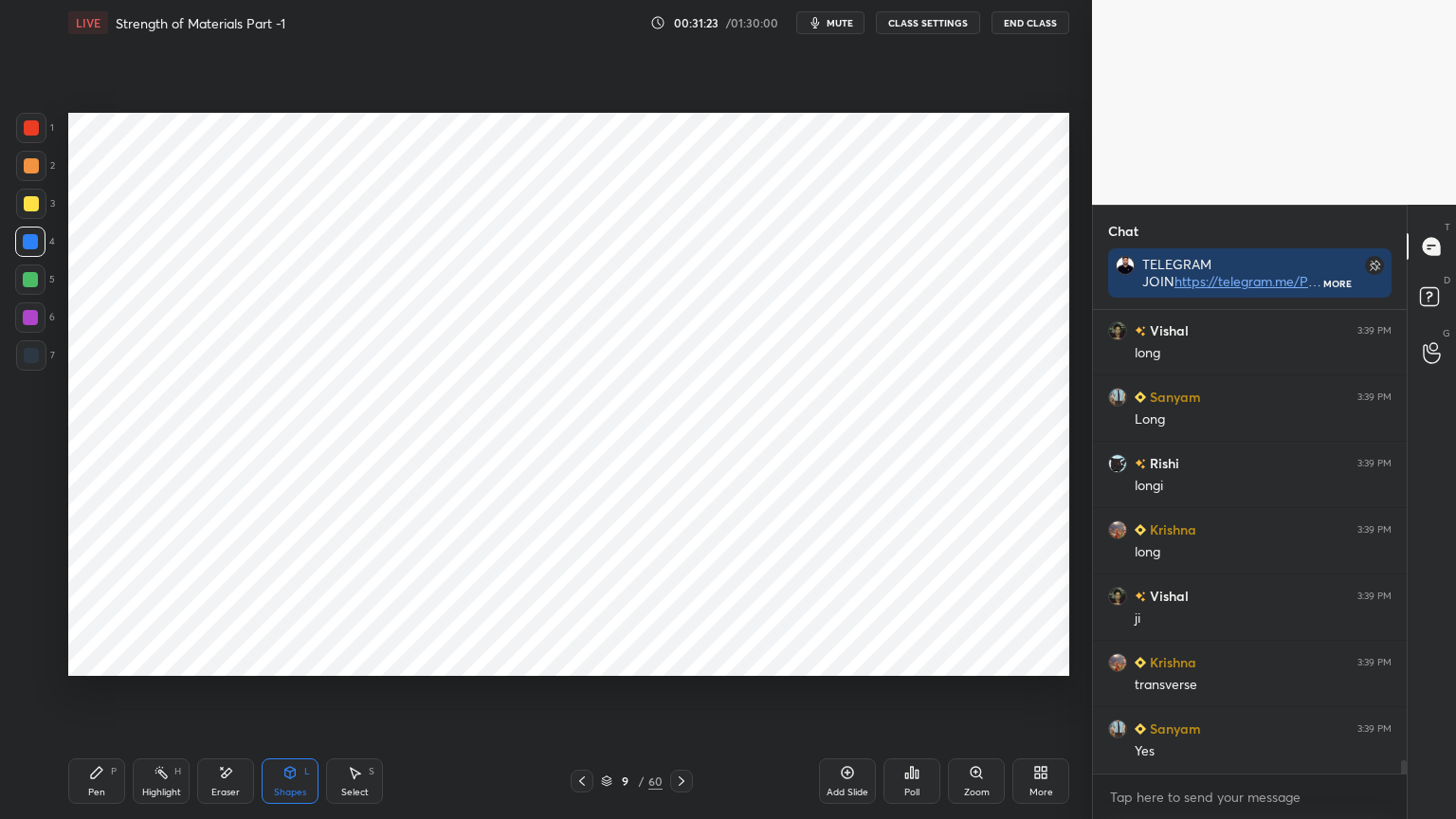 click at bounding box center (31, 355) 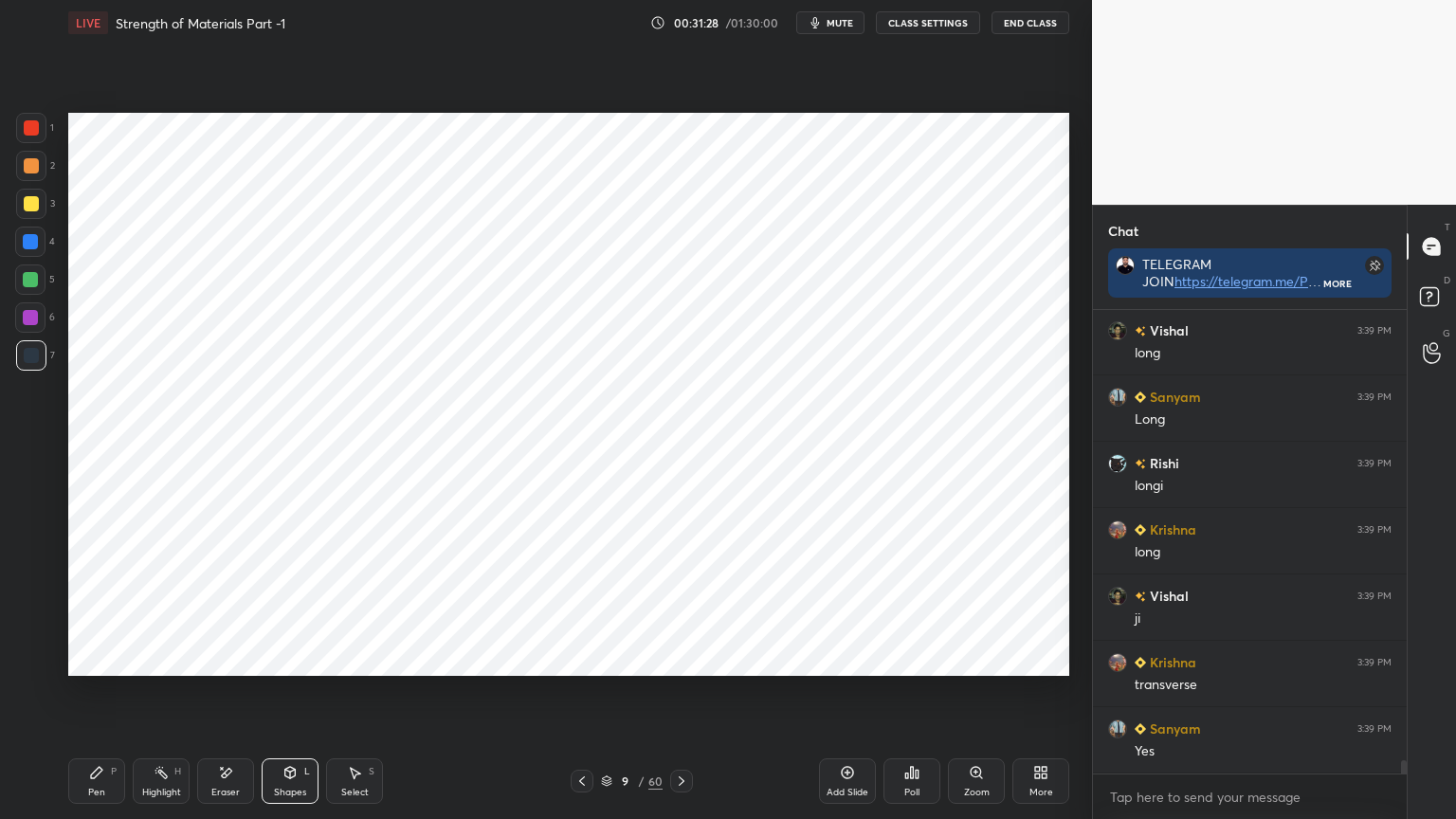 click on "Pen P" at bounding box center [97, 781] 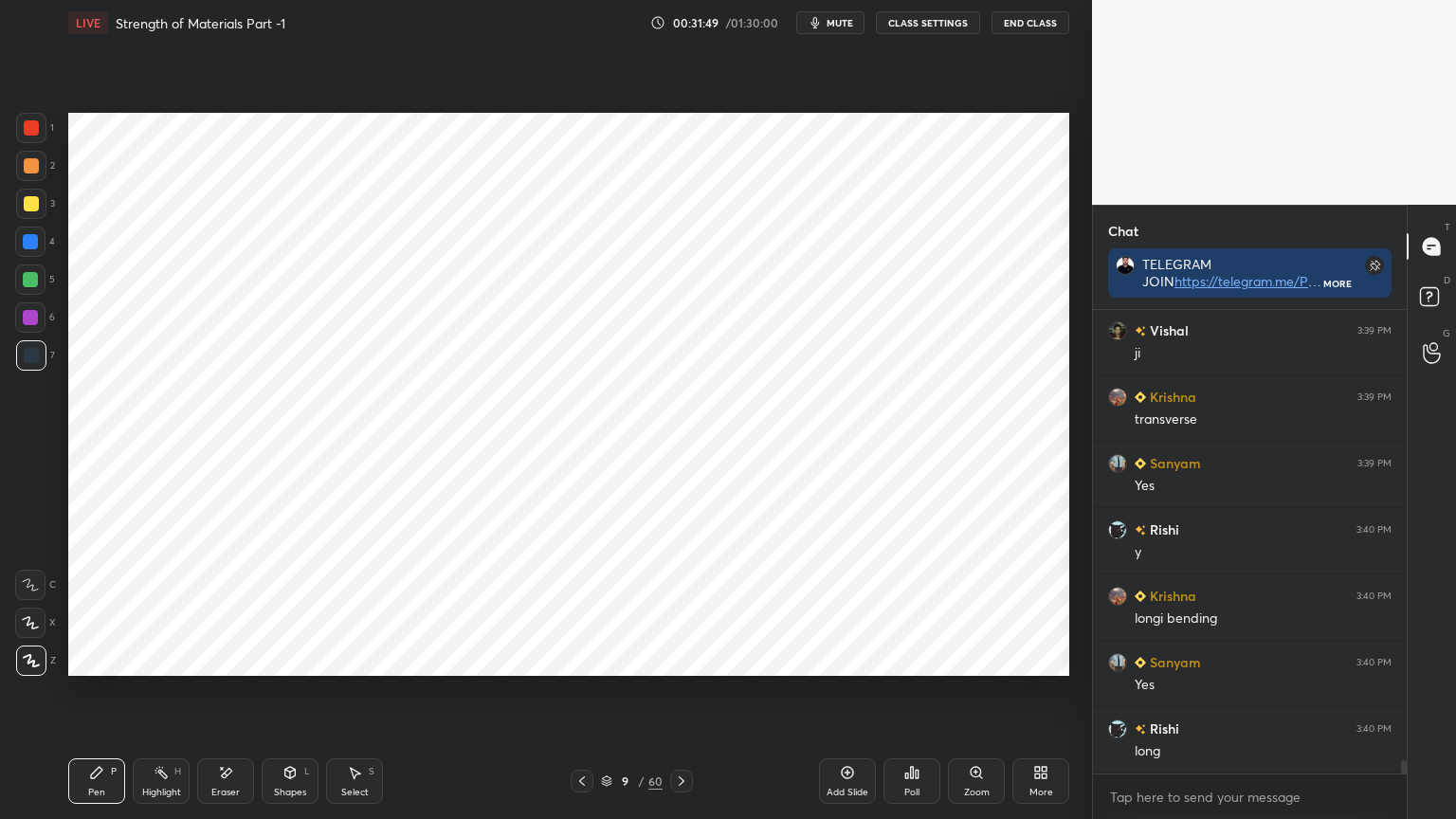 scroll, scrollTop: 15516, scrollLeft: 0, axis: vertical 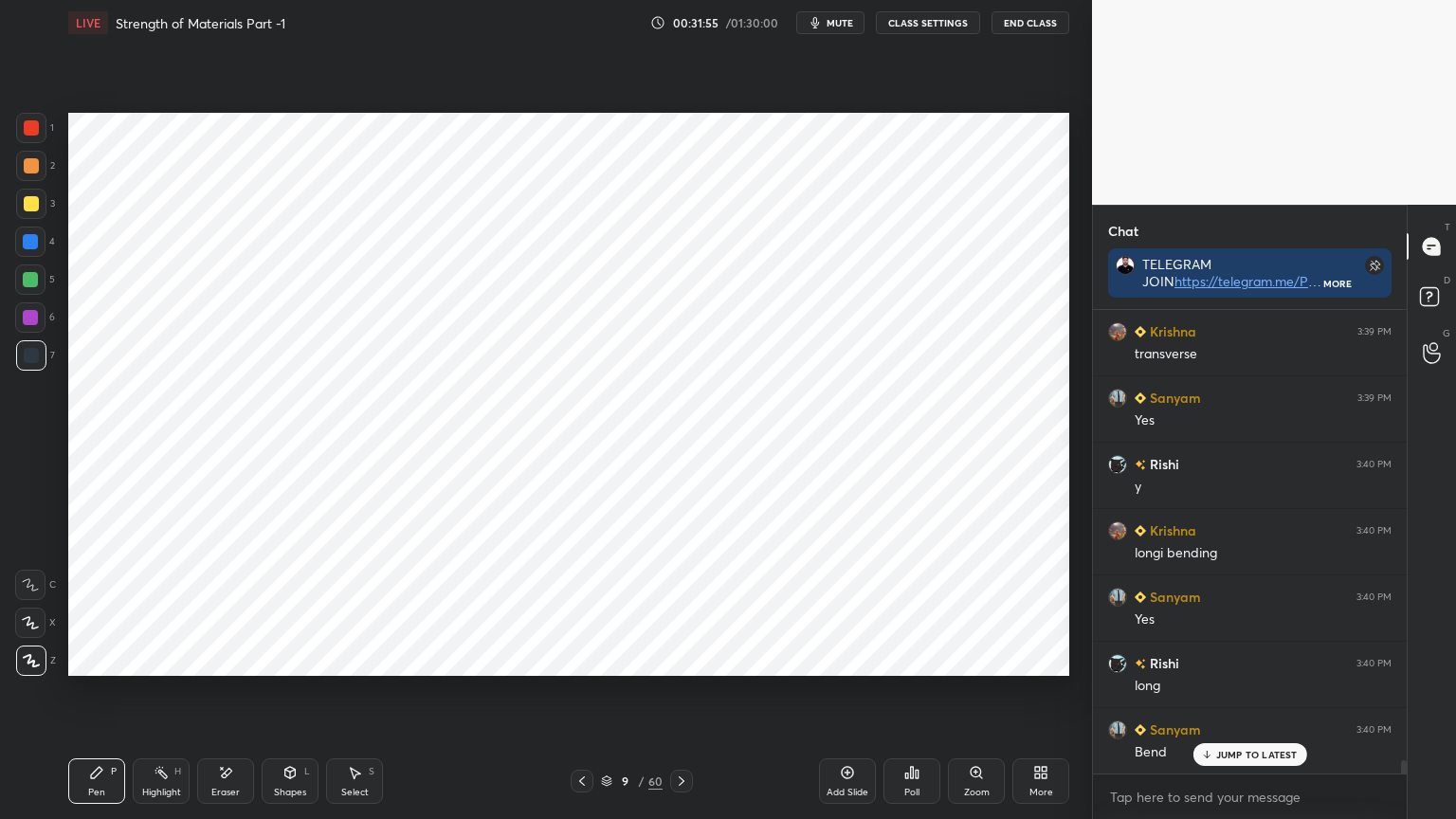 click 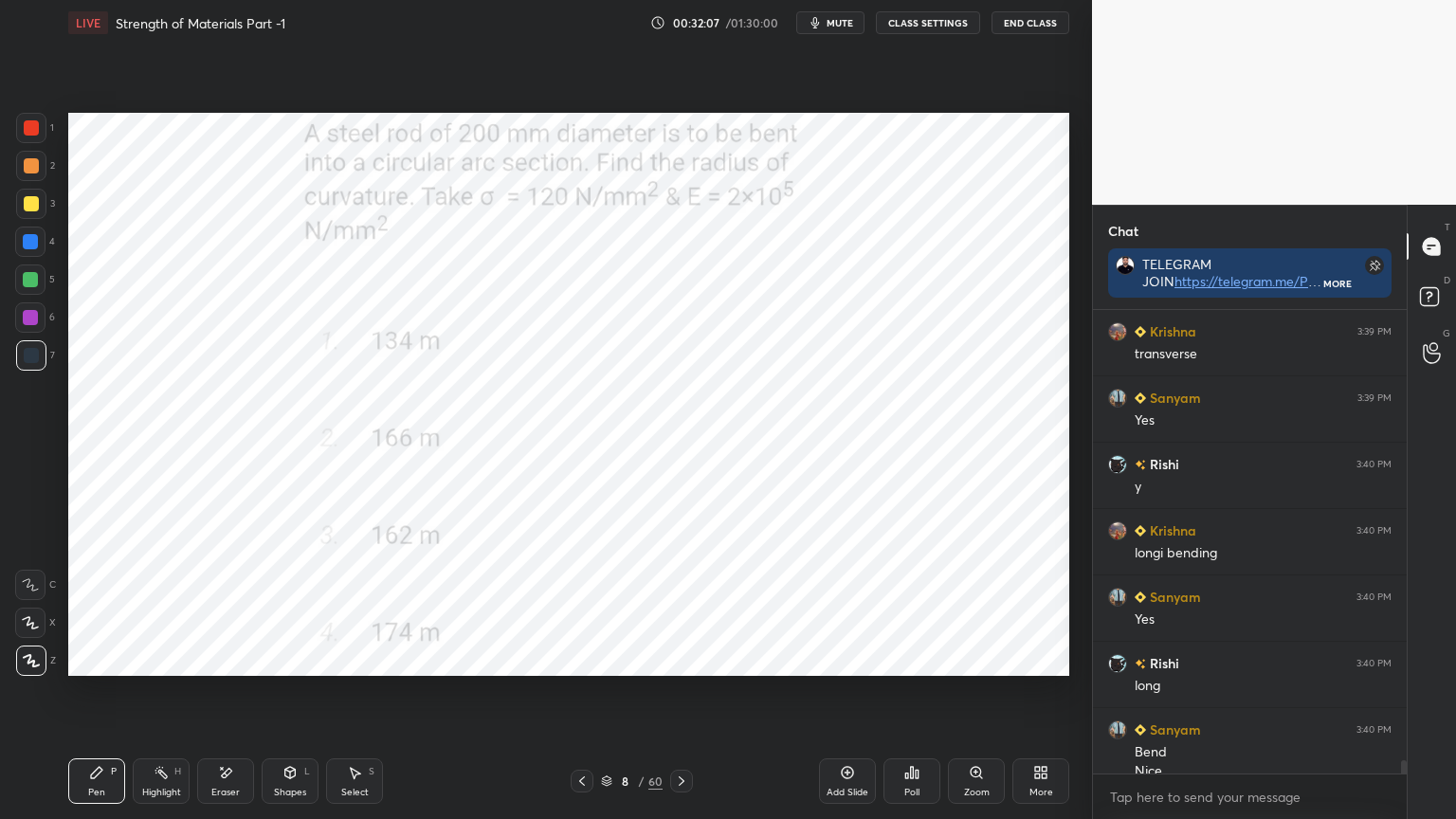 scroll, scrollTop: 15534, scrollLeft: 0, axis: vertical 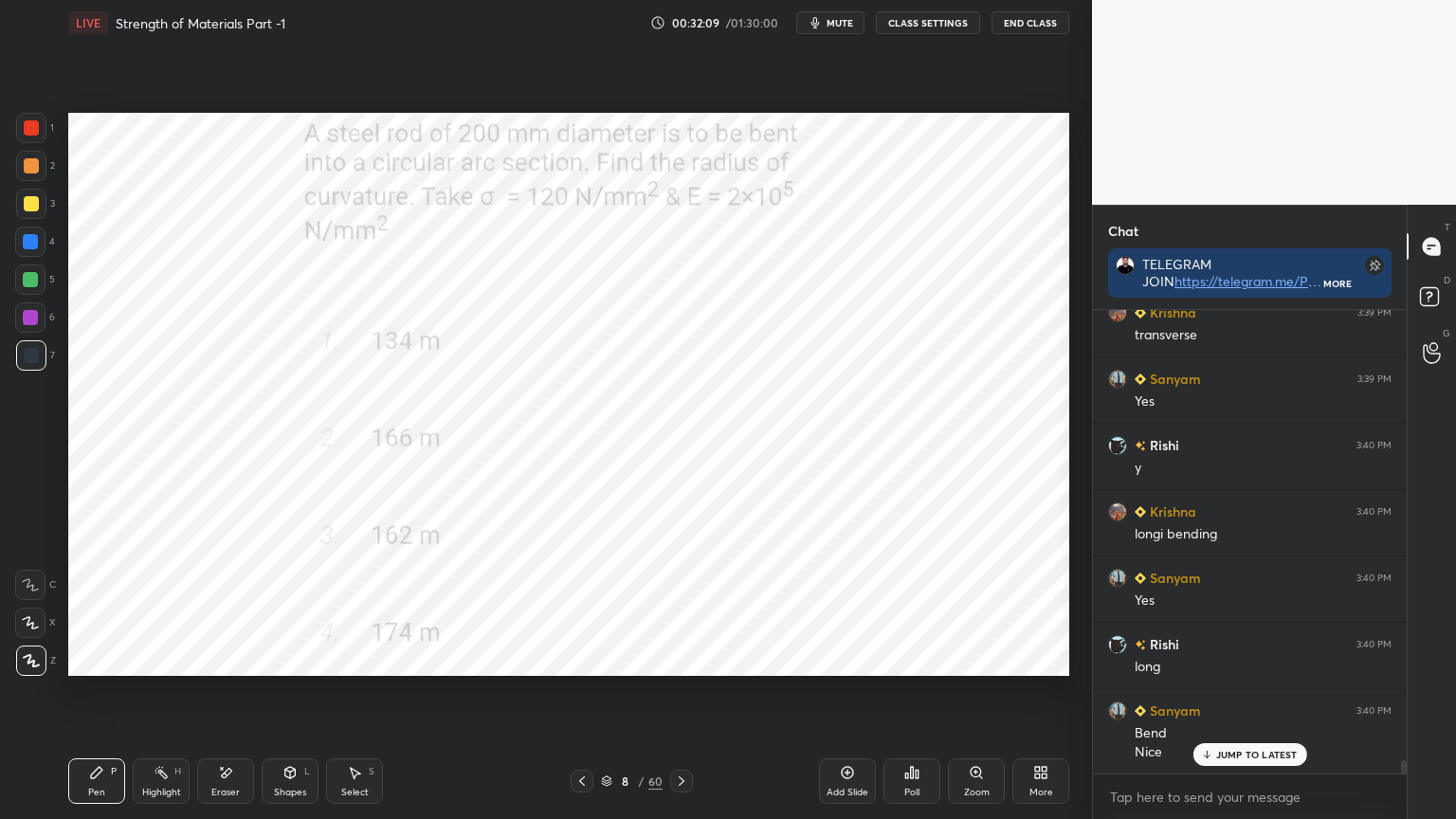 click 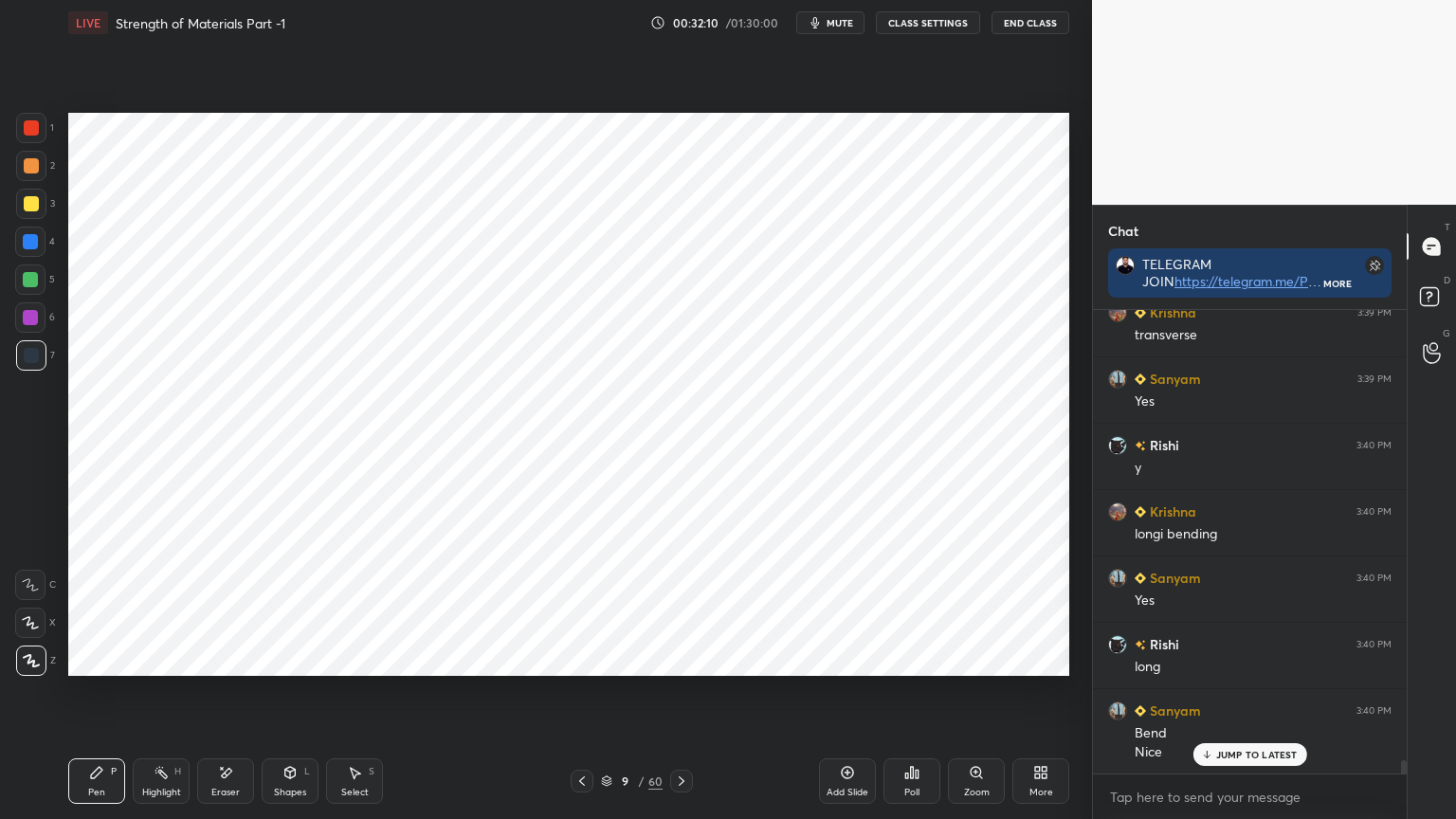click 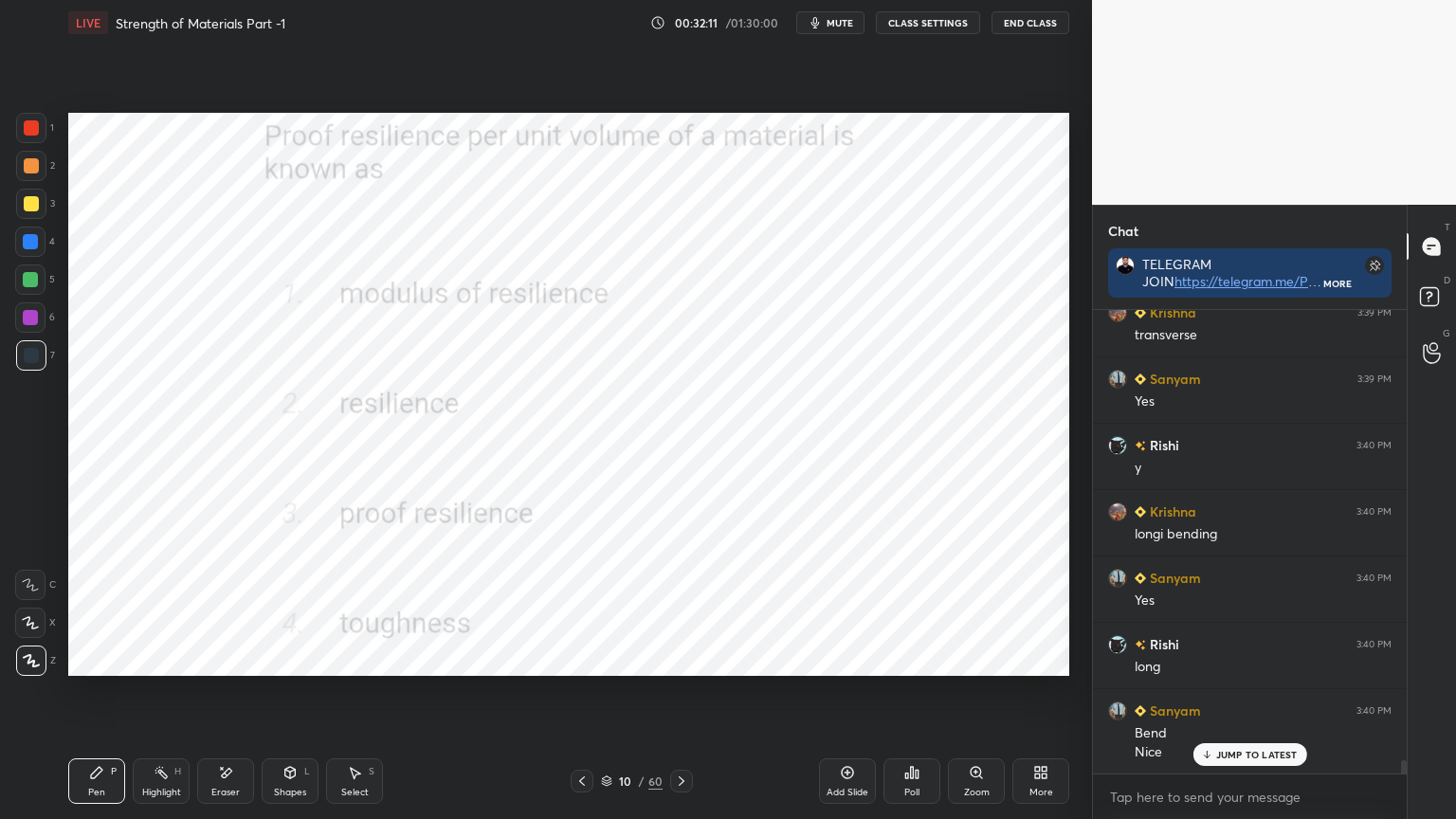 click on "Poll" at bounding box center [912, 781] 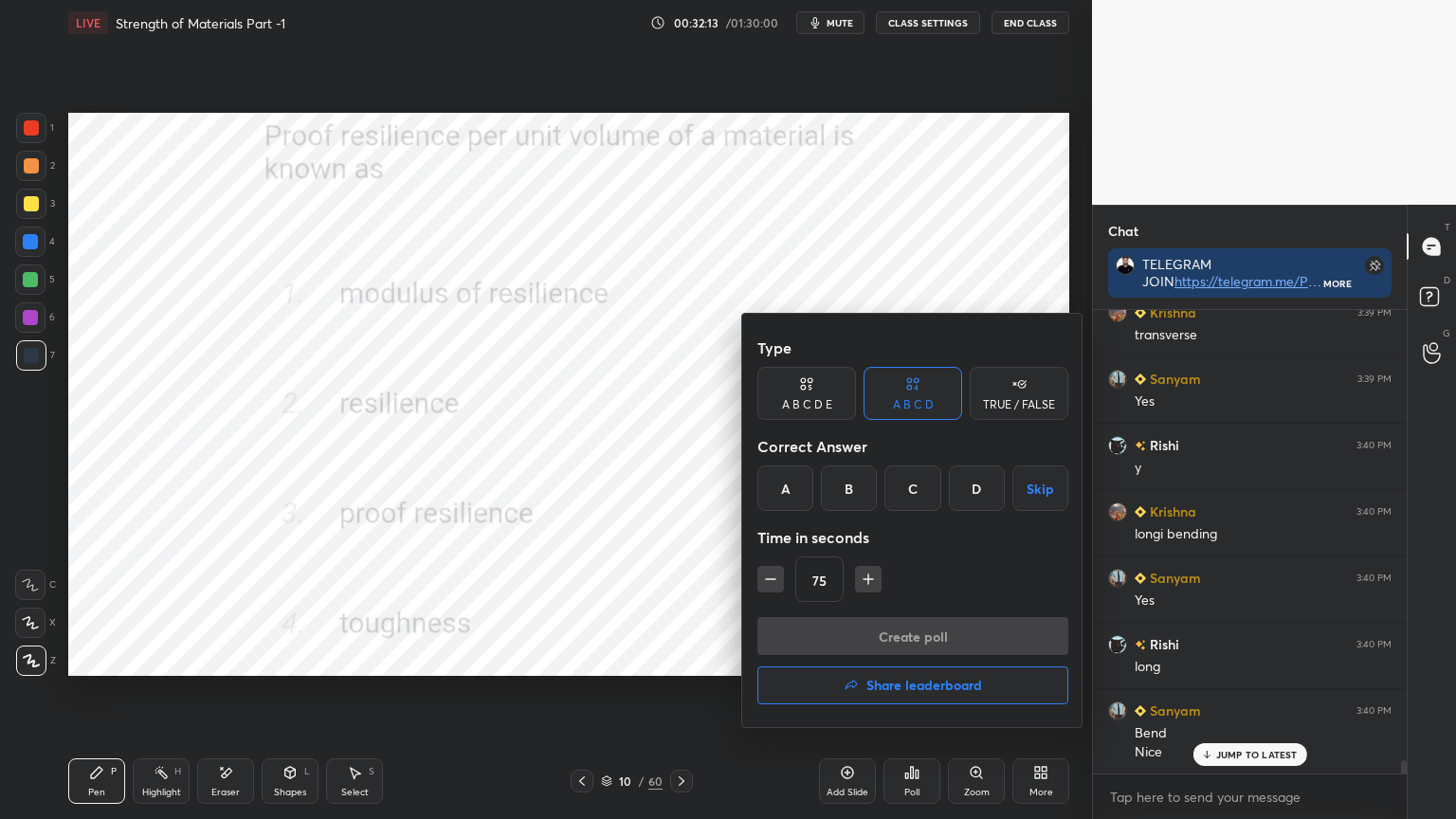 click on "A" at bounding box center [785, 488] 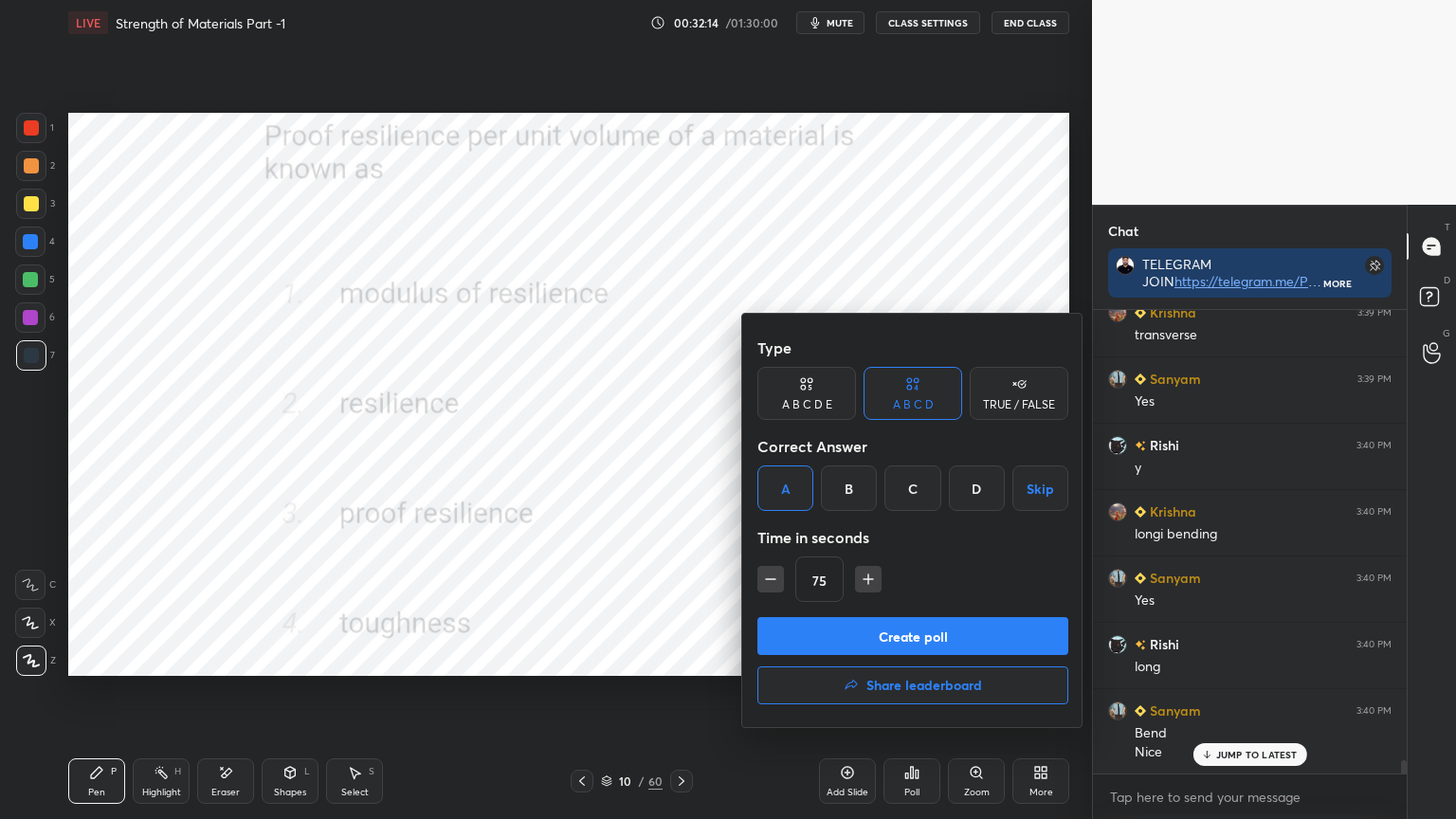 click 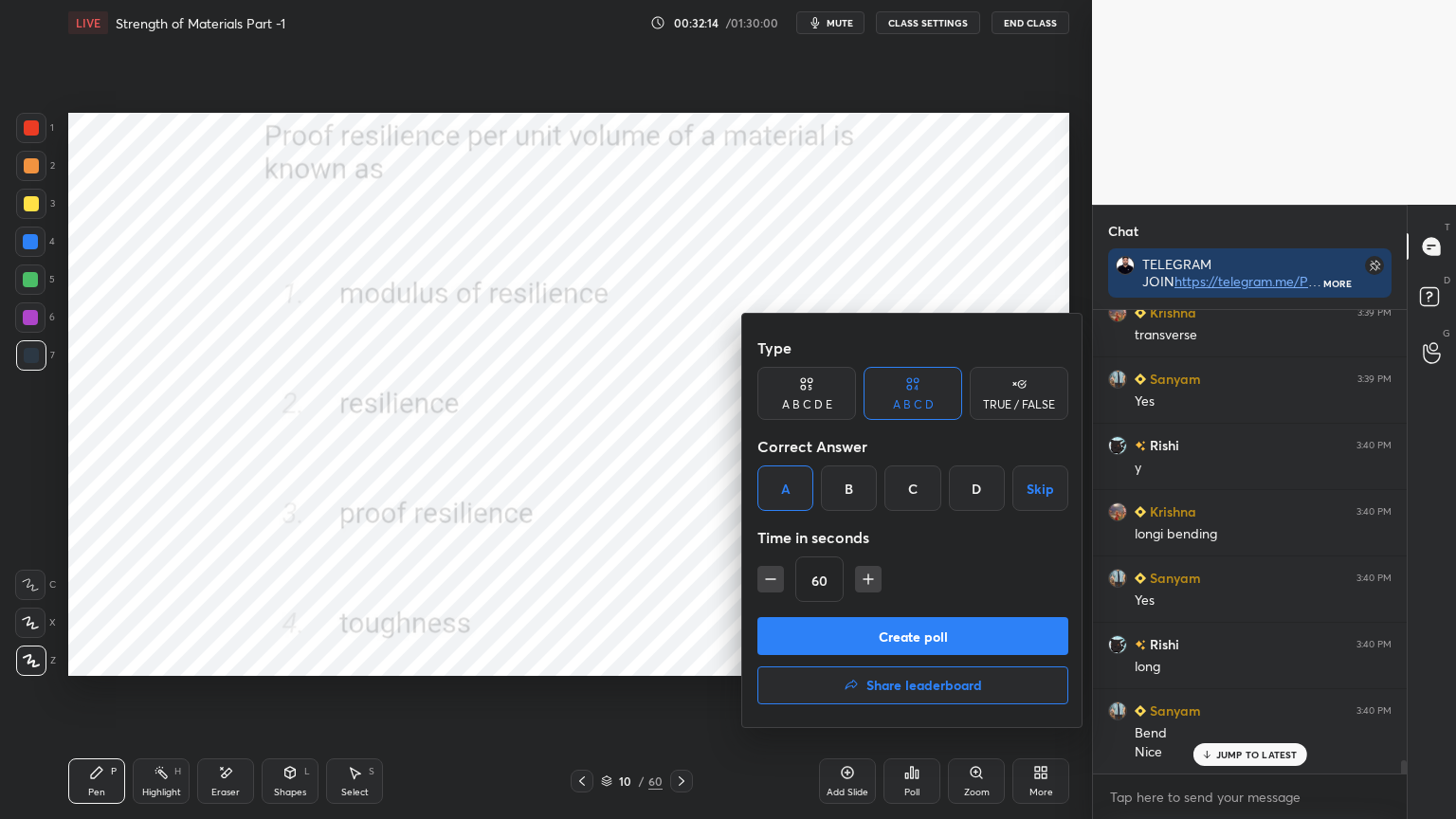 click 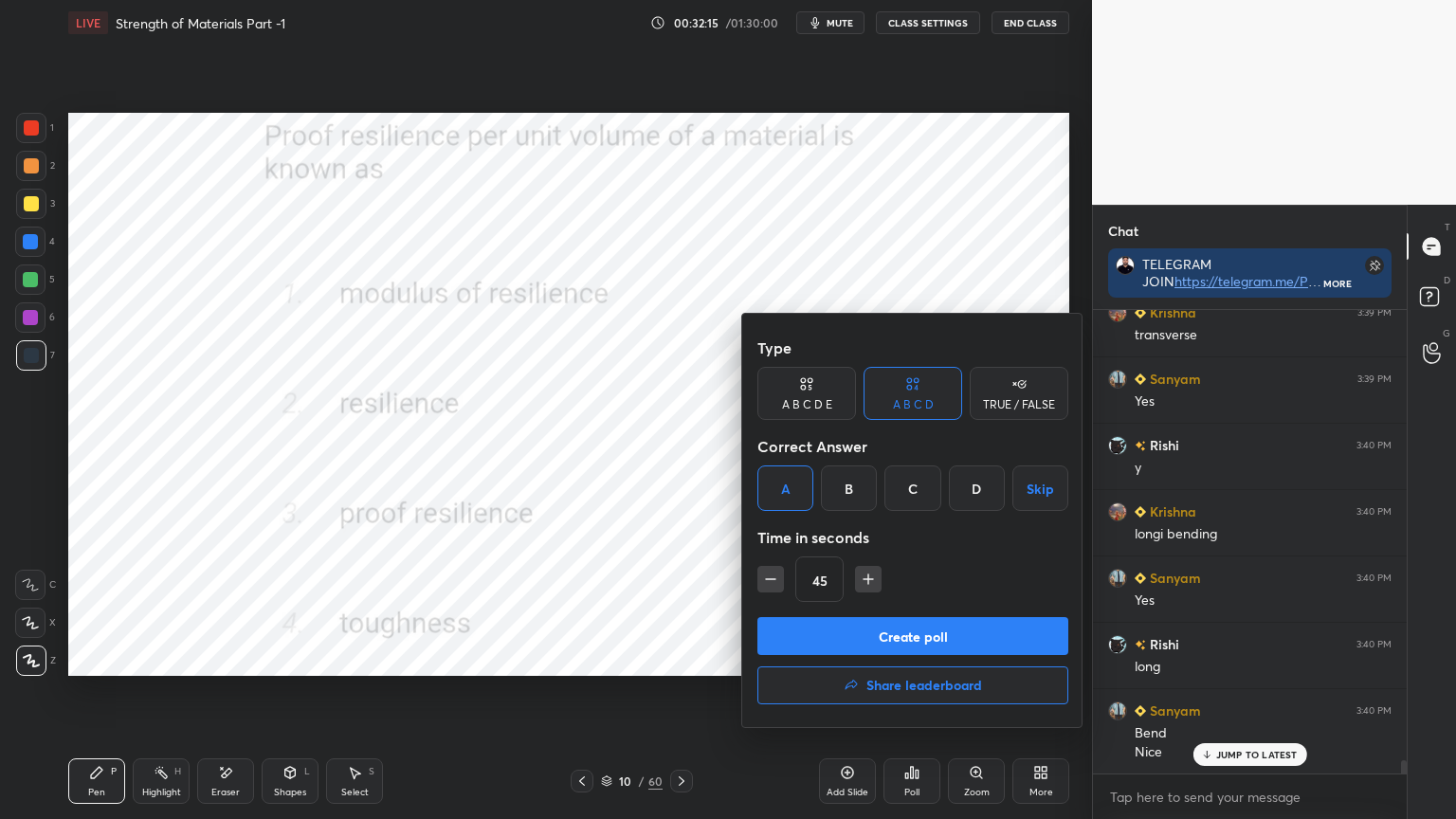 click 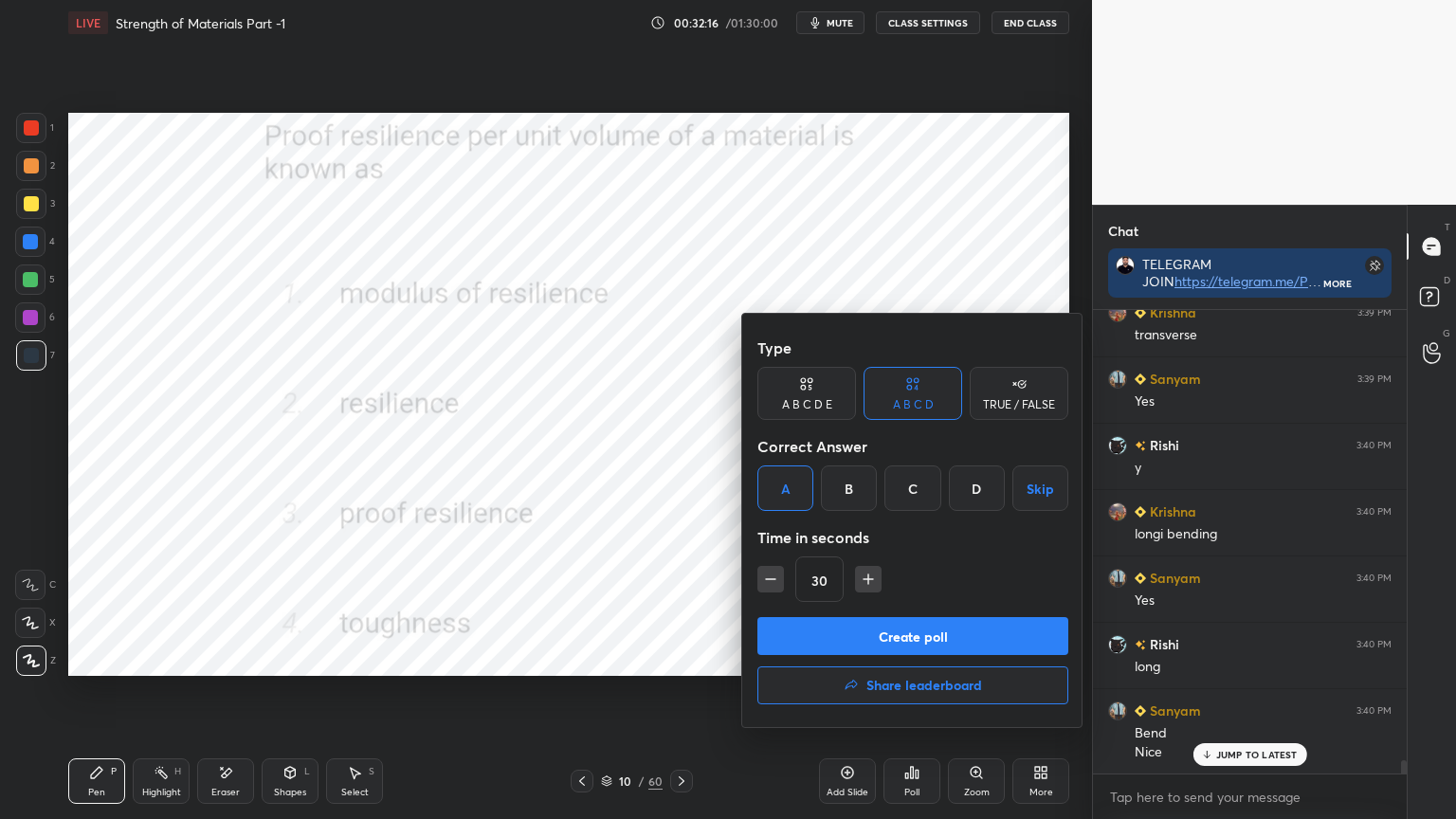 click on "Create poll" at bounding box center [913, 636] 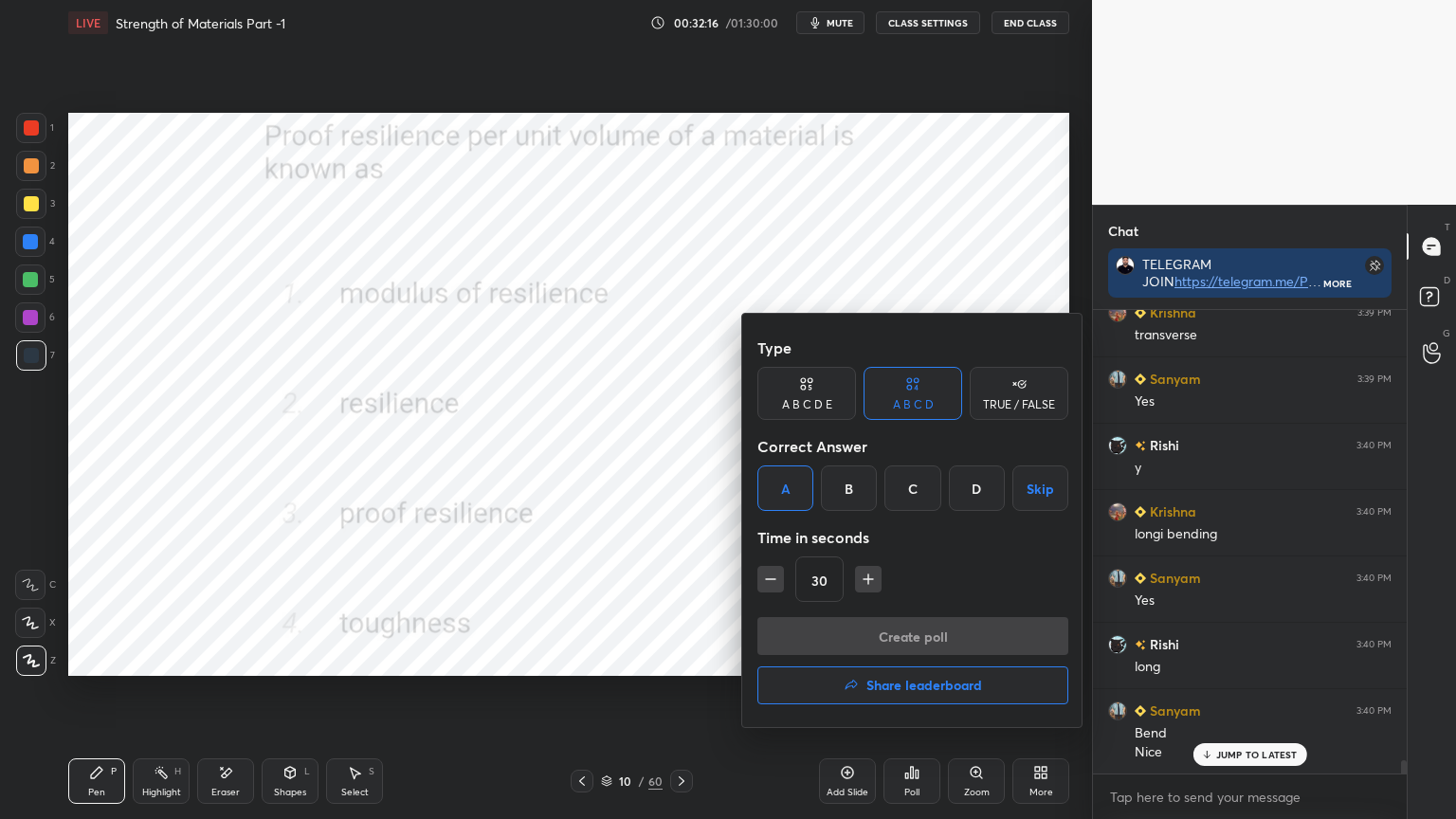 scroll, scrollTop: 382, scrollLeft: 308, axis: both 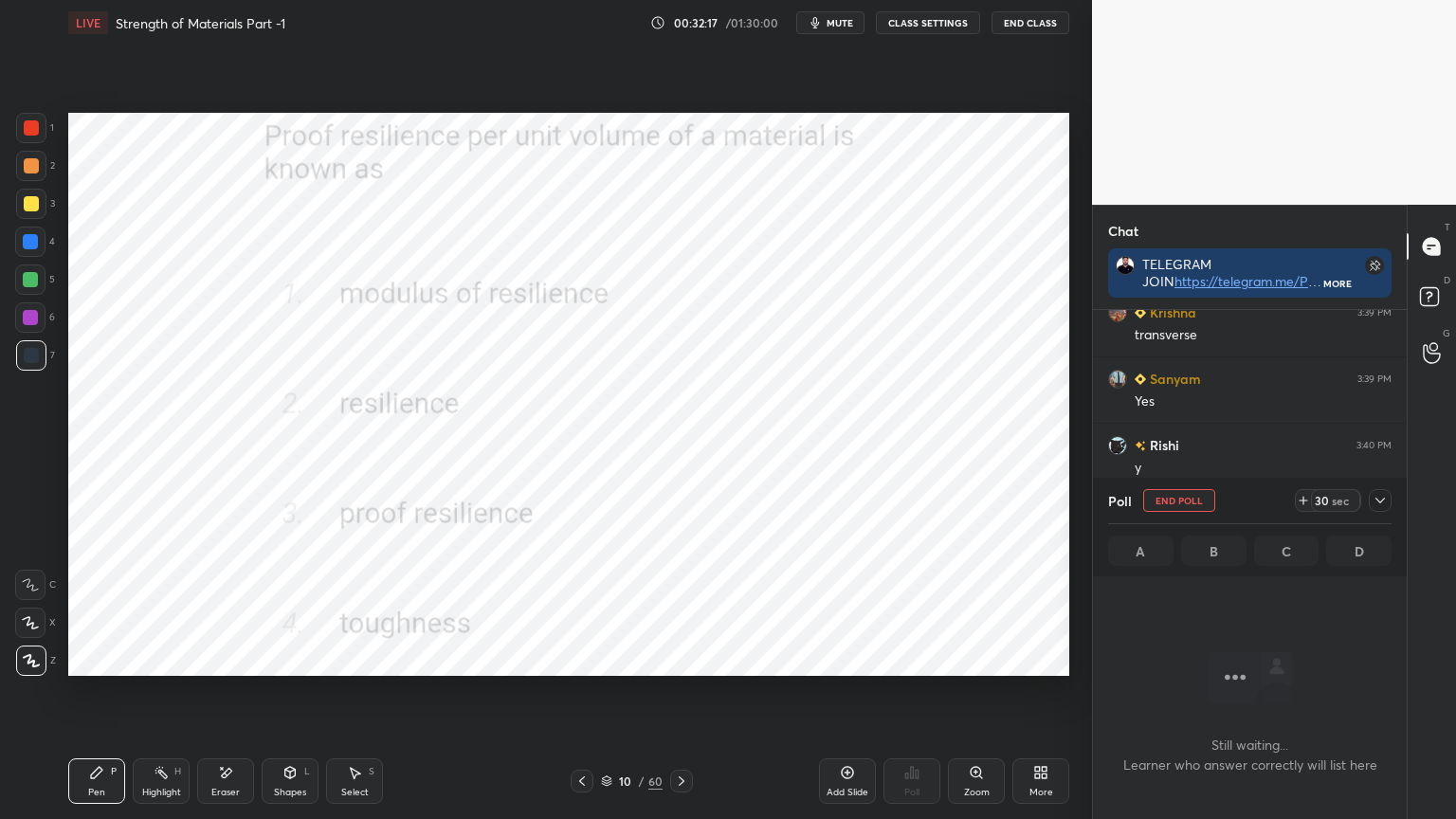 click at bounding box center [1380, 500] 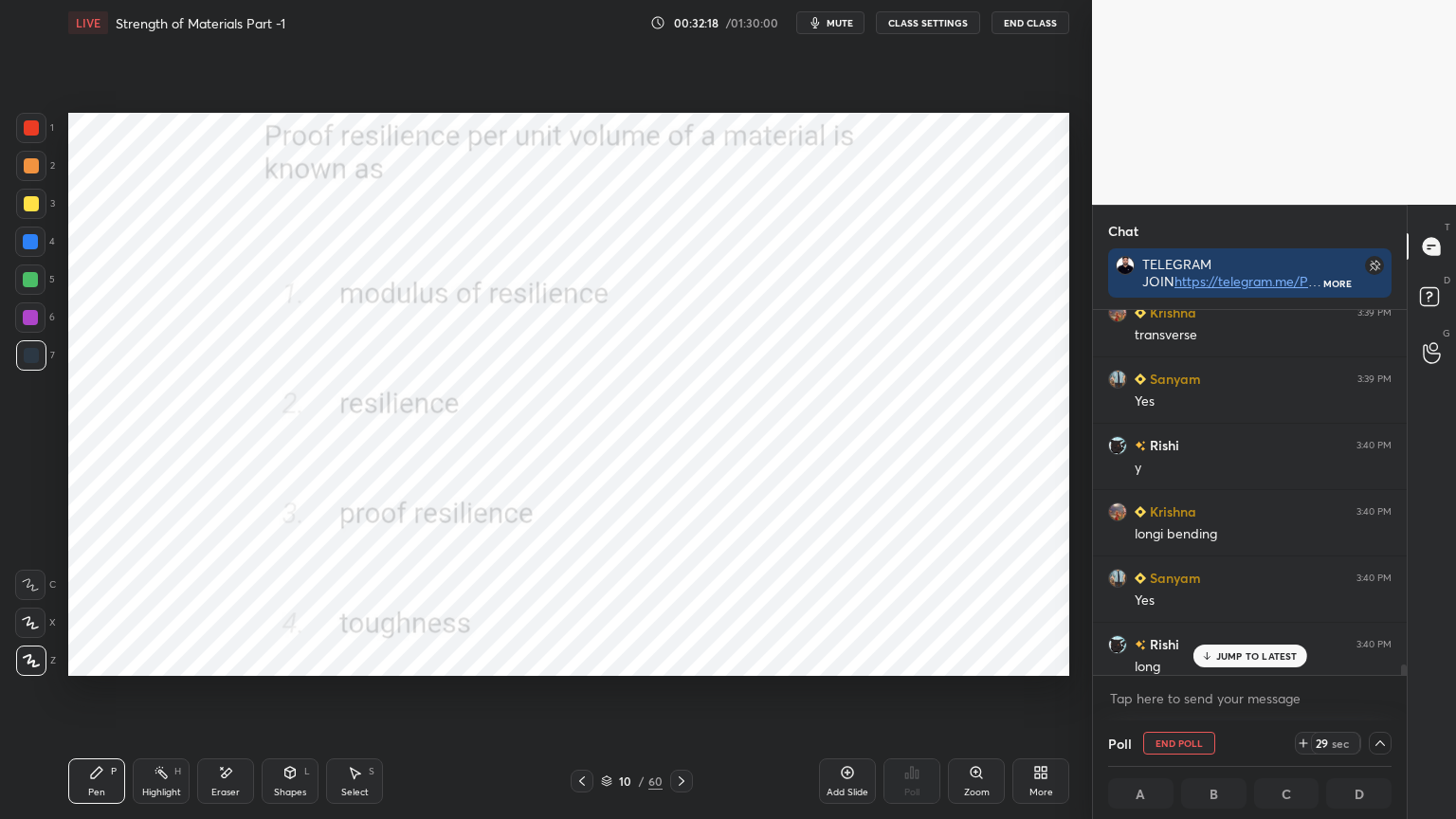 scroll, scrollTop: 15634, scrollLeft: 0, axis: vertical 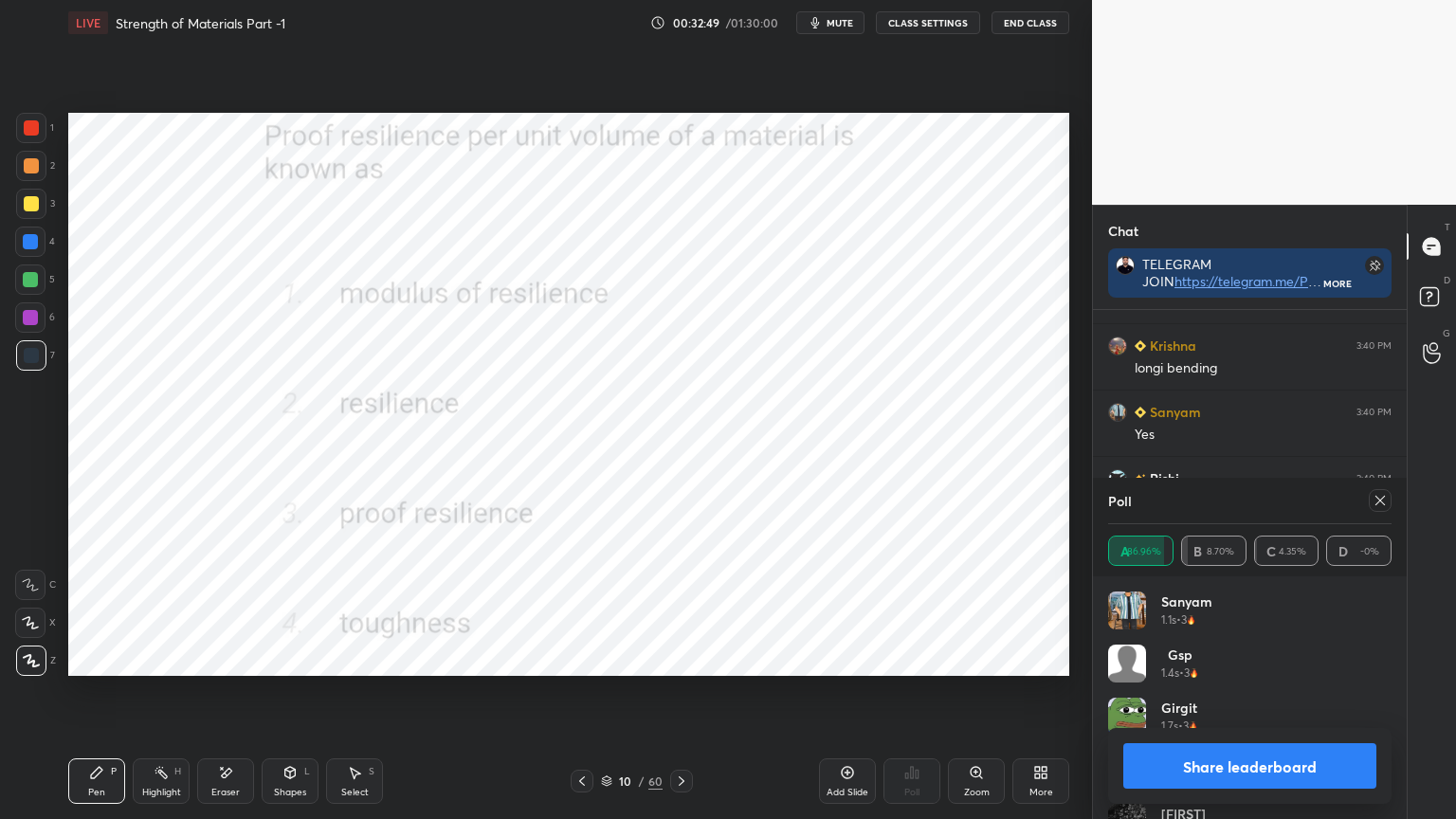 click 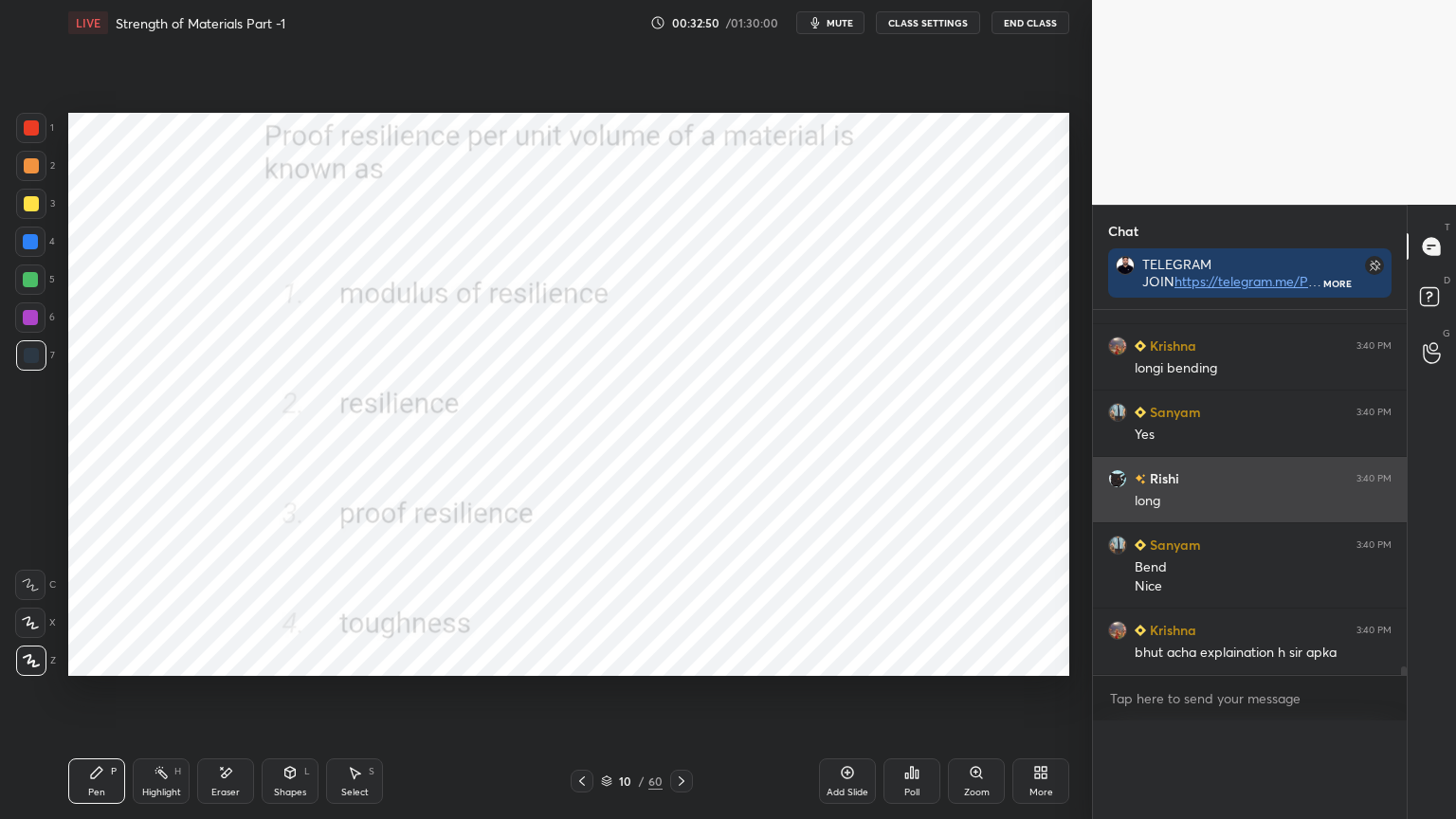 scroll, scrollTop: 115, scrollLeft: 278, axis: both 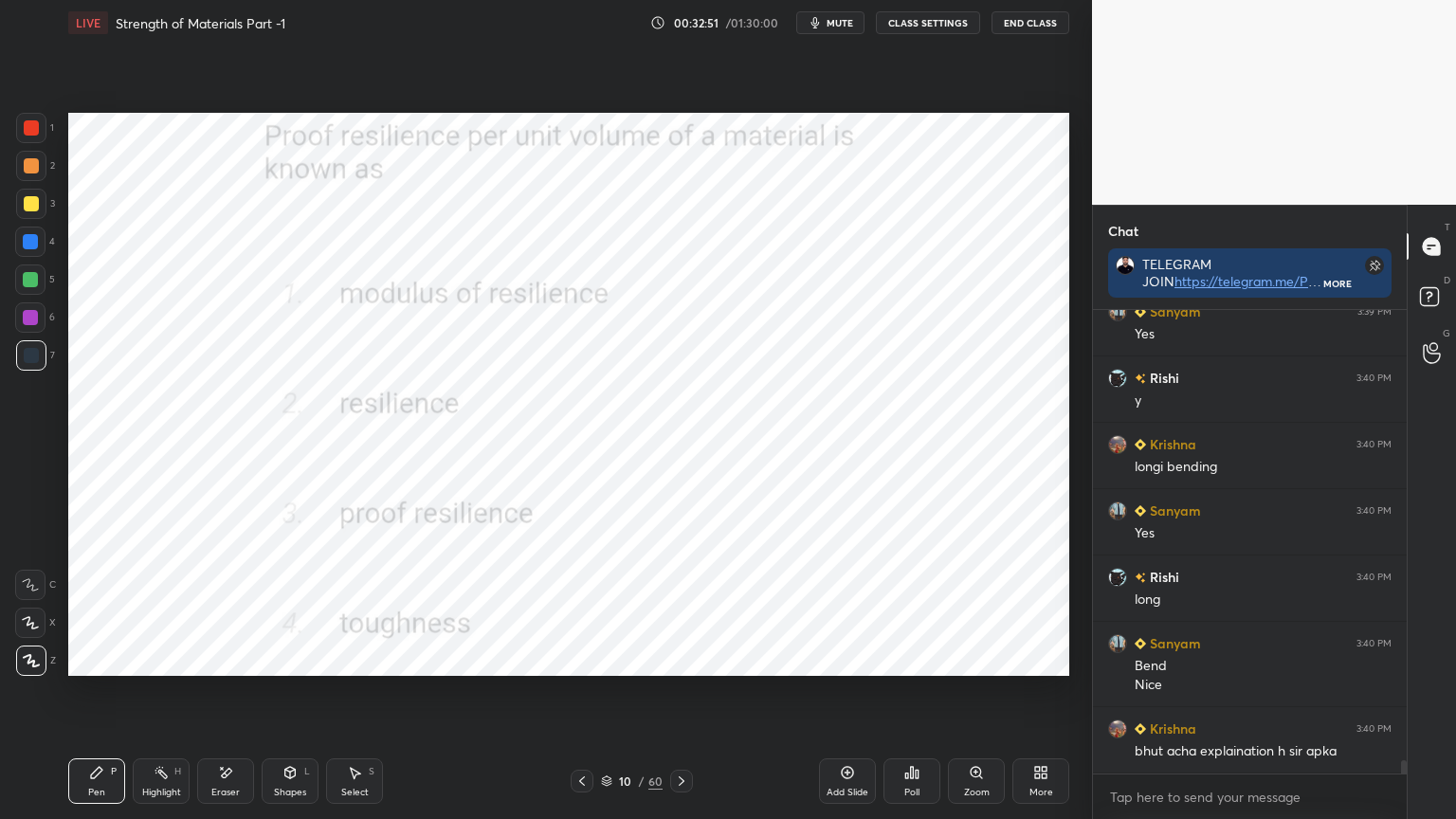 click at bounding box center [31, 128] 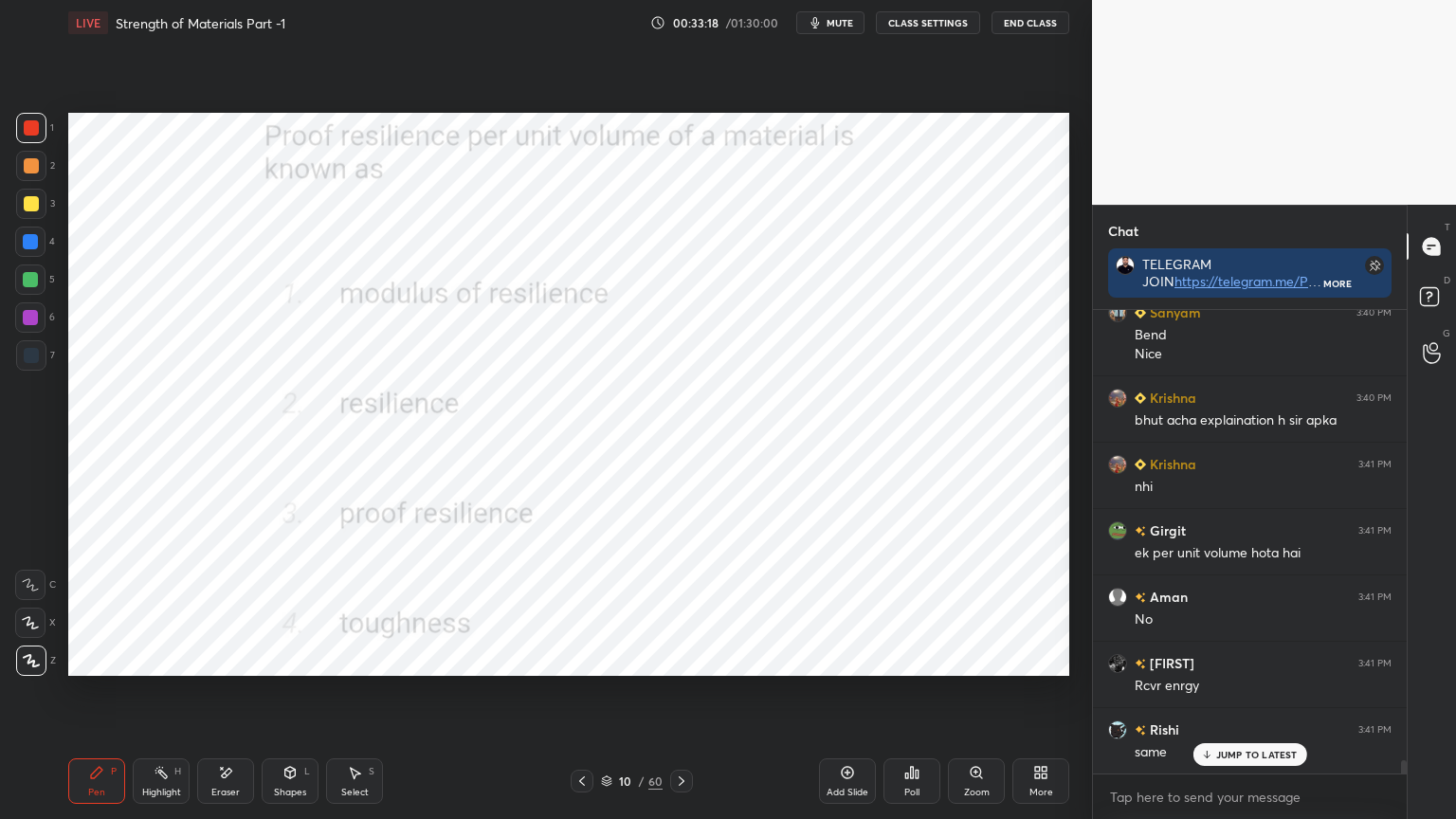 scroll, scrollTop: 16000, scrollLeft: 0, axis: vertical 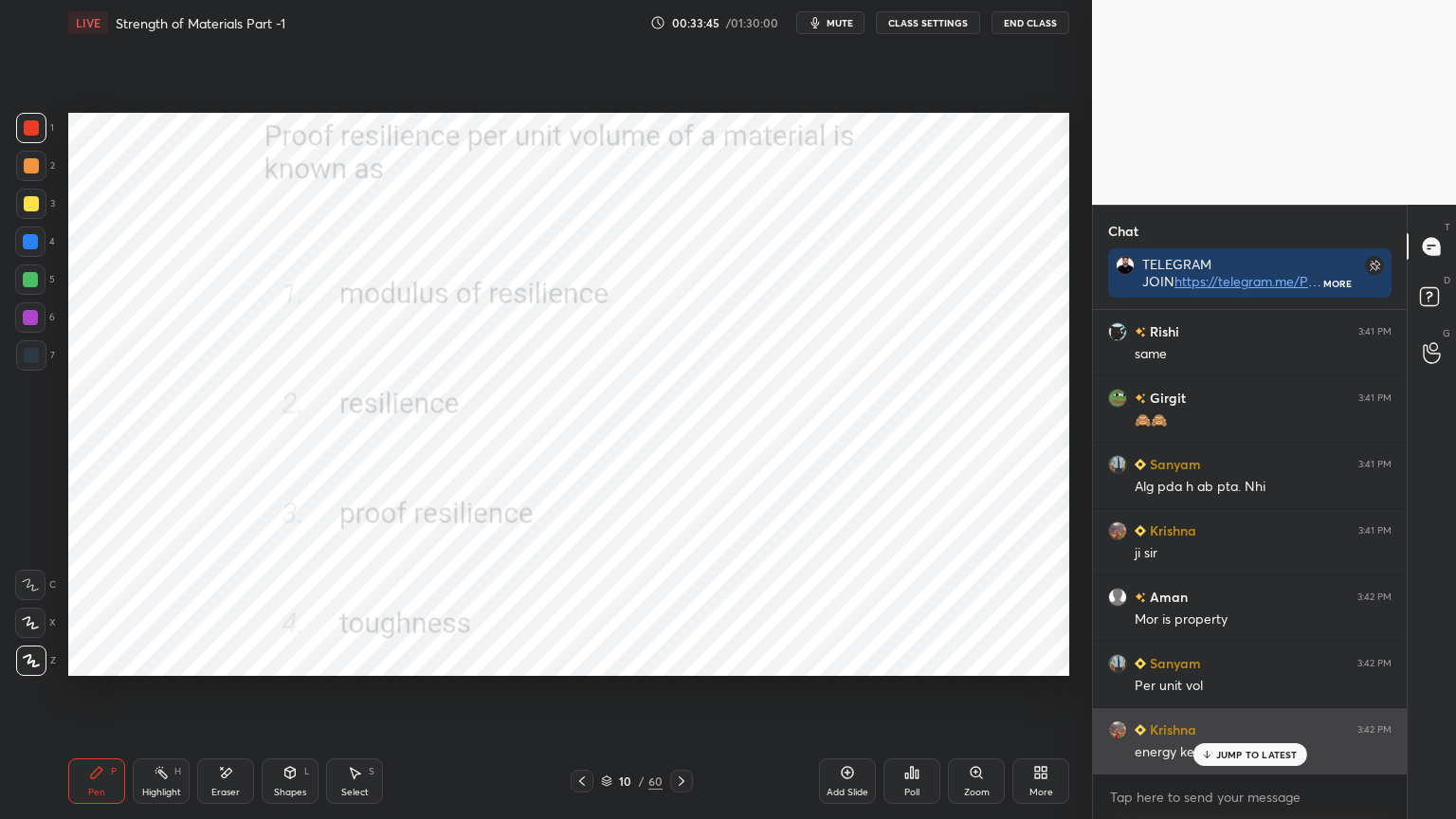click on "JUMP TO LATEST" at bounding box center [1249, 755] 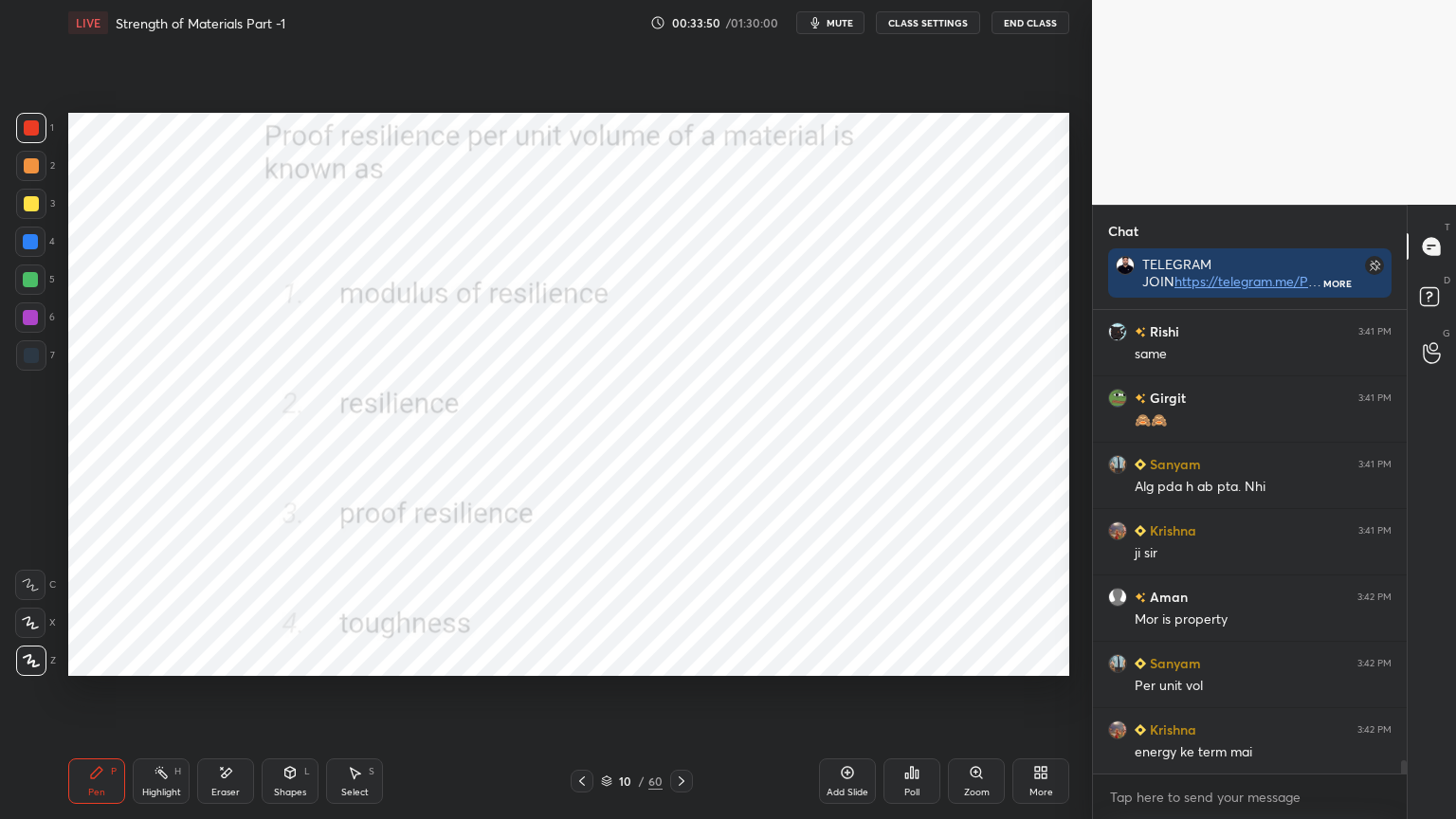click on "End Class" at bounding box center [1030, 23] 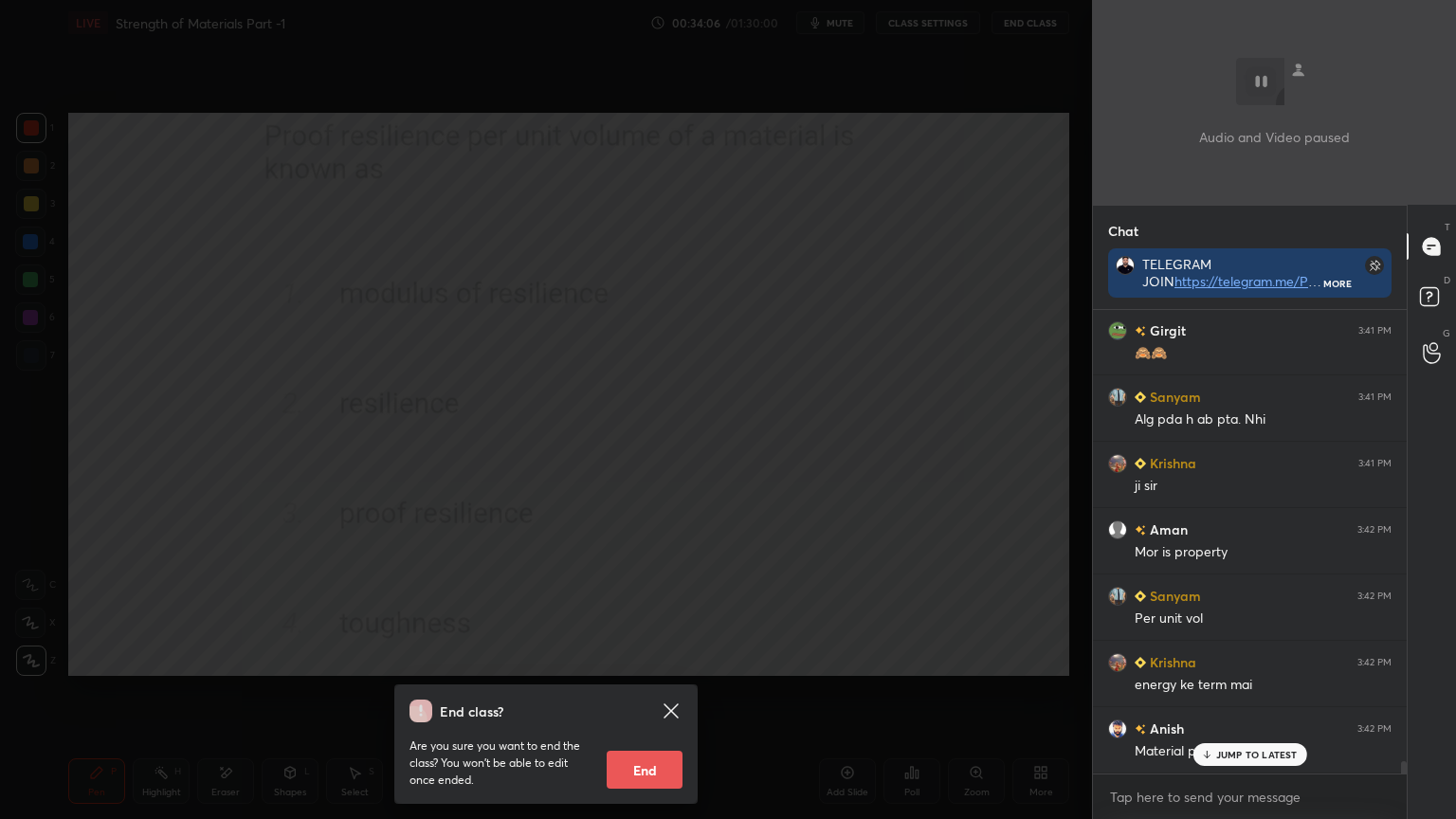 scroll, scrollTop: 16463, scrollLeft: 0, axis: vertical 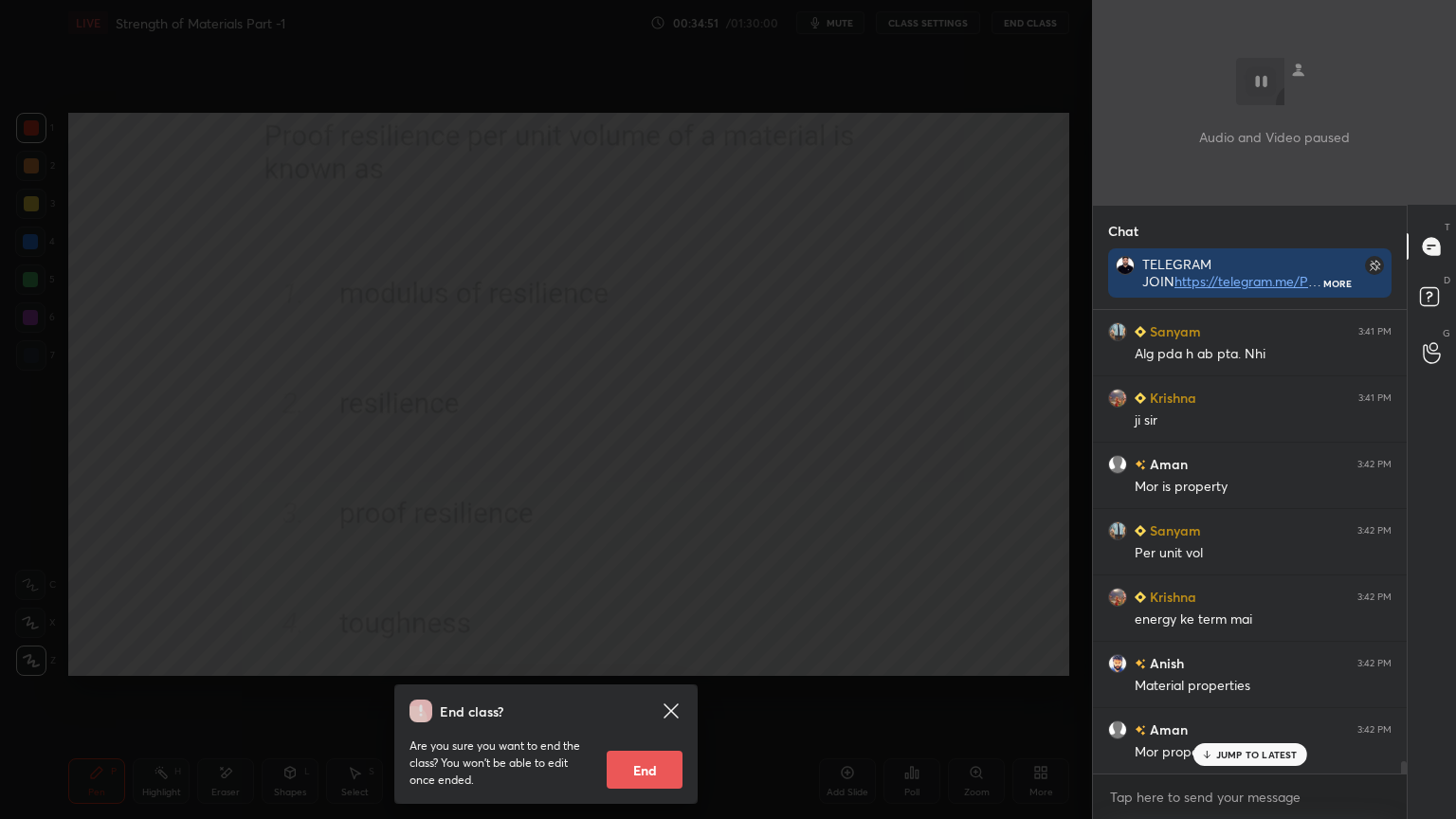 click on "End class? Are you sure you want to end the class? You won’t be able to edit once ended. End" at bounding box center [546, 410] 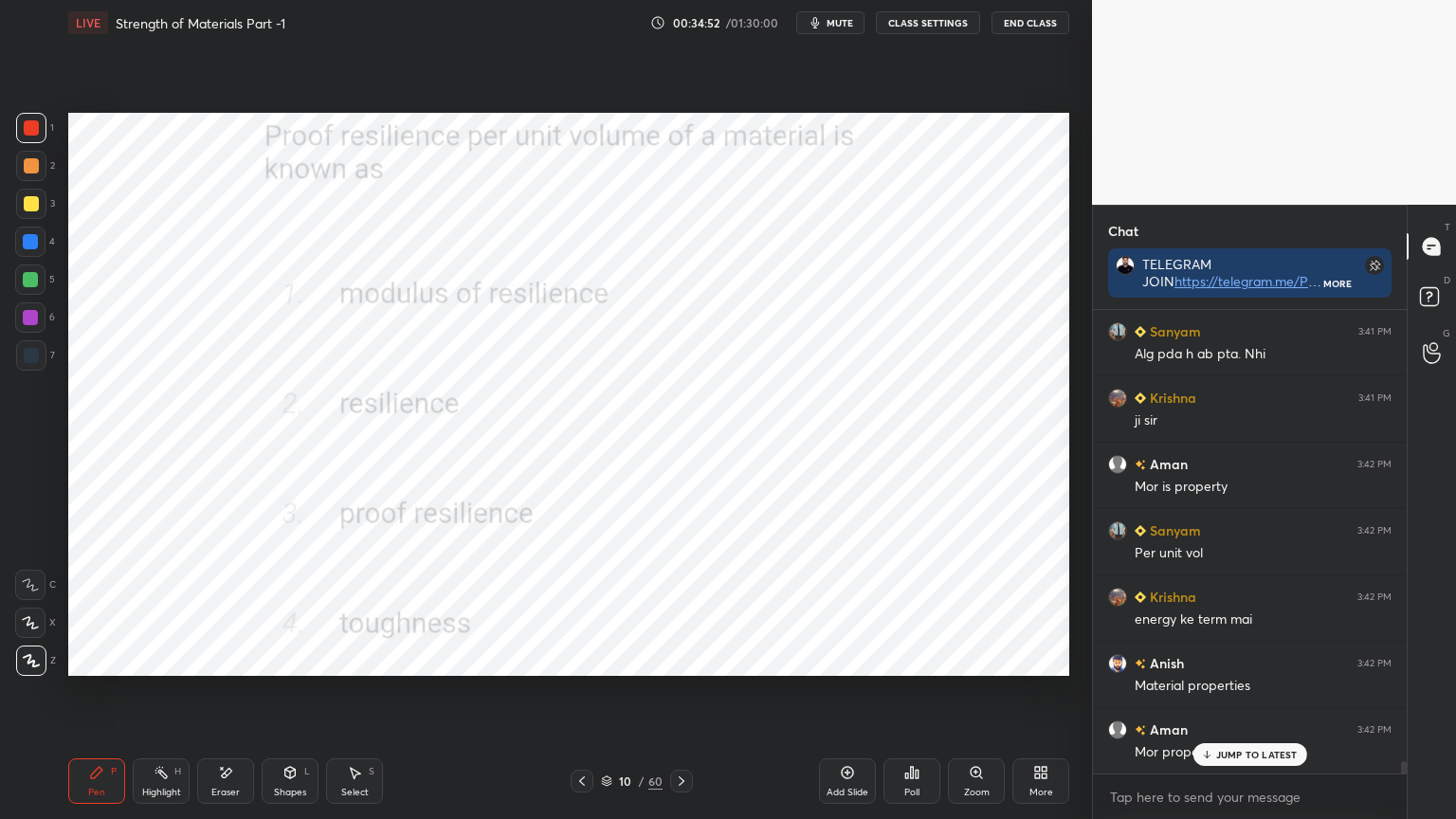 click on "JUMP TO LATEST" at bounding box center (1257, 755) 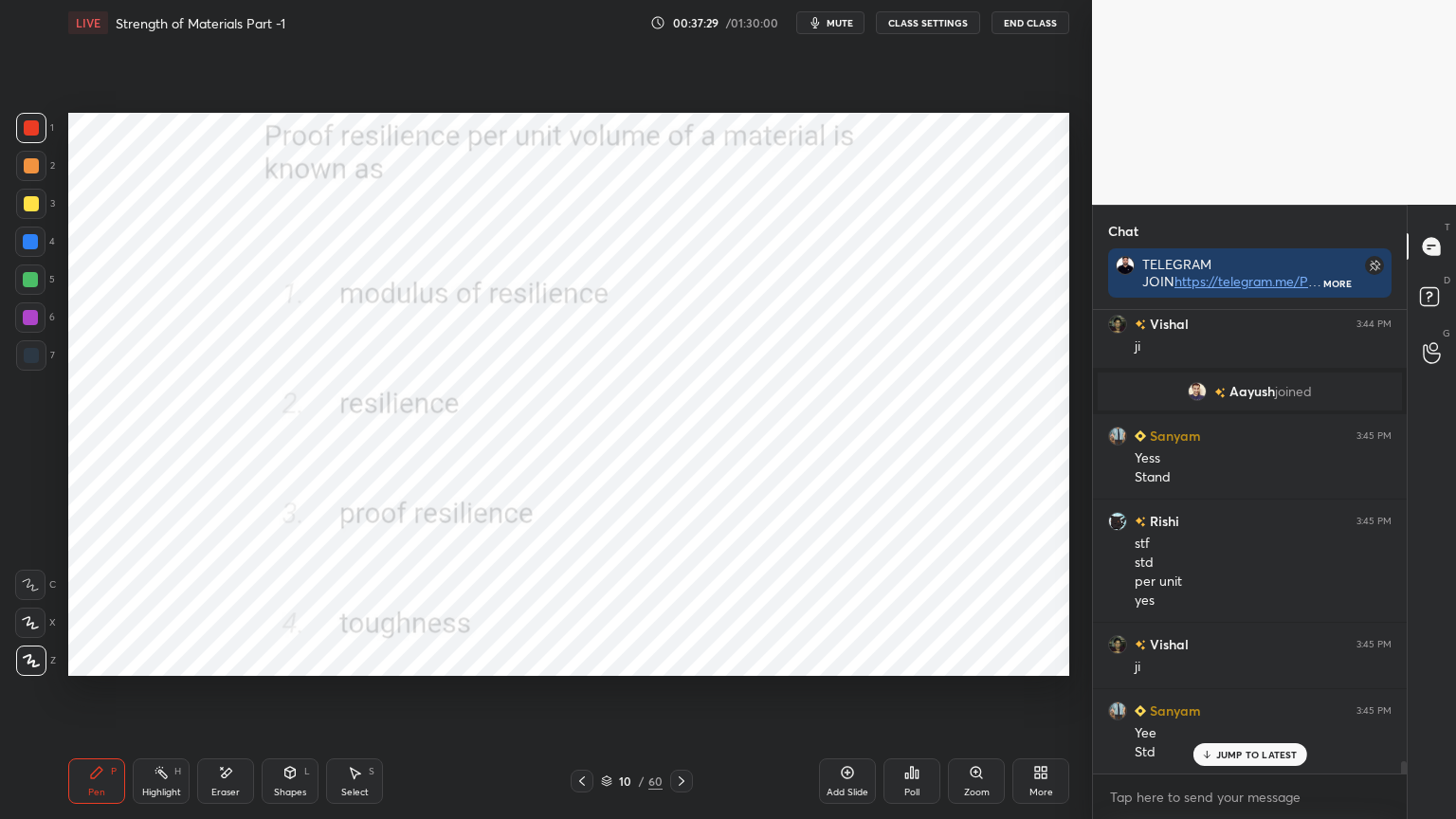 scroll, scrollTop: 17552, scrollLeft: 0, axis: vertical 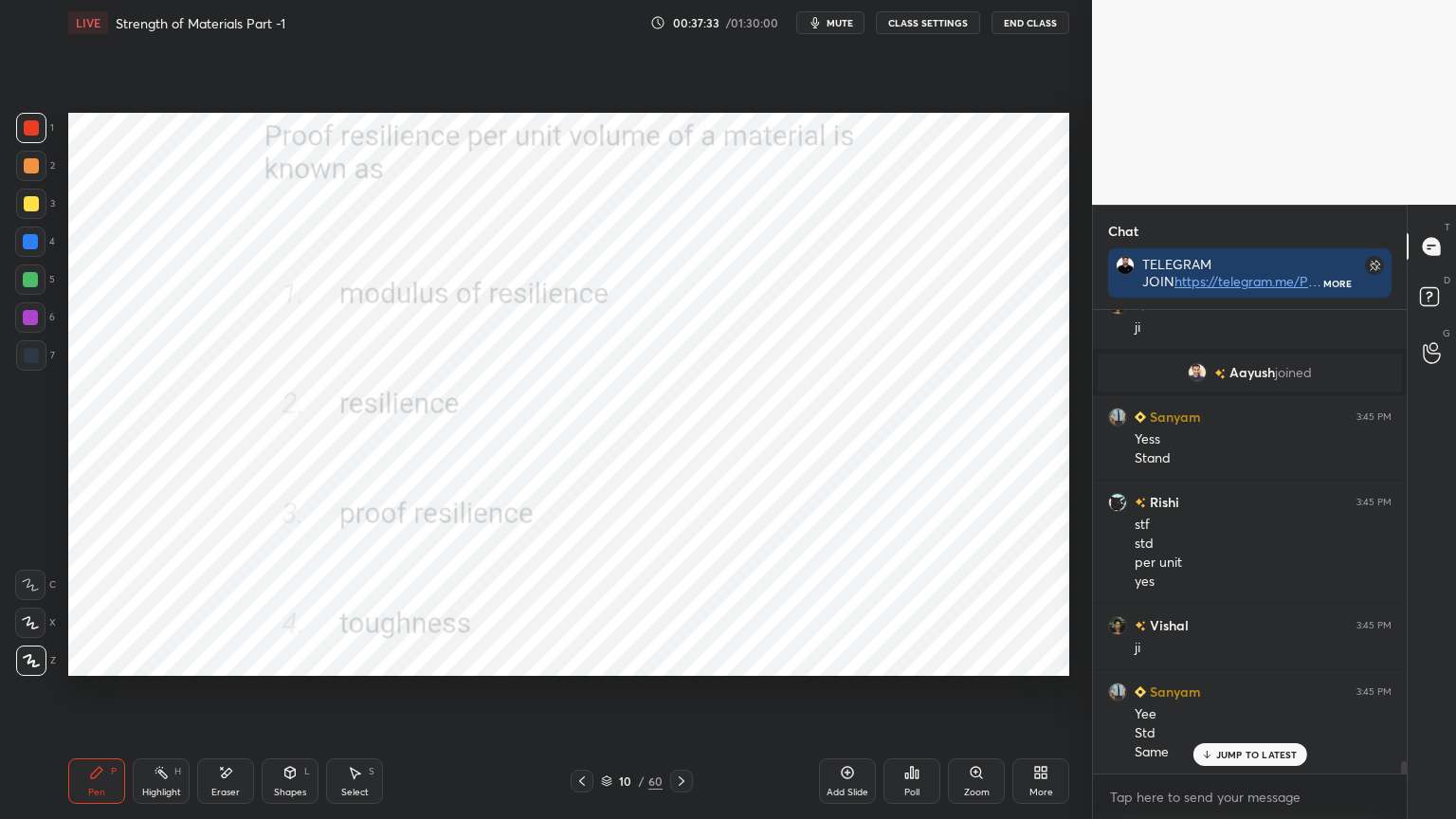 click on "JUMP TO LATEST" at bounding box center (1257, 755) 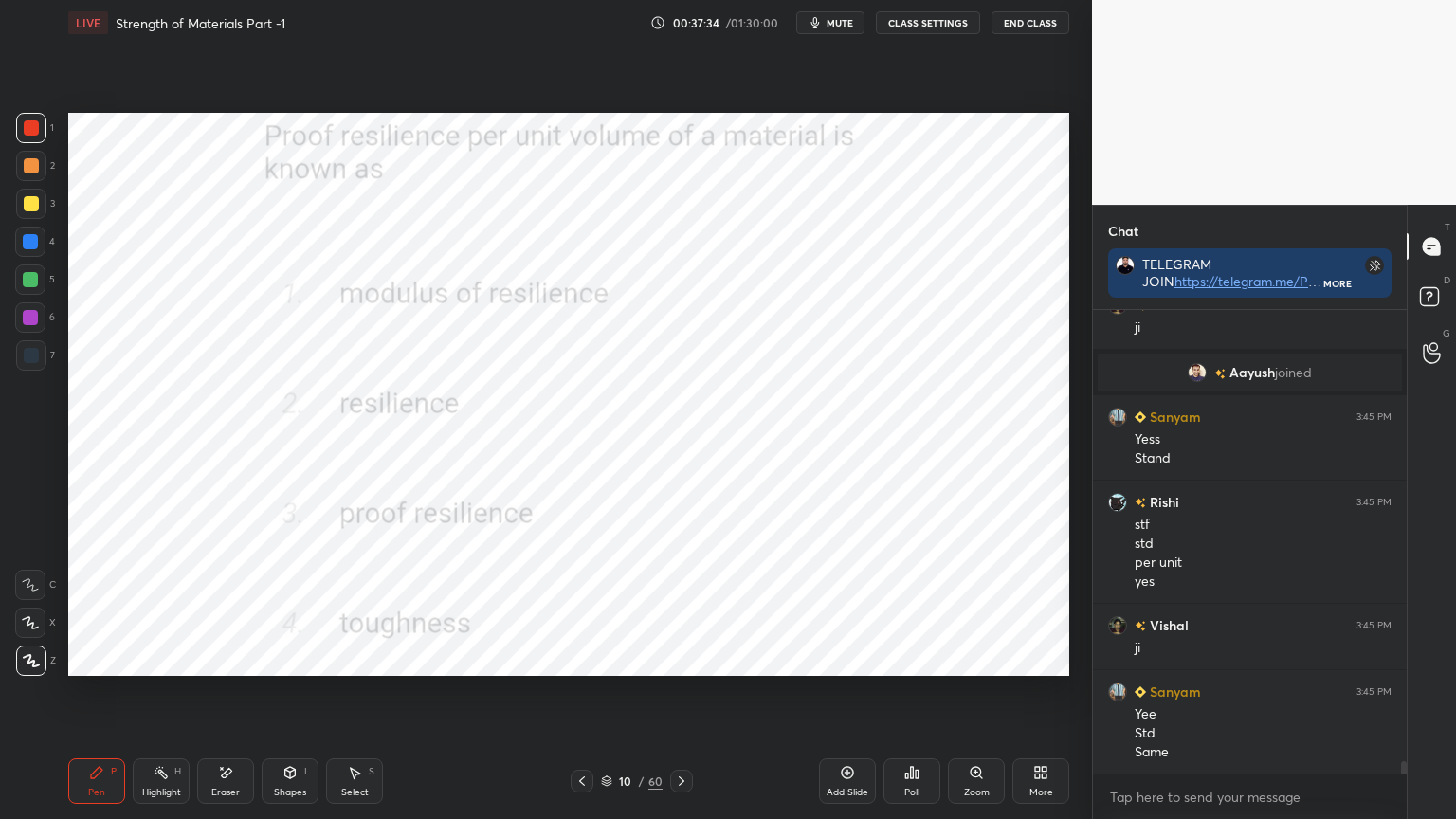 click on "10 / 60" at bounding box center (631, 781) 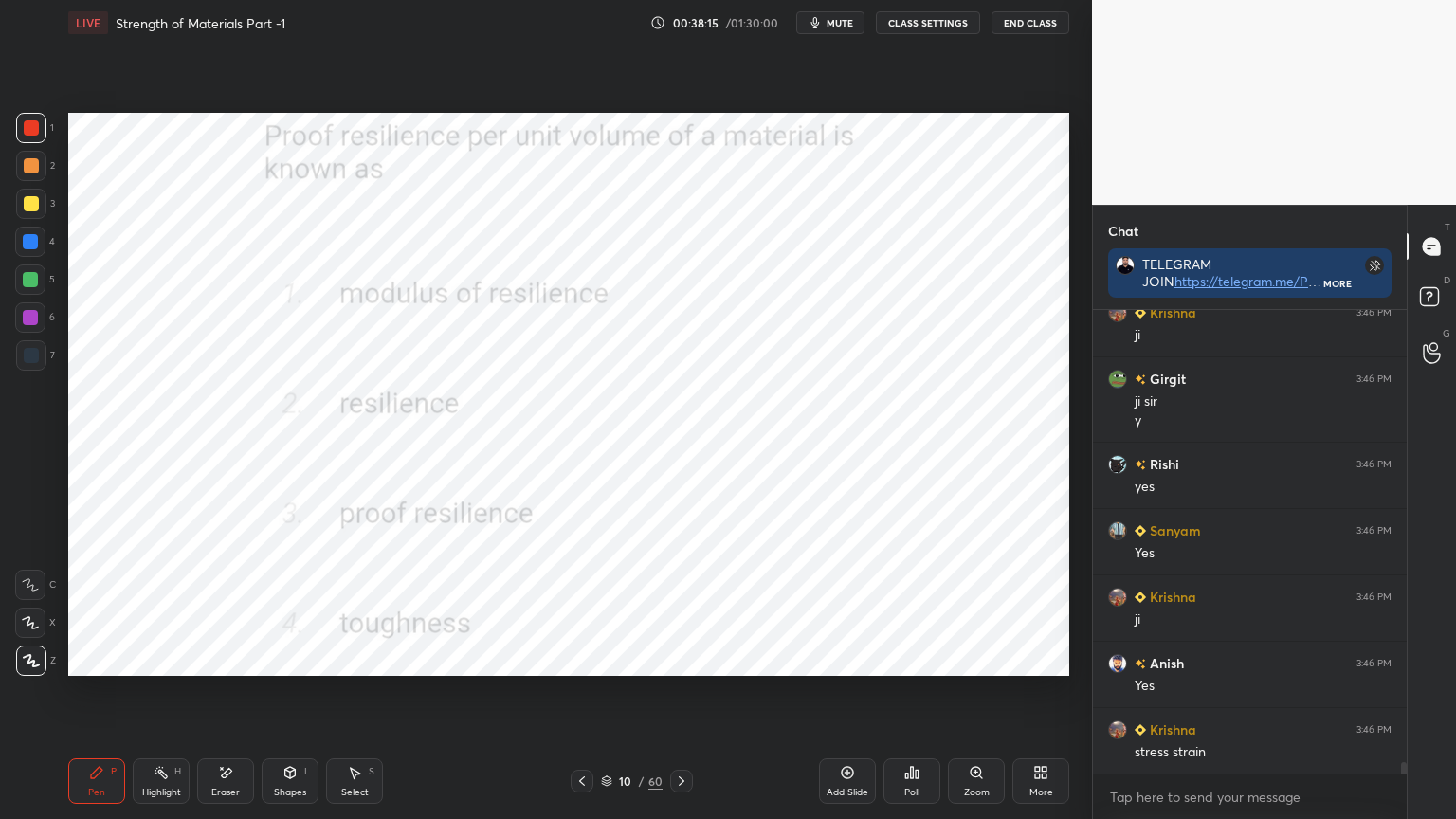 scroll, scrollTop: 18320, scrollLeft: 0, axis: vertical 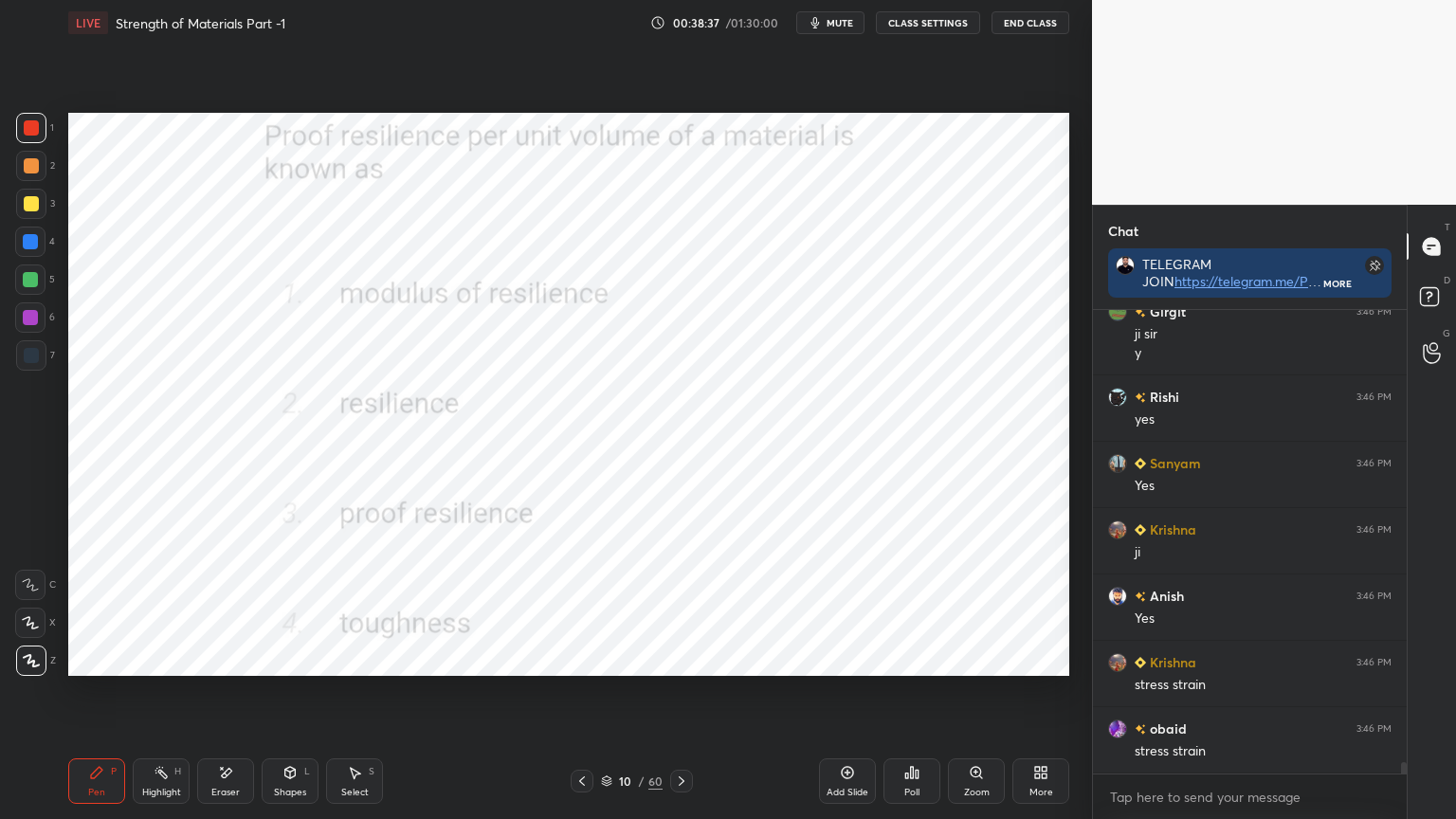 click 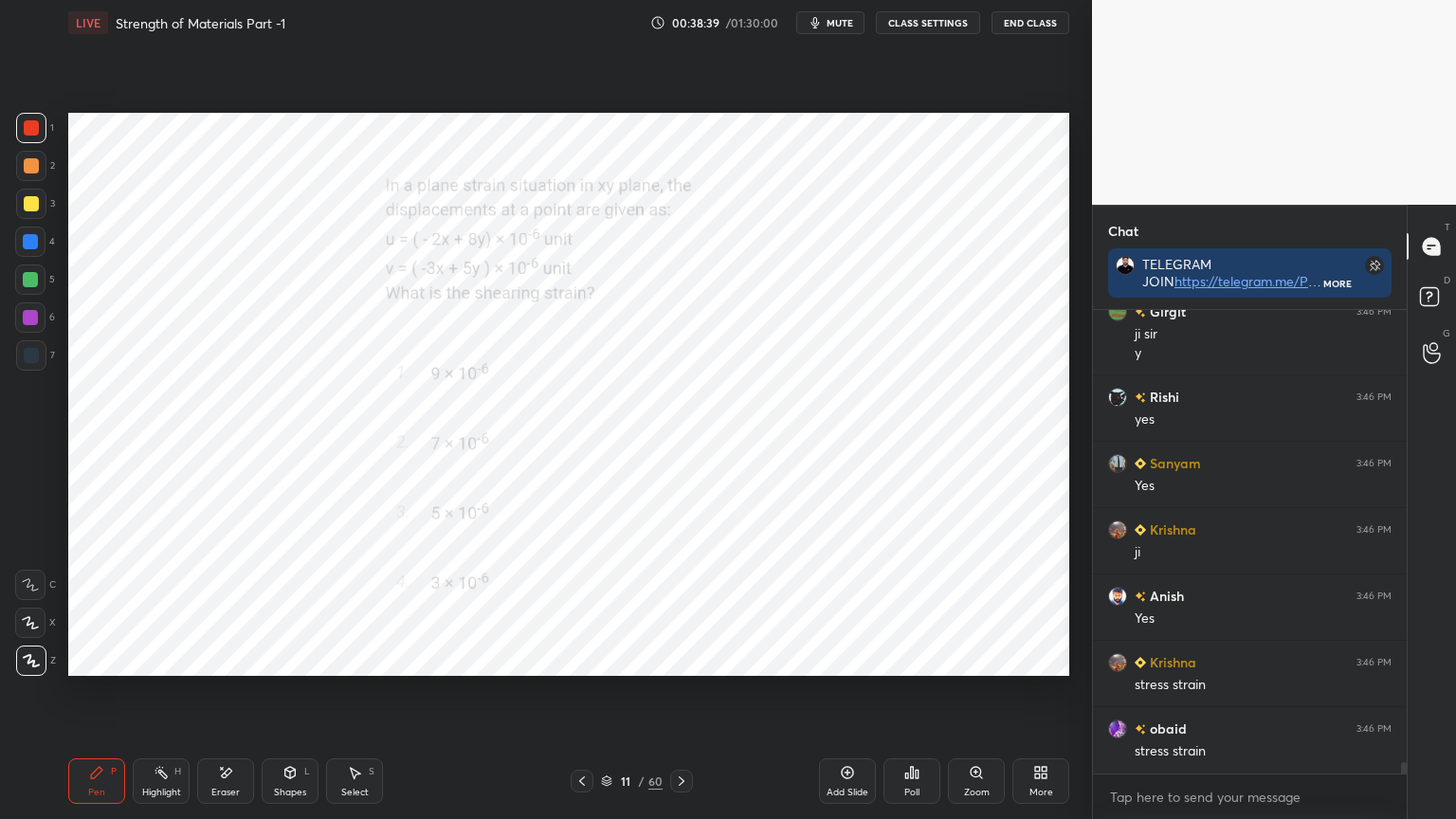 click on "Poll" at bounding box center (912, 792) 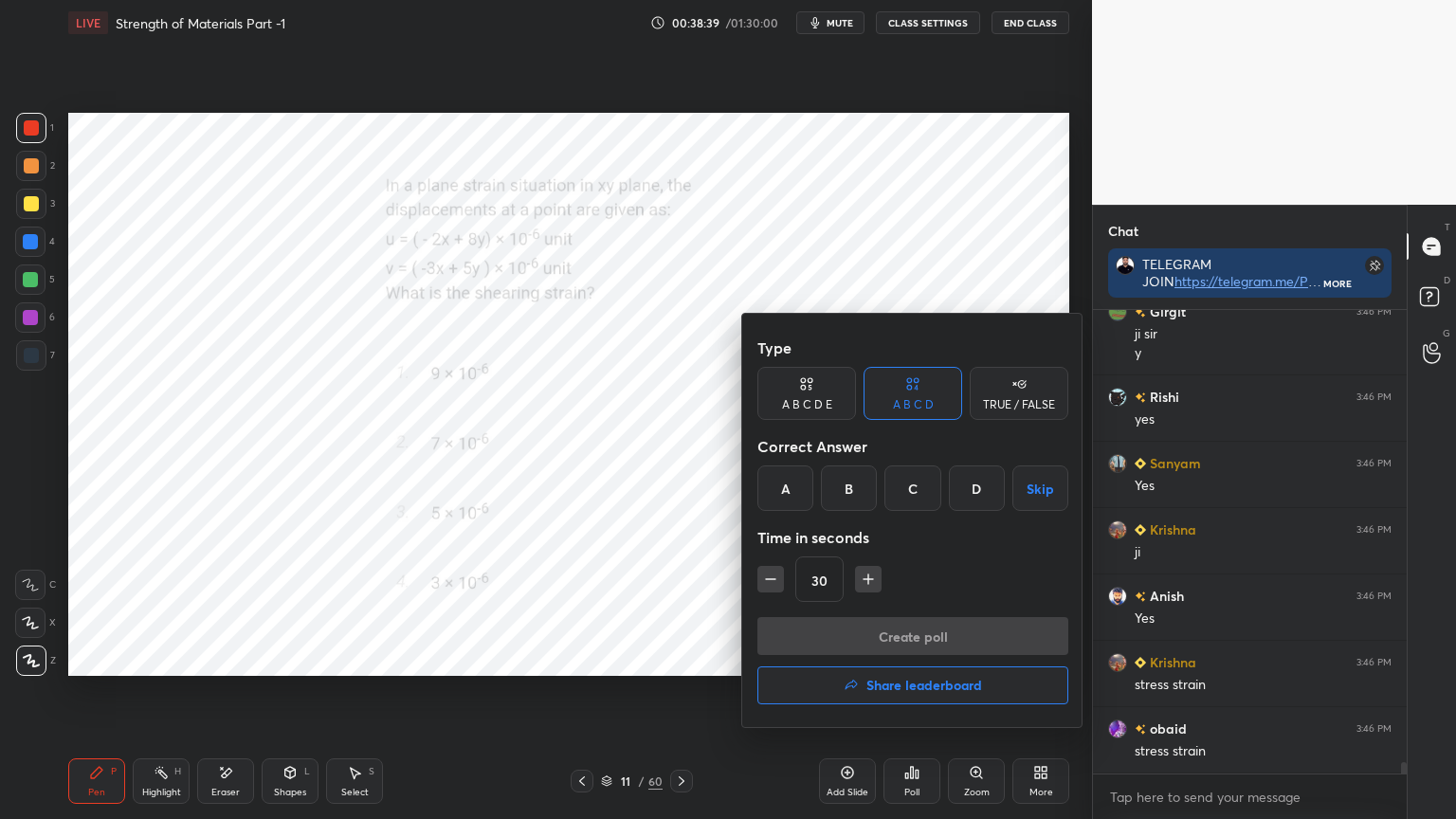 click on "C" at bounding box center [912, 488] 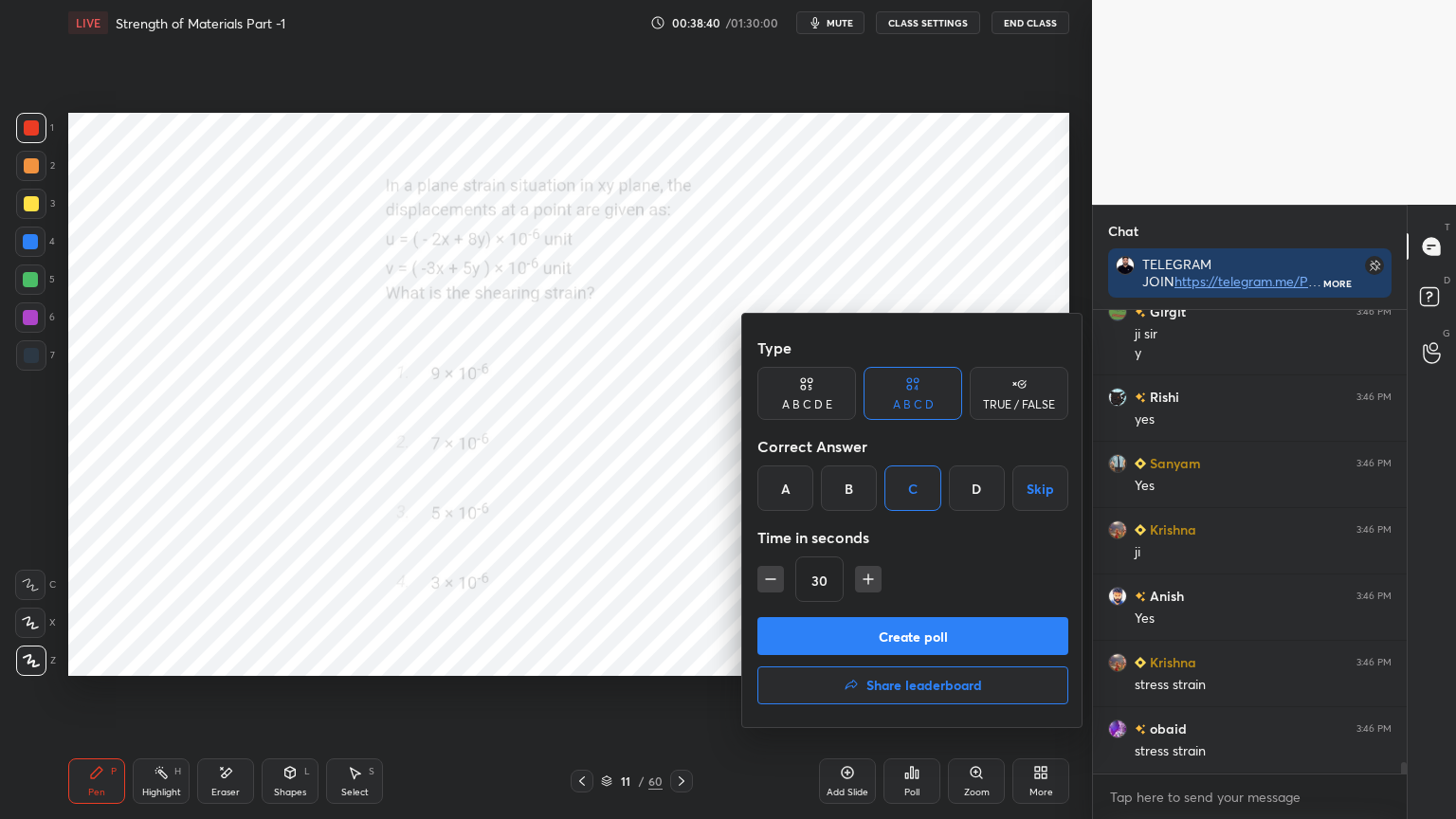 click 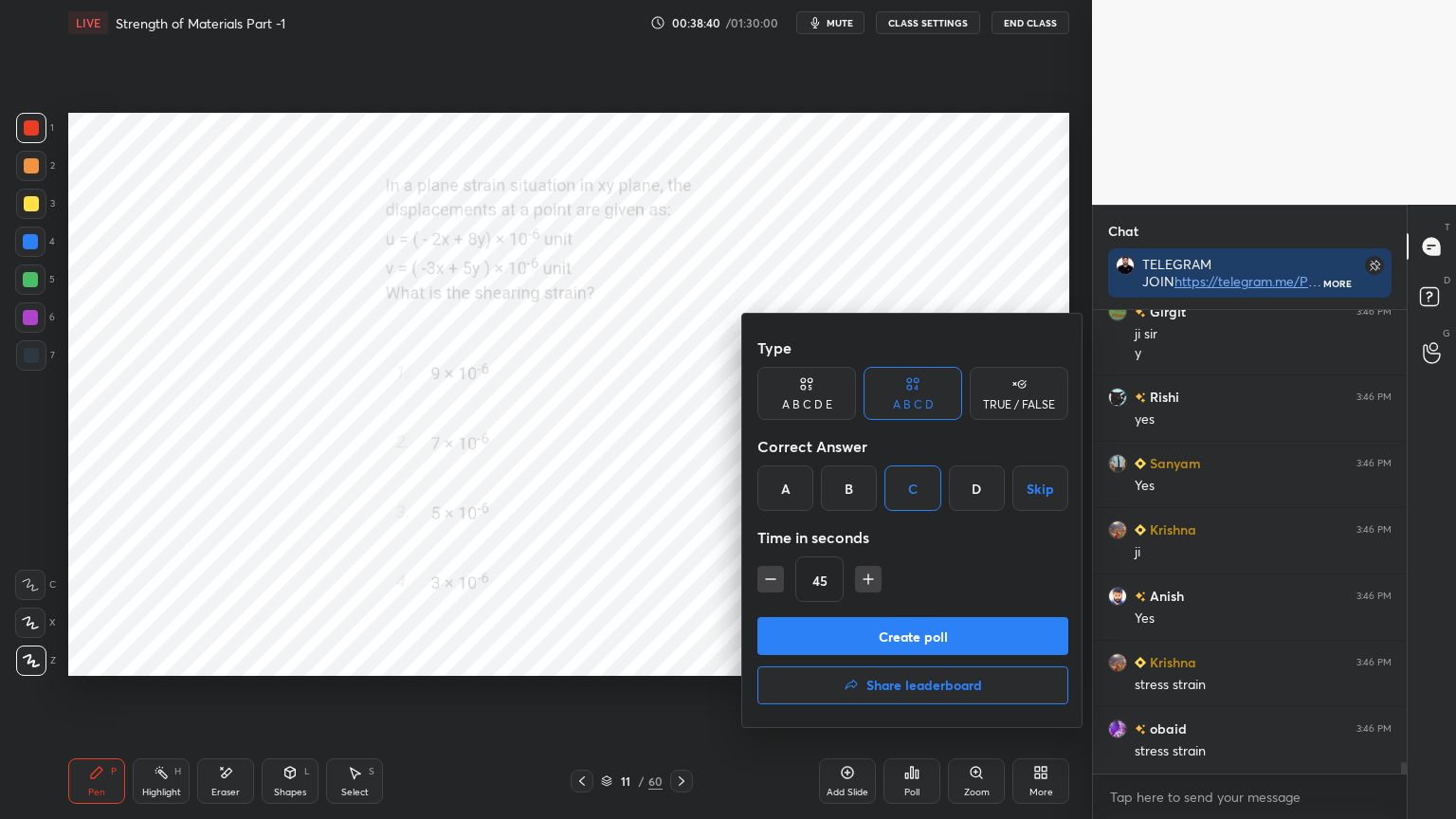 click 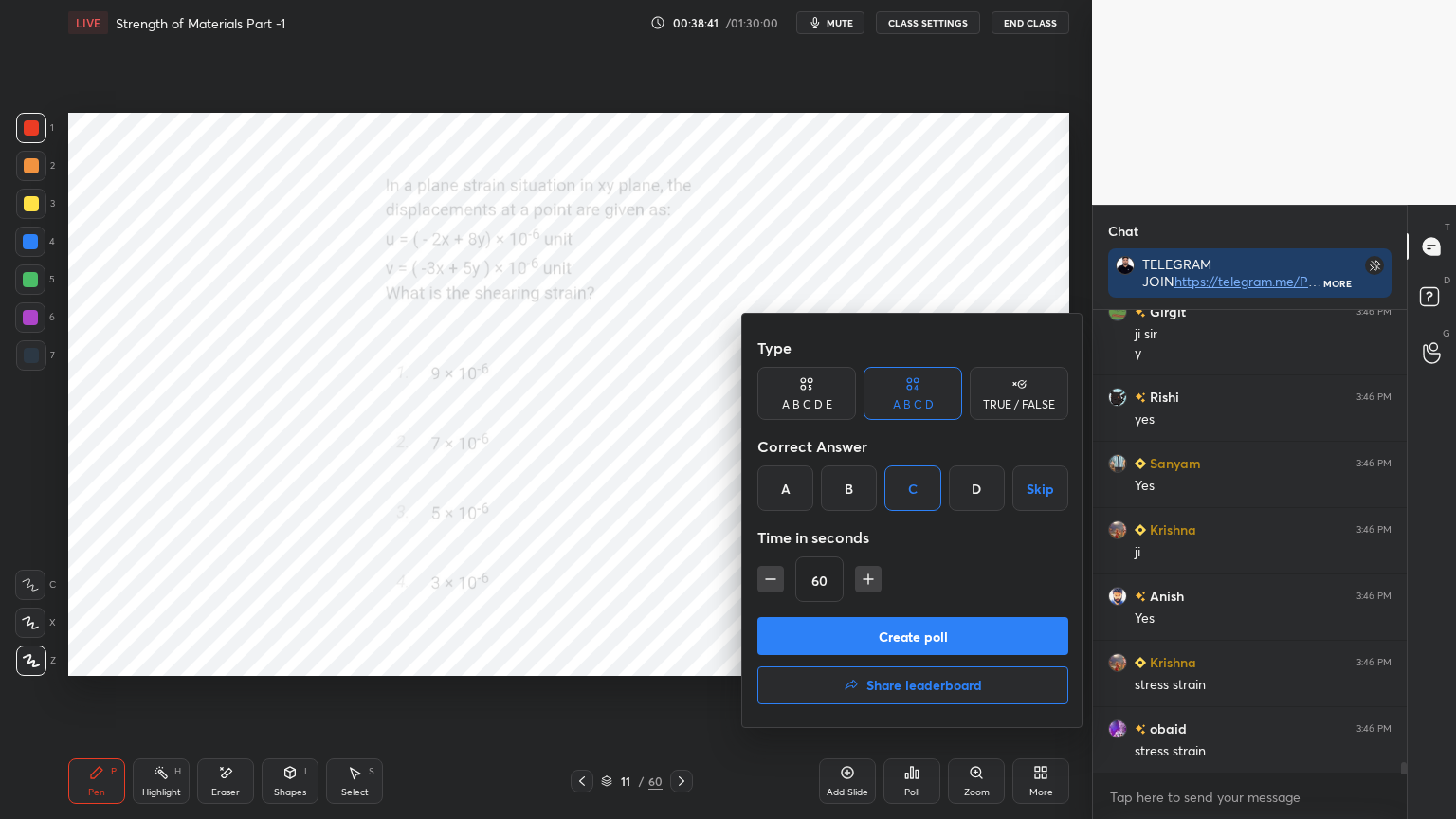 click on "Create poll" at bounding box center (913, 636) 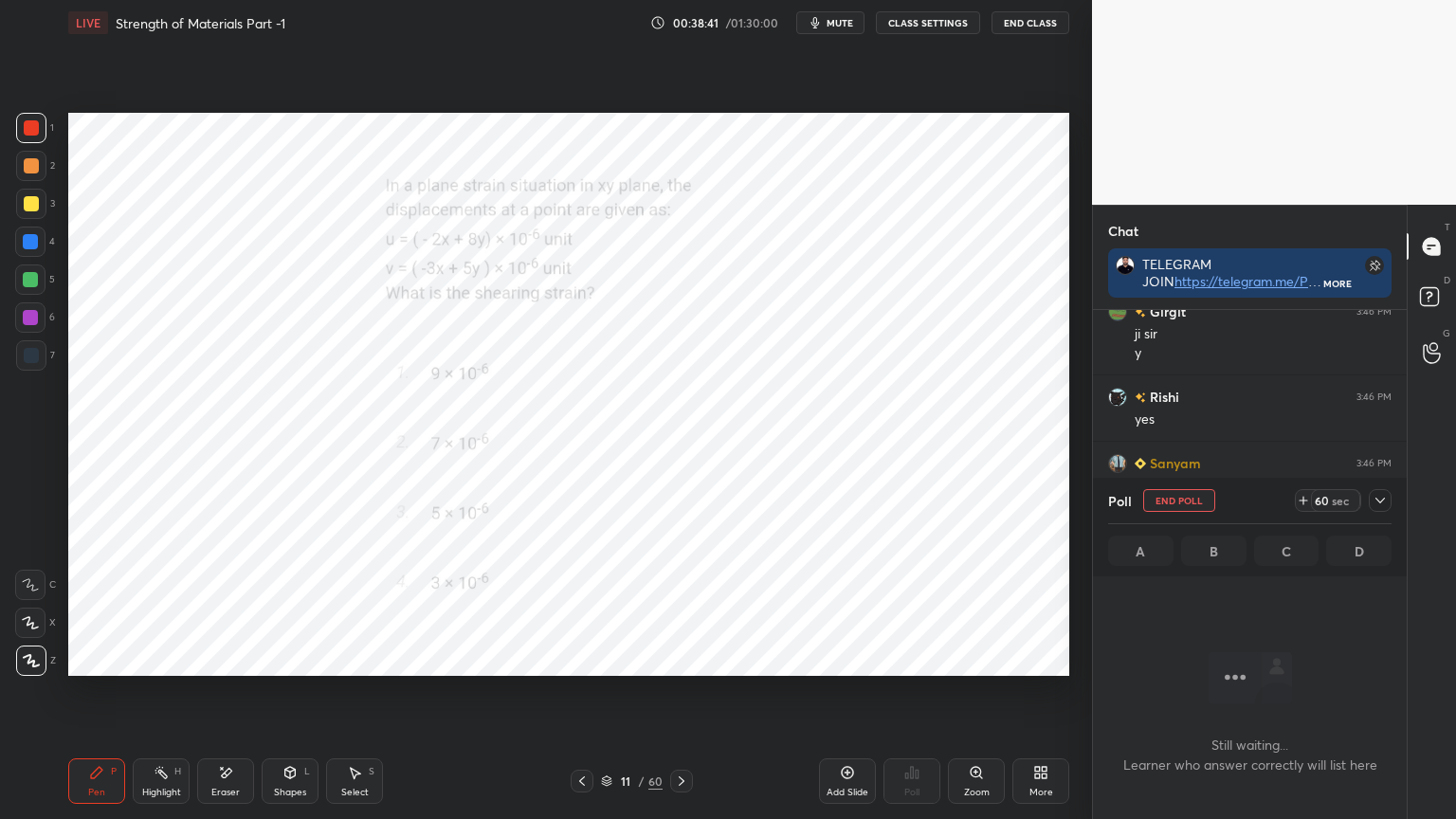 scroll, scrollTop: 427, scrollLeft: 308, axis: both 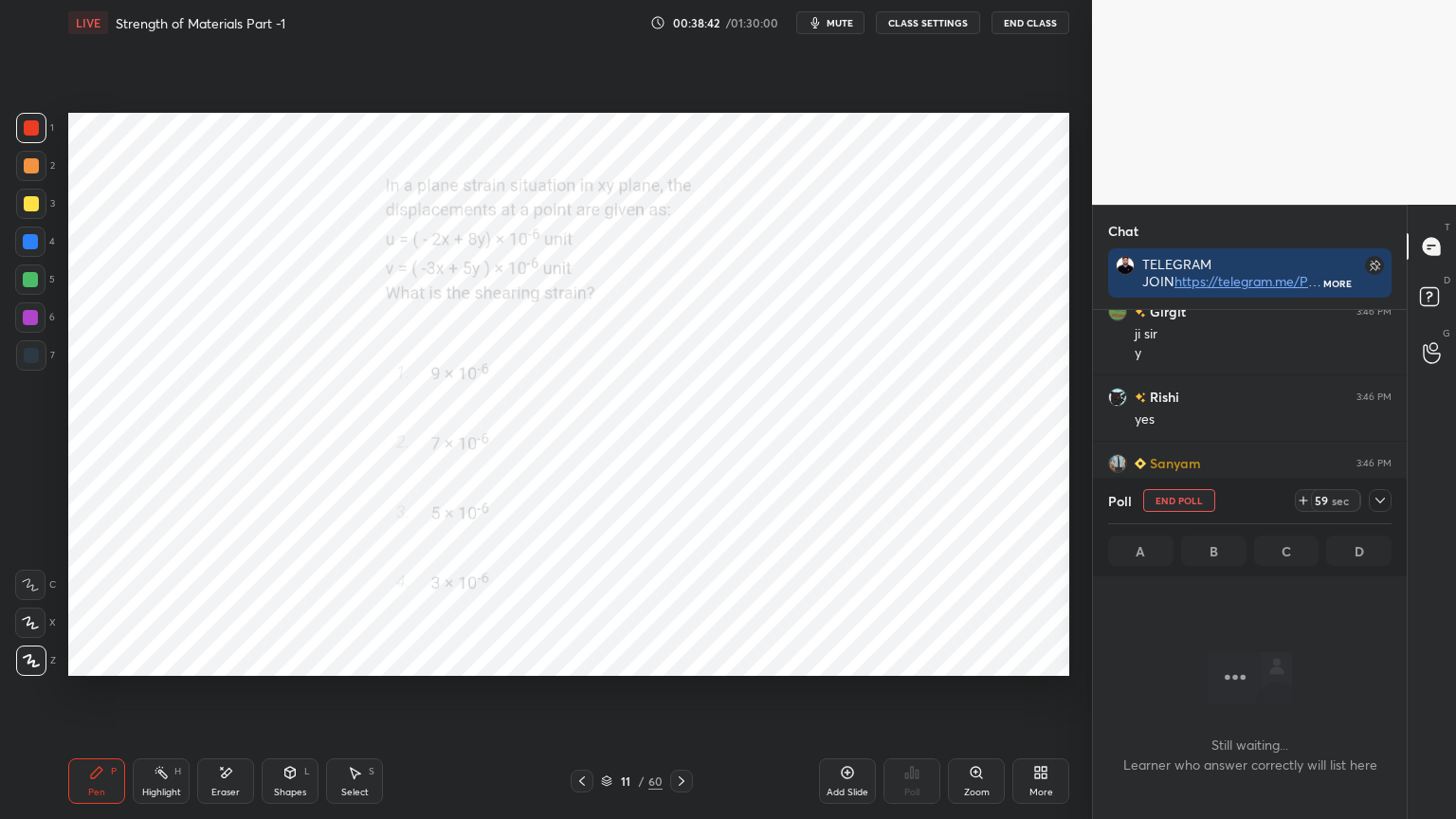 click 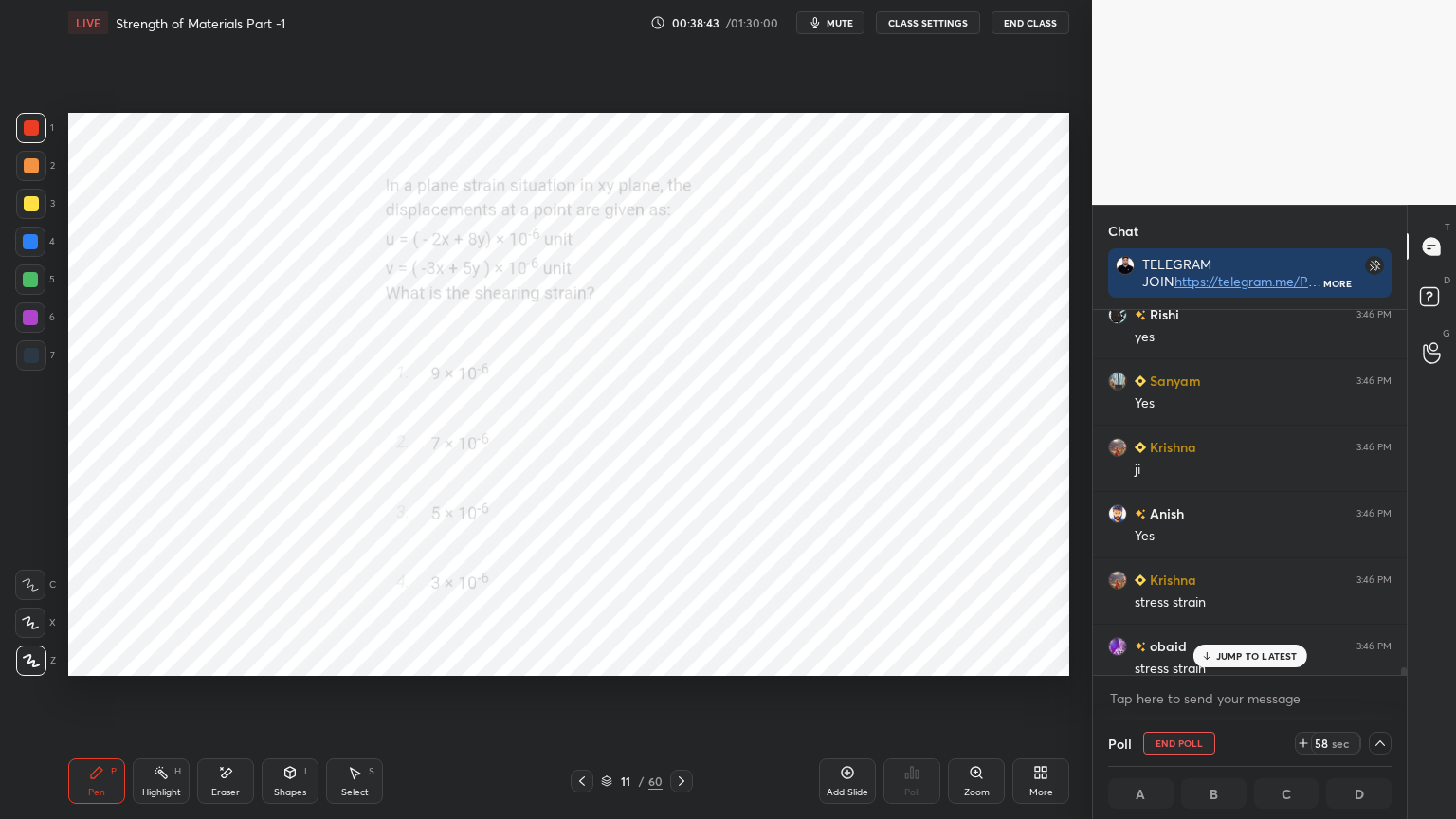 scroll, scrollTop: 18419, scrollLeft: 0, axis: vertical 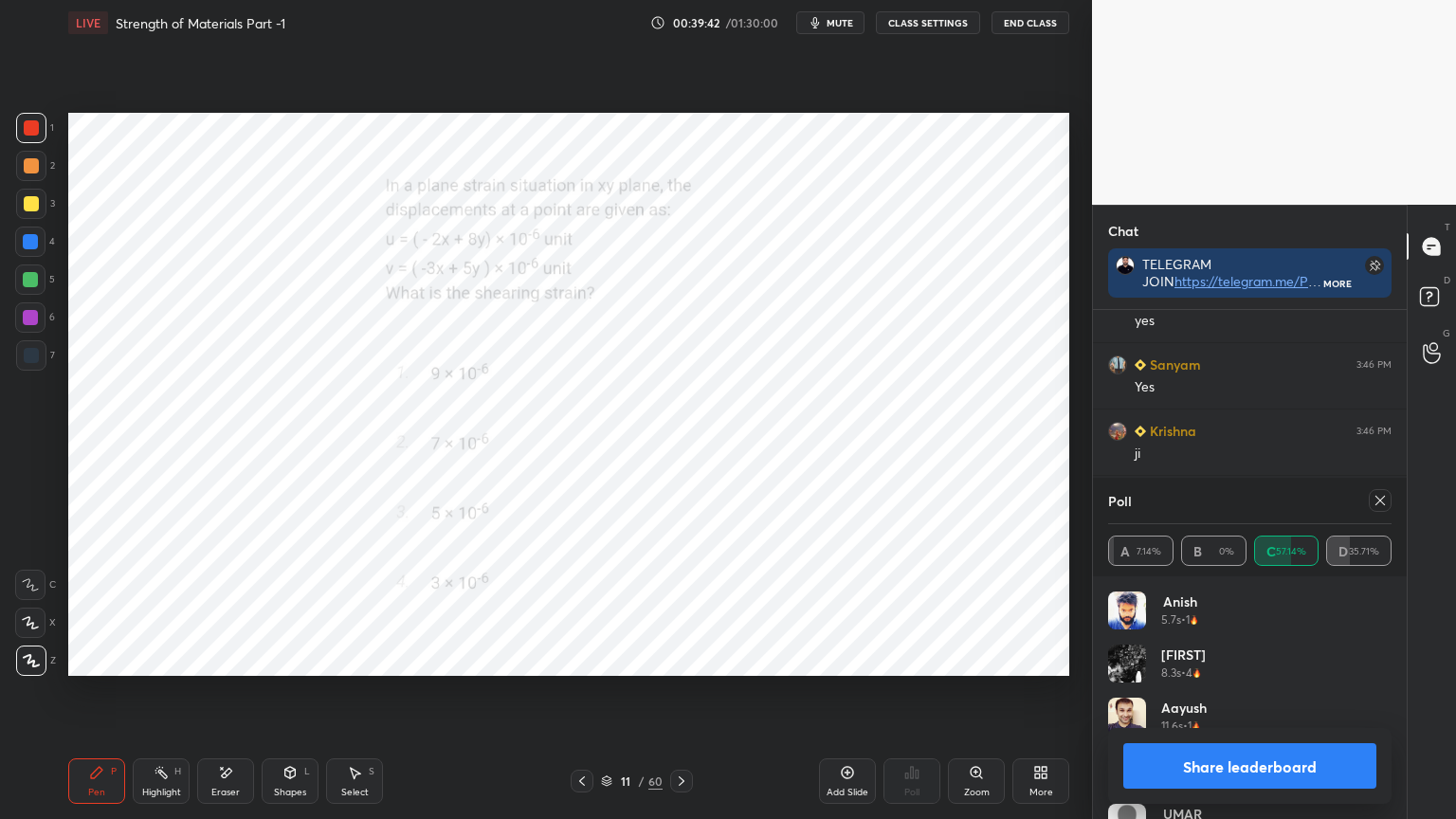 click 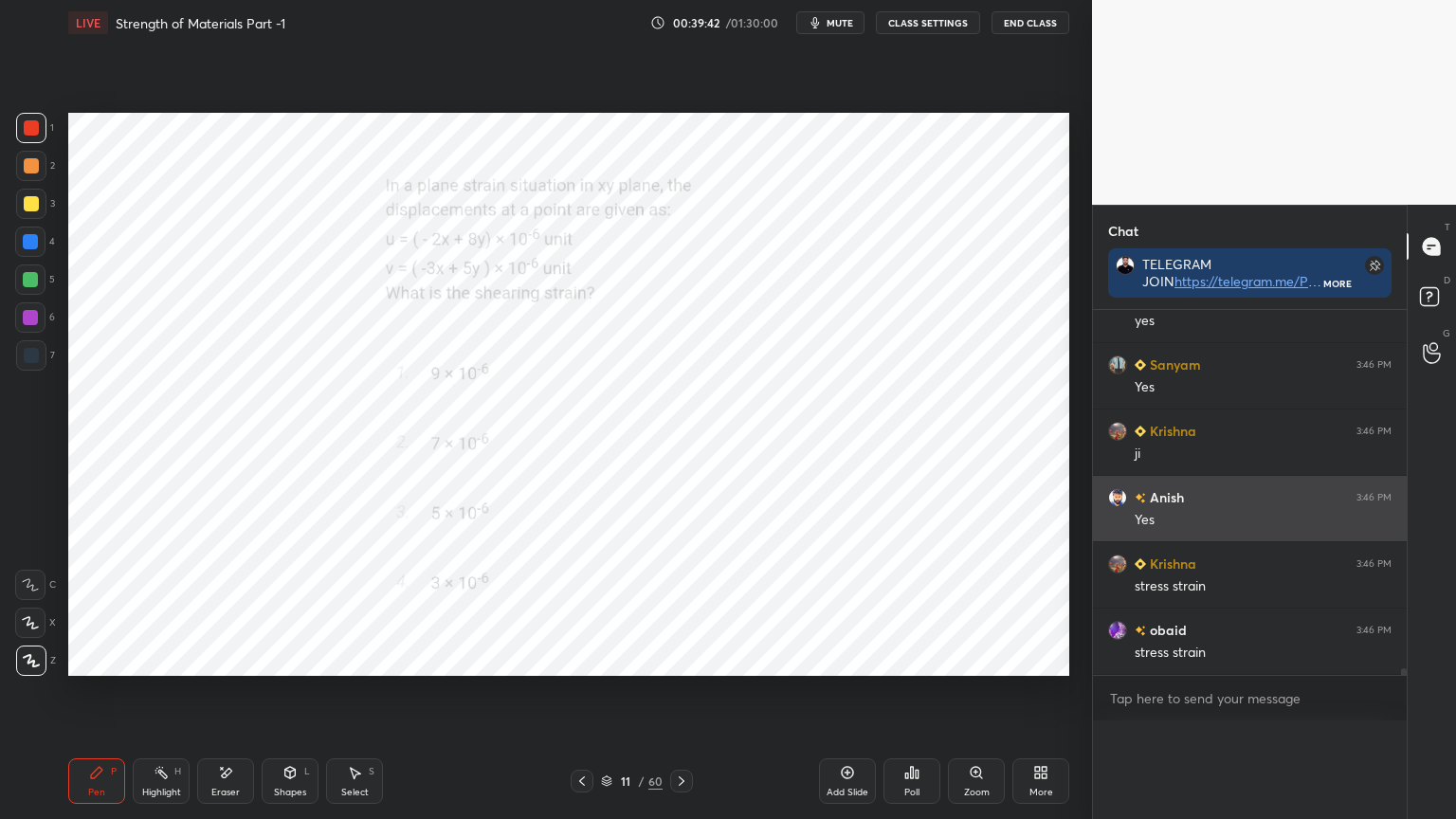 scroll, scrollTop: 115, scrollLeft: 278, axis: both 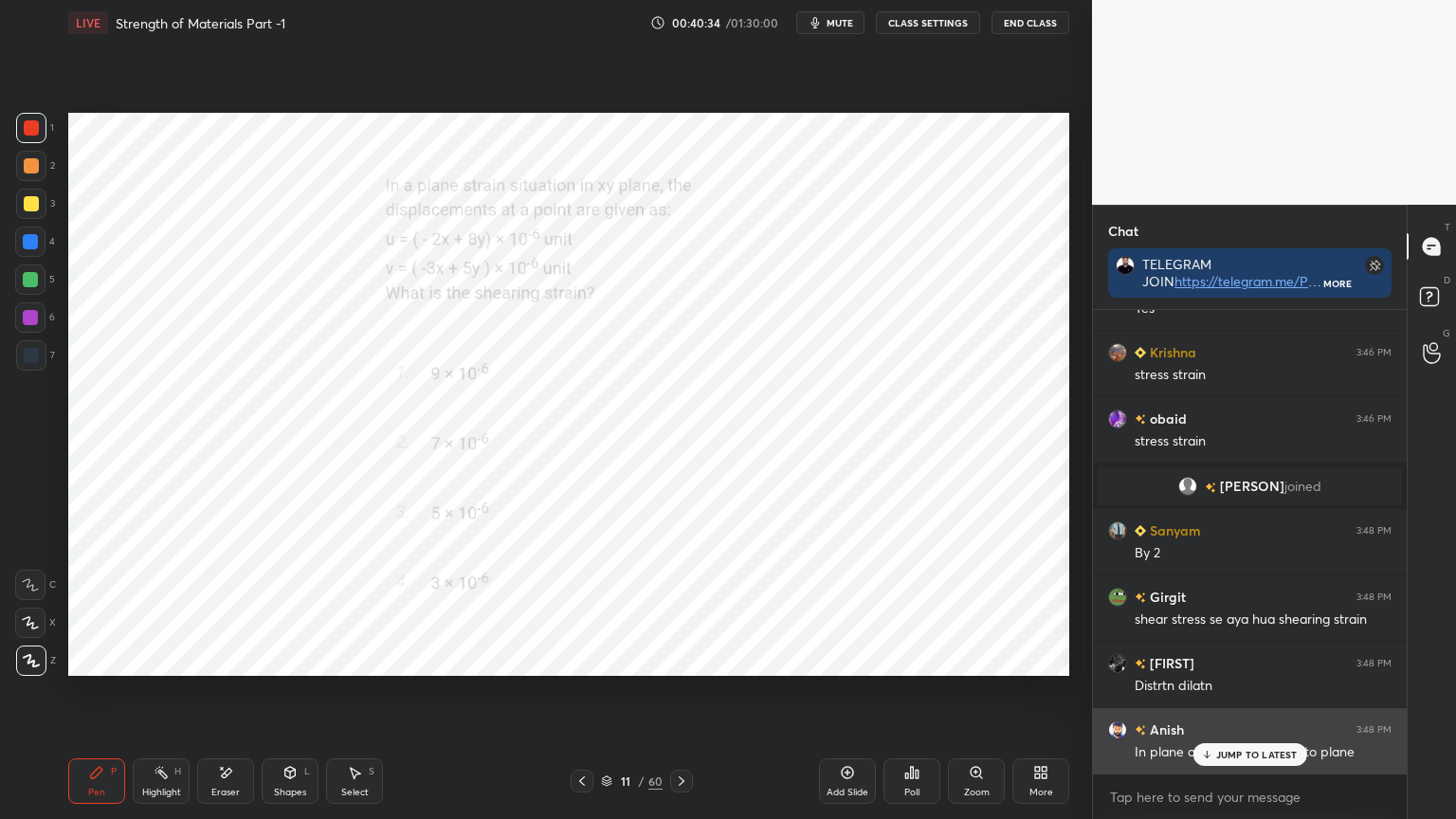 click on "[USER] 3:48 PM" at bounding box center (1249, 729) 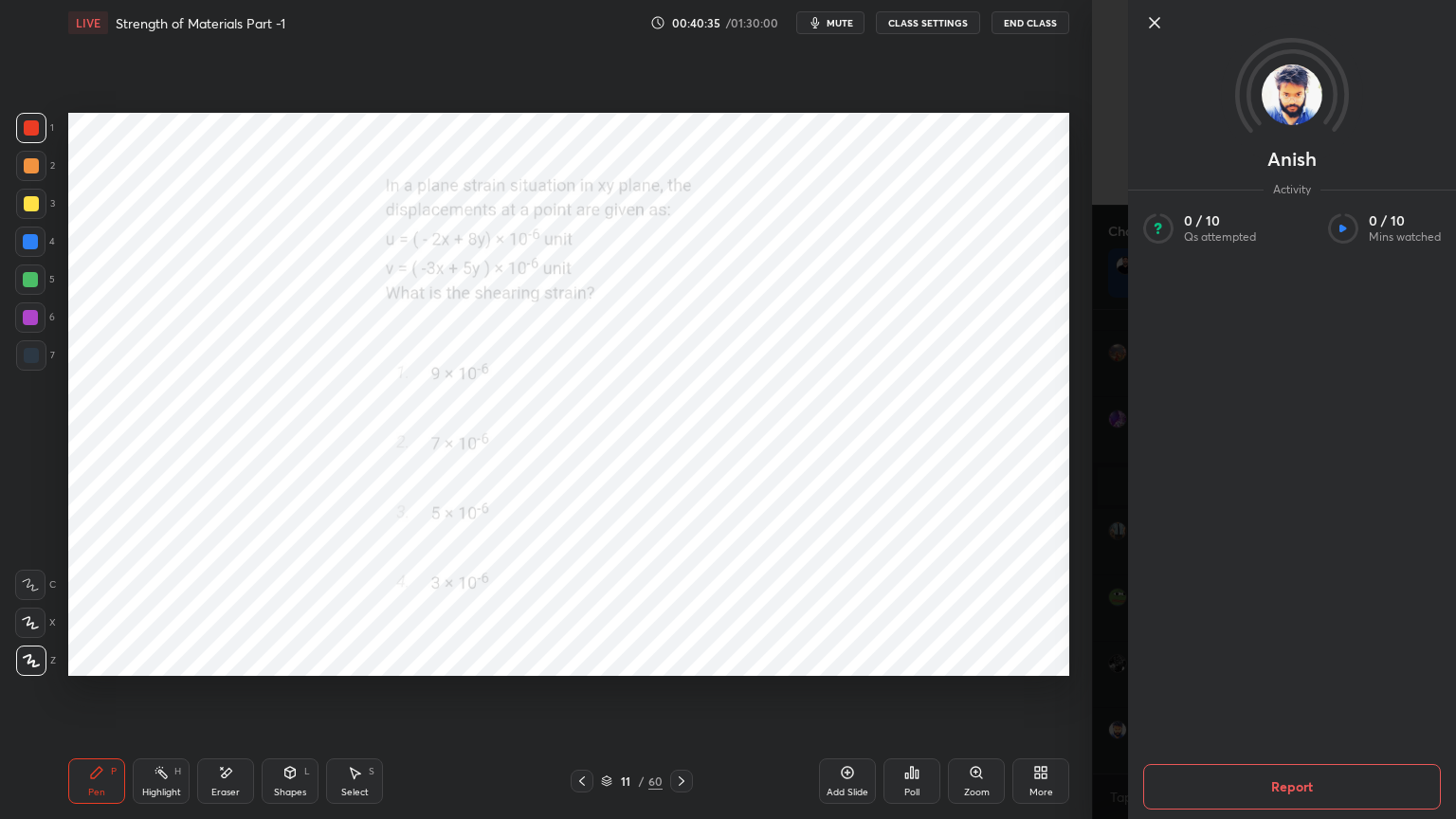 click on "[USER] Activity 0 / 10 Qs attempted 0 / 10 Mins watched Report" at bounding box center [1274, 410] 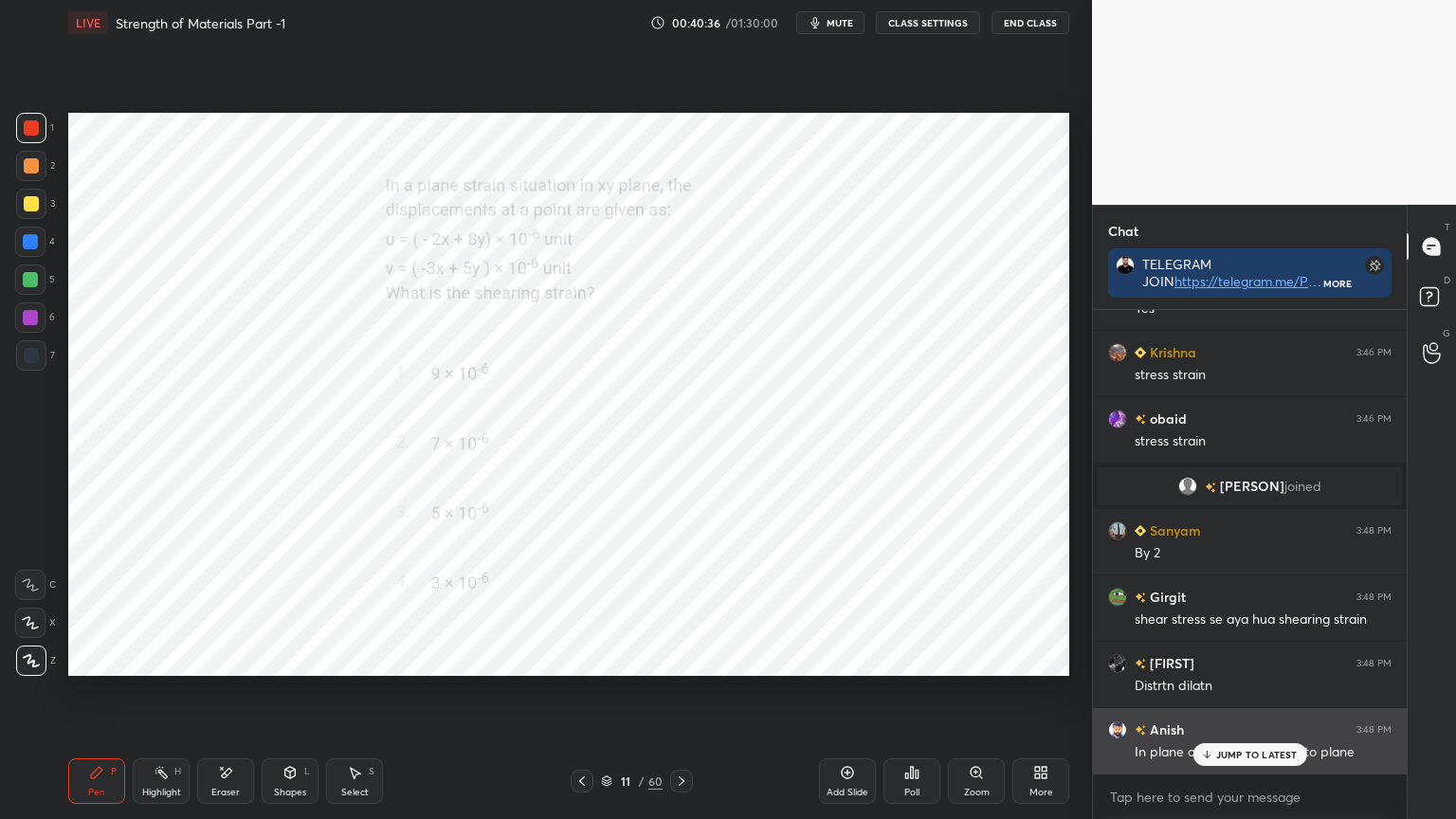 click on "JUMP TO LATEST" at bounding box center [1257, 755] 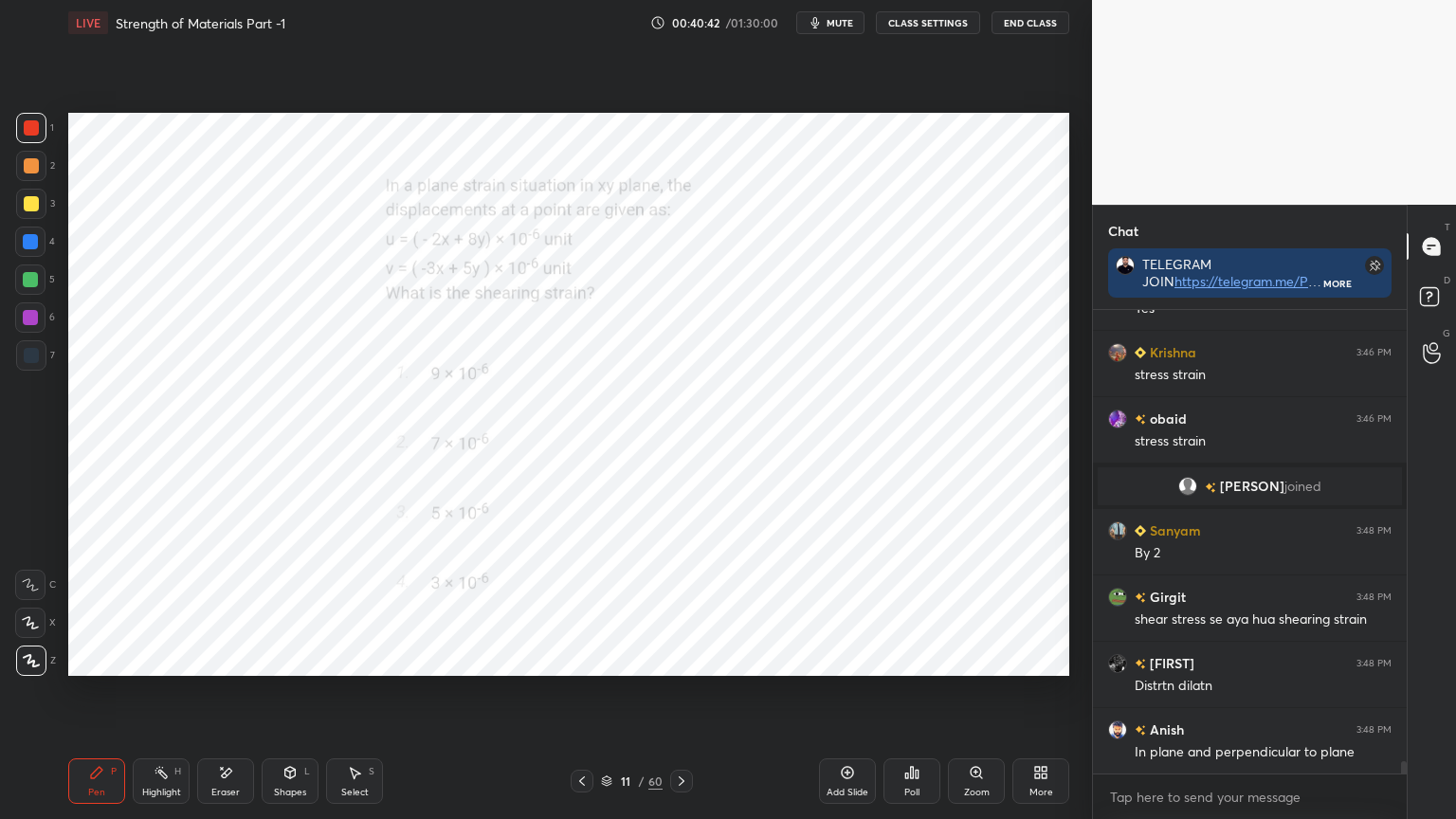 scroll, scrollTop: 17429, scrollLeft: 0, axis: vertical 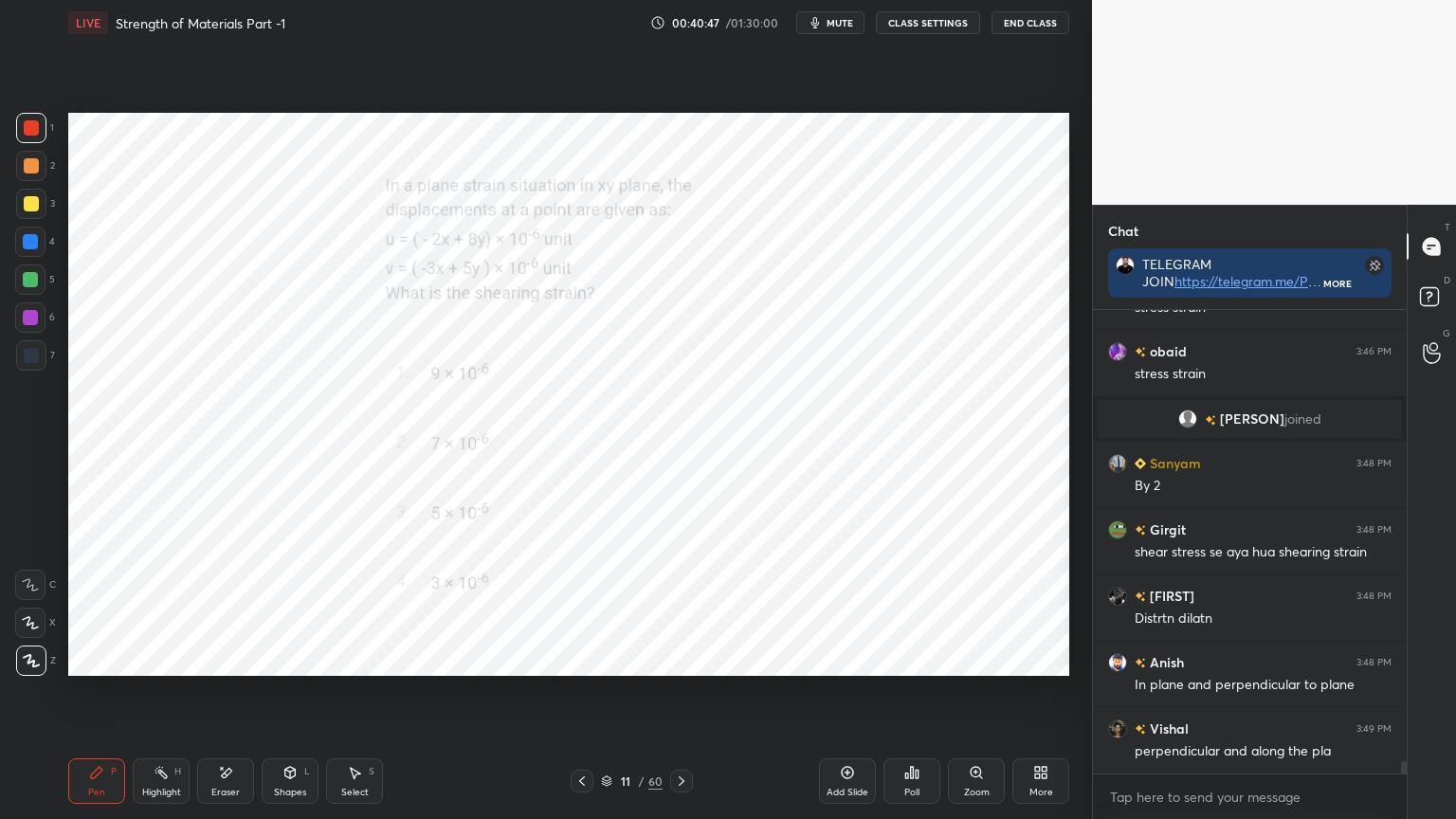 click on "End Class" at bounding box center (1030, 23) 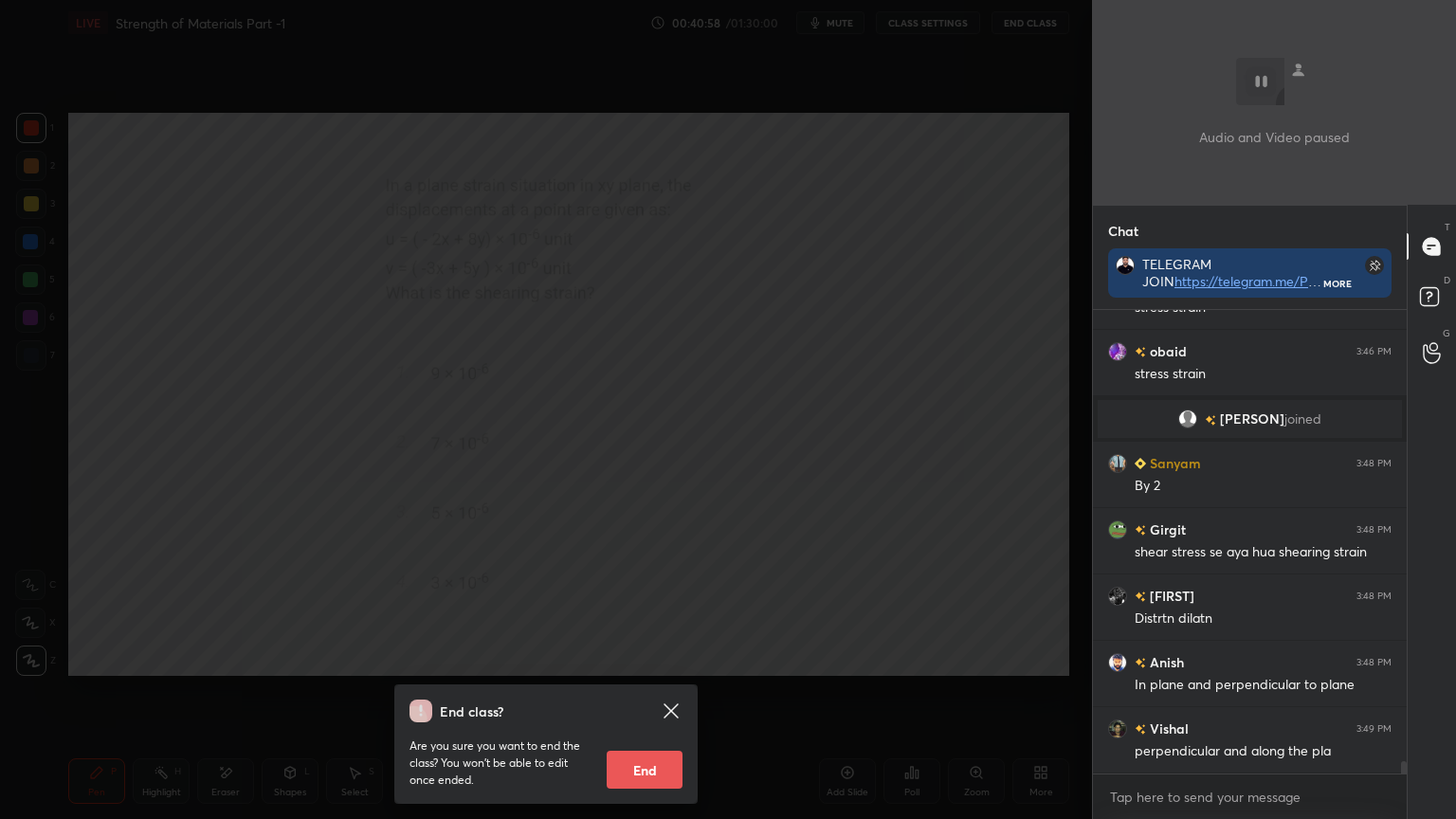click on "End class? Are you sure you want to end the class? You won’t be able to edit once ended. End" at bounding box center [546, 410] 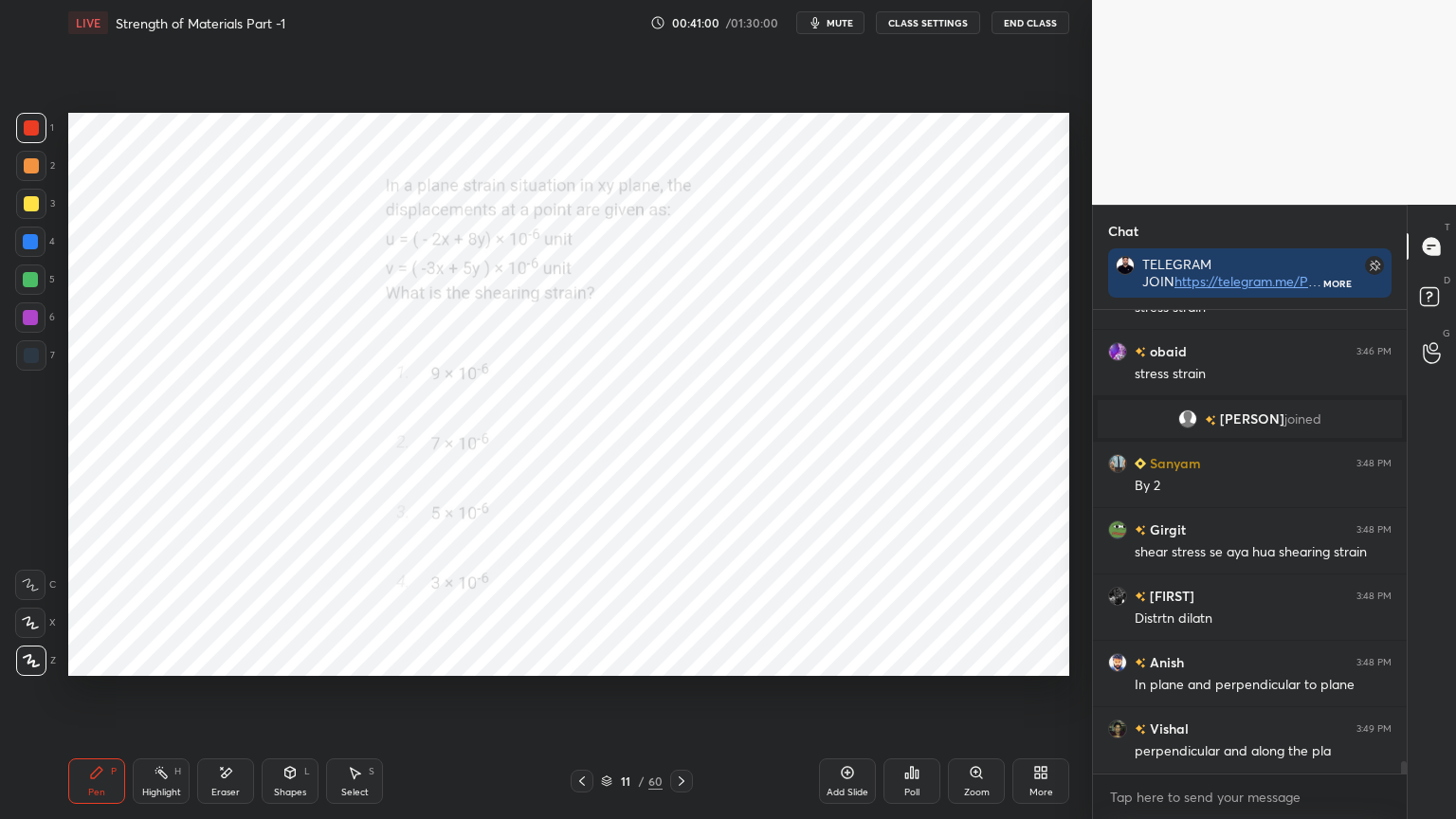 scroll, scrollTop: 17495, scrollLeft: 0, axis: vertical 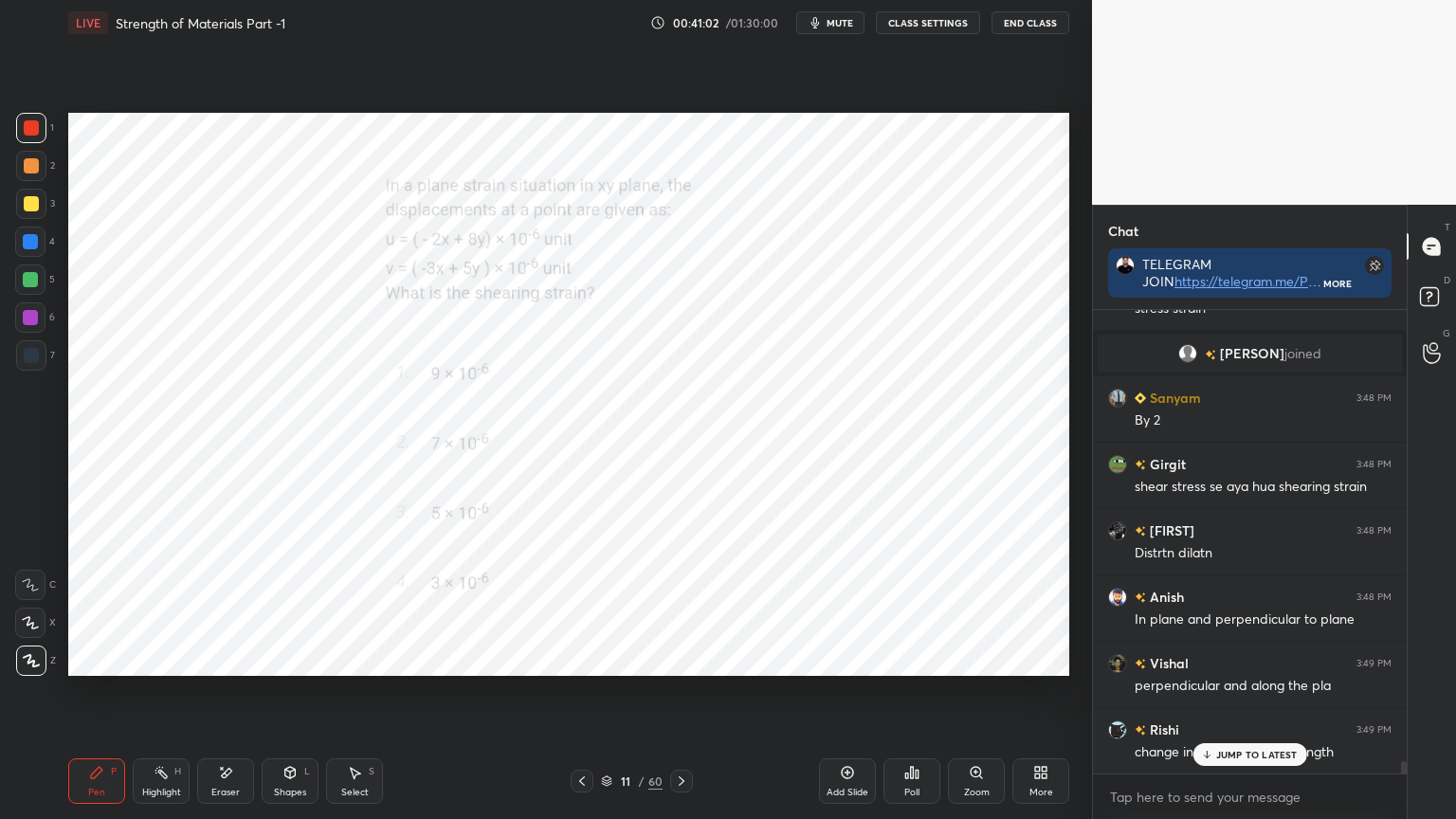 click on "JUMP TO LATEST" at bounding box center [1257, 755] 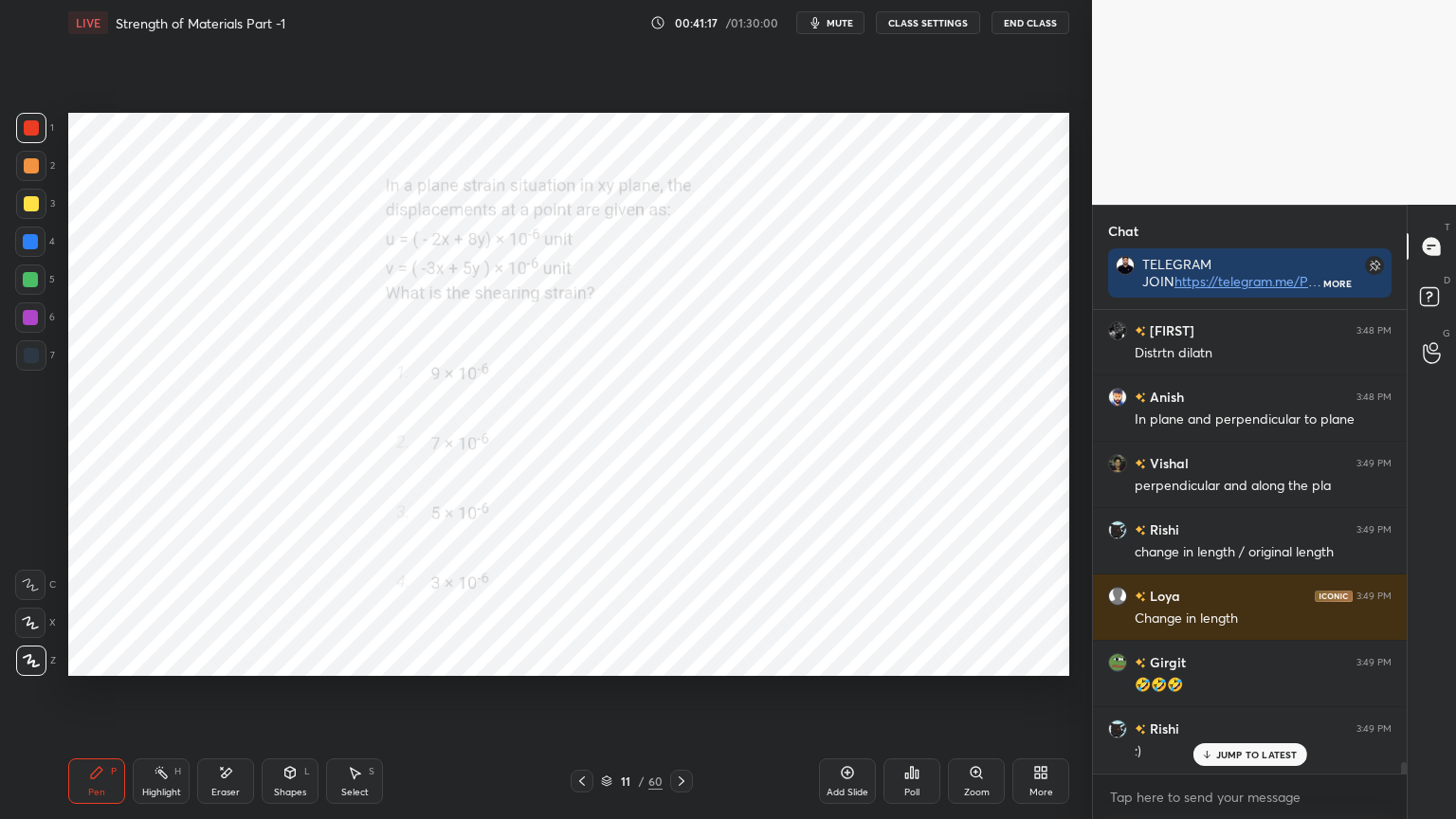 scroll, scrollTop: 17760, scrollLeft: 0, axis: vertical 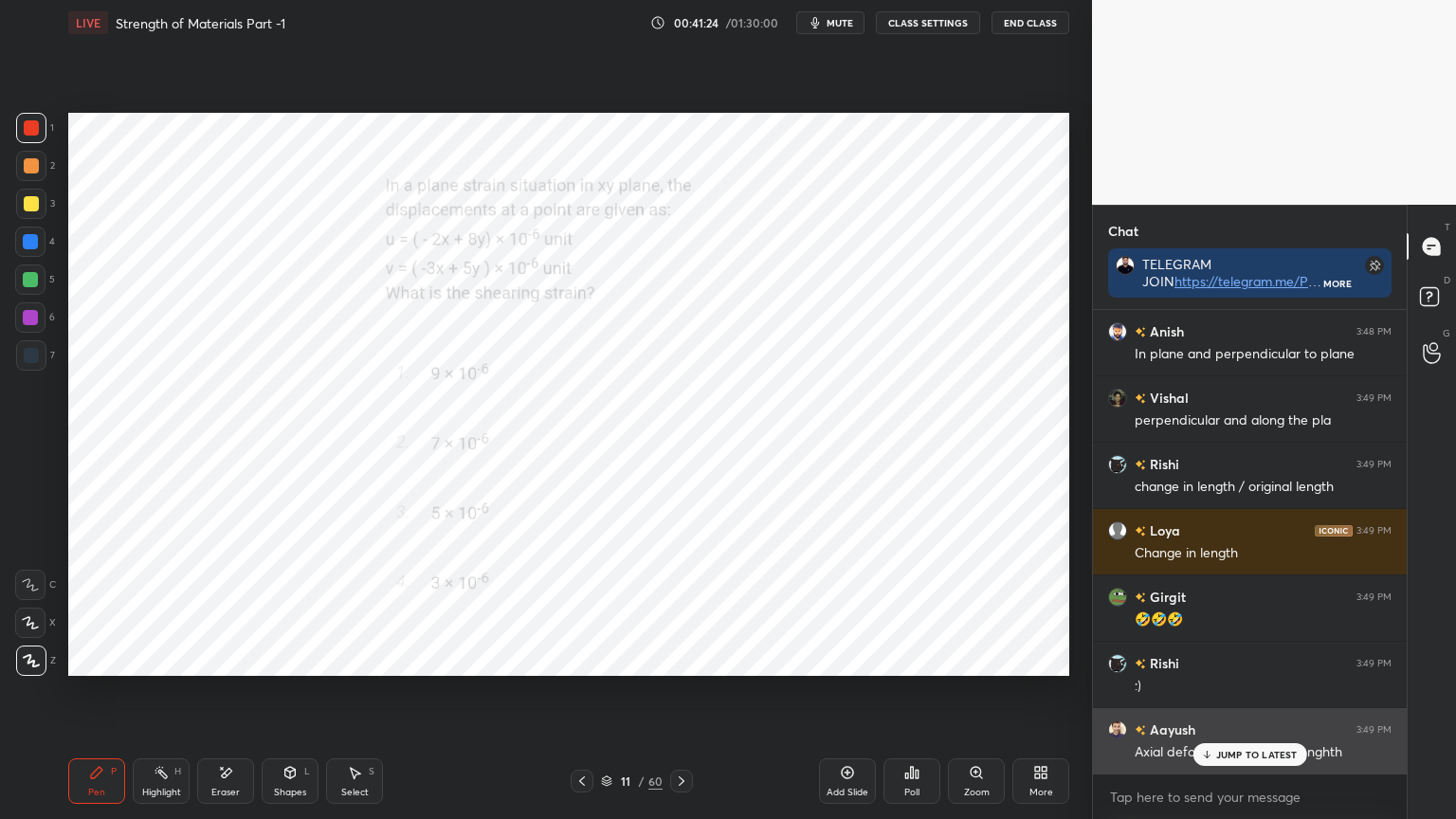 click on "JUMP TO LATEST" at bounding box center [1257, 755] 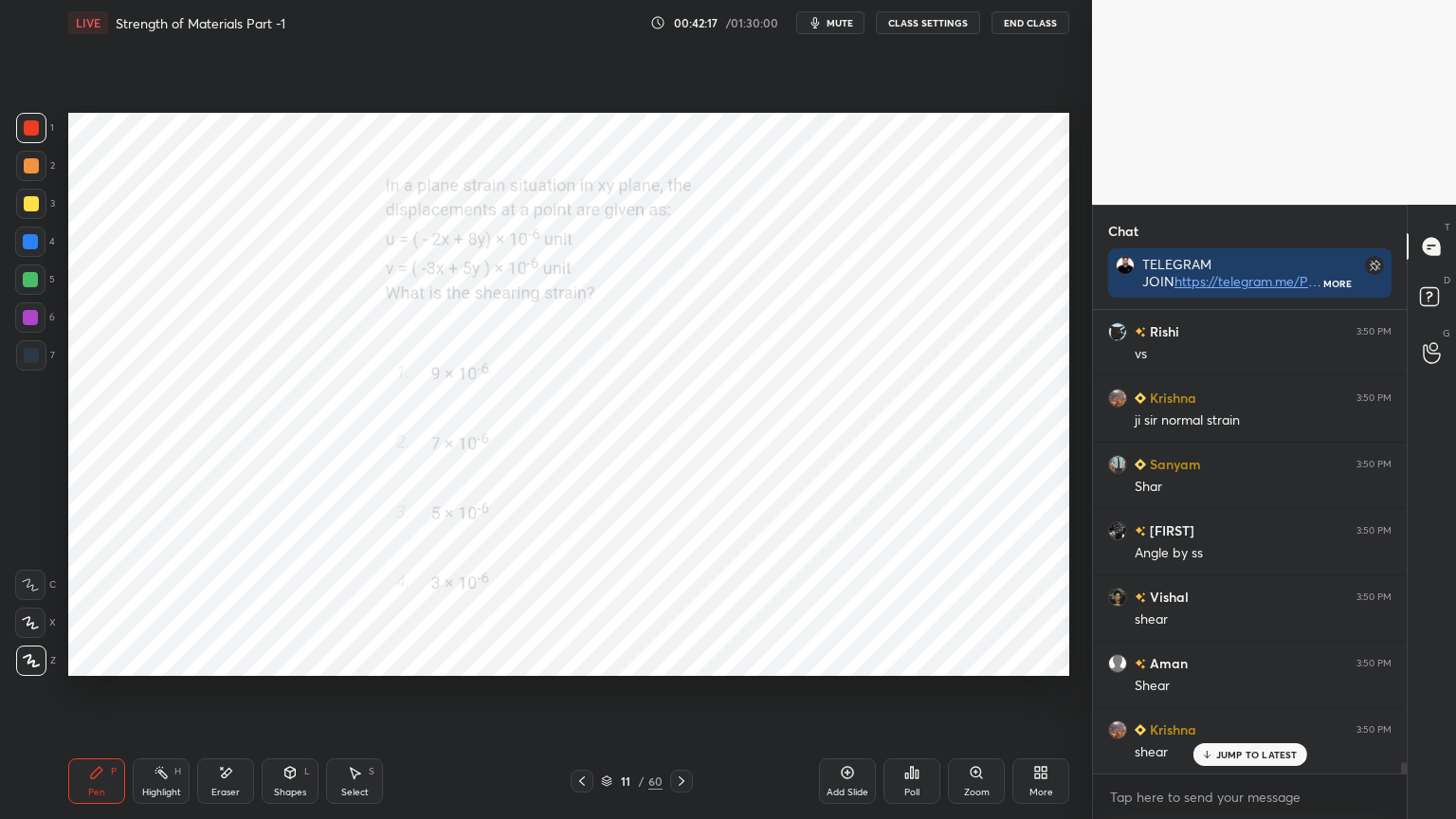 scroll, scrollTop: 18791, scrollLeft: 0, axis: vertical 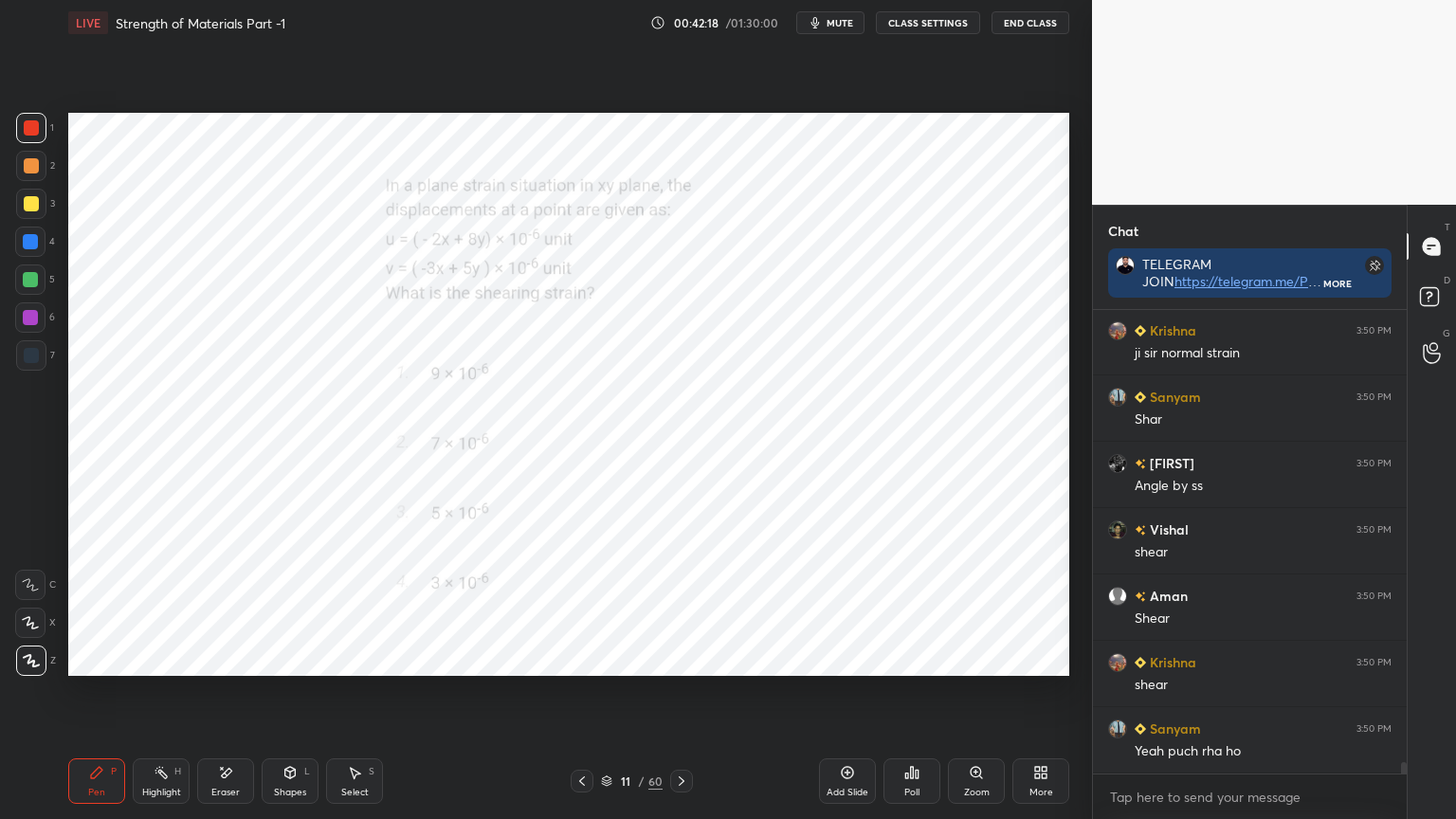 click 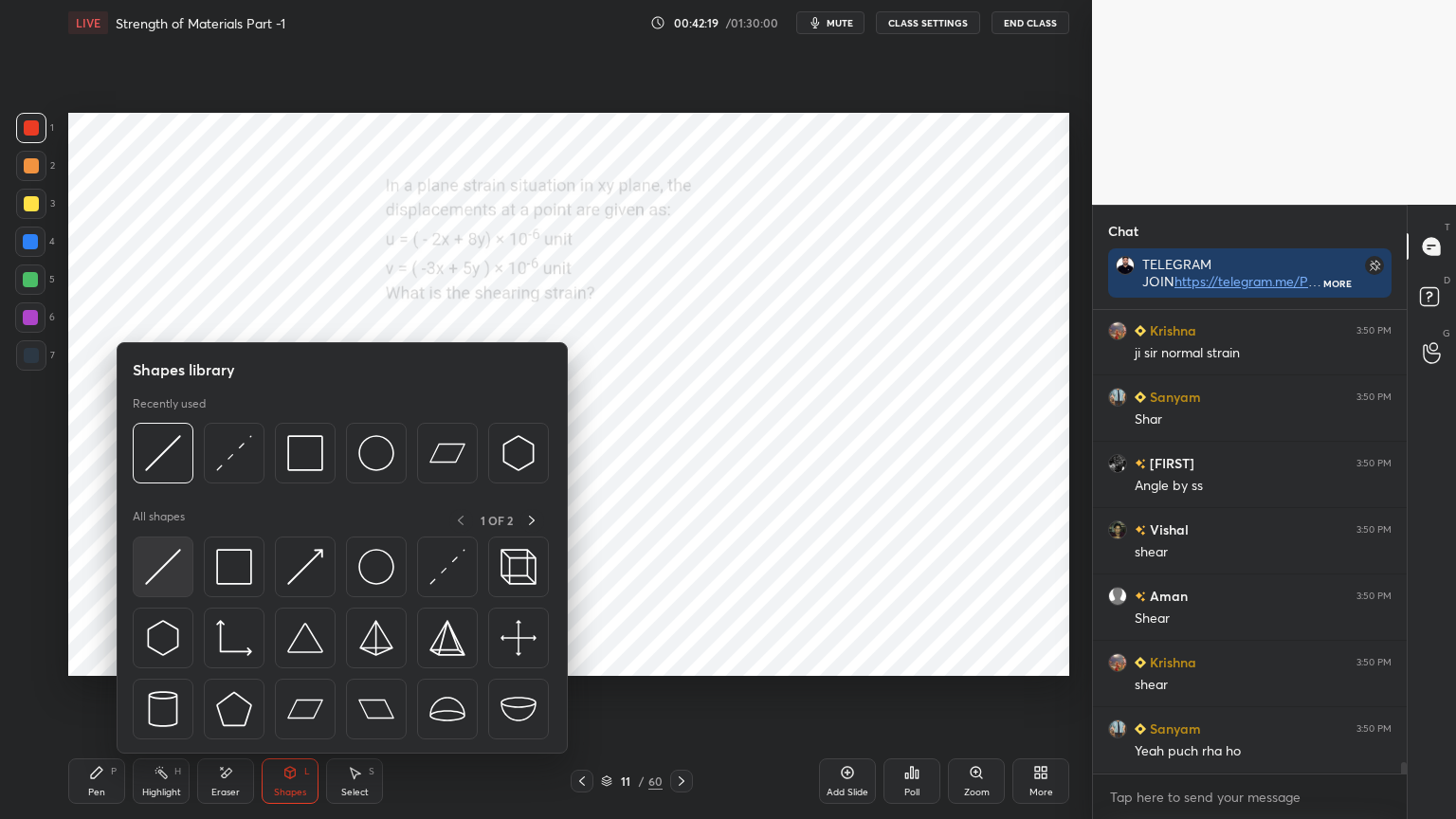click at bounding box center (163, 567) 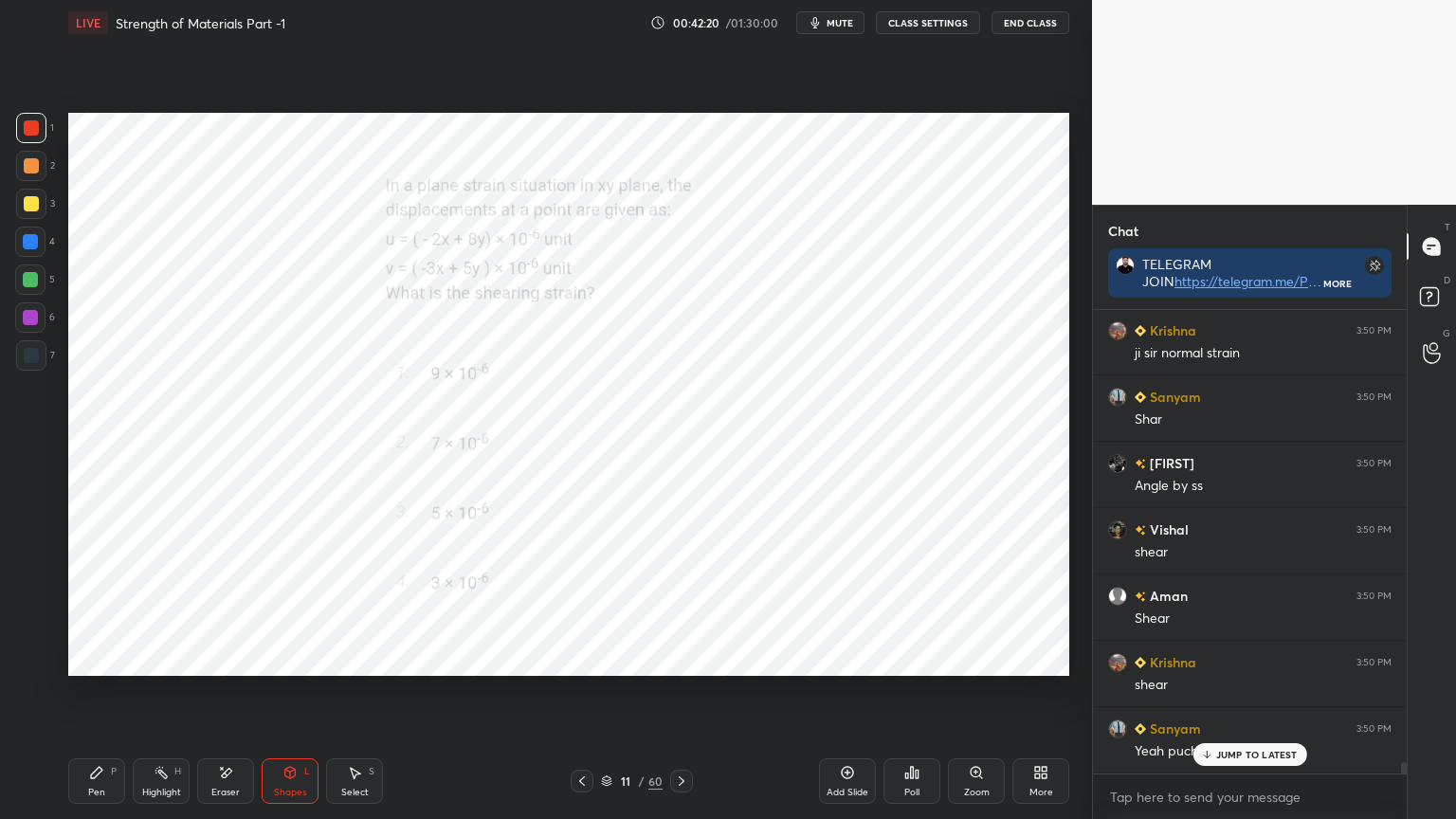 scroll, scrollTop: 18856, scrollLeft: 0, axis: vertical 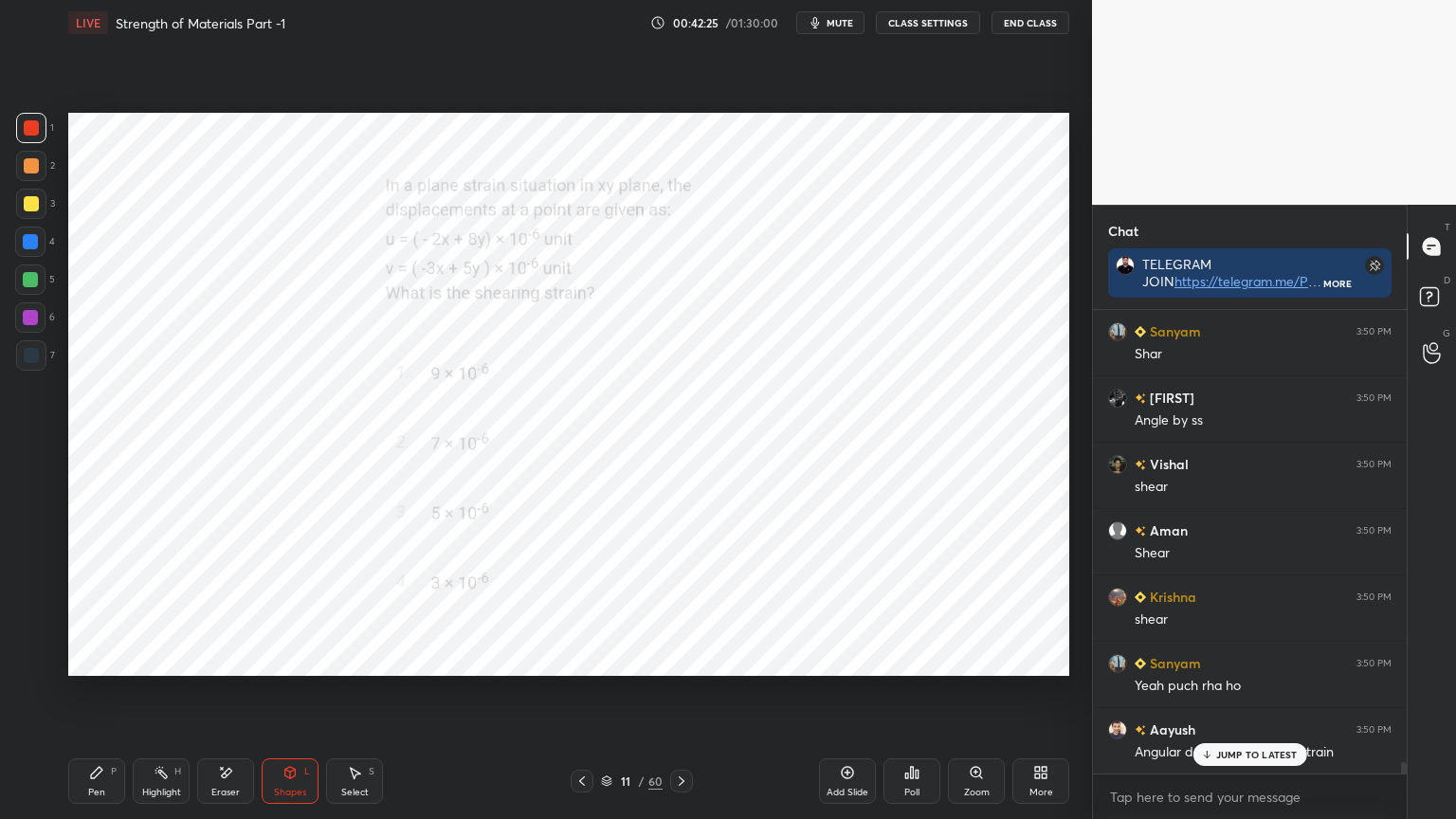 click at bounding box center [30, 242] 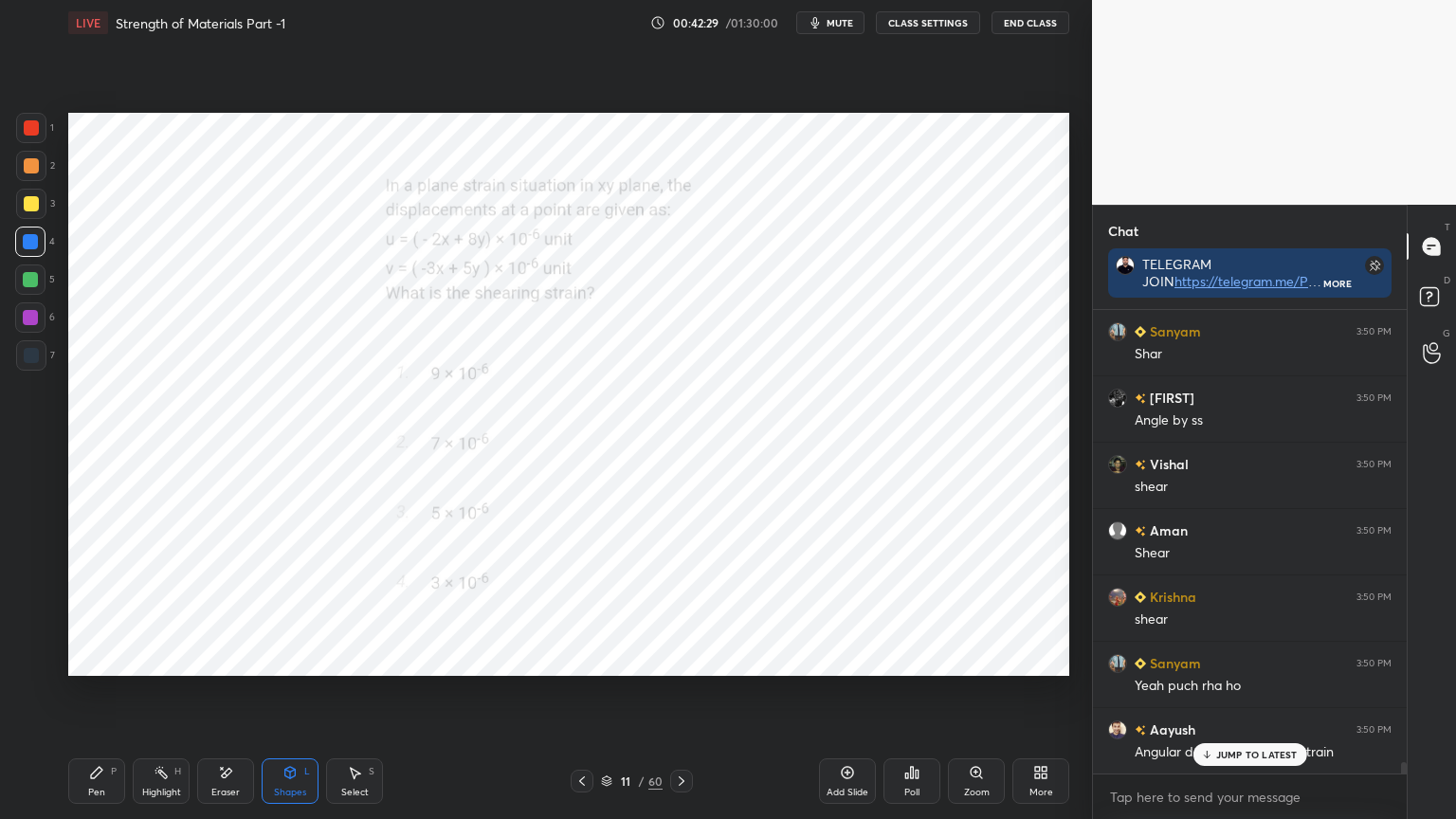 click at bounding box center (31, 355) 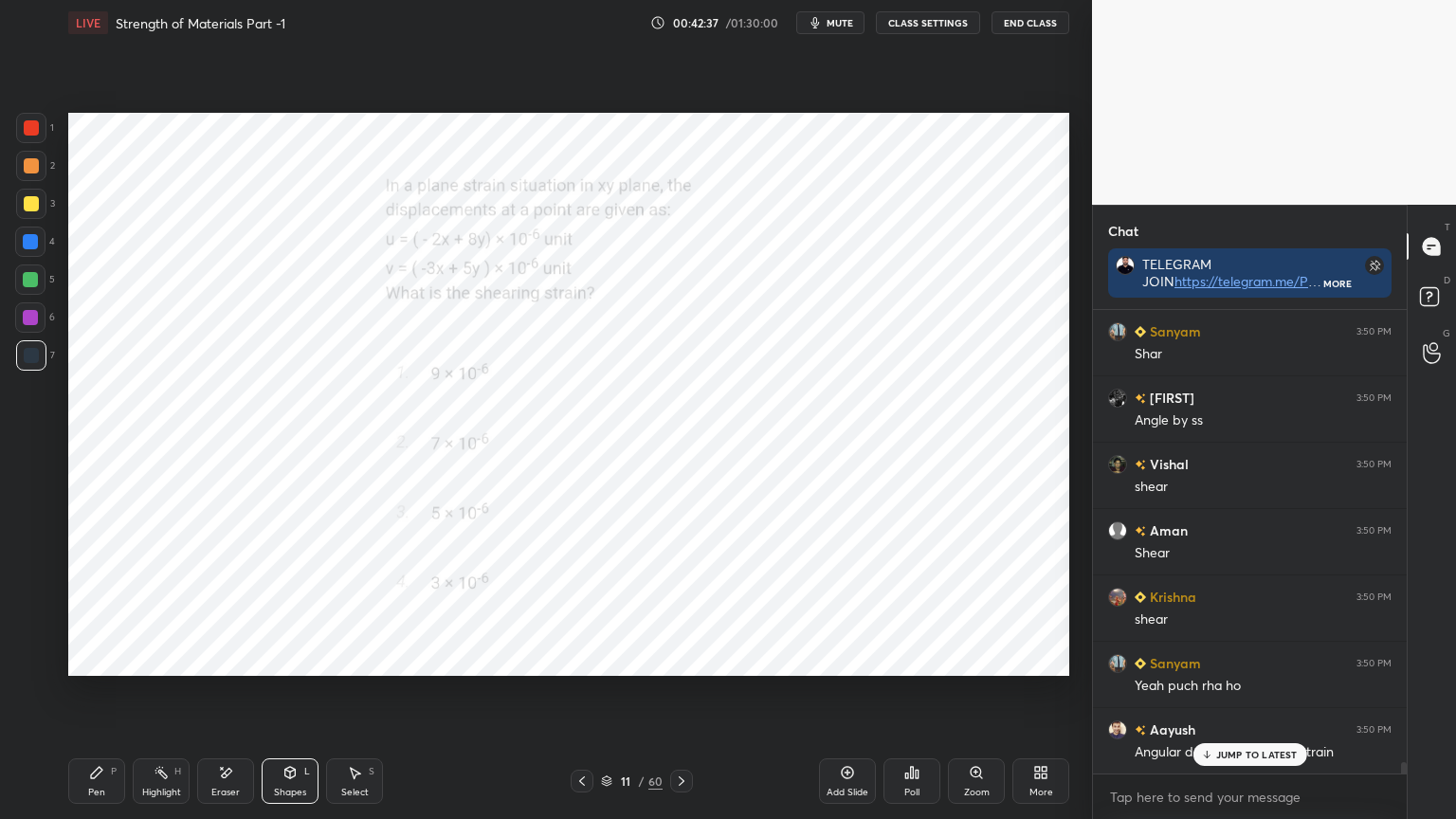 scroll, scrollTop: 18923, scrollLeft: 0, axis: vertical 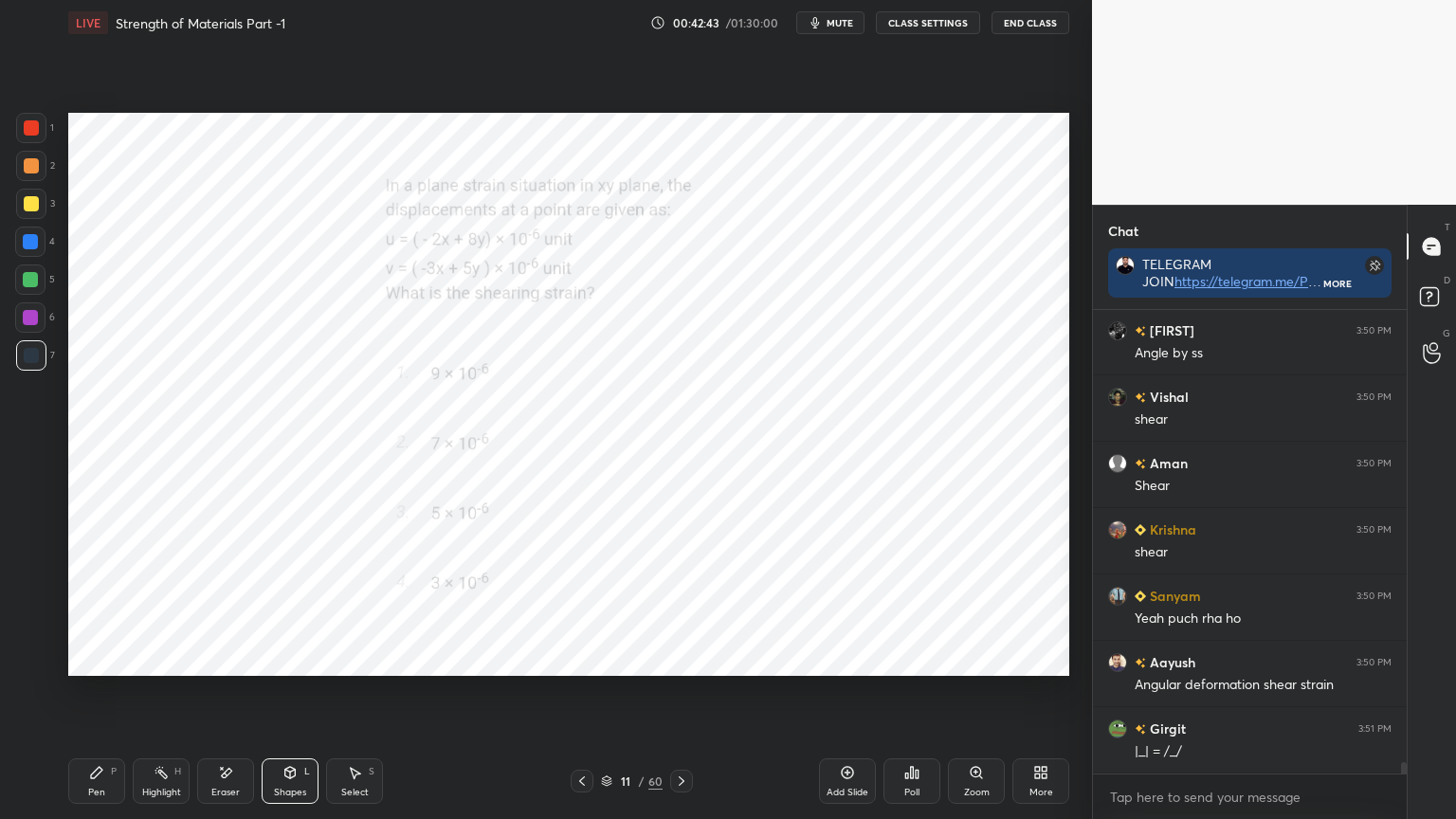 click on "Pen P" at bounding box center (97, 781) 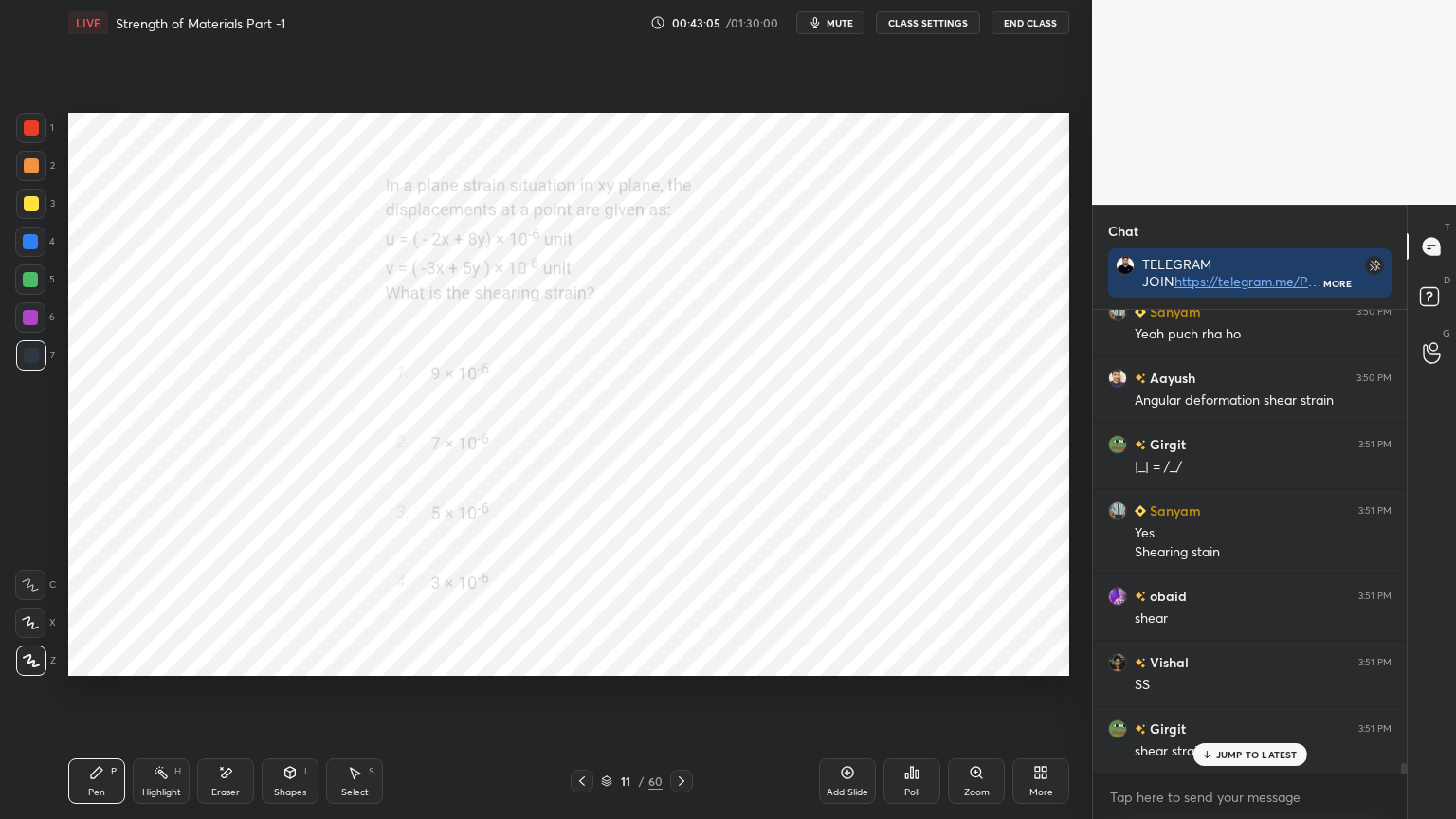 scroll, scrollTop: 19273, scrollLeft: 0, axis: vertical 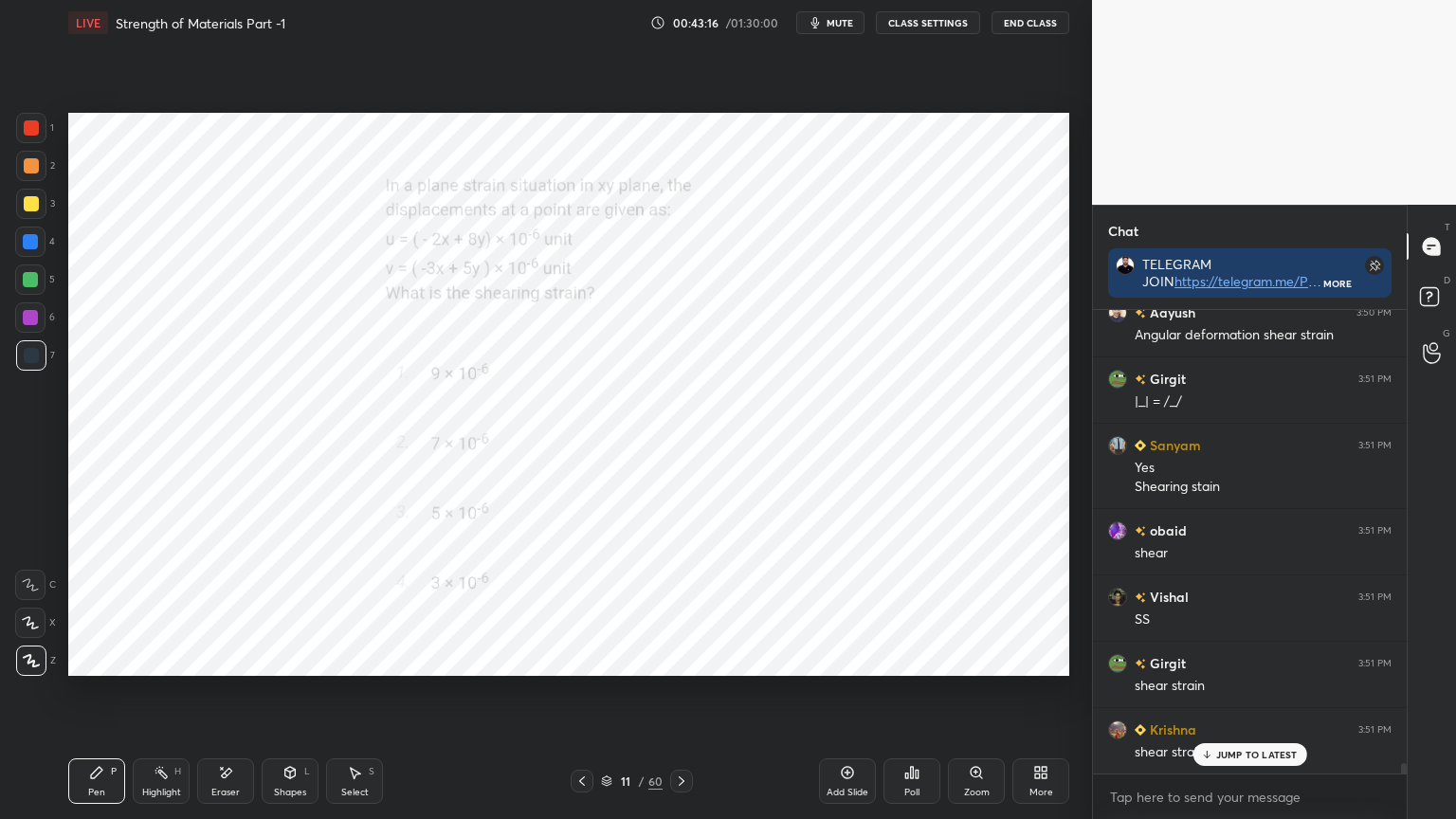 click on "Shapes L" at bounding box center [290, 781] 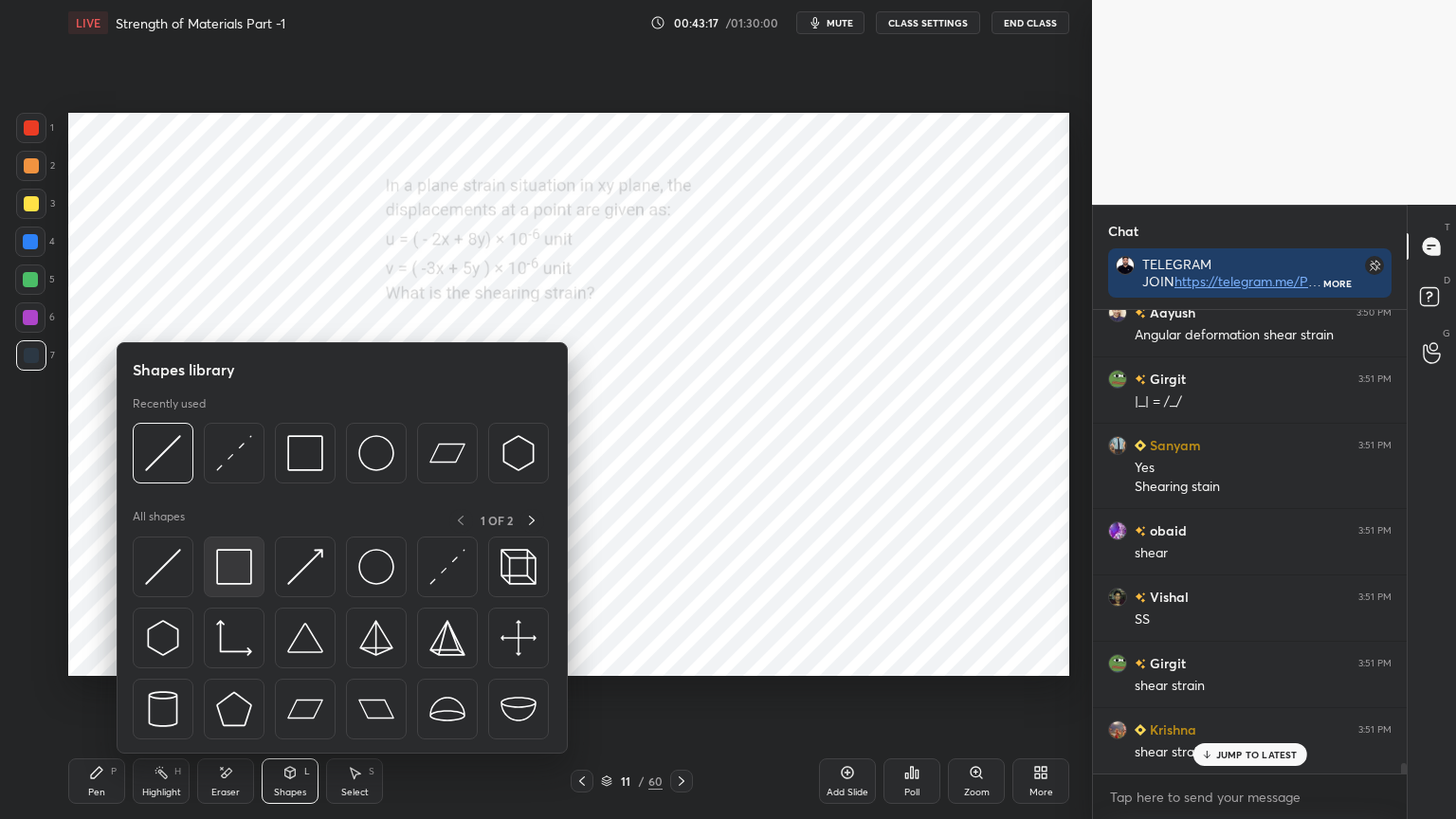 click at bounding box center (234, 567) 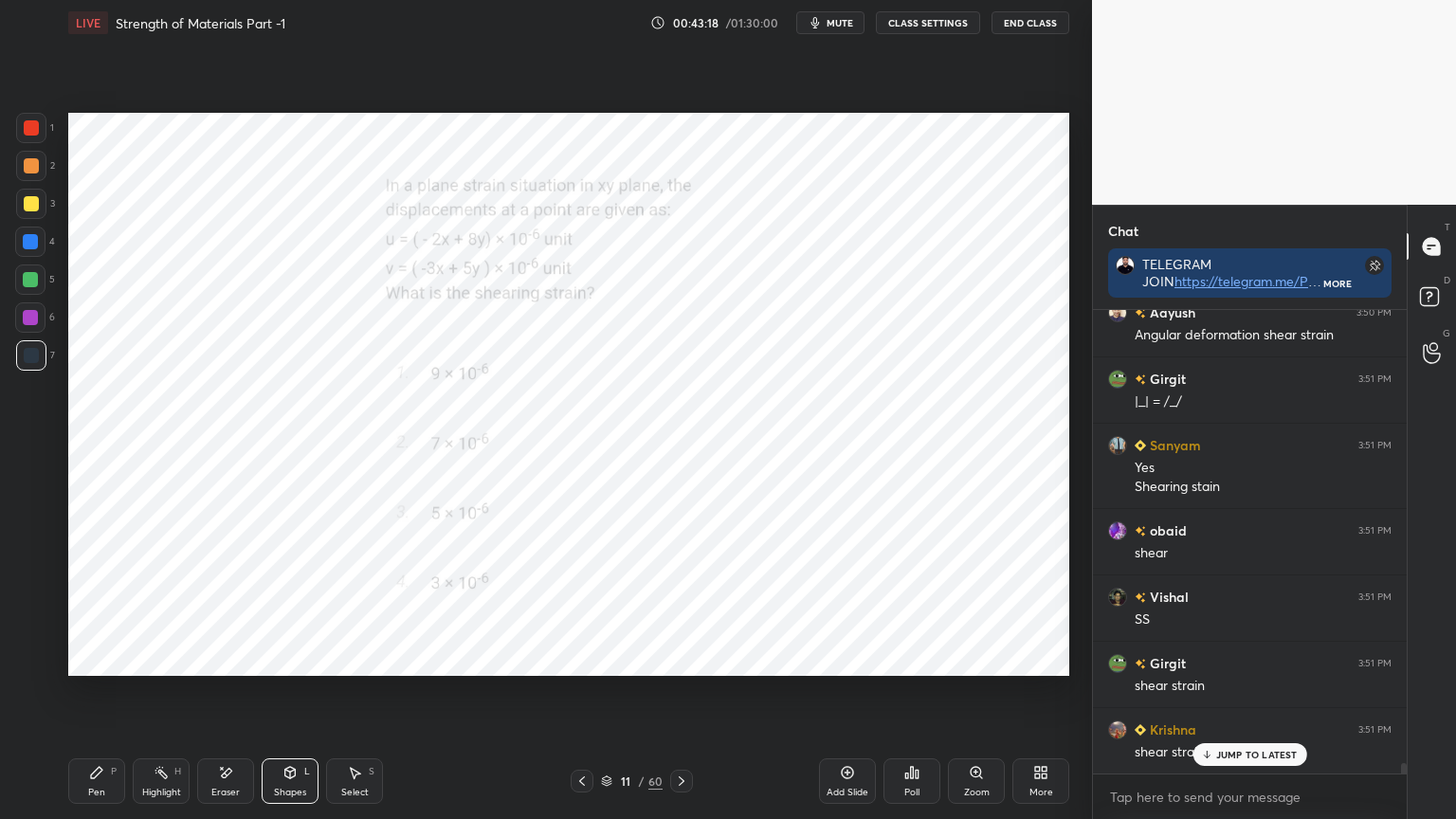 click at bounding box center [31, 355] 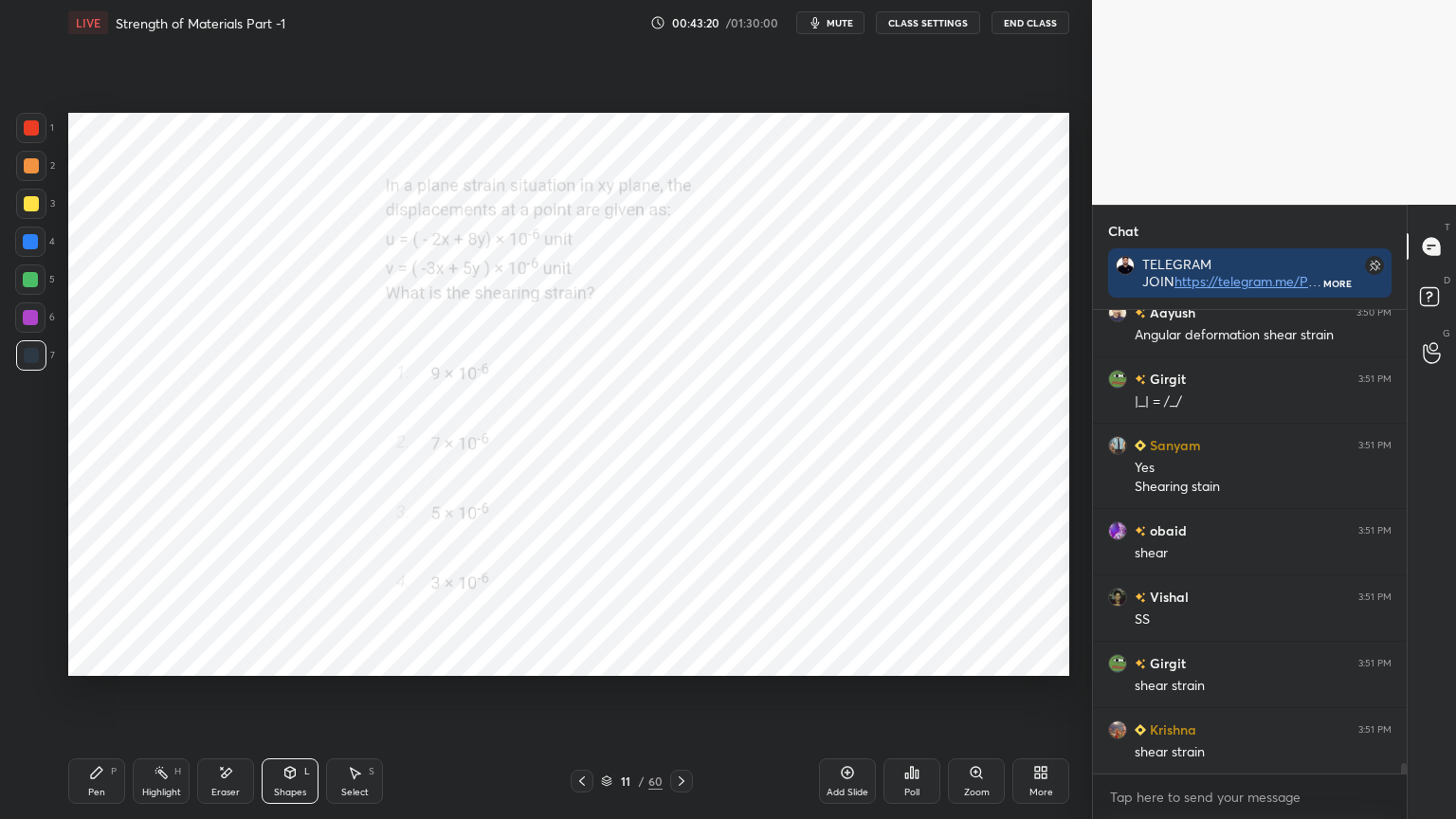 scroll, scrollTop: 19340, scrollLeft: 0, axis: vertical 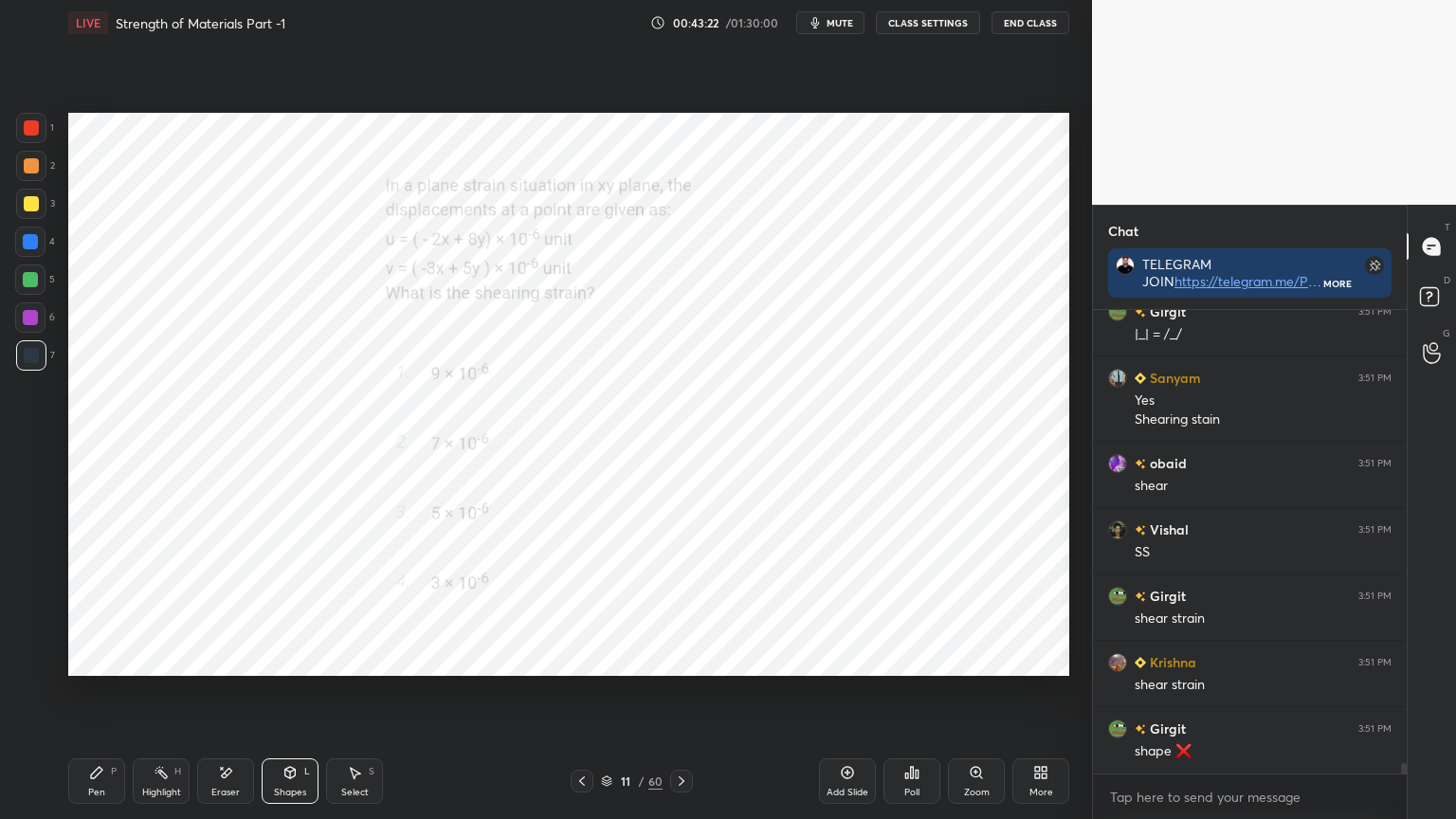 click at bounding box center [31, 355] 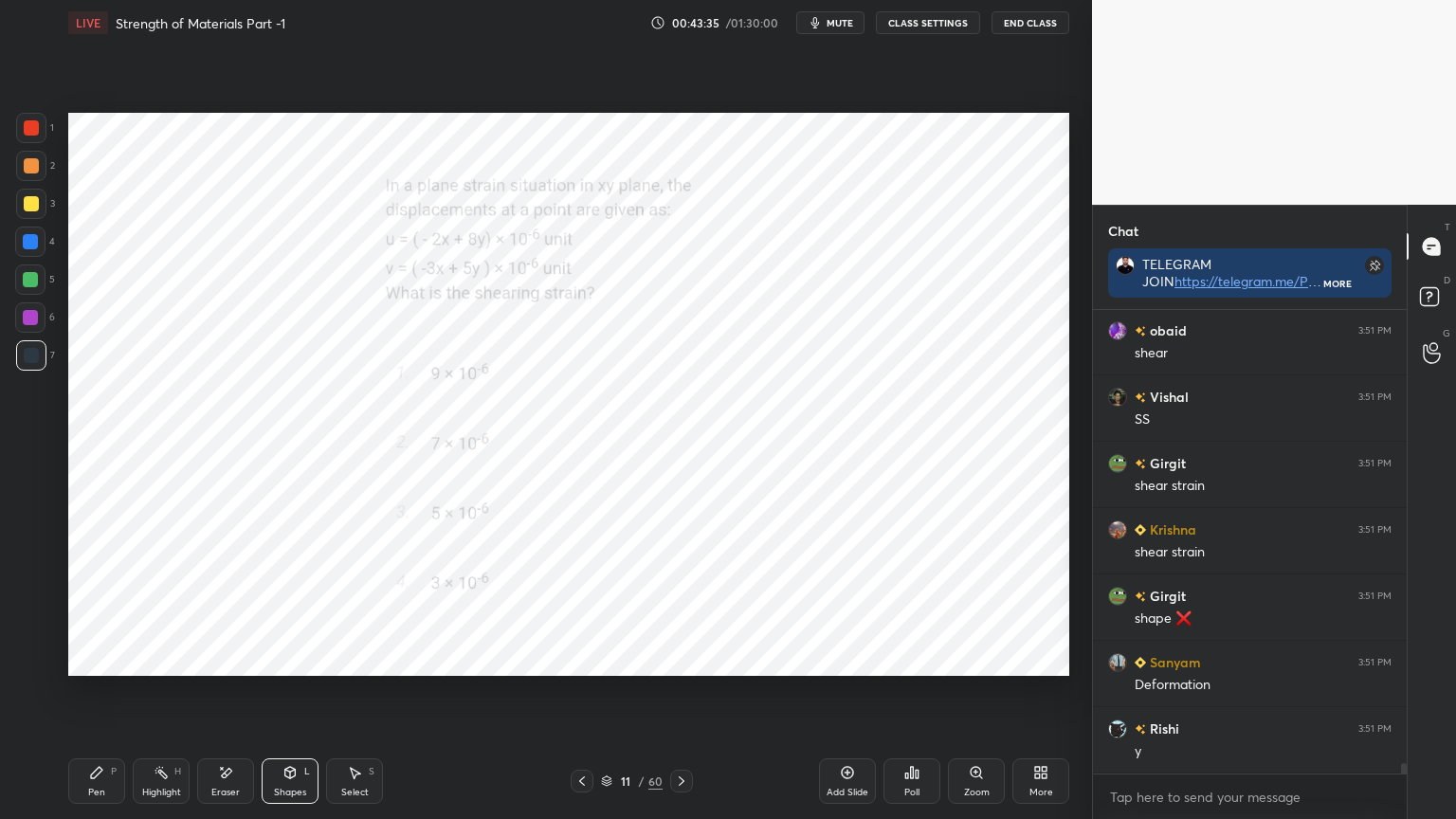 scroll, scrollTop: 19538, scrollLeft: 0, axis: vertical 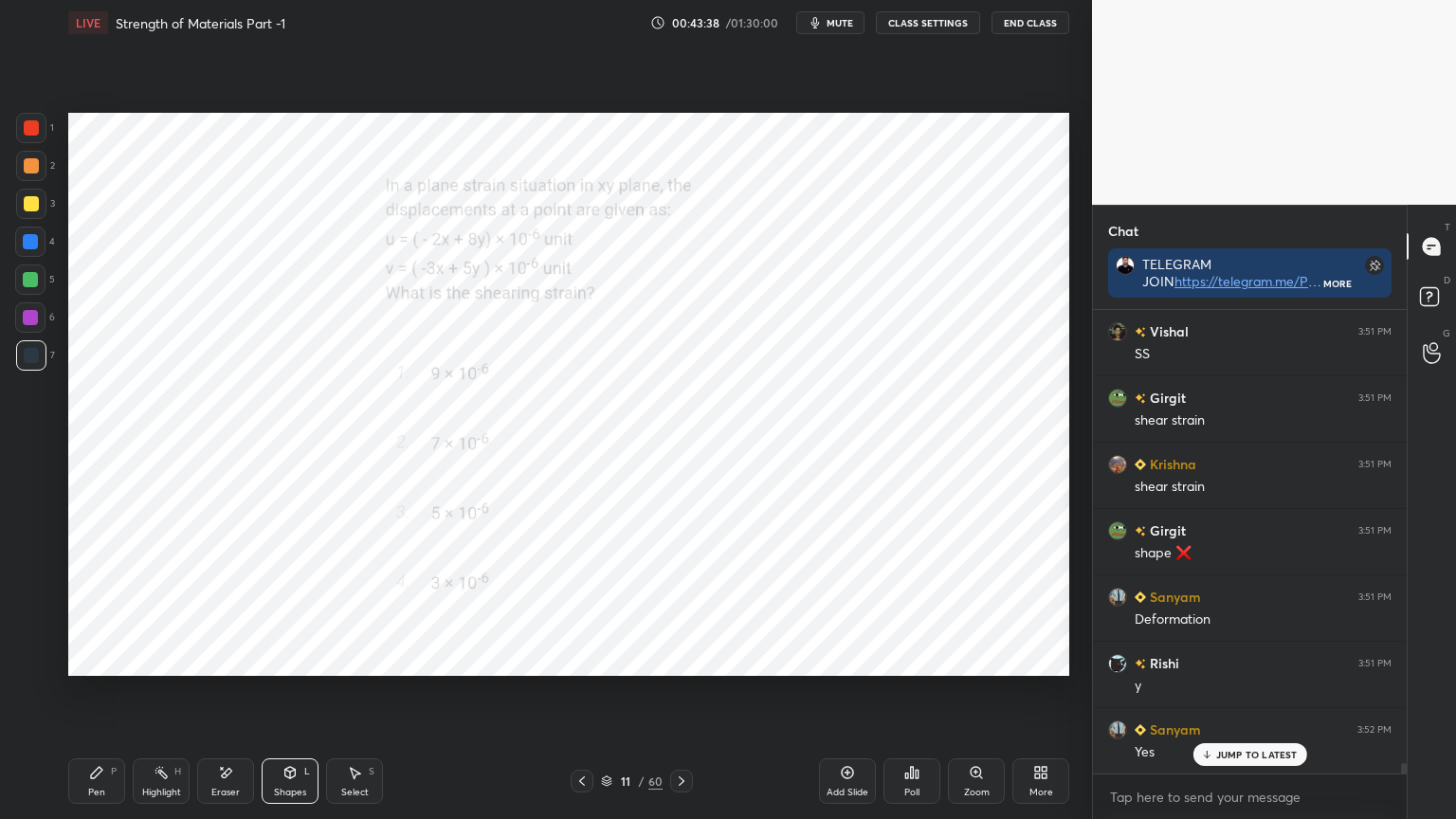 click on "Pen" at bounding box center (97, 792) 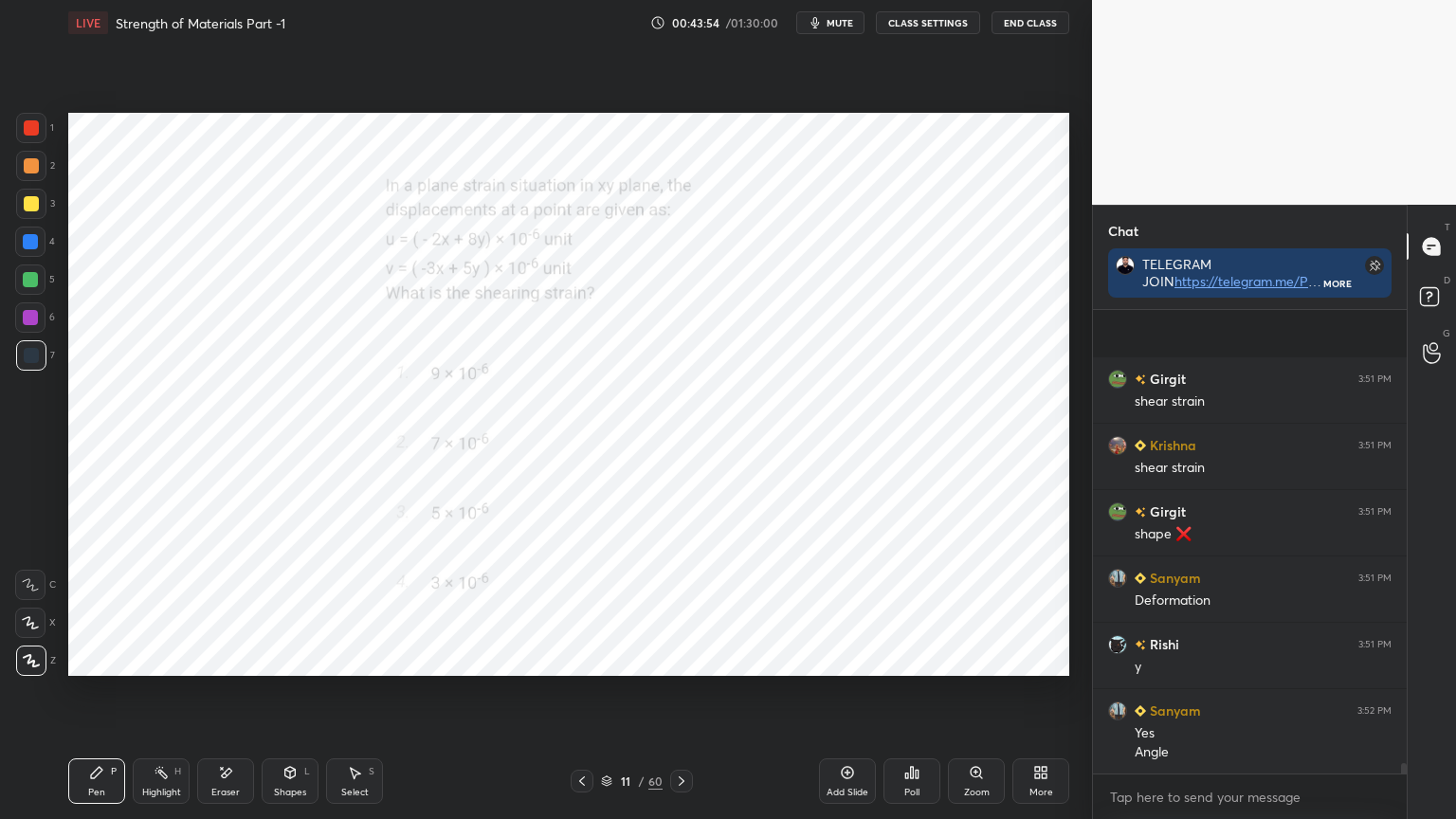 scroll, scrollTop: 19690, scrollLeft: 0, axis: vertical 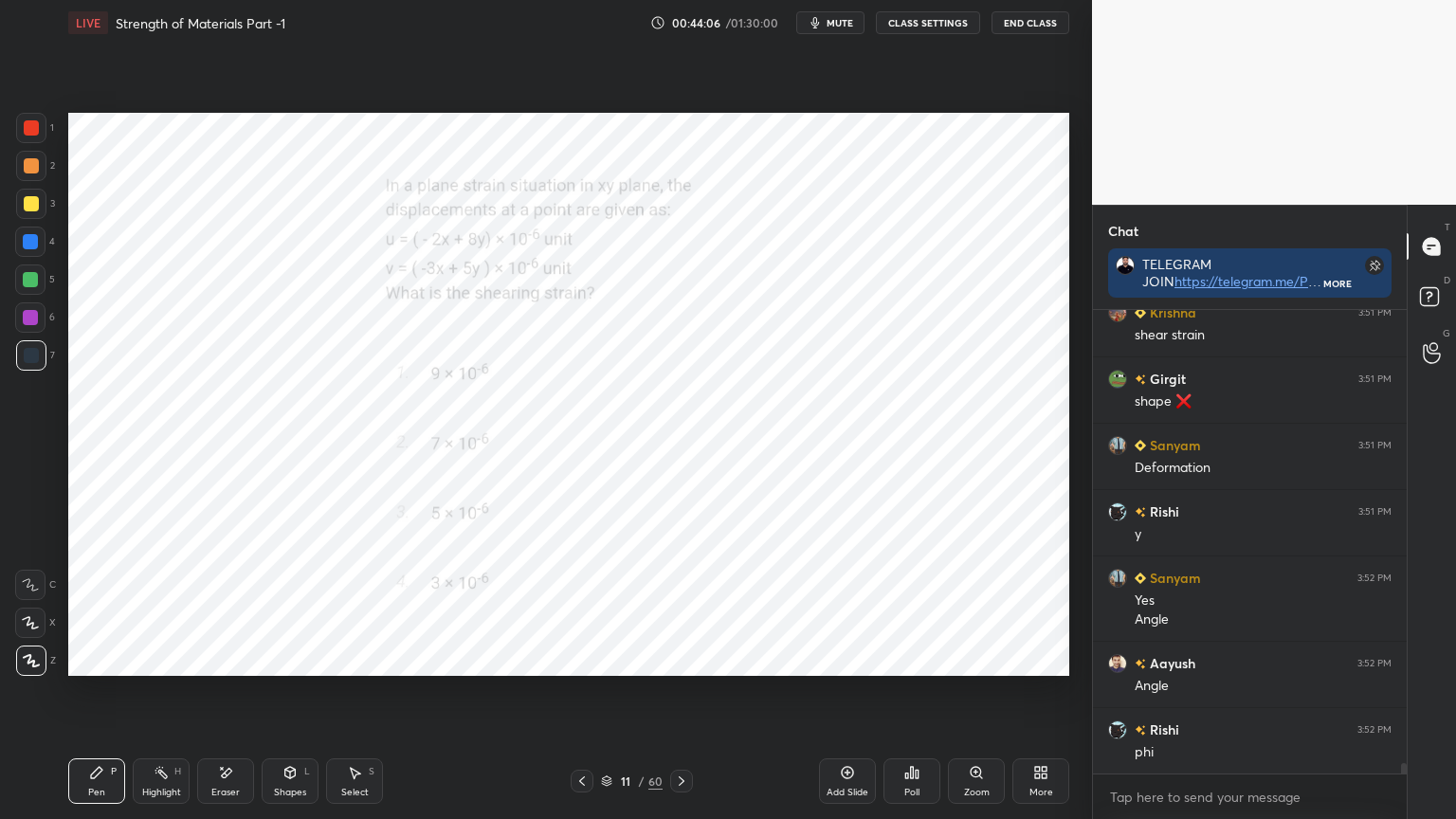 click 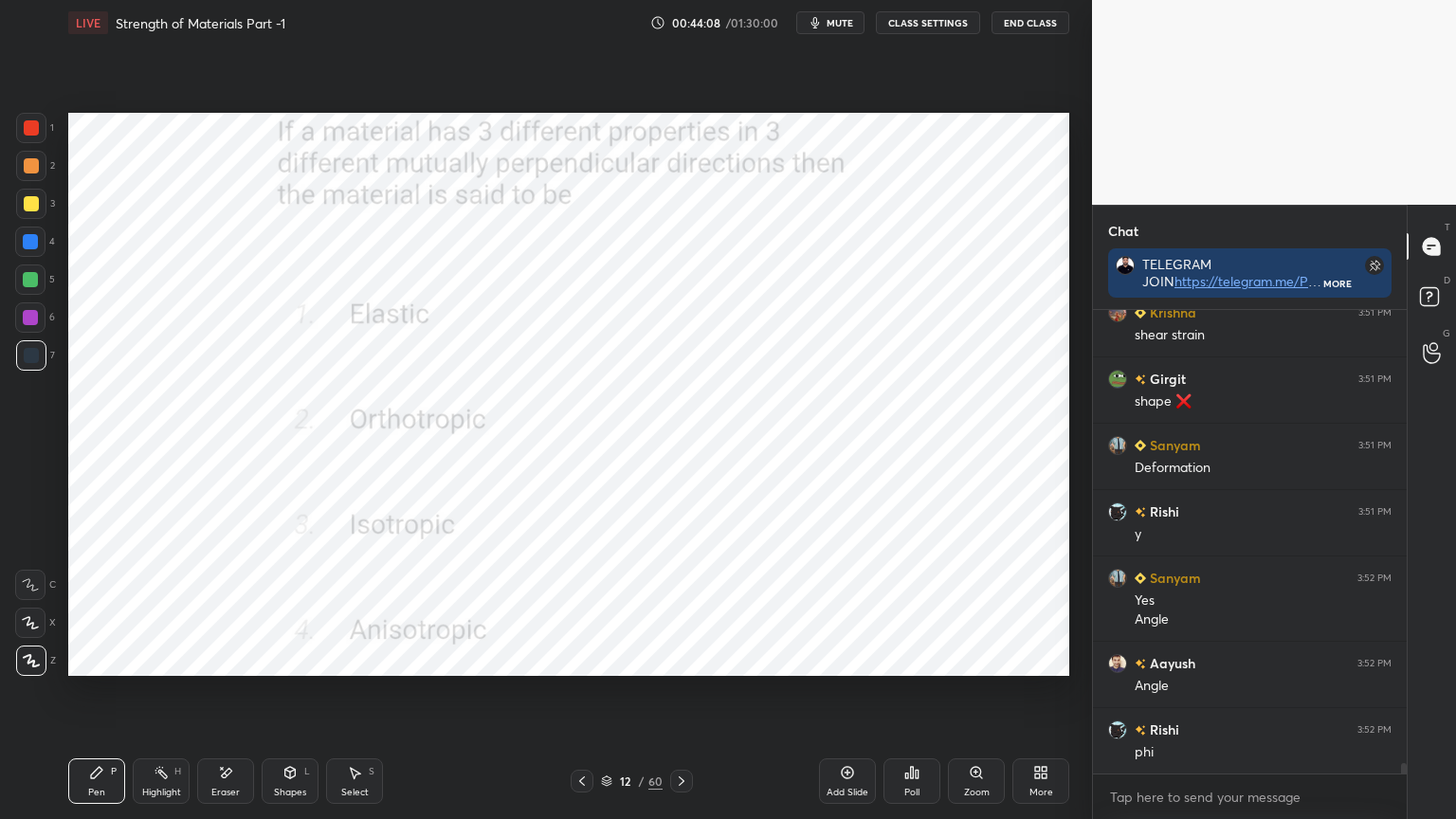 click 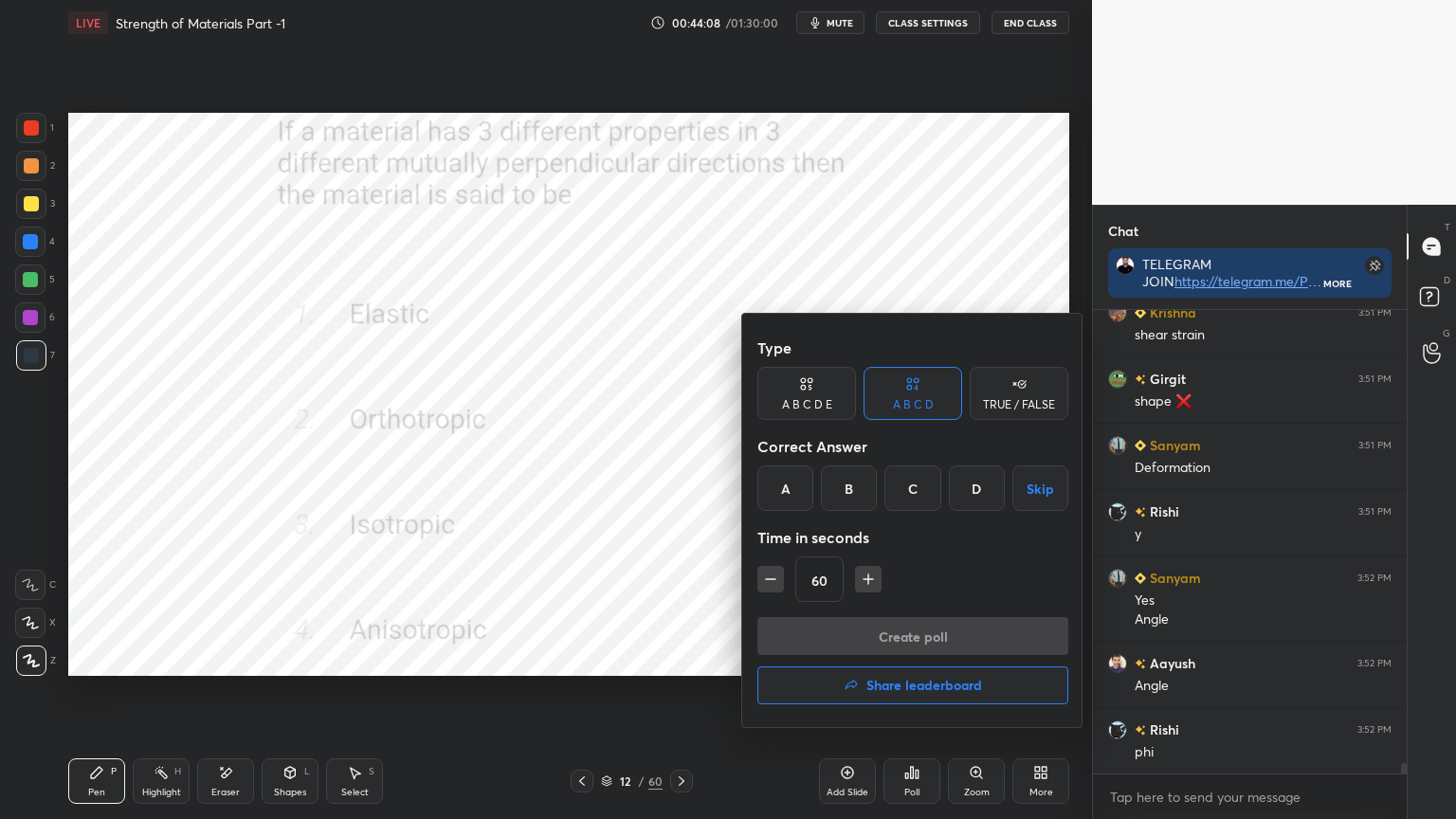 click on "B" at bounding box center (848, 488) 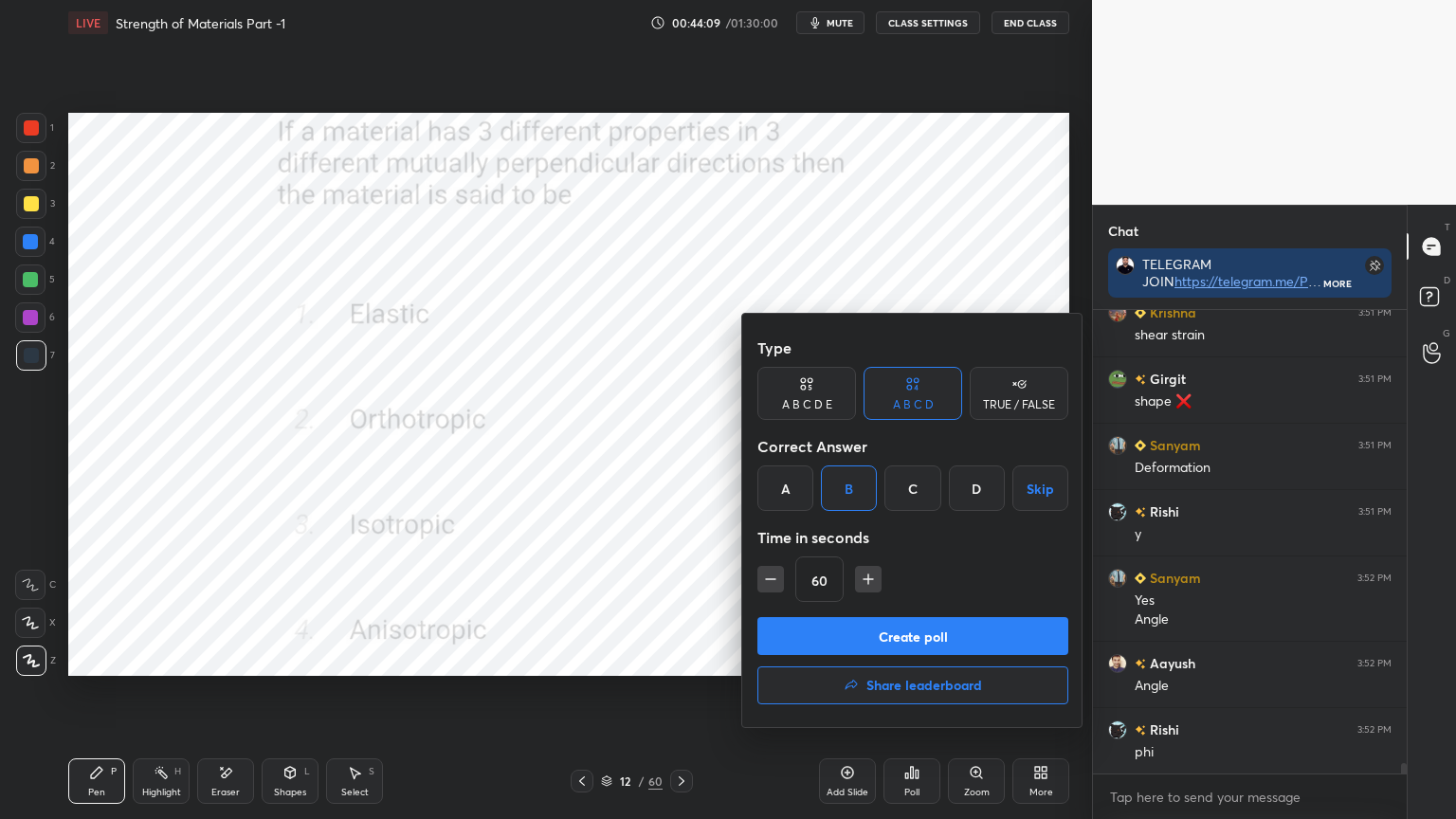 click 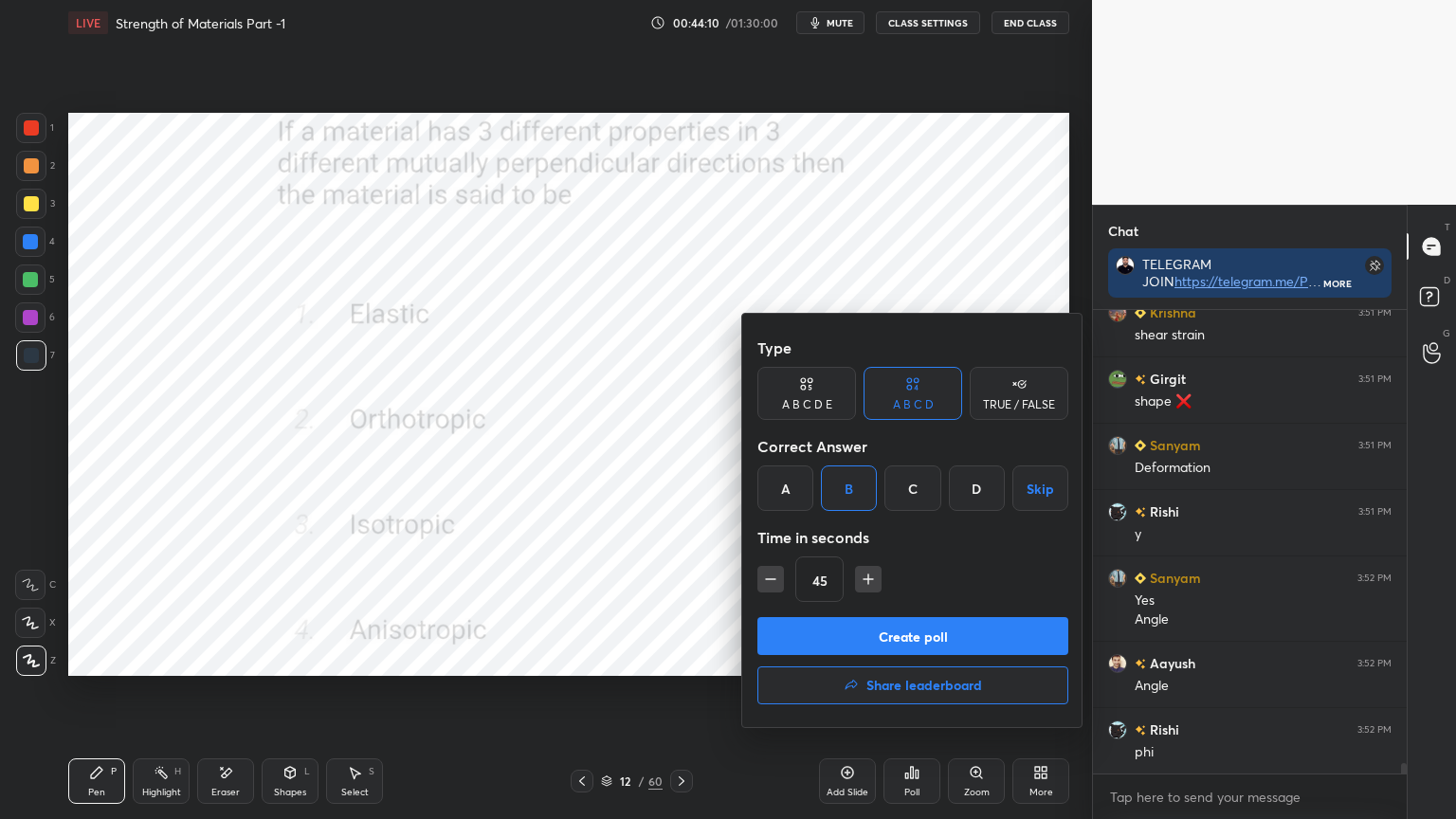 click 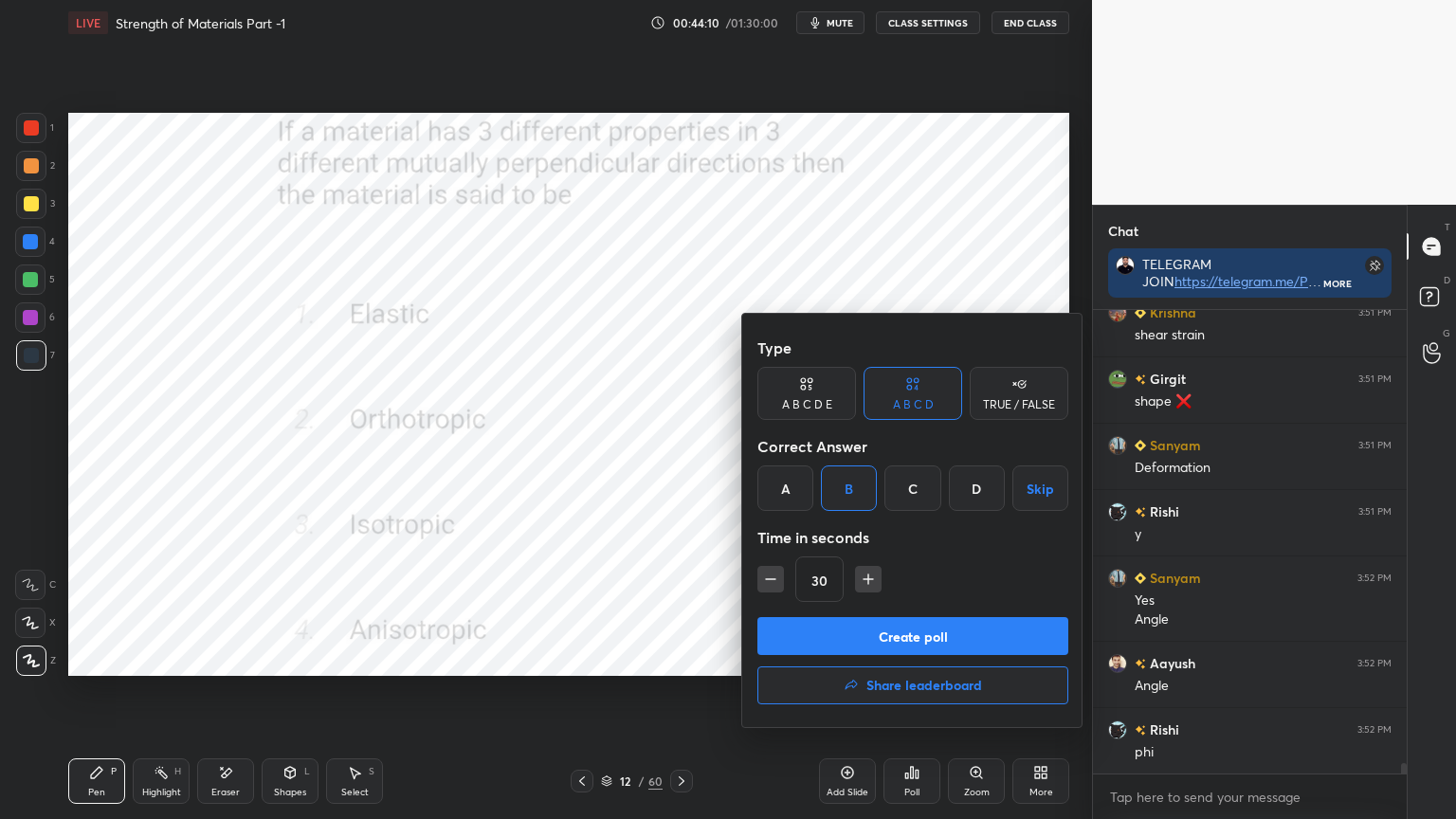 click on "Create poll" at bounding box center (913, 636) 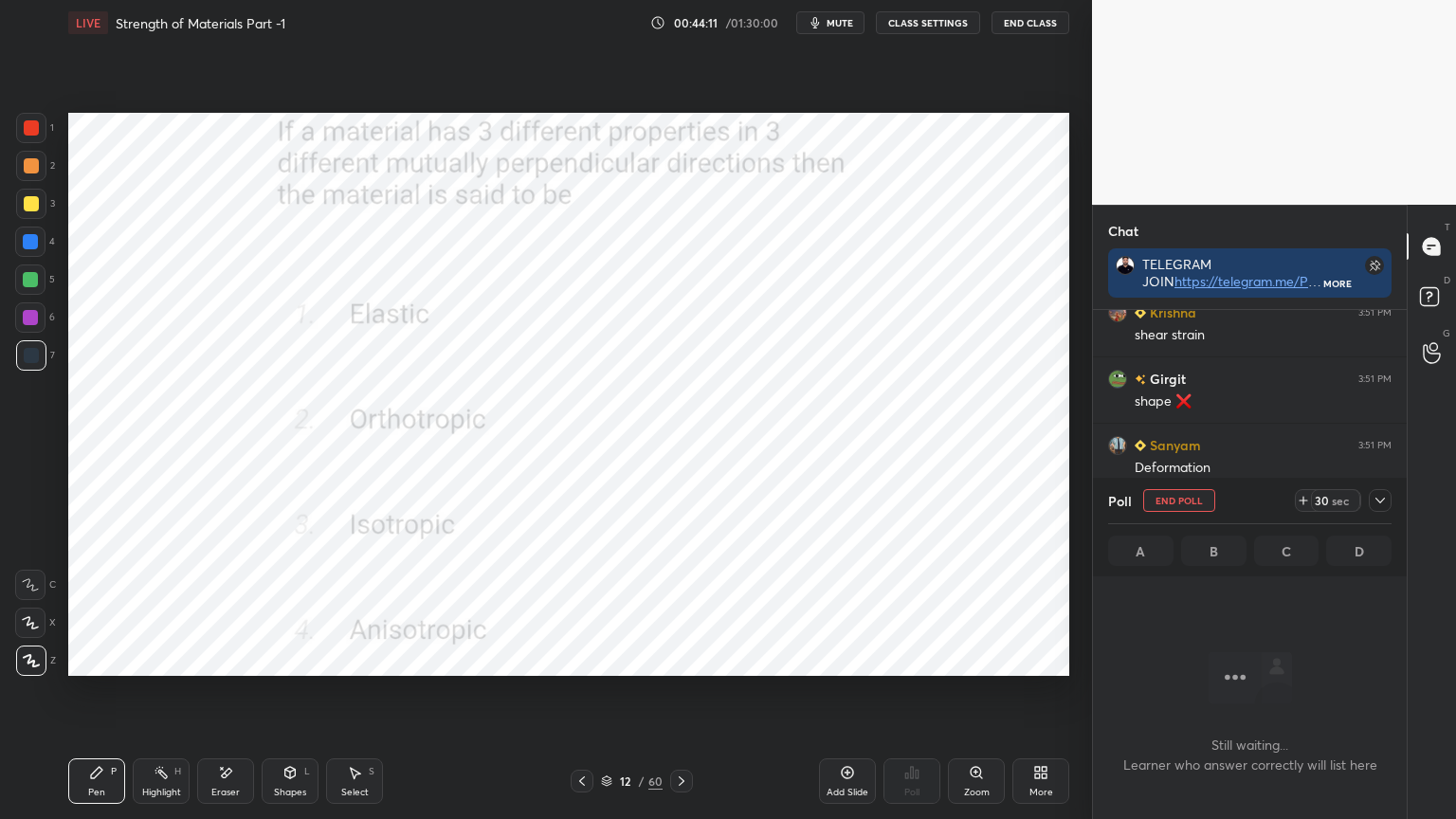 scroll, scrollTop: 442, scrollLeft: 308, axis: both 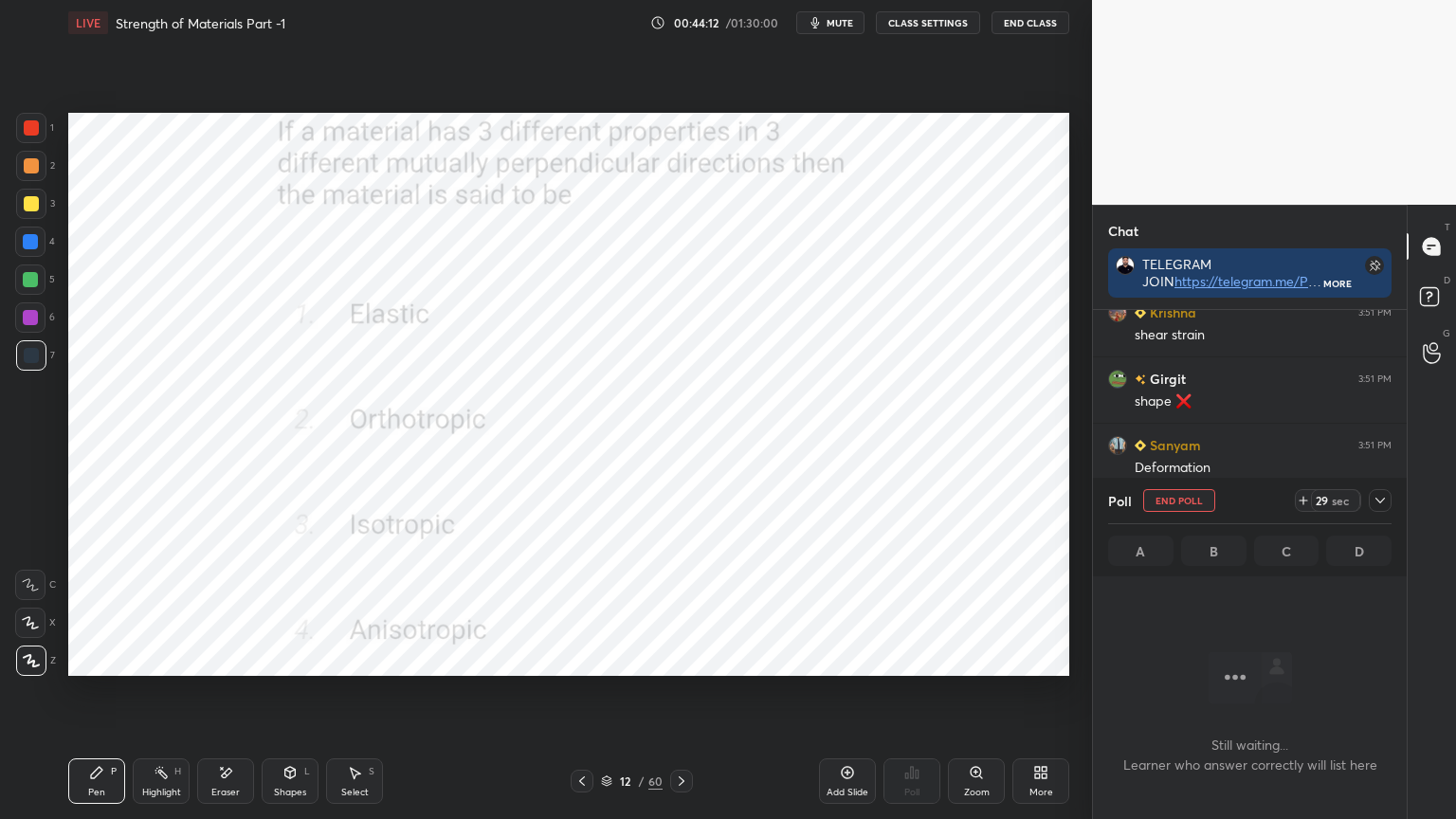 click on "Poll End Poll [NUMBER] sec" at bounding box center [1249, 500] 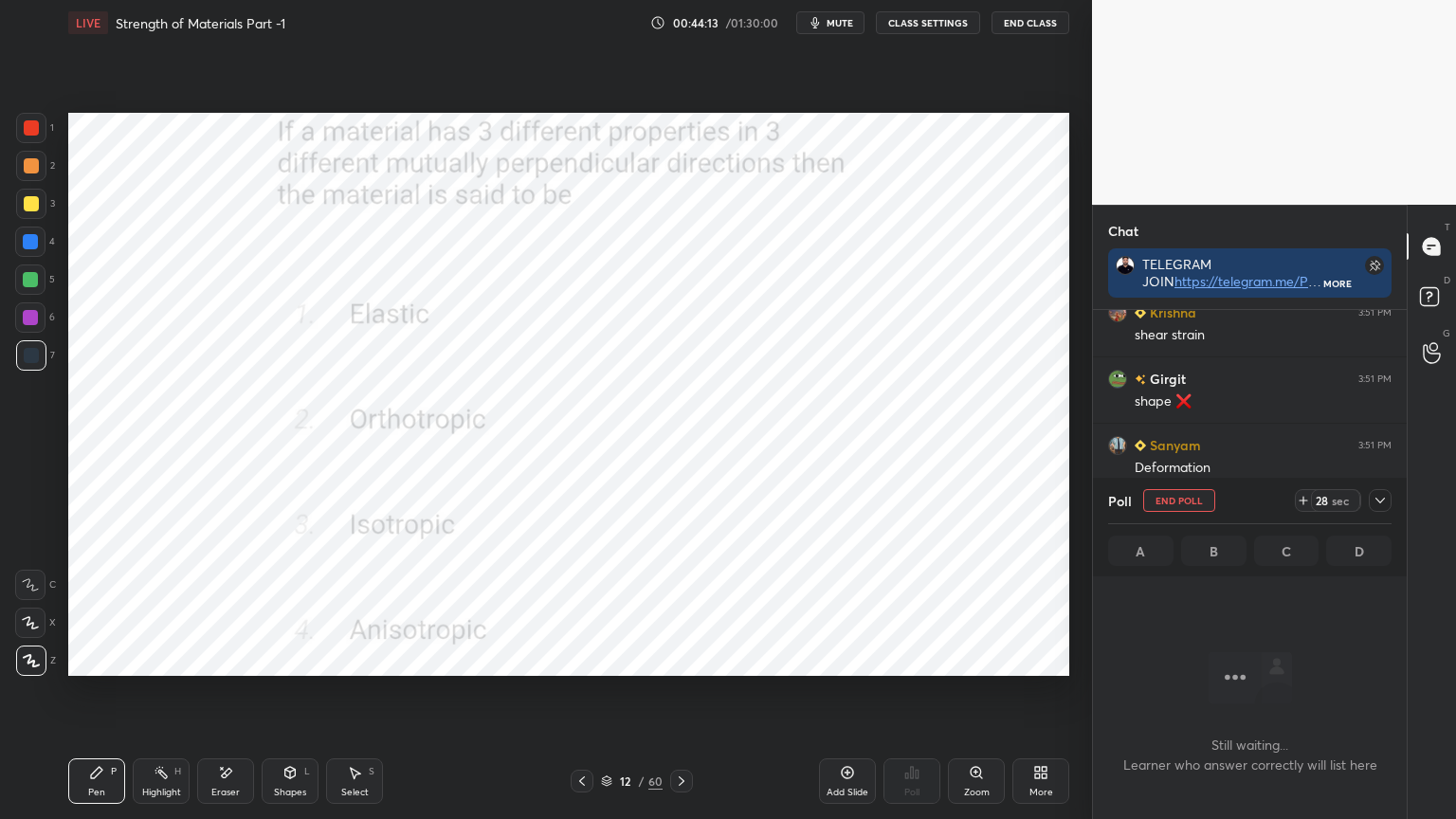 click 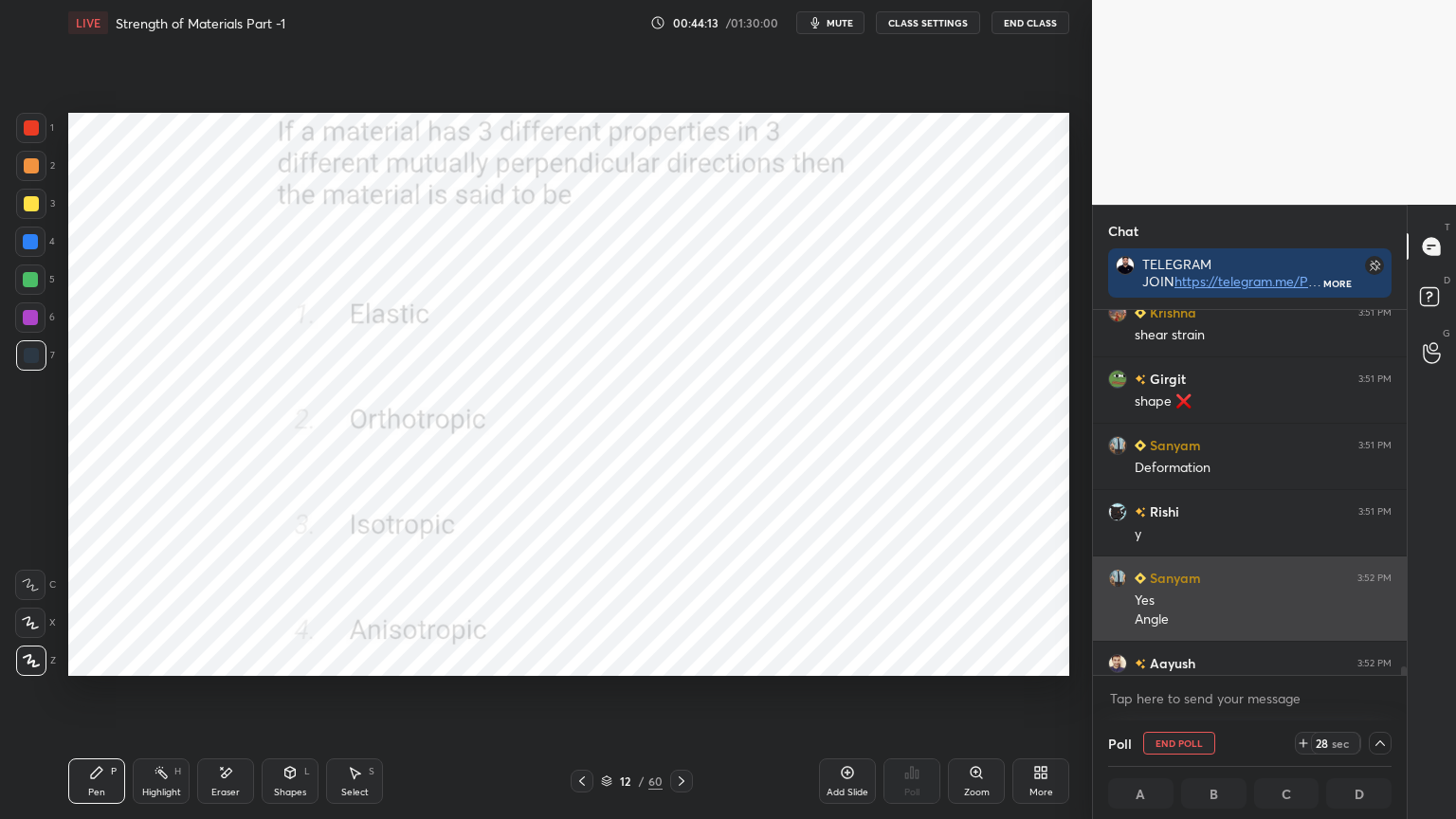 scroll, scrollTop: 0, scrollLeft: 0, axis: both 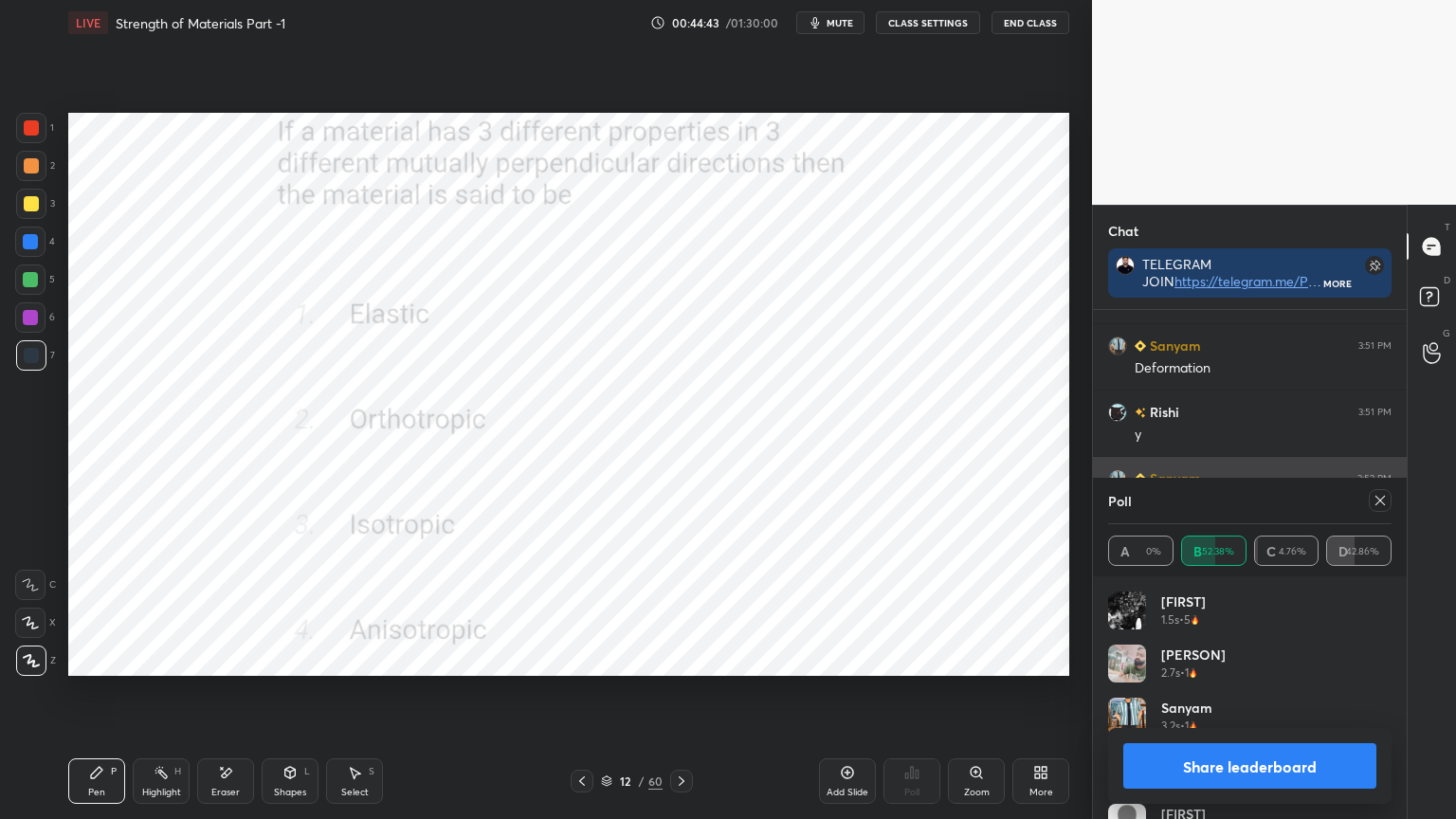 click 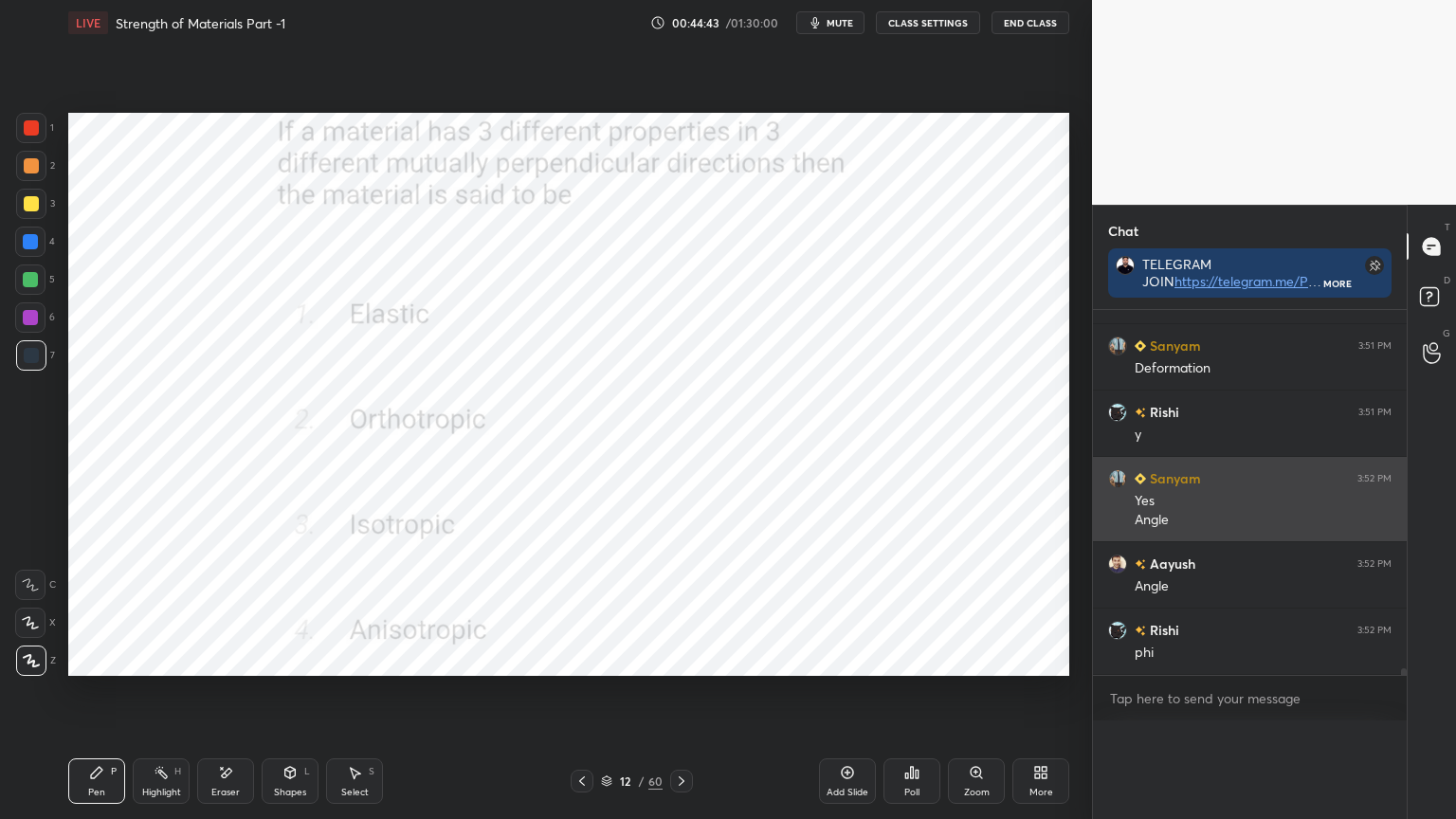 scroll, scrollTop: 0, scrollLeft: 0, axis: both 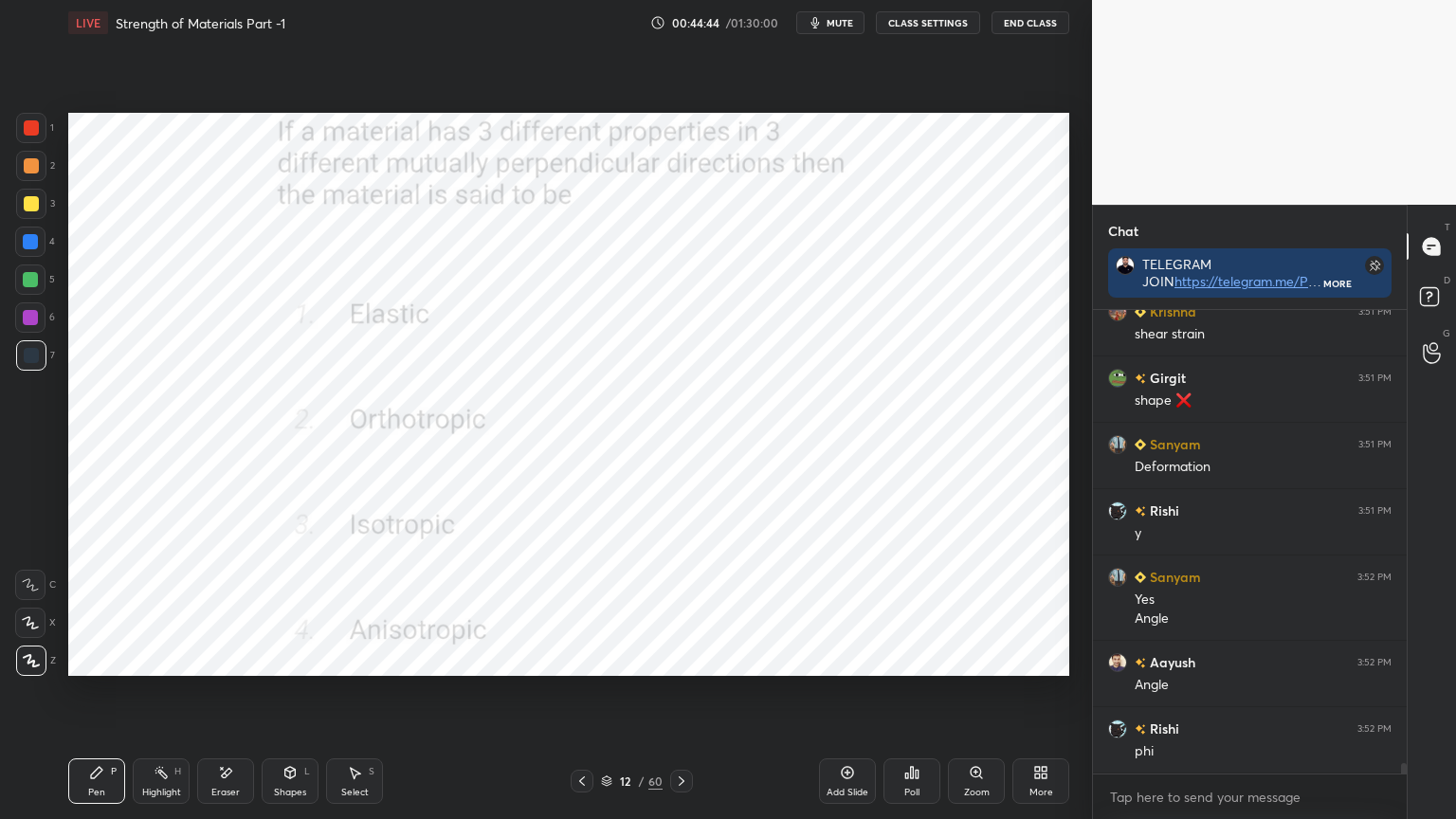 click at bounding box center [31, 128] 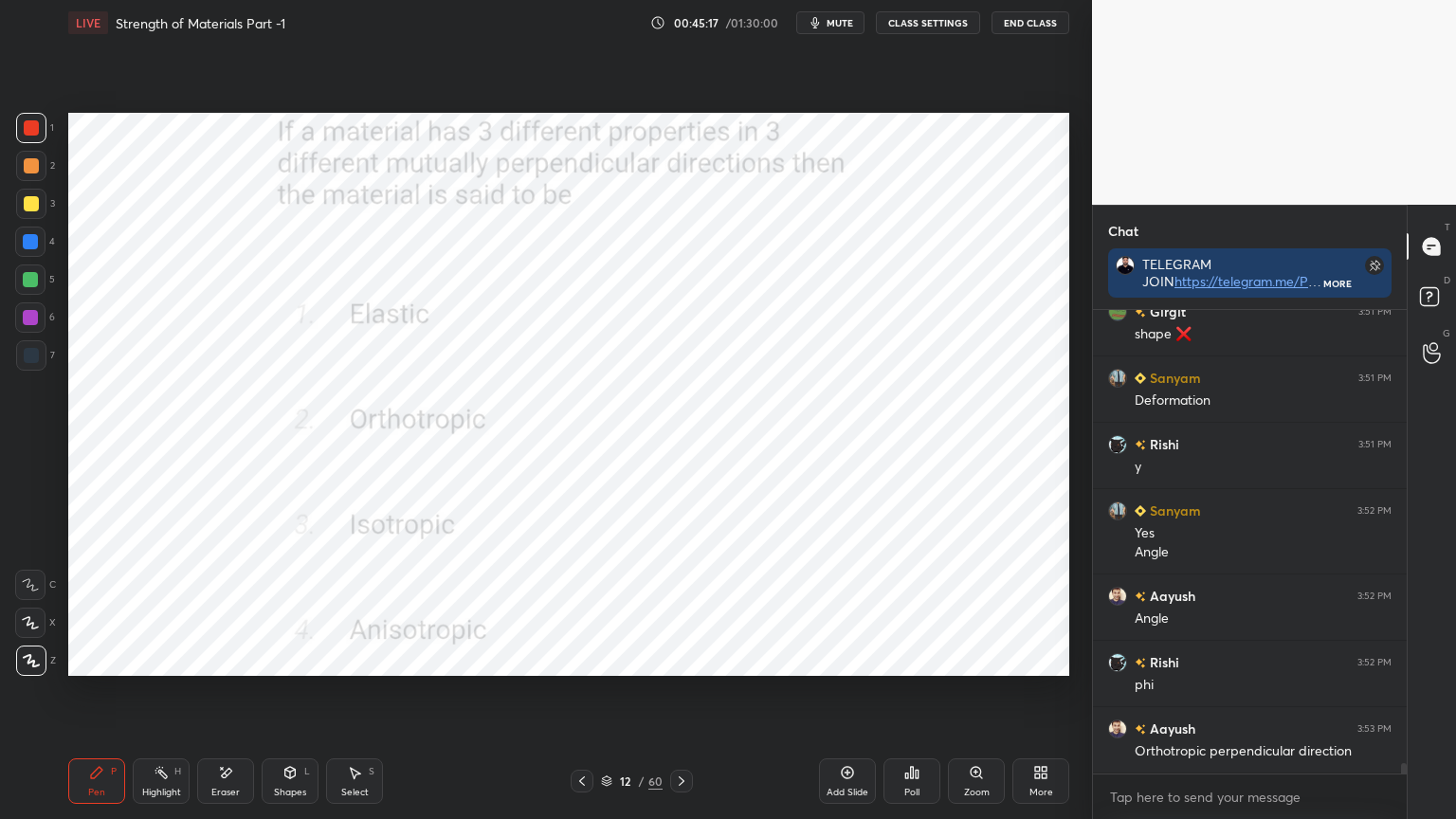 scroll, scrollTop: 19841, scrollLeft: 0, axis: vertical 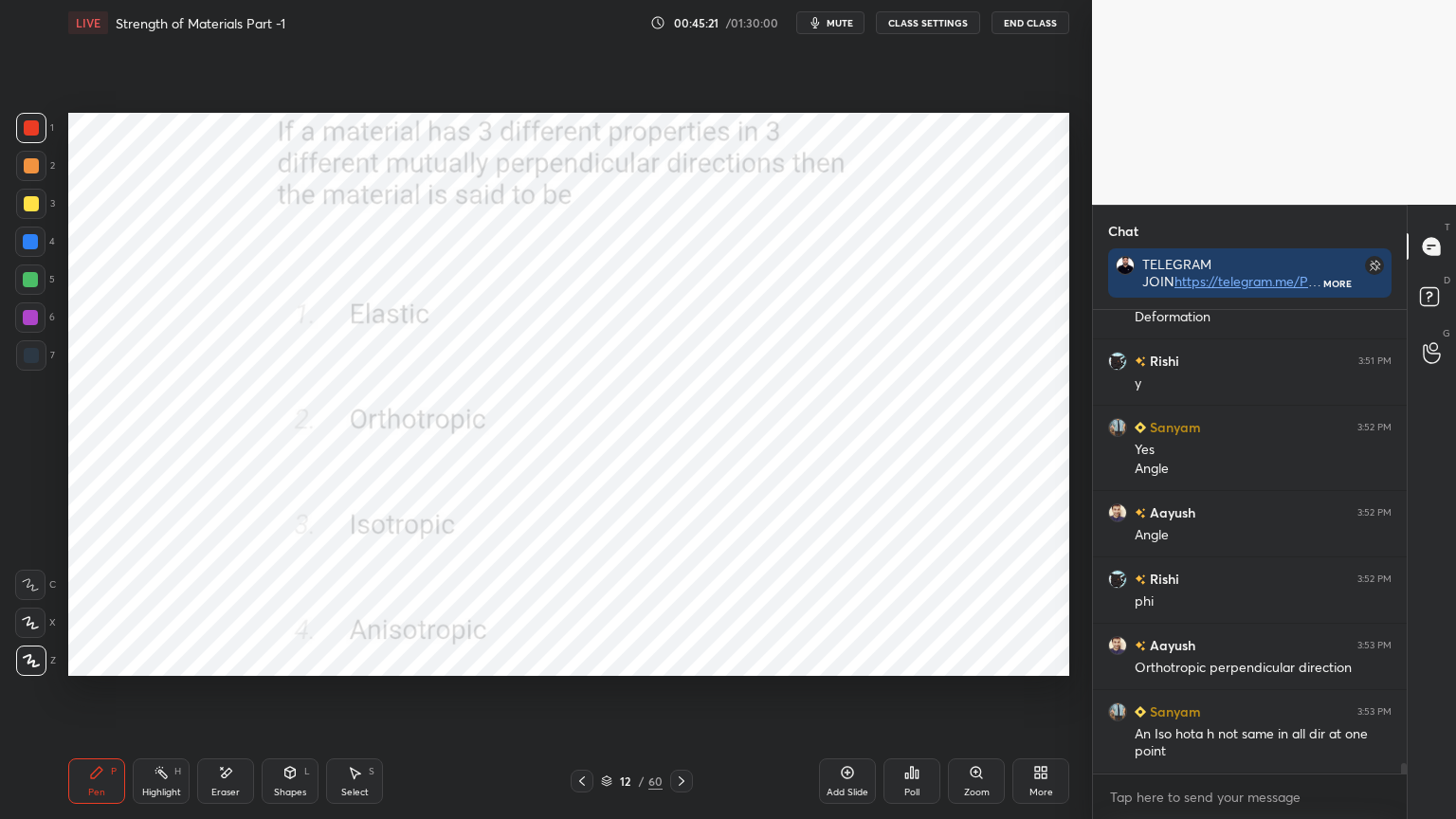 click on "Shapes L" at bounding box center (290, 781) 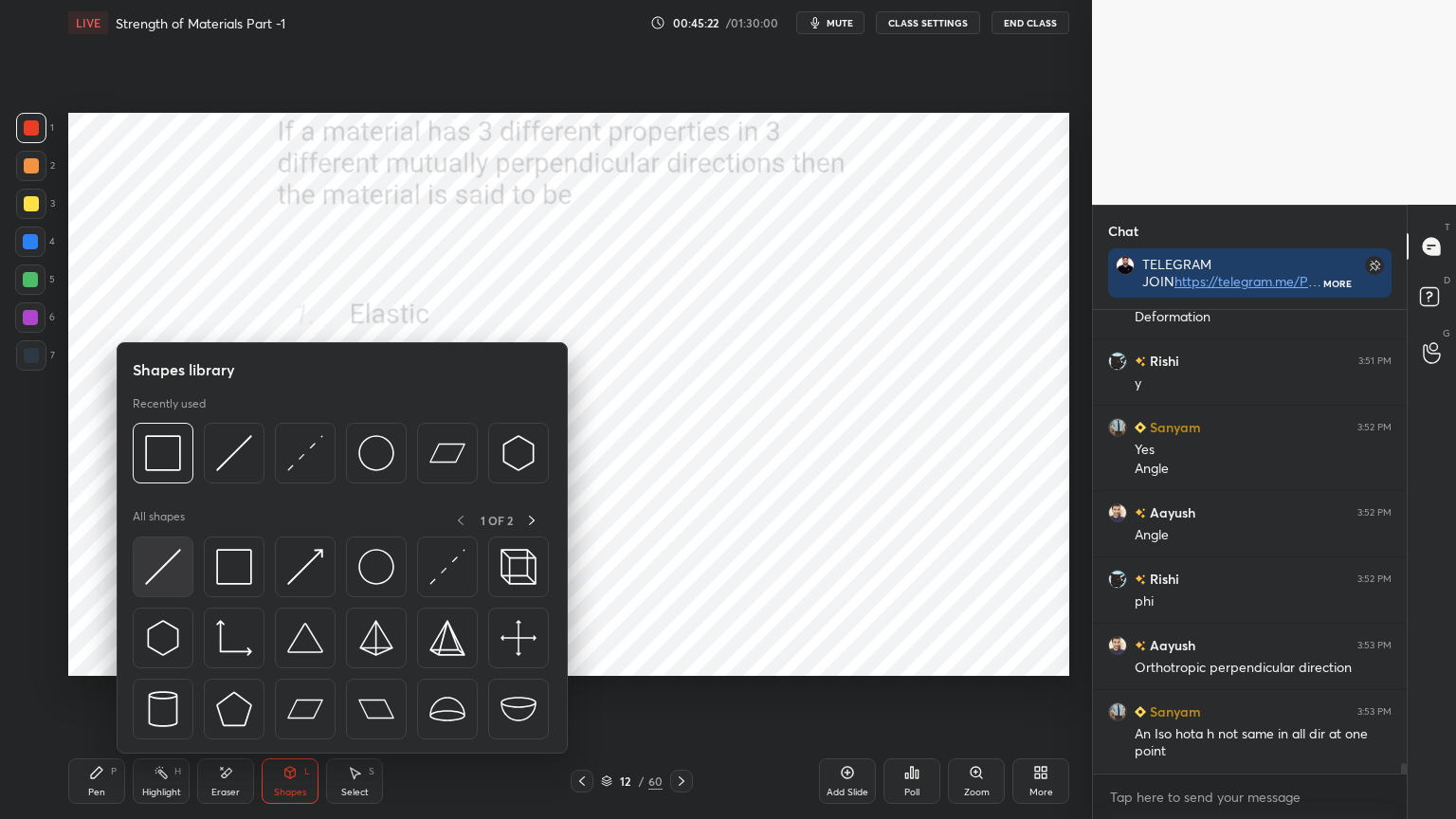 click at bounding box center (163, 567) 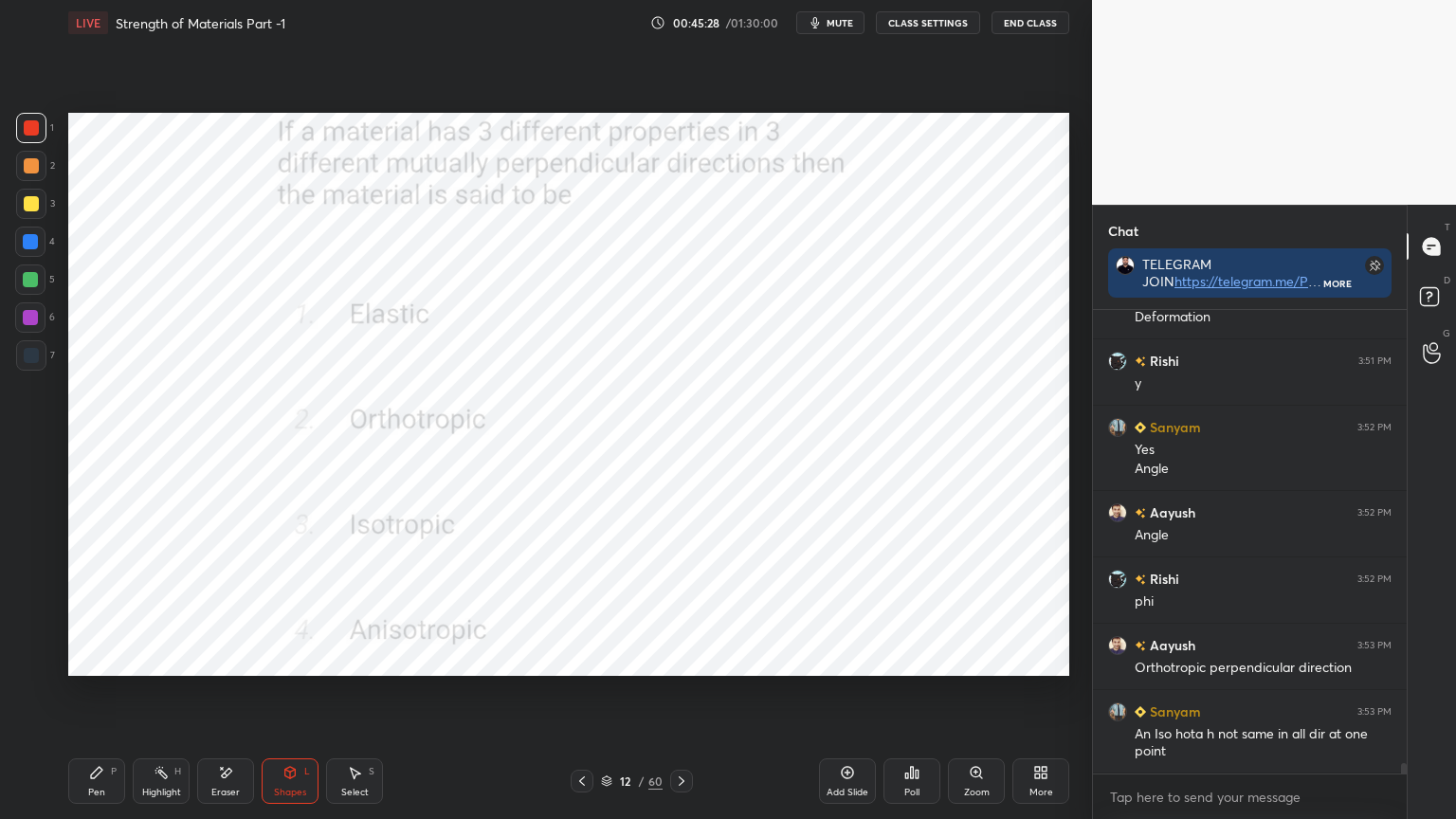 scroll, scrollTop: 19906, scrollLeft: 0, axis: vertical 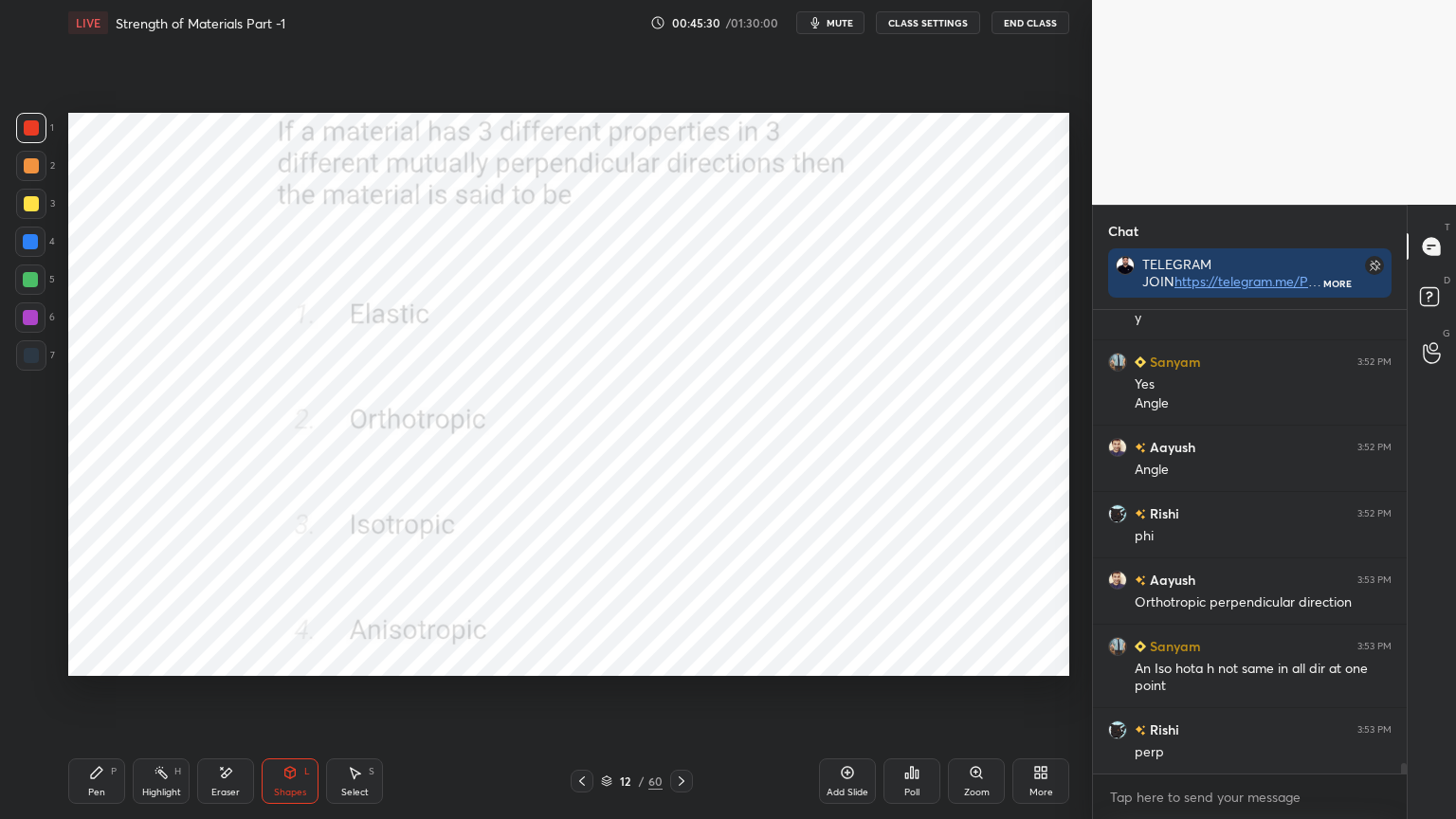click on "Pen P" at bounding box center [97, 781] 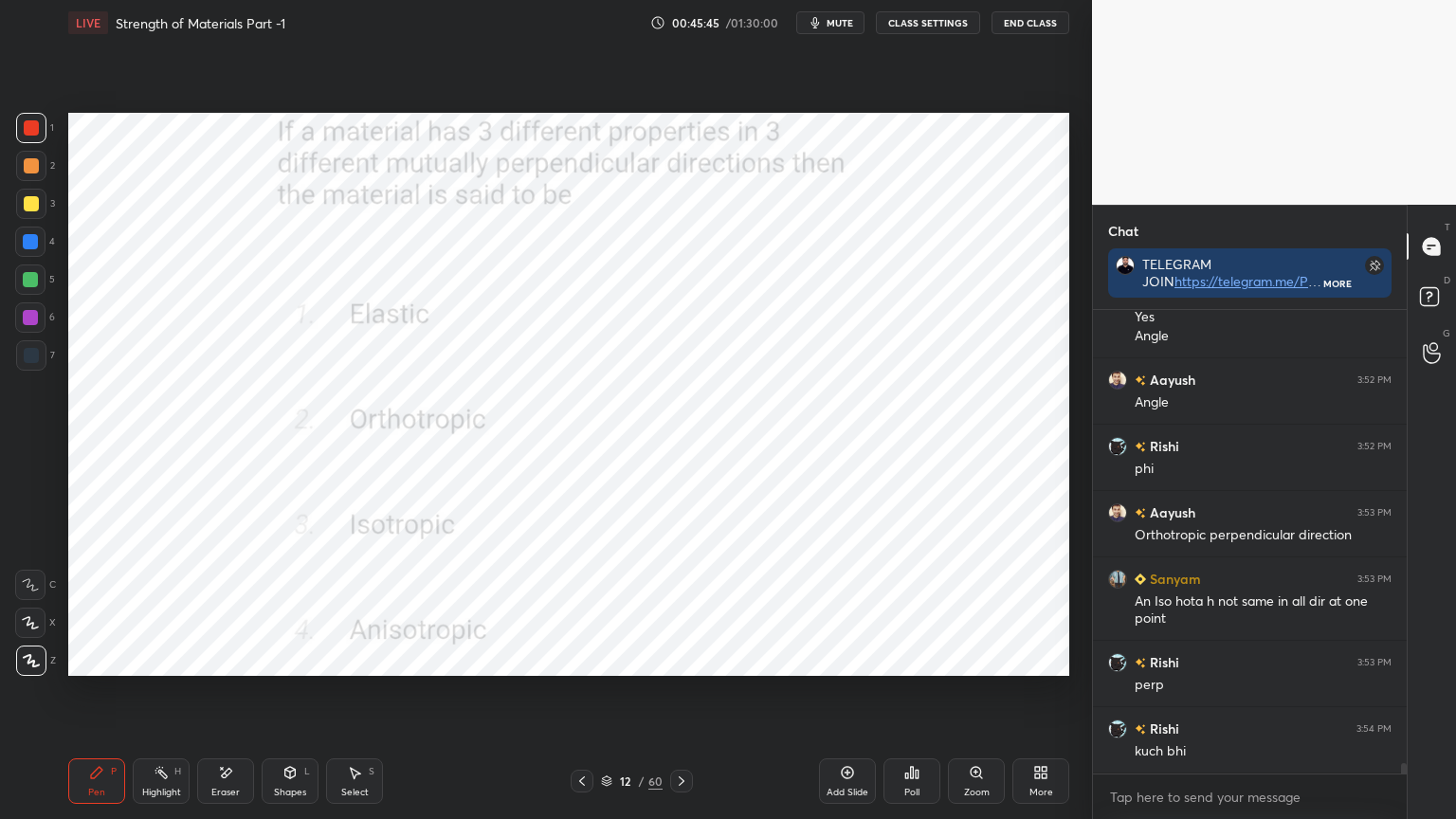 scroll, scrollTop: 20039, scrollLeft: 0, axis: vertical 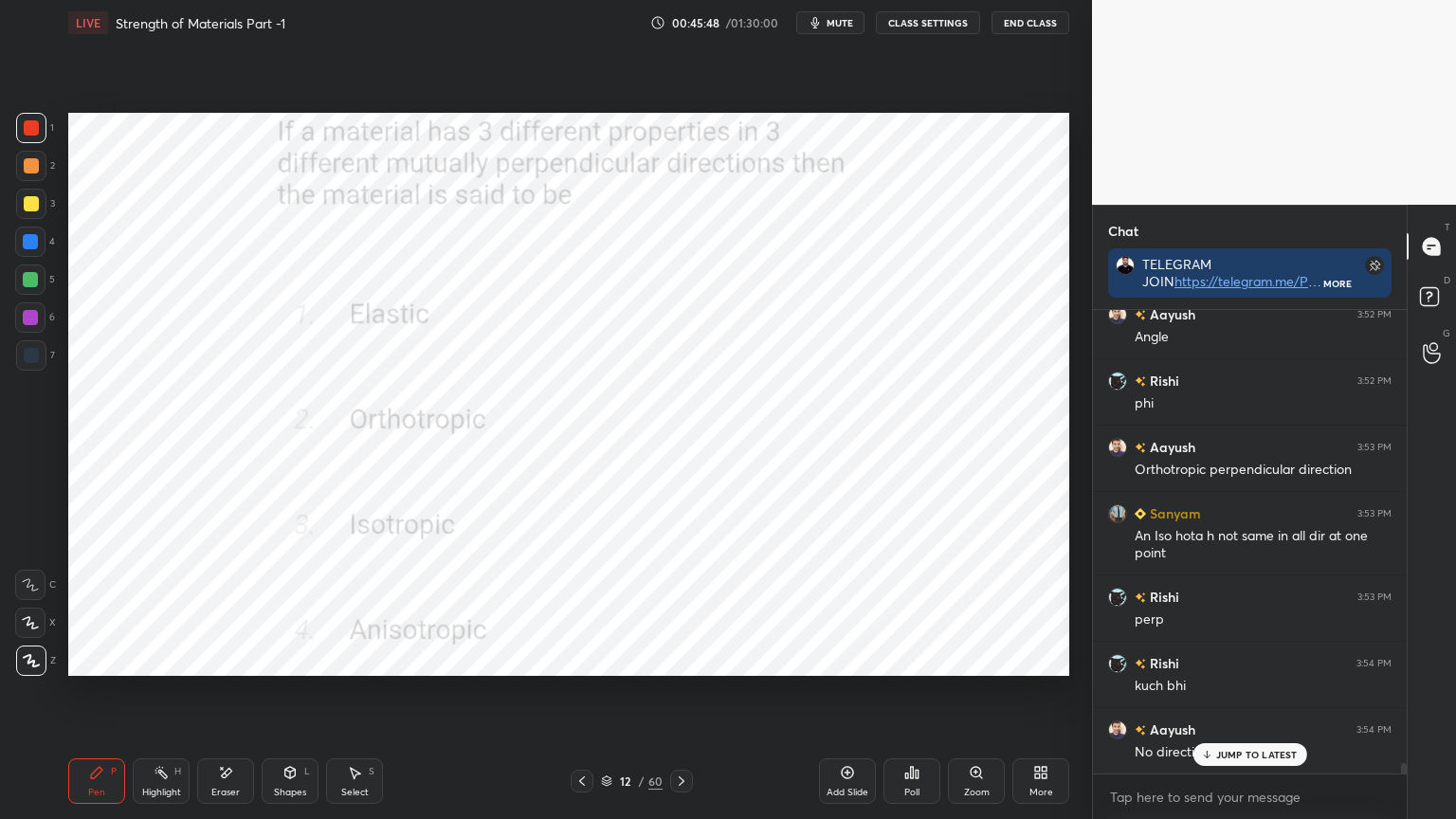 click 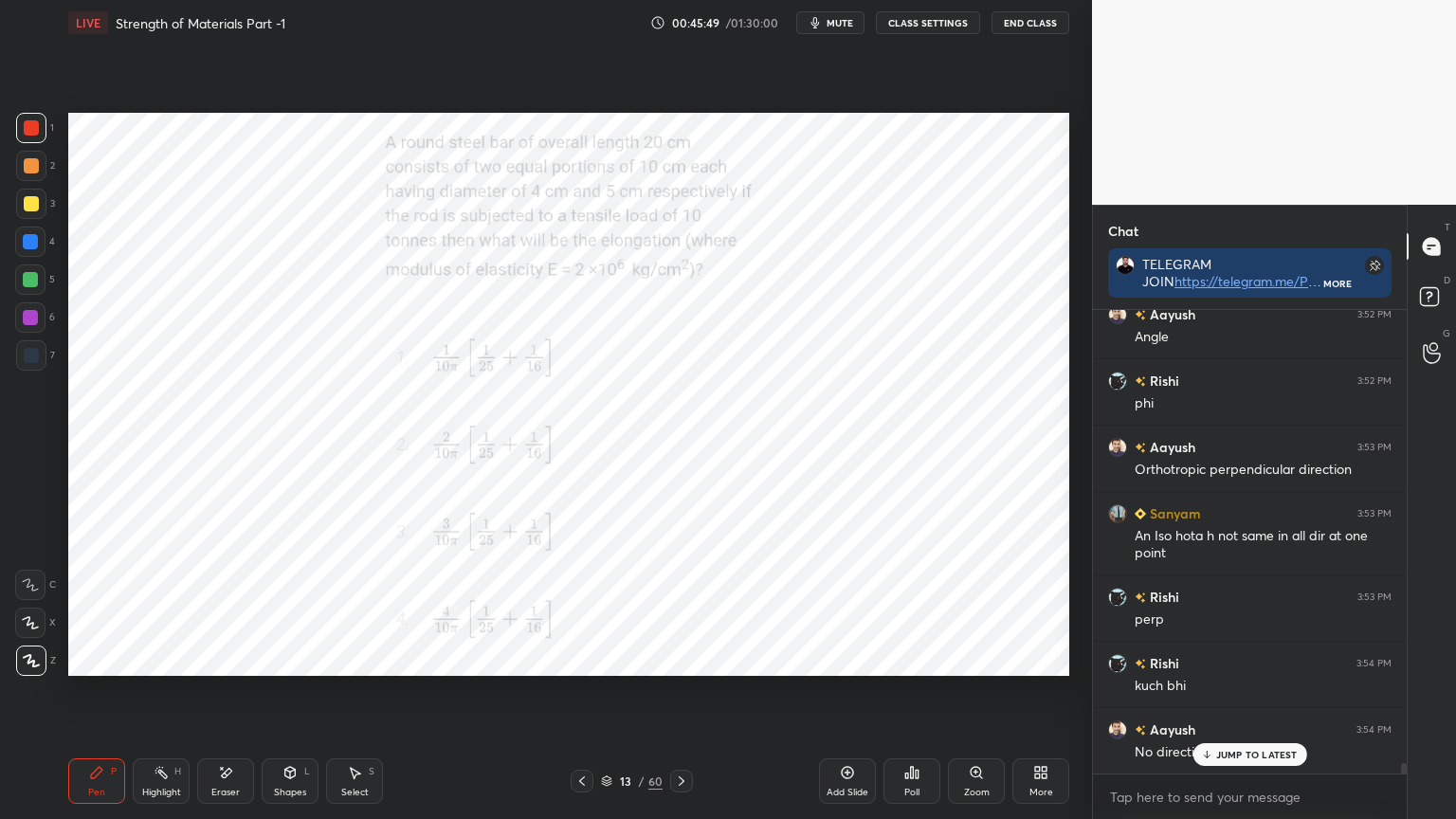 click 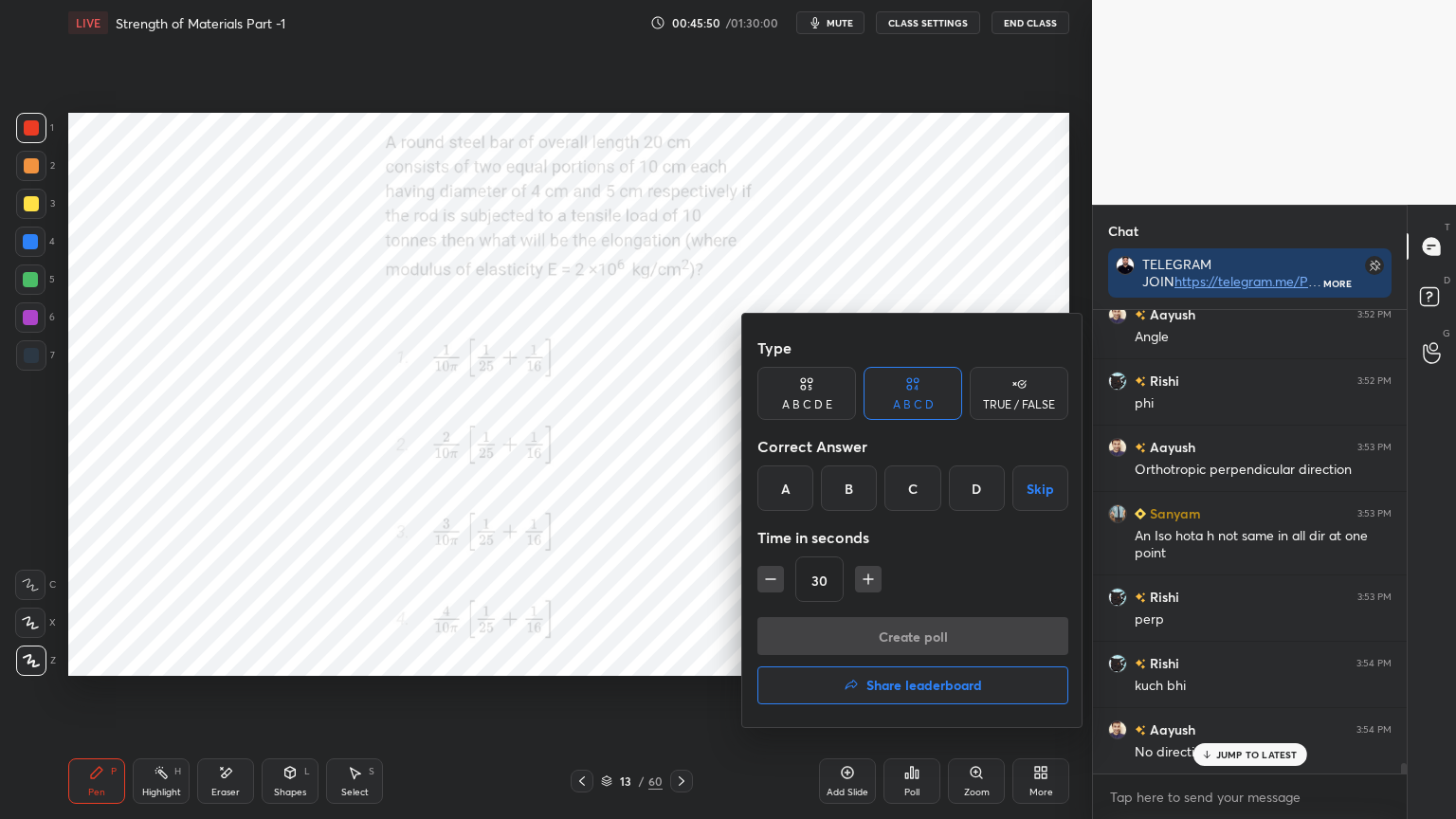 click on "B" at bounding box center [848, 488] 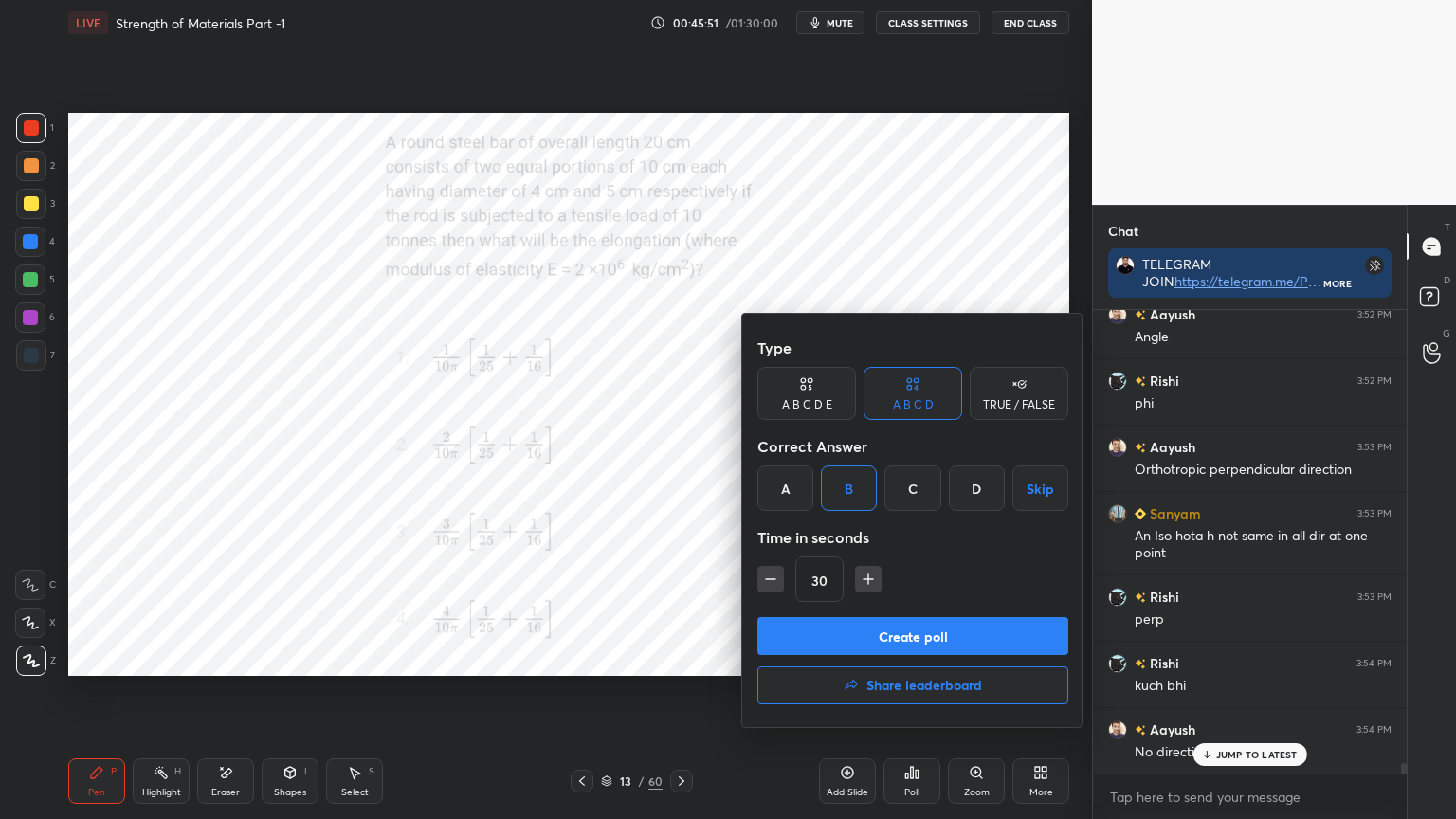 click 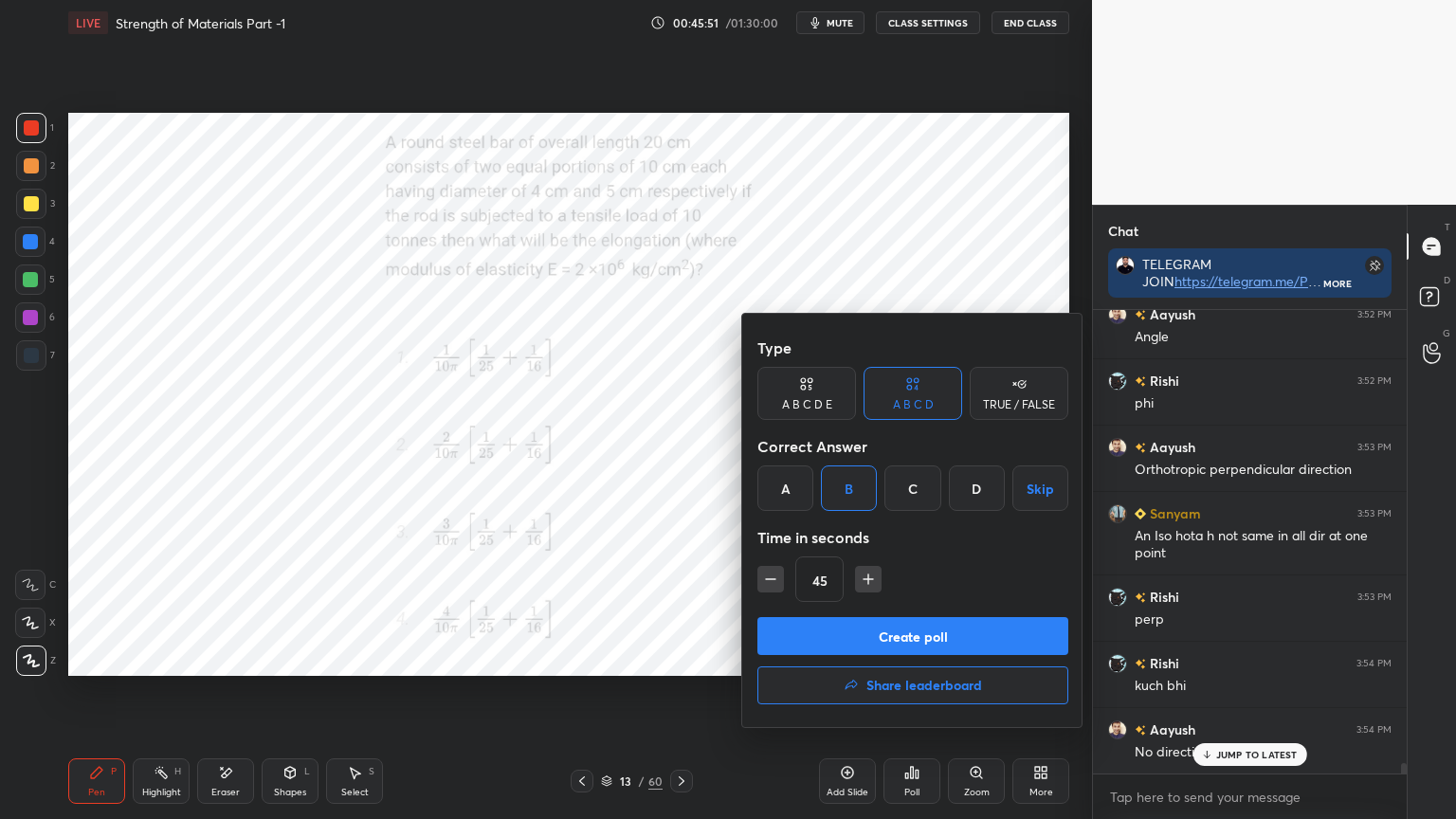 click 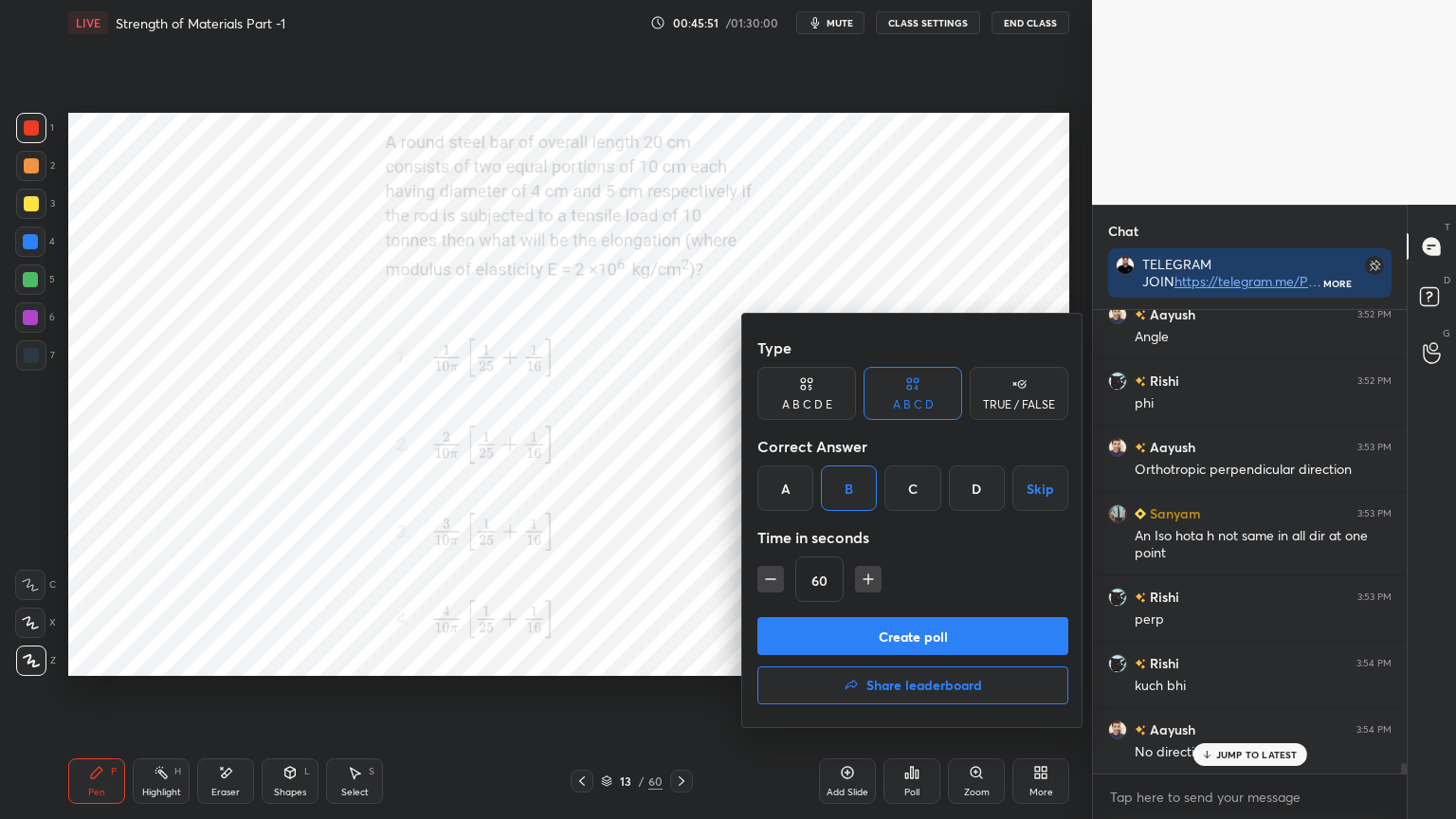 click on "Create poll" at bounding box center (913, 636) 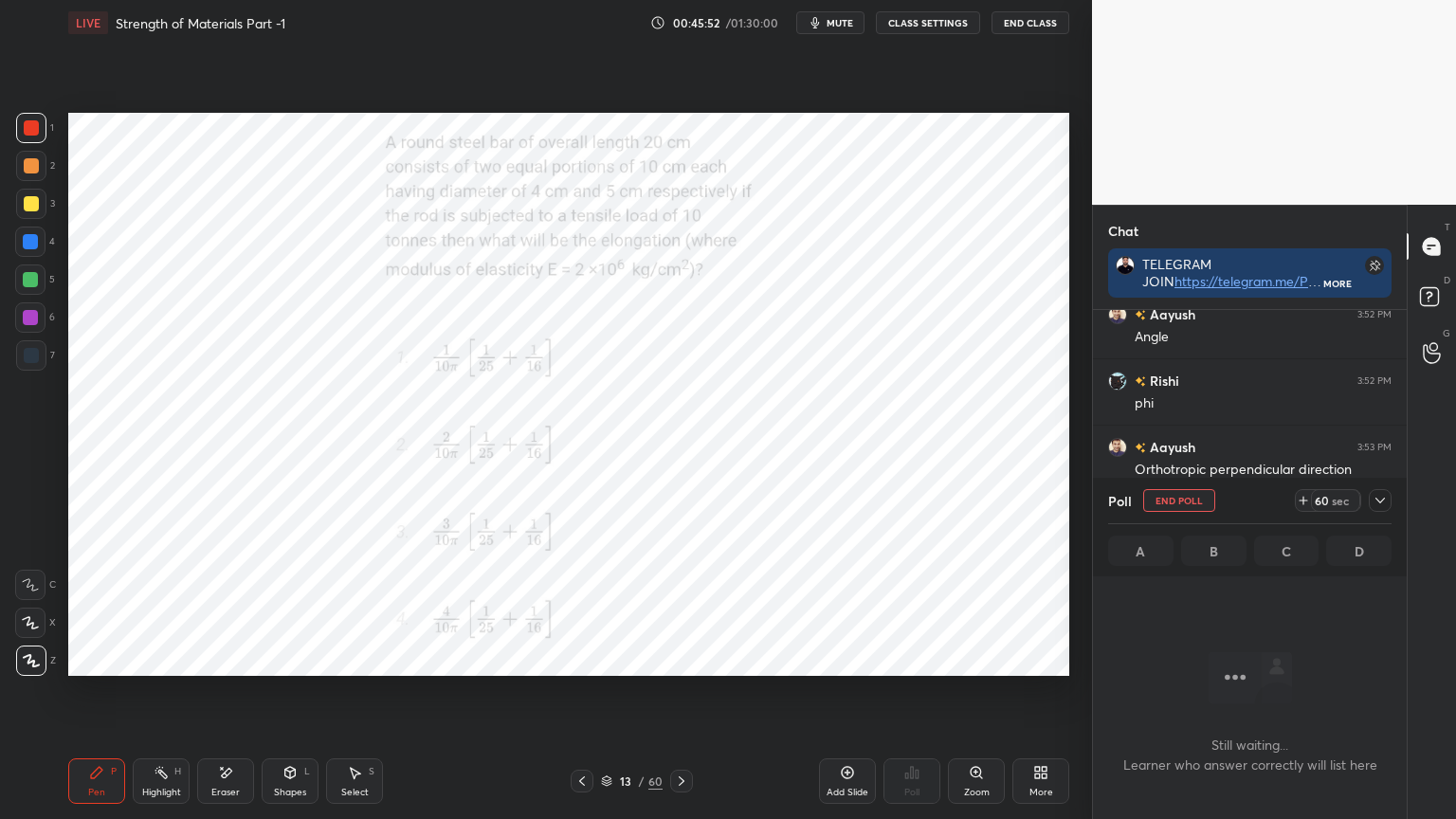 scroll, scrollTop: 418, scrollLeft: 308, axis: both 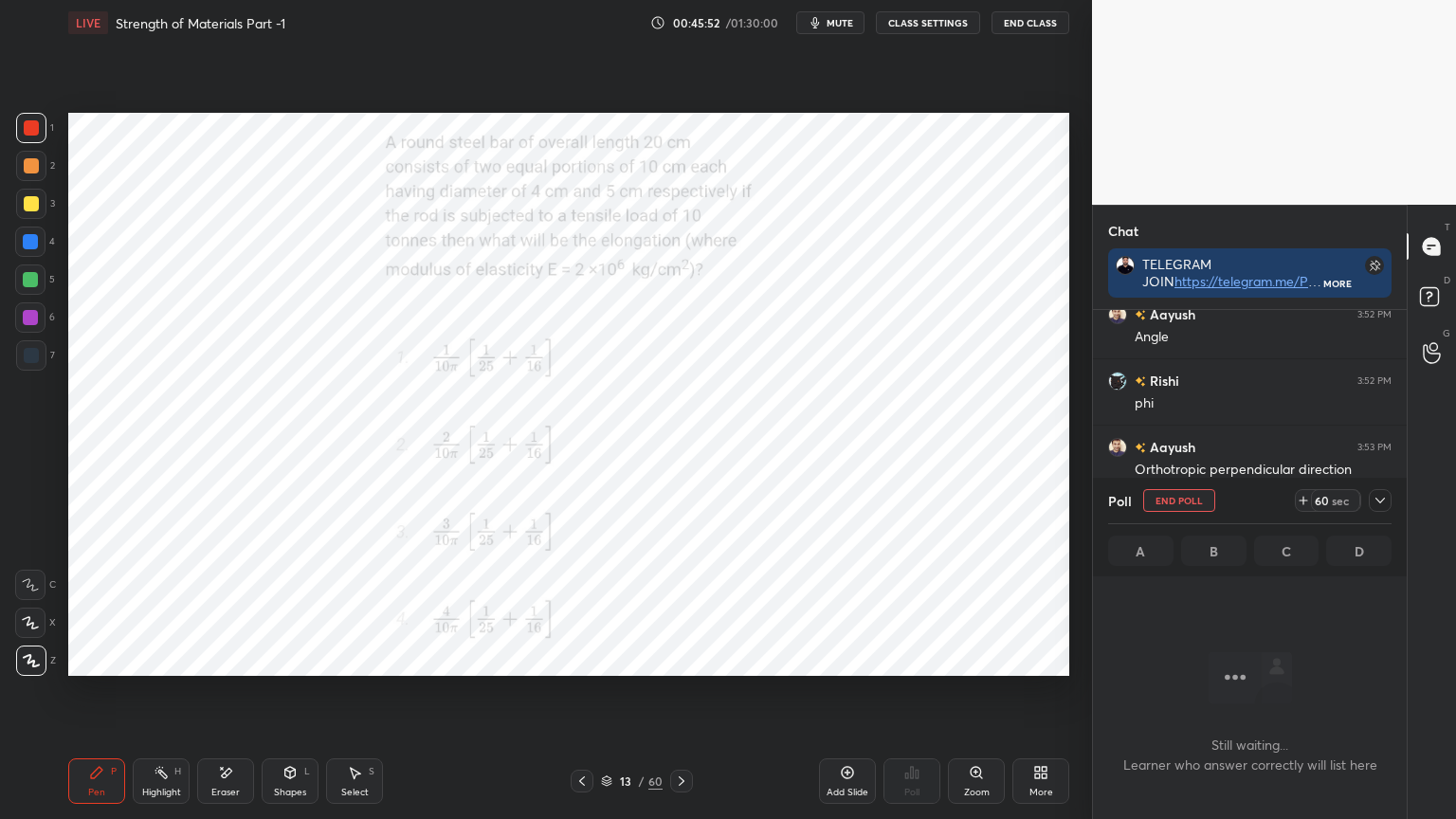 click 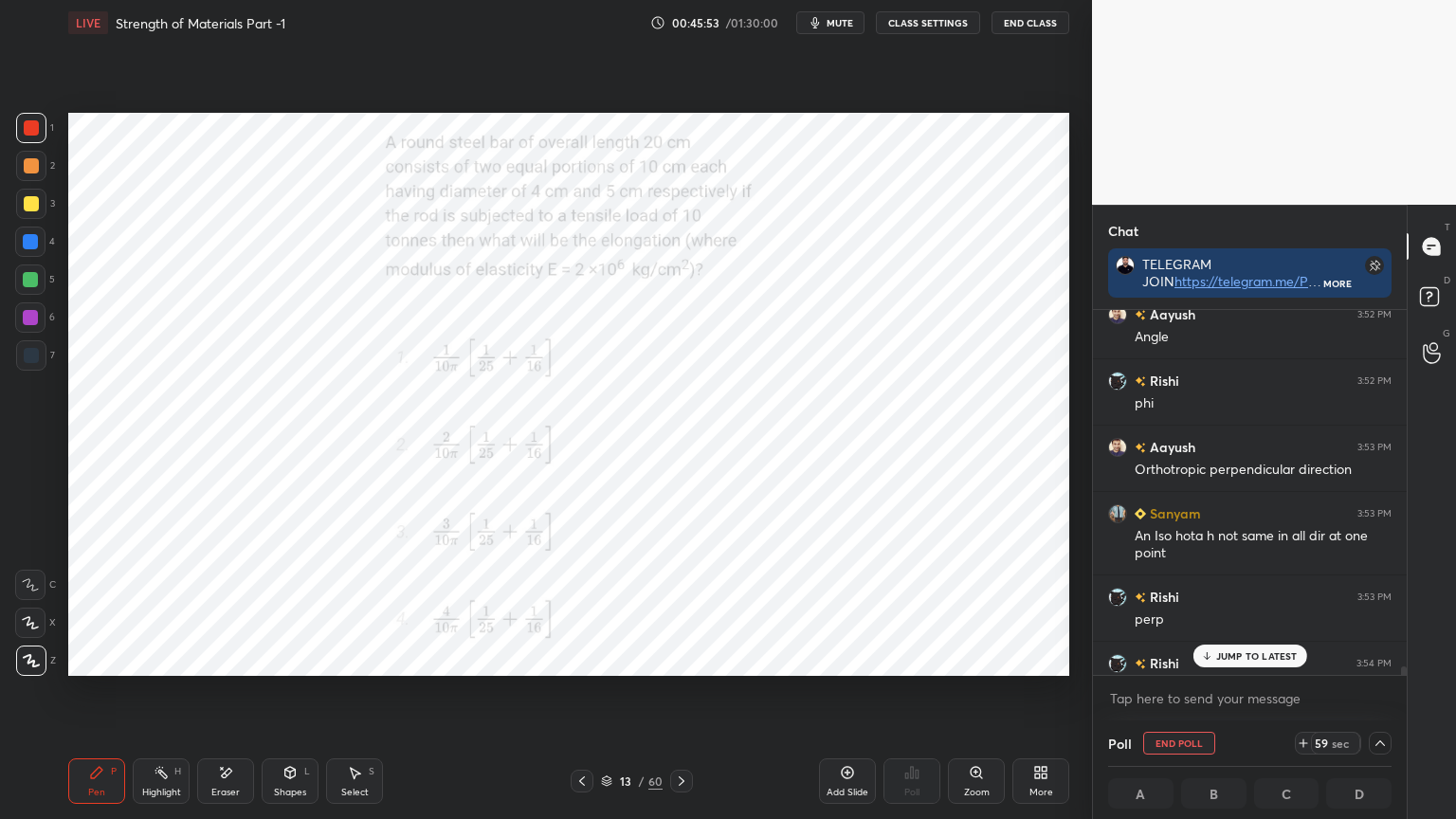 scroll, scrollTop: 20138, scrollLeft: 0, axis: vertical 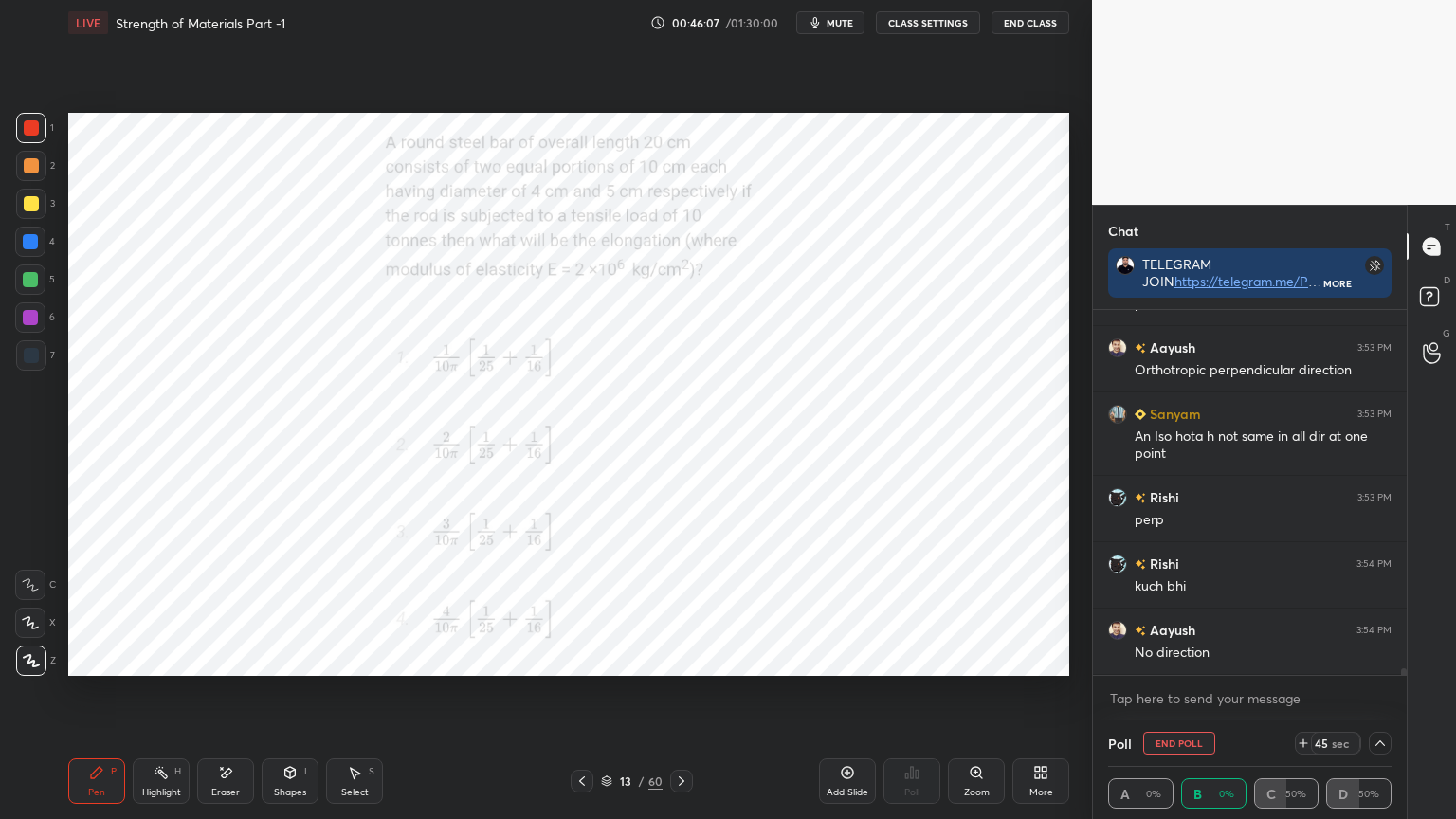 click 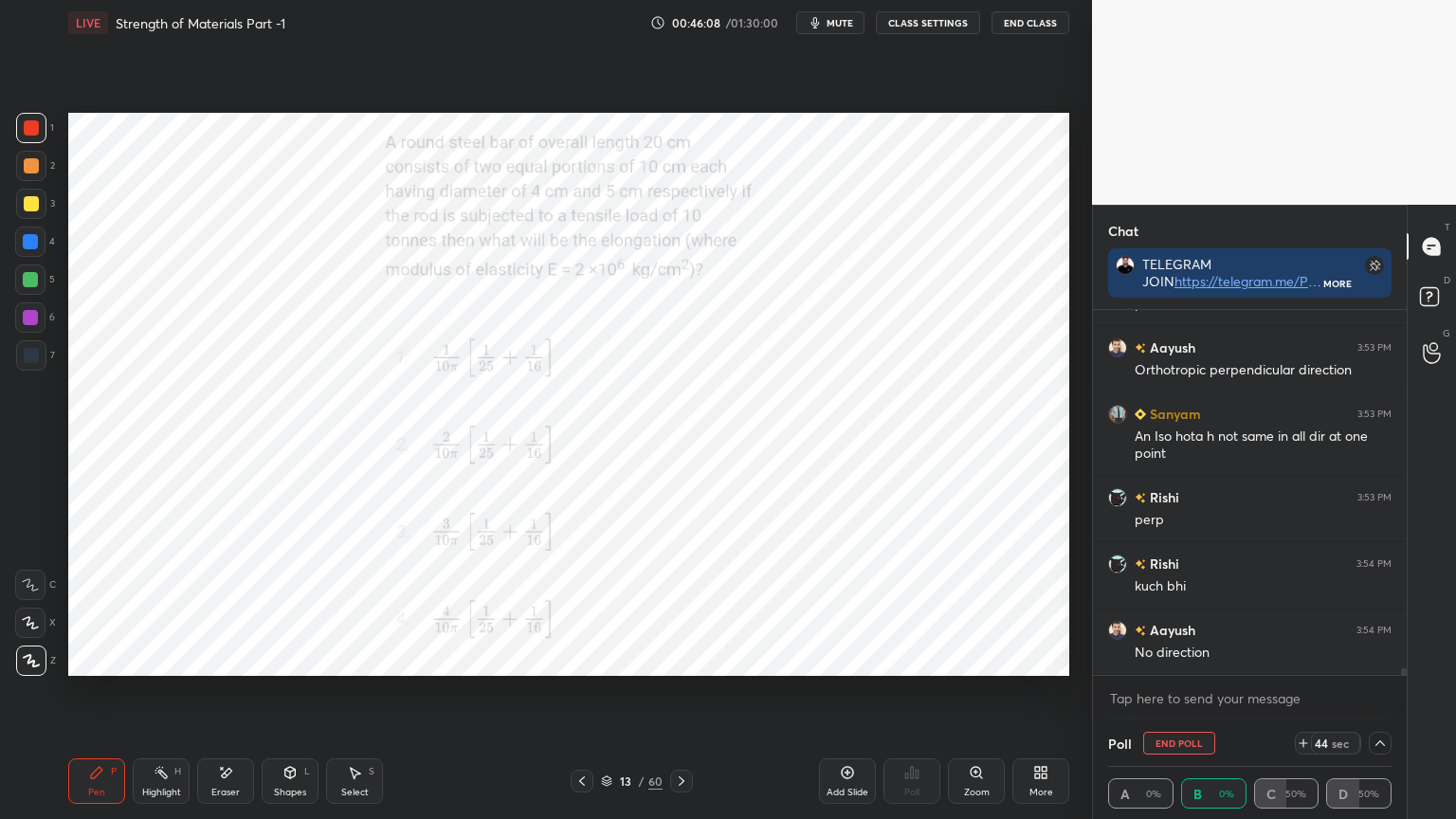 click 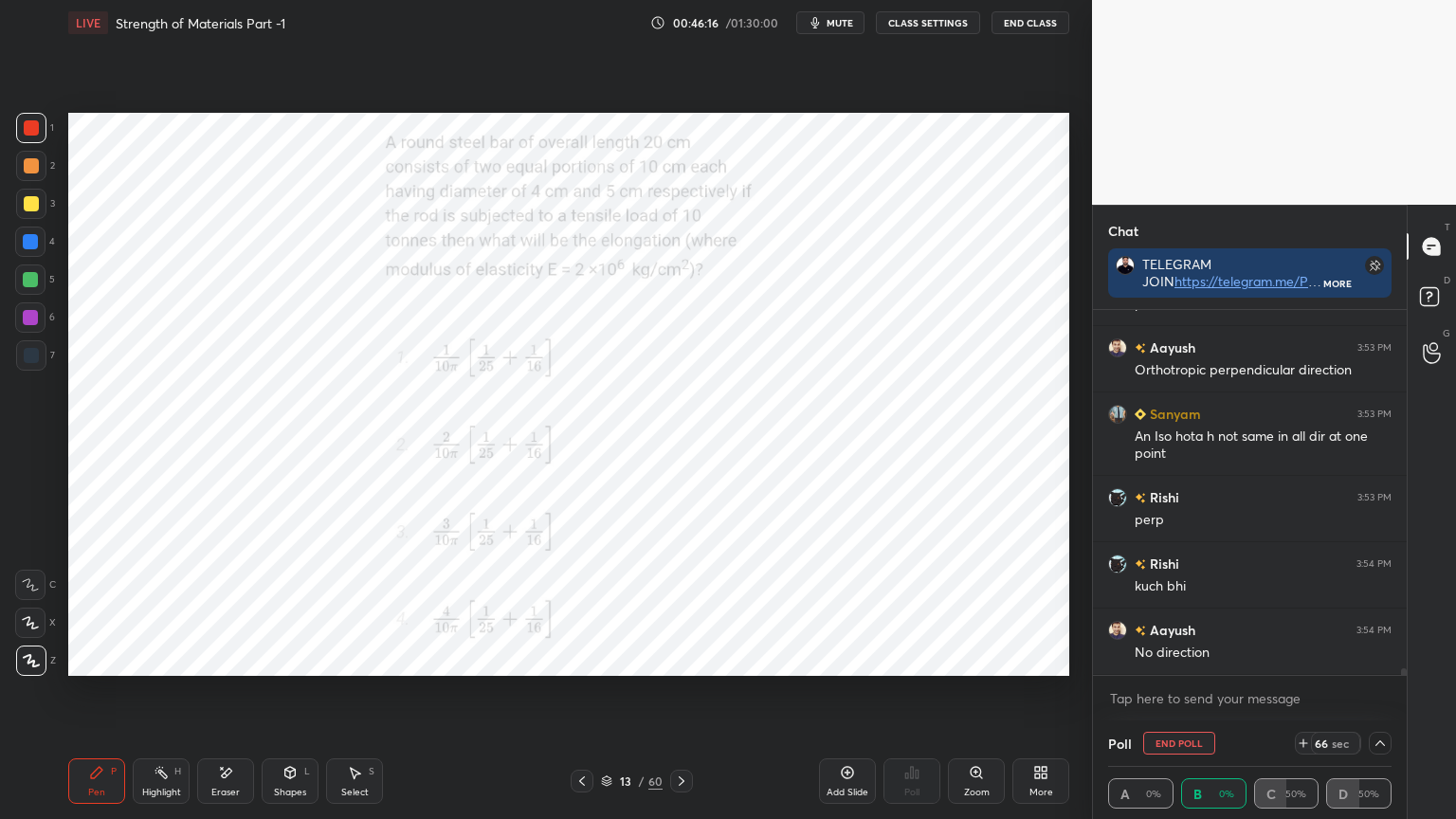 scroll, scrollTop: 0, scrollLeft: 6, axis: horizontal 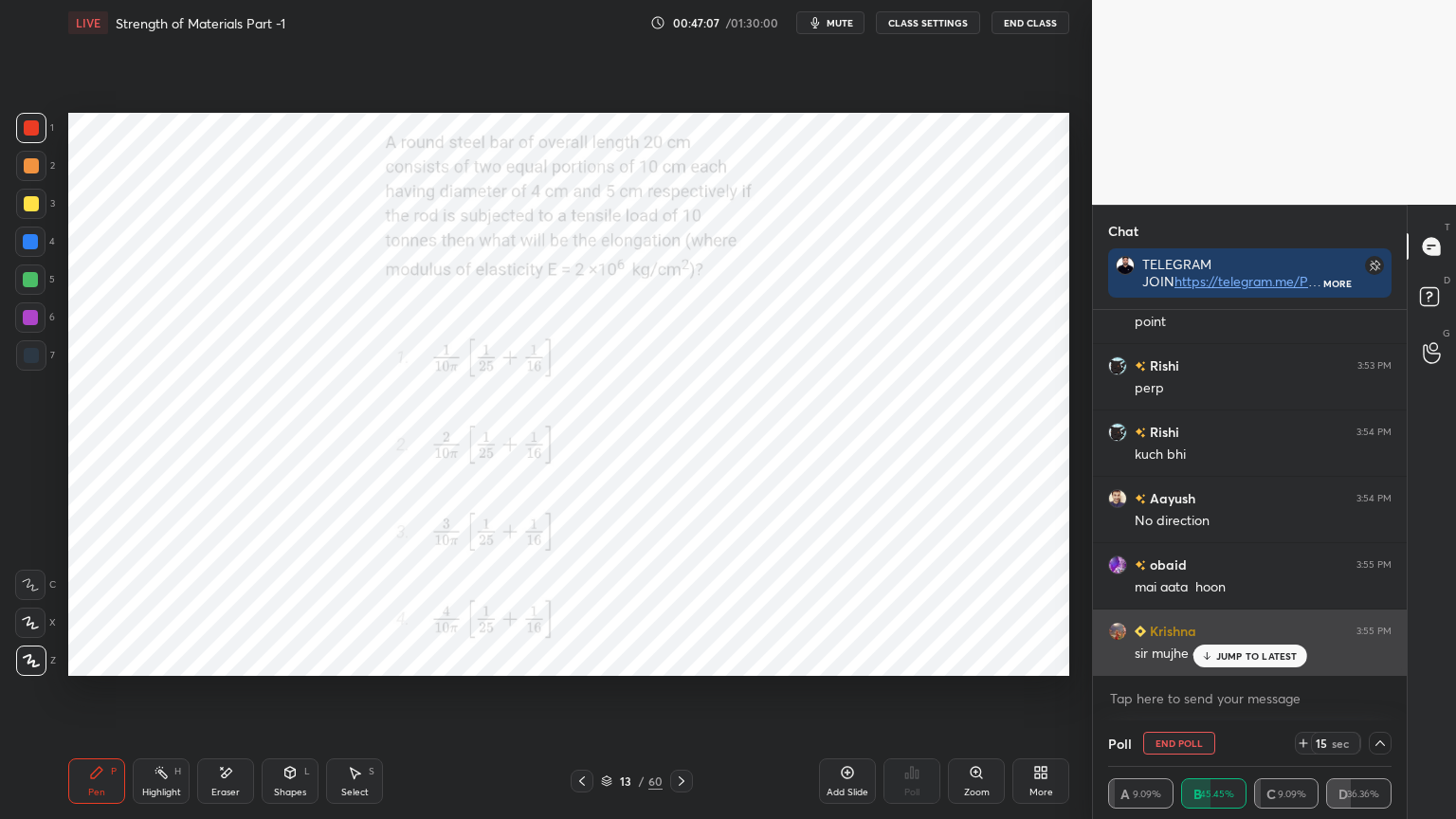 click on "JUMP TO LATEST" at bounding box center [1257, 656] 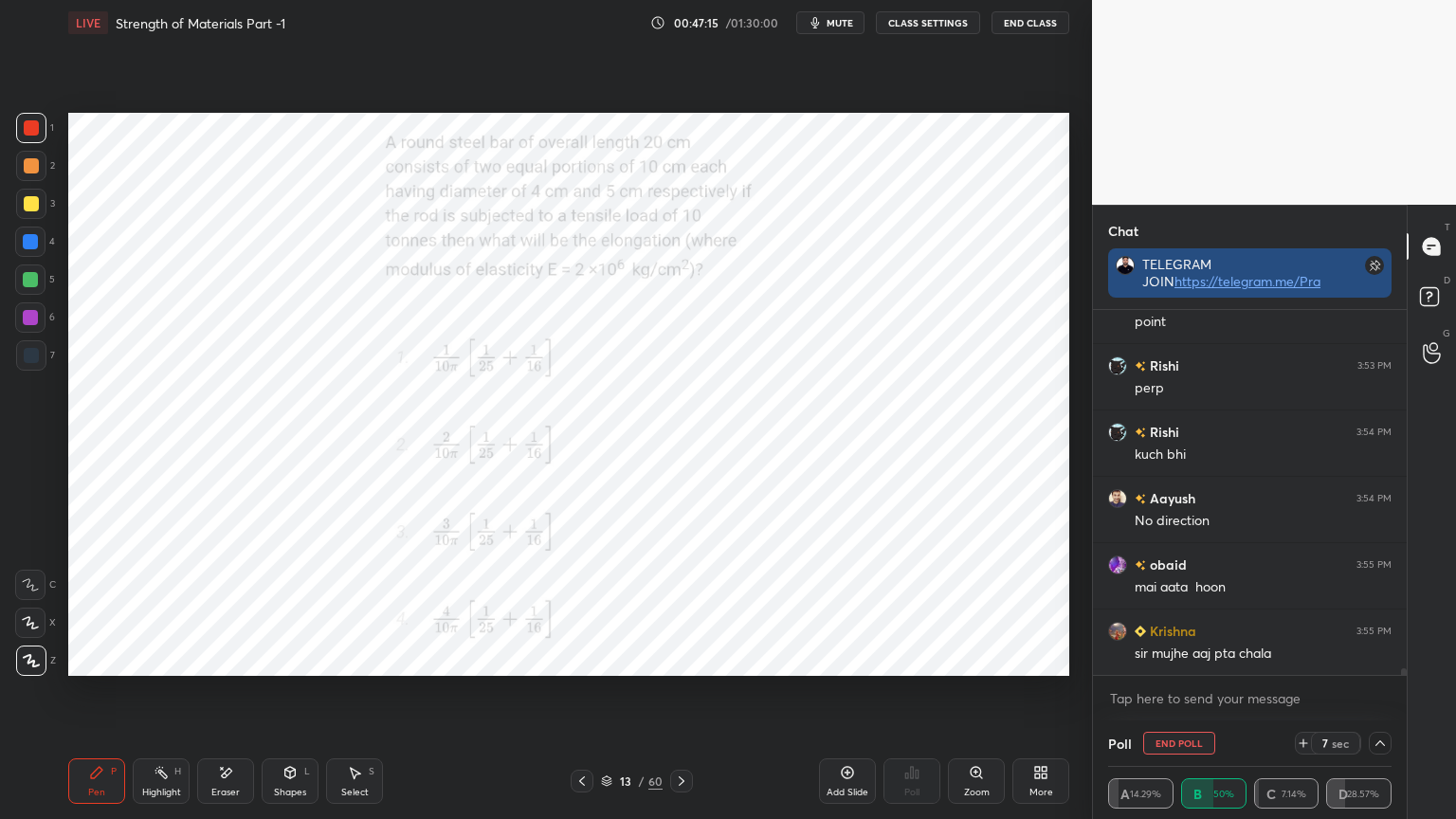 scroll, scrollTop: 193, scrollLeft: 308, axis: both 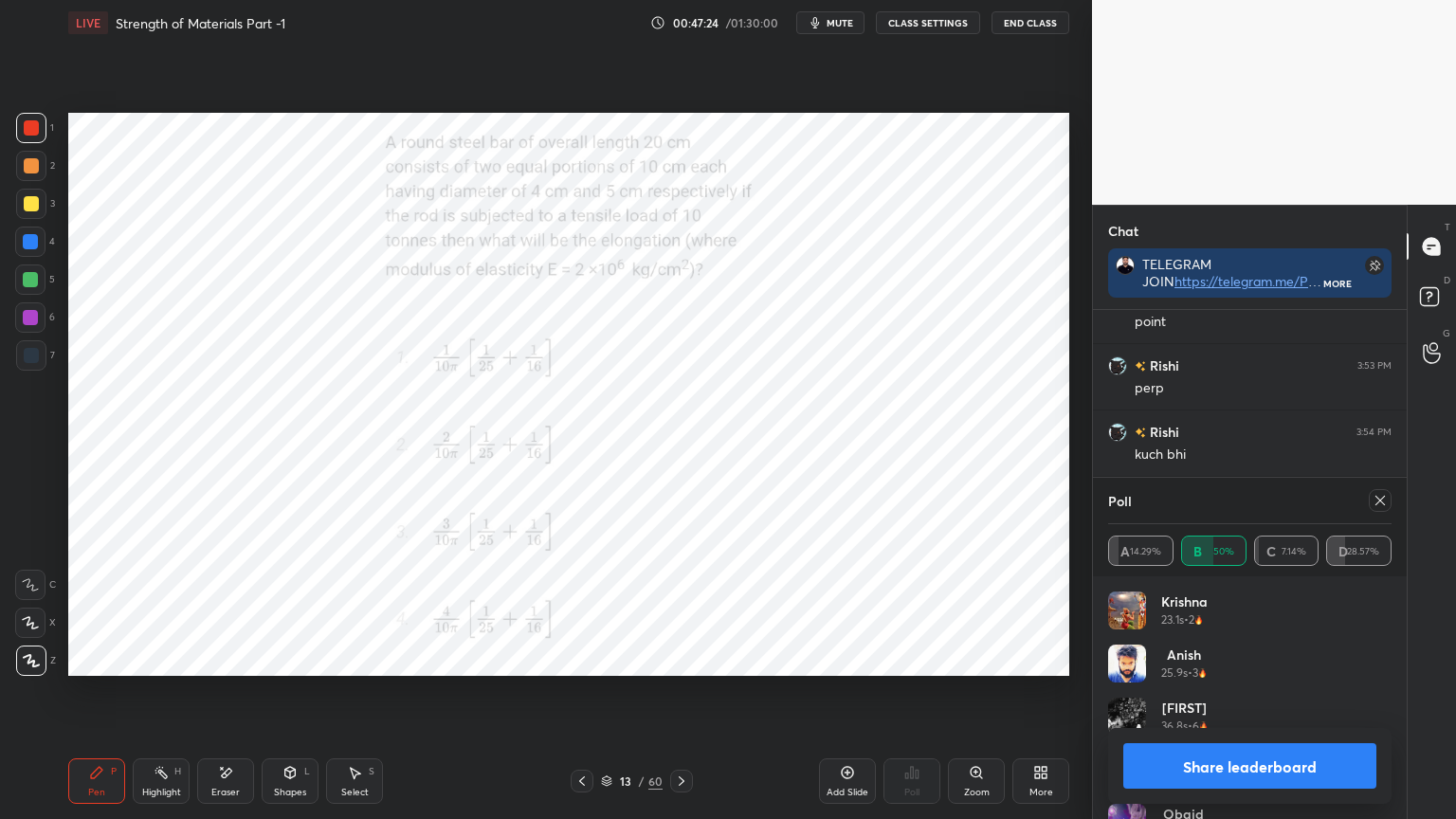 click 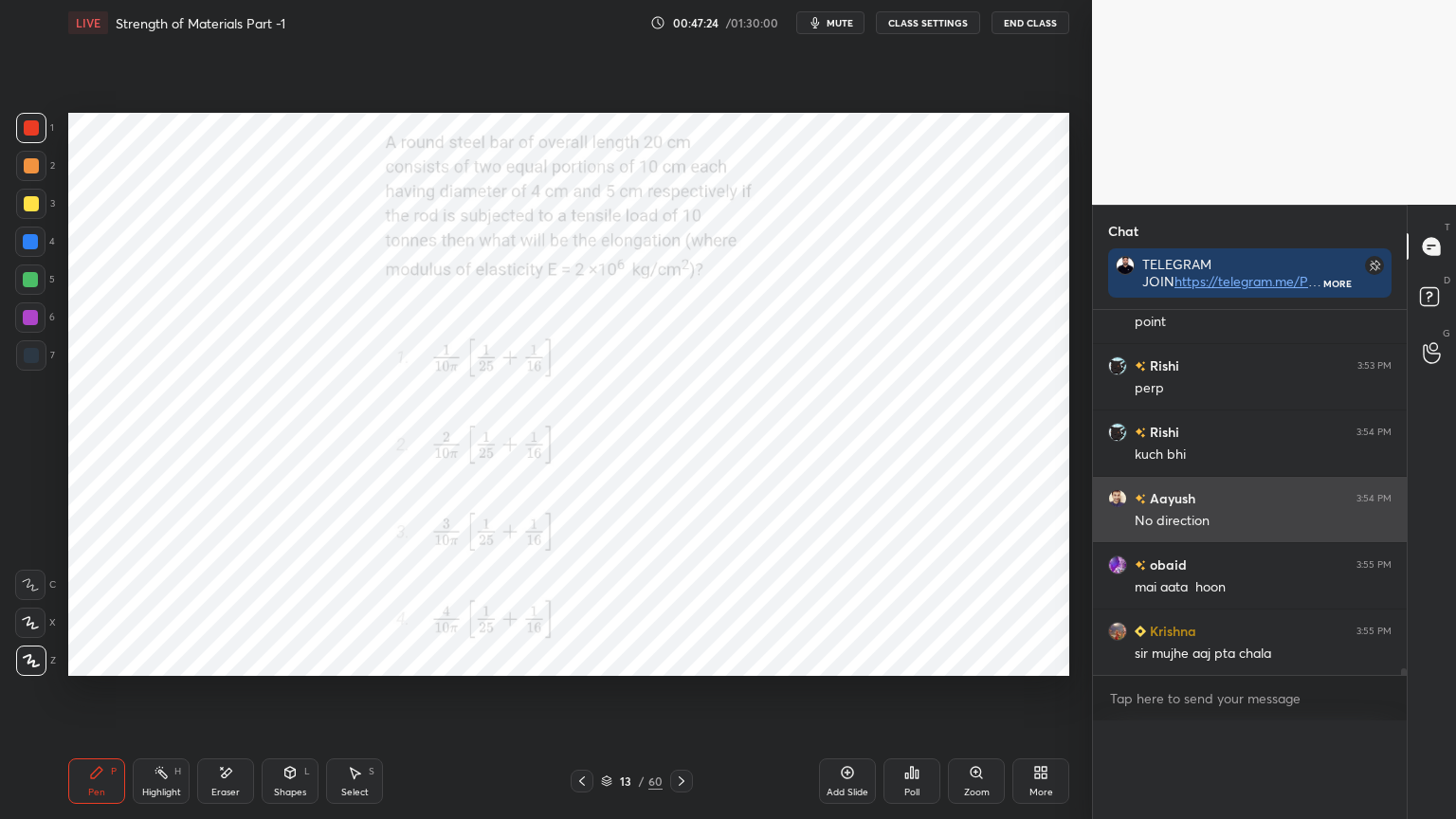scroll, scrollTop: 0, scrollLeft: 0, axis: both 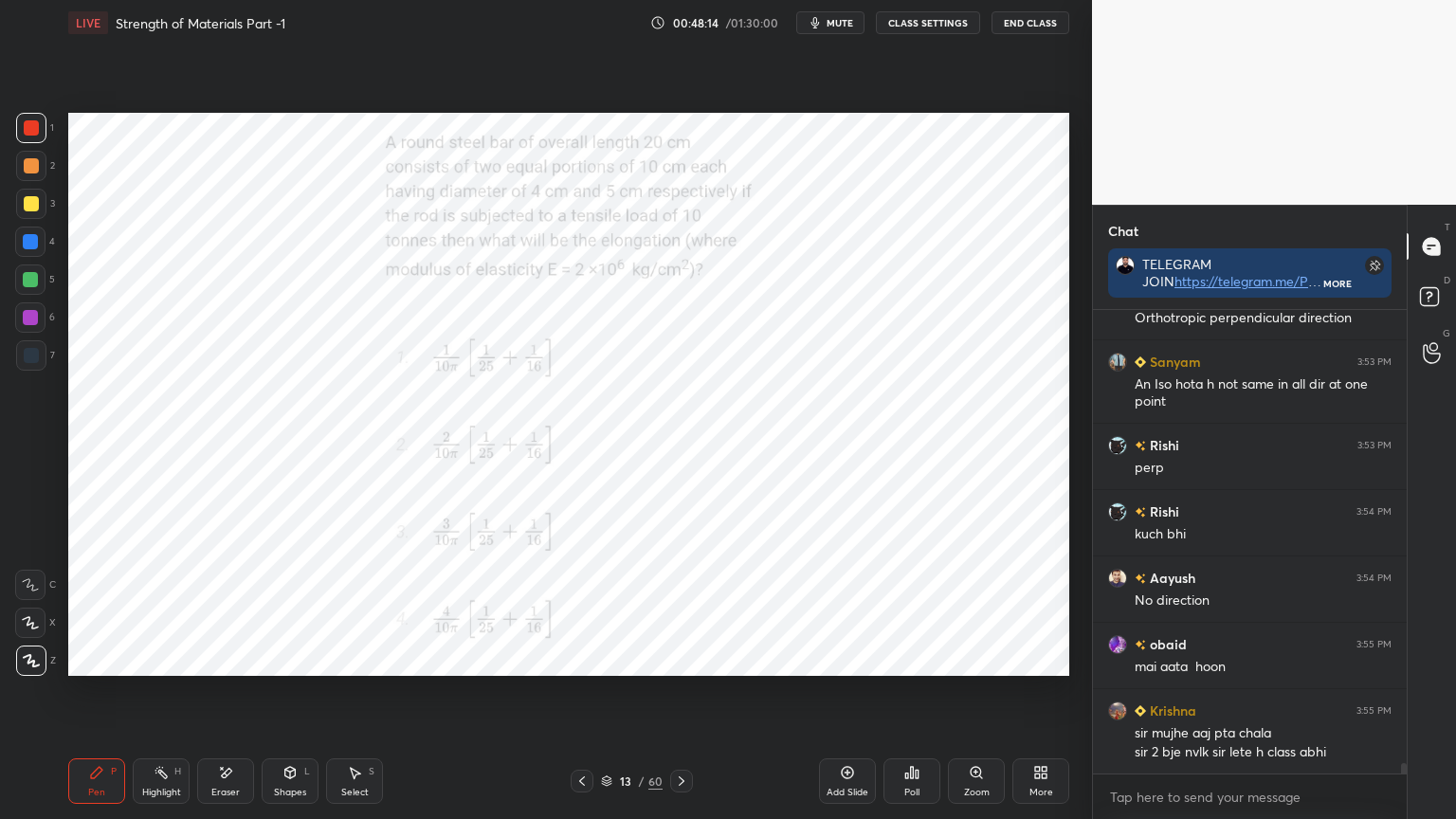 click 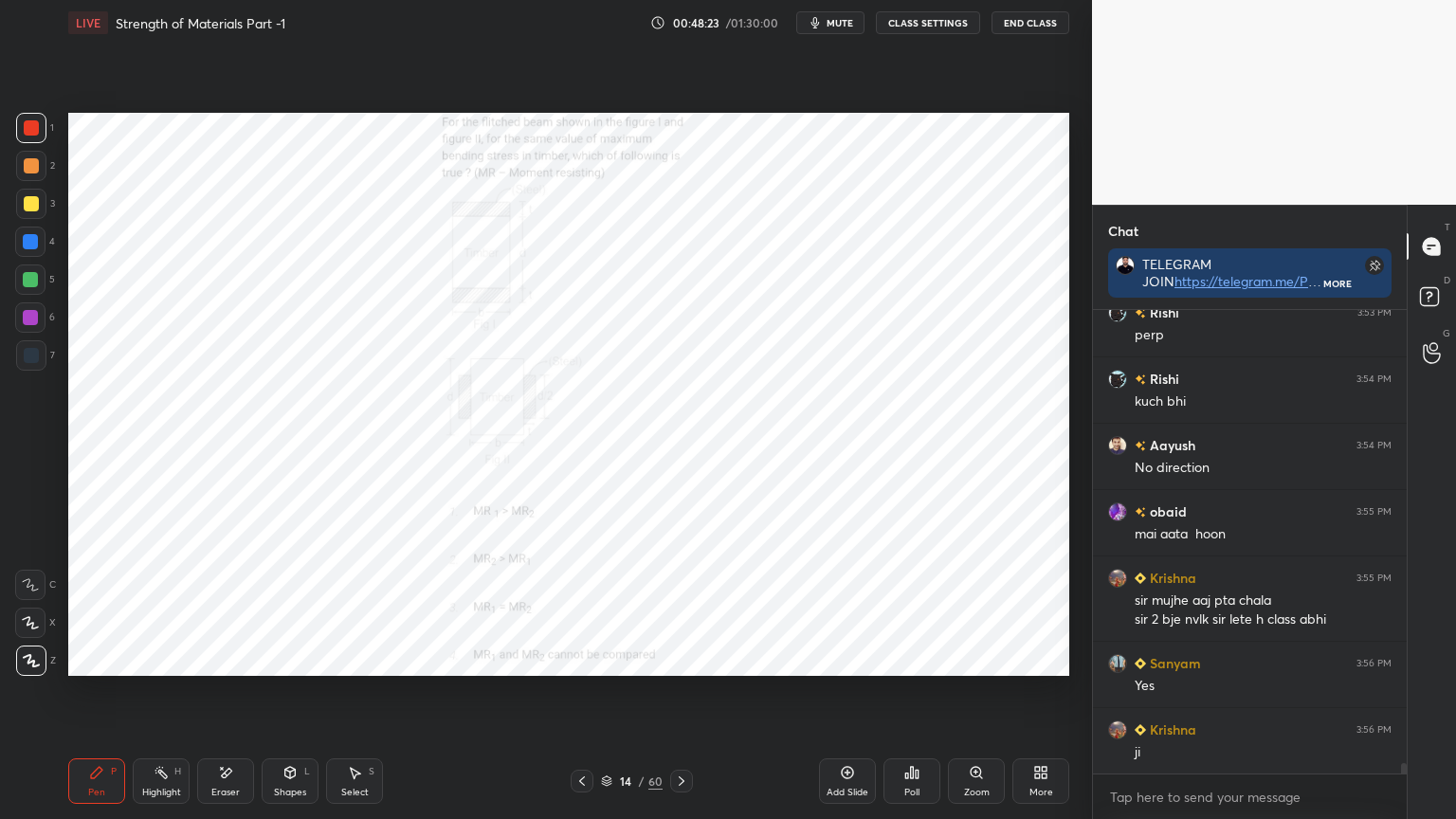 scroll, scrollTop: 20391, scrollLeft: 0, axis: vertical 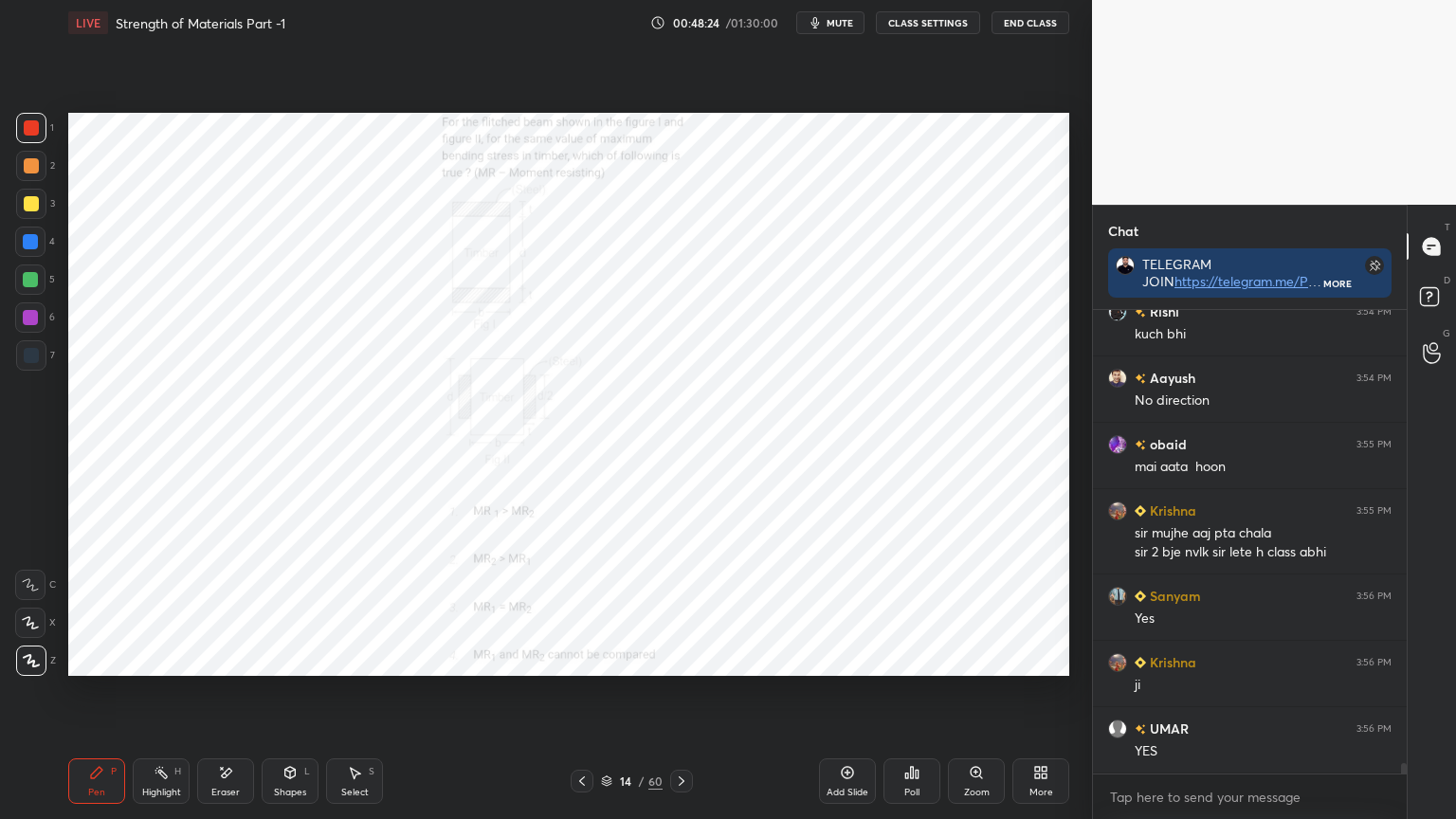 click on "Poll" at bounding box center [912, 792] 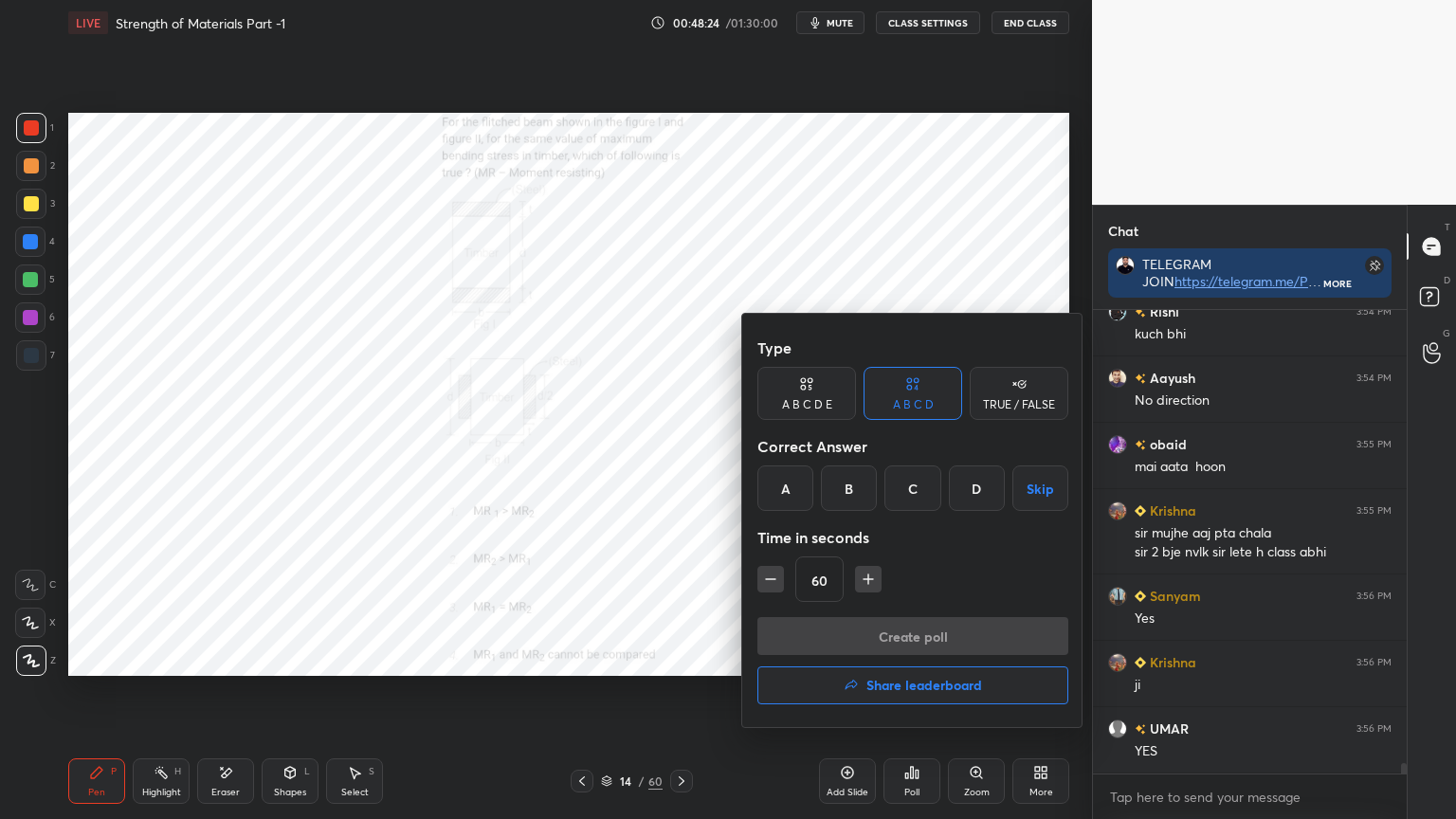 scroll, scrollTop: 20456, scrollLeft: 0, axis: vertical 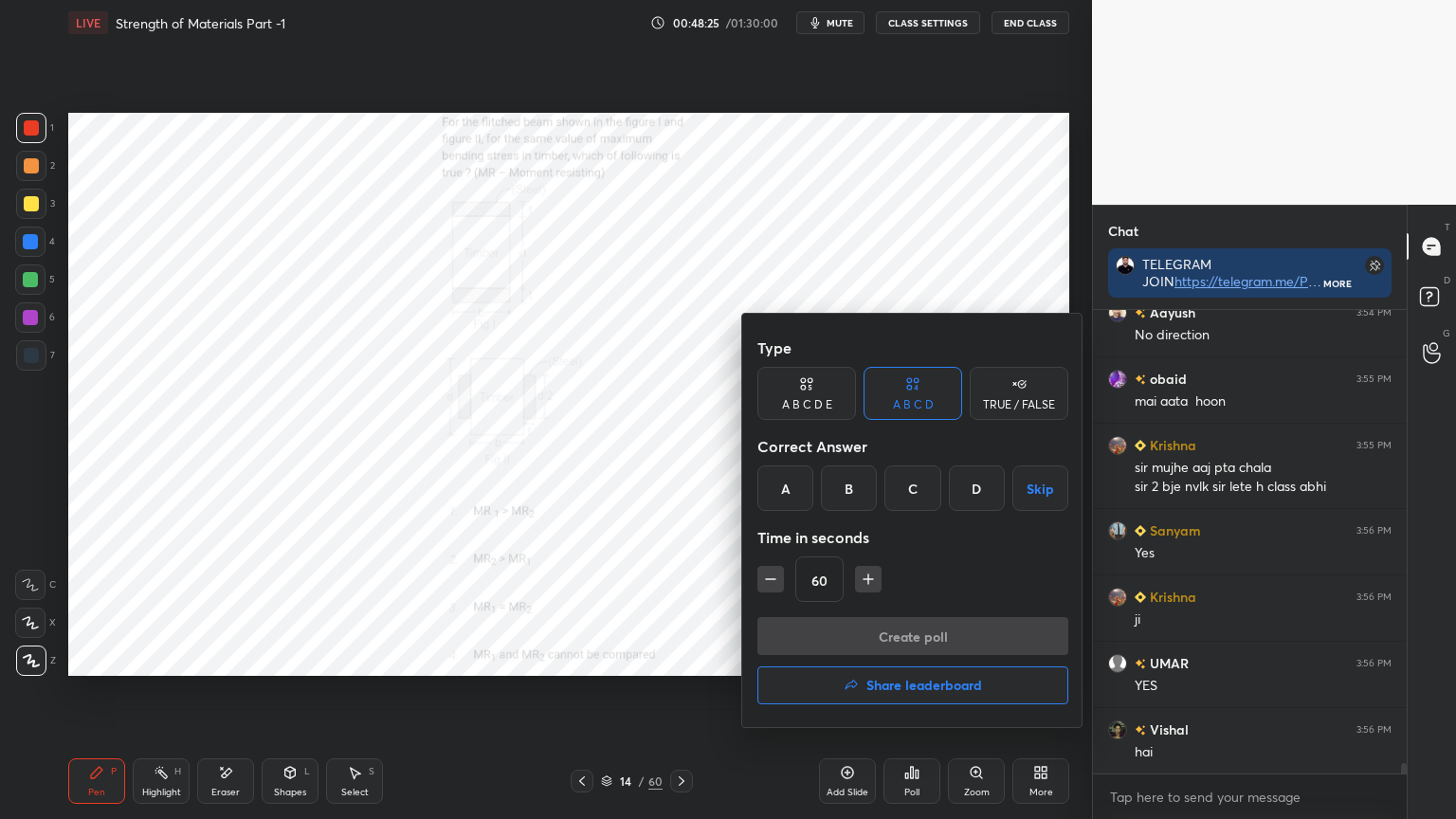 click on "A" at bounding box center [785, 488] 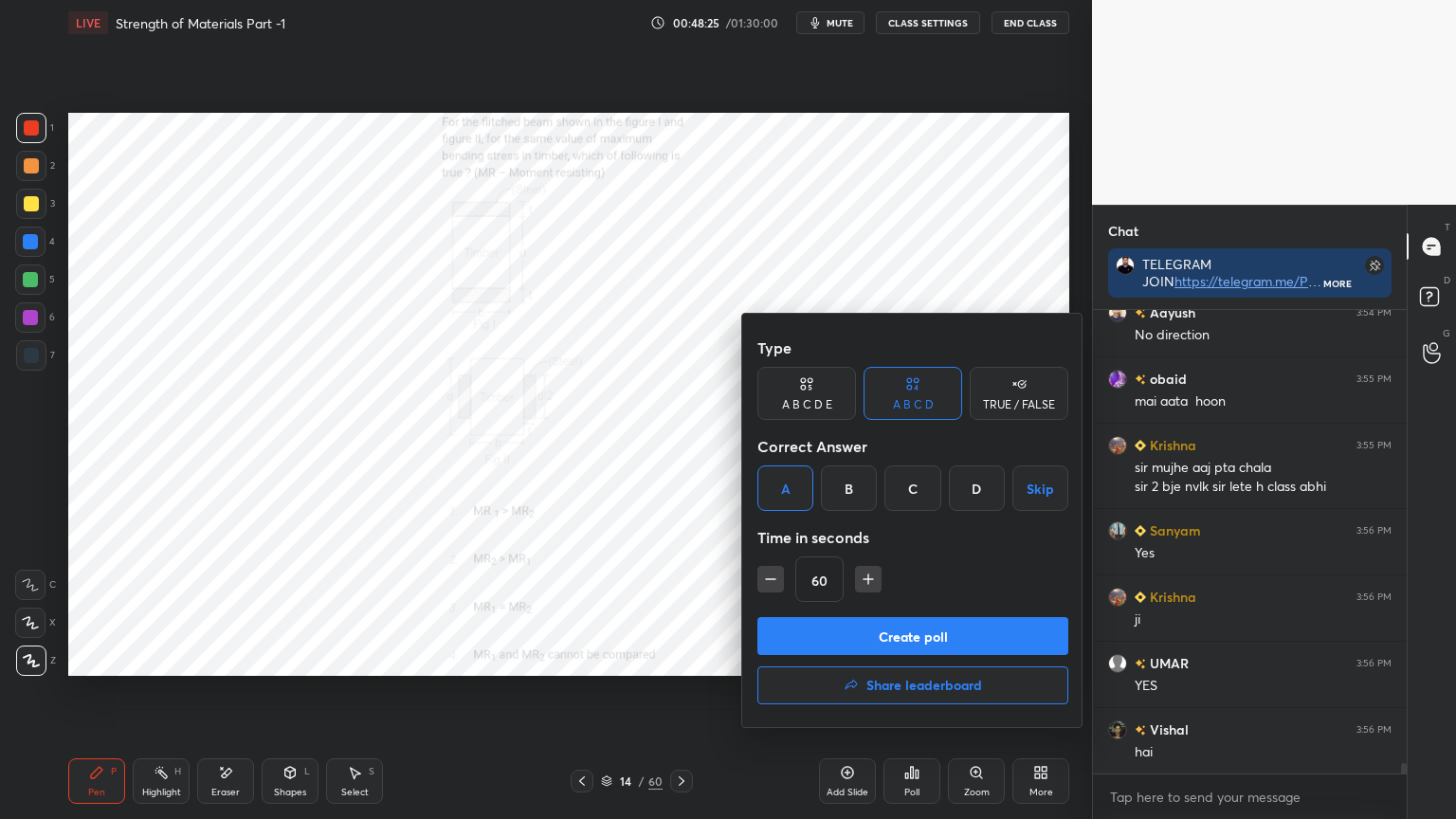 scroll, scrollTop: 20523, scrollLeft: 0, axis: vertical 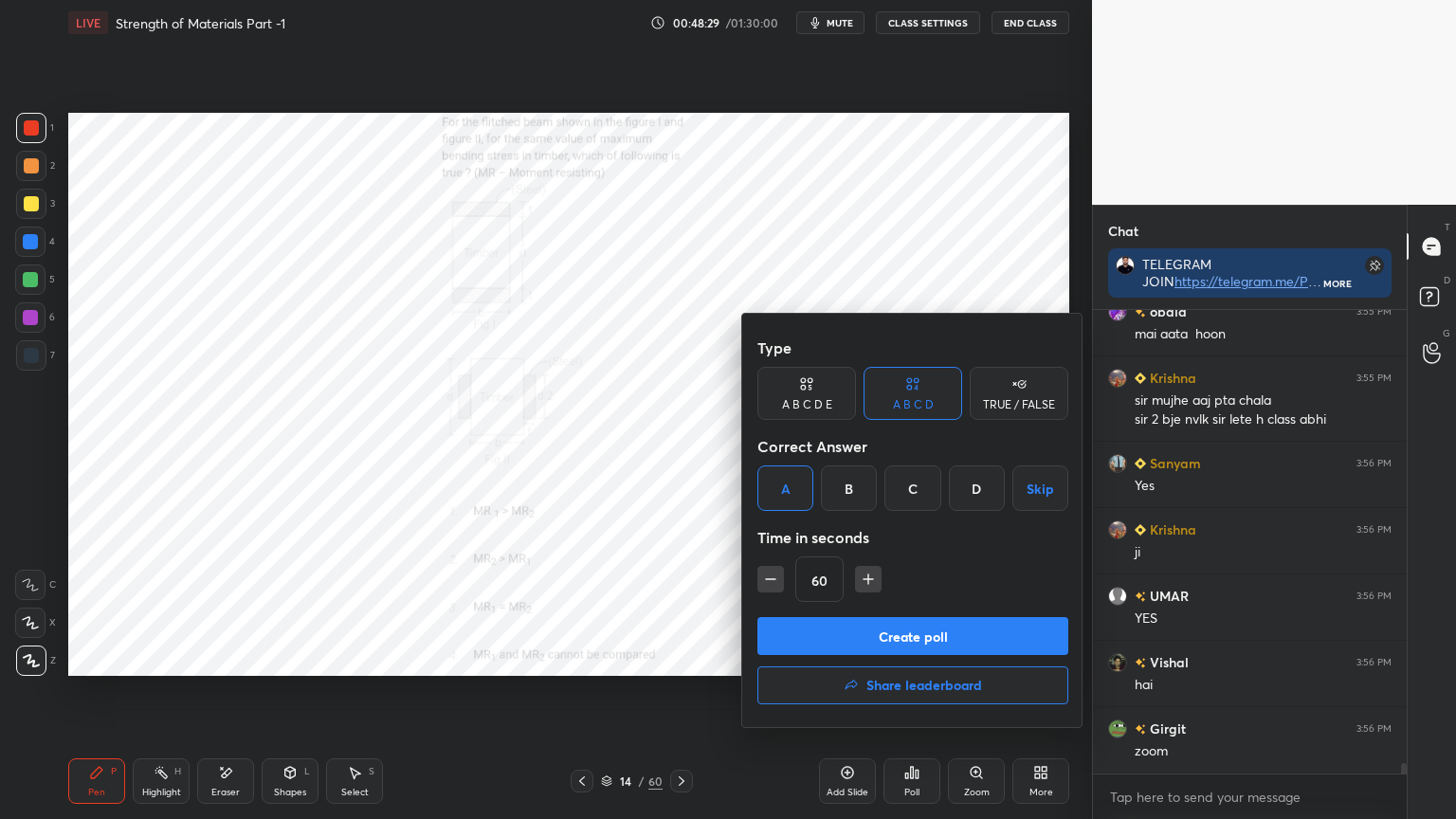 click at bounding box center [728, 410] 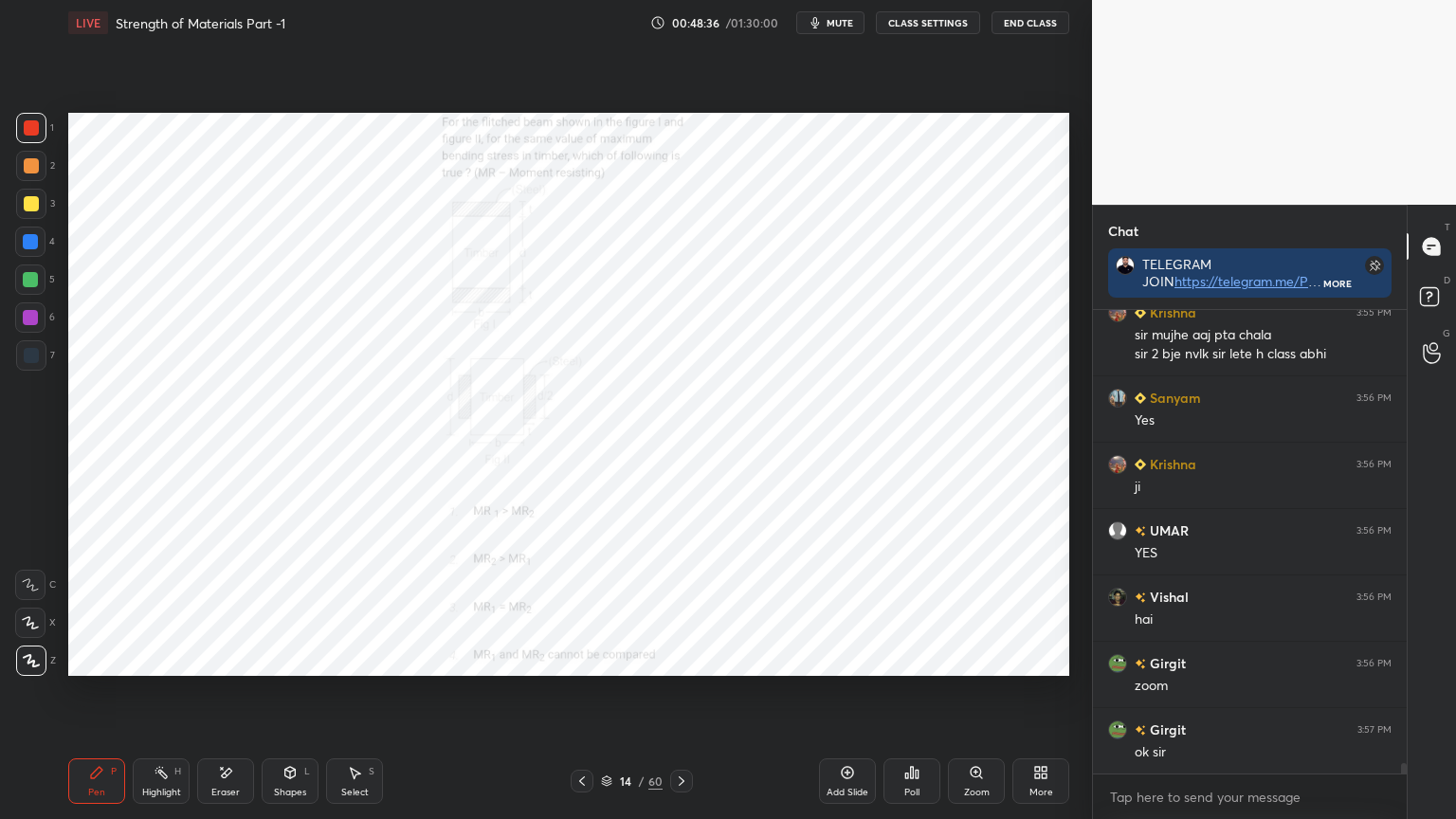 scroll, scrollTop: 20656, scrollLeft: 0, axis: vertical 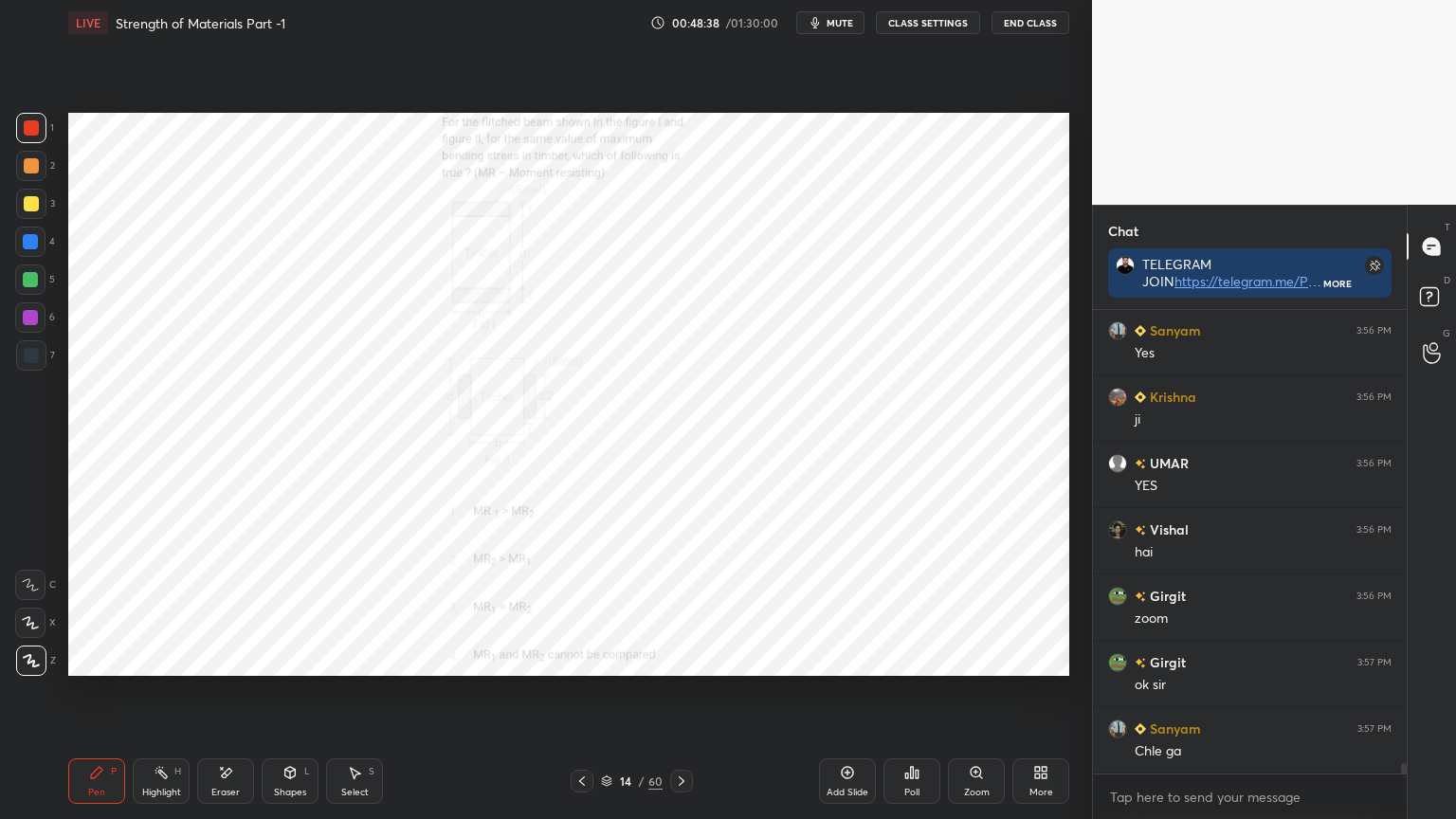 click on "Poll" at bounding box center (912, 781) 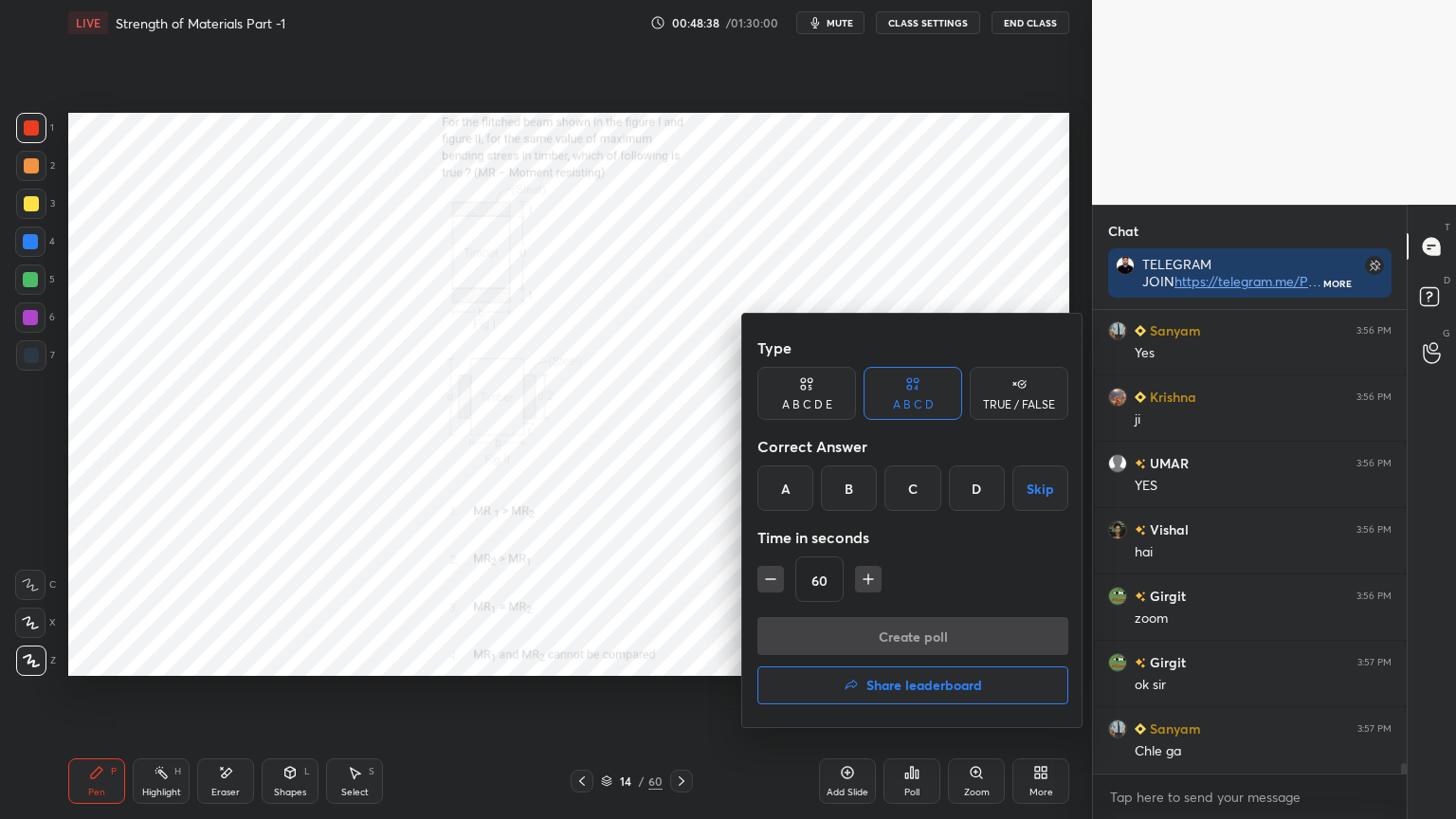 click on "A" at bounding box center [785, 488] 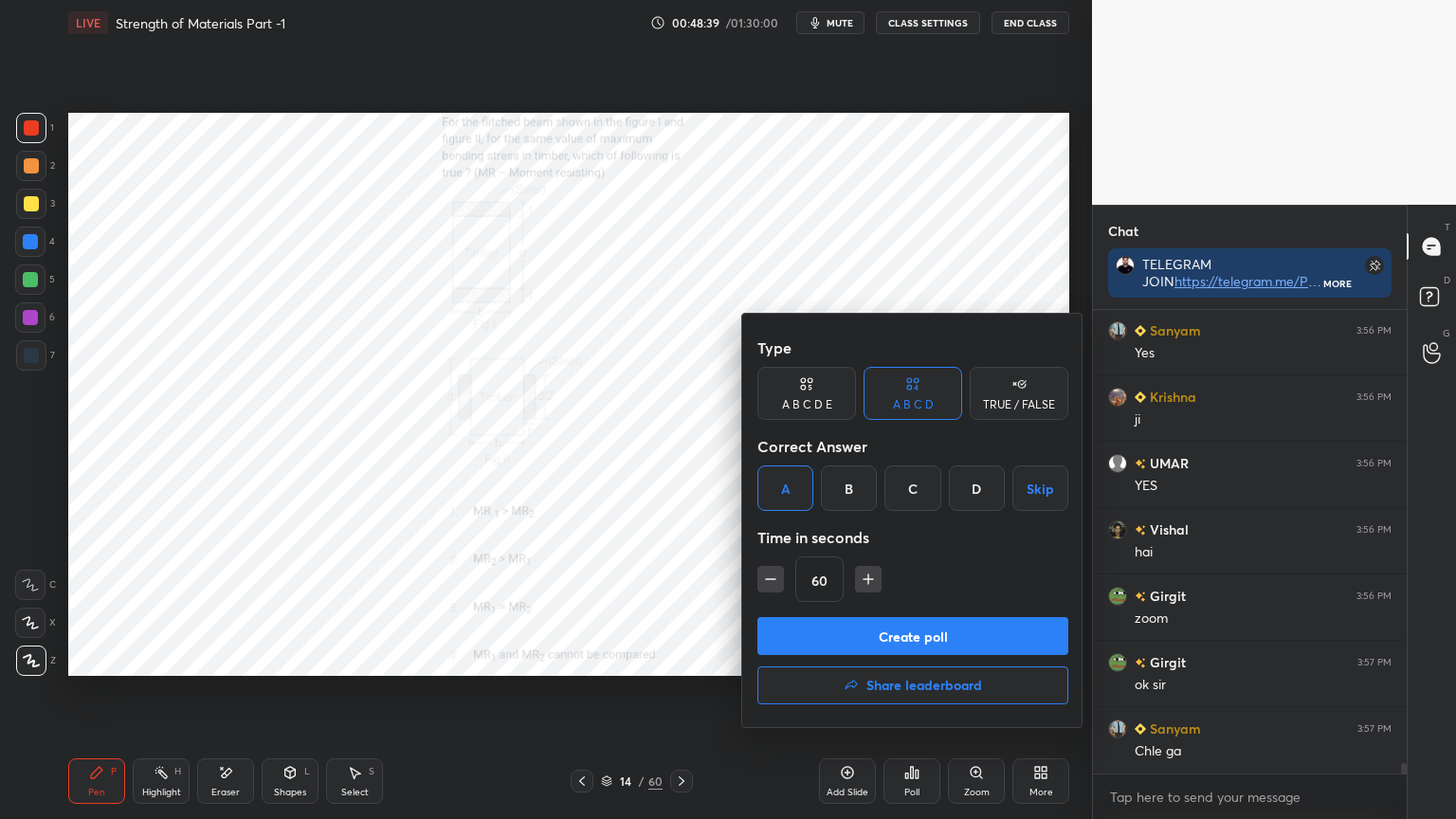 click 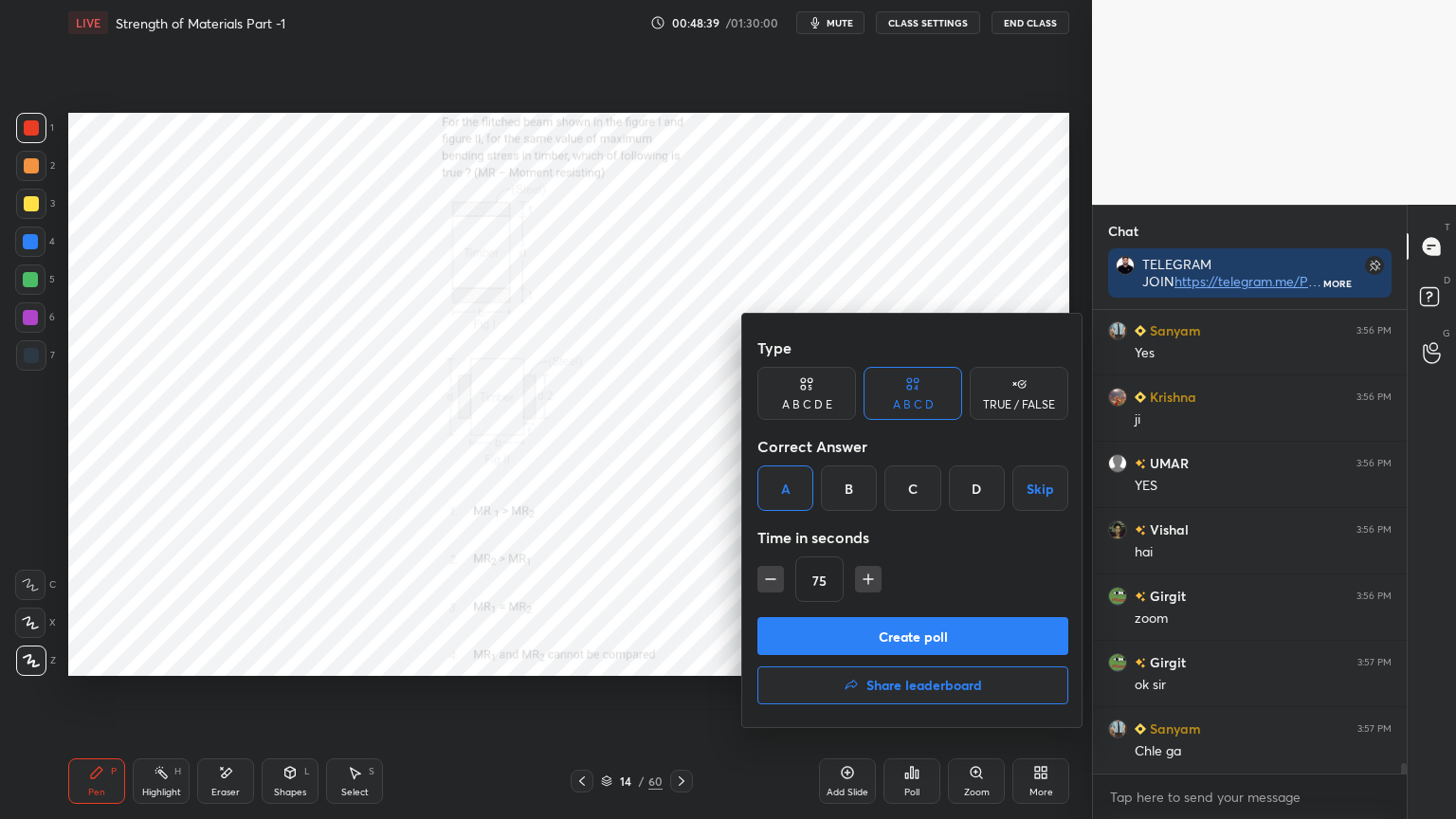click on "Create poll" at bounding box center (913, 636) 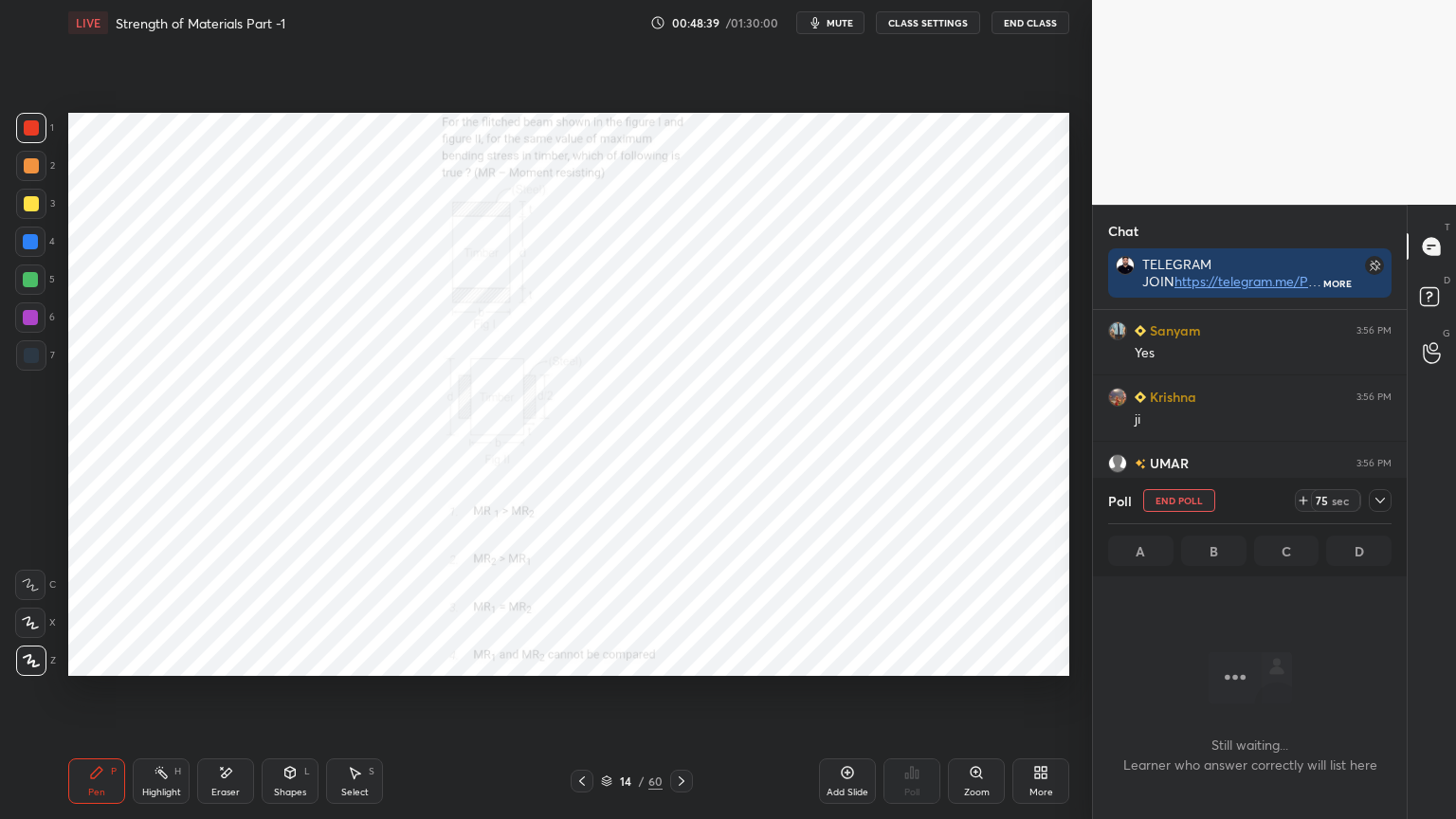scroll, scrollTop: 382, scrollLeft: 308, axis: both 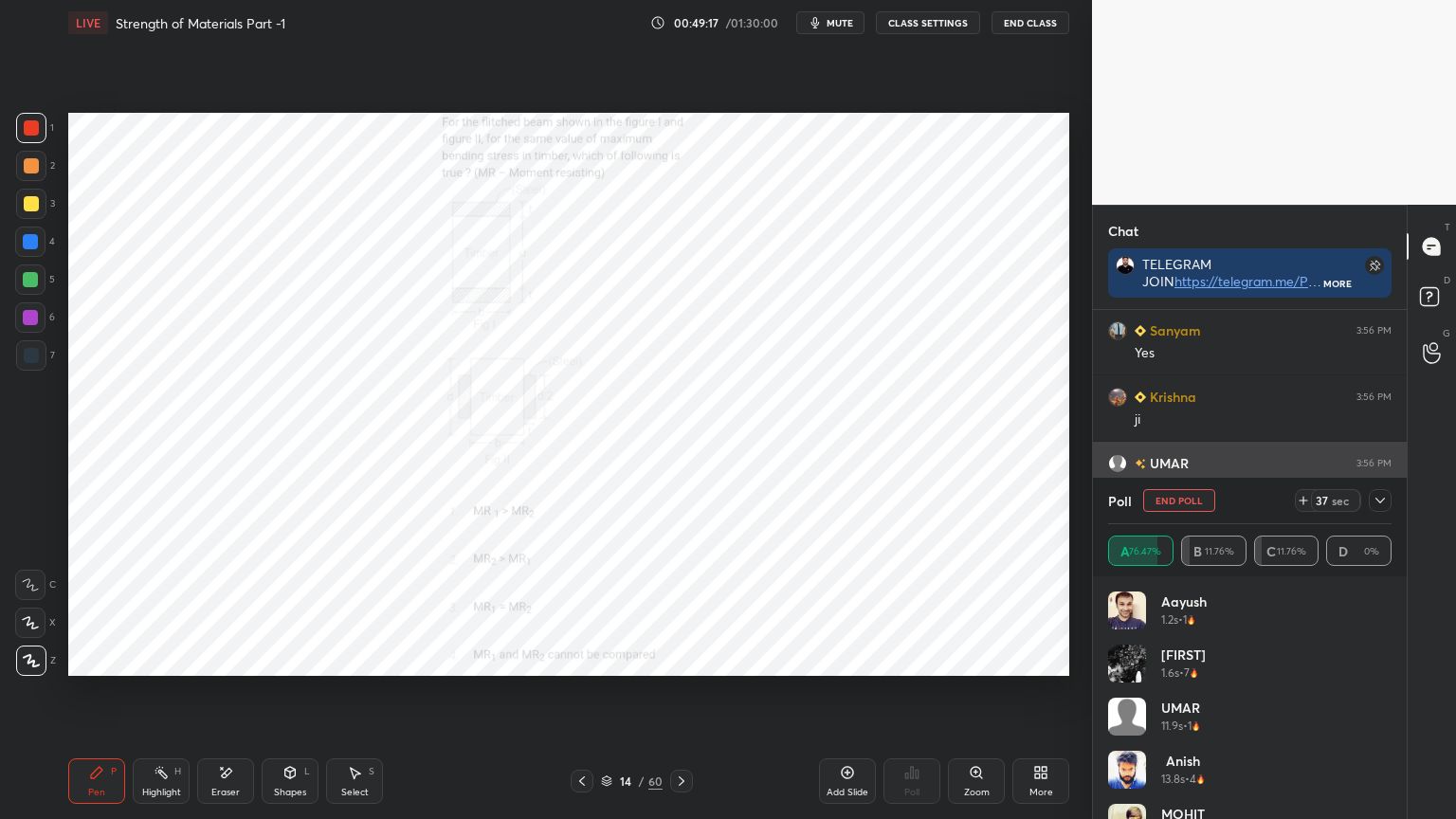 click 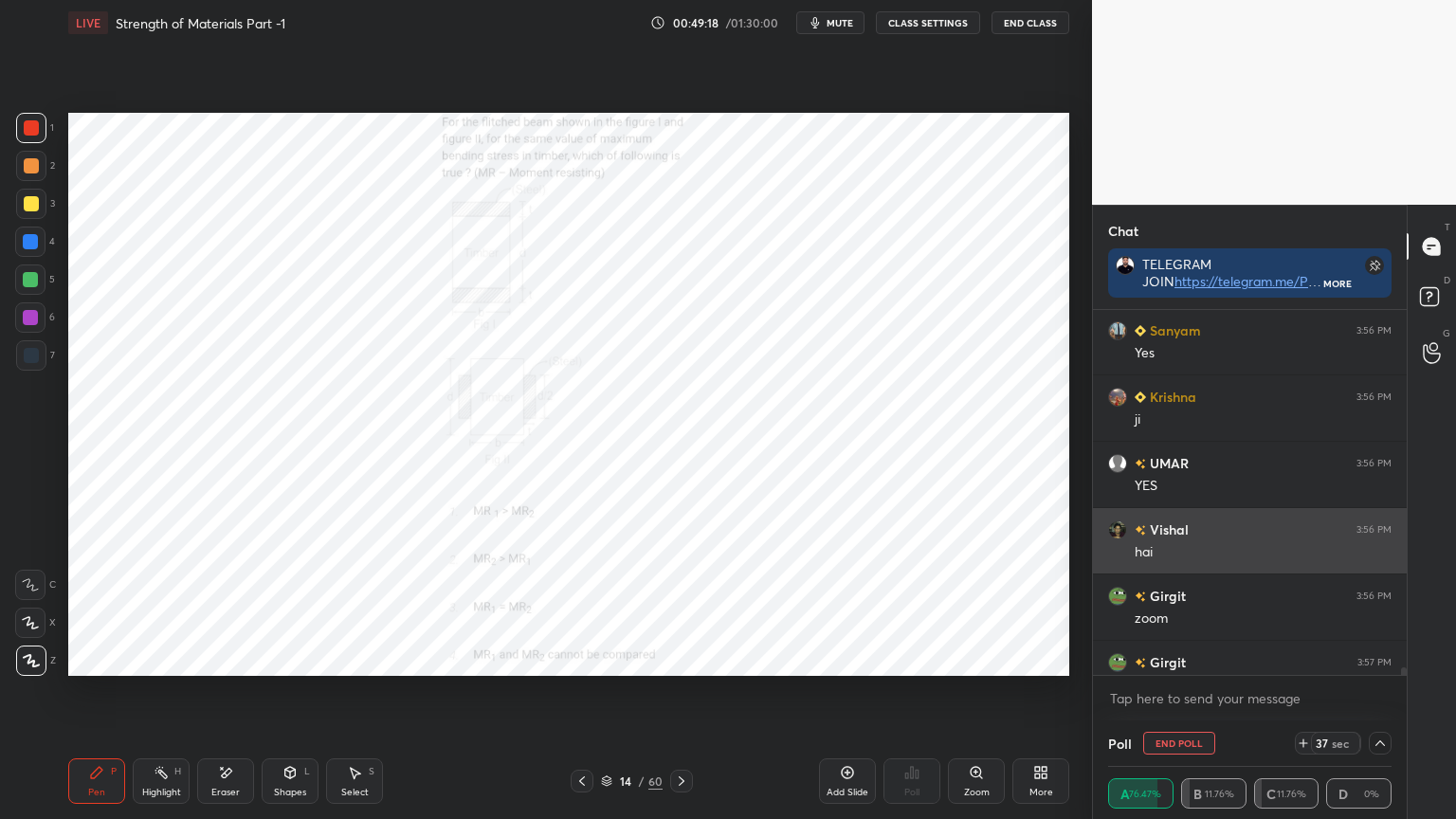scroll, scrollTop: 124, scrollLeft: 278, axis: both 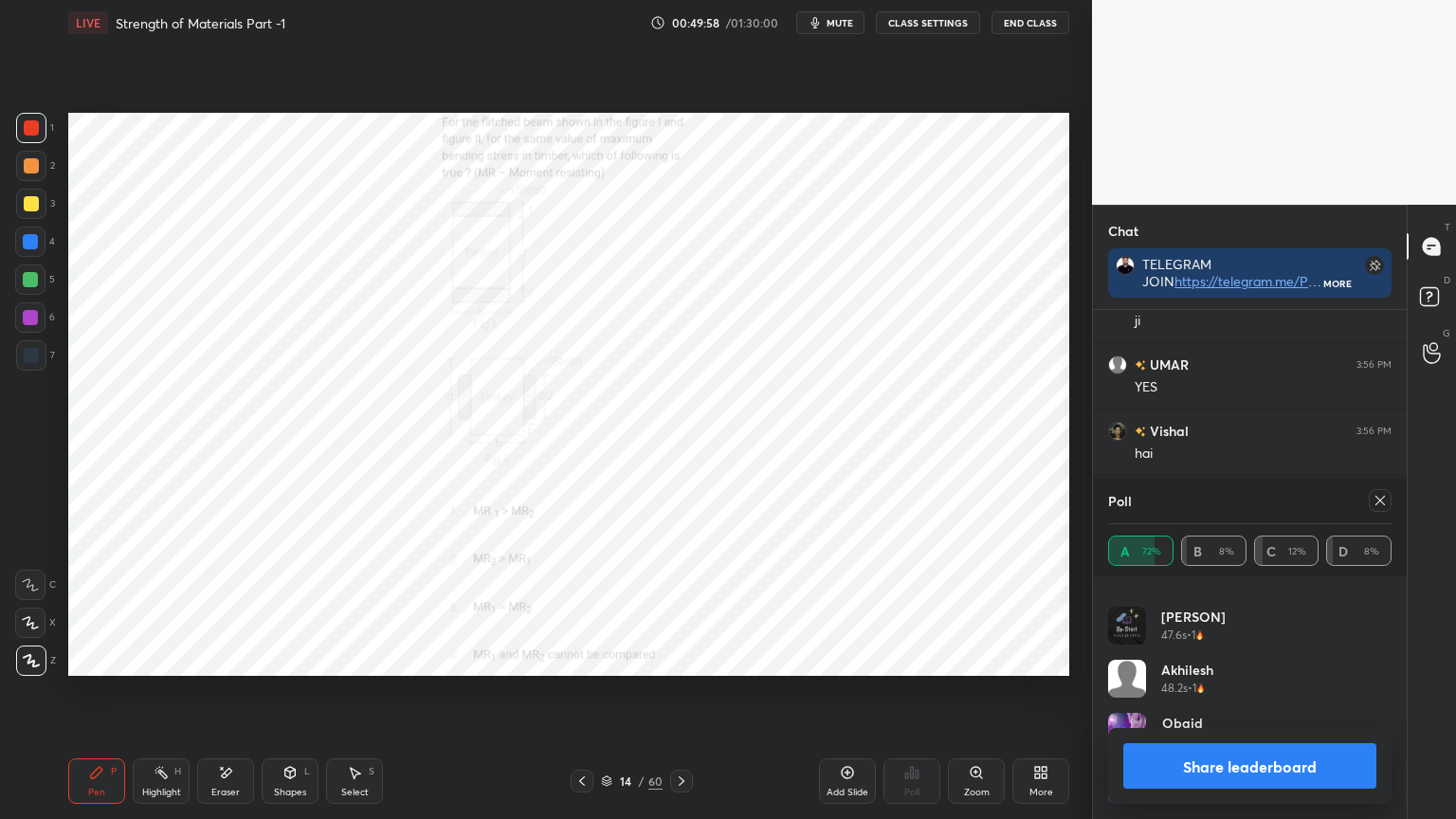 click 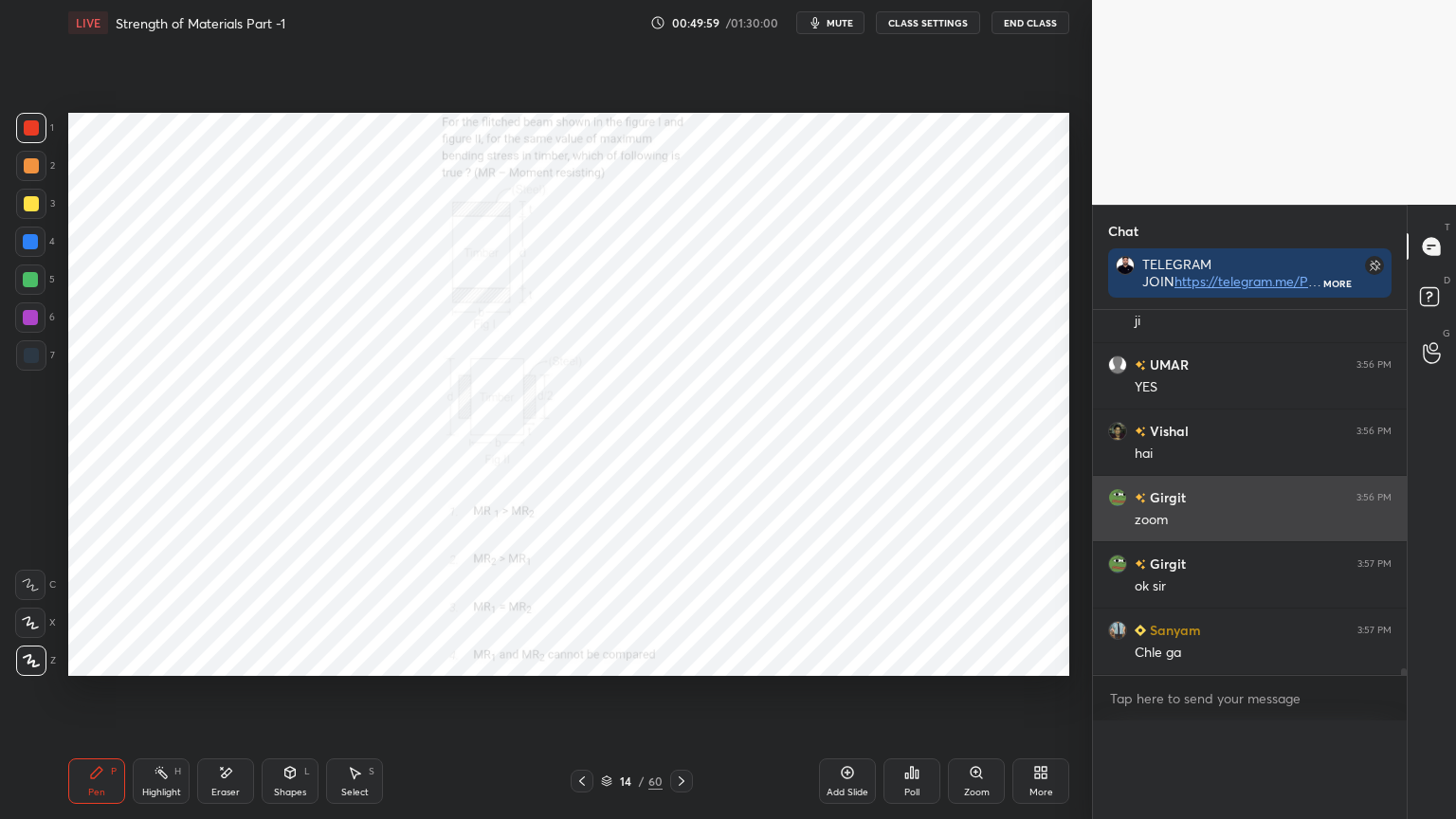 scroll, scrollTop: 84, scrollLeft: 278, axis: both 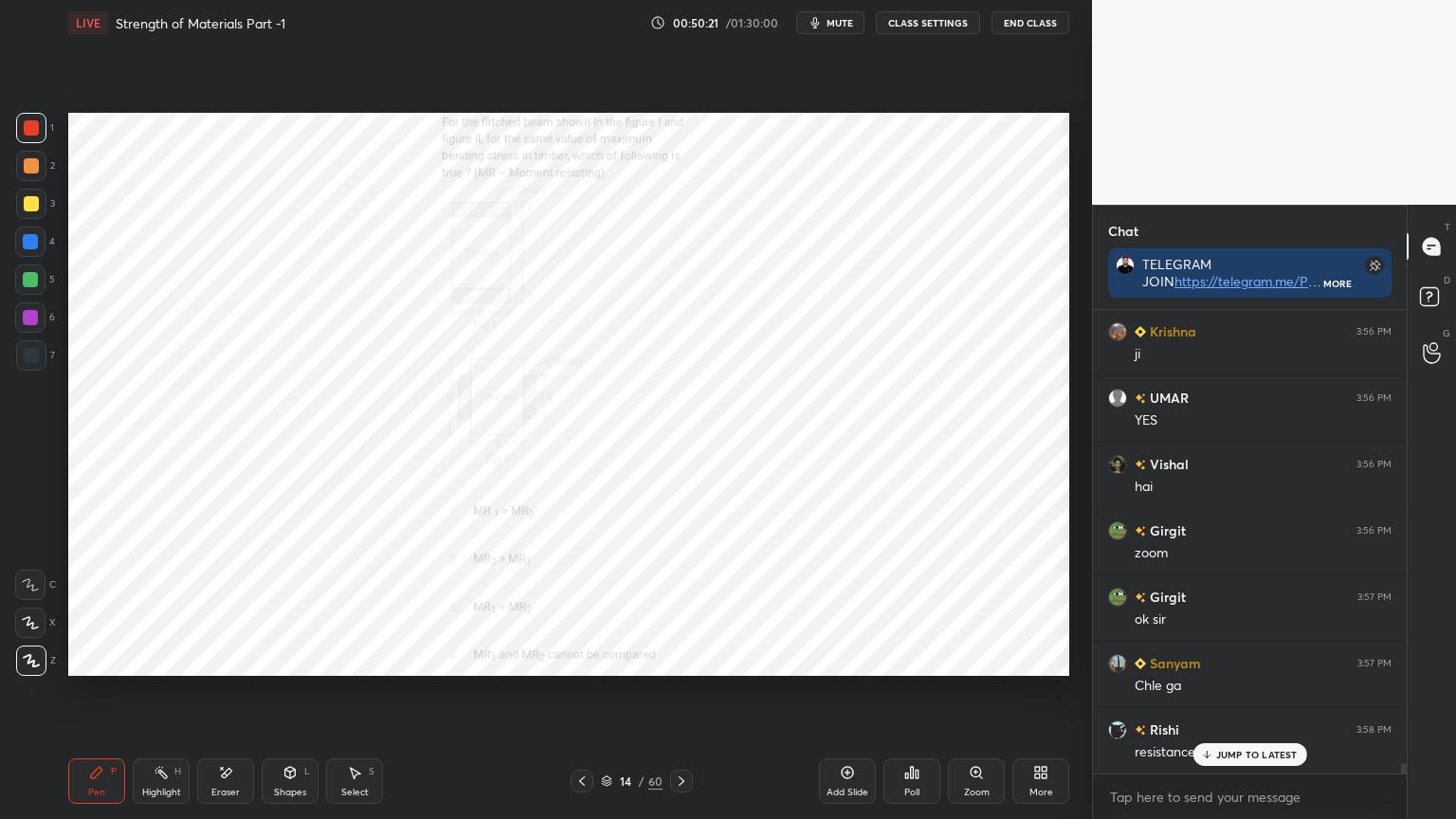 click on "[PERSON] 3:52 PM Angle [PERSON] 3:52 PM phi [PERSON] 3:53 PM Orthotropic perpendicular direction Sanyam 3:53 PM An Iso hota h not same in all dir at one point Rishi 3:53 PM perp Rishi 3:54 PM kuch bhi Aayush 3:54 PM No direction obaid 3:55 PM mai aata hoon Krishna 3:55 PM sir mujhe aaj pta chala sir 2 bje nvlk sir lete h class abhi Sanyam 3:56 PM Yes Krishna 3:56 PM ji UMAR 3:56 PM YES Vishal 3:56 PM hai Girgit 3:56 PM zoom Girgit 3:57 PM ok sir Sanyam 3:57 PM Chle ga Rishi 3:58 PM resistance against bending" at bounding box center [1249, 541] 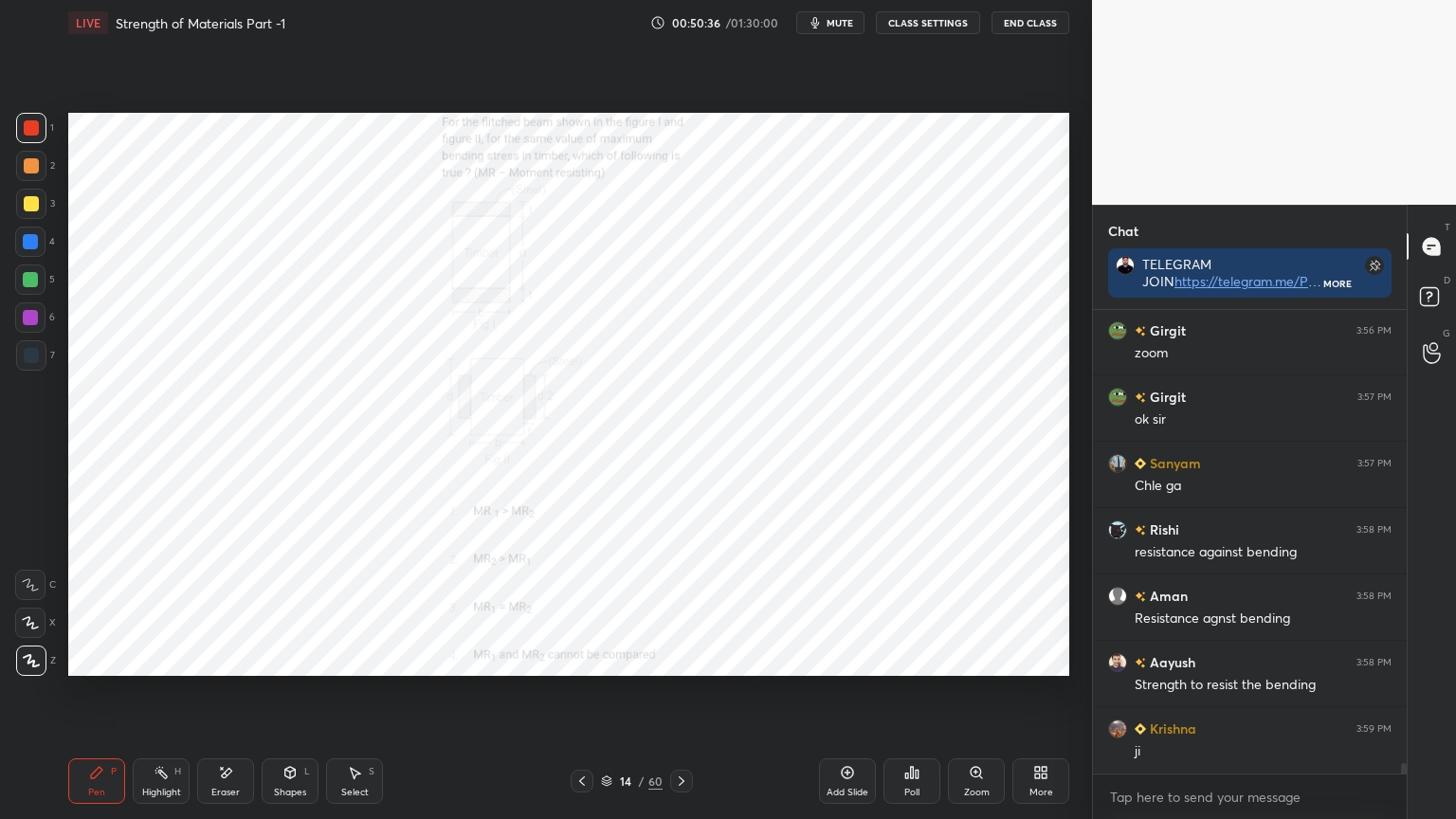 scroll, scrollTop: 20987, scrollLeft: 0, axis: vertical 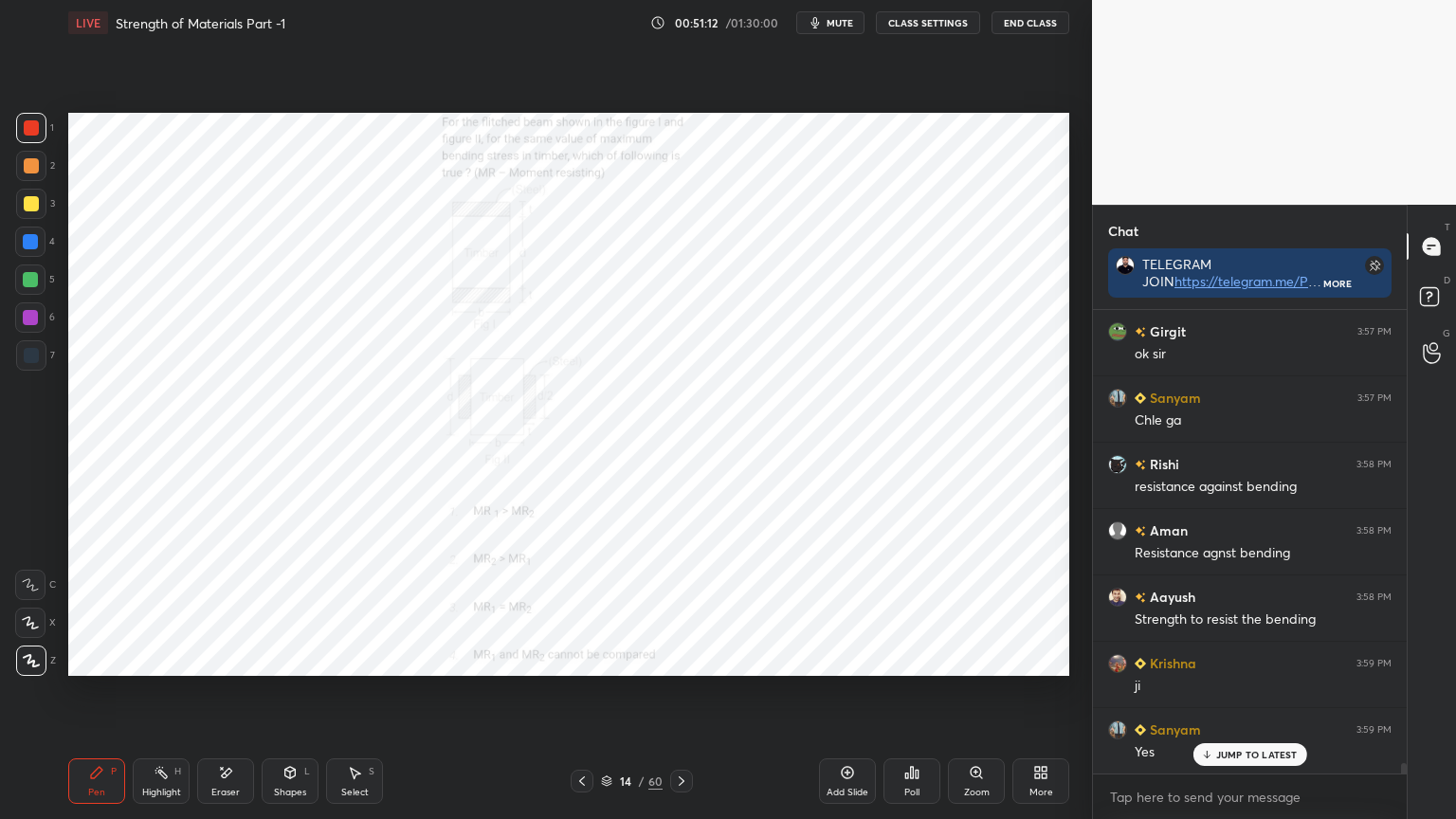 click at bounding box center [682, 781] 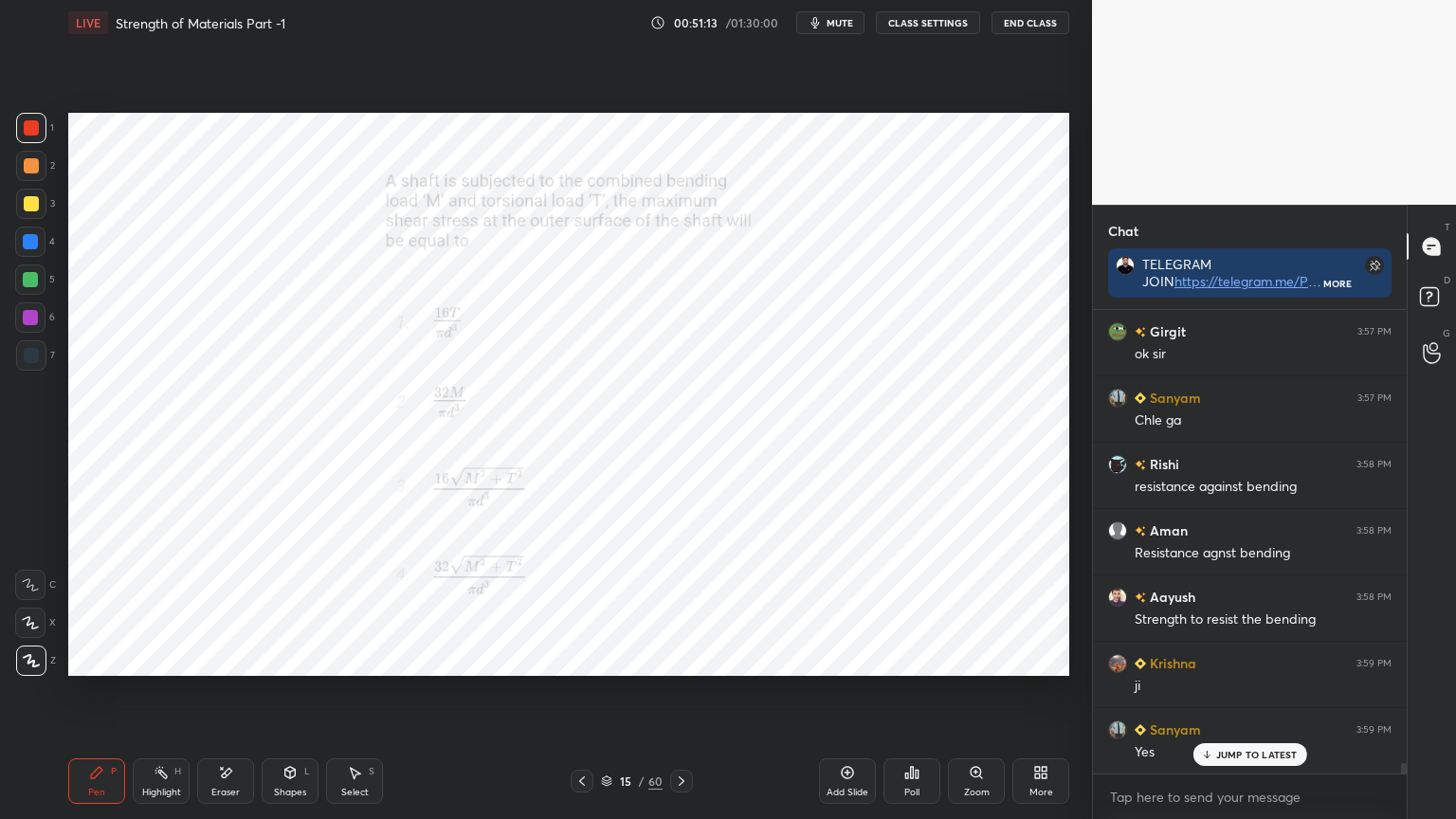 click 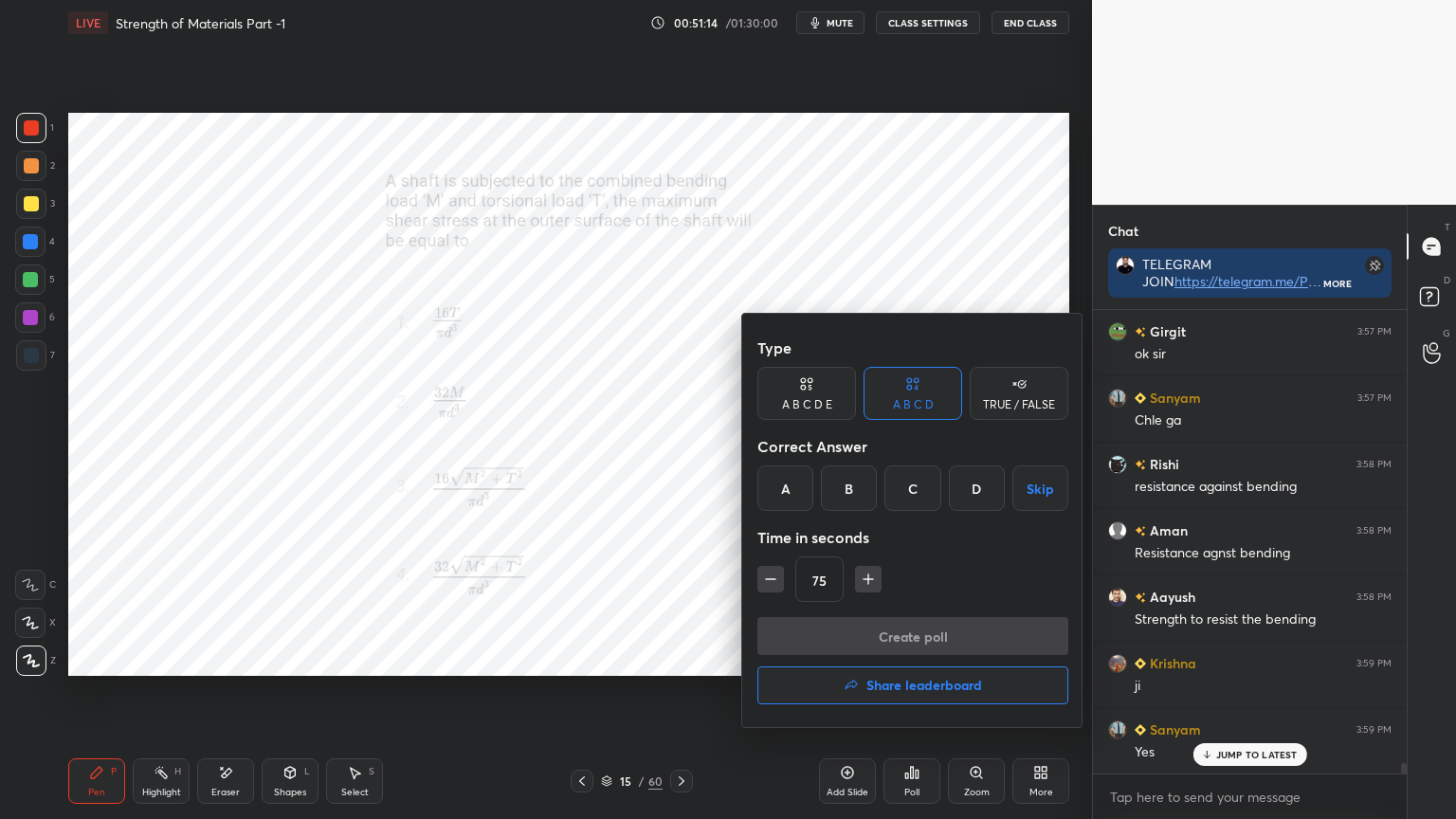 click on "C" at bounding box center (912, 488) 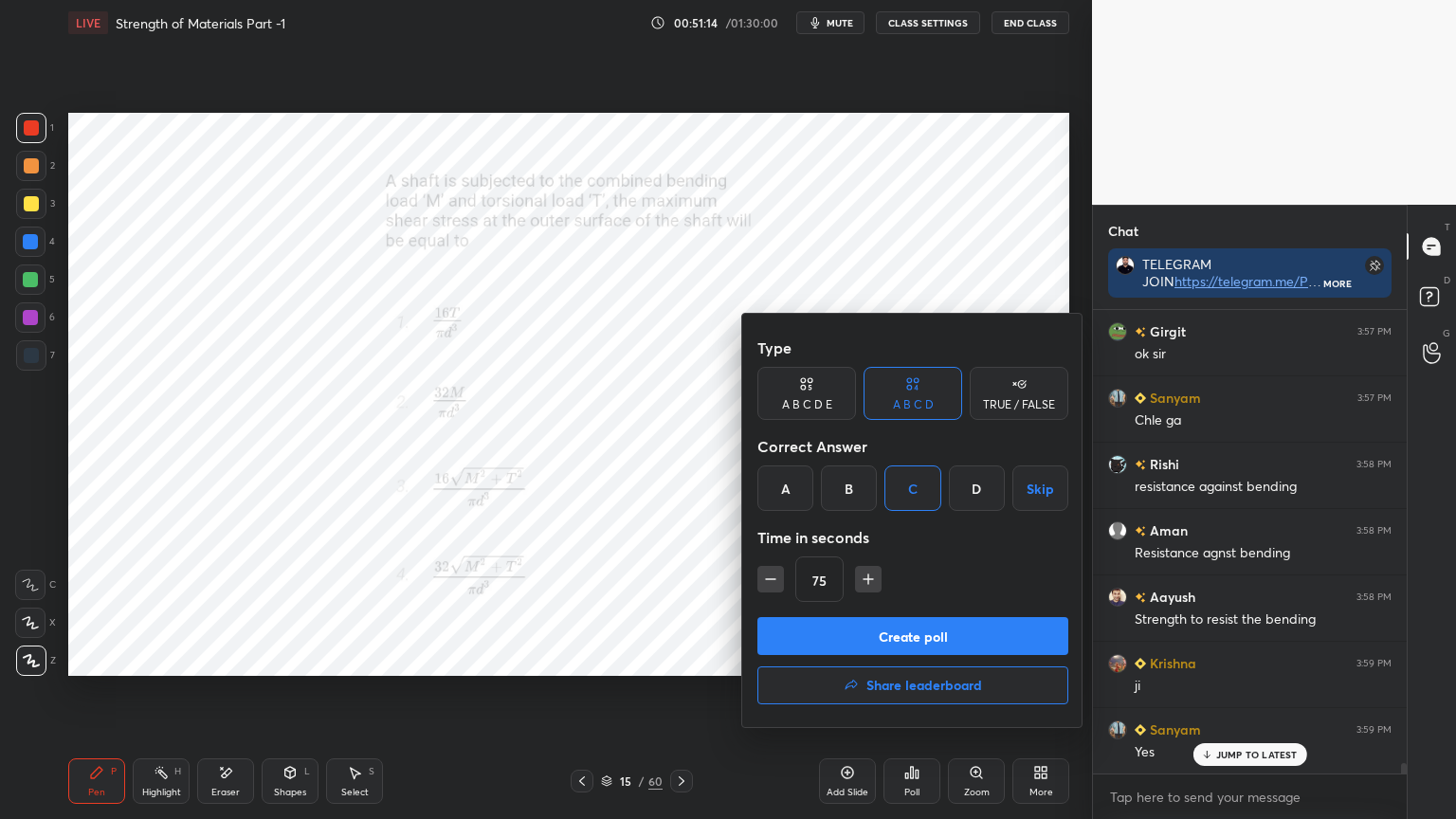 click 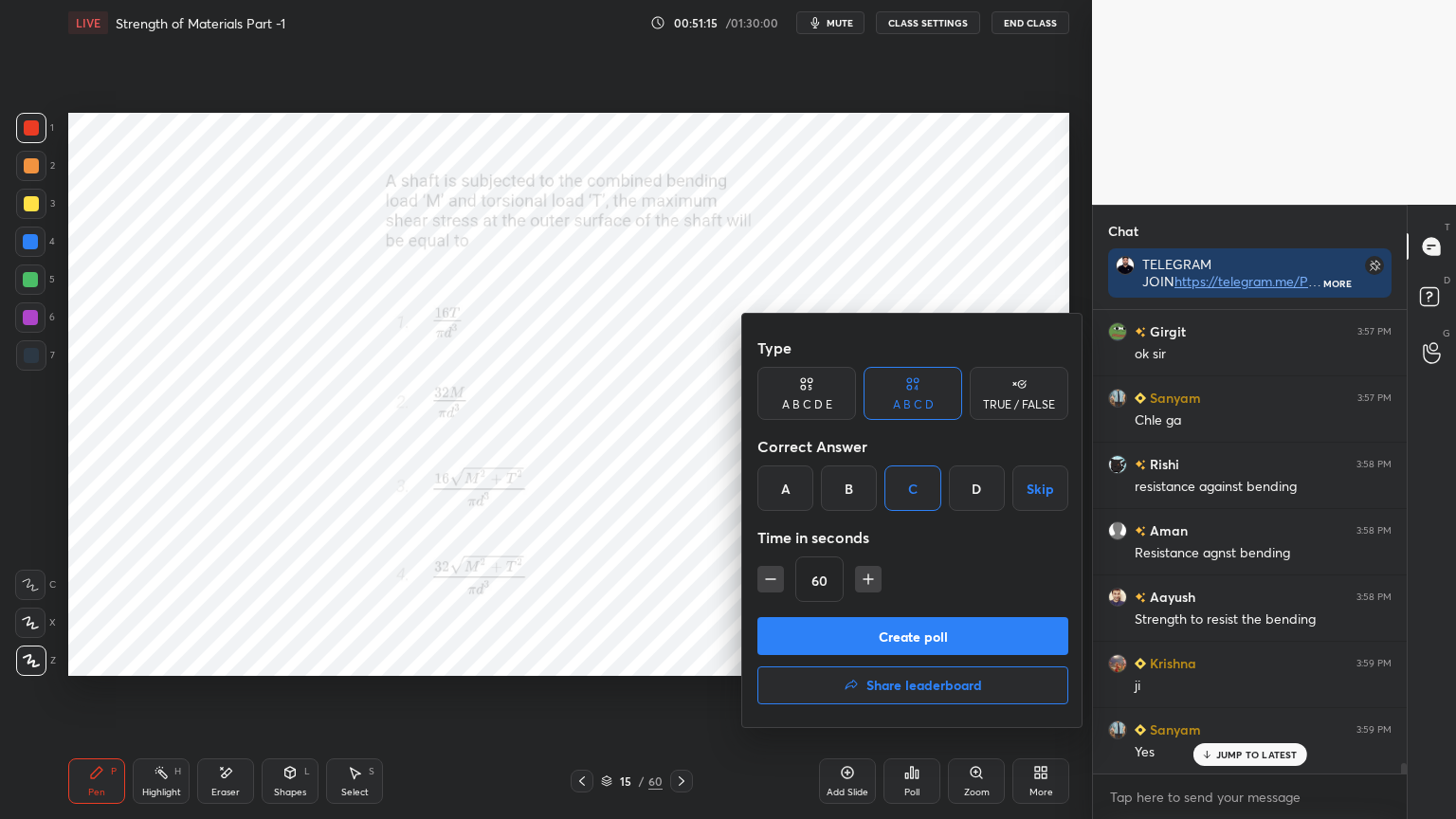 click 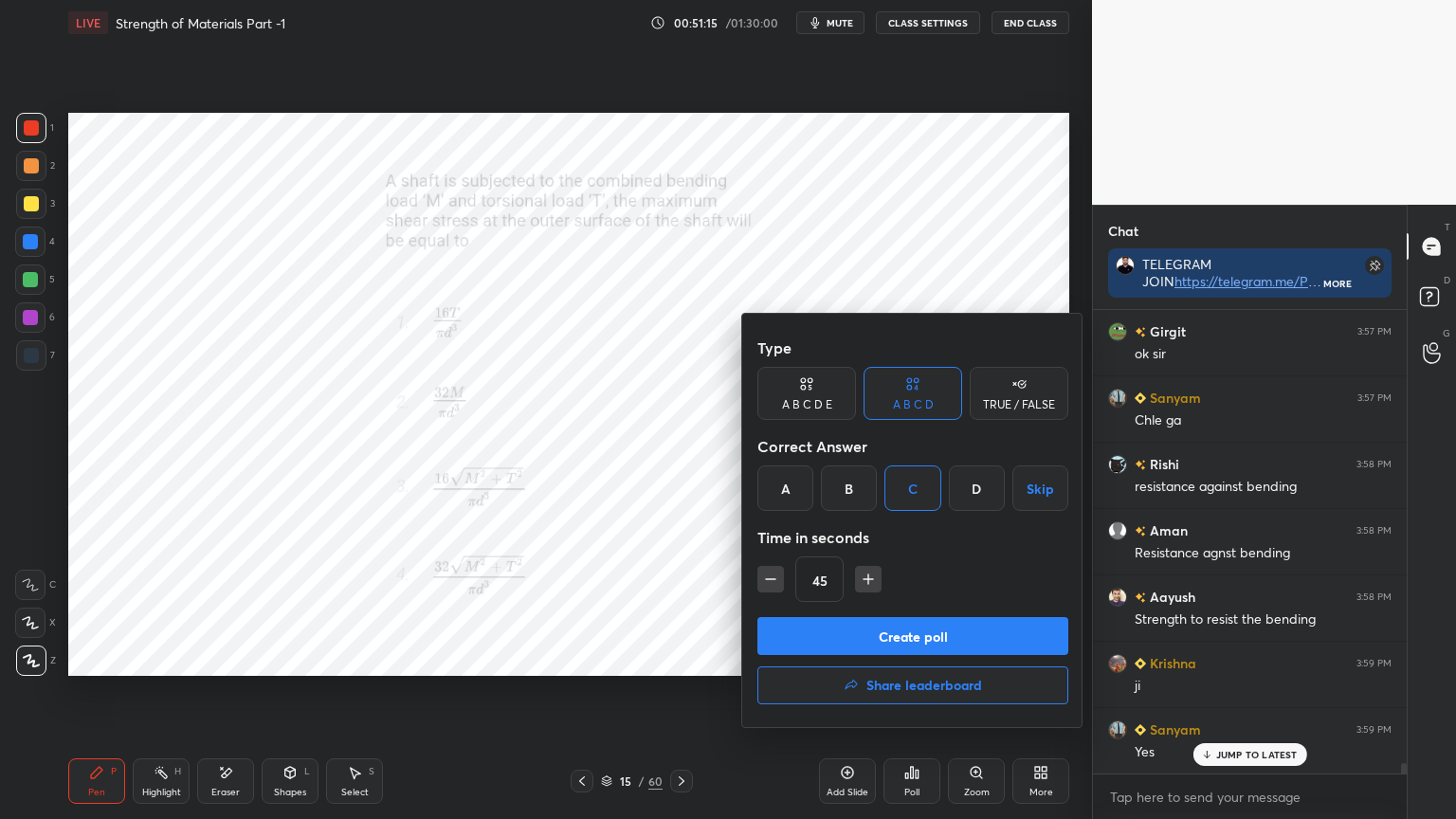 click on "Create poll" at bounding box center [913, 636] 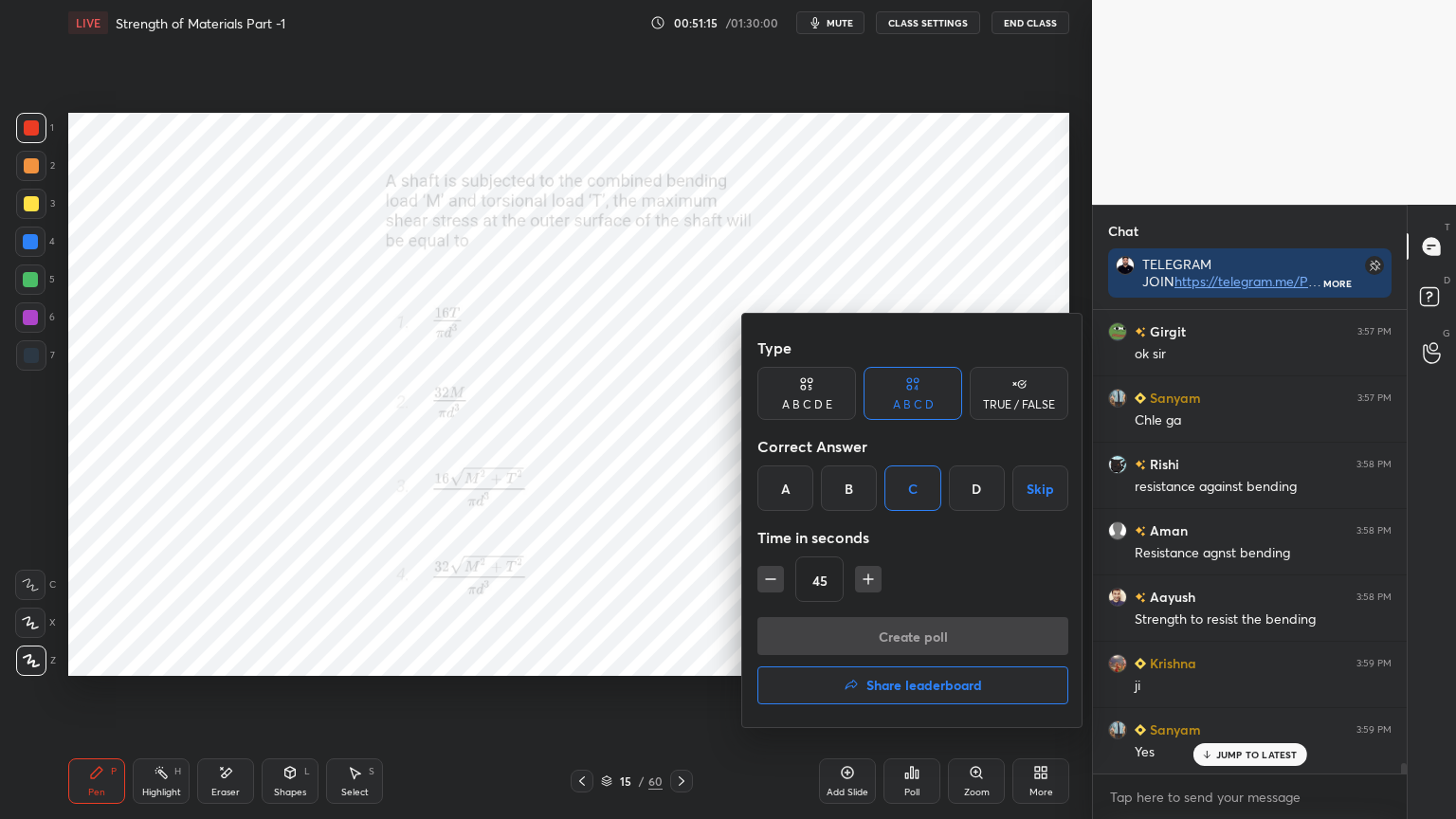 scroll, scrollTop: 427, scrollLeft: 308, axis: both 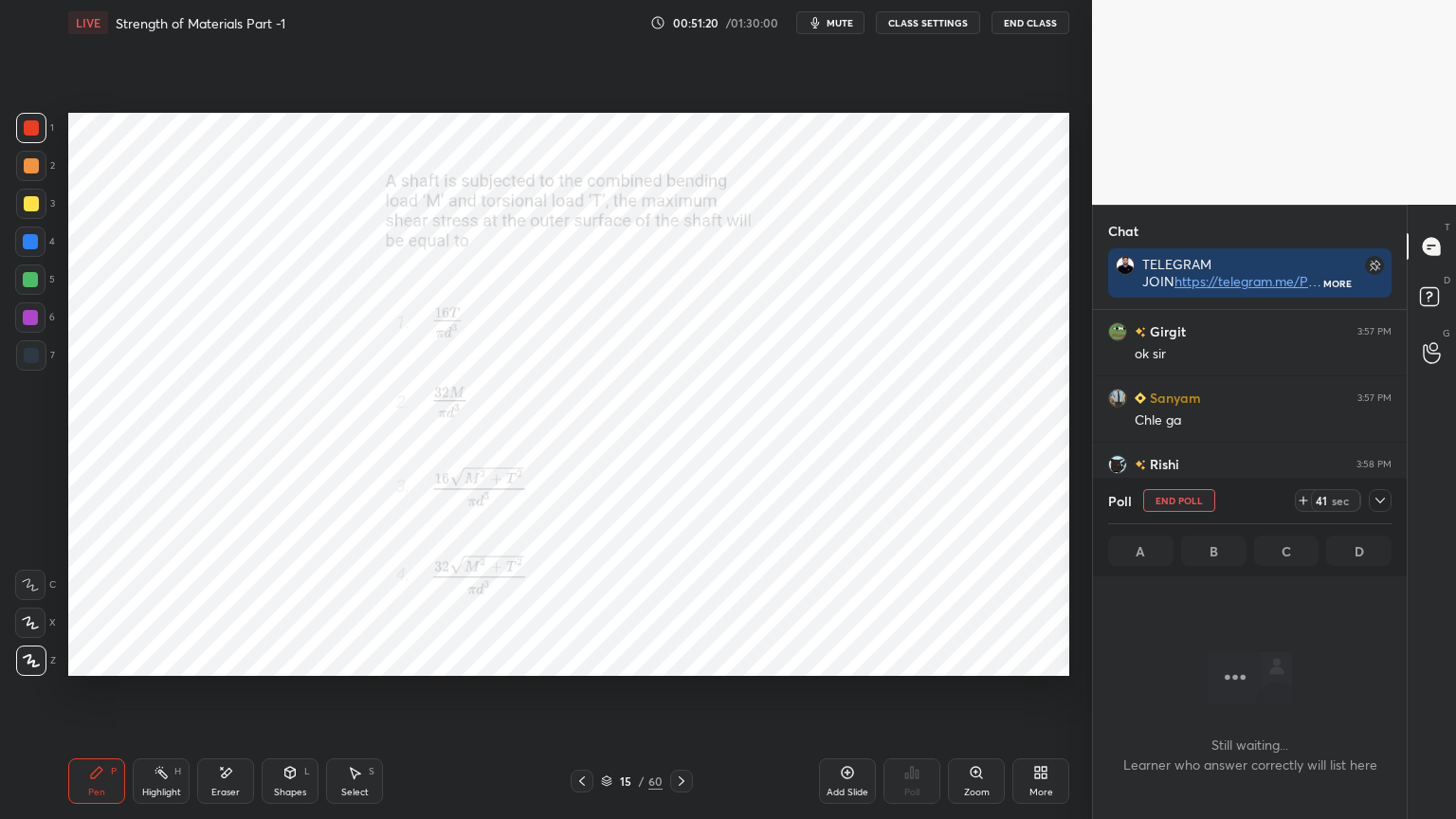 click 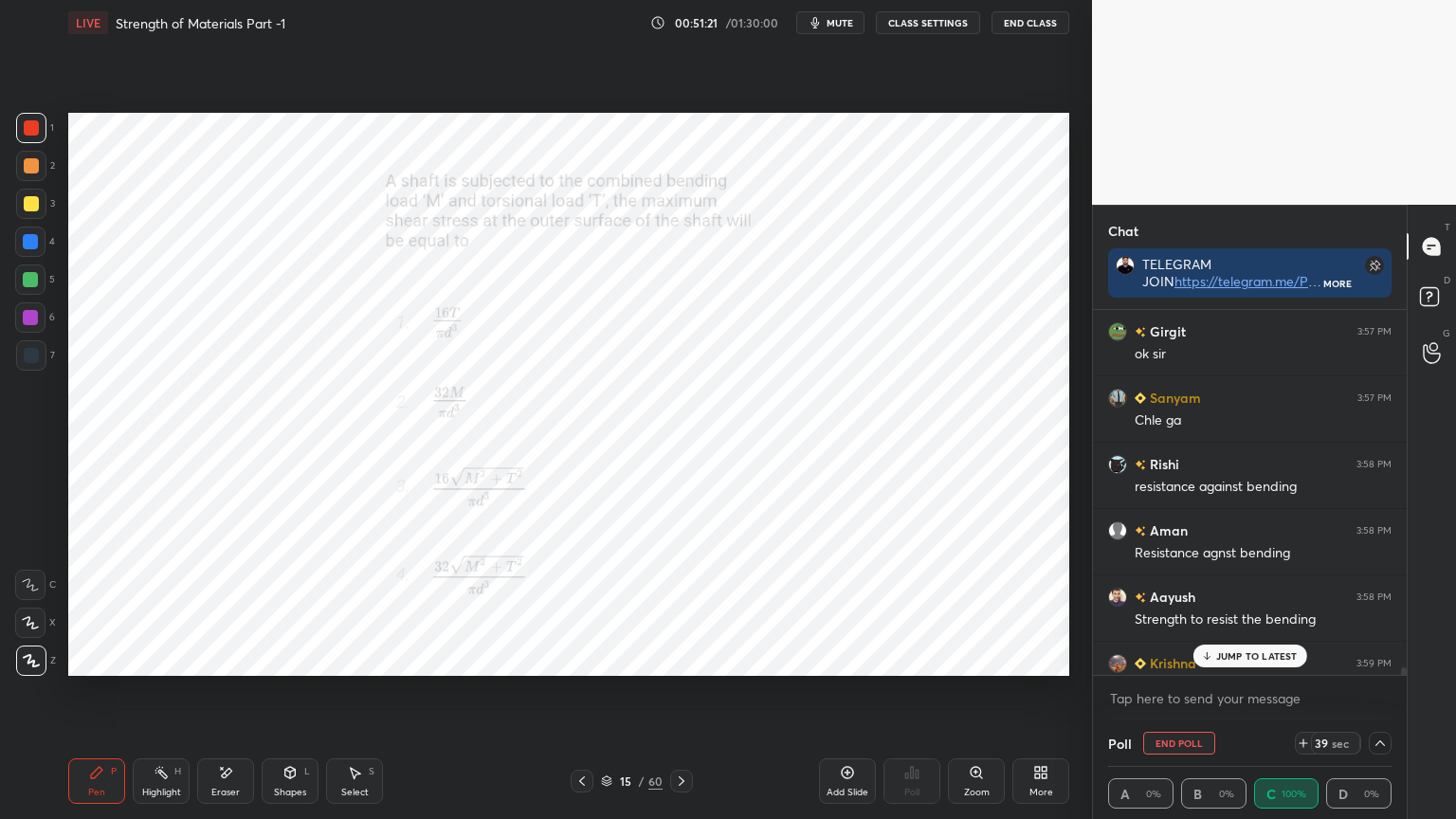 scroll, scrollTop: 0, scrollLeft: 6, axis: horizontal 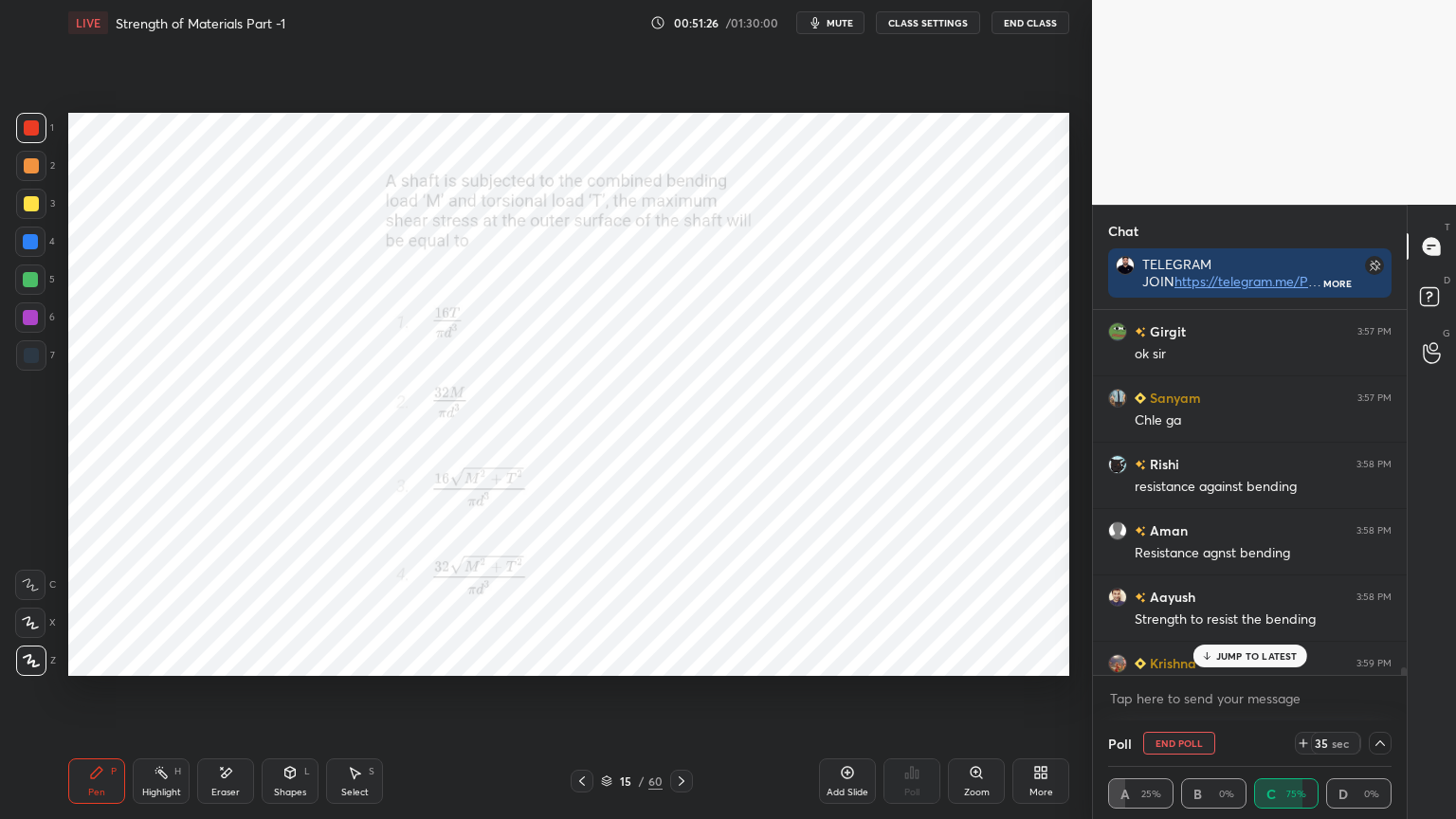 click on "JUMP TO LATEST" at bounding box center (1257, 656) 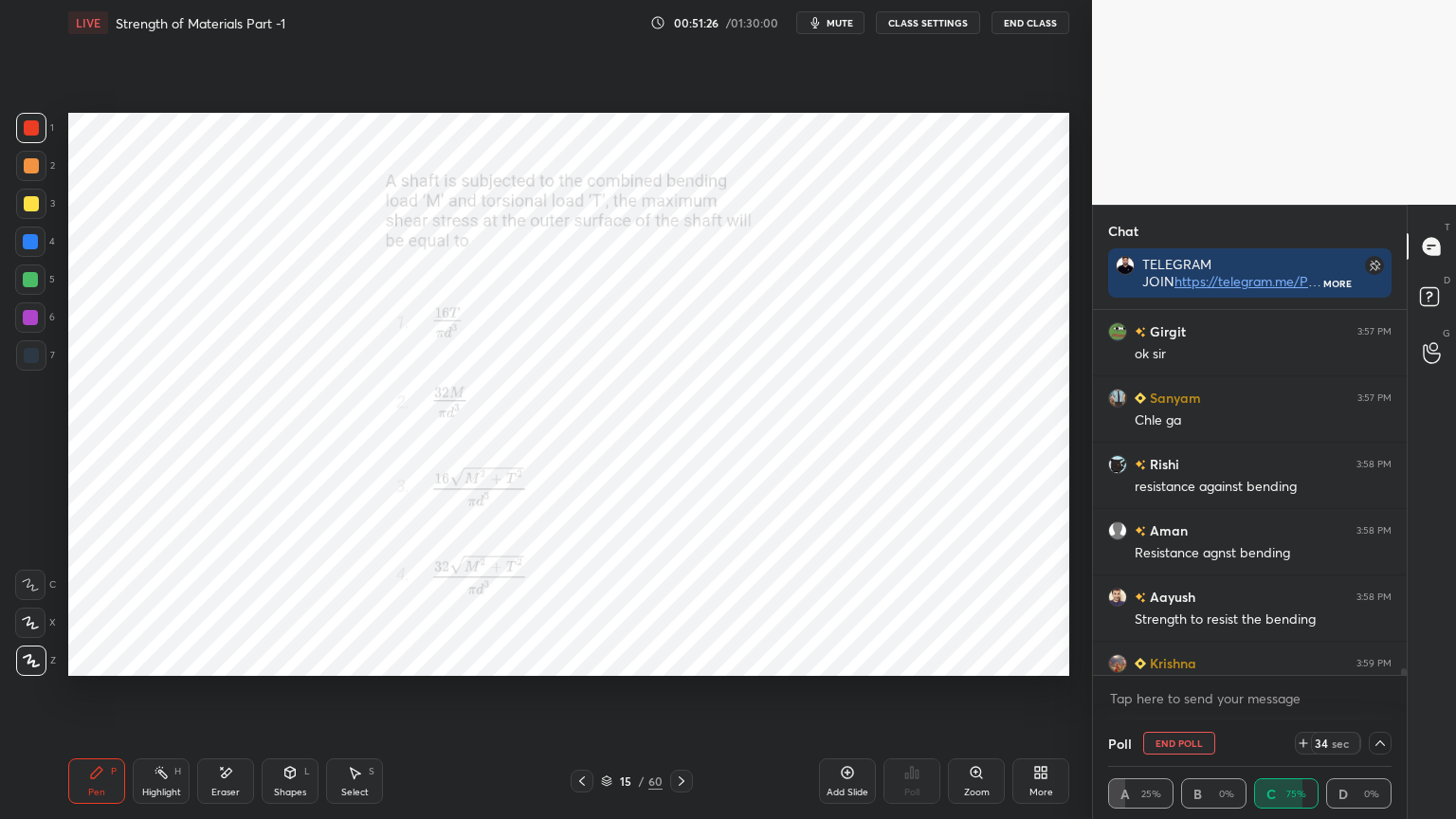 scroll, scrollTop: 21085, scrollLeft: 0, axis: vertical 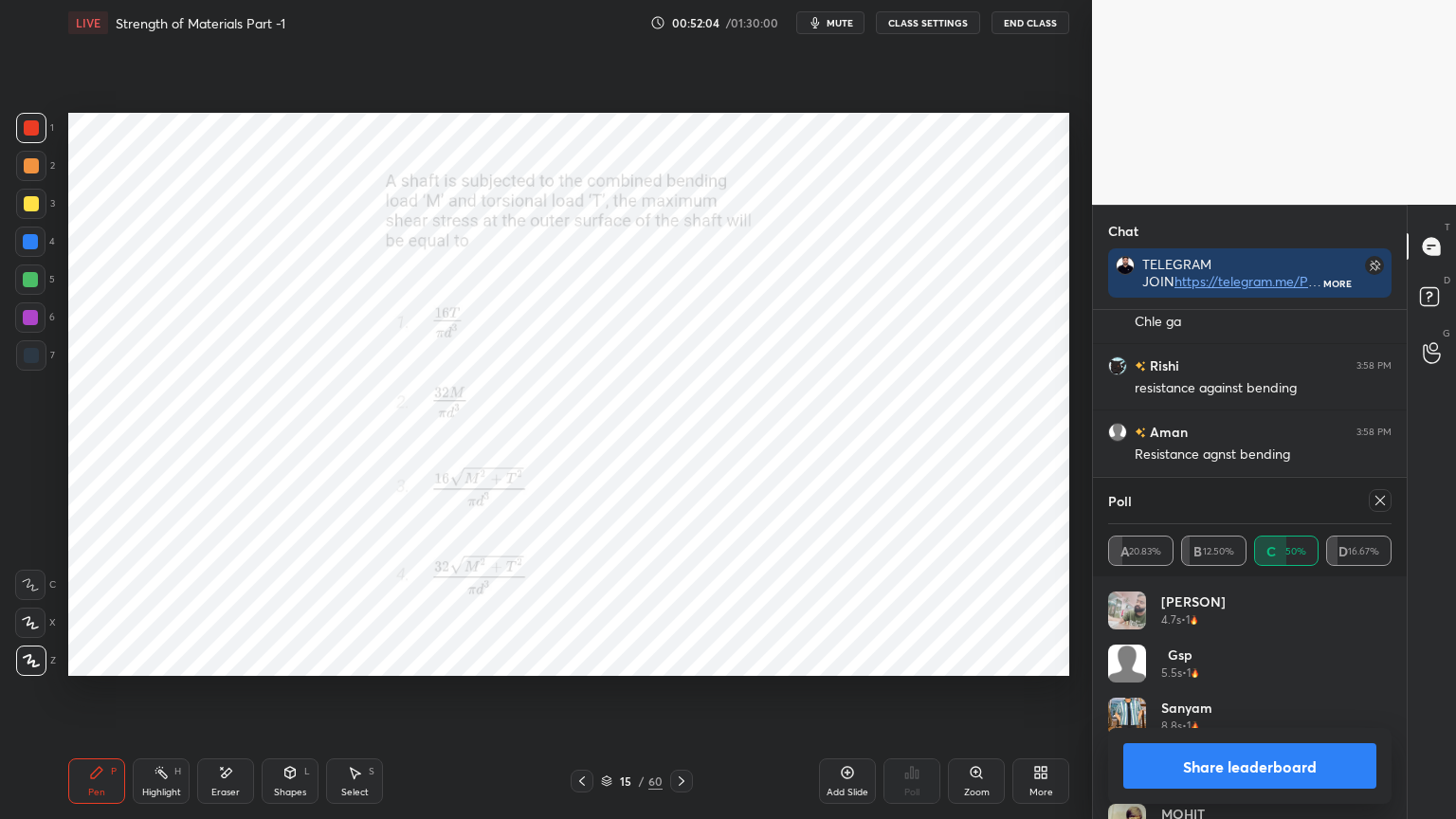 click 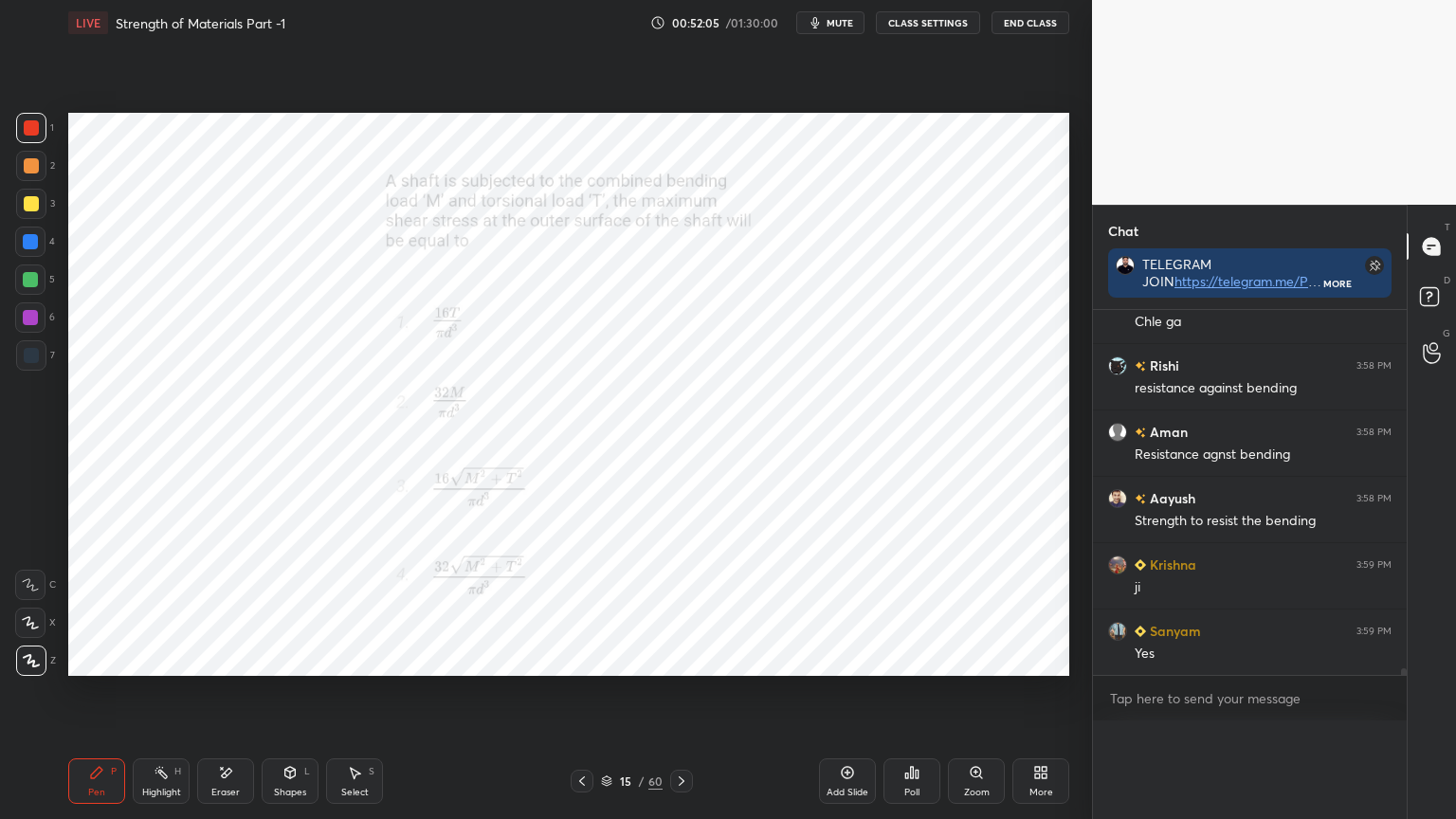 scroll, scrollTop: 0, scrollLeft: 0, axis: both 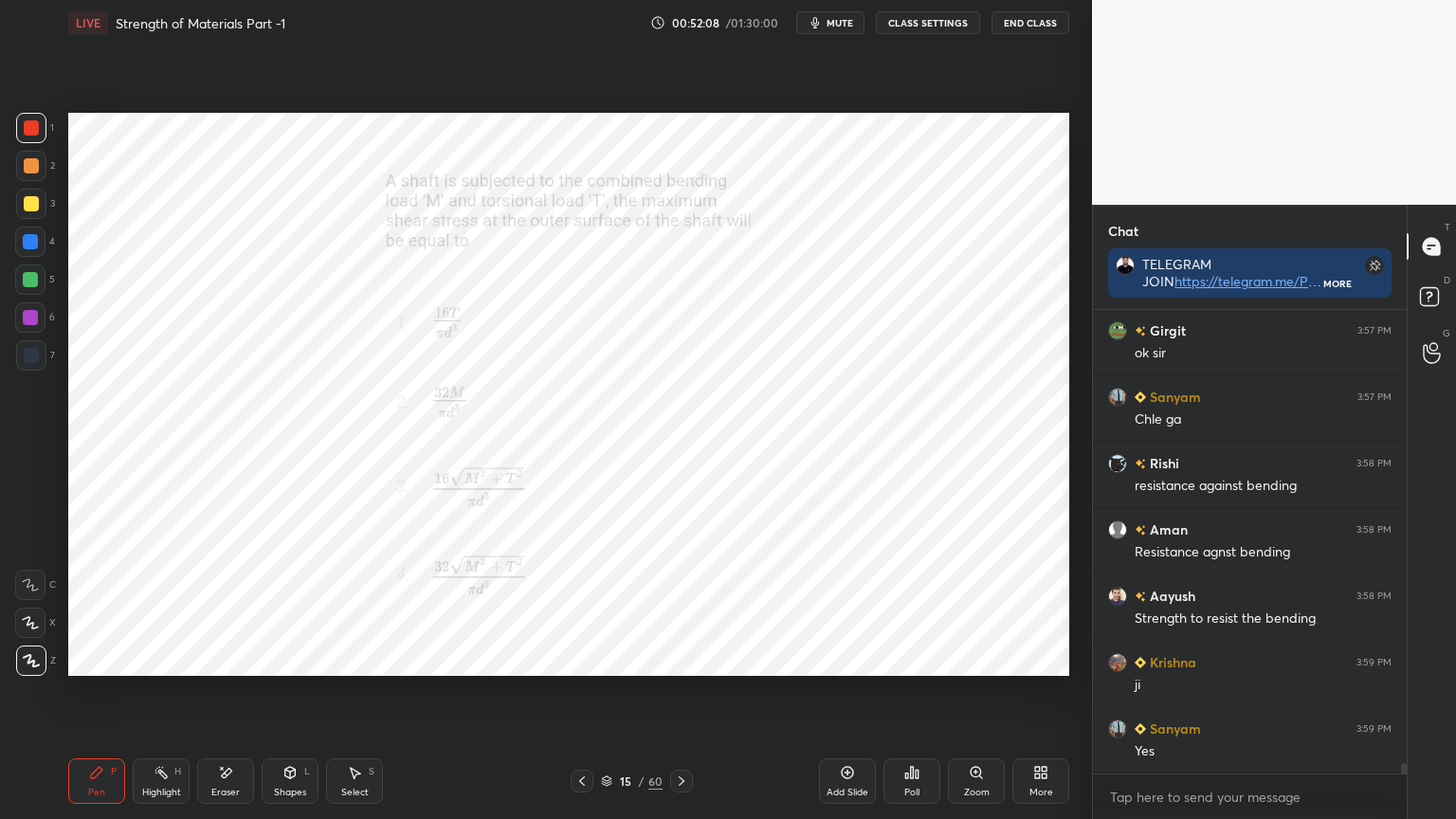 click 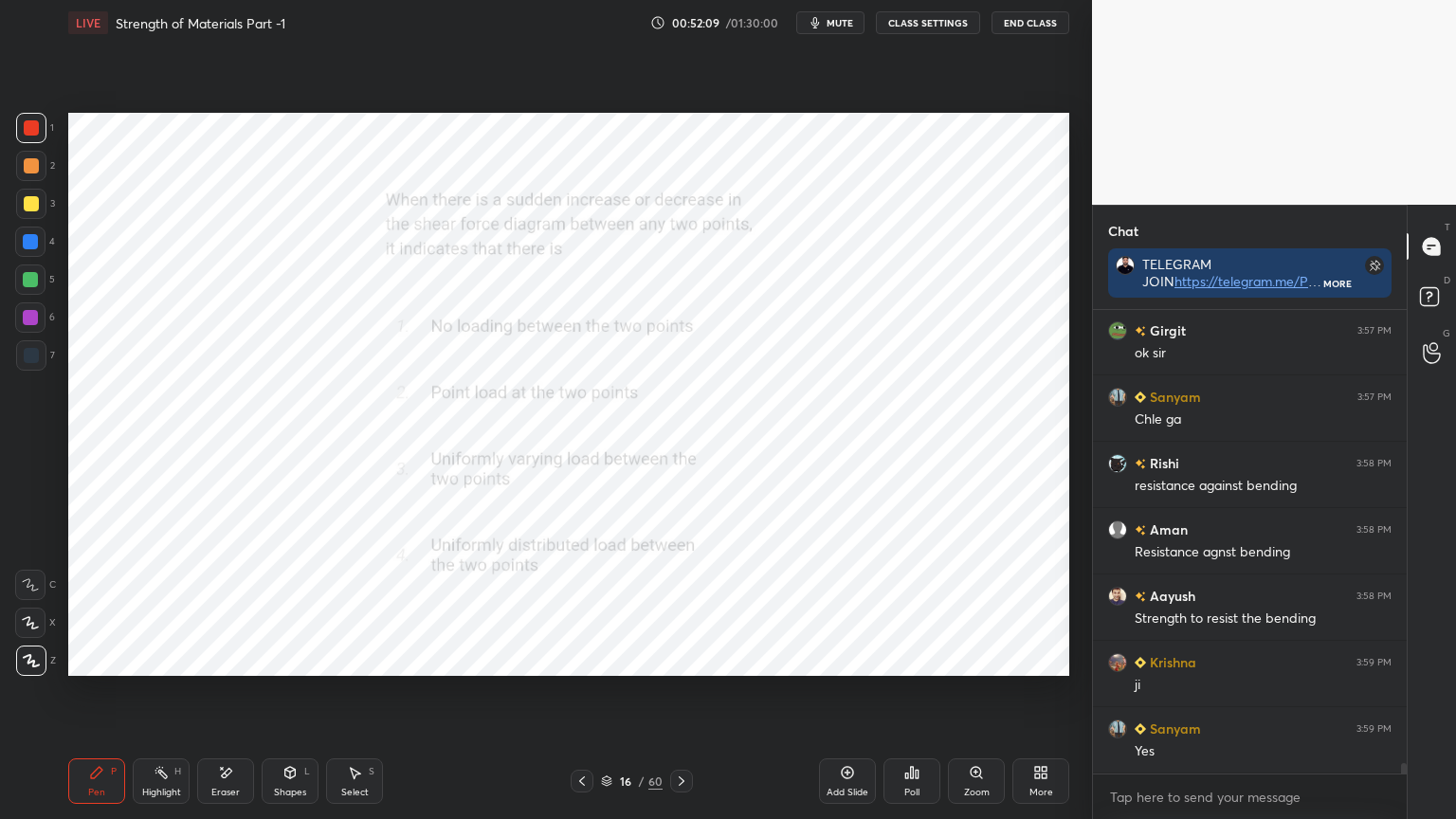 click on "Poll" at bounding box center (912, 781) 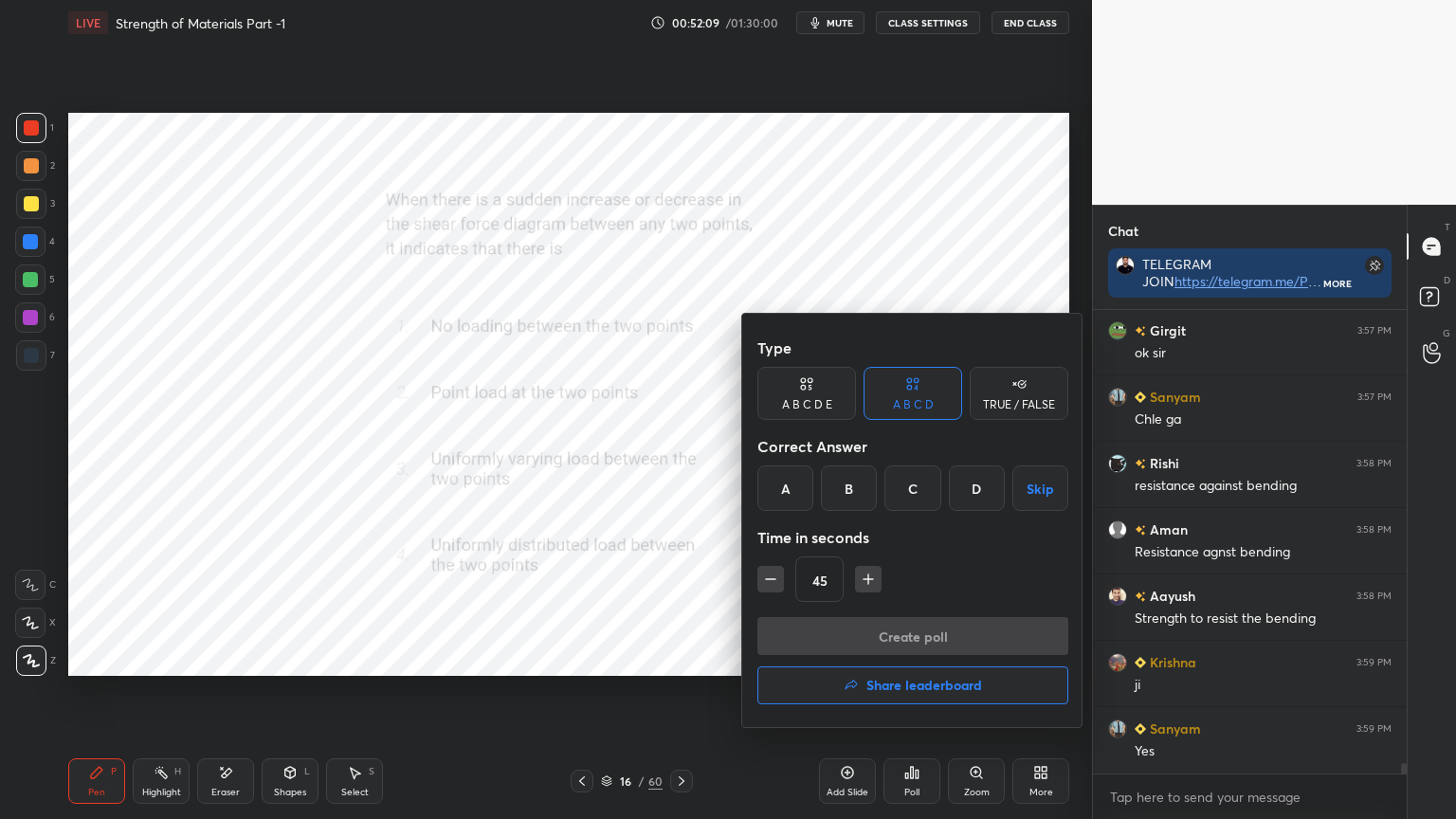 click on "B" at bounding box center (848, 488) 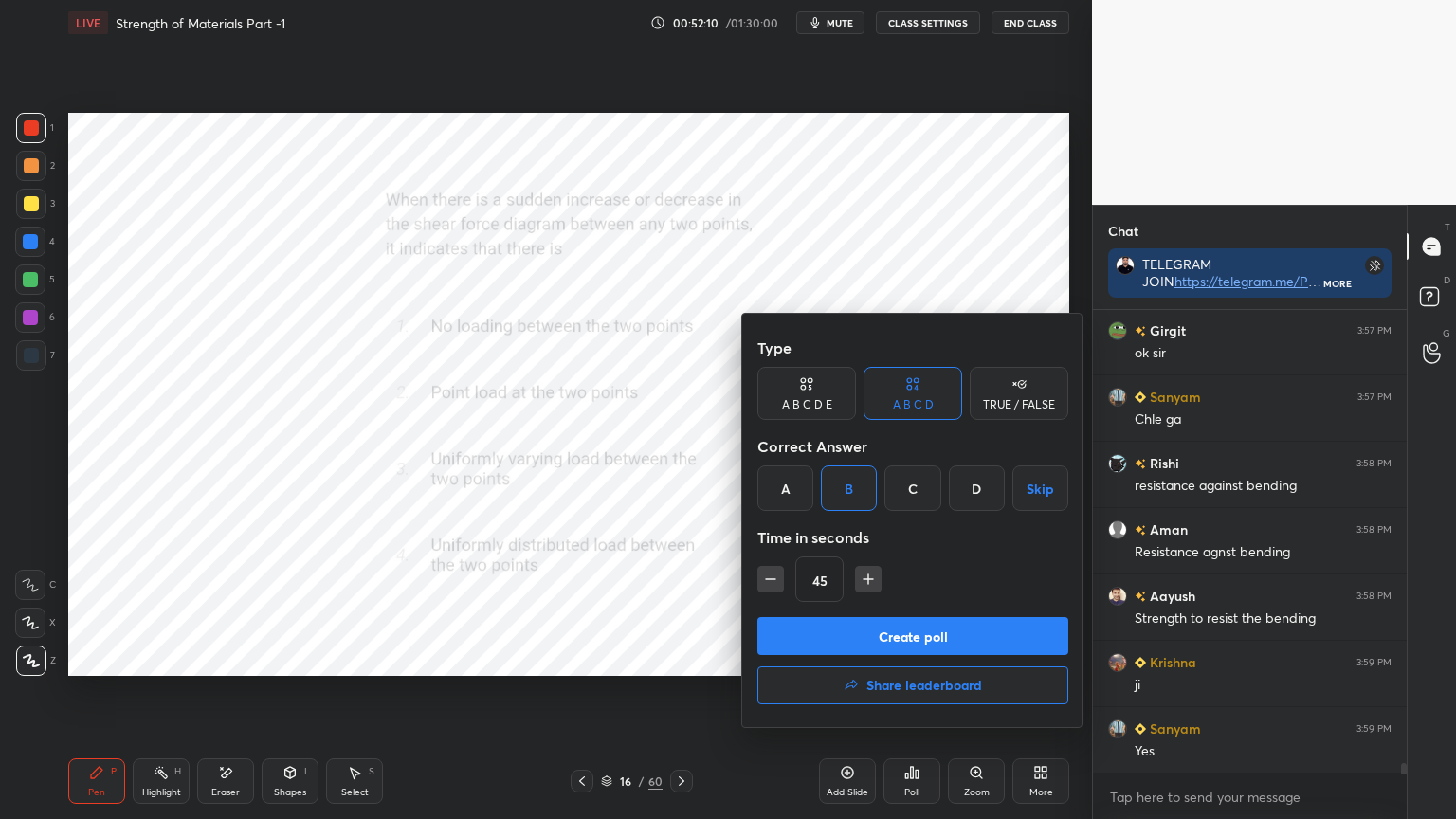 click on "Create poll" at bounding box center (913, 636) 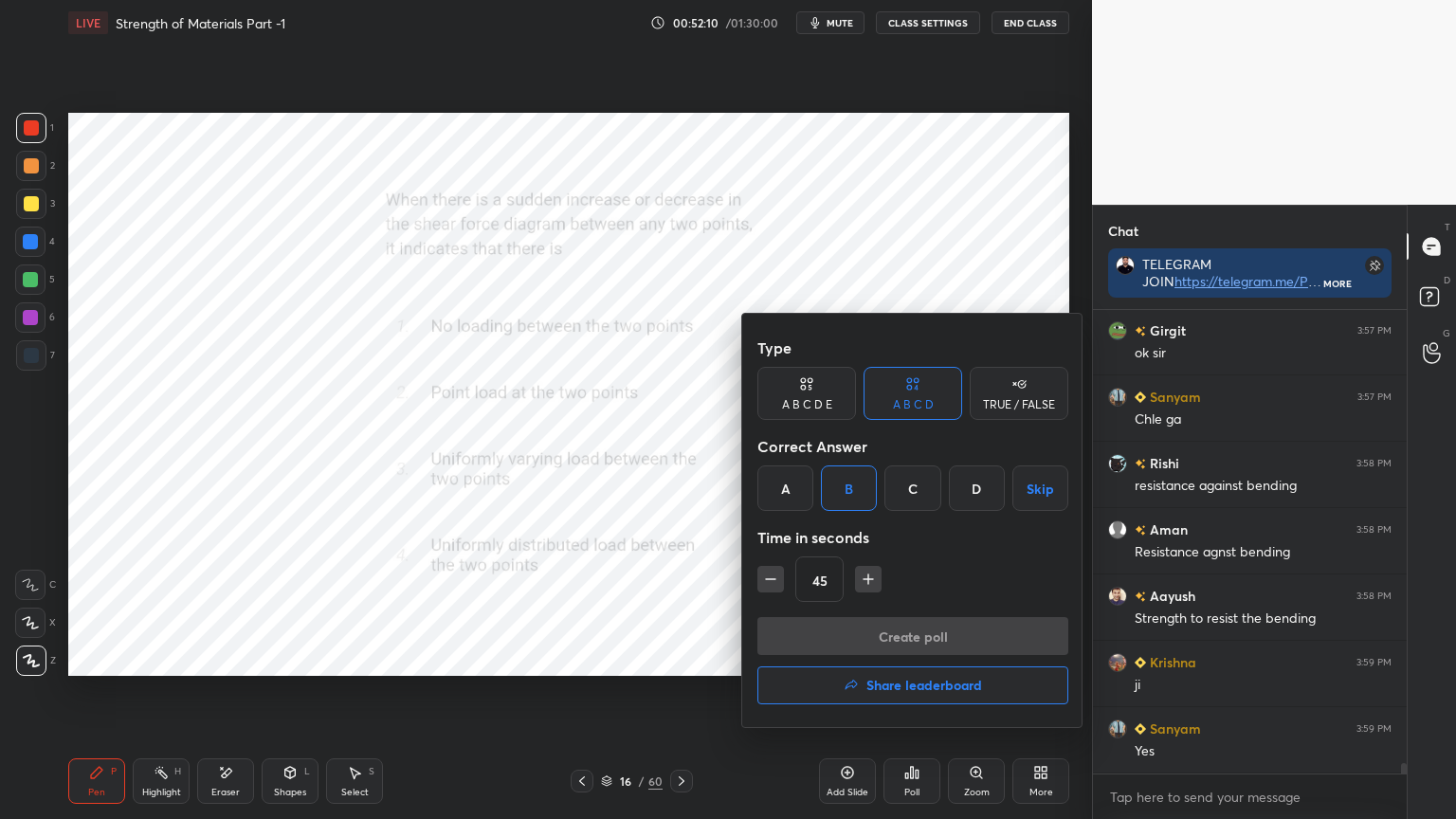 scroll, scrollTop: 427, scrollLeft: 308, axis: both 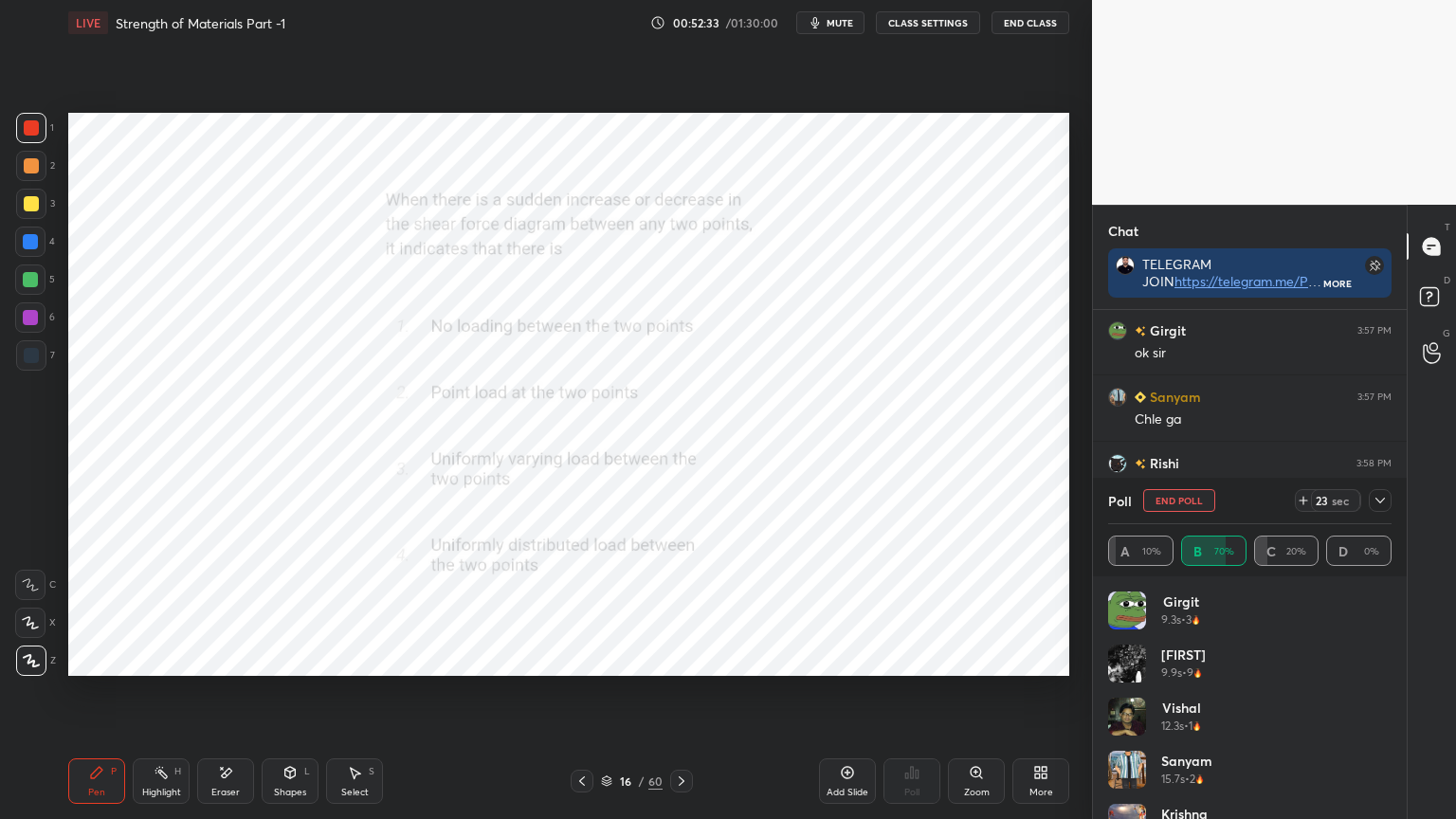 click 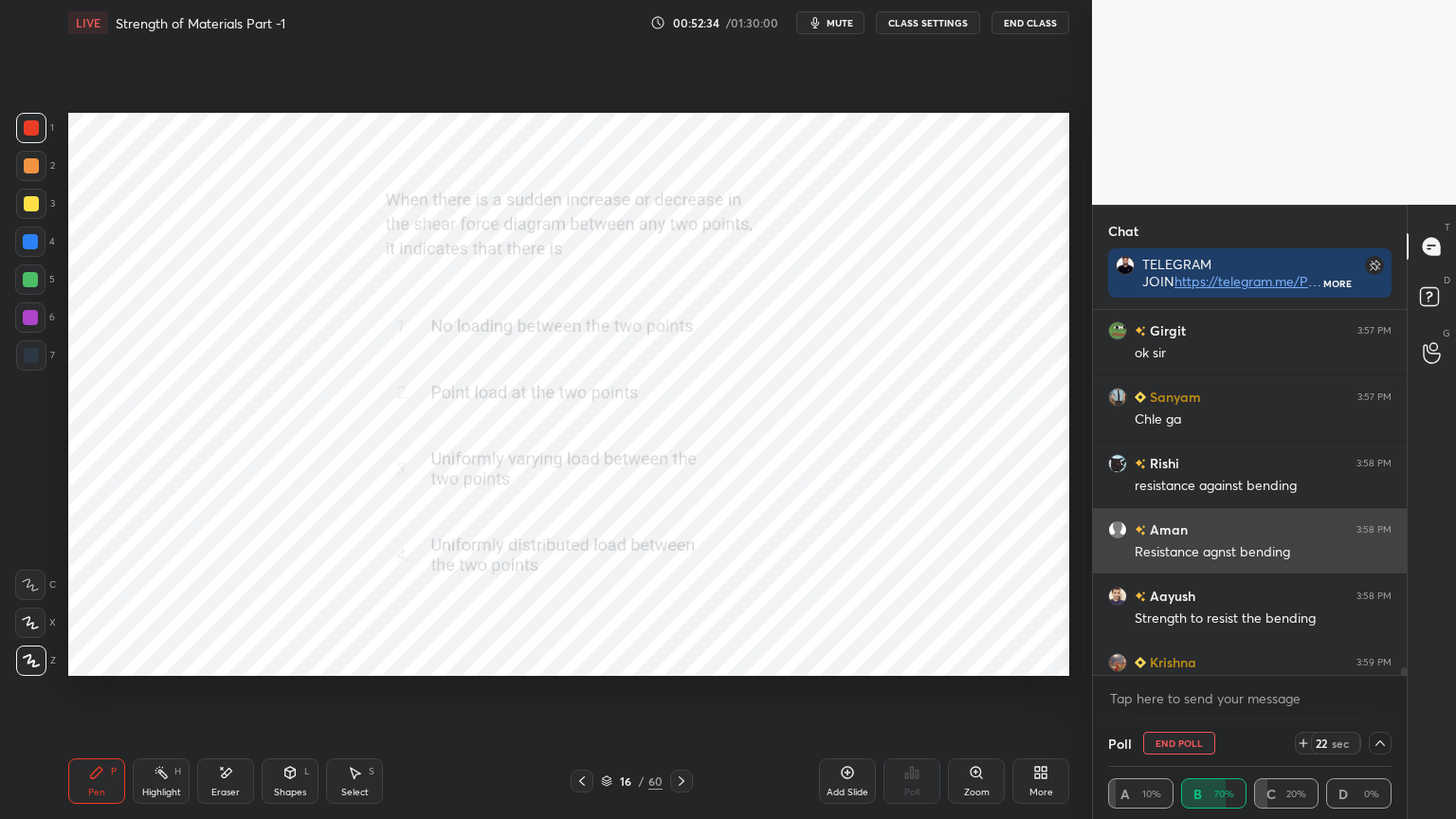 scroll, scrollTop: 0, scrollLeft: 0, axis: both 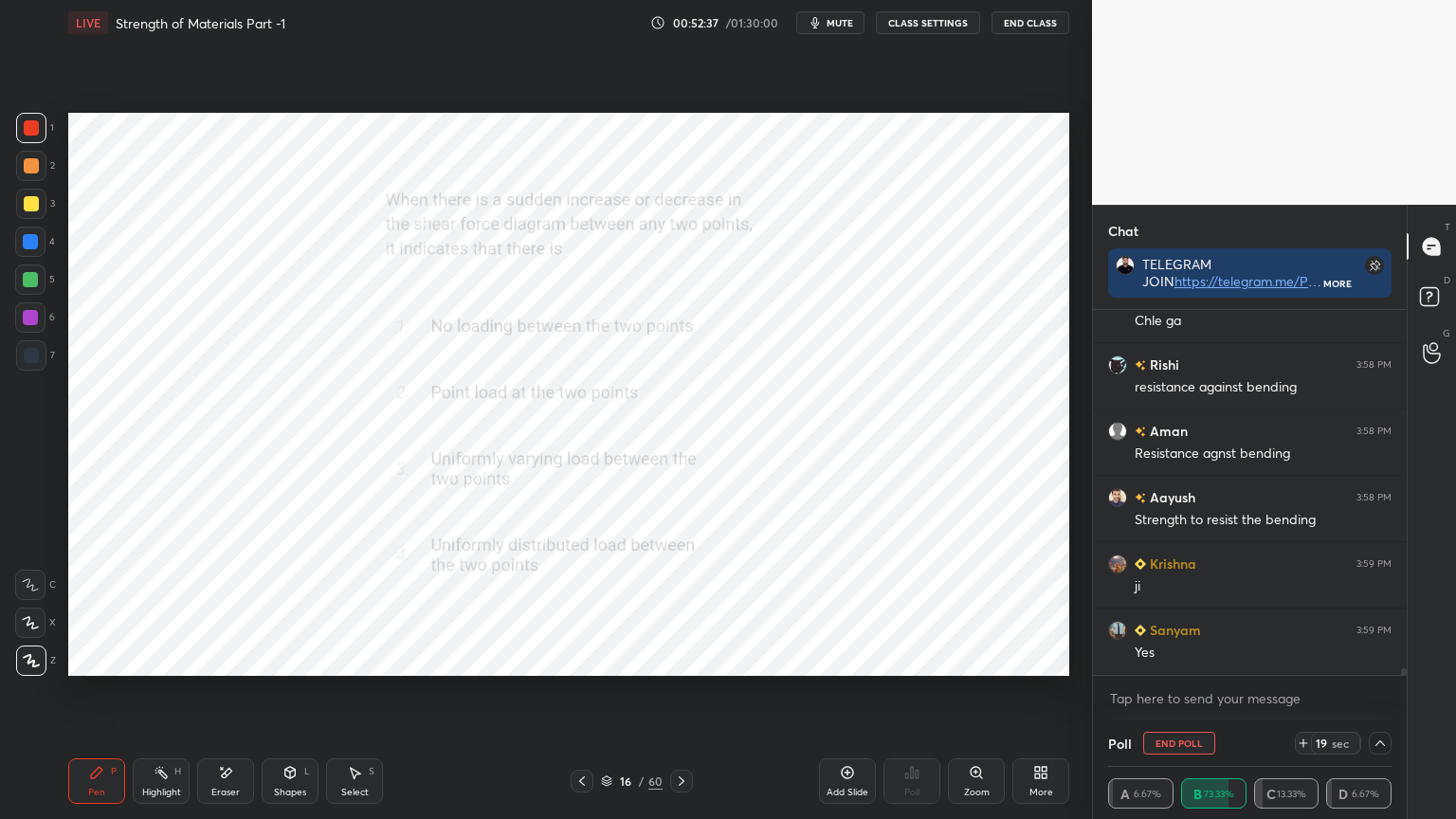 click 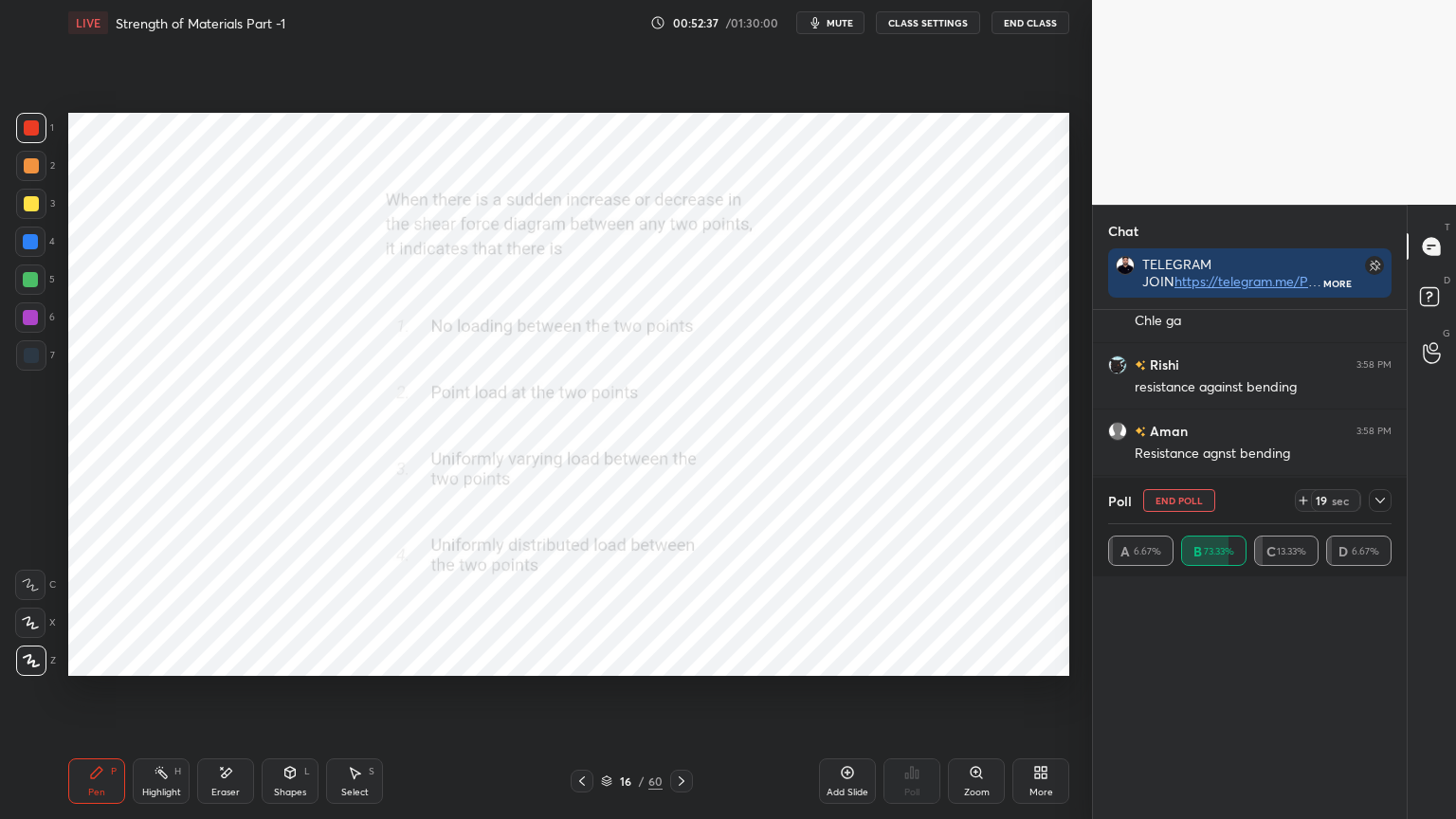 scroll, scrollTop: 6, scrollLeft: 6, axis: both 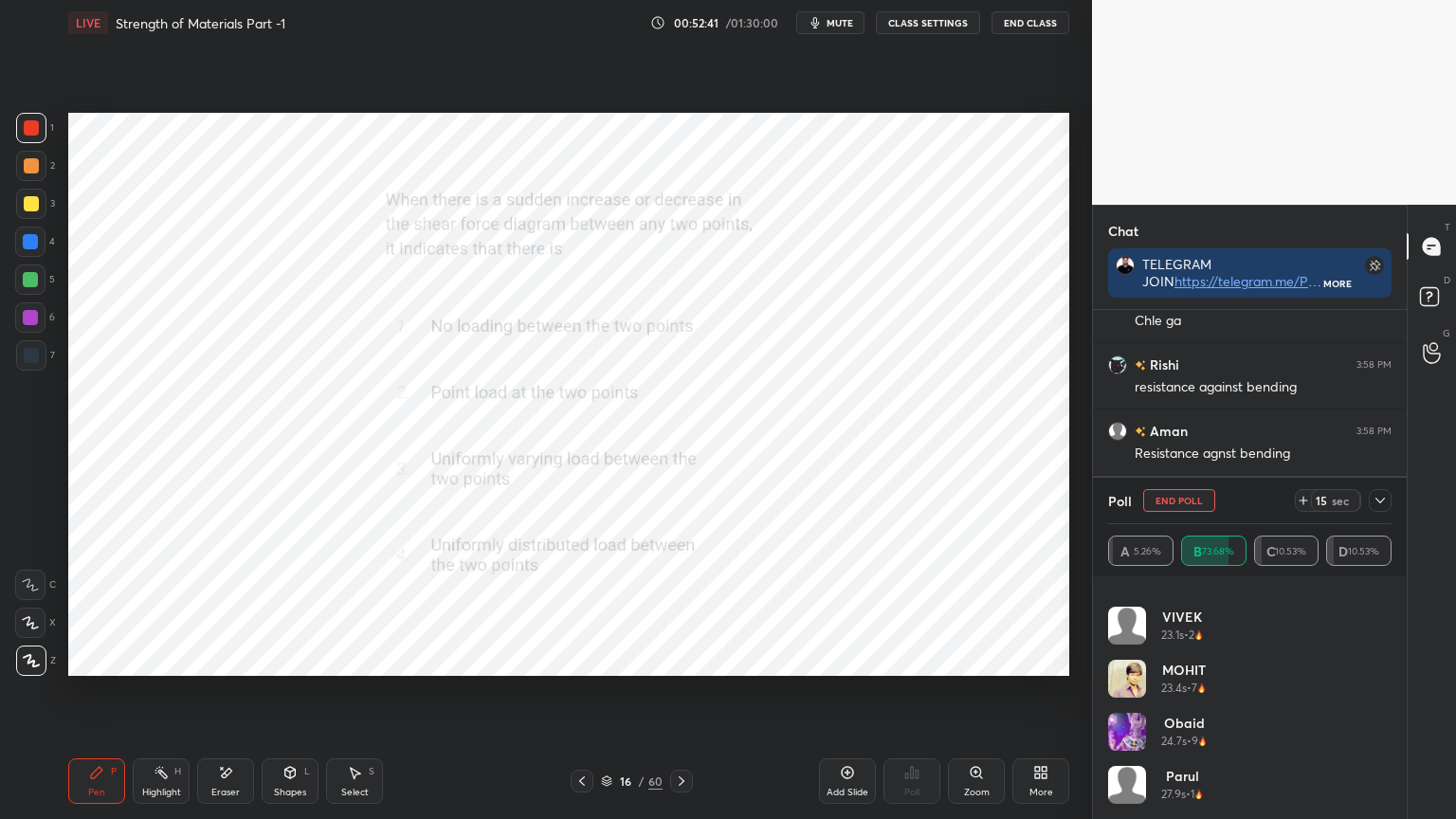click 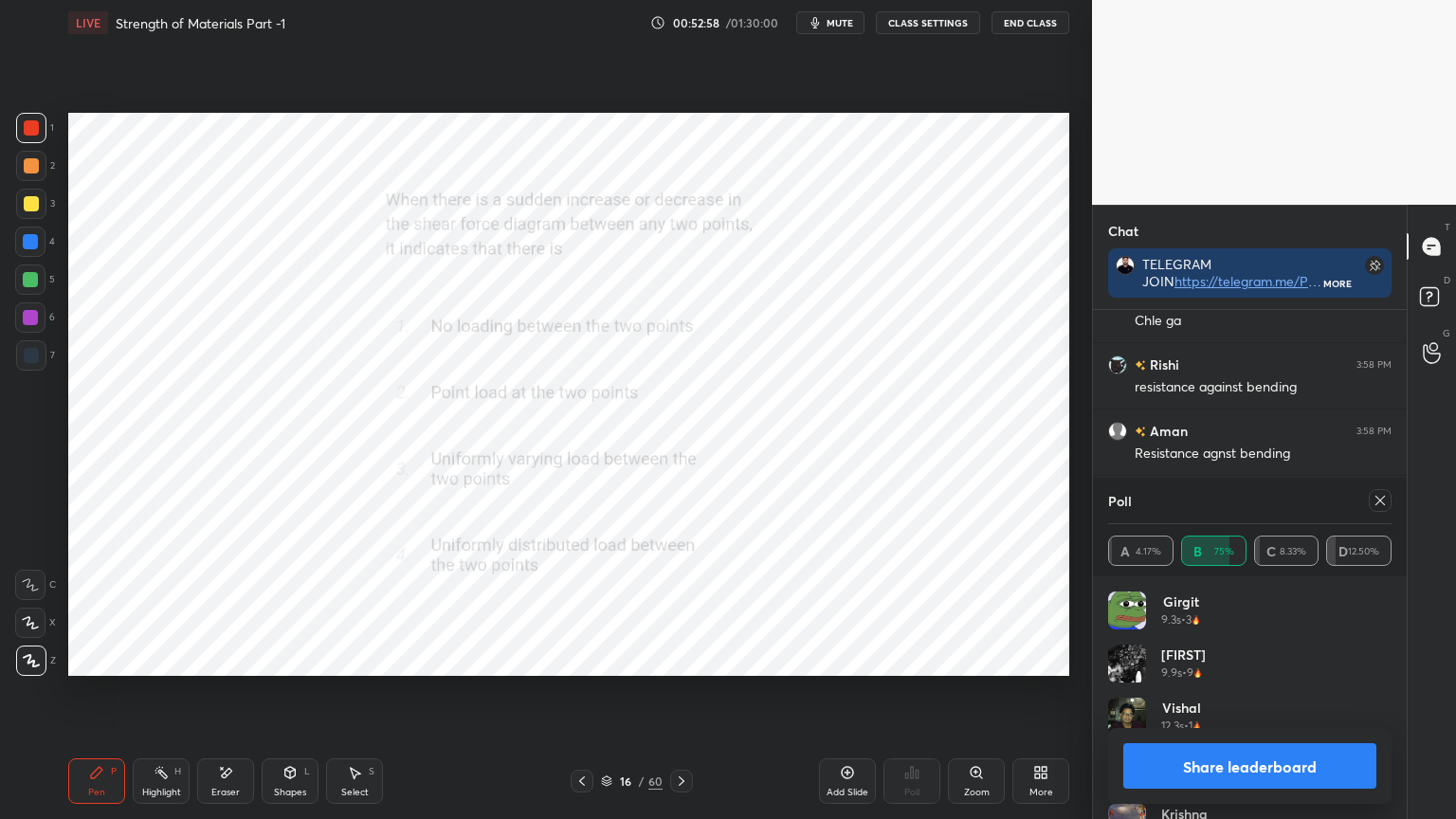 click 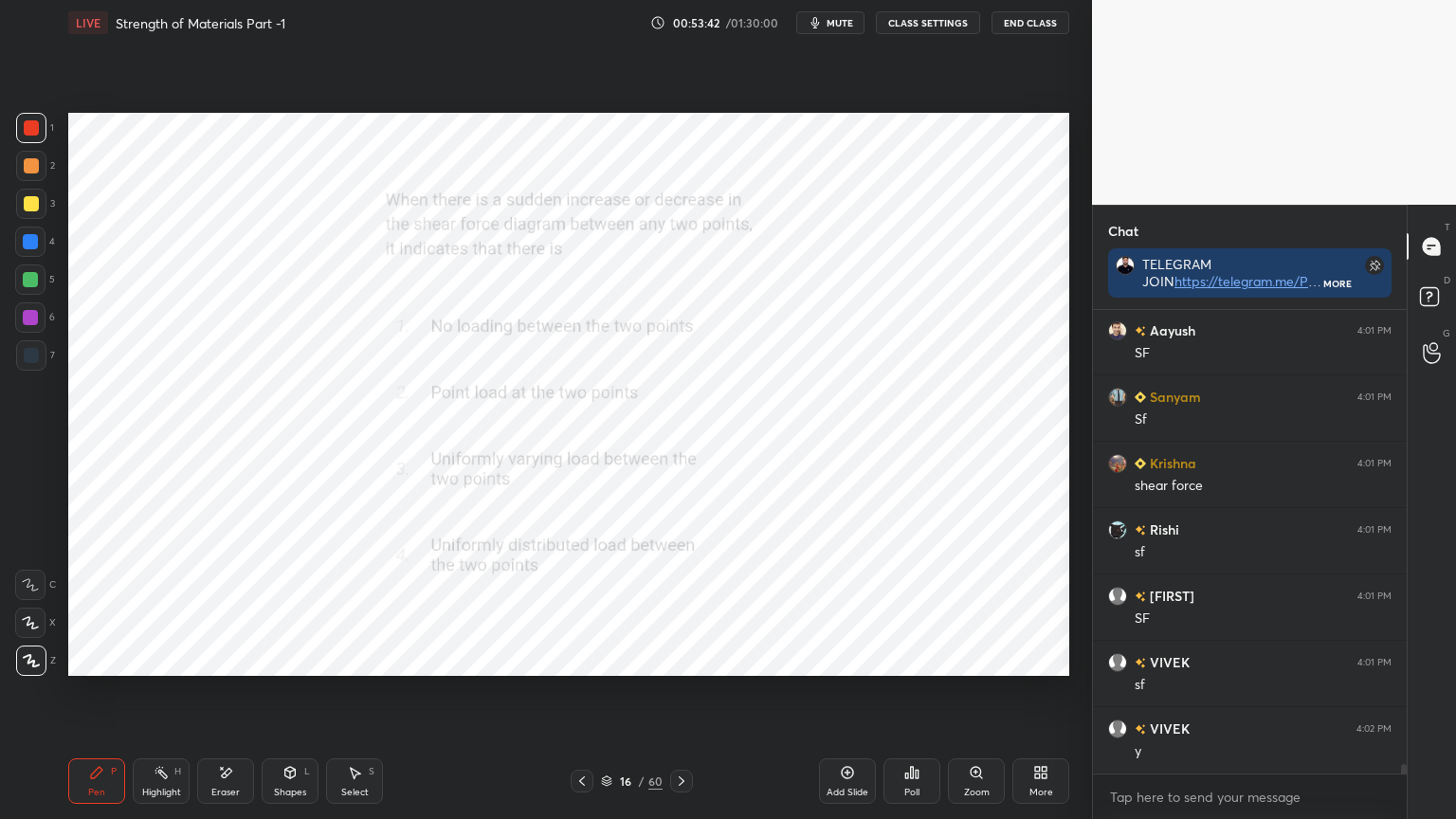 scroll, scrollTop: 21916, scrollLeft: 0, axis: vertical 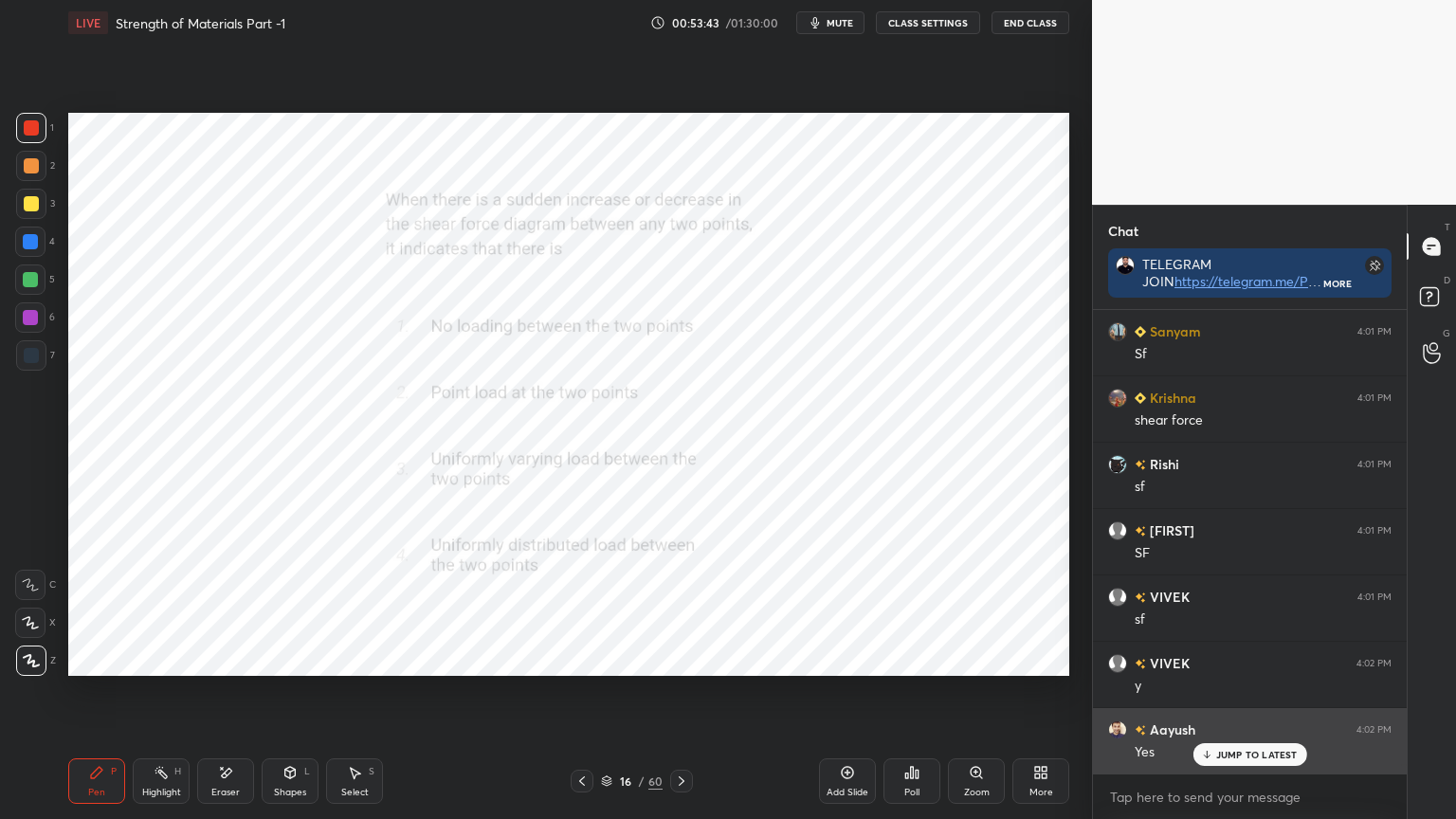 click on "JUMP TO LATEST" at bounding box center [1249, 755] 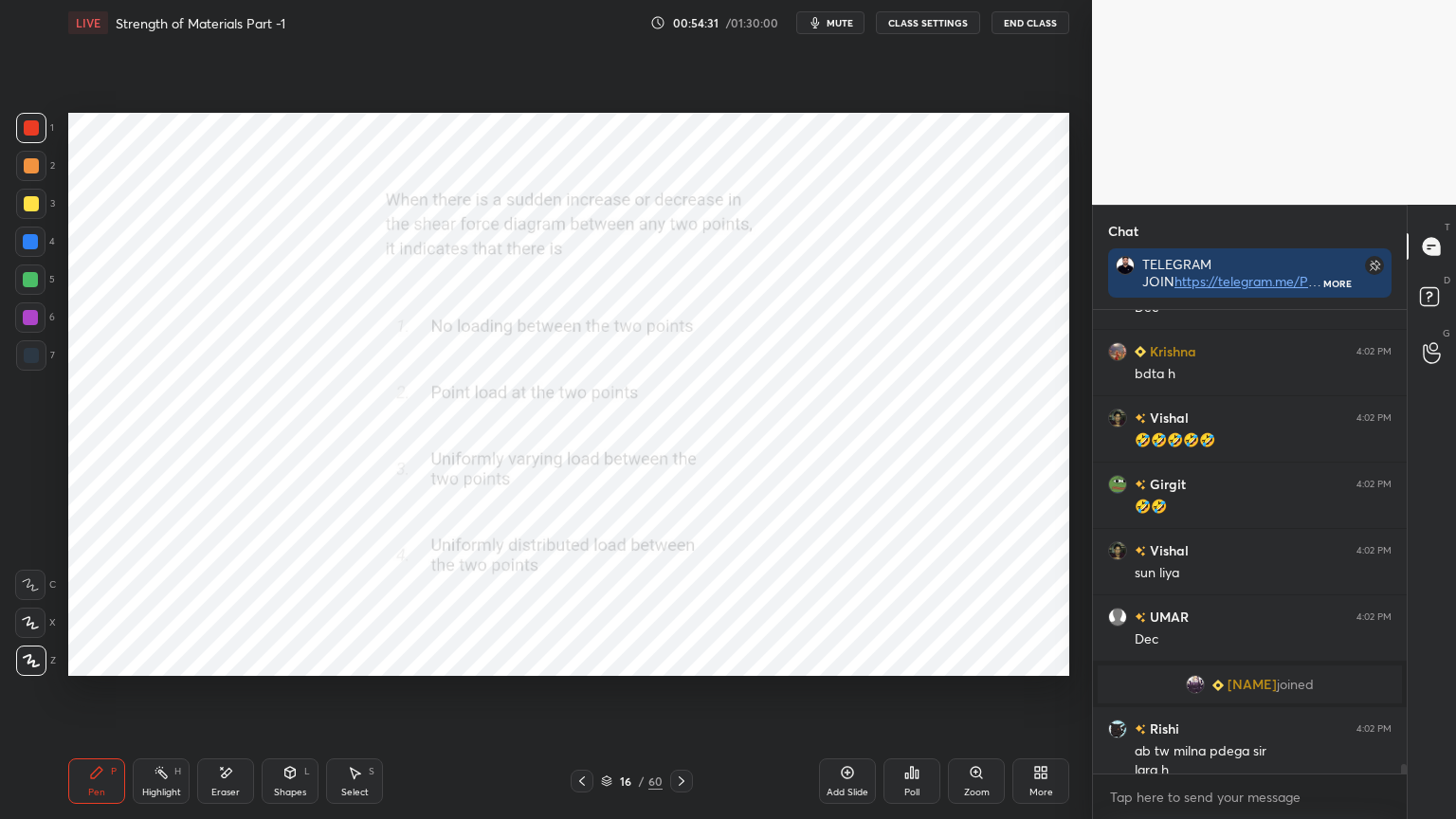 scroll, scrollTop: 22844, scrollLeft: 0, axis: vertical 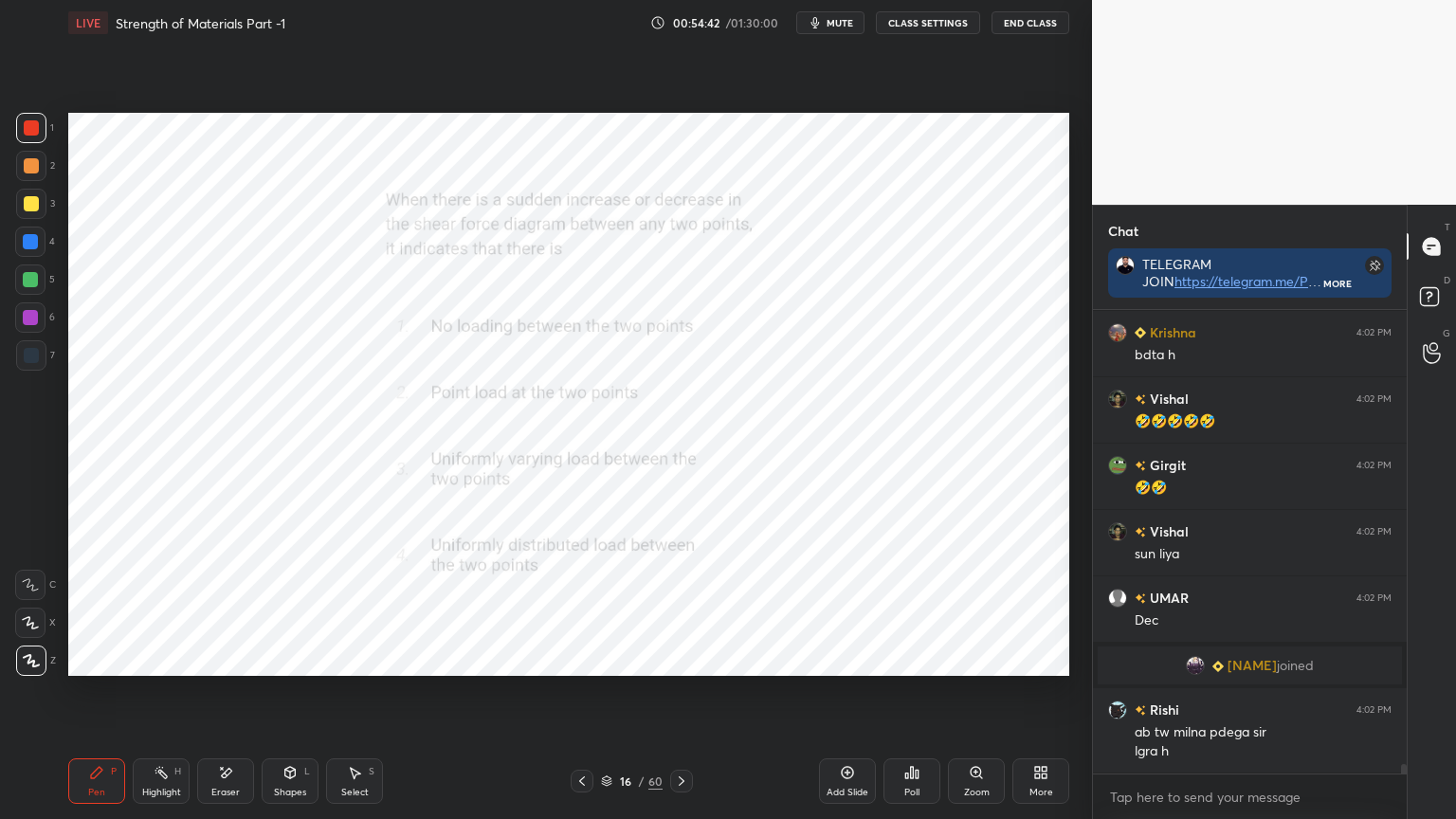 click 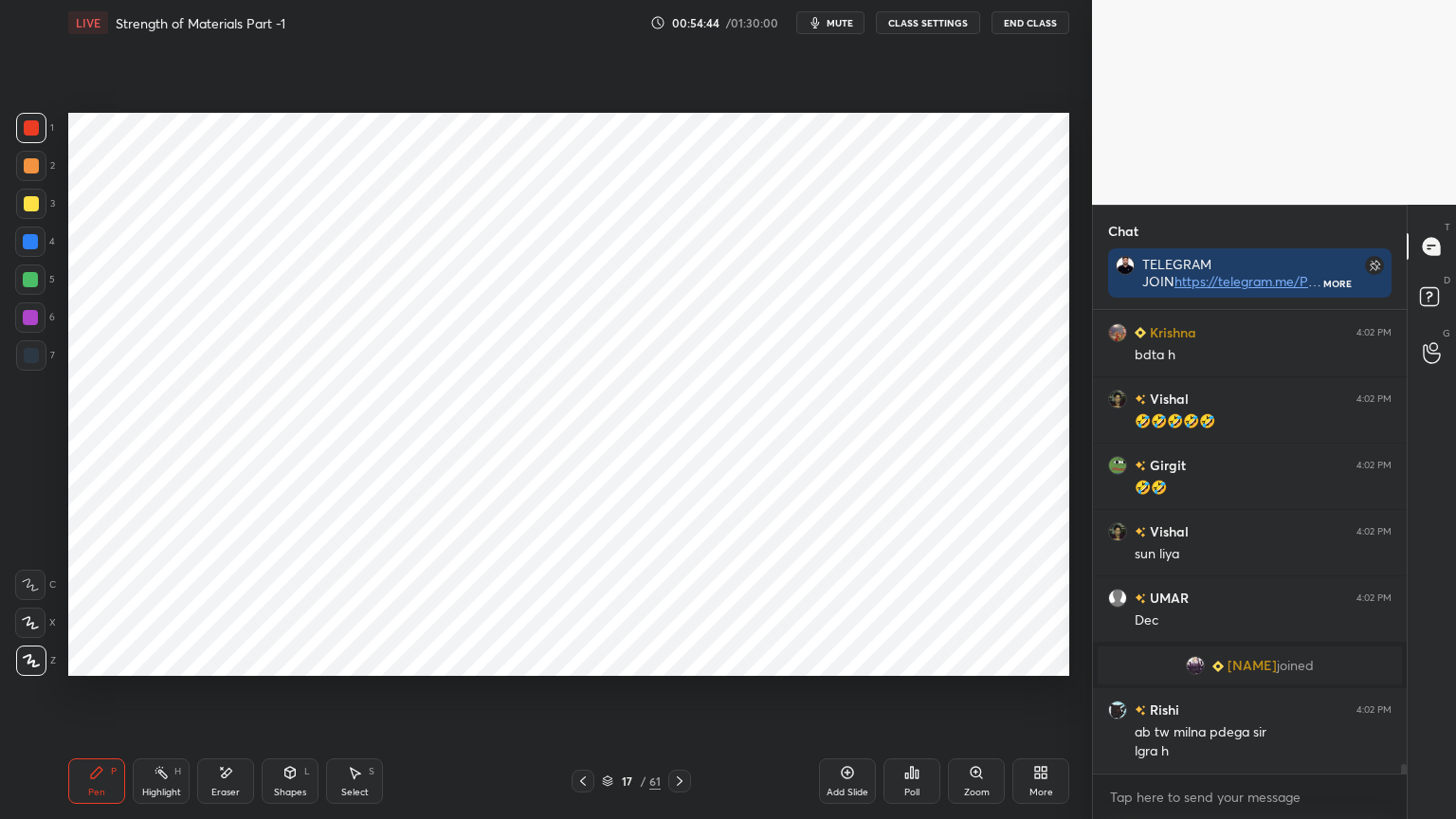 click 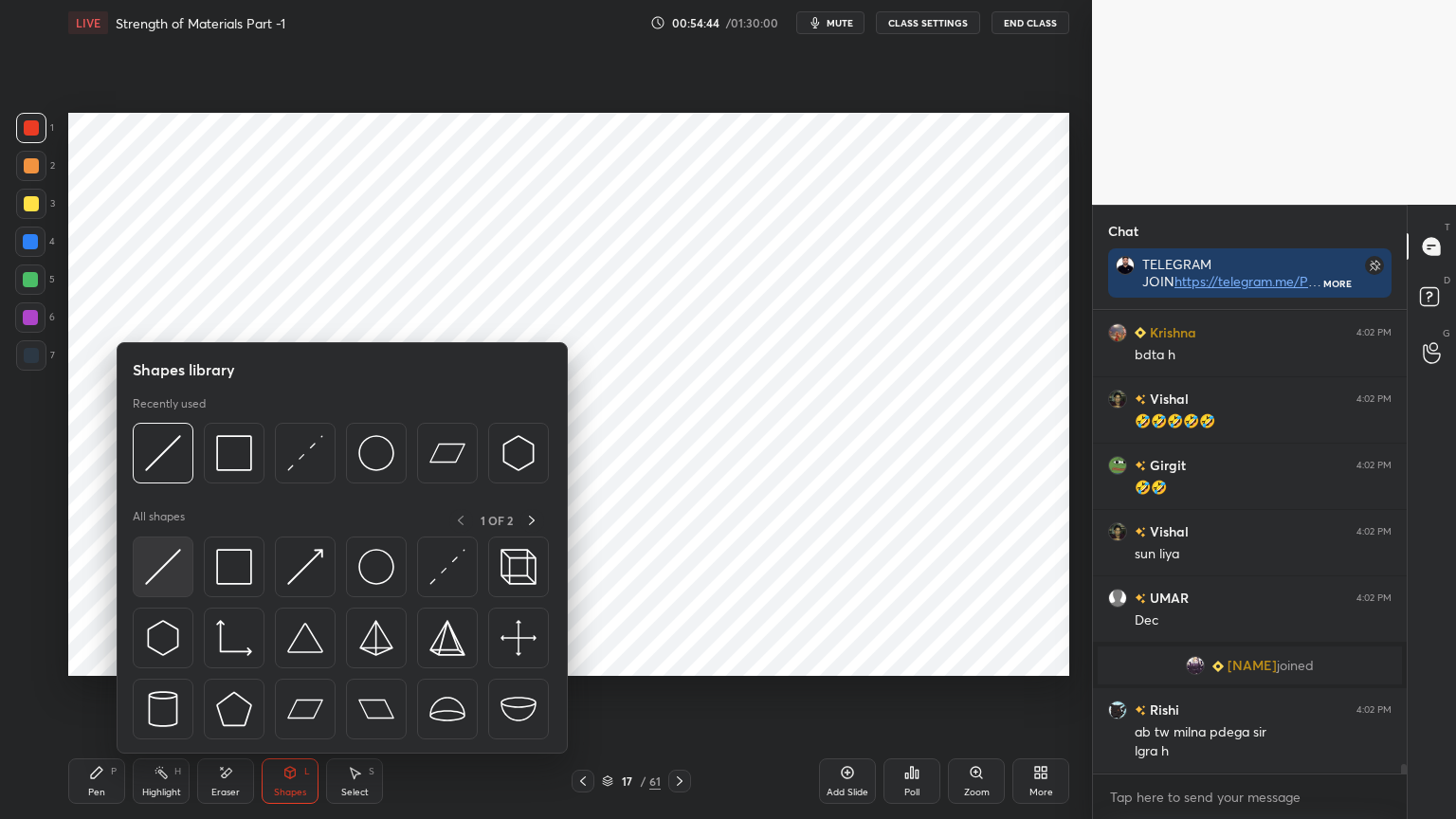 click at bounding box center [163, 567] 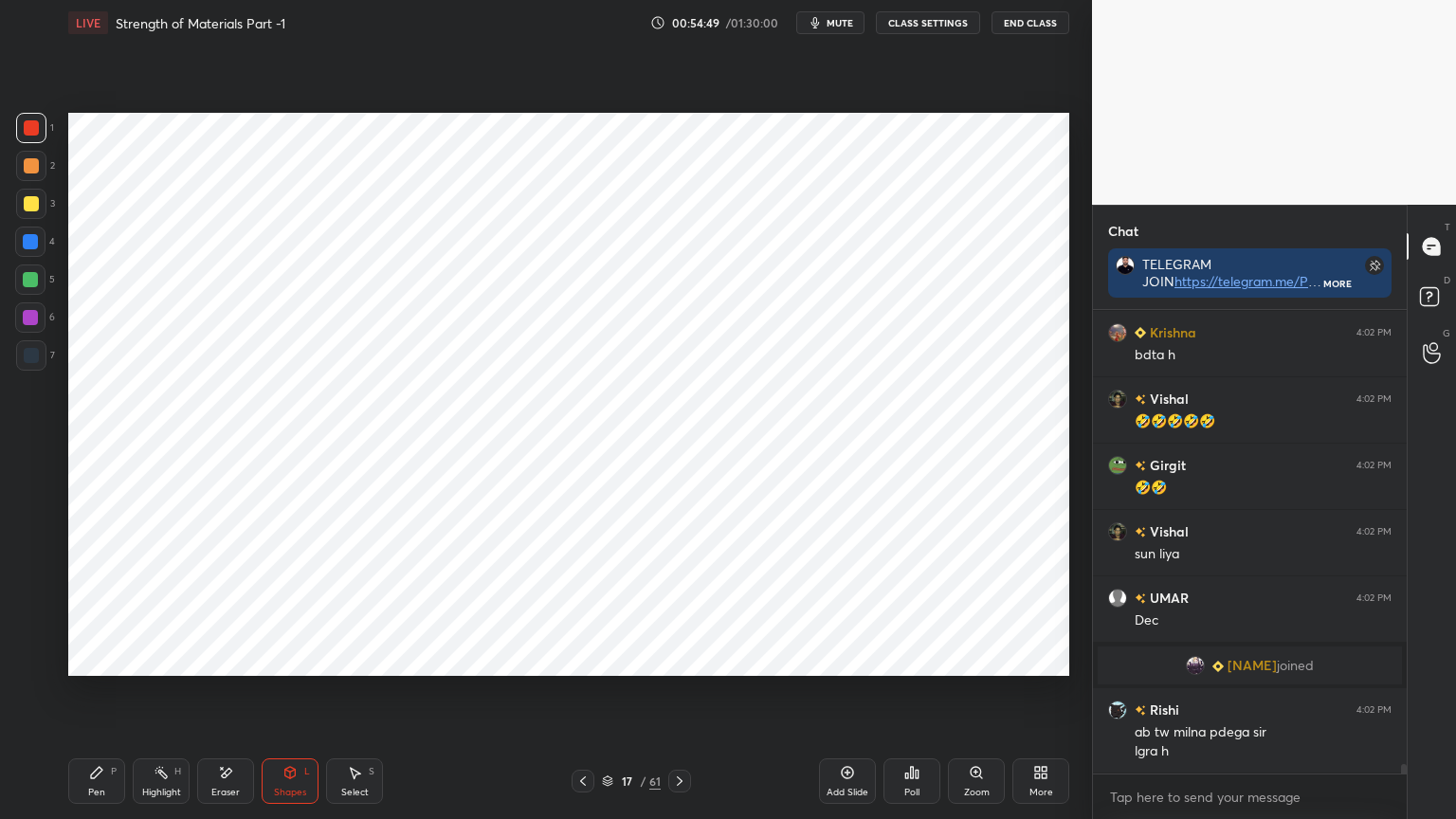 click on "Pen P" at bounding box center (97, 781) 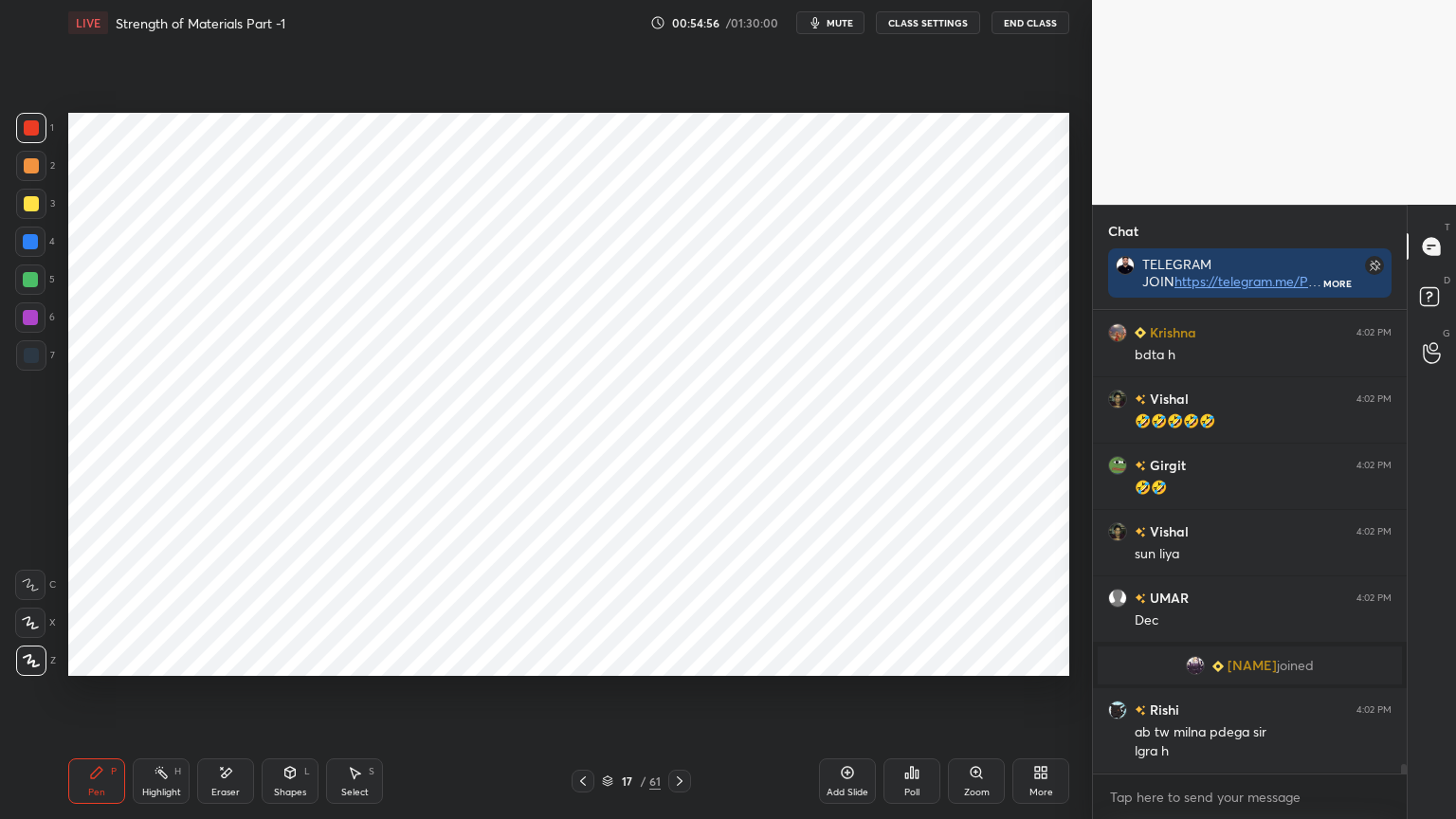 click on "Shapes" at bounding box center (290, 792) 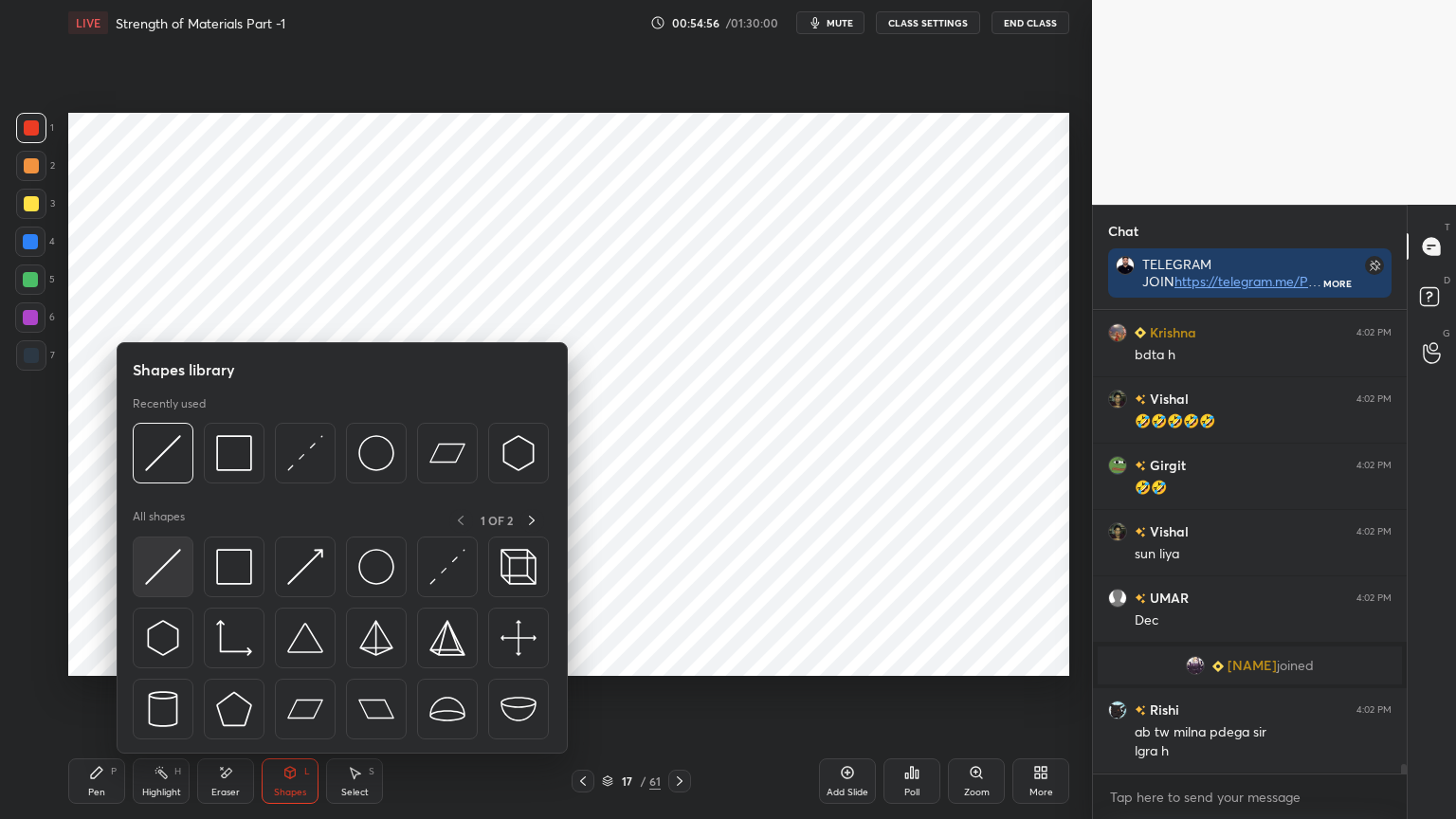 click at bounding box center [163, 567] 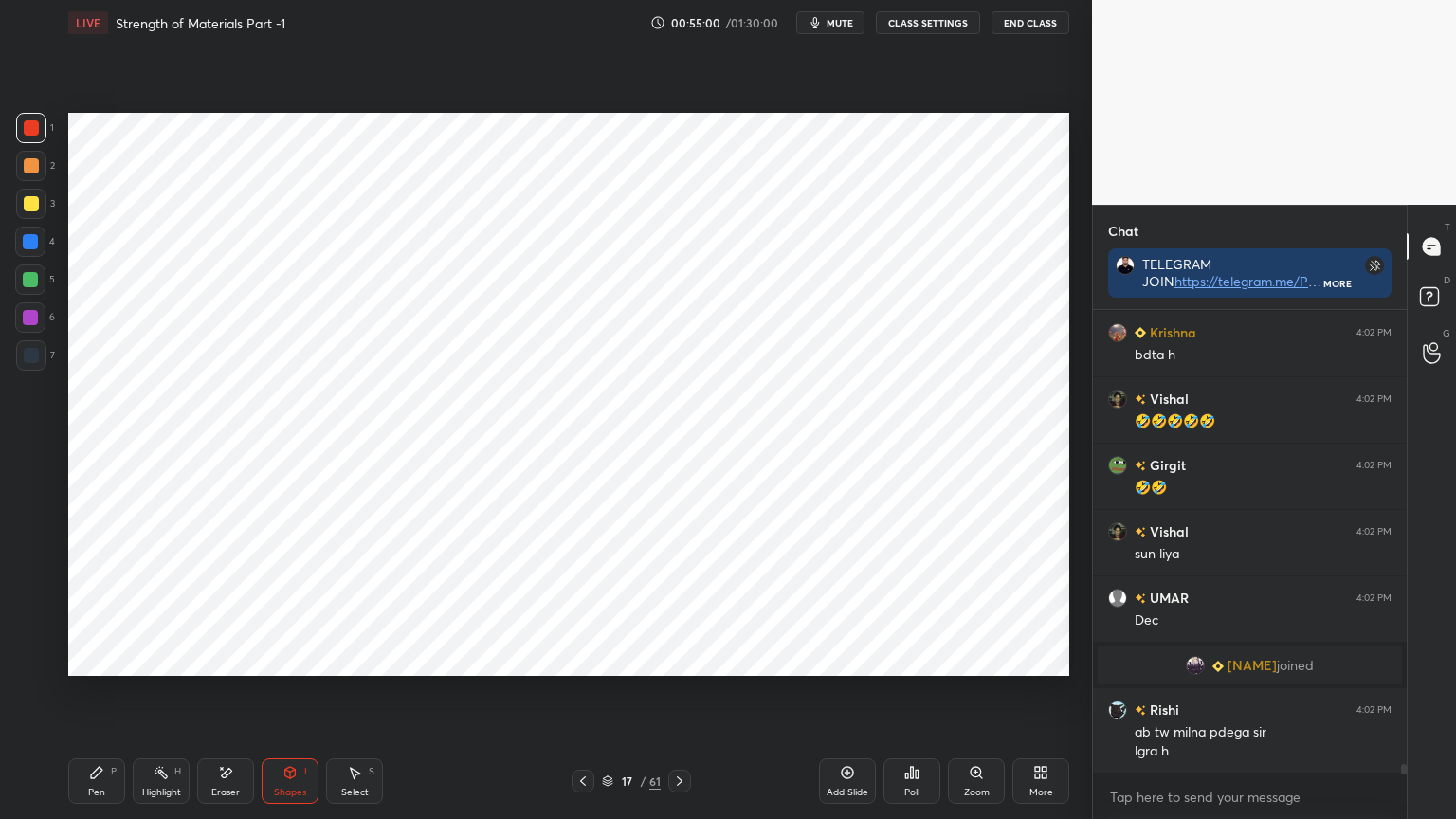 click on "Pen P" at bounding box center [97, 781] 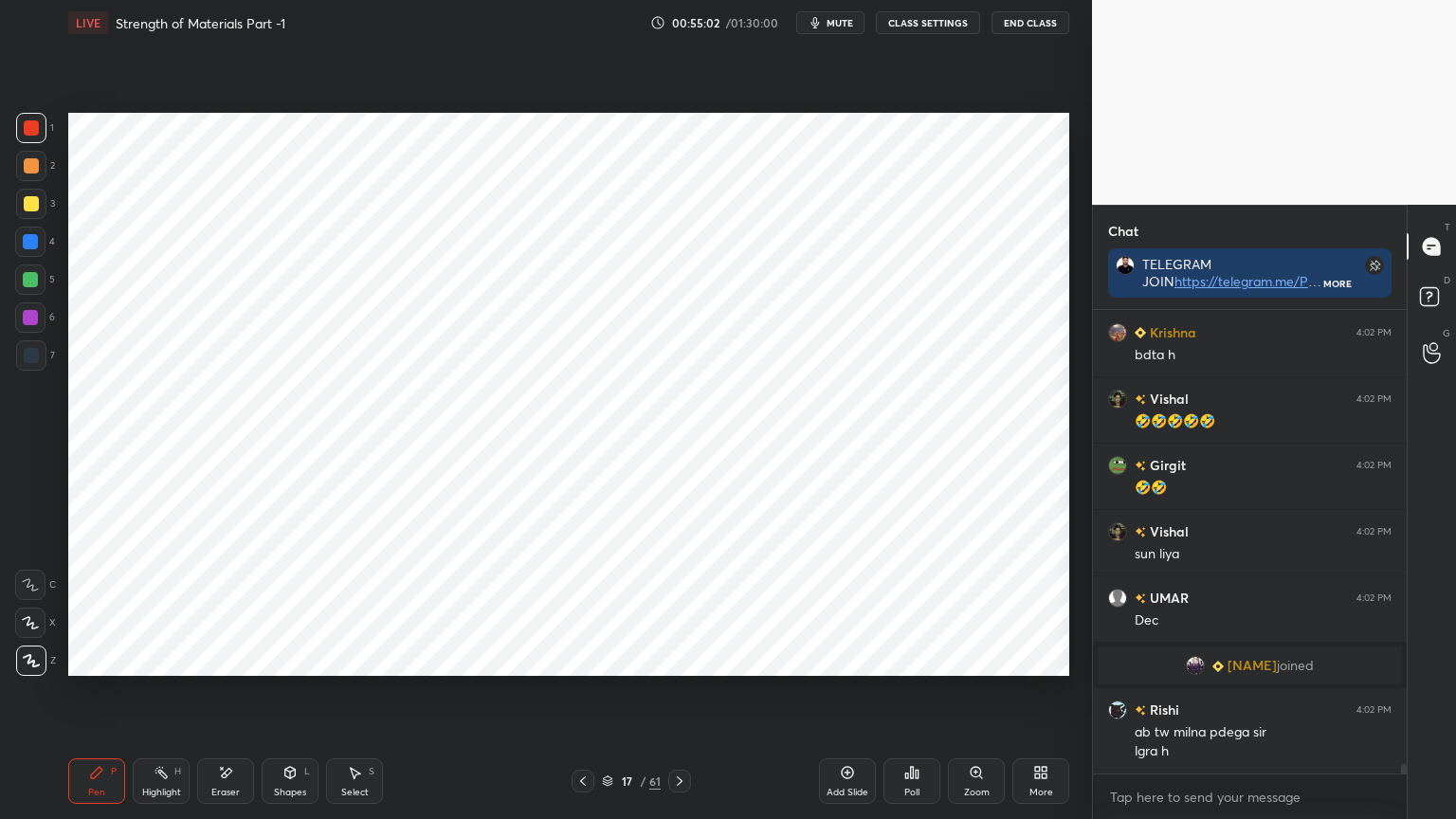 scroll, scrollTop: 22889, scrollLeft: 0, axis: vertical 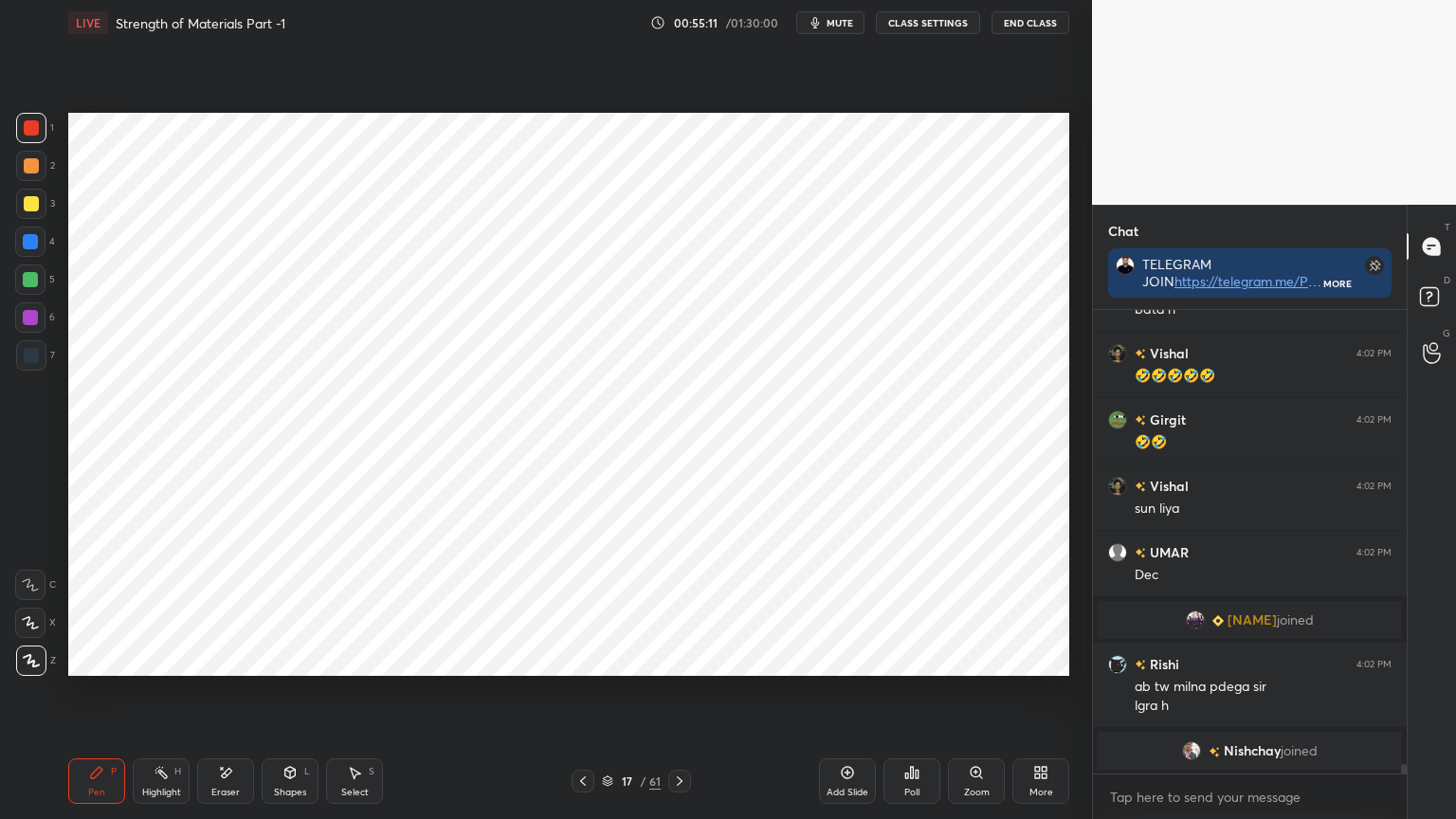 click at bounding box center [31, 355] 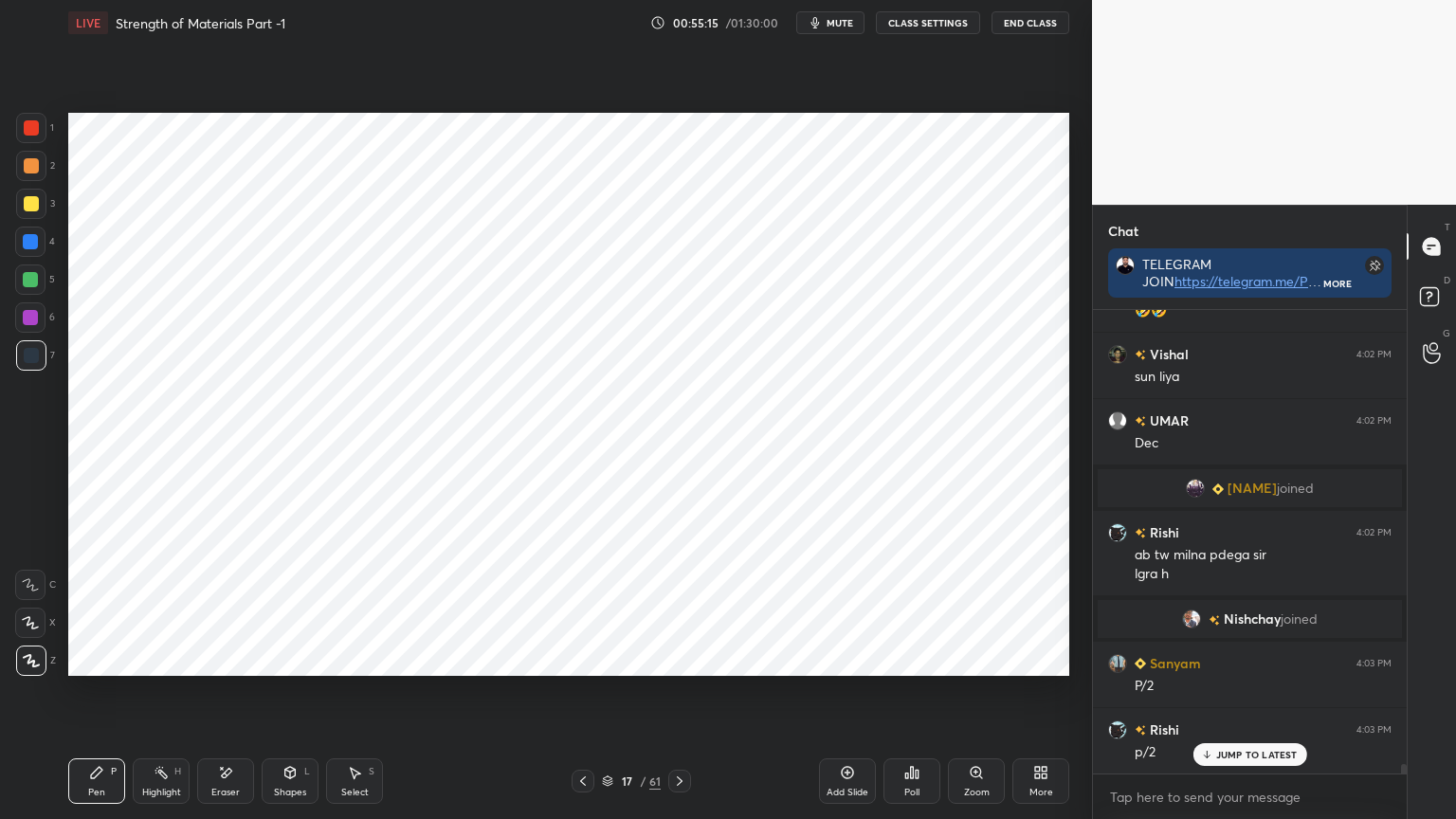 scroll, scrollTop: 21278, scrollLeft: 0, axis: vertical 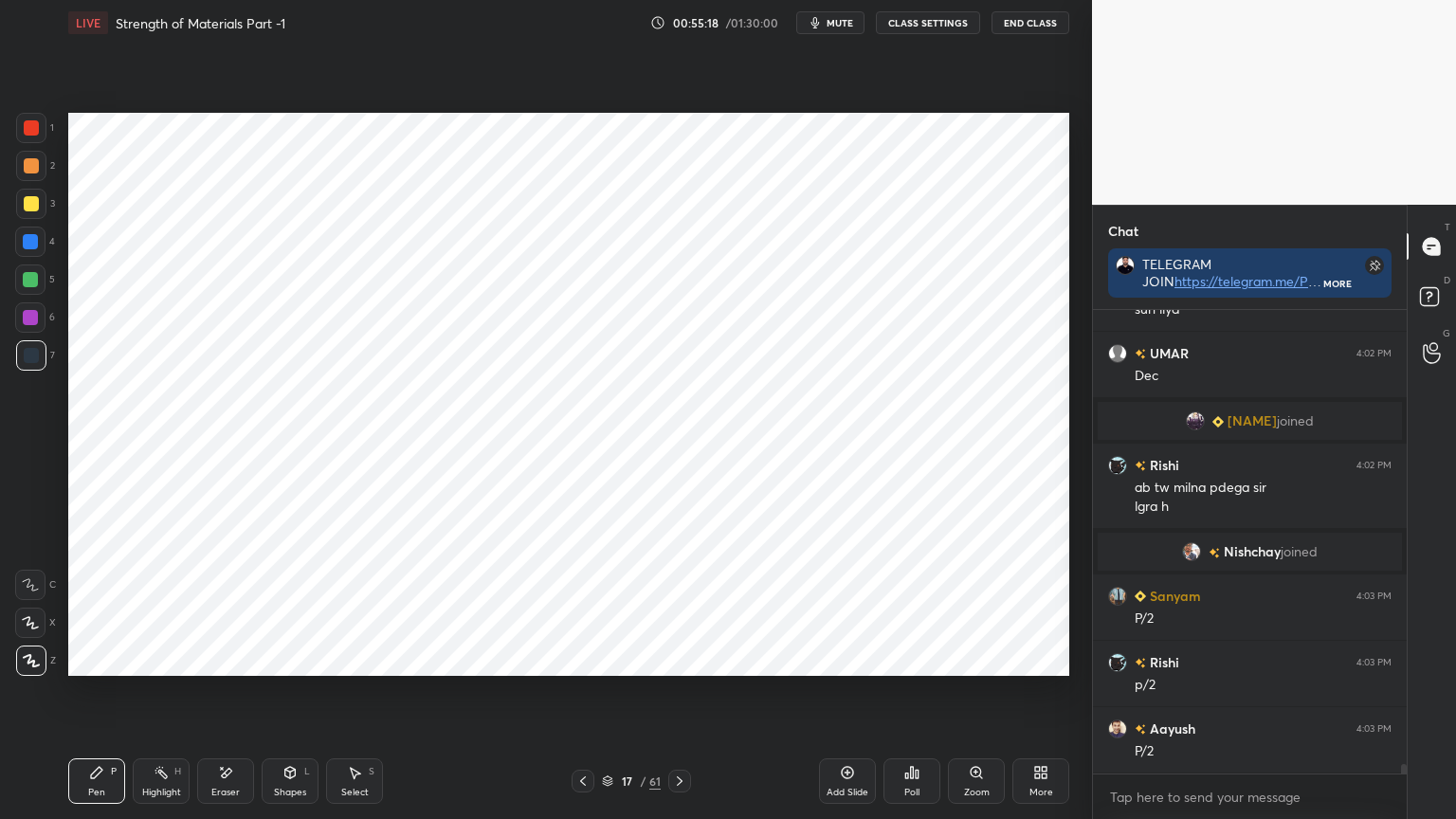 click on "Shapes L" at bounding box center [290, 781] 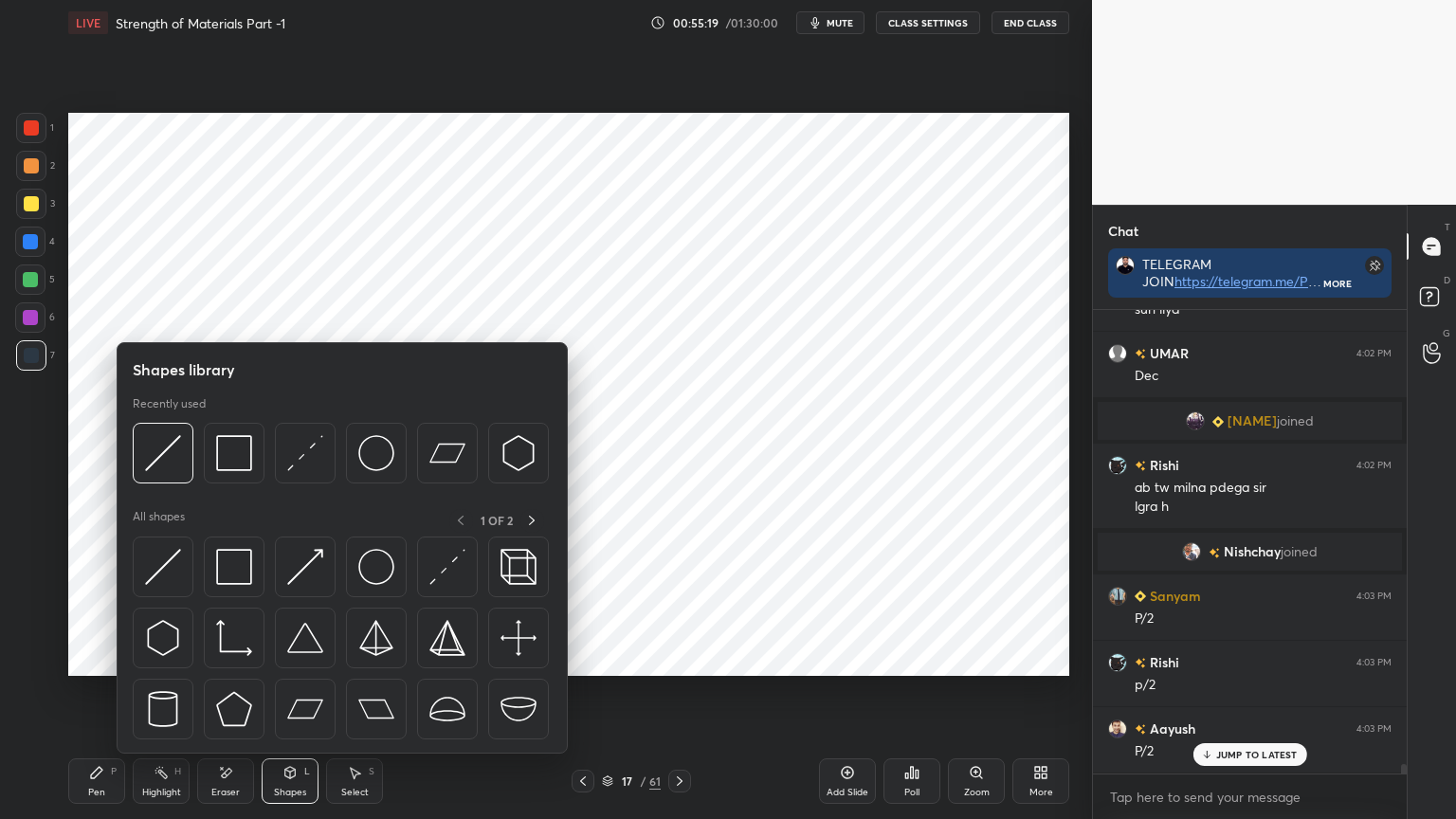 scroll, scrollTop: 21343, scrollLeft: 0, axis: vertical 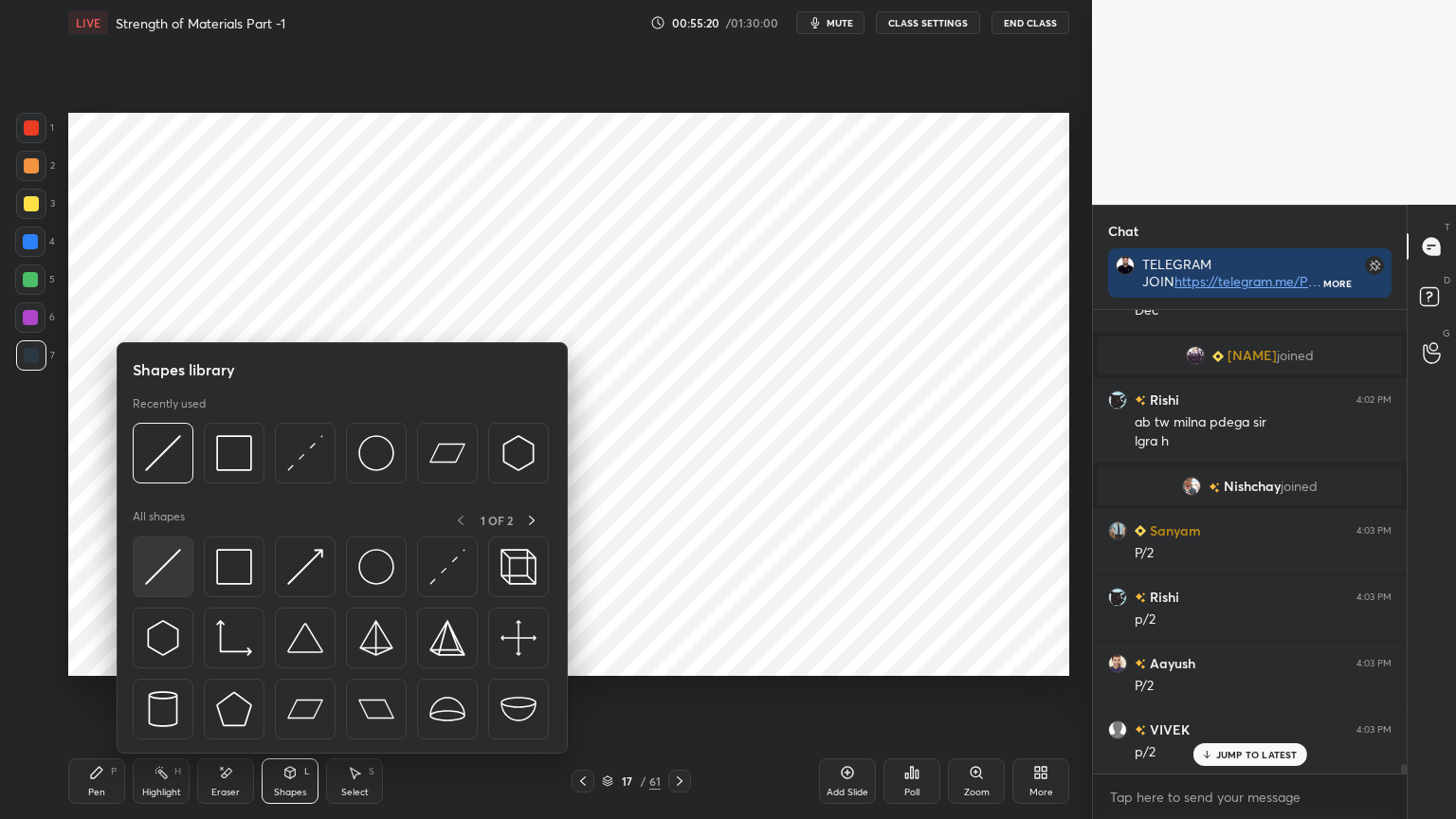 click at bounding box center [163, 567] 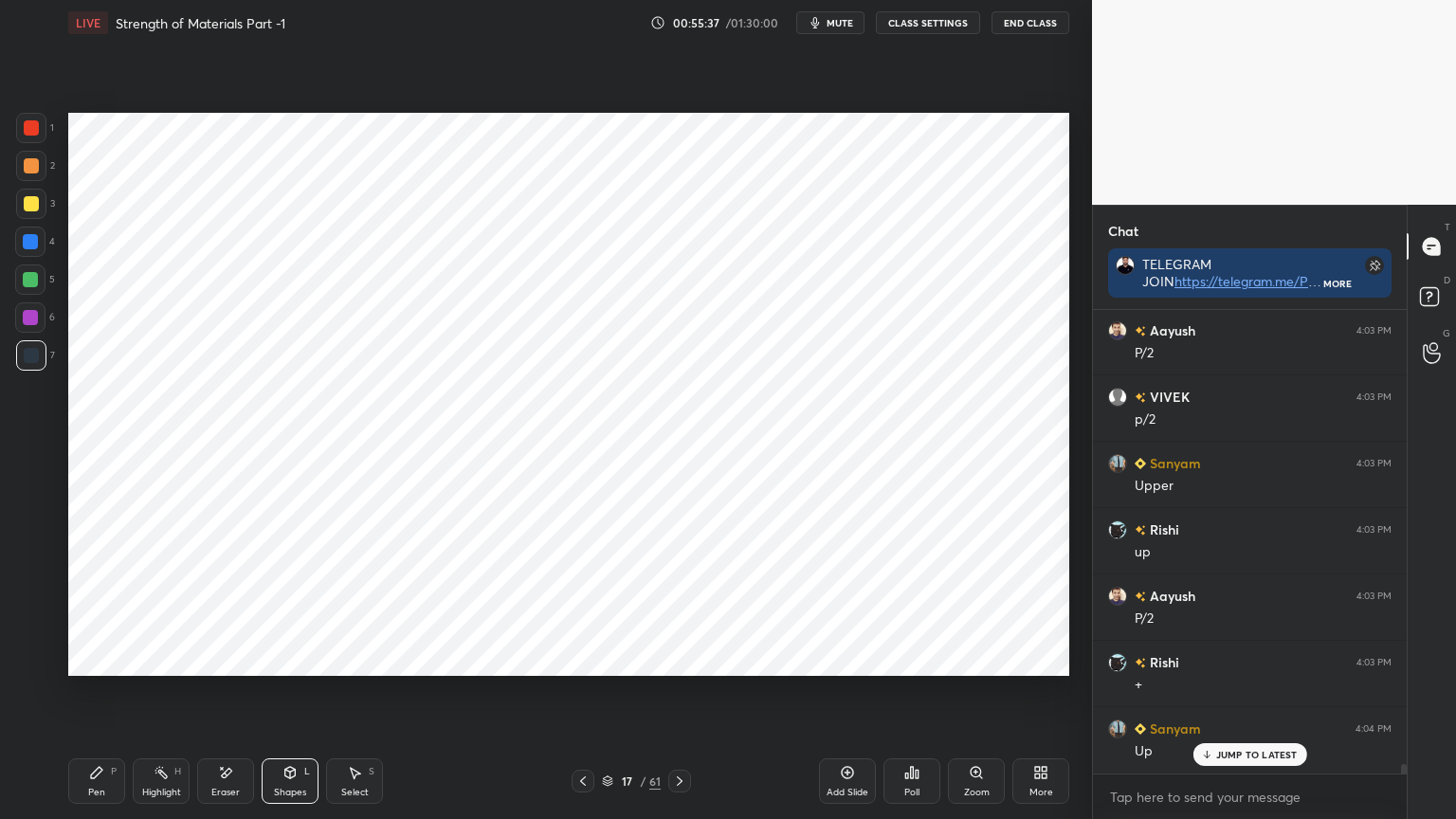 scroll, scrollTop: 21741, scrollLeft: 0, axis: vertical 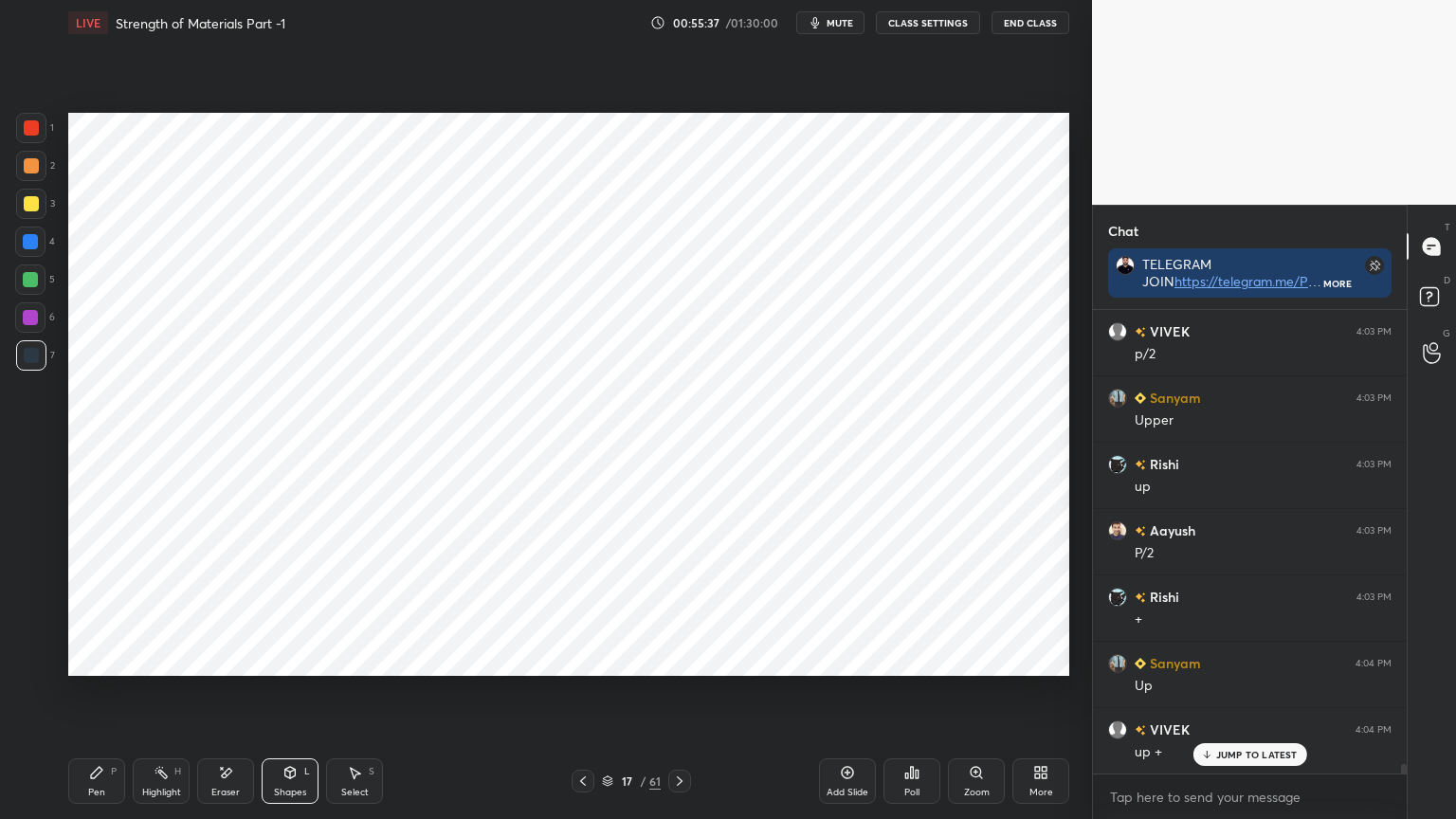 click on "Pen" at bounding box center [97, 792] 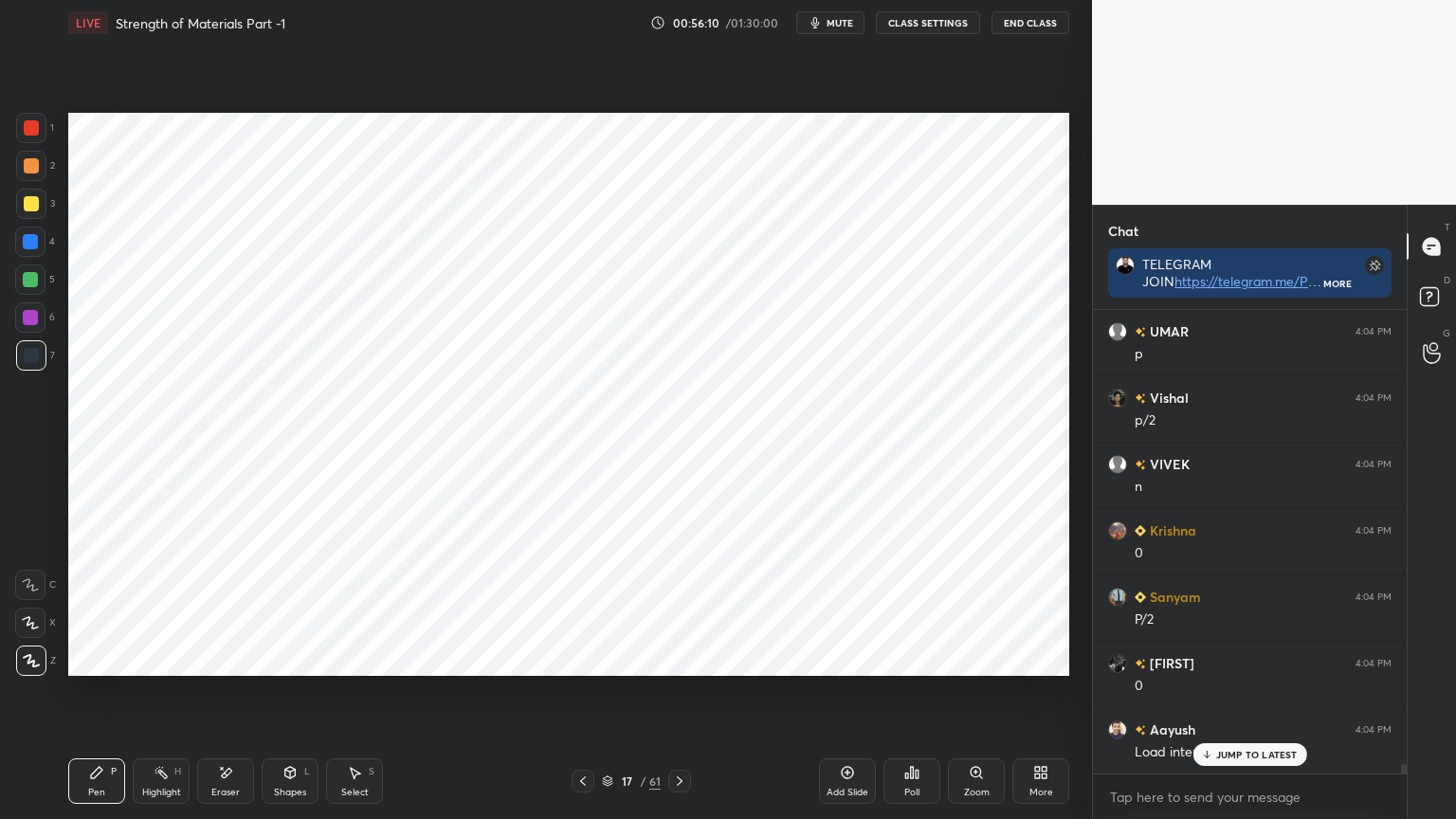 scroll, scrollTop: 22472, scrollLeft: 0, axis: vertical 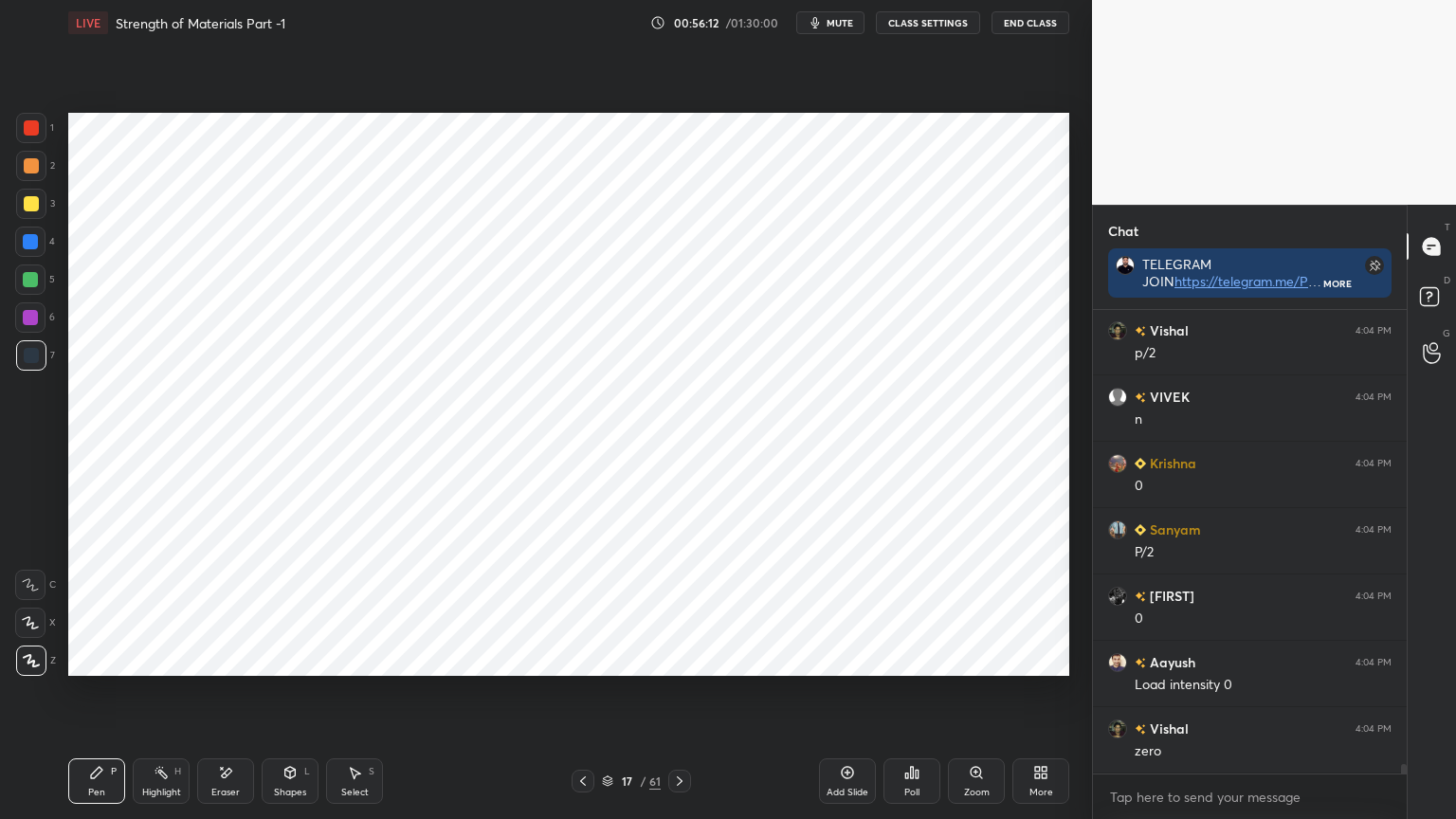click on "Shapes L" at bounding box center (290, 781) 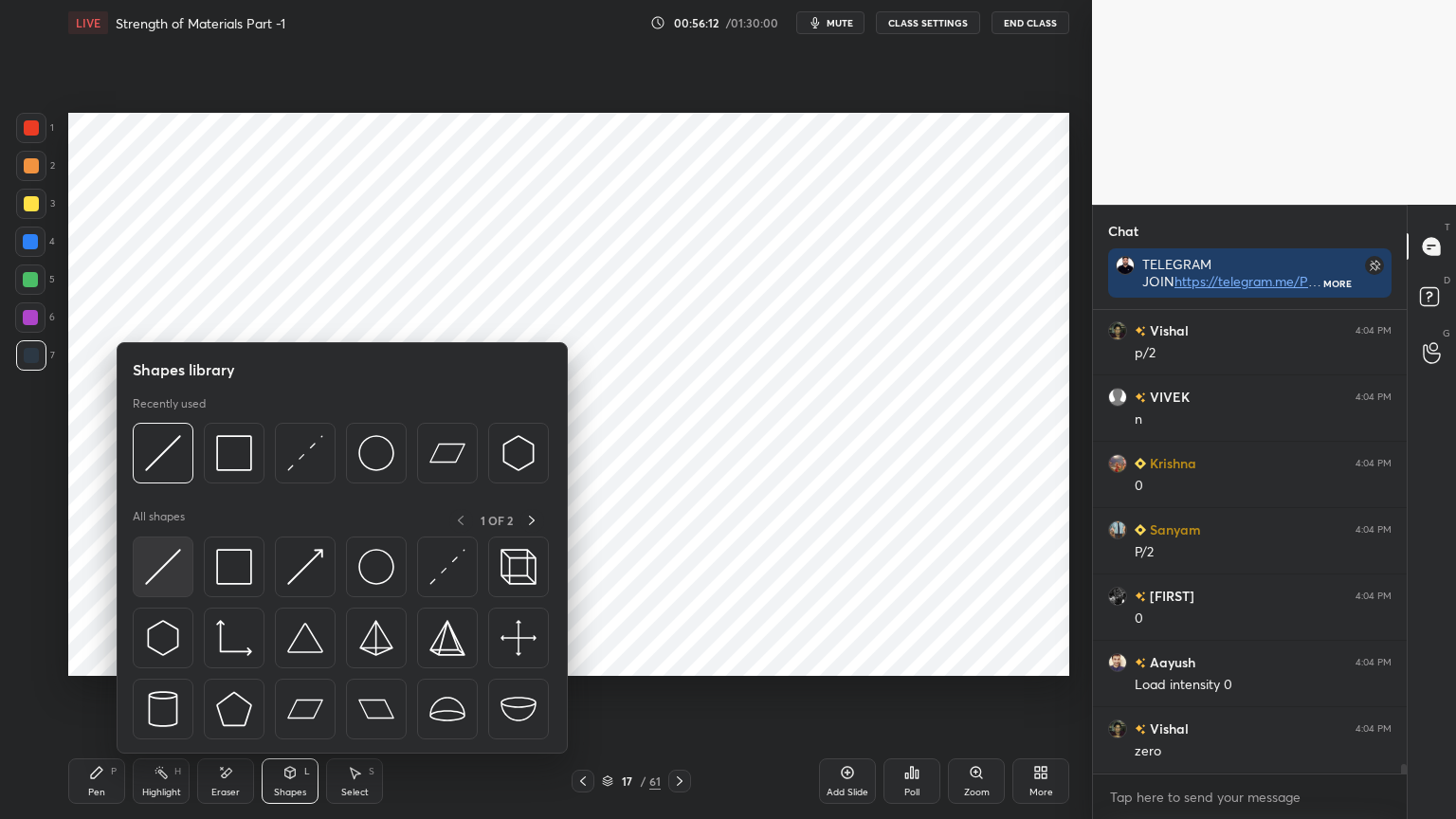 click at bounding box center (163, 567) 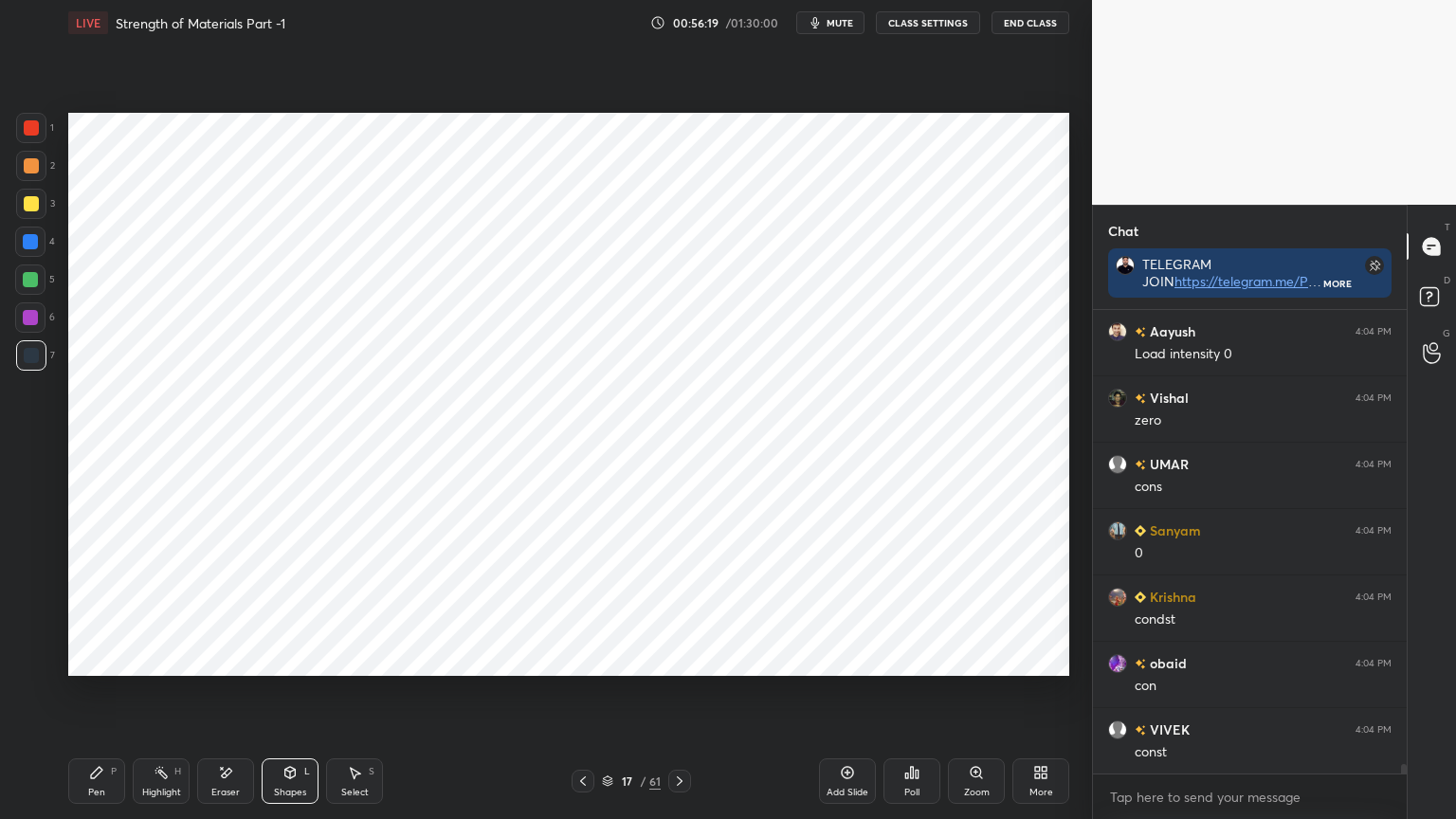 scroll, scrollTop: 22870, scrollLeft: 0, axis: vertical 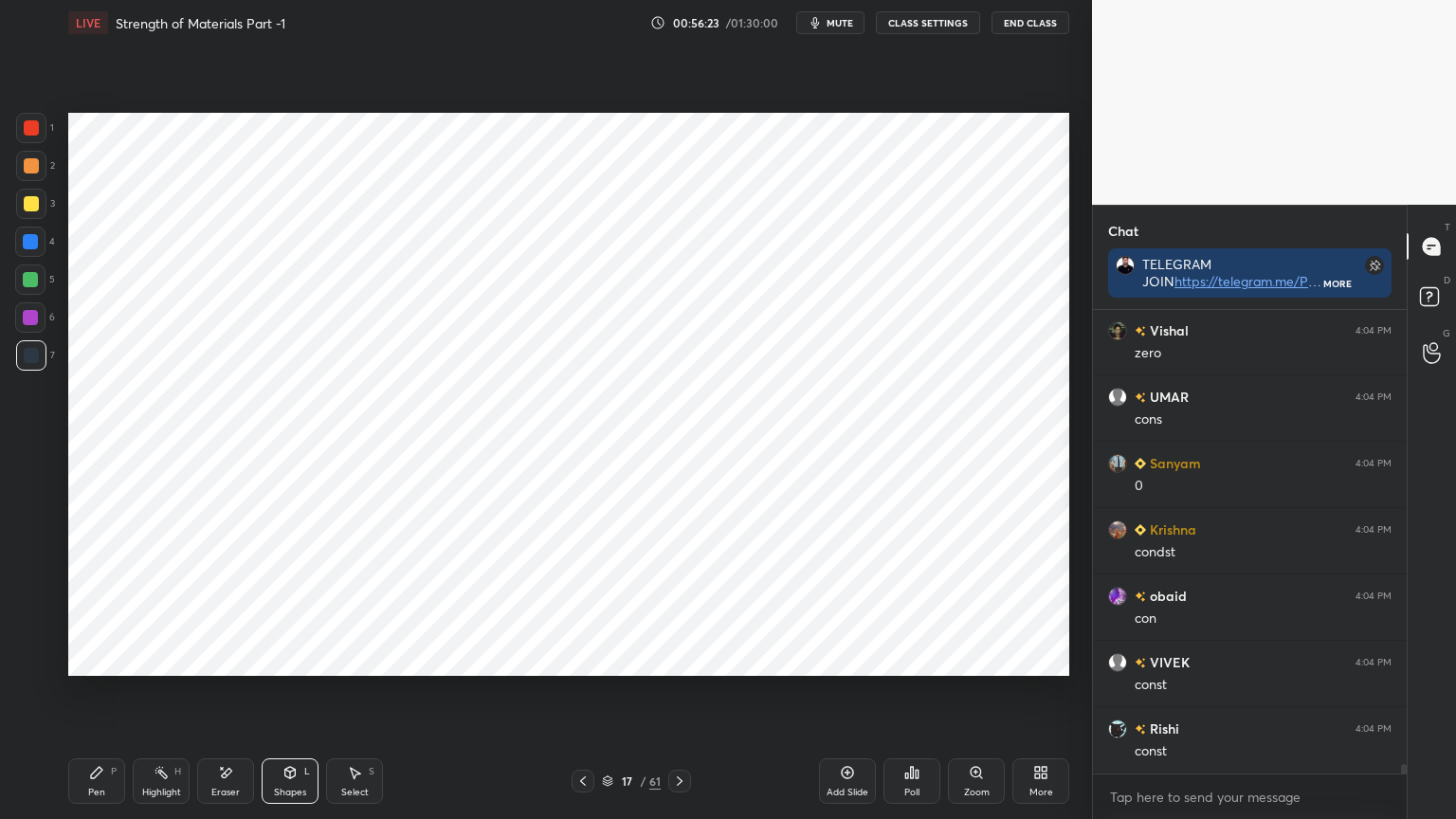 click on "Pen P" at bounding box center [97, 781] 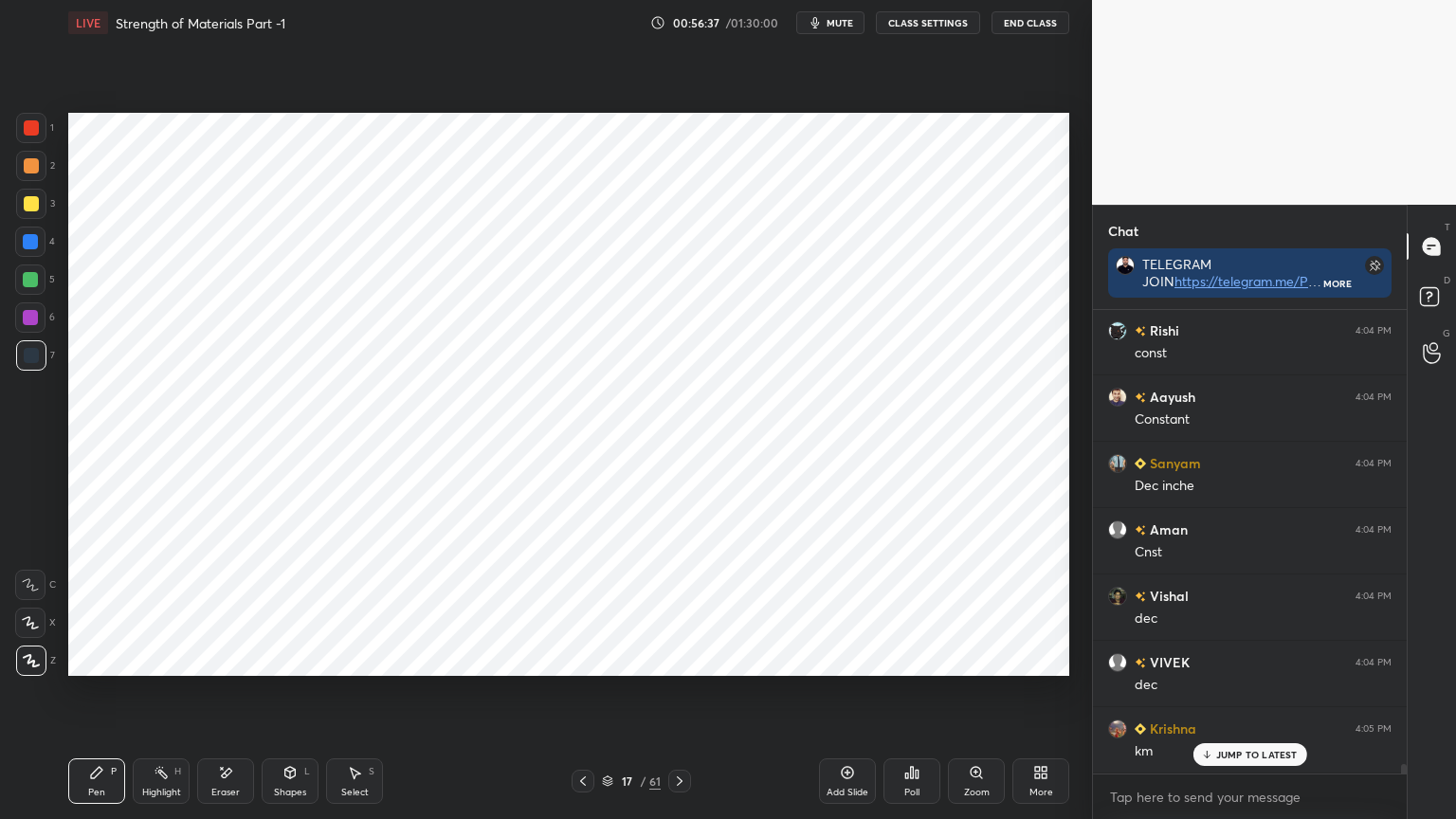 scroll, scrollTop: 23334, scrollLeft: 0, axis: vertical 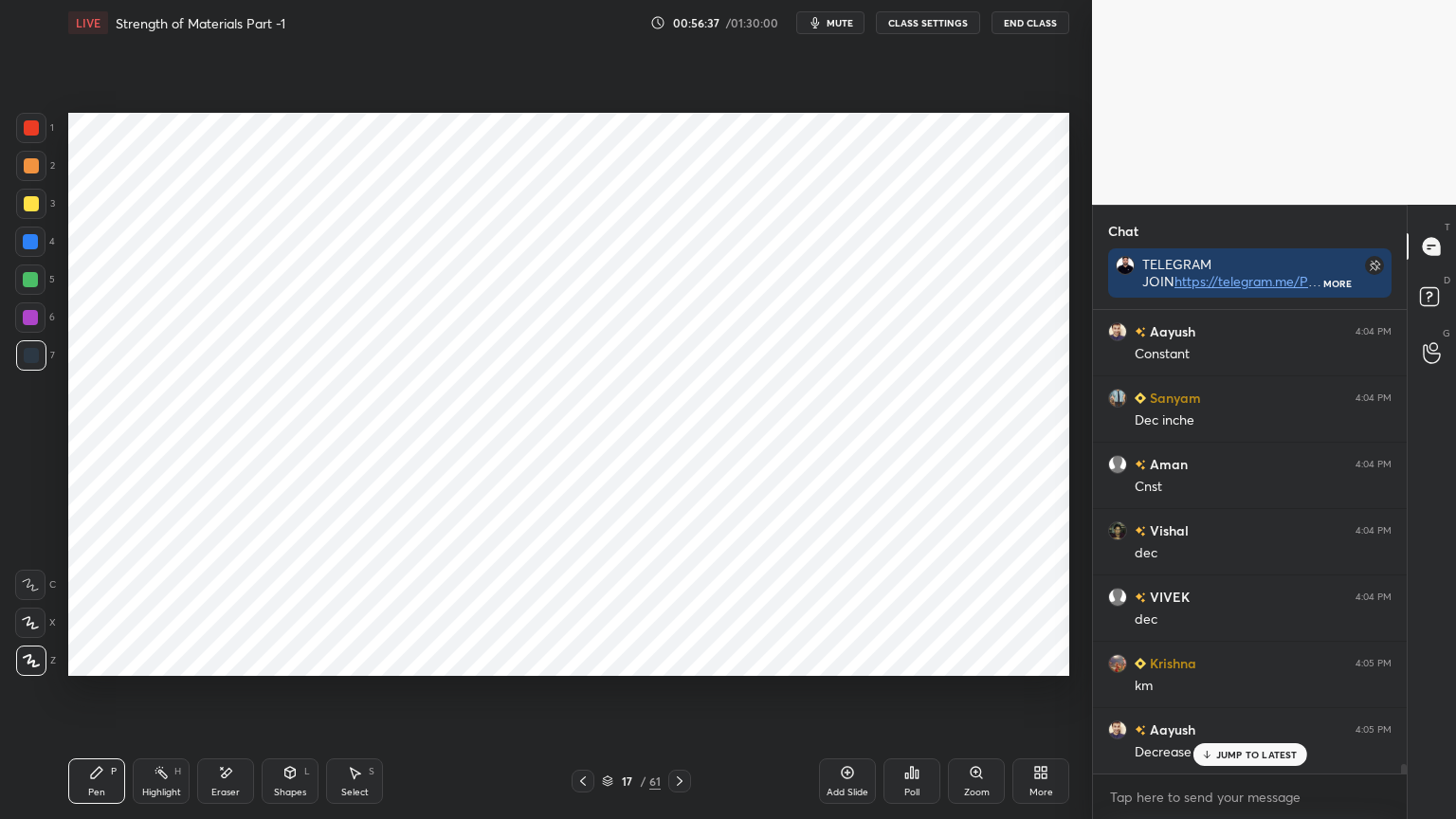 click on "Shapes" at bounding box center [290, 792] 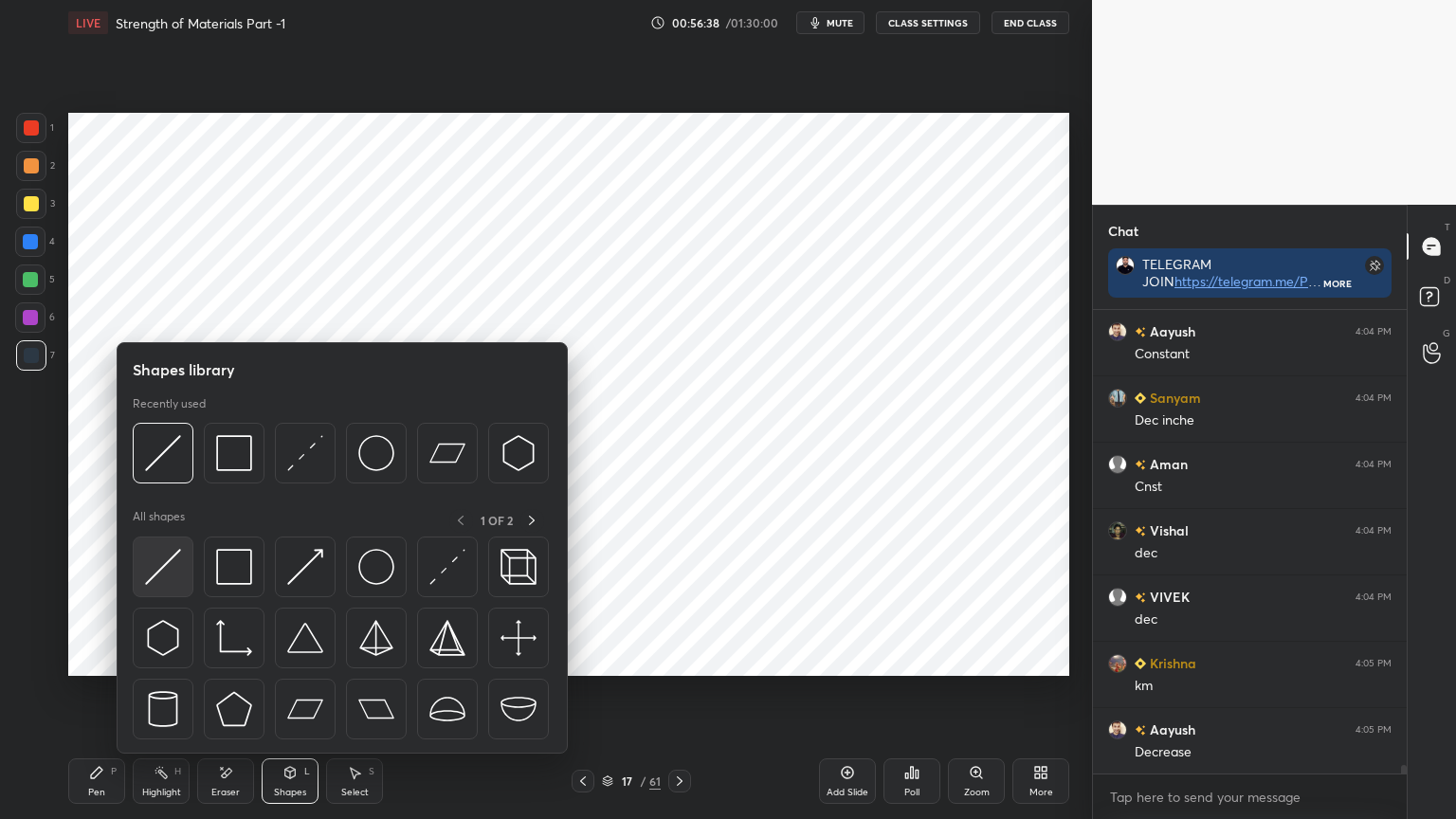 click at bounding box center (163, 567) 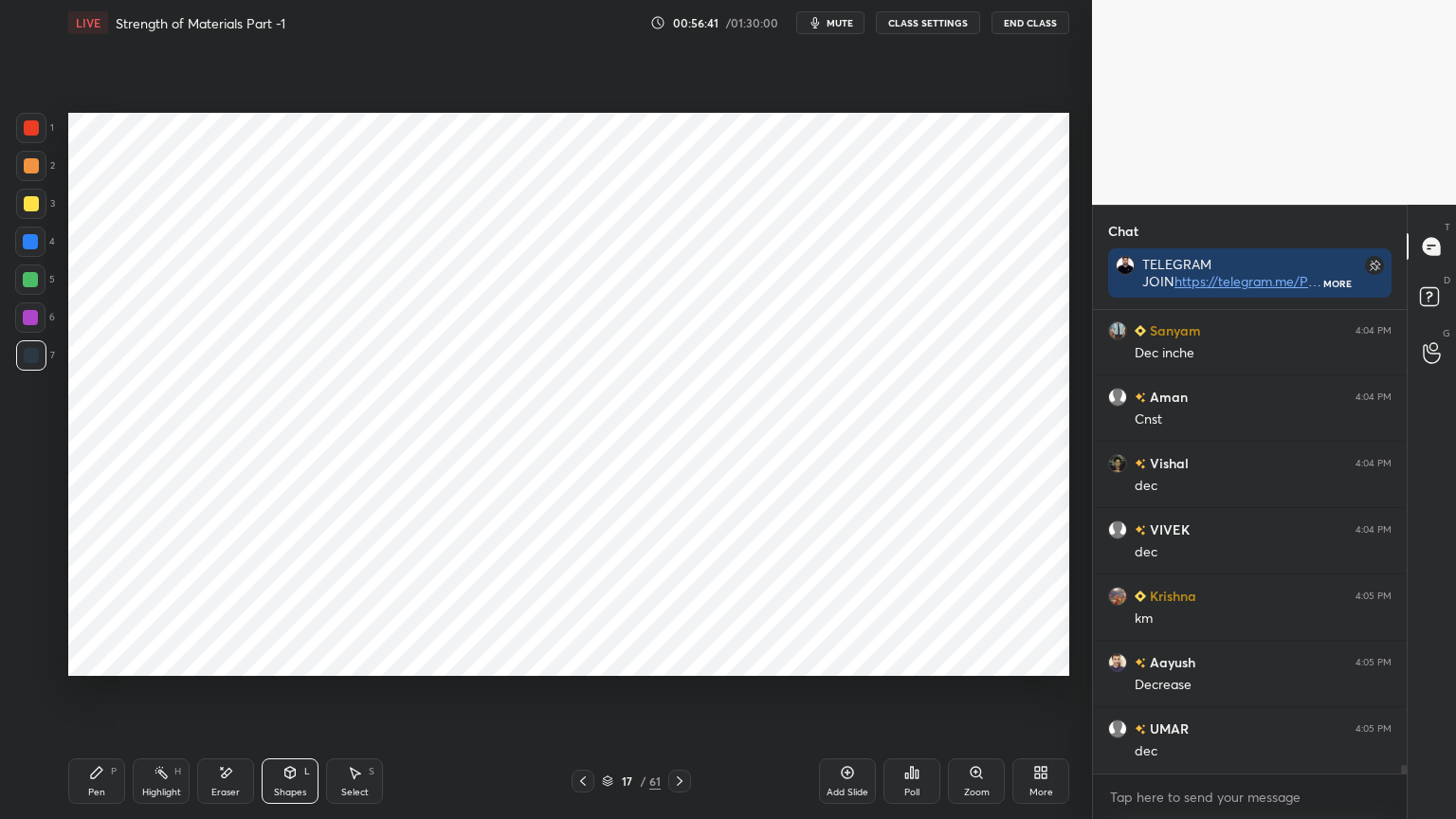 click on "Pen" at bounding box center (97, 792) 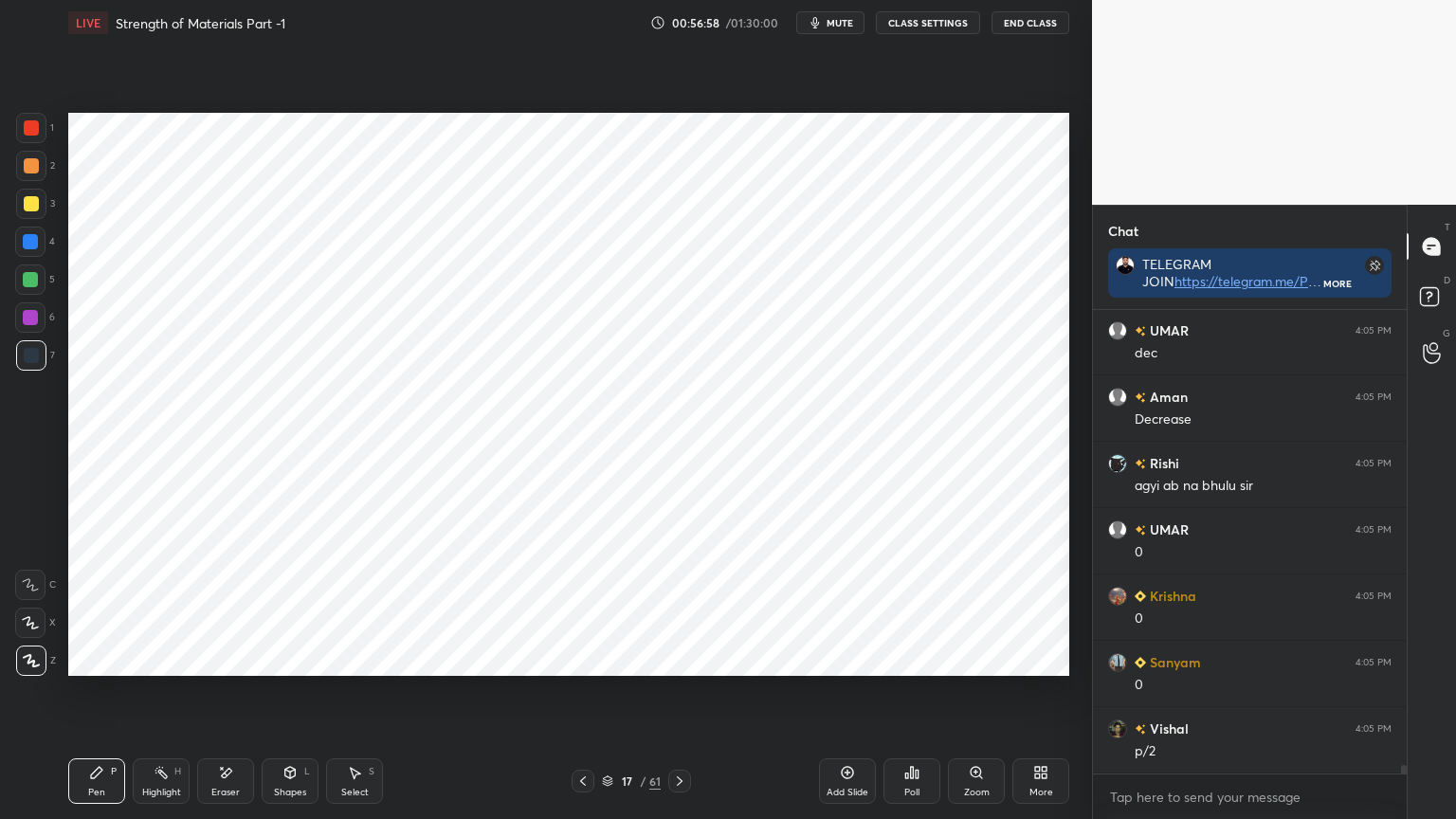scroll, scrollTop: 23865, scrollLeft: 0, axis: vertical 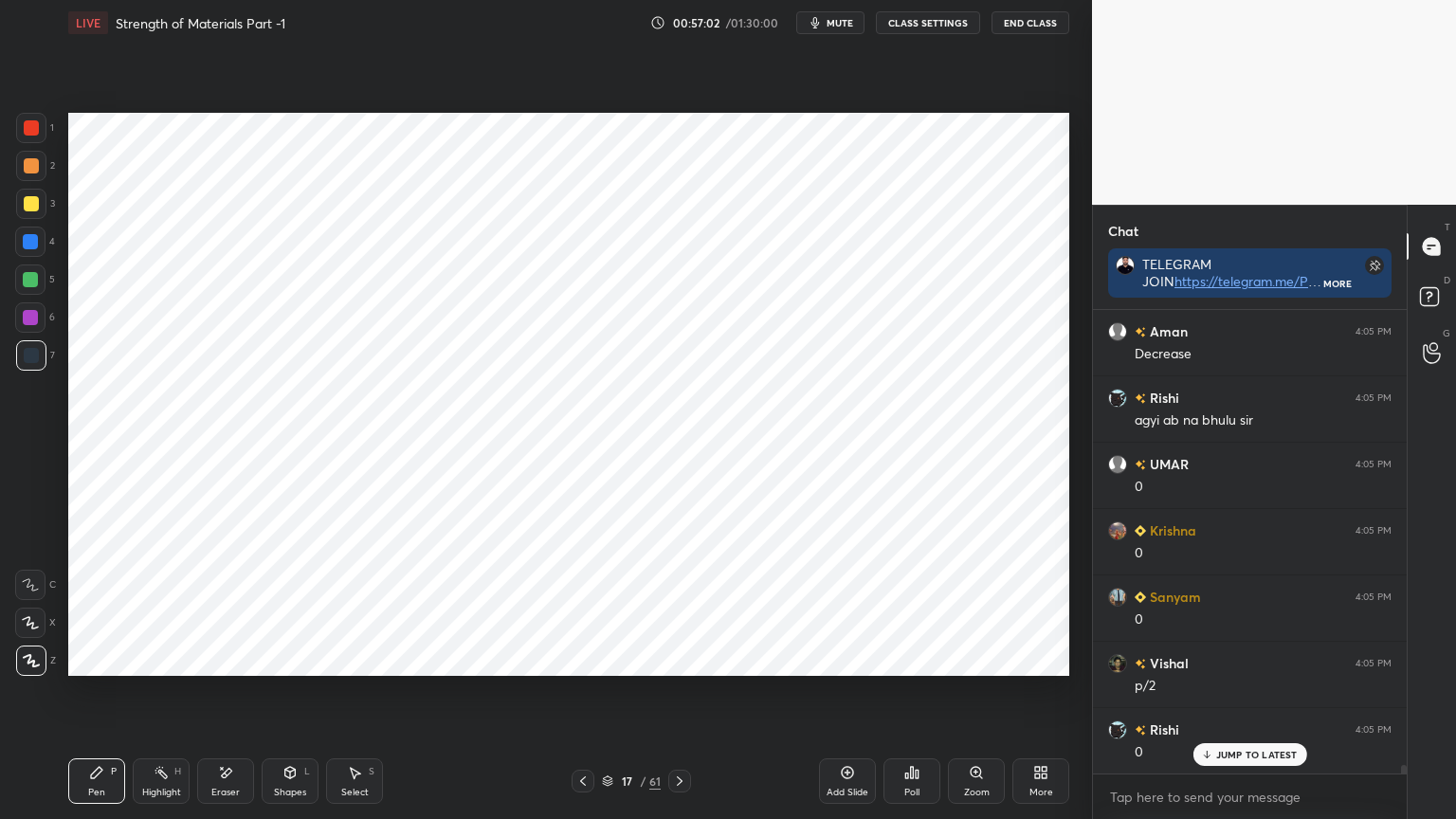 click on "Shapes" at bounding box center (290, 792) 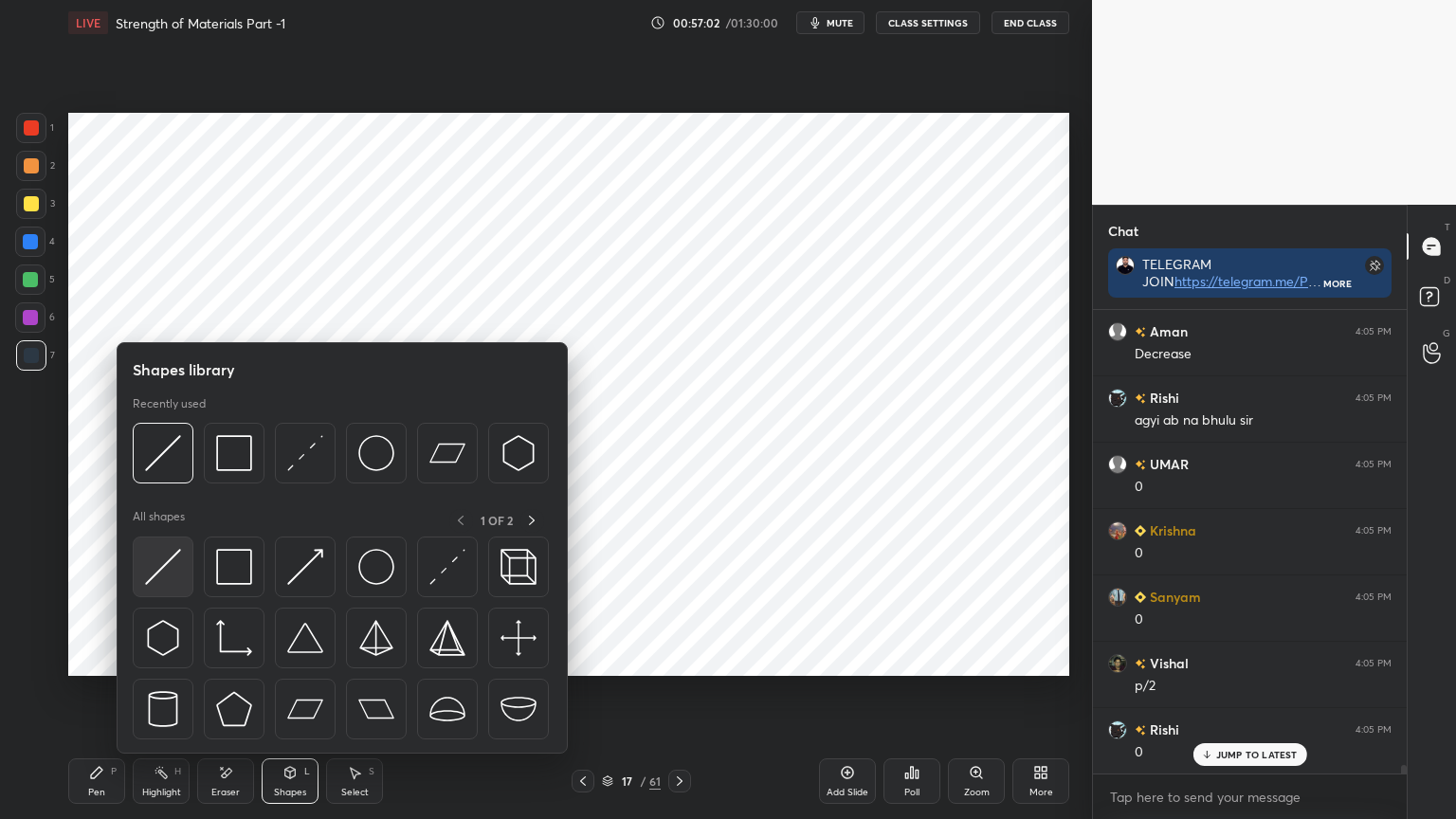 scroll, scrollTop: 23932, scrollLeft: 0, axis: vertical 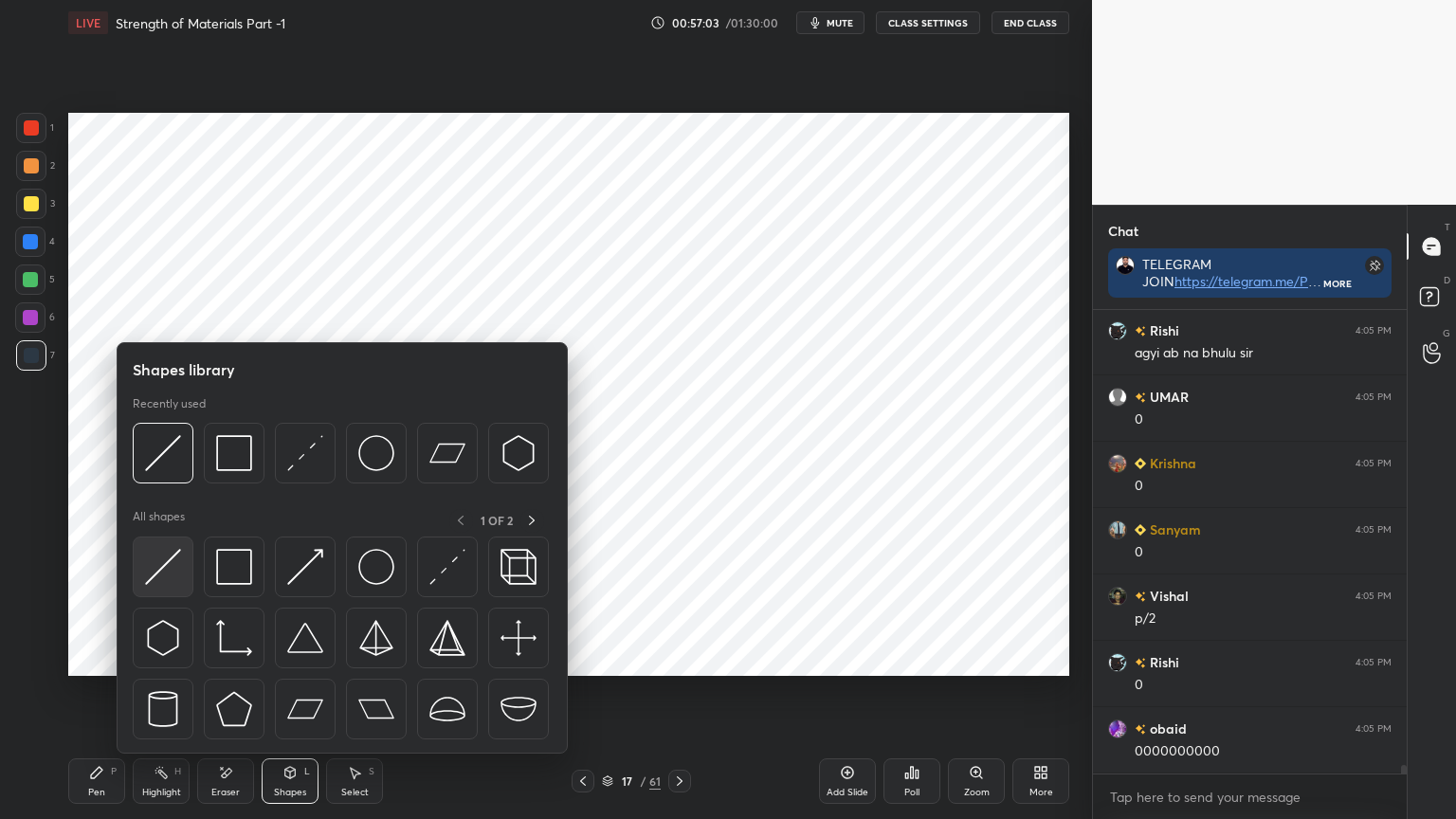 click at bounding box center [163, 567] 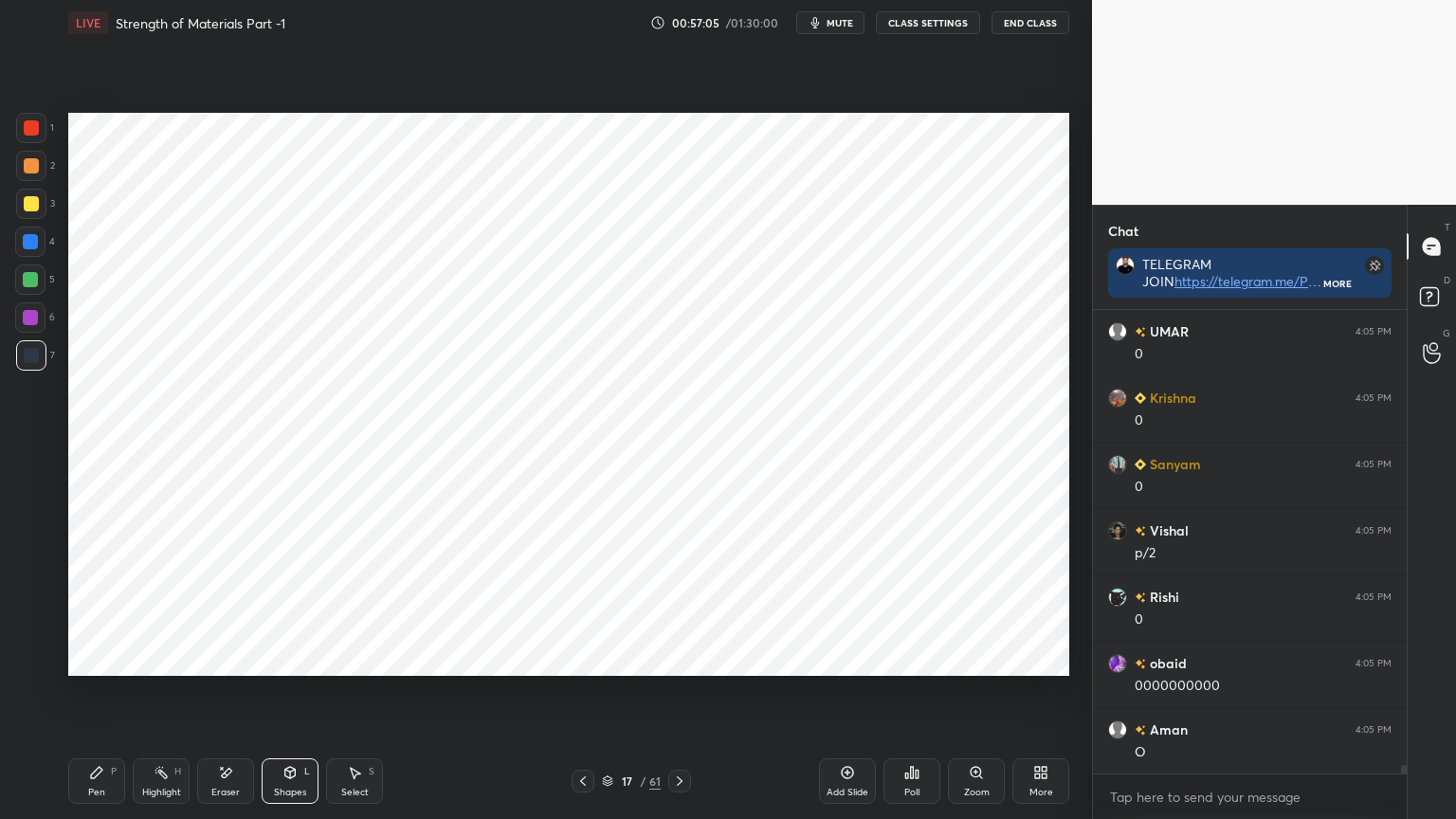 scroll, scrollTop: 24065, scrollLeft: 0, axis: vertical 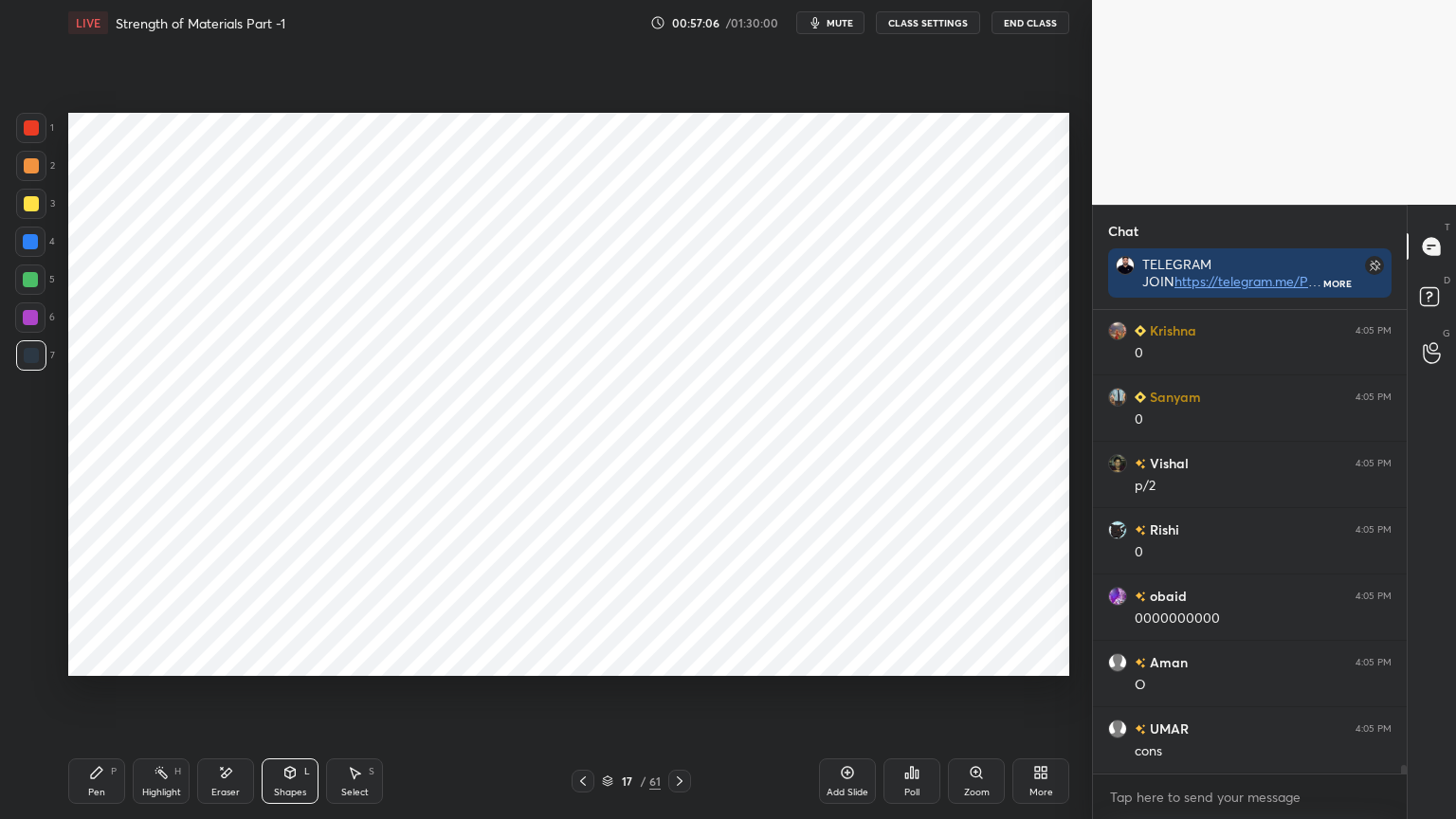 click on "Pen P" at bounding box center [97, 781] 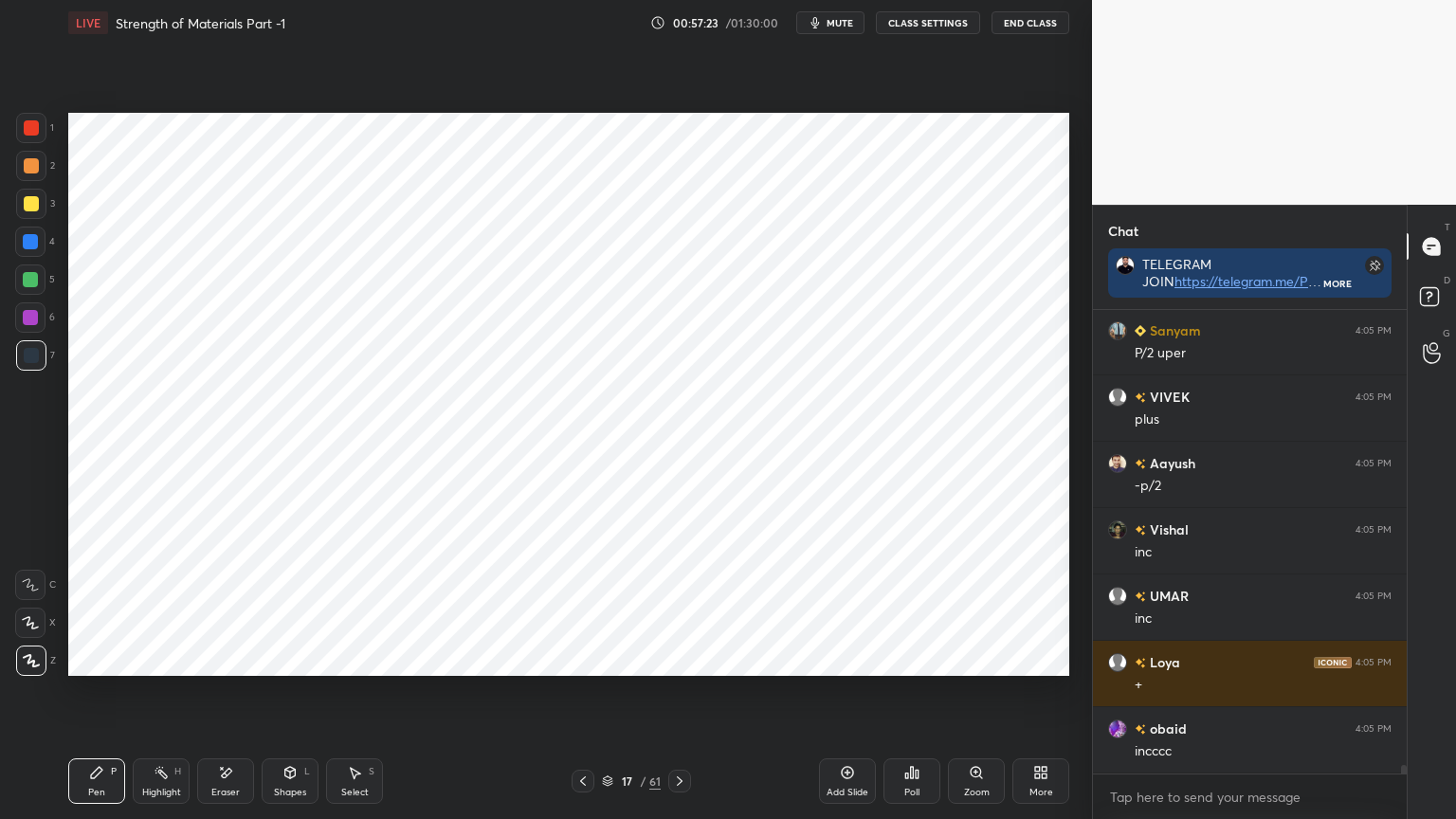 scroll, scrollTop: 24661, scrollLeft: 0, axis: vertical 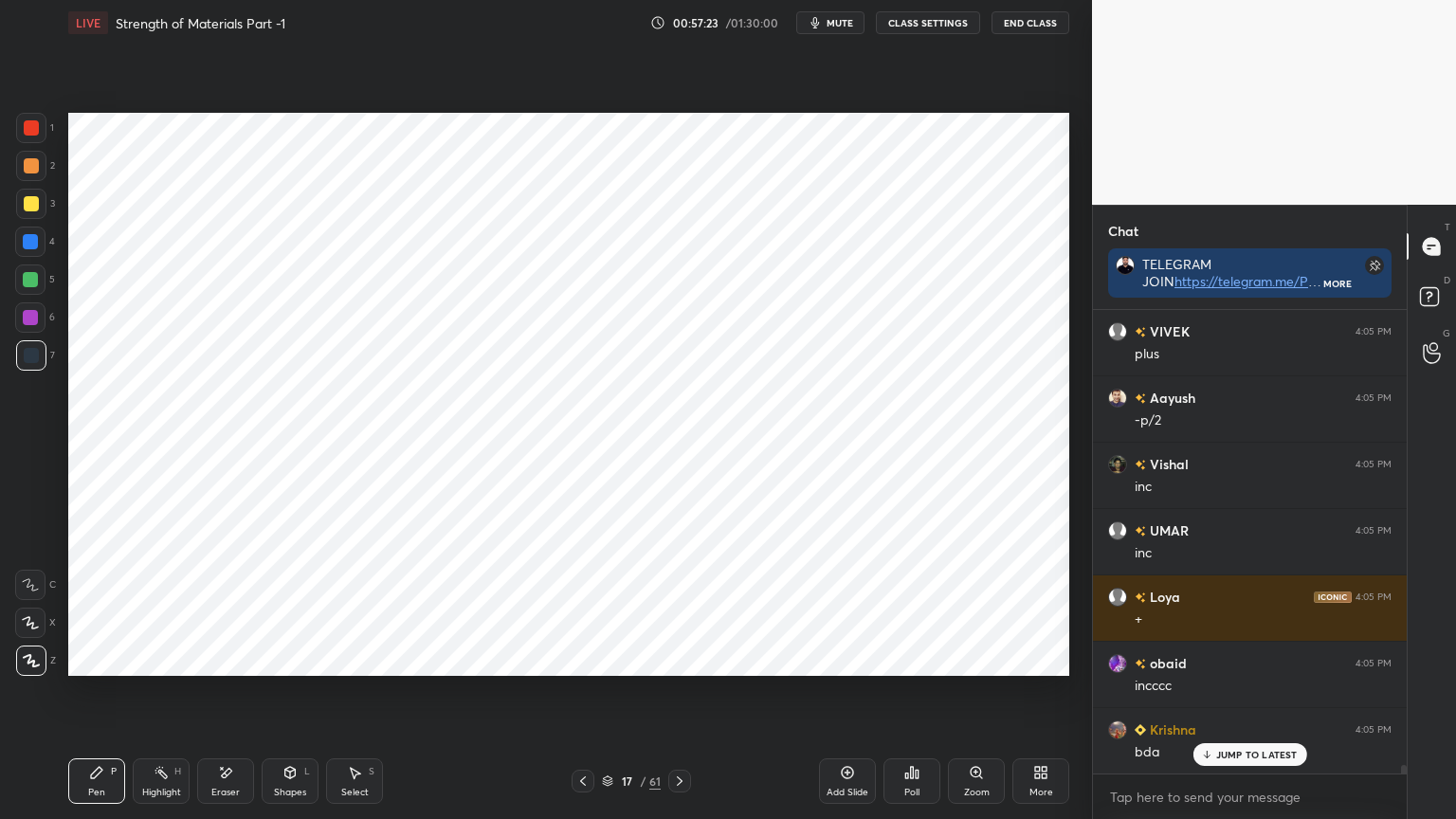 click 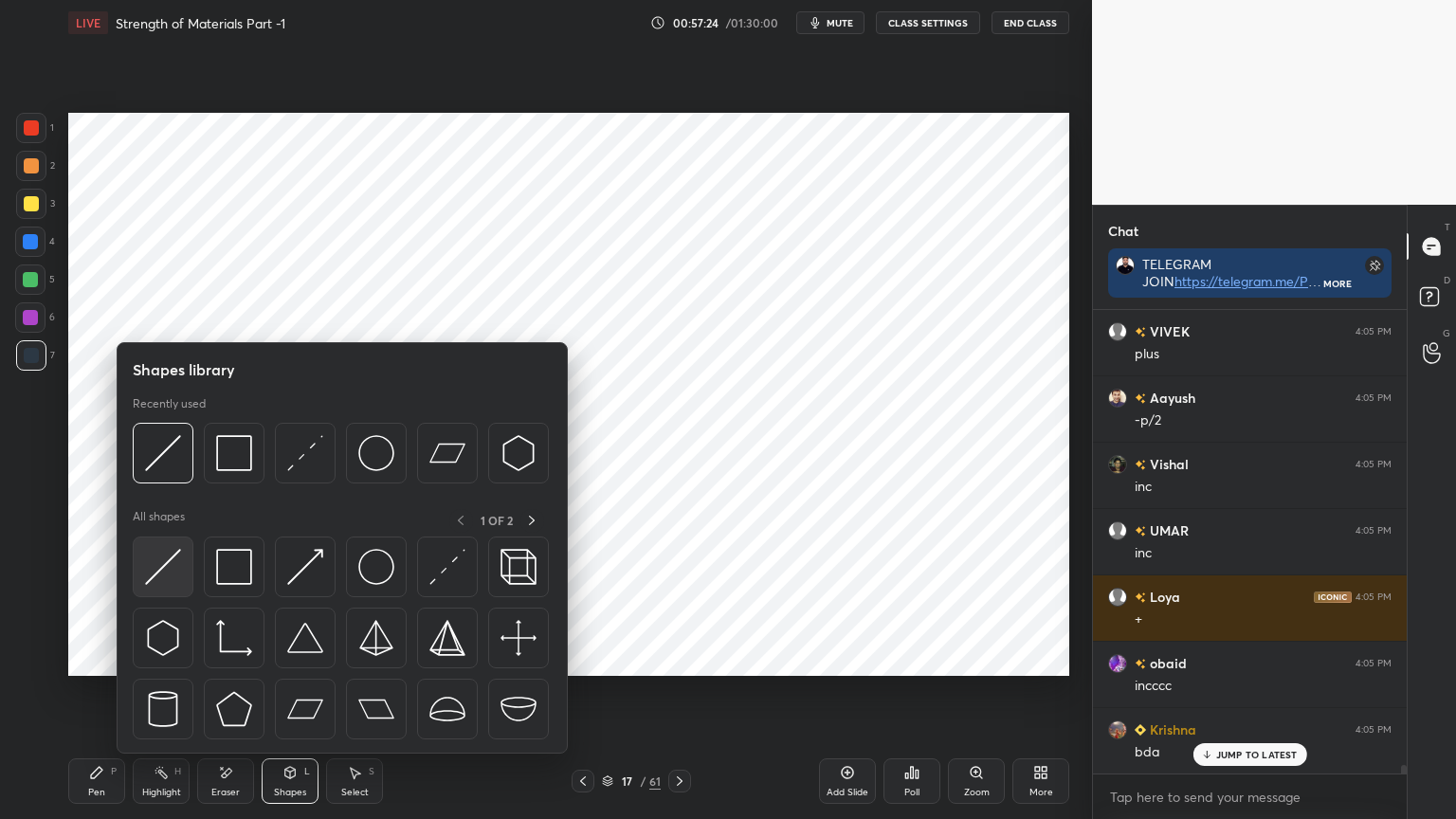 click at bounding box center (163, 567) 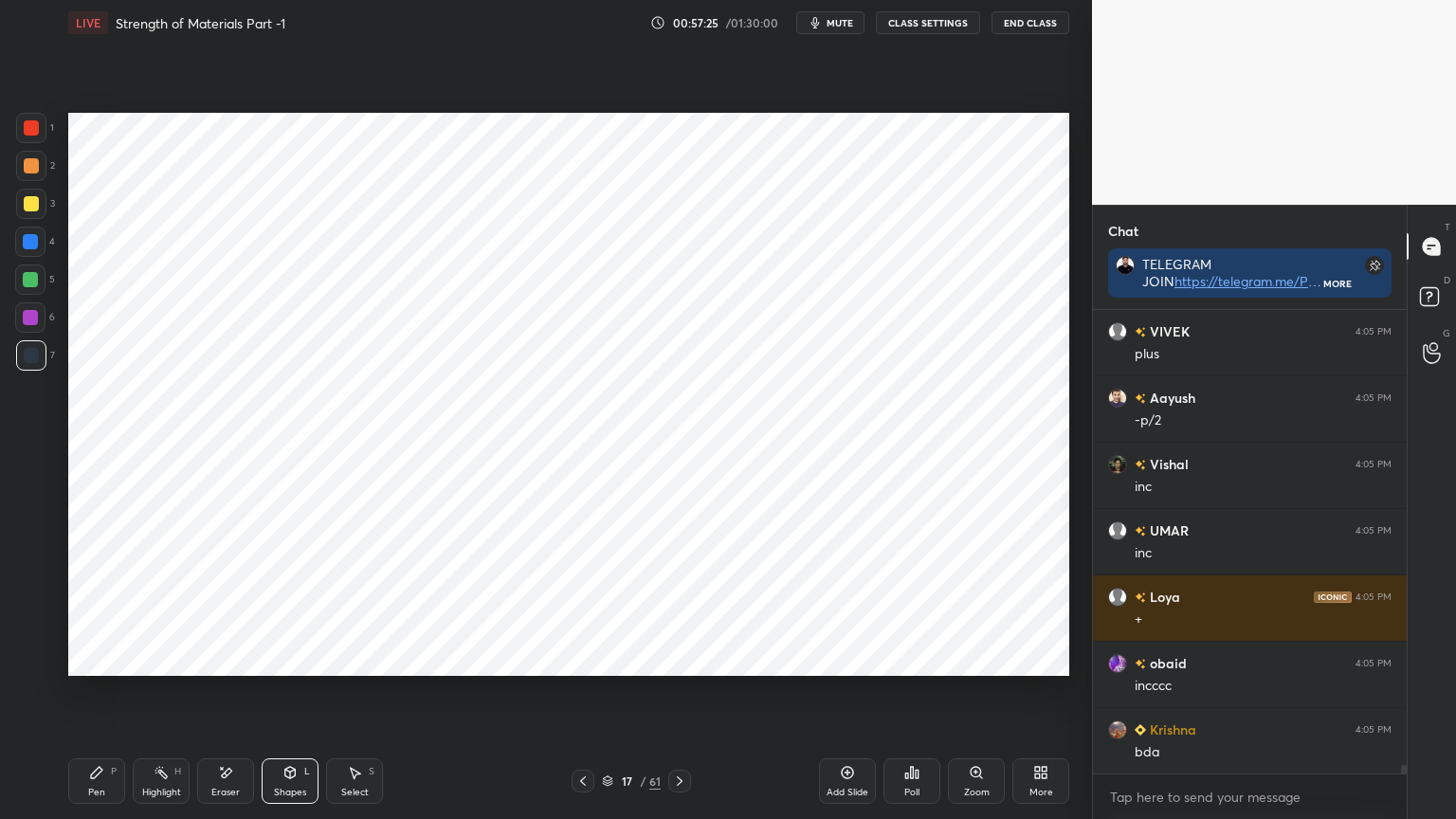 scroll, scrollTop: 24728, scrollLeft: 0, axis: vertical 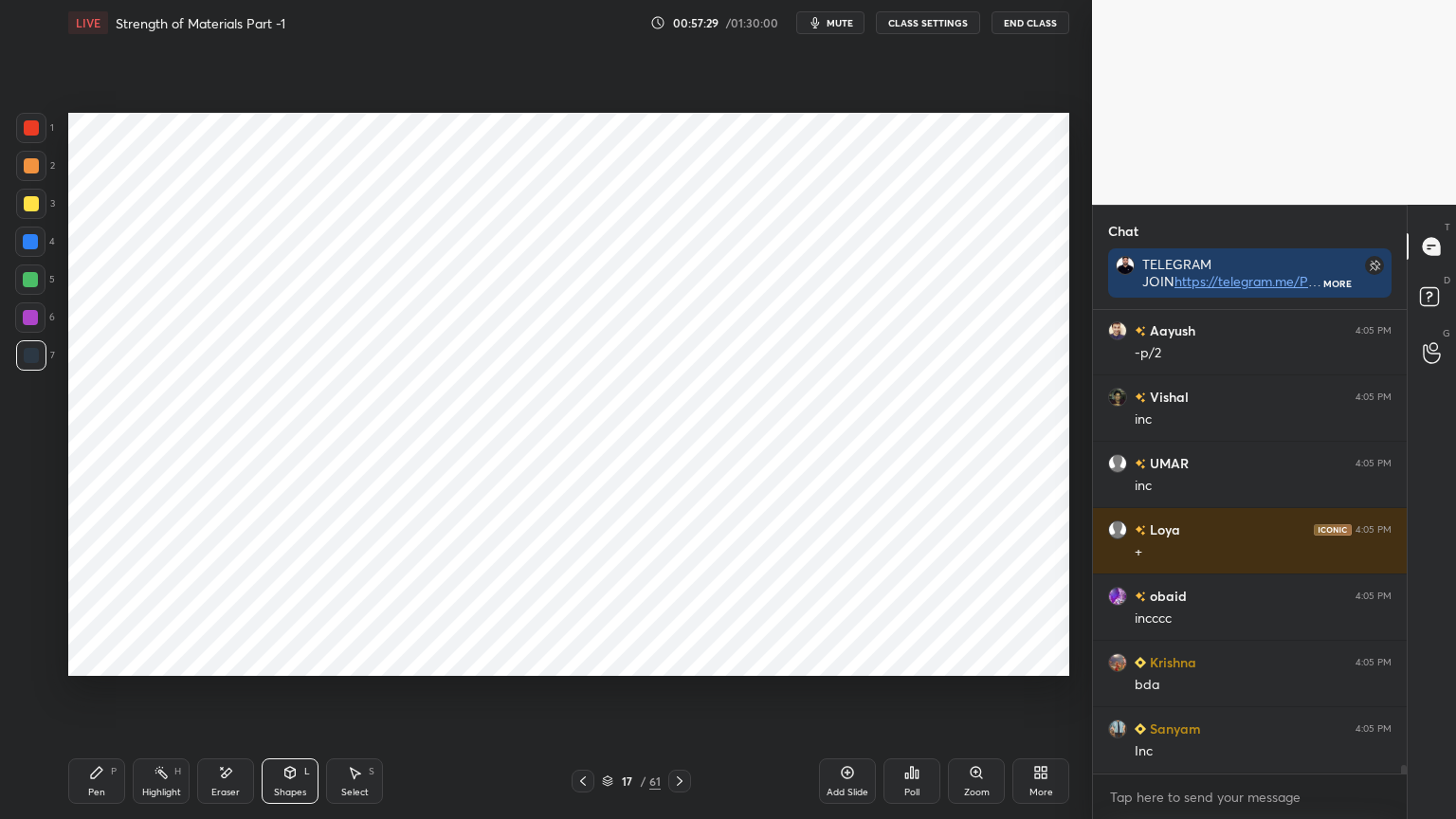 click on "Pen P" at bounding box center [97, 781] 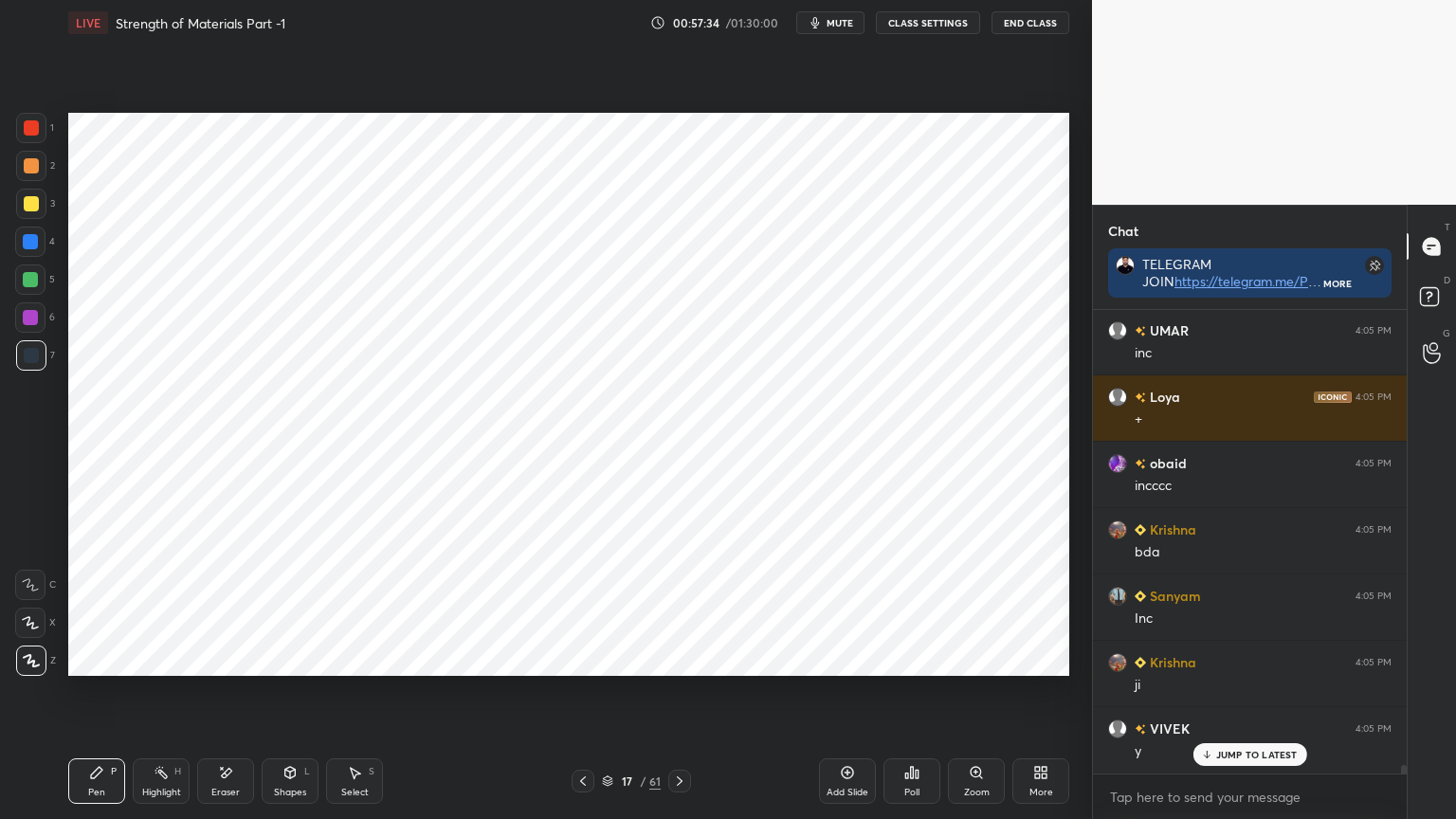 scroll, scrollTop: 24926, scrollLeft: 0, axis: vertical 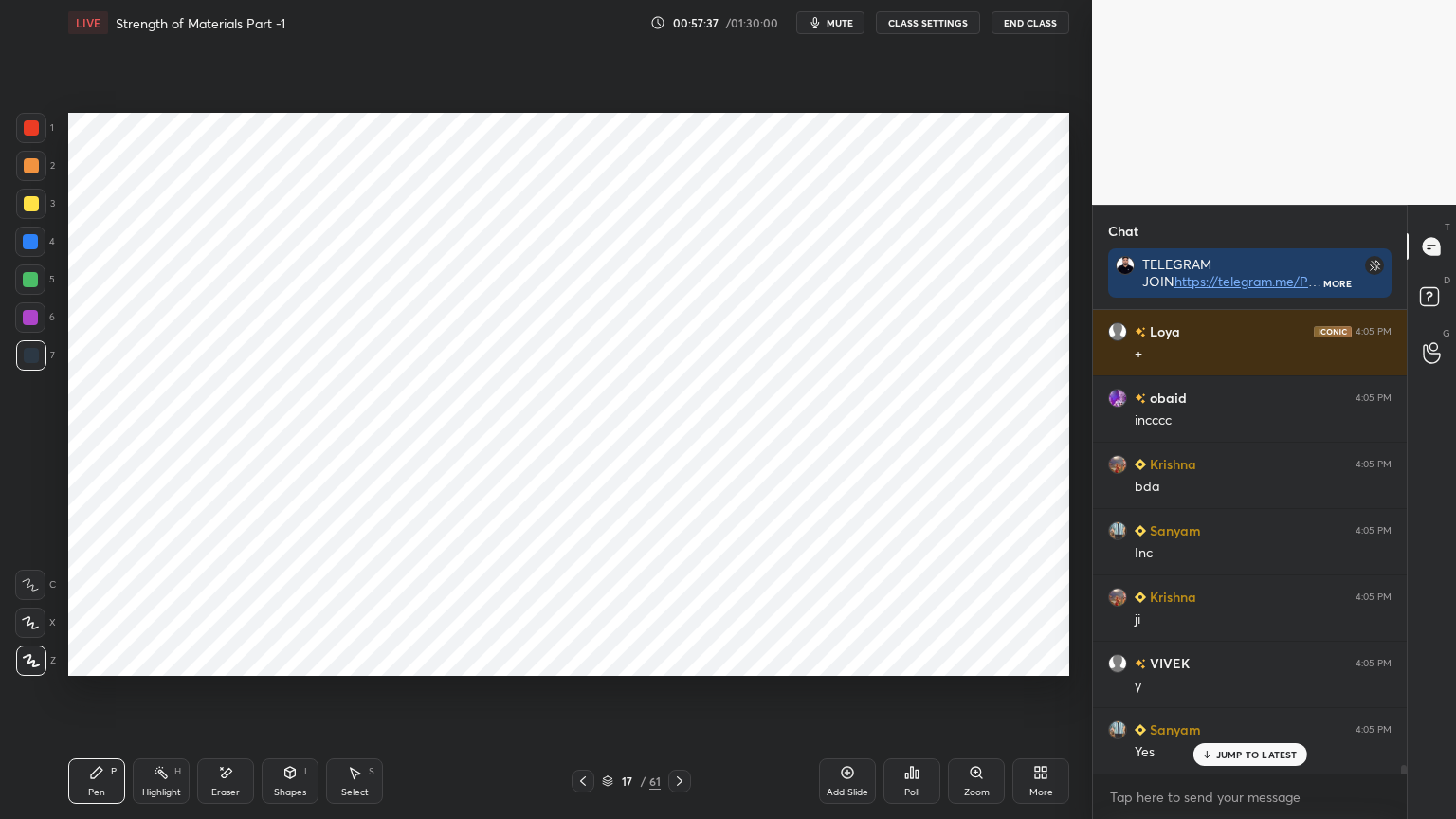 click on "Shapes L" at bounding box center [290, 781] 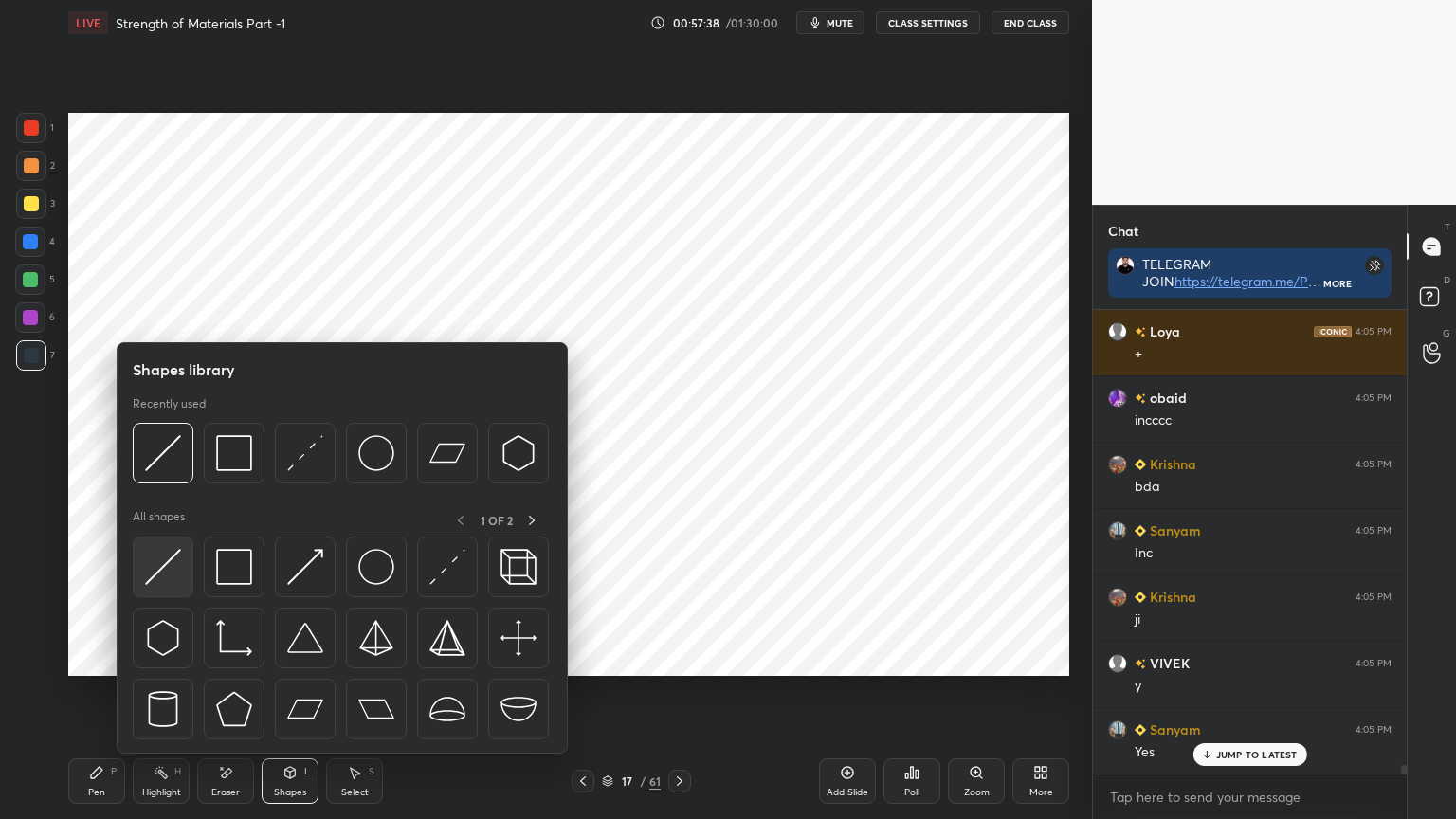 click at bounding box center (163, 567) 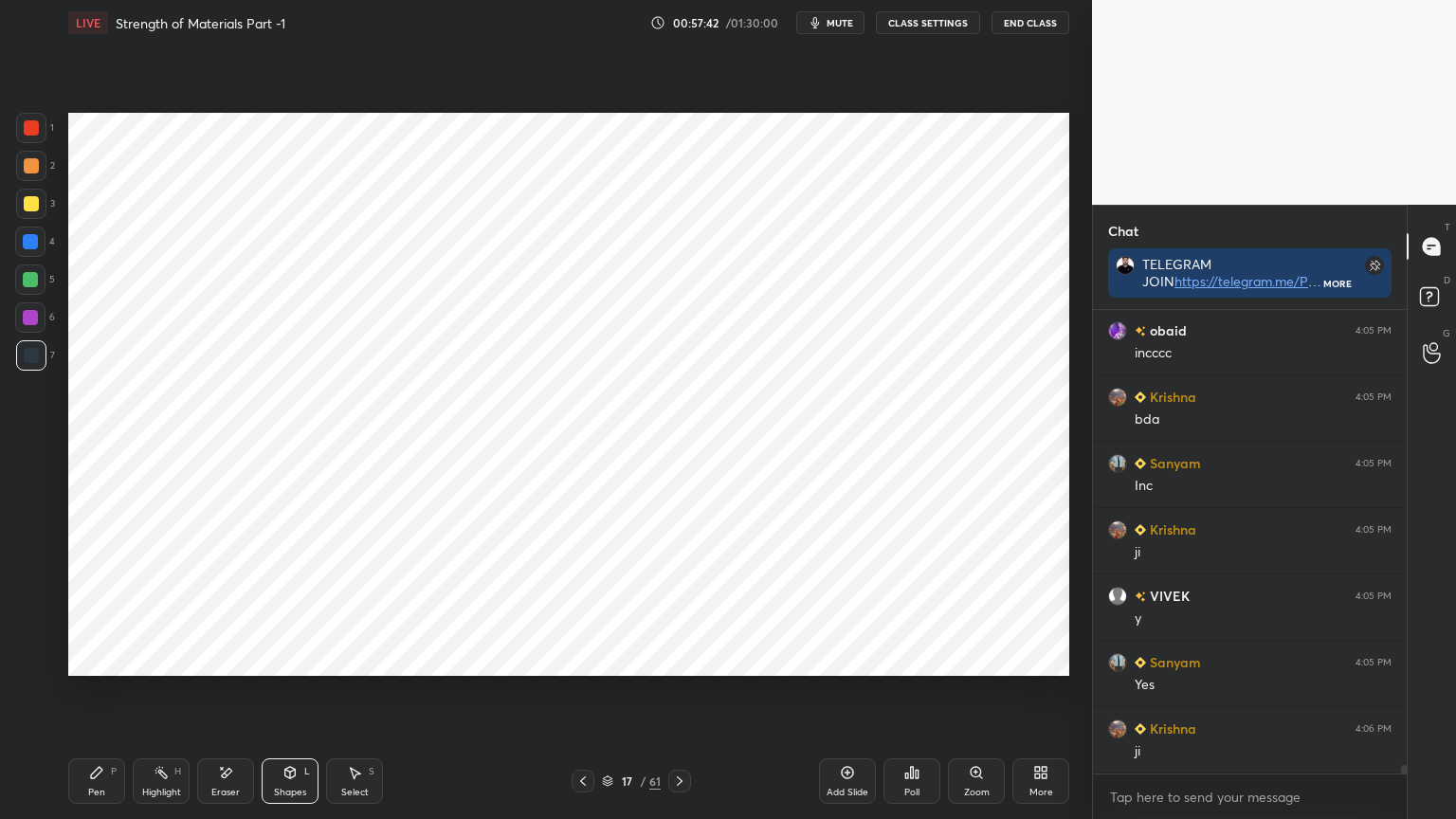scroll, scrollTop: 25059, scrollLeft: 0, axis: vertical 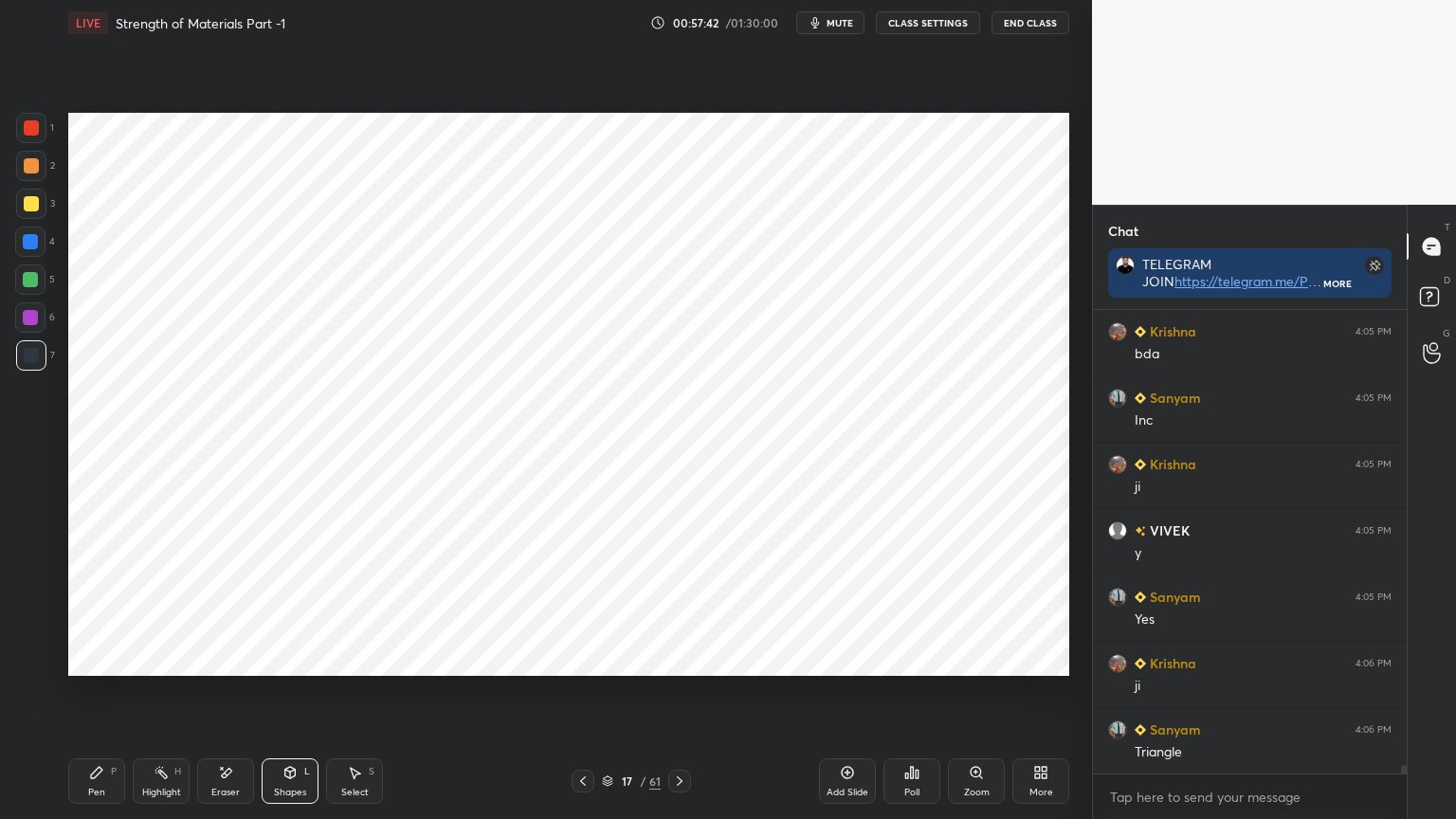 click 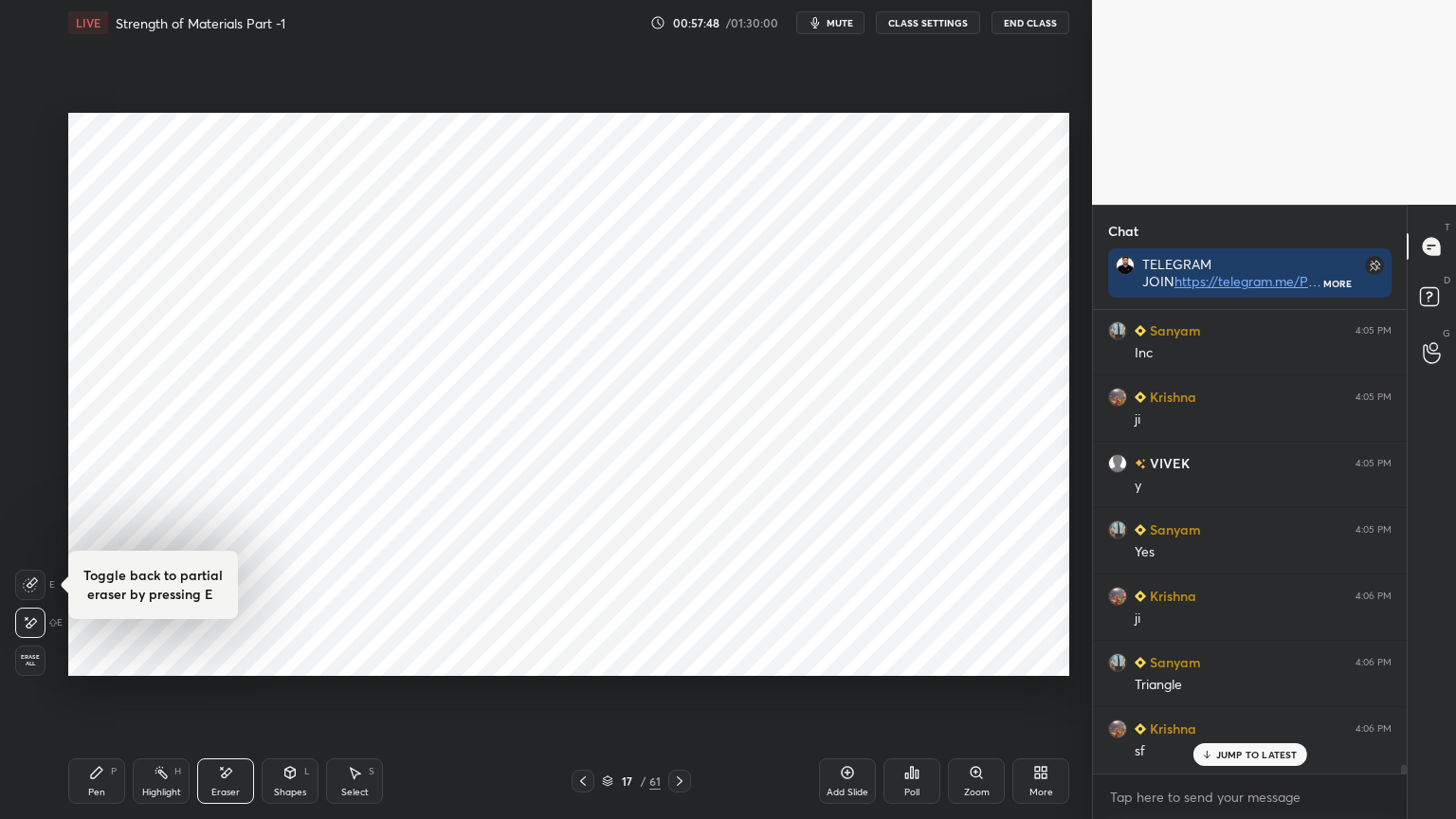 scroll, scrollTop: 25192, scrollLeft: 0, axis: vertical 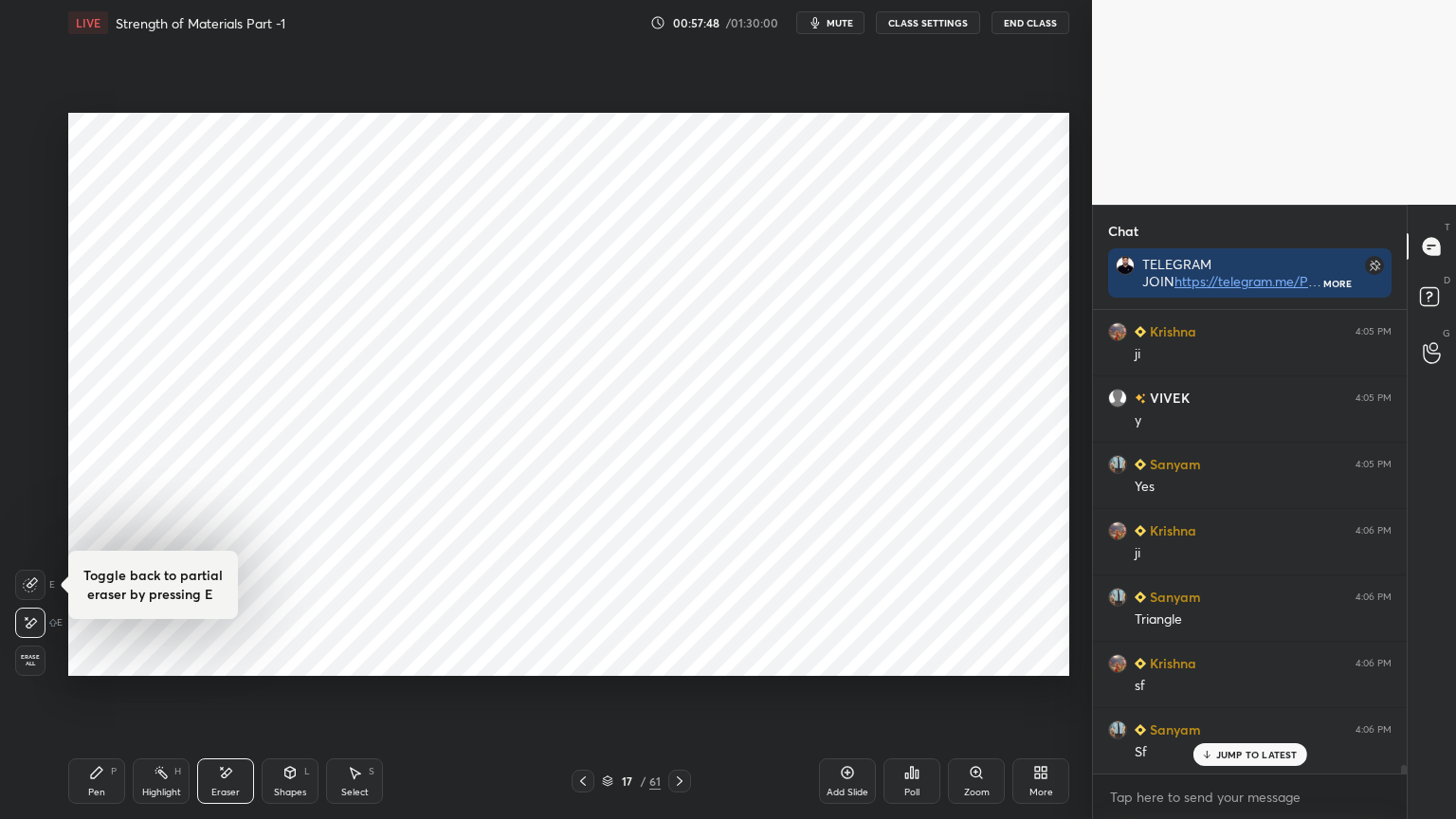 click on "Pen P" at bounding box center (97, 781) 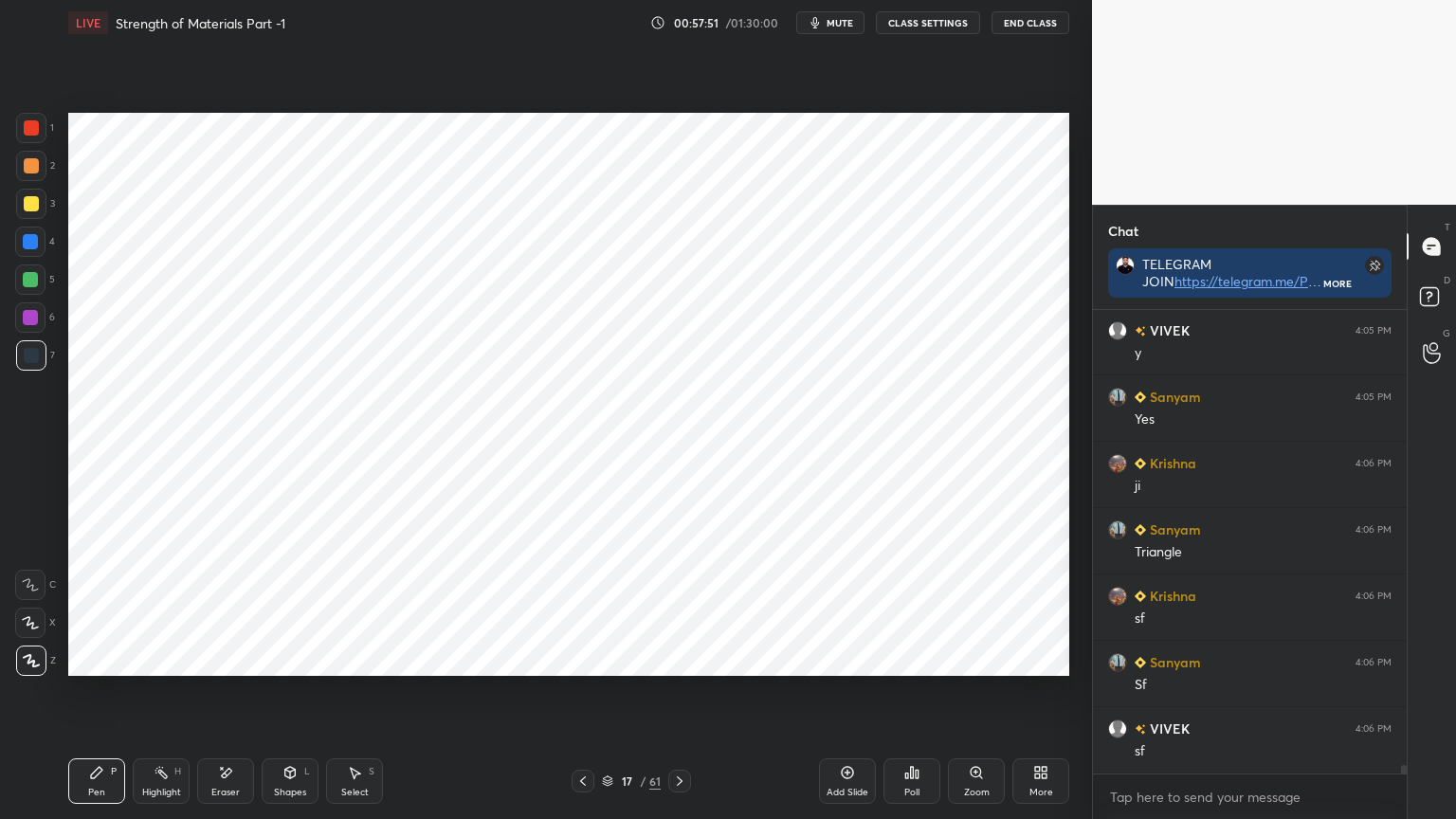 scroll, scrollTop: 25325, scrollLeft: 0, axis: vertical 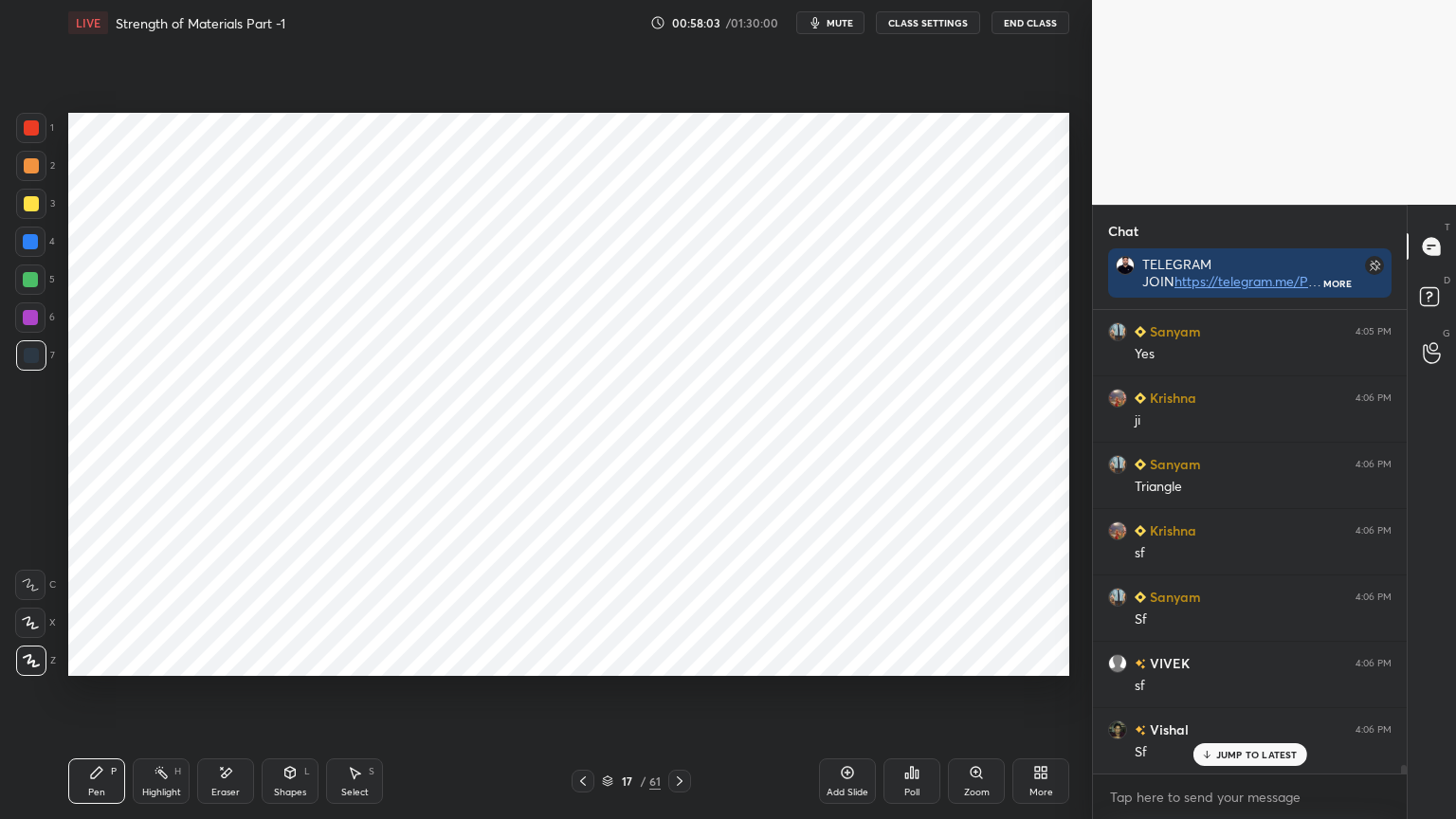 click on "mute" at bounding box center [840, 23] 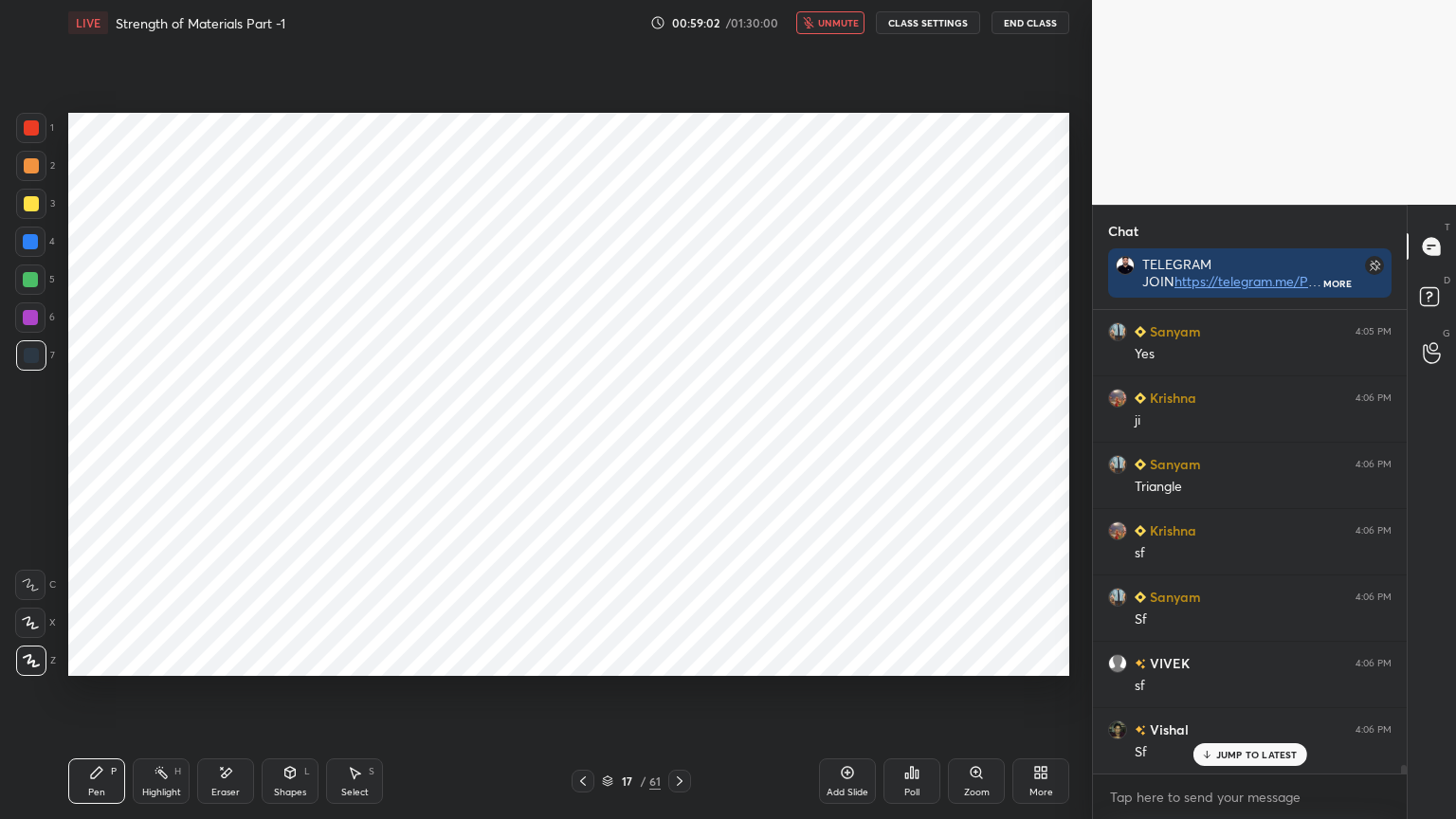 click on "unmute" at bounding box center [830, 23] 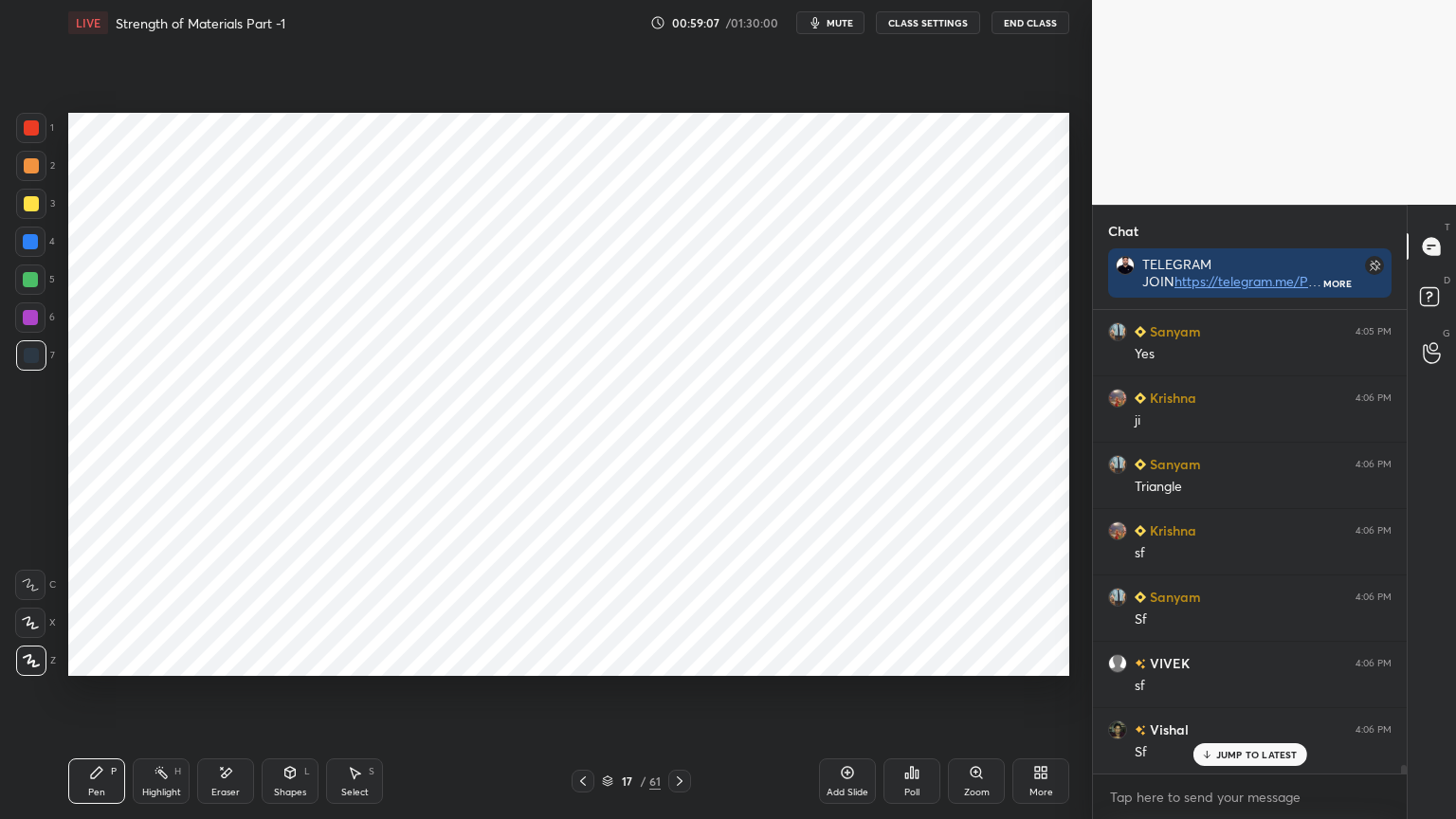 click on "Eraser" at bounding box center (226, 781) 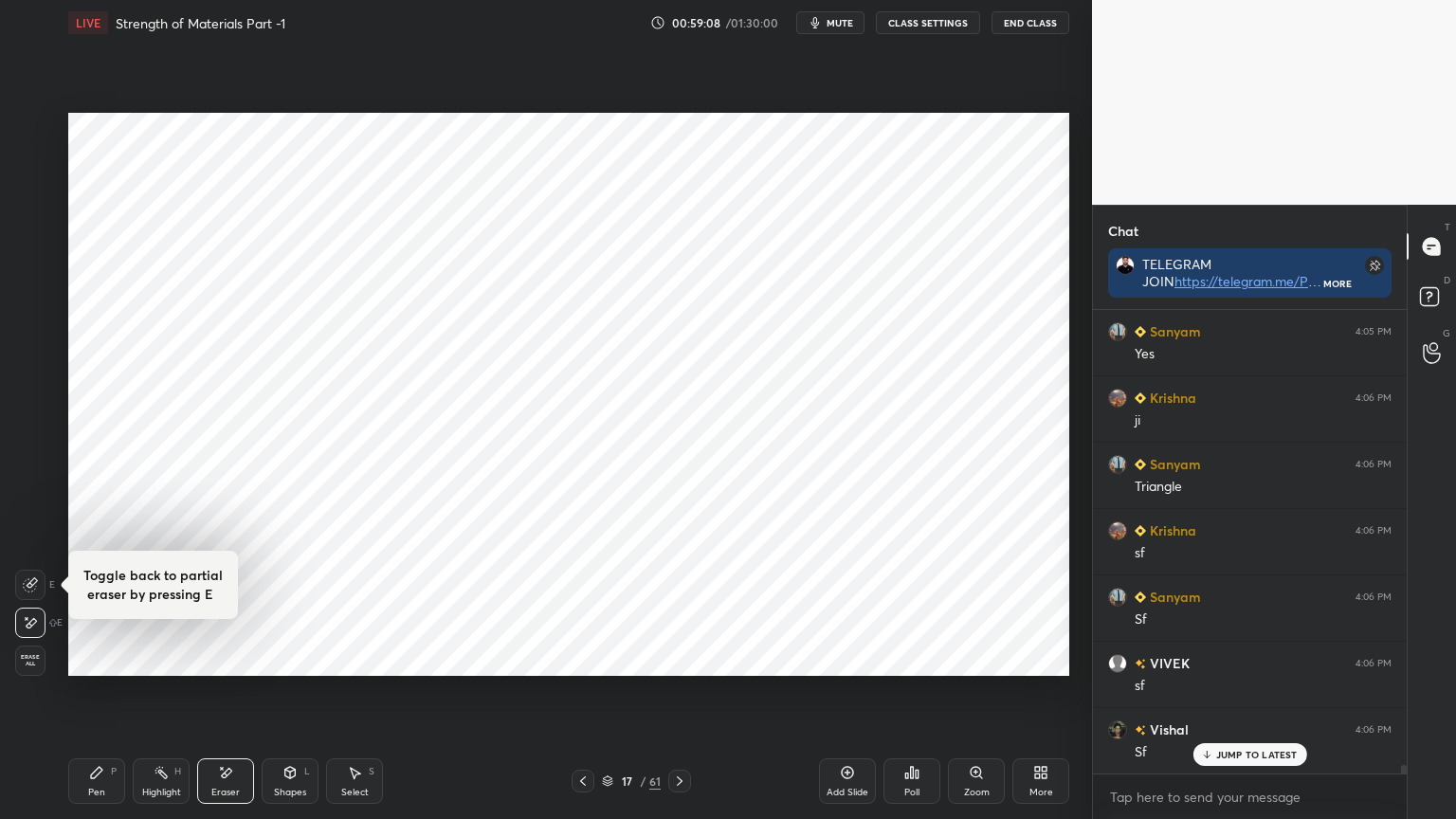 click on "Pen P" at bounding box center (97, 781) 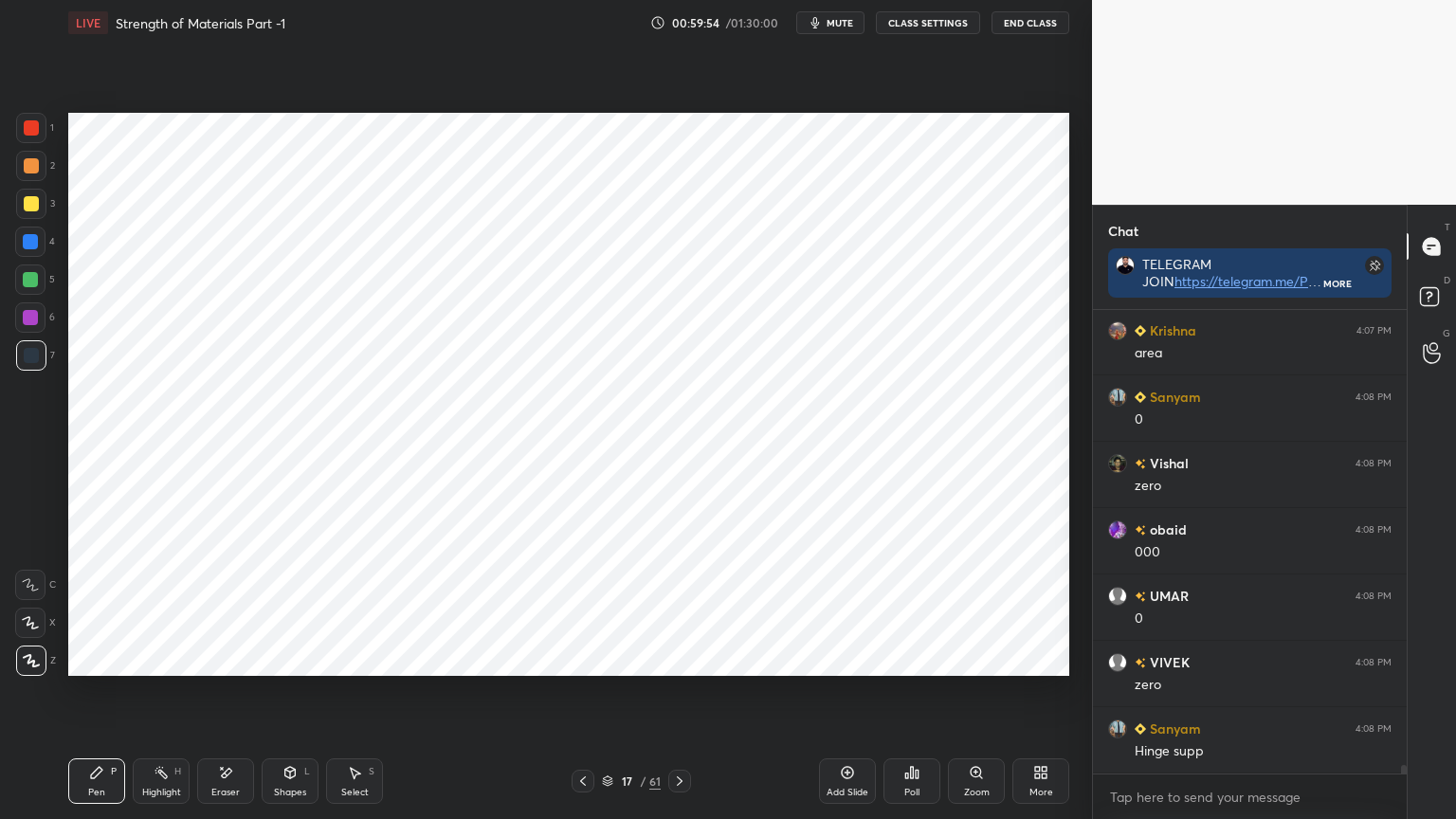 scroll, scrollTop: 26121, scrollLeft: 0, axis: vertical 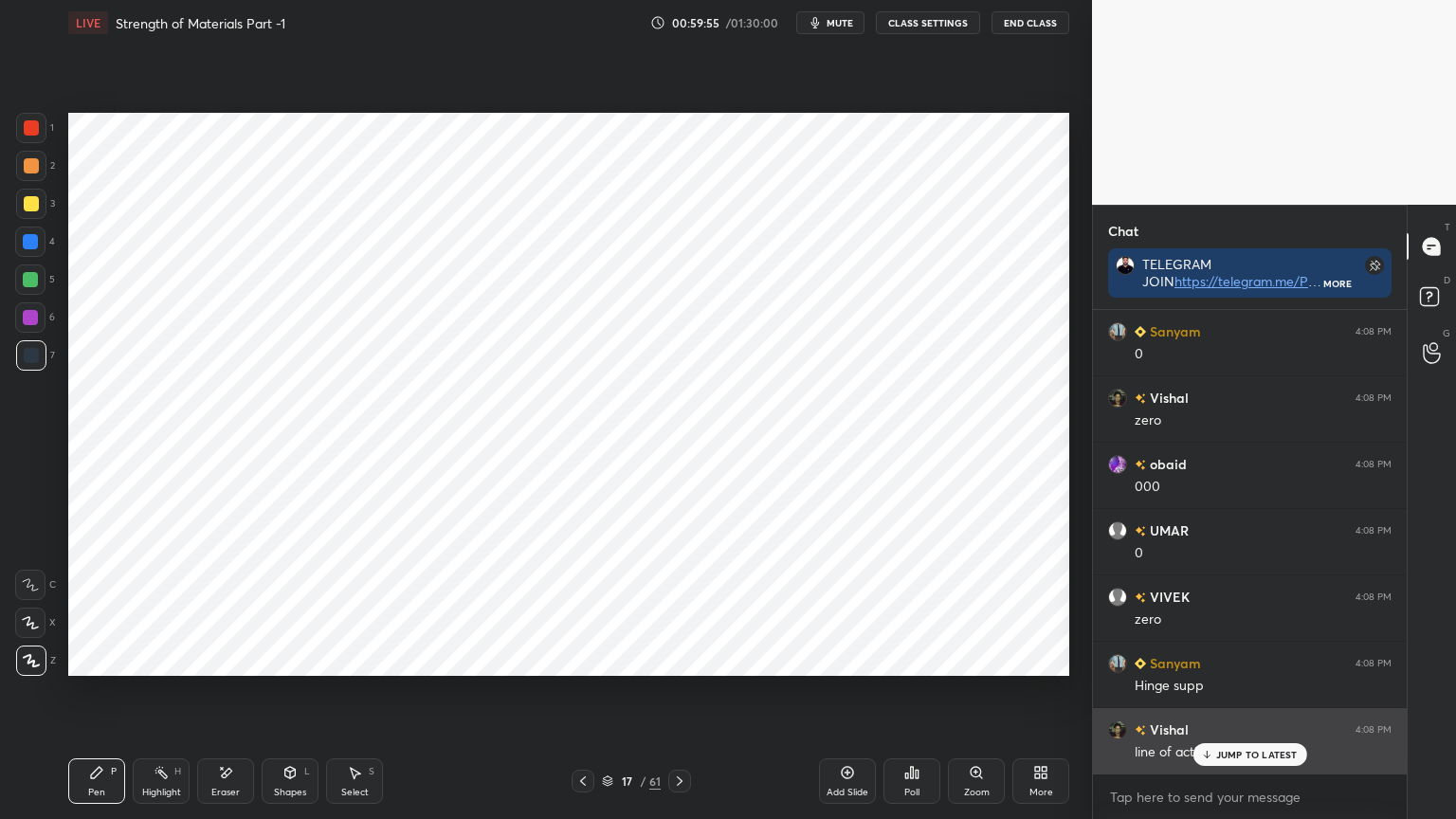 click on "JUMP TO LATEST" at bounding box center [1257, 755] 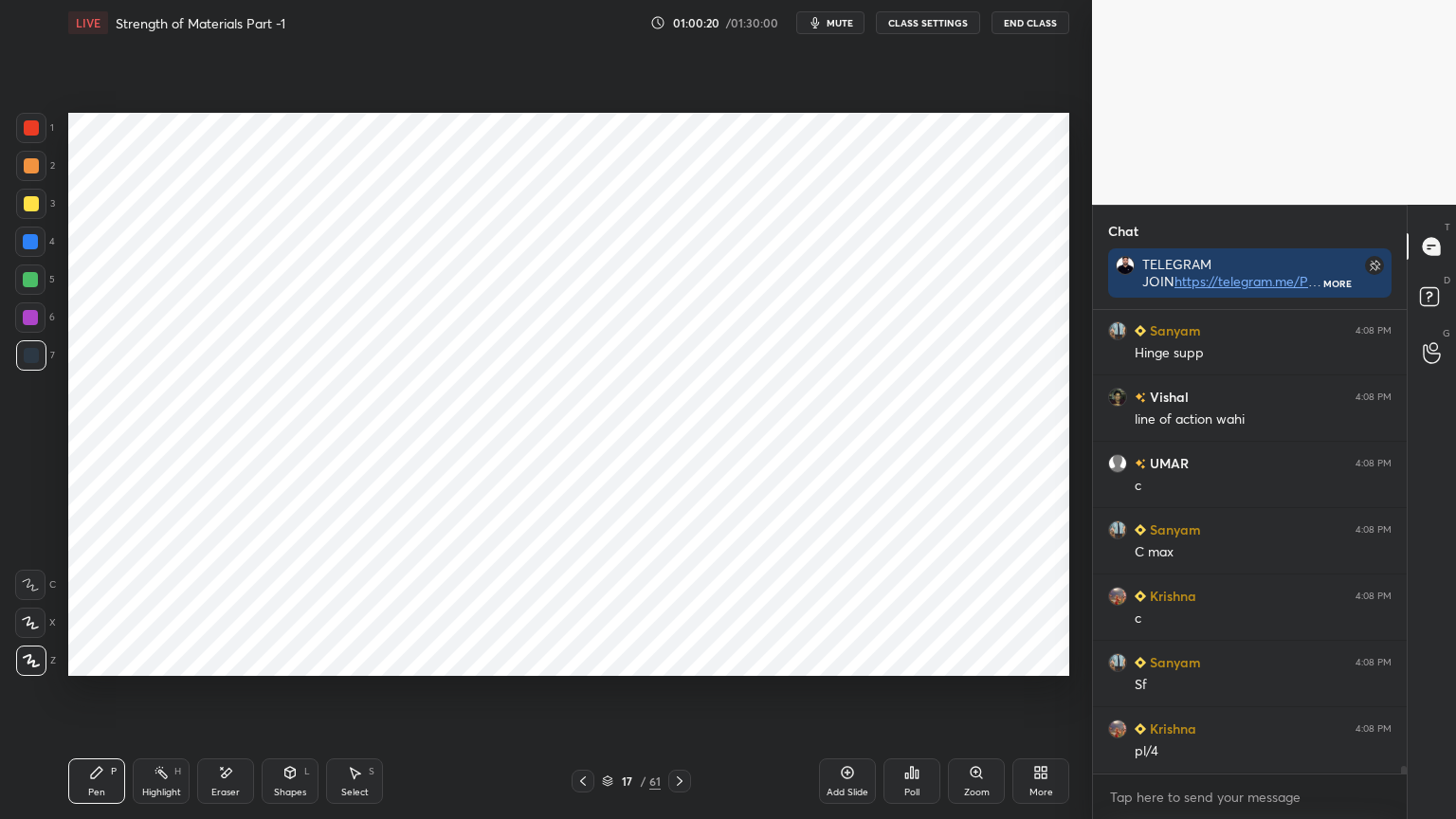 scroll, scrollTop: 26519, scrollLeft: 0, axis: vertical 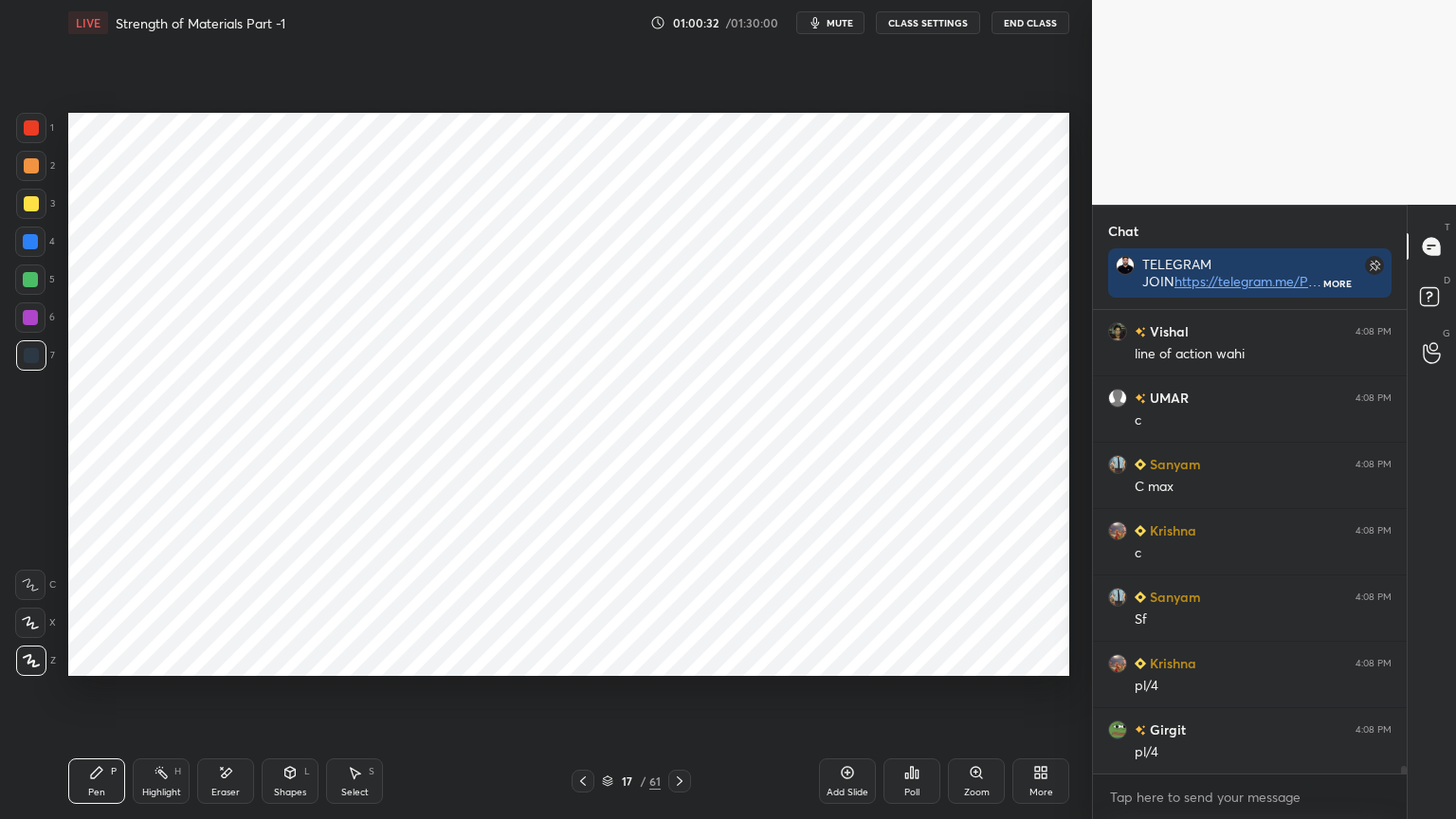 click at bounding box center [31, 128] 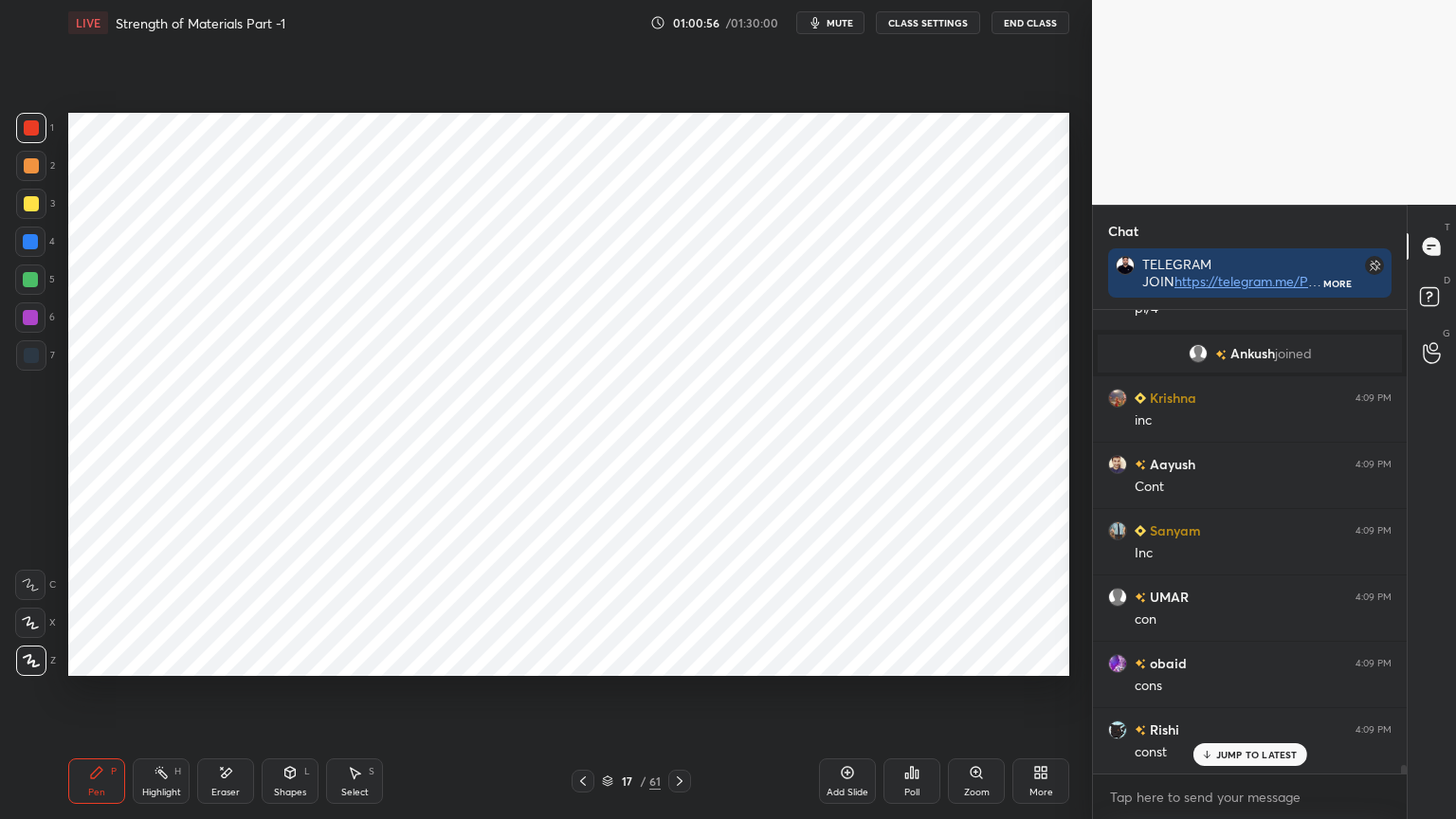 scroll, scrollTop: 25441, scrollLeft: 0, axis: vertical 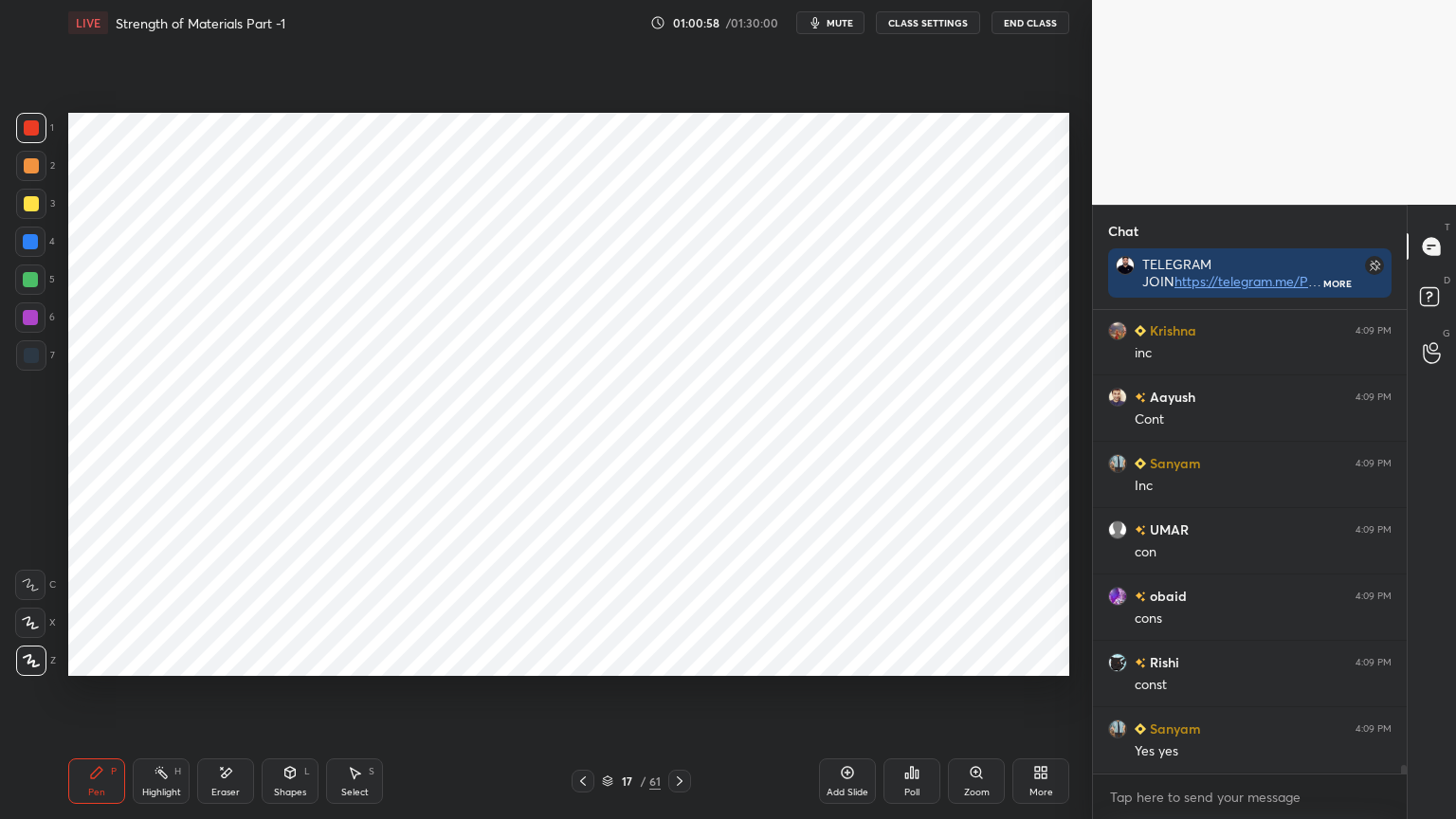 click on "Shapes L" at bounding box center [290, 781] 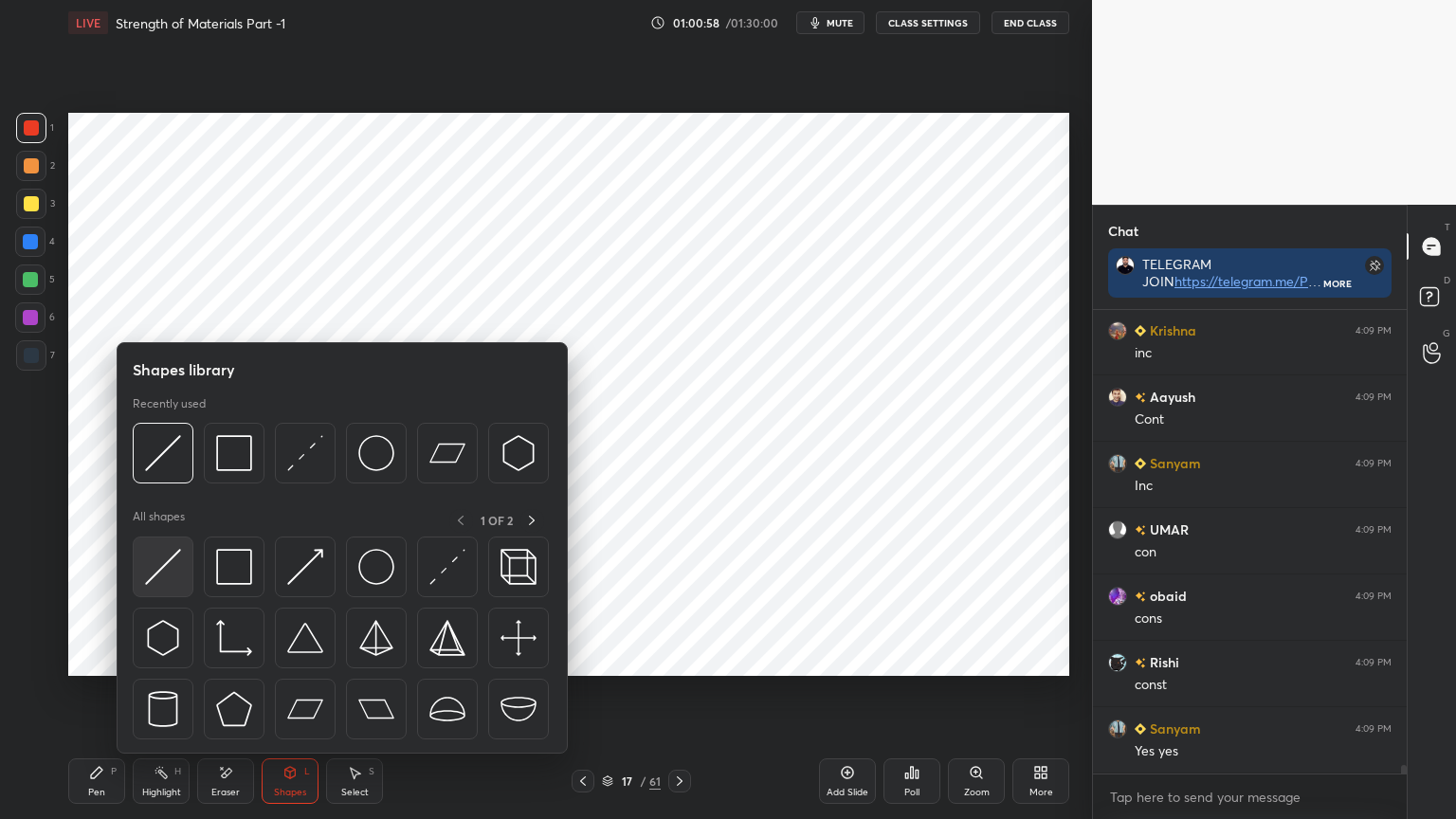 click at bounding box center (163, 567) 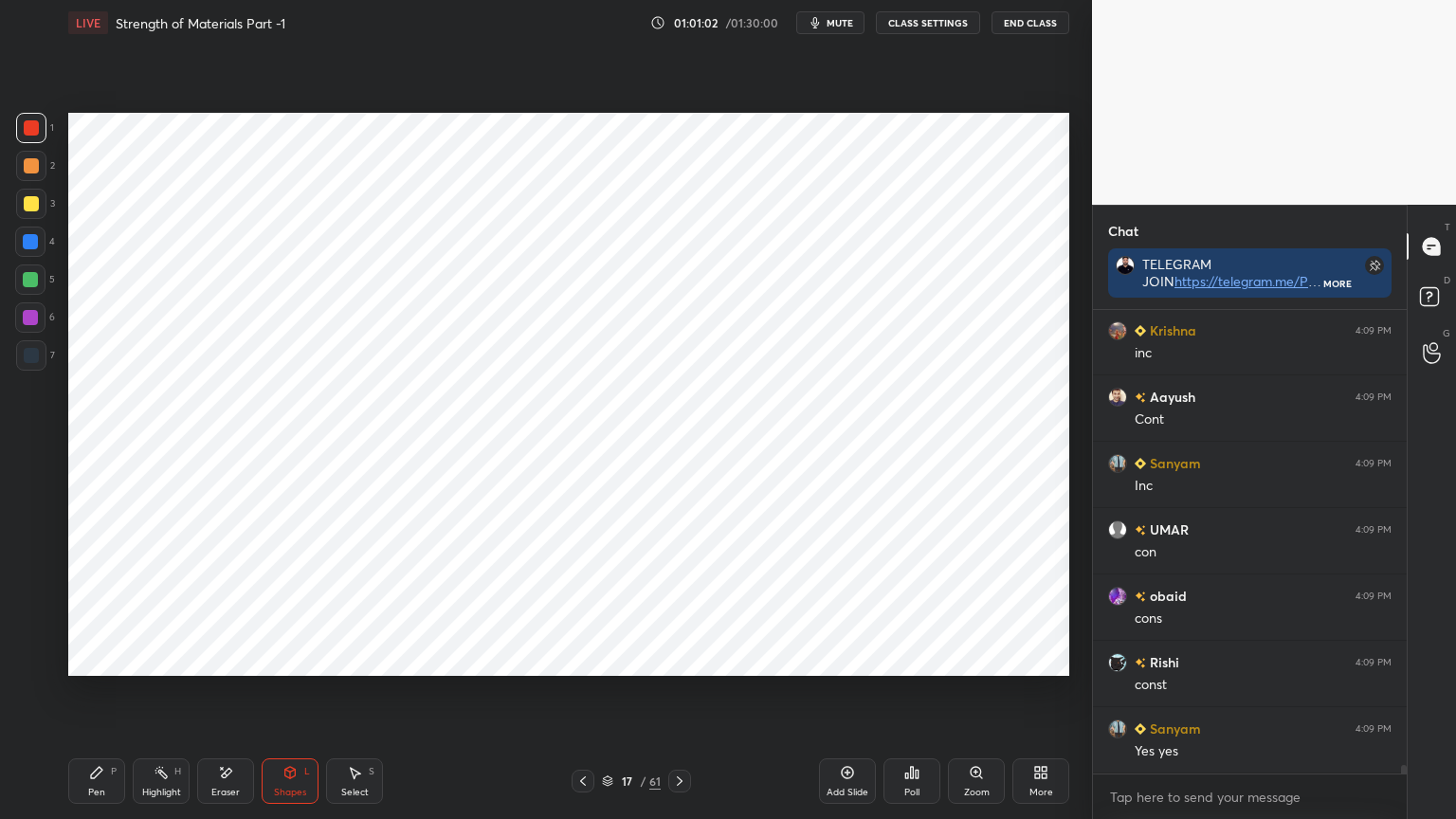 scroll, scrollTop: 25460, scrollLeft: 0, axis: vertical 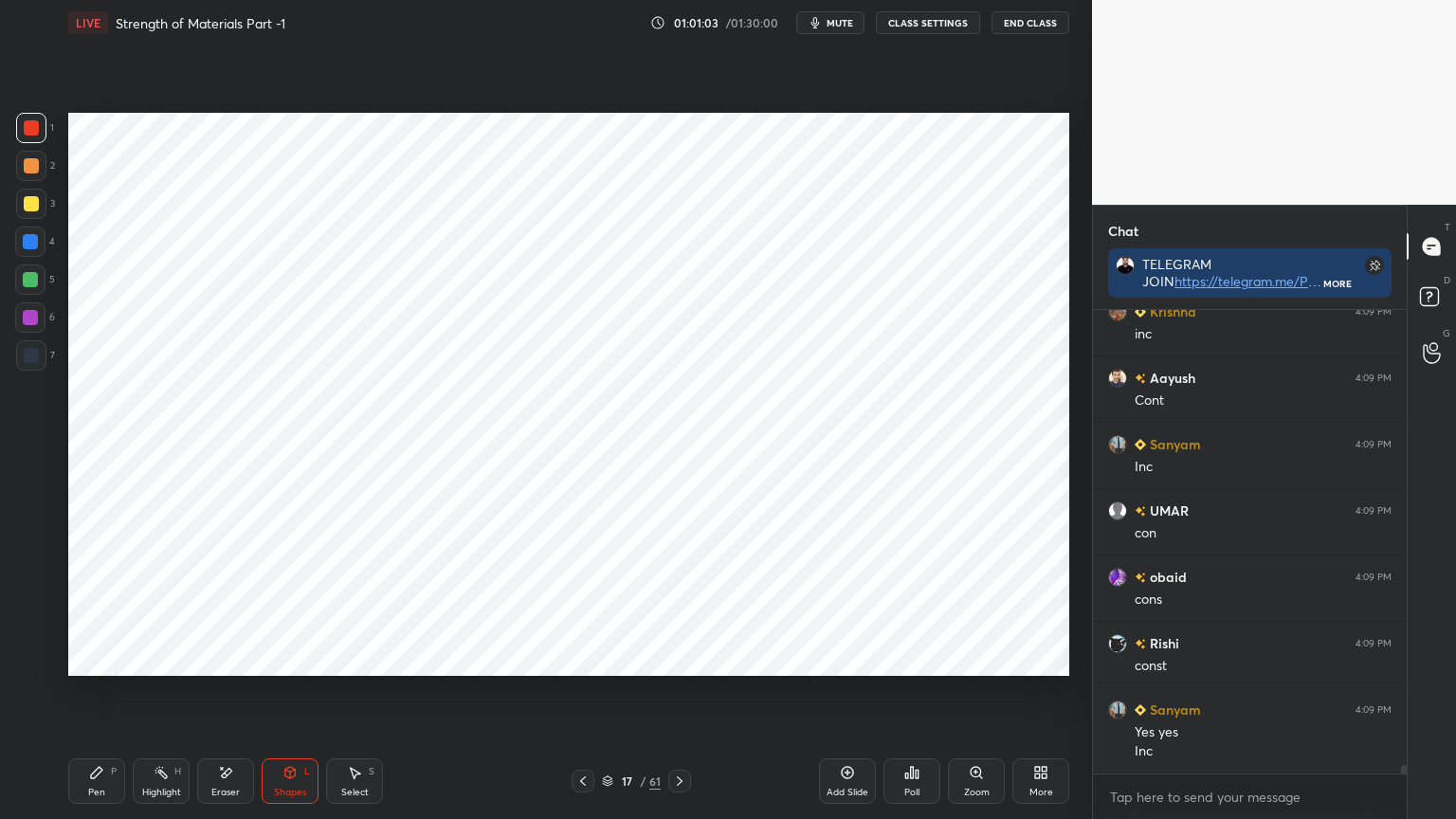 click on "P" at bounding box center [114, 772] 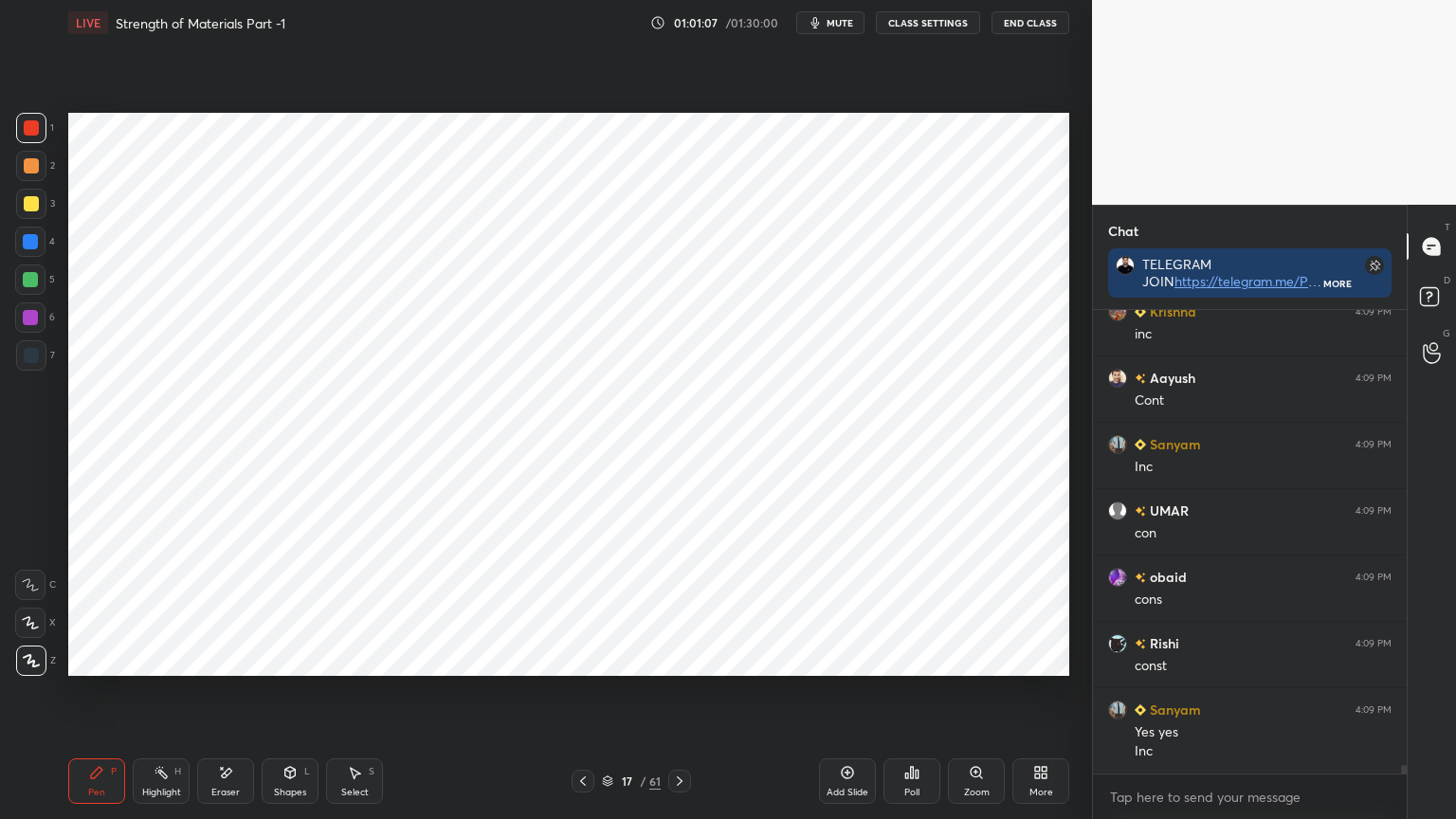 click on "Shapes L" at bounding box center [290, 781] 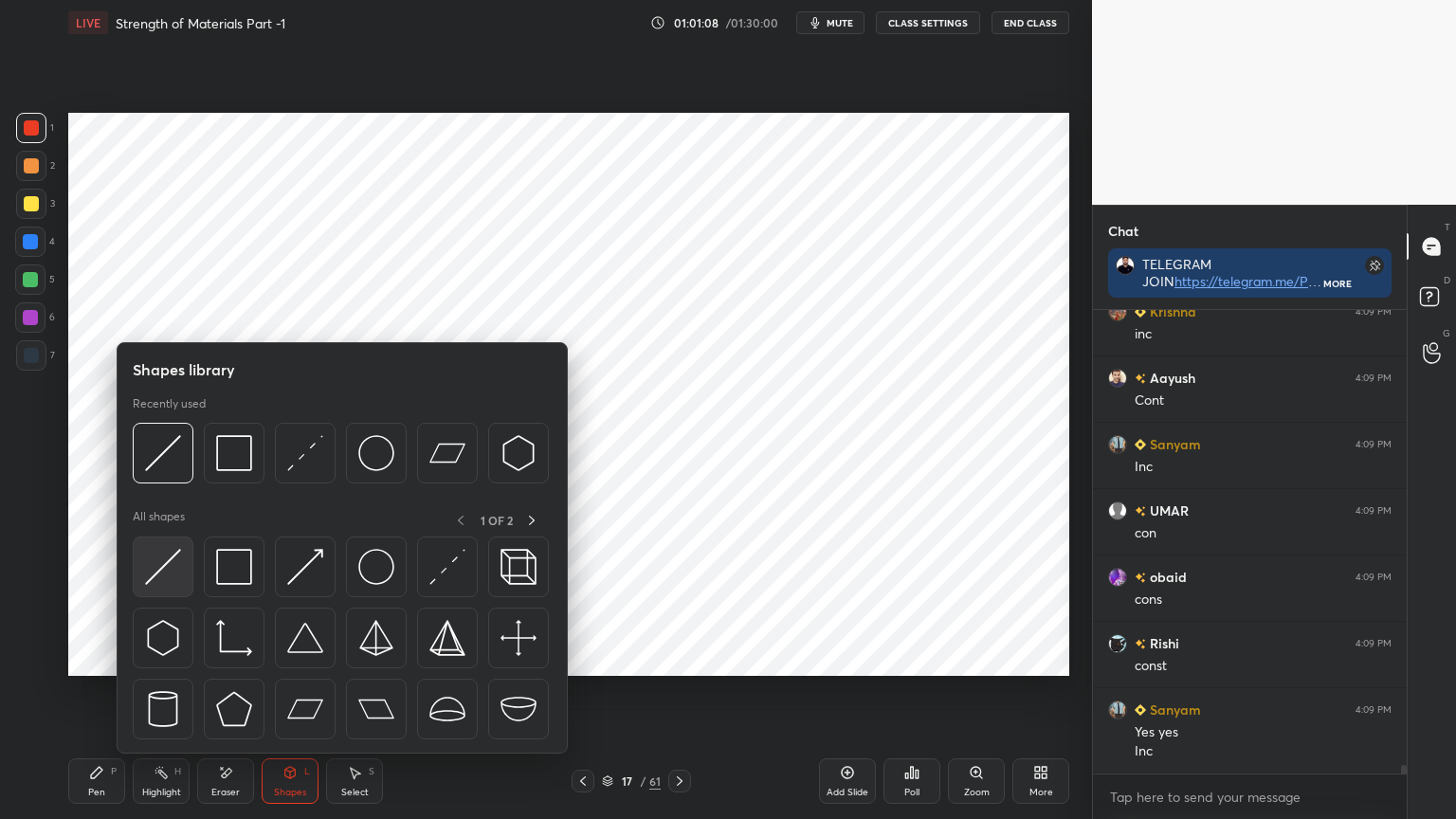 click at bounding box center [163, 567] 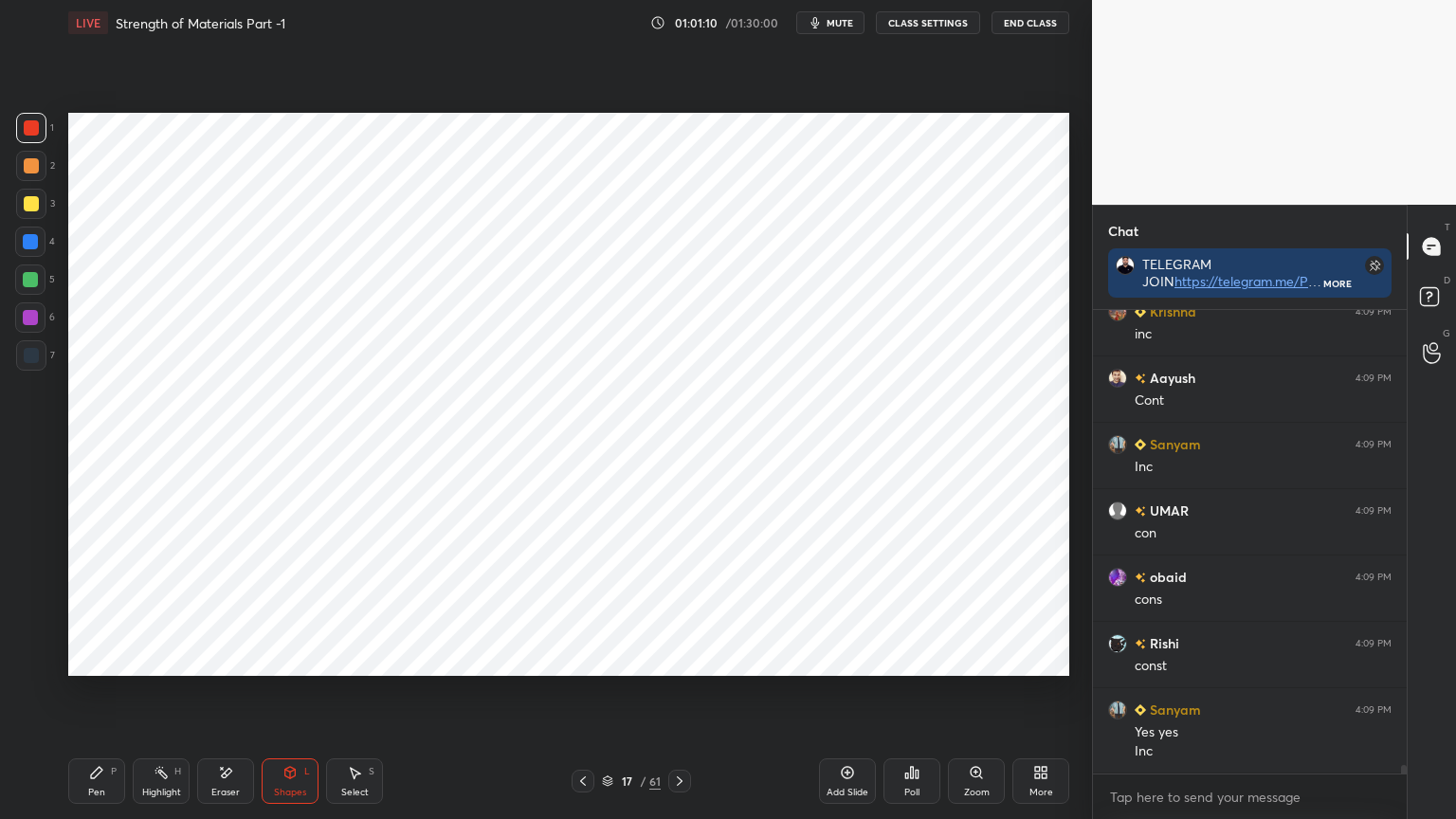 scroll, scrollTop: 25526, scrollLeft: 0, axis: vertical 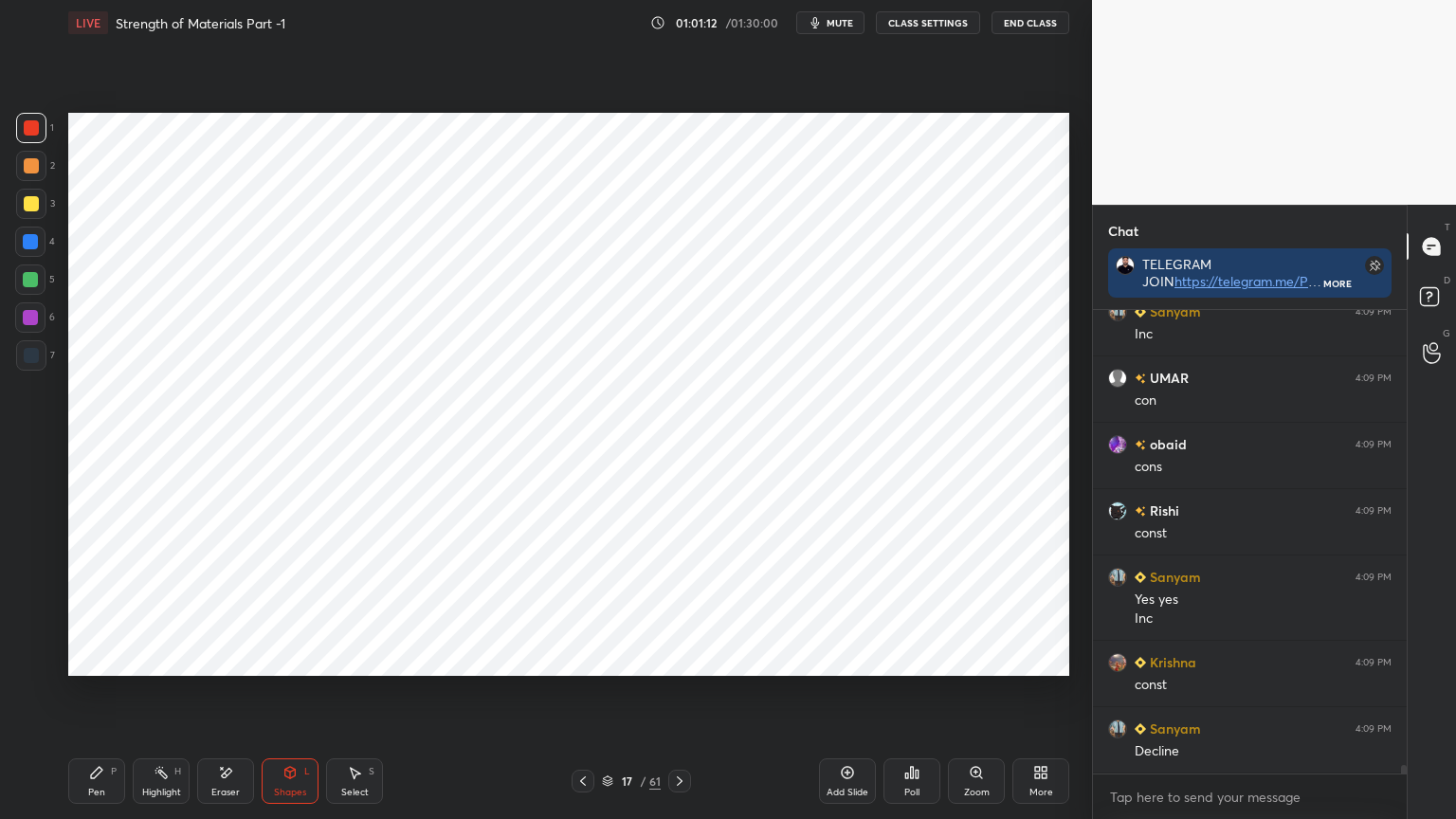 click on "Pen P" at bounding box center [97, 781] 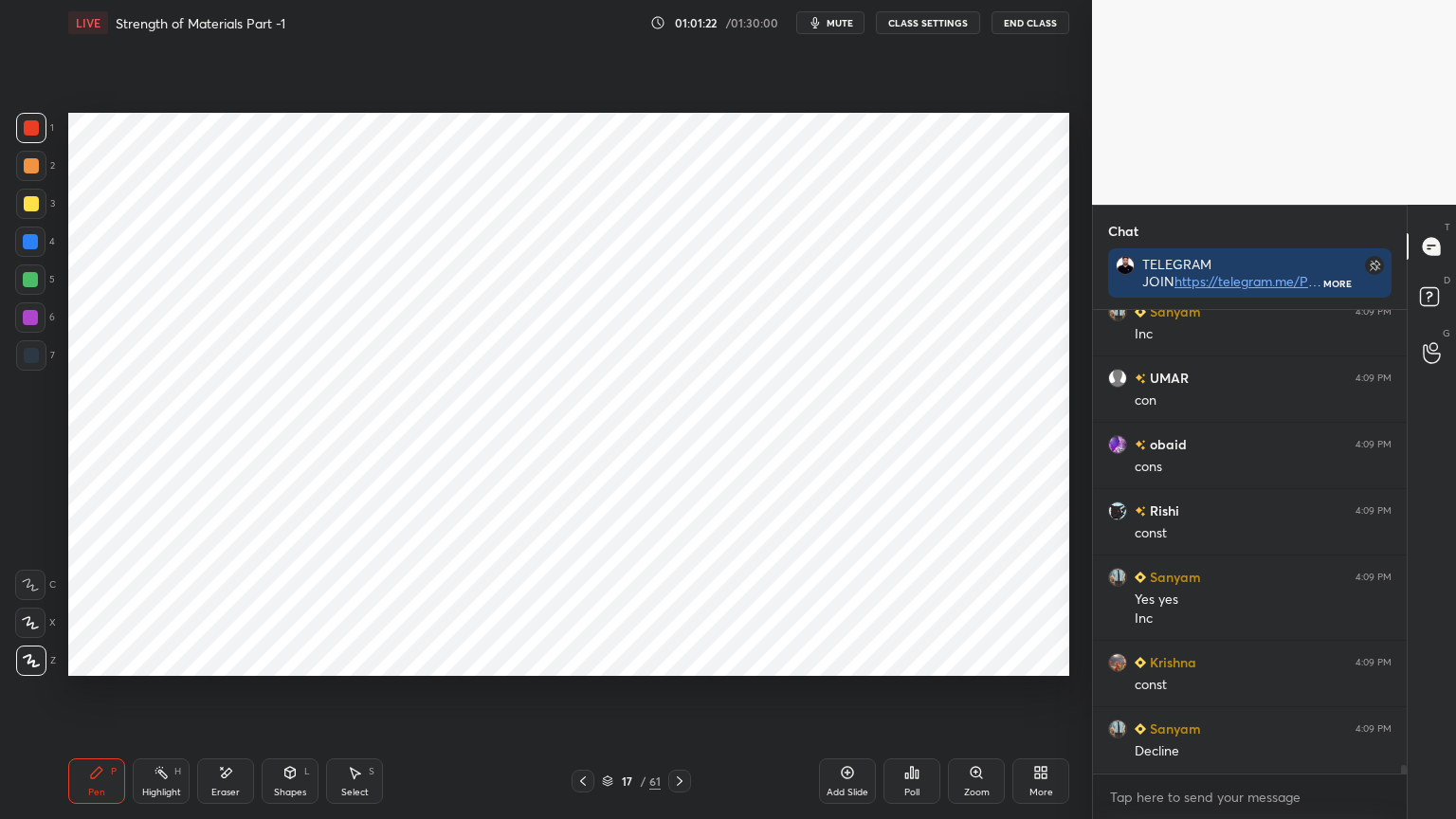 scroll, scrollTop: 6, scrollLeft: 6, axis: both 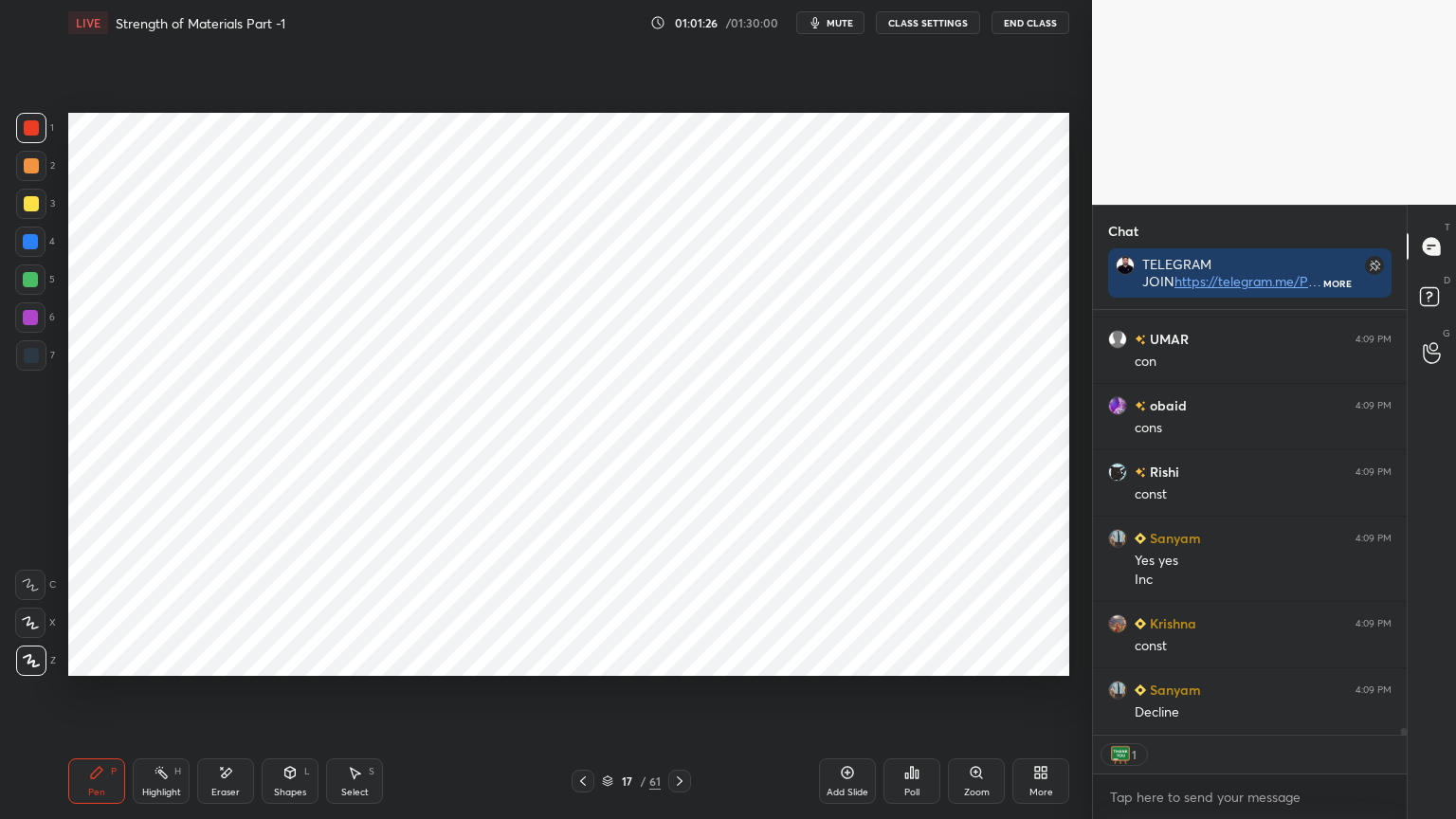 click 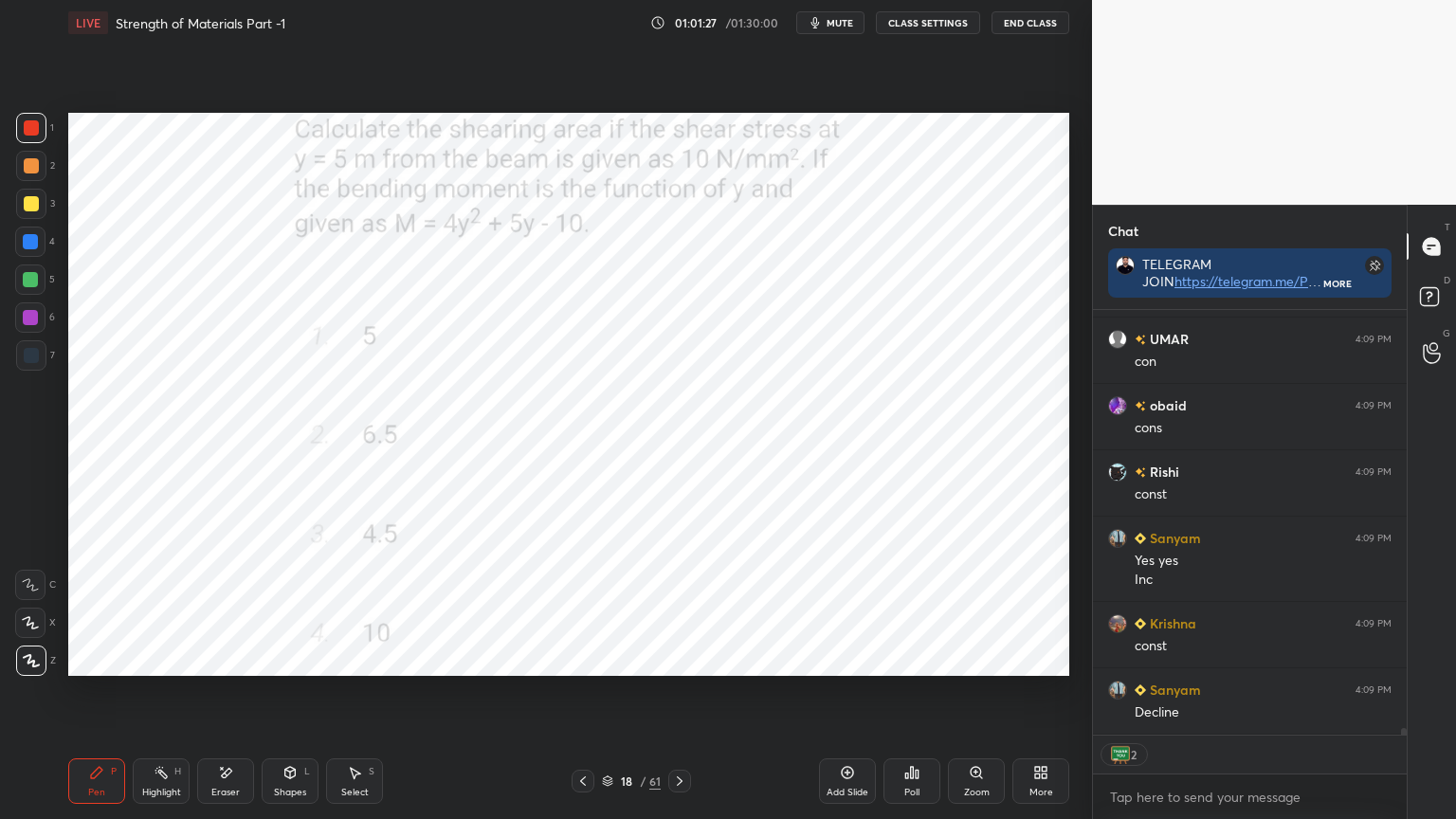 click on "Poll" at bounding box center (912, 781) 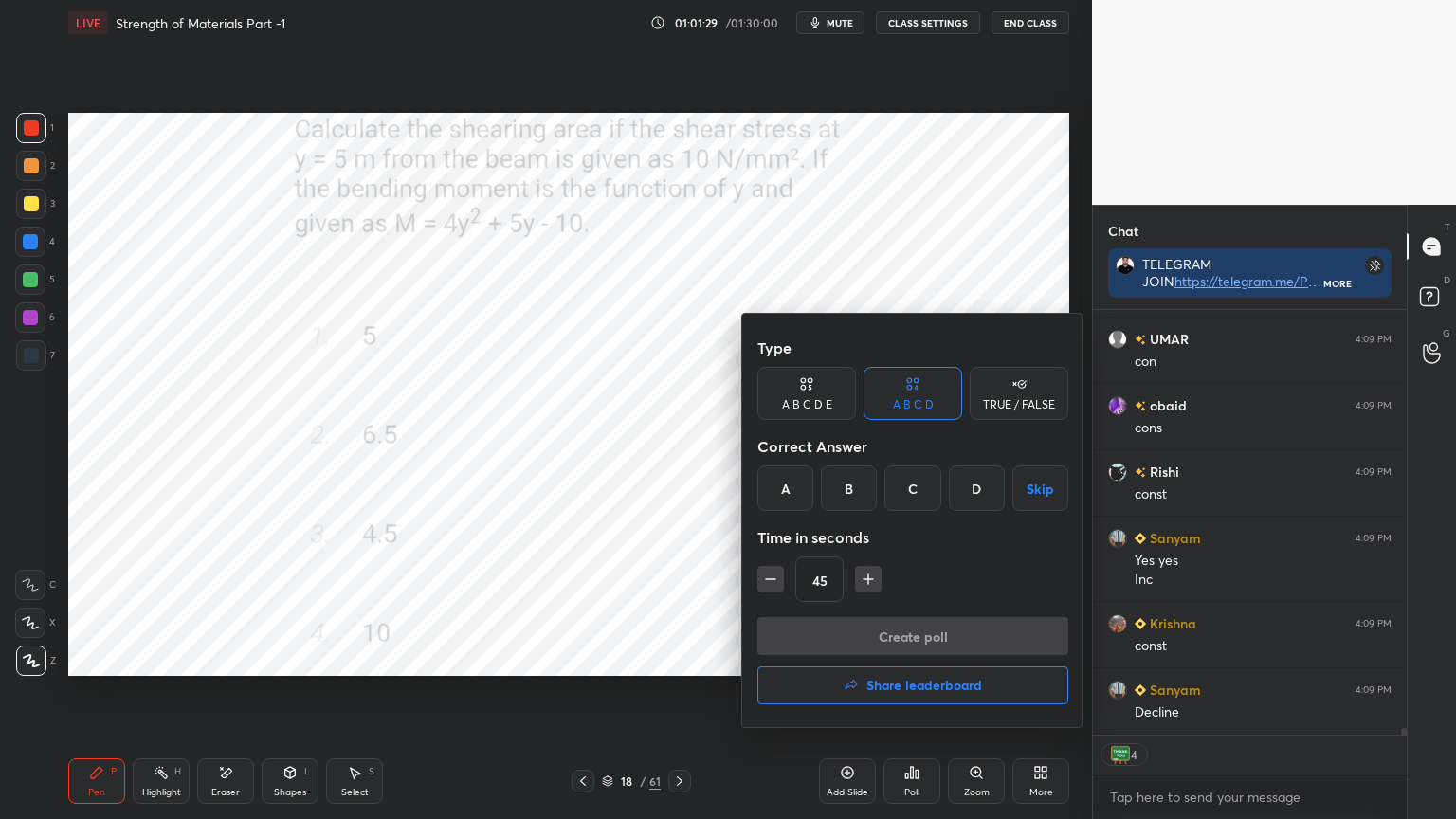 click on "C" at bounding box center [912, 488] 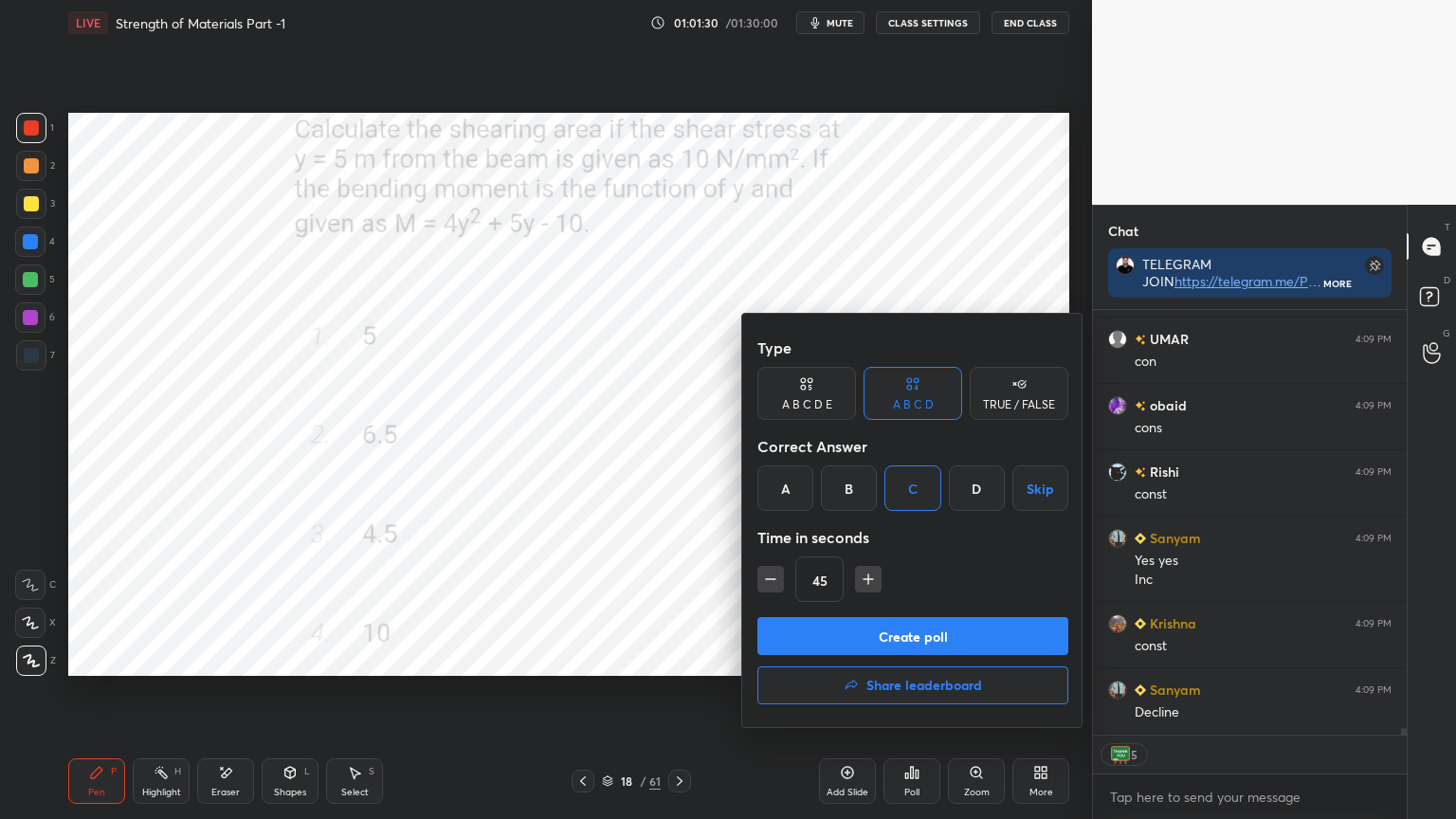 type on "x" 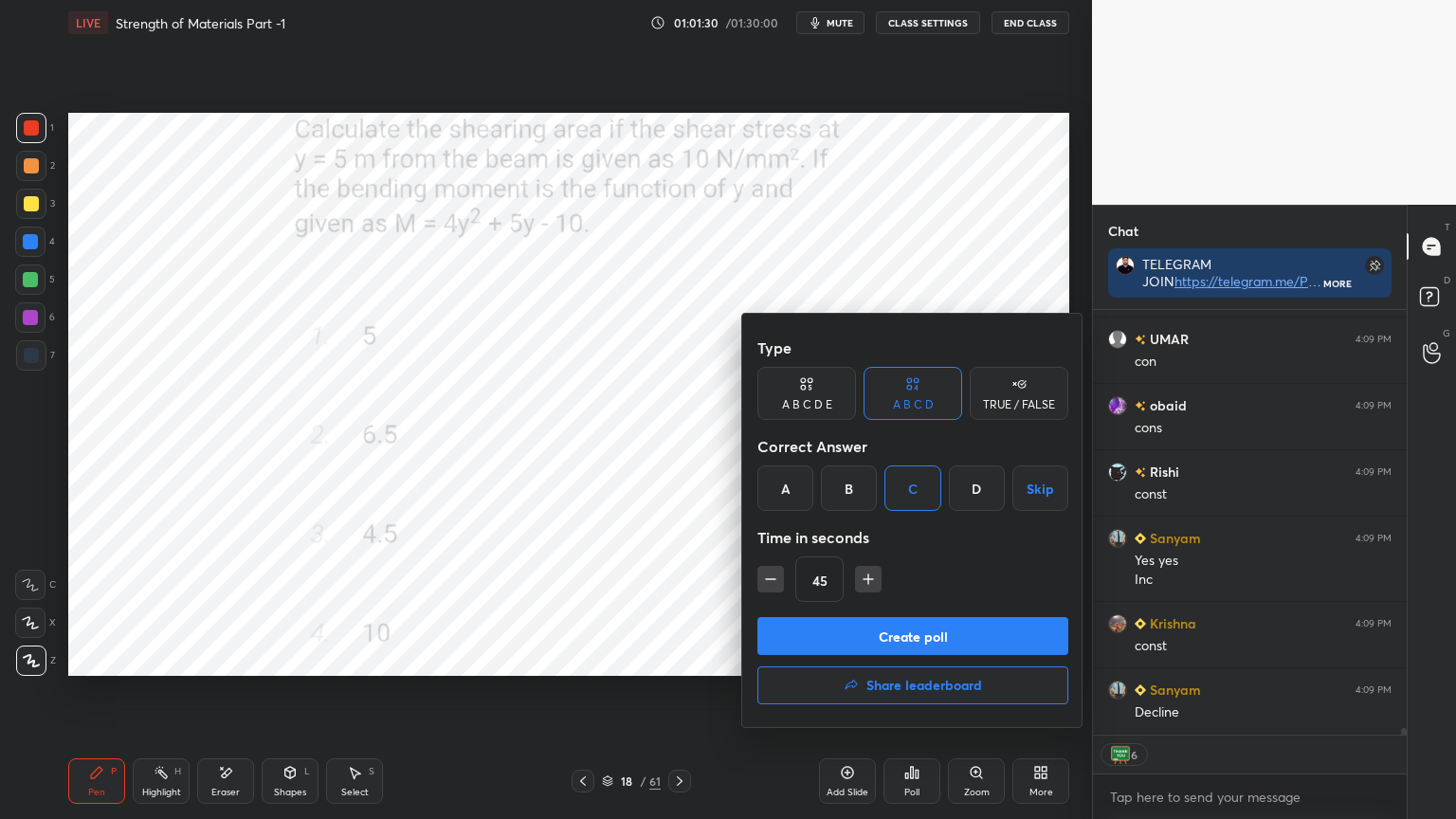click 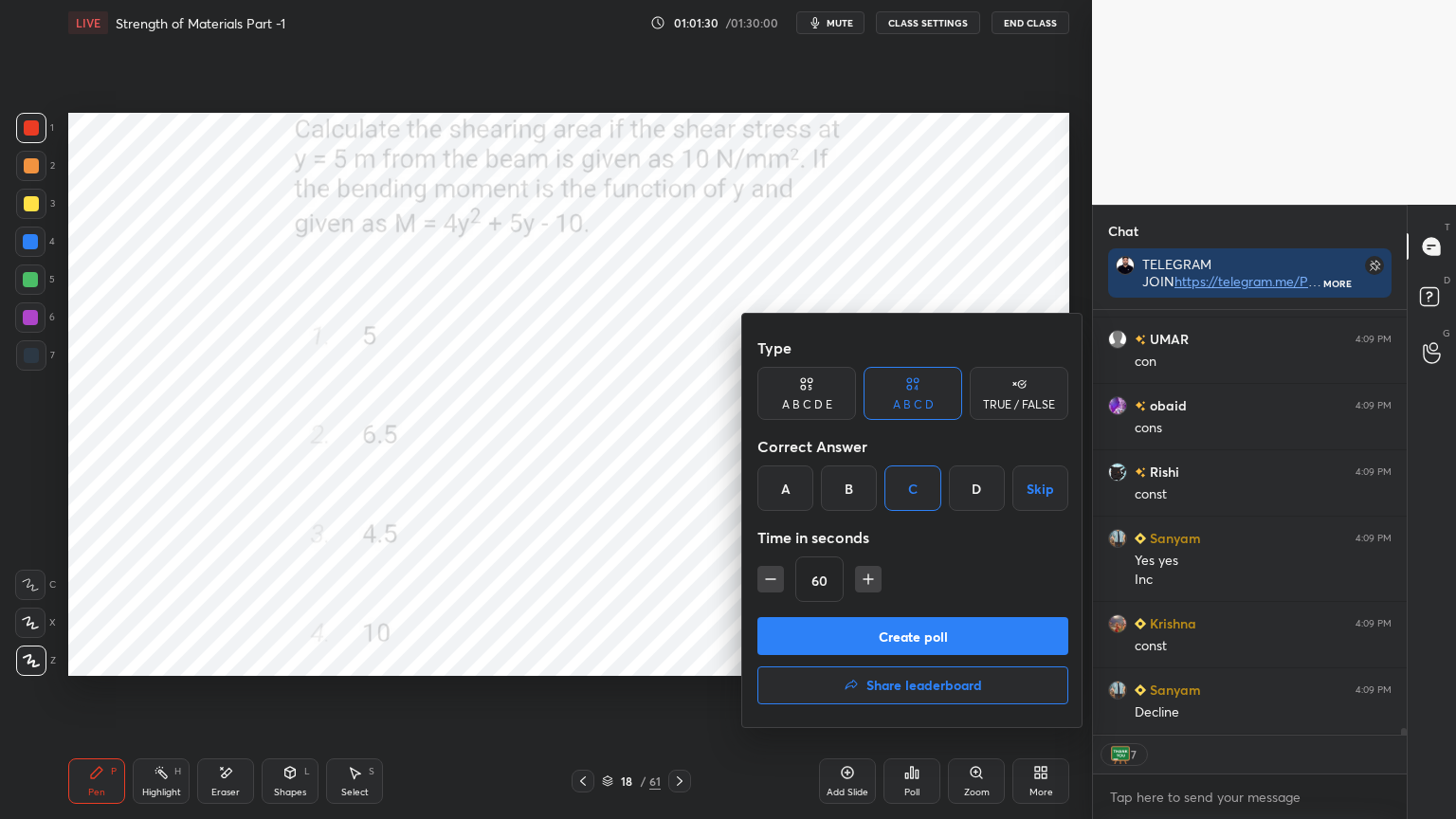 click on "Create poll" at bounding box center (913, 636) 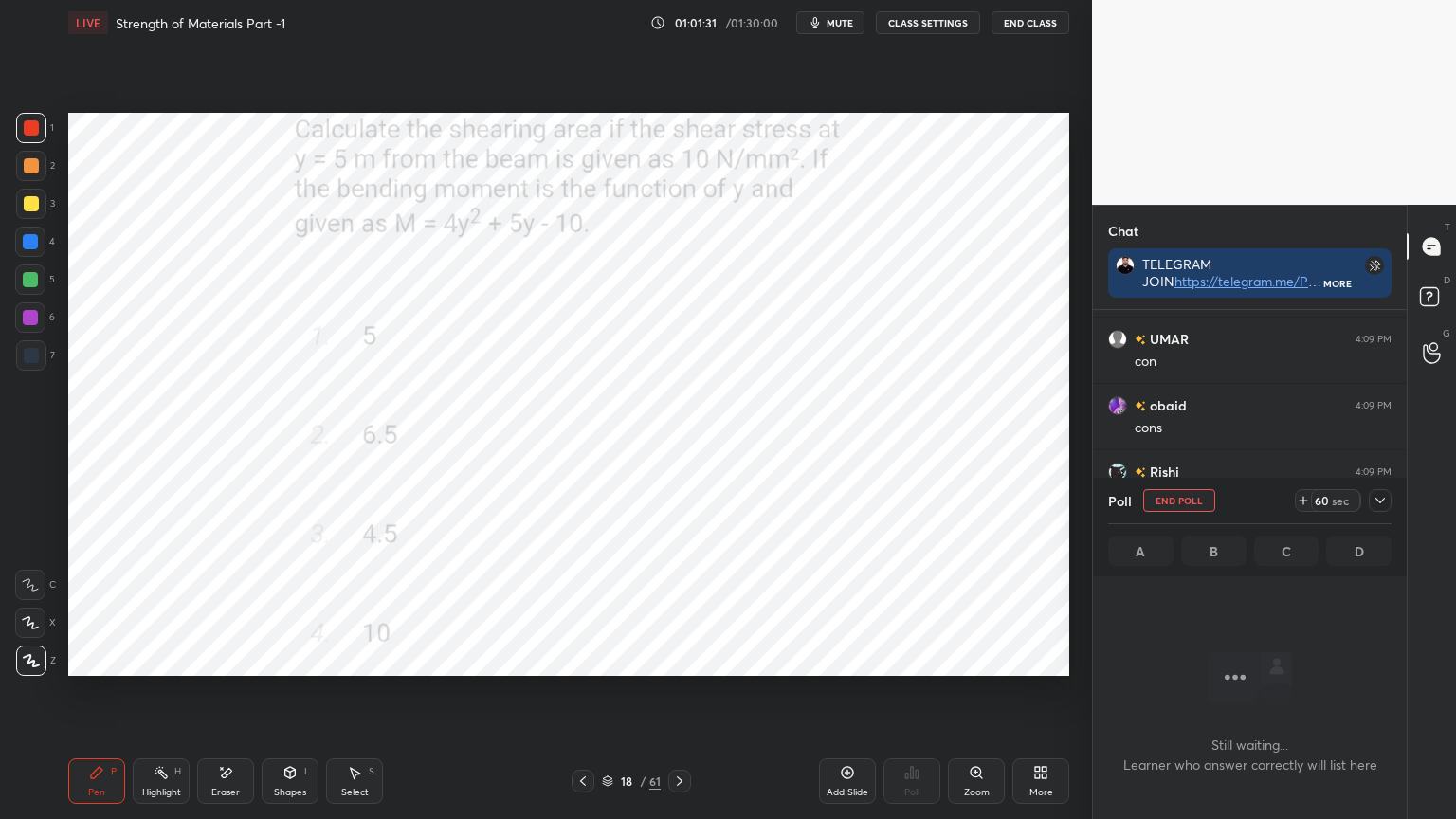 scroll, scrollTop: 404, scrollLeft: 308, axis: both 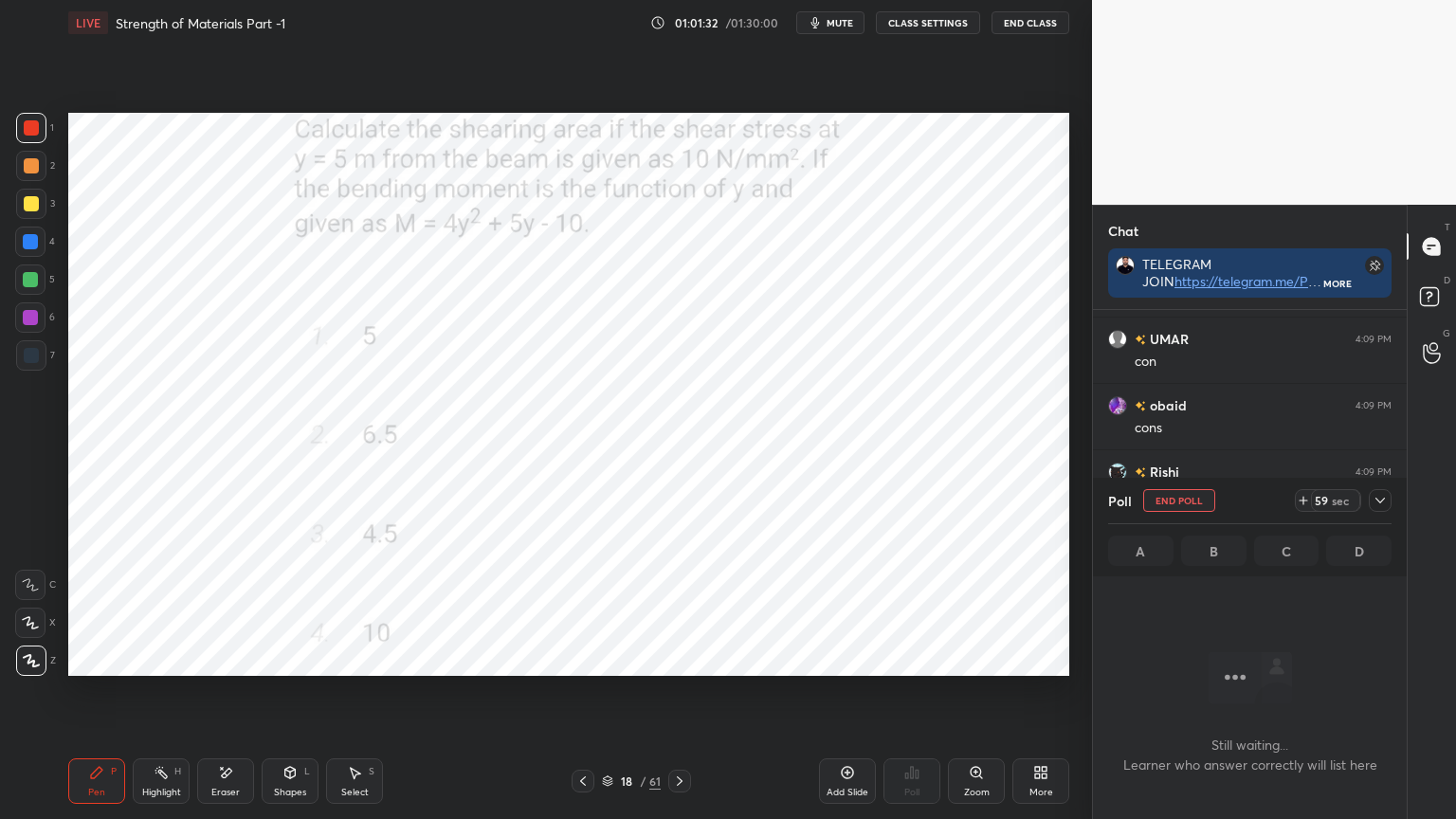 click 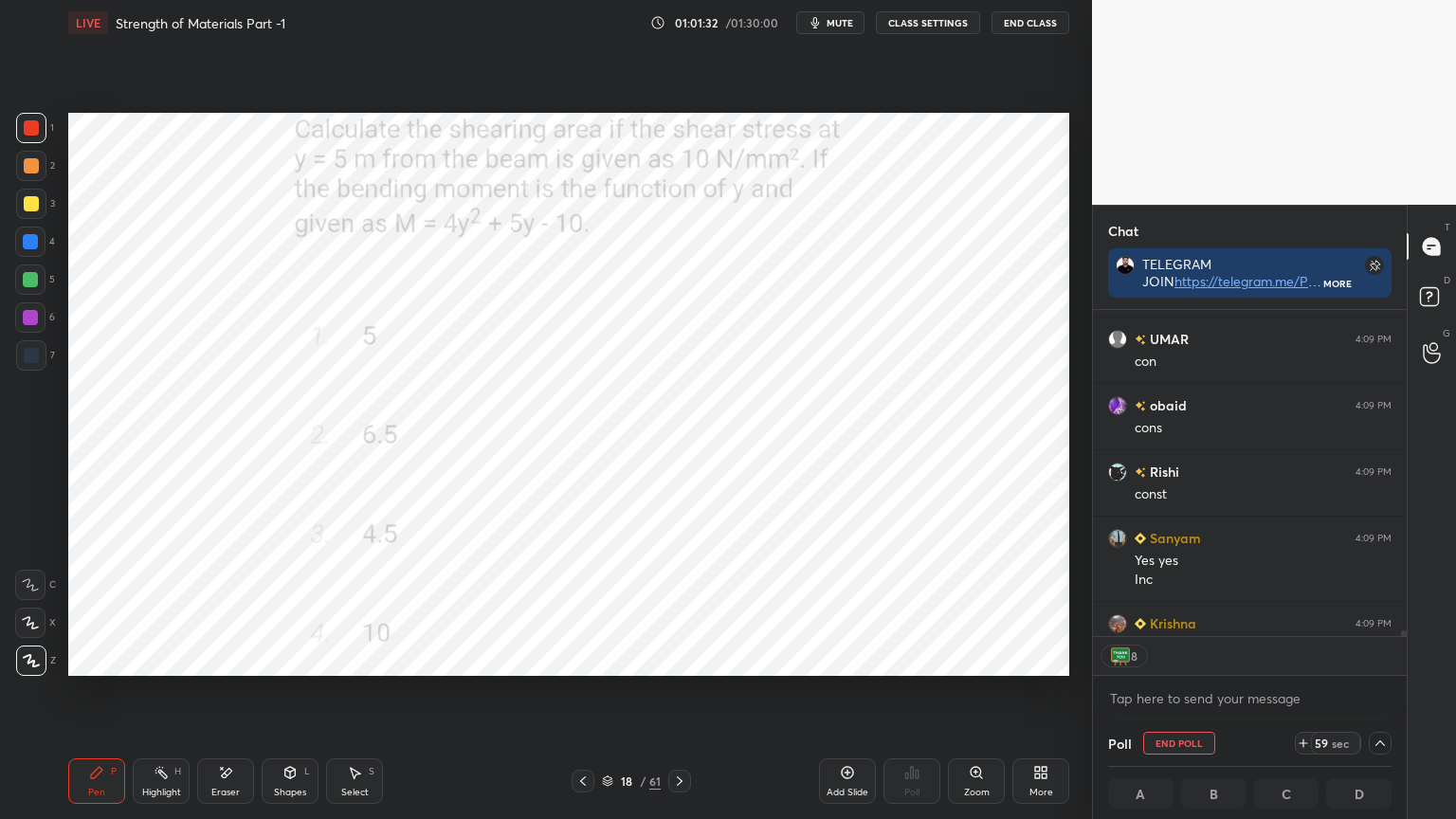 scroll, scrollTop: 25729, scrollLeft: 0, axis: vertical 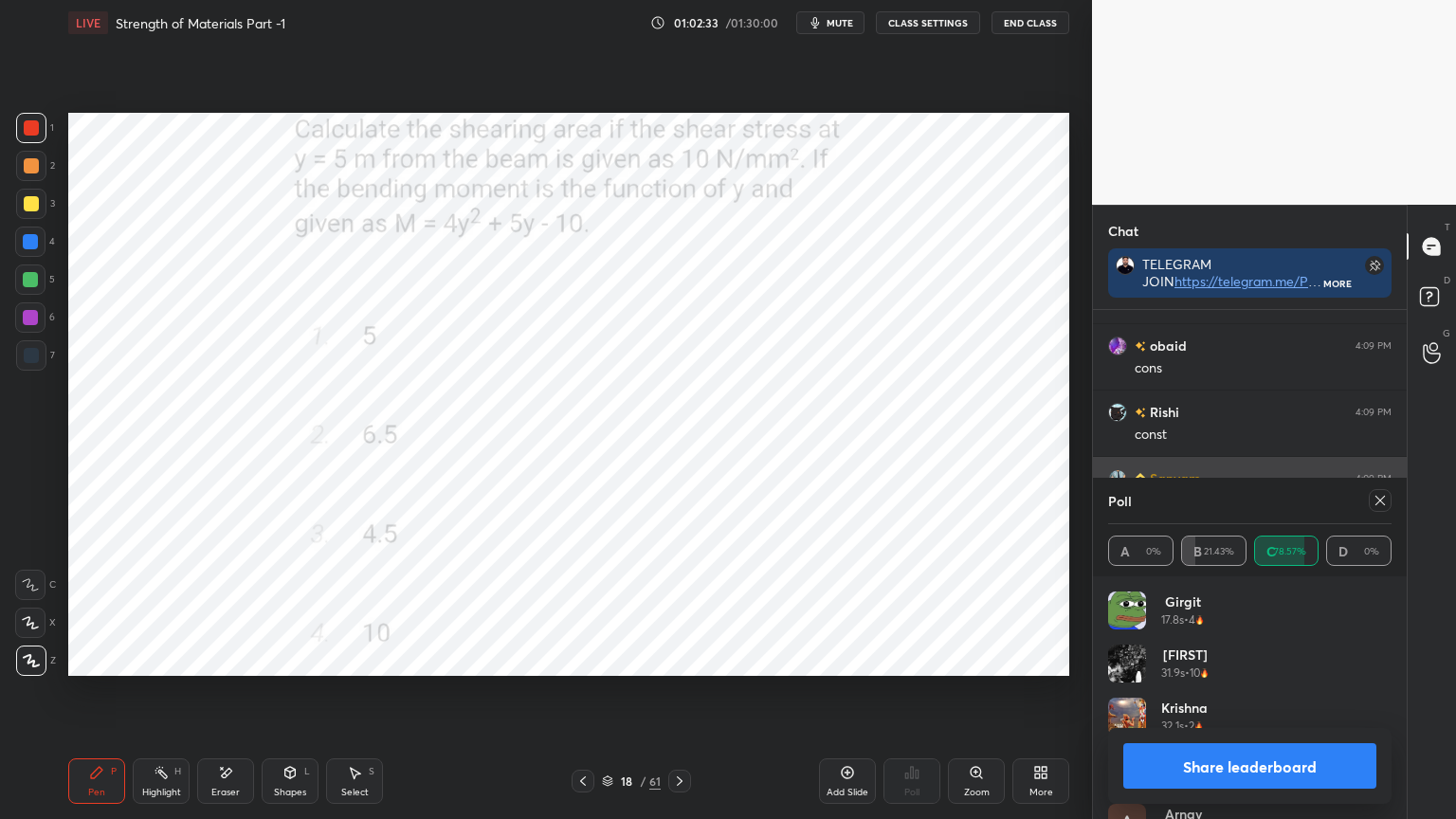 click at bounding box center [1380, 500] 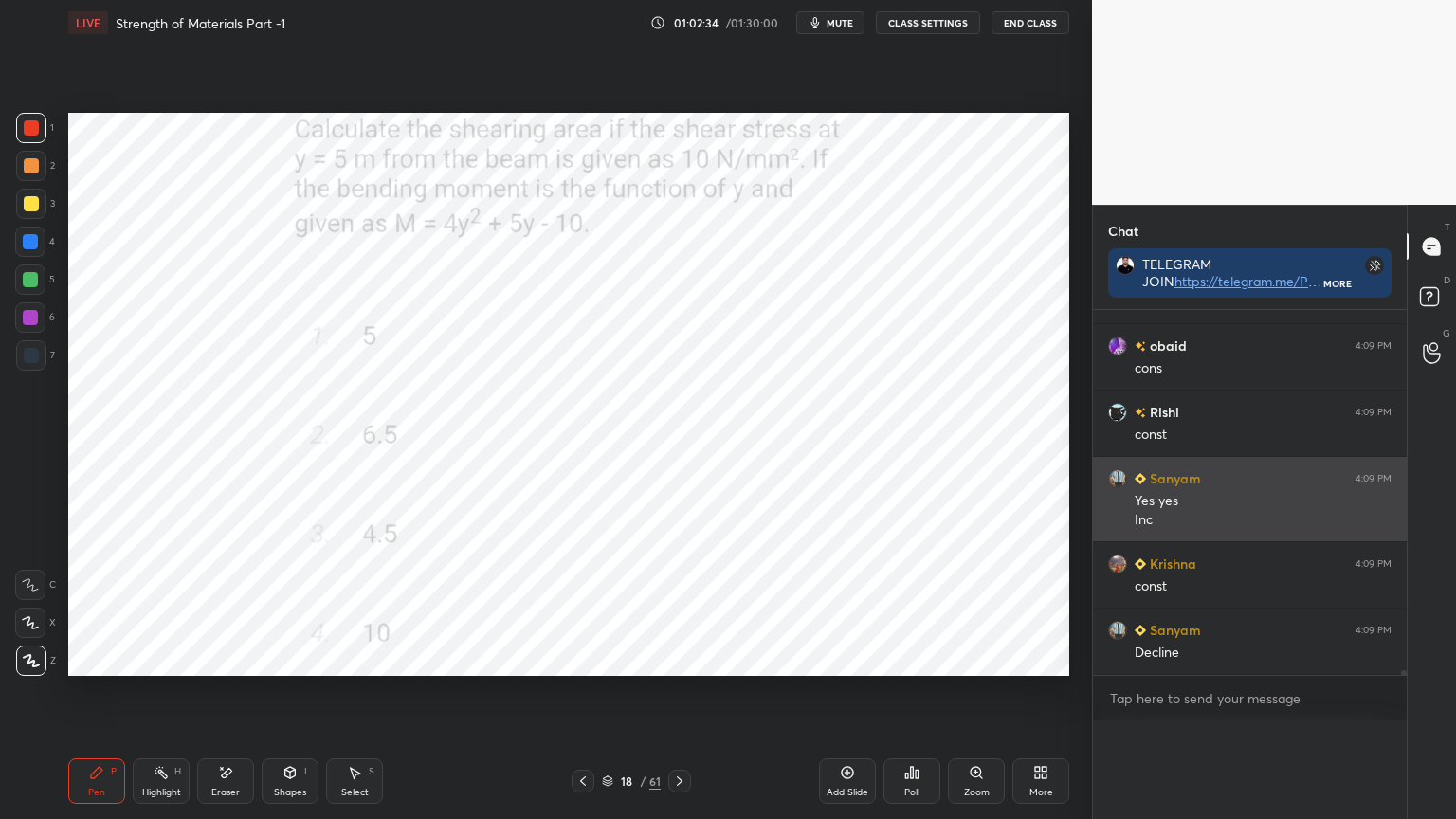 scroll, scrollTop: 143, scrollLeft: 278, axis: both 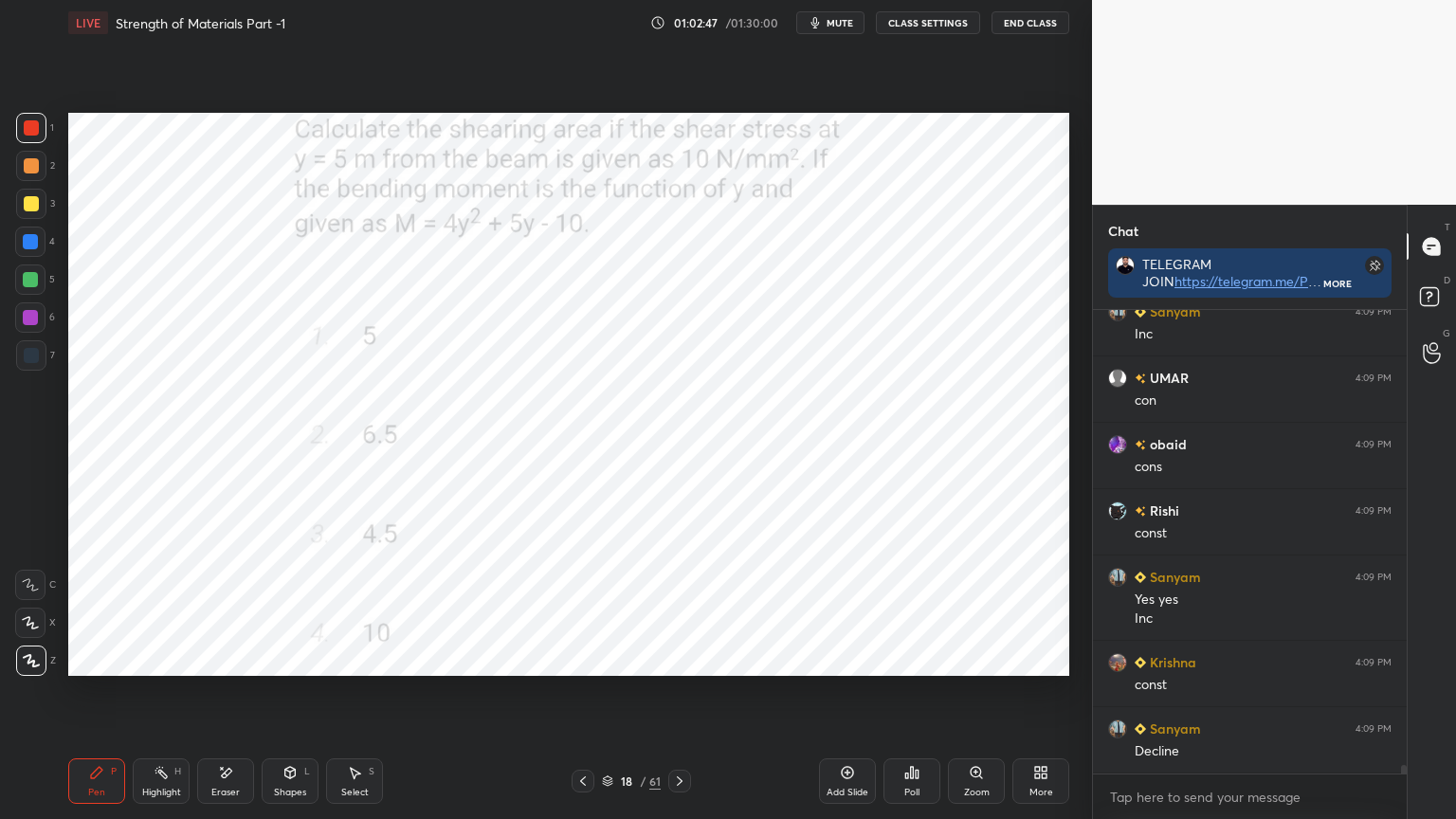click on "Eraser" at bounding box center [226, 781] 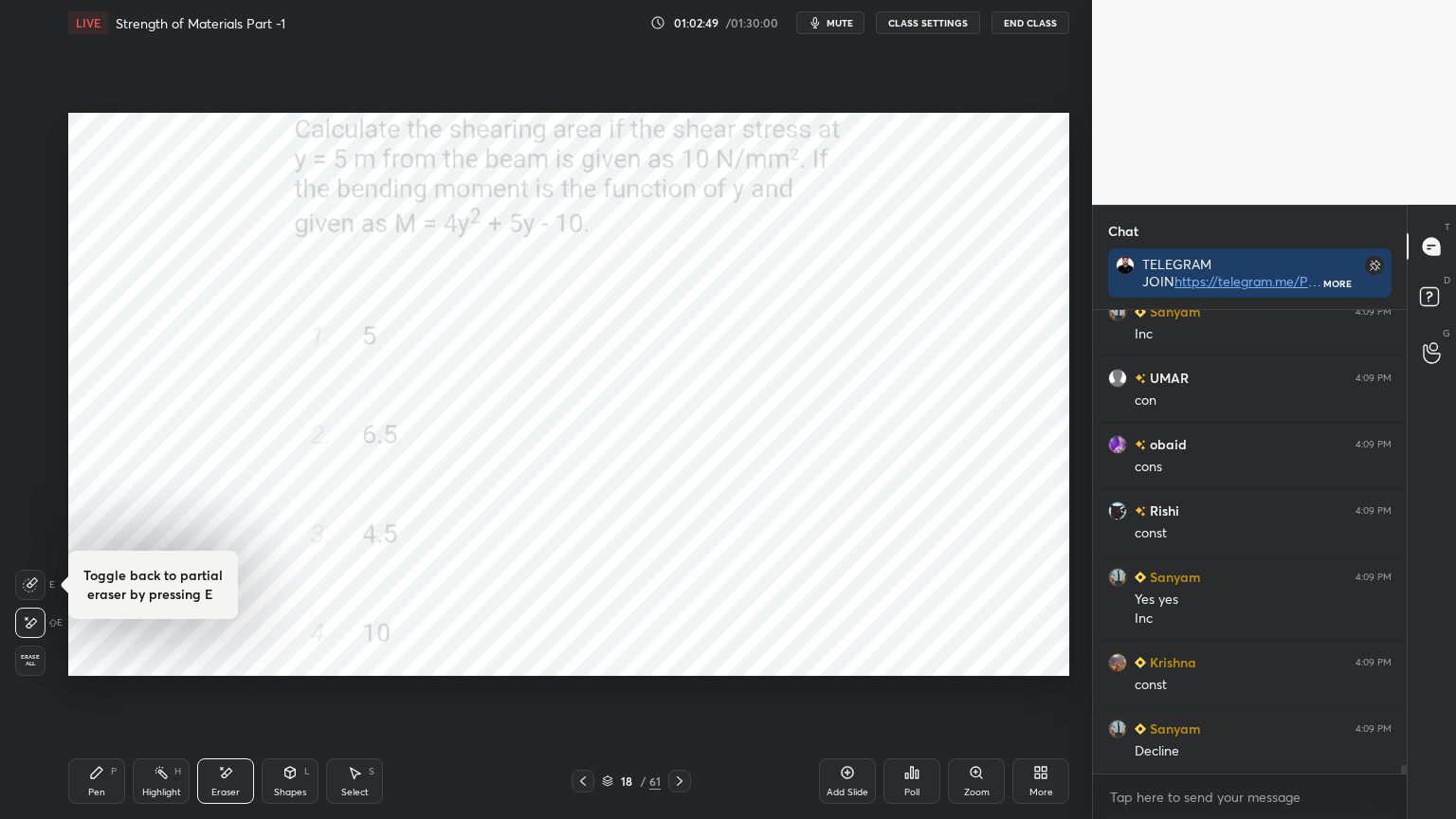 click 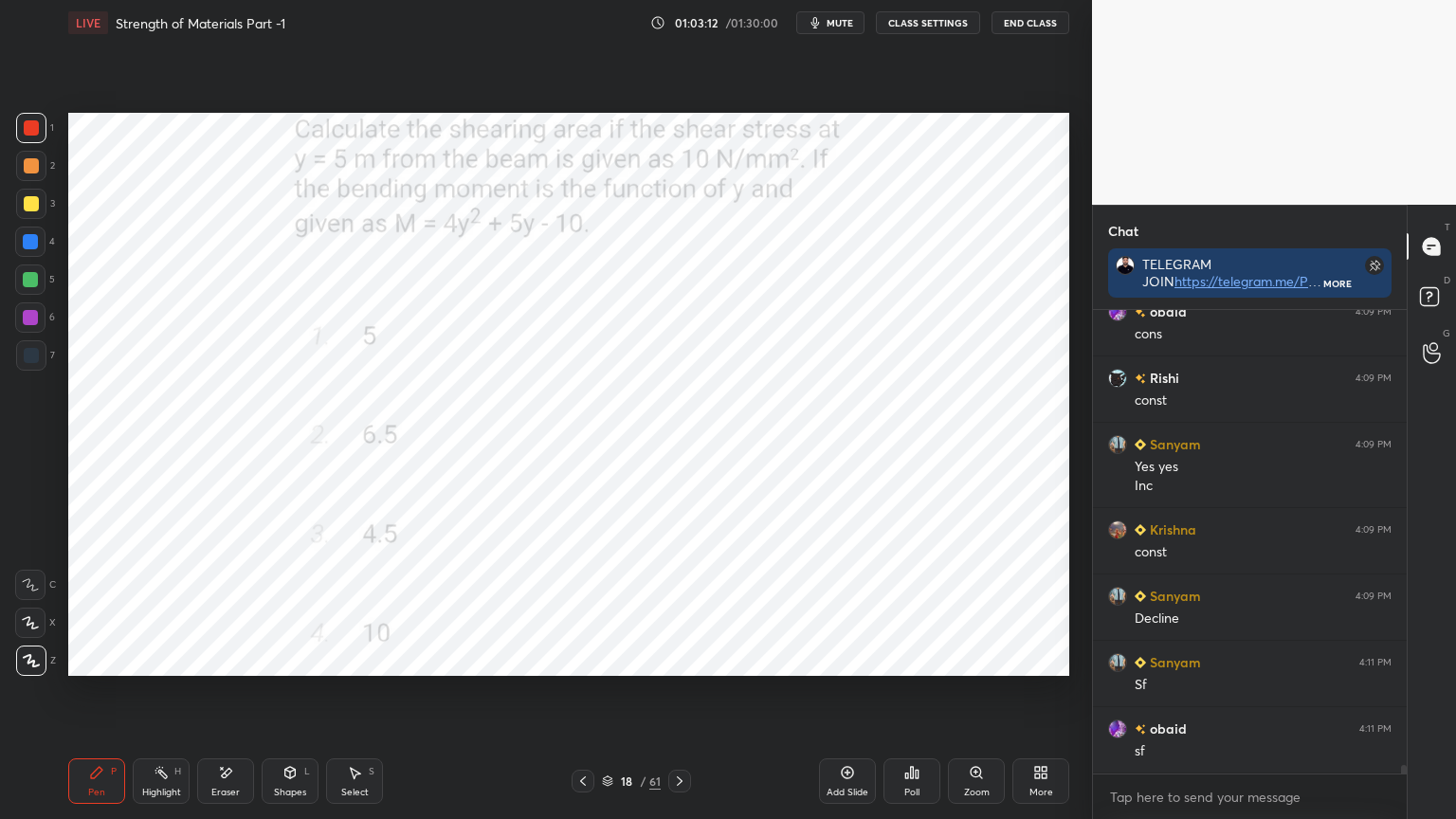 scroll, scrollTop: 25791, scrollLeft: 0, axis: vertical 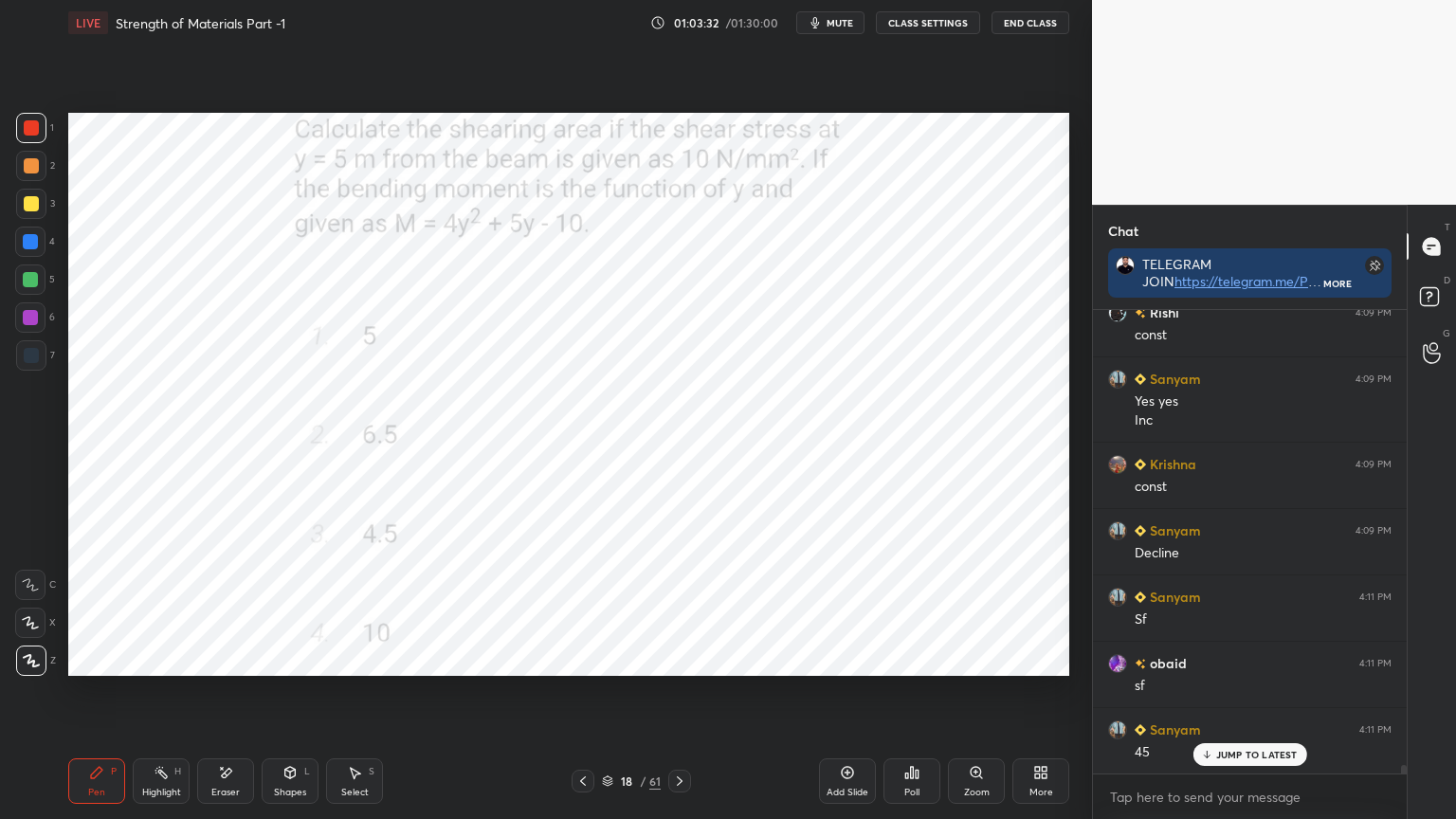 click 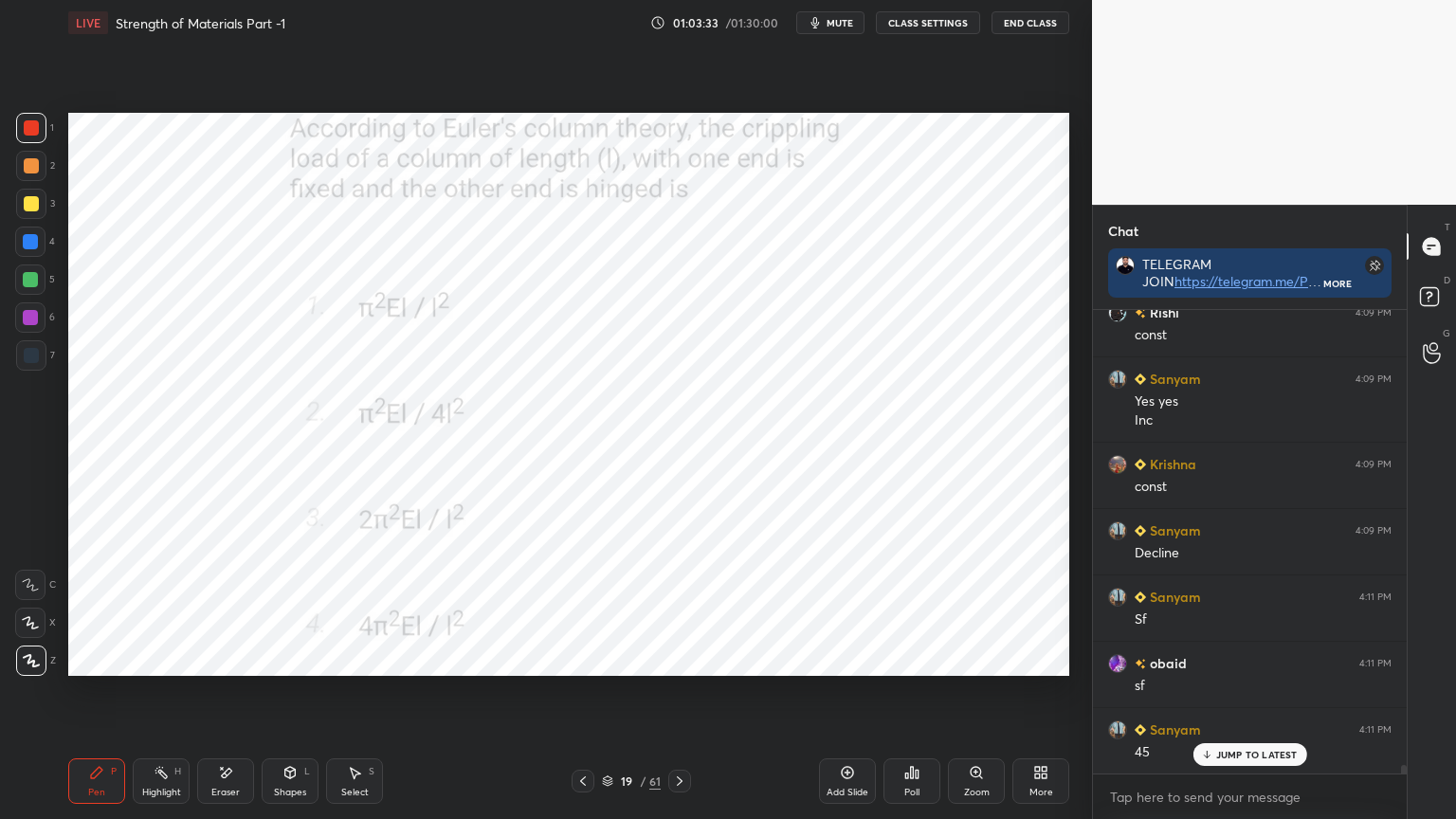 click on "Poll" at bounding box center [912, 781] 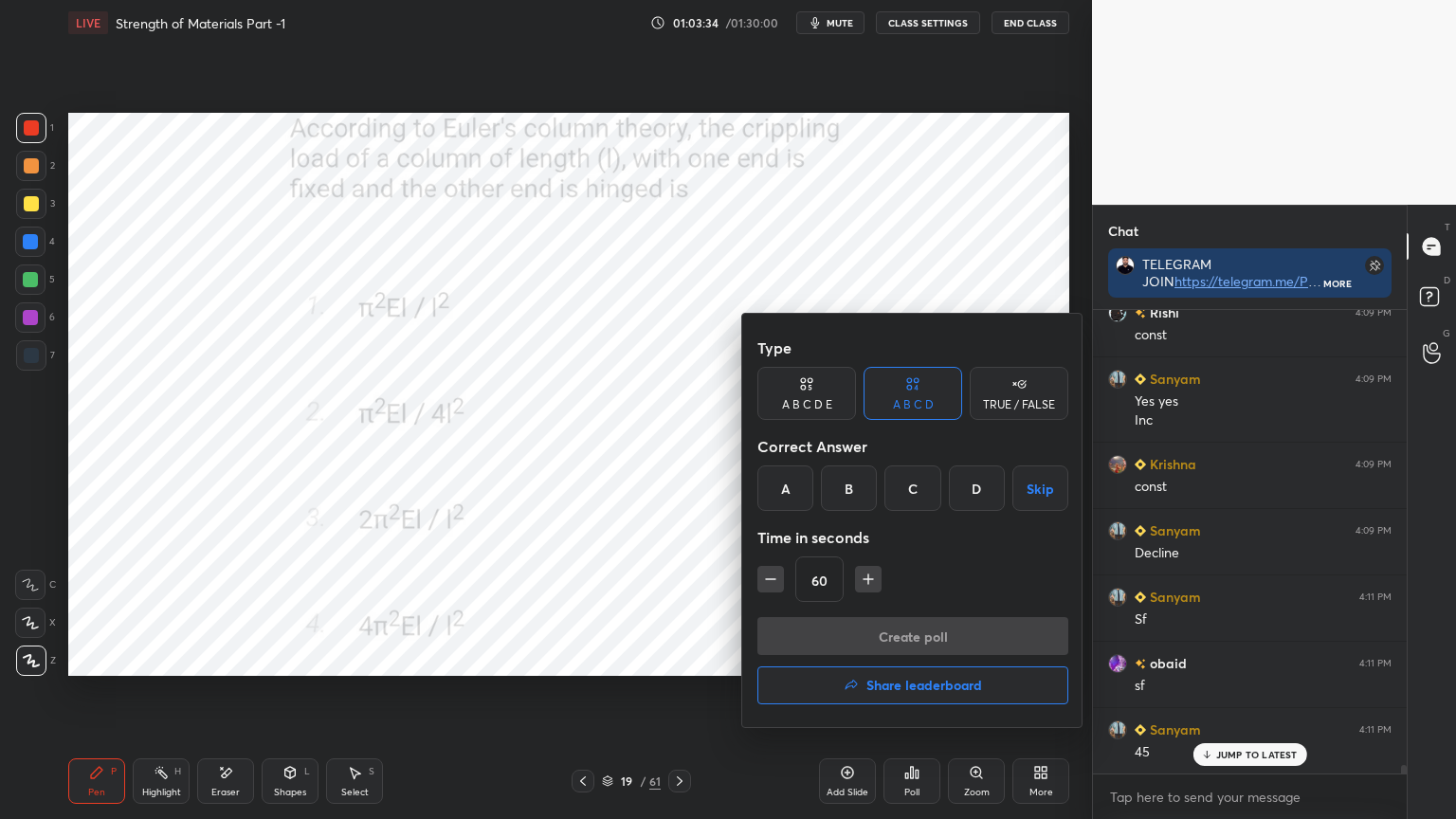 click on "C" at bounding box center [912, 488] 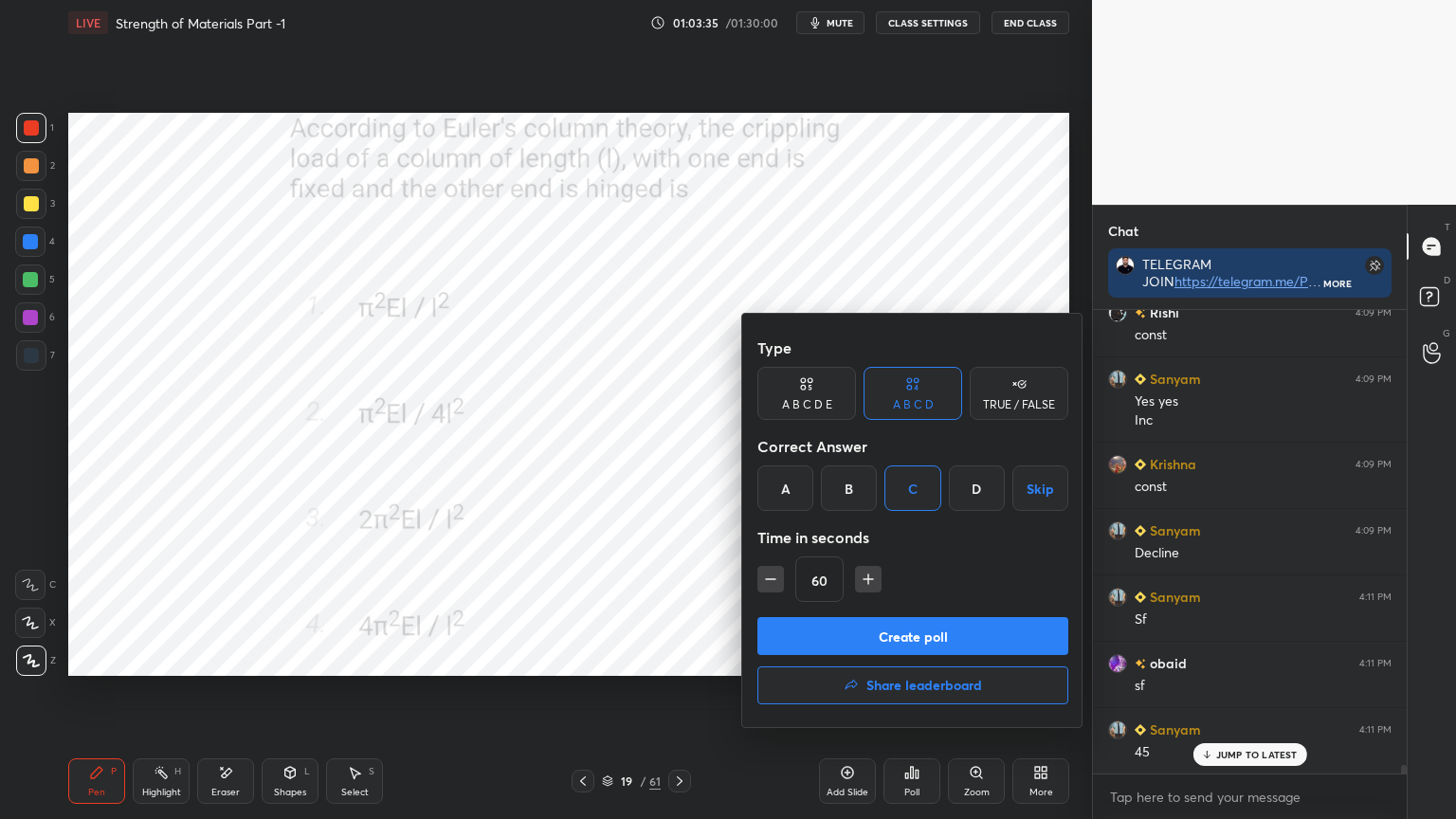 click at bounding box center (771, 579) 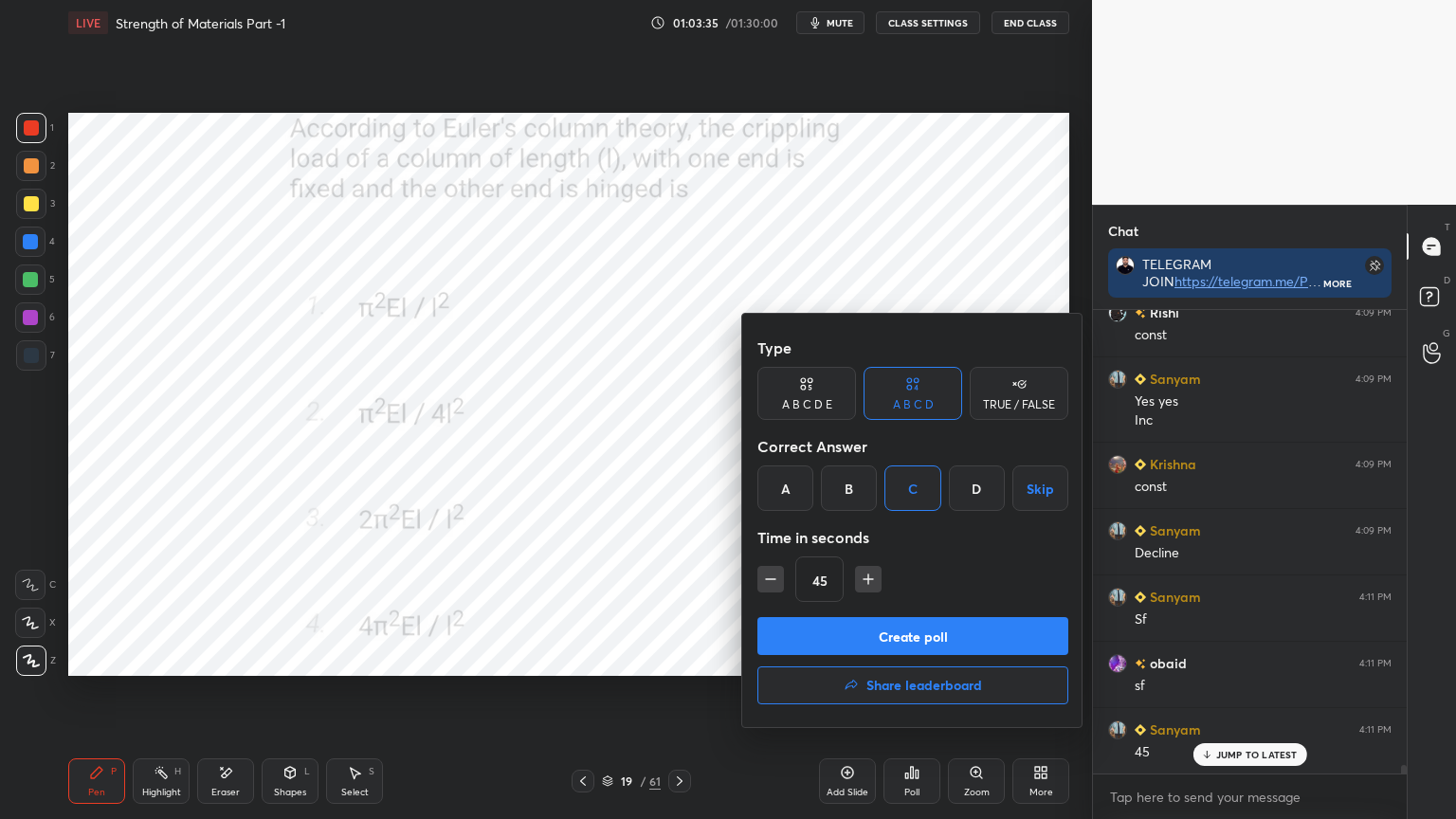 click on "Type A B C D E A B C D TRUE / FALSE Correct Answer A B C D Skip Time in seconds 45" at bounding box center [913, 473] 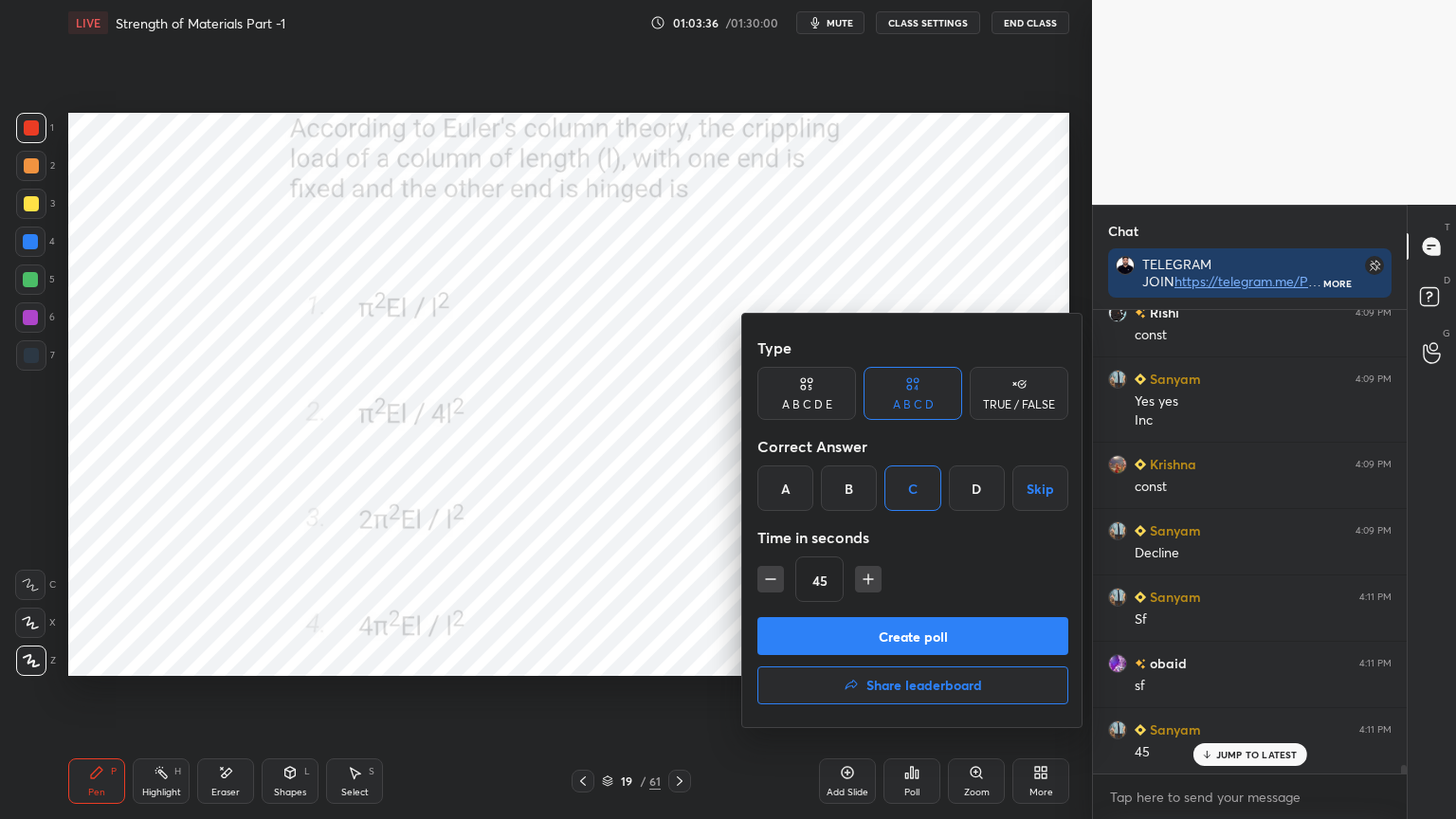 click on "Create poll" at bounding box center [913, 636] 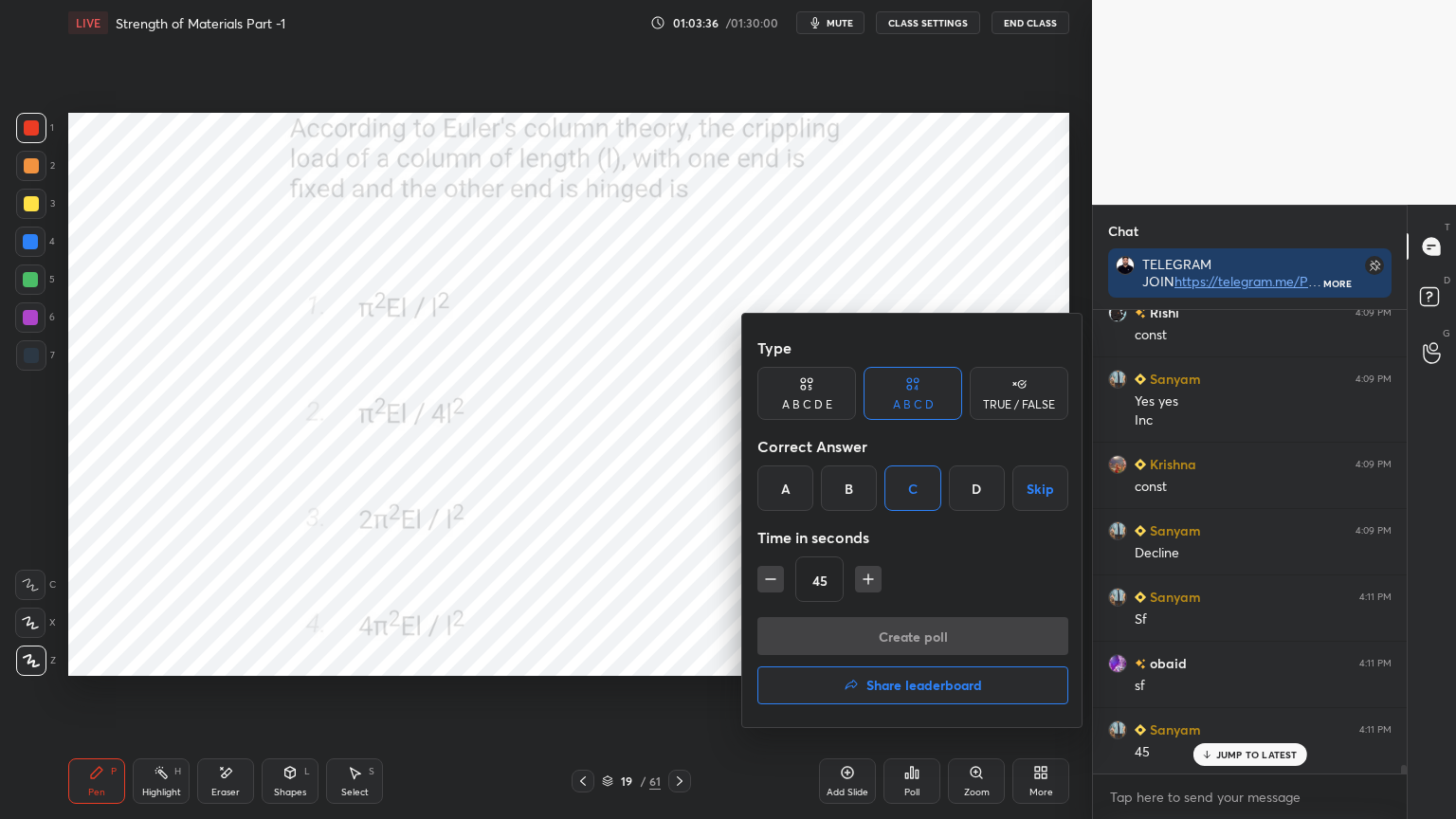 scroll, scrollTop: 427, scrollLeft: 308, axis: both 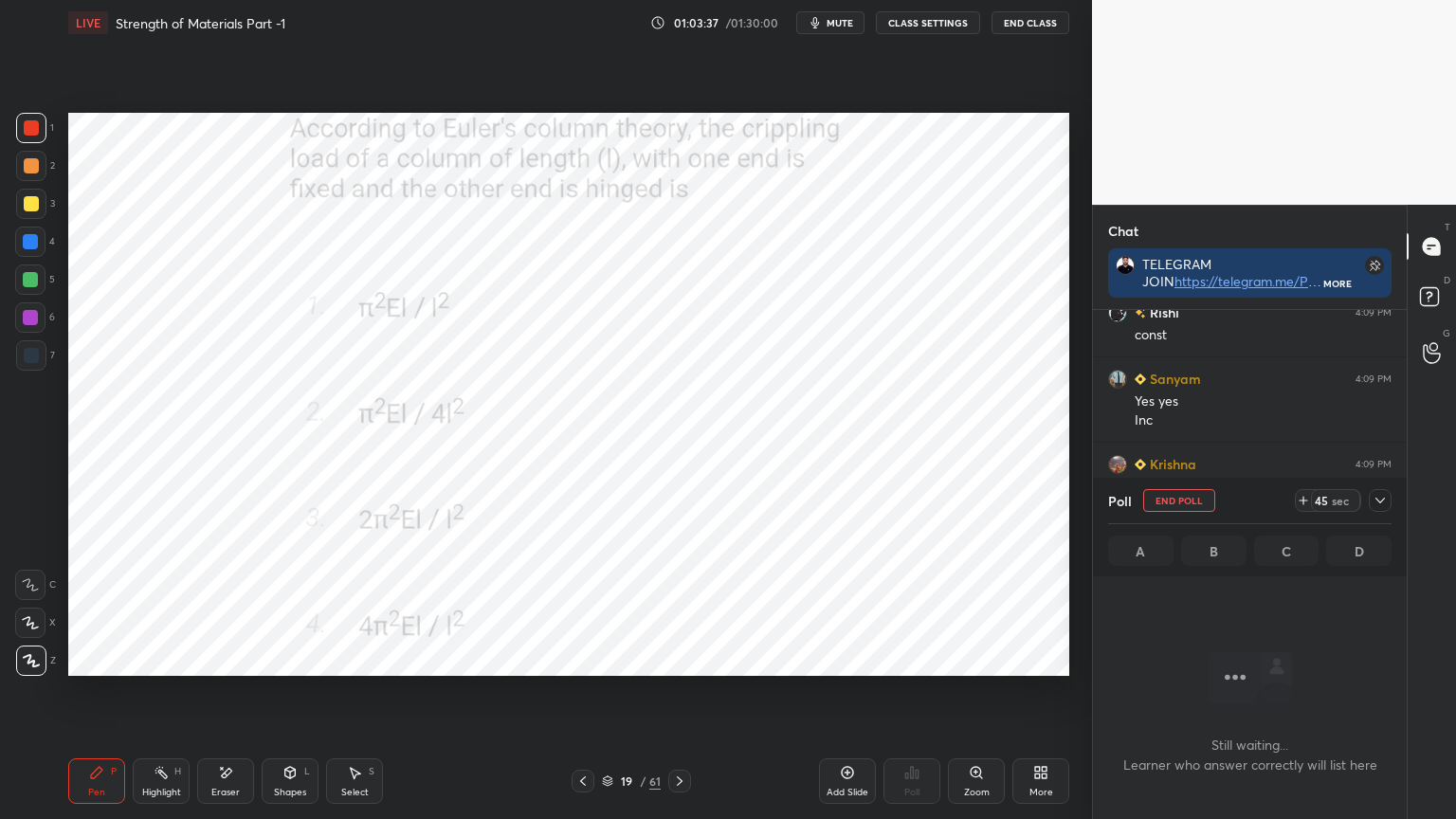 click 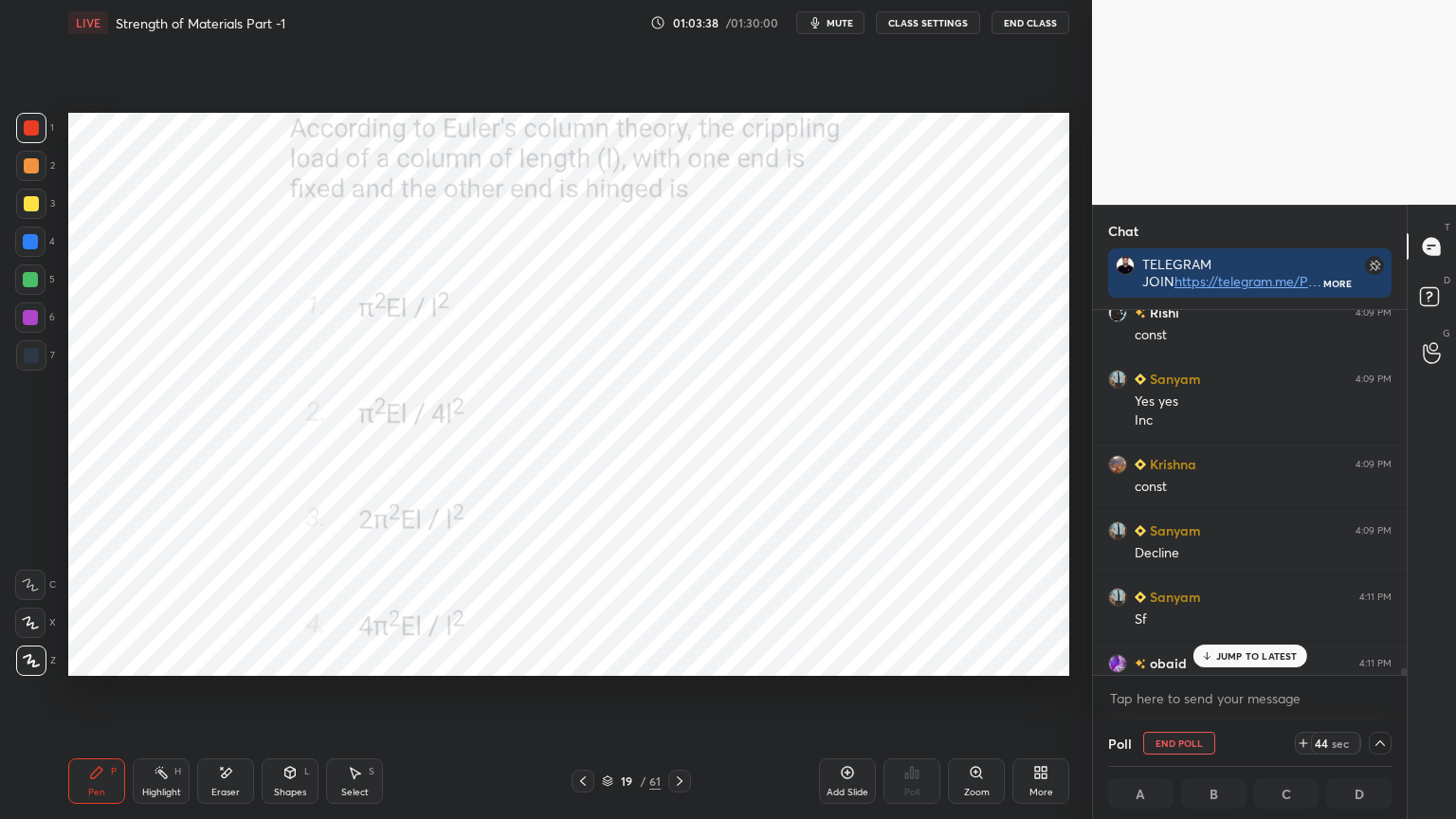 scroll, scrollTop: 25890, scrollLeft: 0, axis: vertical 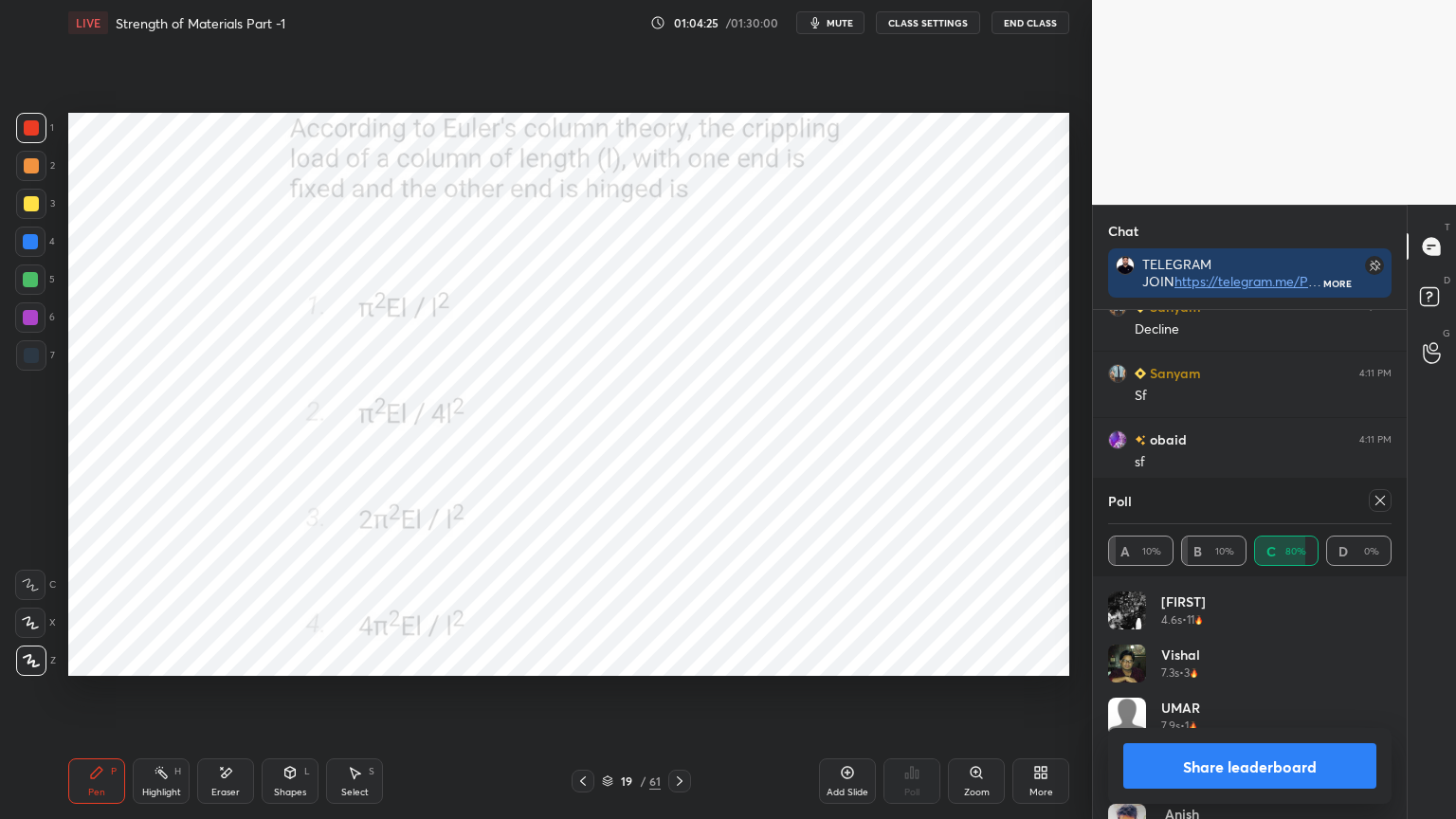 click 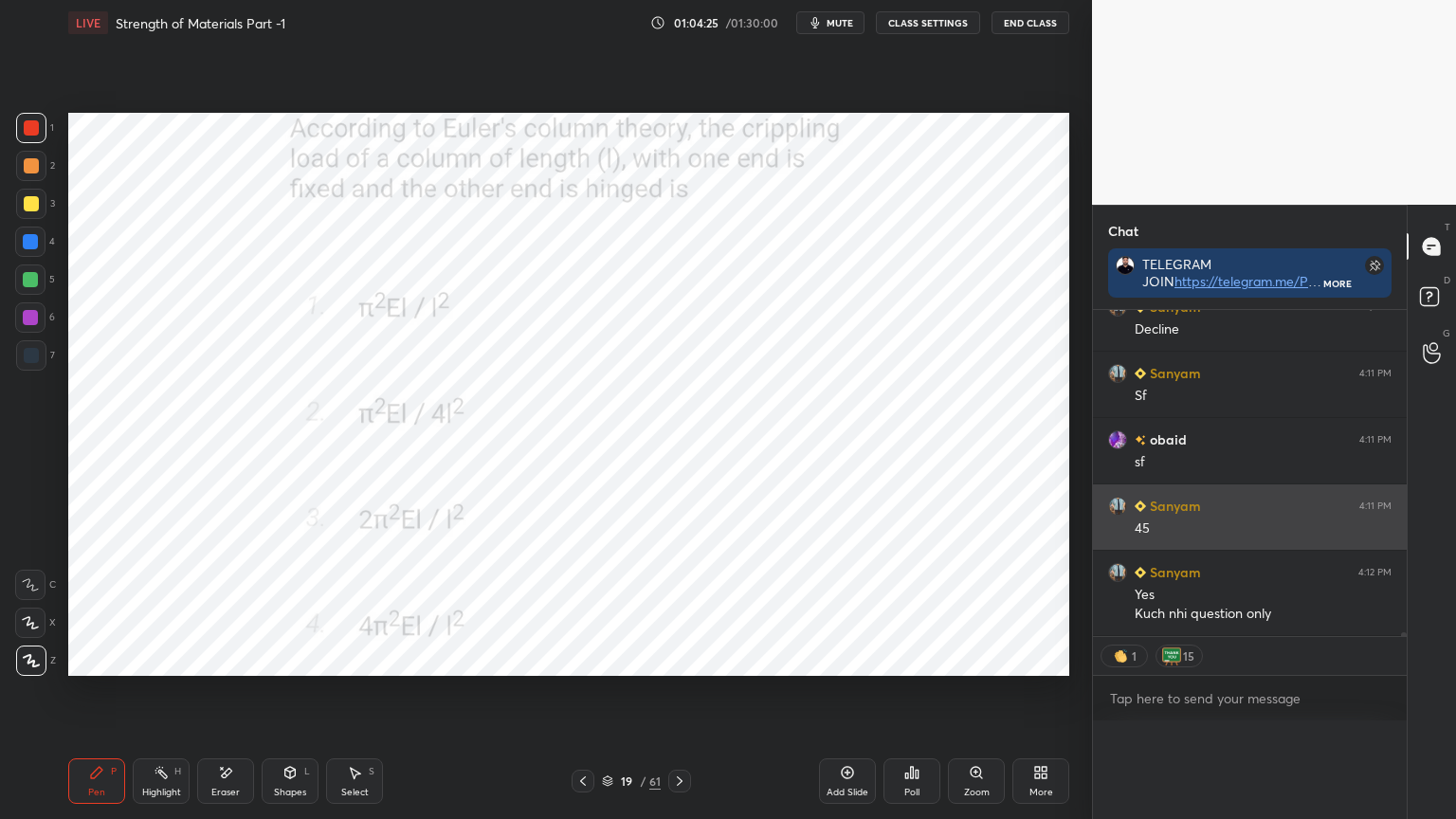 scroll, scrollTop: 115, scrollLeft: 278, axis: both 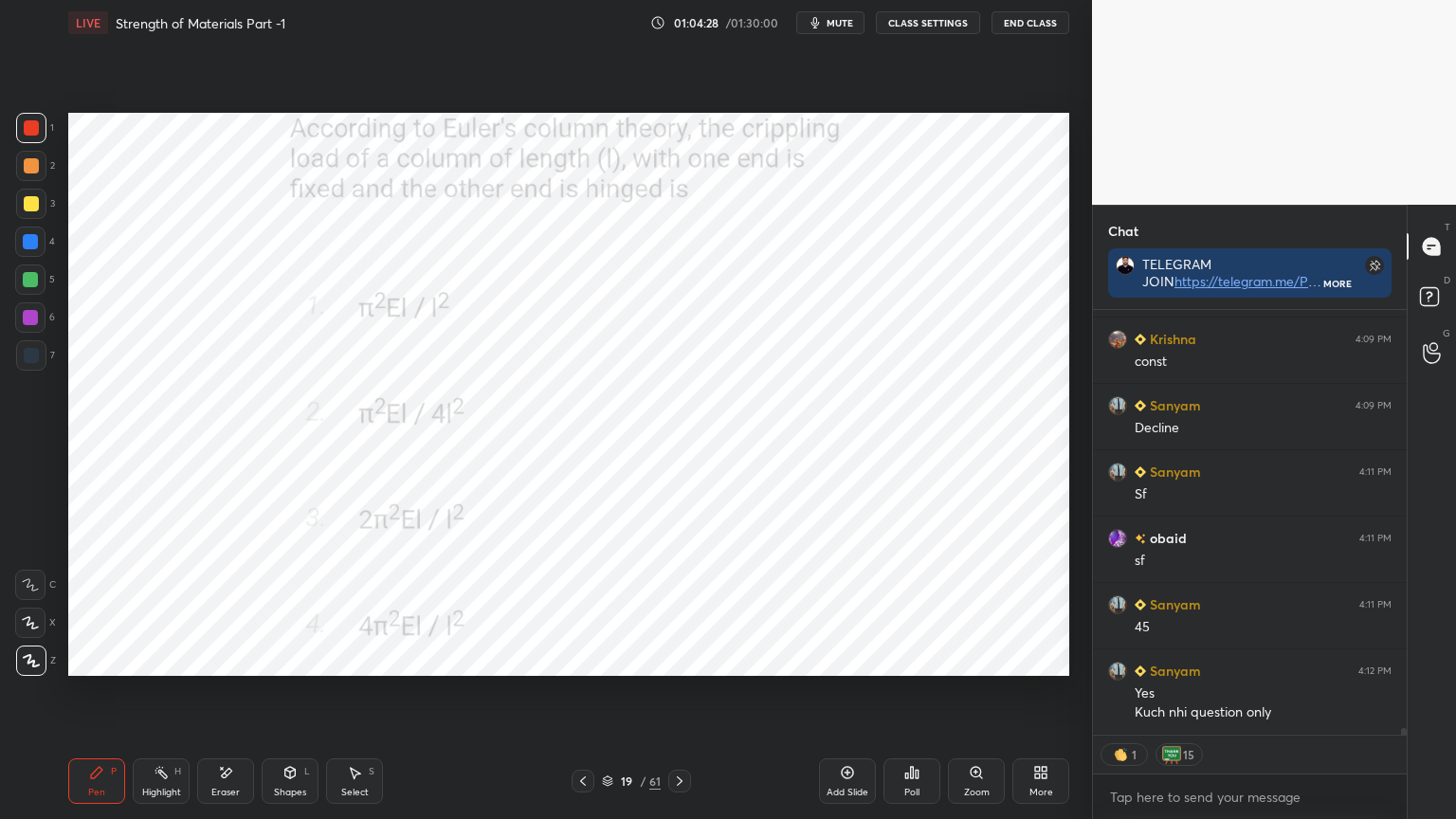 click on "Pen P" at bounding box center (97, 781) 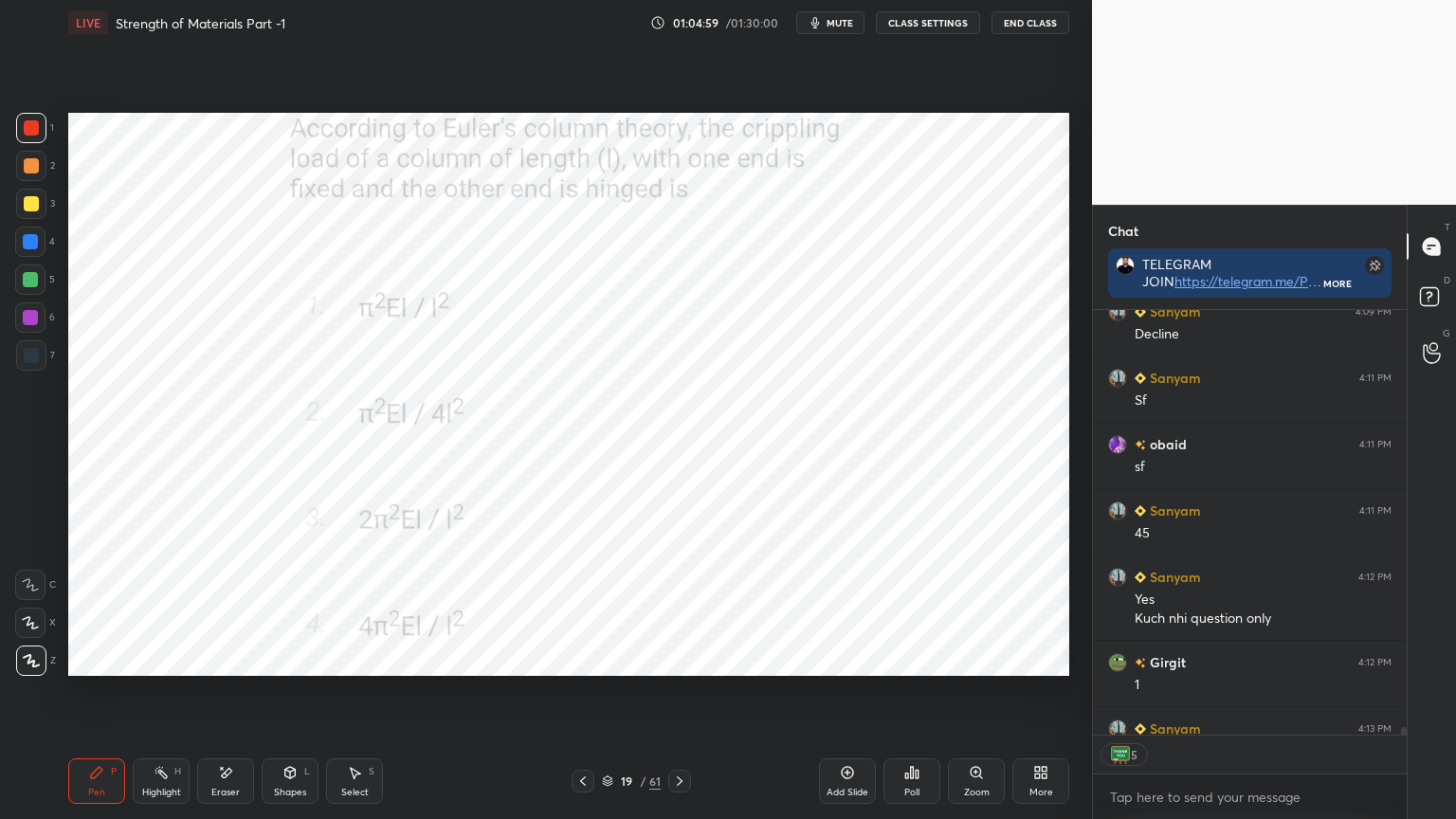 click 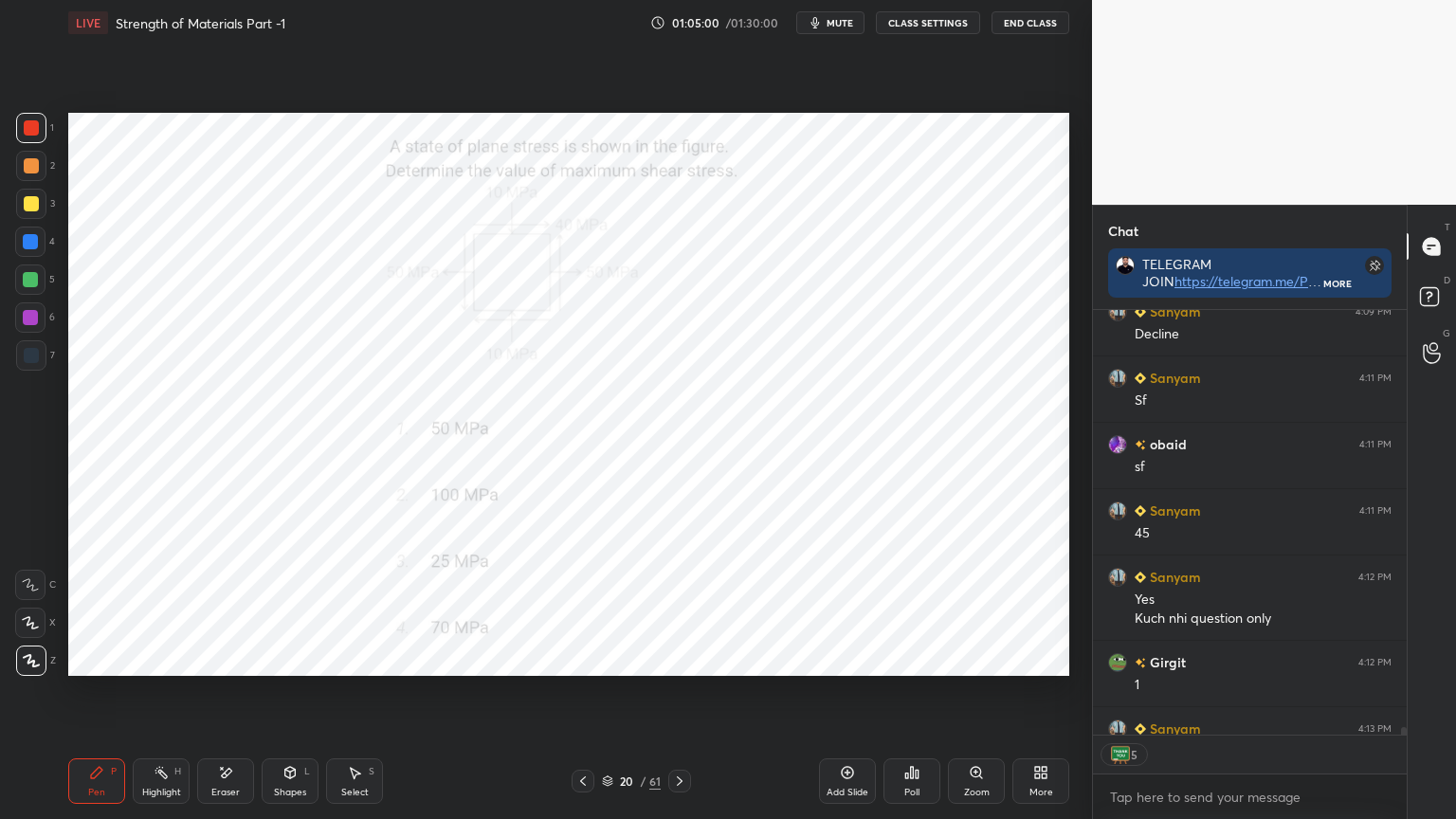 type on "x" 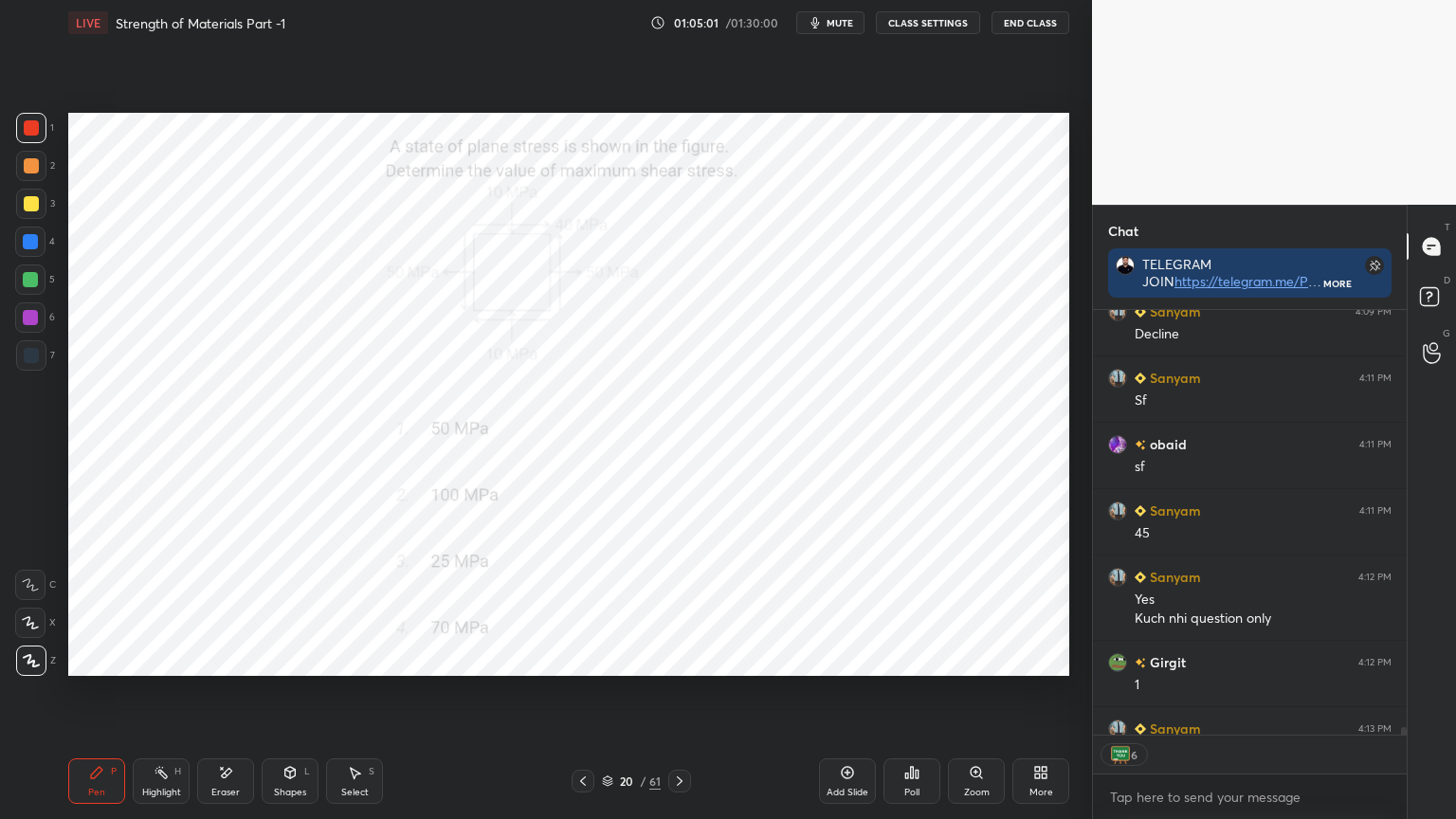 click 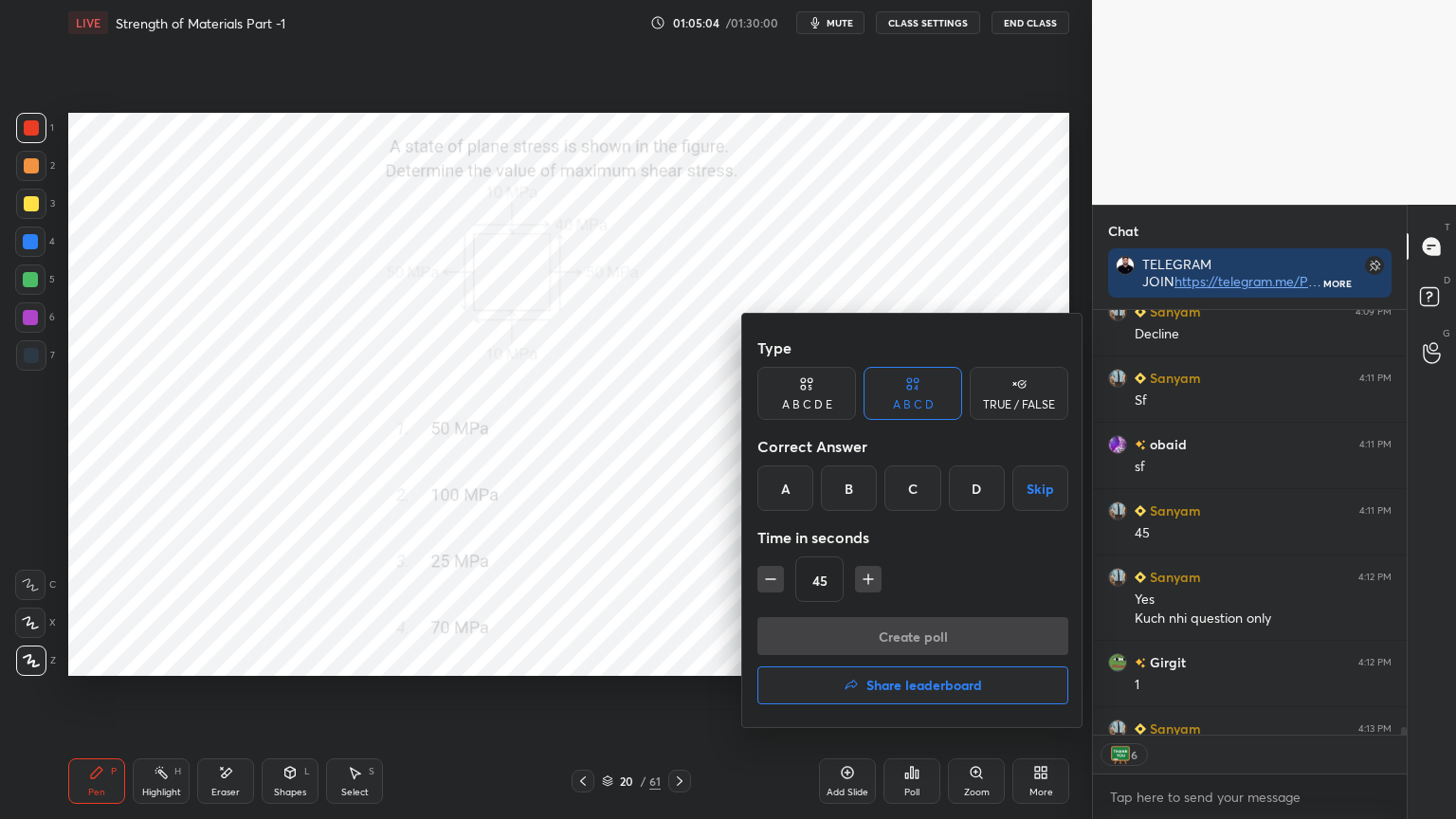 click on "A" at bounding box center (785, 488) 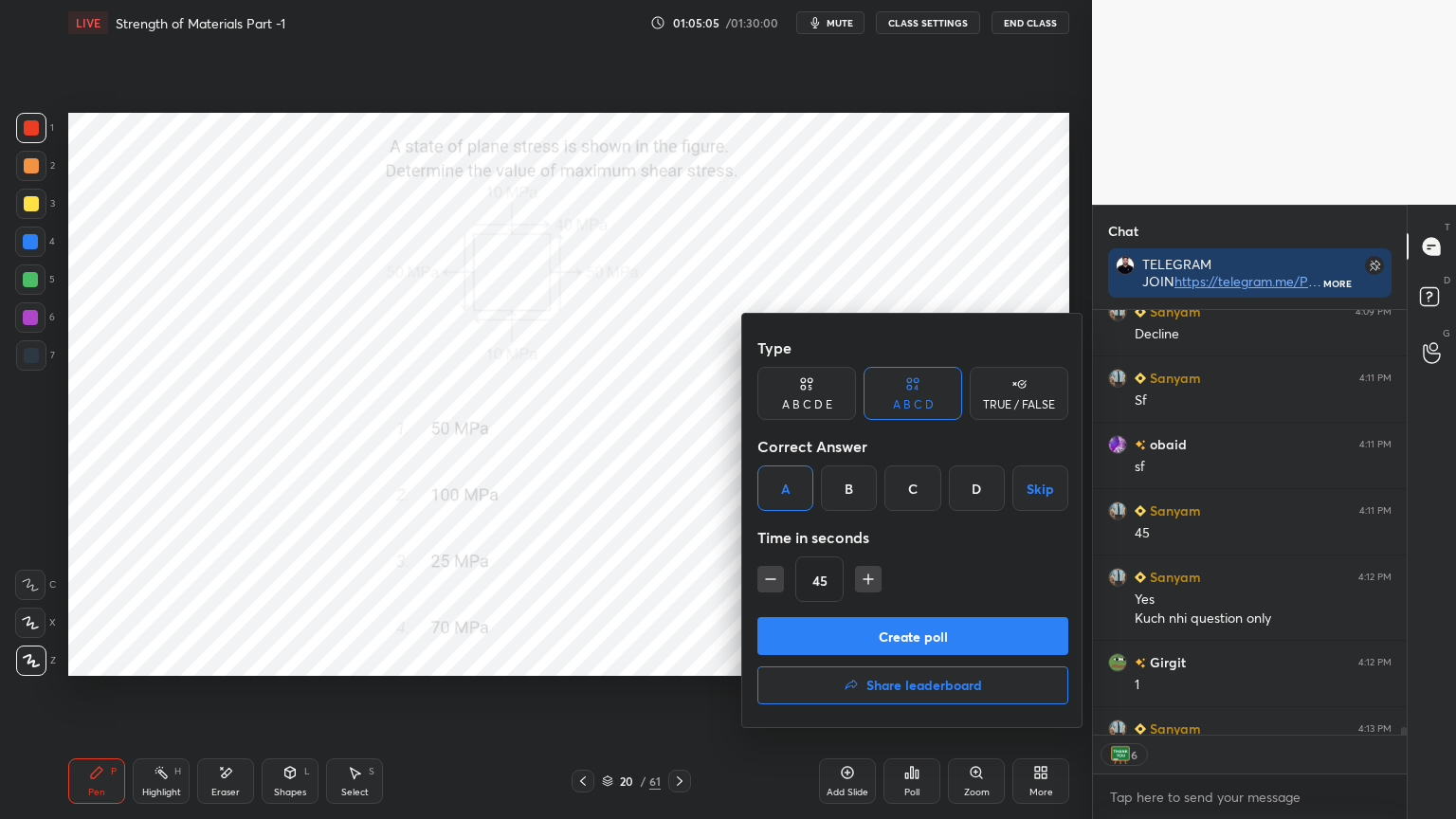 click 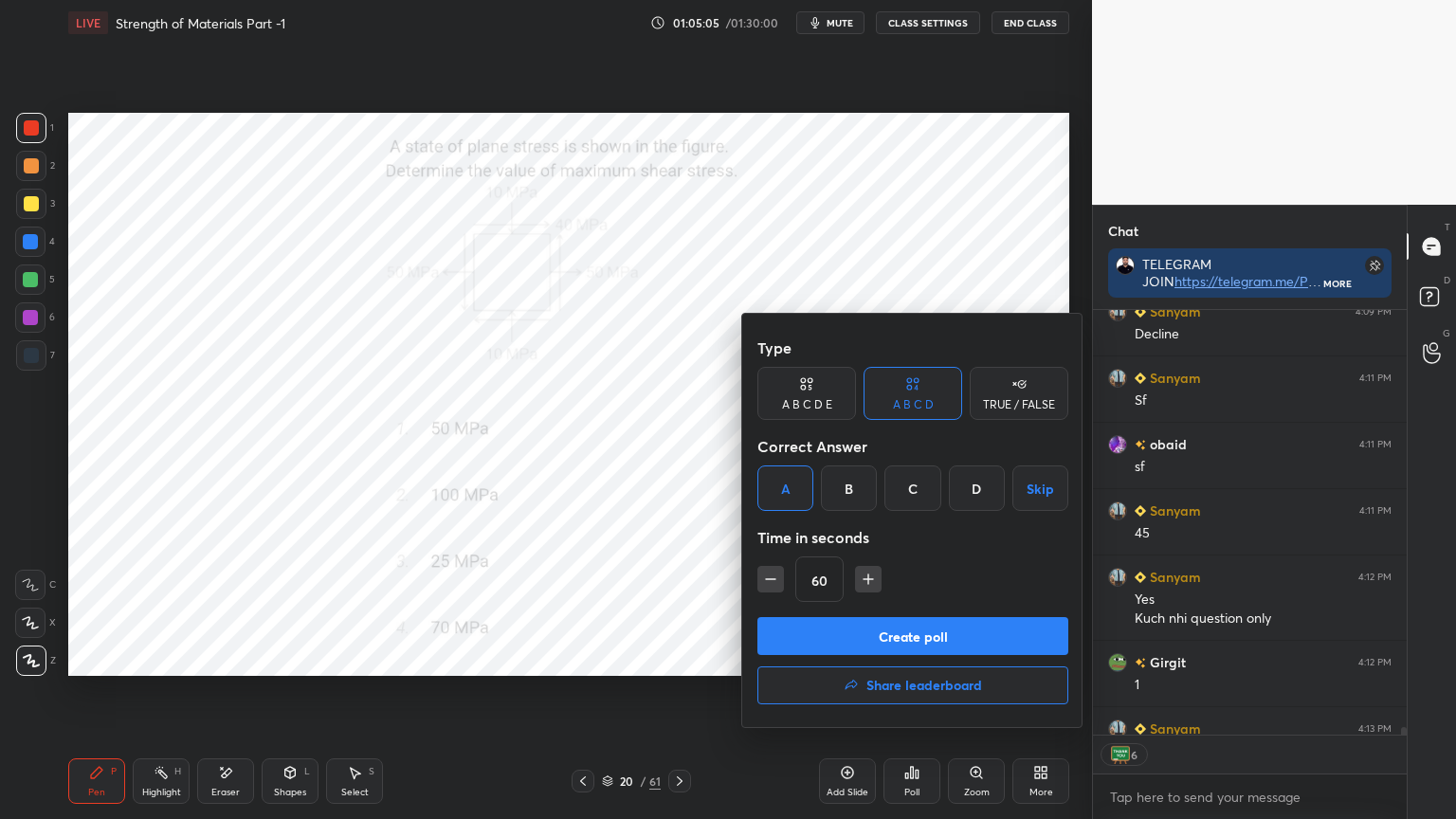 type on "60" 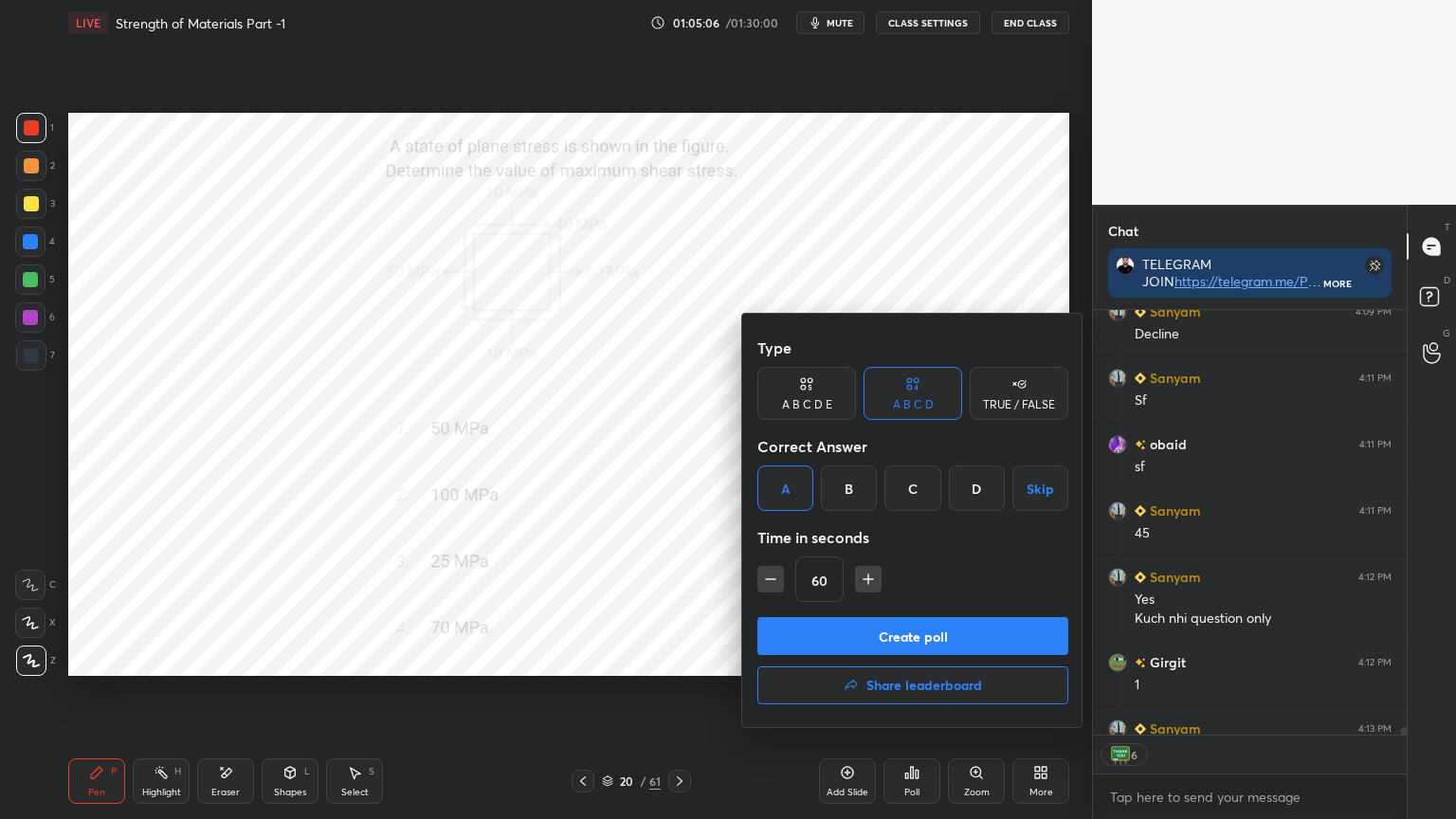 click on "Create poll" at bounding box center (913, 636) 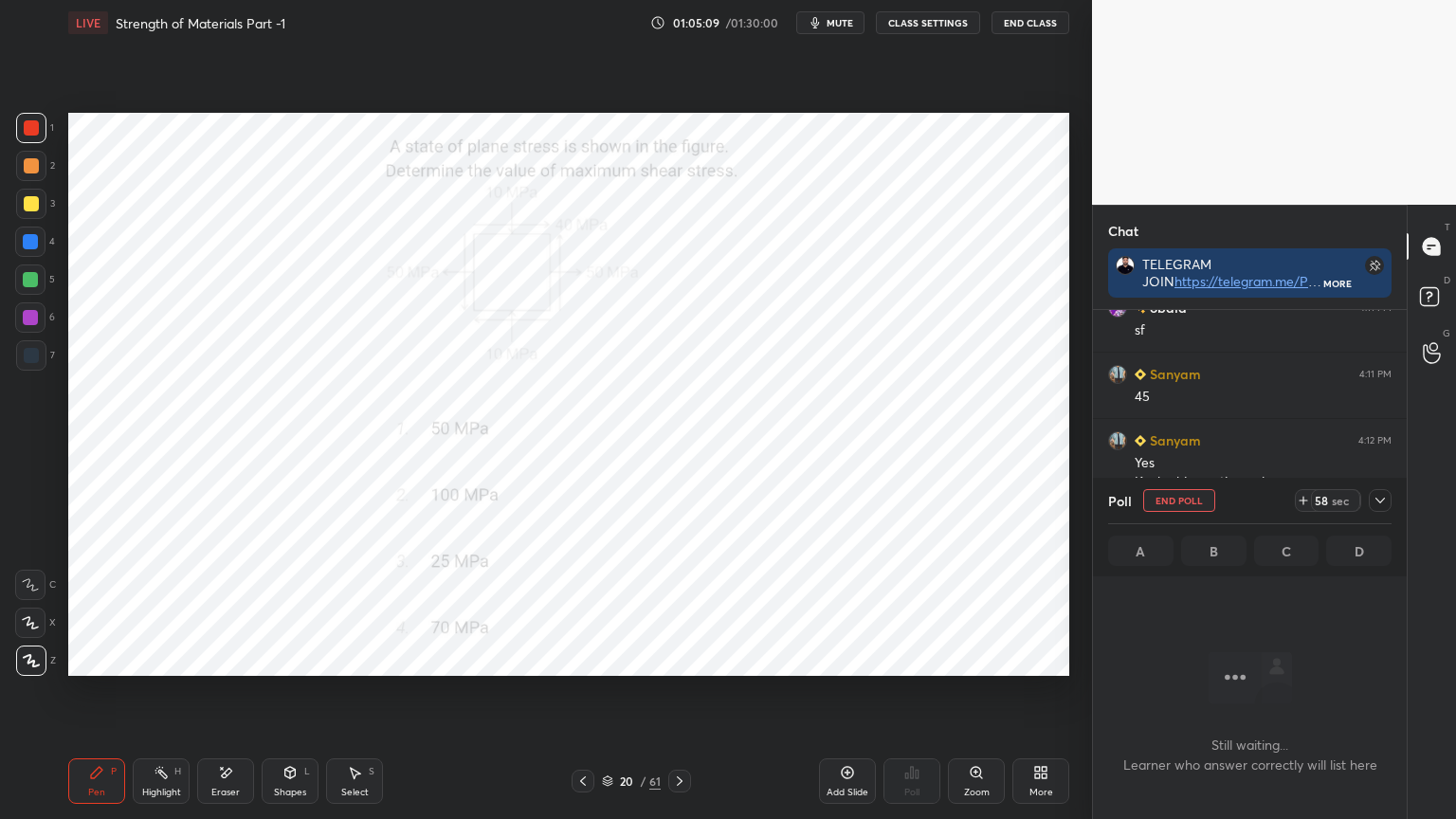 click 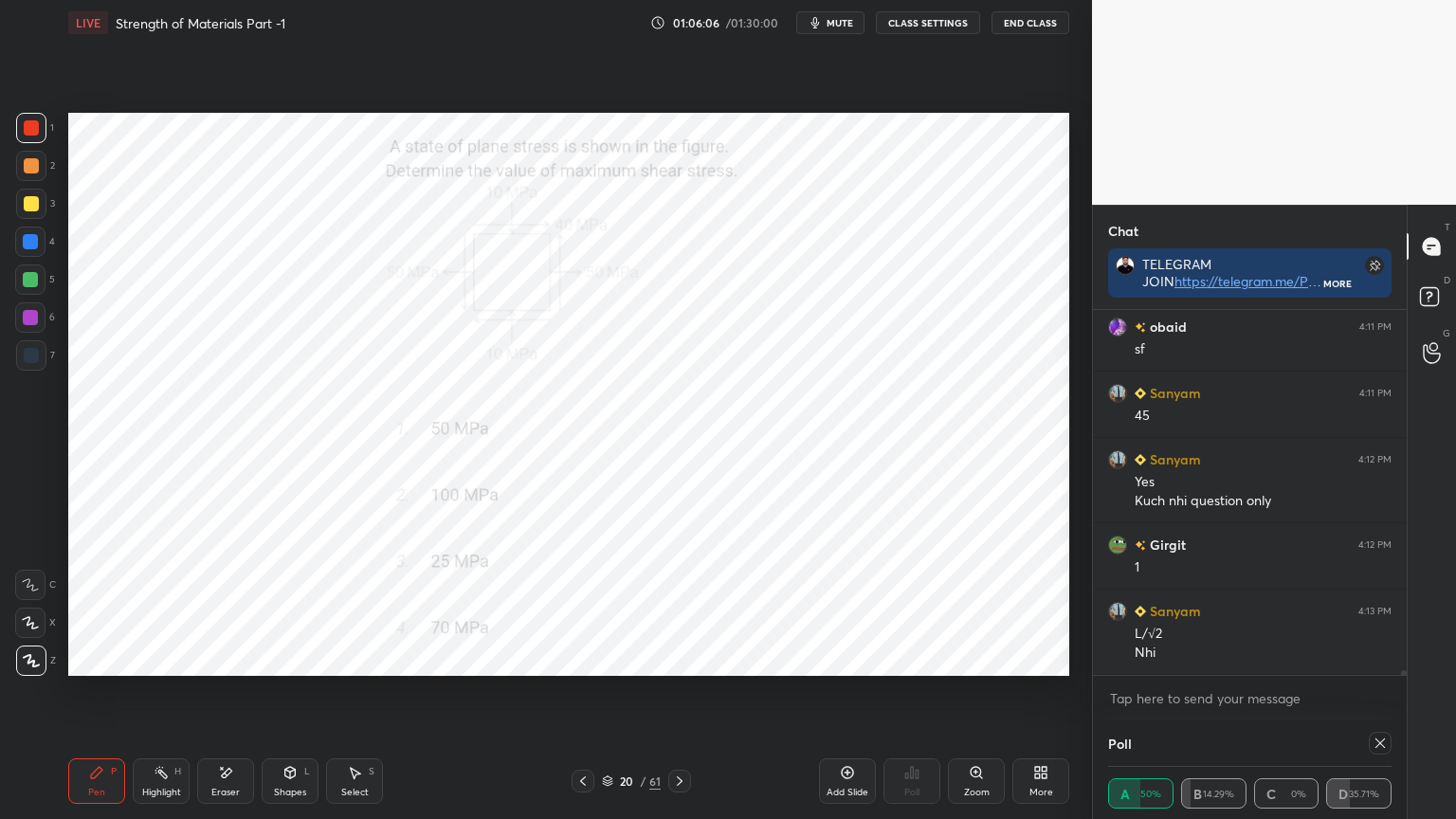 scroll, scrollTop: 6, scrollLeft: 6, axis: both 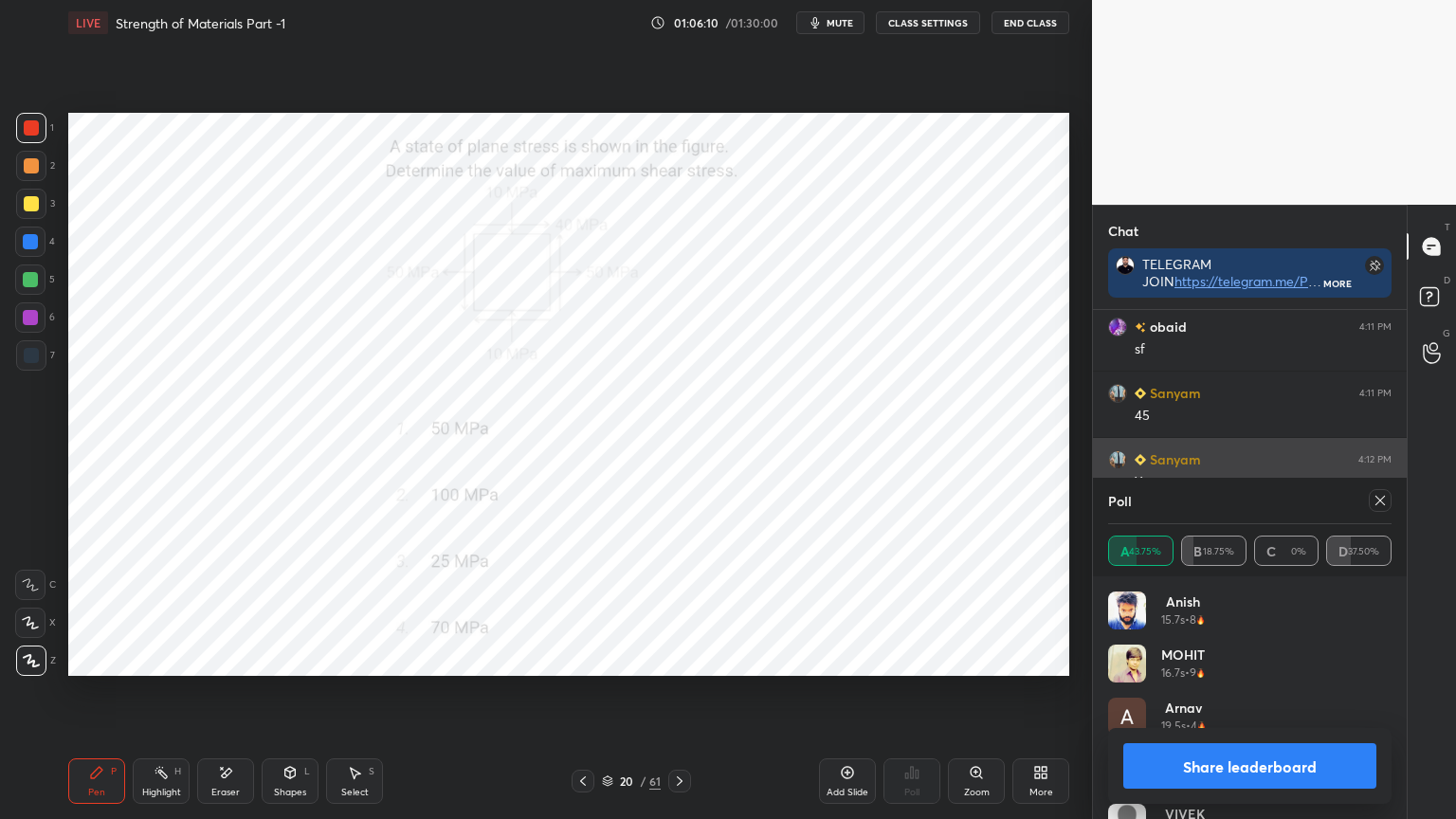 click 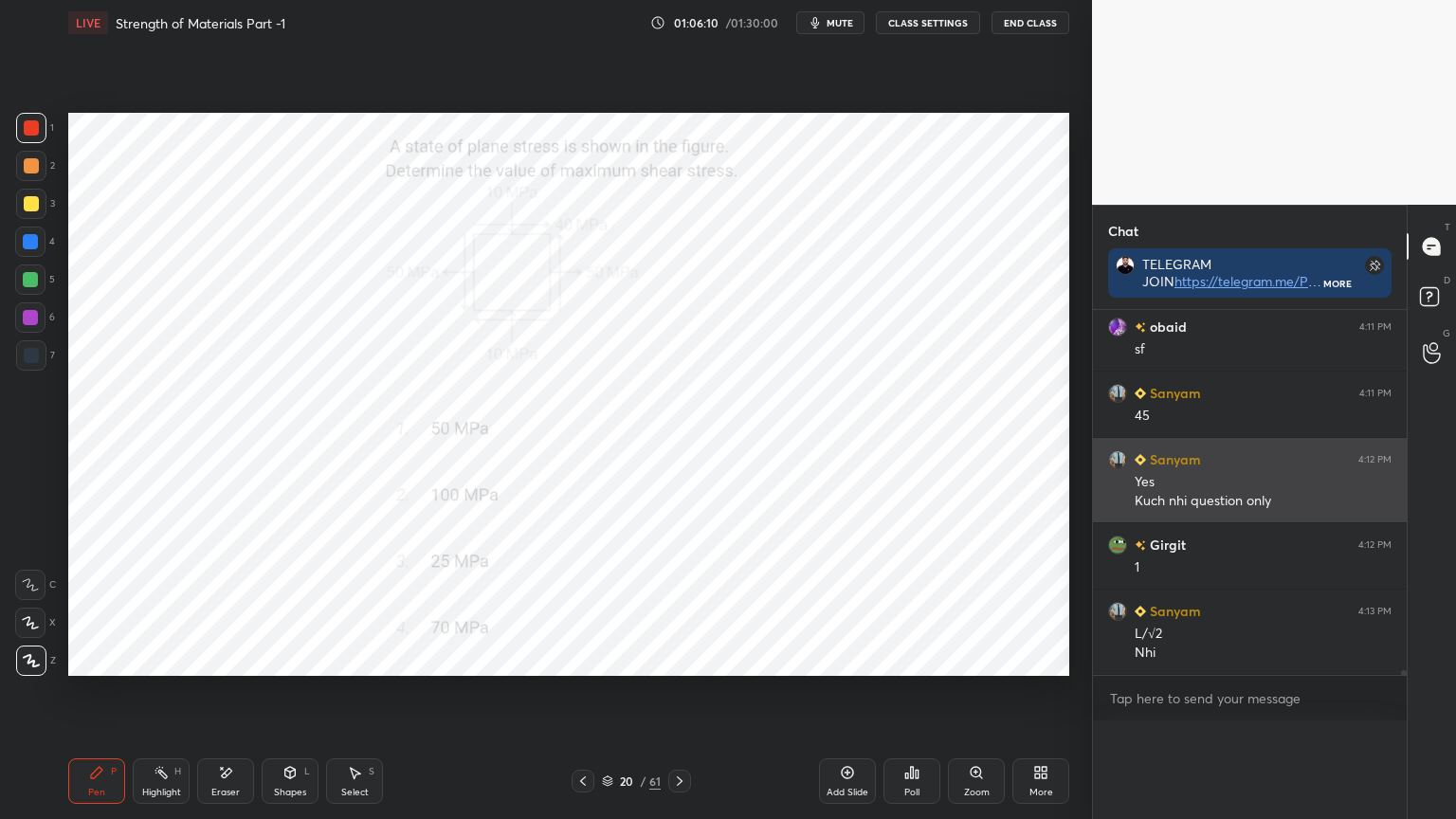 scroll, scrollTop: 83, scrollLeft: 278, axis: both 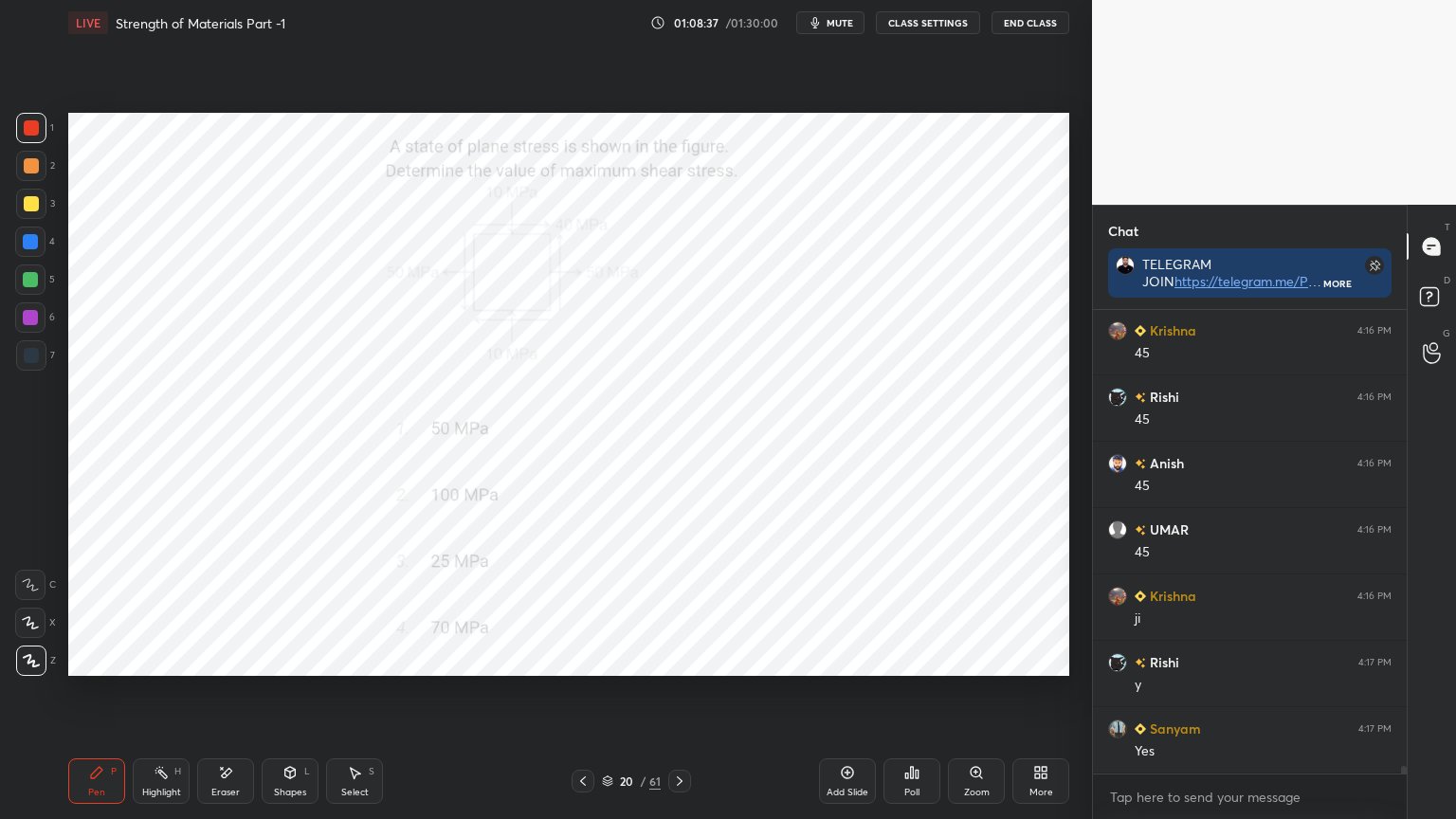 click on "Shapes L" at bounding box center (290, 781) 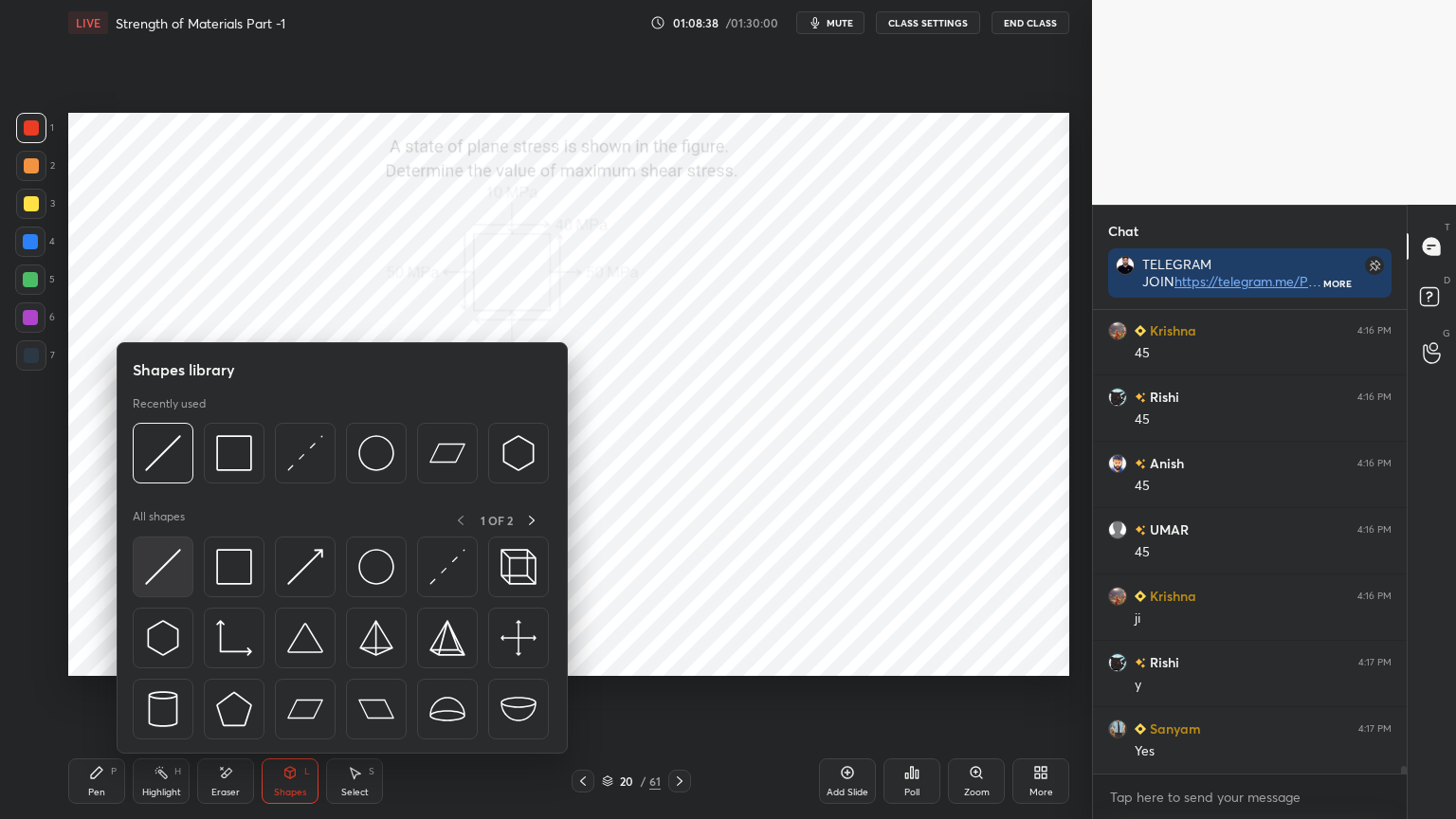 click at bounding box center [163, 567] 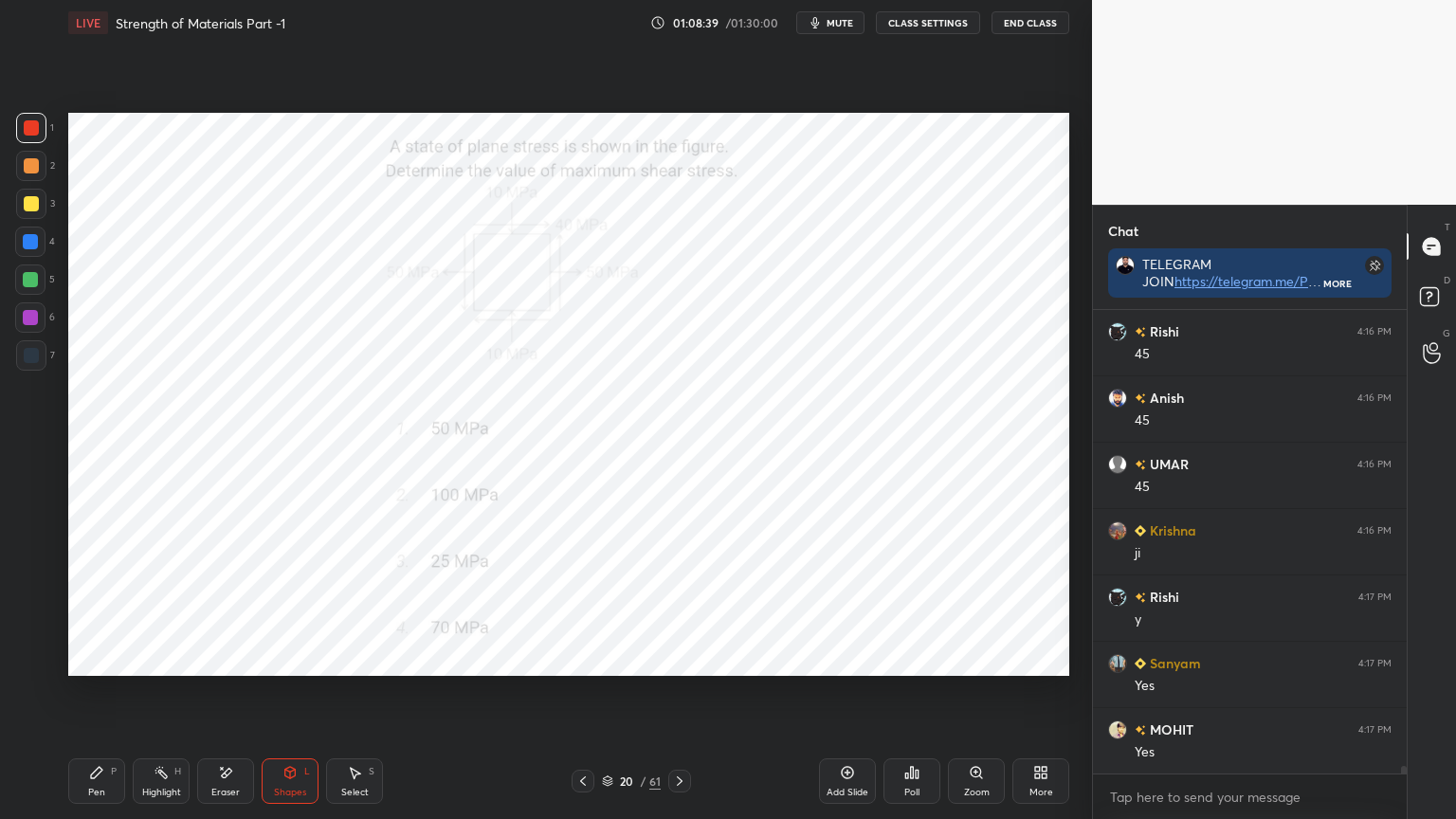 scroll, scrollTop: 28474, scrollLeft: 0, axis: vertical 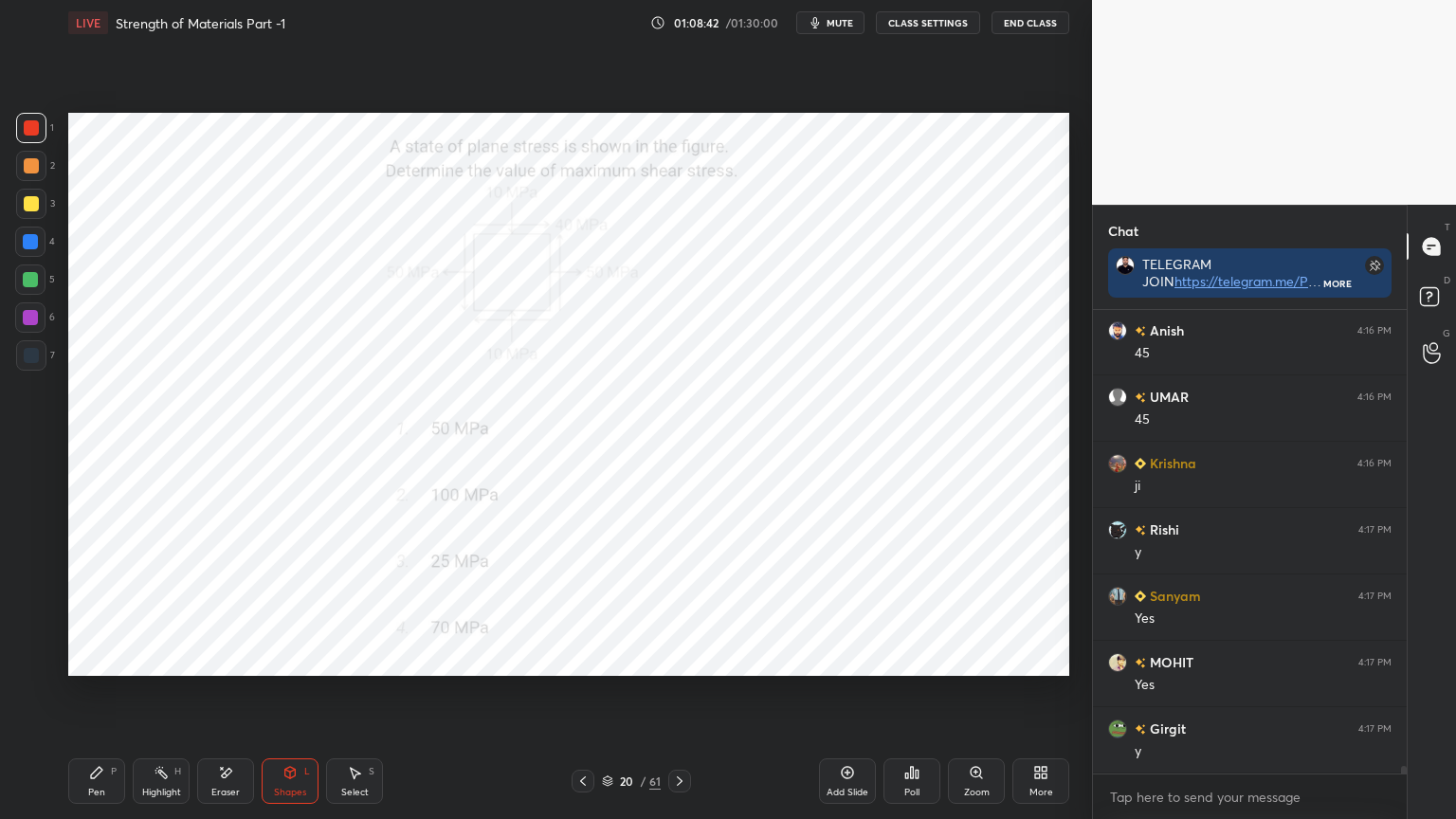 click 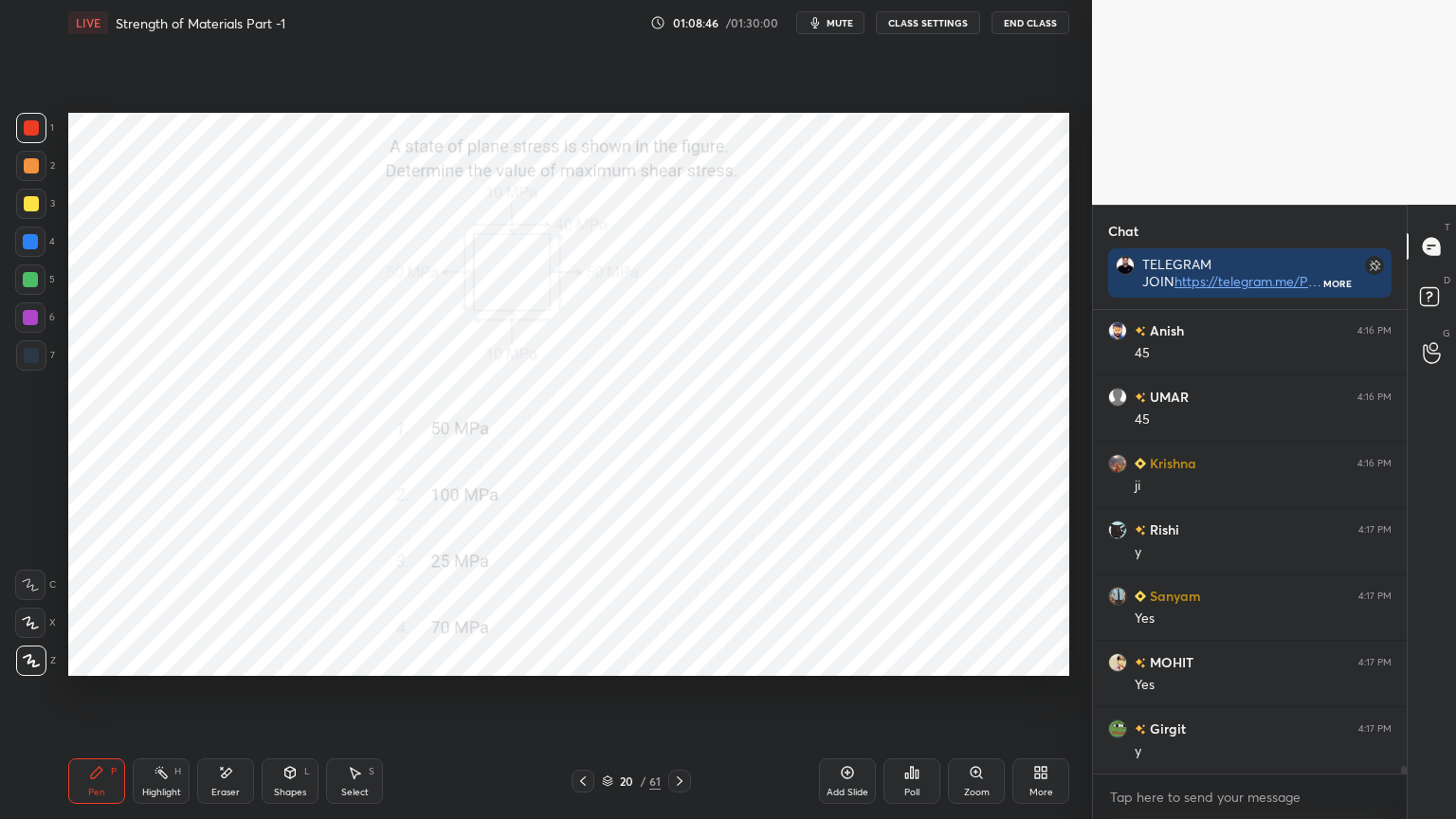 click on "Shapes L" at bounding box center [290, 781] 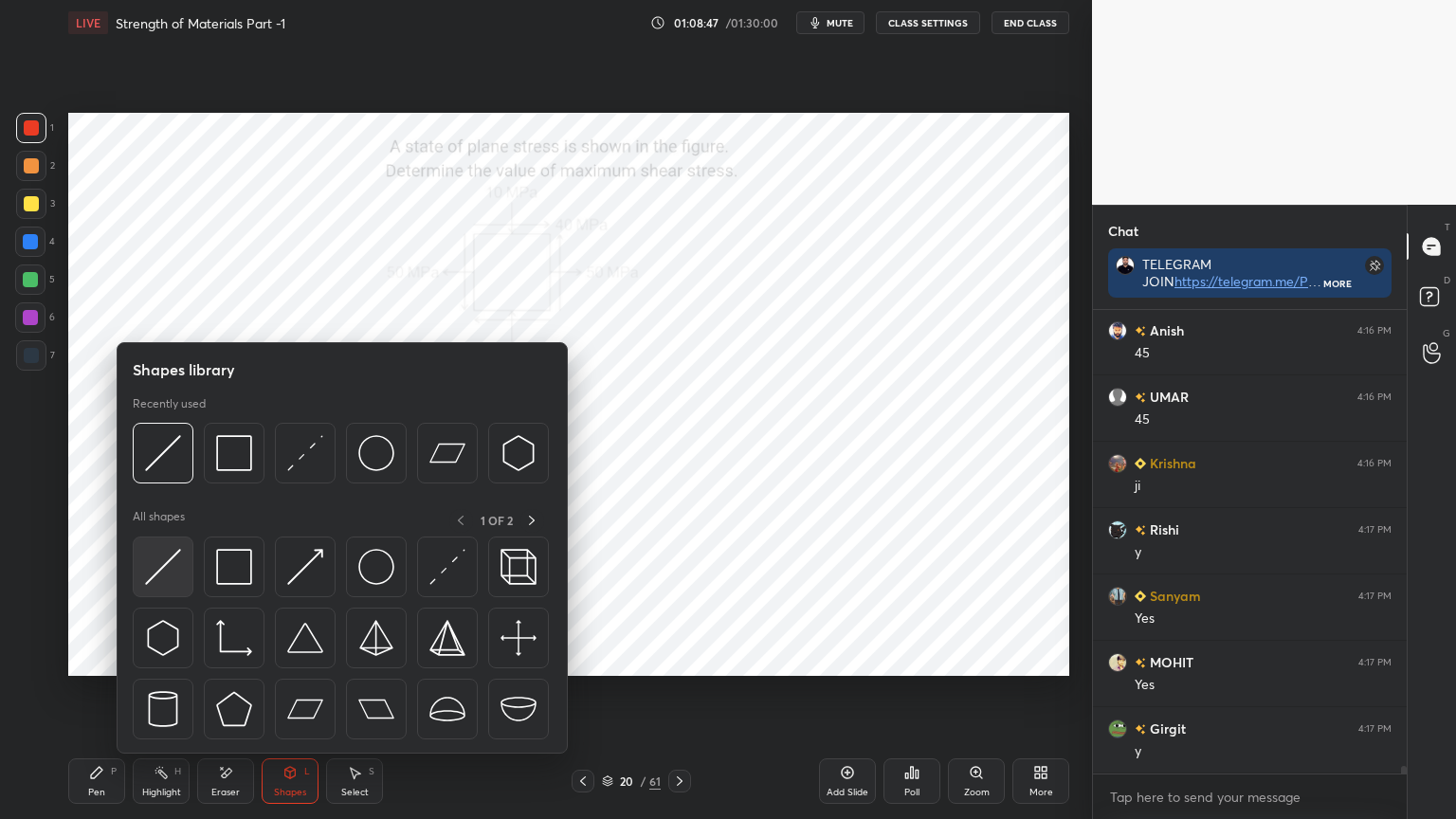 click at bounding box center (163, 567) 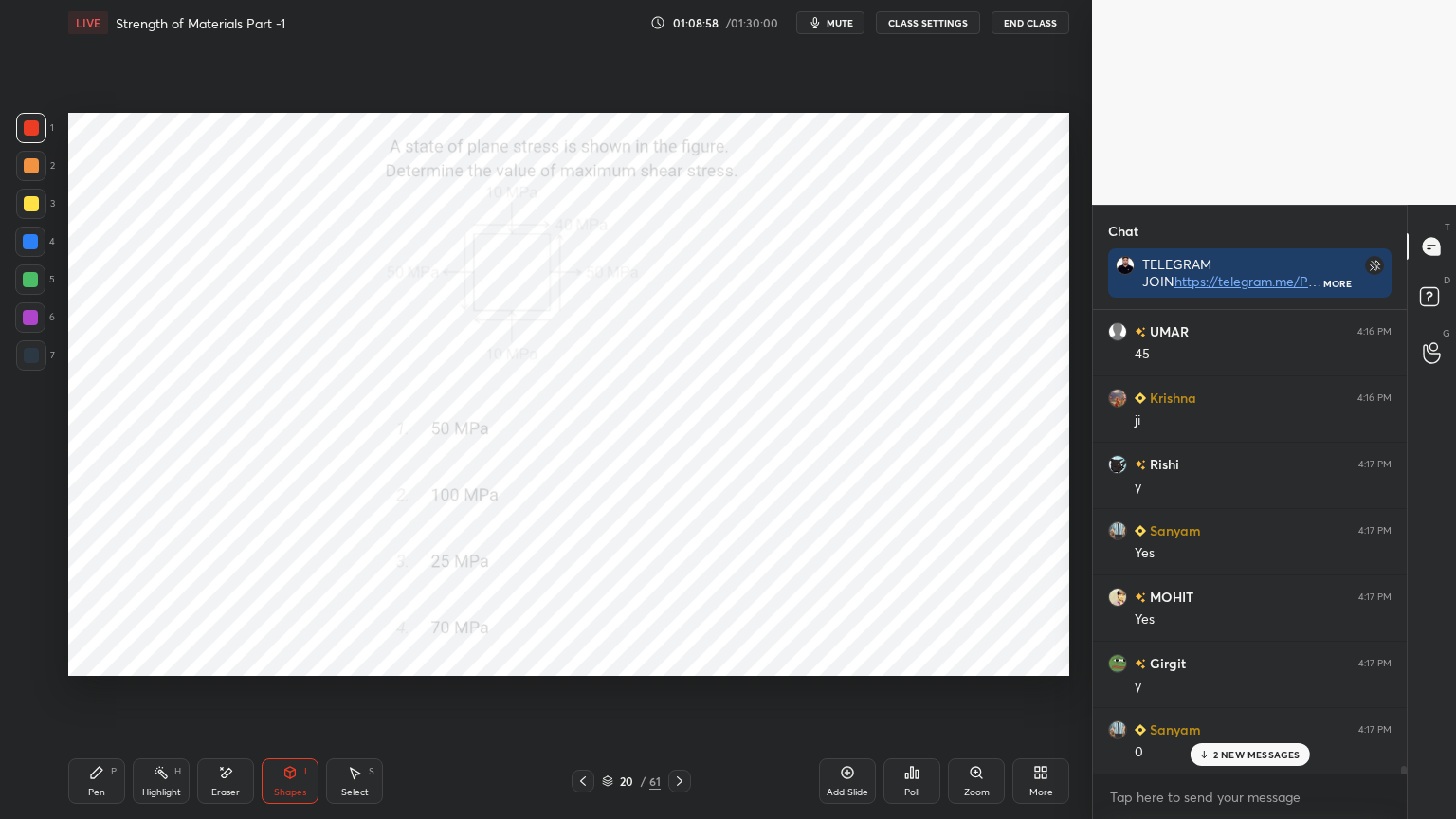 scroll, scrollTop: 28673, scrollLeft: 0, axis: vertical 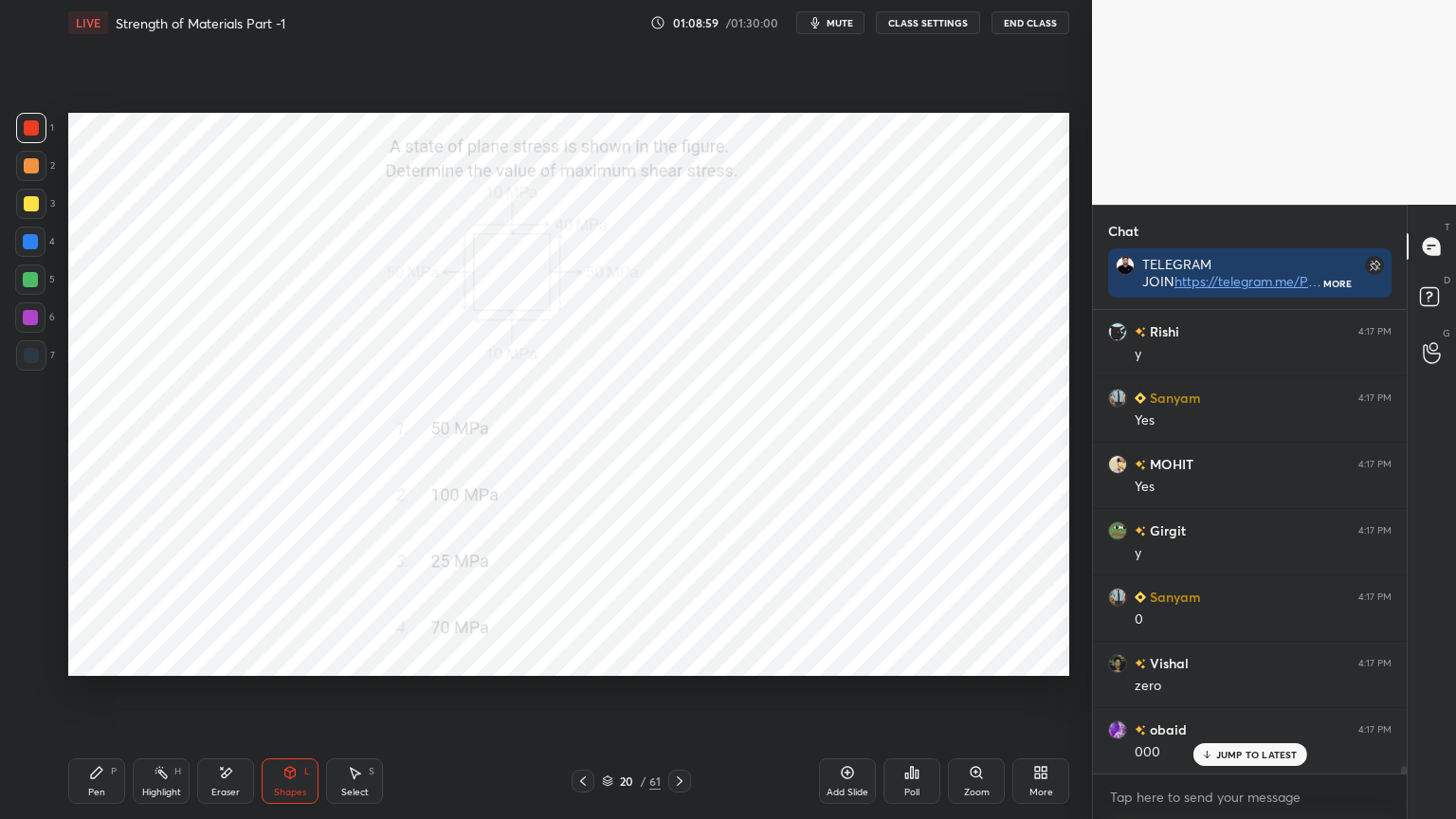 click on "Pen P" at bounding box center (97, 781) 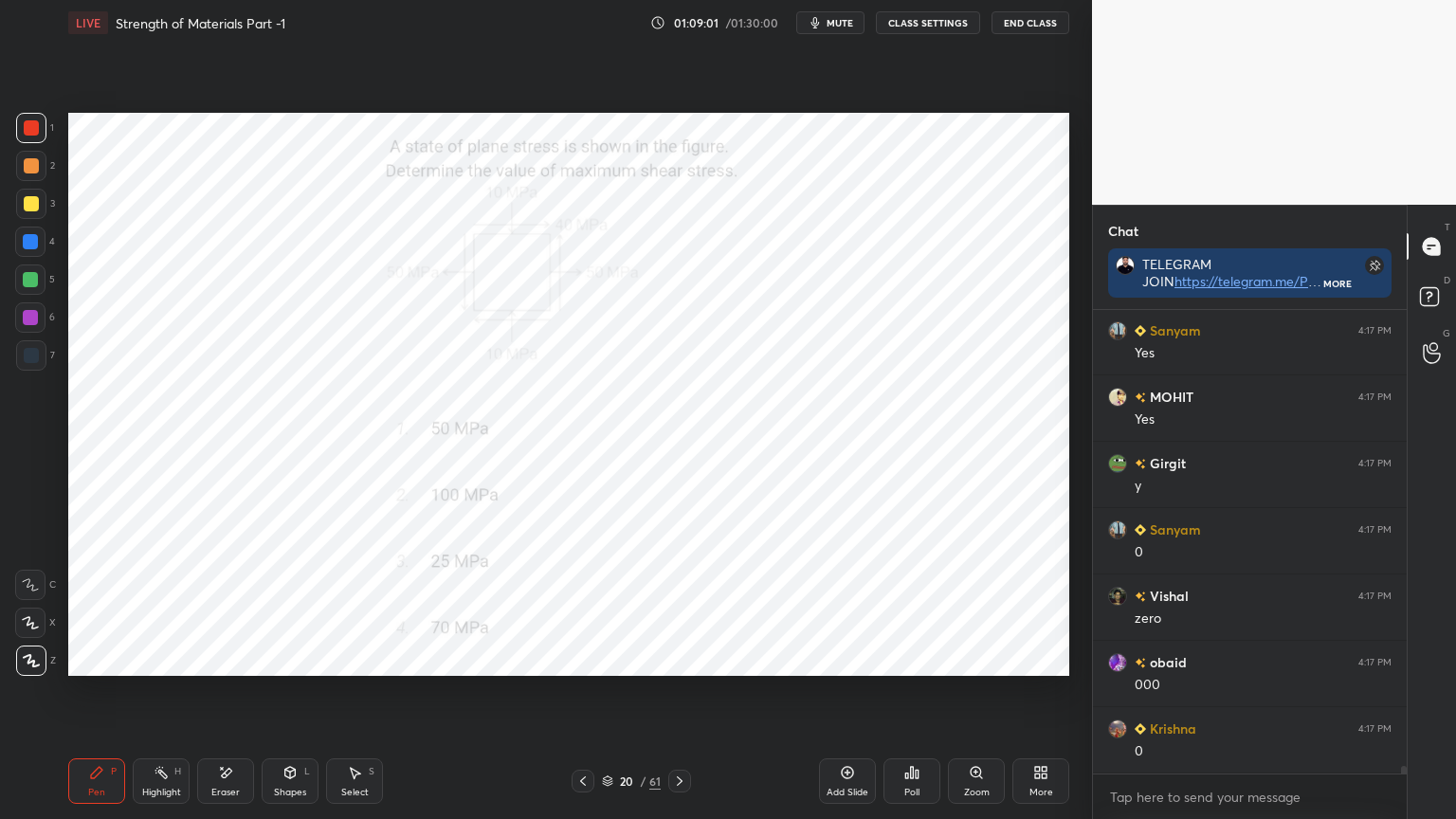 scroll, scrollTop: 28805, scrollLeft: 0, axis: vertical 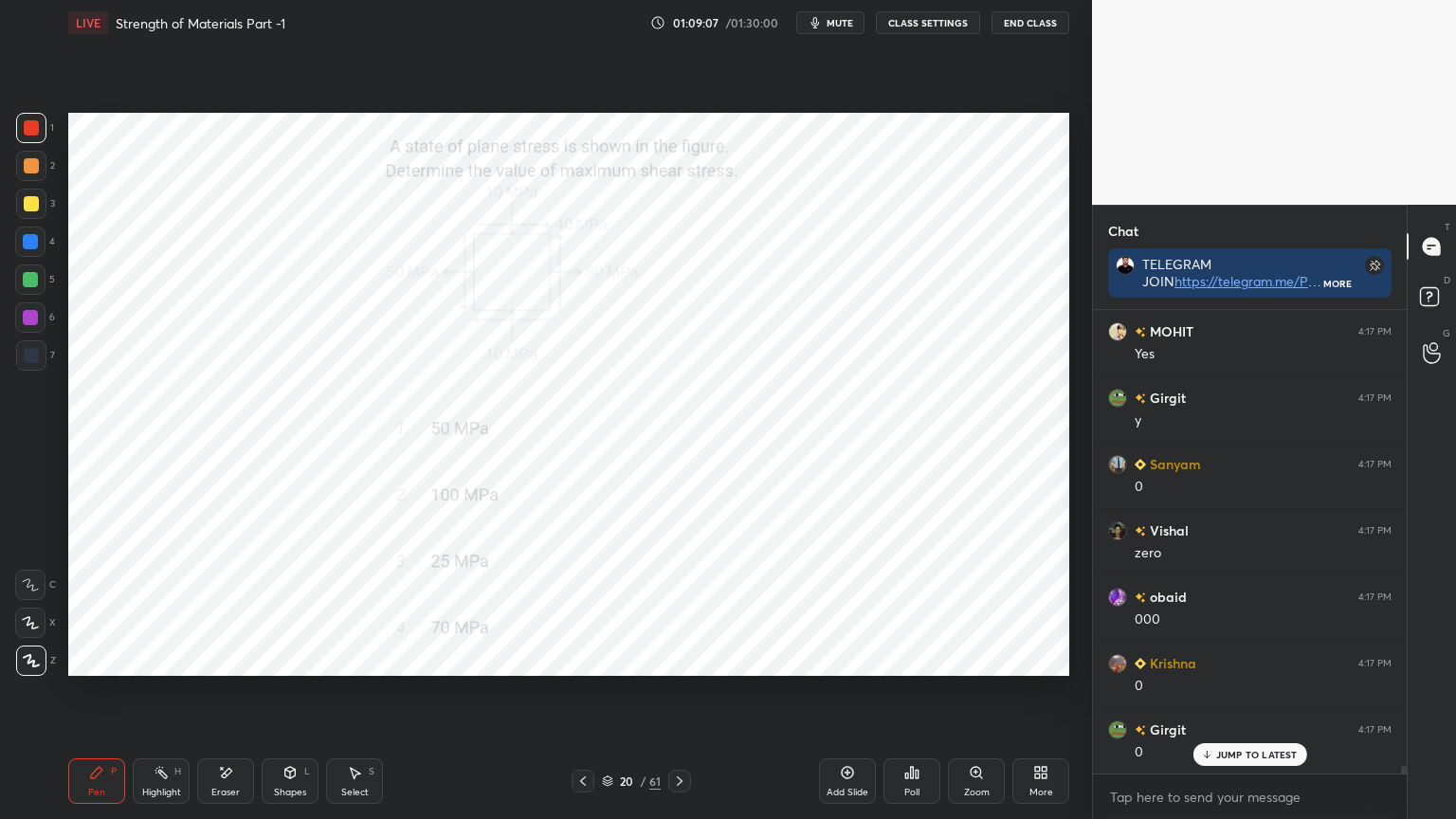 click on "Eraser" at bounding box center [226, 792] 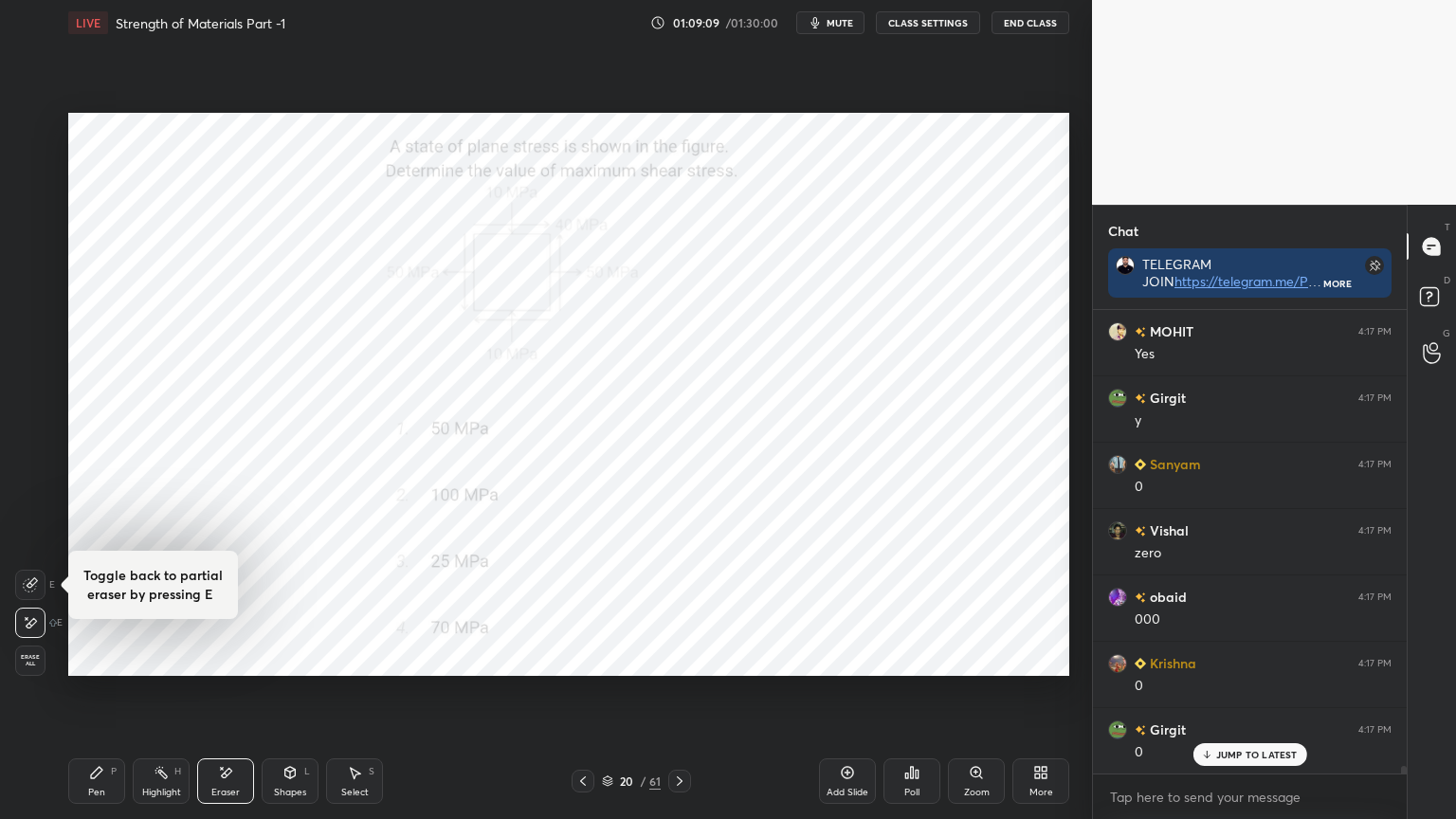 scroll, scrollTop: 28824, scrollLeft: 0, axis: vertical 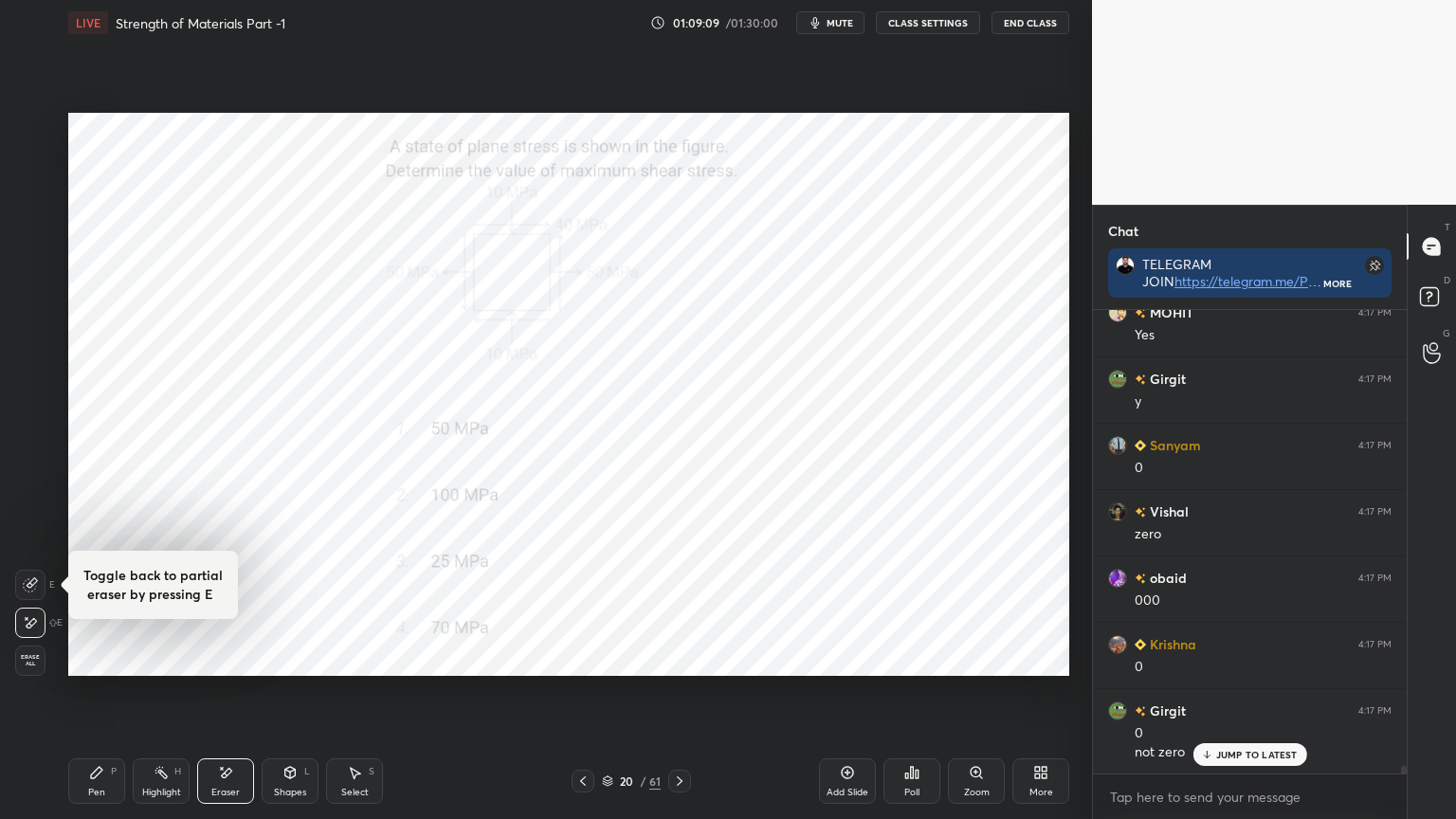 click 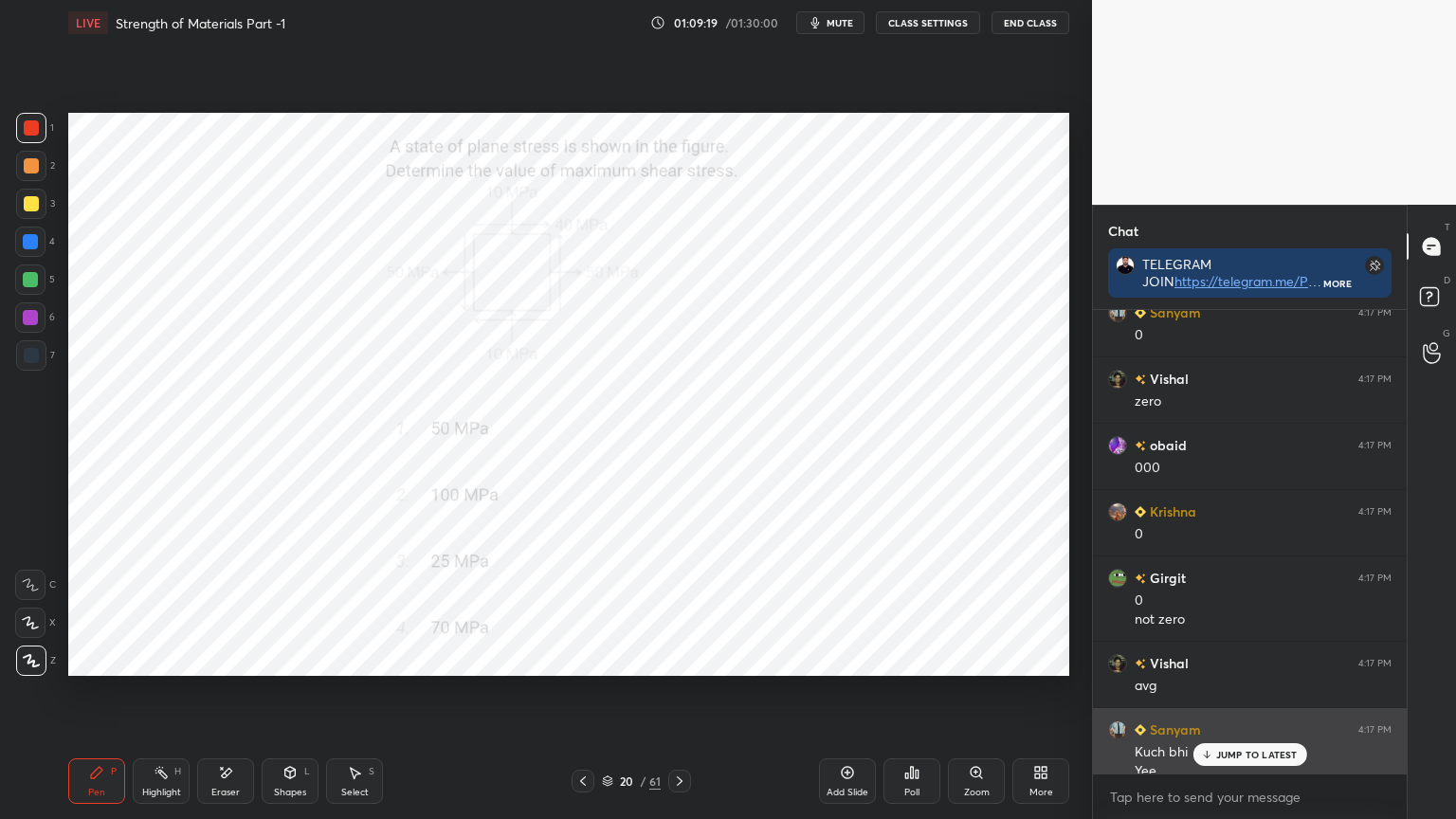 scroll, scrollTop: 28976, scrollLeft: 0, axis: vertical 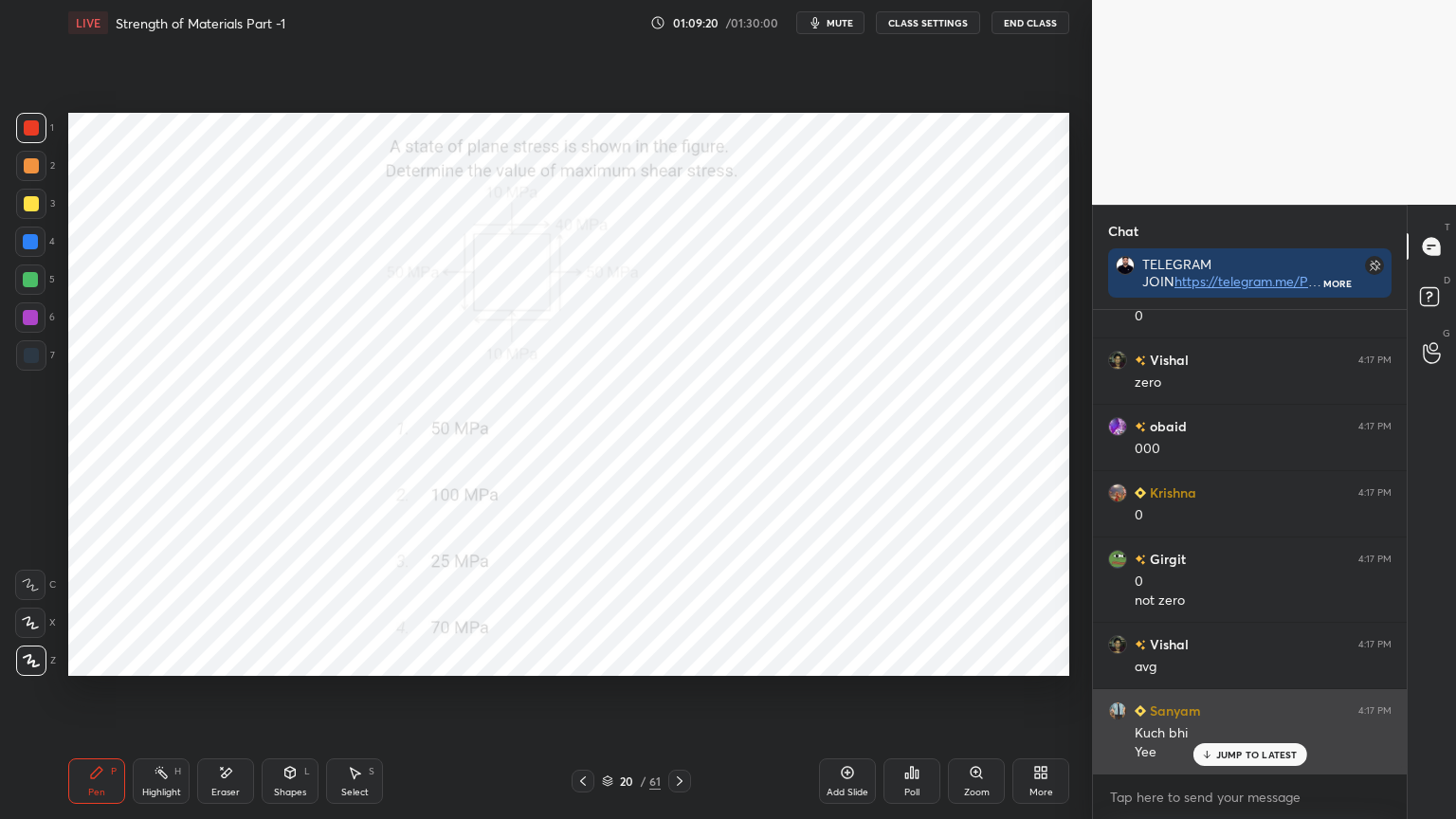 click on "JUMP TO LATEST" at bounding box center (1257, 755) 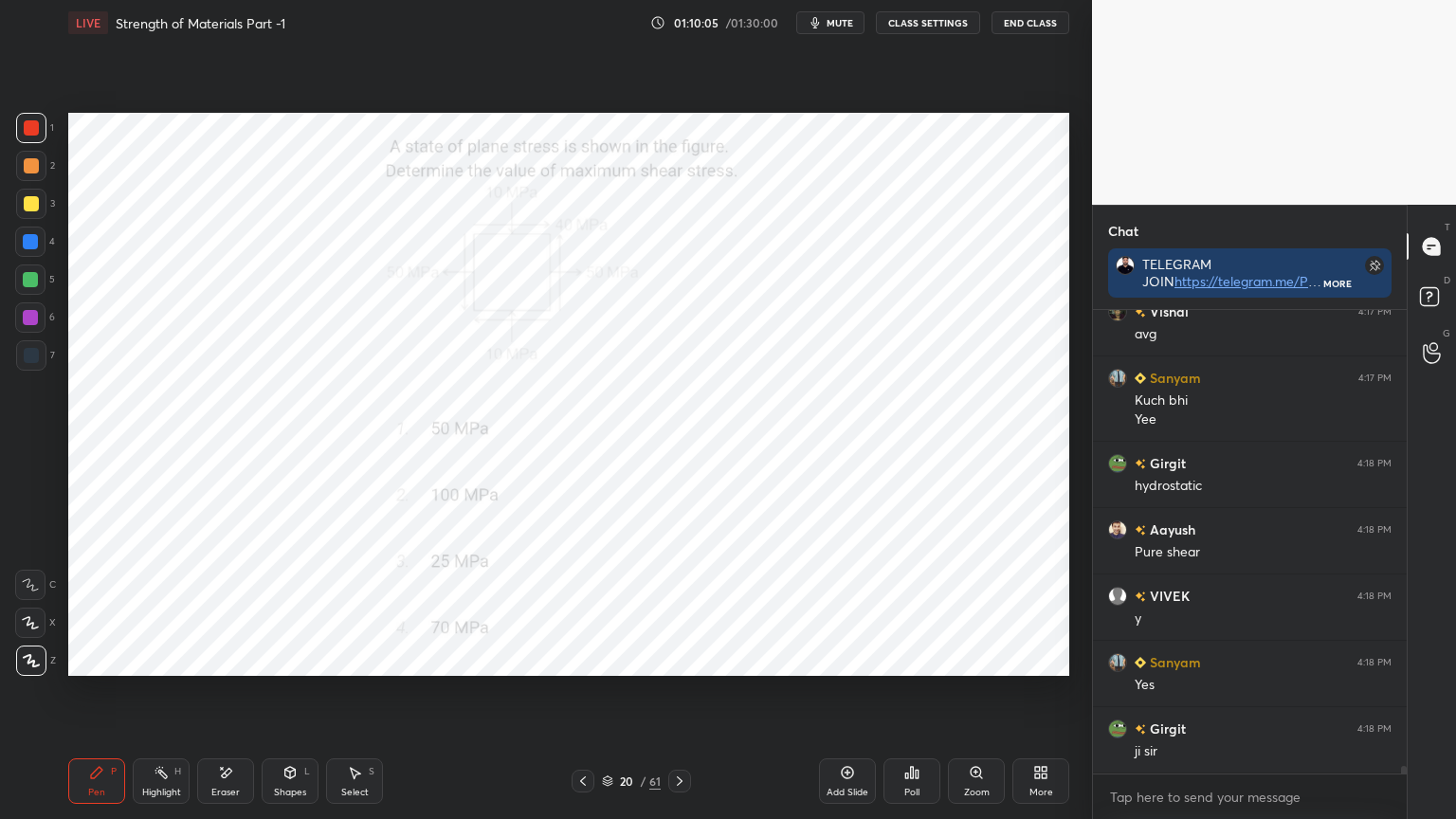 scroll, scrollTop: 29374, scrollLeft: 0, axis: vertical 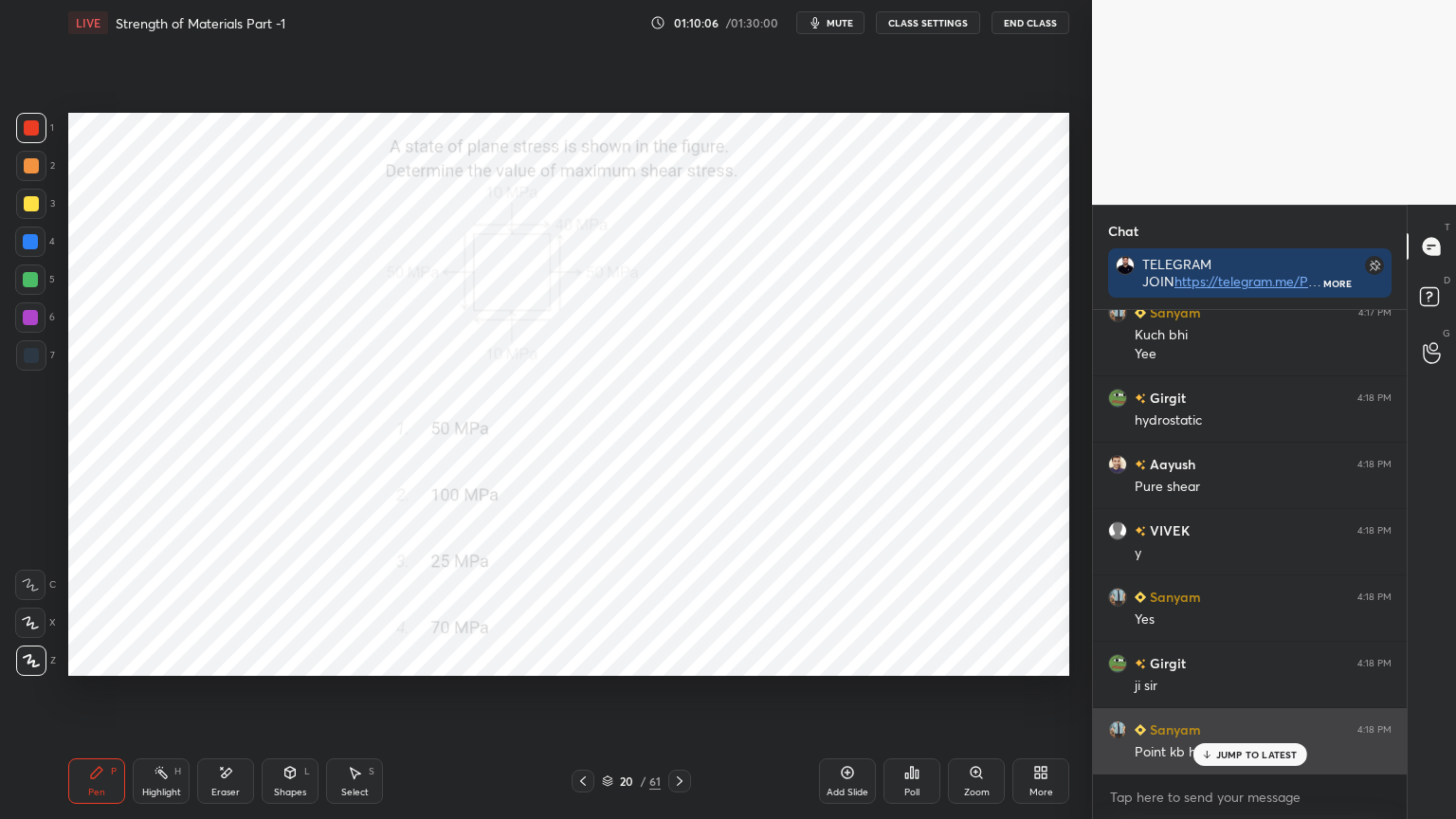 click on "JUMP TO LATEST" at bounding box center (1257, 755) 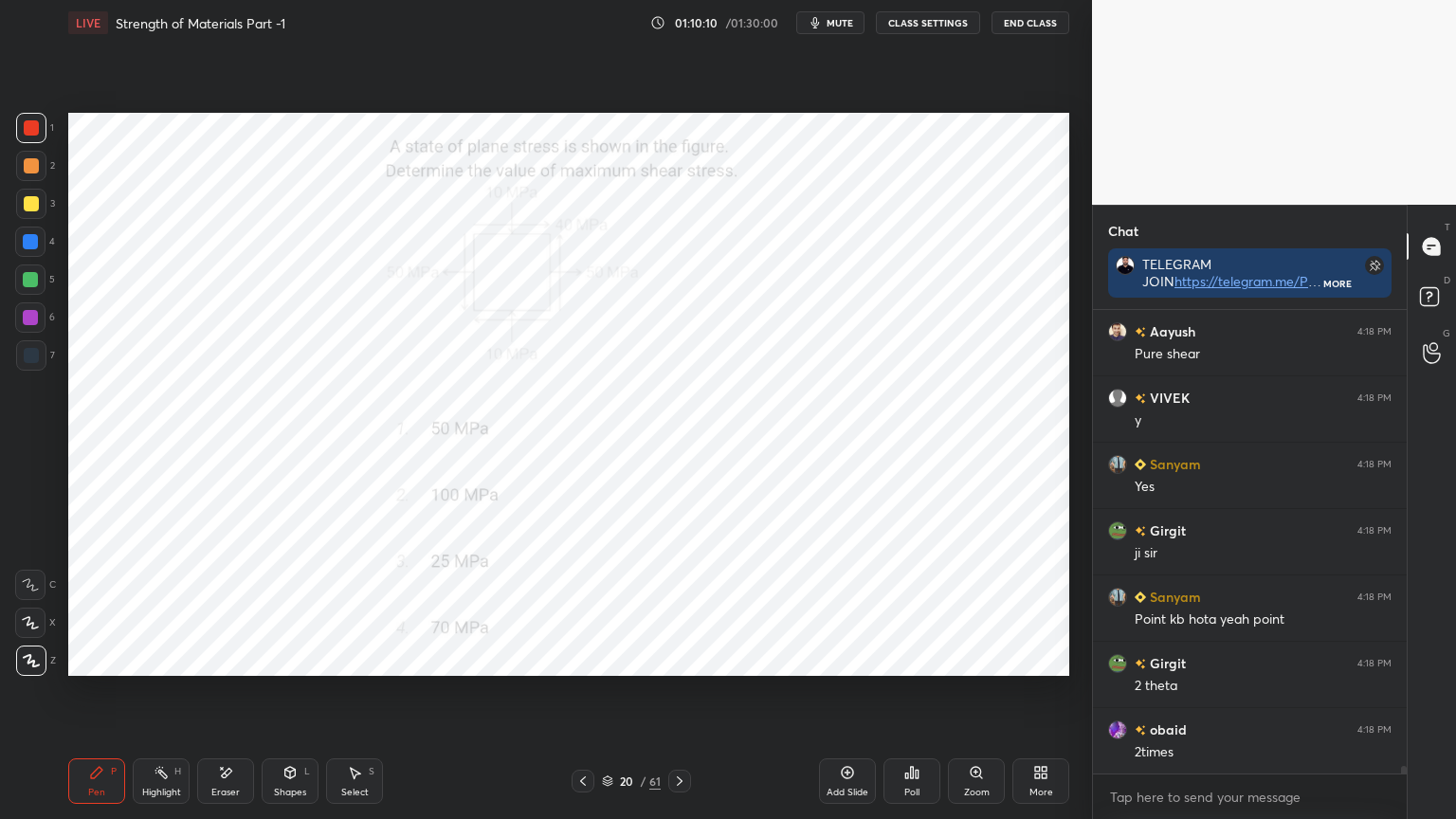 scroll, scrollTop: 29574, scrollLeft: 0, axis: vertical 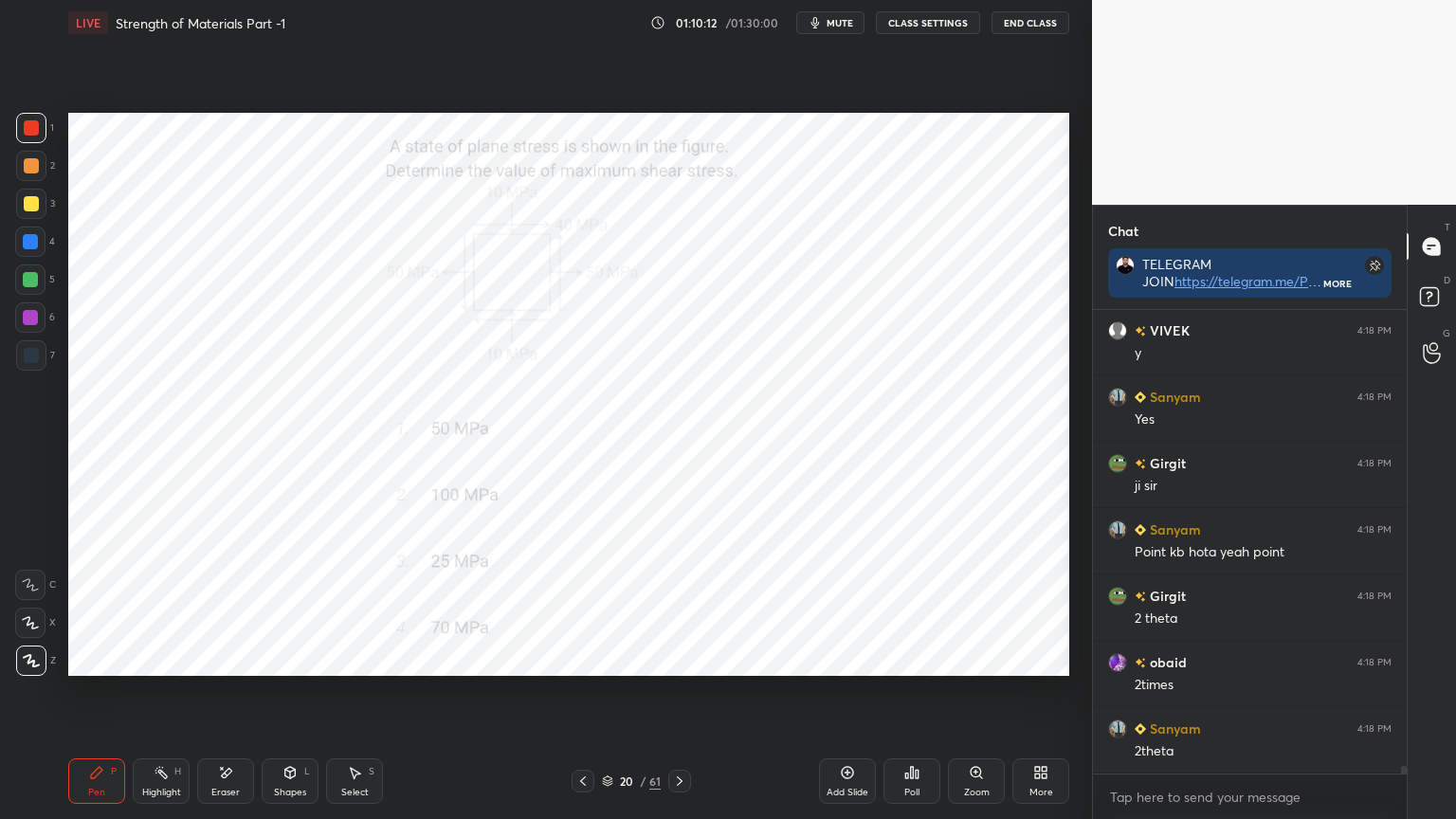 click 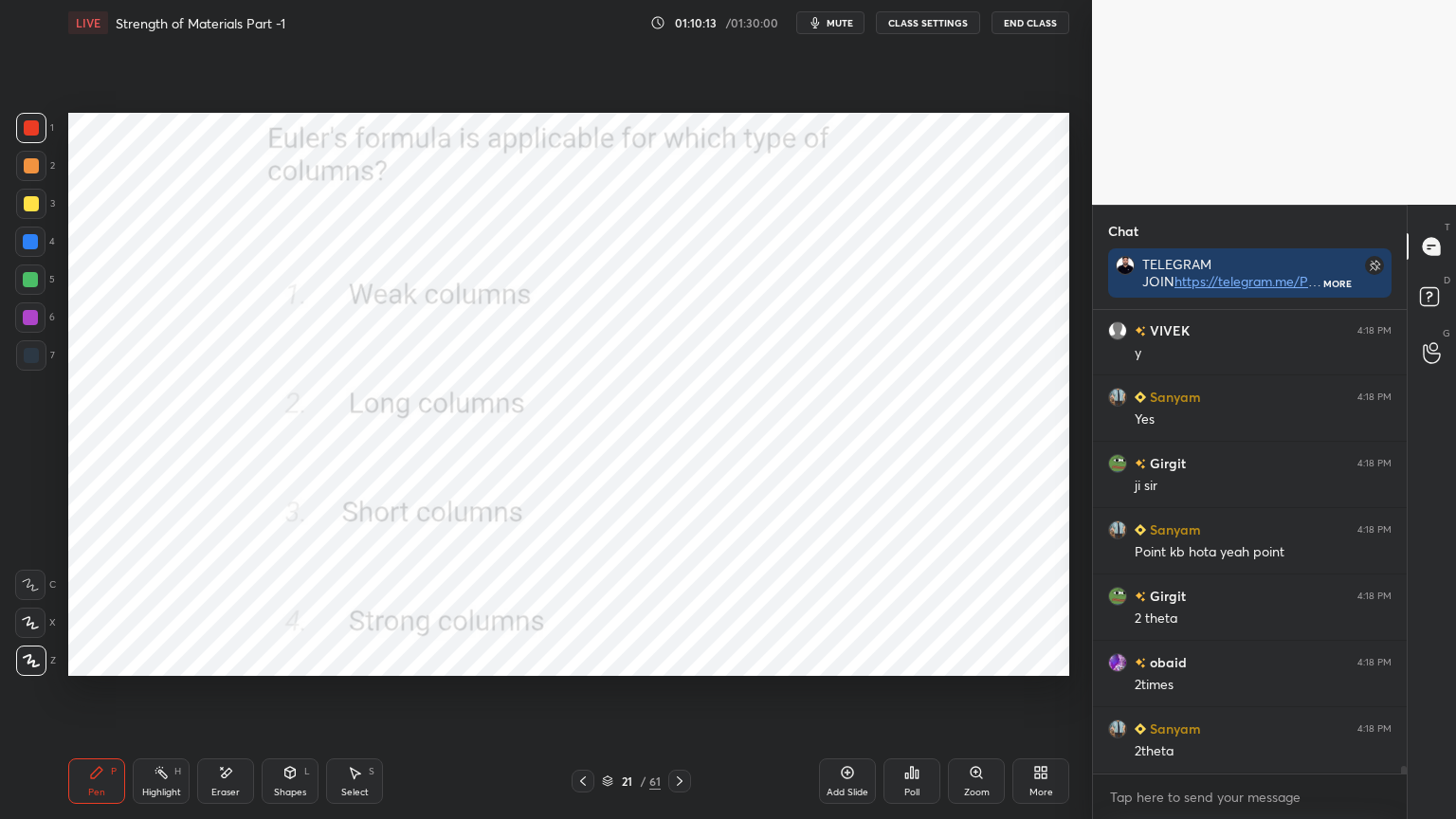 click 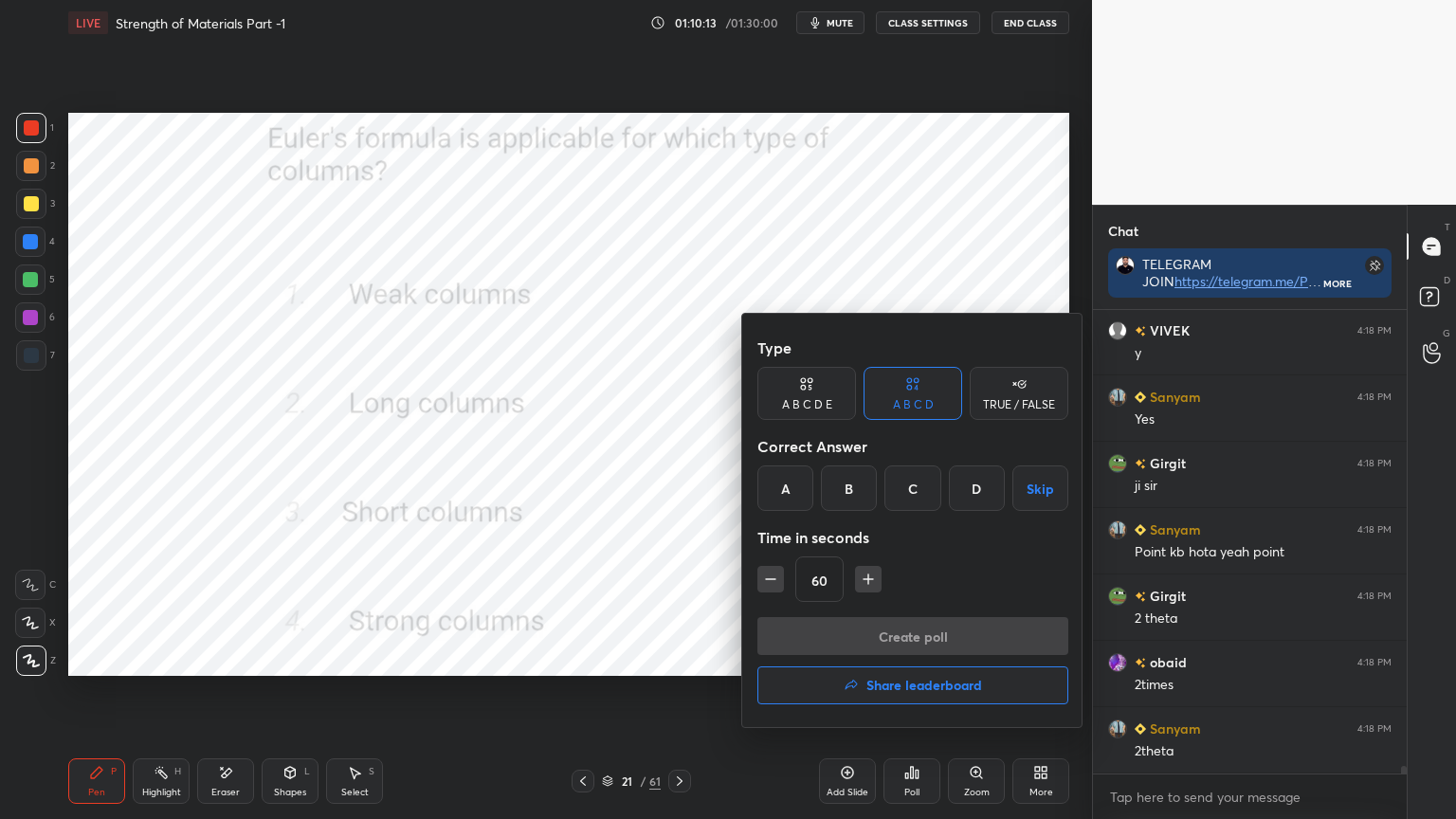 click on "B" at bounding box center (848, 488) 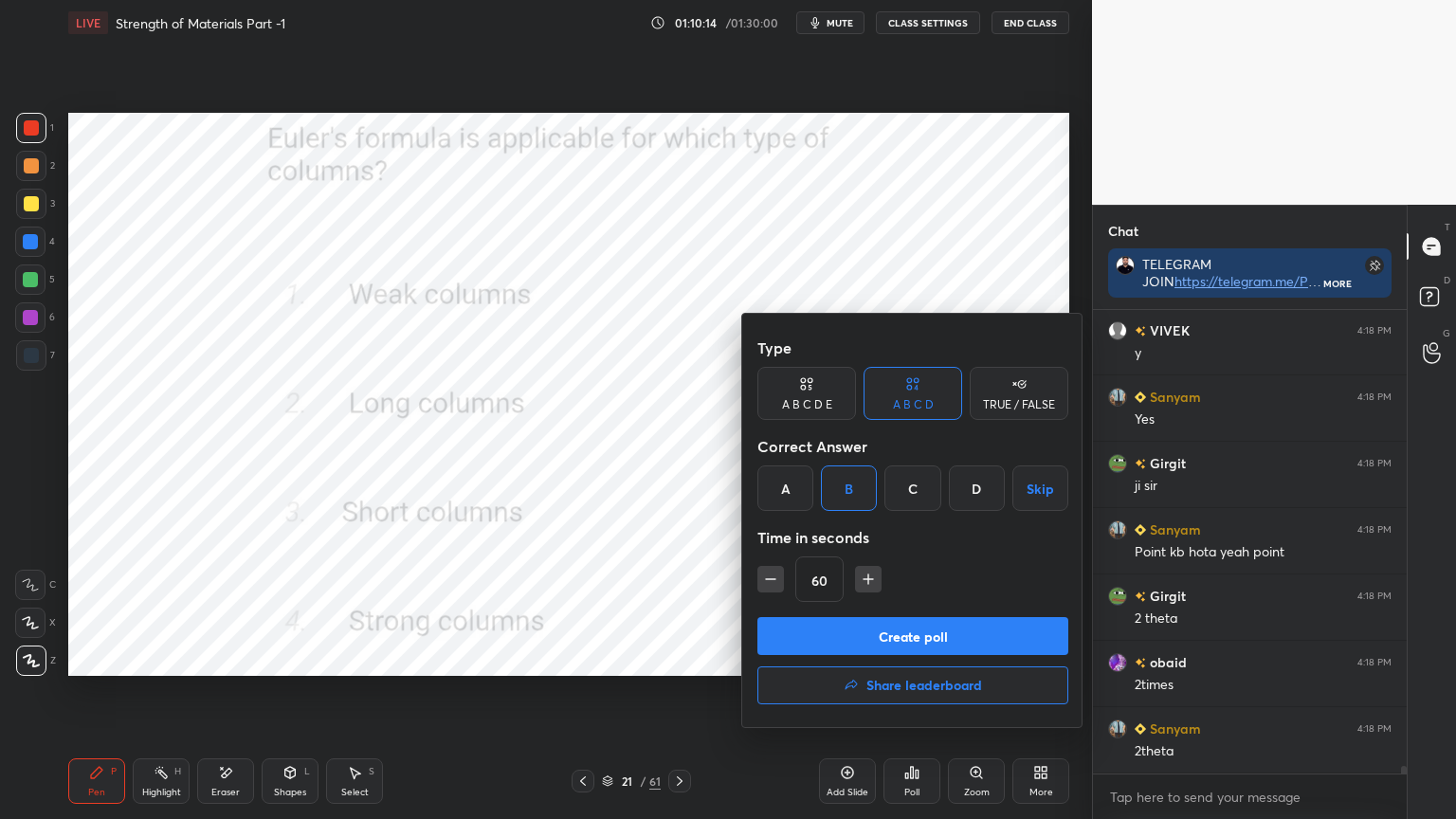 click 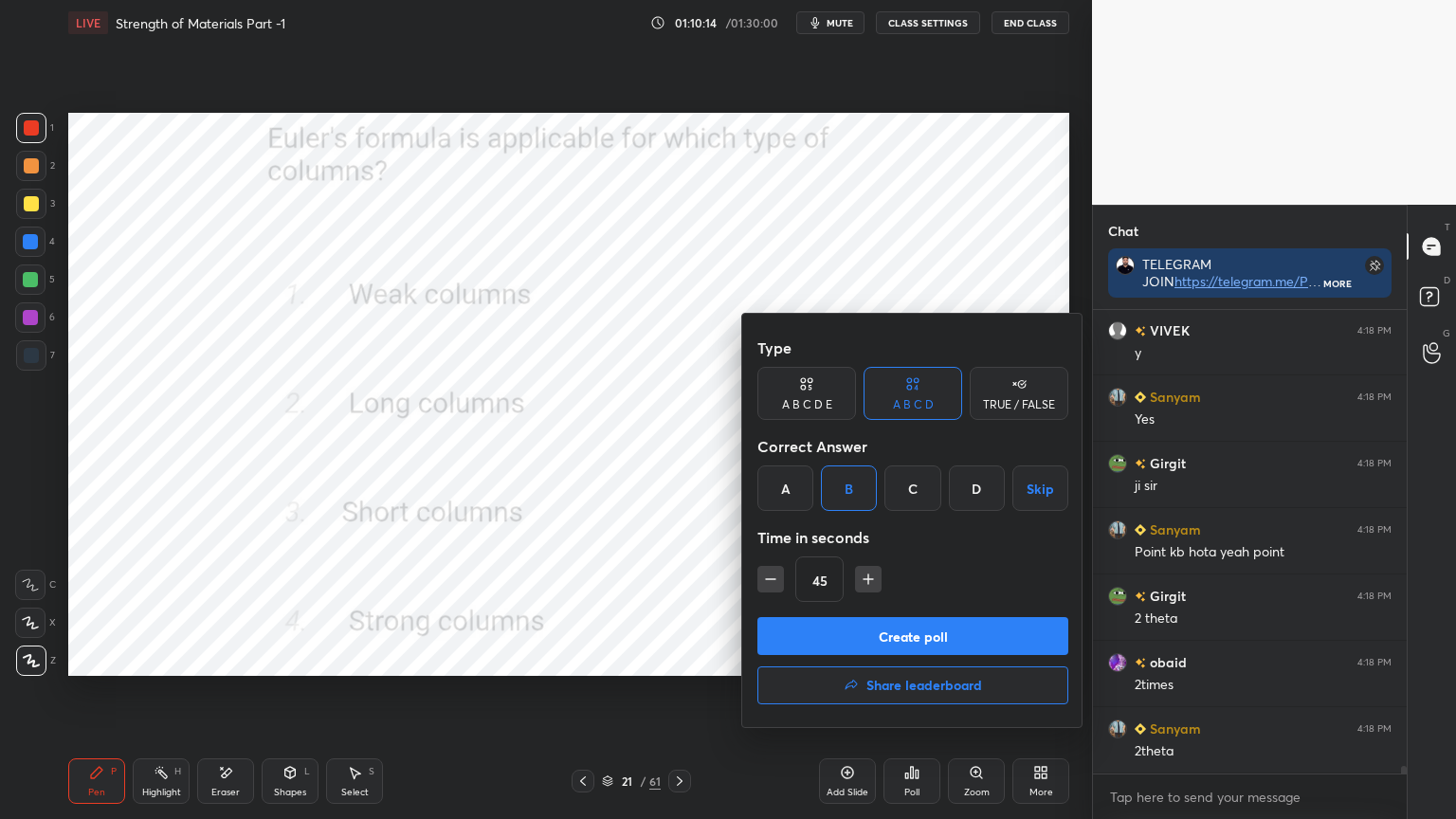 click 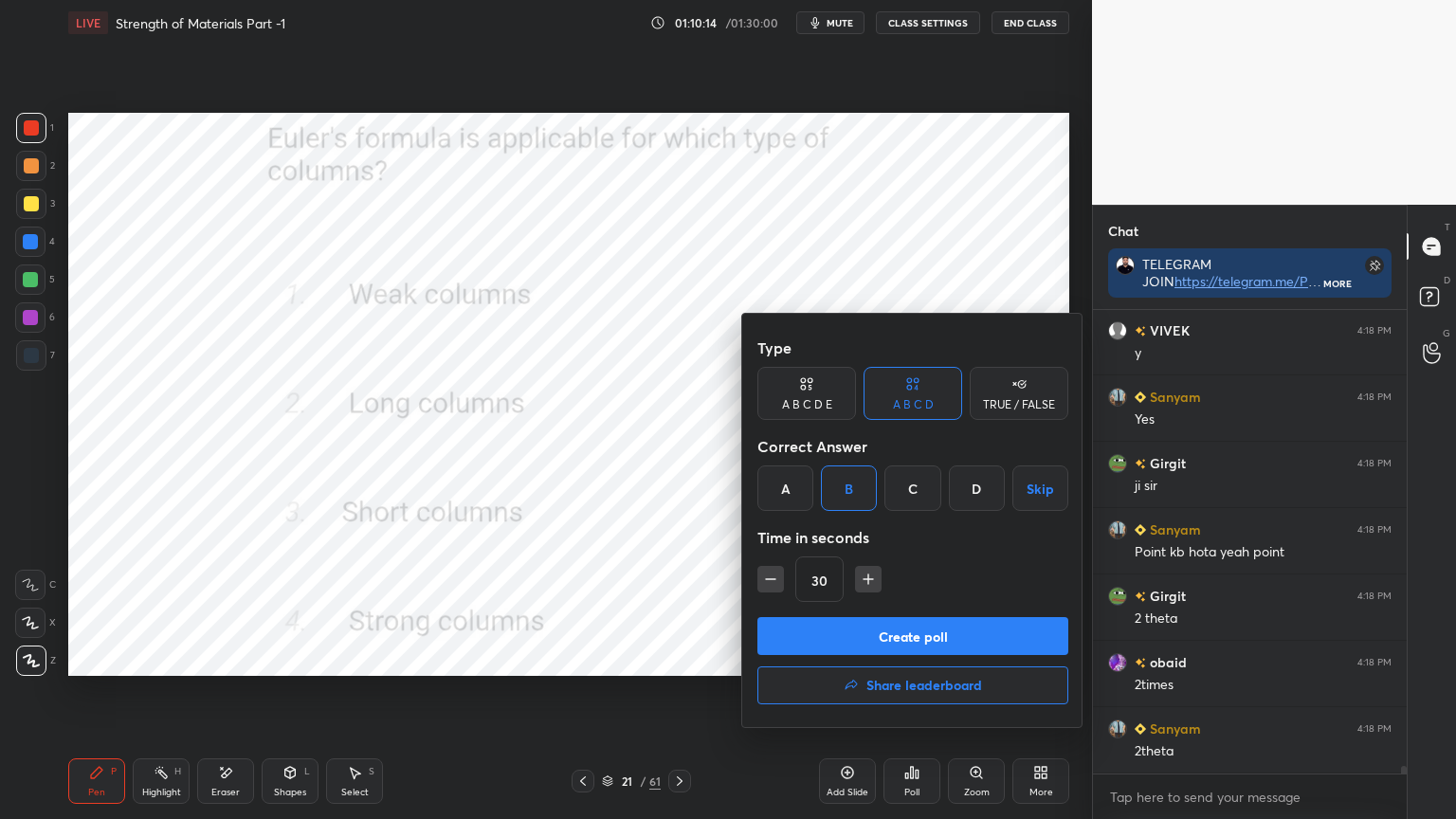 click on "Create poll" at bounding box center [913, 636] 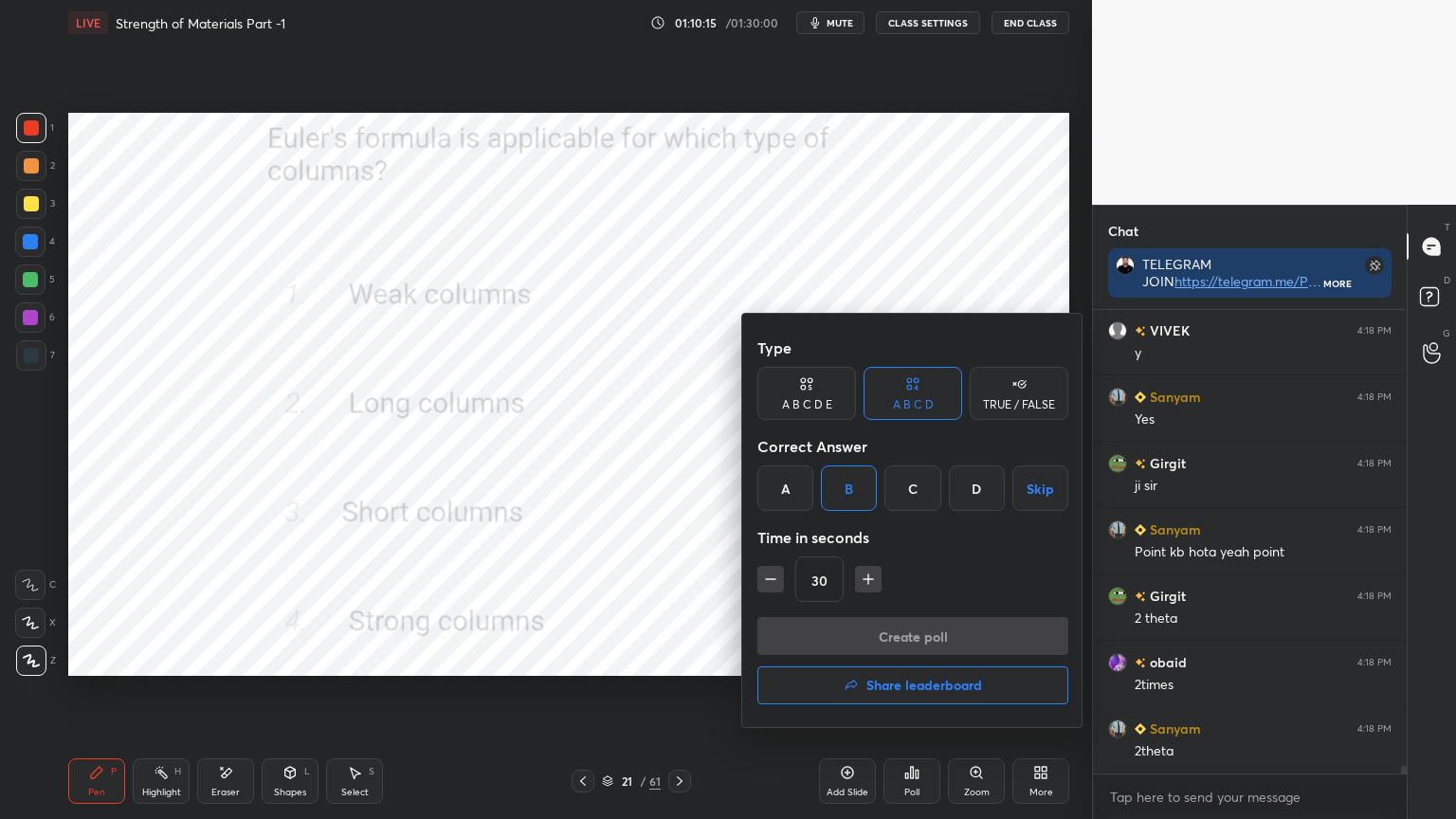 scroll, scrollTop: 428, scrollLeft: 308, axis: both 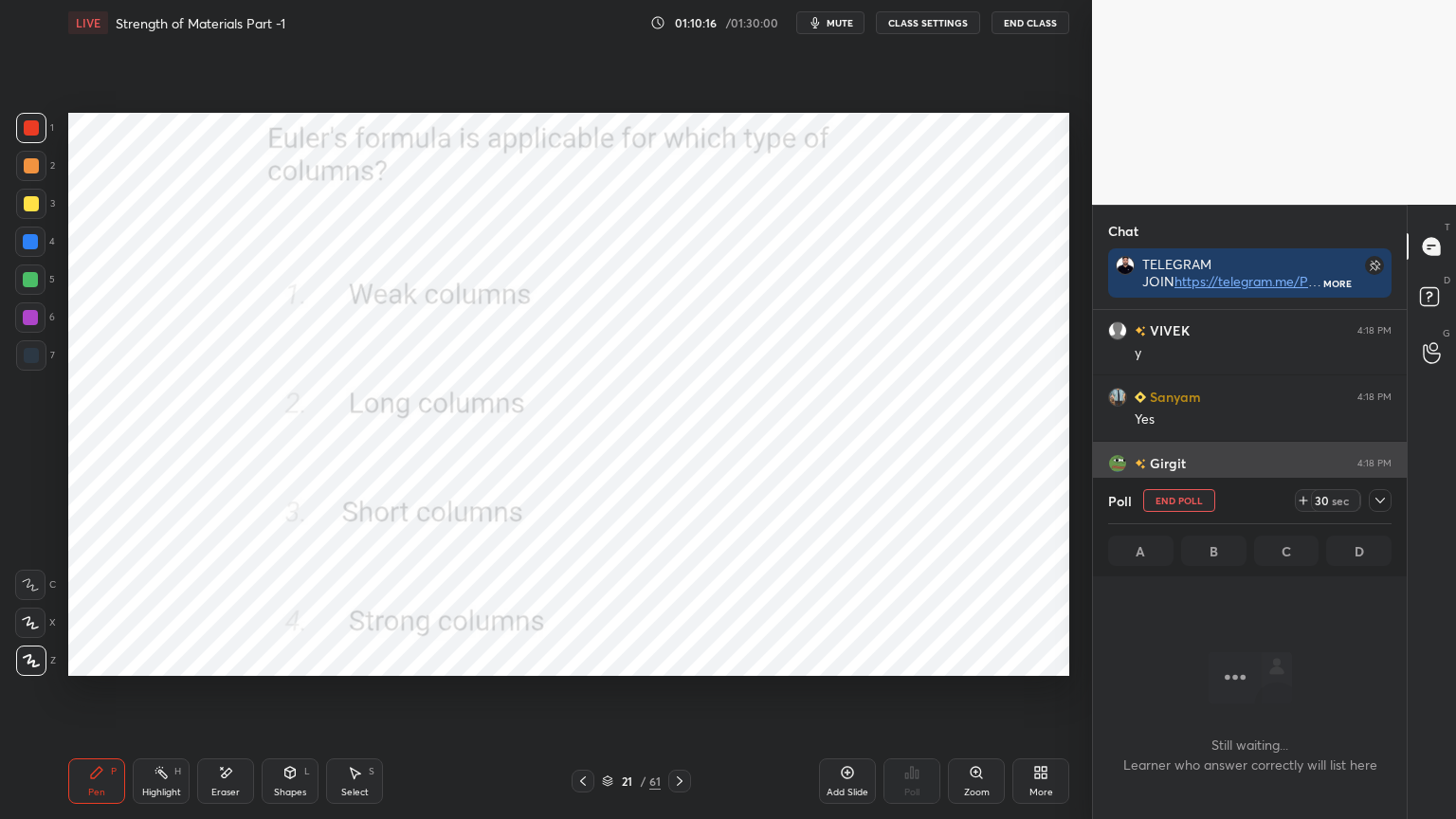 click 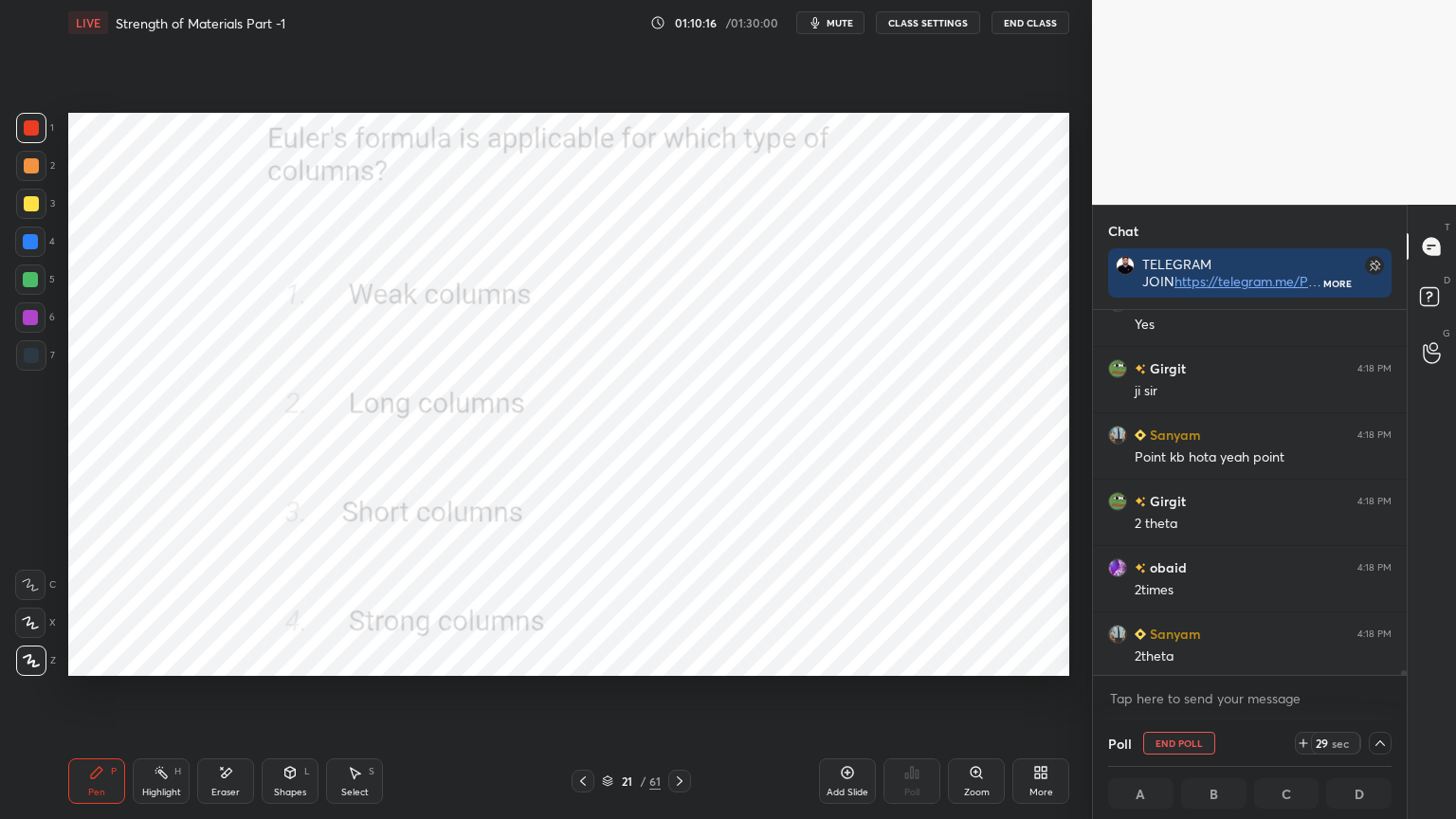 scroll, scrollTop: 29673, scrollLeft: 0, axis: vertical 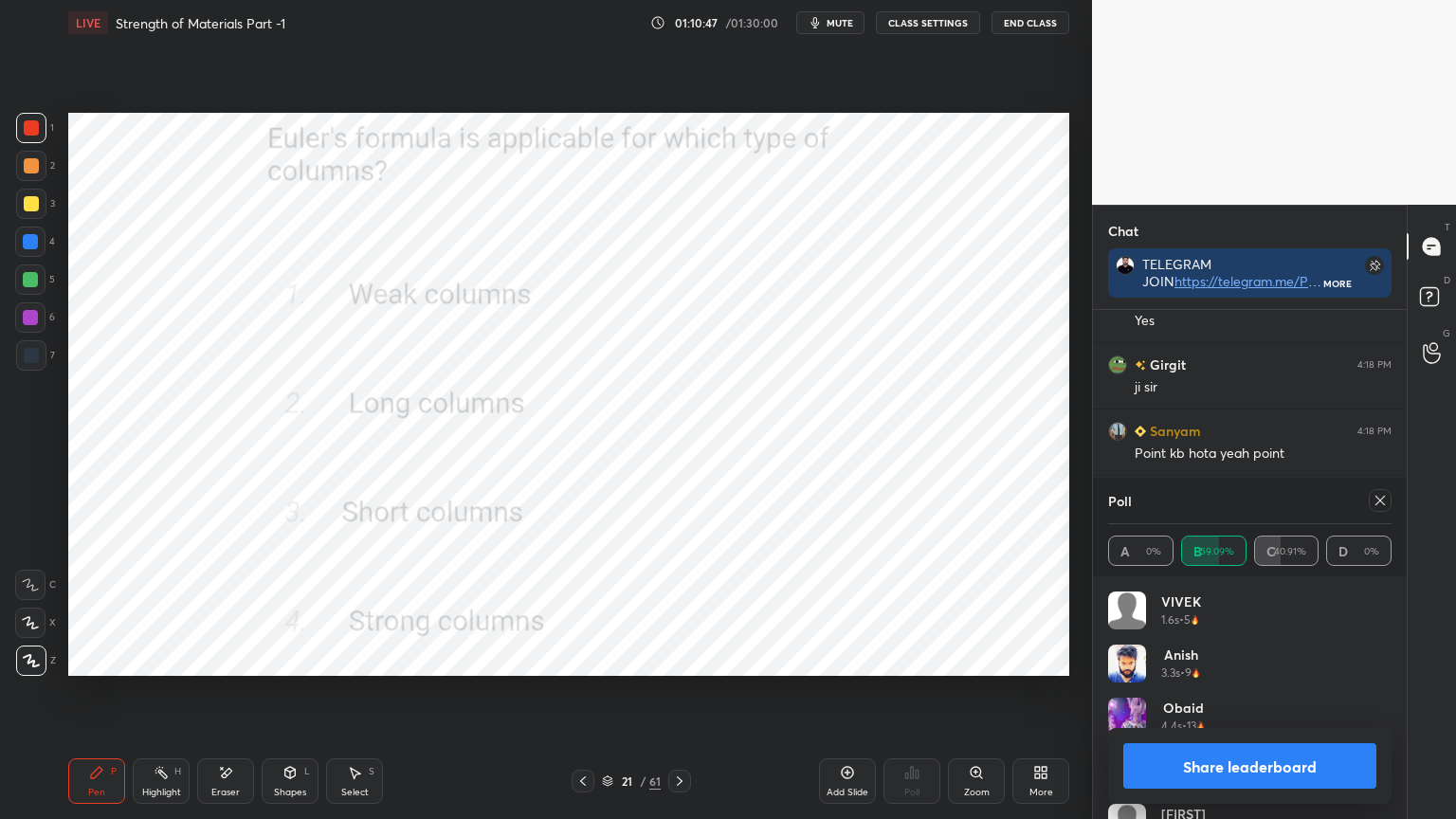 click 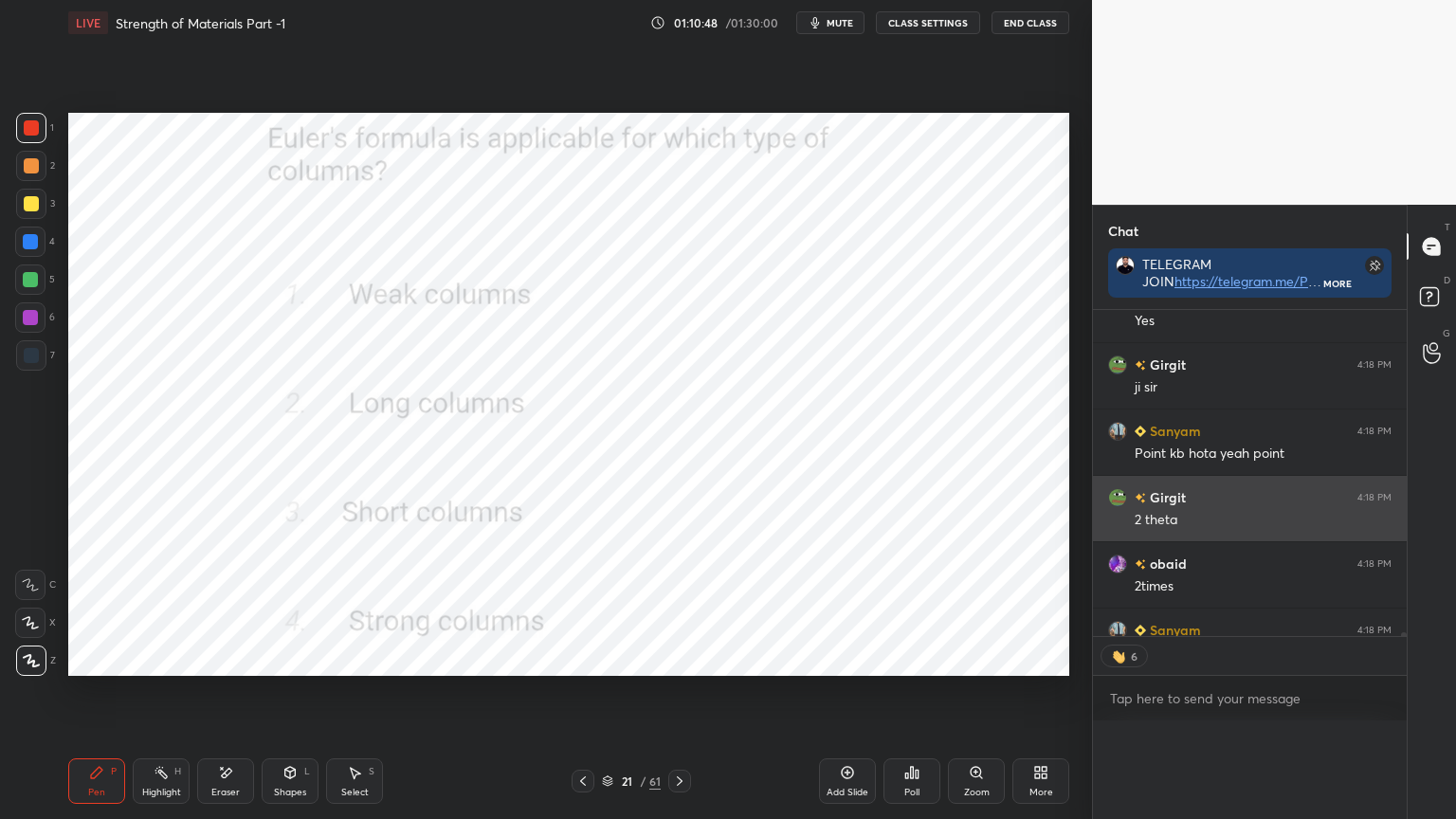 scroll, scrollTop: 143, scrollLeft: 278, axis: both 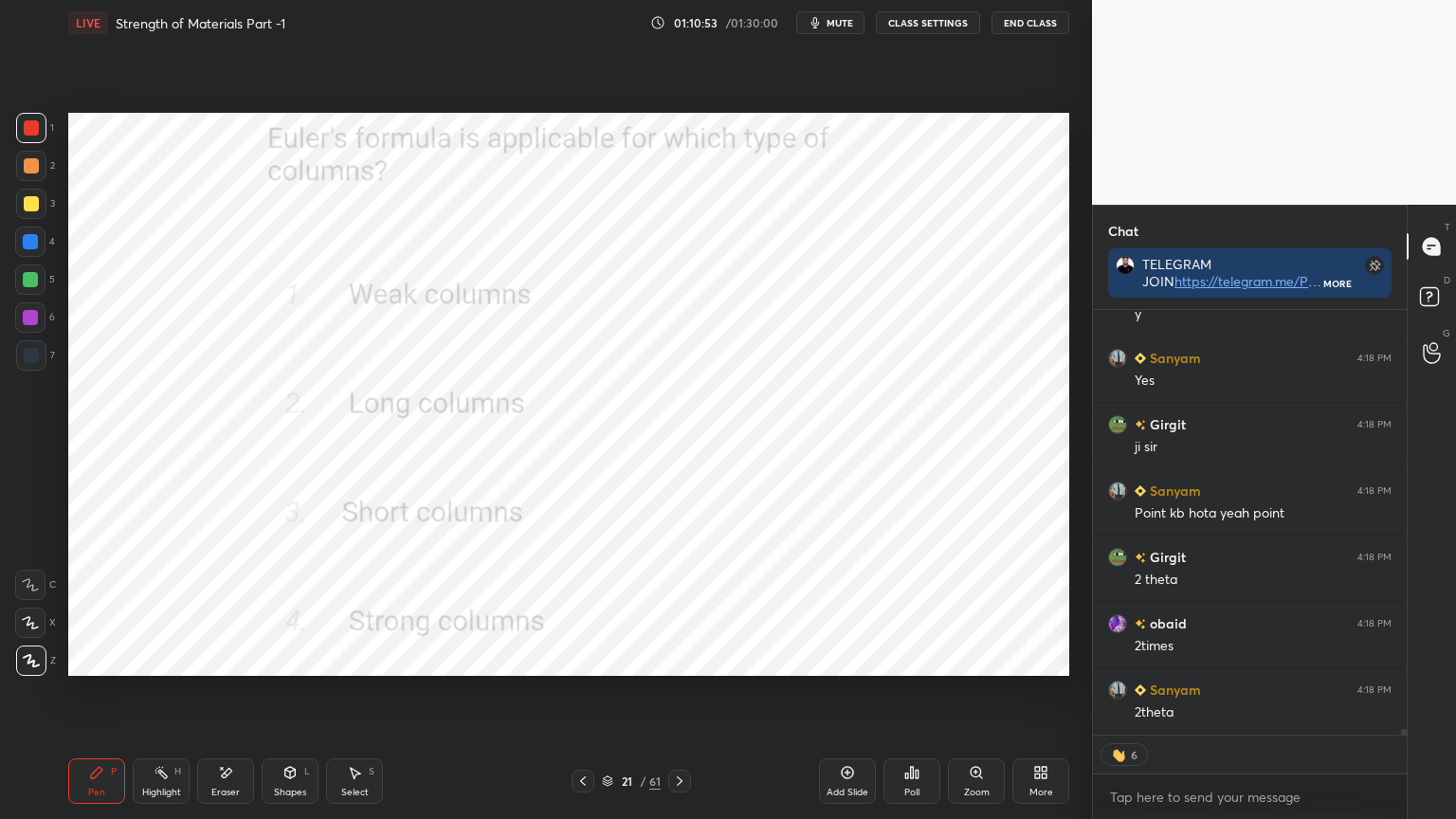 type on "x" 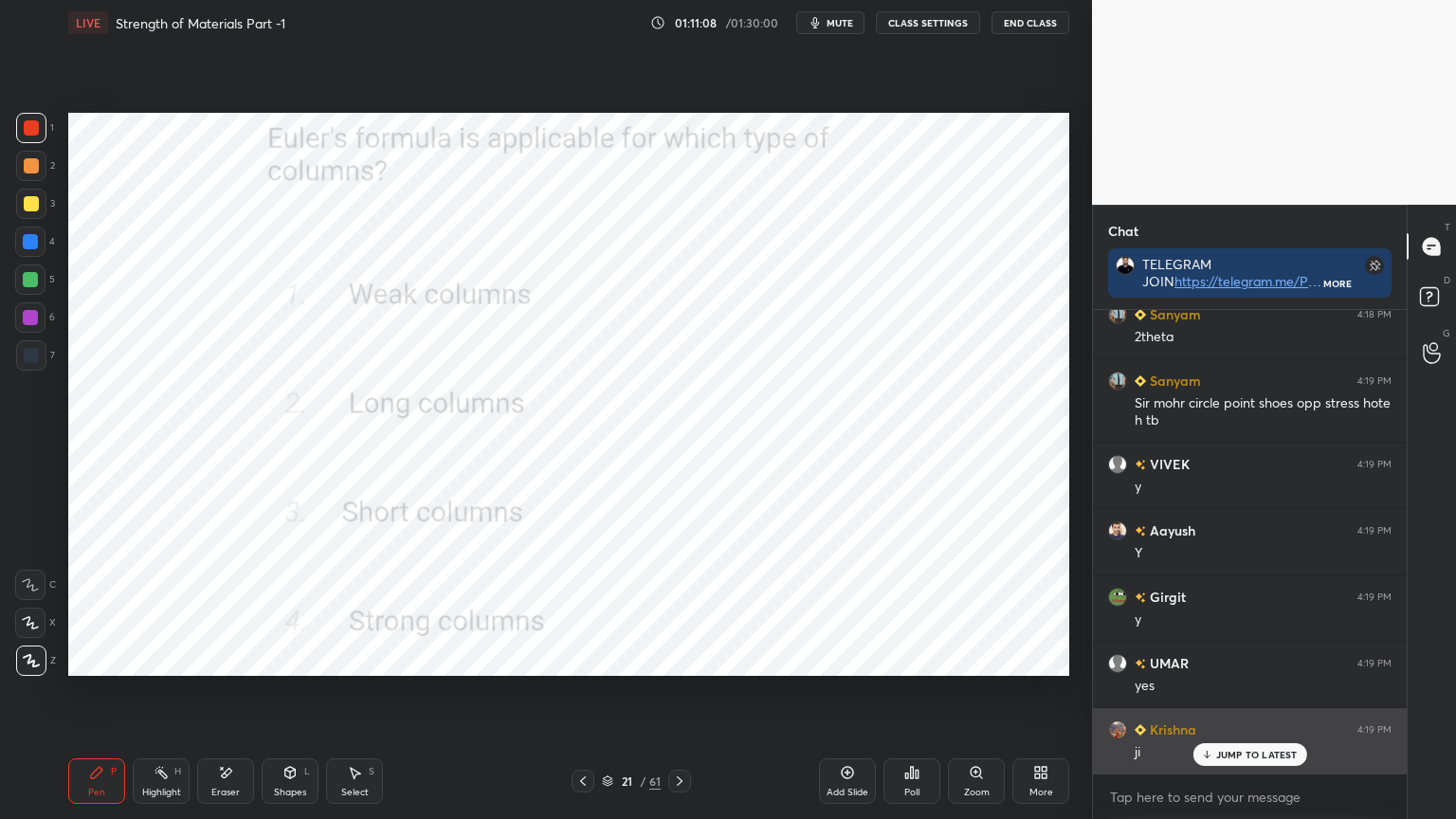 click on "JUMP TO LATEST" at bounding box center (1257, 755) 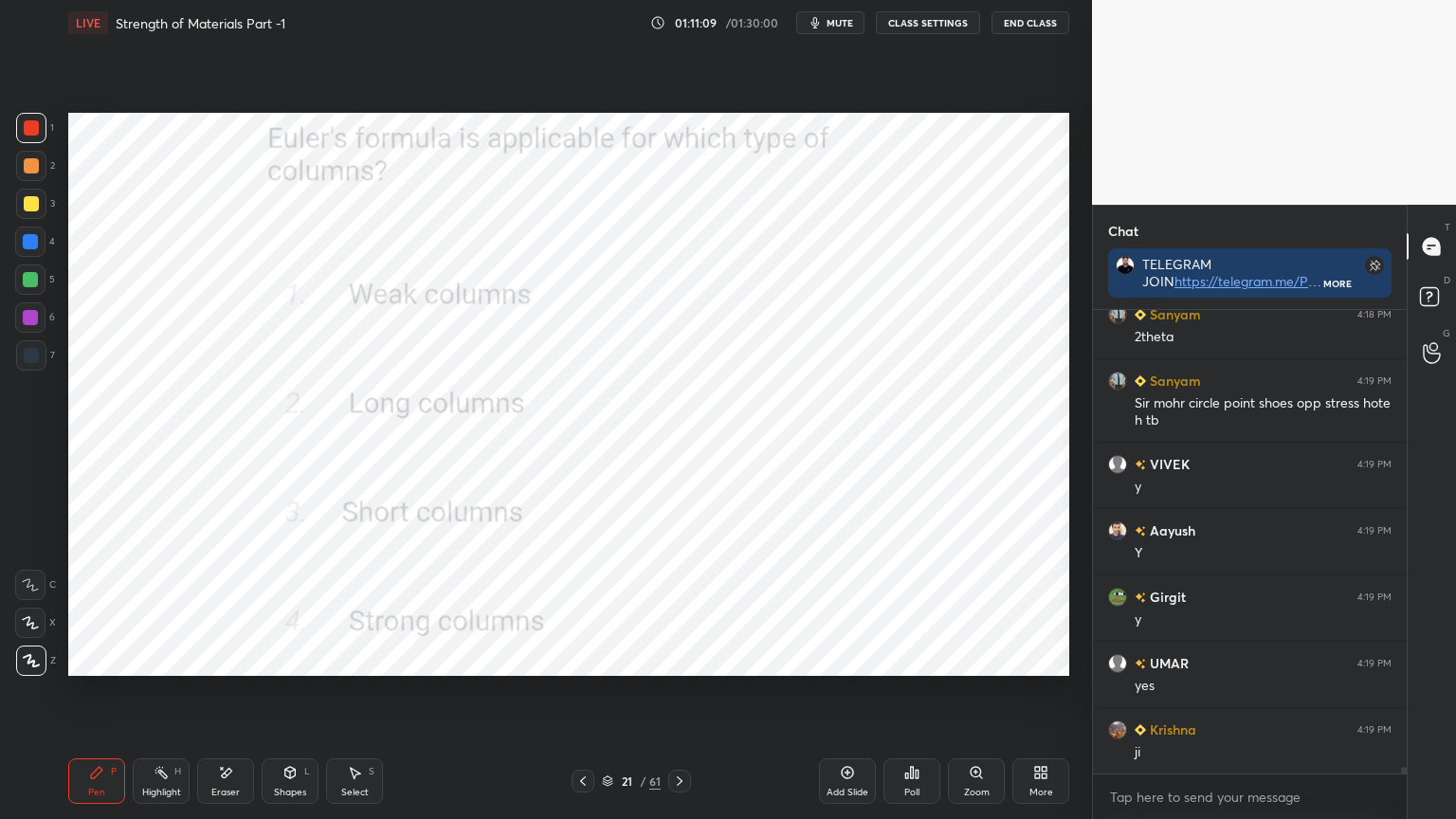 click at bounding box center (680, 781) 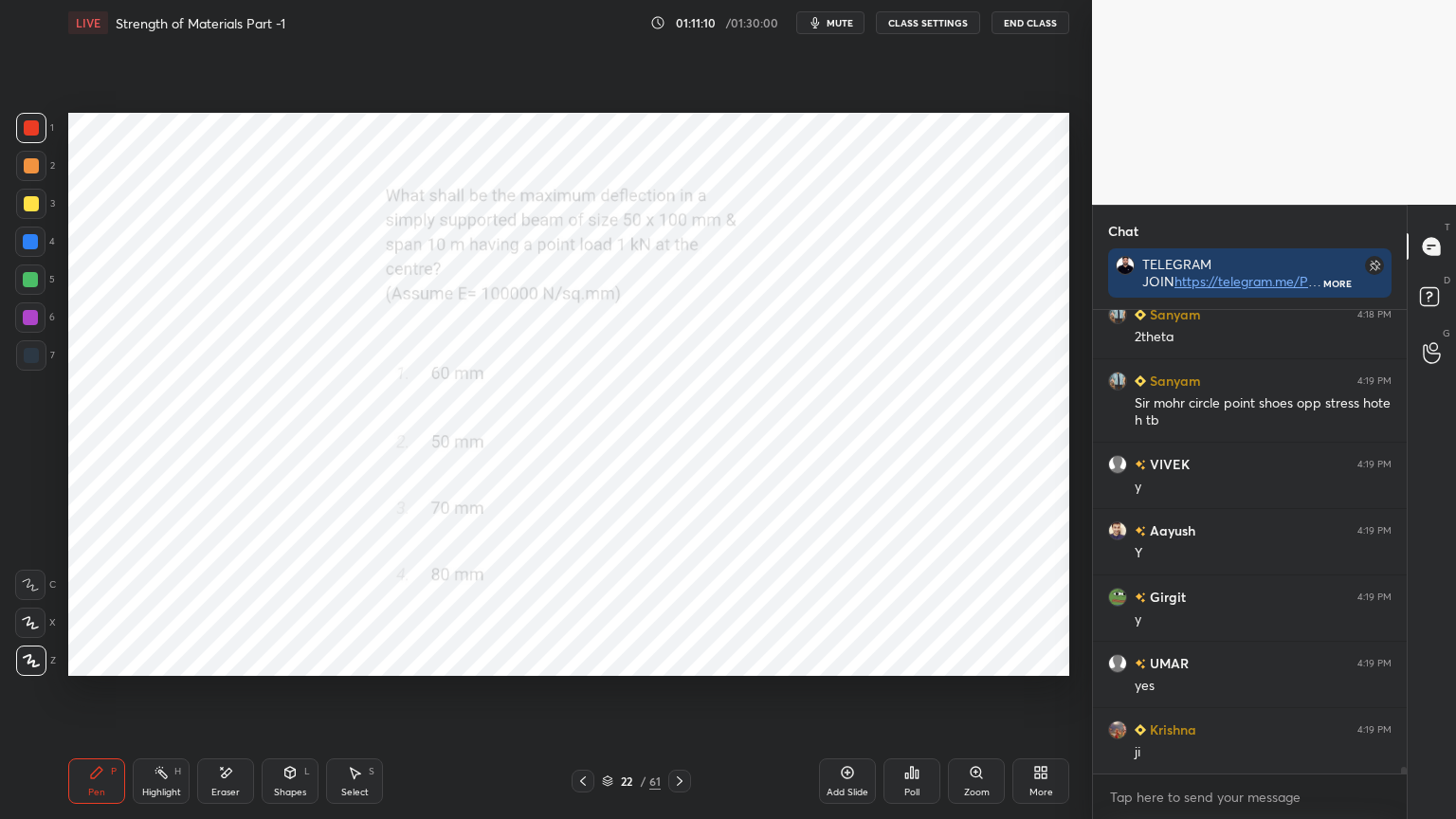 click on "Poll" at bounding box center [912, 781] 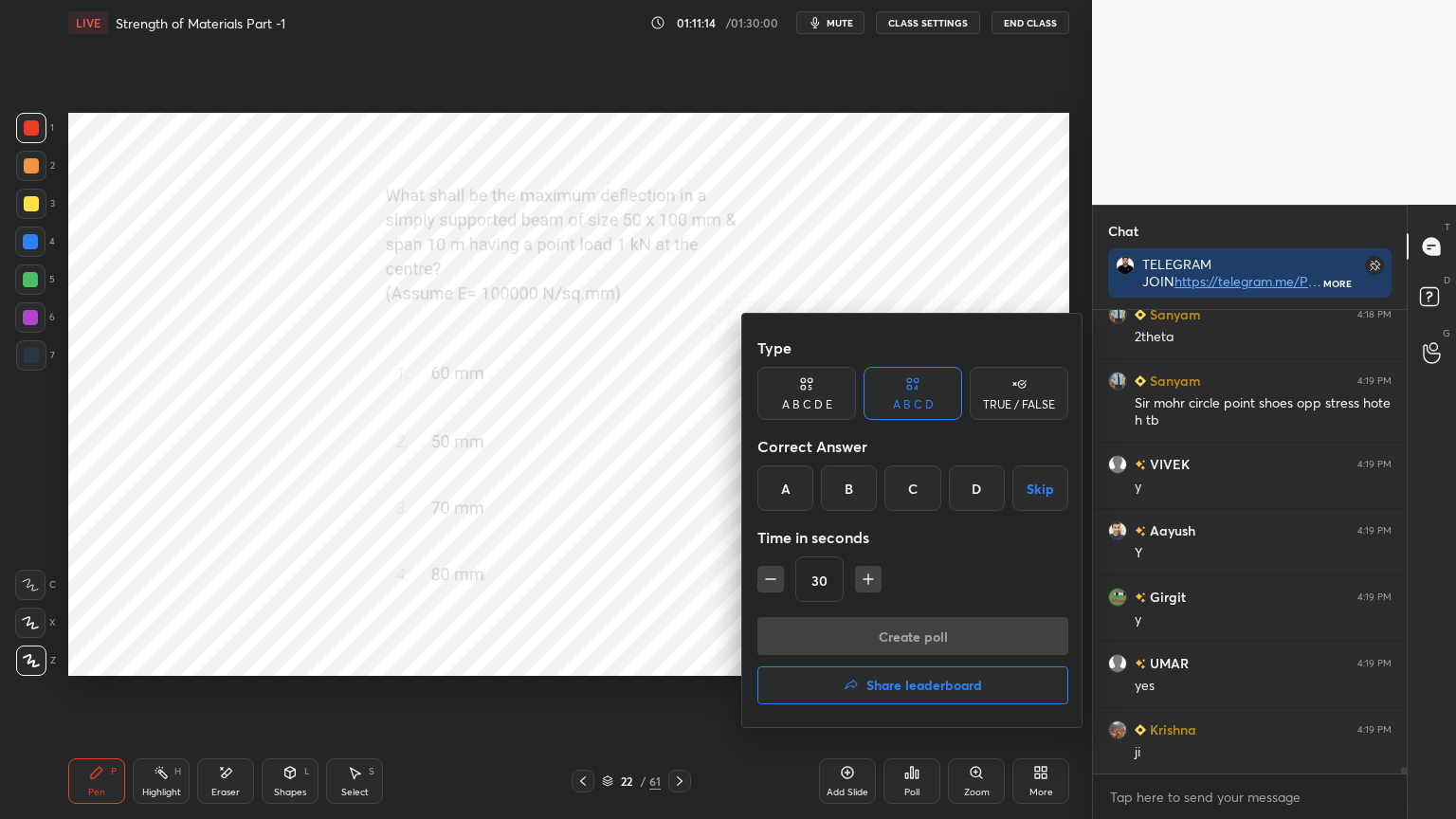 click at bounding box center [728, 410] 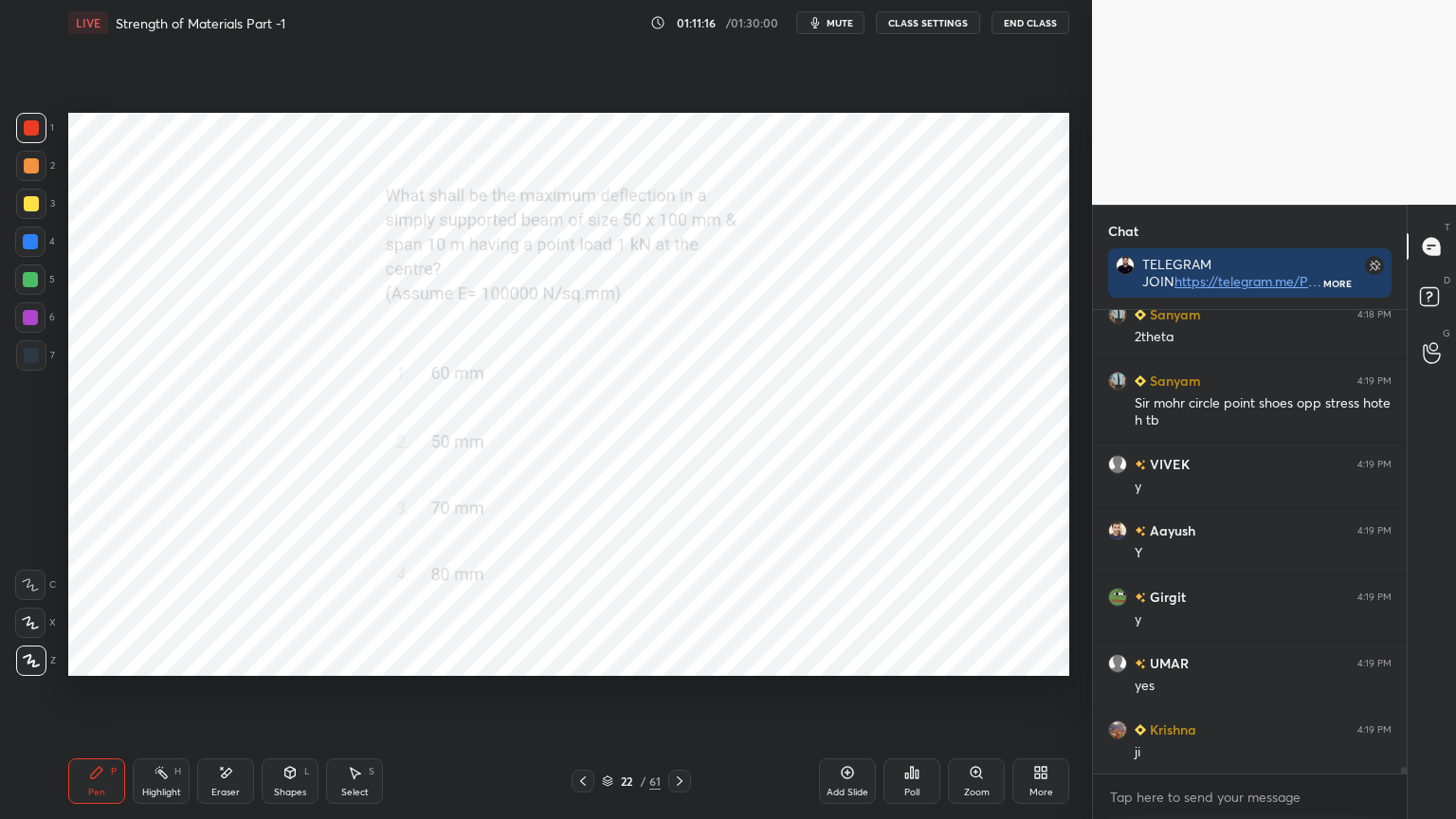 click on "Poll" at bounding box center [912, 781] 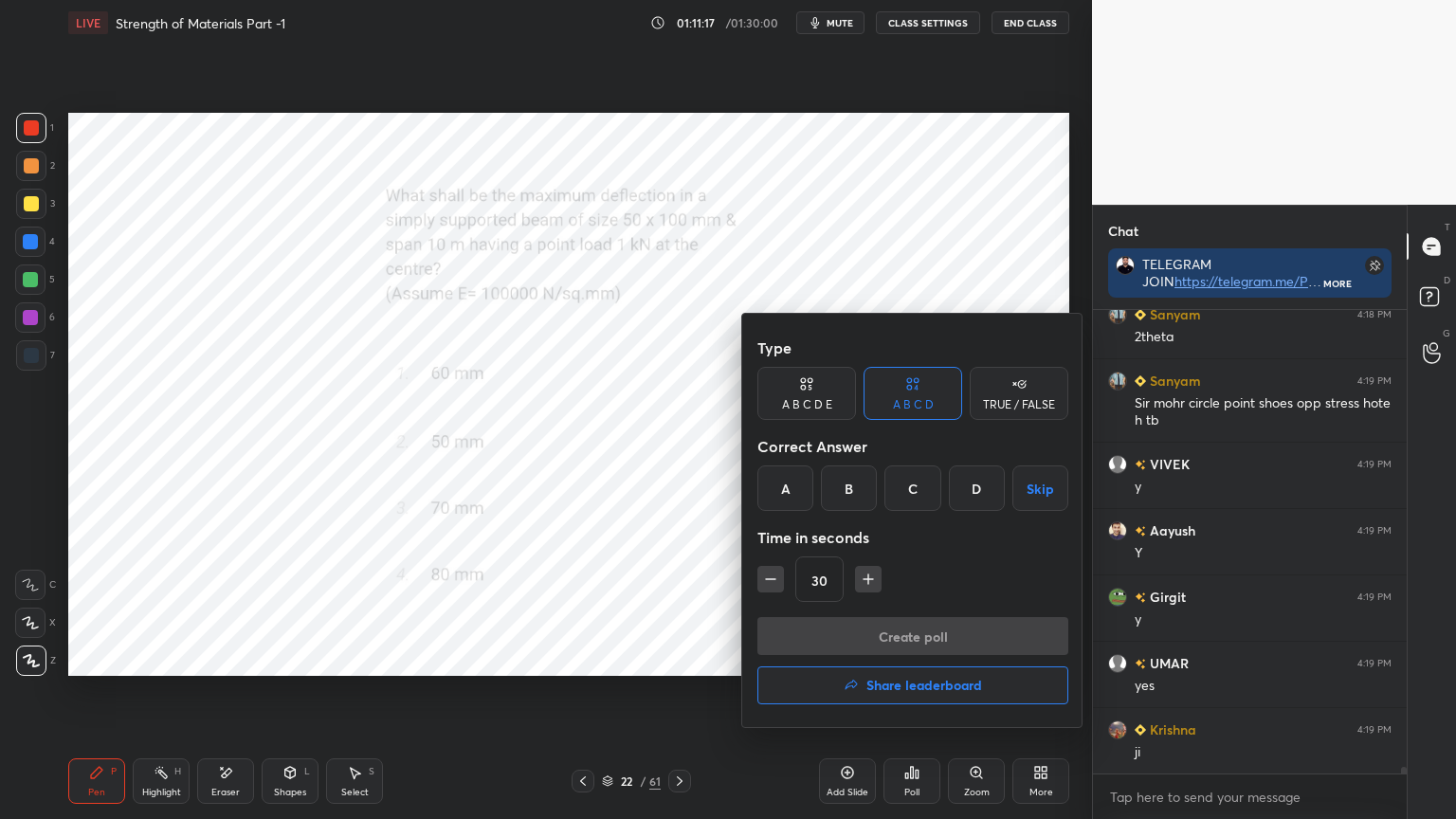 click on "B" at bounding box center (848, 488) 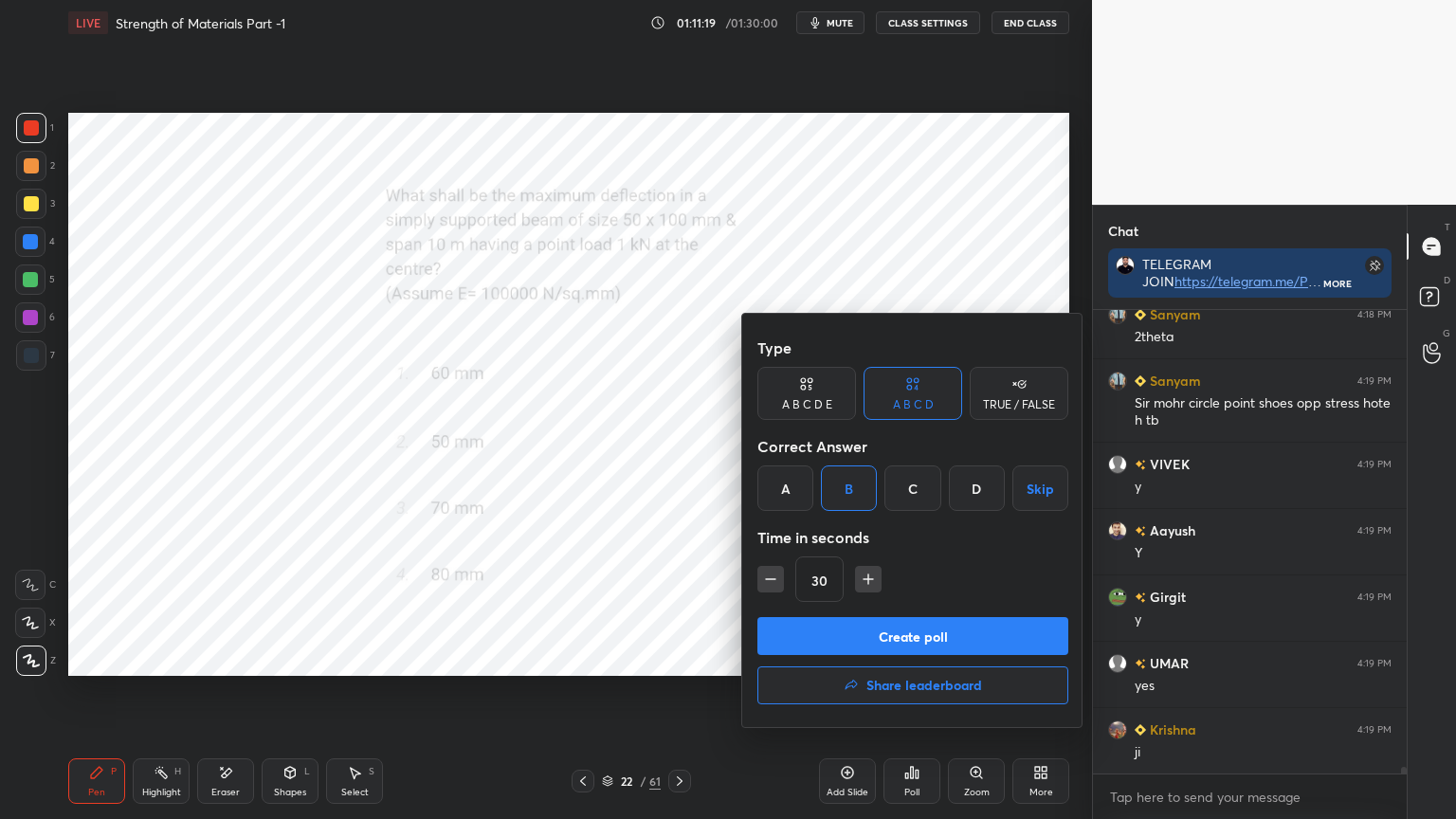 click 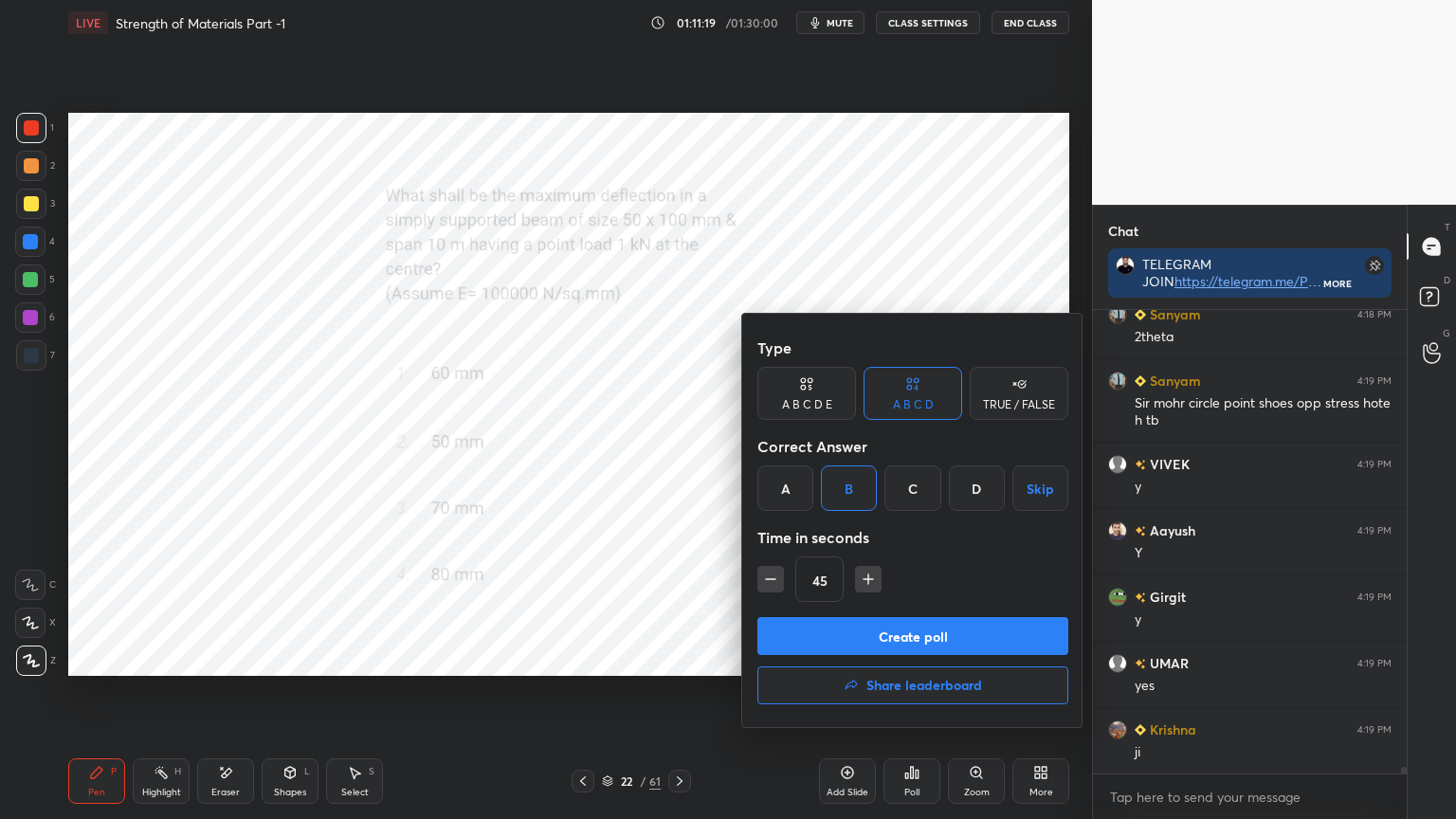 click 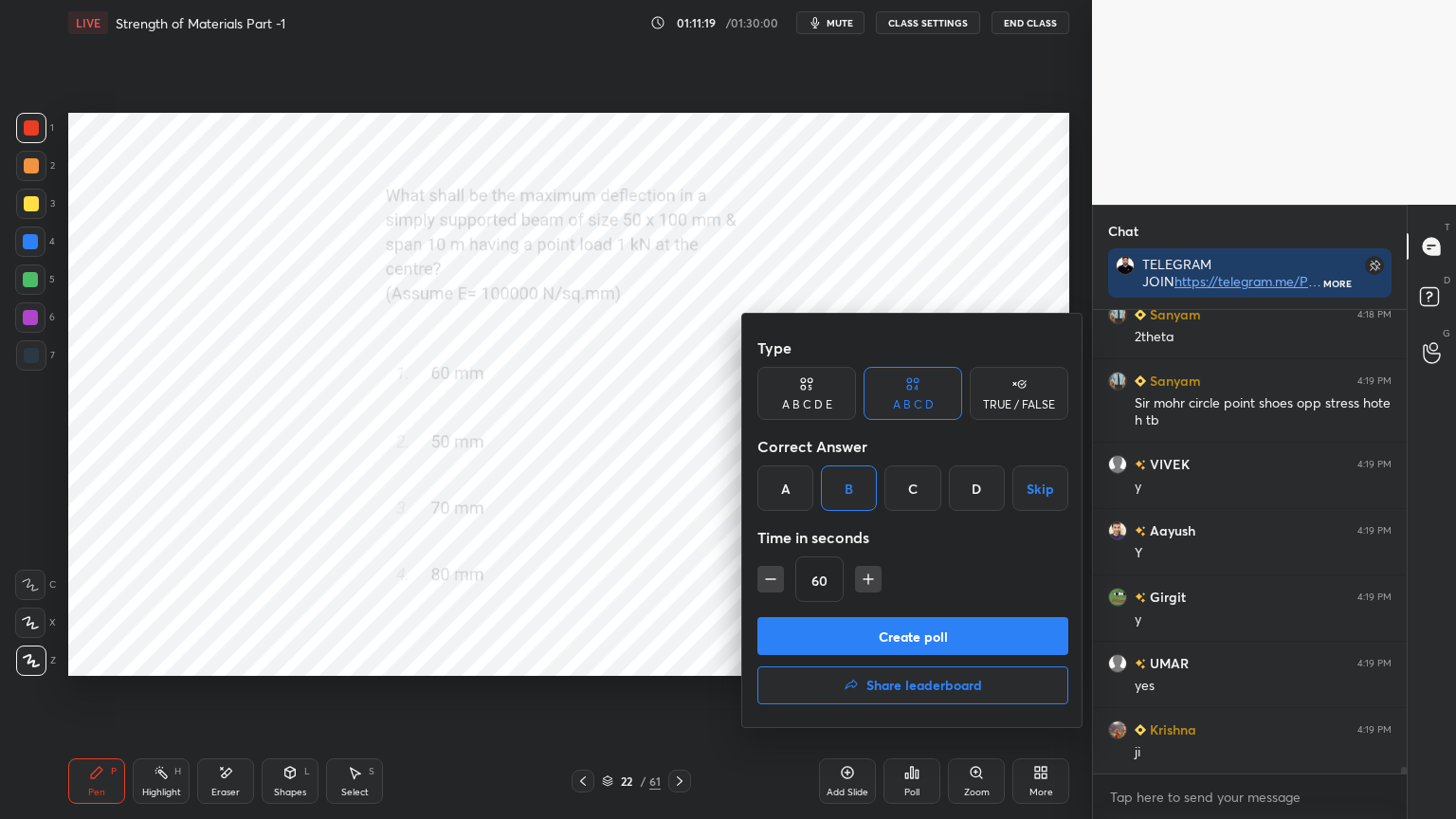 click on "Create poll" at bounding box center [913, 636] 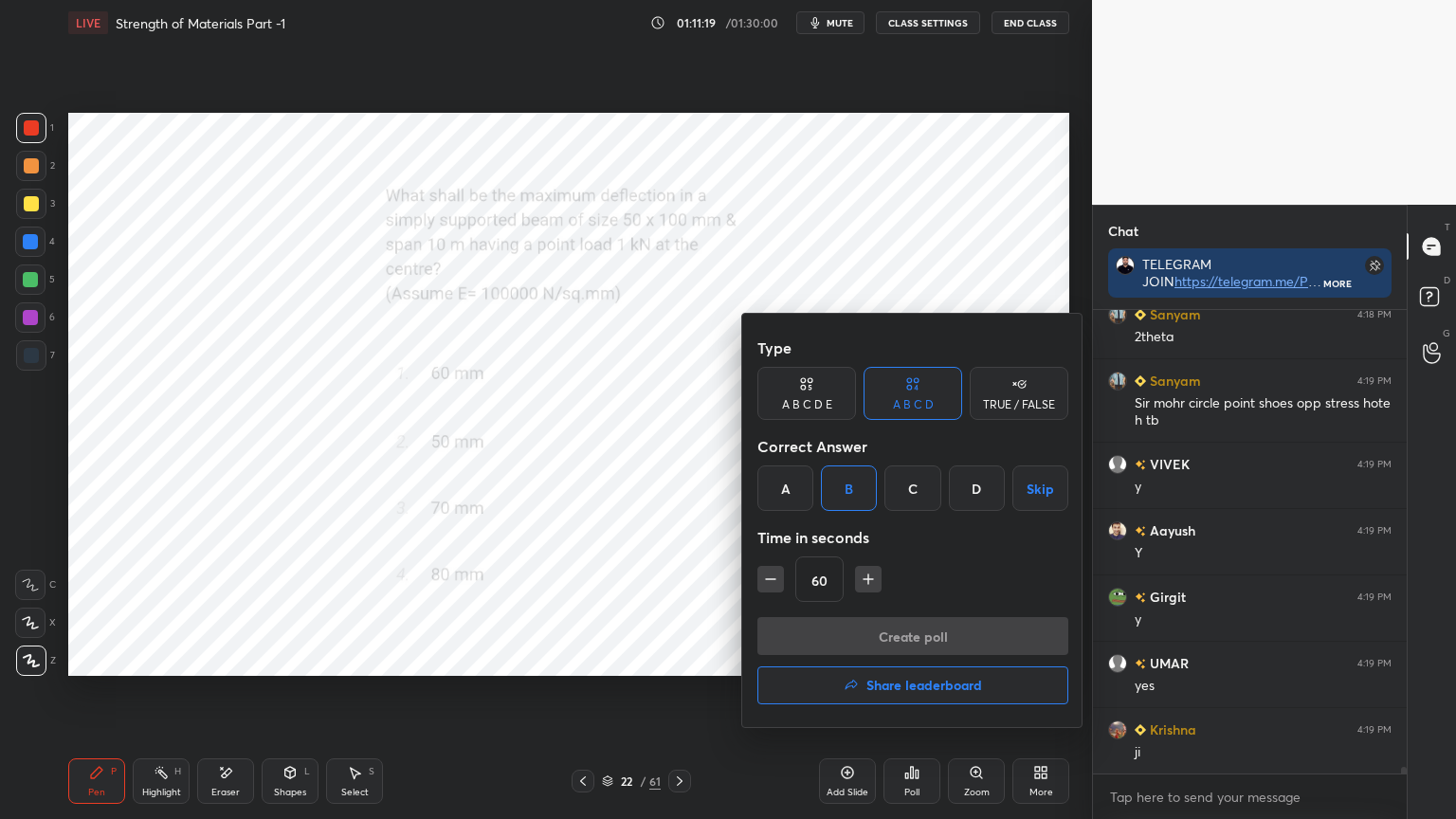 scroll, scrollTop: 428, scrollLeft: 308, axis: both 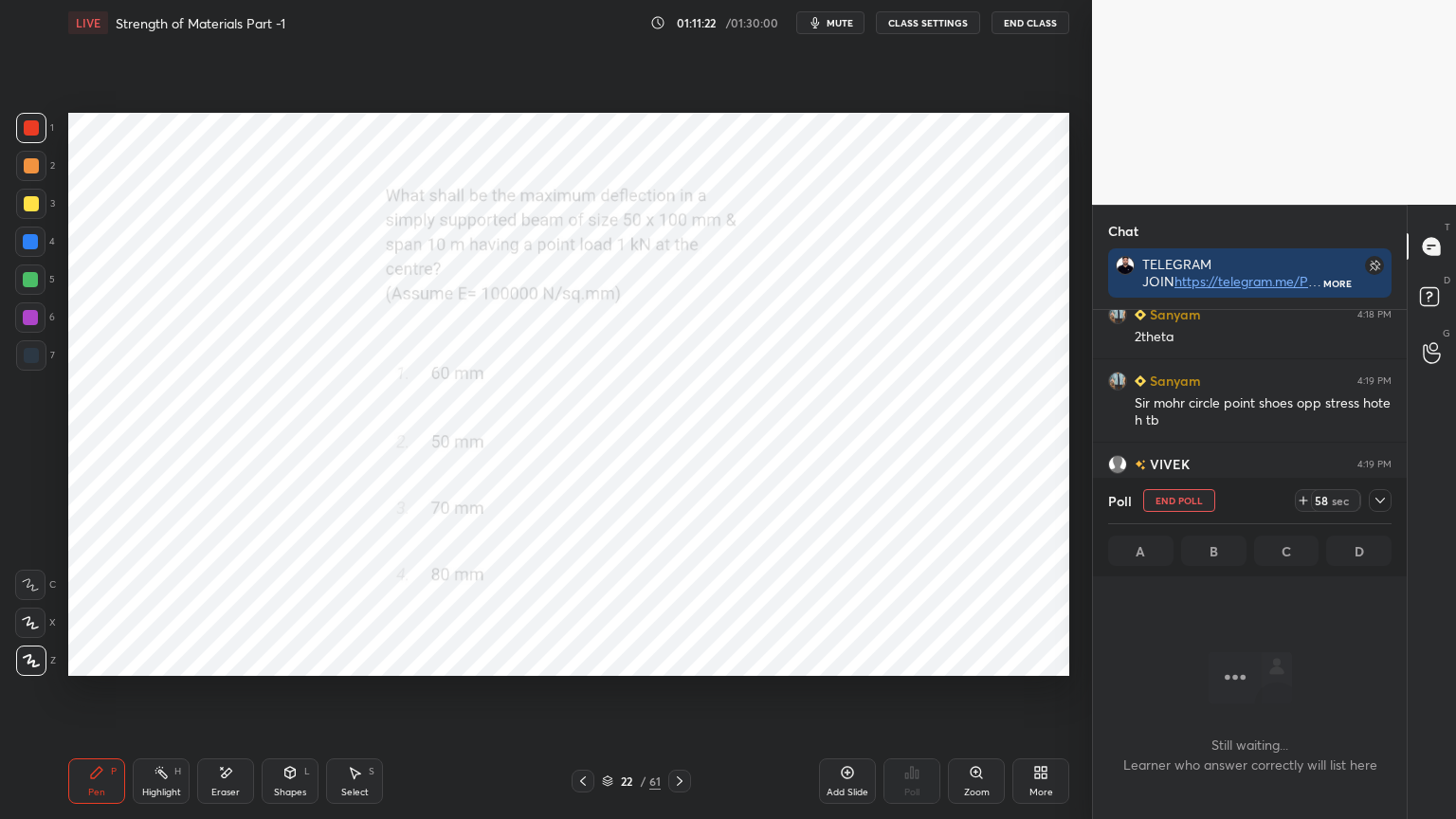 click 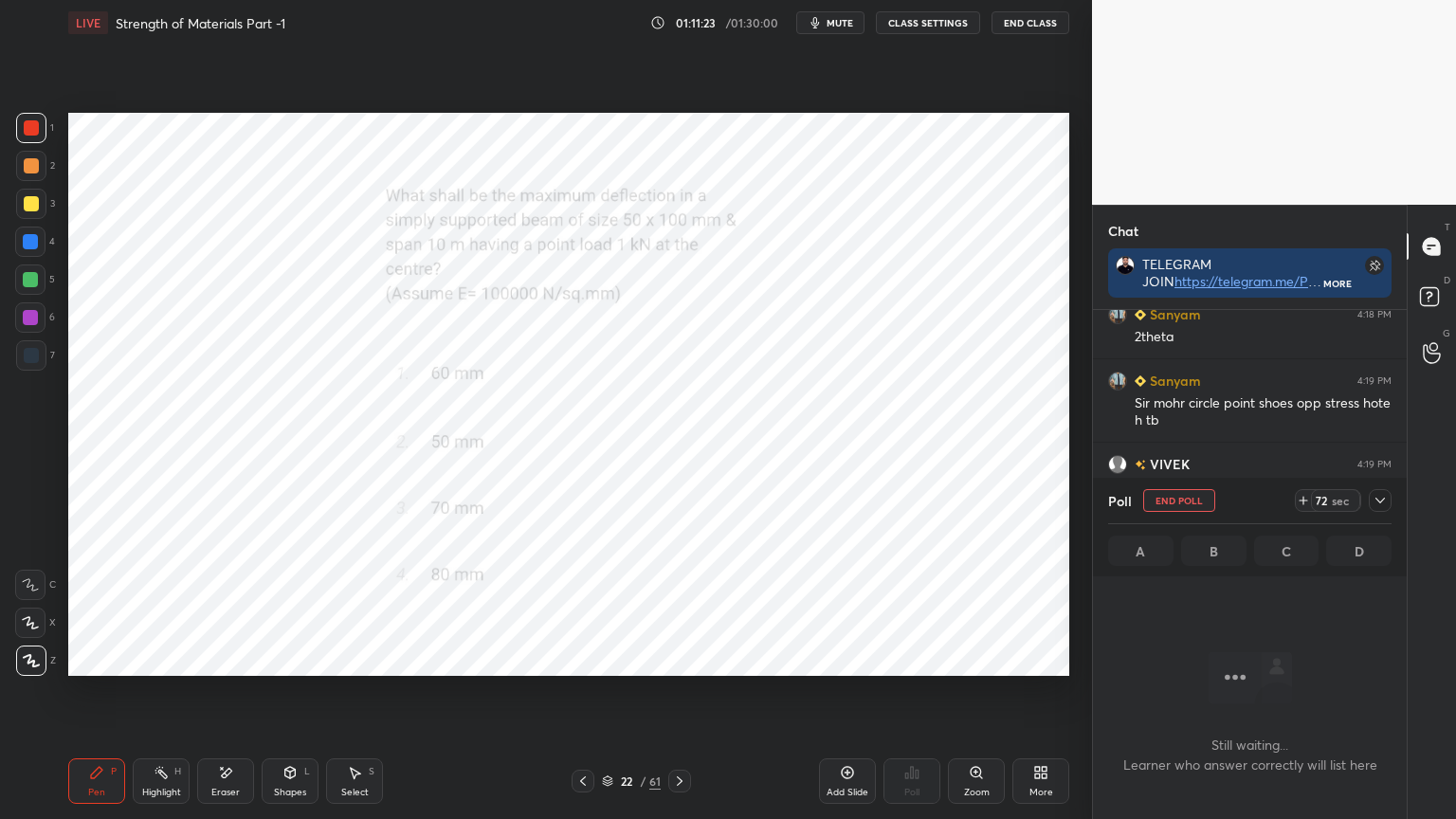 click at bounding box center (1380, 500) 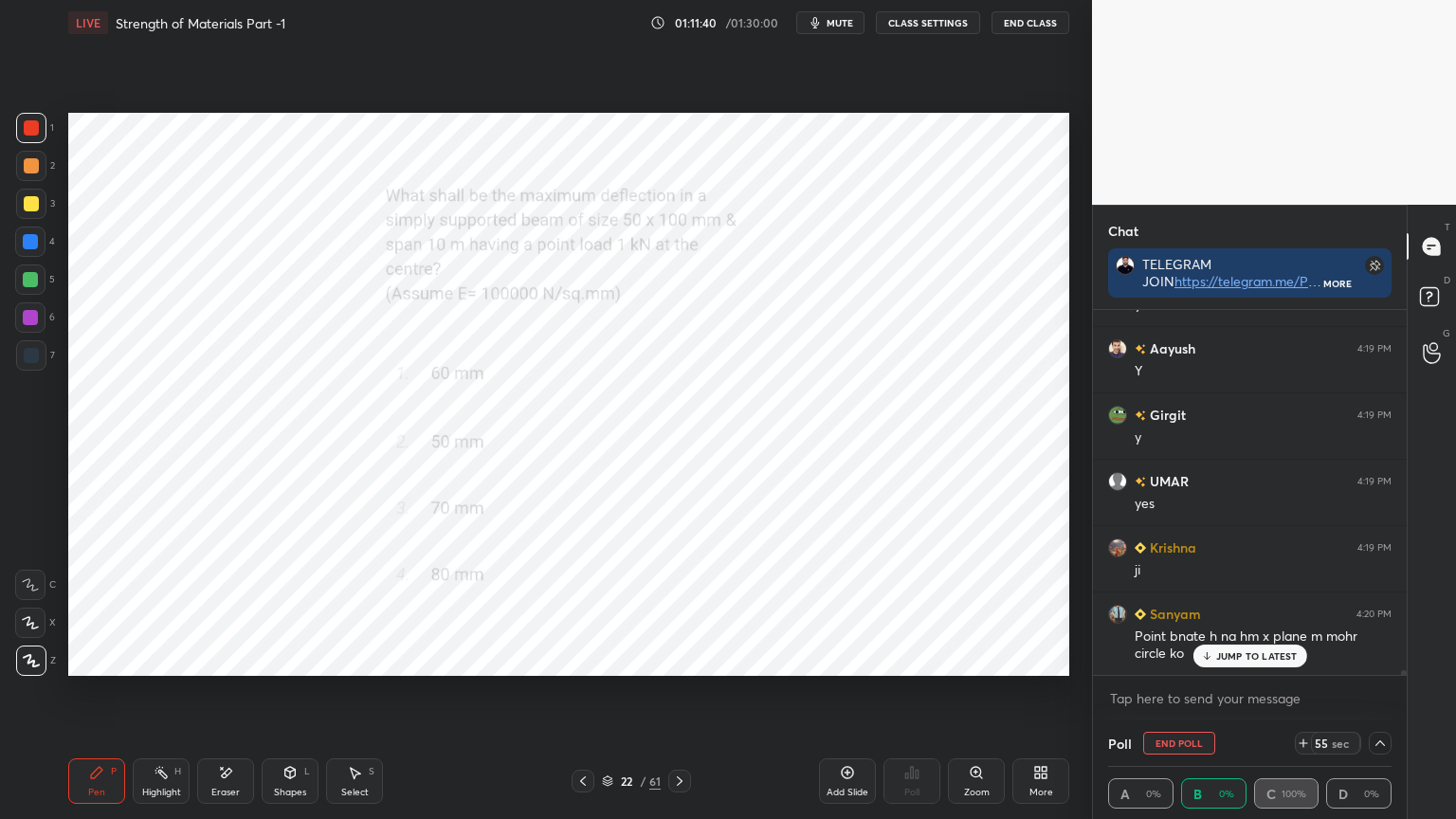 click on "JUMP TO LATEST" at bounding box center [1257, 656] 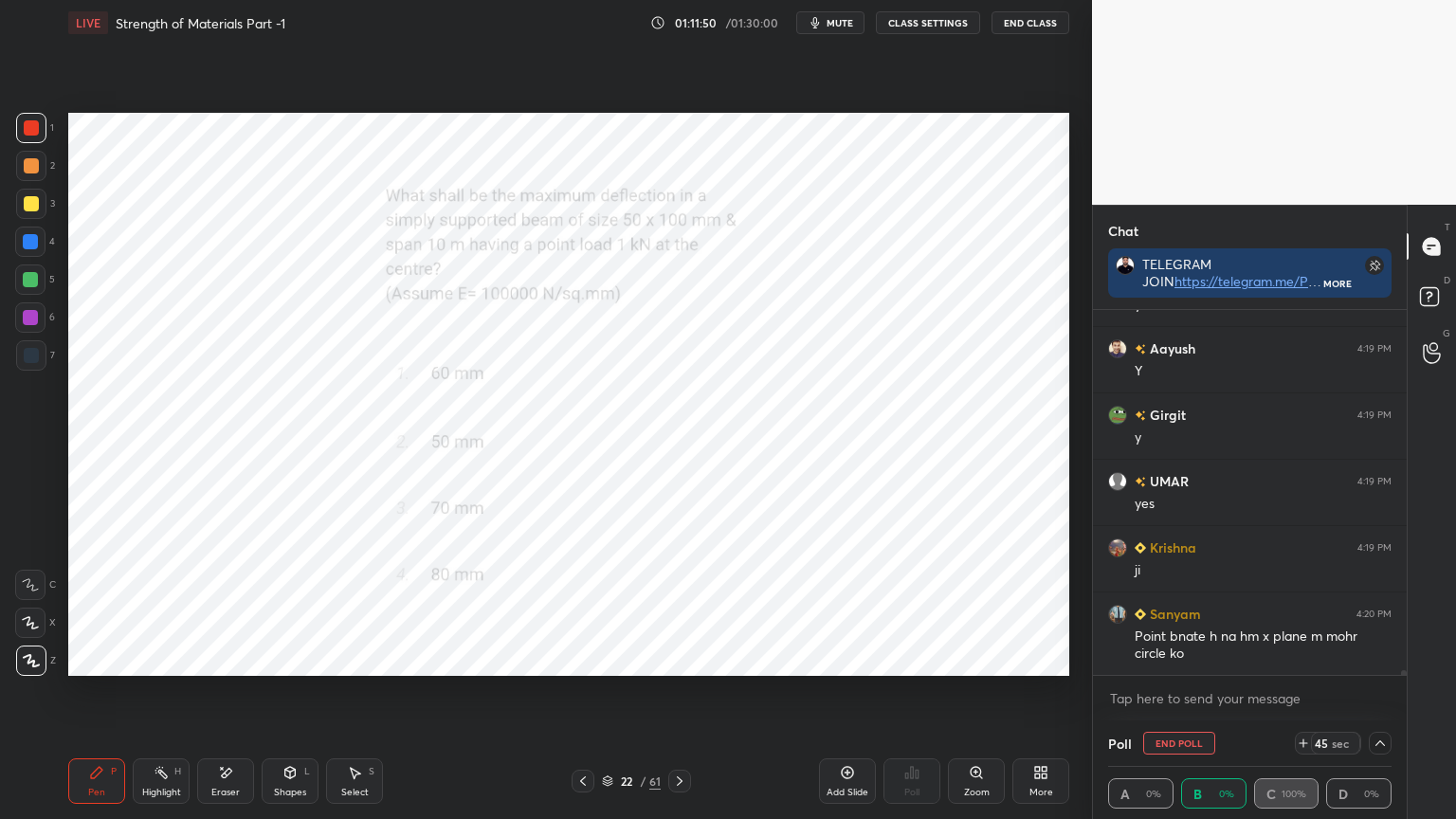 click 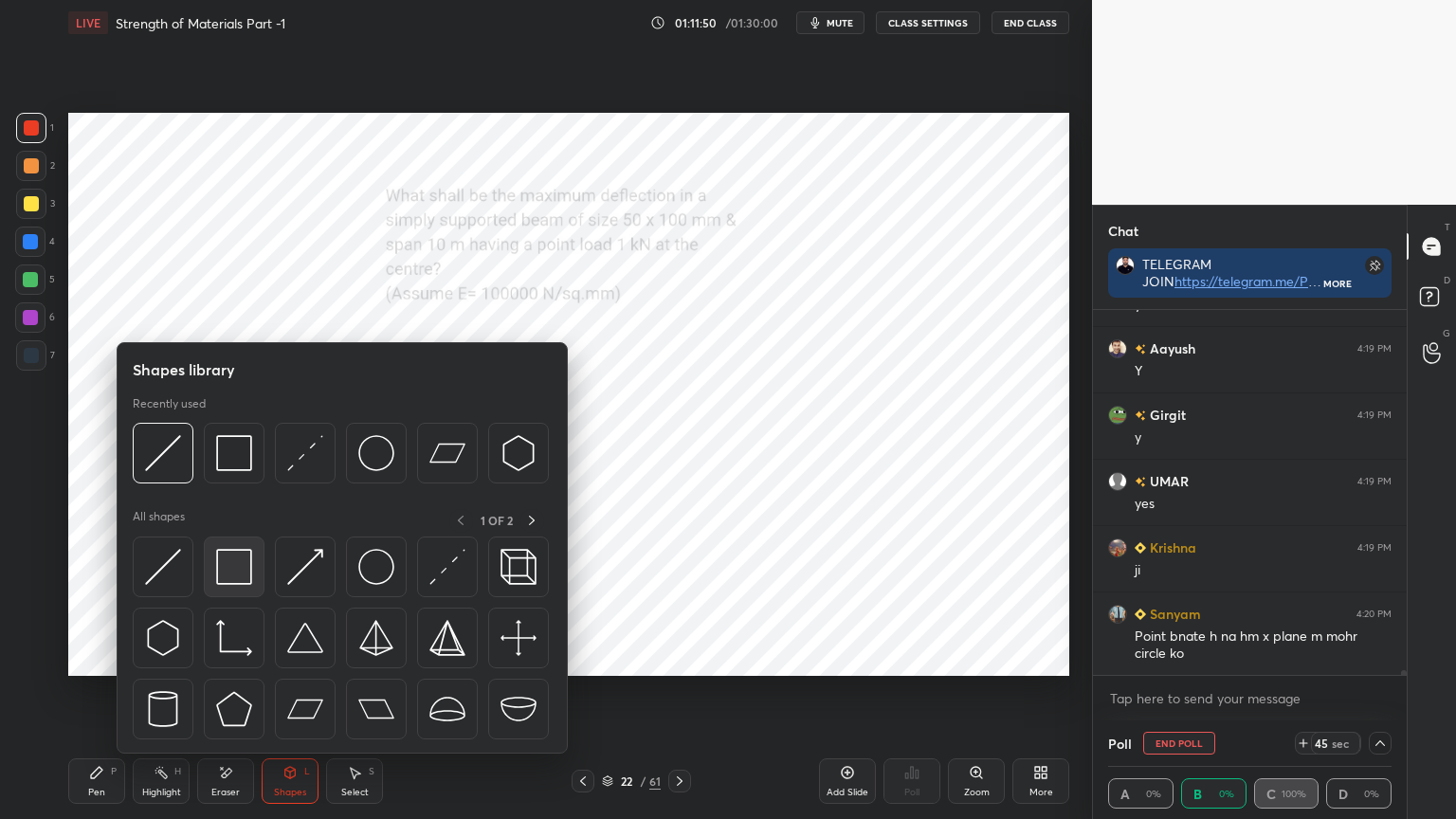 click at bounding box center (234, 567) 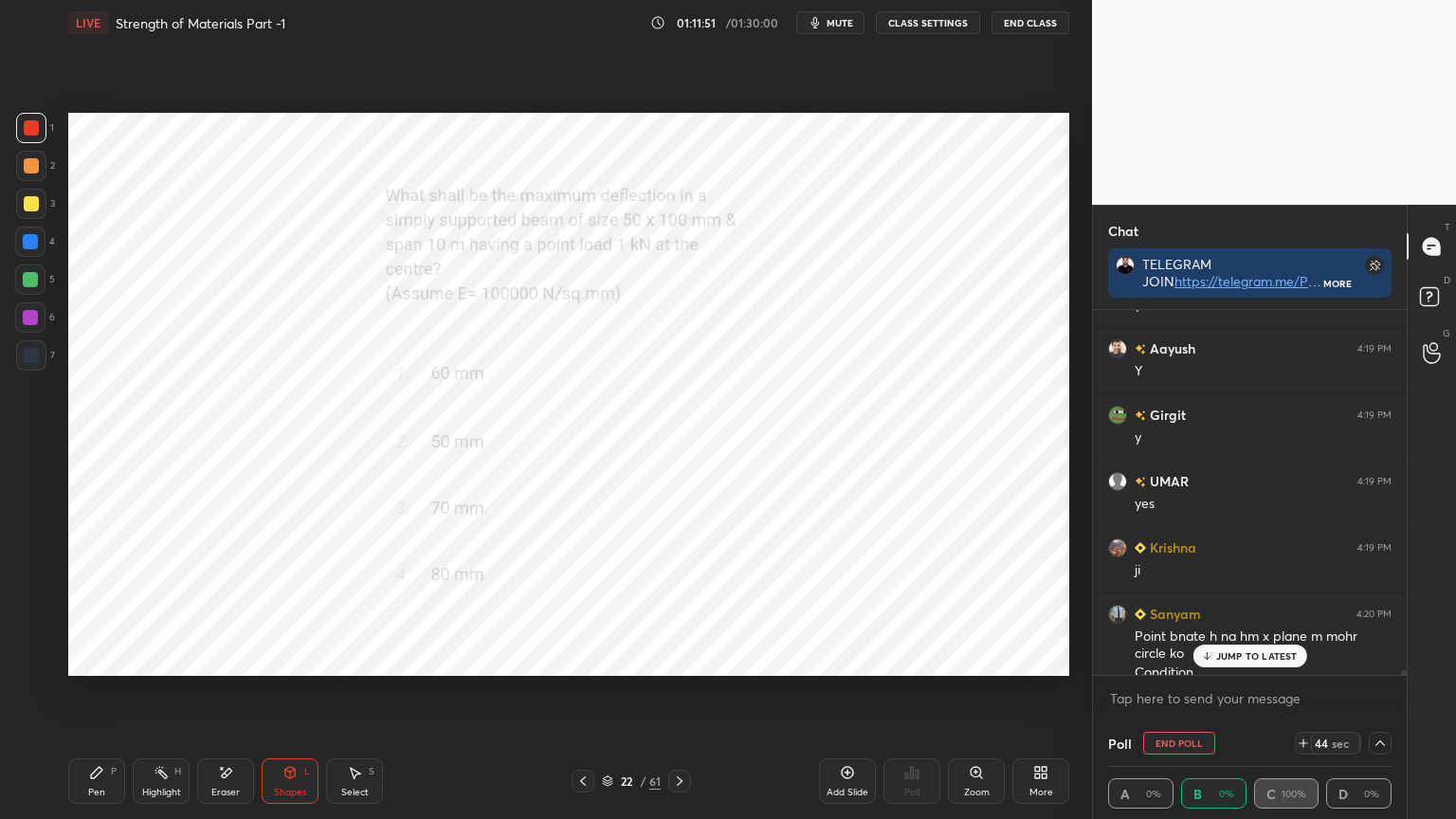 scroll, scrollTop: 30189, scrollLeft: 0, axis: vertical 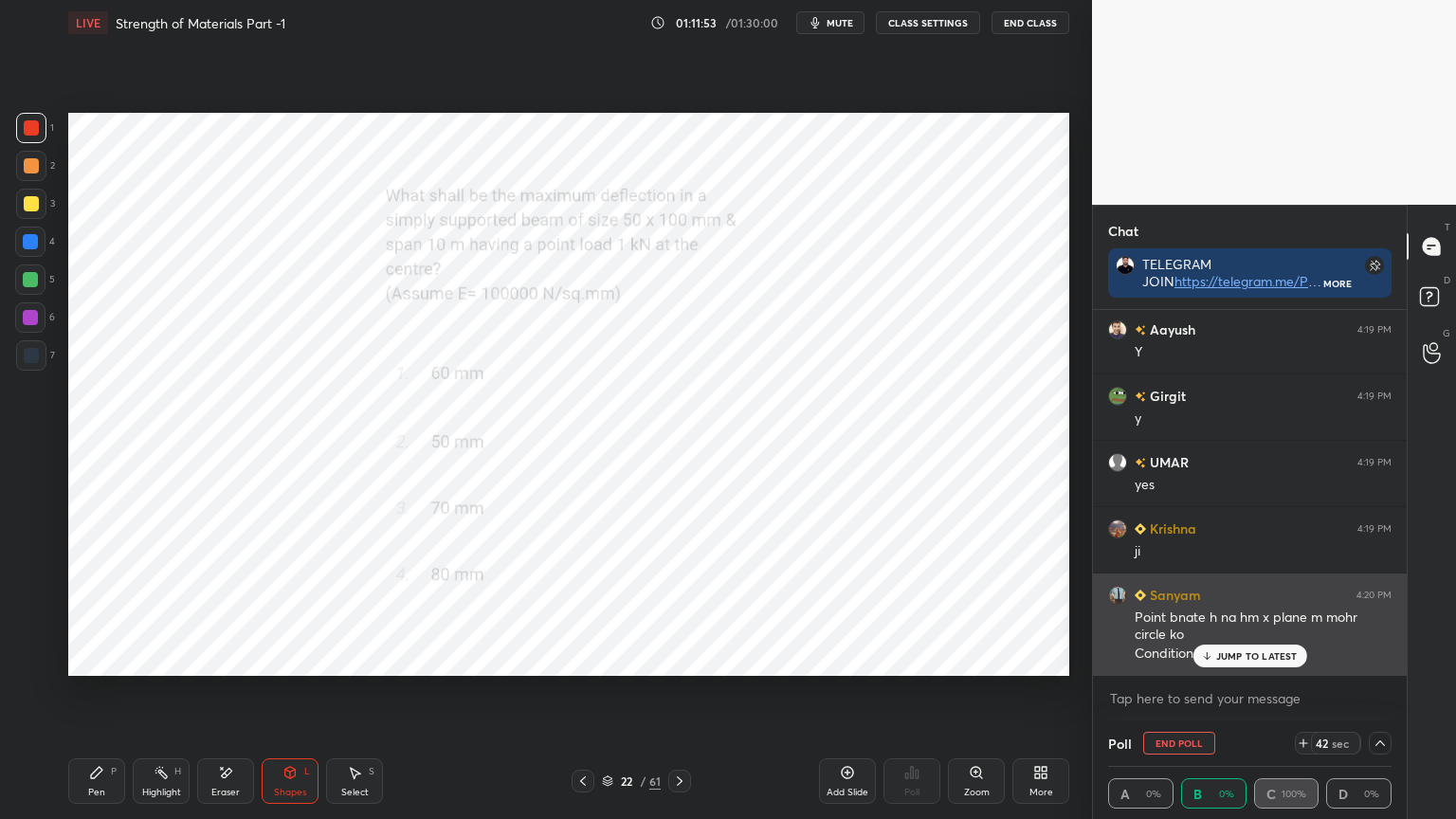 click on "JUMP TO LATEST" at bounding box center [1257, 656] 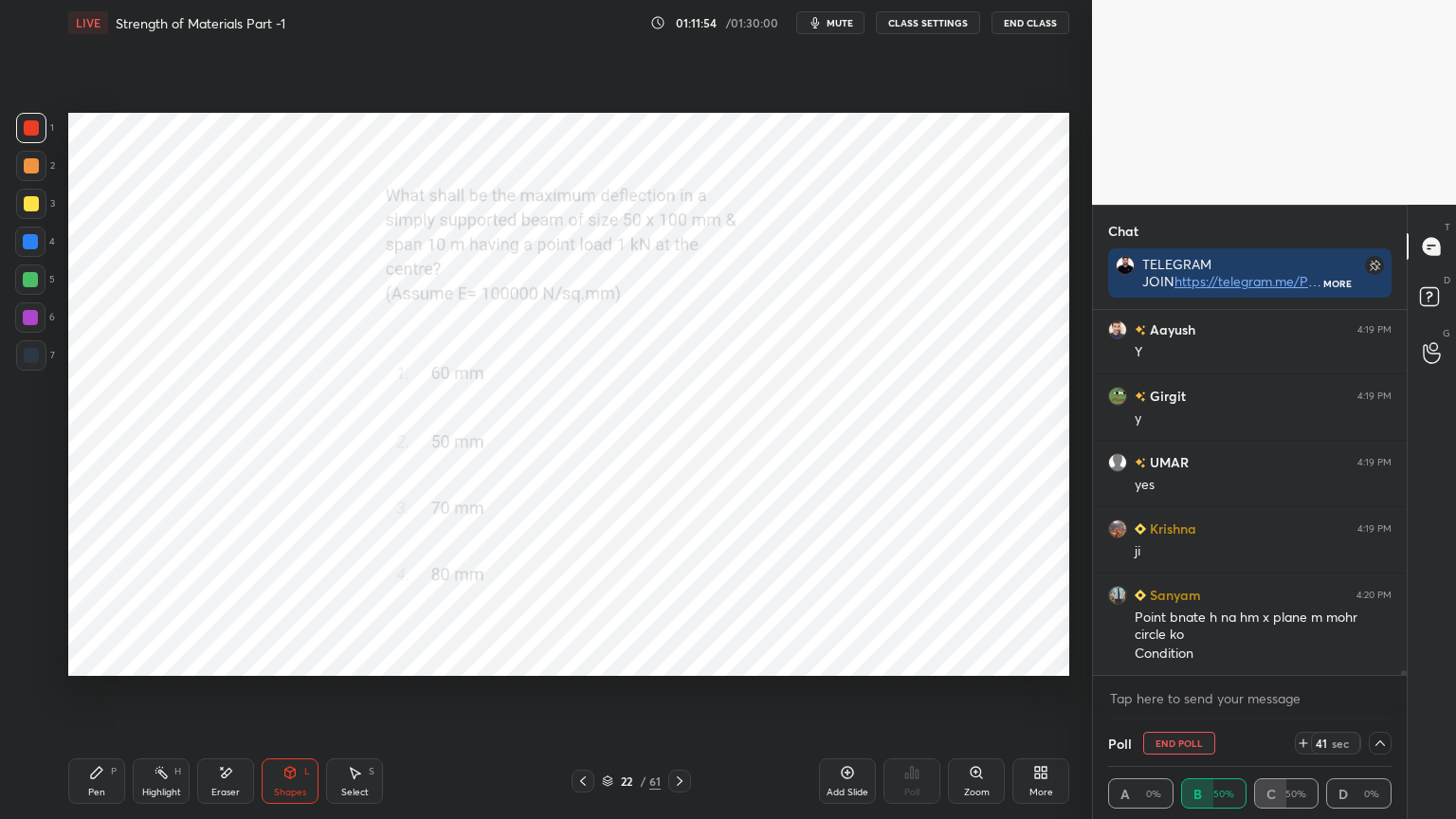 click 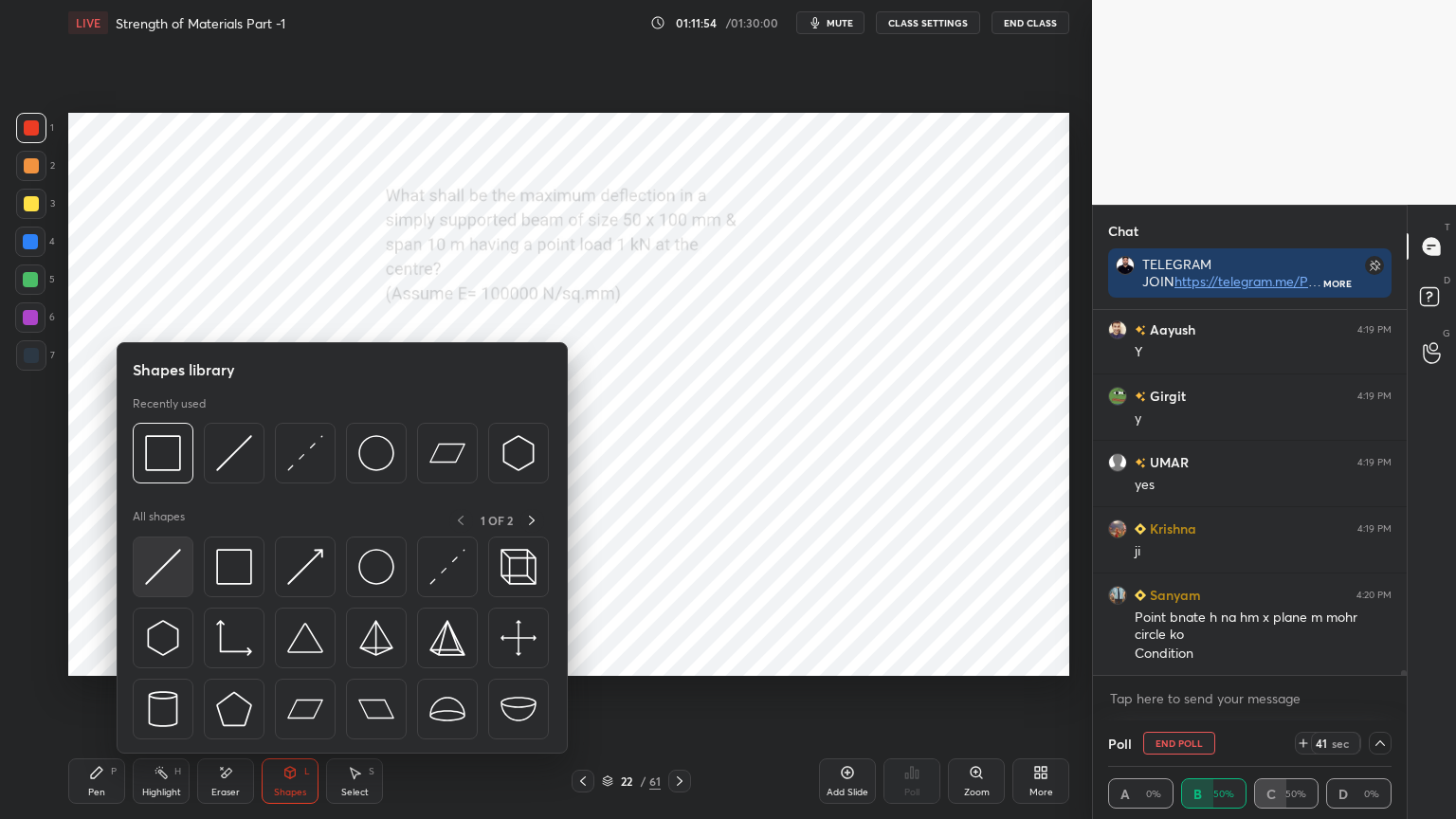 click at bounding box center [163, 567] 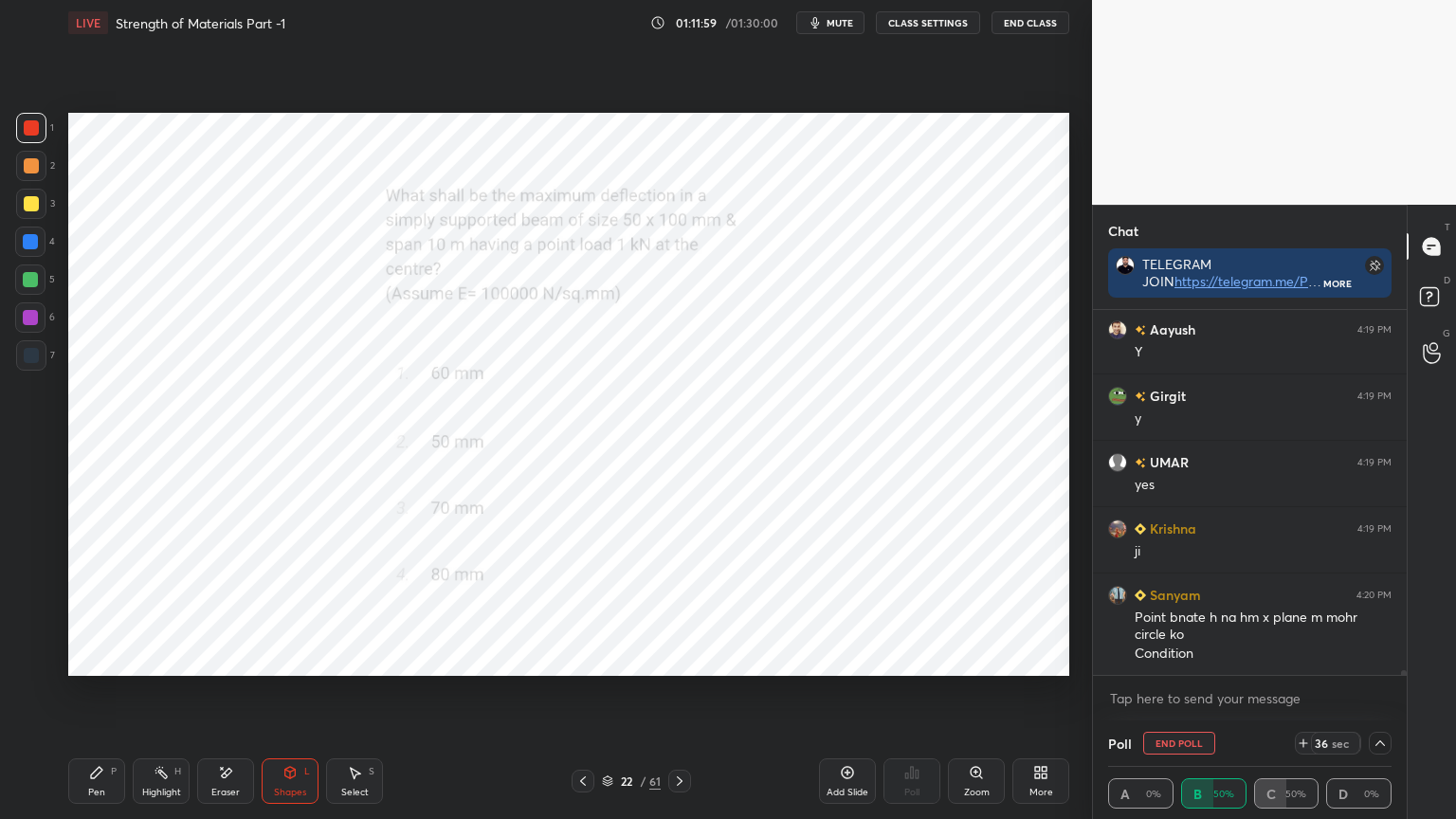 click 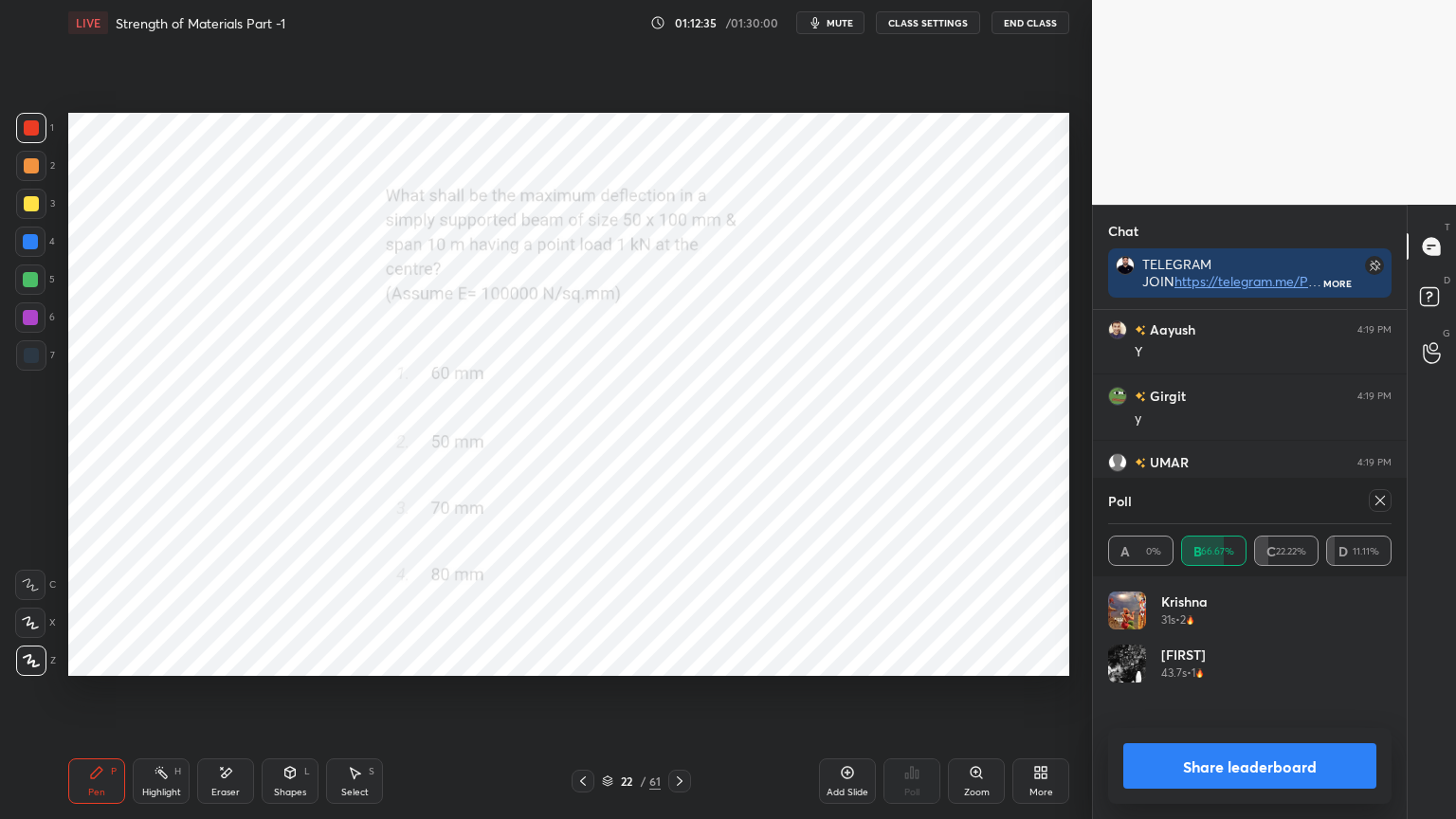 scroll, scrollTop: 4, scrollLeft: 6, axis: both 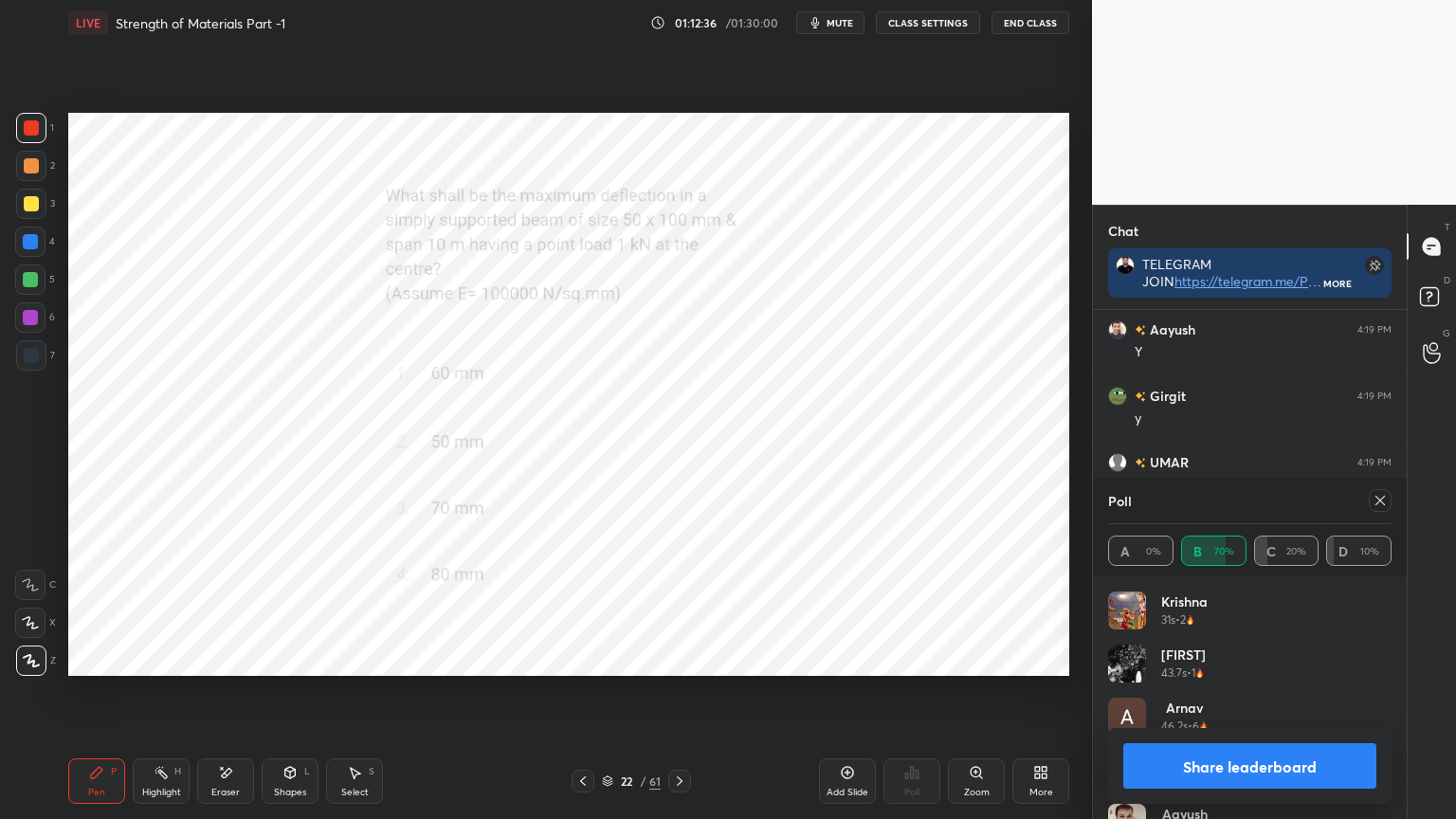 click 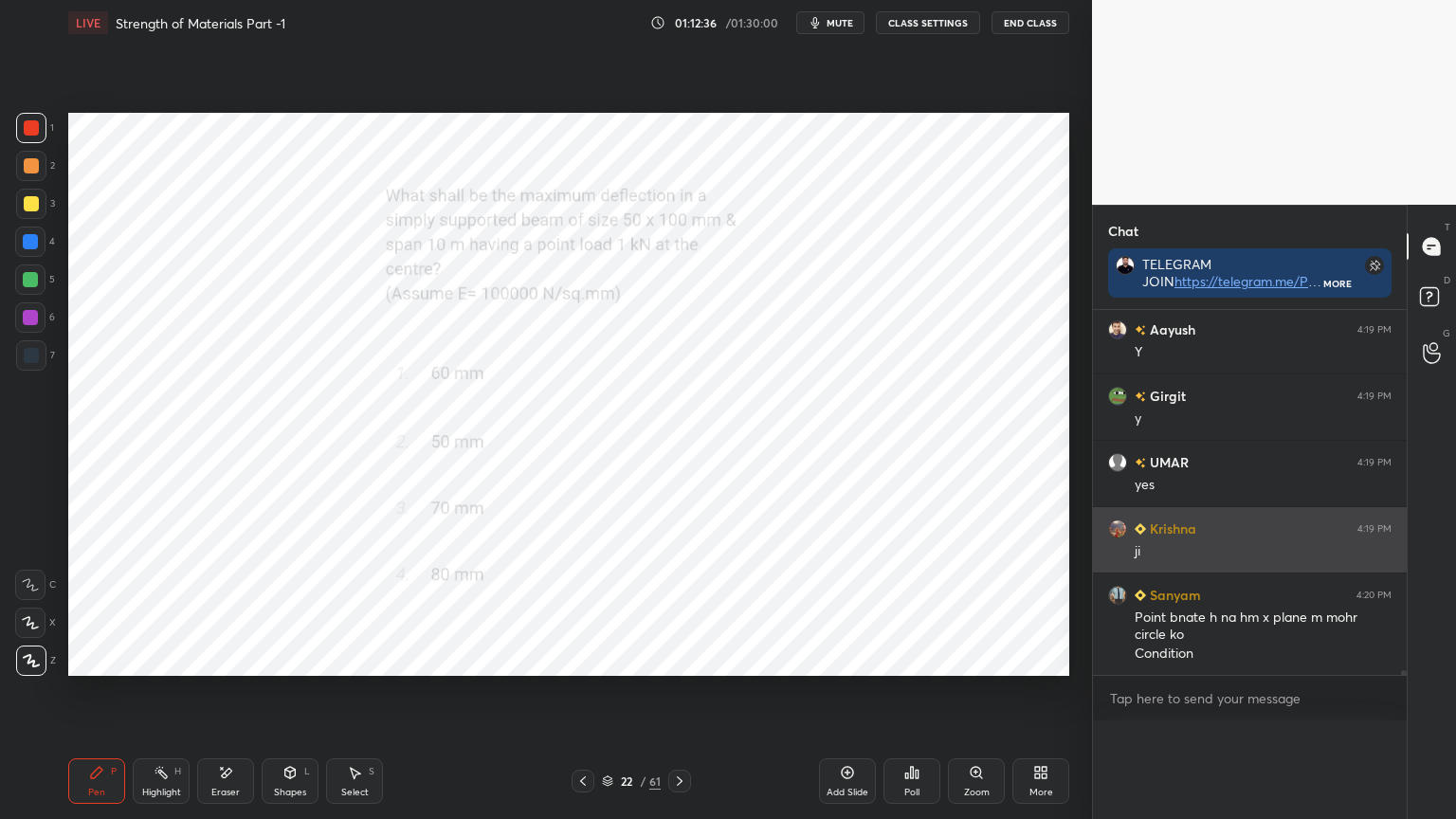 scroll, scrollTop: 116, scrollLeft: 278, axis: both 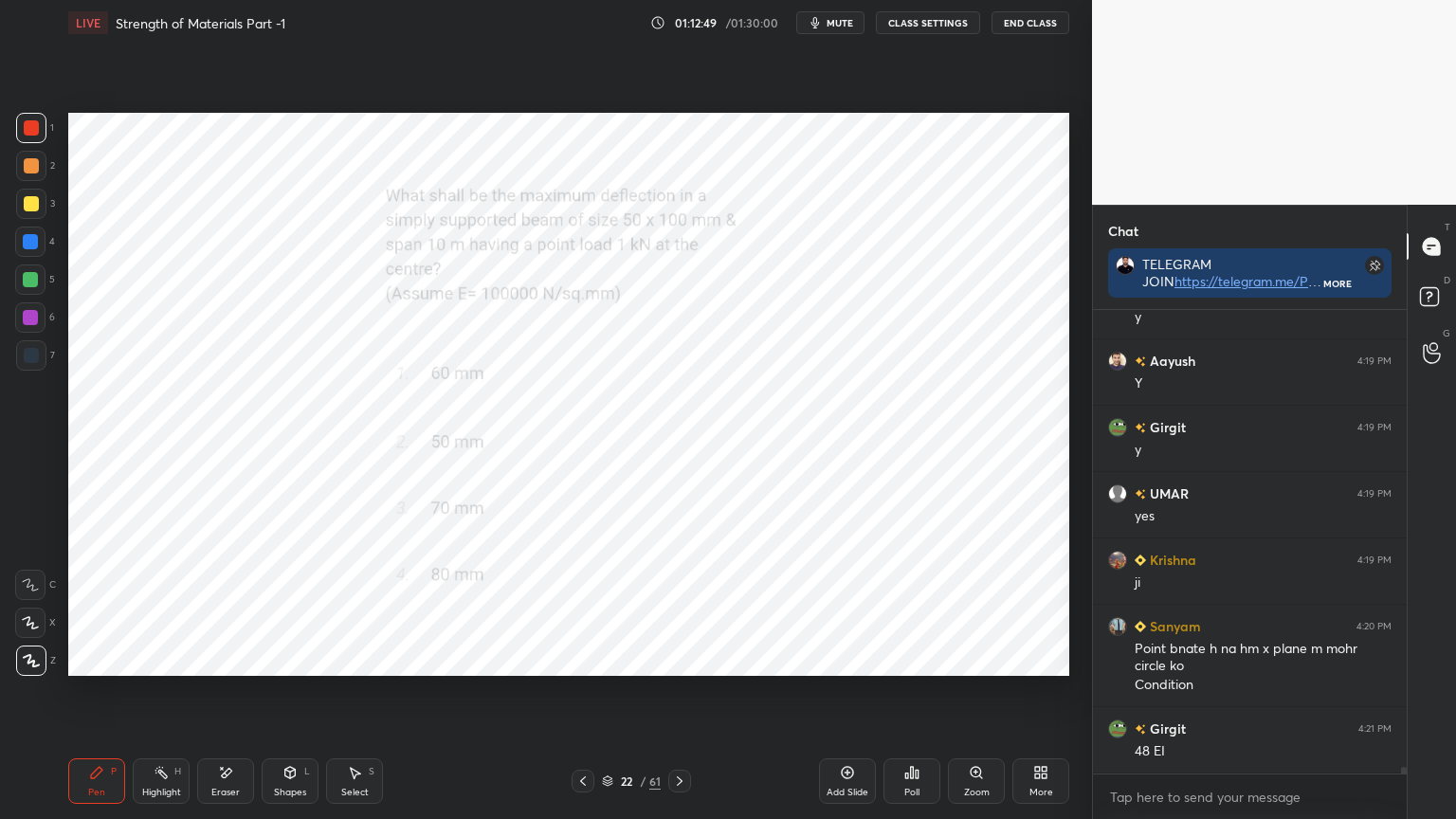 click 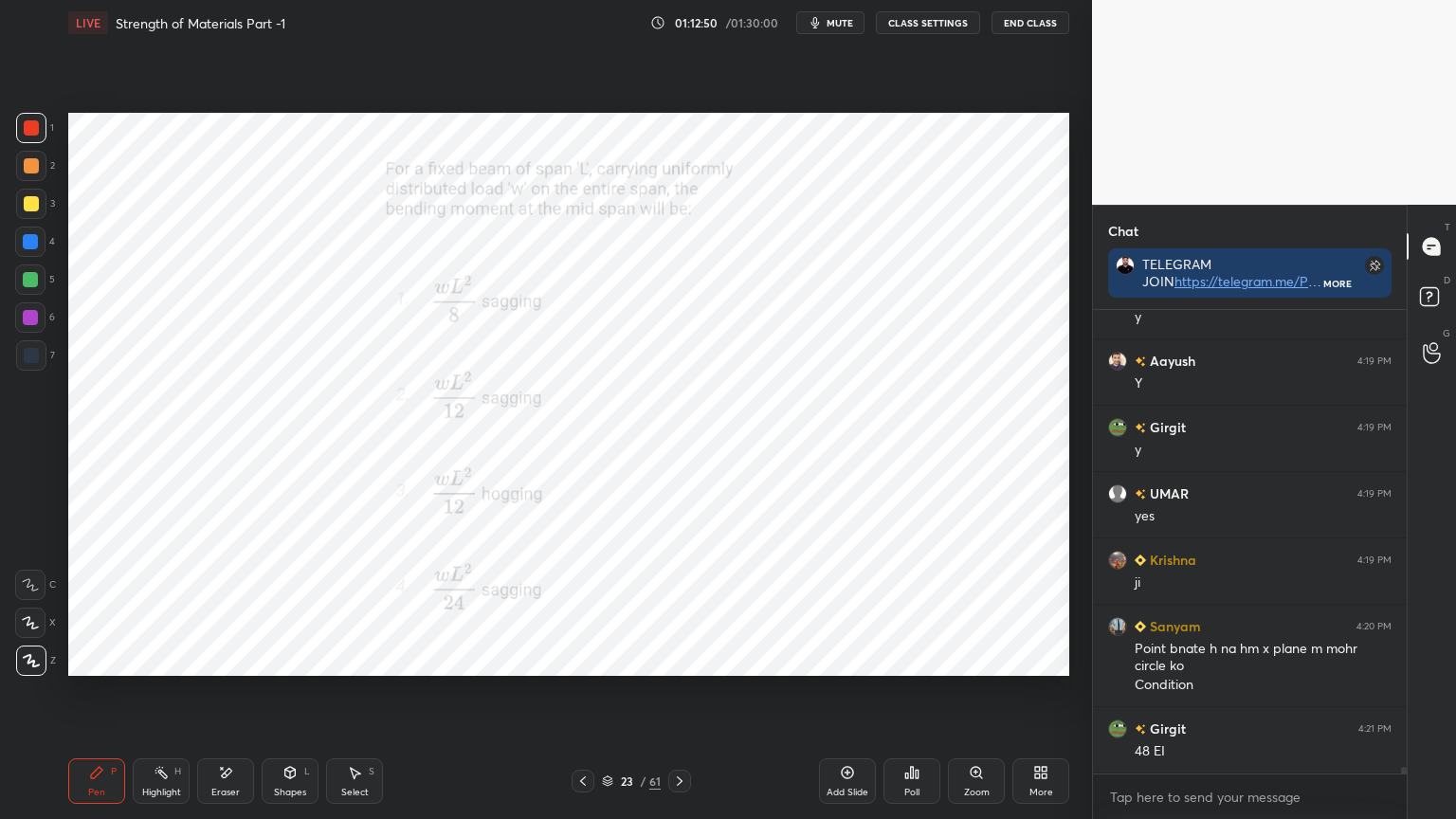 click on "Poll" at bounding box center (912, 781) 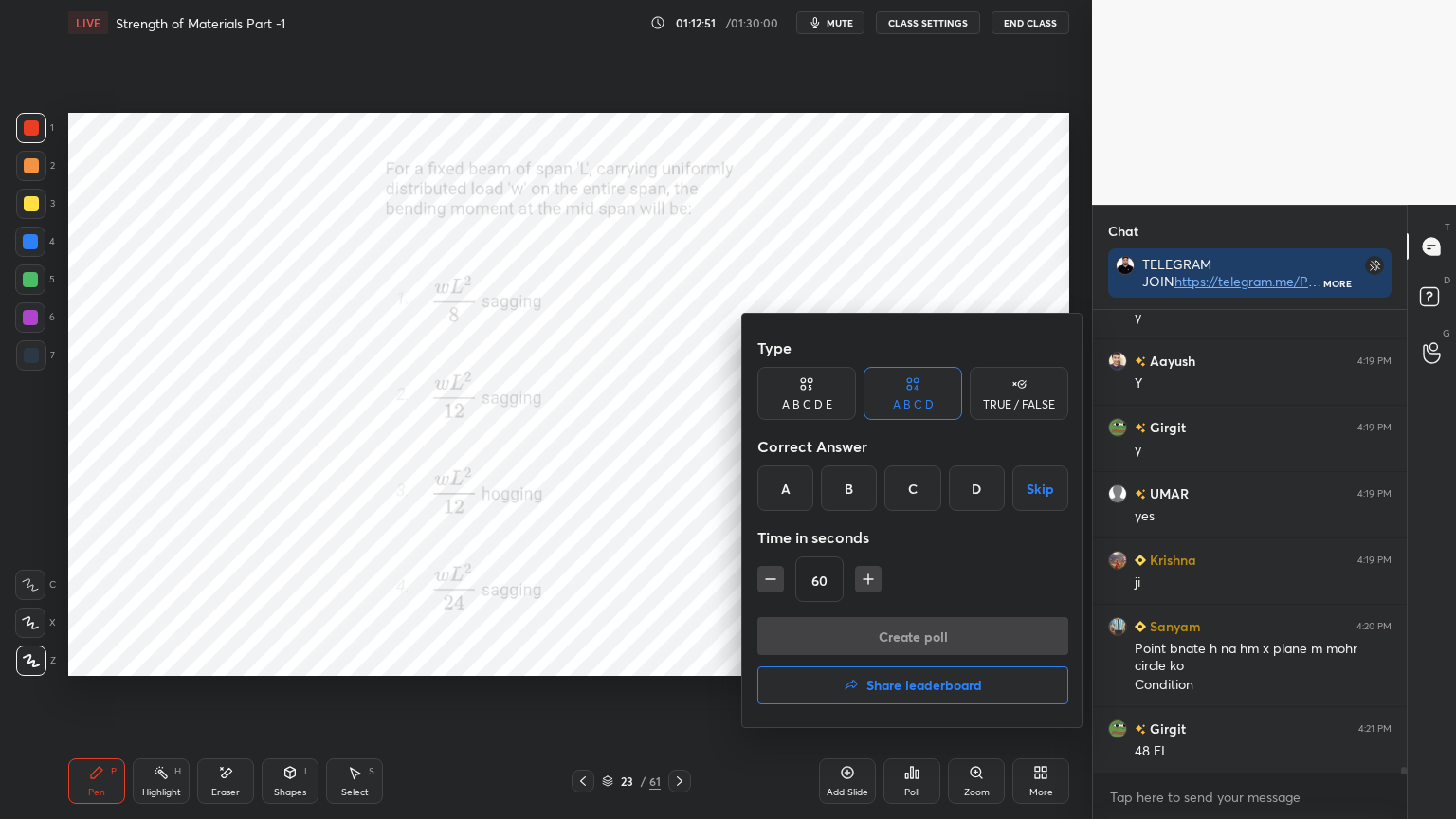 click on "D" at bounding box center [976, 488] 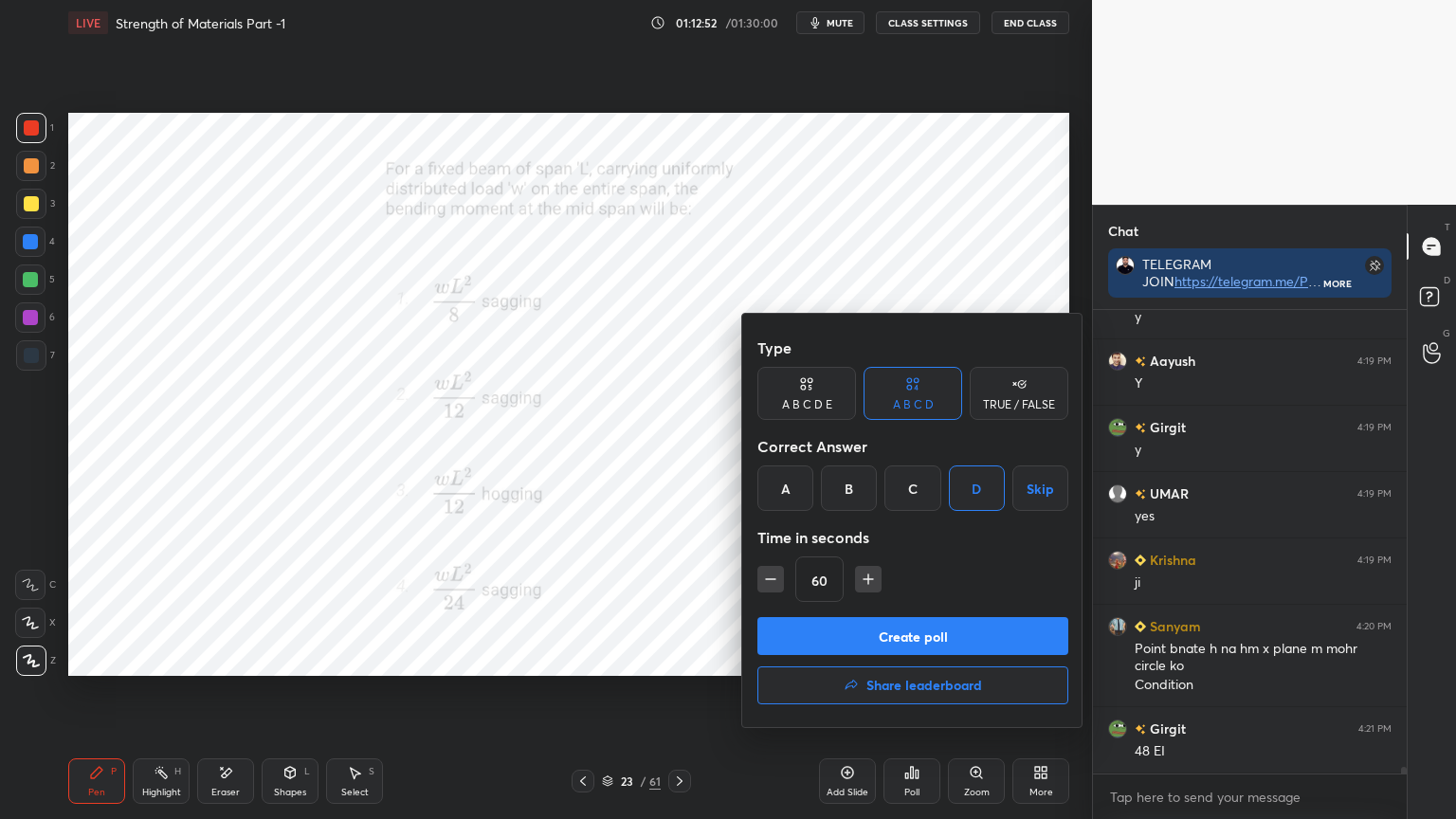 click 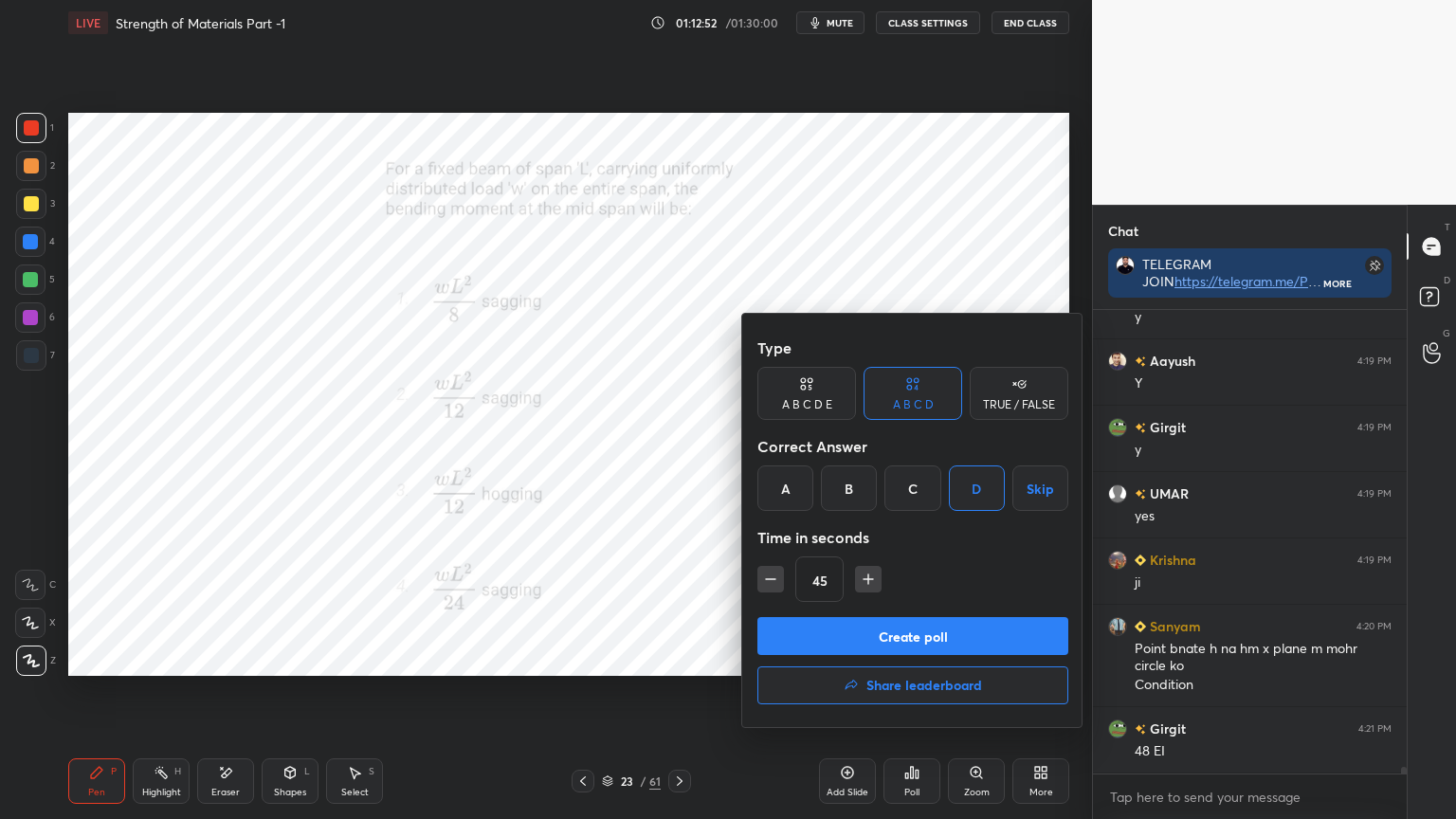 type on "45" 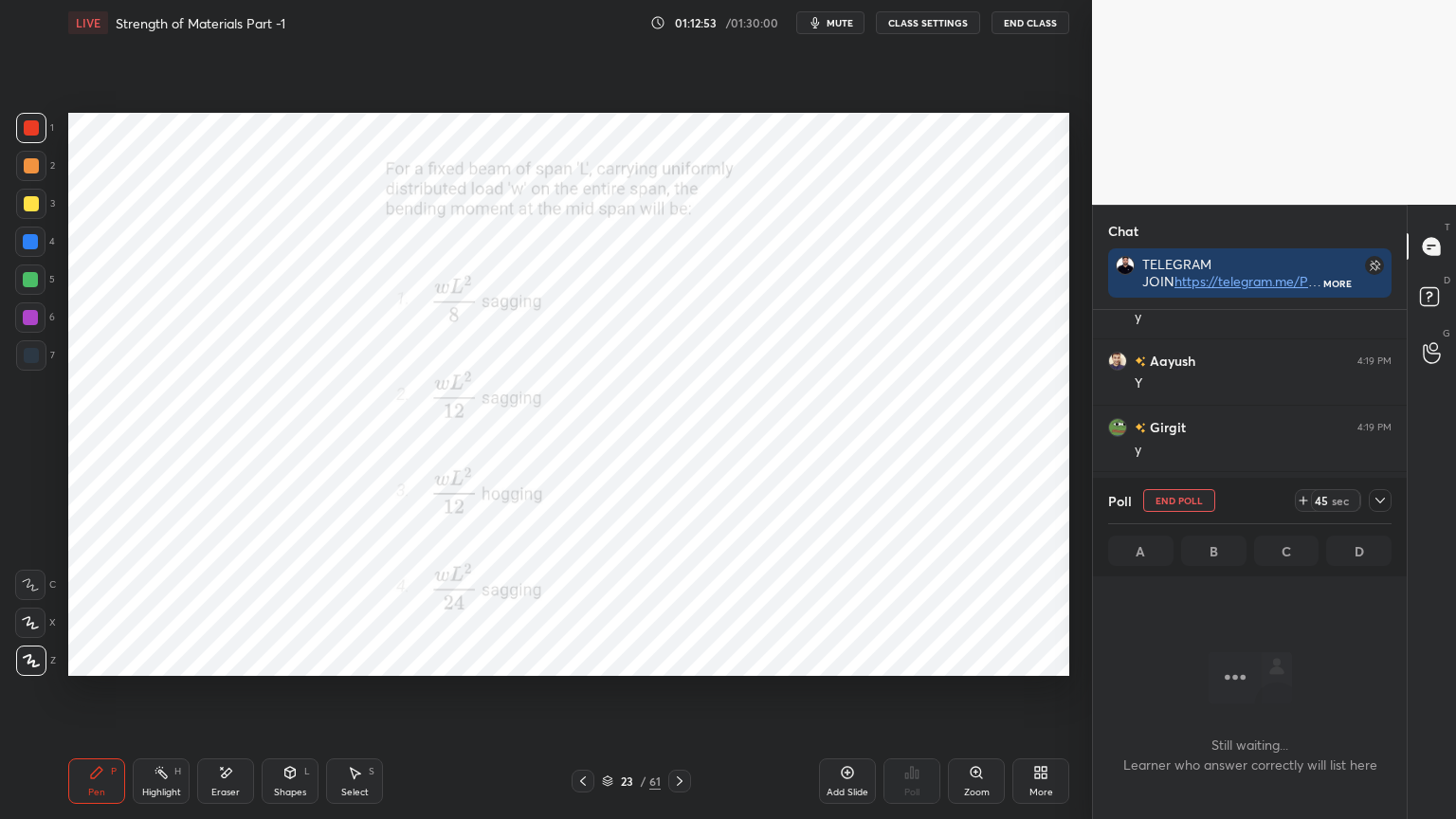 scroll, scrollTop: 365, scrollLeft: 308, axis: both 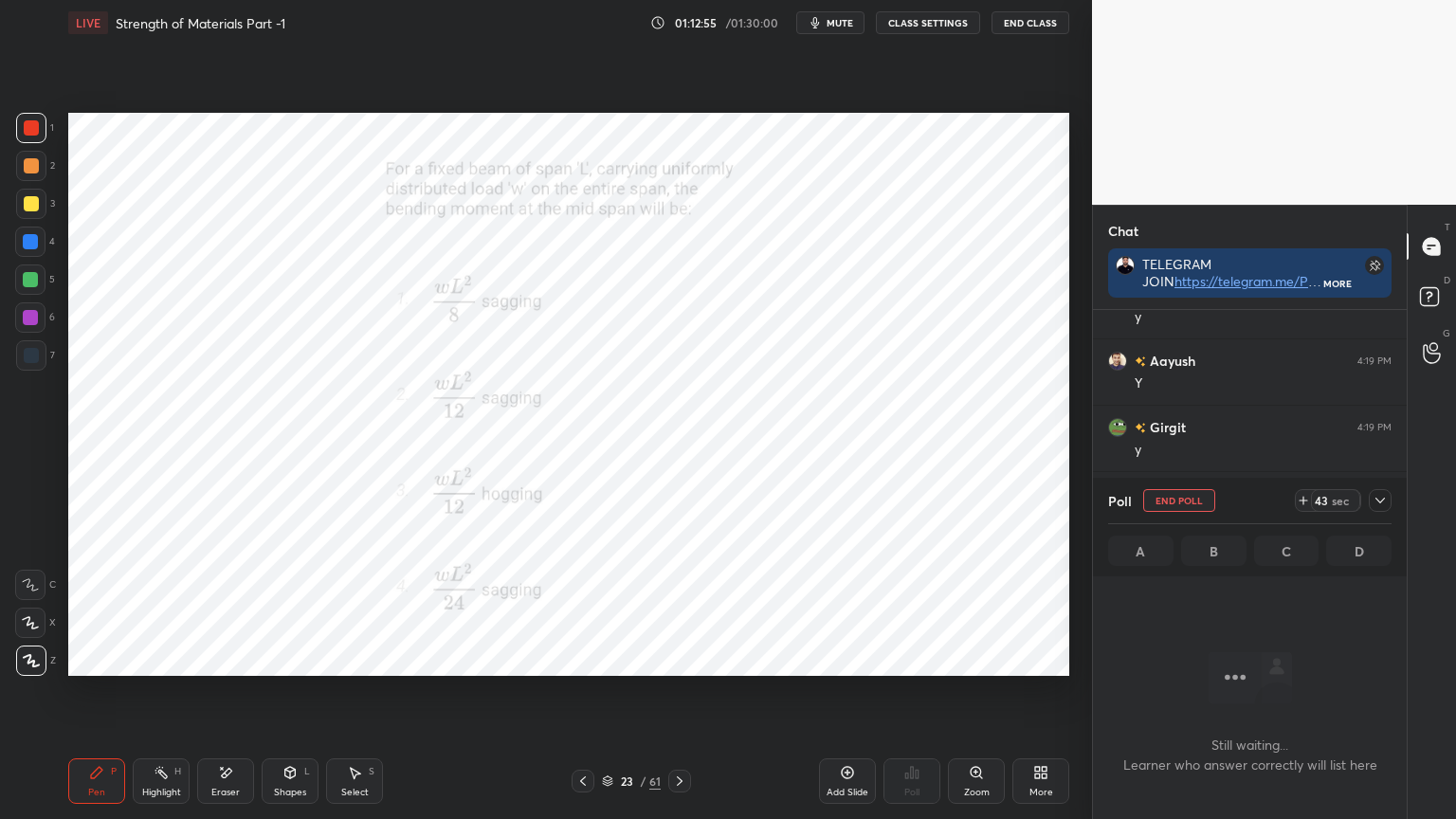 click 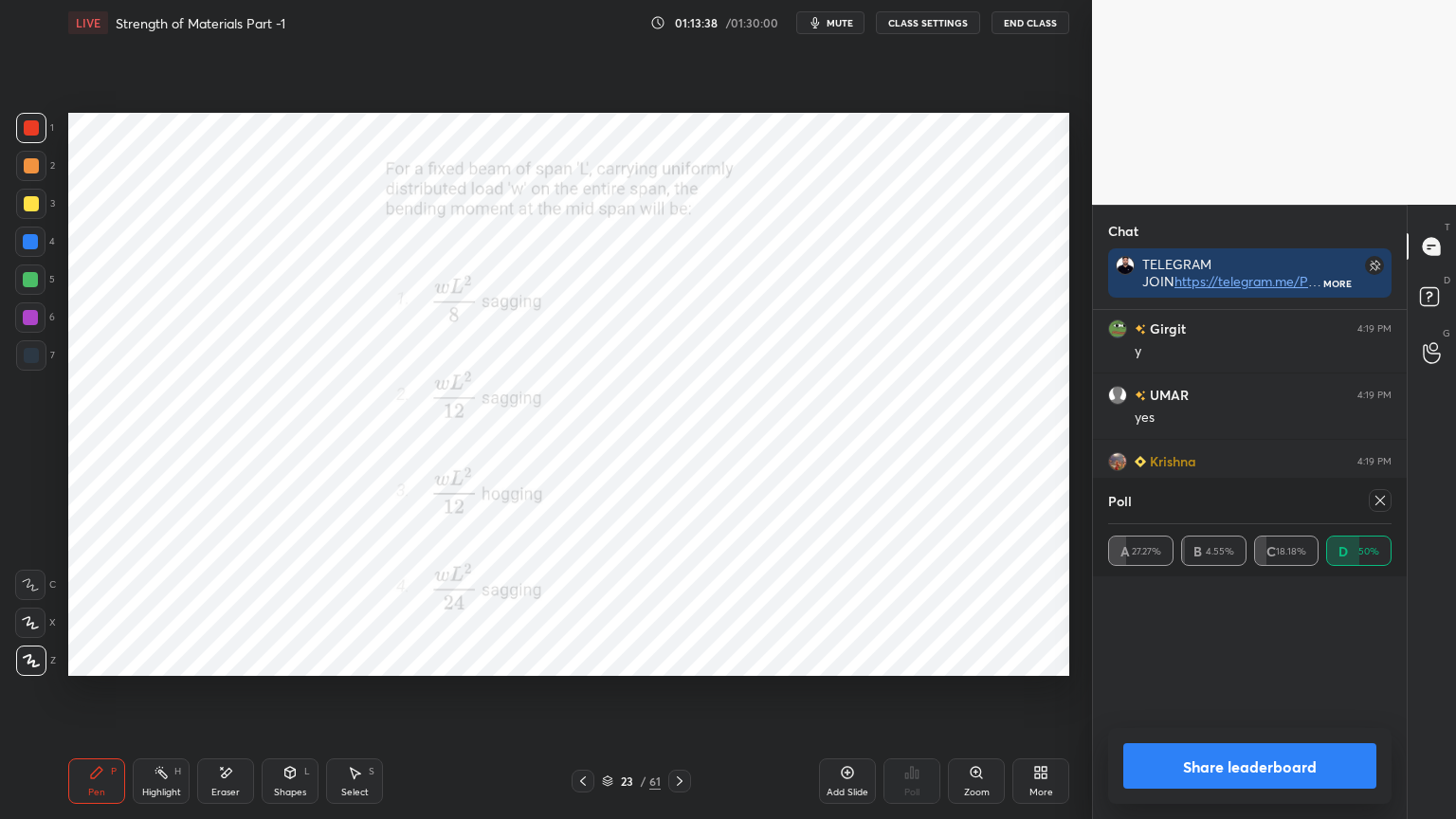 scroll, scrollTop: 6, scrollLeft: 6, axis: both 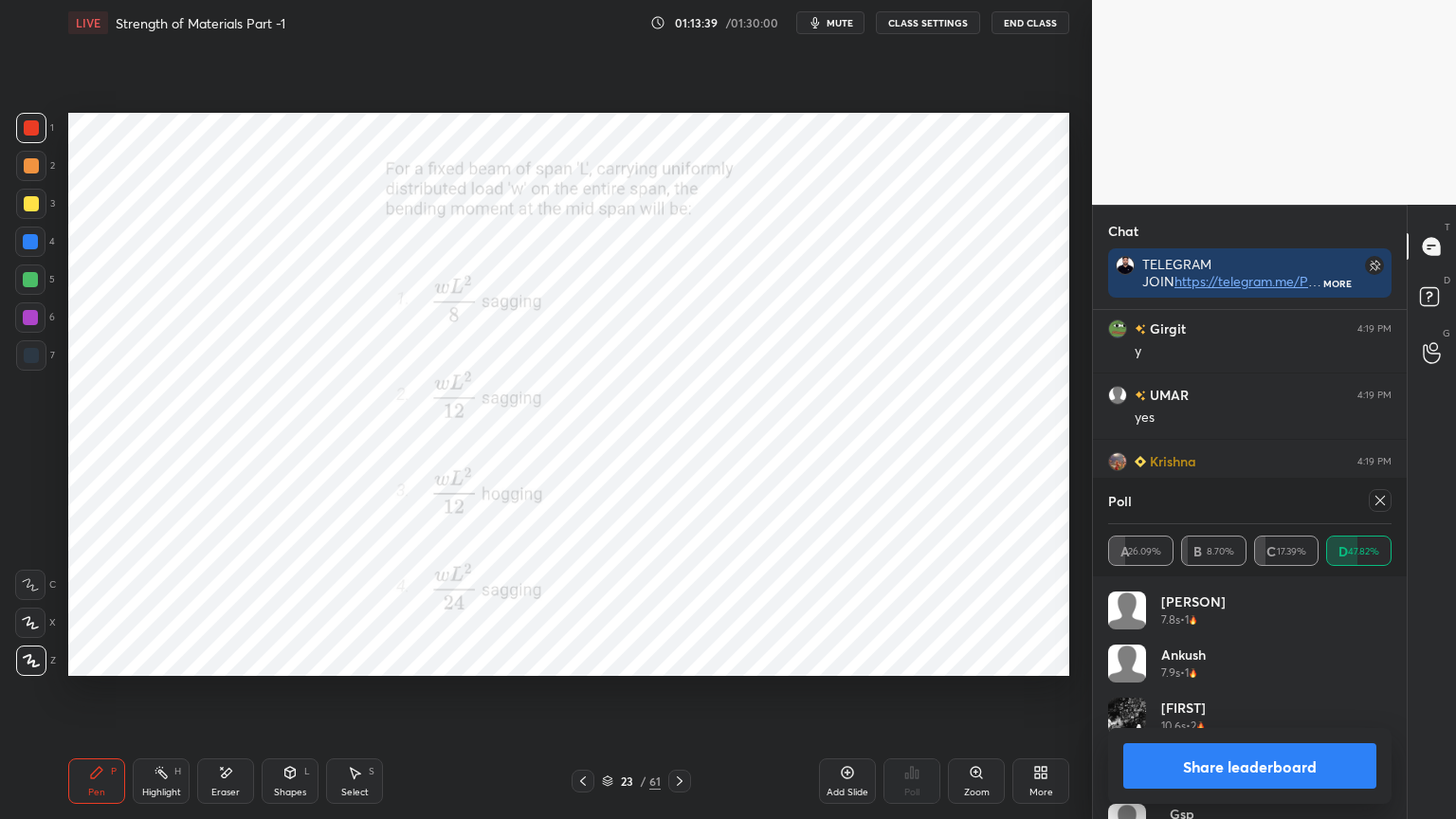 click 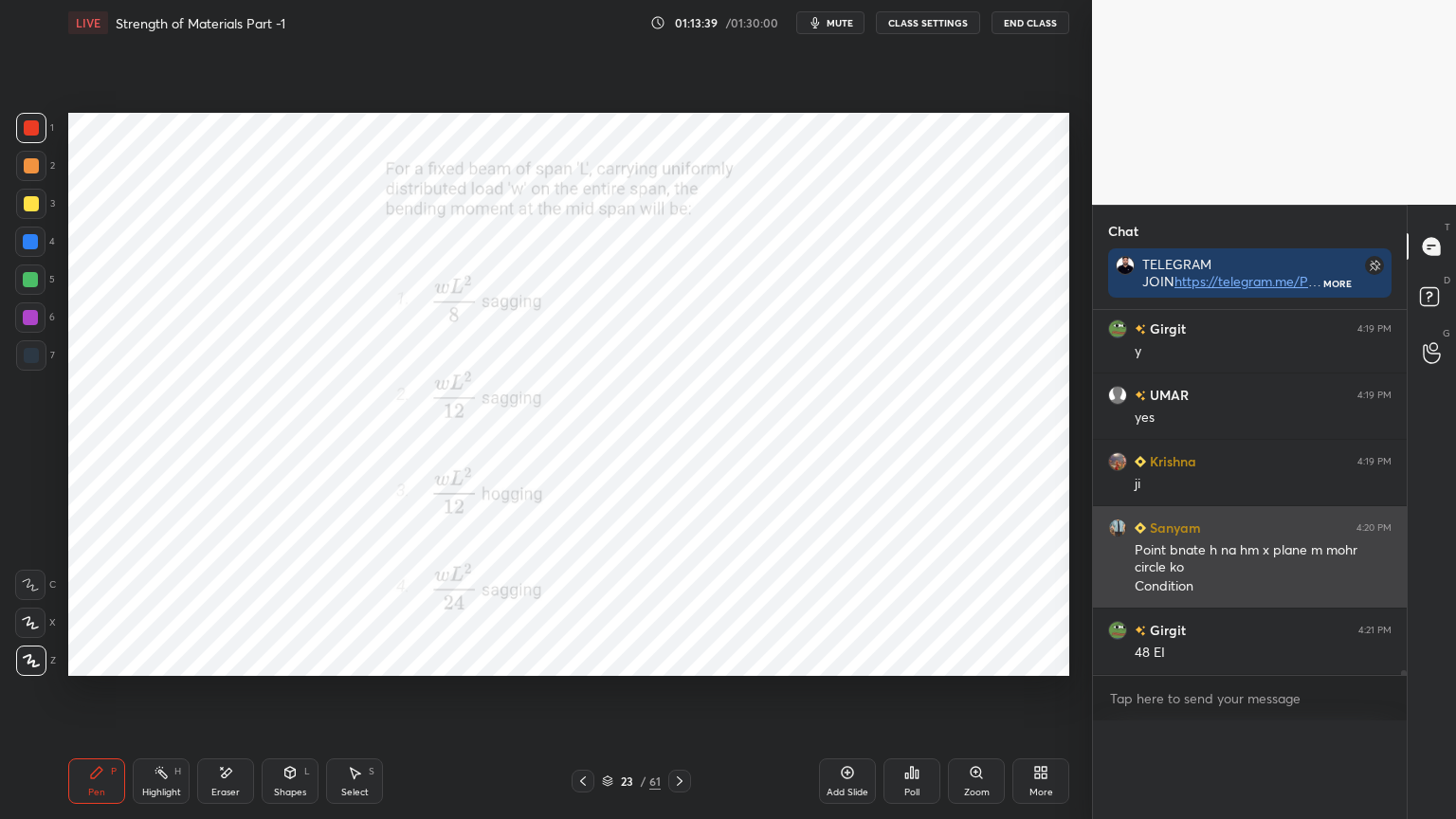 scroll, scrollTop: 84, scrollLeft: 278, axis: both 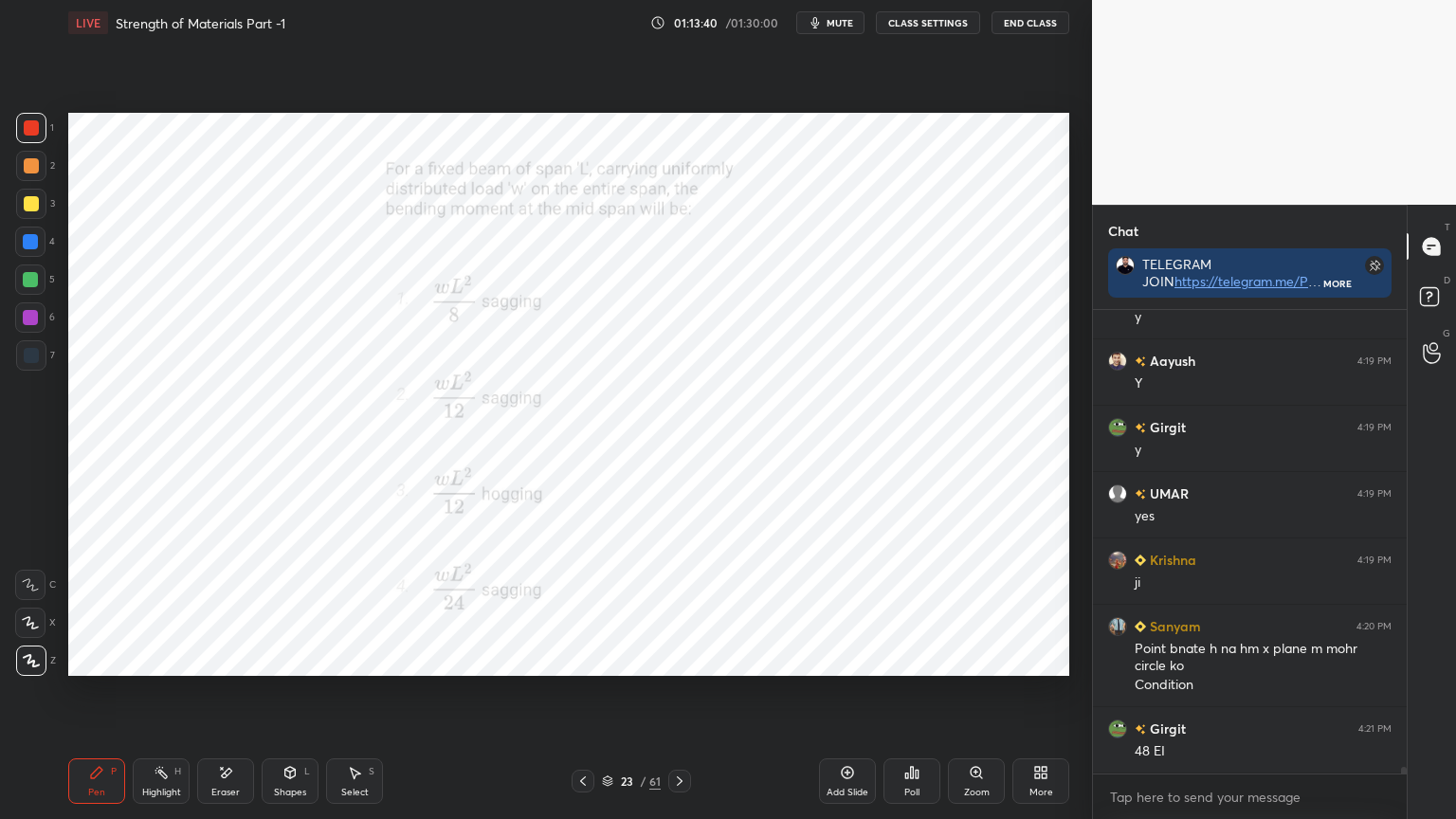click on "Pen P Highlight H Eraser Shapes L Select S 23 / 61 Add Slide Poll Zoom More" at bounding box center [569, 781] 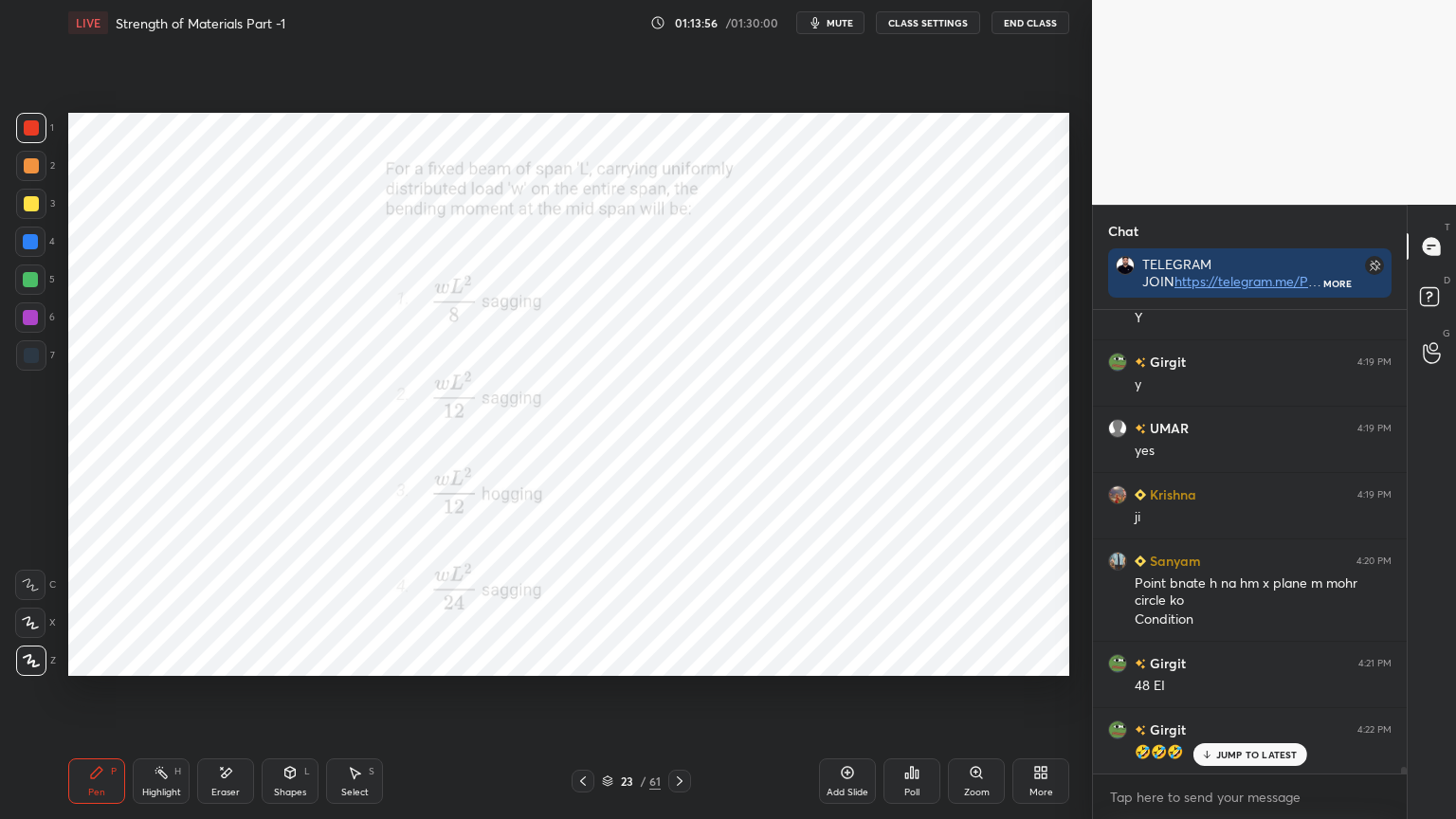 scroll, scrollTop: 30291, scrollLeft: 0, axis: vertical 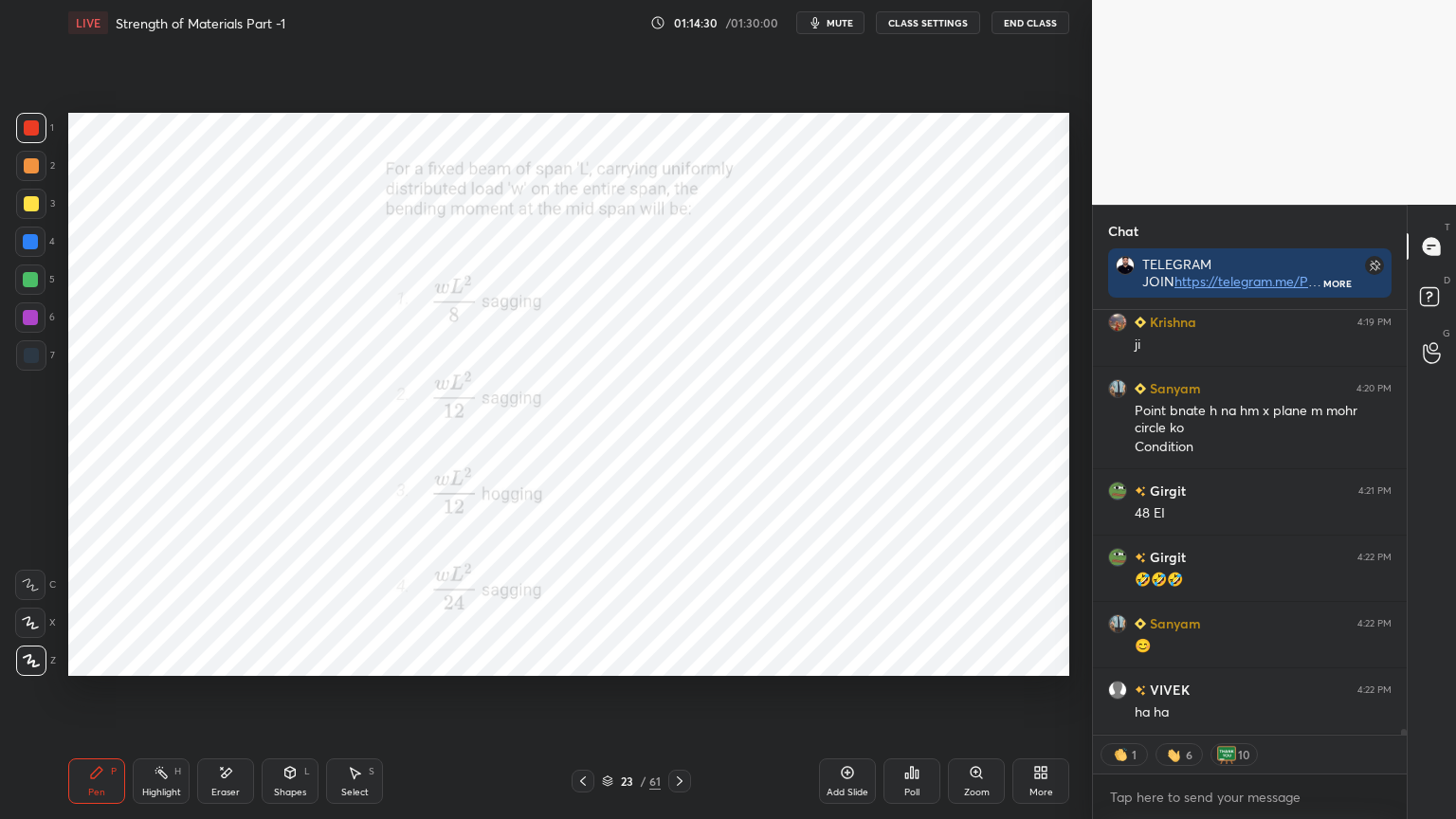 type on "x" 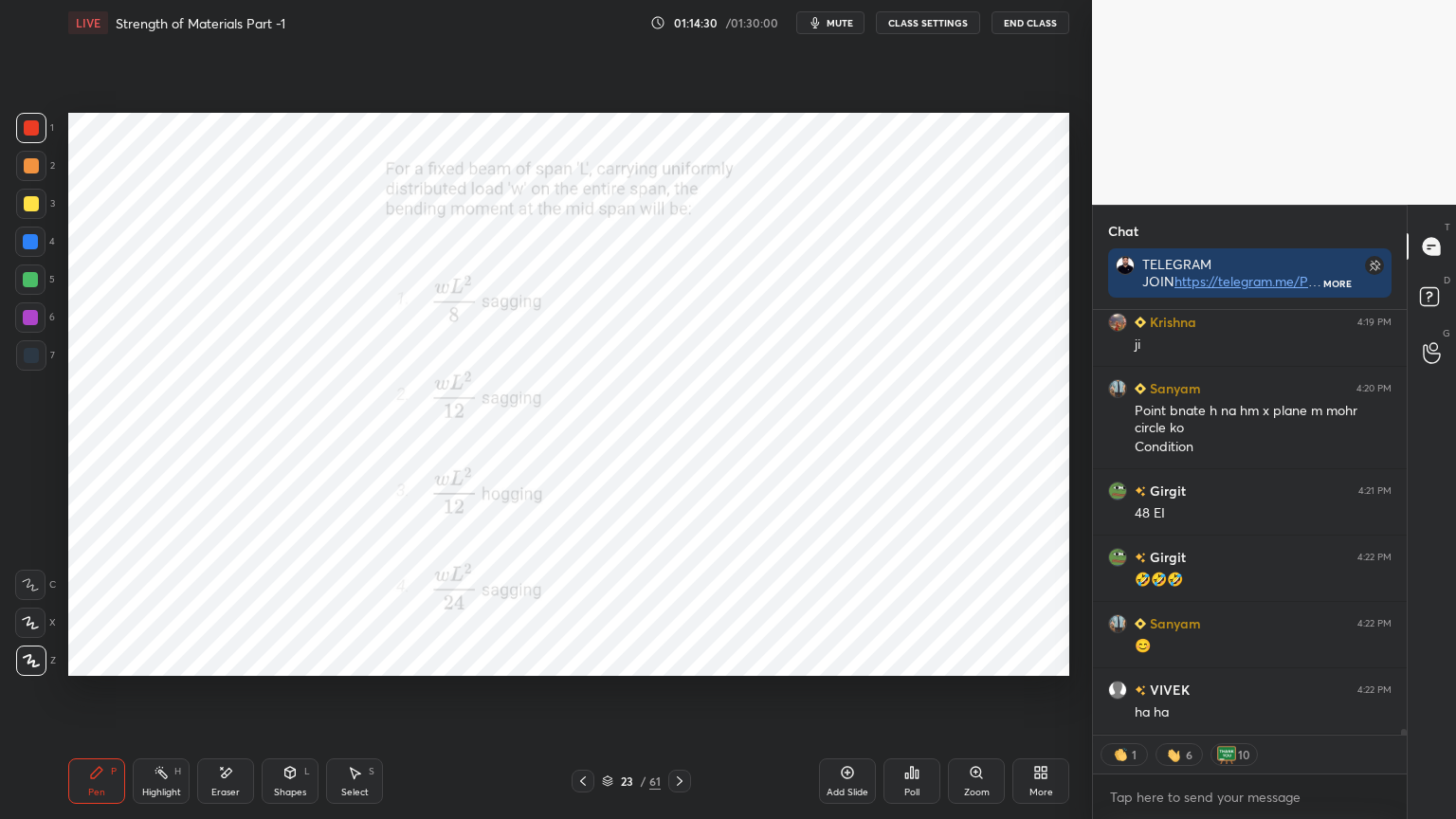 scroll, scrollTop: 7, scrollLeft: 6, axis: both 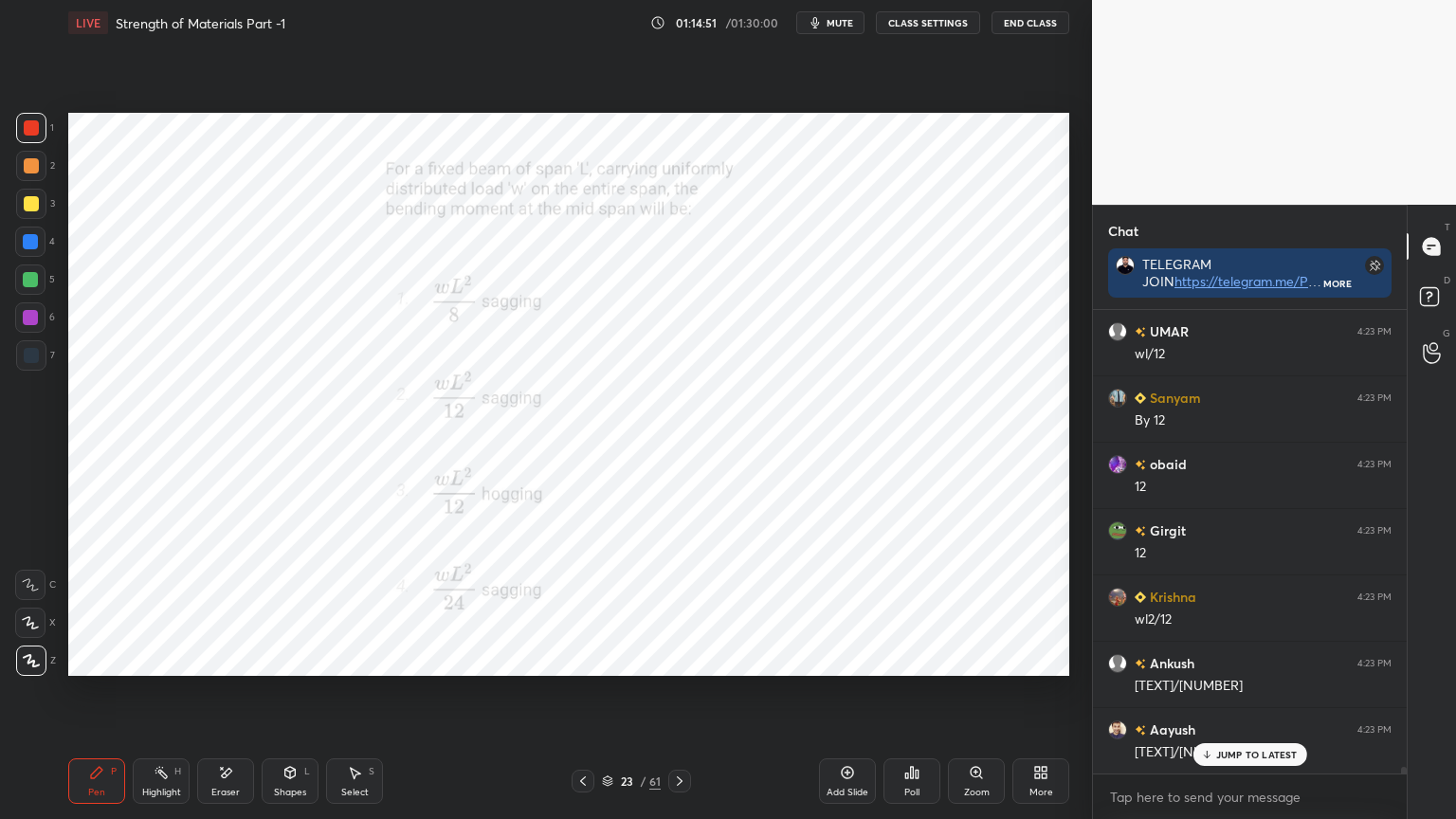 click on "7" at bounding box center (35, 355) 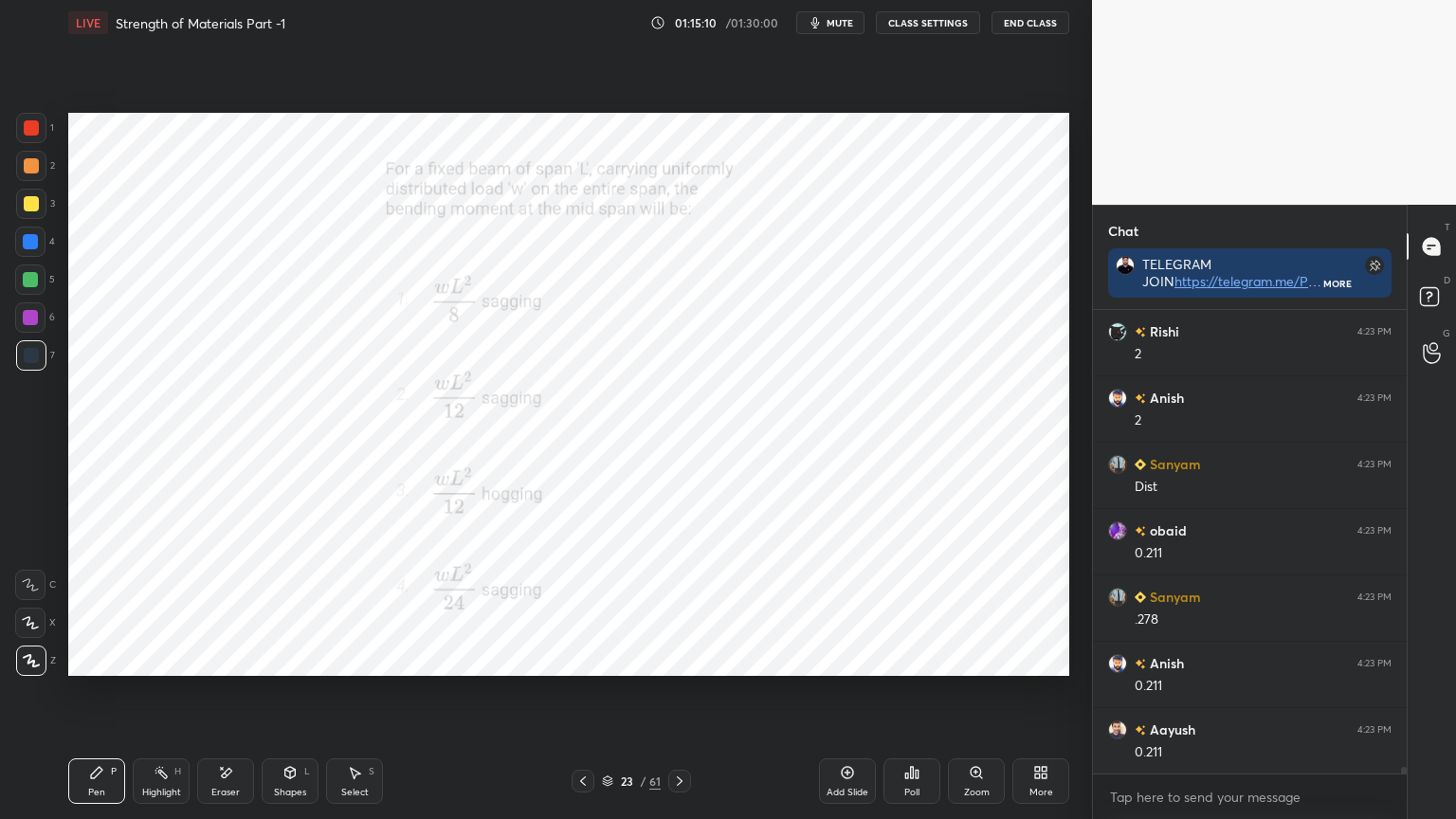 scroll, scrollTop: 31883, scrollLeft: 0, axis: vertical 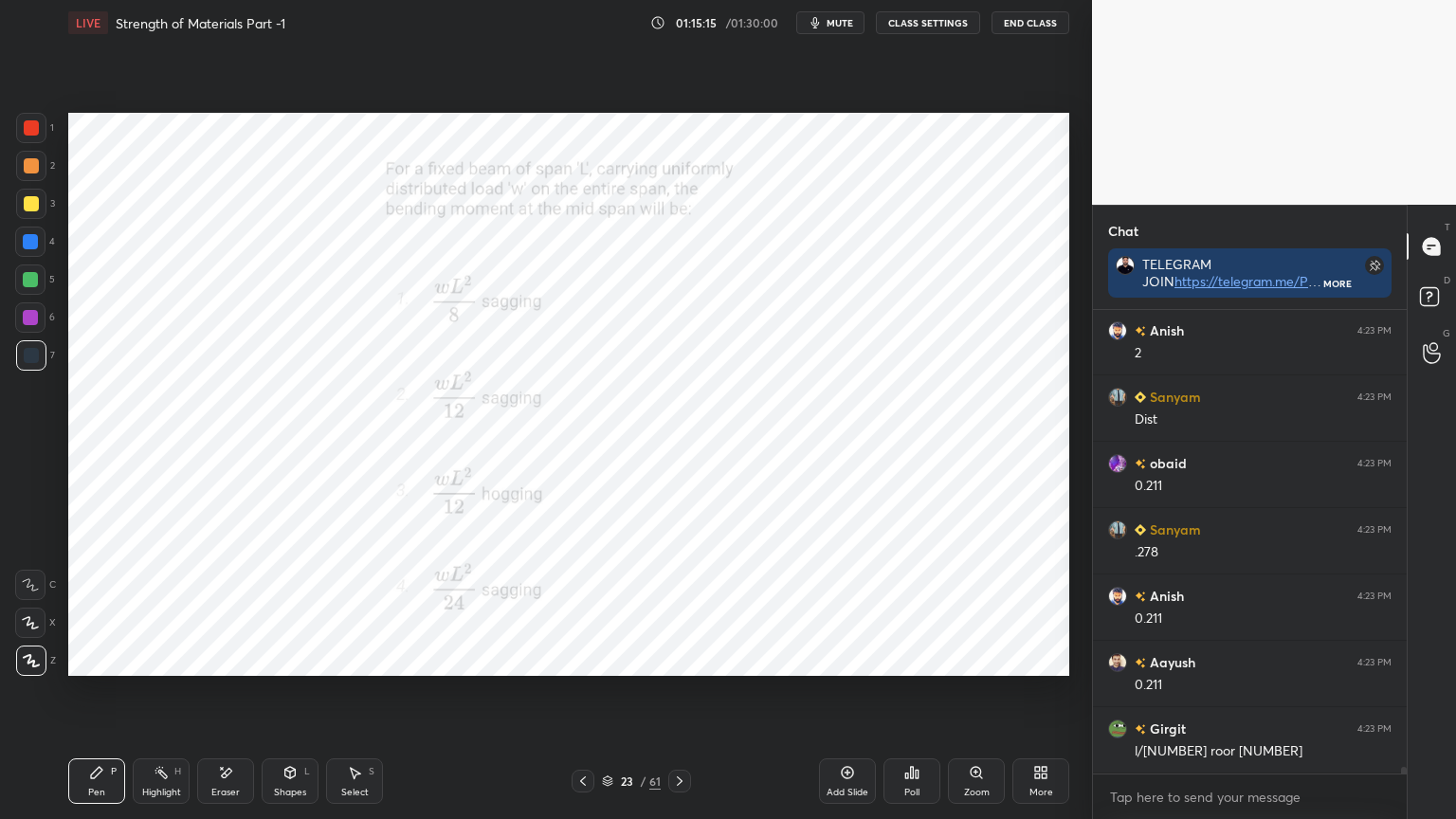 click 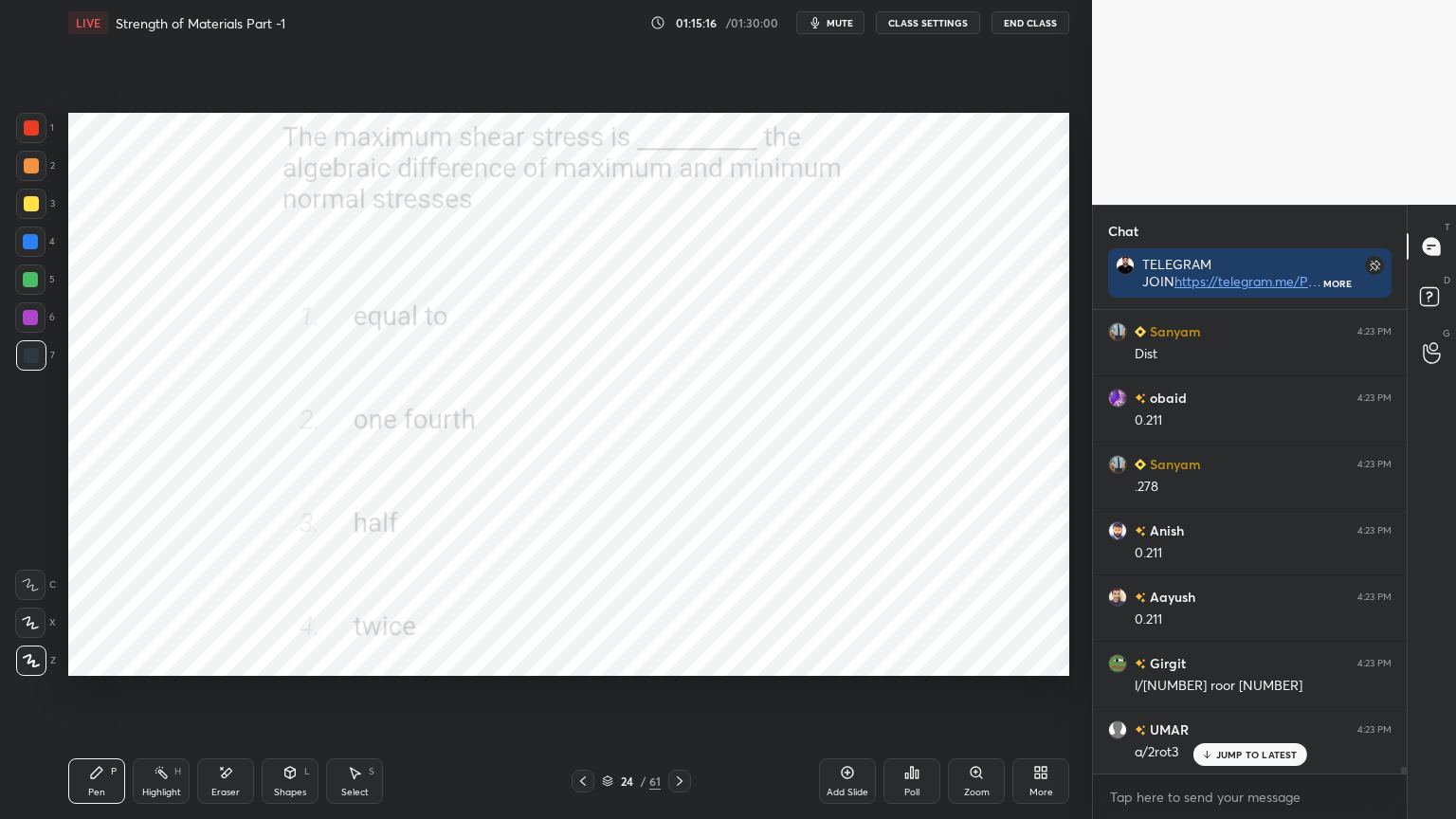 click on "Poll" at bounding box center [912, 781] 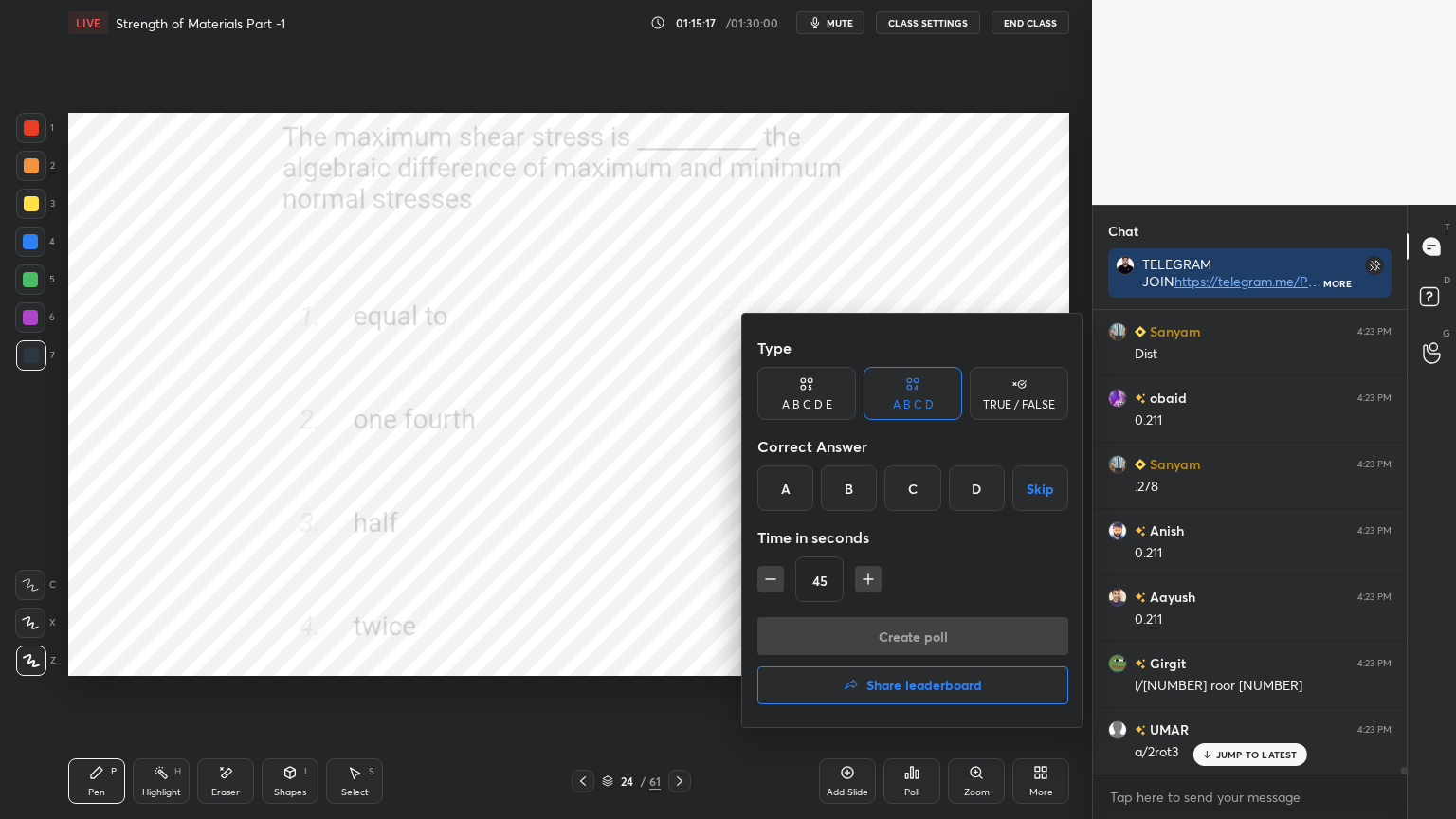 click on "C" at bounding box center [912, 488] 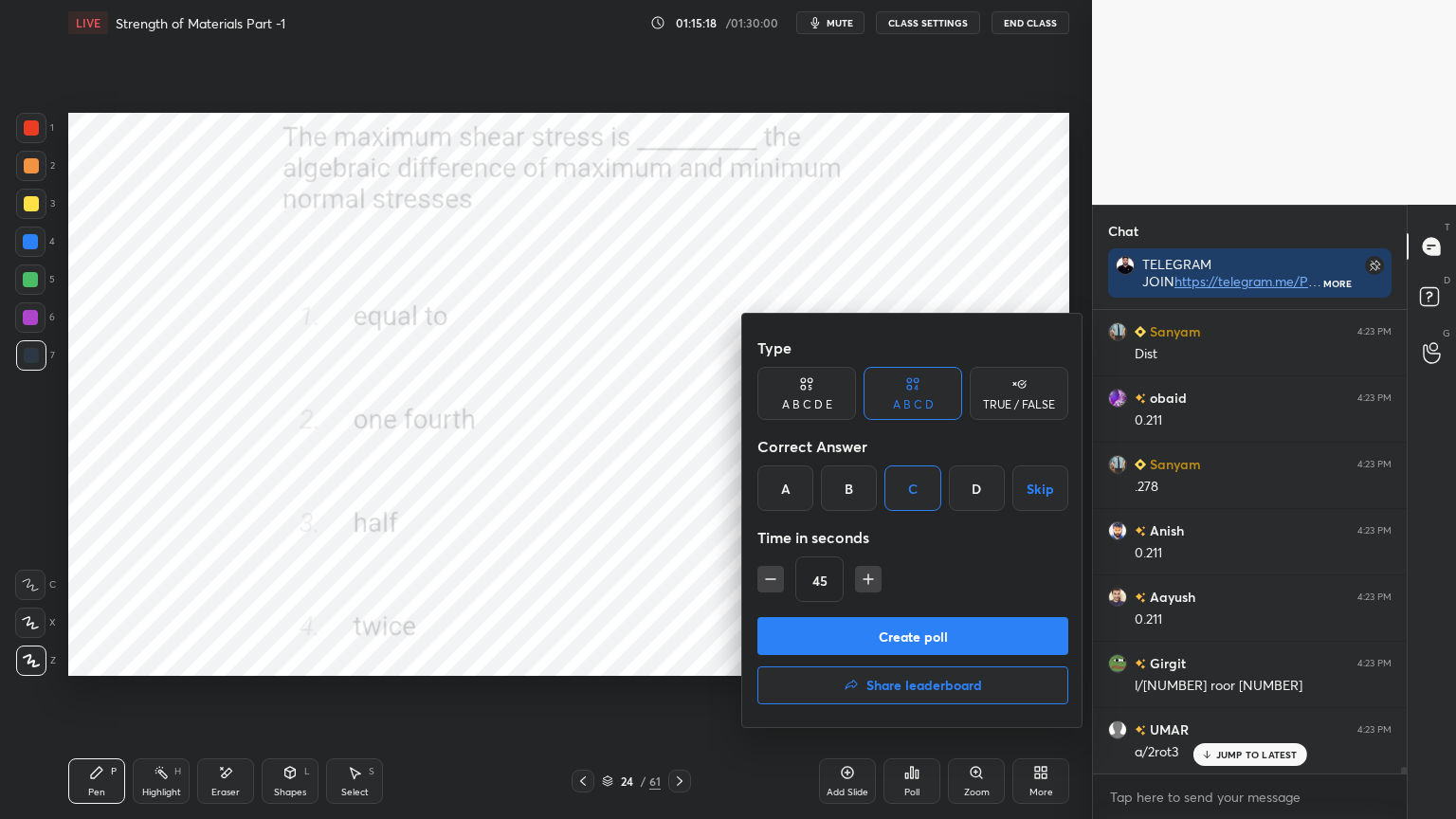 click 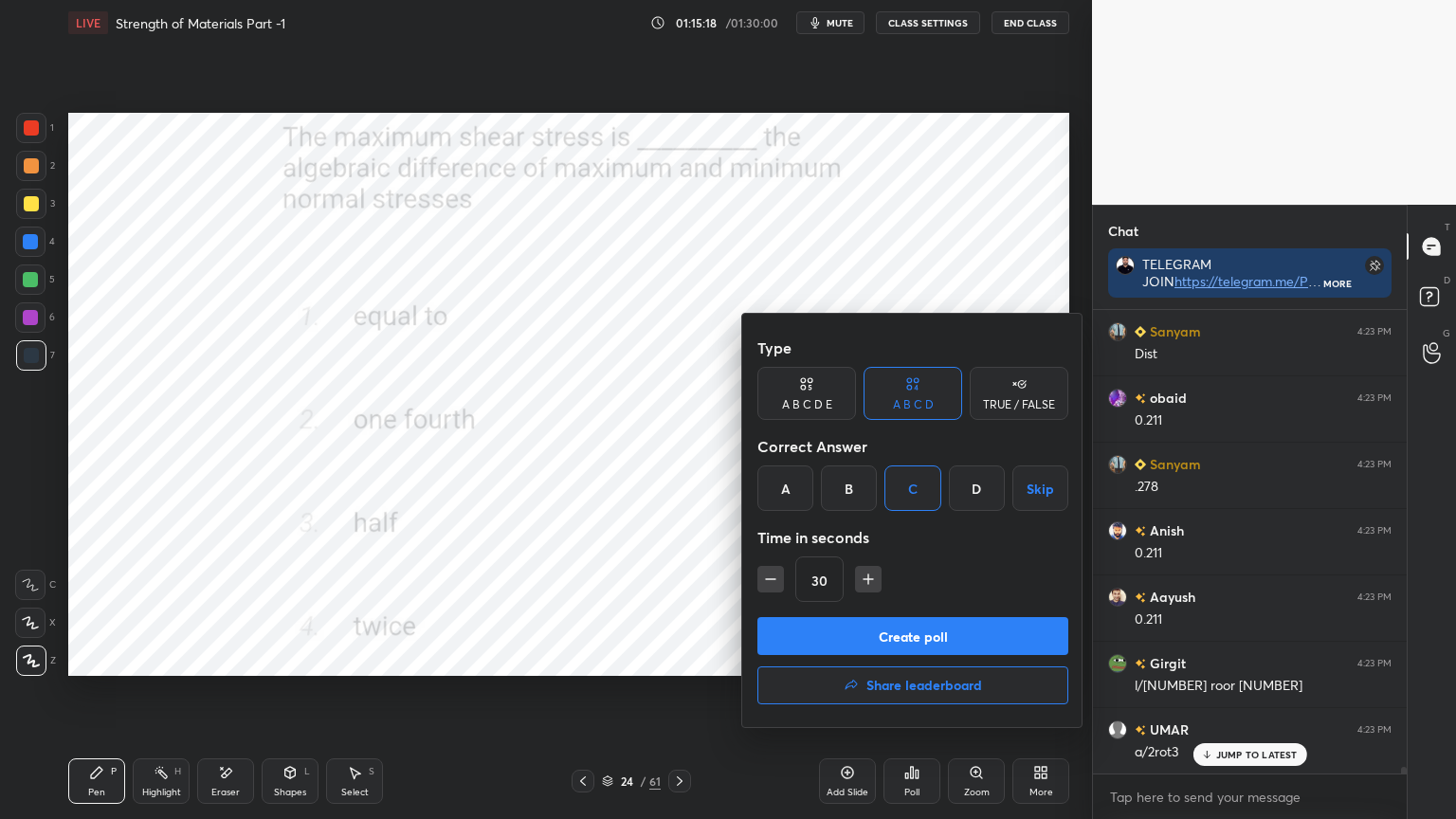 click on "Create poll" at bounding box center [913, 636] 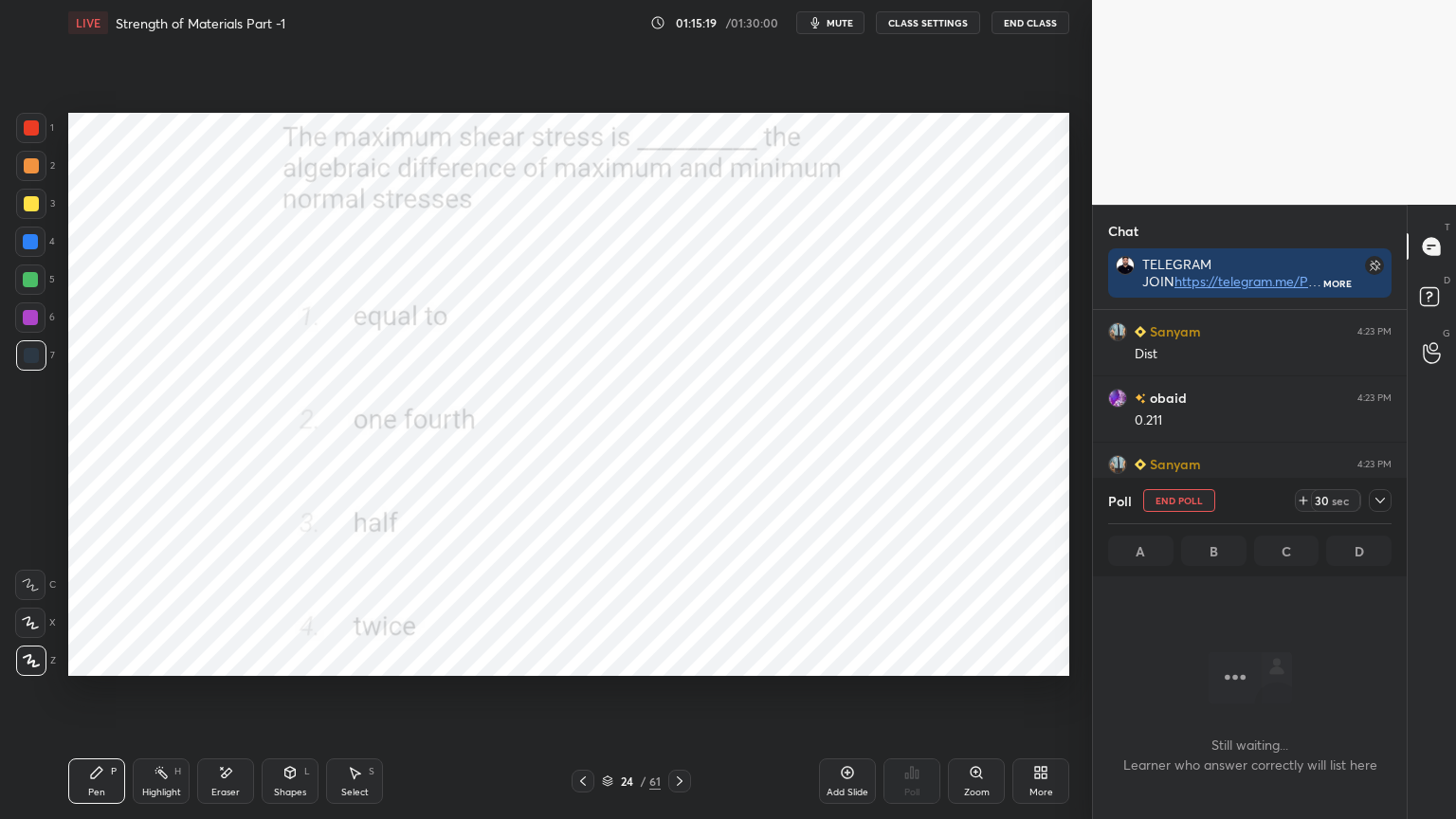 scroll, scrollTop: 442, scrollLeft: 308, axis: both 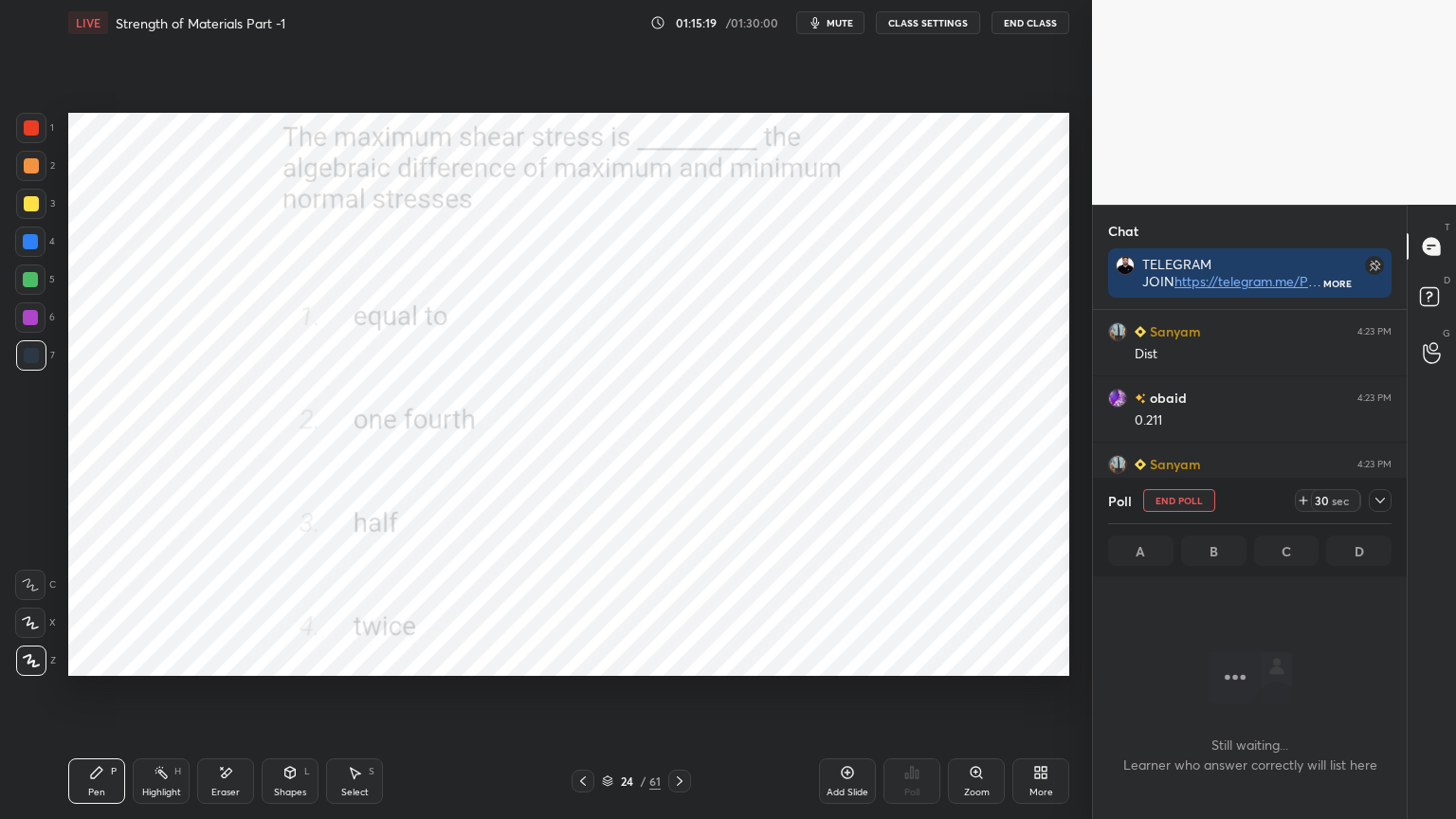 click 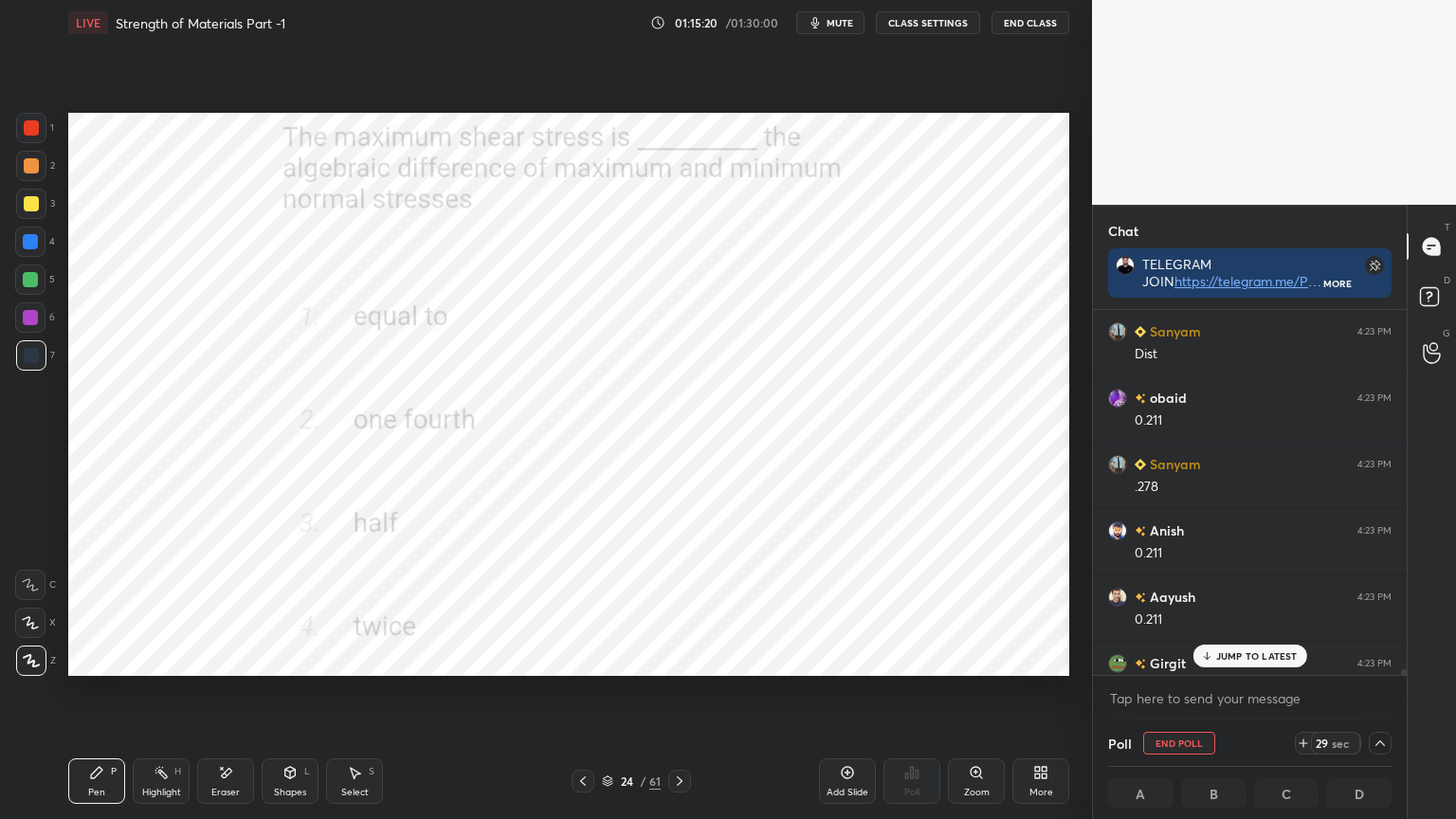 scroll, scrollTop: 32048, scrollLeft: 0, axis: vertical 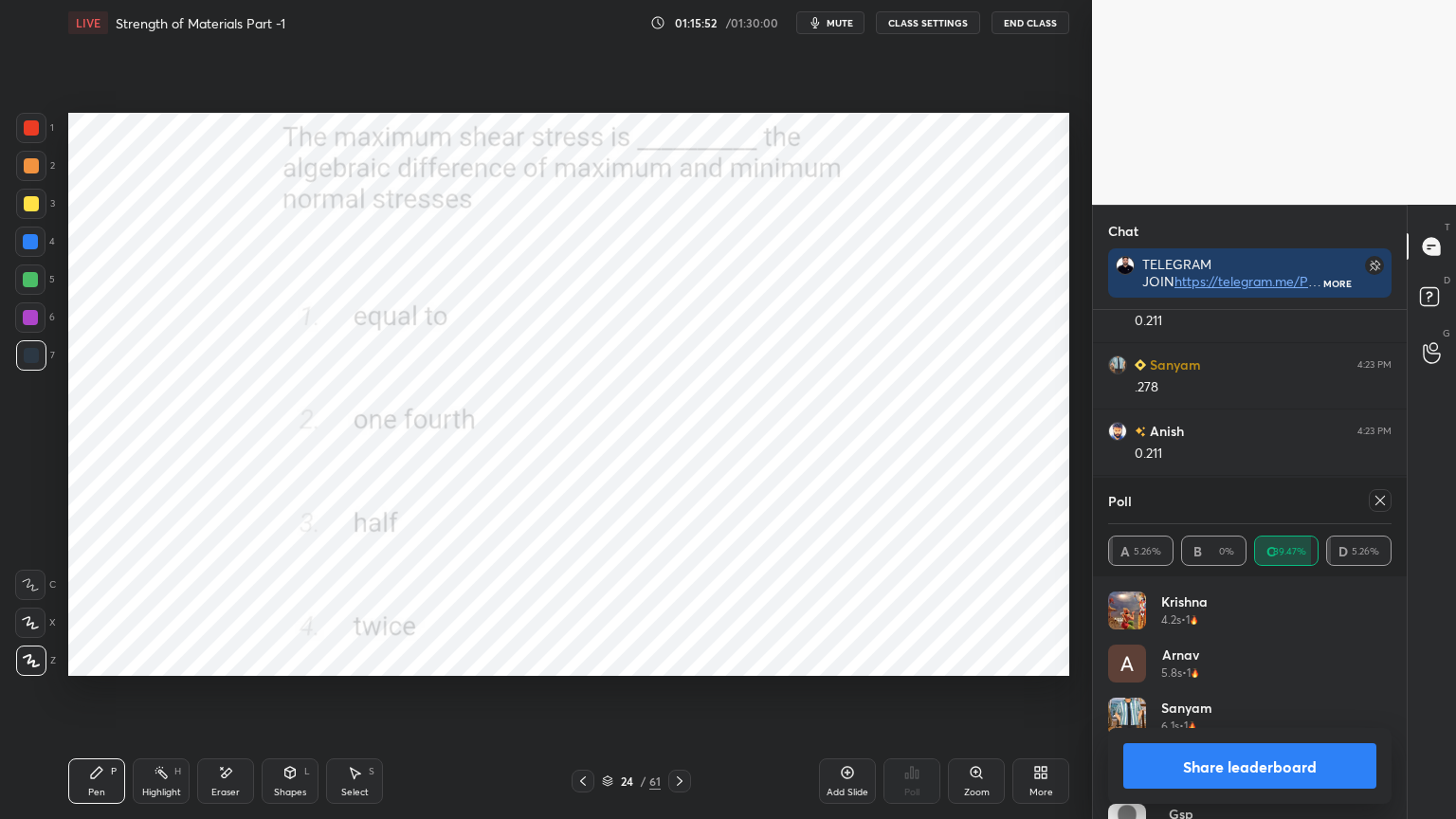 click 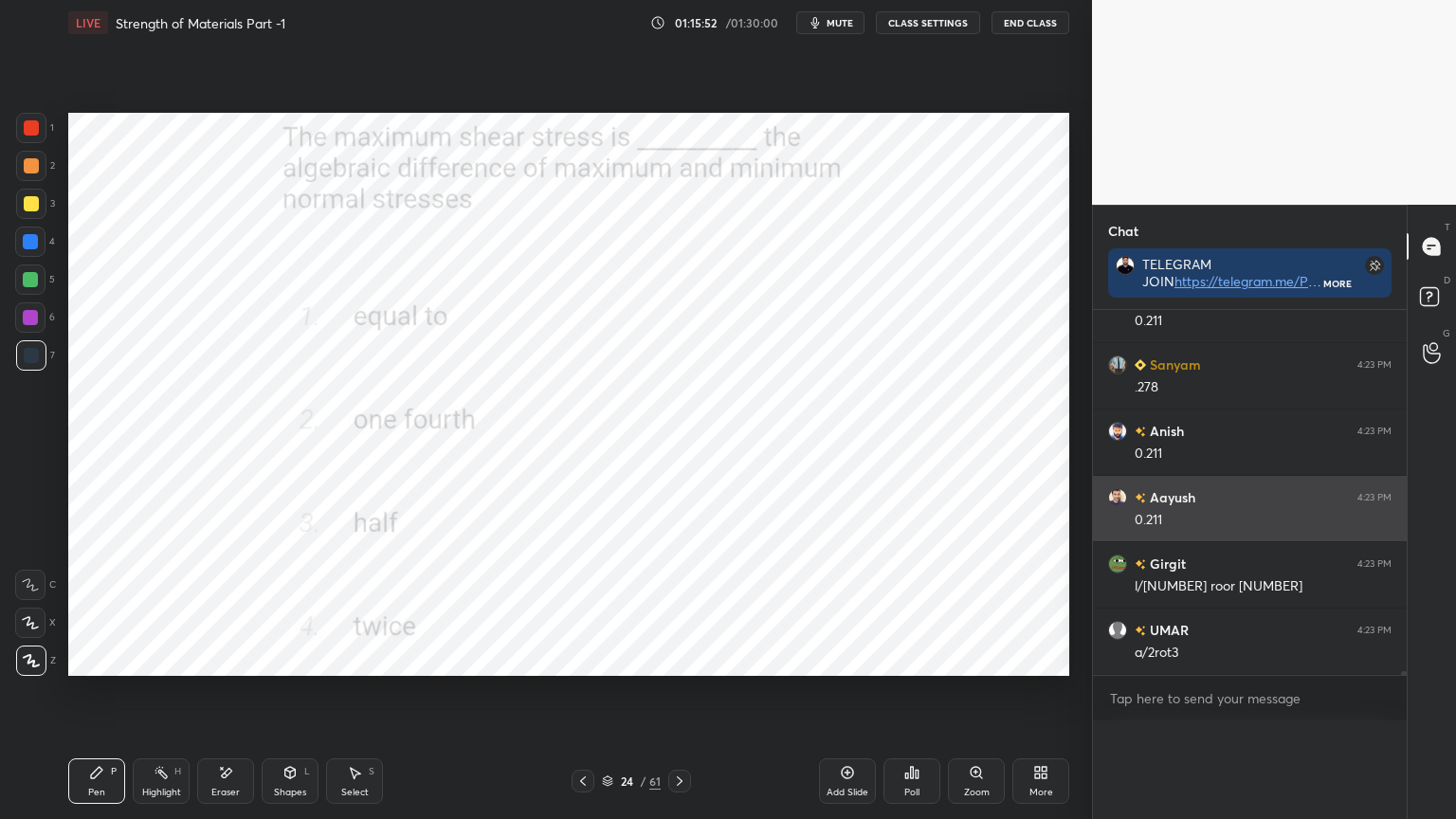 scroll, scrollTop: 83, scrollLeft: 278, axis: both 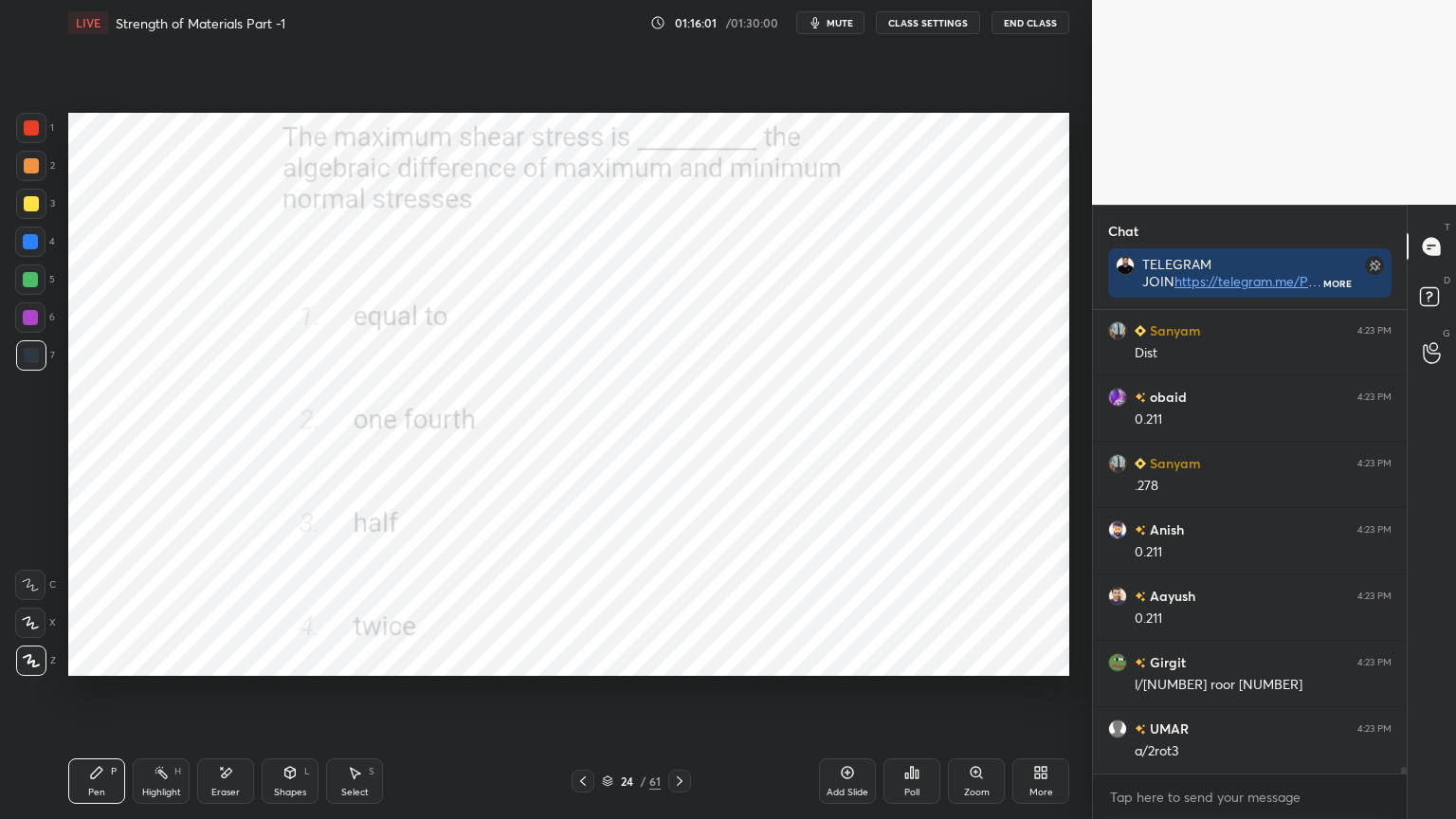 click 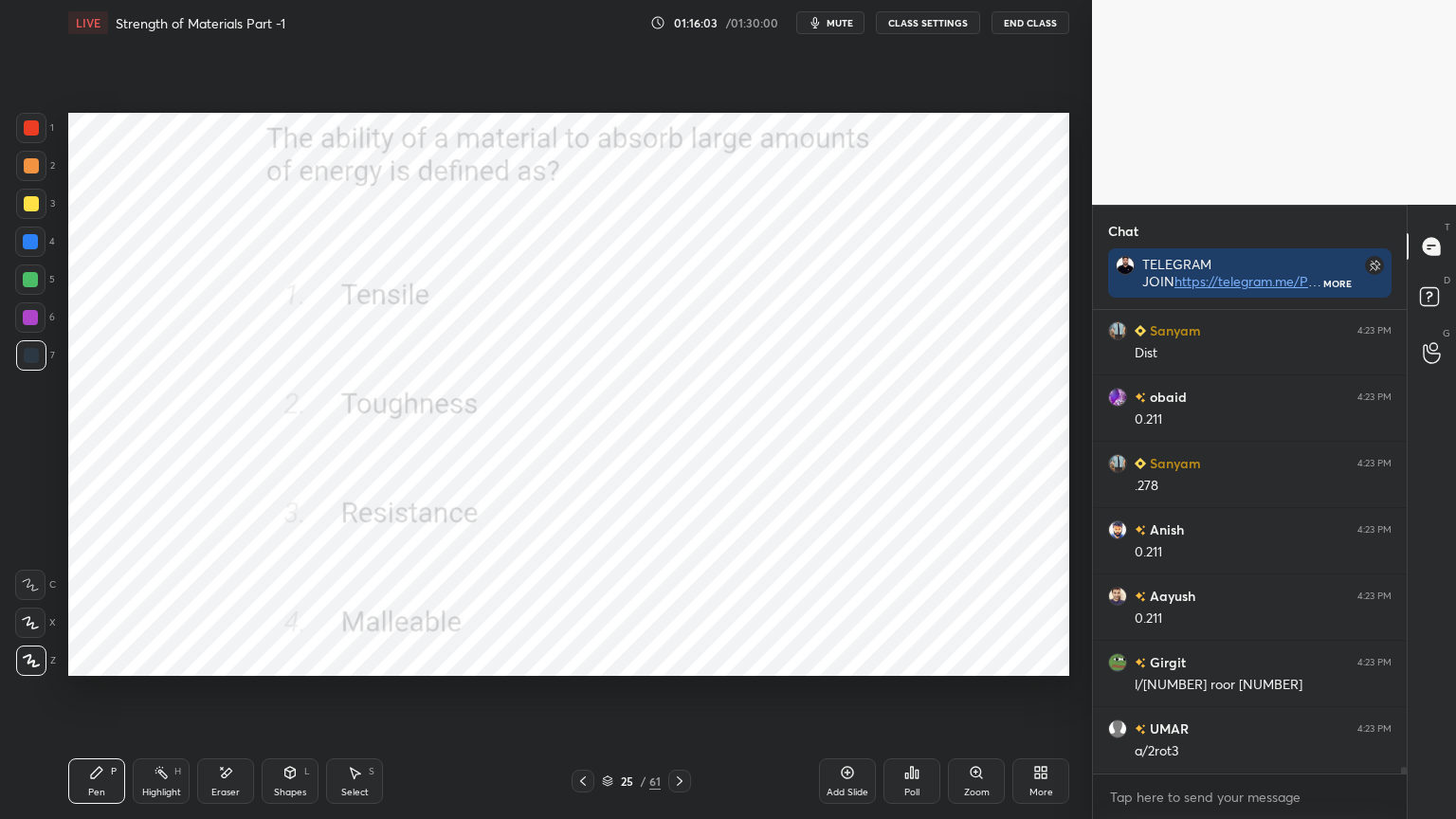 click 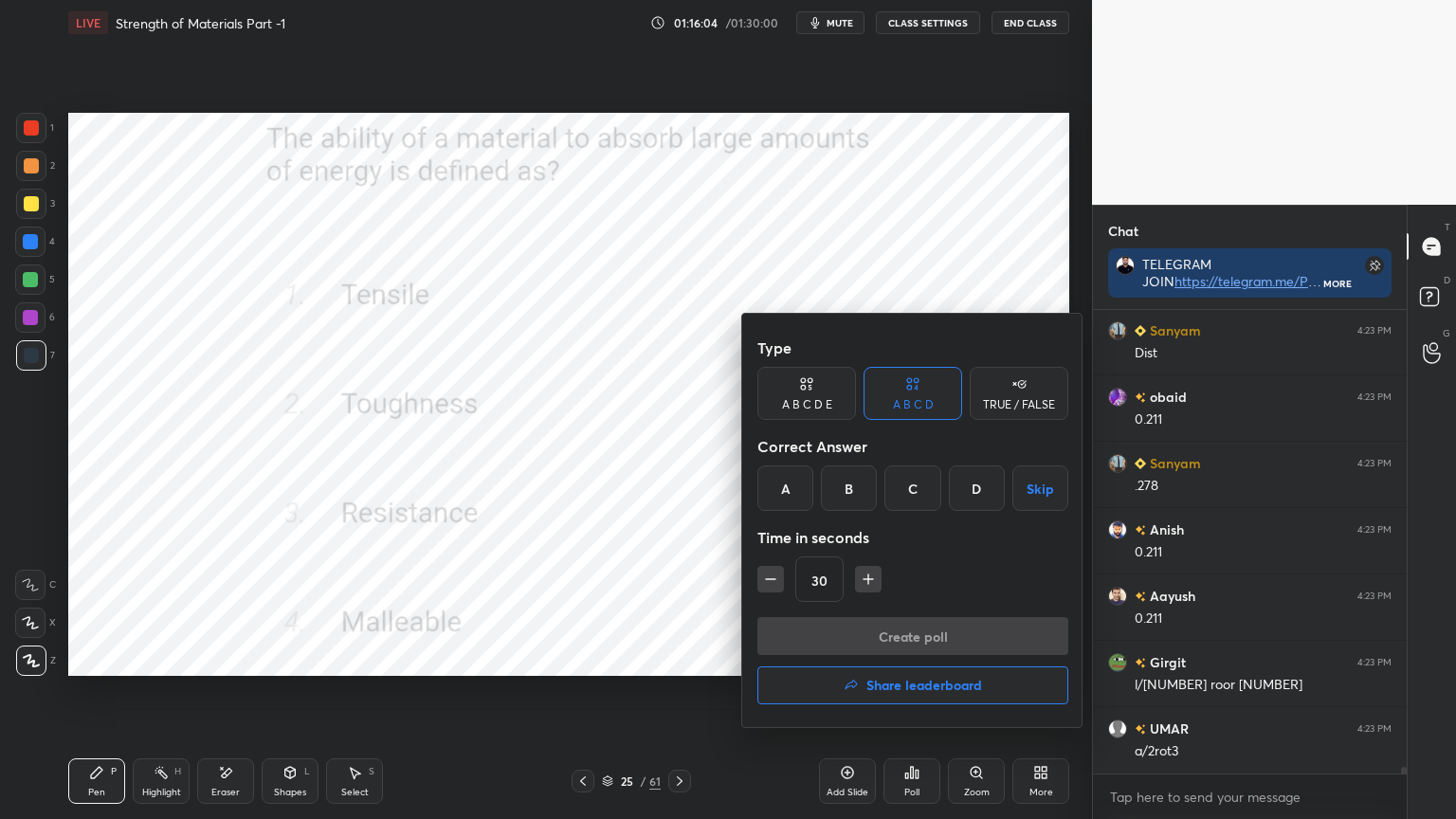 click on "B" at bounding box center (848, 488) 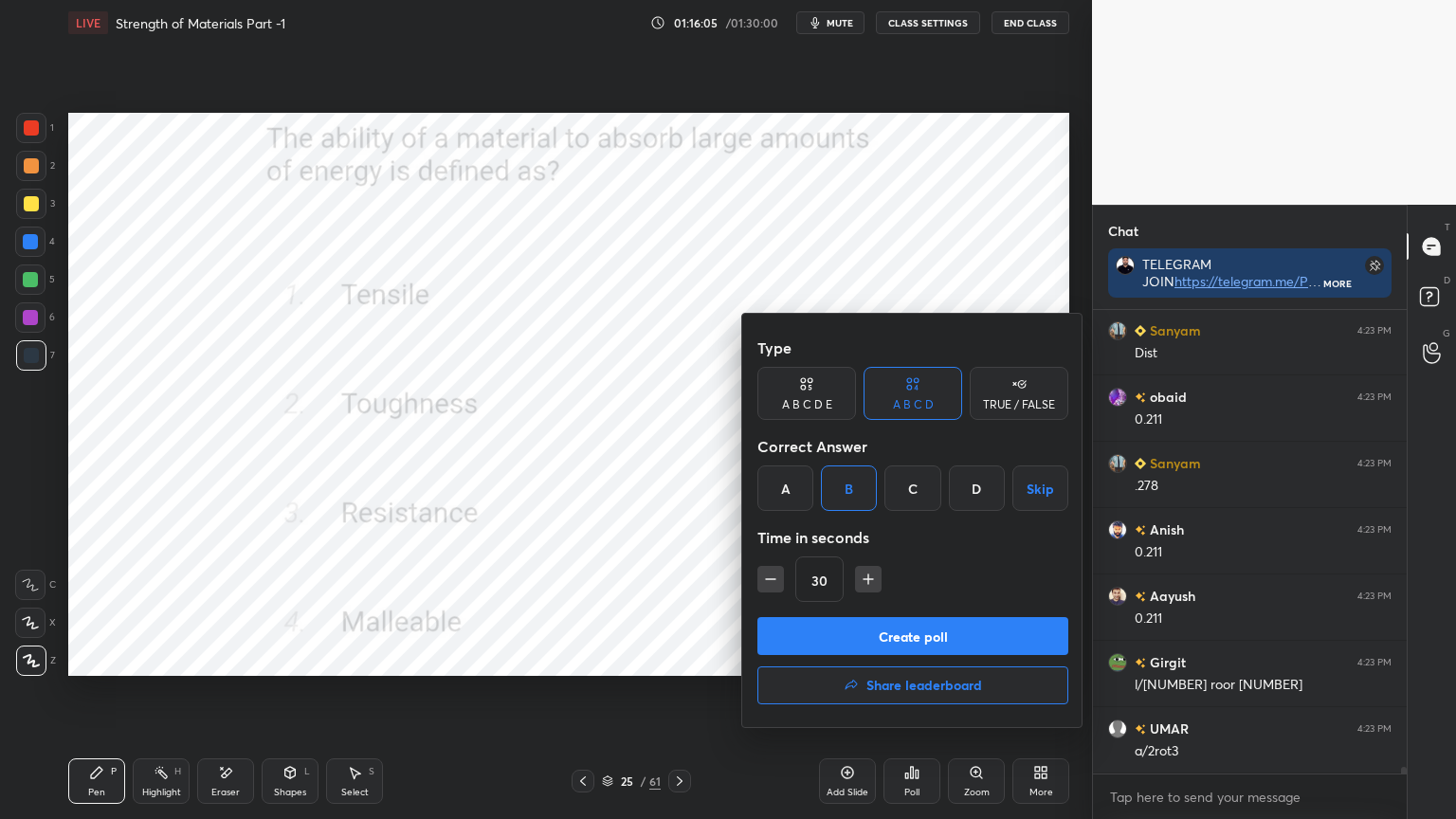 click on "Create poll" at bounding box center (913, 636) 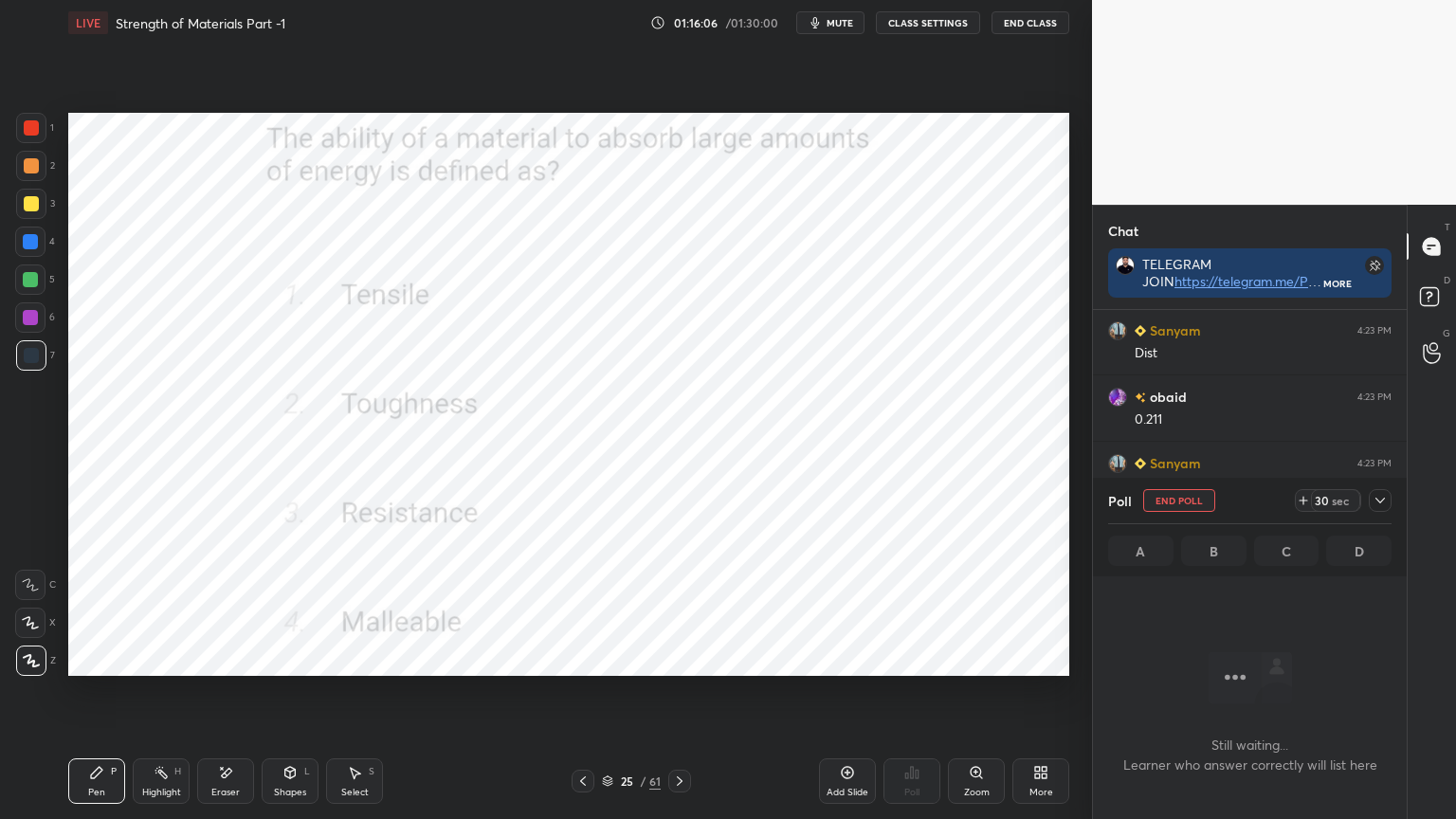 click 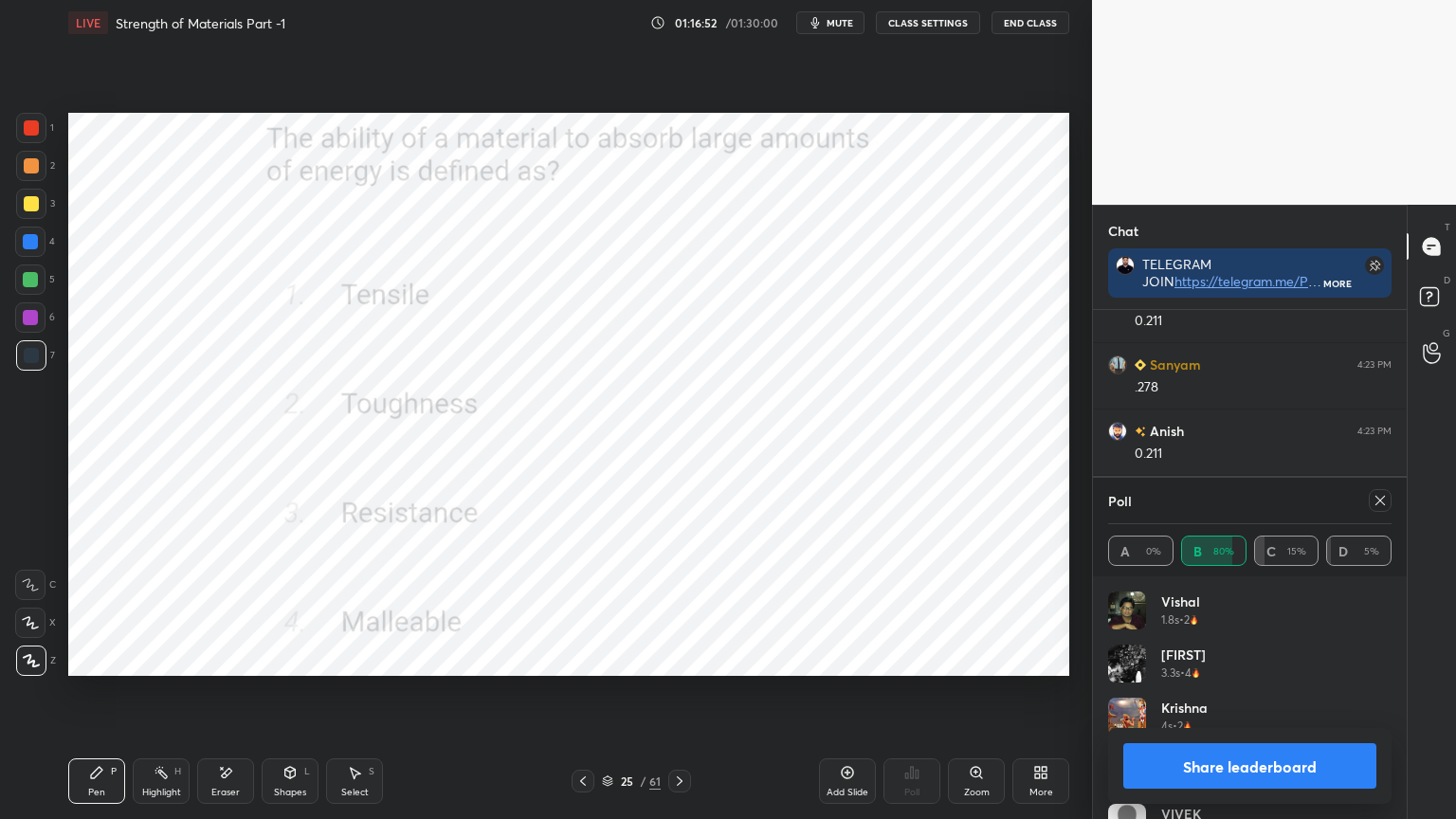 click 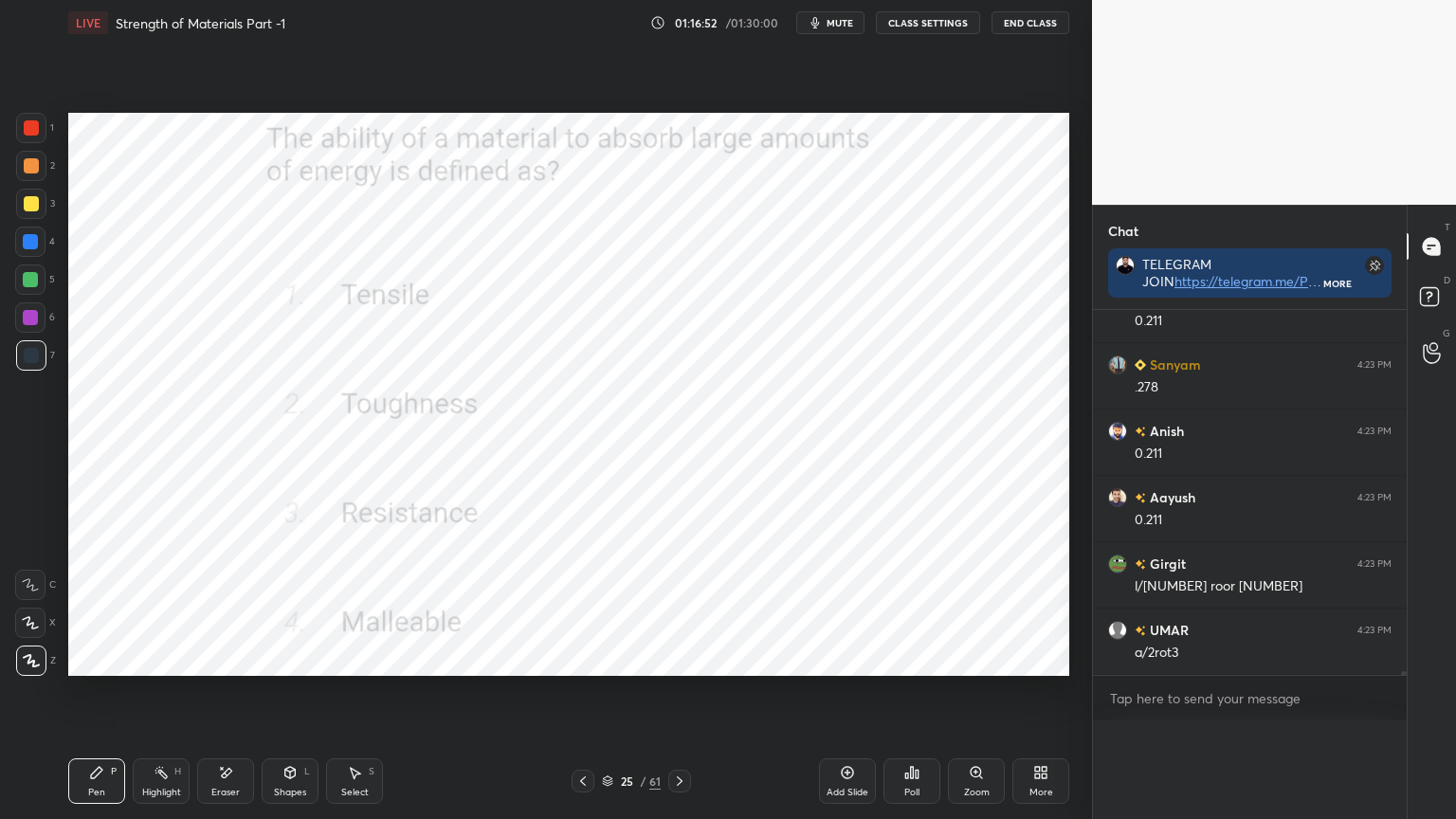 scroll, scrollTop: 0, scrollLeft: 0, axis: both 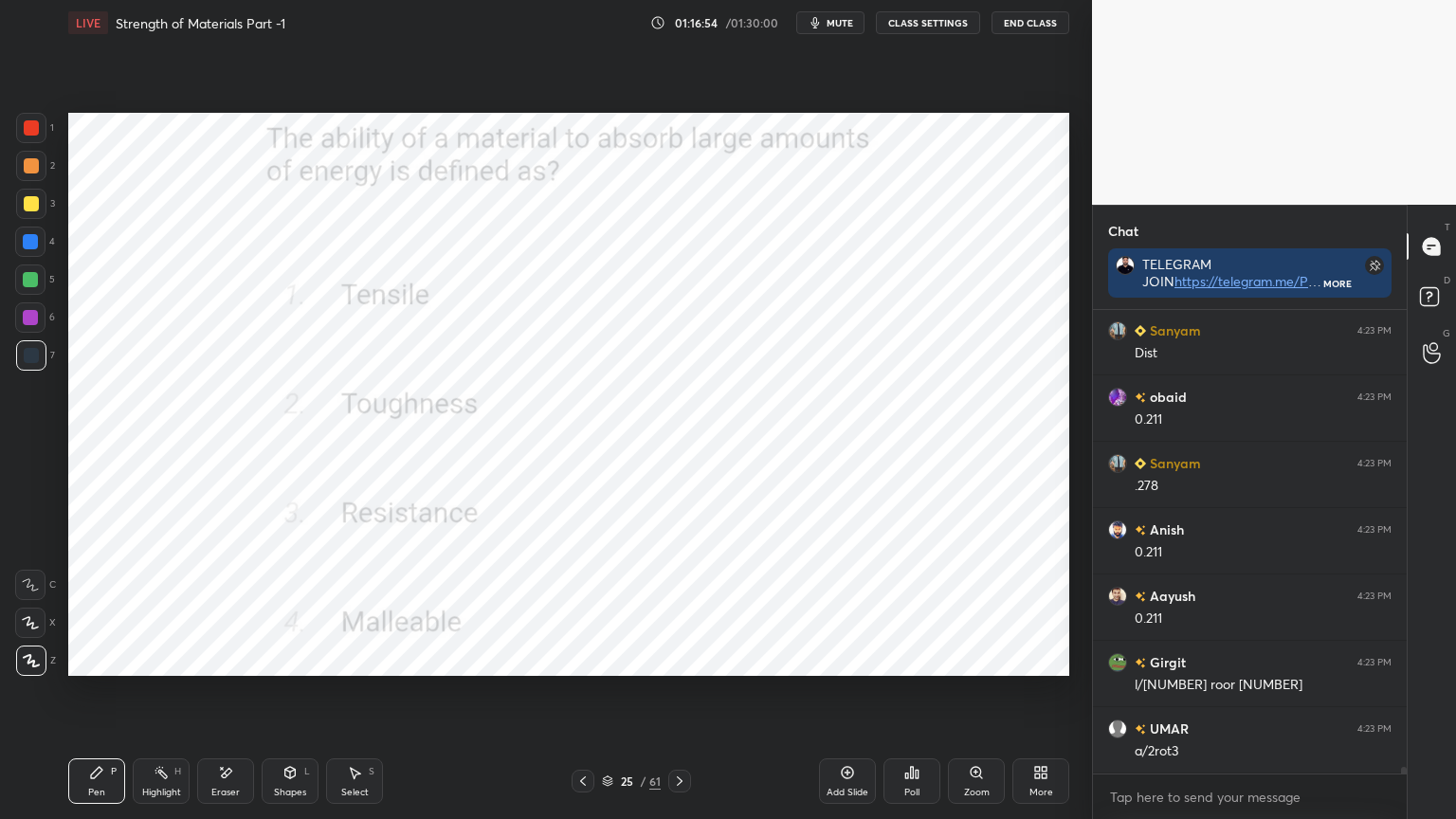 click 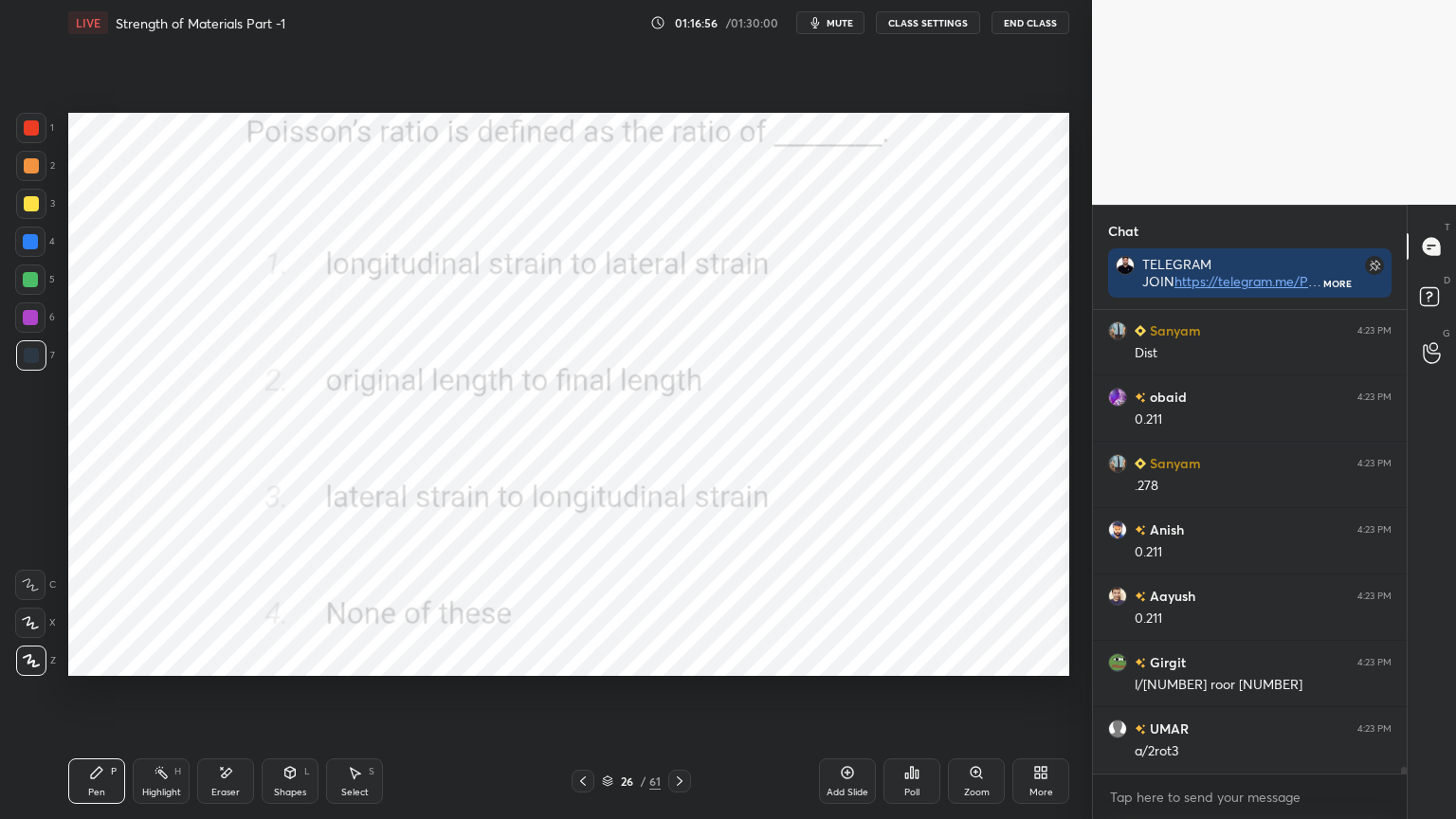 click on "Poll" at bounding box center (912, 781) 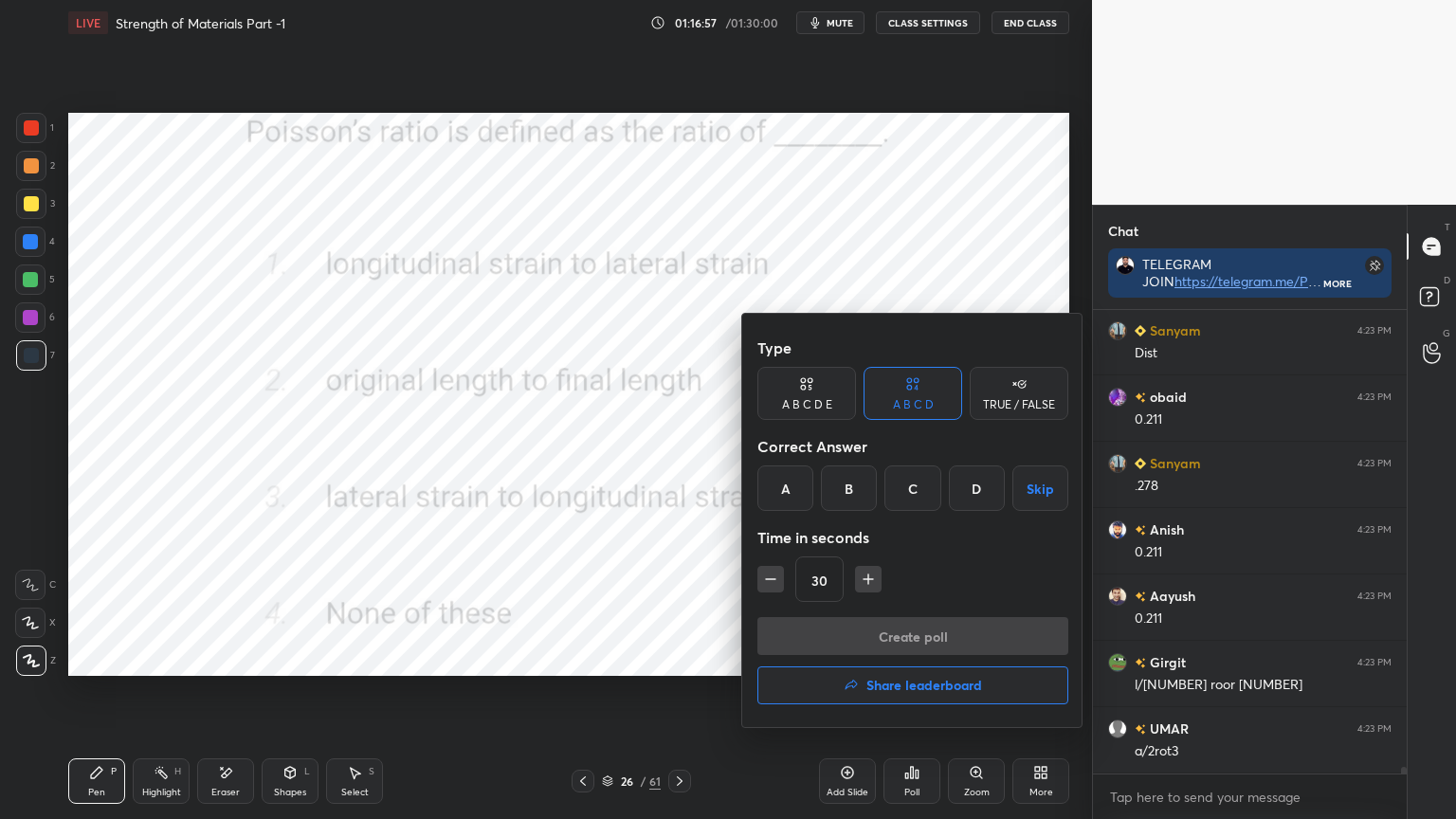 click on "C" at bounding box center [912, 488] 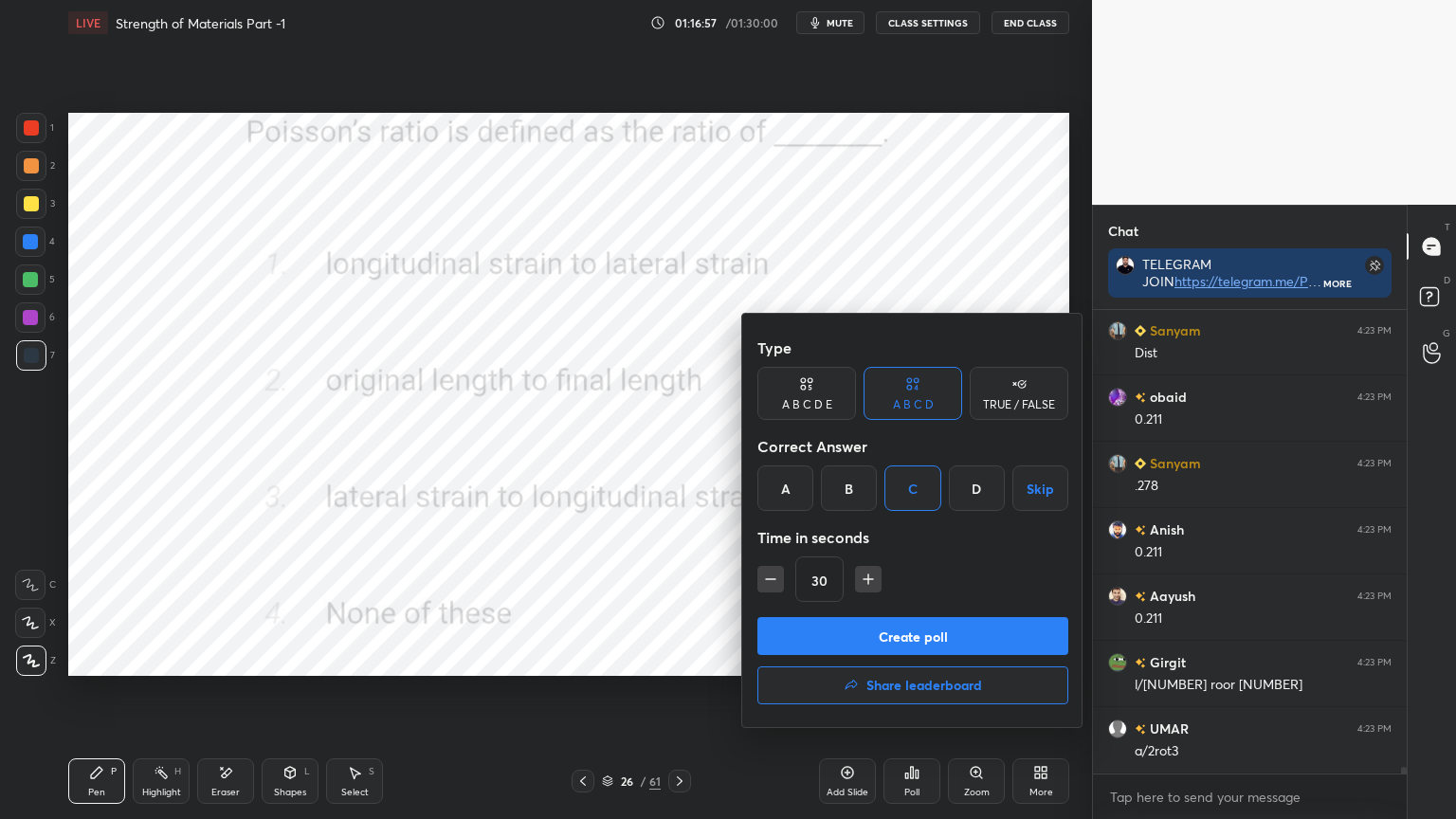click on "Create poll" at bounding box center [913, 636] 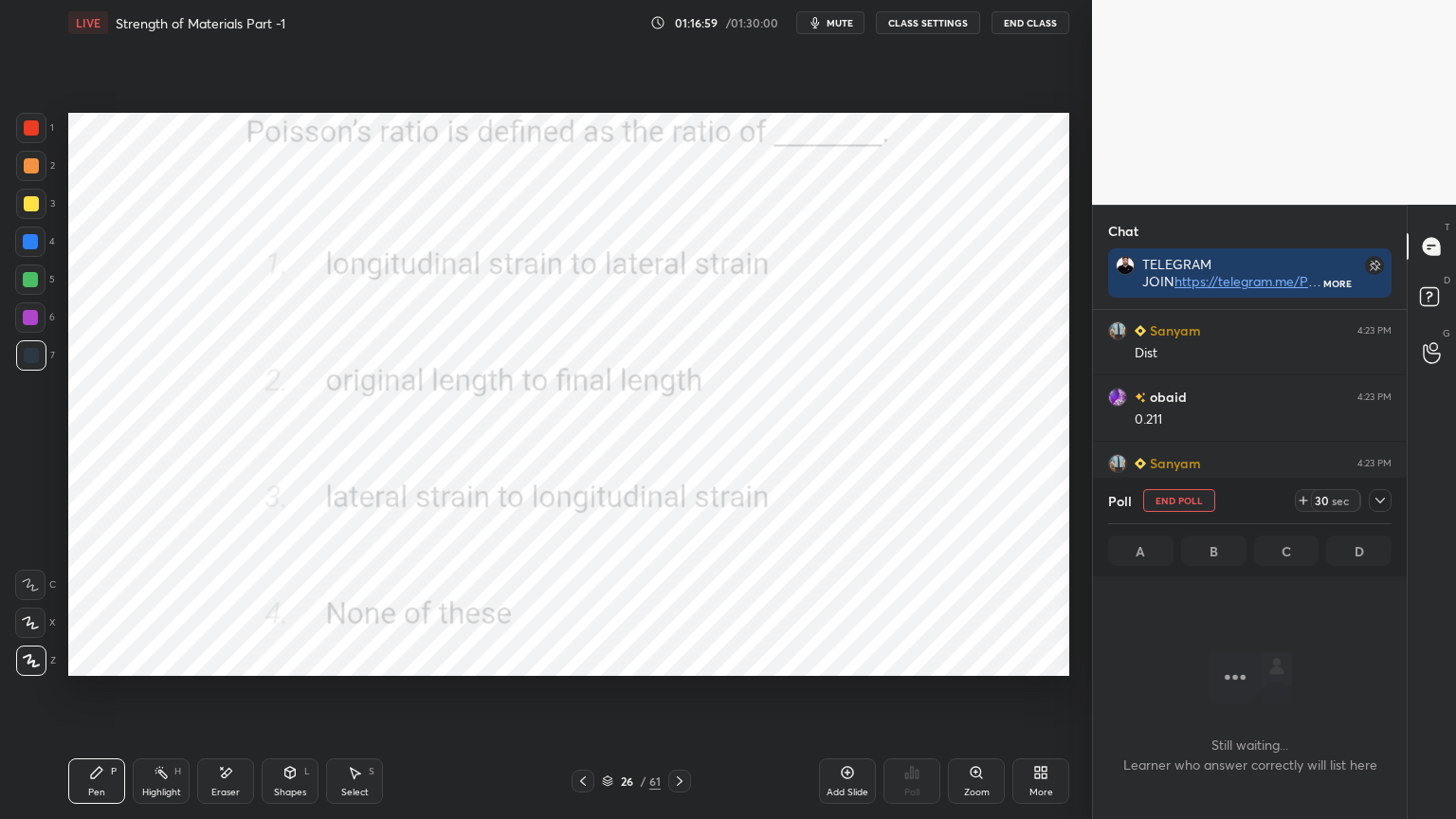 click at bounding box center (31, 128) 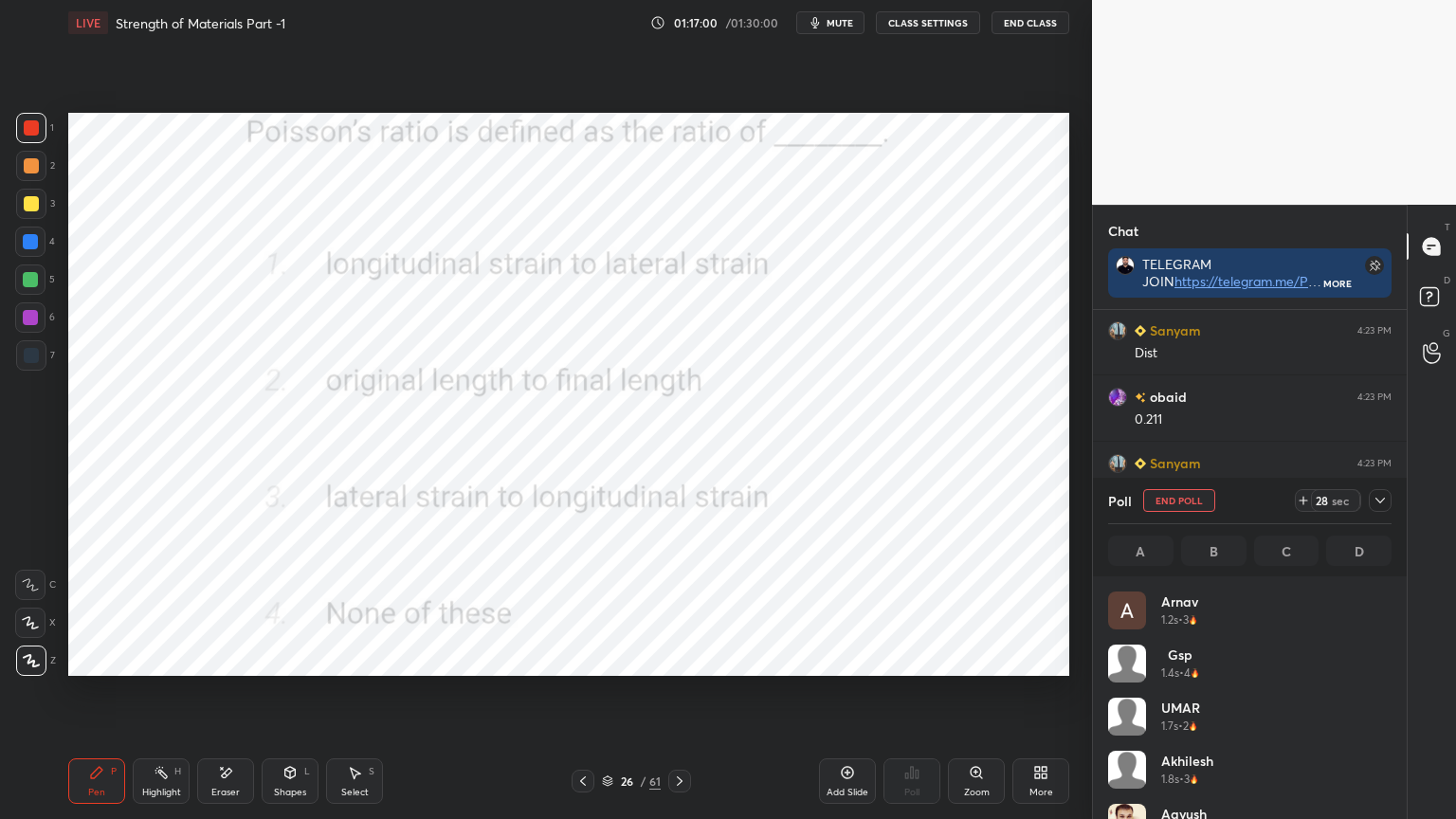 click at bounding box center [1380, 500] 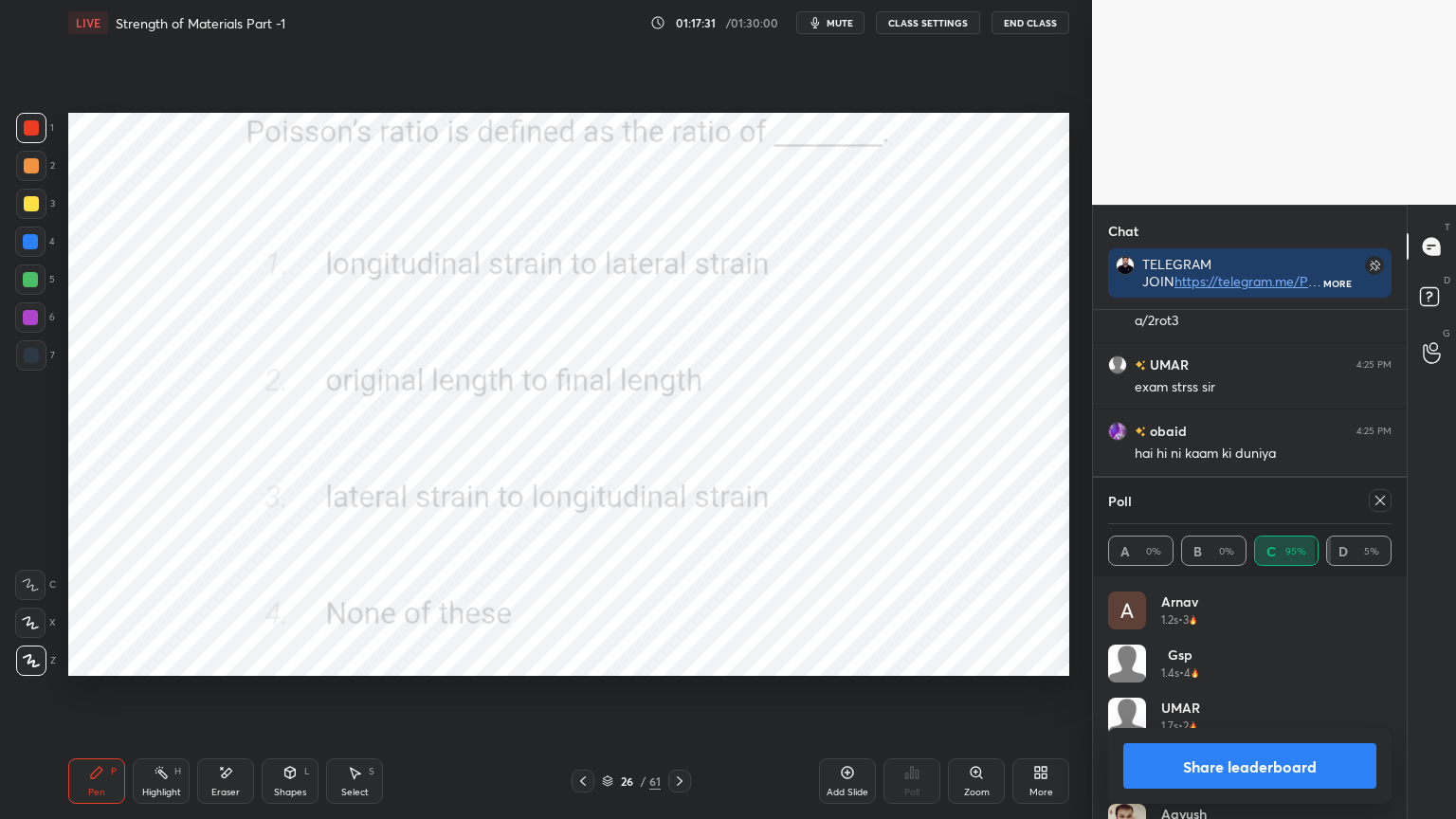 click 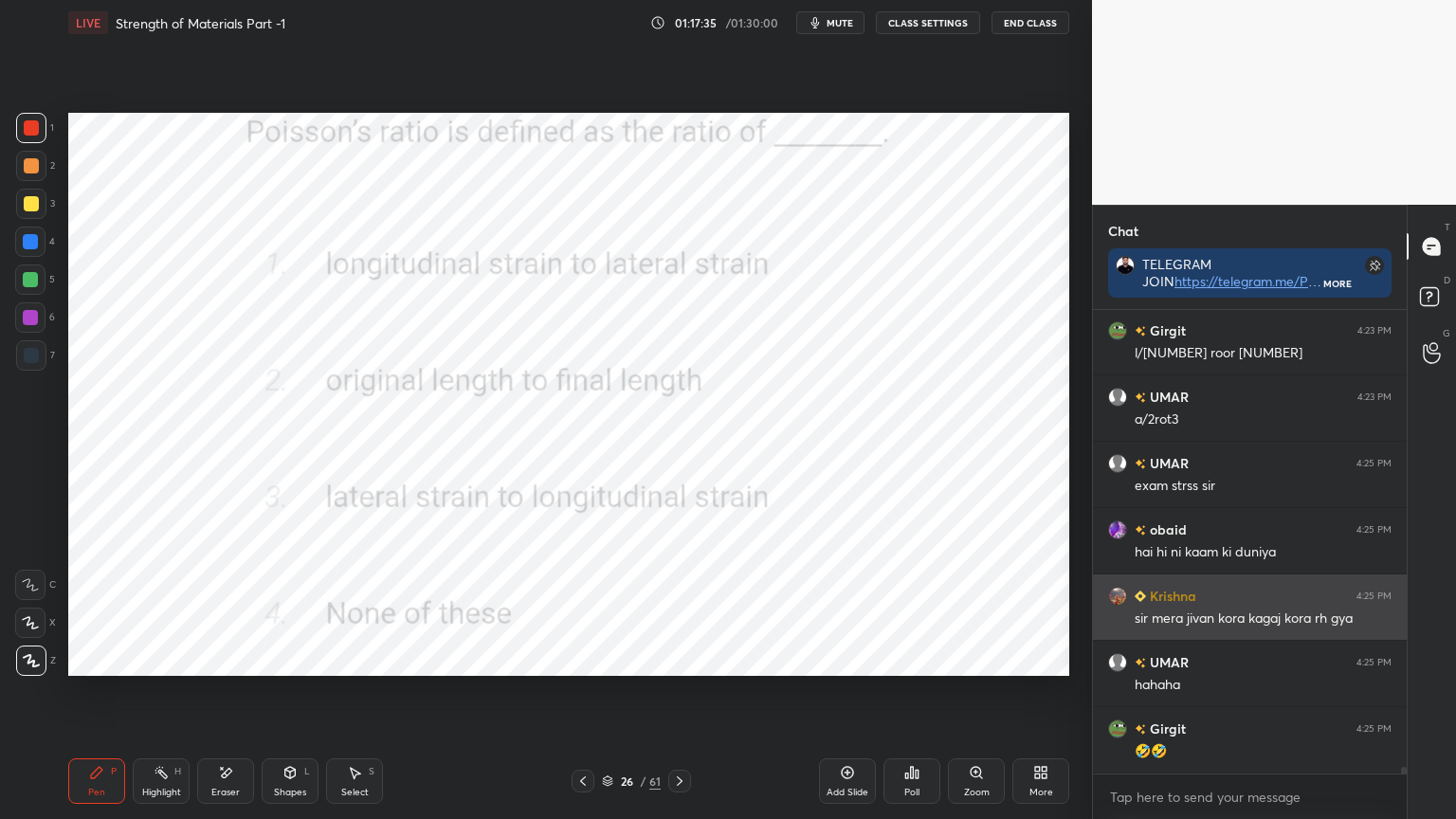 click at bounding box center (1118, 596) 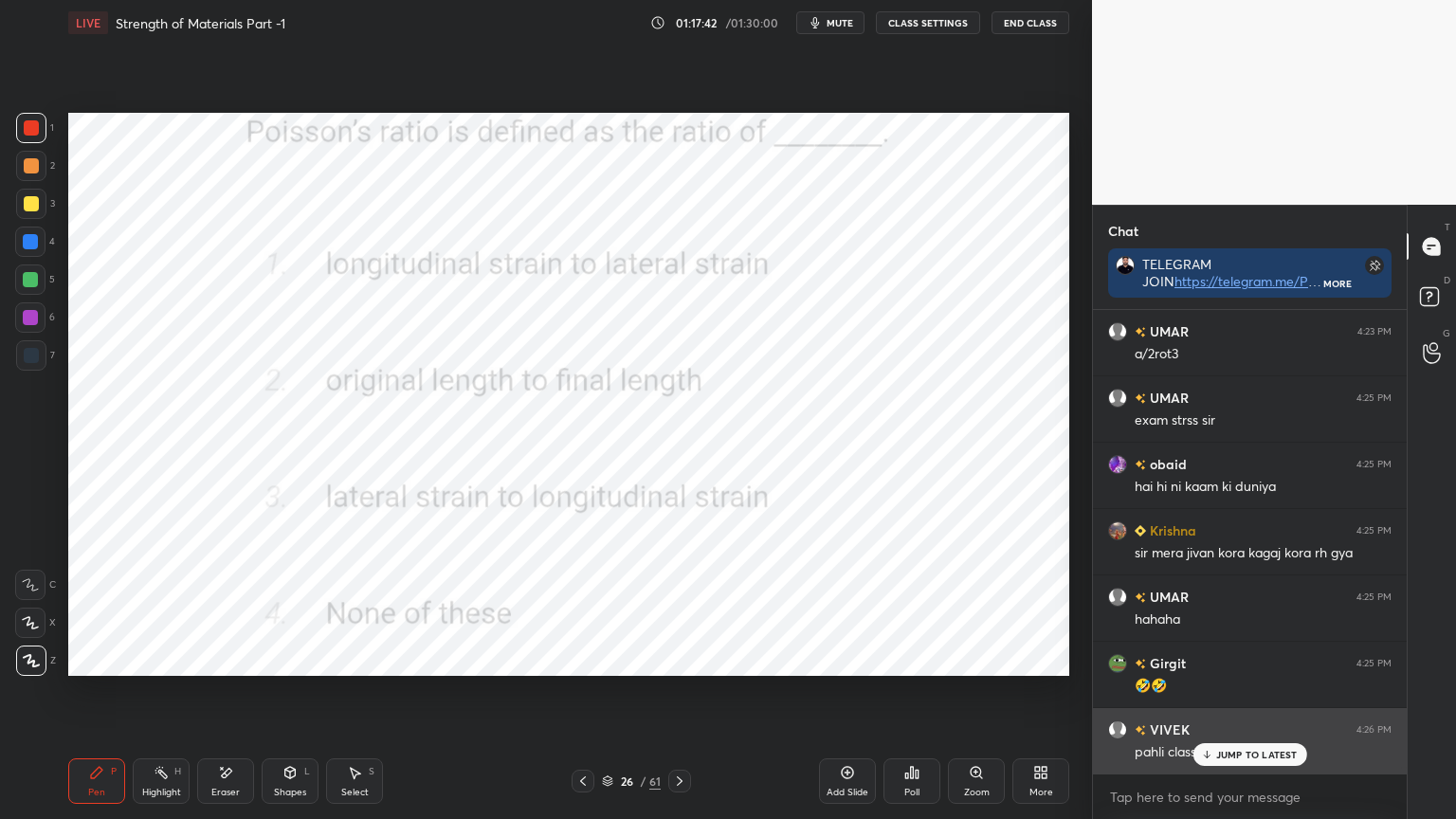 click on "JUMP TO LATEST" at bounding box center (1257, 755) 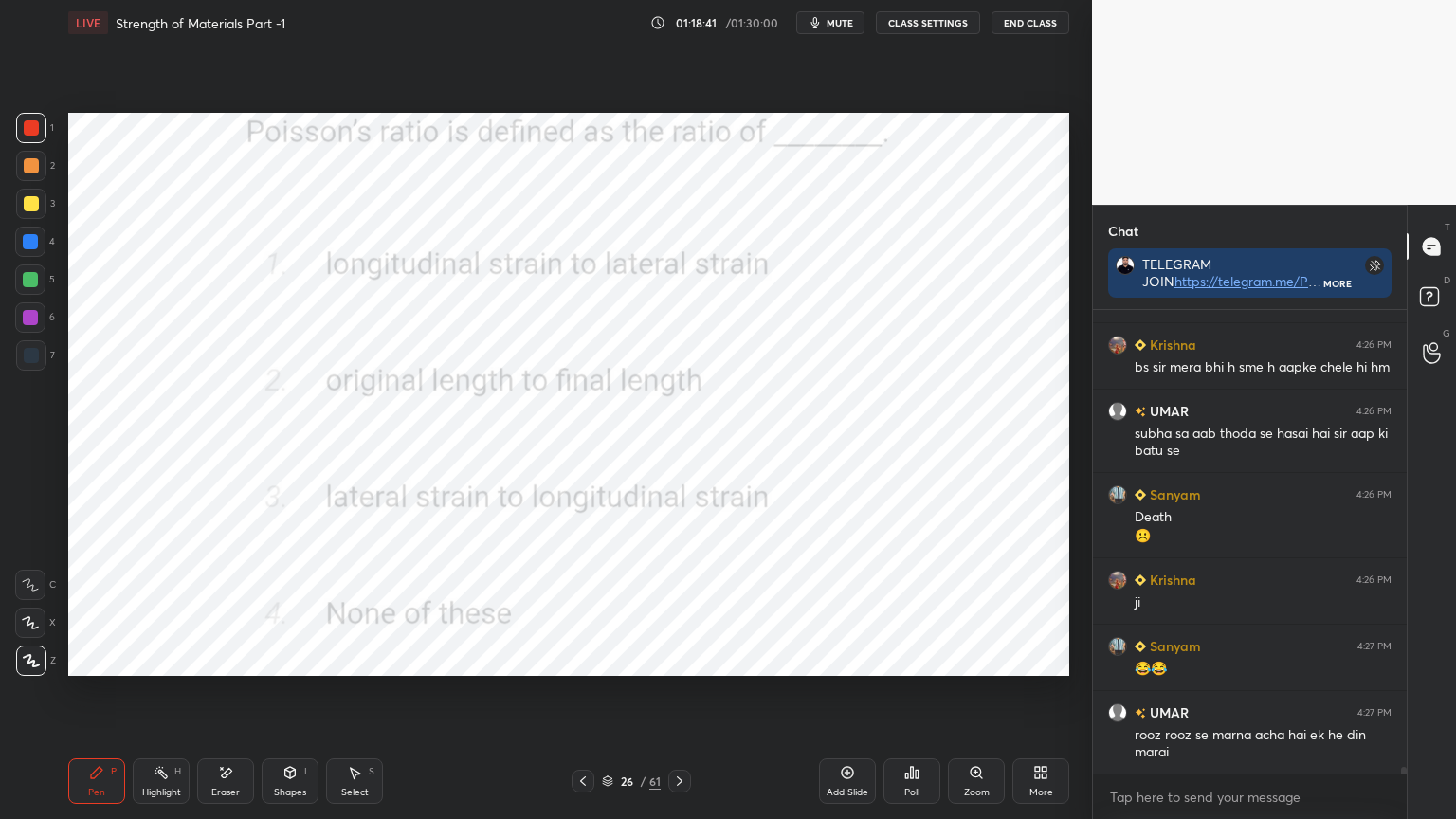 scroll, scrollTop: 32998, scrollLeft: 0, axis: vertical 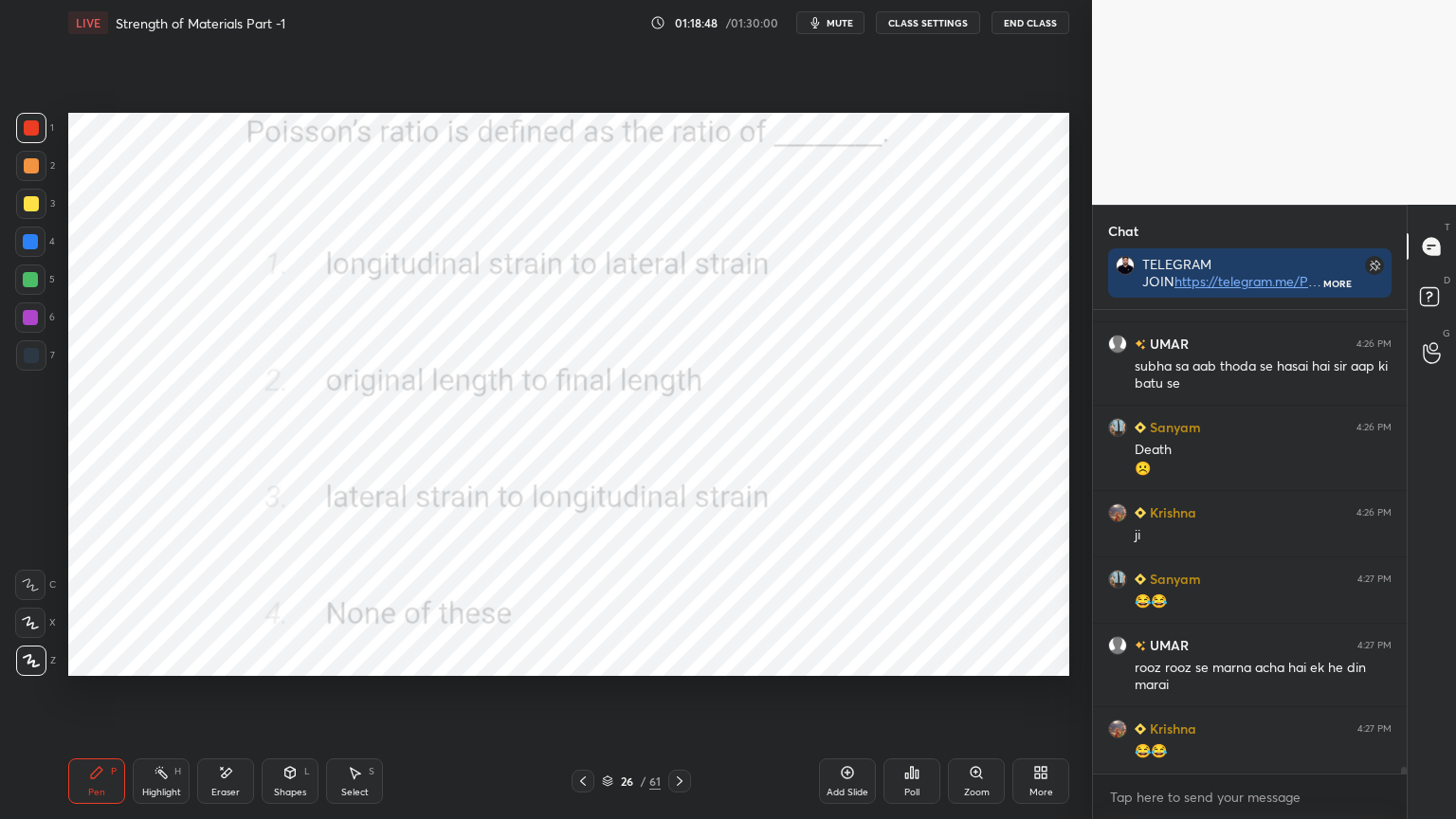 click at bounding box center (680, 781) 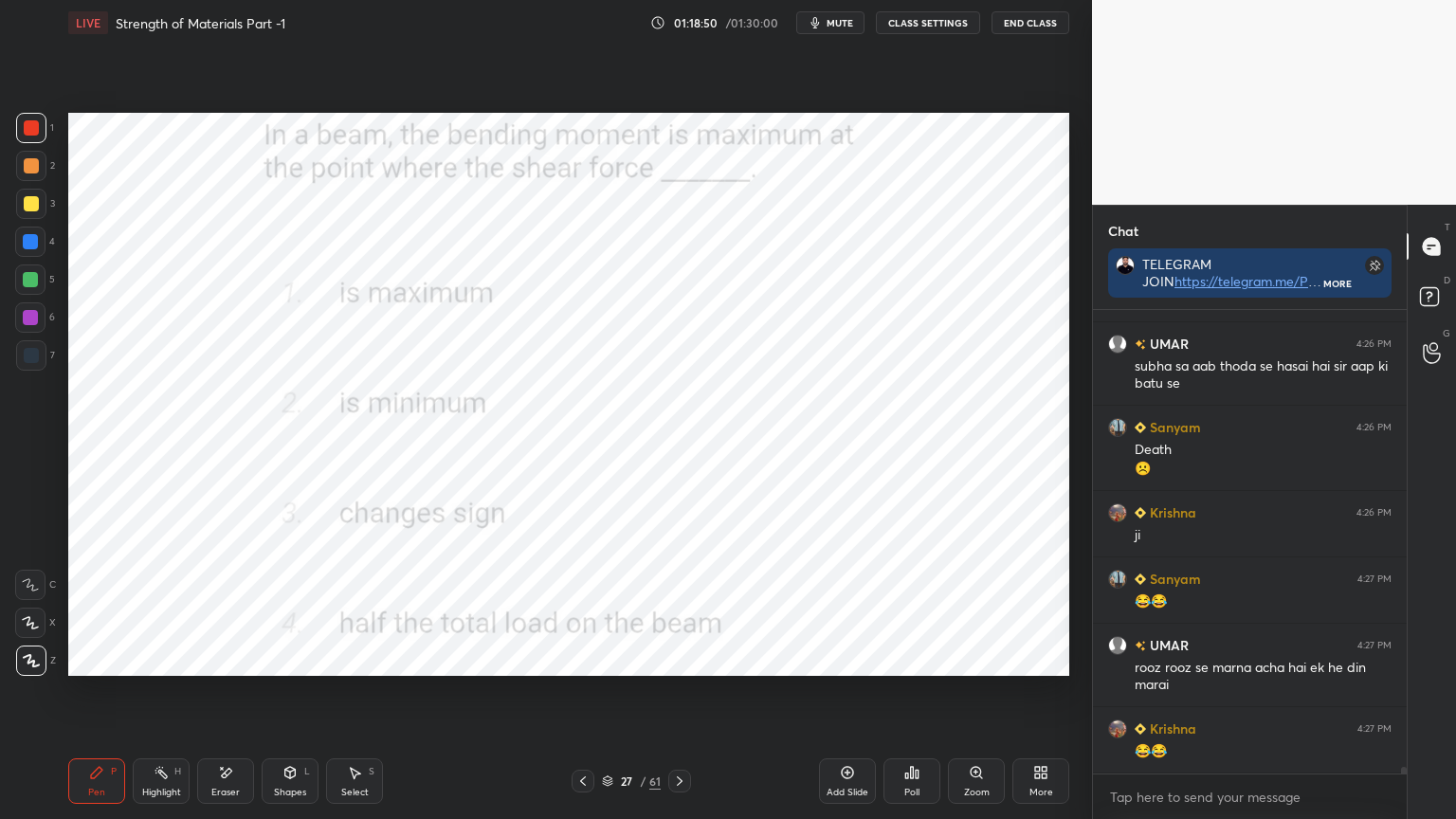 click on "Poll" at bounding box center (912, 781) 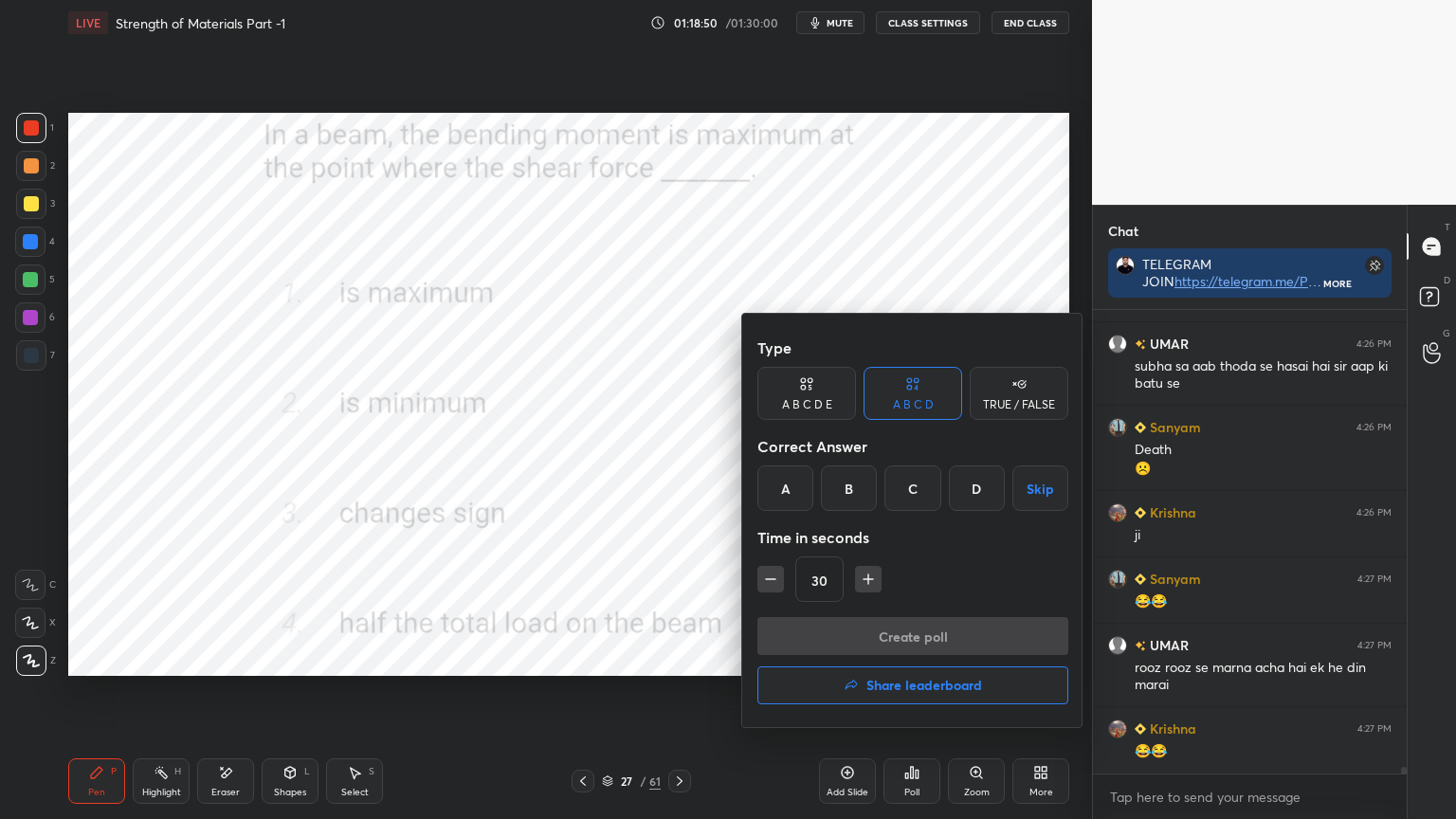 scroll, scrollTop: 33063, scrollLeft: 0, axis: vertical 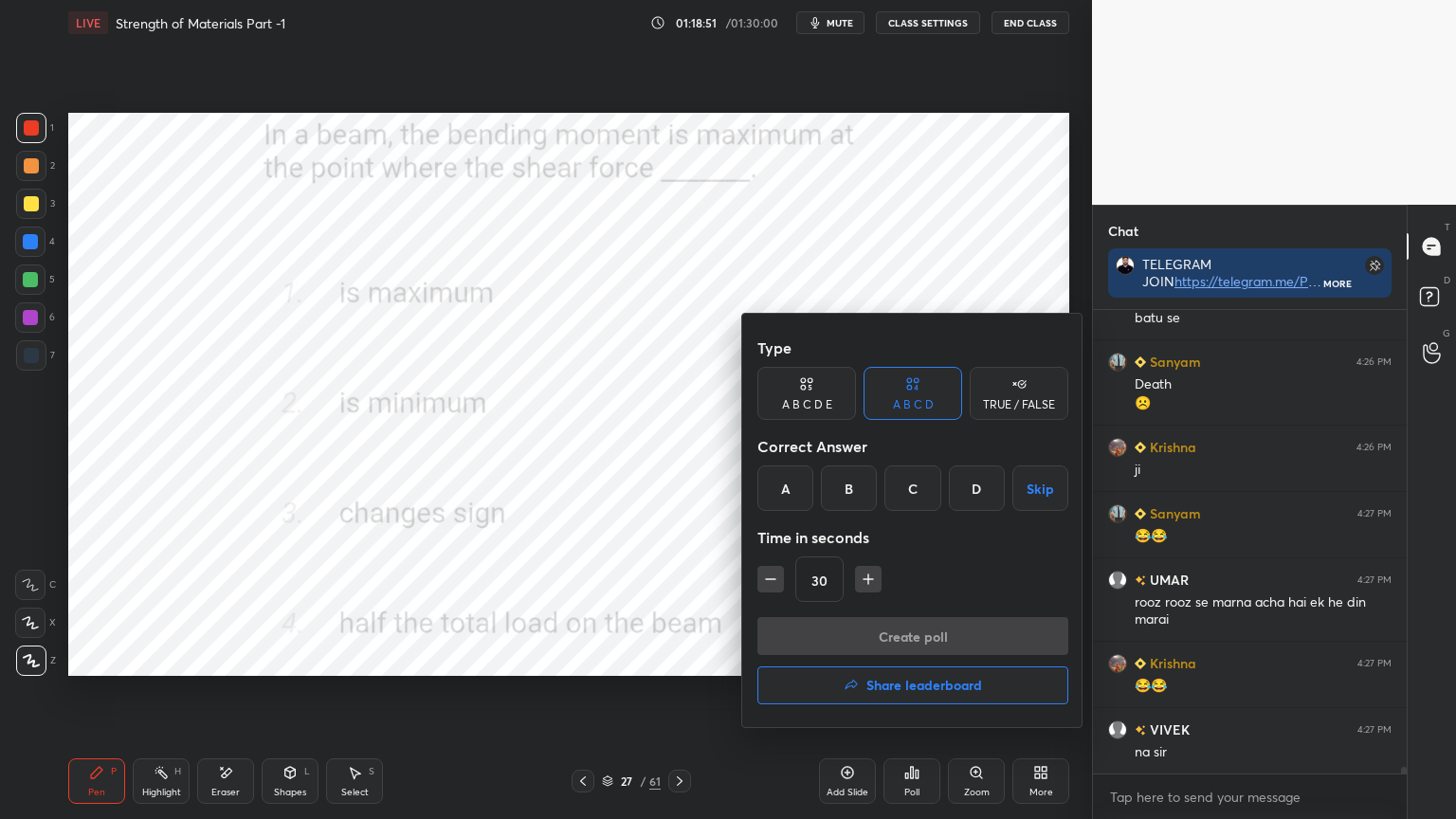click at bounding box center (728, 410) 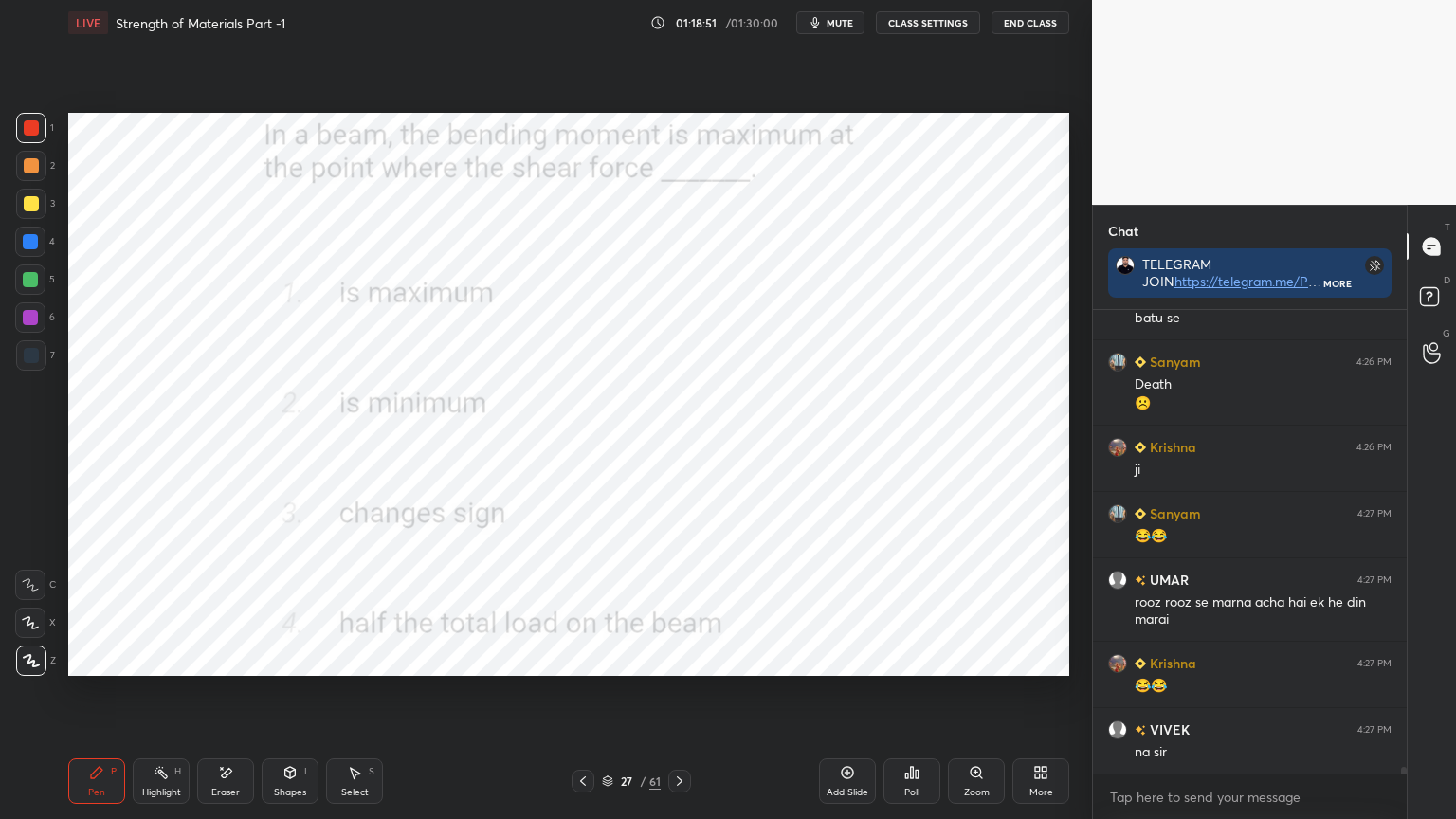 scroll, scrollTop: 33131, scrollLeft: 0, axis: vertical 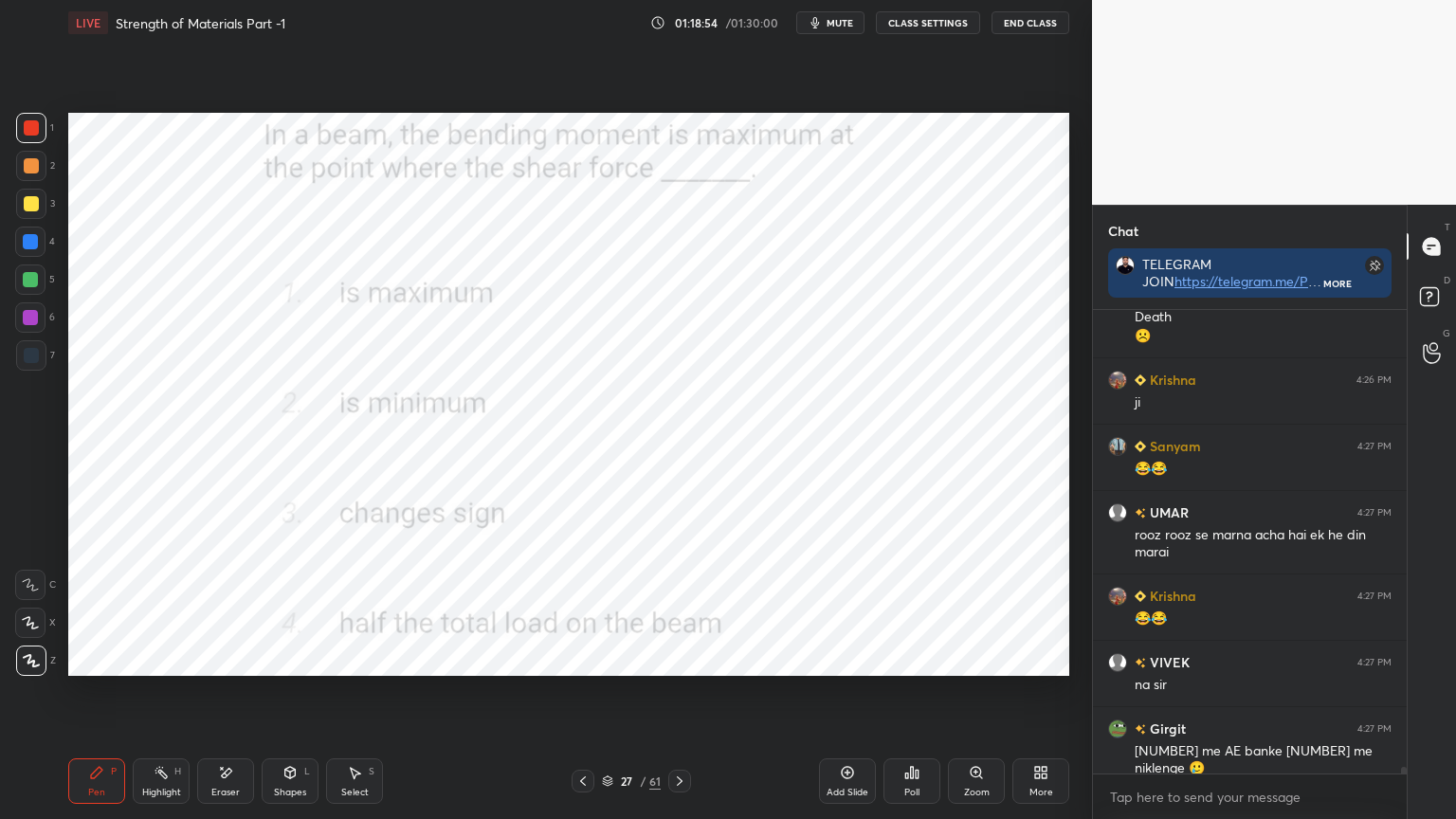 click on "Poll" at bounding box center [912, 781] 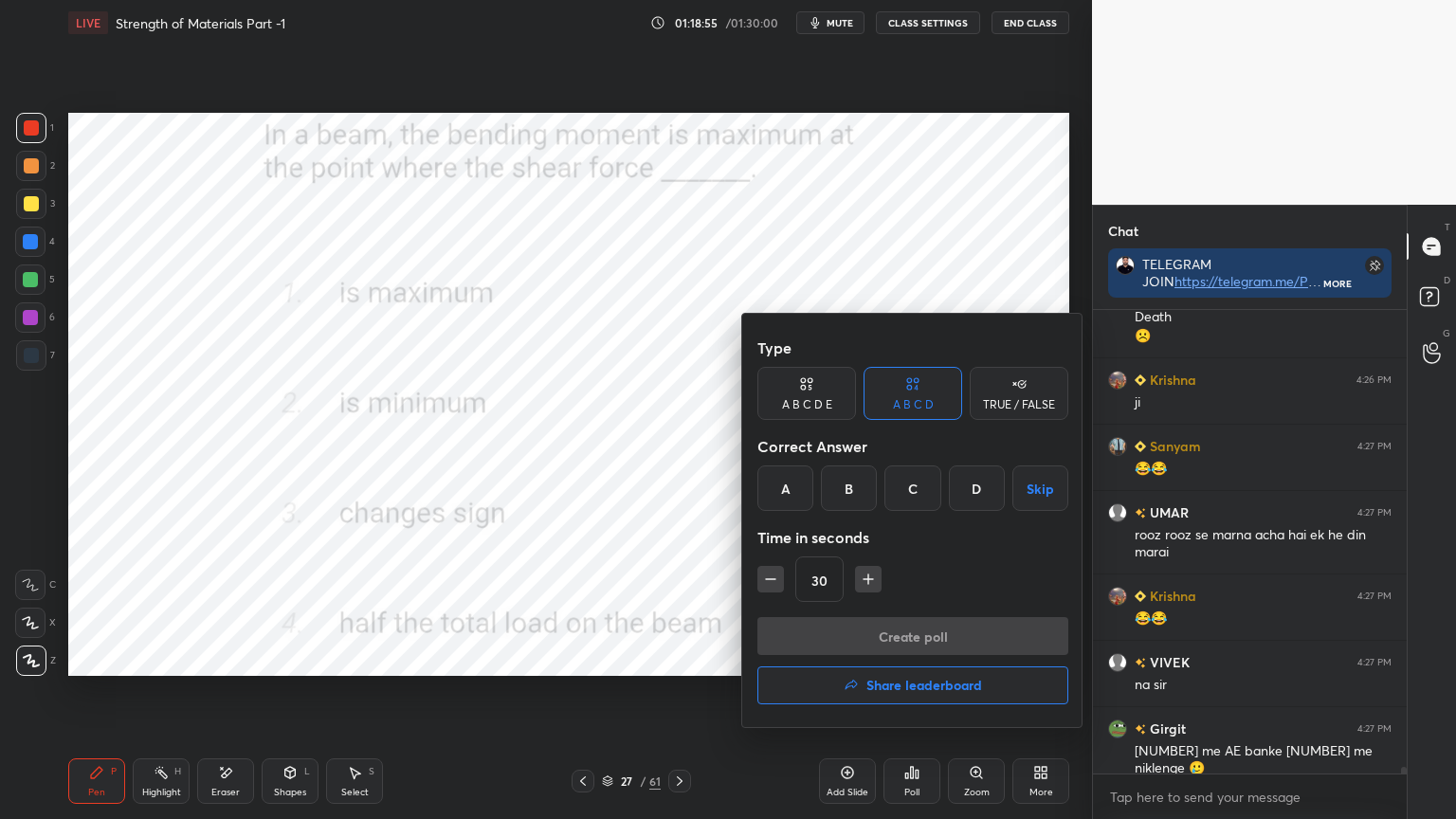 scroll, scrollTop: 33196, scrollLeft: 0, axis: vertical 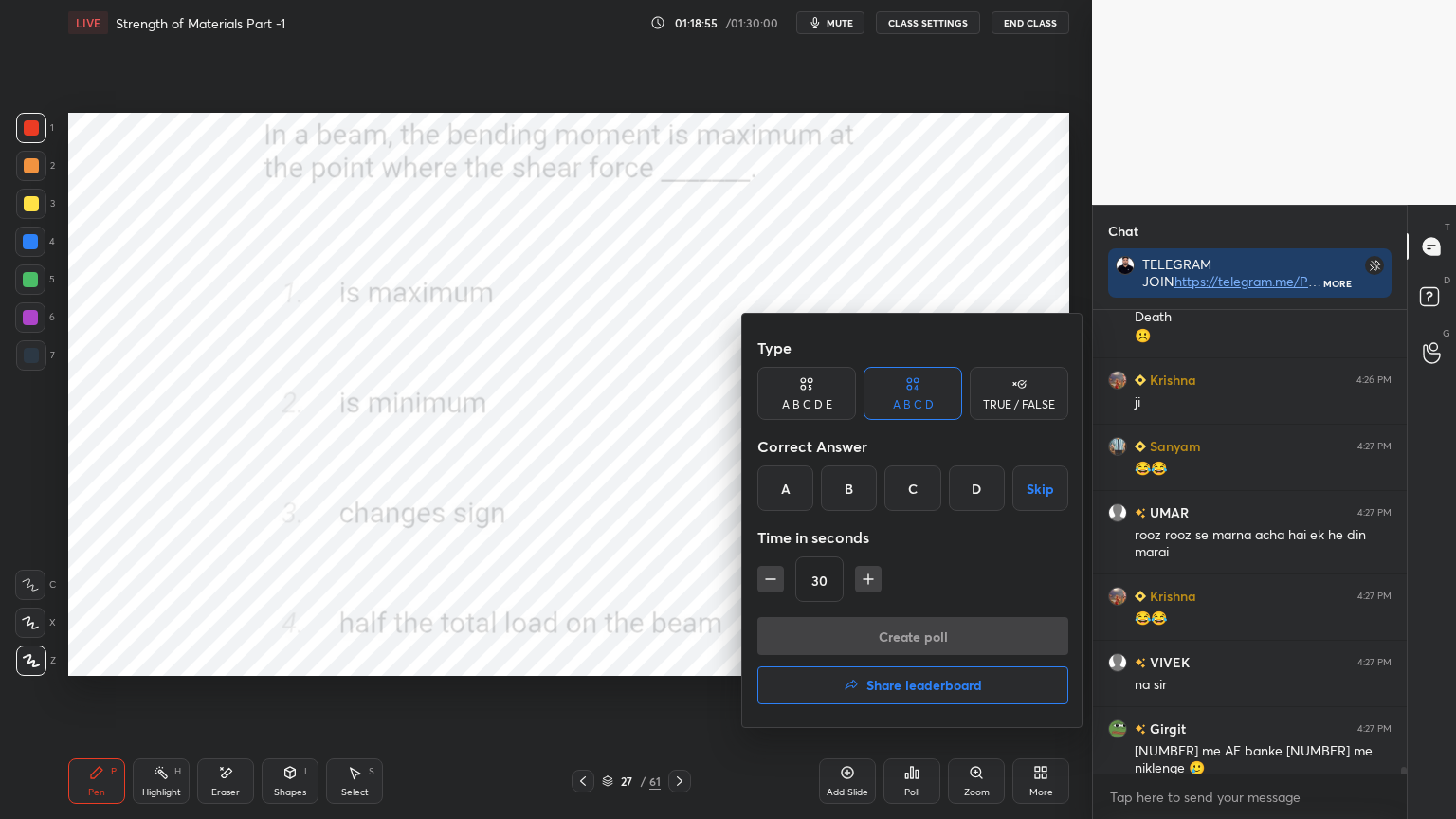 click on "C" at bounding box center [912, 488] 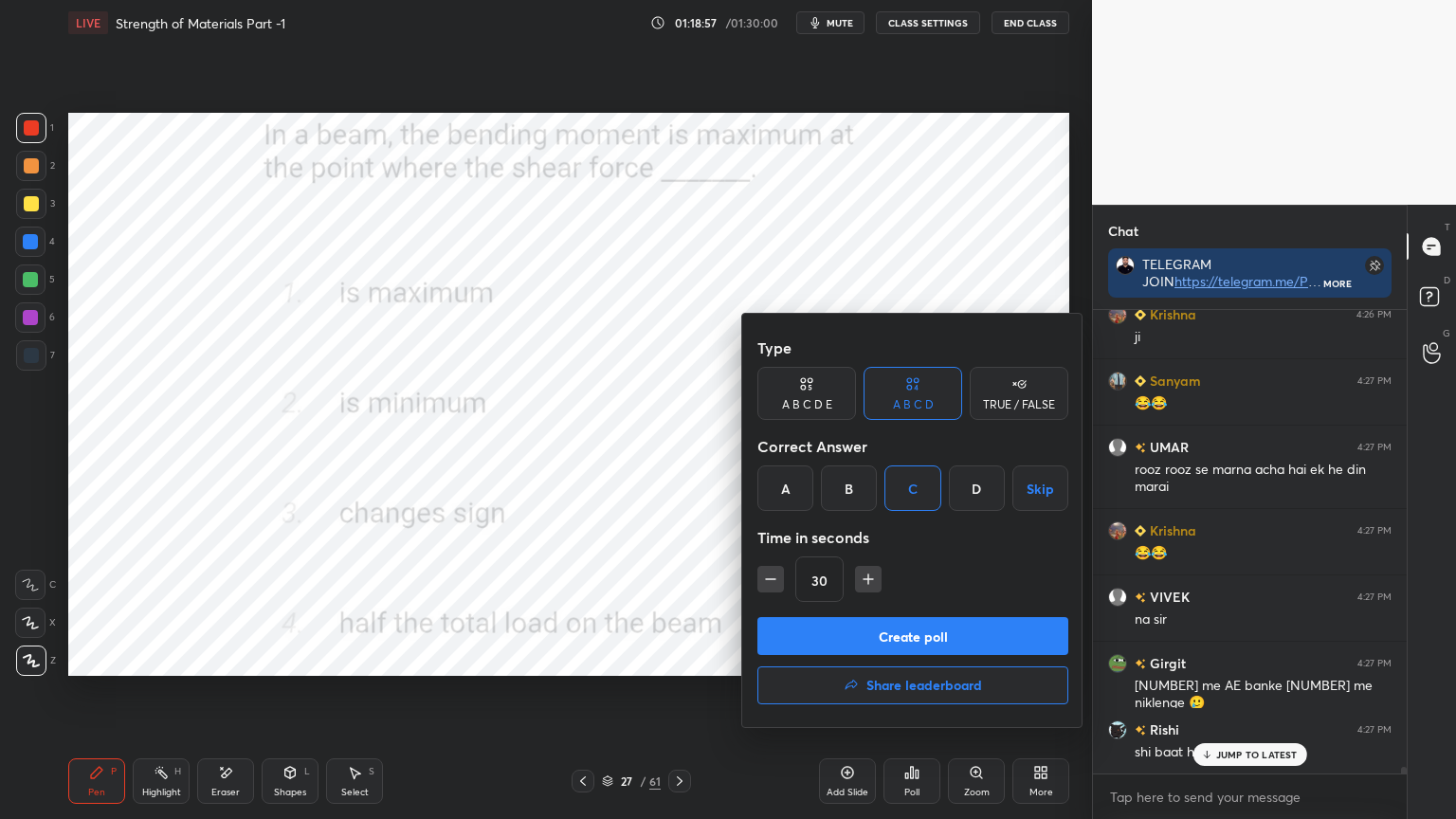 click on "Create poll" at bounding box center (913, 636) 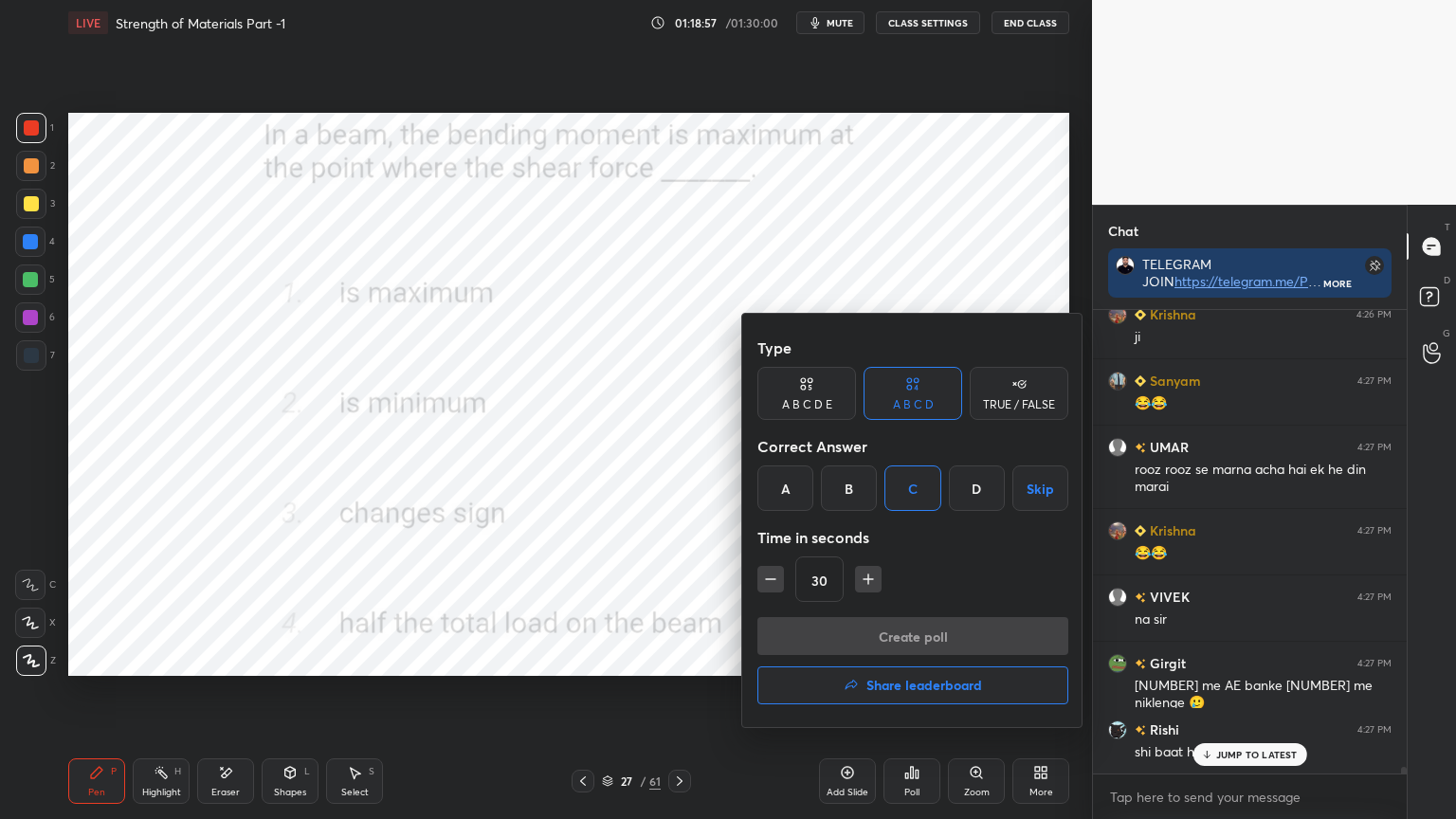 scroll, scrollTop: 427, scrollLeft: 308, axis: both 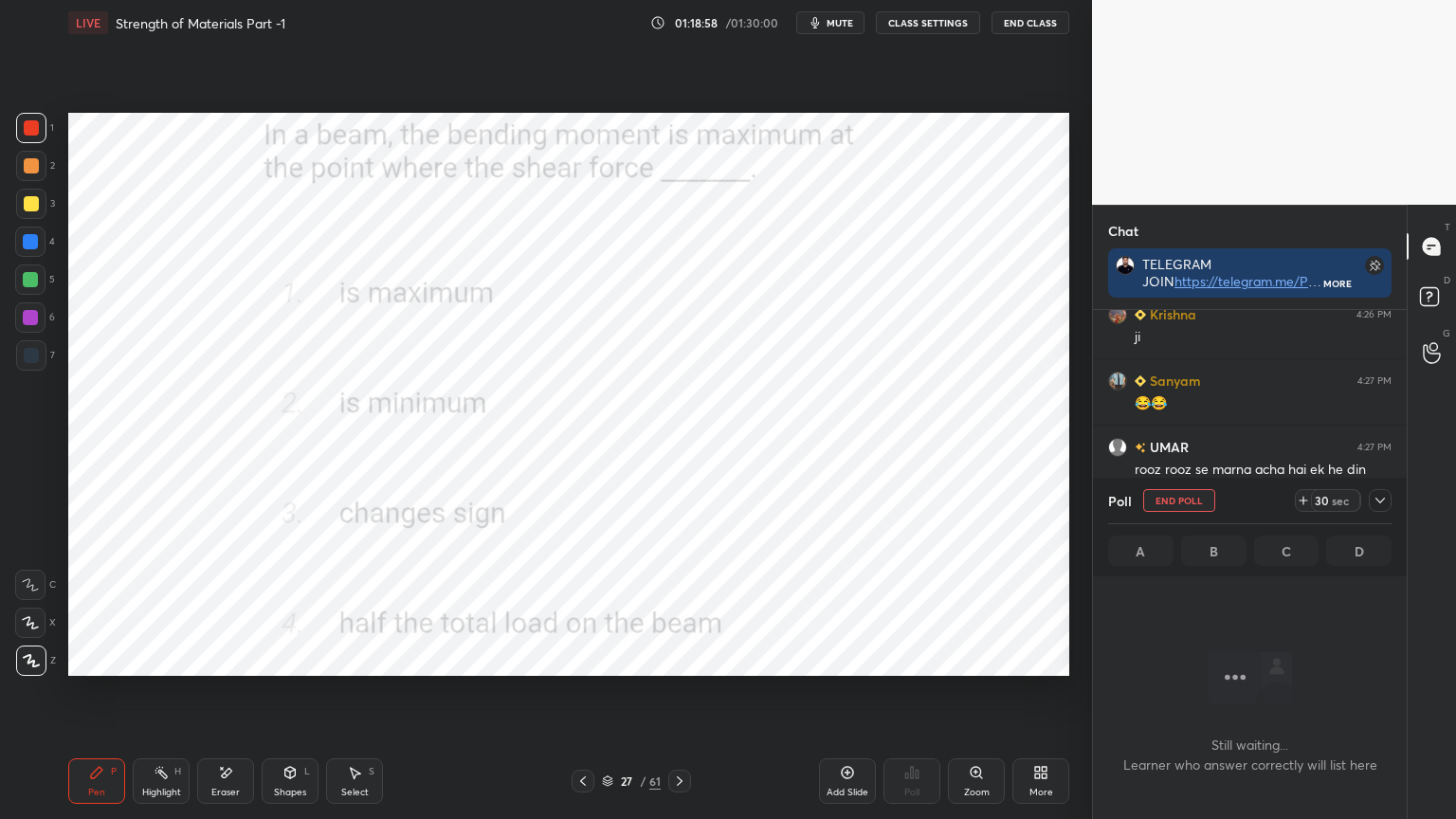 click 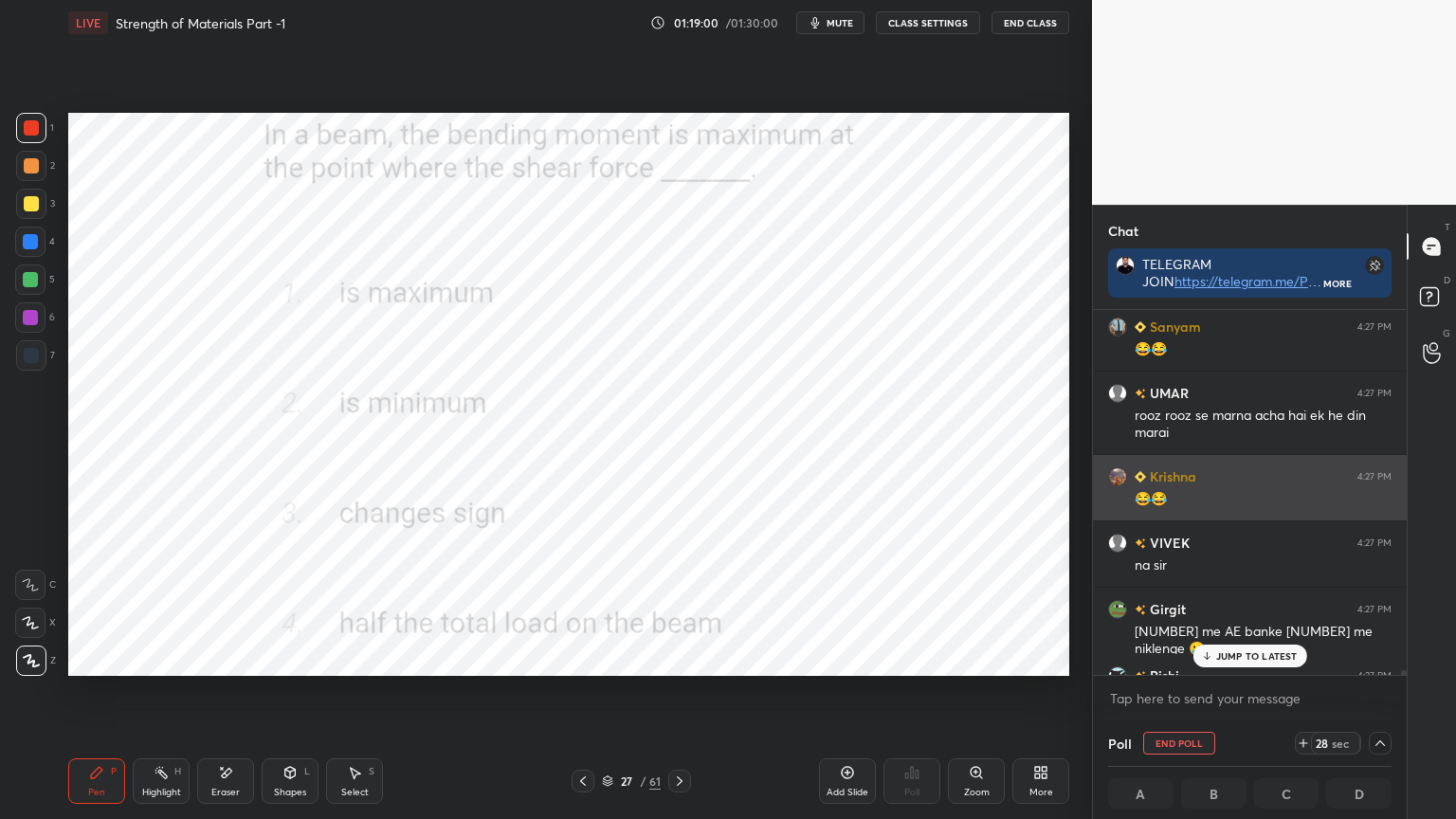 scroll, scrollTop: 33285, scrollLeft: 0, axis: vertical 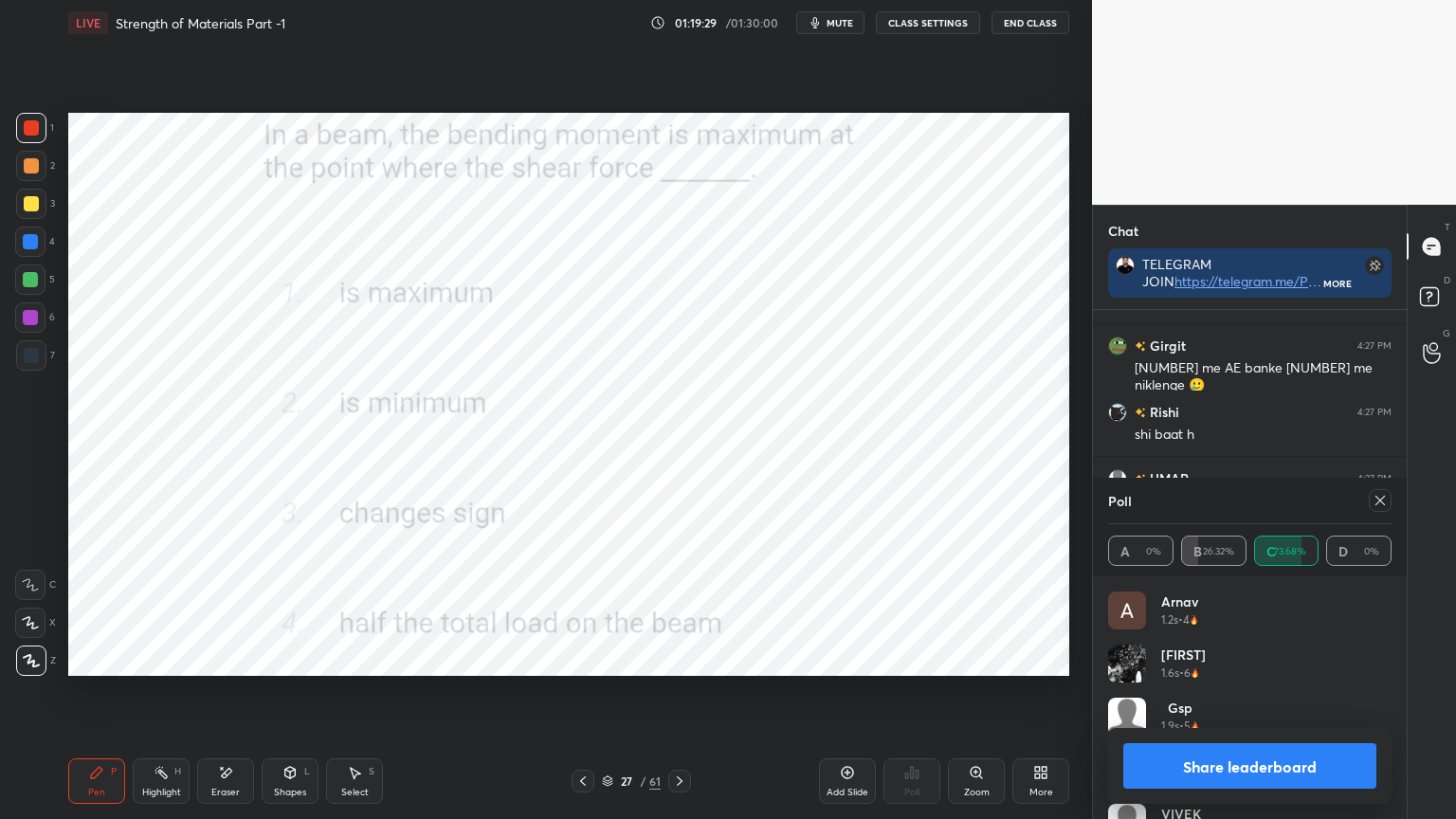 click 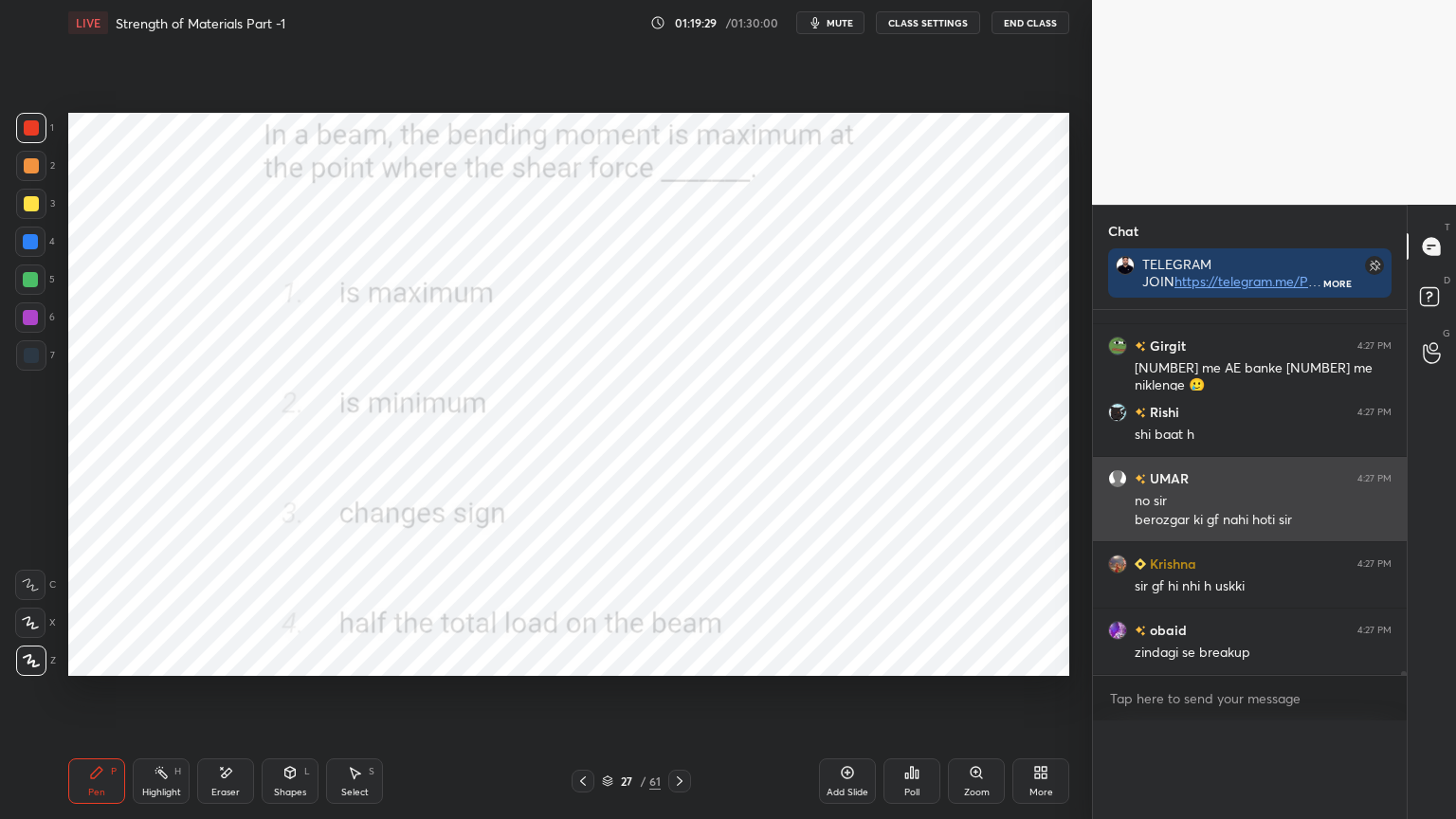 scroll, scrollTop: 84, scrollLeft: 278, axis: both 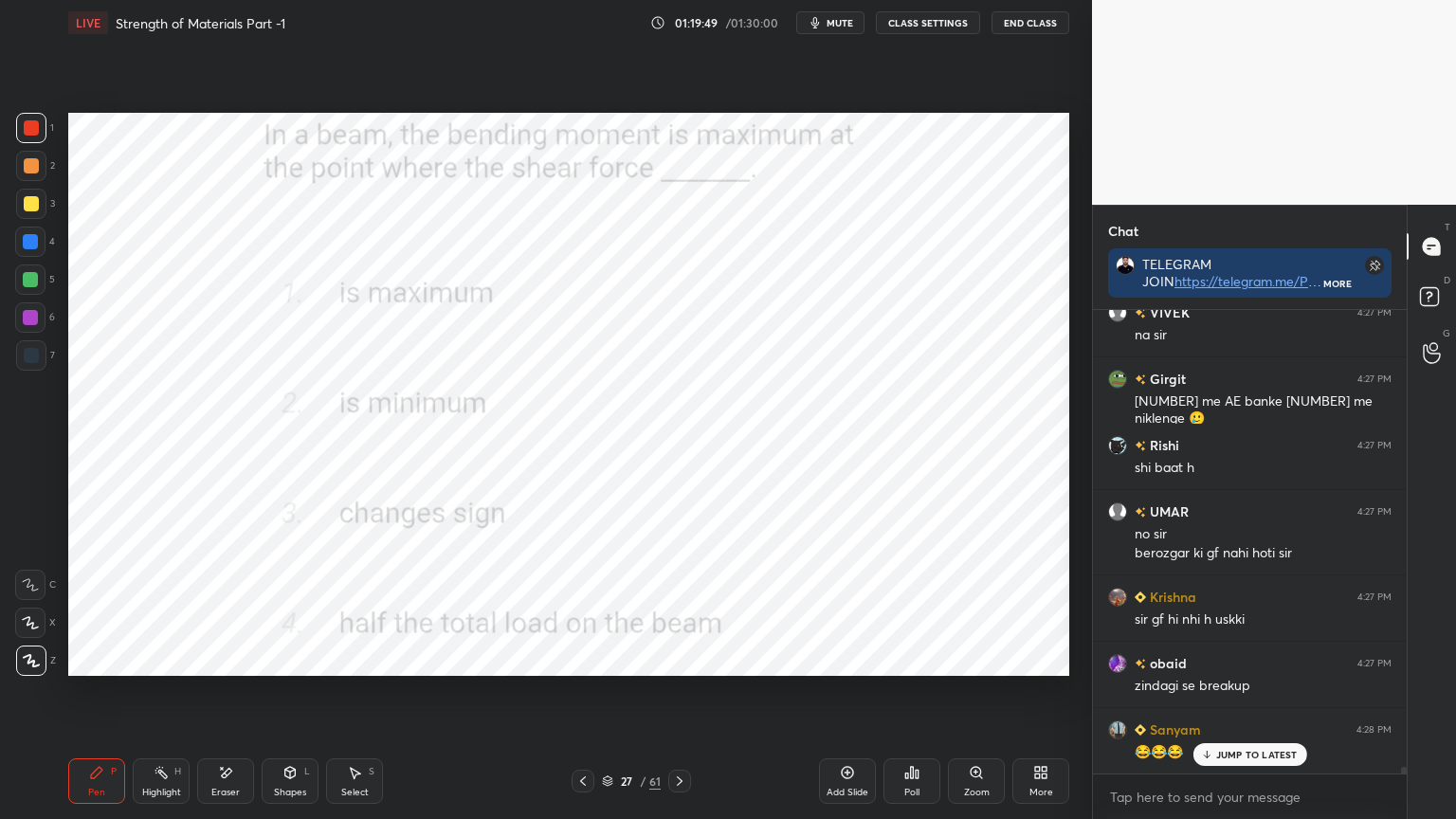 click 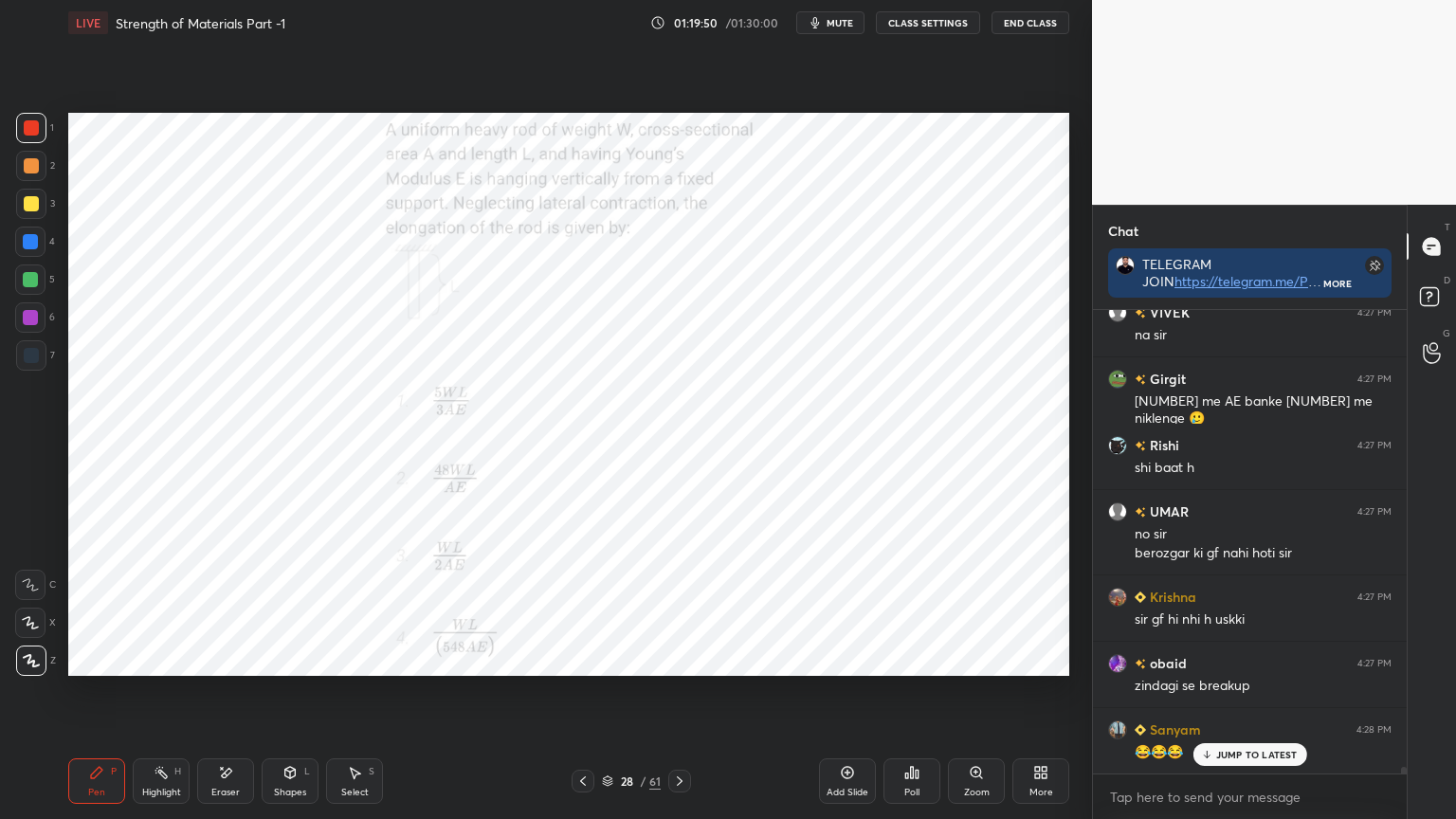 click on "Poll" at bounding box center [912, 781] 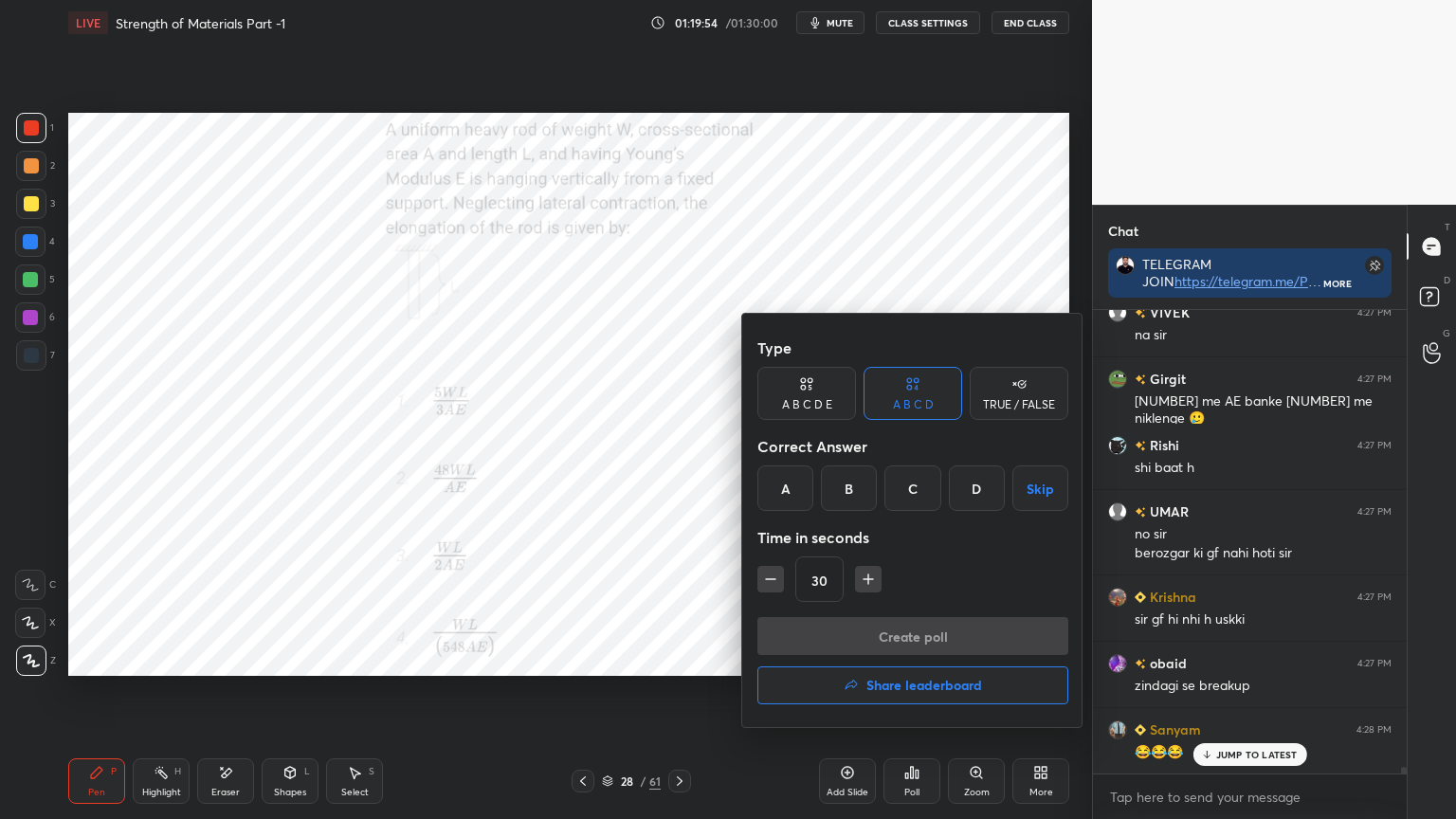 click on "C" at bounding box center (912, 488) 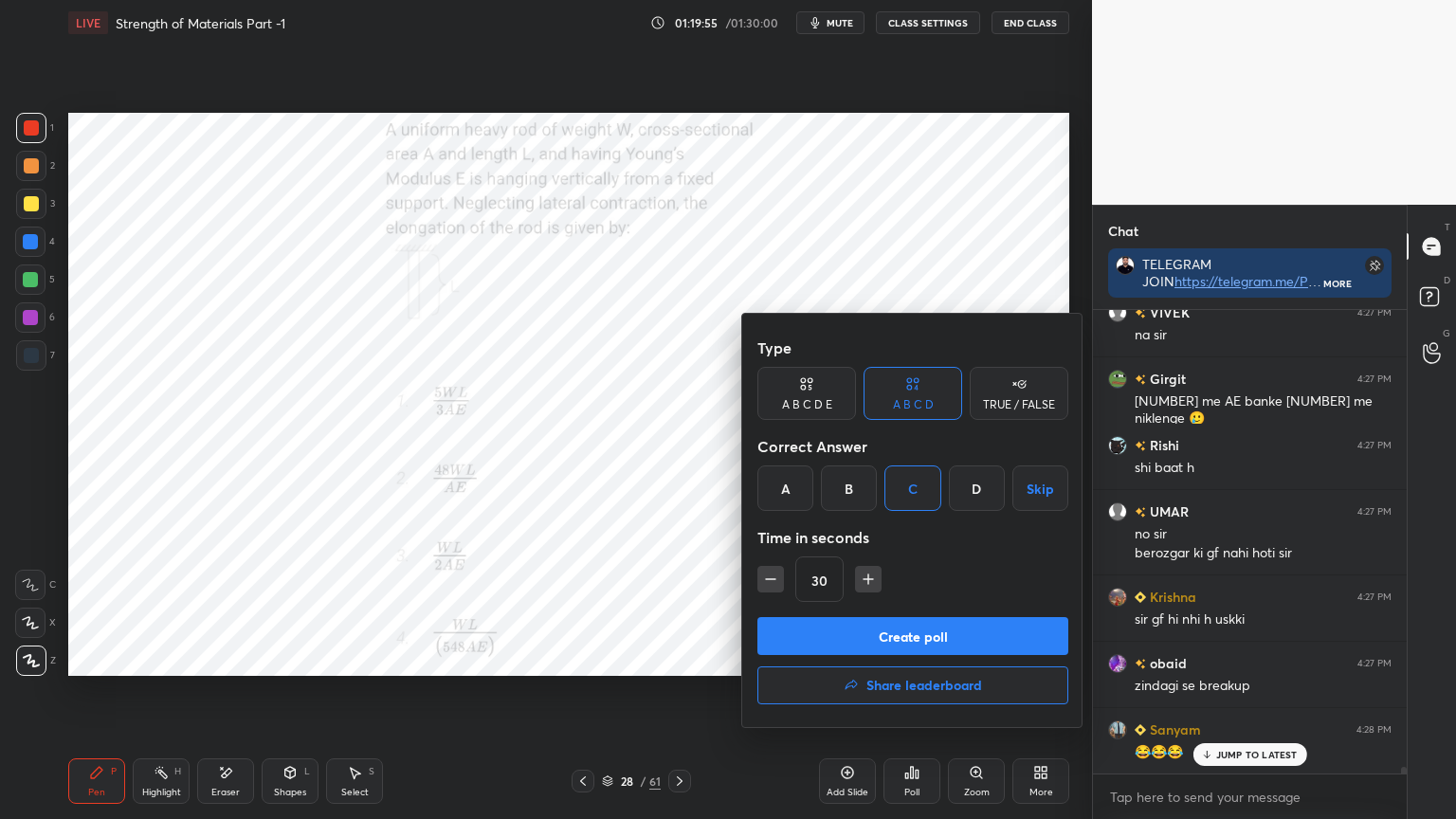 click on "Create poll" at bounding box center [913, 636] 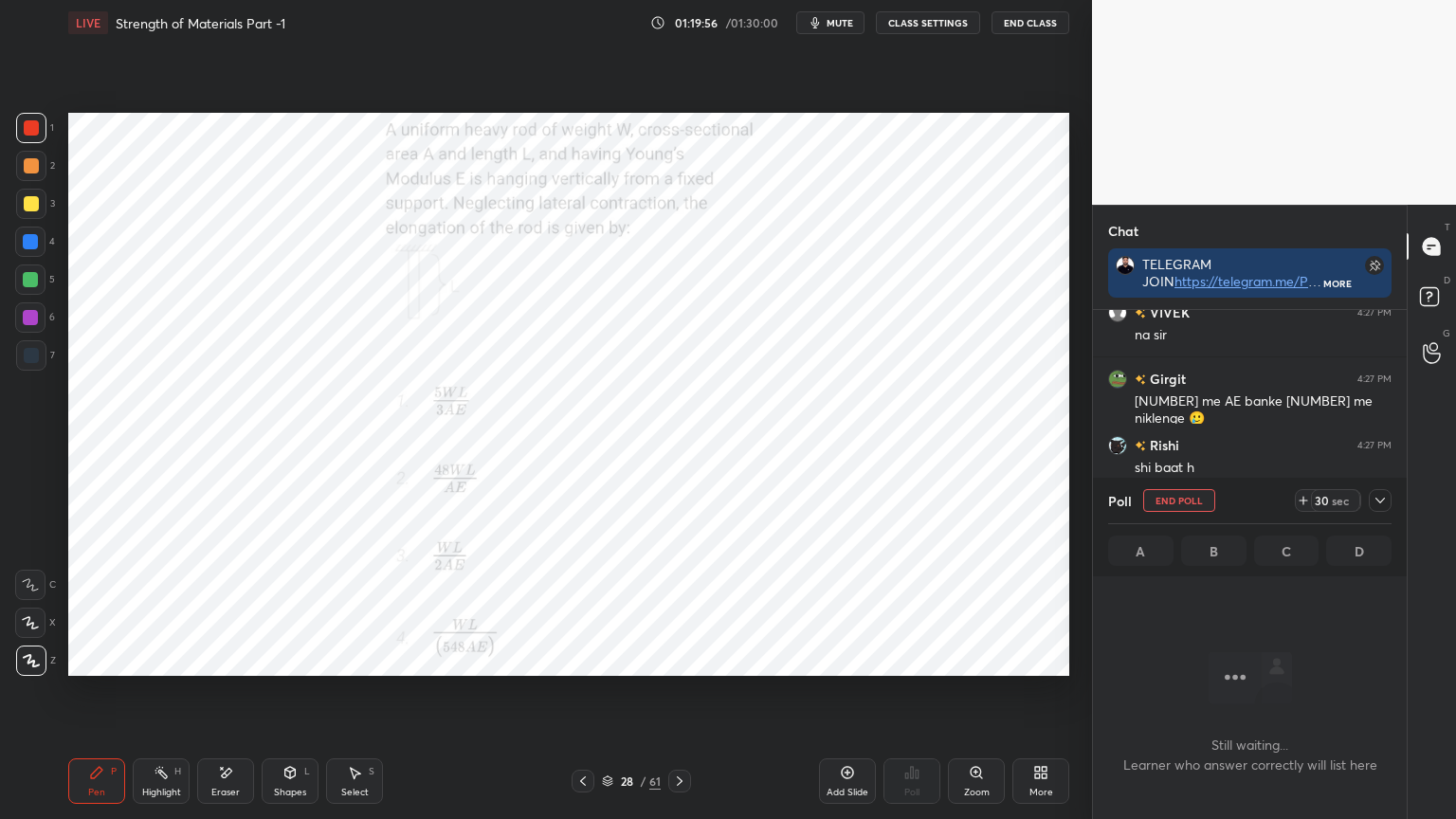 click 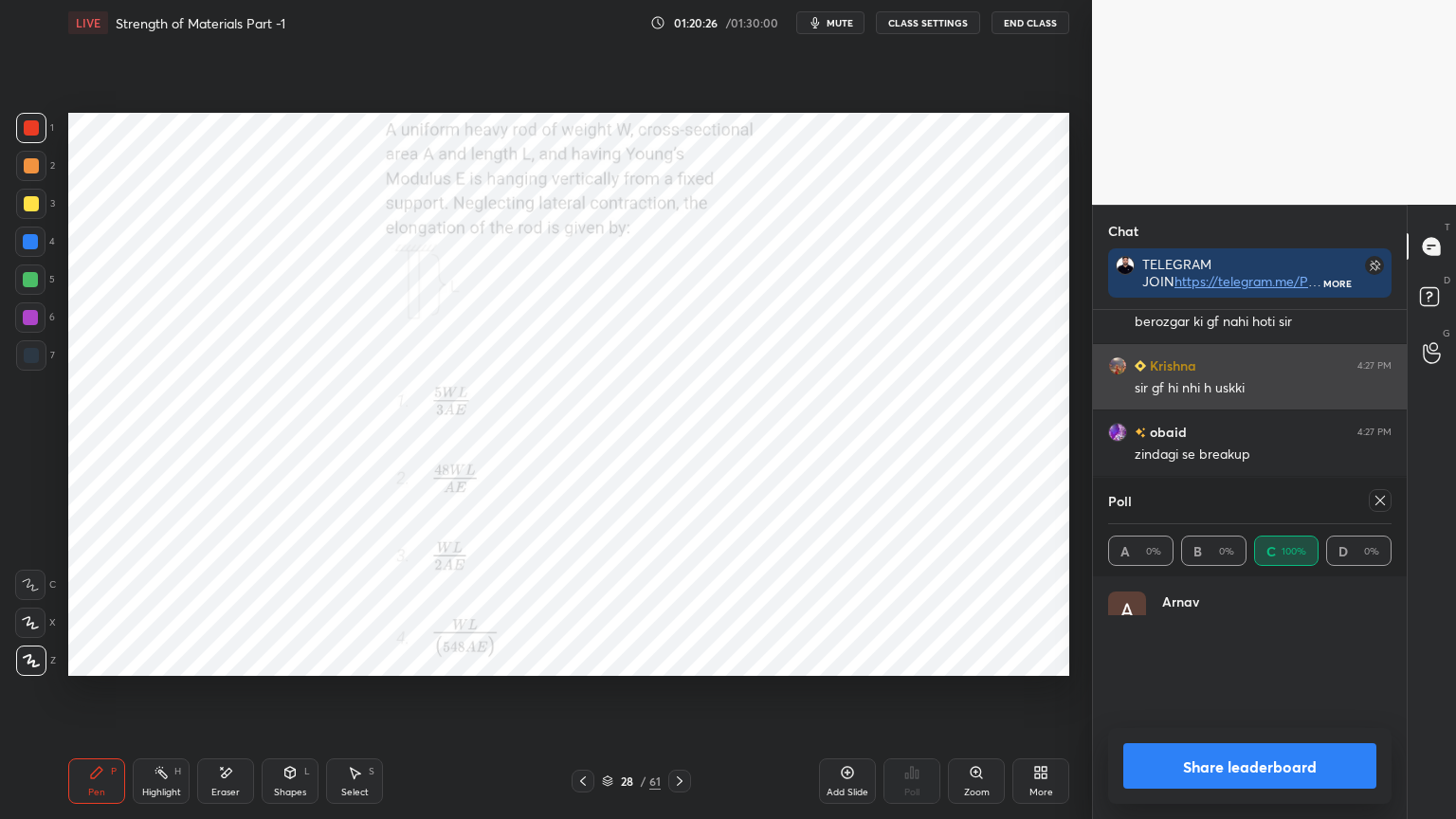 scroll, scrollTop: 6, scrollLeft: 6, axis: both 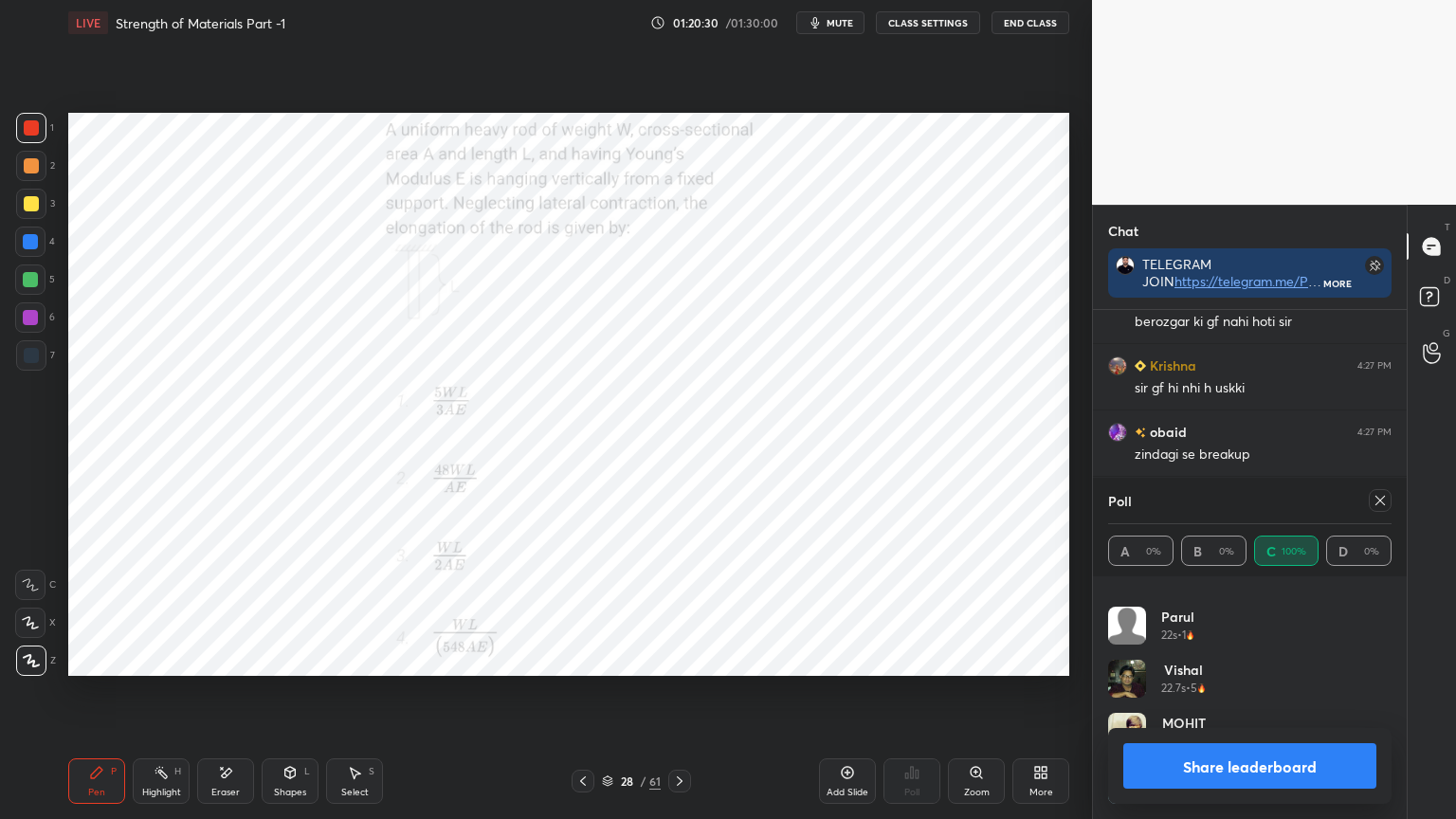 click 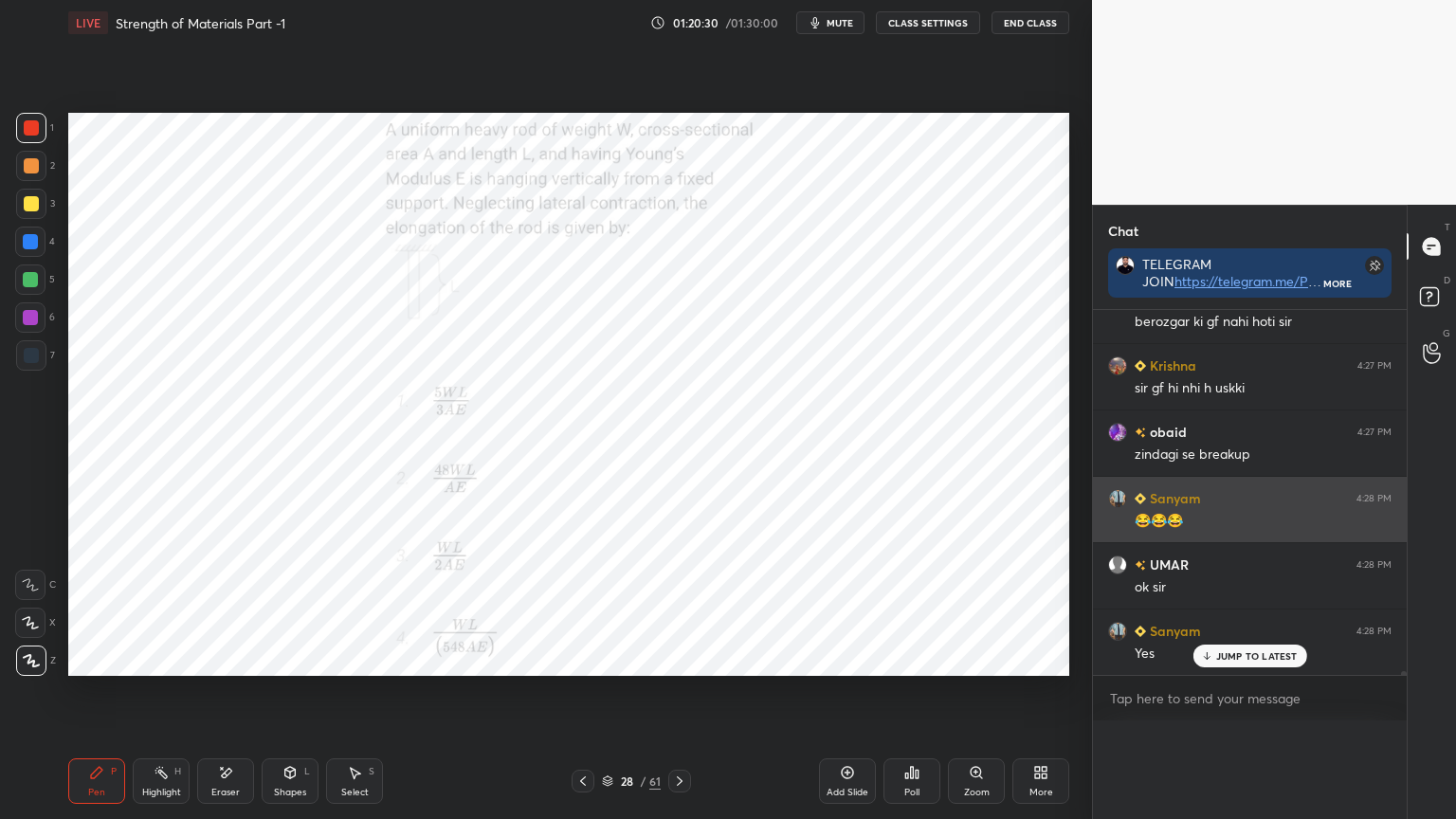 scroll, scrollTop: 83, scrollLeft: 278, axis: both 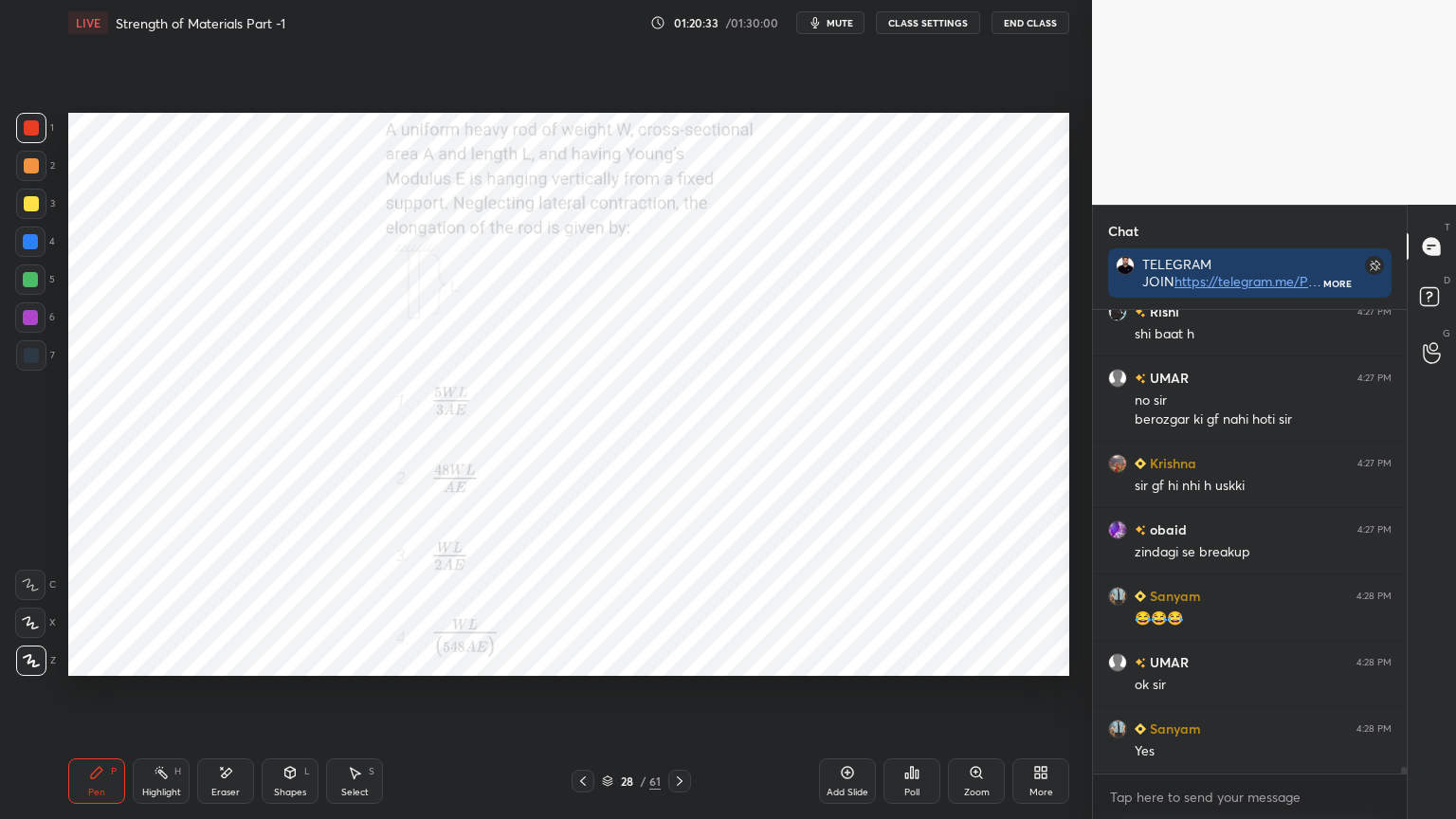 click 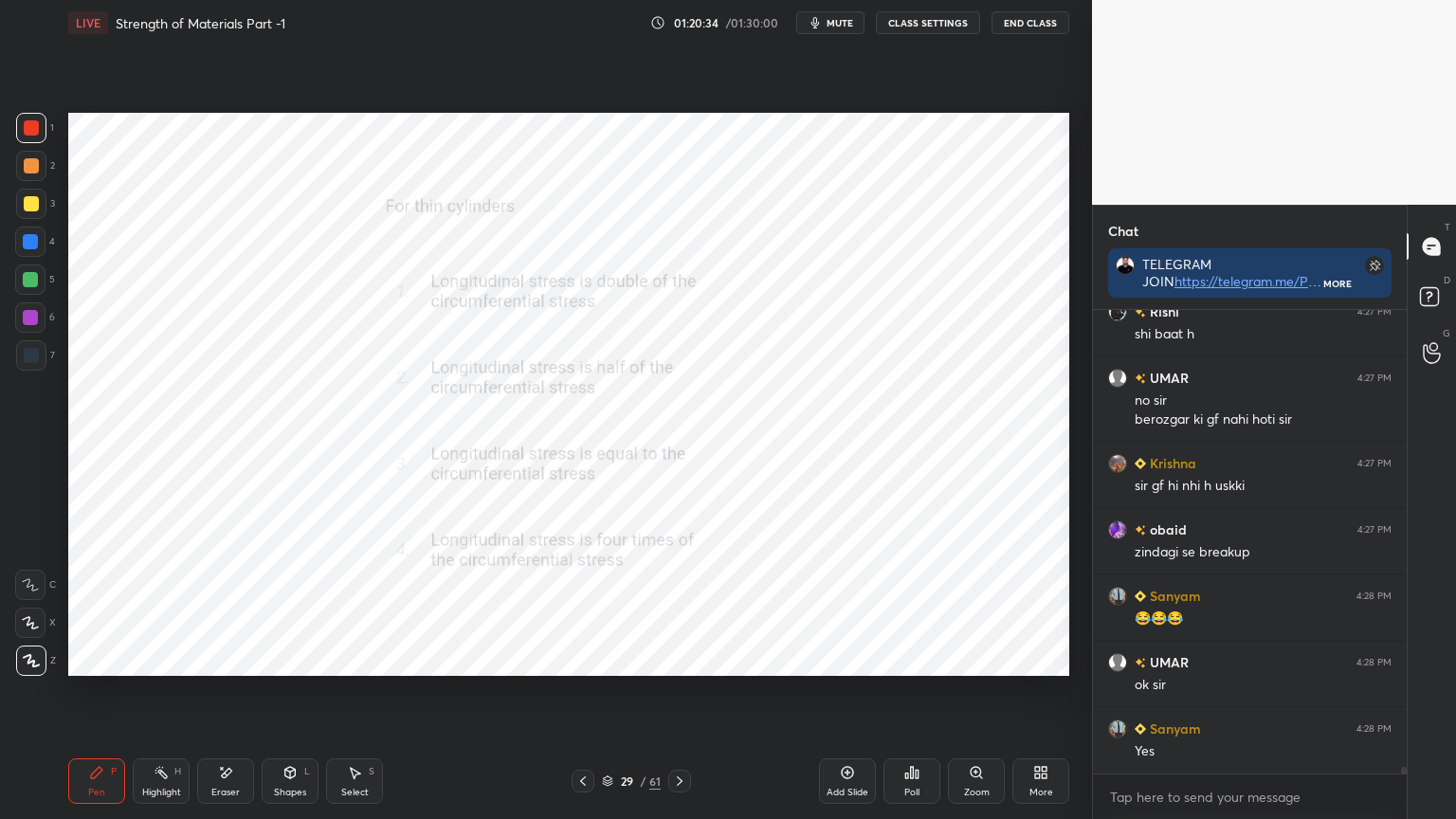 click on "Poll" at bounding box center [912, 781] 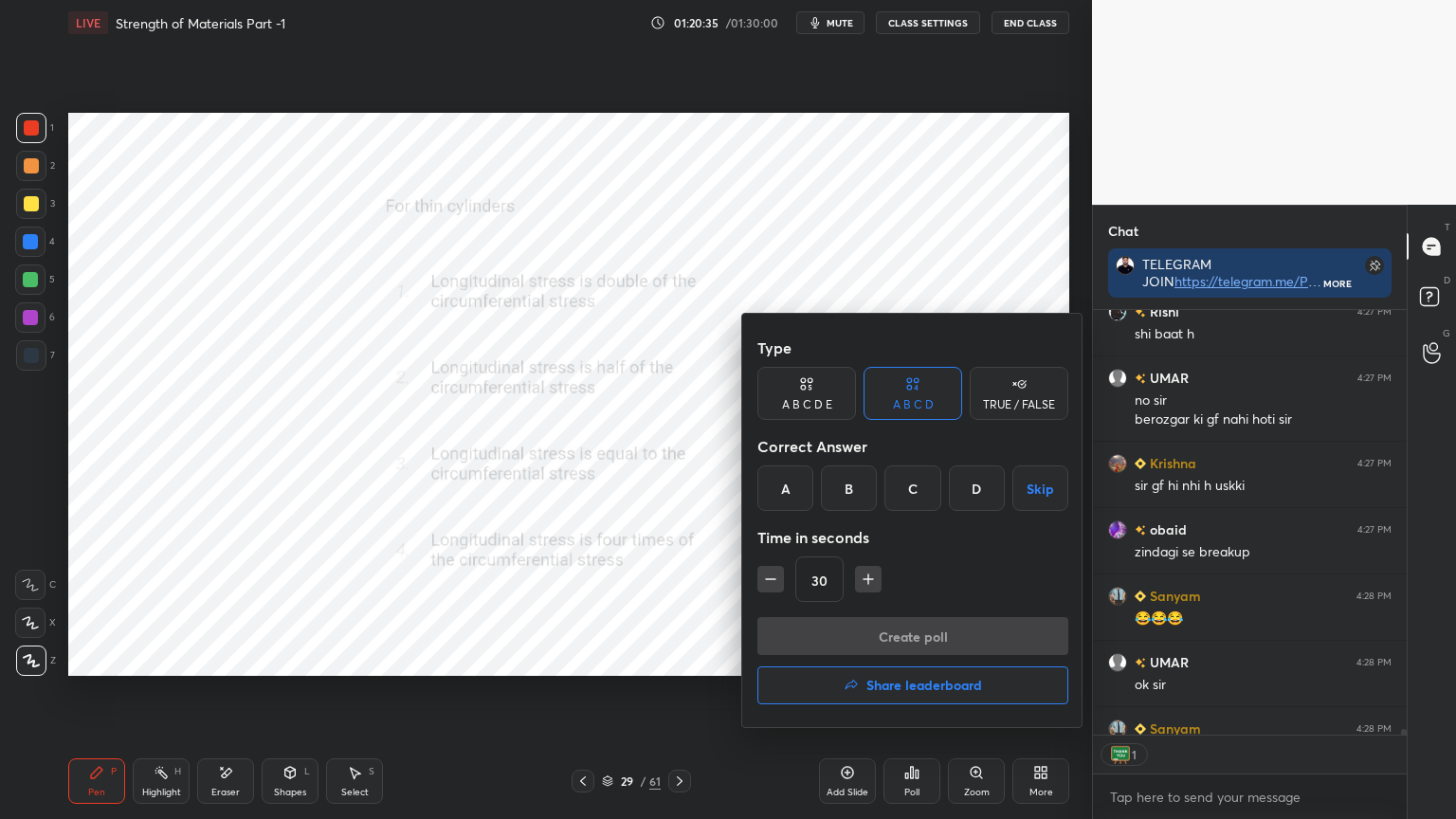 click on "B" at bounding box center (848, 488) 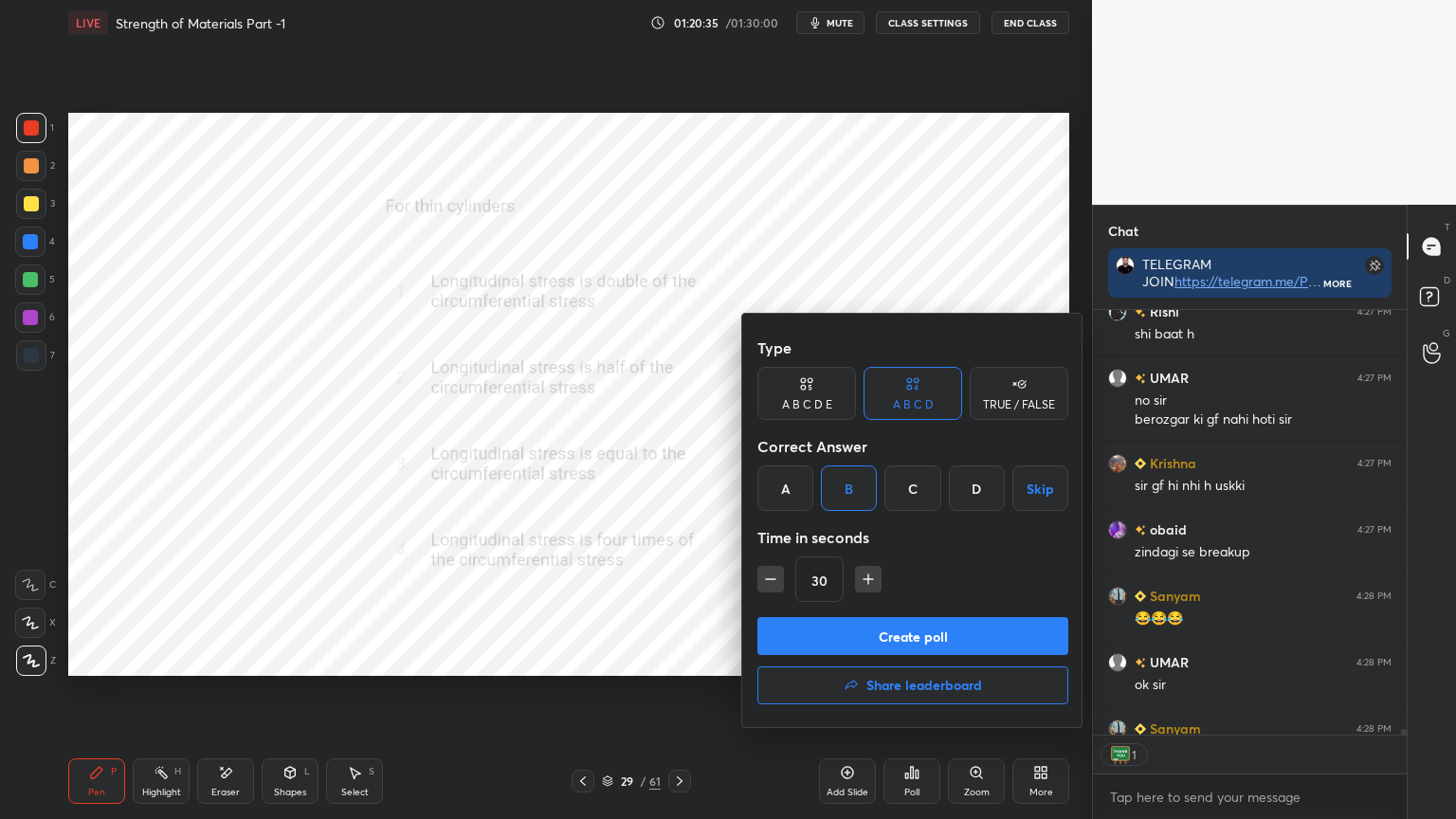 click on "Create poll" at bounding box center (913, 636) 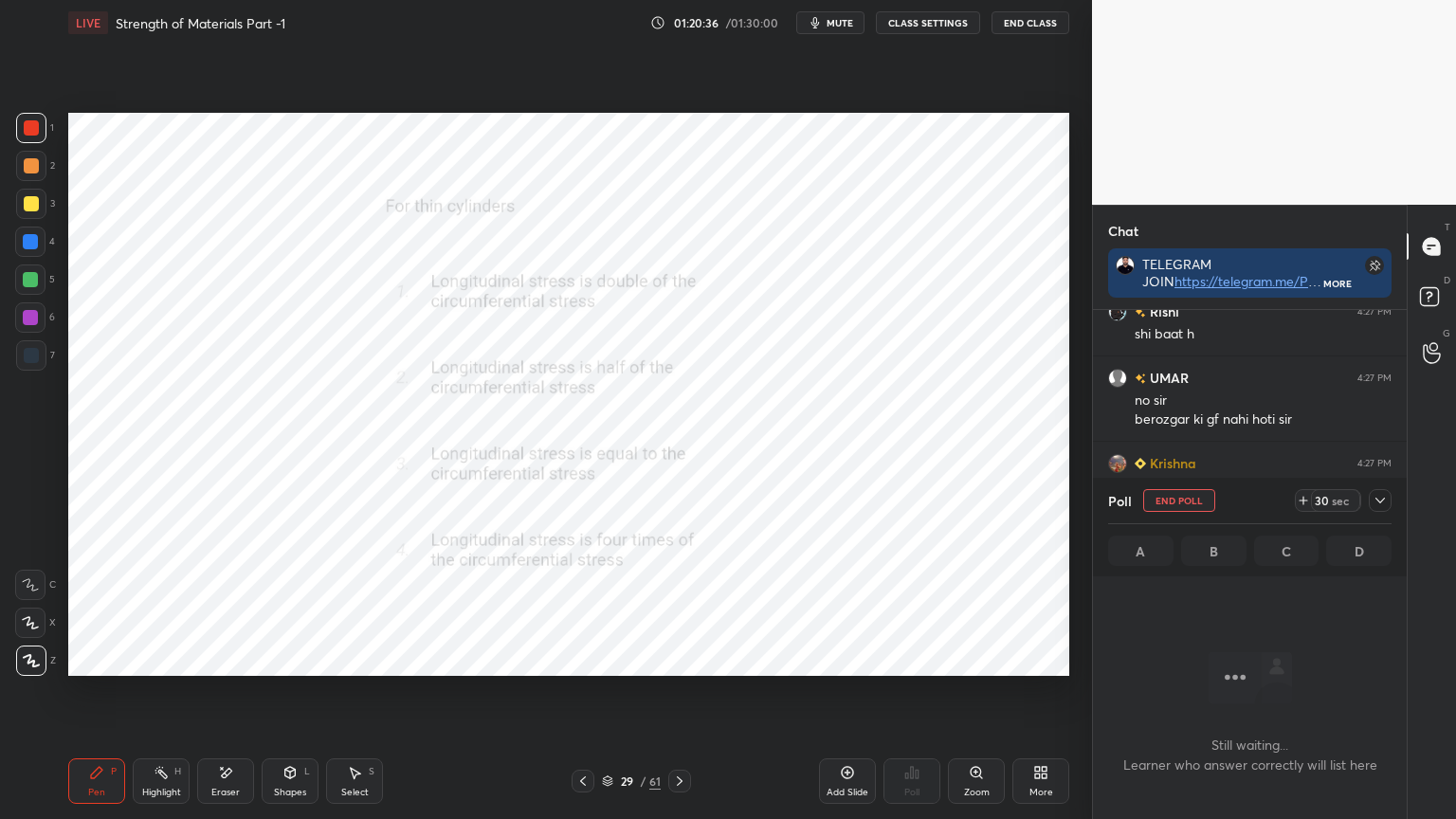 click 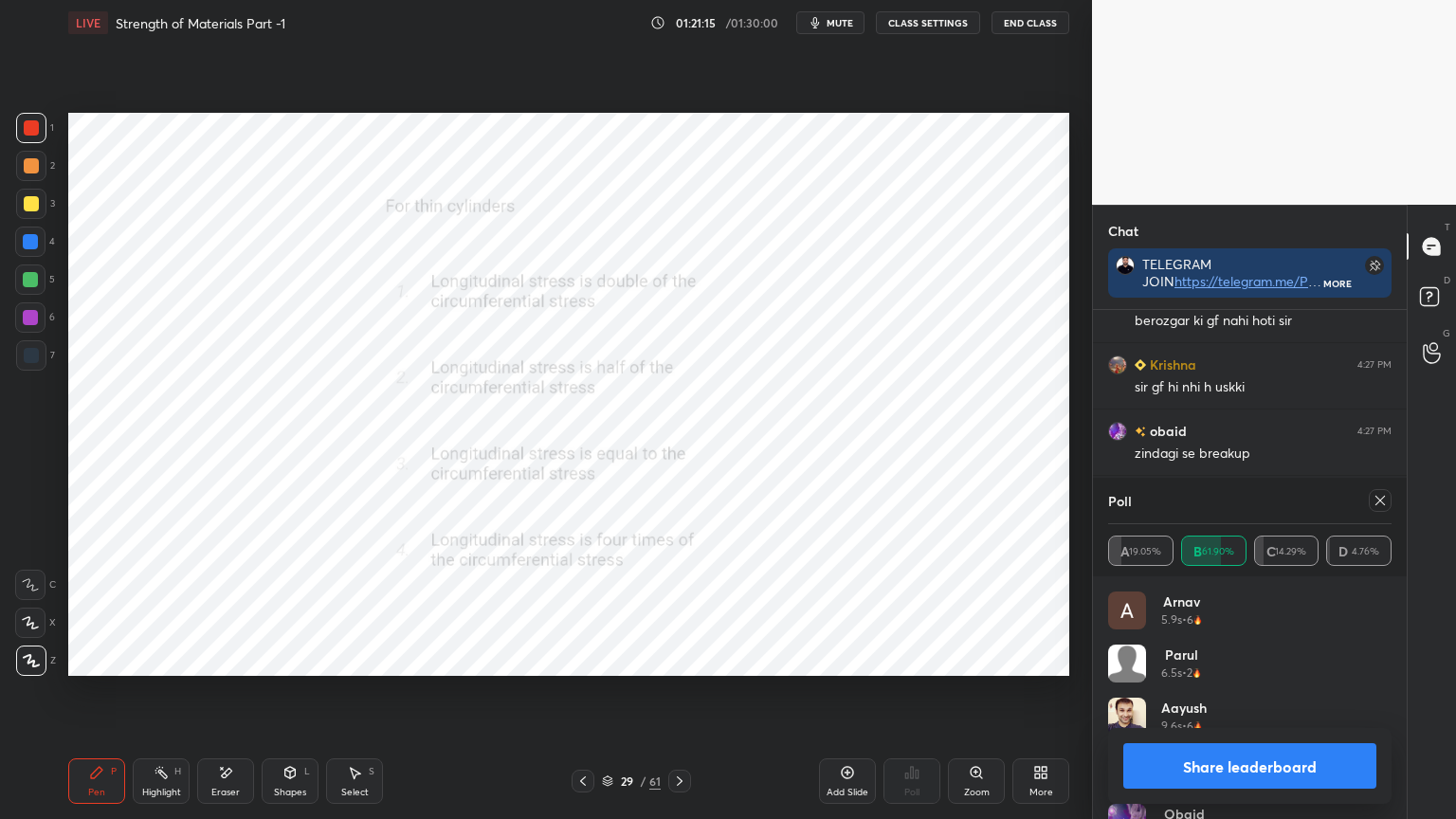 click at bounding box center (1376, 500) 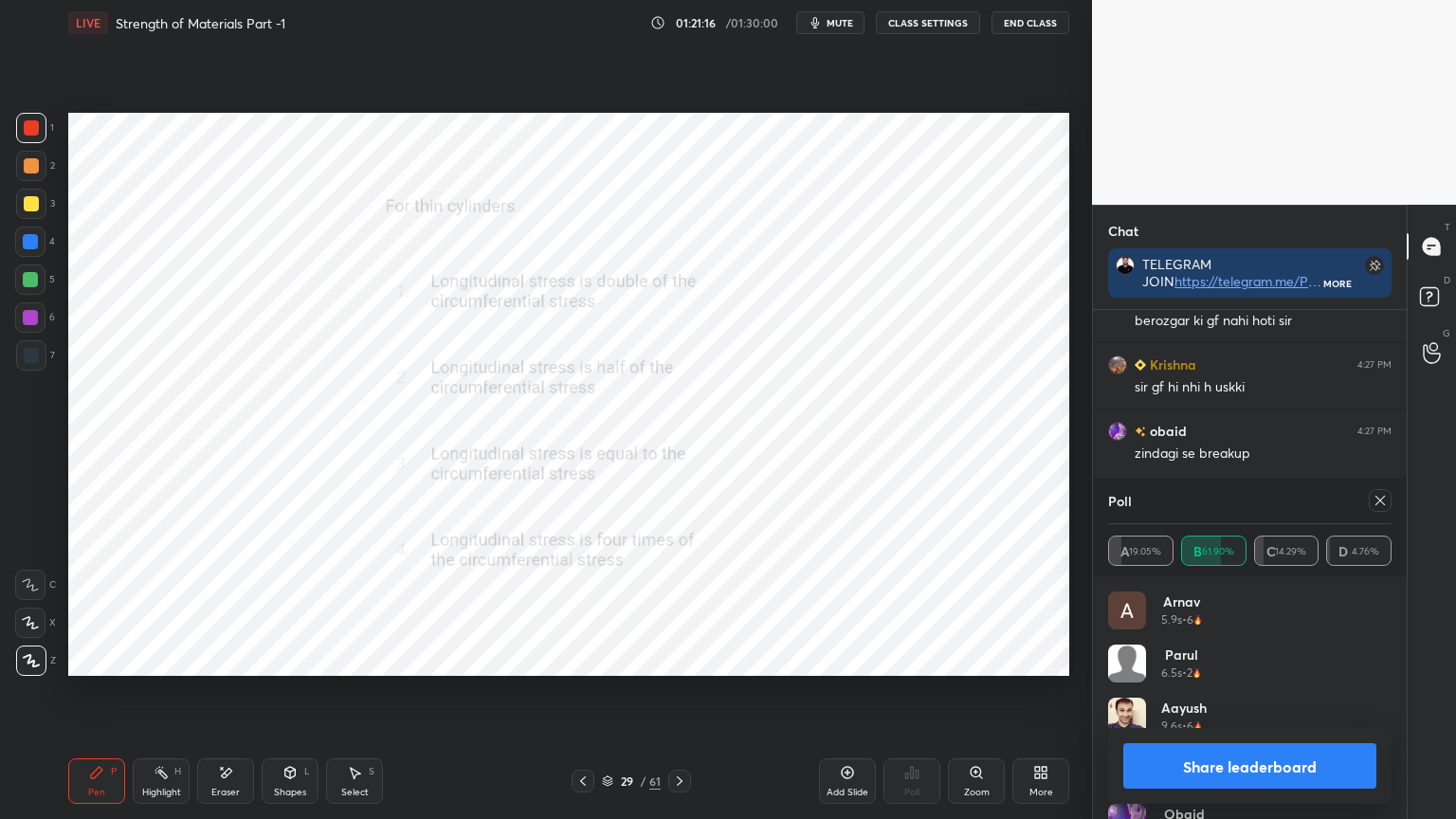 click on "Poll A 19.05% B 61.90% C 14.29% D 4.76%" at bounding box center [1249, 527] 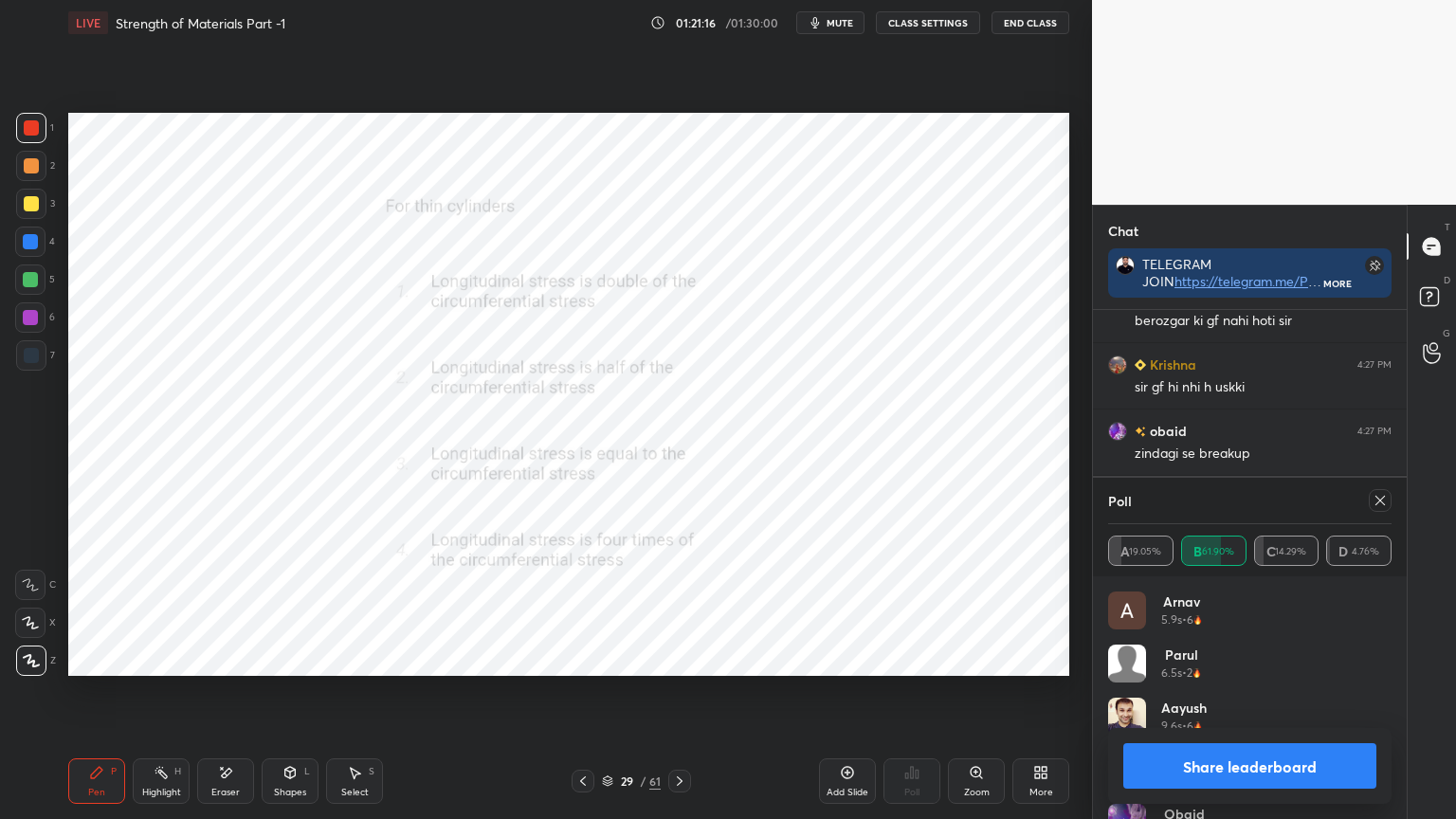 click at bounding box center (1380, 500) 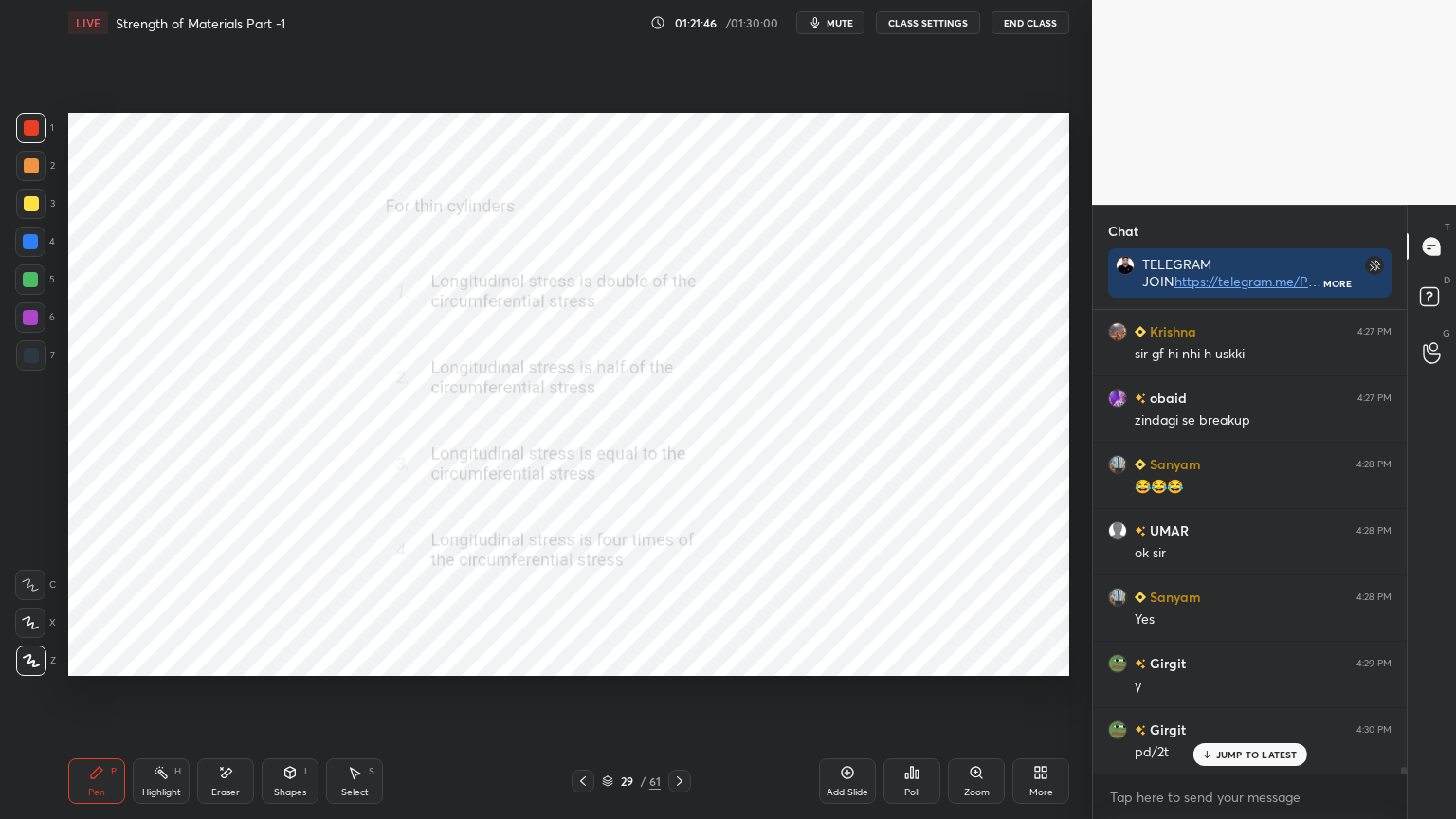 scroll, scrollTop: 33813, scrollLeft: 0, axis: vertical 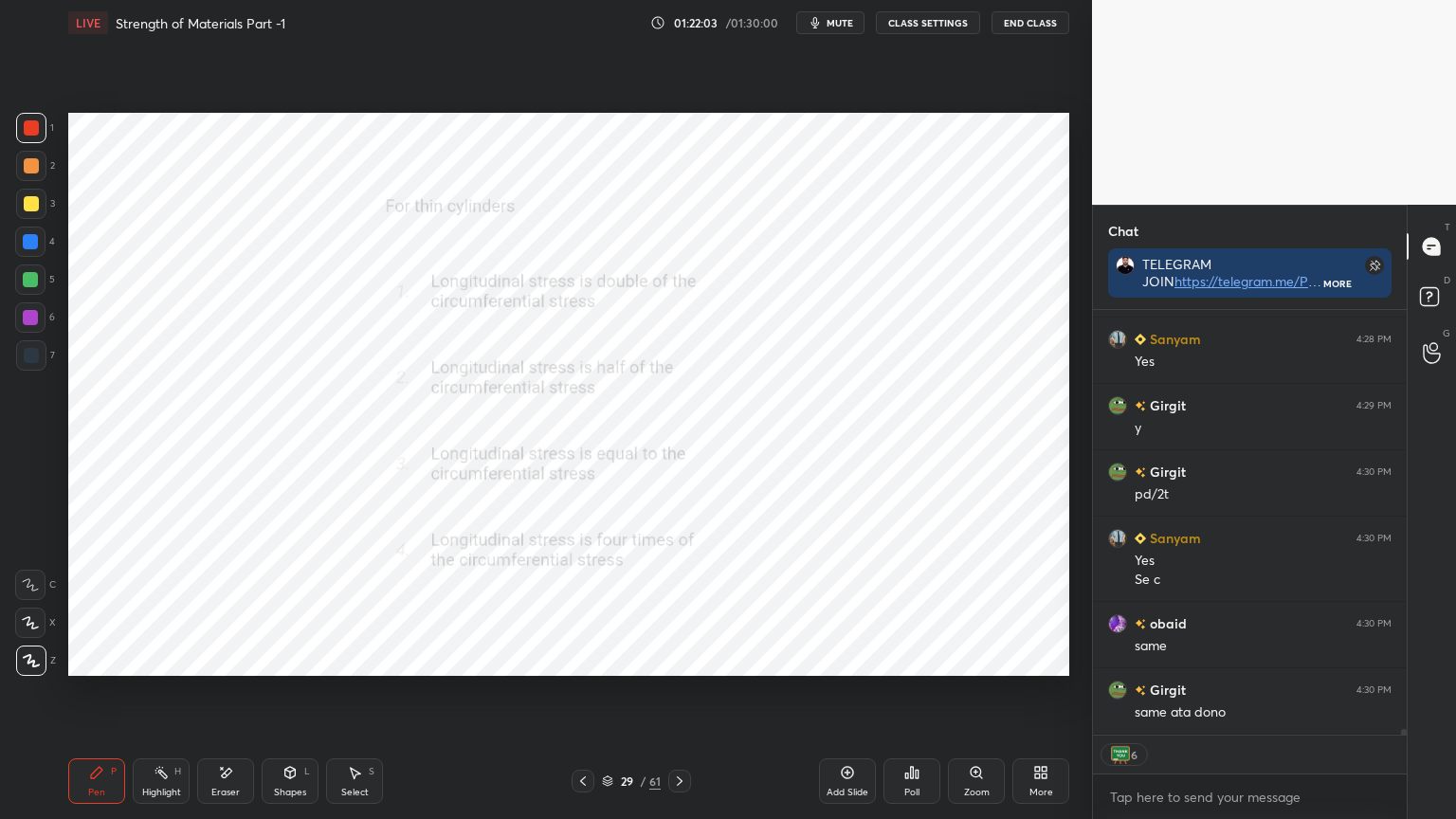 click 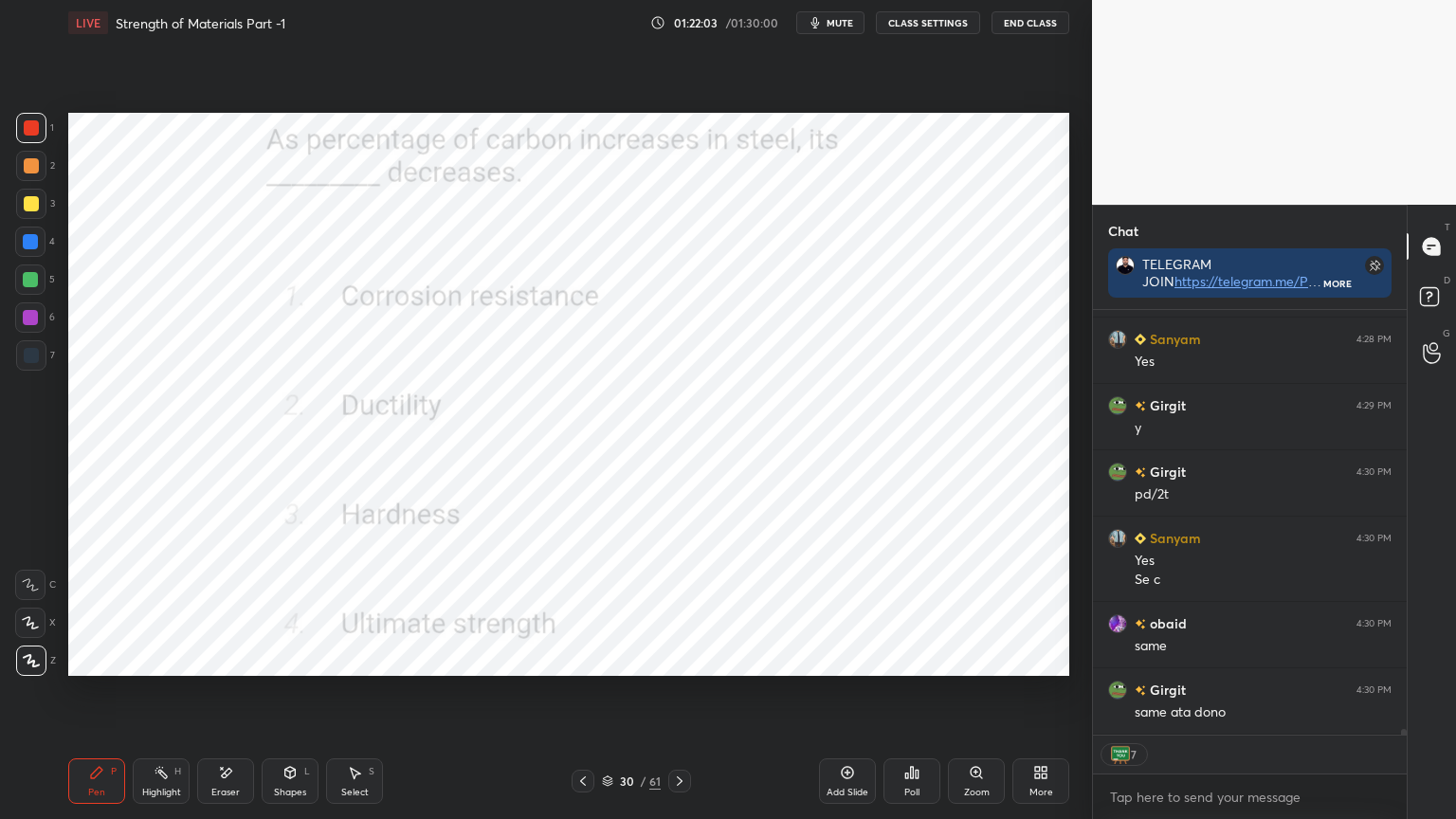 scroll, scrollTop: 34070, scrollLeft: 0, axis: vertical 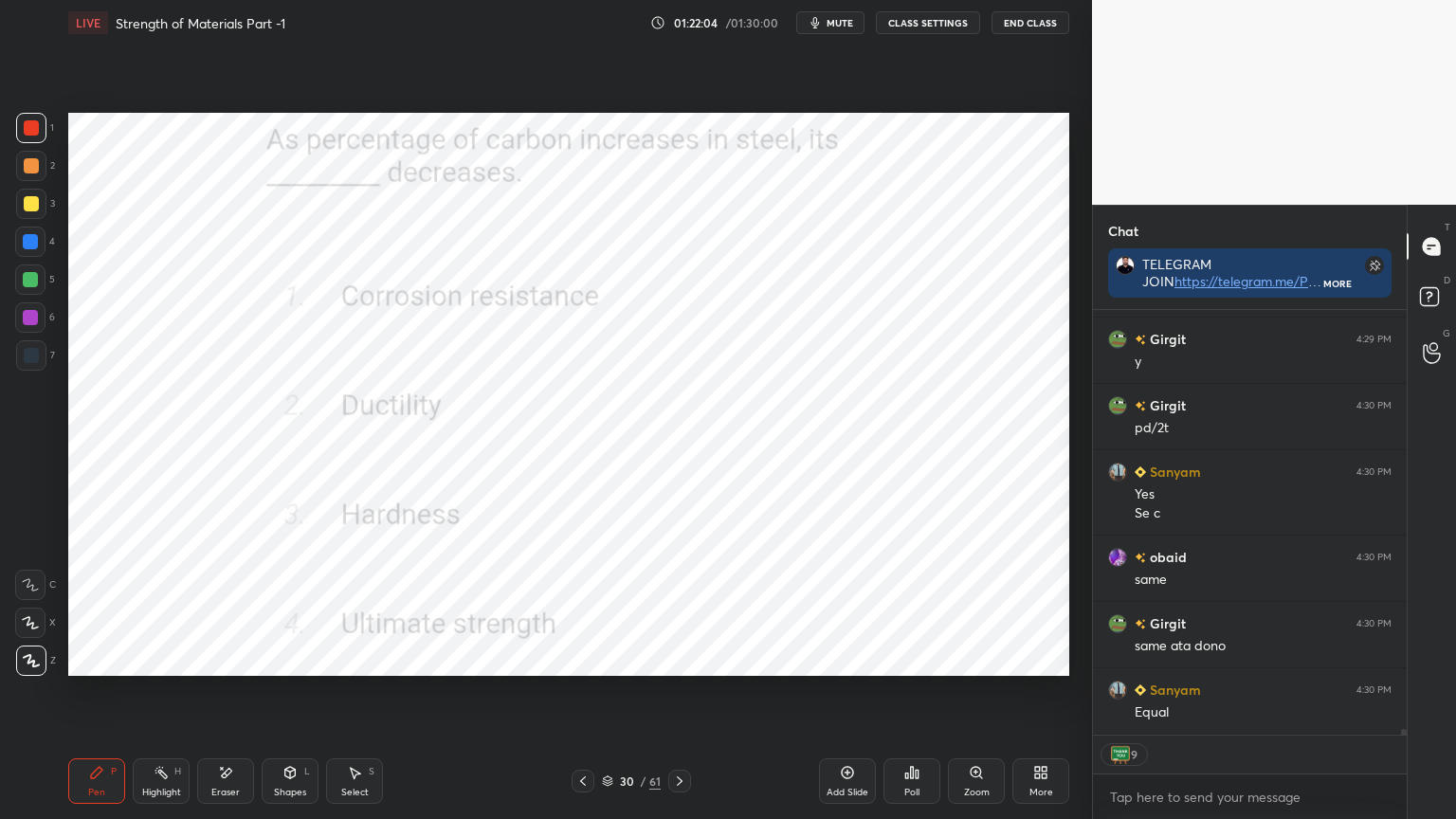 click 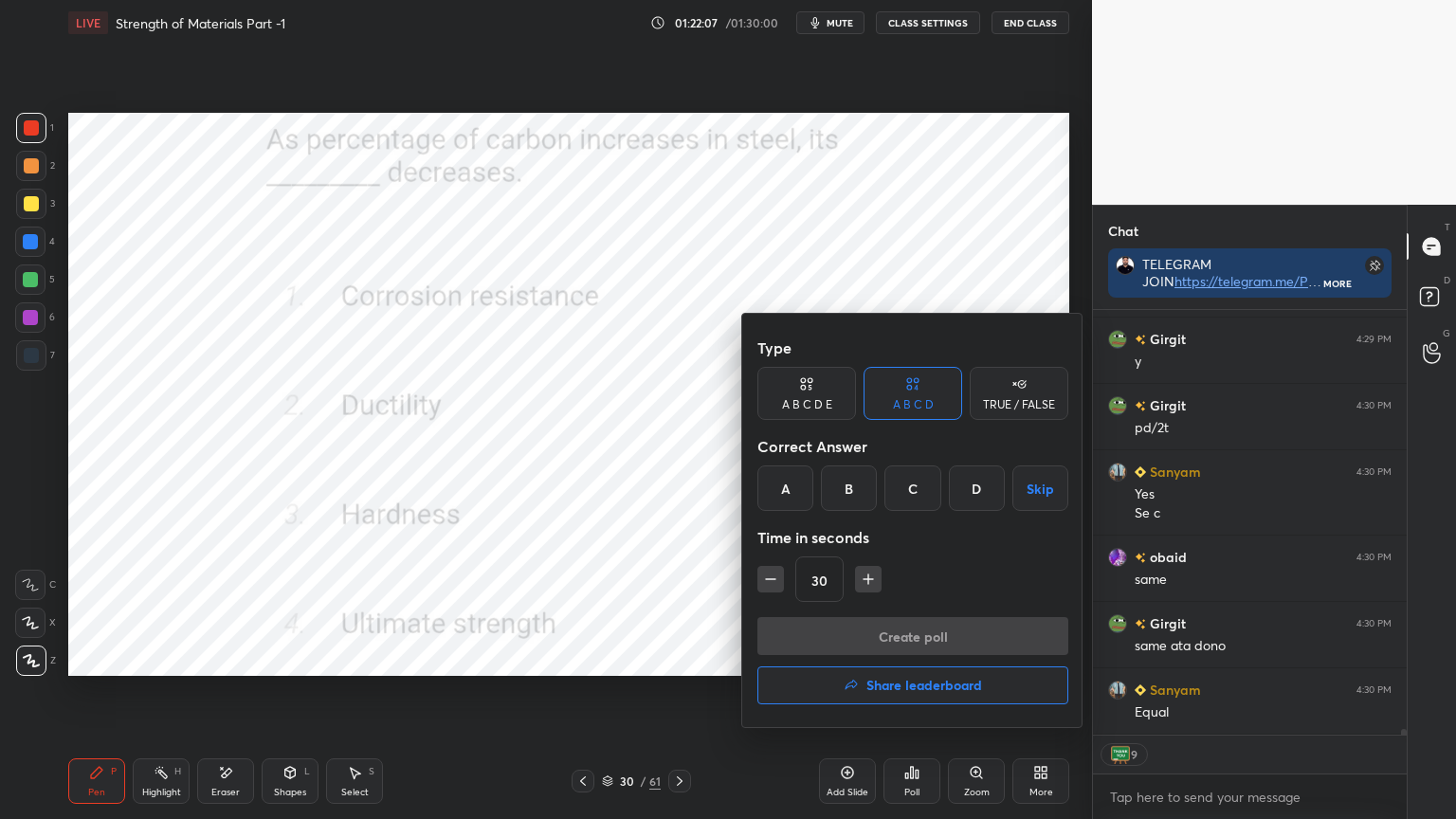 click on "B" at bounding box center (848, 488) 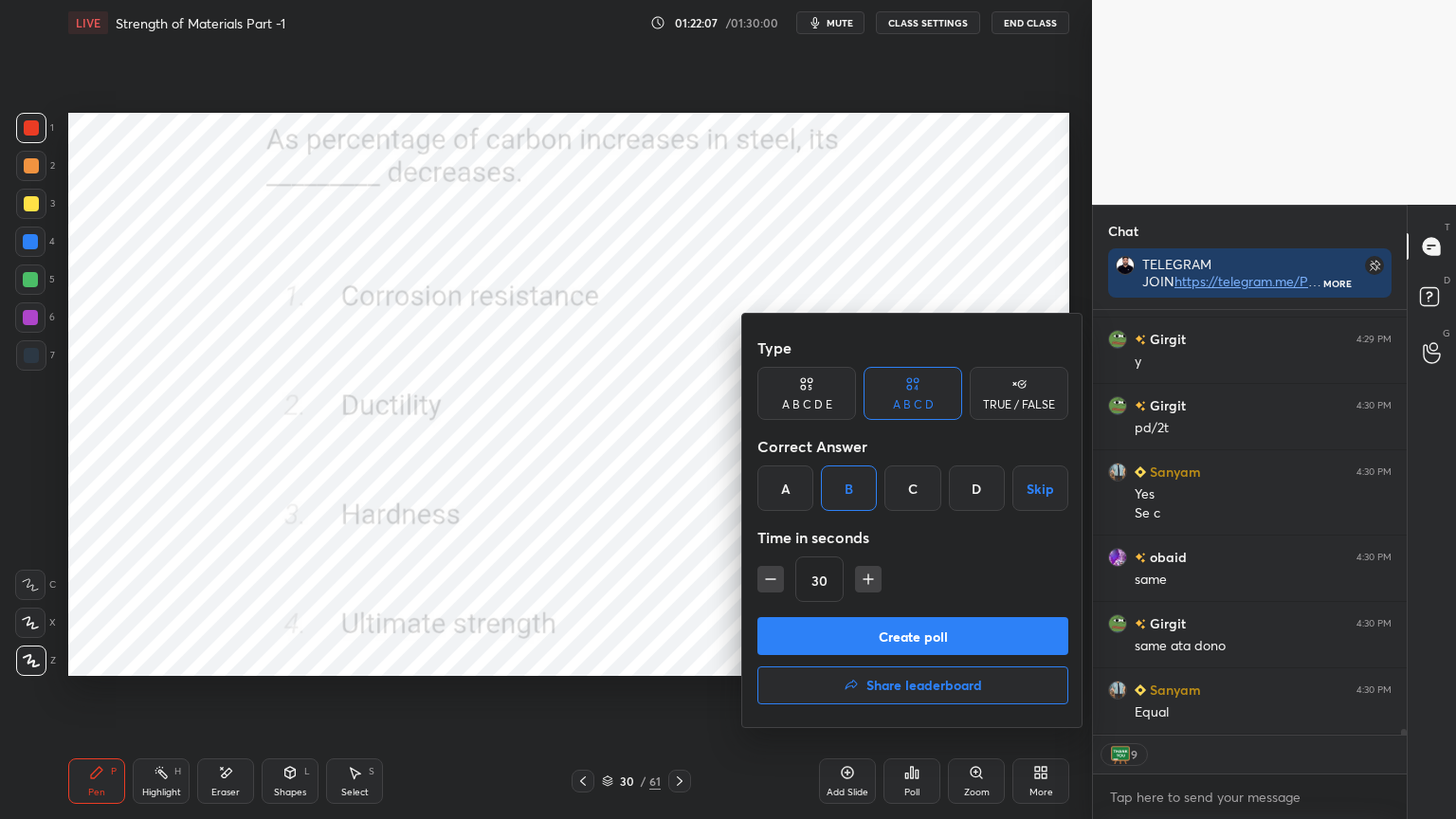 click on "Create poll" at bounding box center (913, 636) 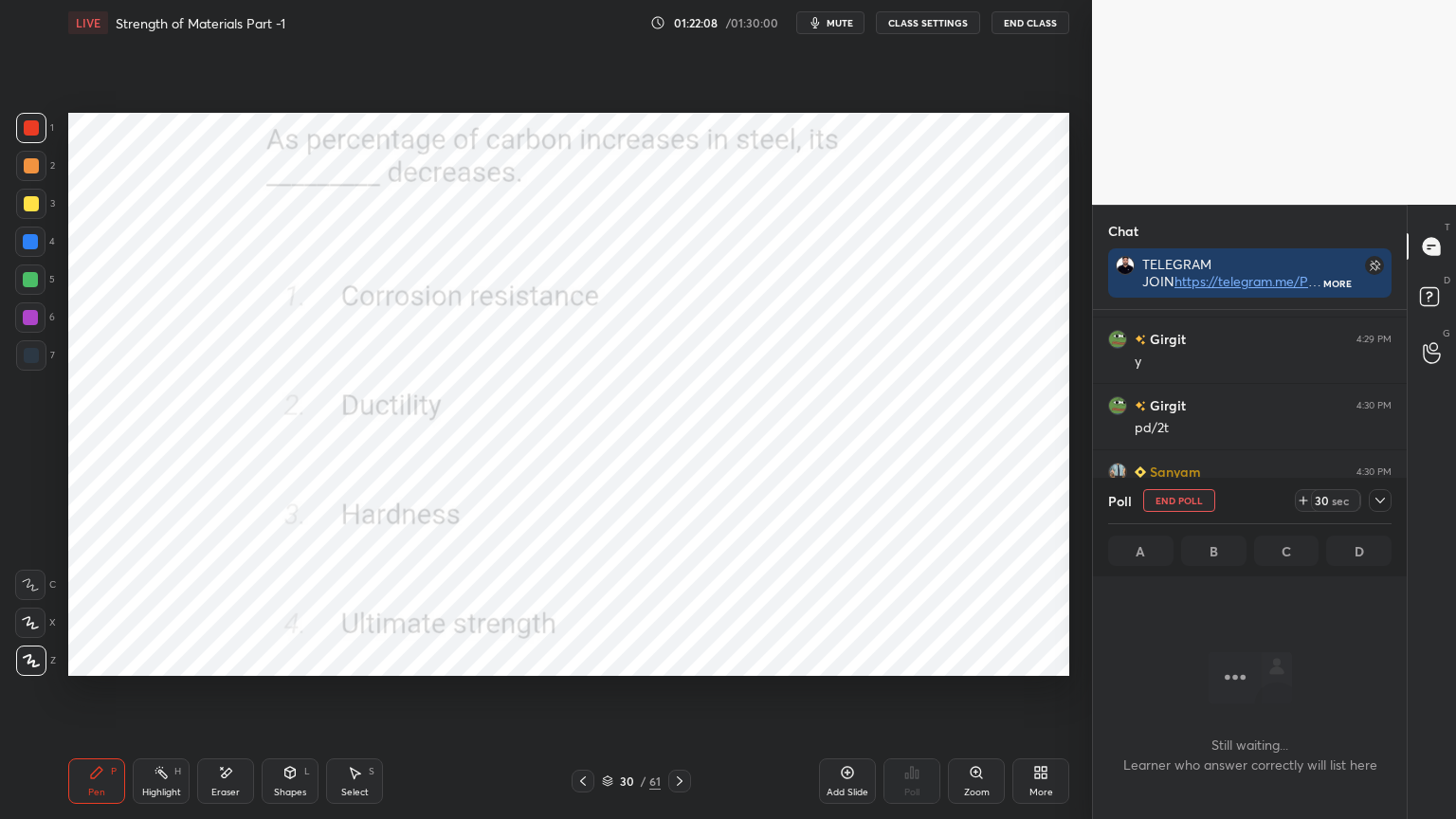 scroll, scrollTop: 379, scrollLeft: 308, axis: both 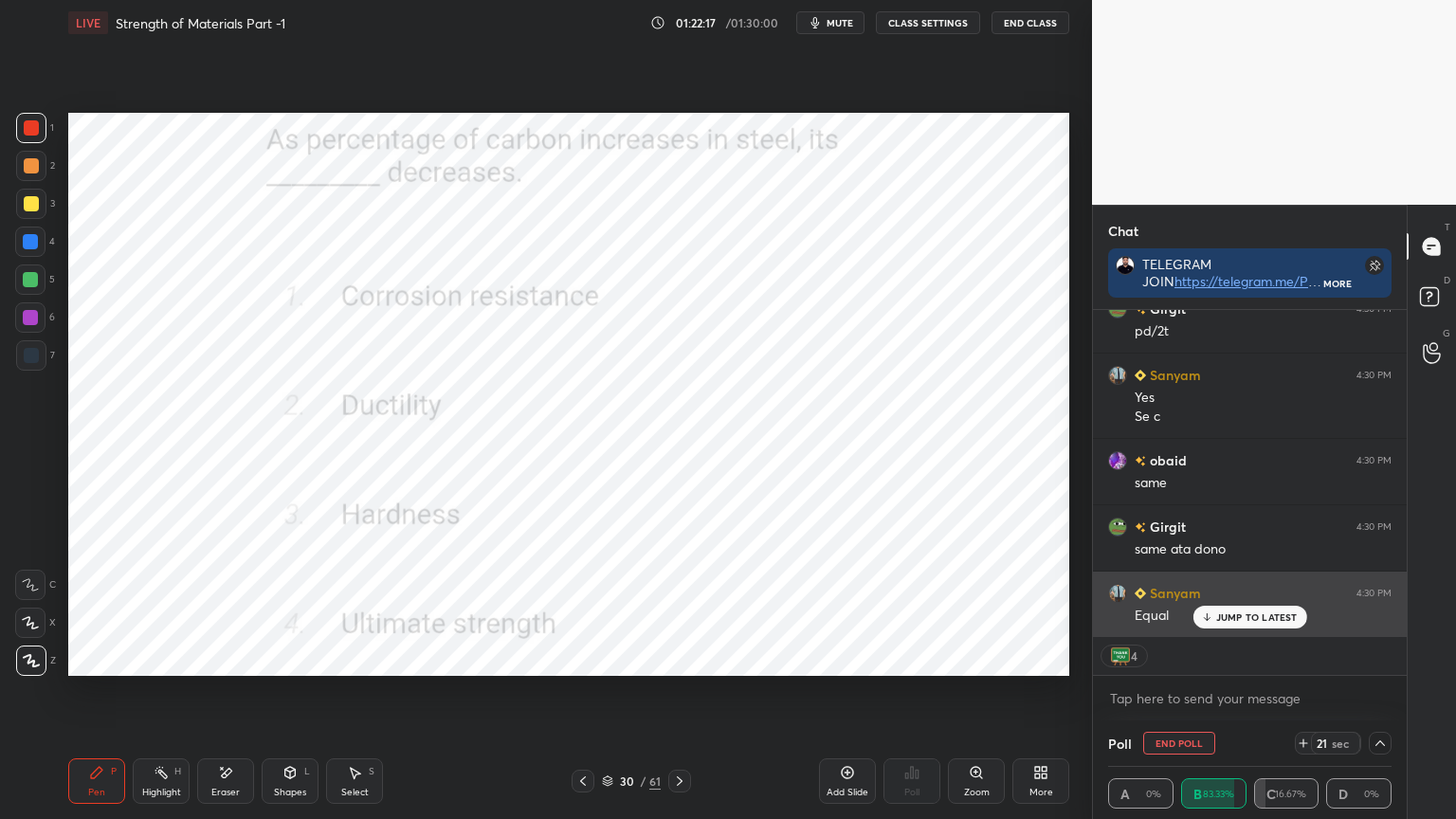 click on "JUMP TO LATEST" at bounding box center (1257, 617) 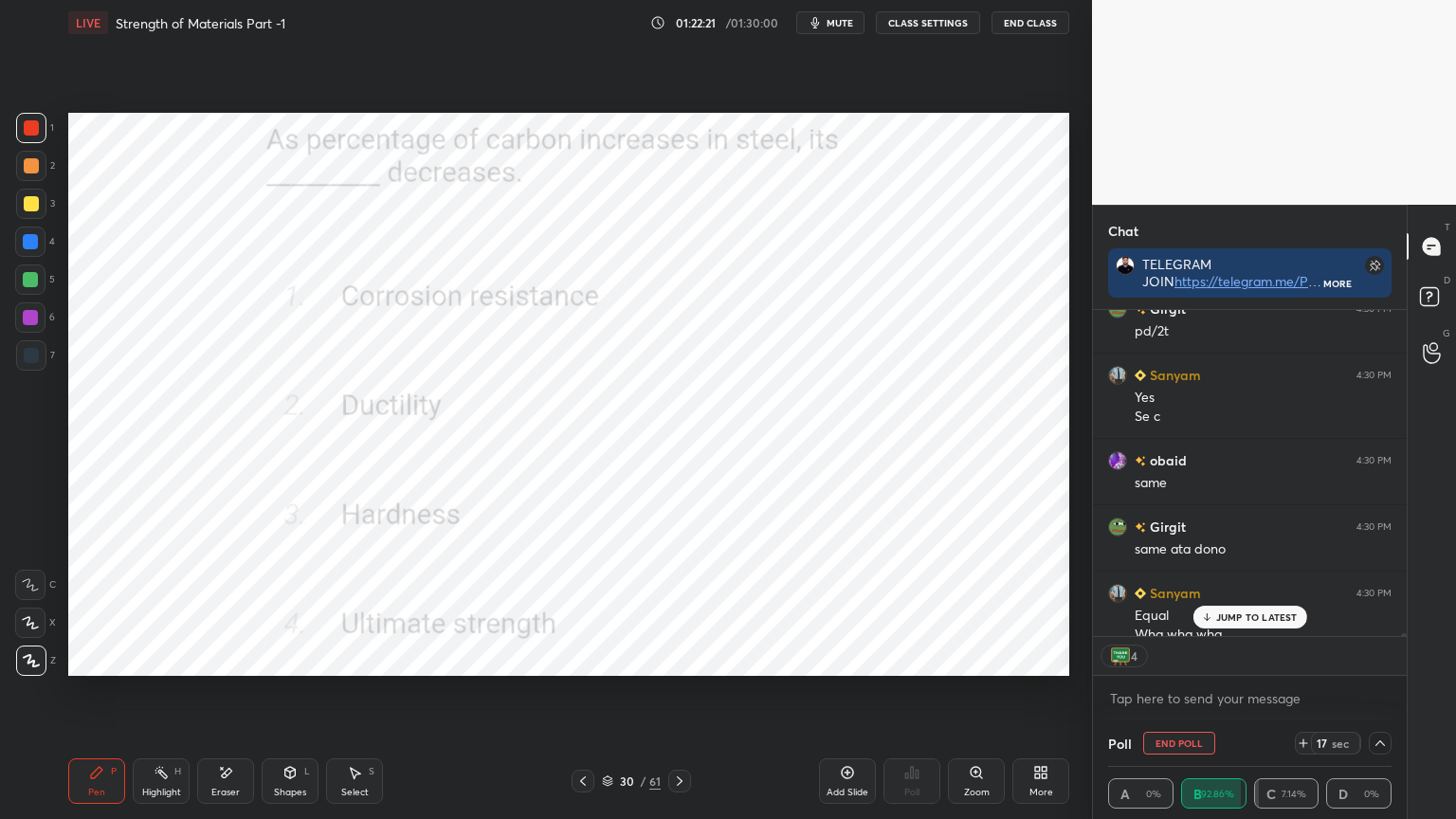 scroll, scrollTop: 34186, scrollLeft: 0, axis: vertical 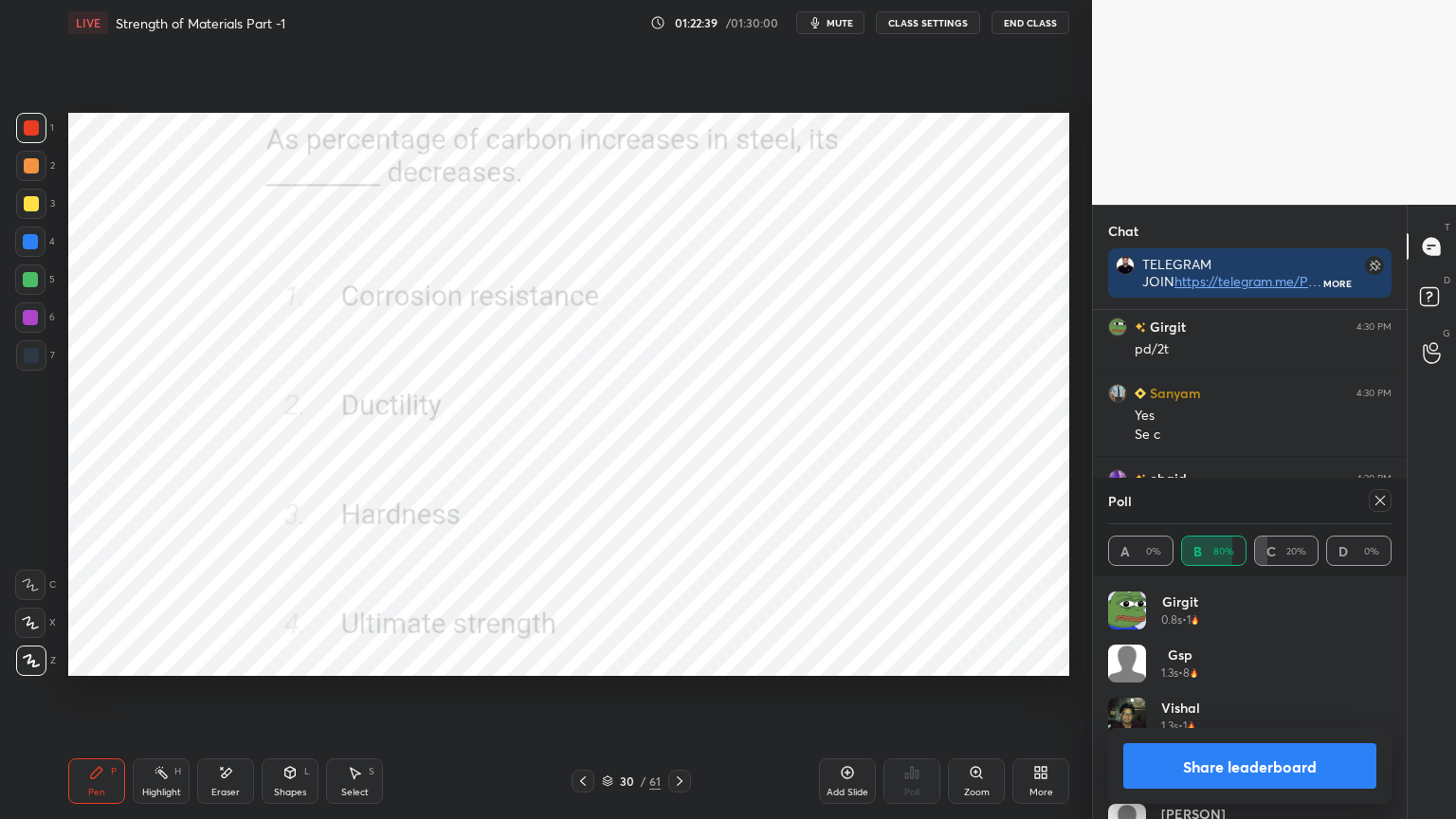 click 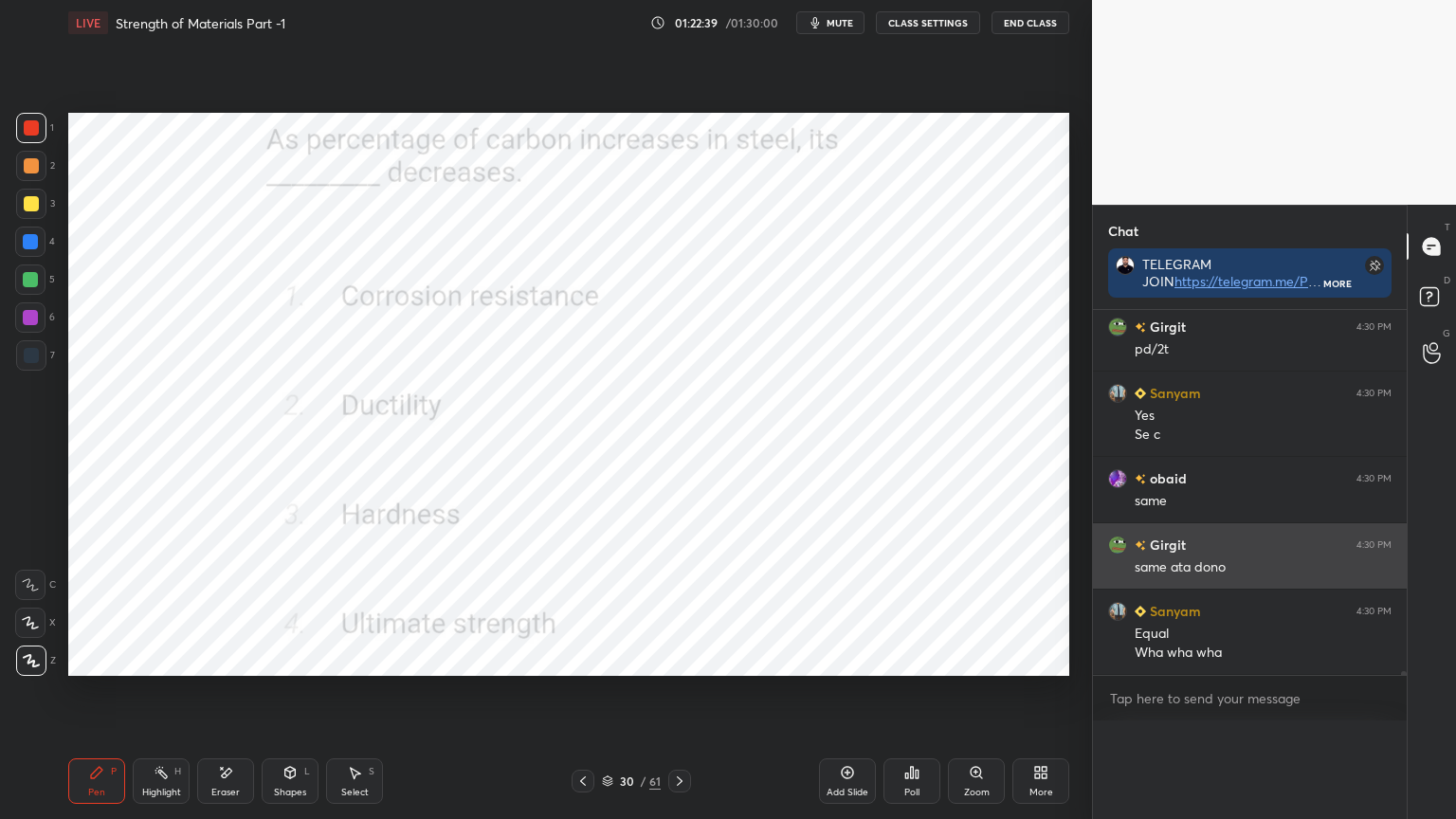 scroll, scrollTop: 34215, scrollLeft: 0, axis: vertical 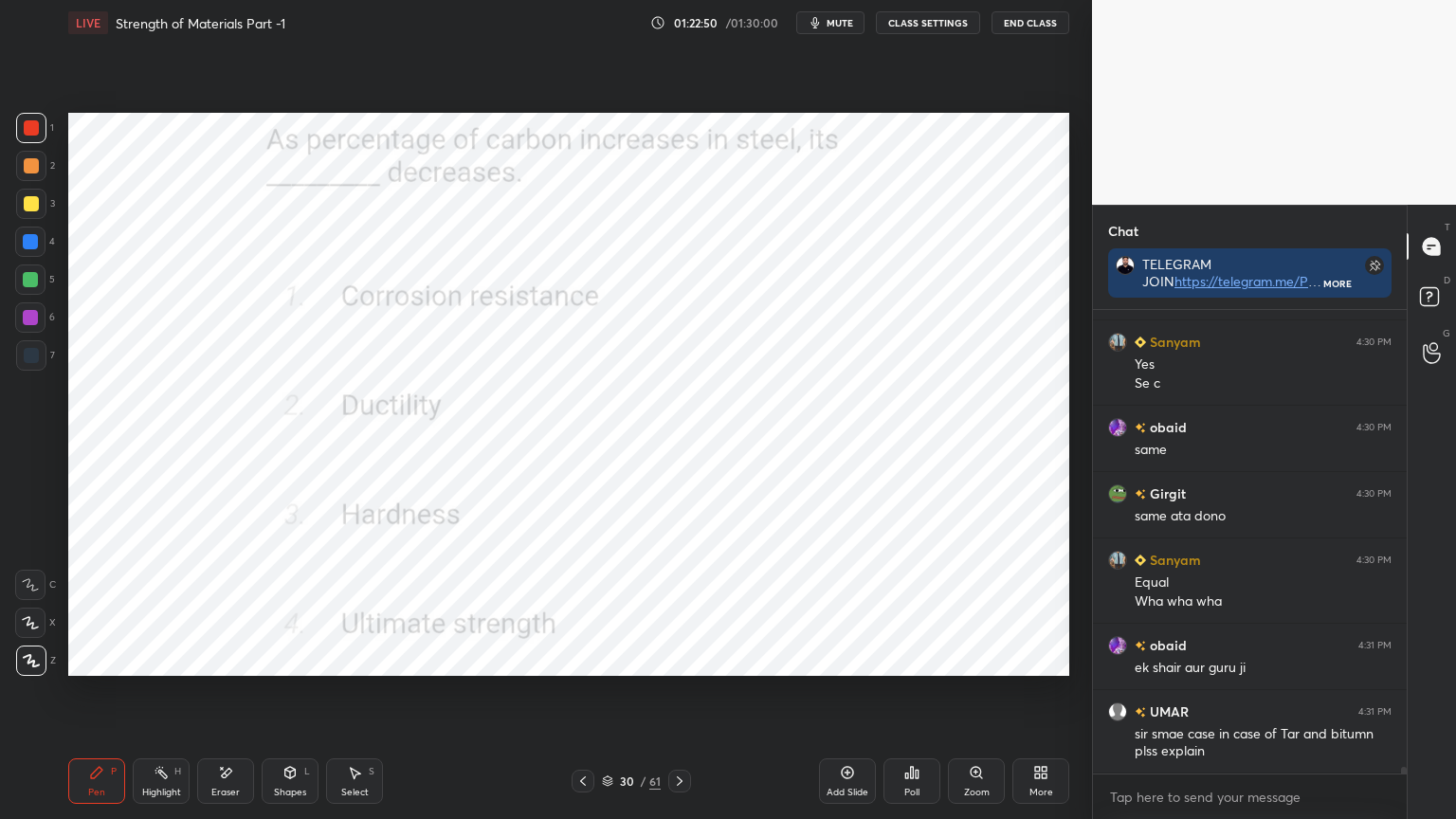 click 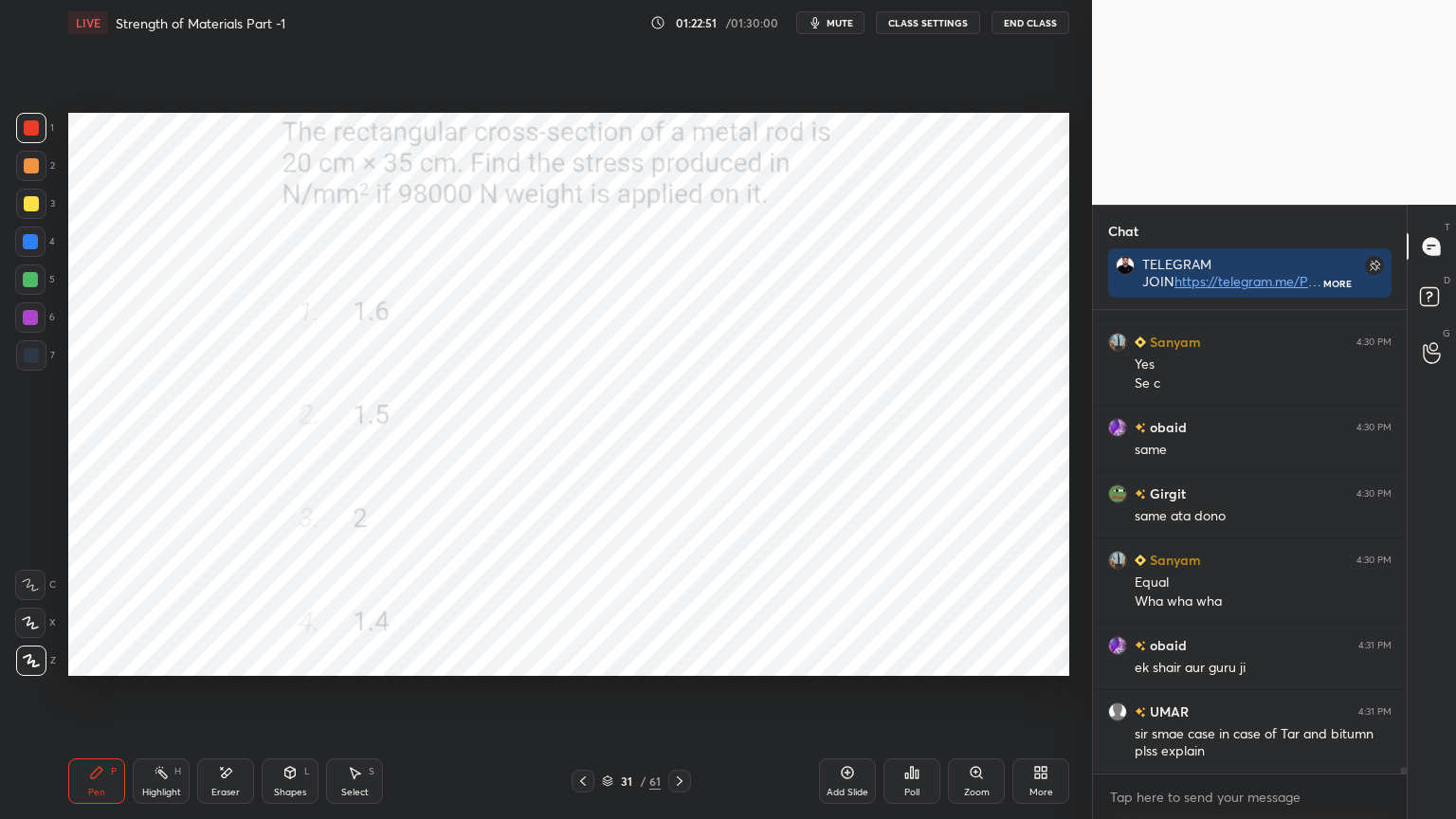 click 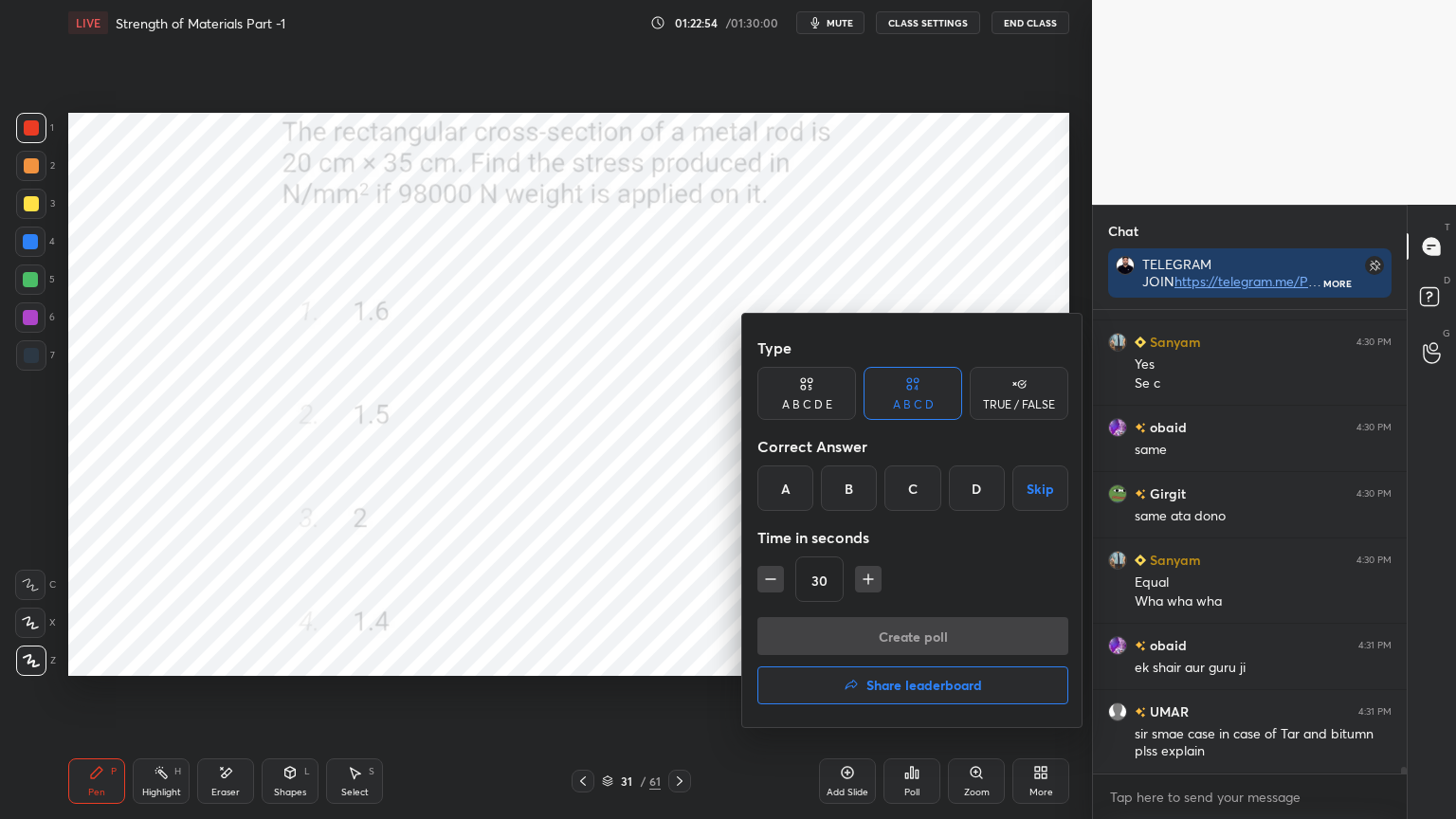 click on "D" at bounding box center [976, 488] 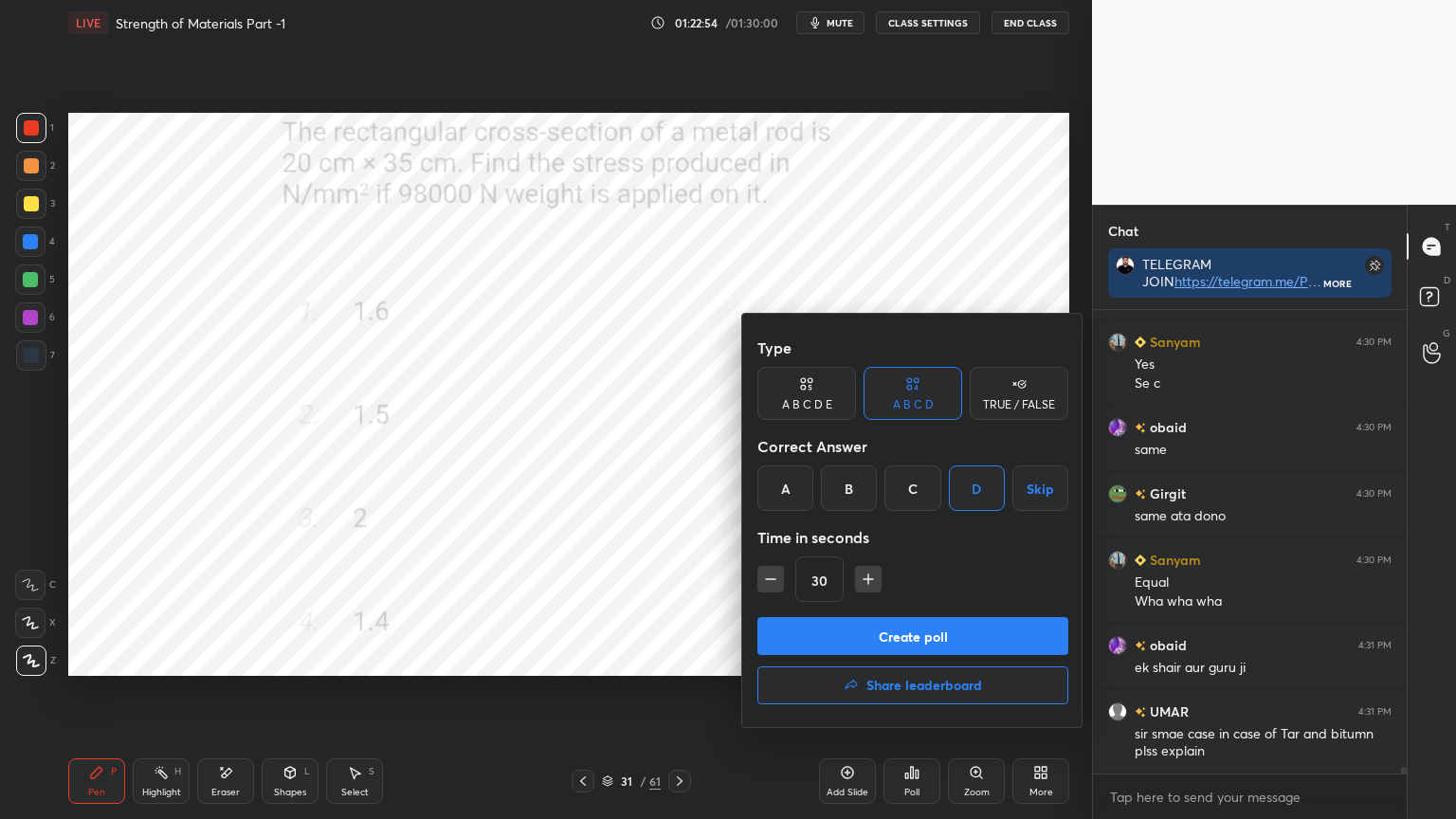 click on "Create poll" at bounding box center (913, 636) 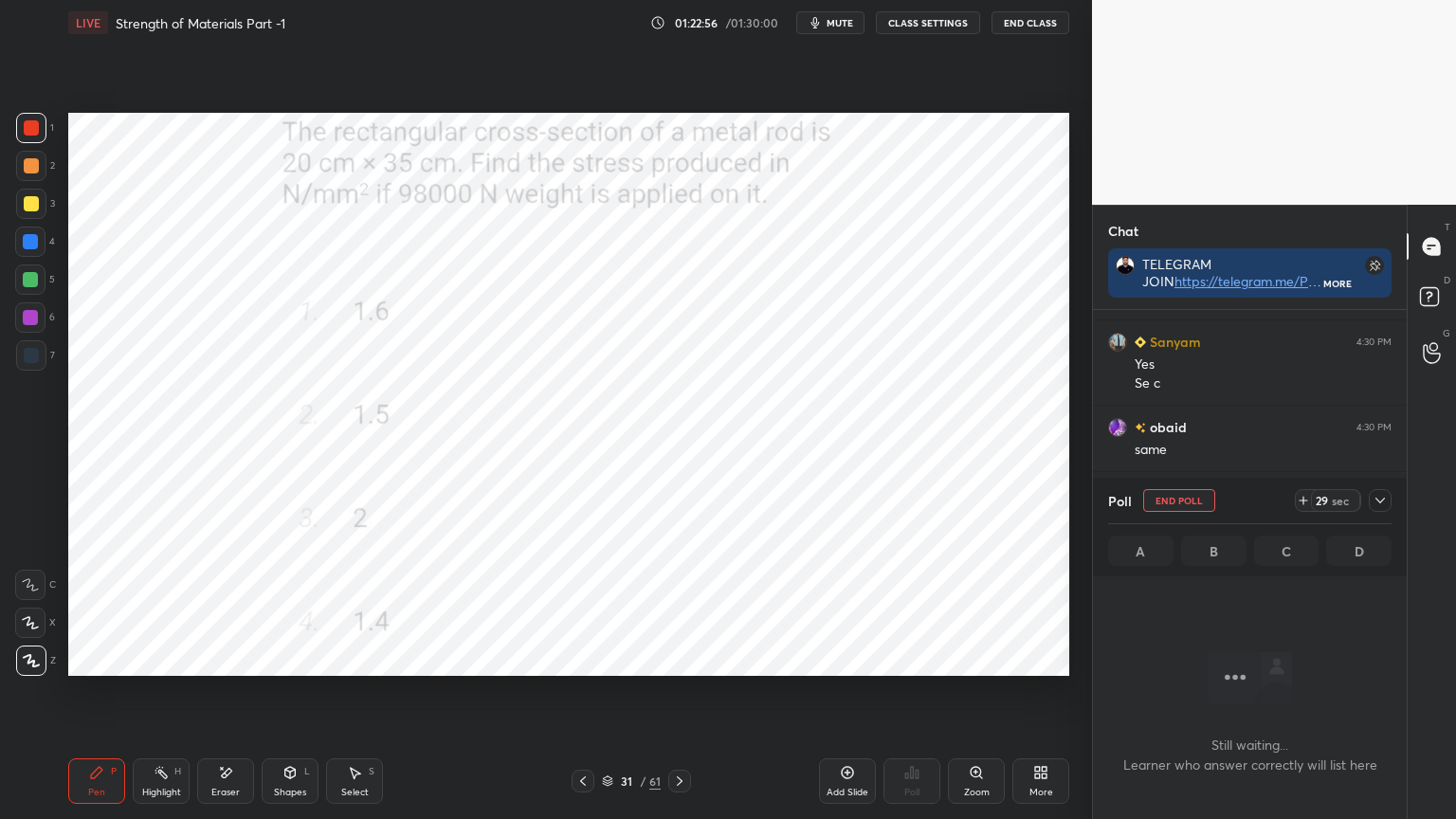 click 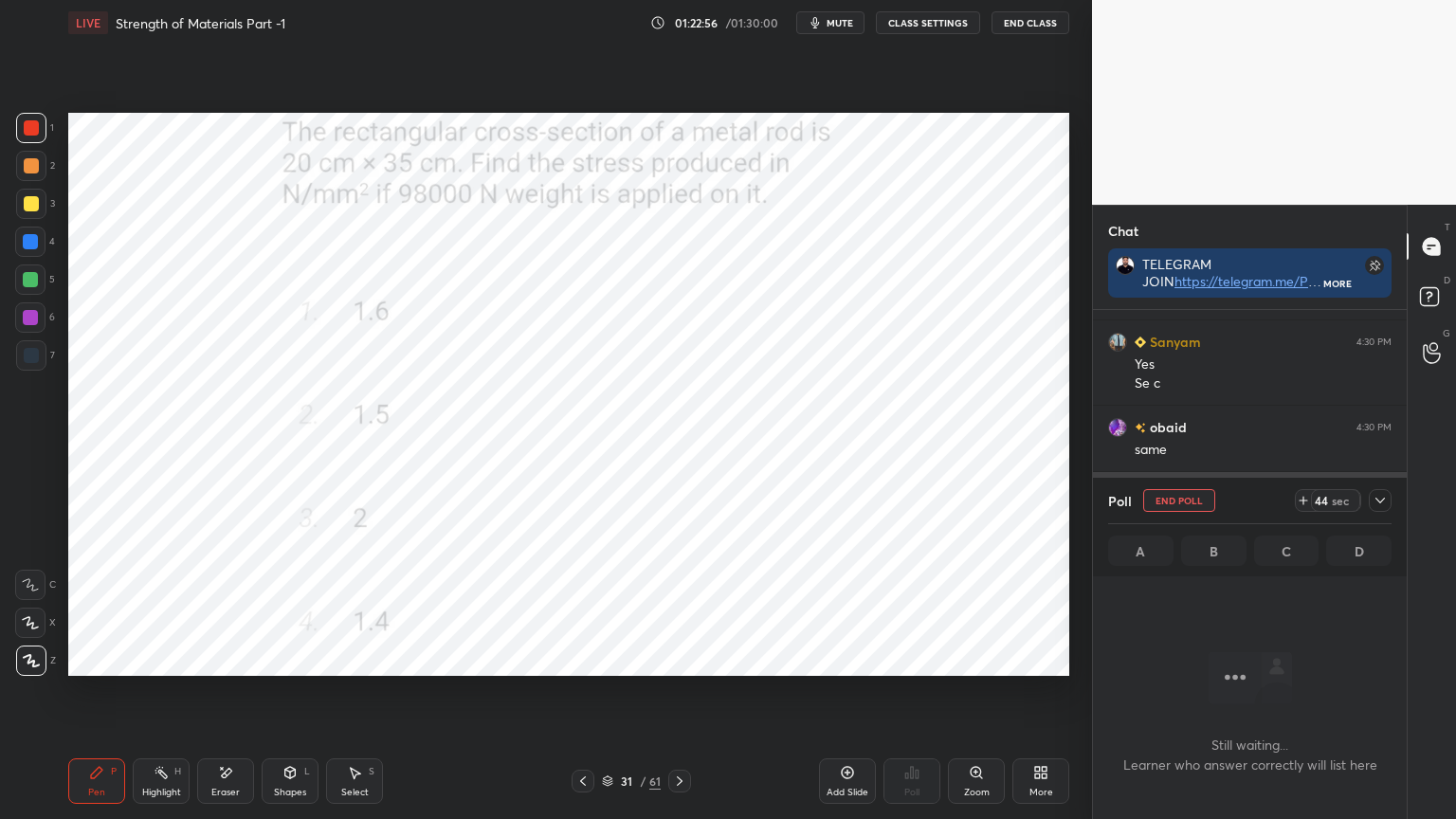 click 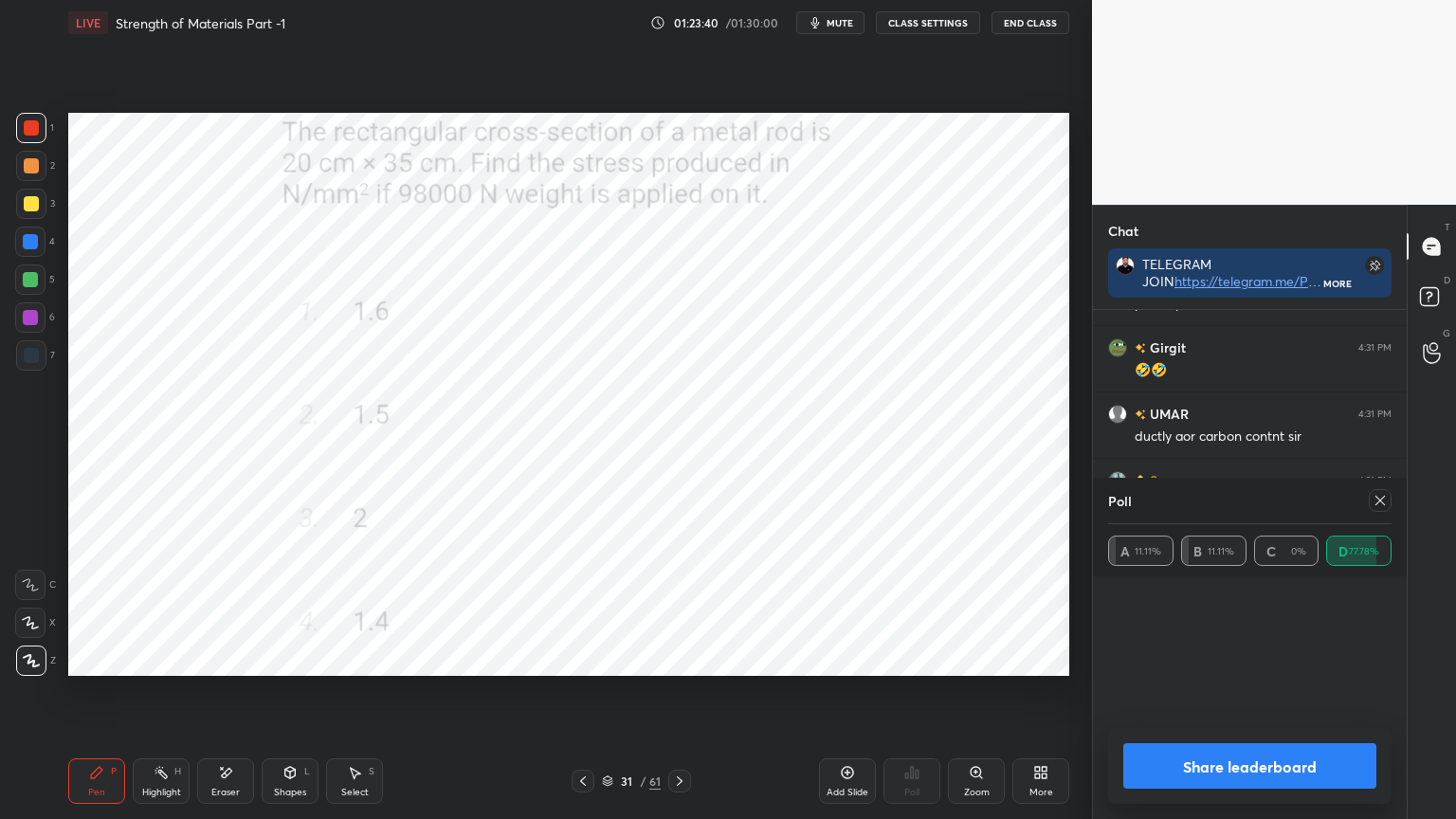 scroll, scrollTop: 6, scrollLeft: 6, axis: both 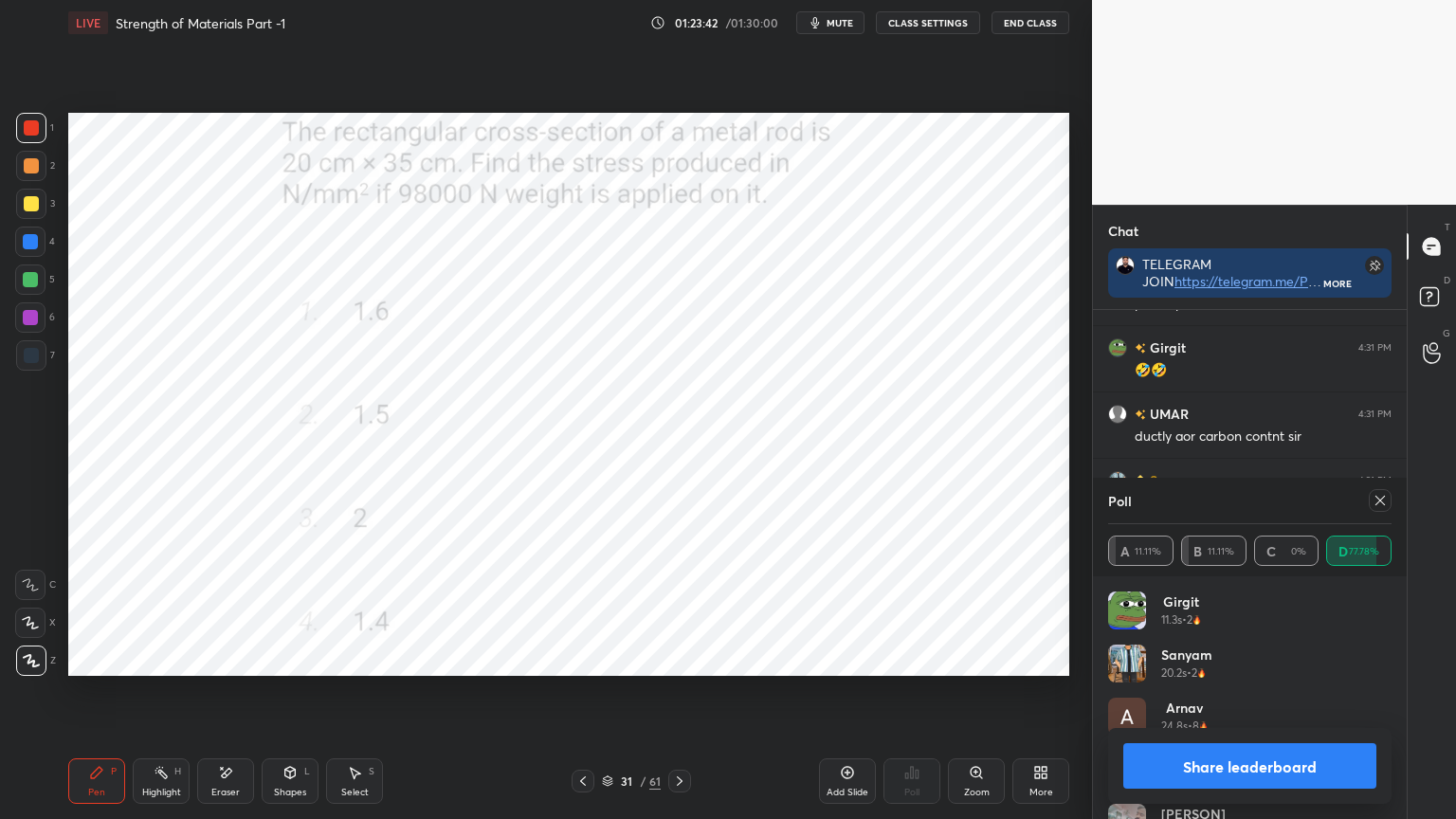 click 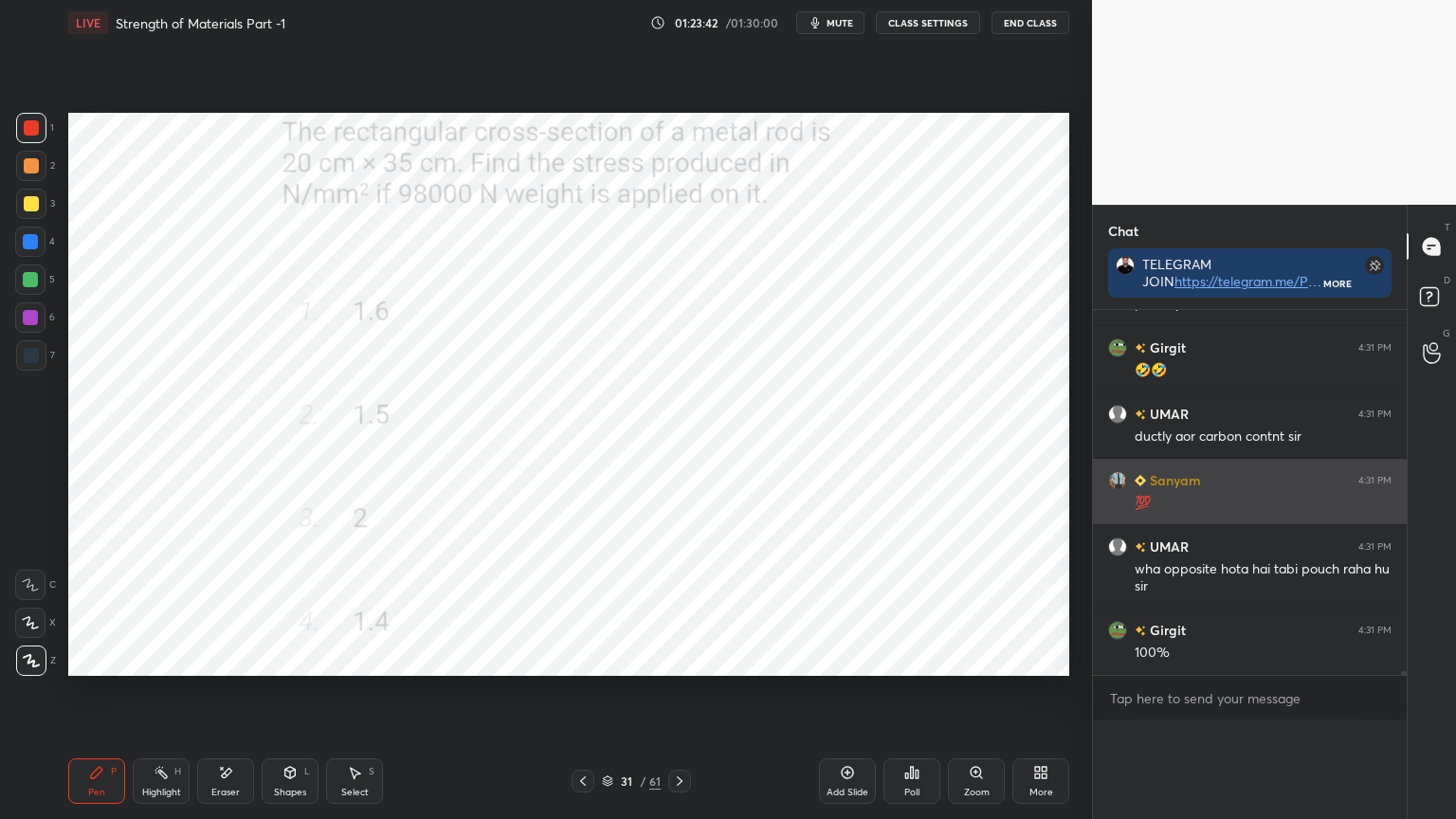 scroll, scrollTop: 84, scrollLeft: 278, axis: both 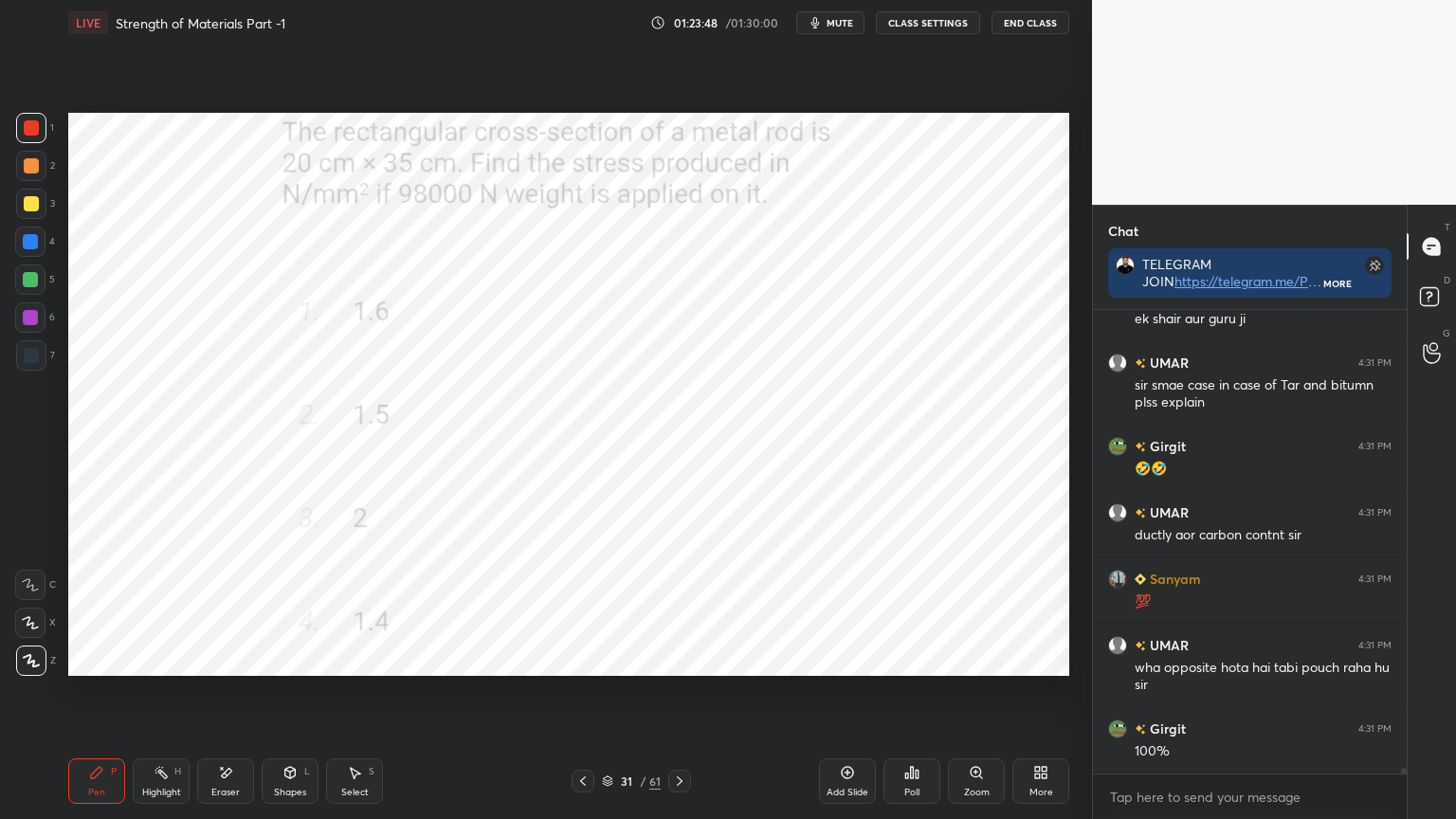 click 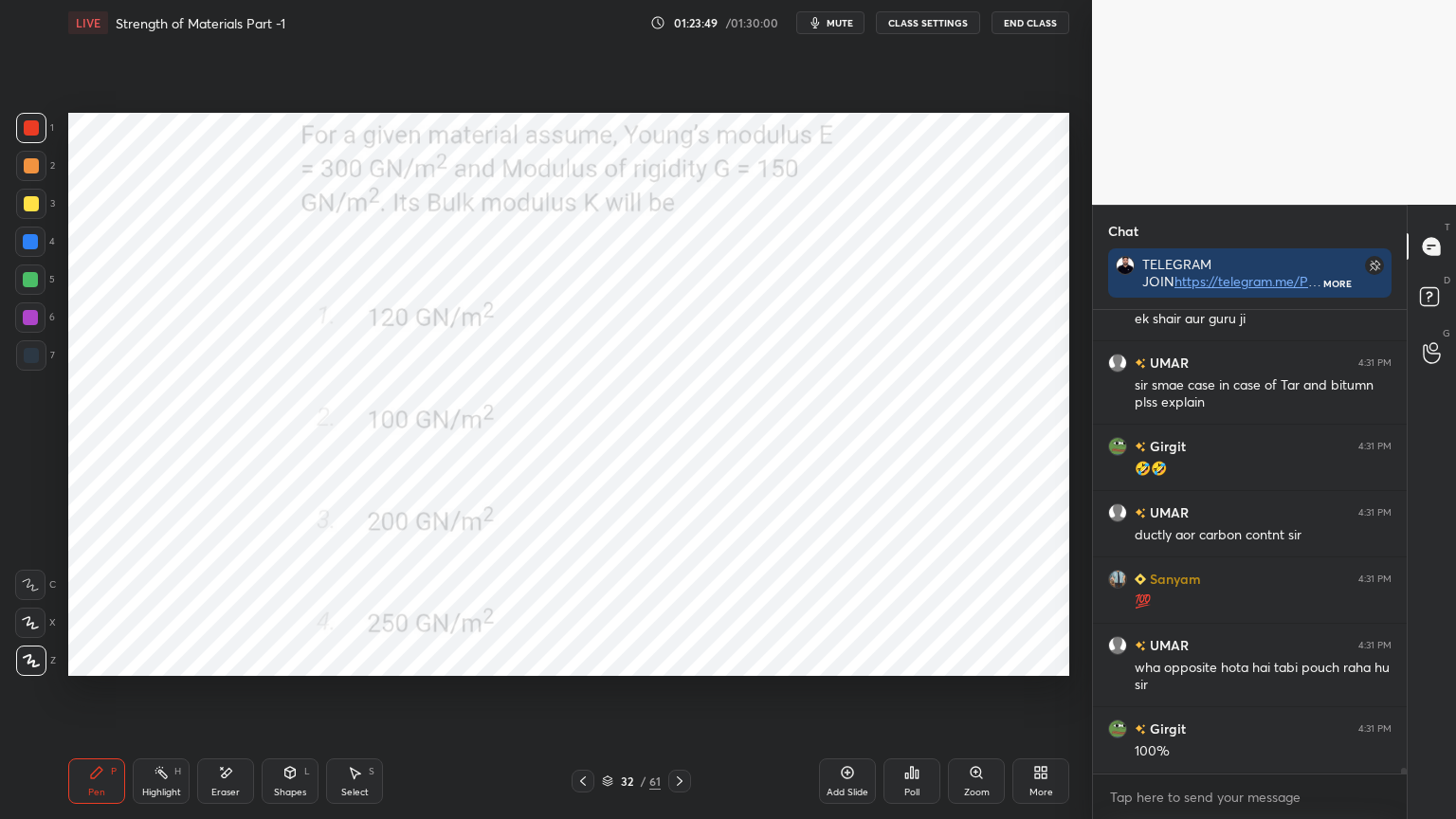 click on "Poll" at bounding box center (912, 781) 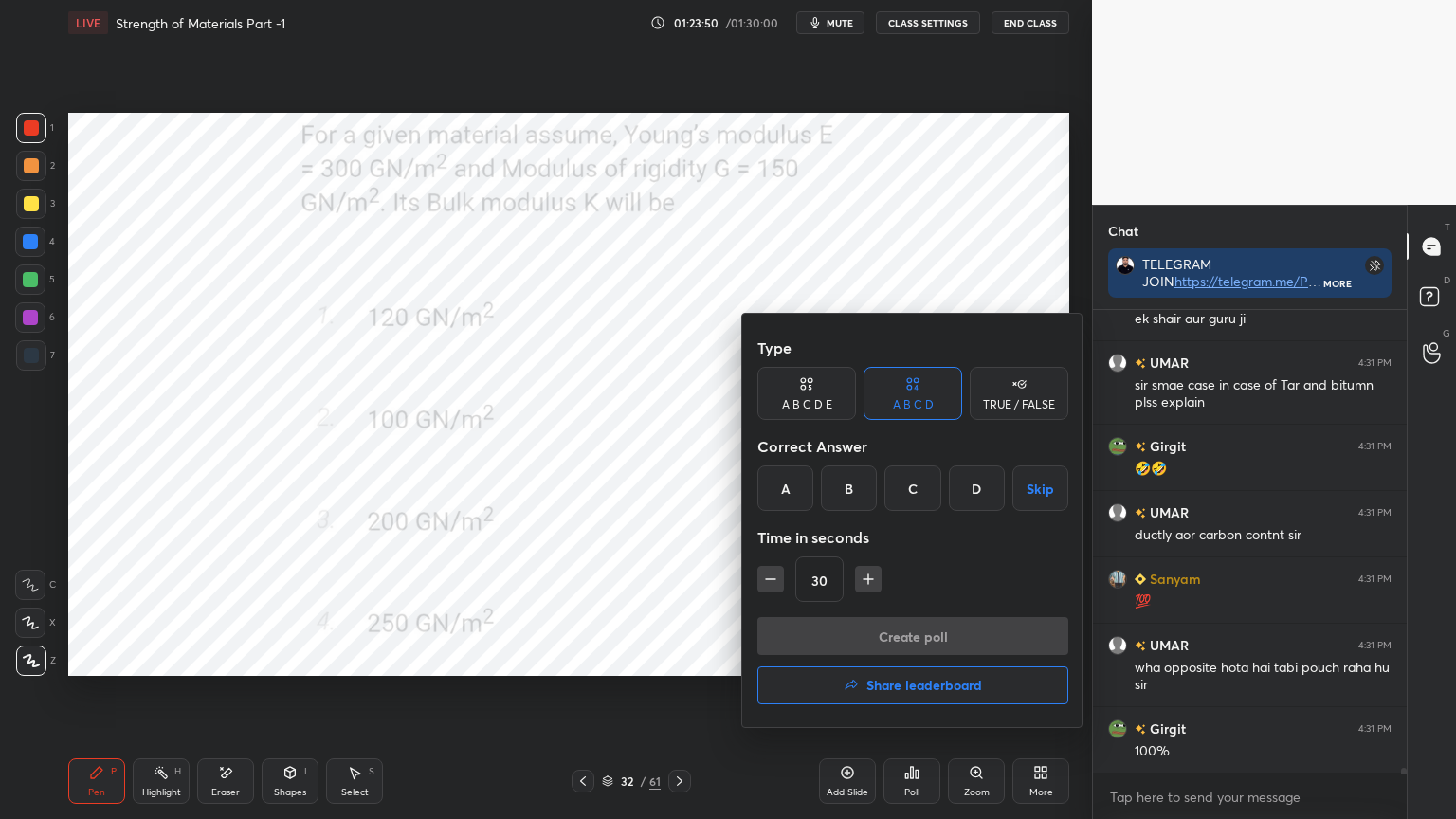 click on "B" at bounding box center (848, 488) 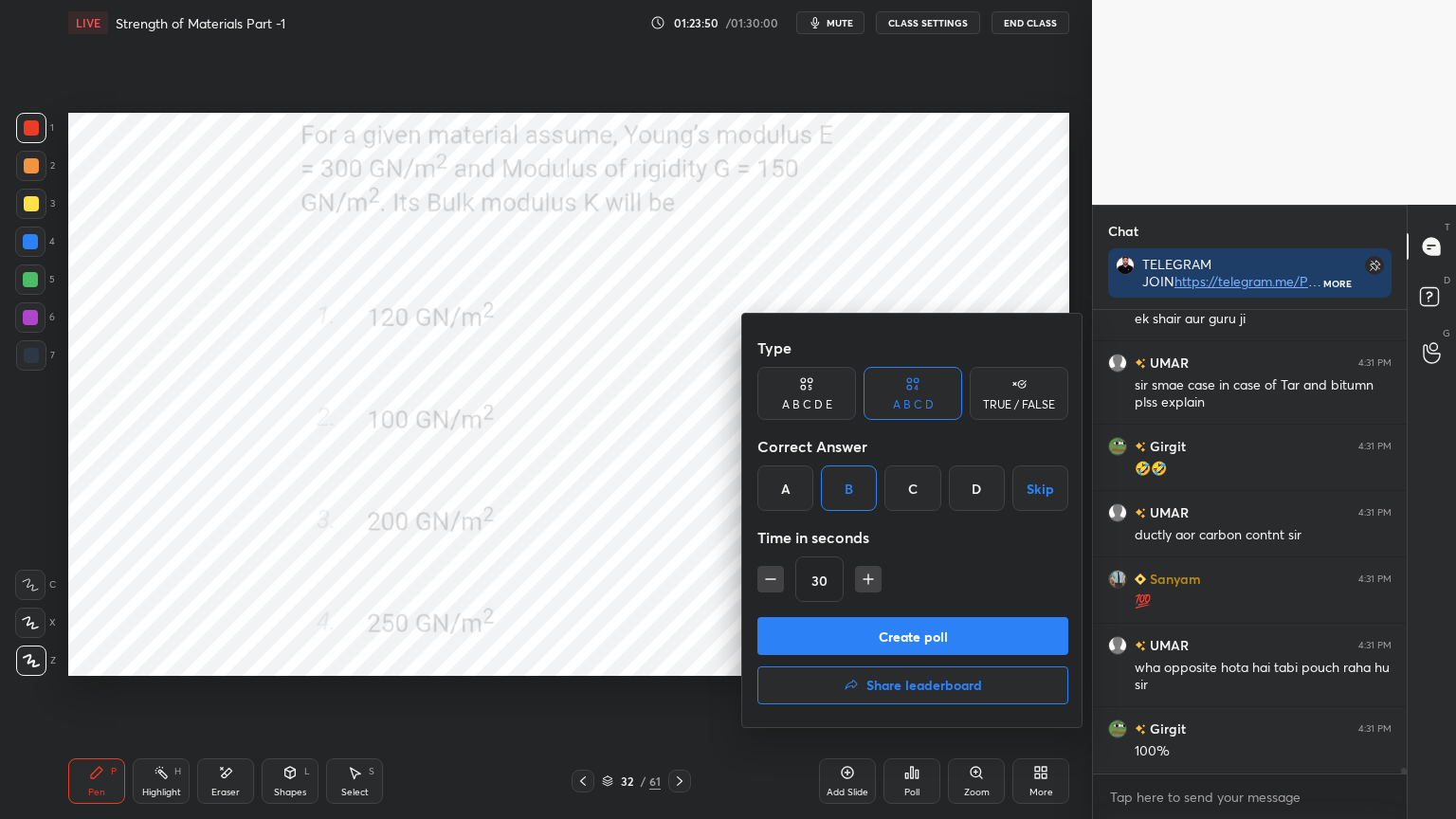 click on "Create poll" at bounding box center [913, 636] 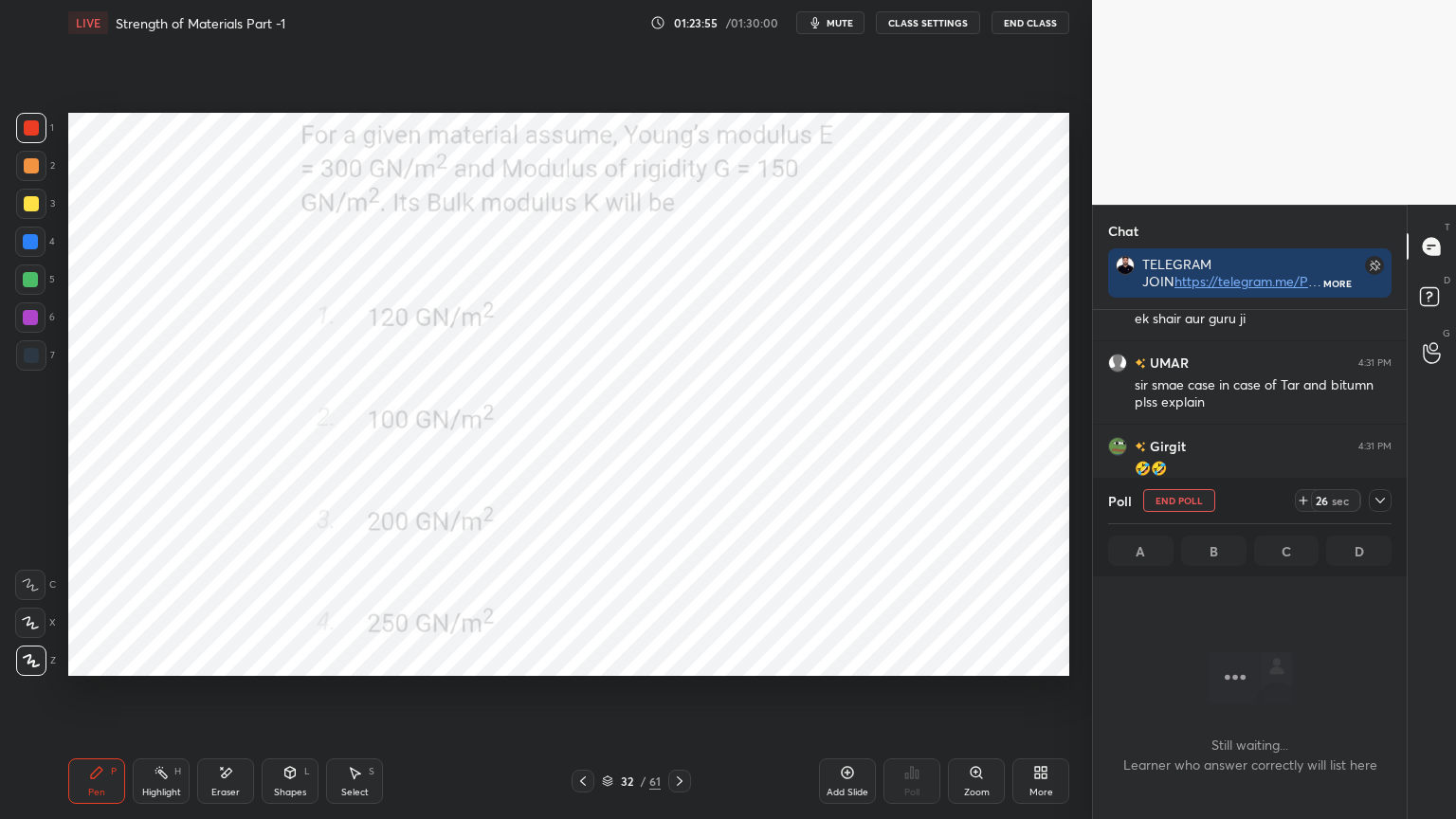 click 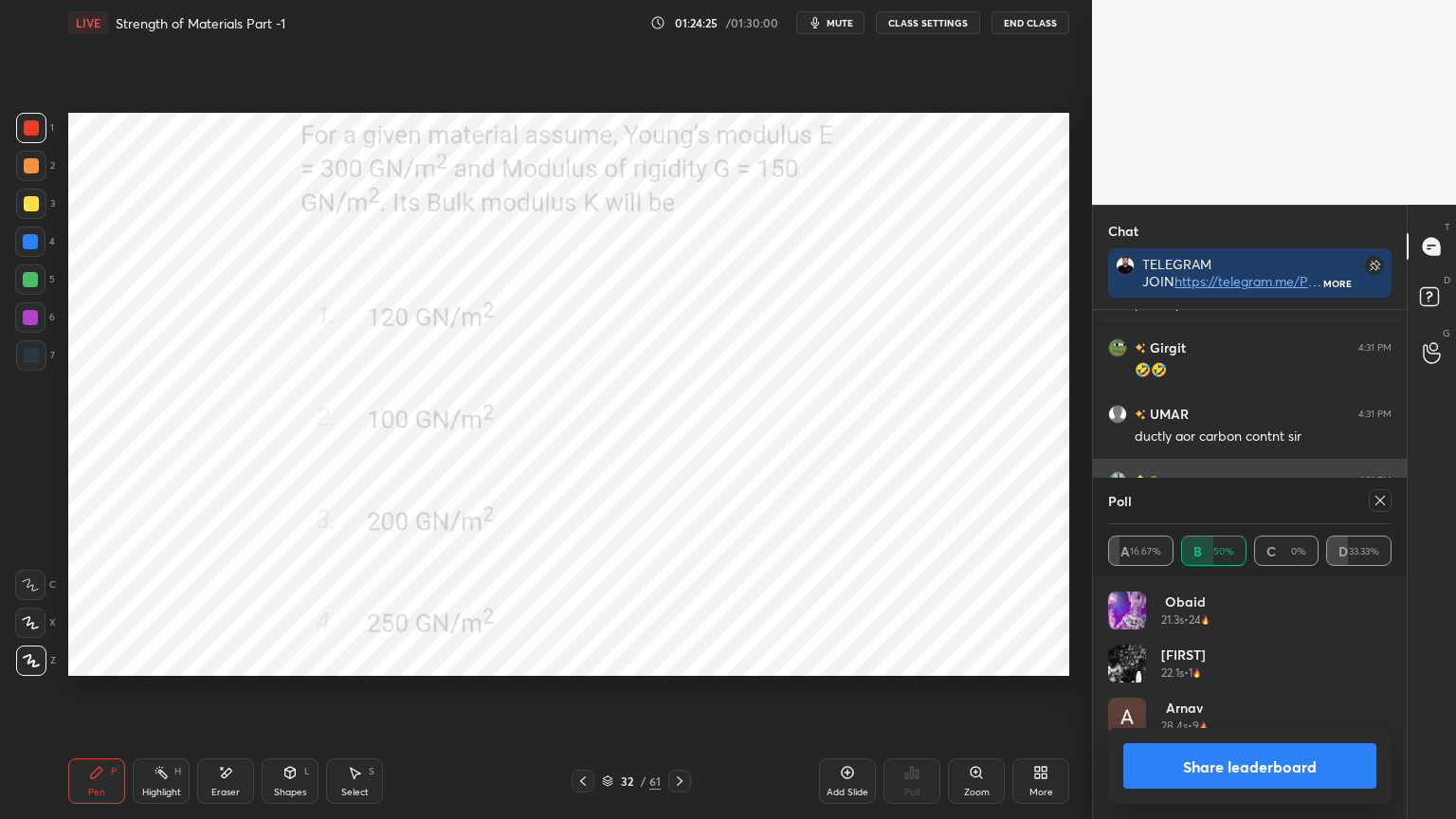 click 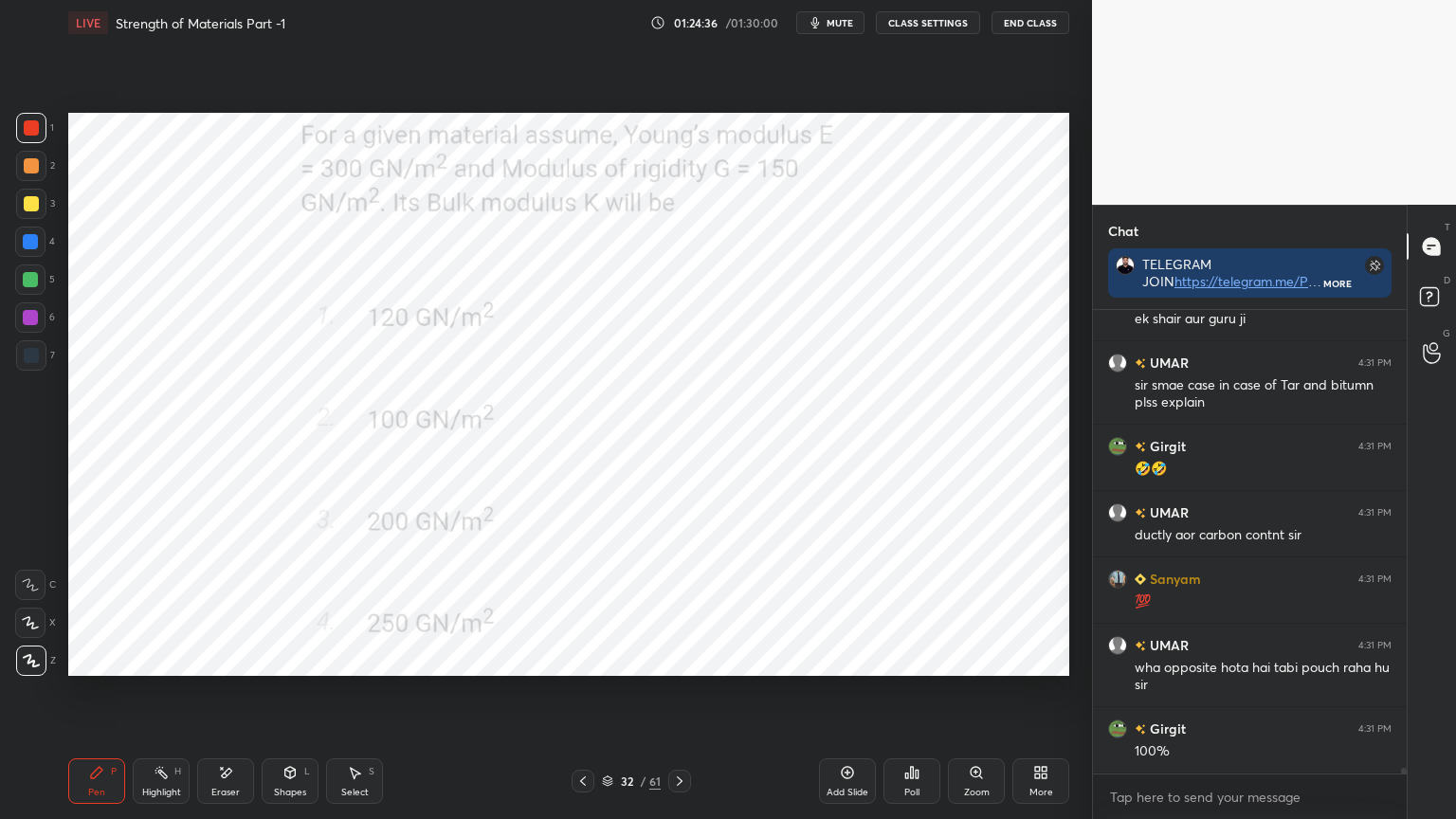 click 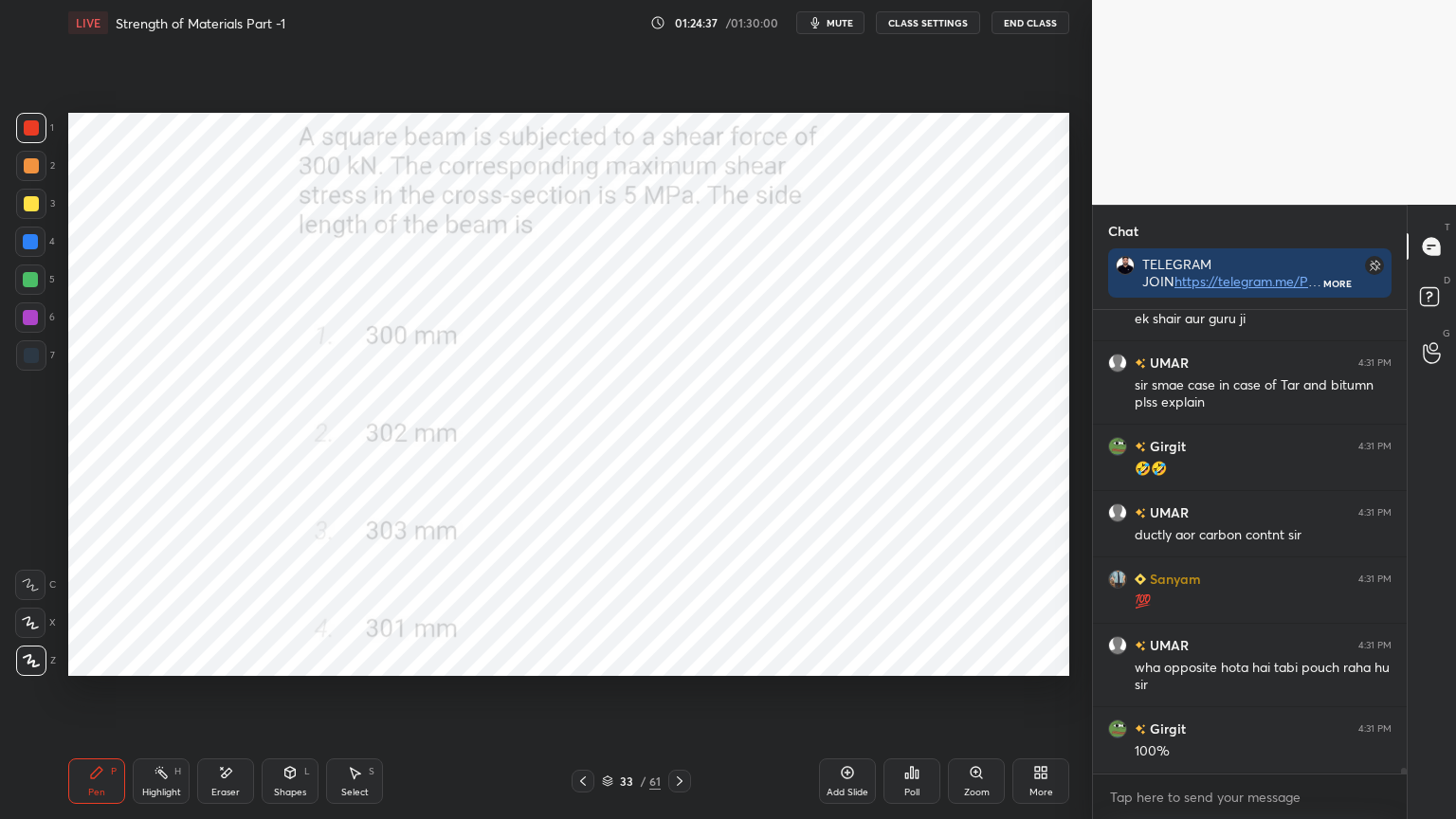 click 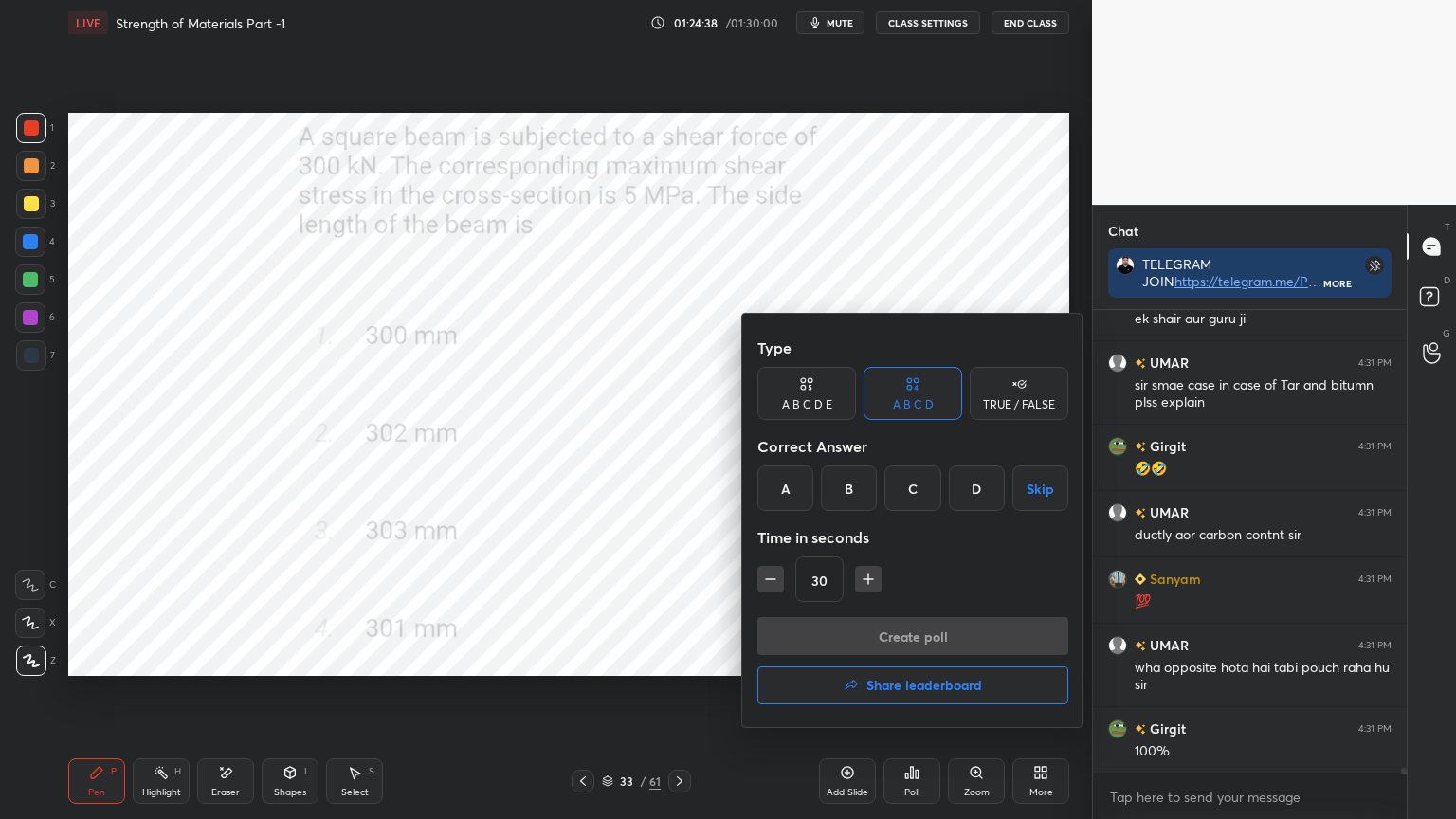 click on "A" at bounding box center [785, 488] 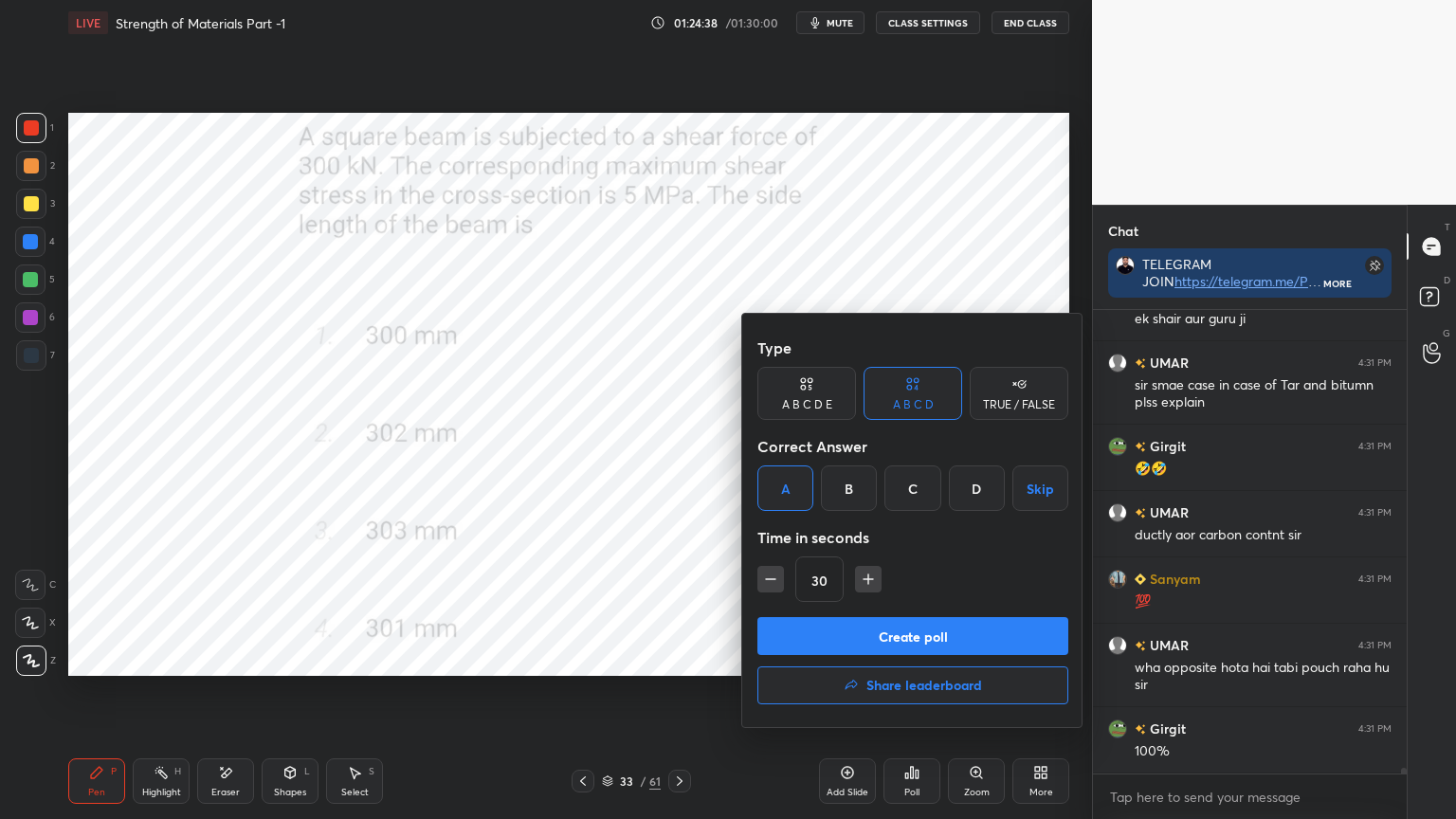 click 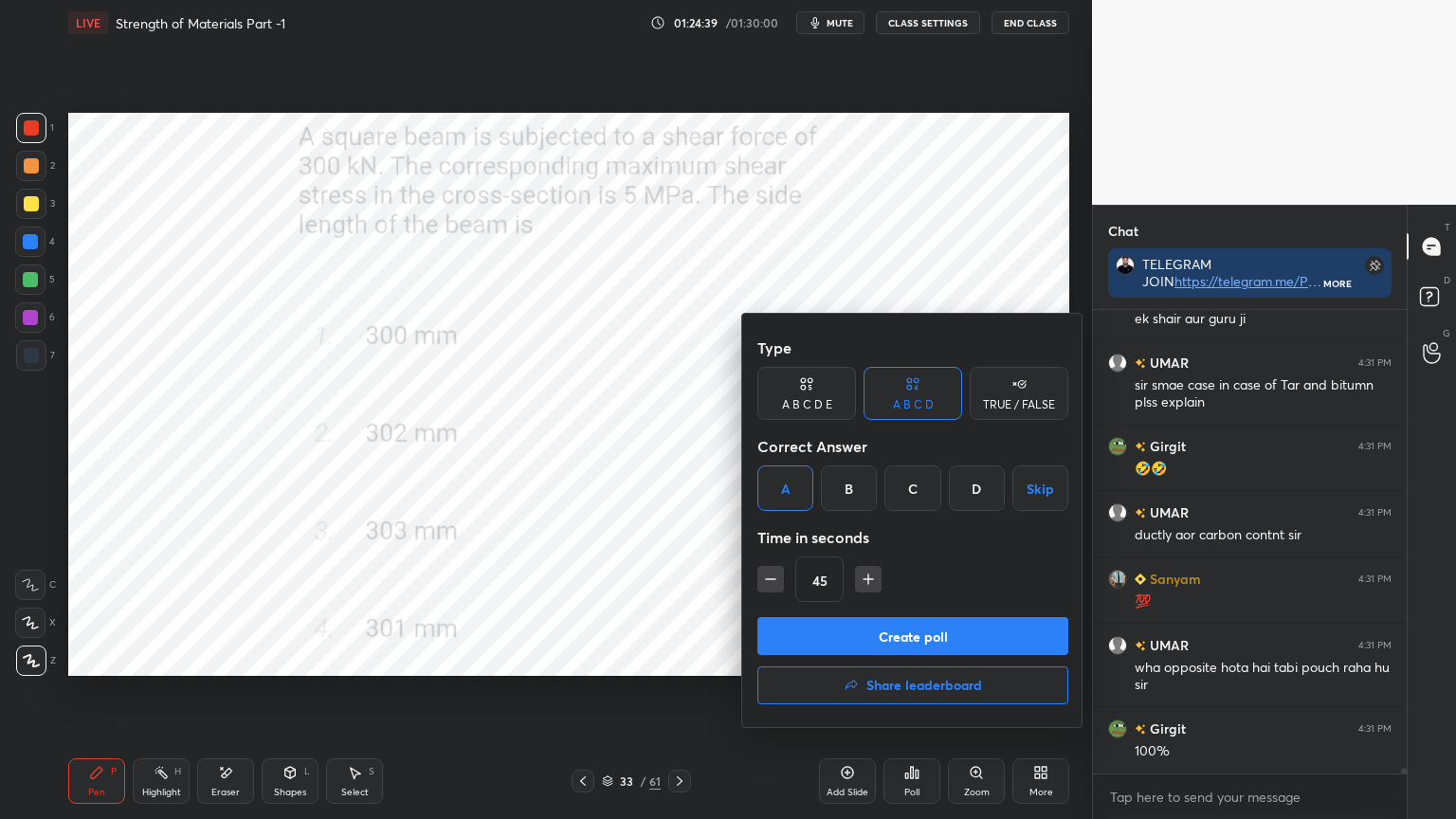 click 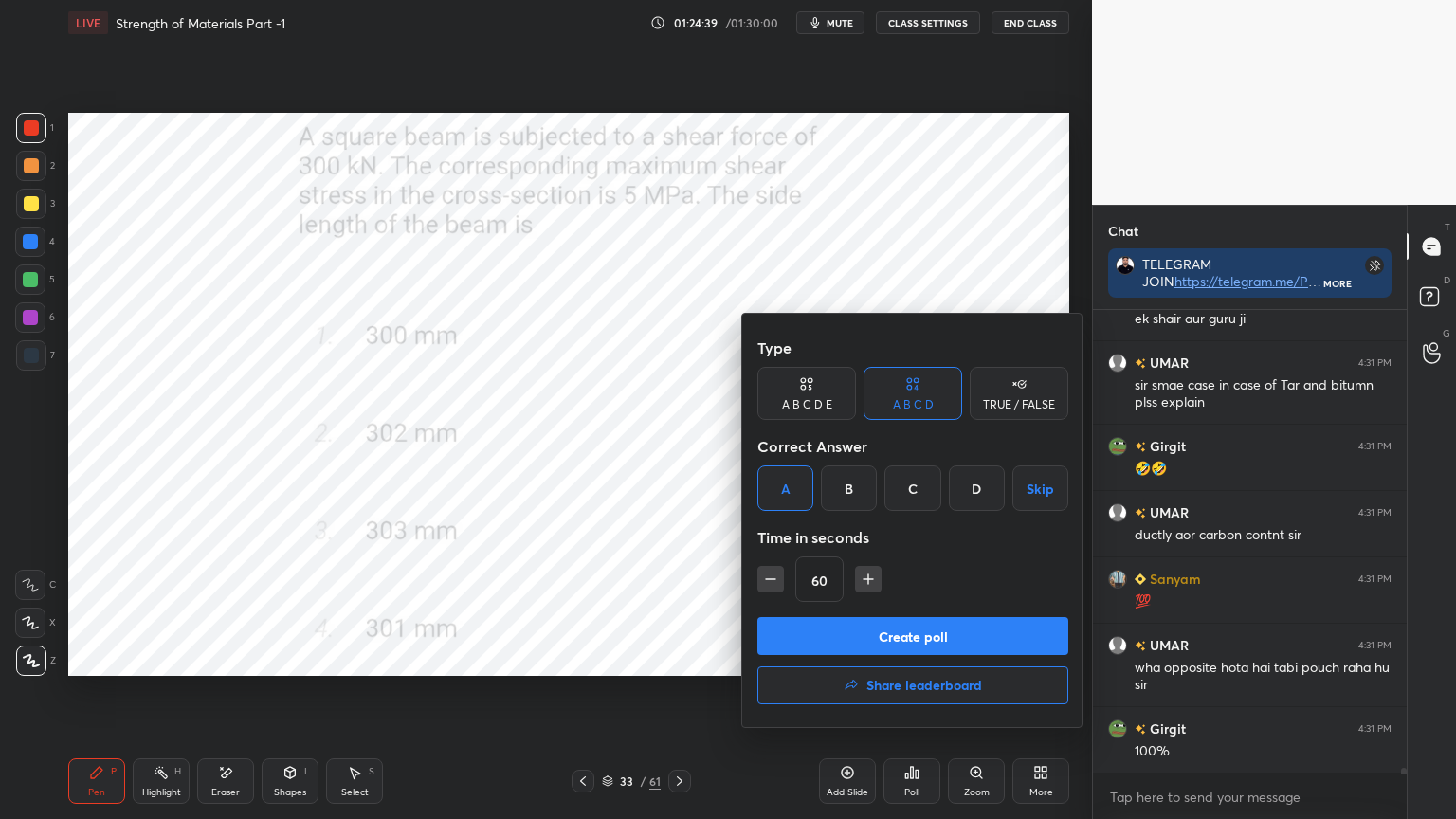 click on "Create poll" at bounding box center (913, 636) 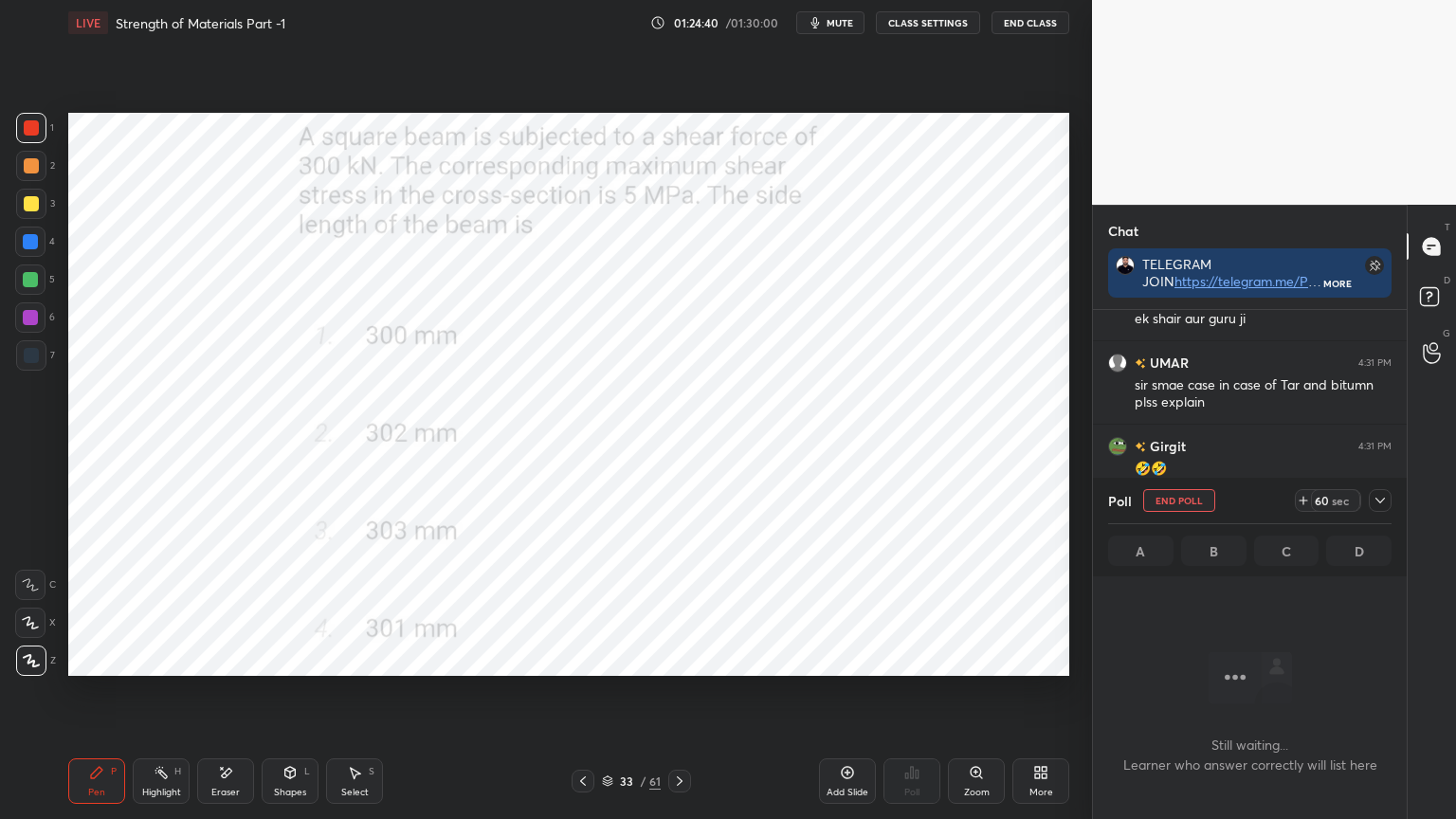click 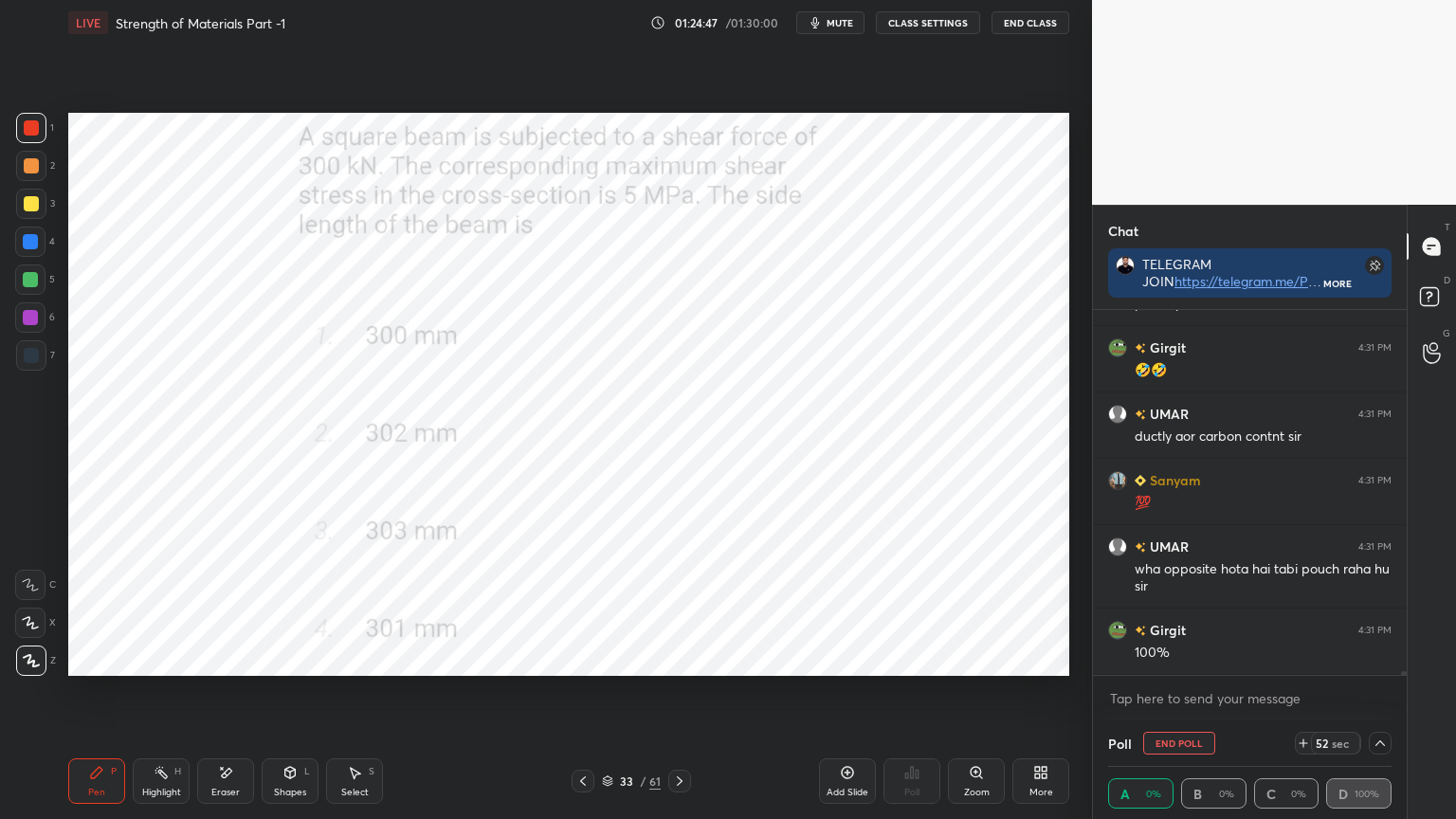 click on "mute" at bounding box center [840, 23] 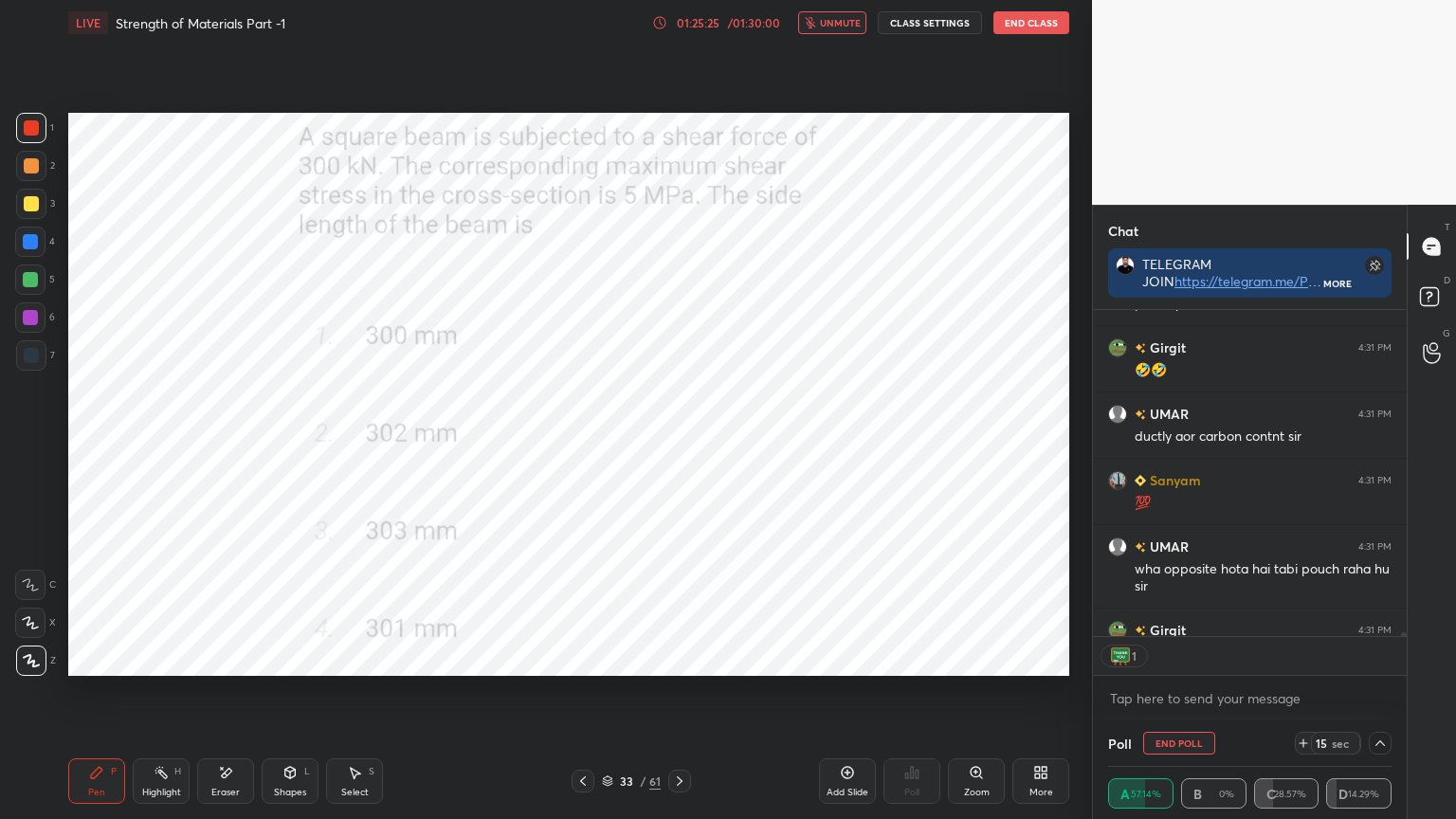 scroll, scrollTop: 321, scrollLeft: 308, axis: both 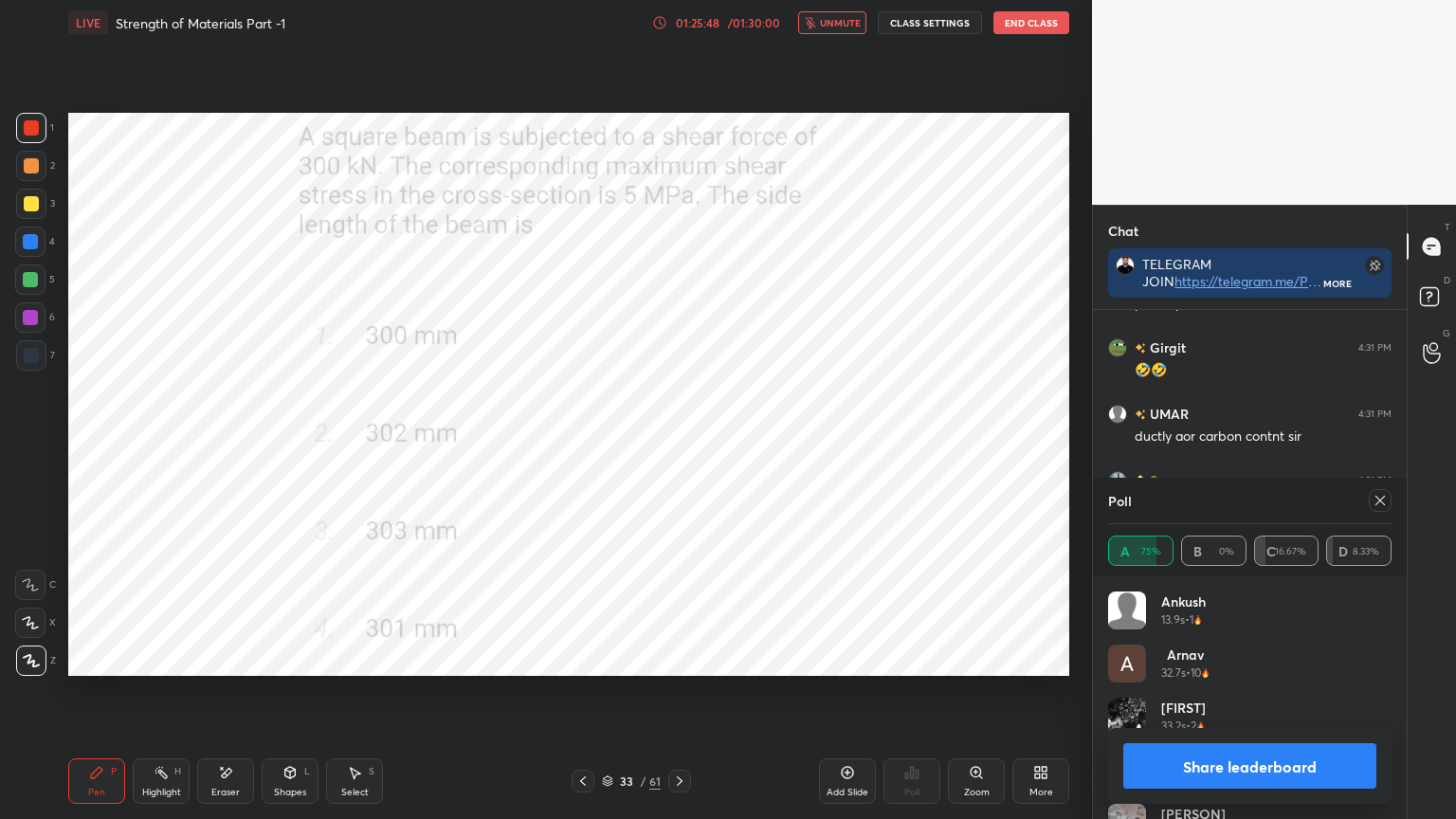 click on "unmute" at bounding box center [832, 23] 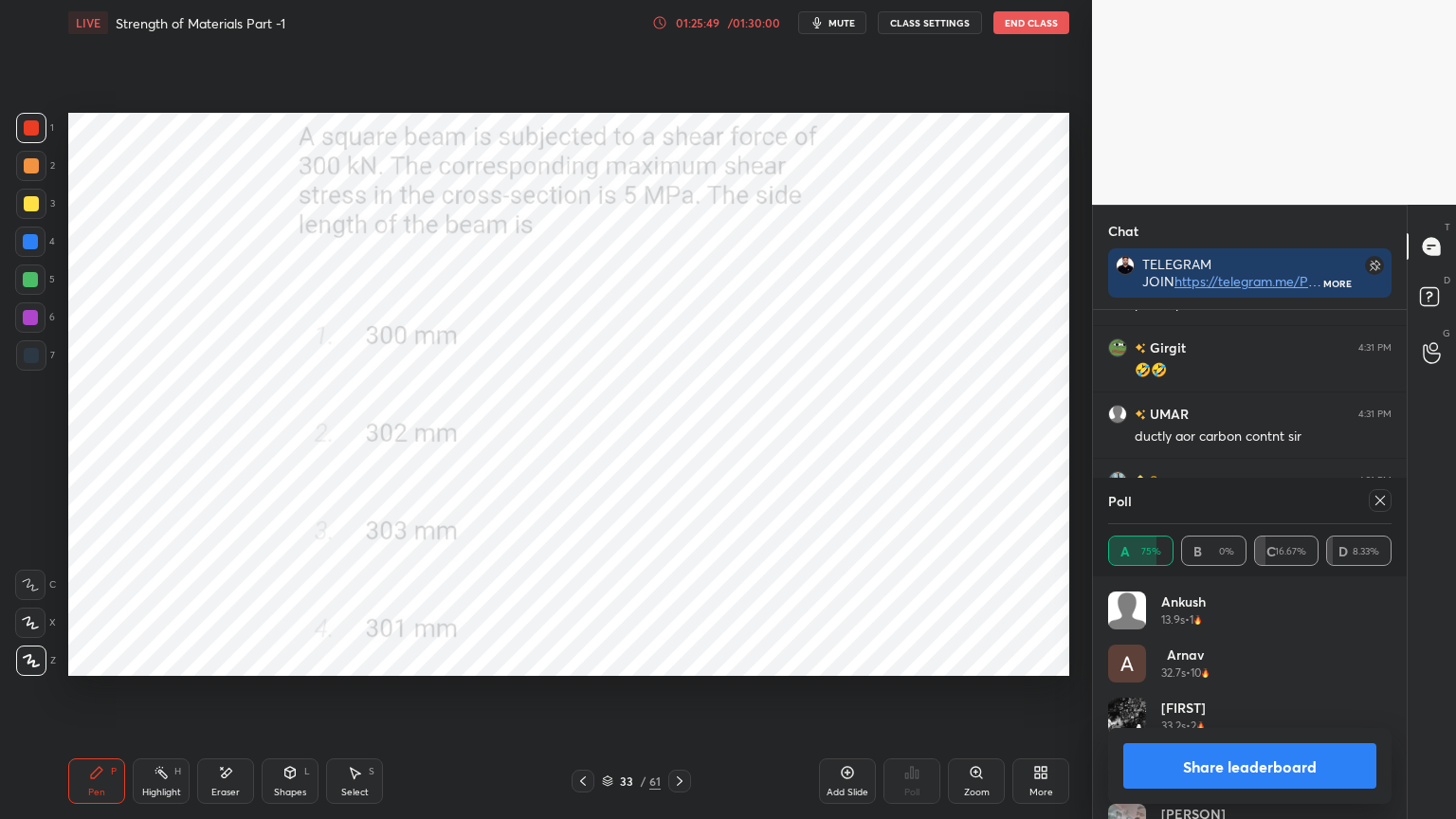 scroll, scrollTop: 202, scrollLeft: 308, axis: both 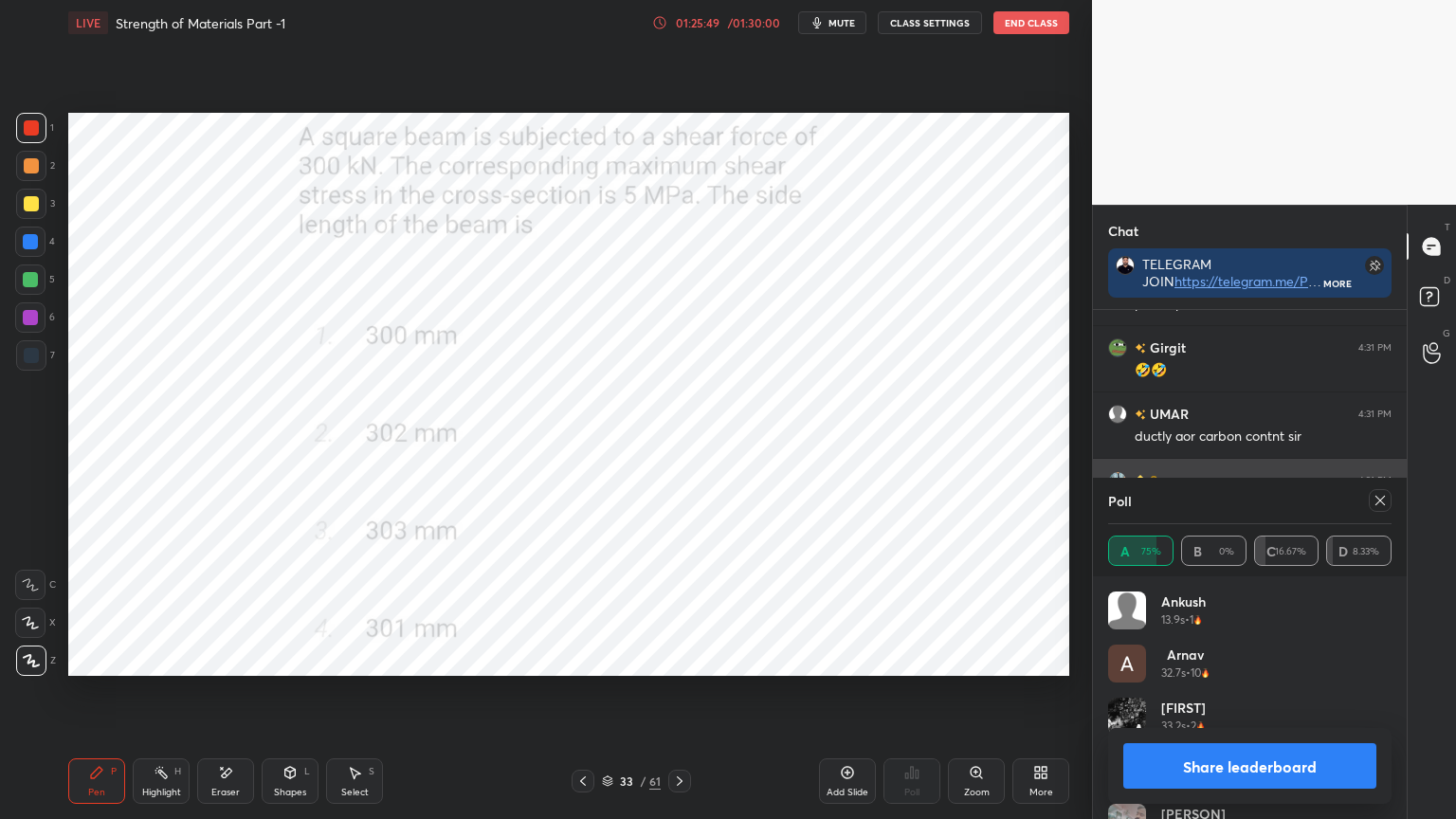 click 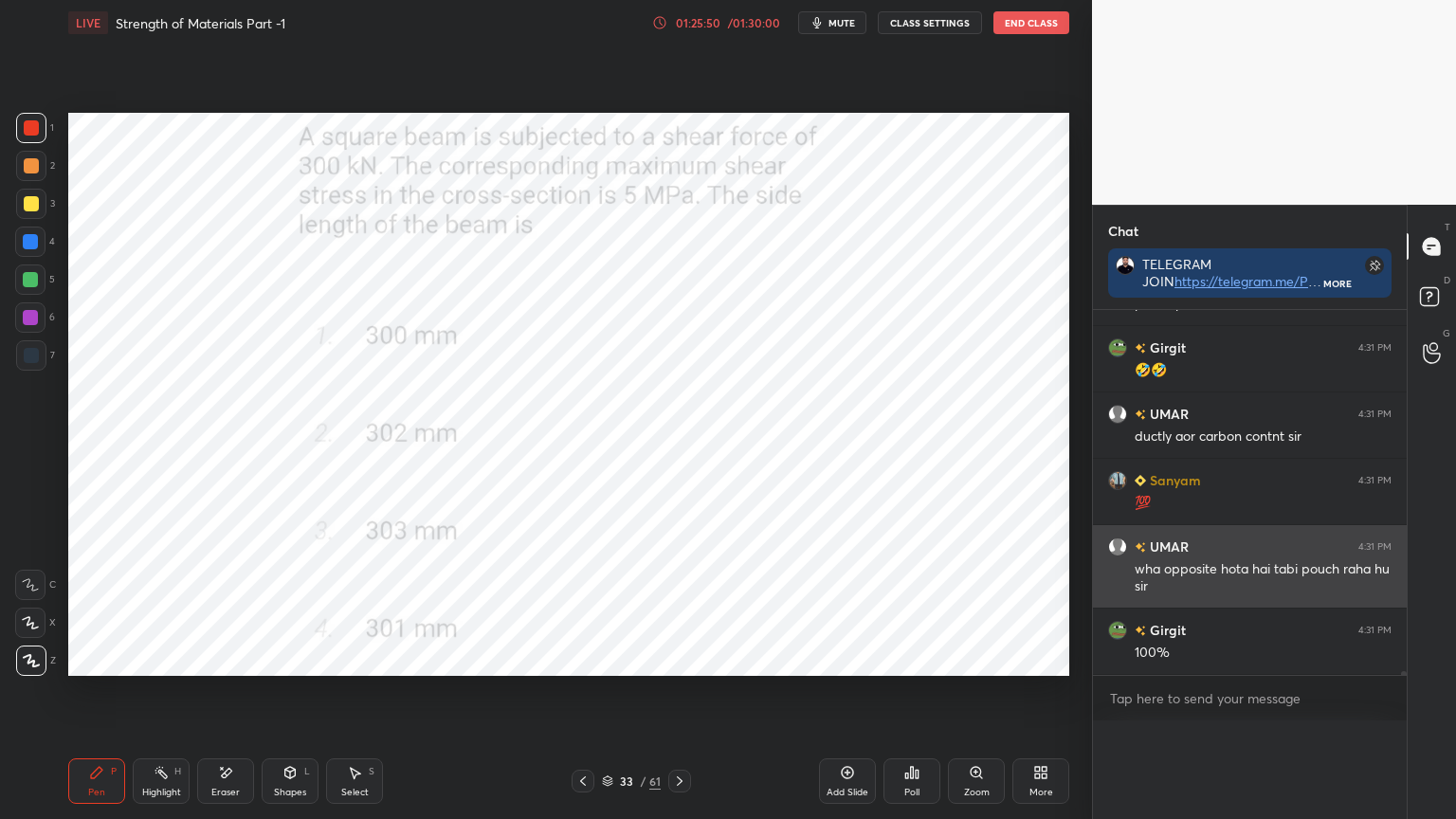 scroll, scrollTop: 0, scrollLeft: 0, axis: both 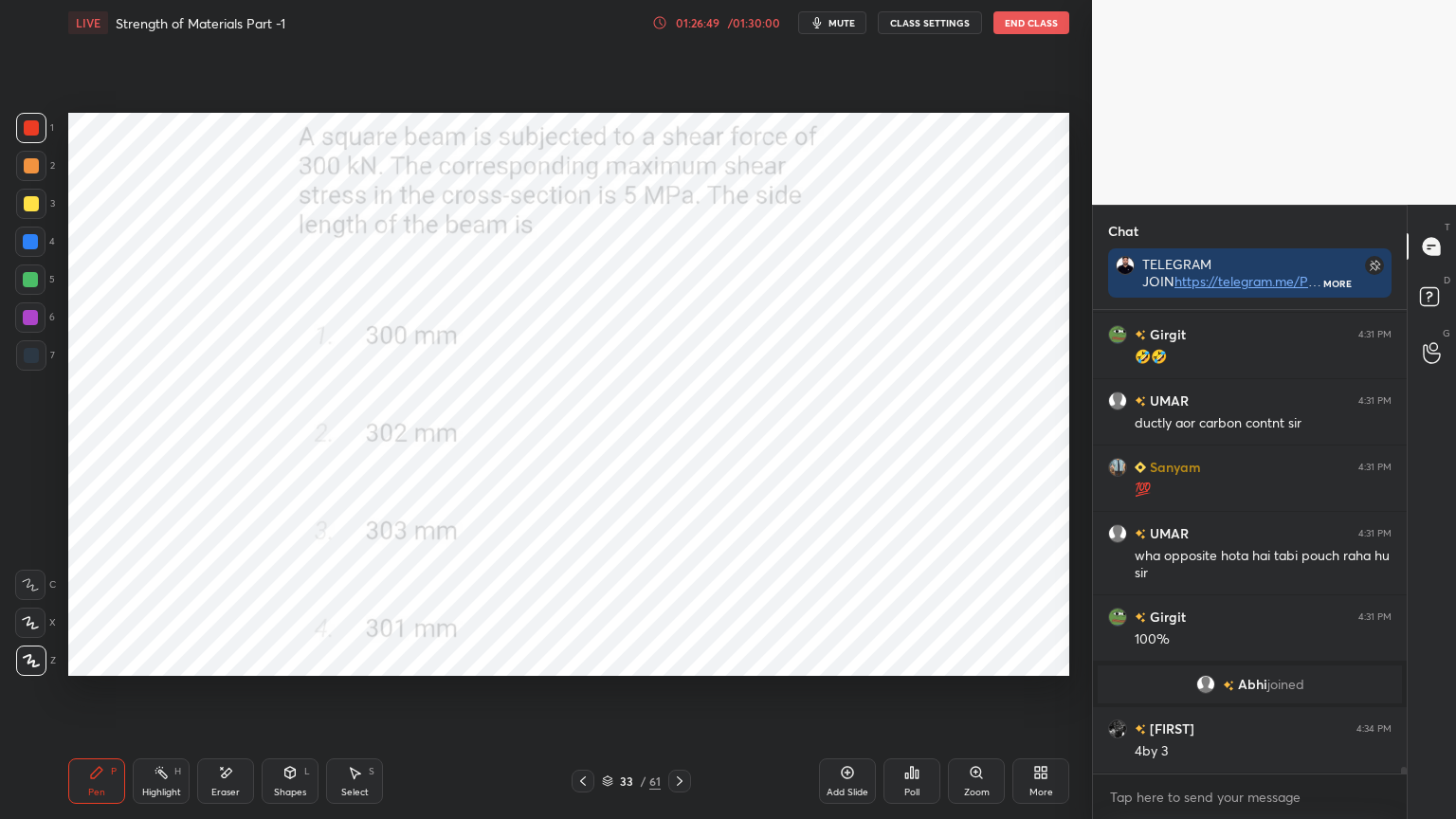 click 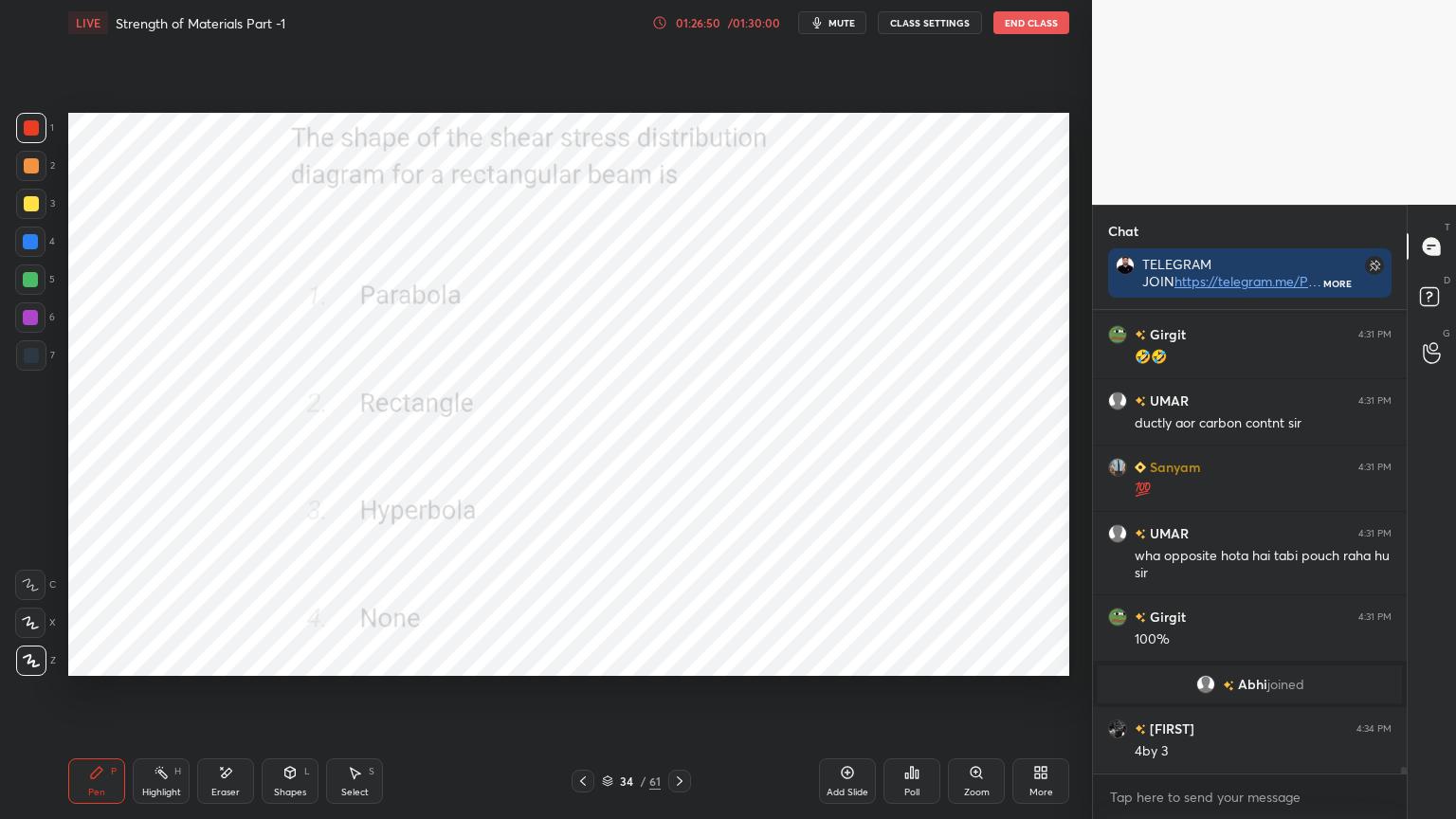 click on "Poll" at bounding box center (912, 781) 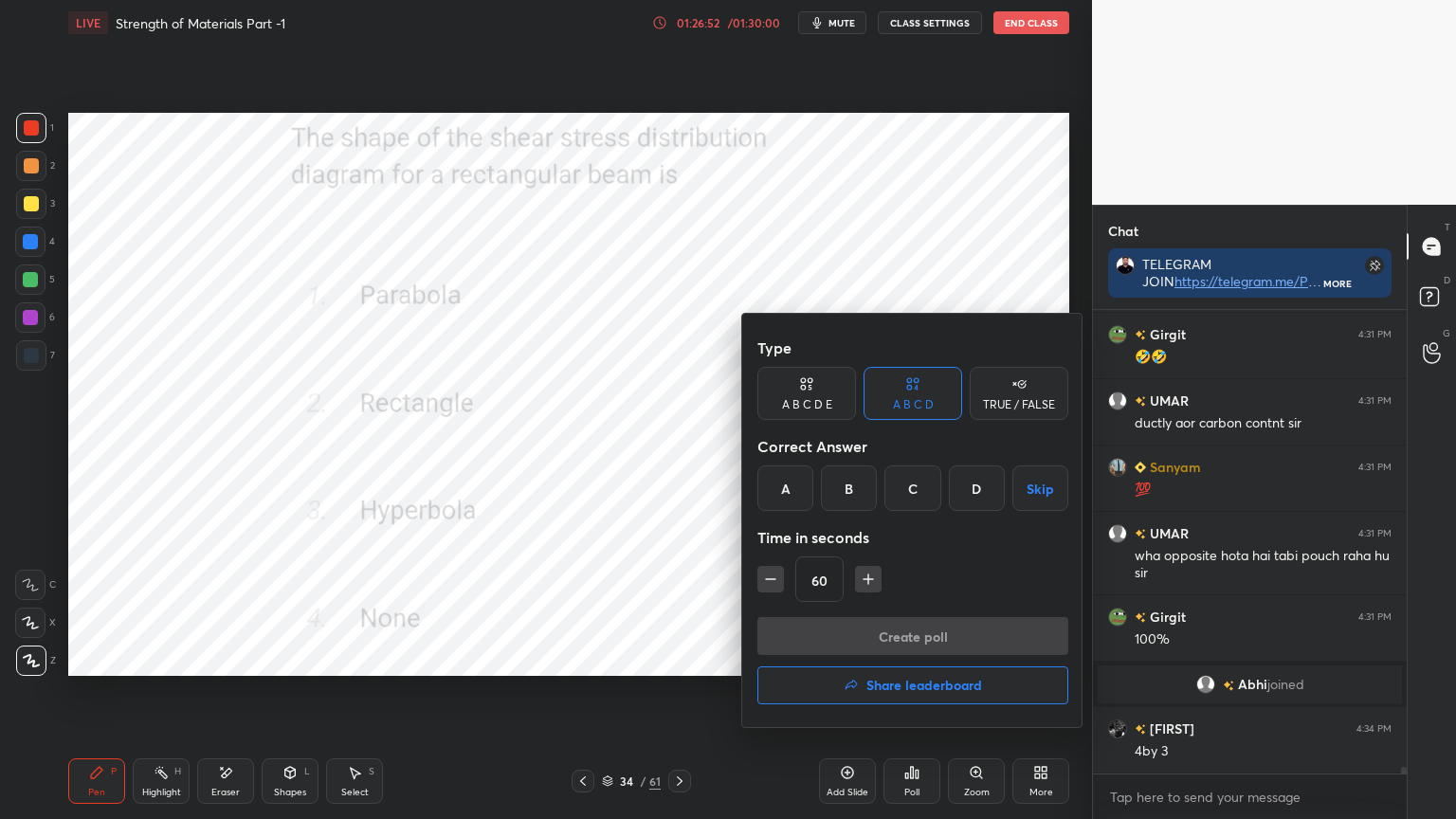 click on "A" at bounding box center [785, 488] 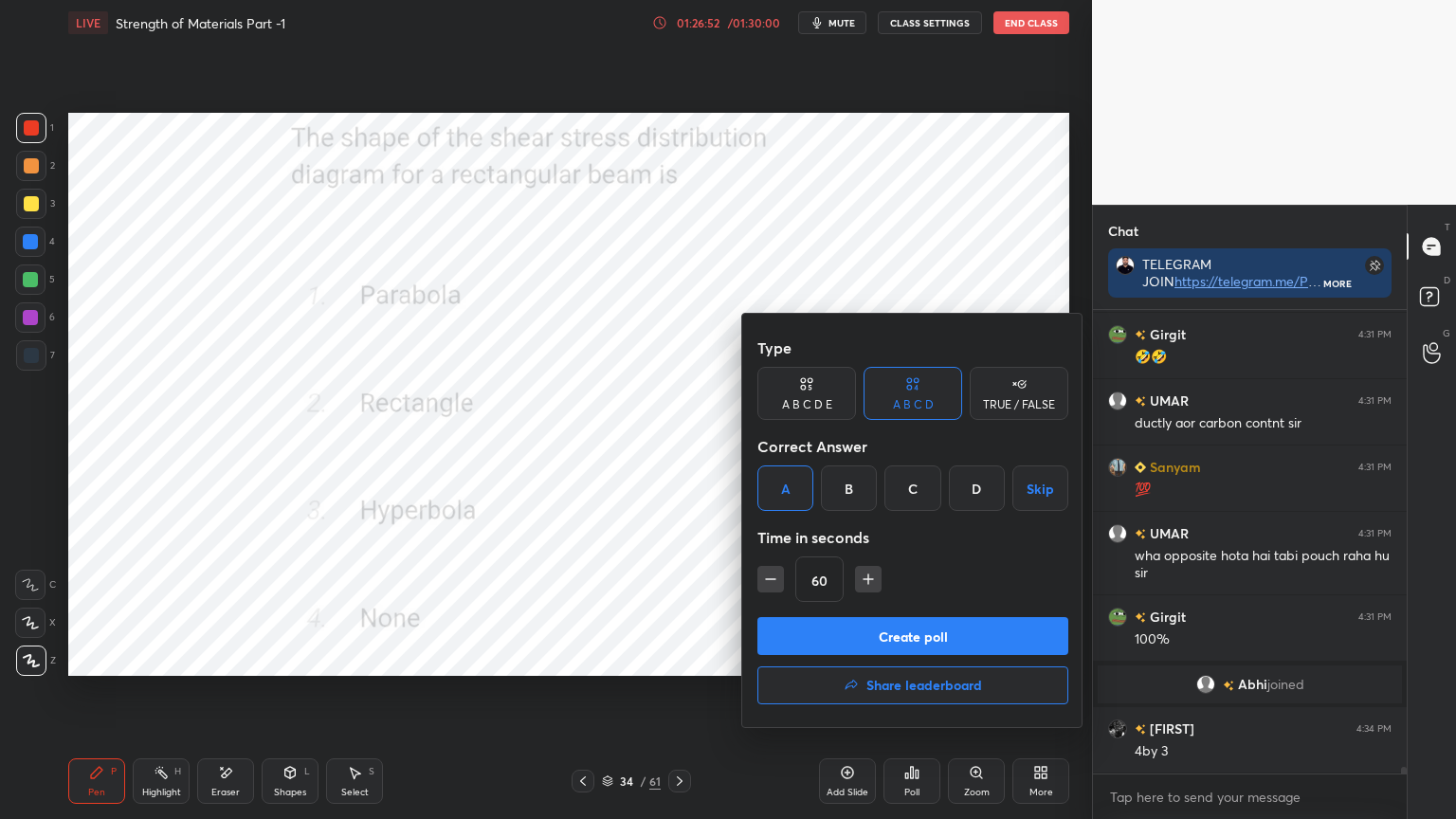 click 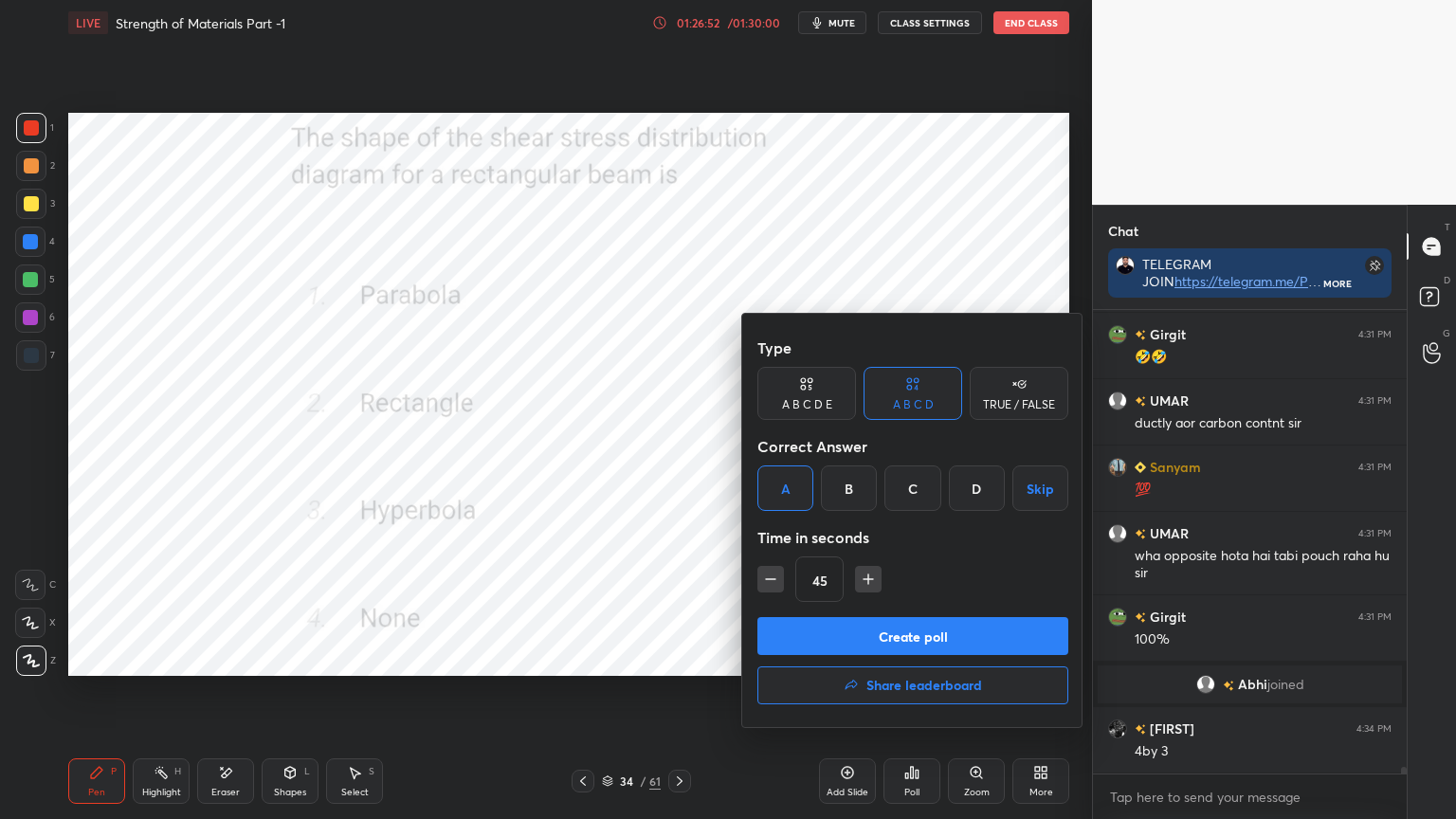 click 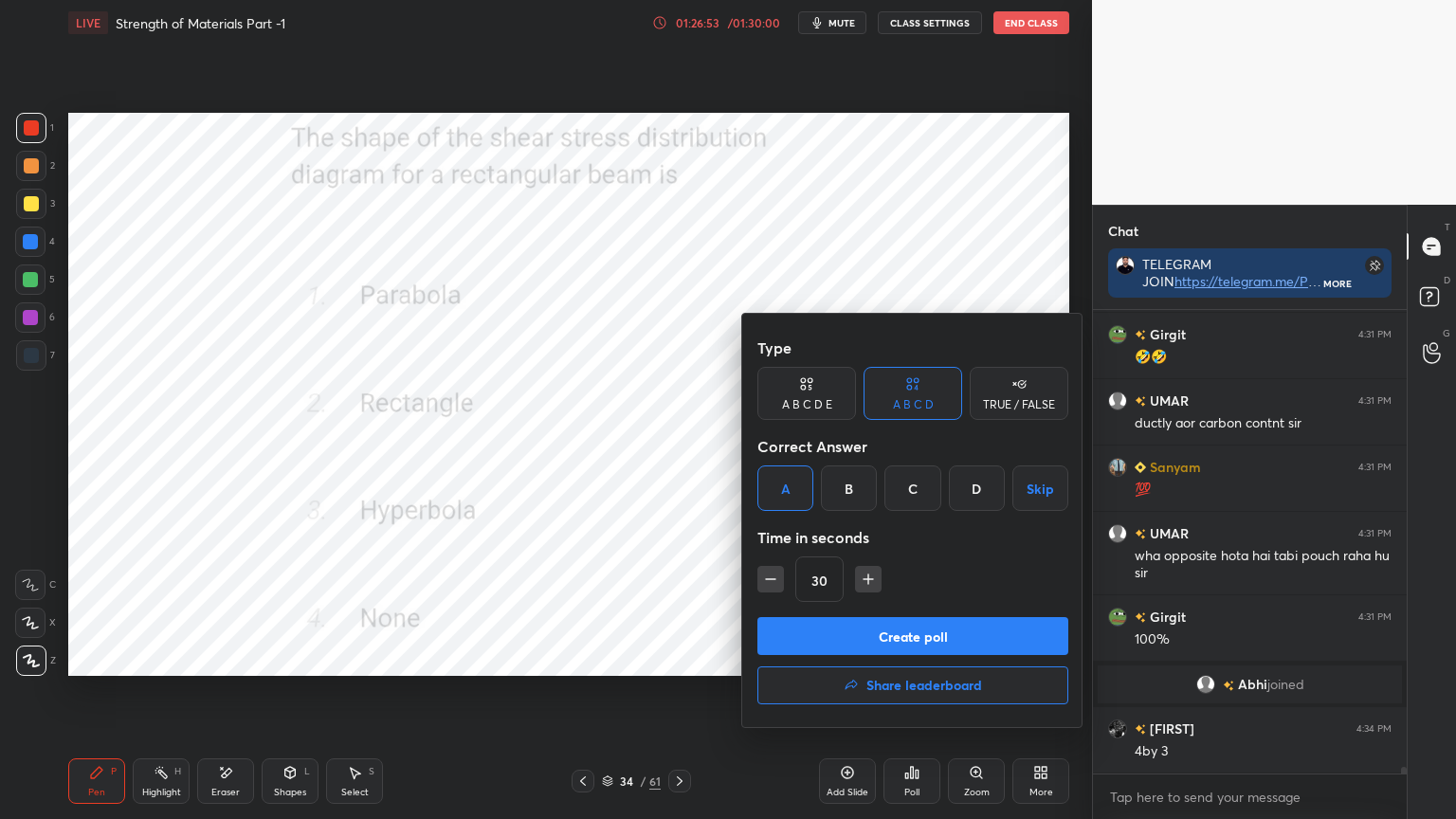 click on "Create poll" at bounding box center (913, 636) 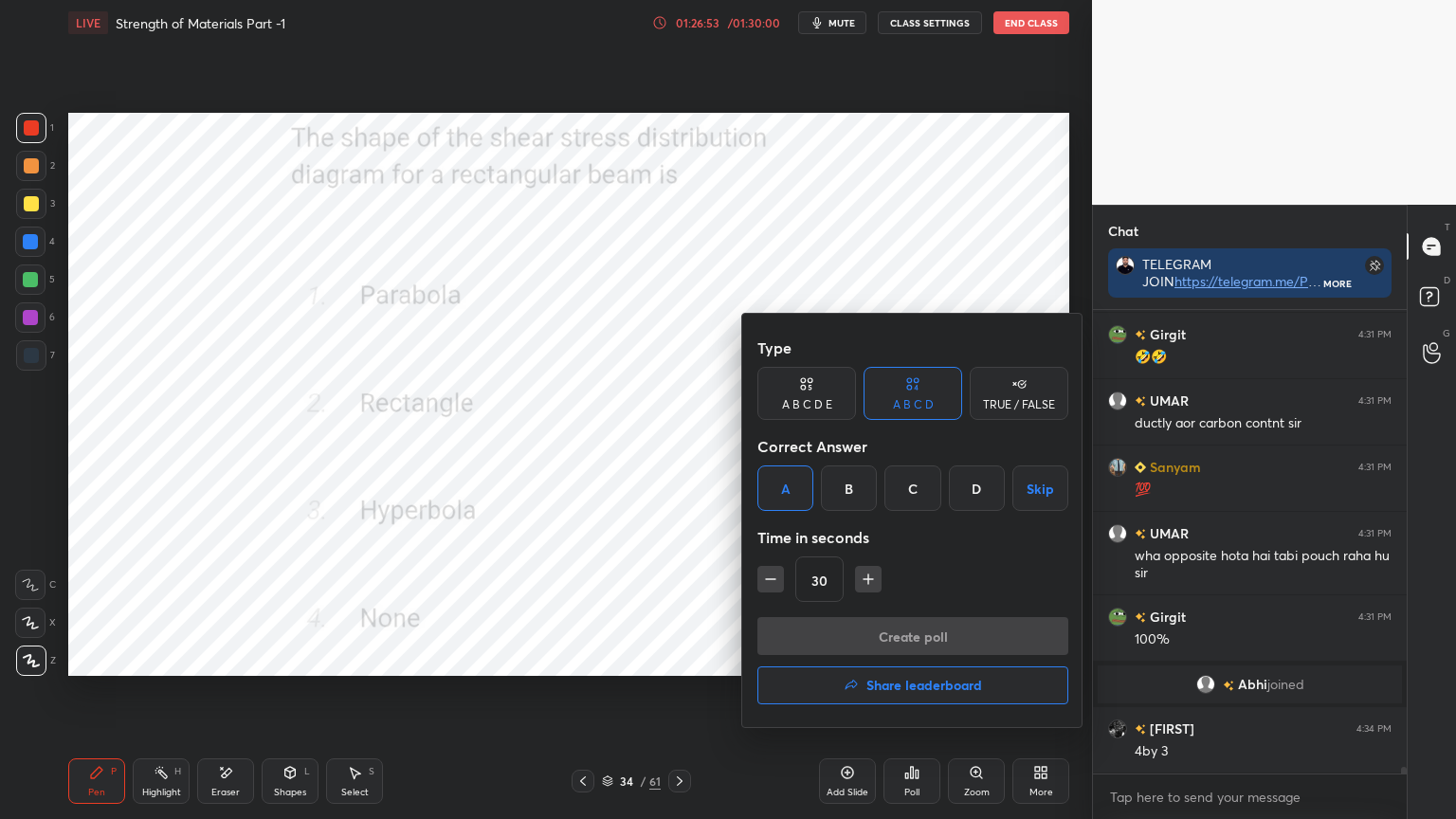 scroll, scrollTop: 418, scrollLeft: 308, axis: both 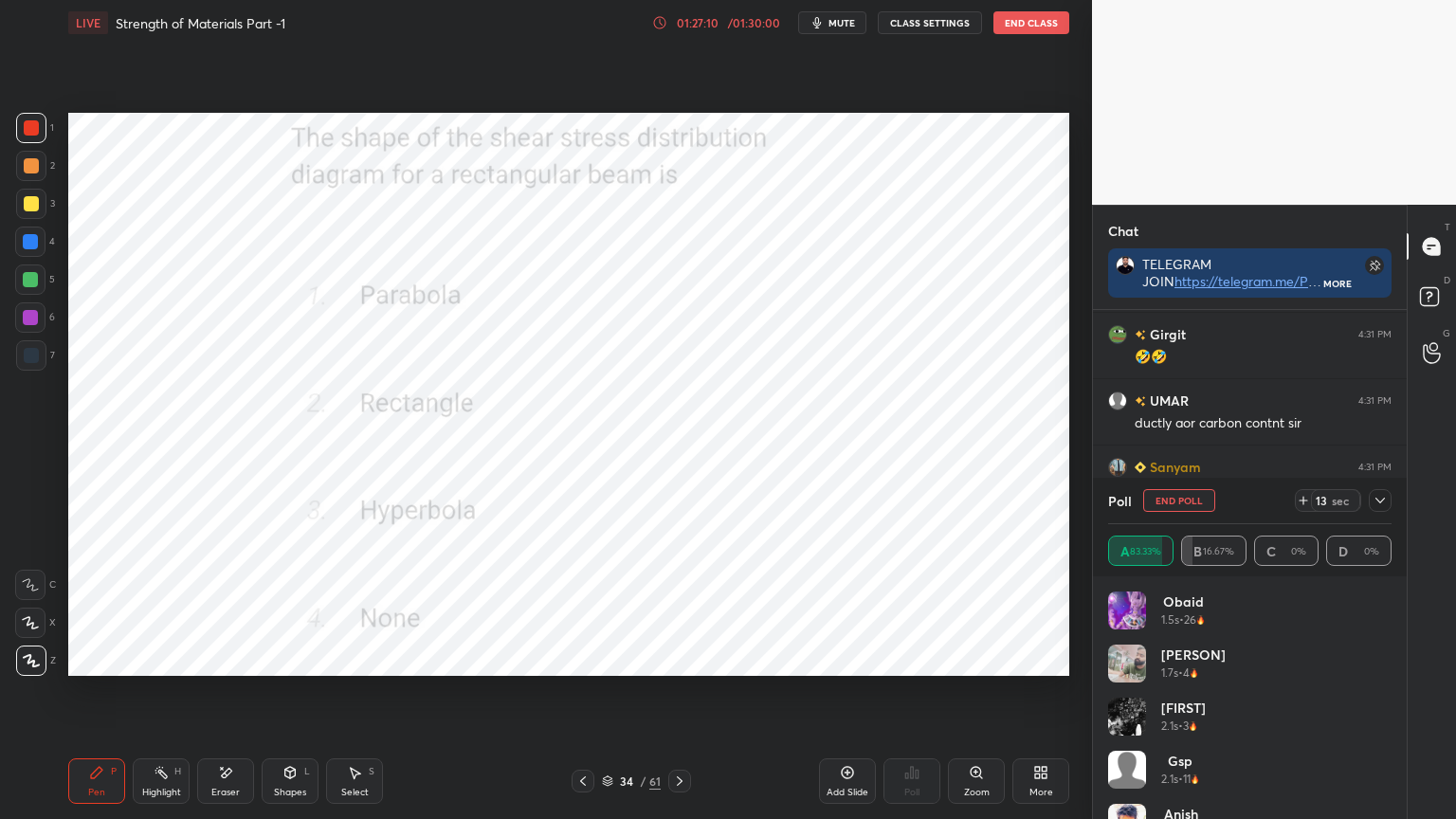 click 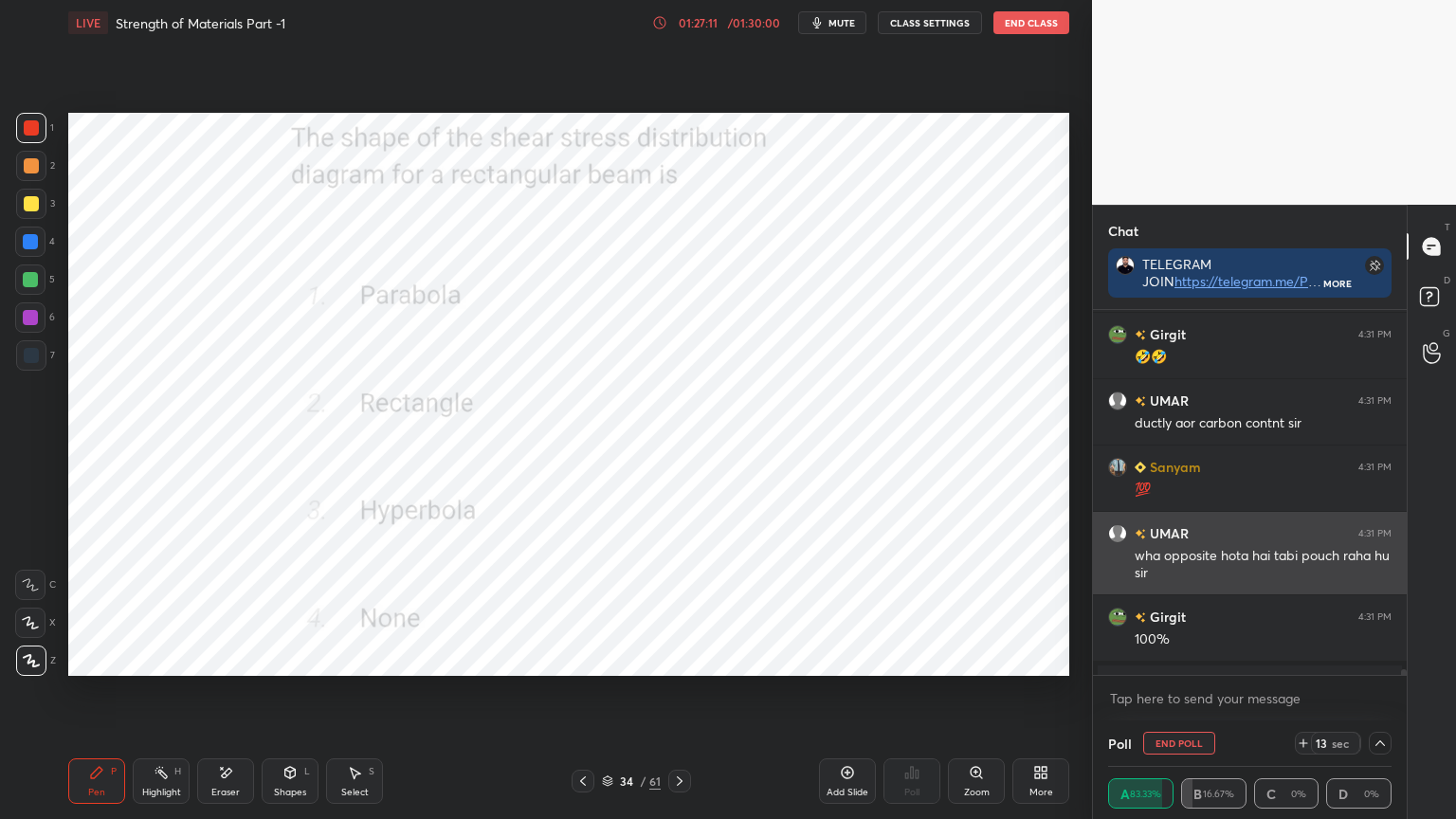 scroll, scrollTop: 124, scrollLeft: 278, axis: both 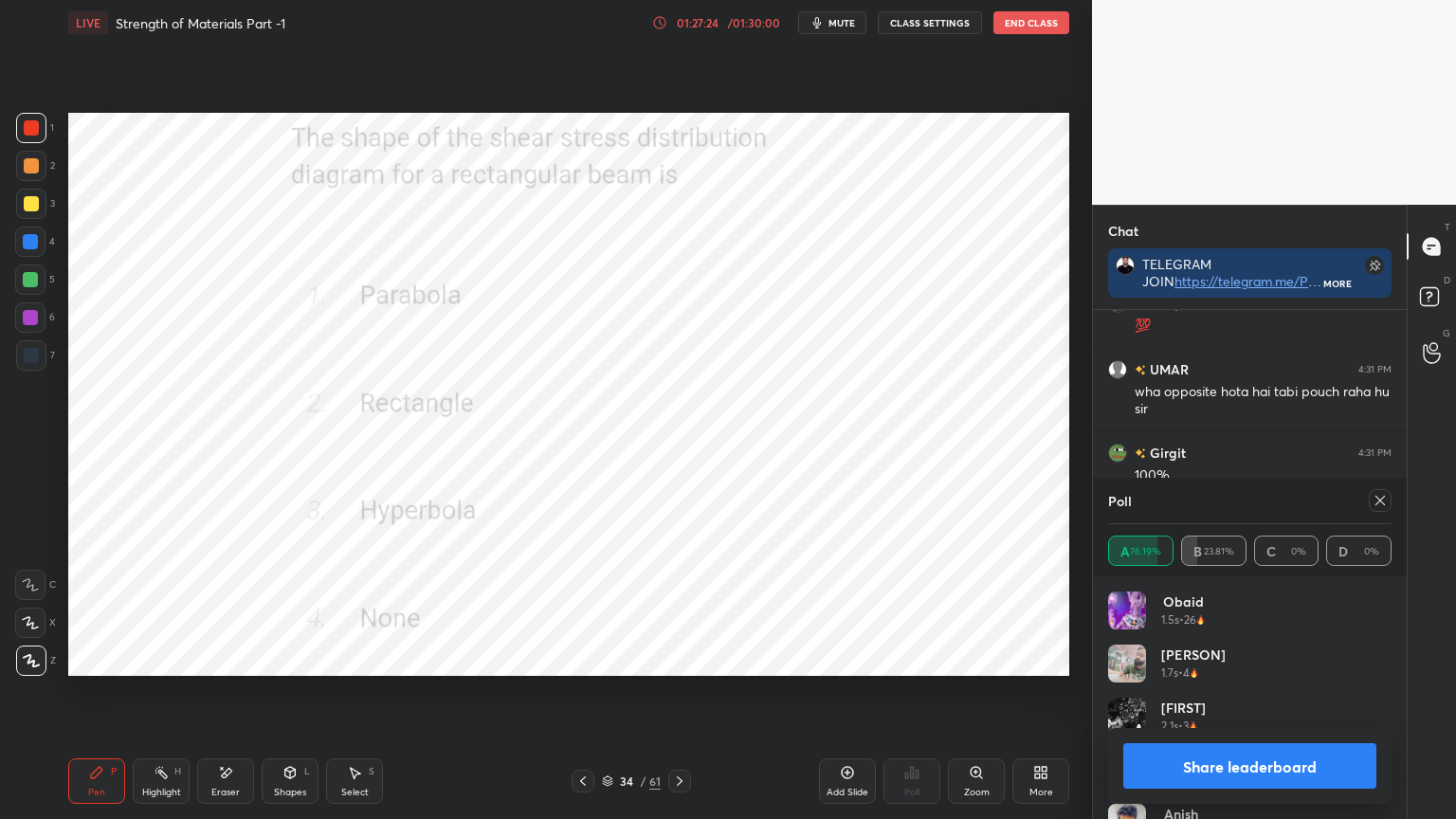 click 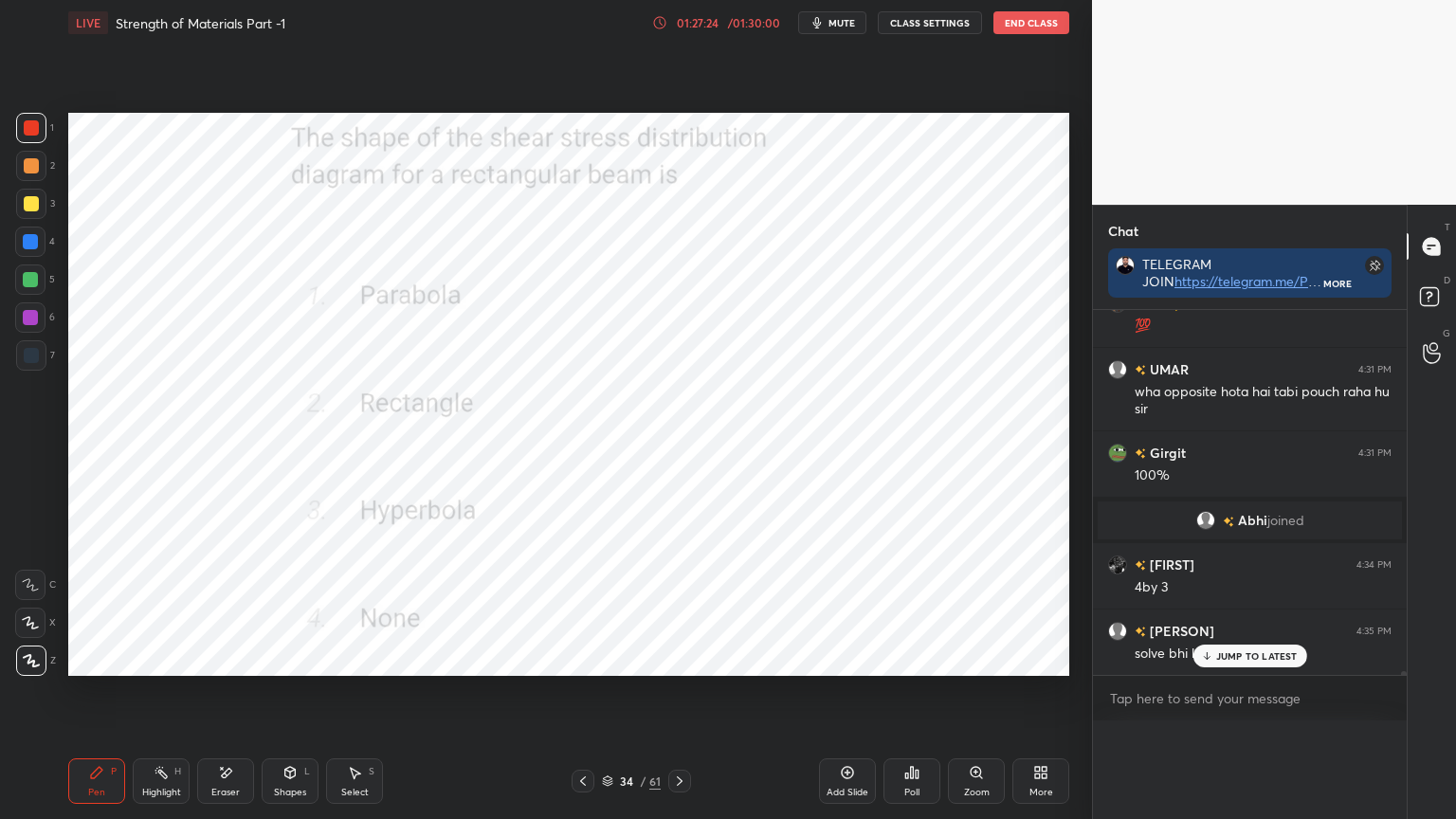 scroll, scrollTop: 116, scrollLeft: 278, axis: both 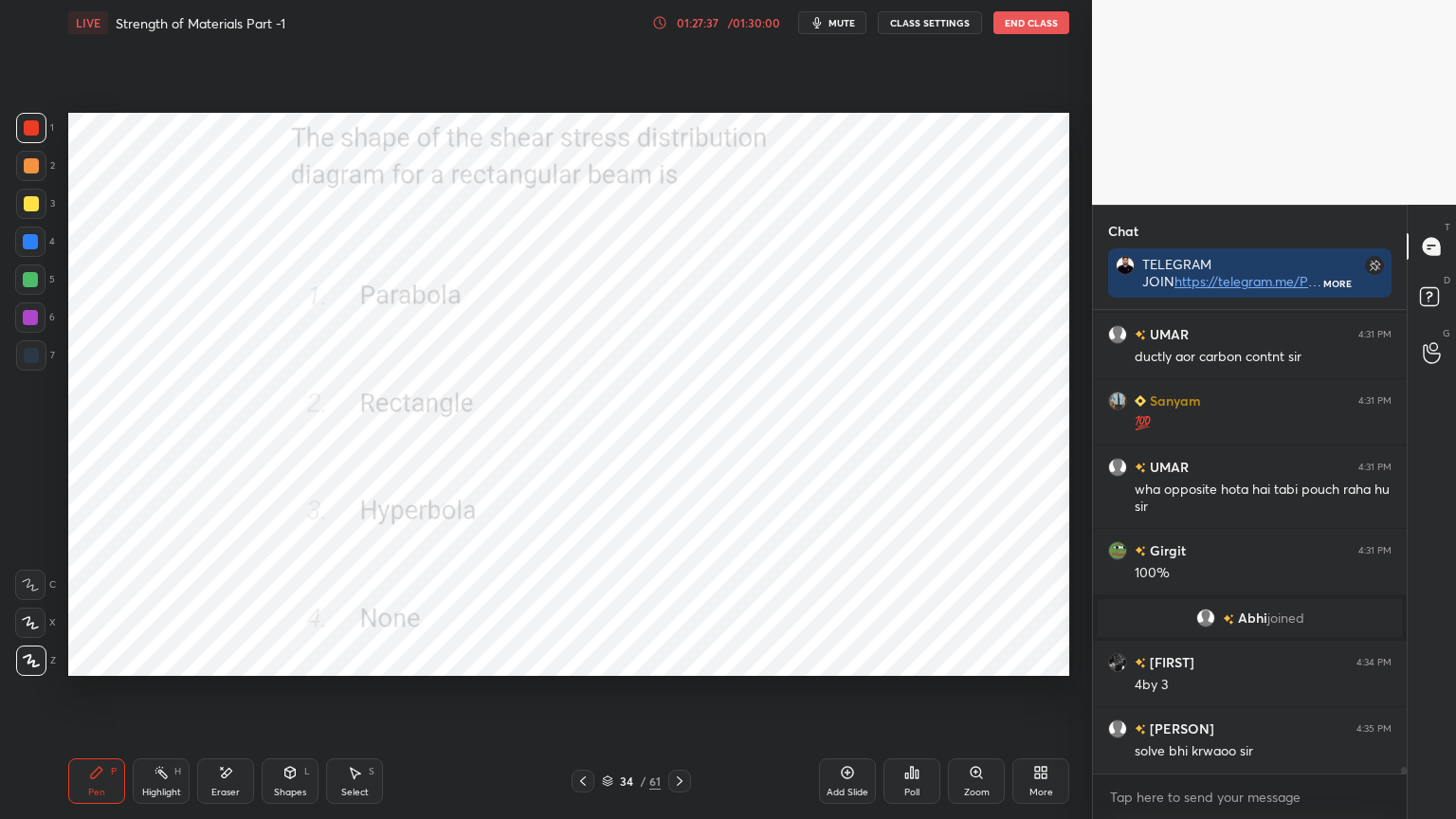 click 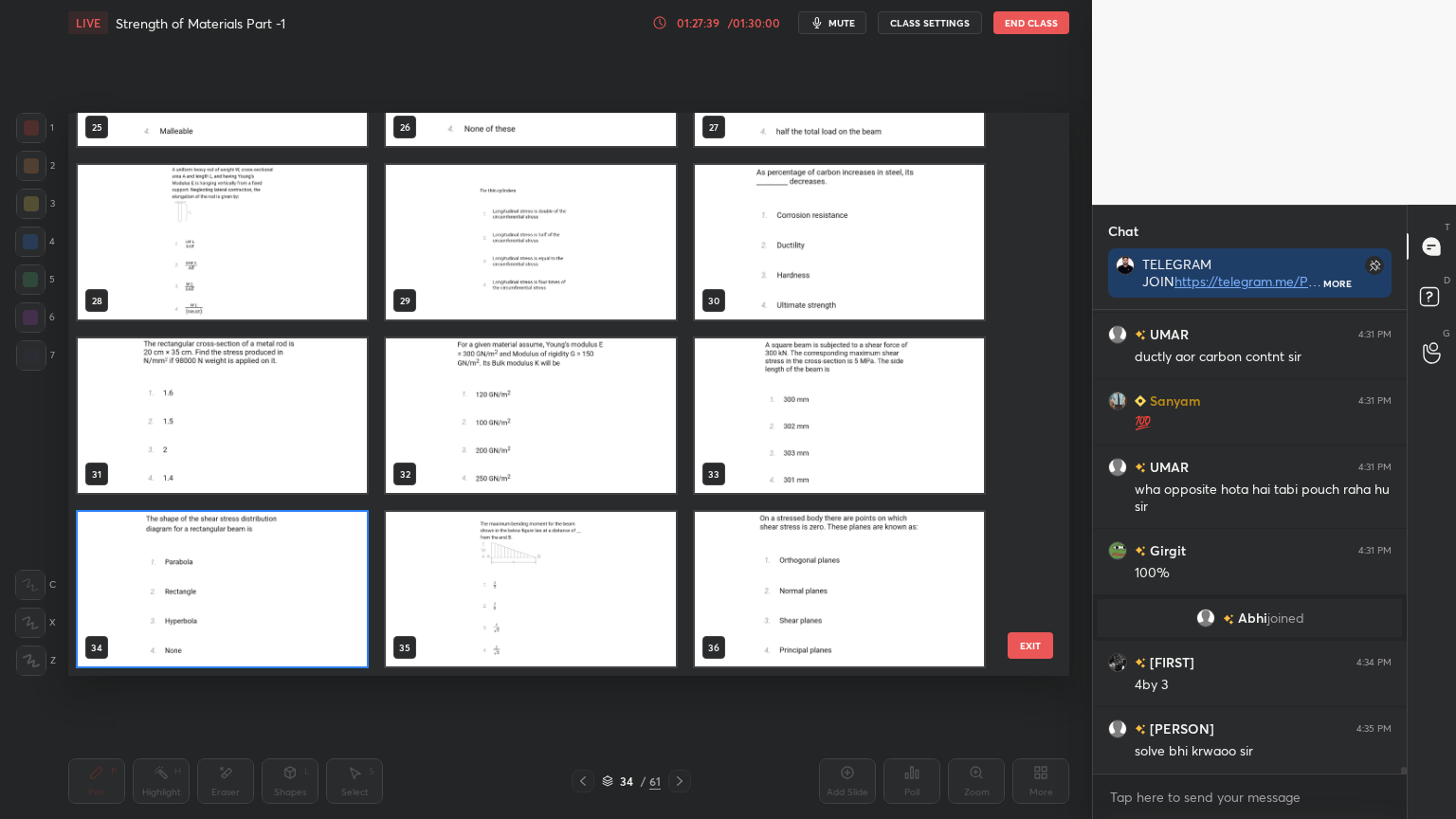 click at bounding box center (839, 415) 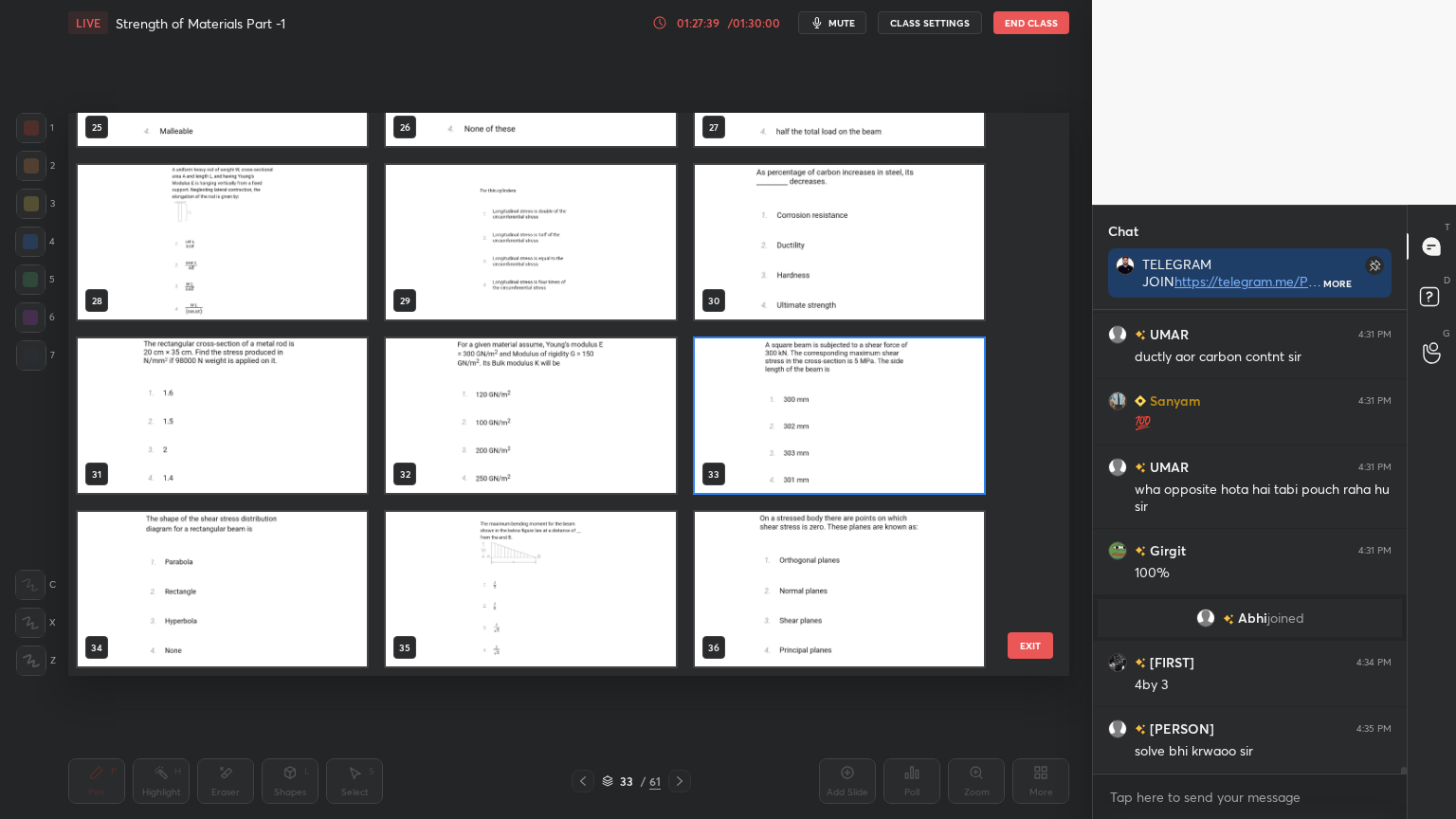 click at bounding box center [839, 415] 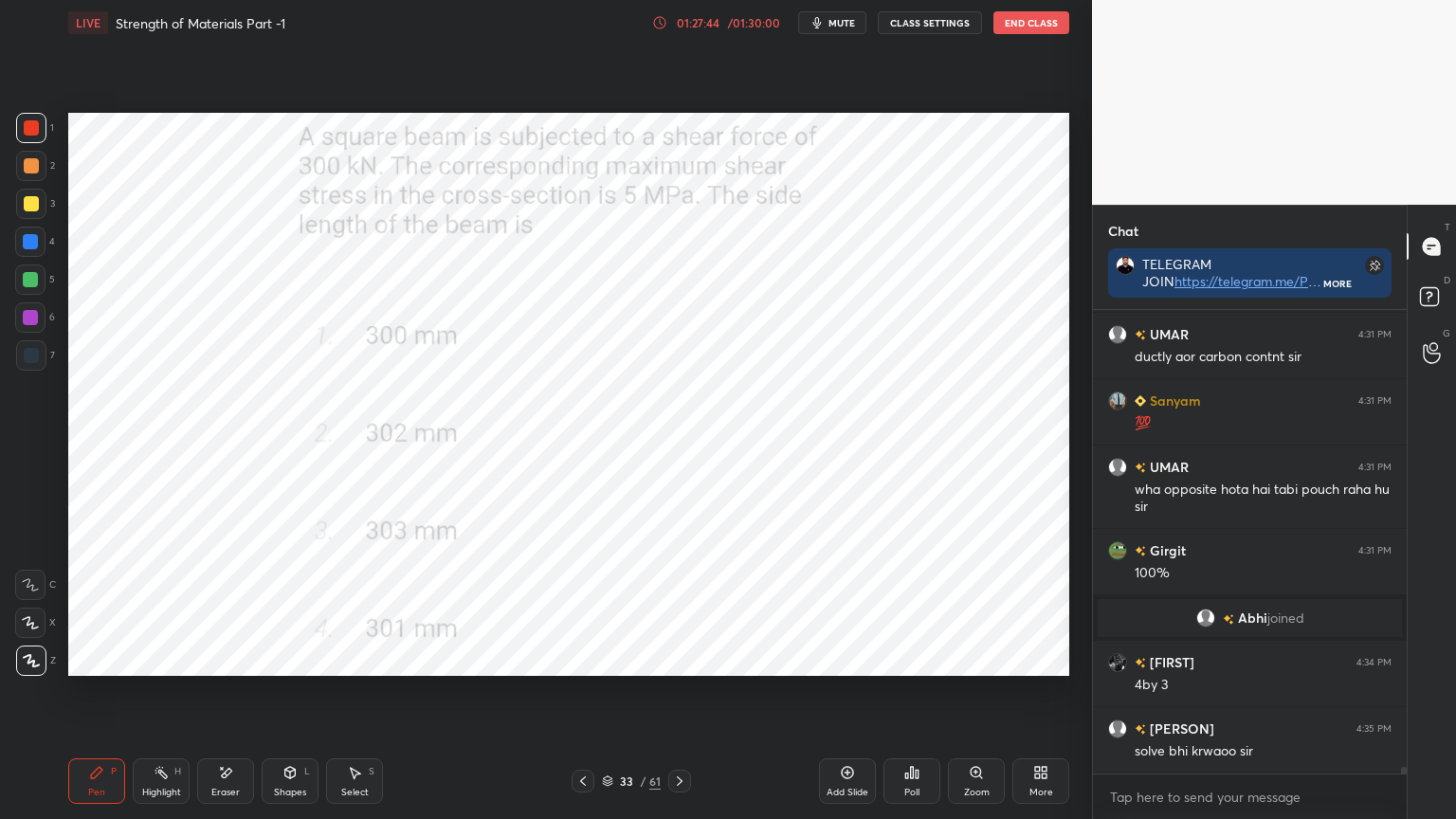click on "Eraser" at bounding box center (226, 781) 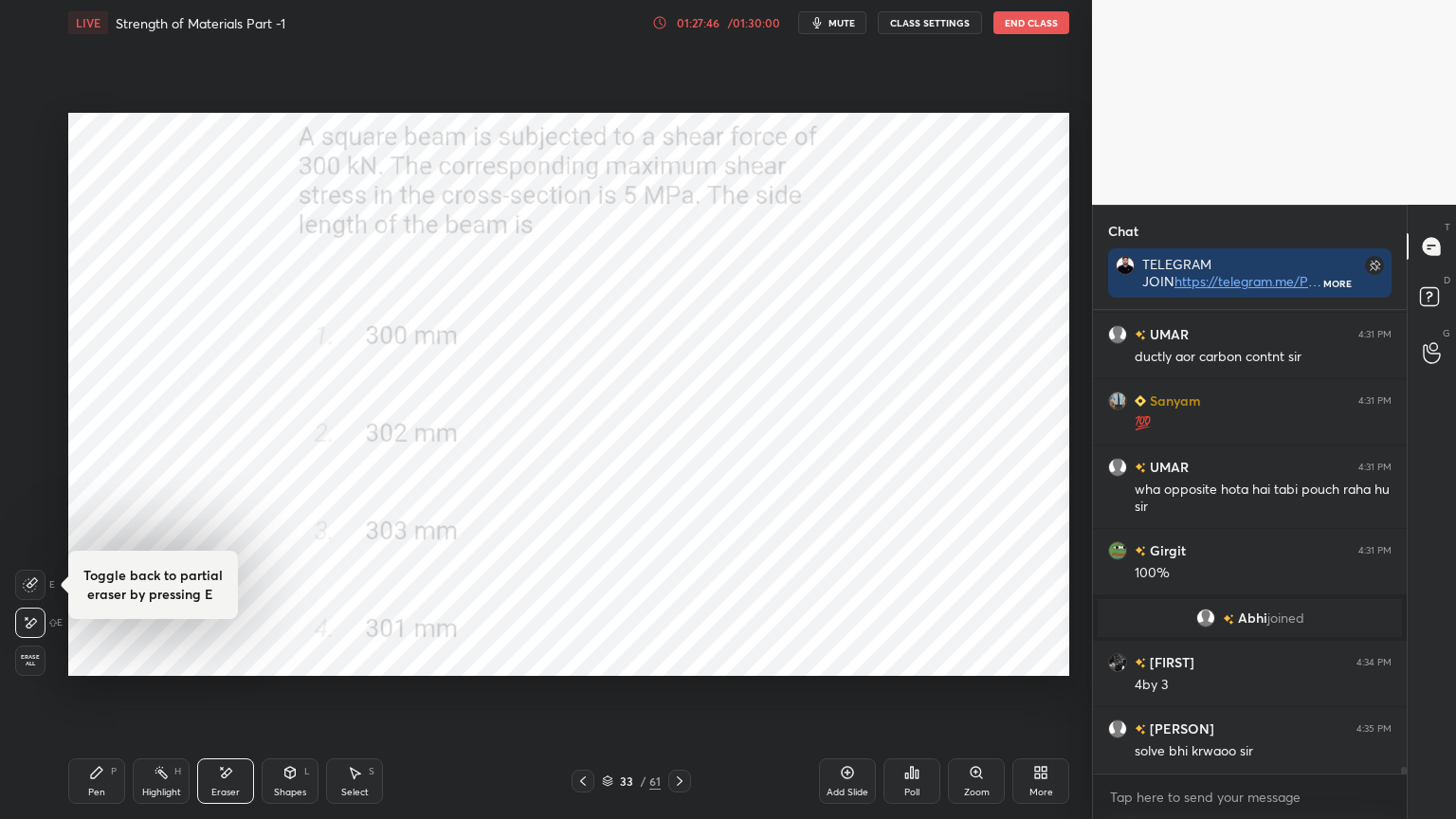 click on "Highlight H" at bounding box center (161, 781) 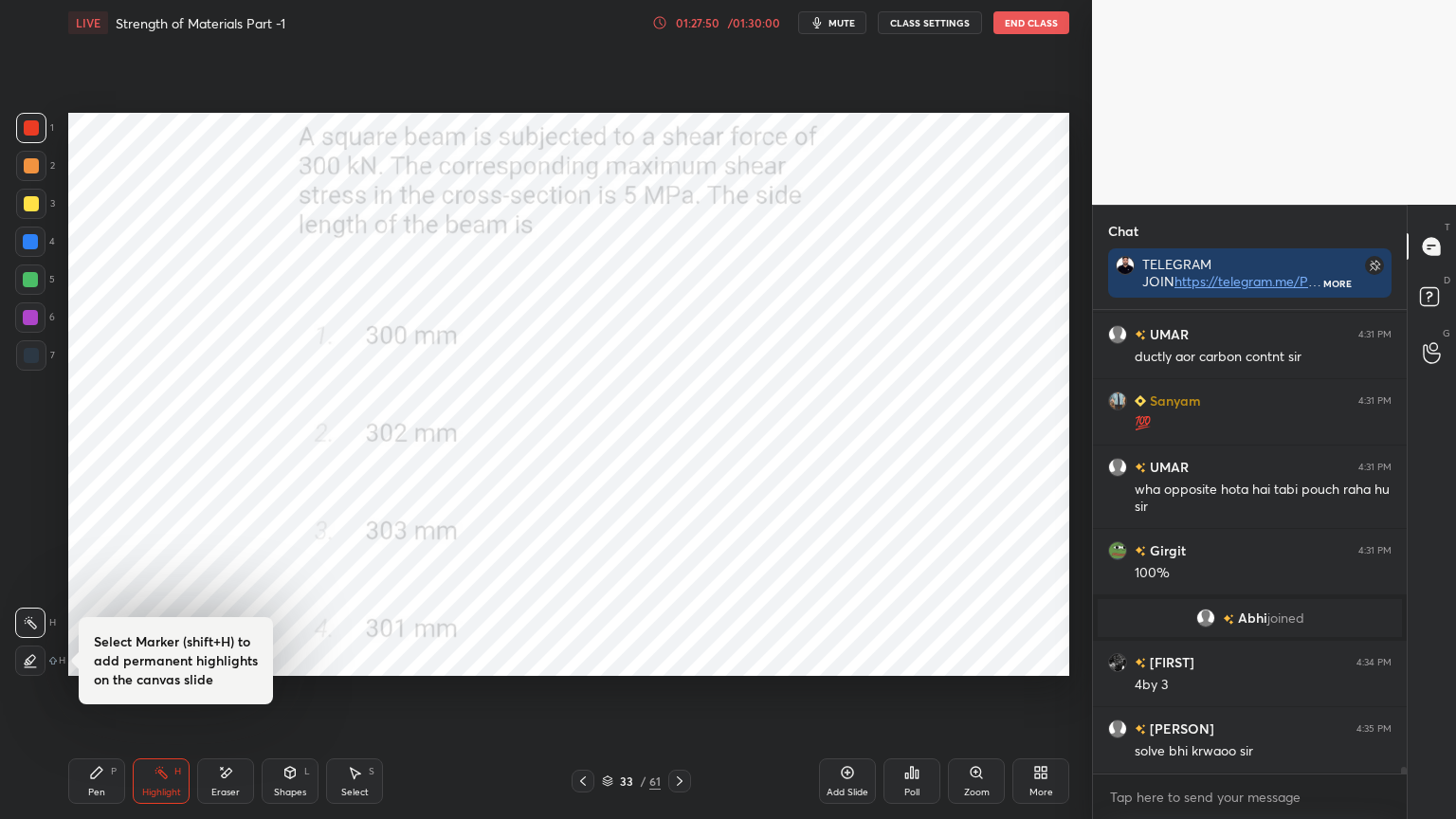 click 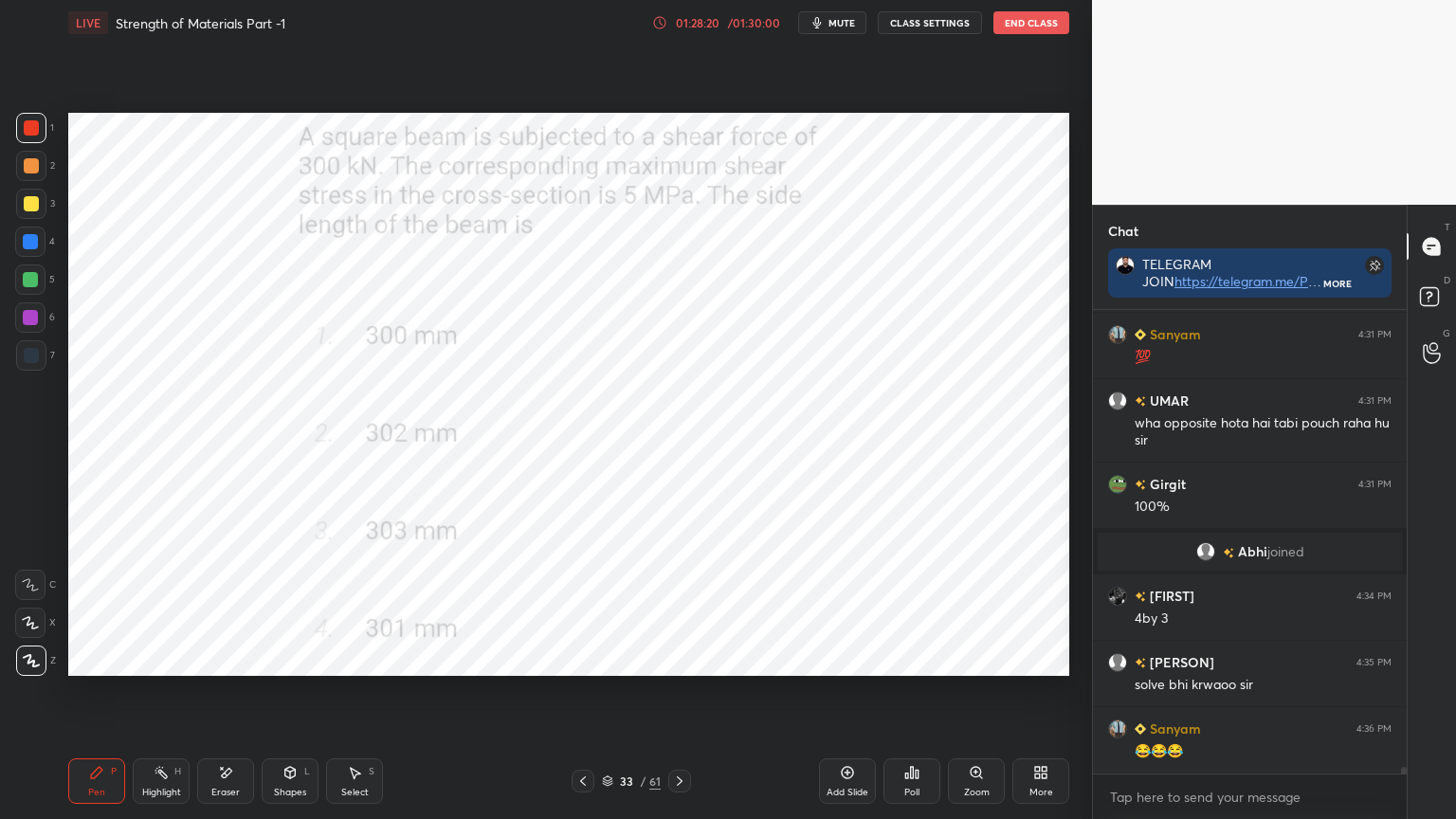 scroll, scrollTop: 5, scrollLeft: 6, axis: both 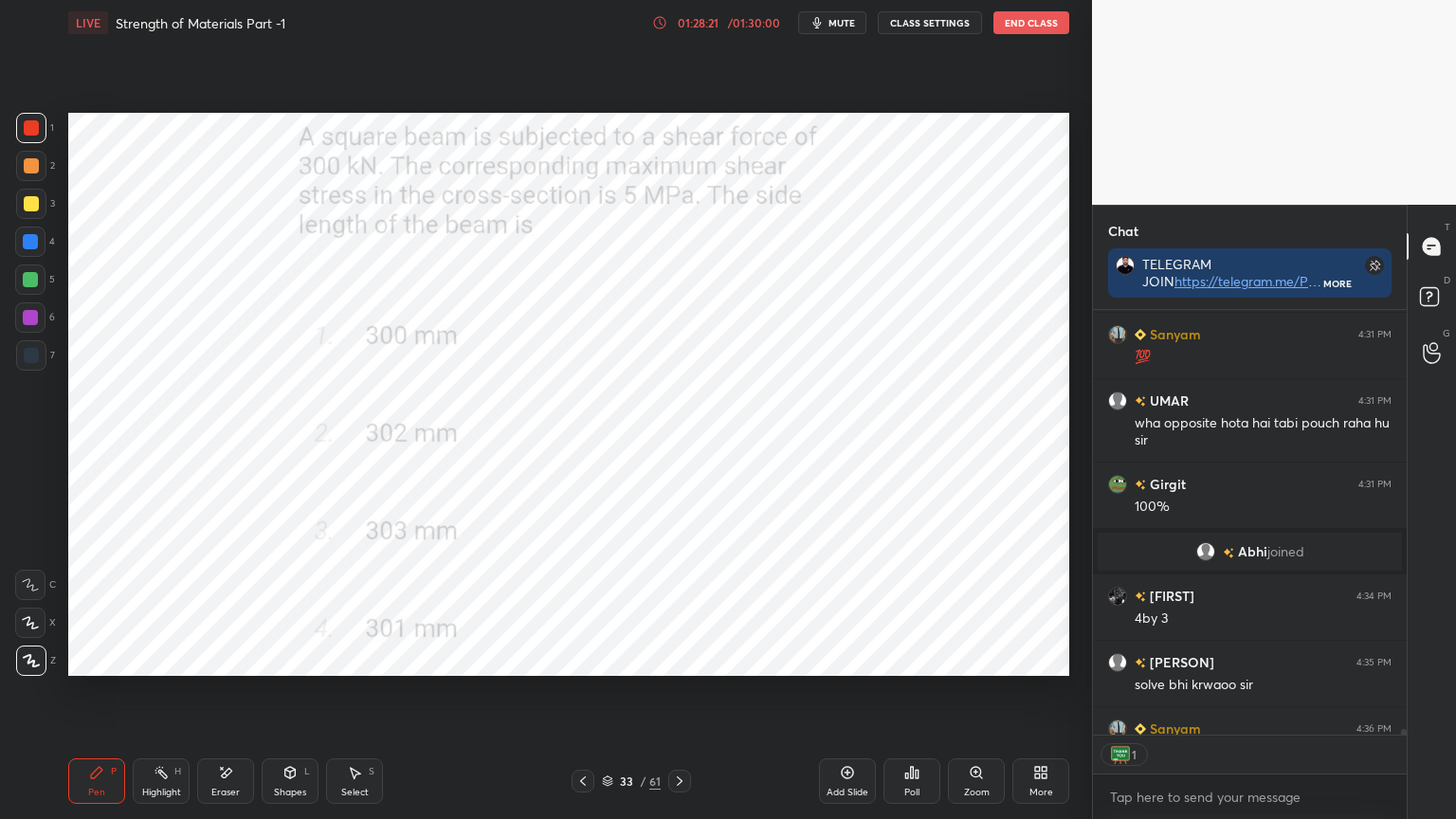 click 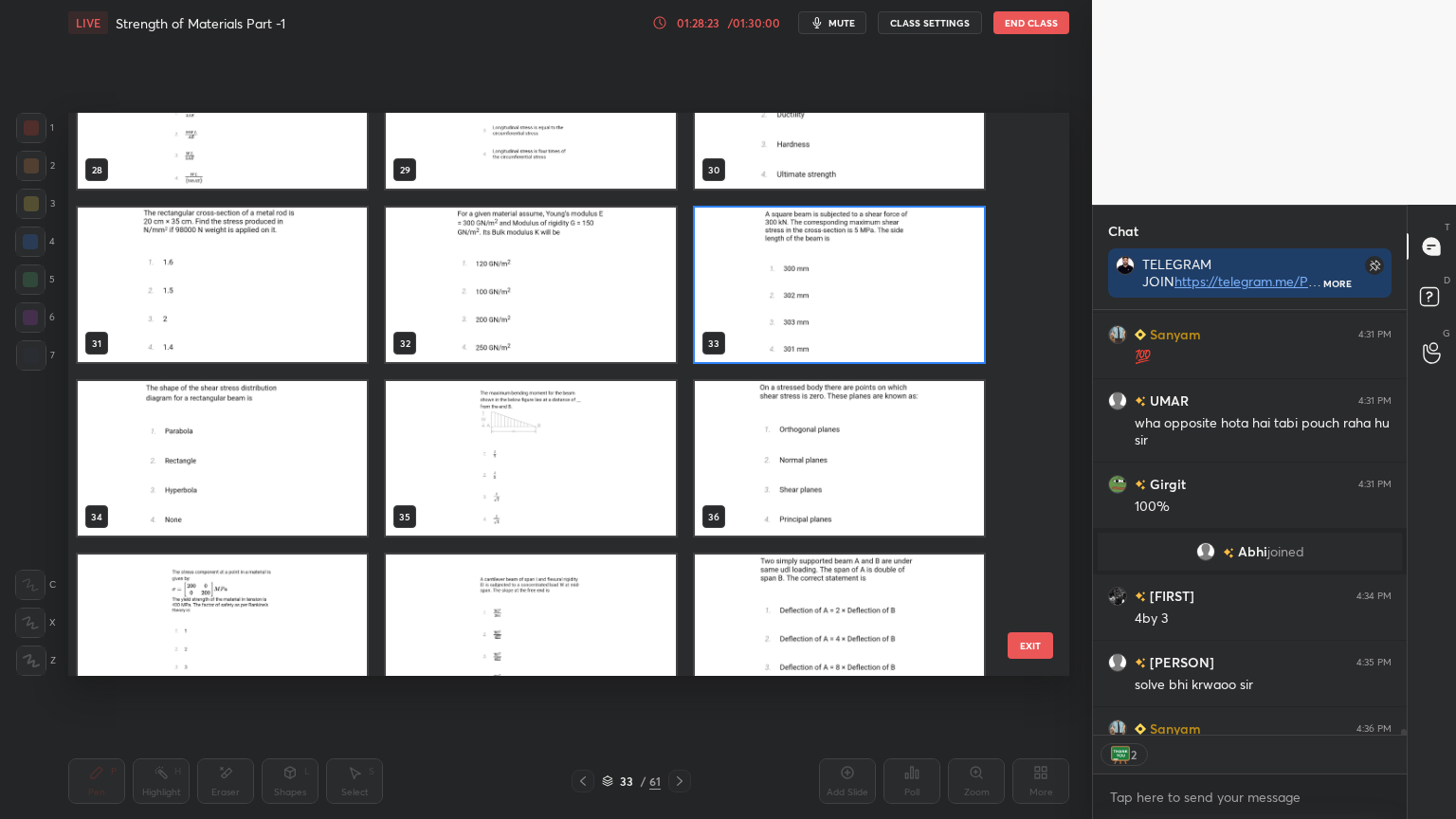 click on "28 29 30 31 32 33 34 35 36 37 38 39 40 41 42" at bounding box center (552, 394) 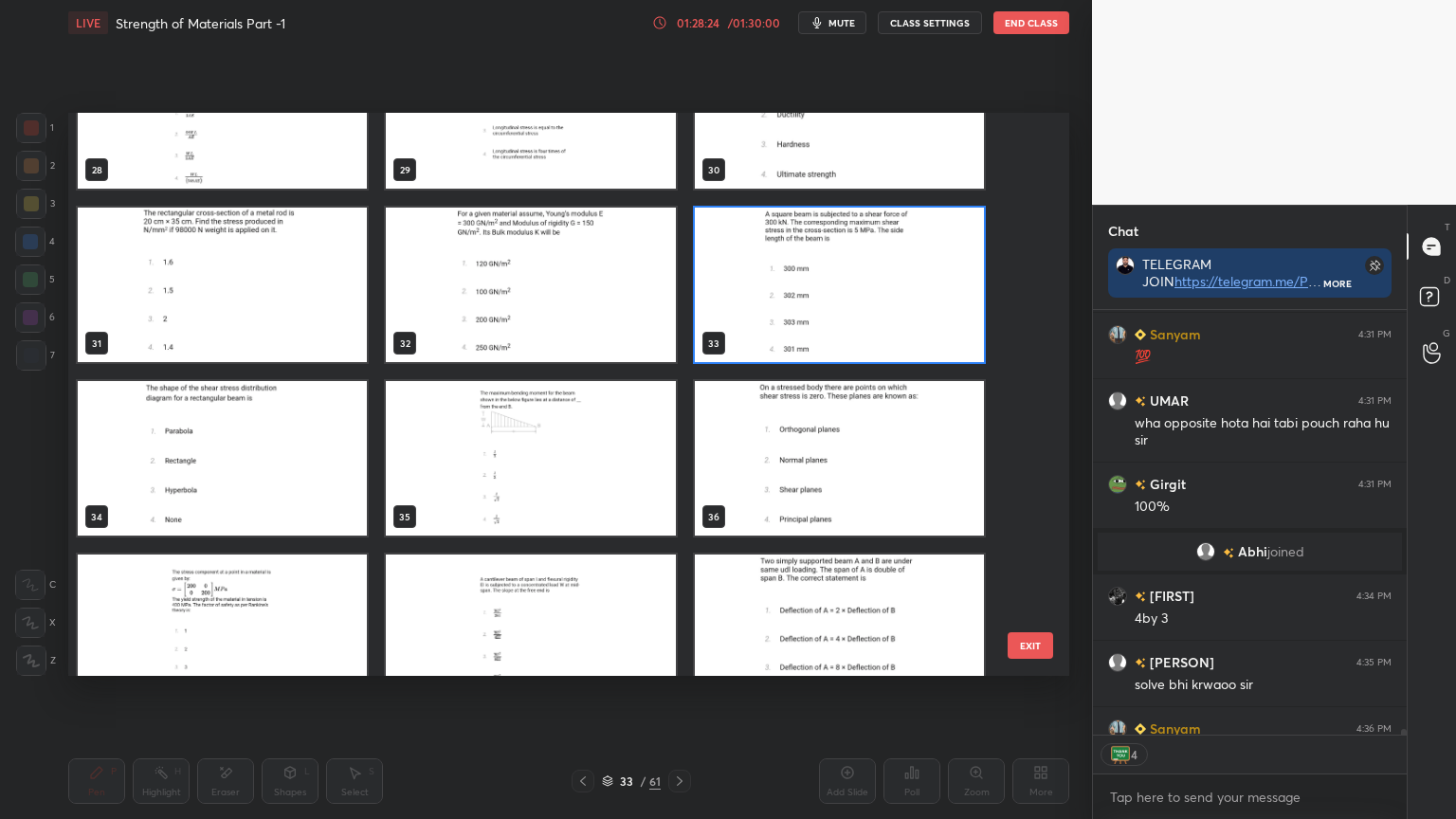 click at bounding box center (222, 458) 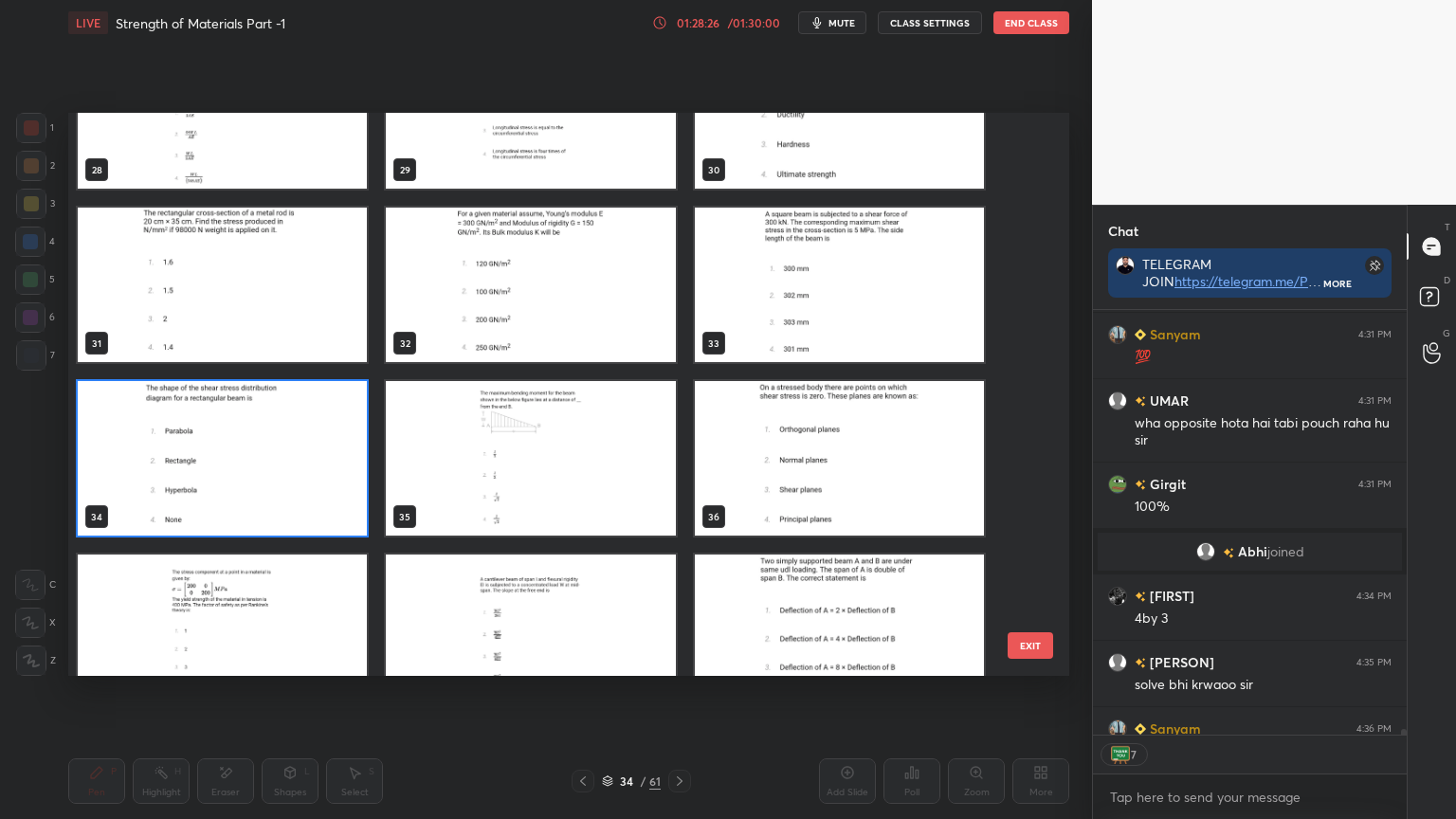 click at bounding box center (839, 458) 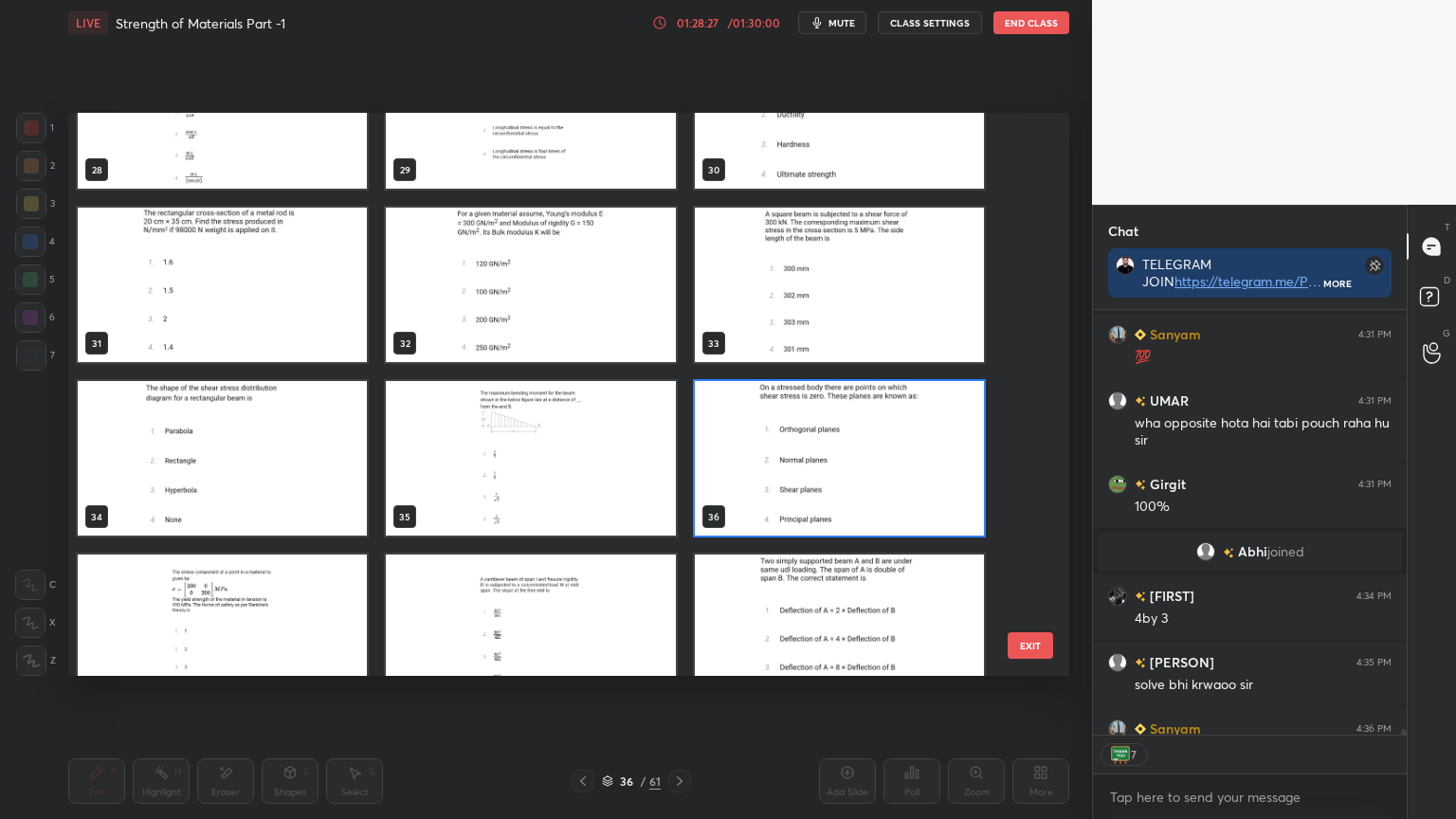 click at bounding box center [839, 458] 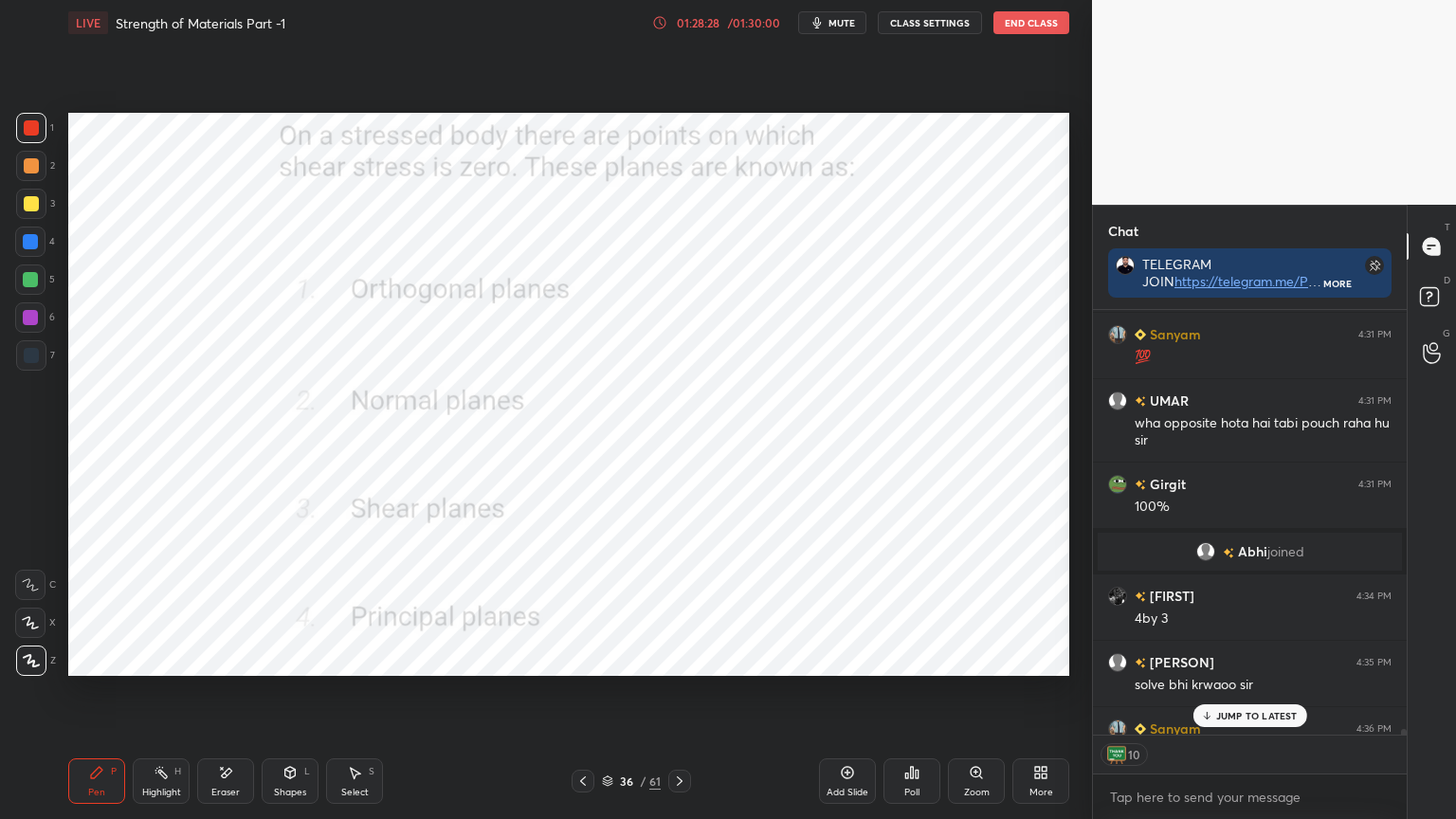 scroll, scrollTop: 31922, scrollLeft: 0, axis: vertical 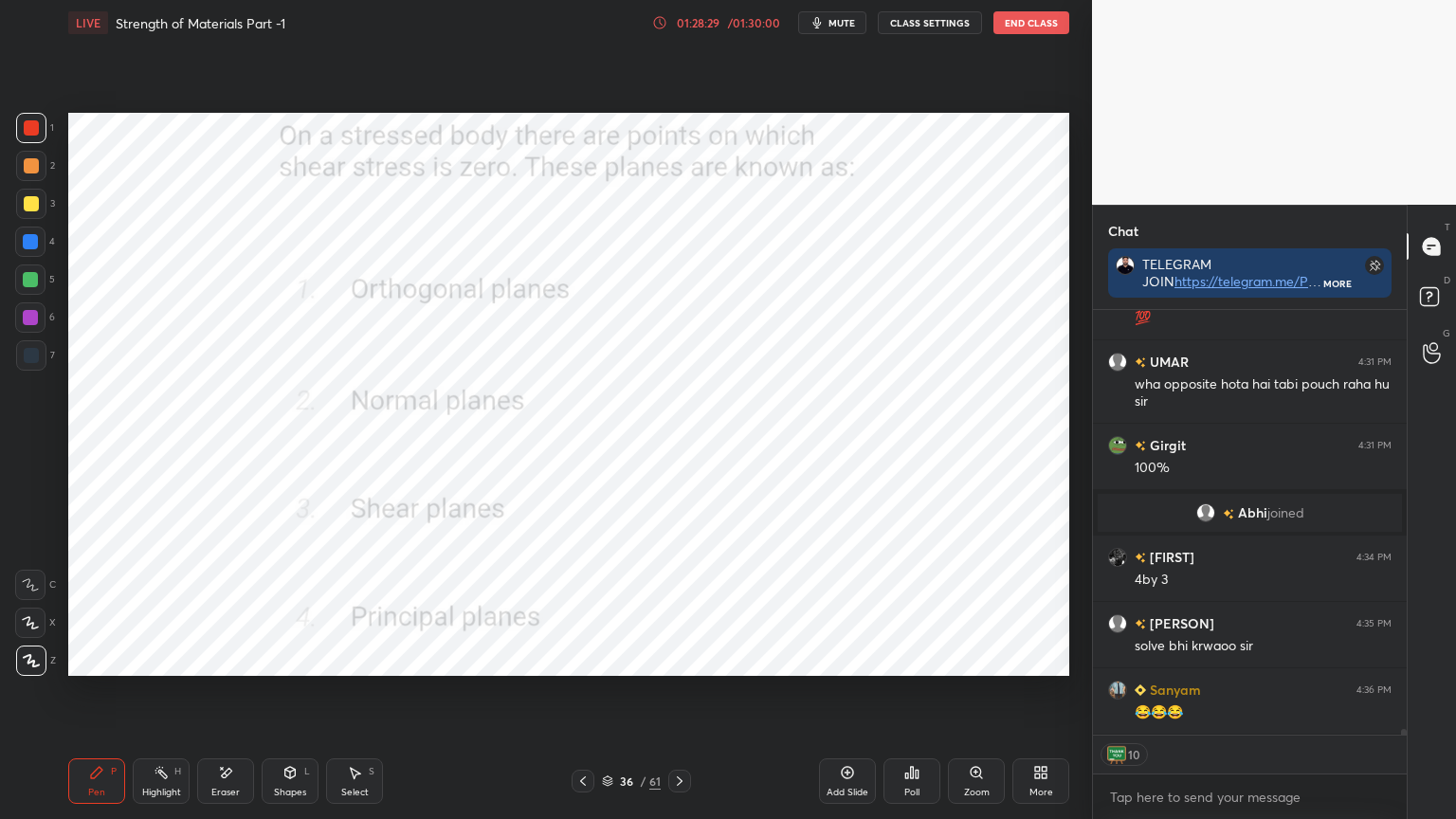 click 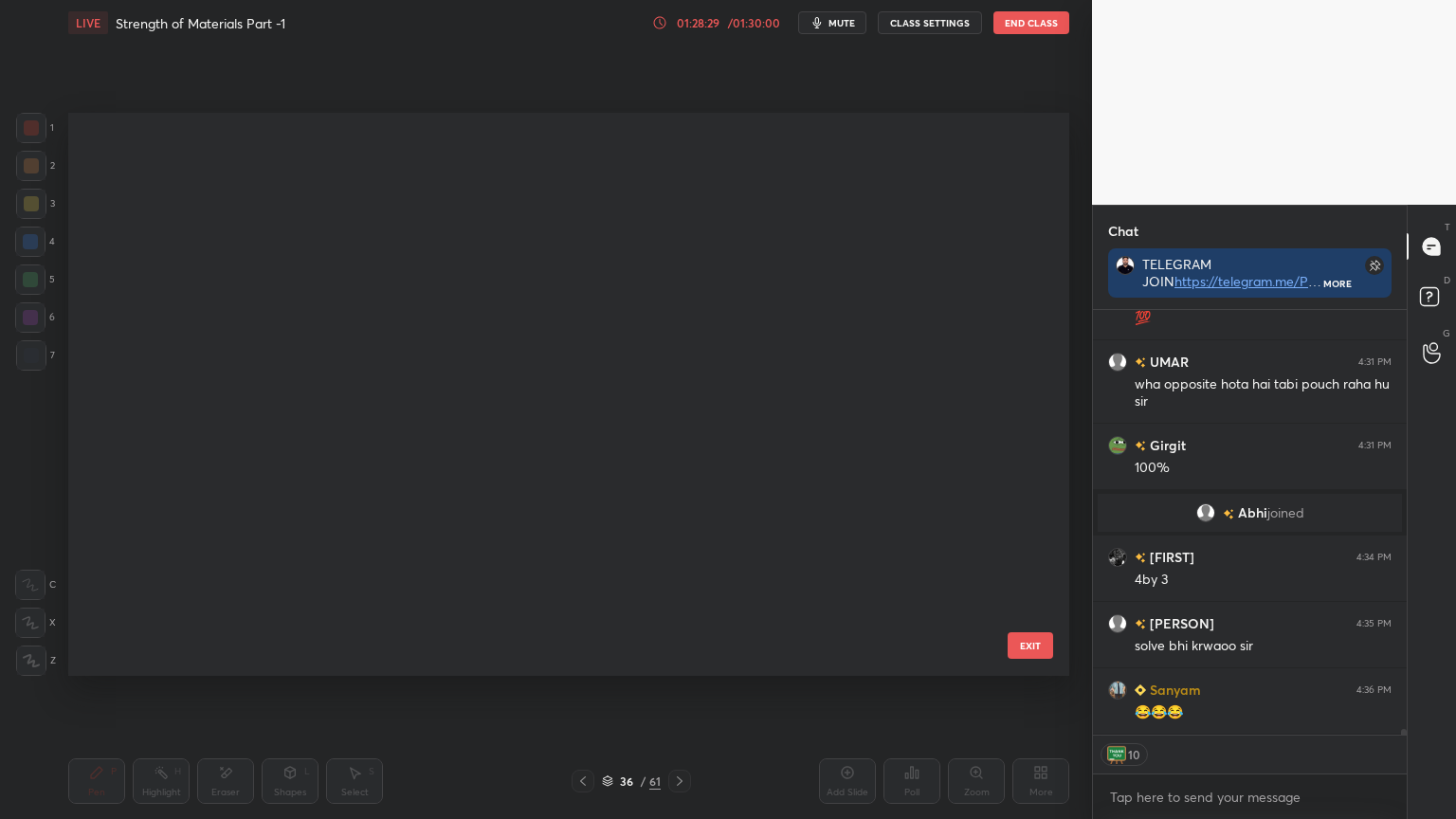 scroll, scrollTop: 1519, scrollLeft: 0, axis: vertical 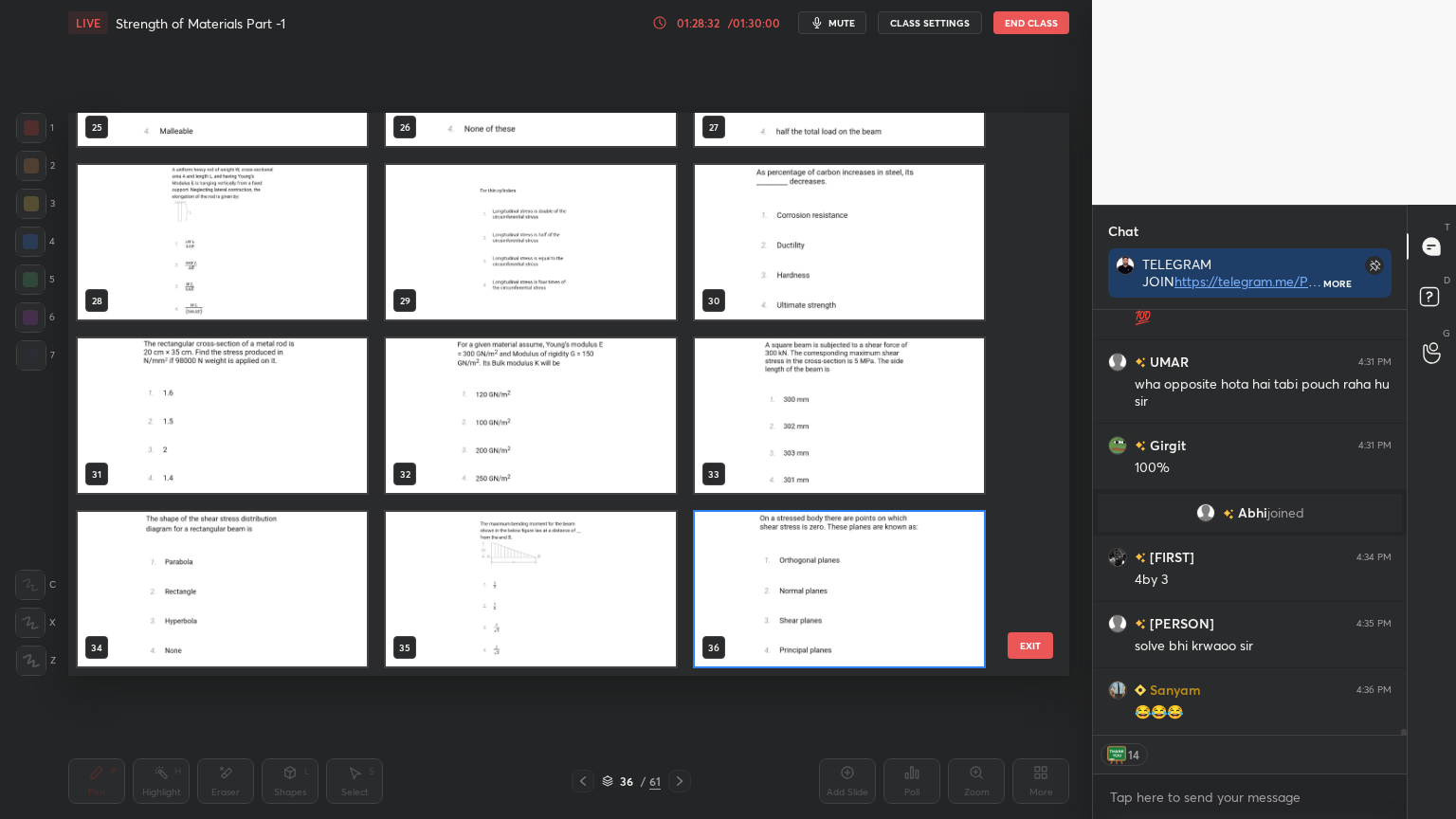click at bounding box center (222, 589) 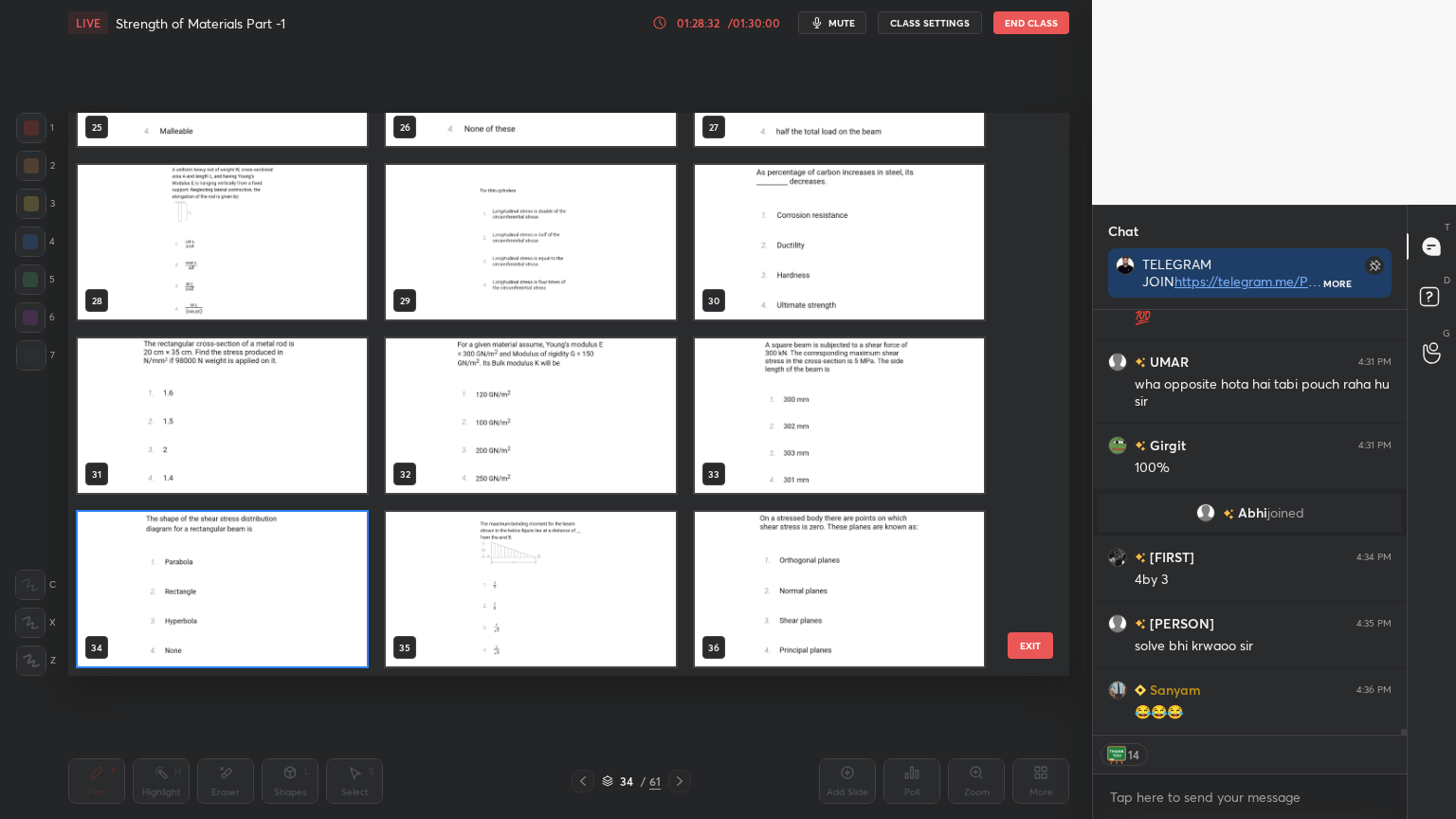 click at bounding box center (222, 589) 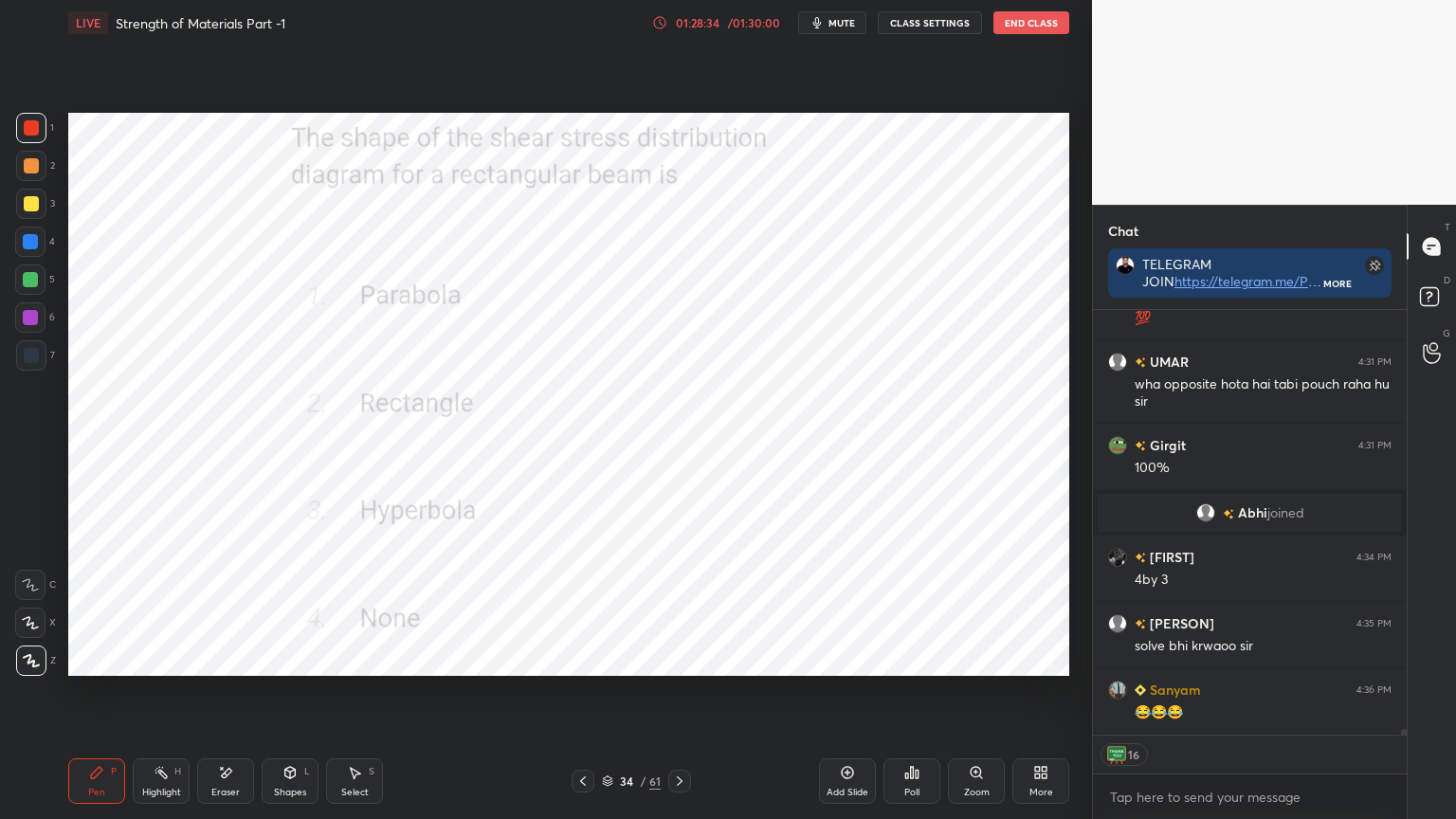 click 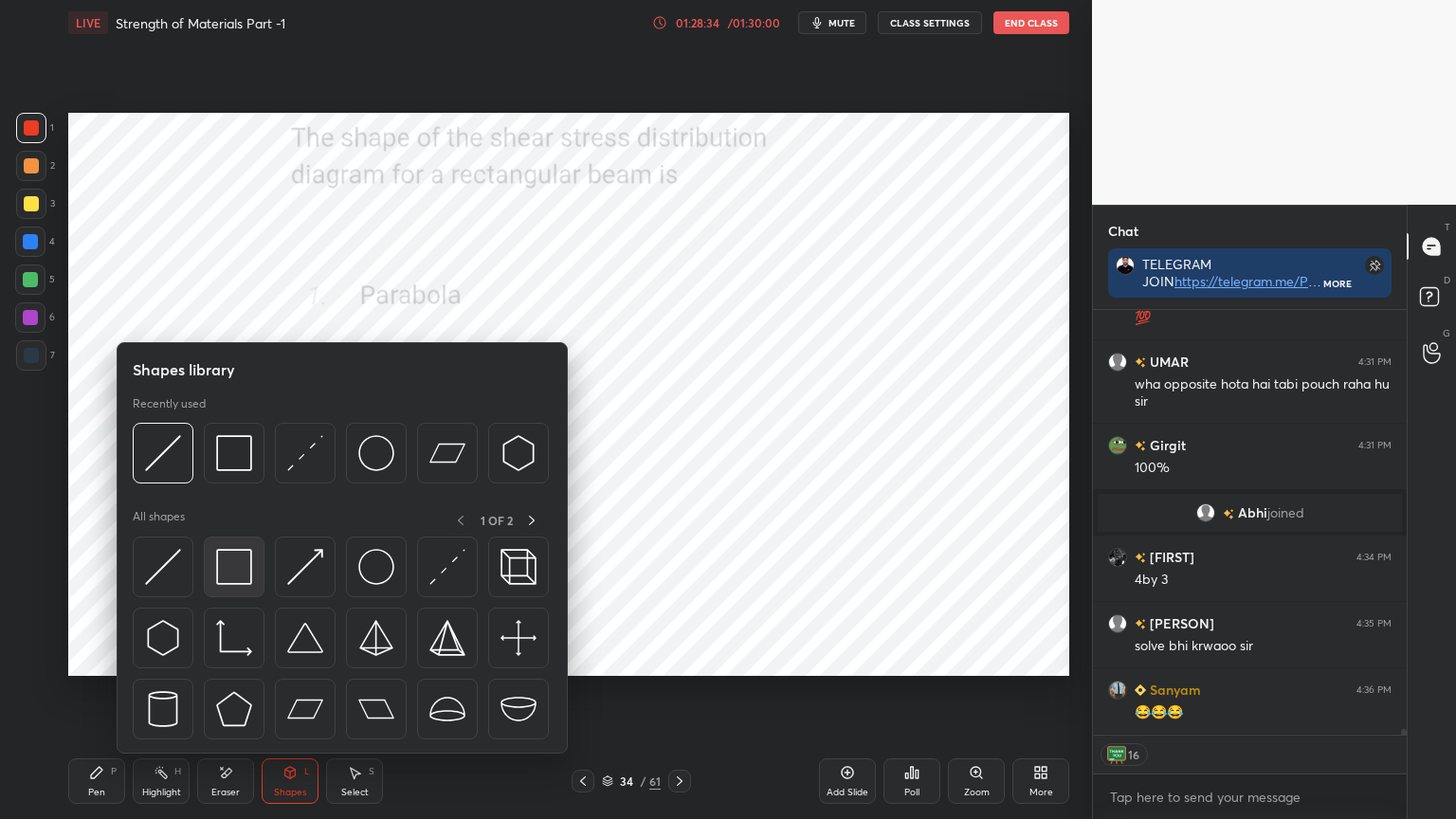 click at bounding box center [234, 567] 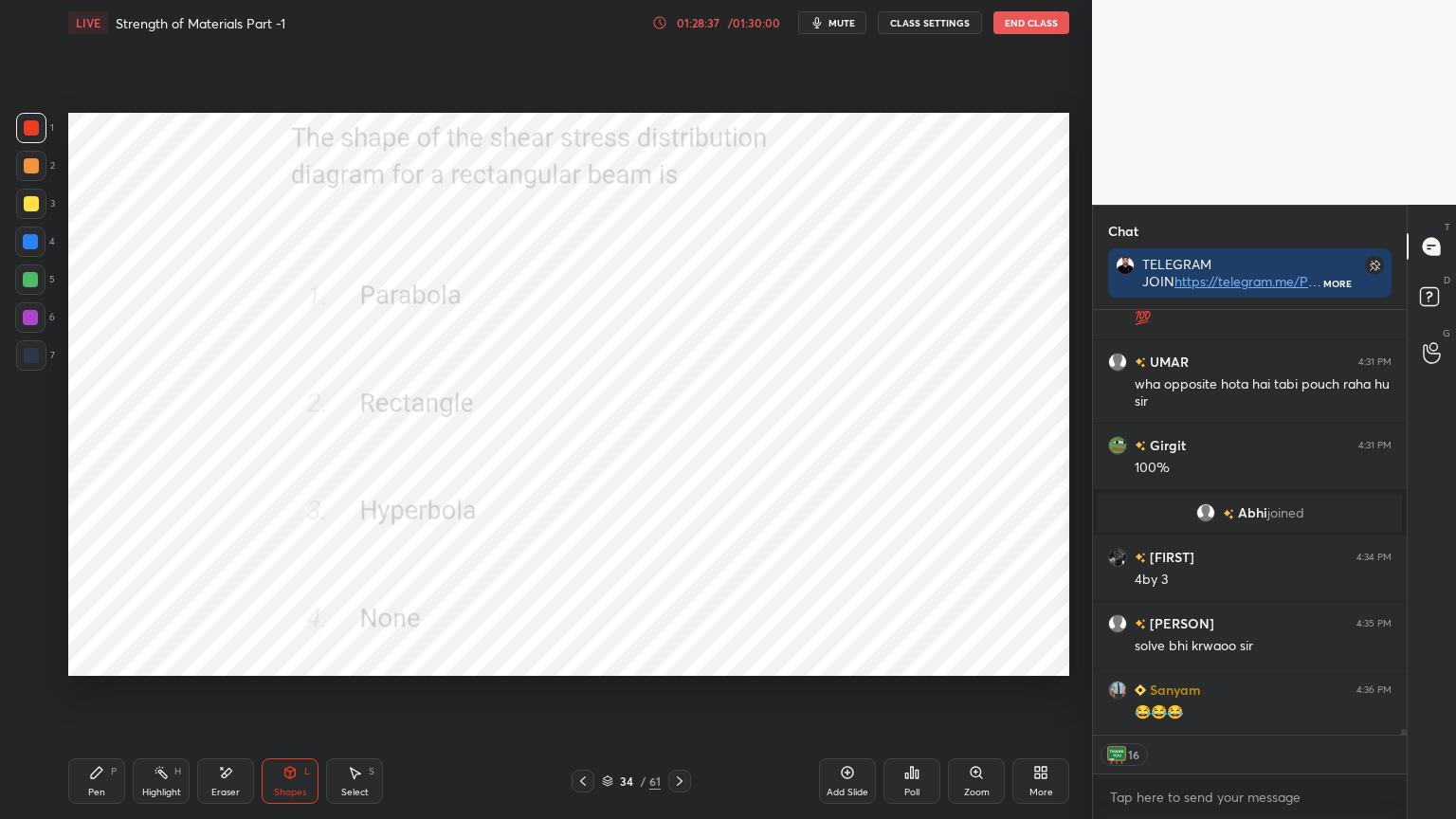 click on "Pen P" at bounding box center (97, 781) 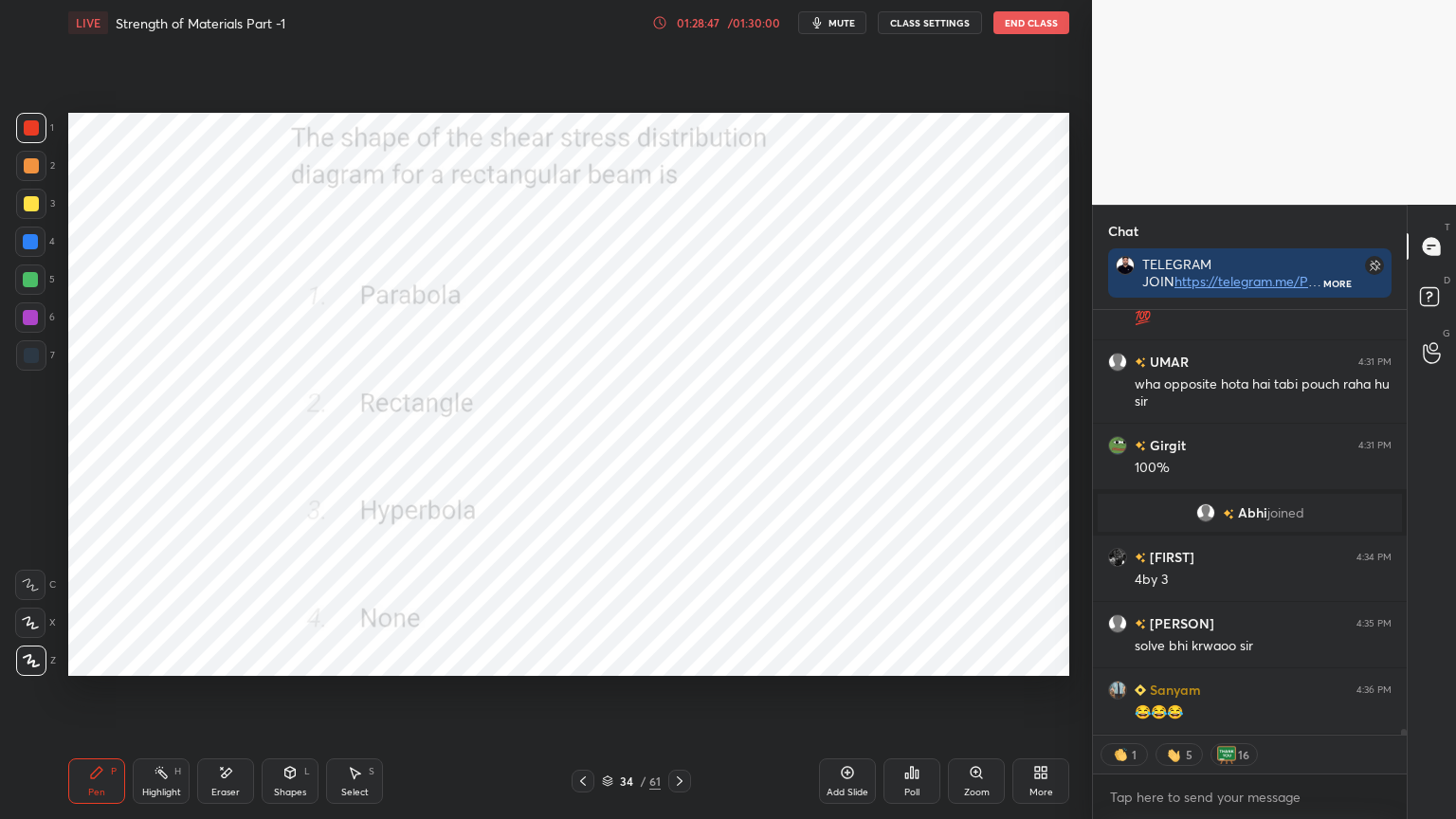 click 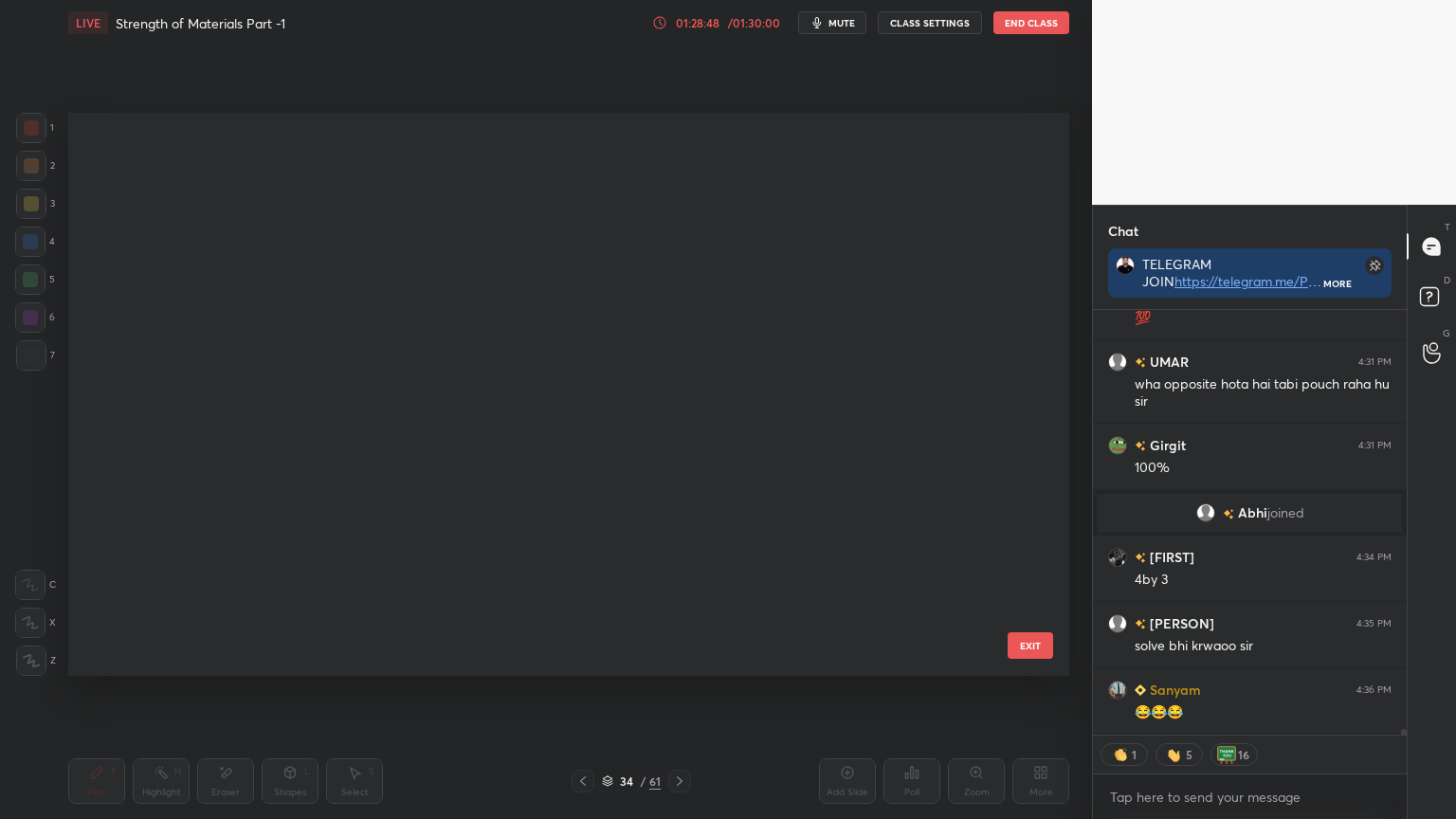 scroll, scrollTop: 1519, scrollLeft: 0, axis: vertical 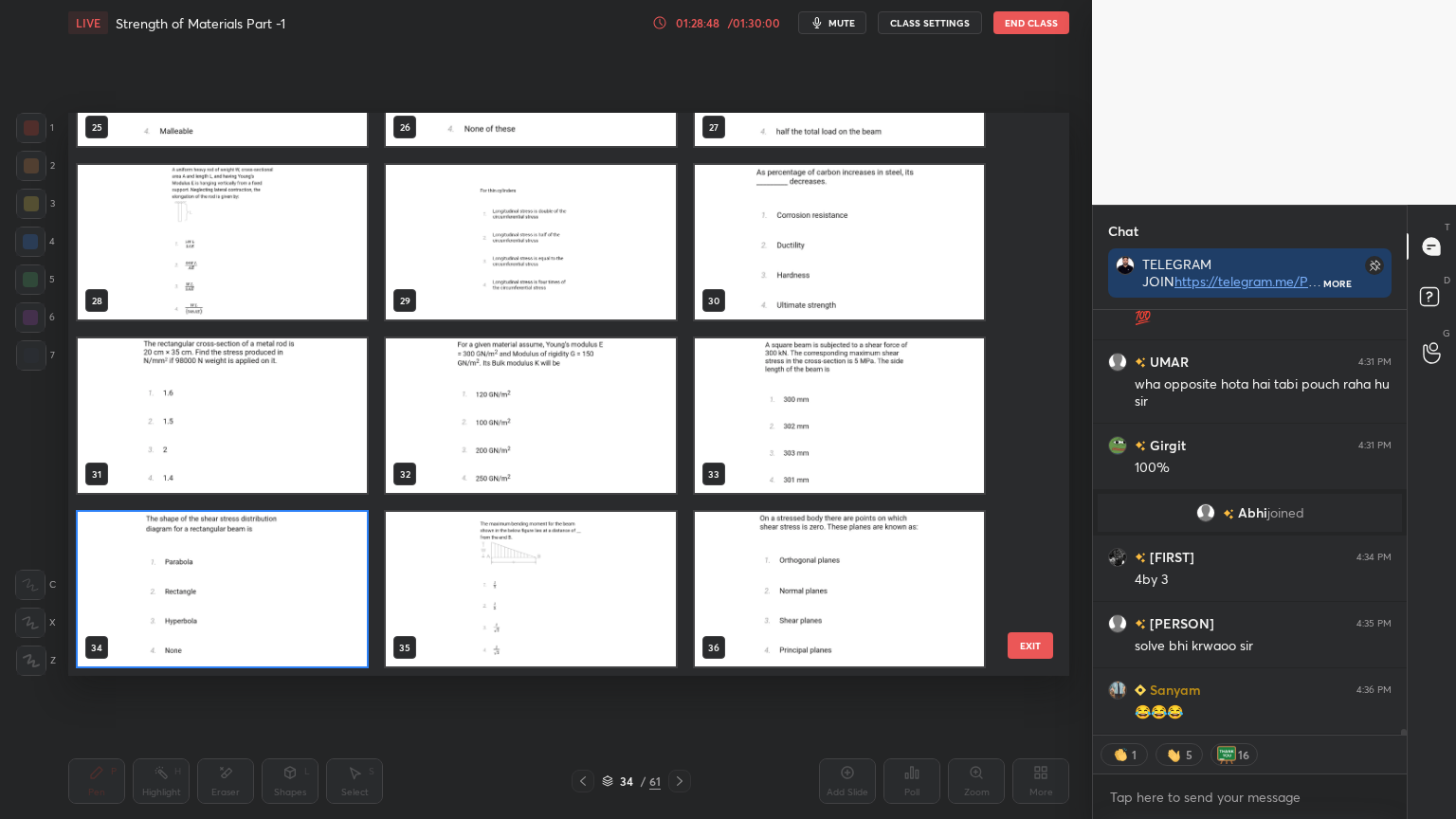 click at bounding box center [839, 589] 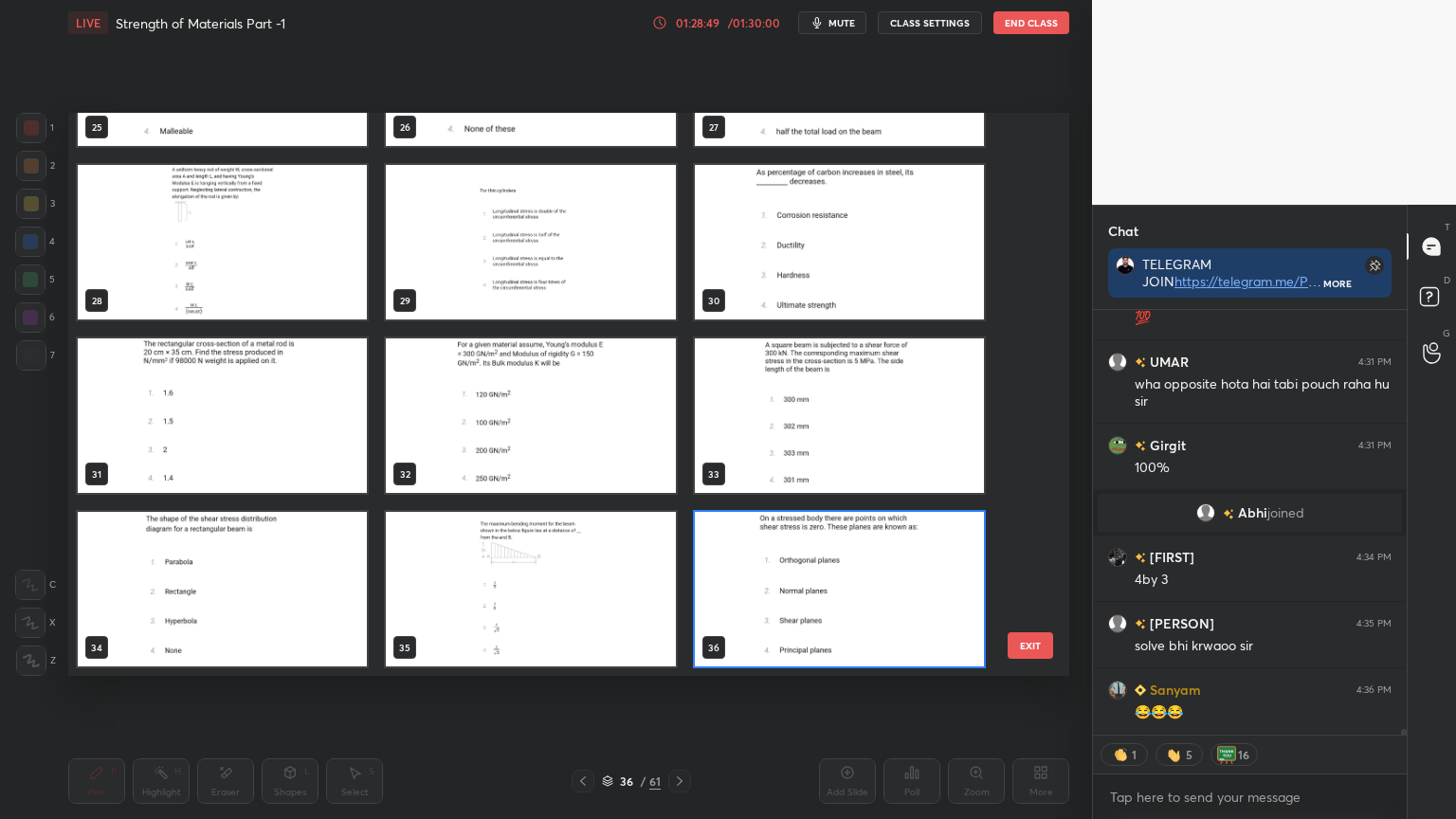 click at bounding box center [839, 589] 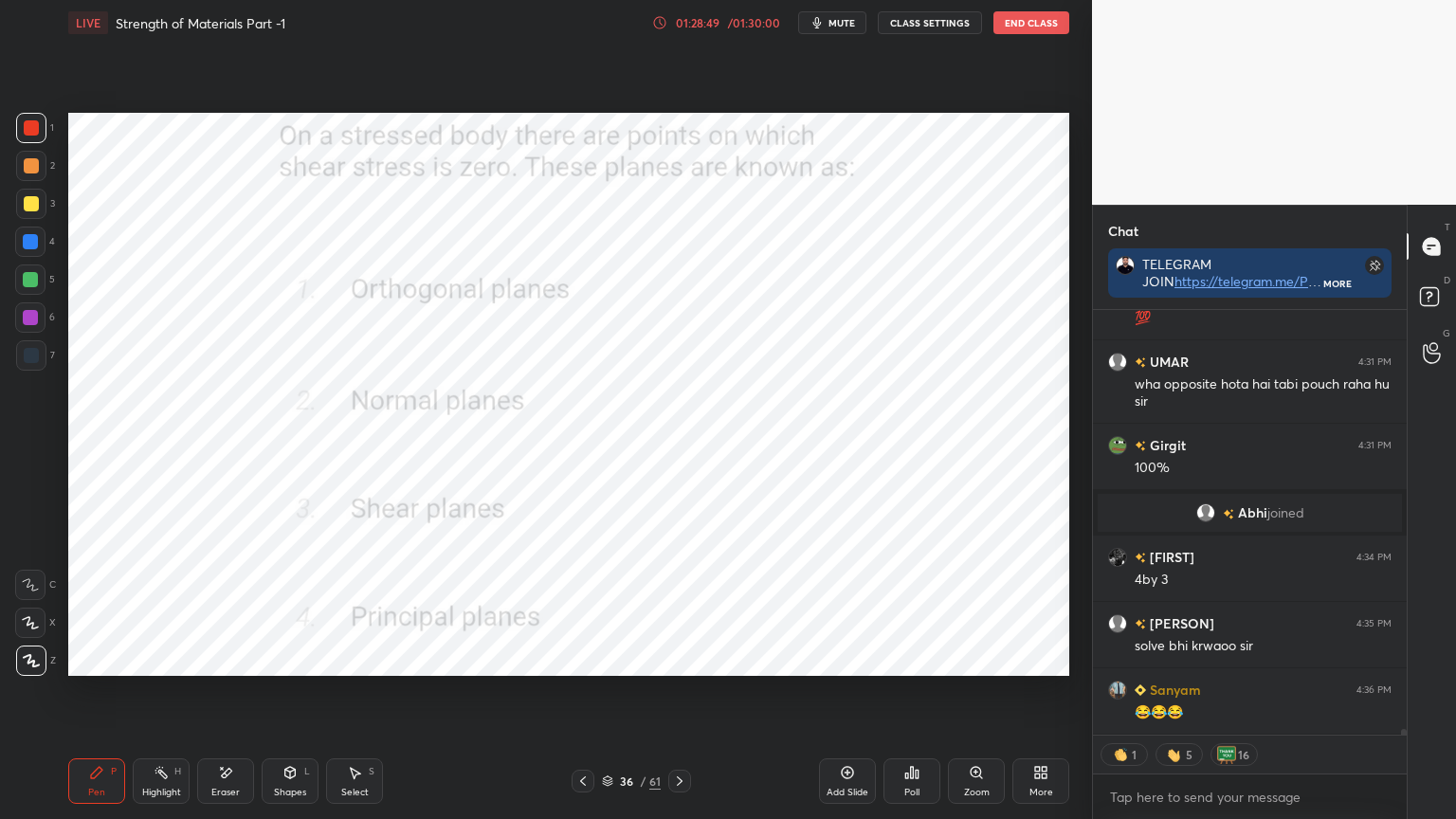 click at bounding box center [839, 589] 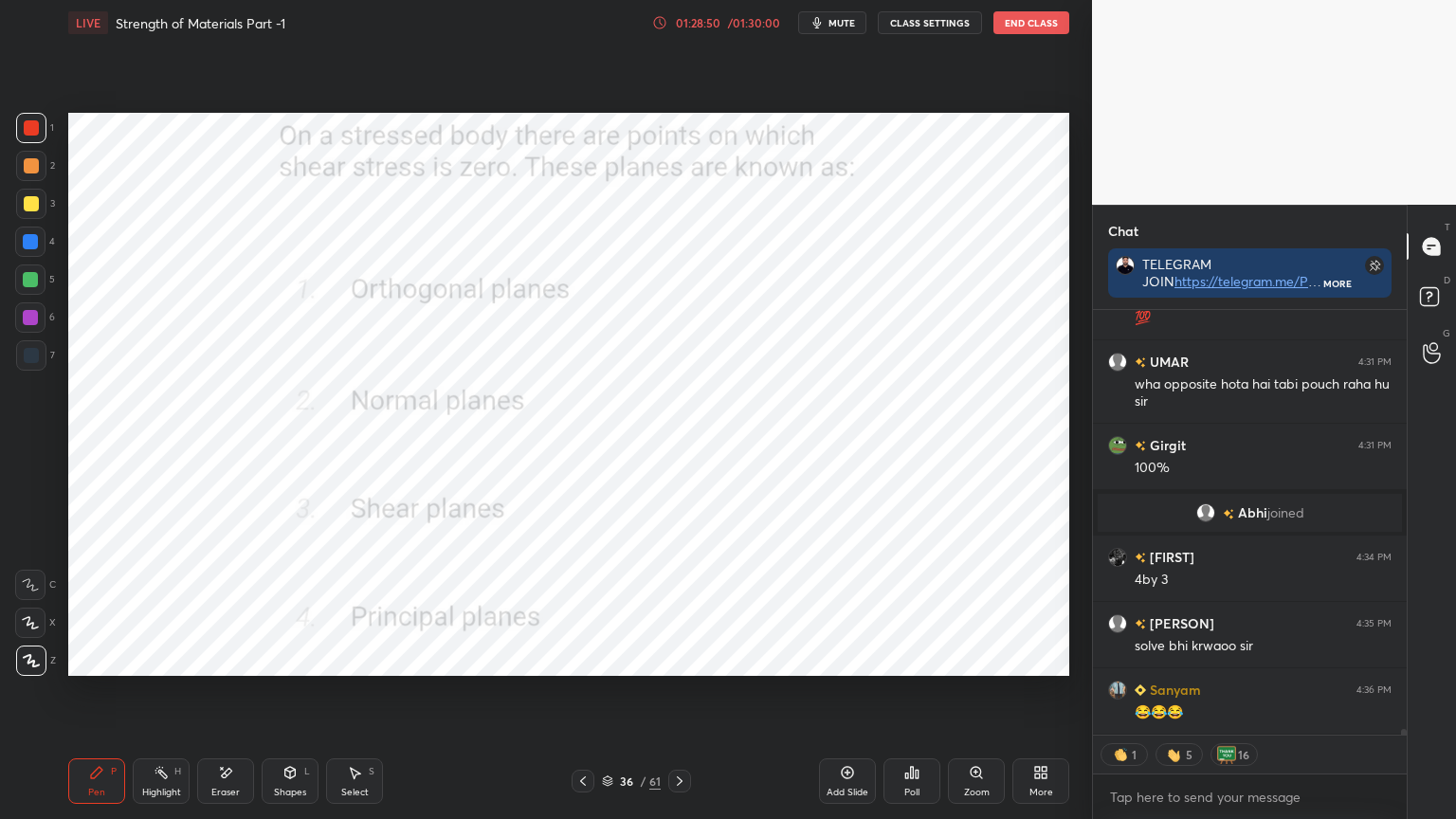 click on "Poll" at bounding box center [912, 781] 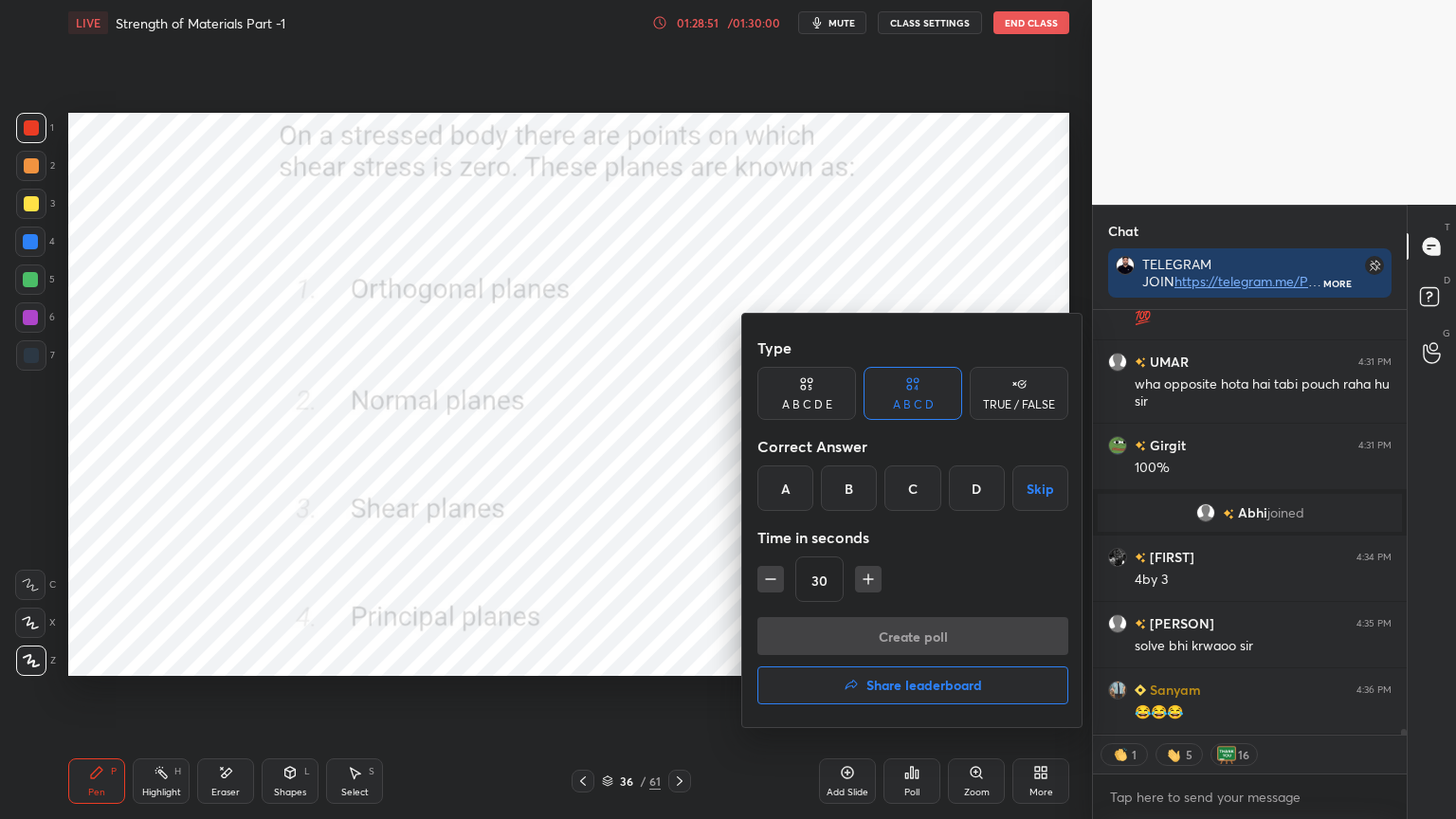 click on "D" at bounding box center [976, 488] 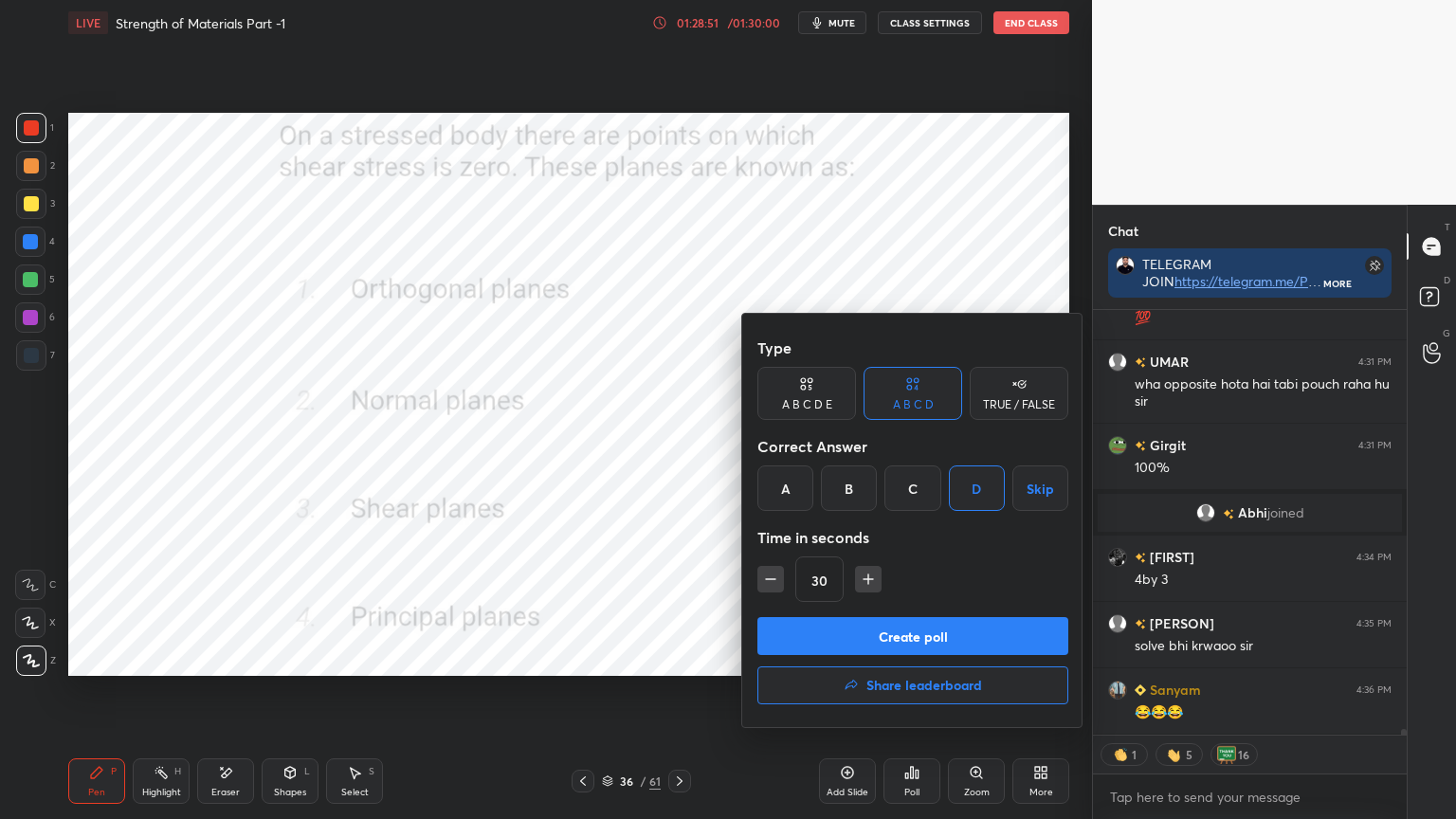 click on "Create poll" at bounding box center (913, 636) 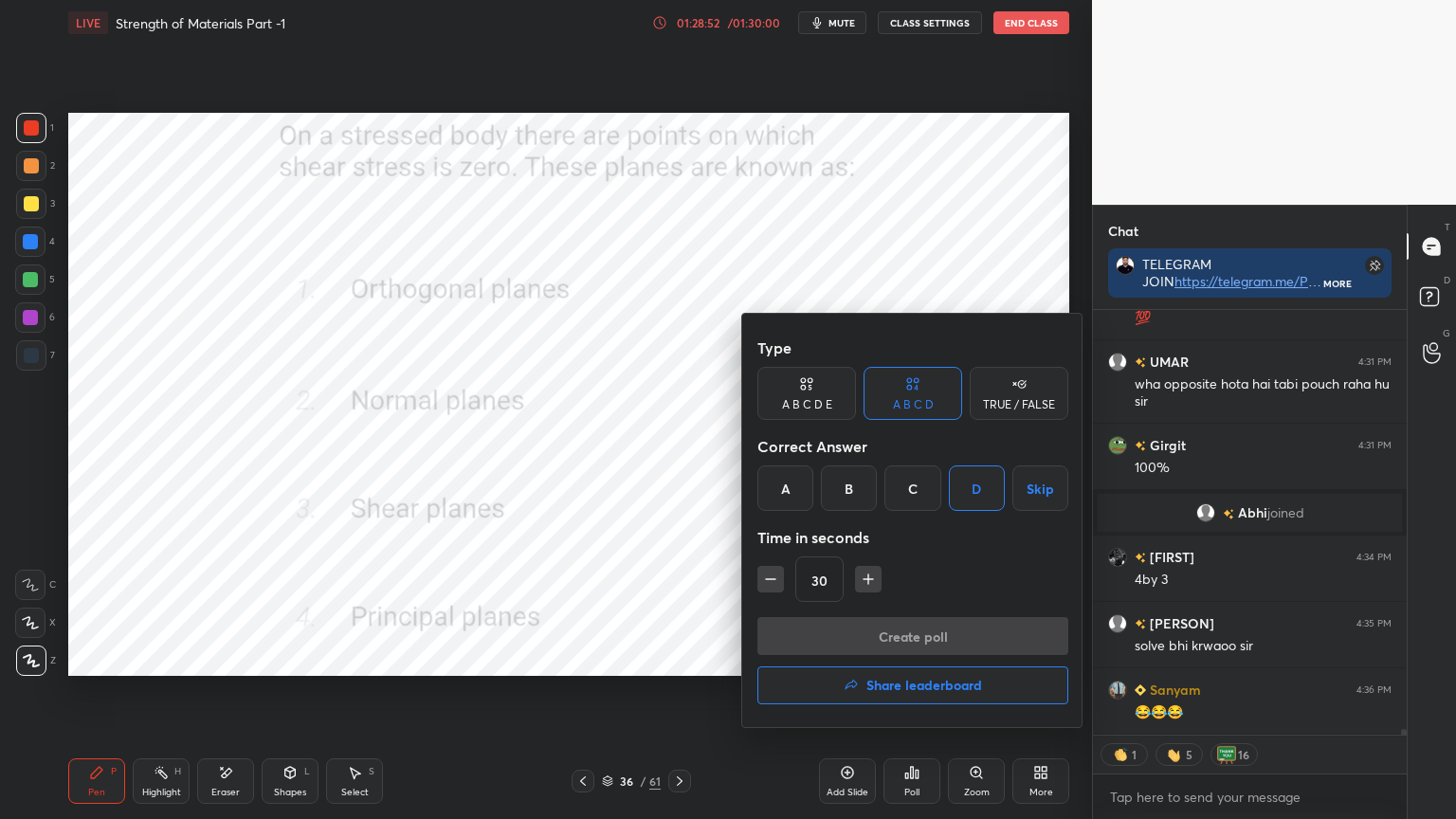 scroll, scrollTop: 388, scrollLeft: 308, axis: both 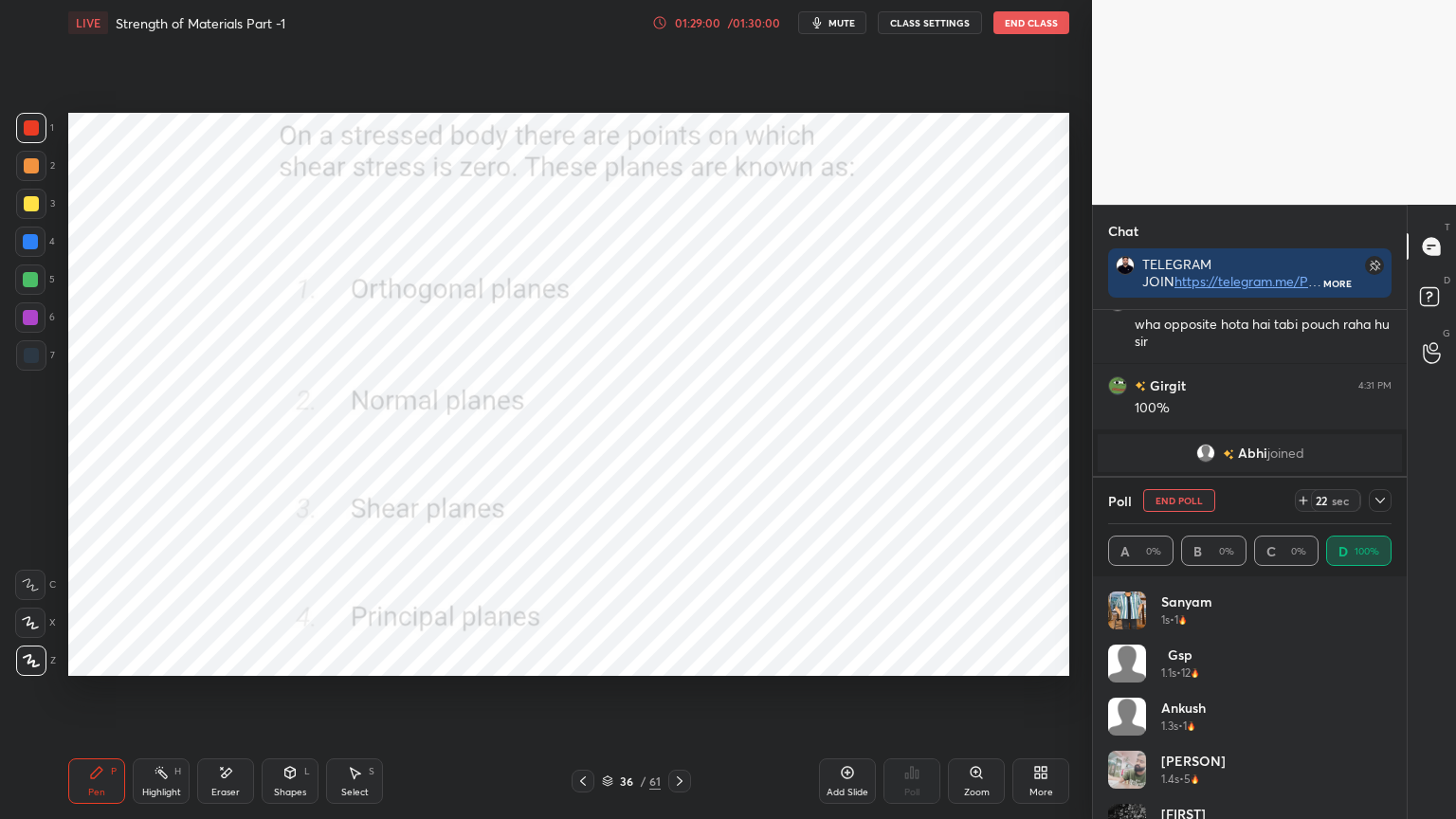 click 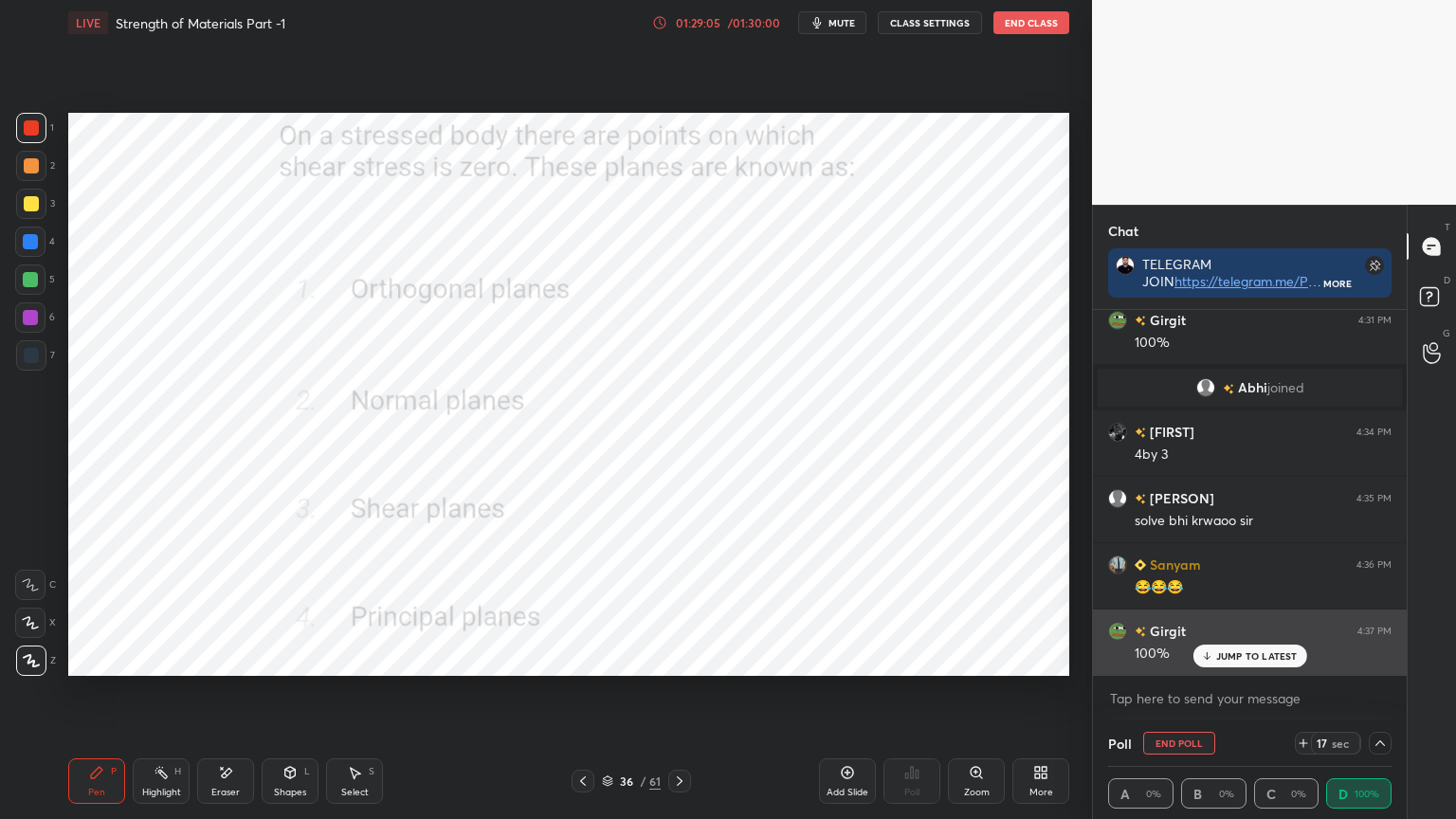 click on "JUMP TO LATEST" at bounding box center (1257, 656) 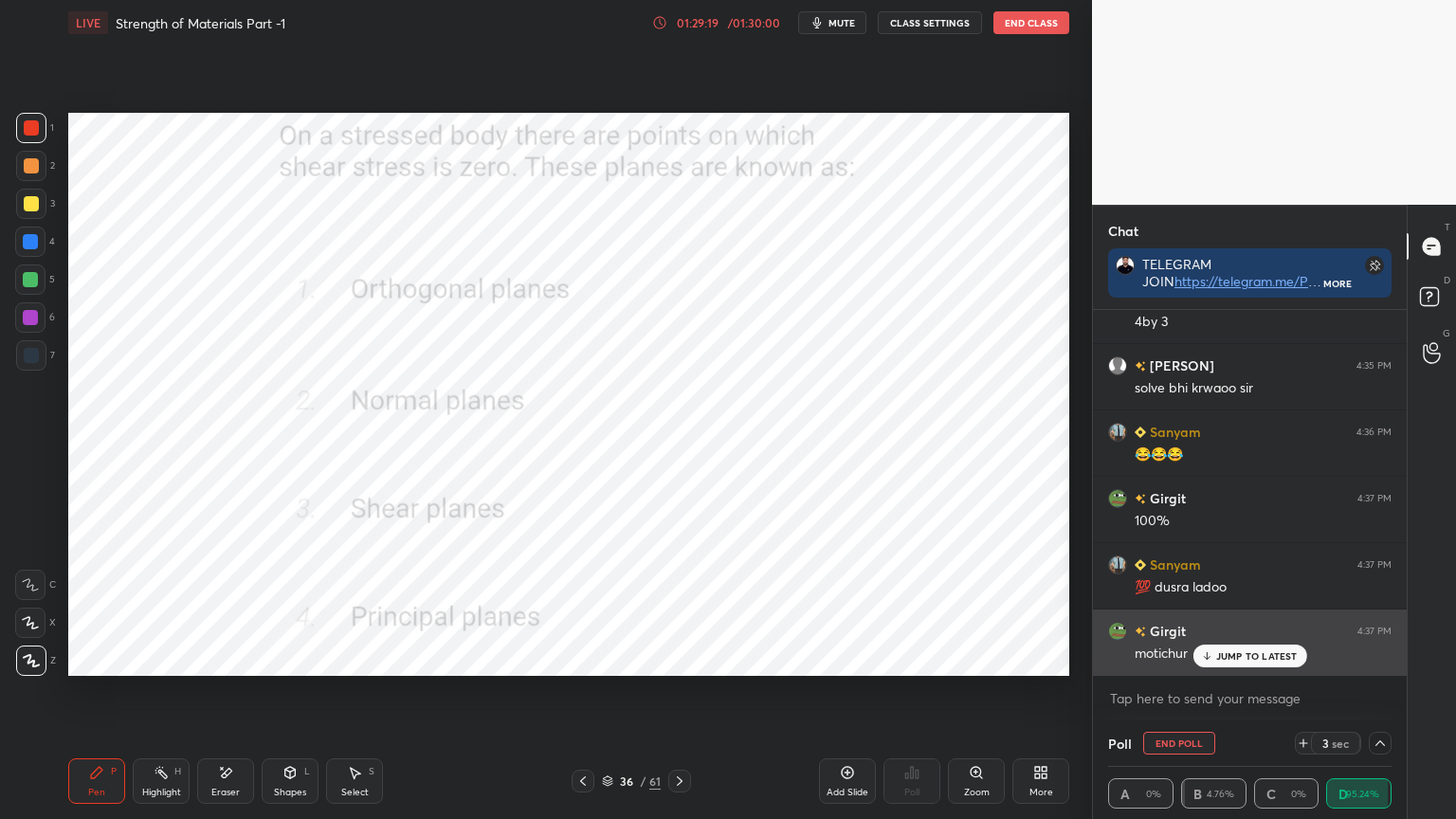 click on "JUMP TO LATEST" at bounding box center [1249, 656] 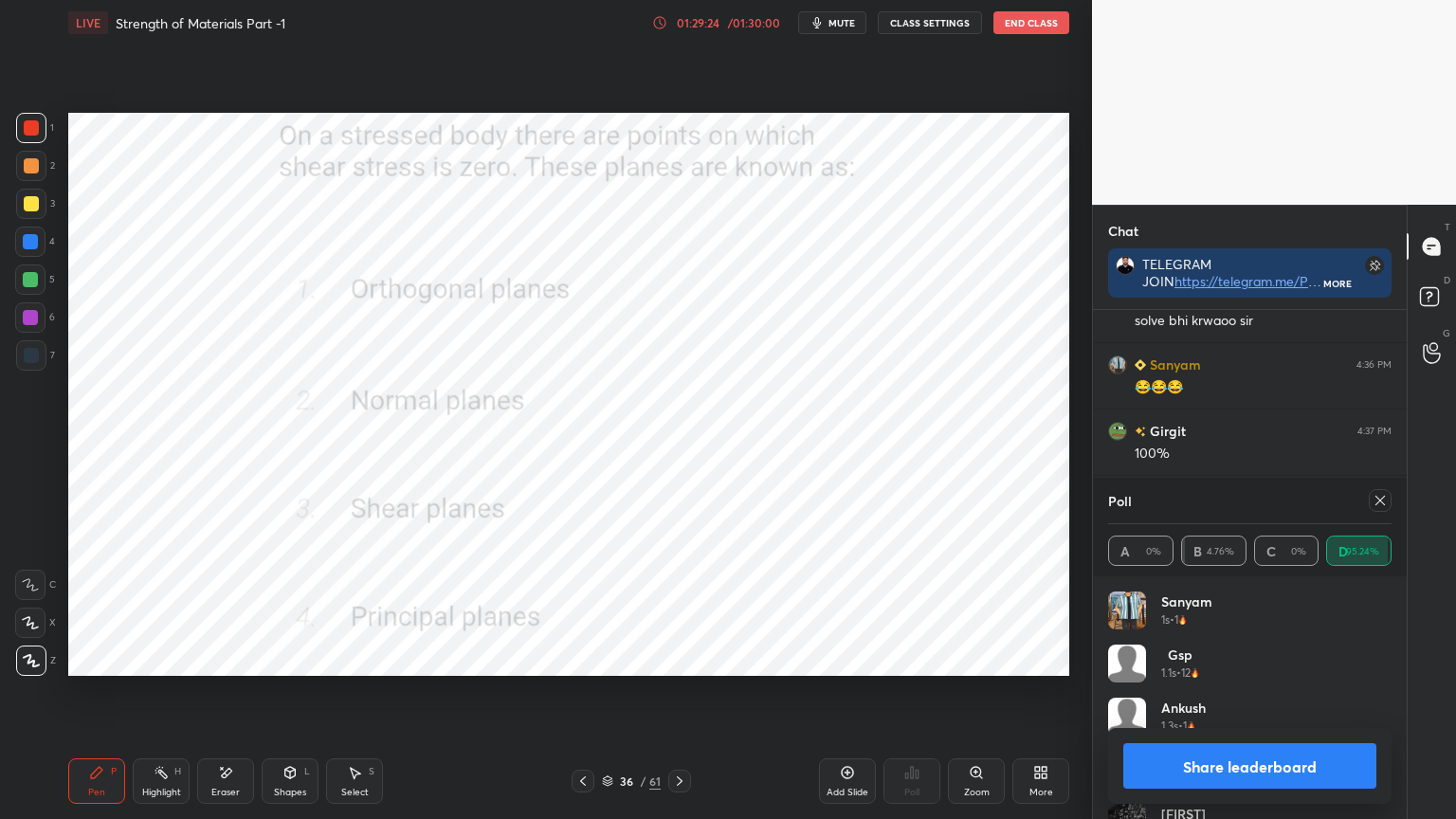 click on "Share leaderboard" at bounding box center (1249, 766) 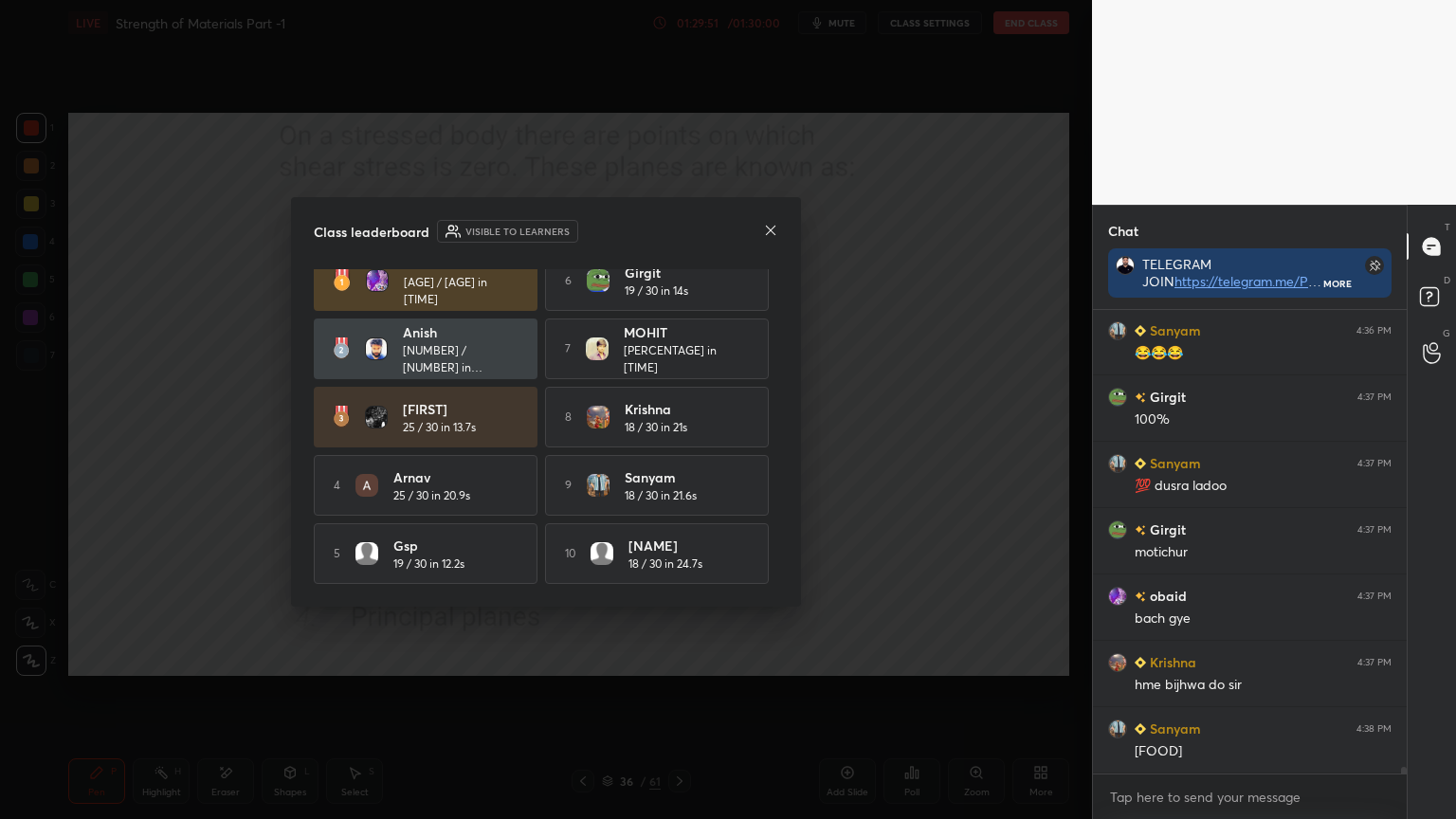click 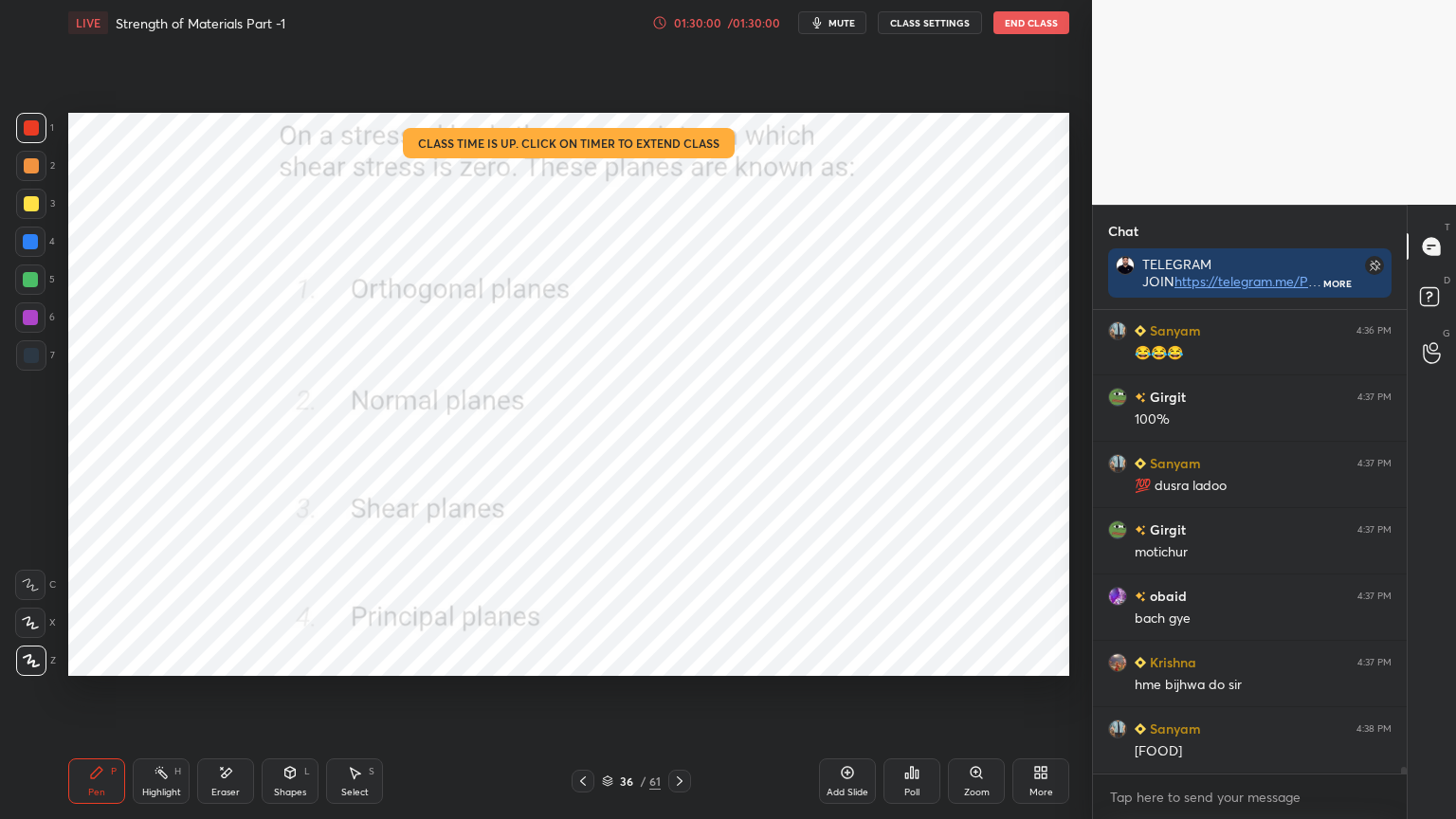 click on "End Class" at bounding box center [1031, 23] 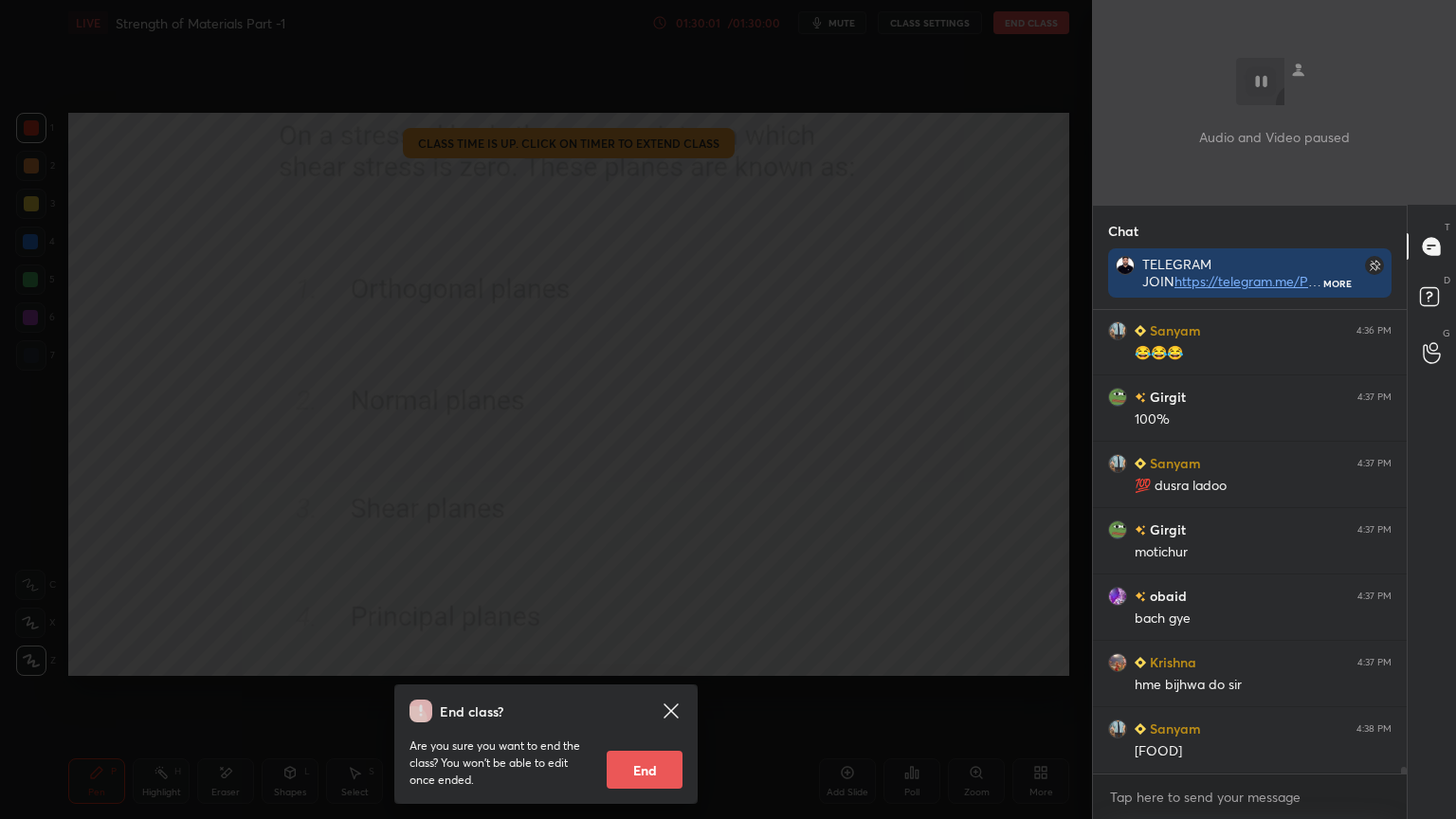 click on "End" at bounding box center [645, 770] 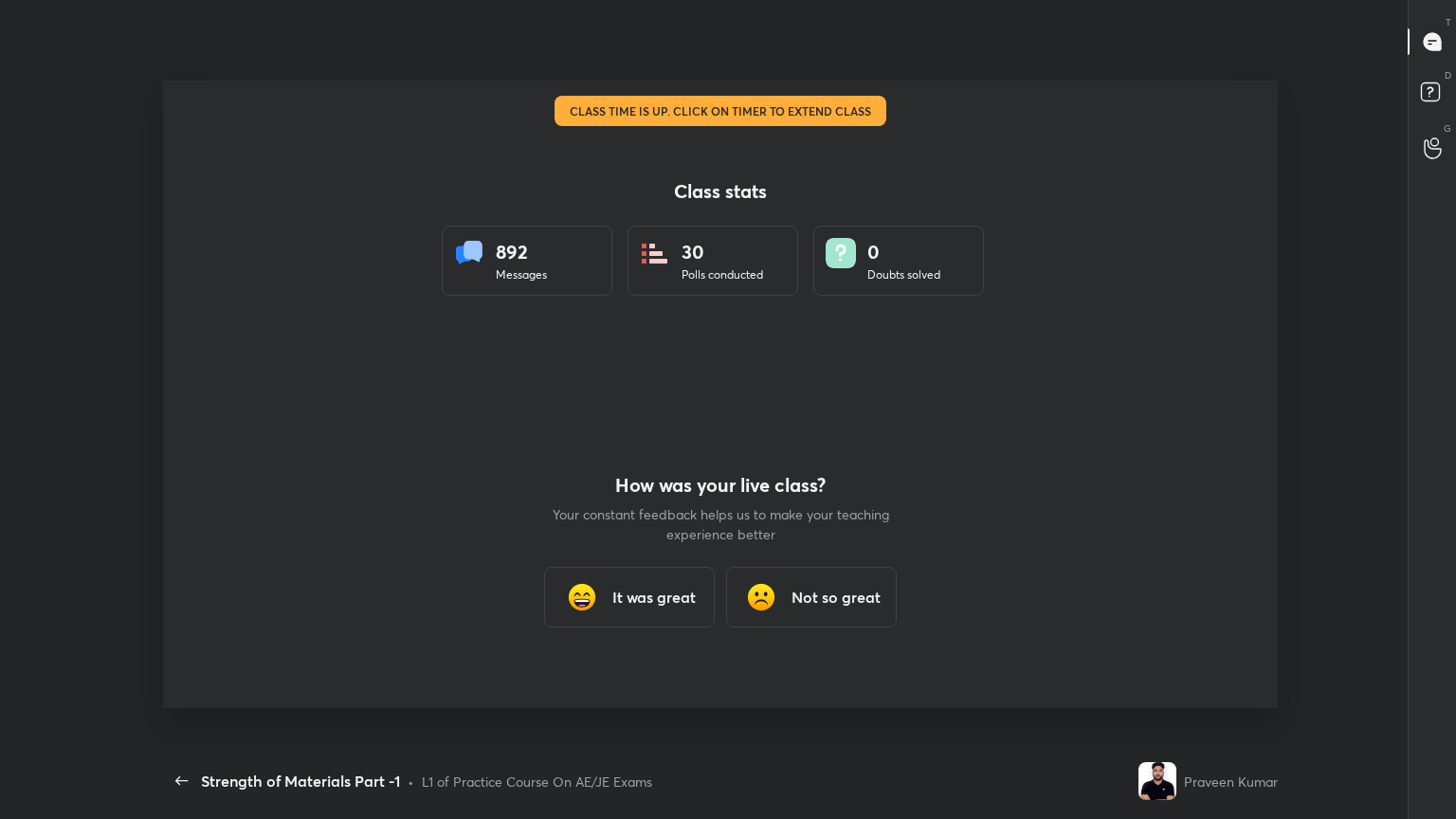 scroll, scrollTop: 94094, scrollLeft: 93661, axis: both 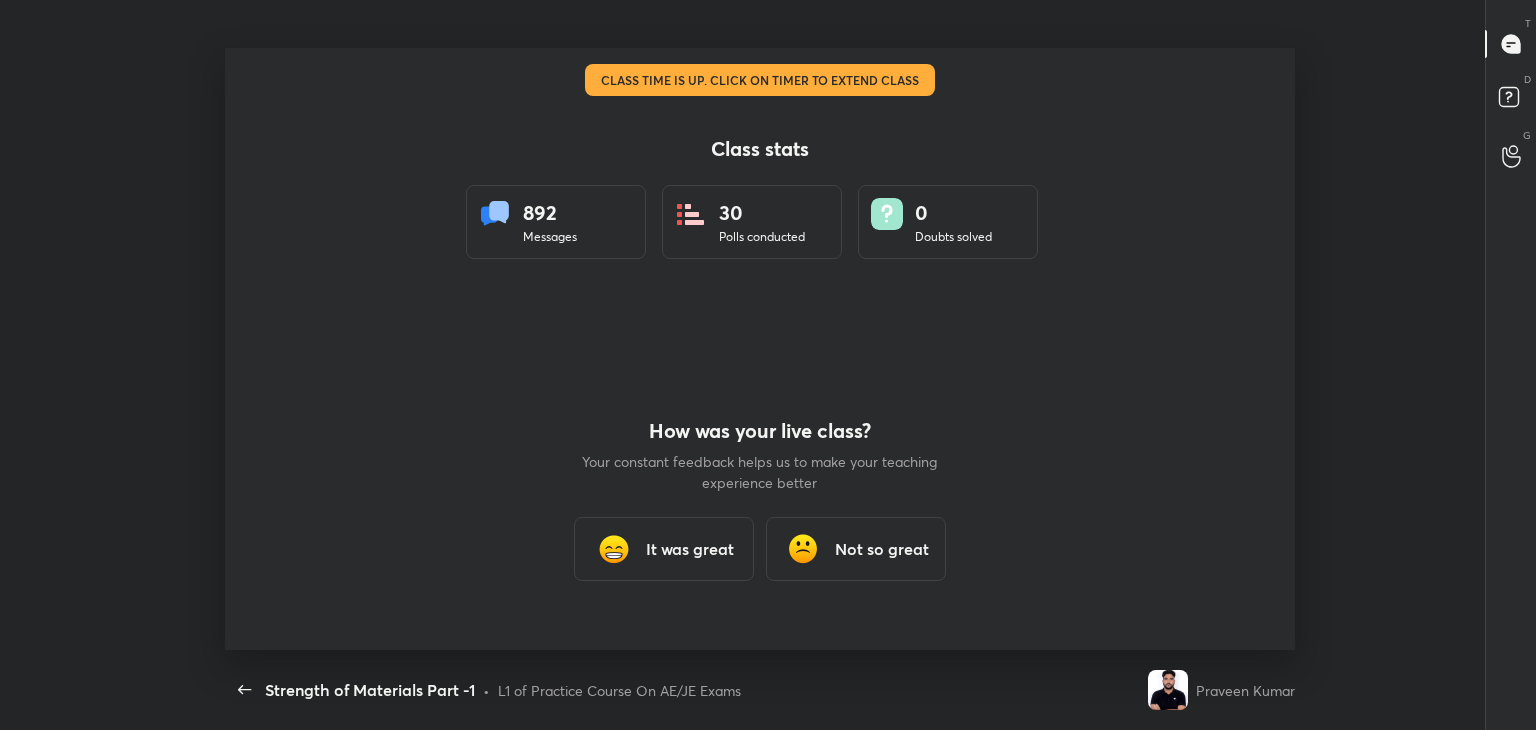 type on "x" 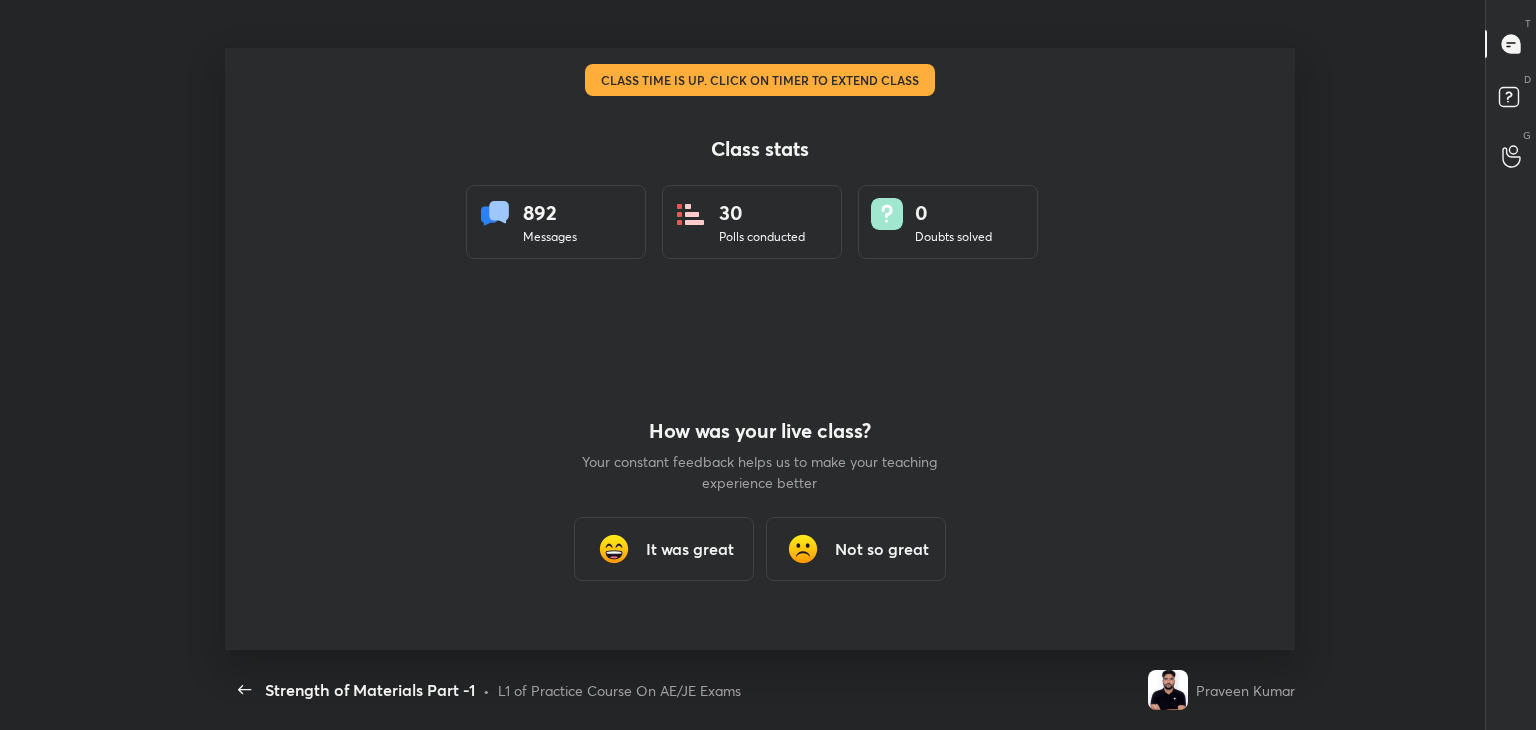 click on "It was great" at bounding box center [690, 549] 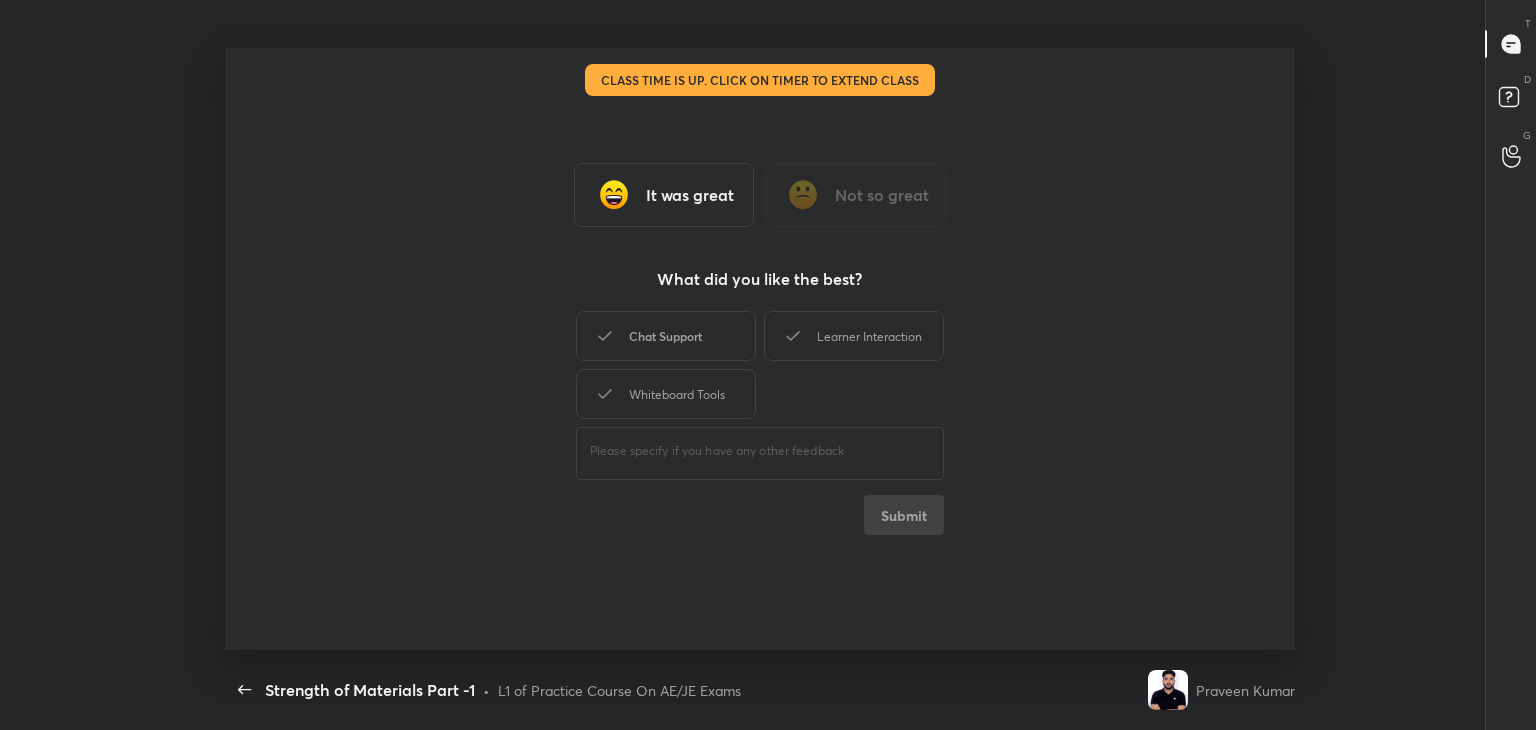 click on "Chat Support" at bounding box center [666, 336] 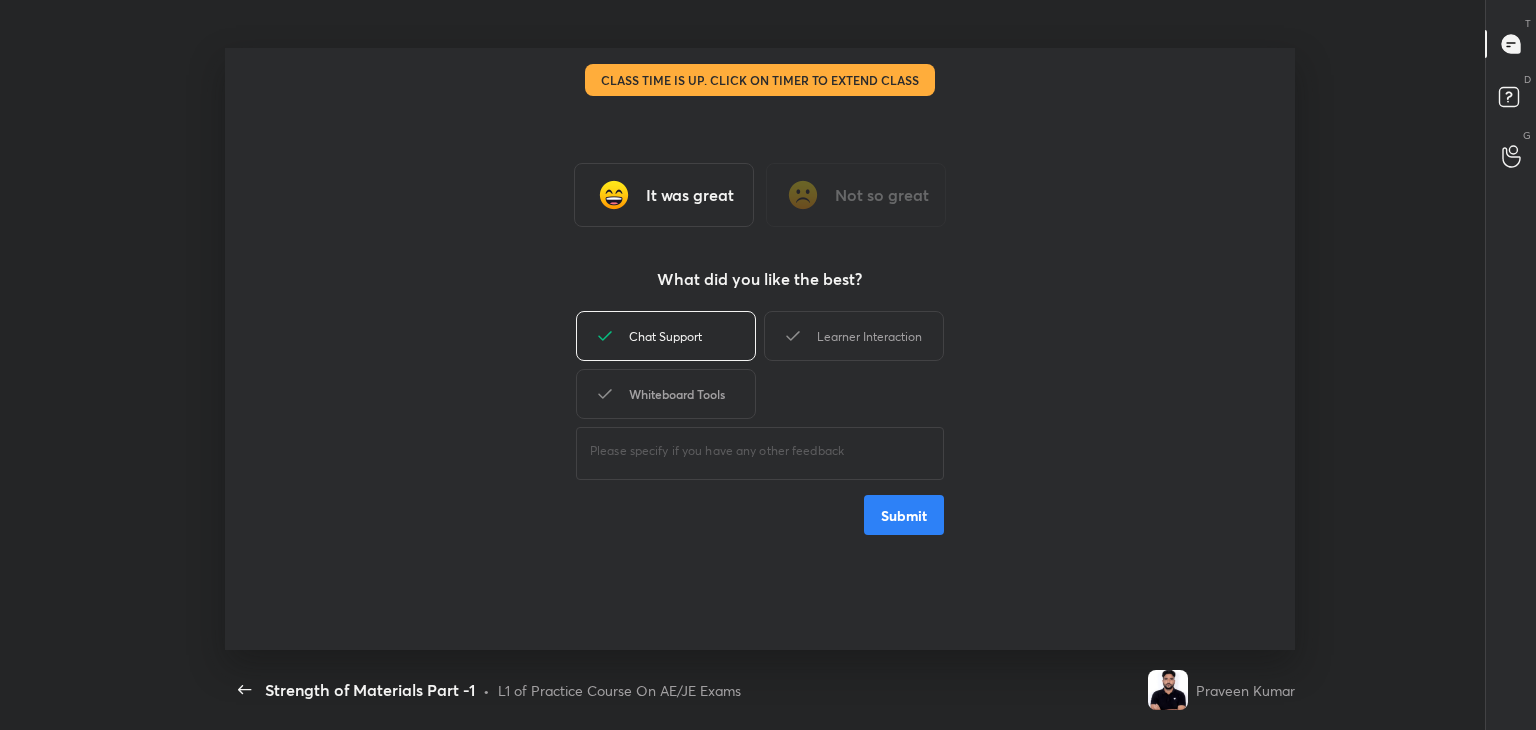 click on "Whiteboard Tools" at bounding box center (666, 394) 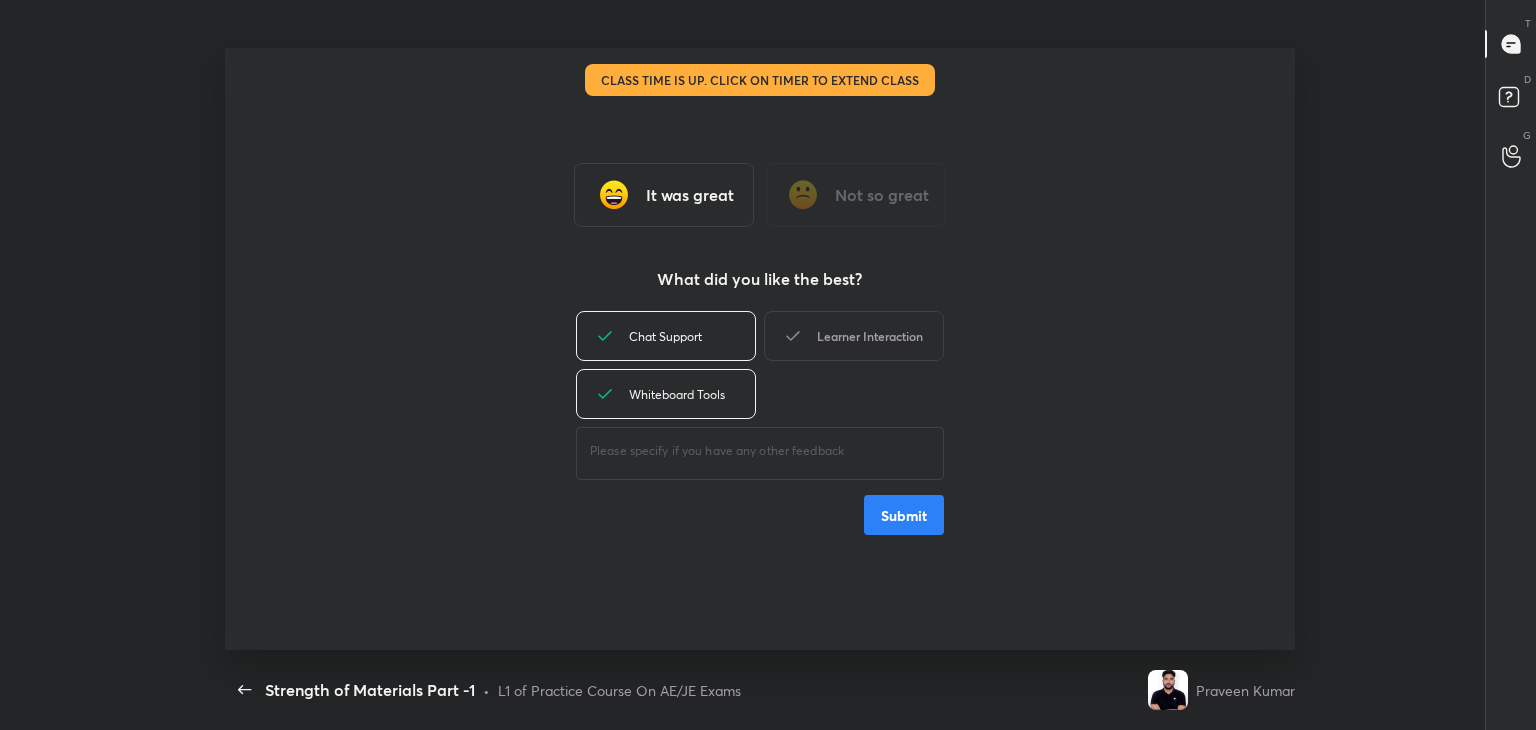 click on "Learner Interaction" at bounding box center (854, 336) 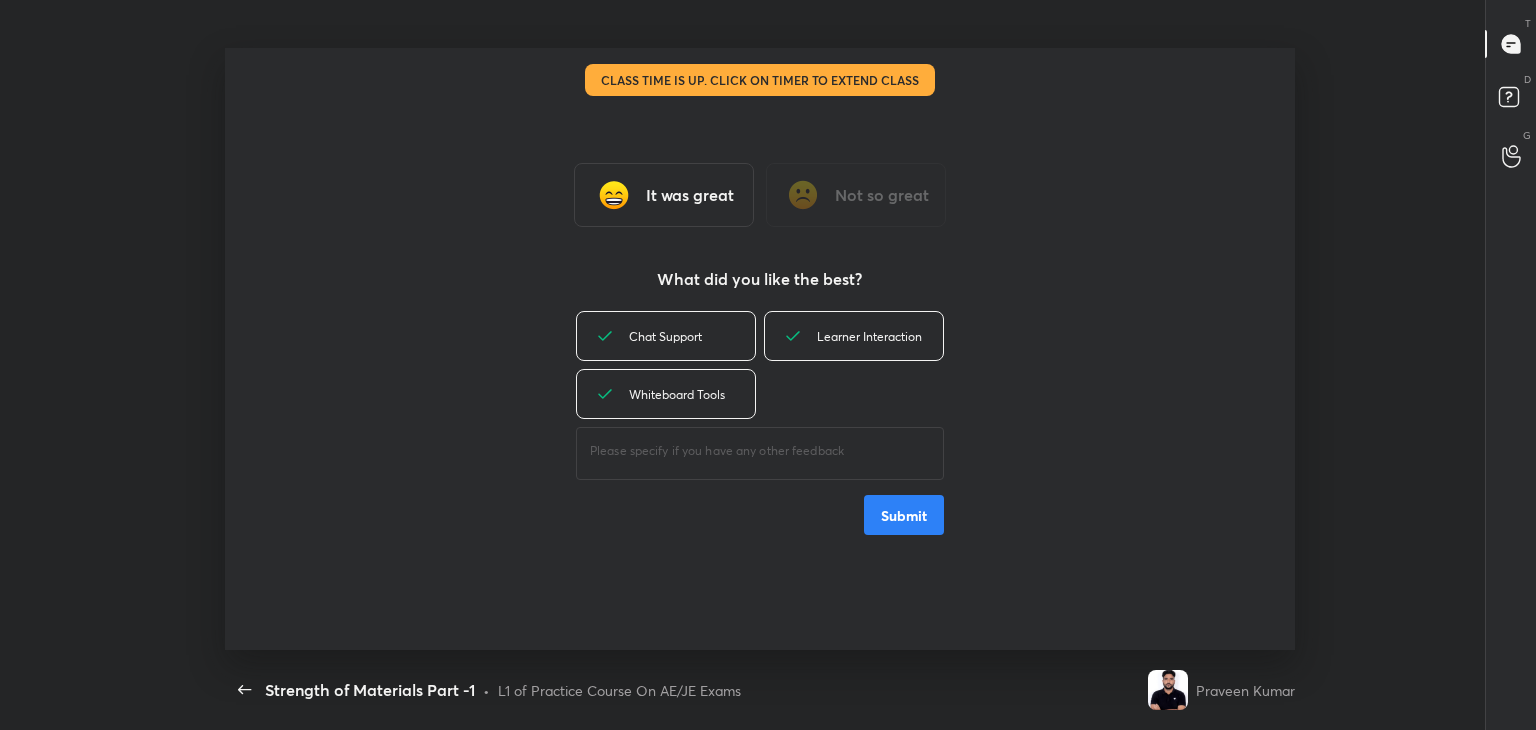 click on "Submit" at bounding box center (904, 515) 